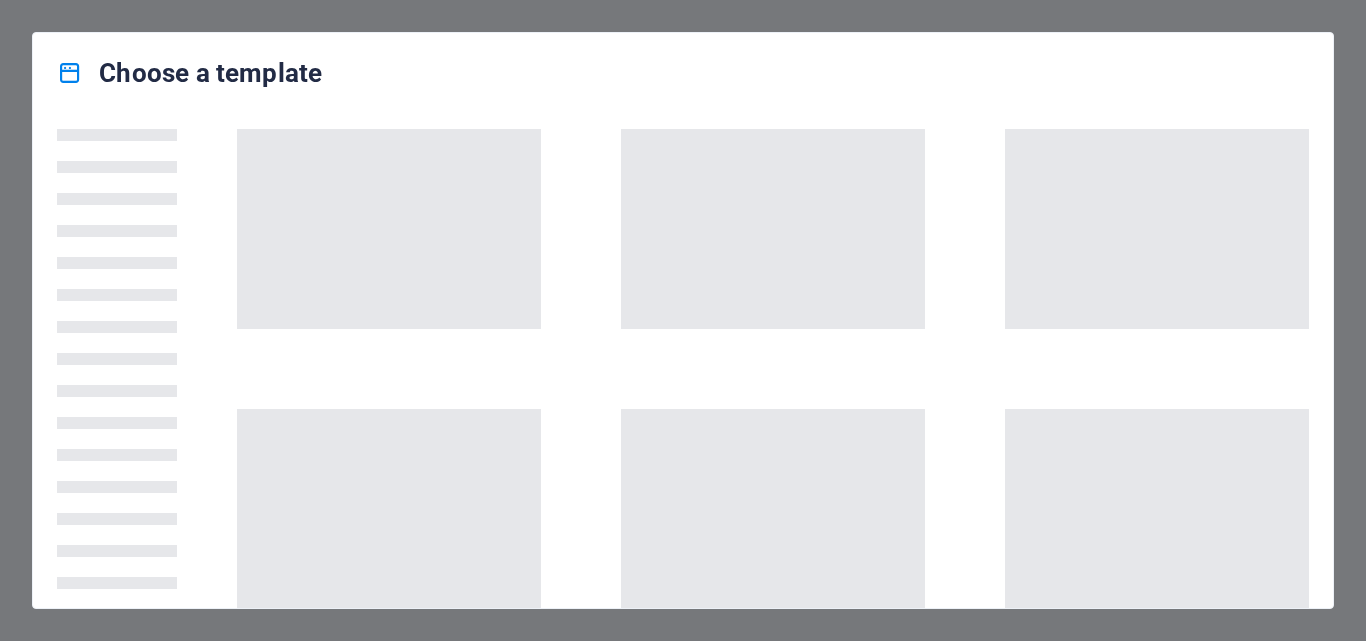 scroll, scrollTop: 0, scrollLeft: 0, axis: both 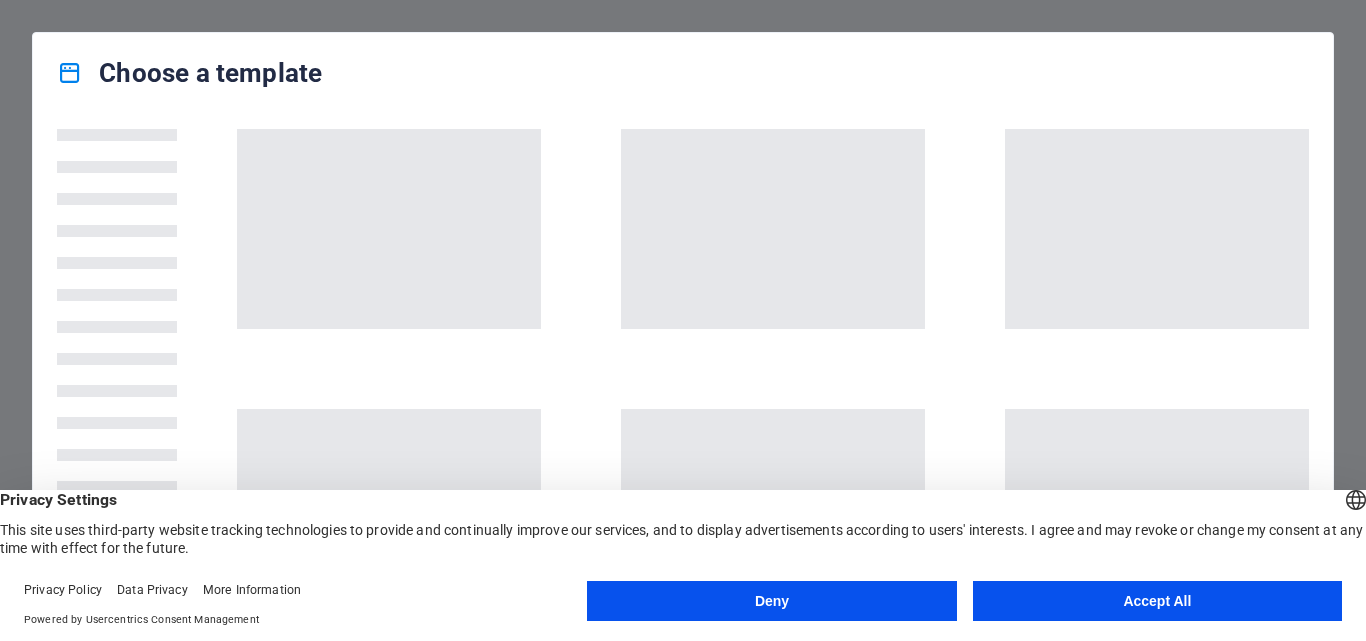 click on "English
Deutsch" at bounding box center [1356, 502] 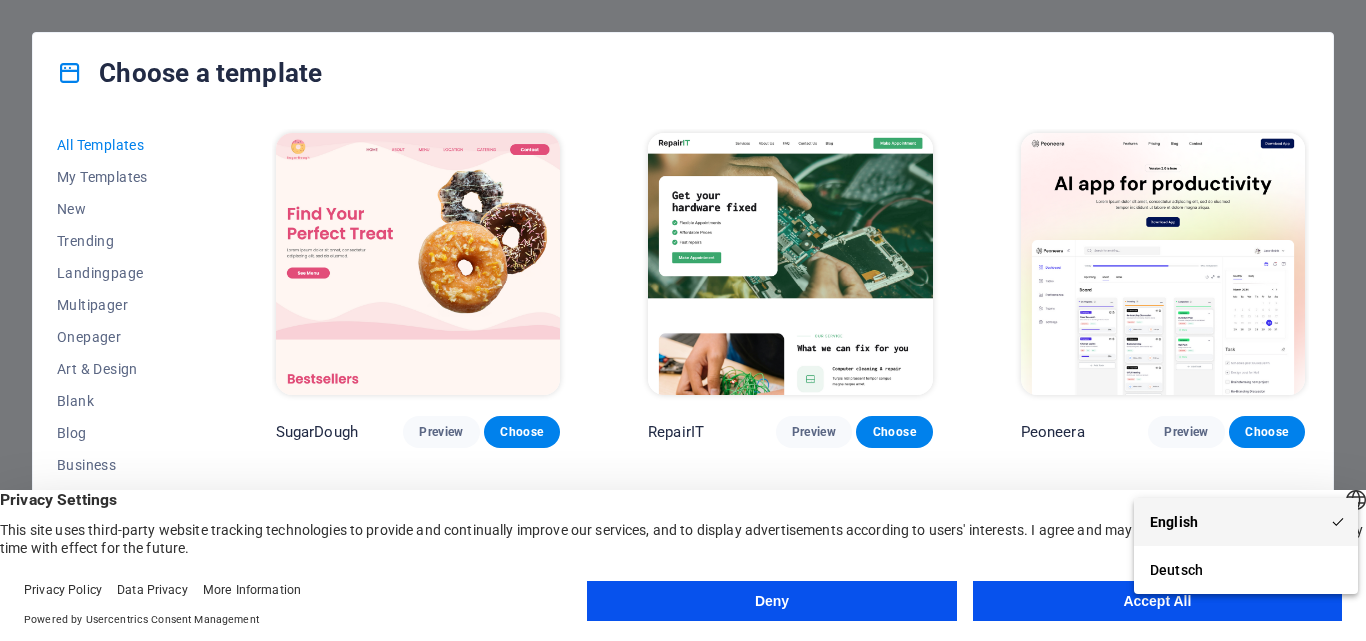 click on "English" at bounding box center (1246, 522) 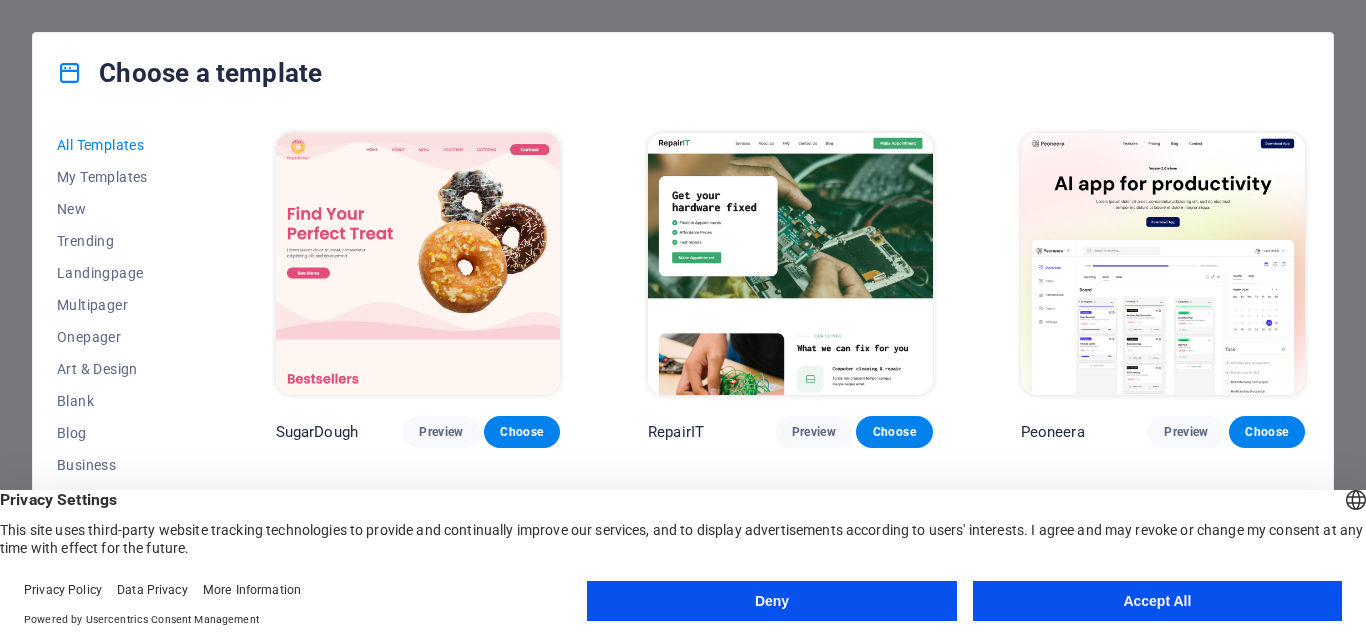 click on "Accept All" at bounding box center (1157, 601) 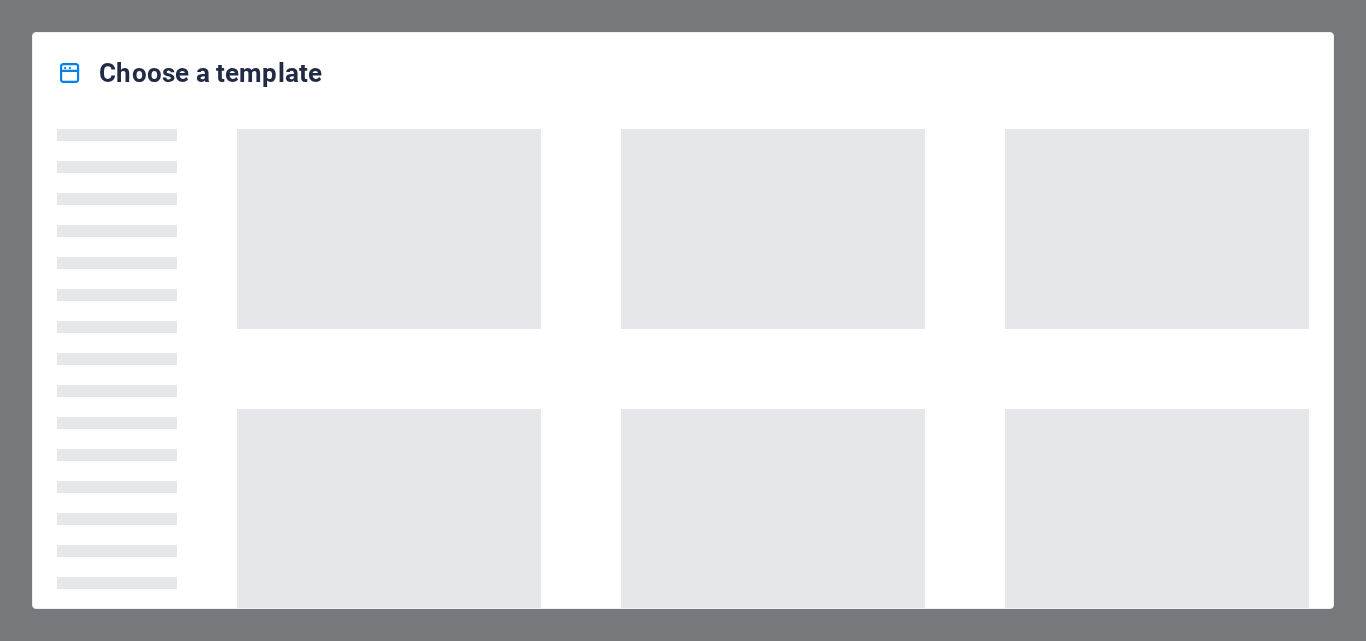 scroll, scrollTop: 0, scrollLeft: 0, axis: both 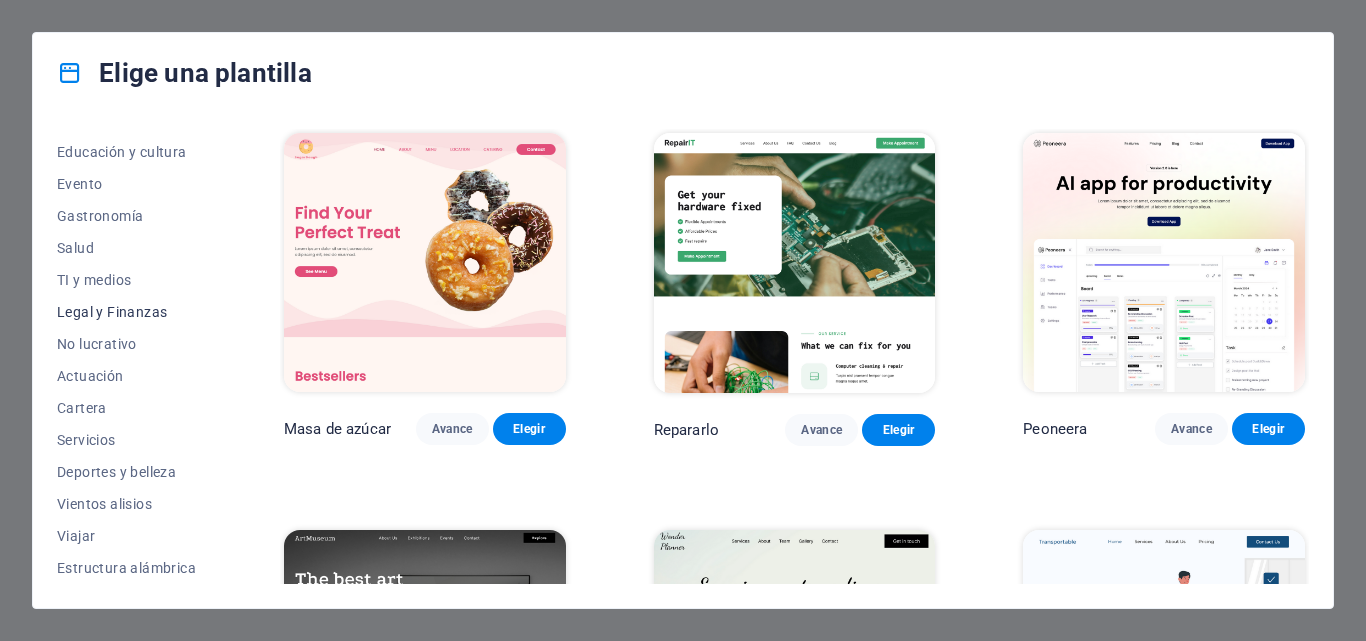 click on "Legal y Finanzas" at bounding box center (112, 312) 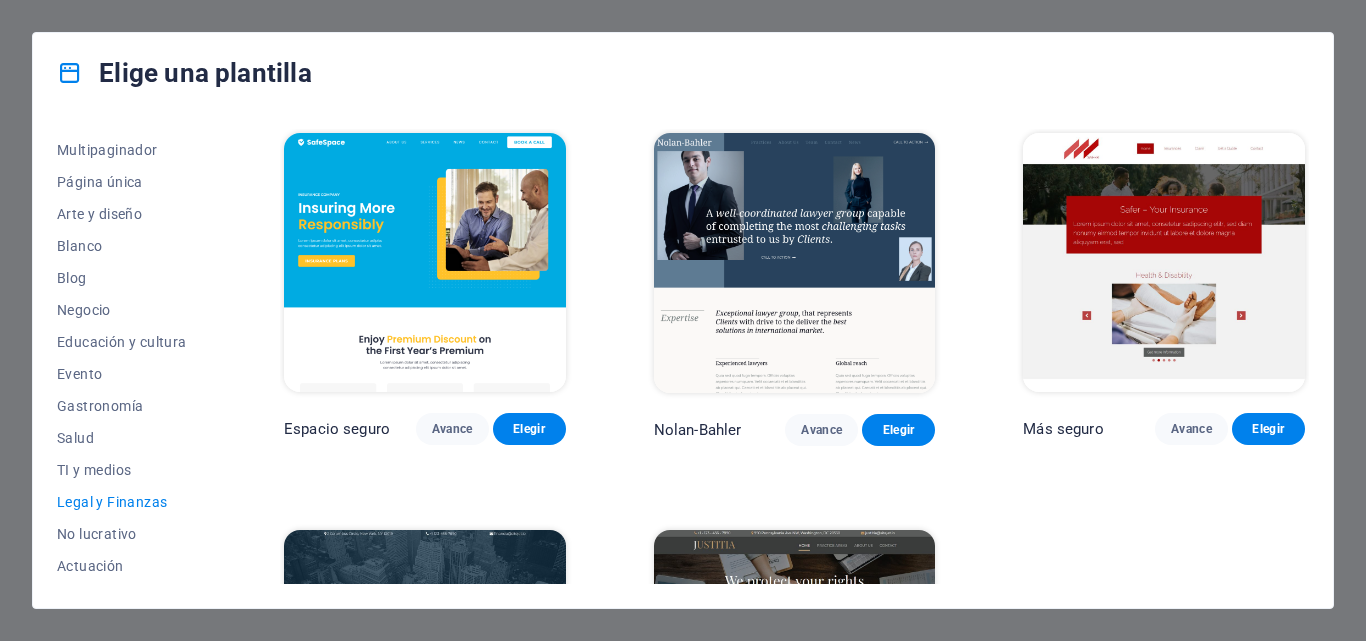 scroll, scrollTop: 145, scrollLeft: 0, axis: vertical 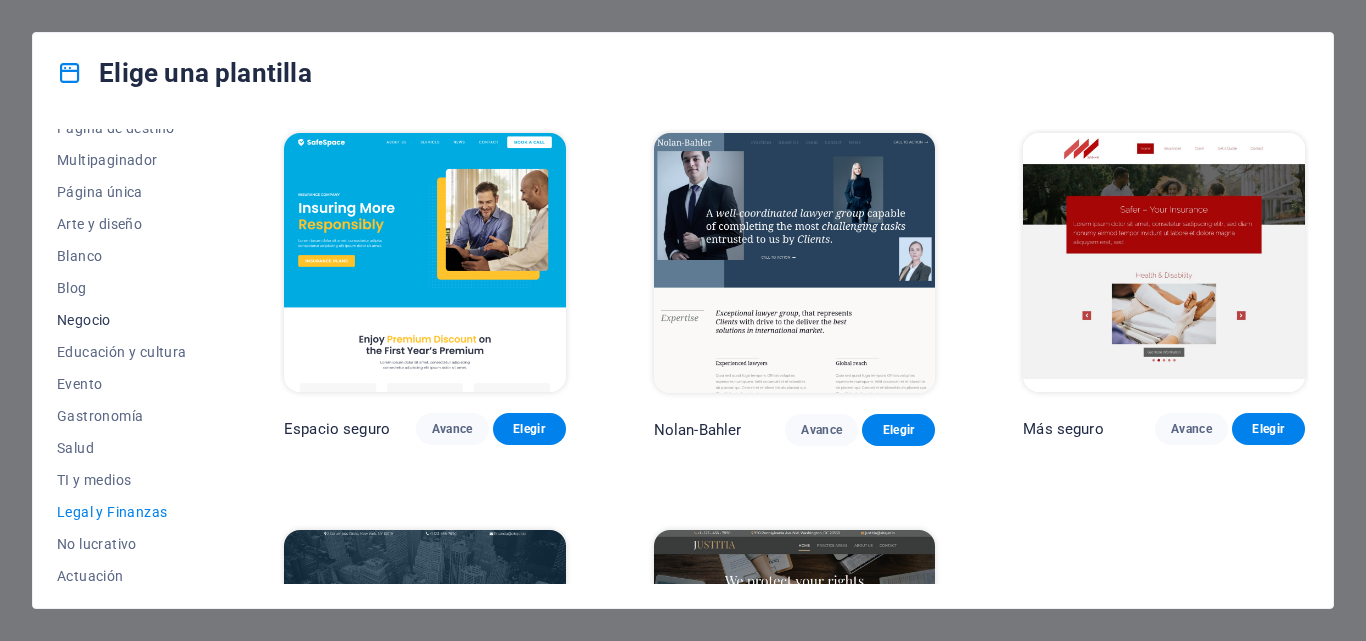 click on "Negocio" at bounding box center (84, 320) 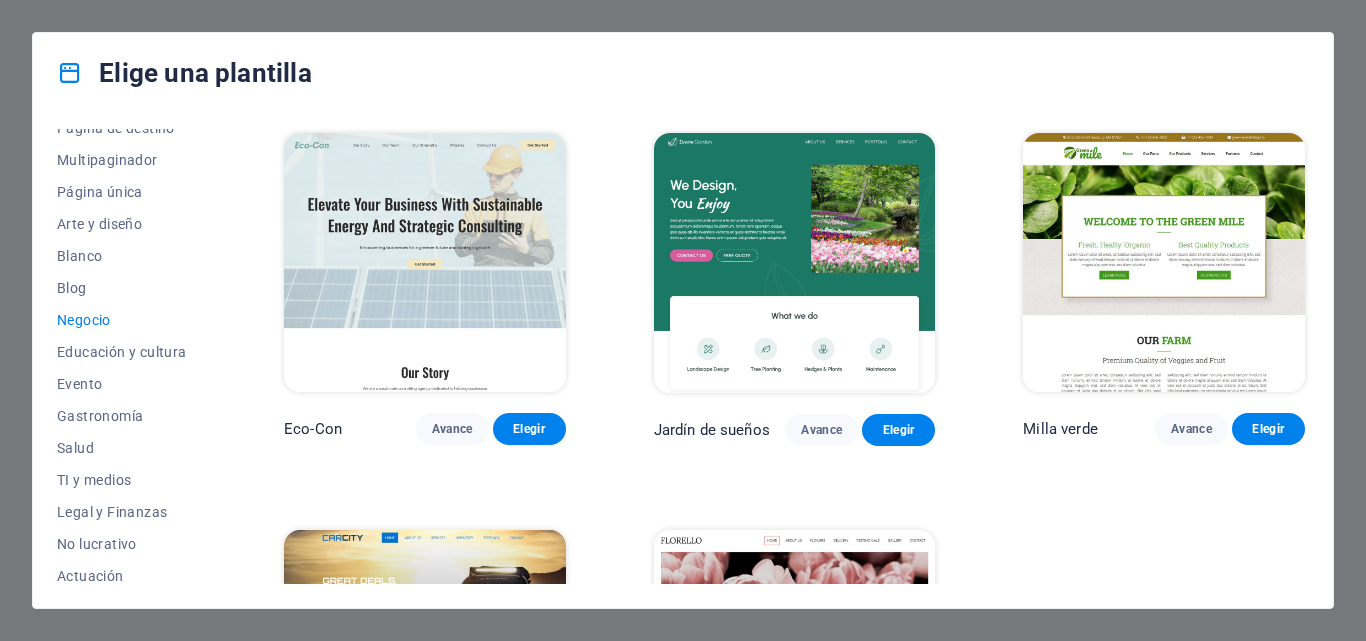 type 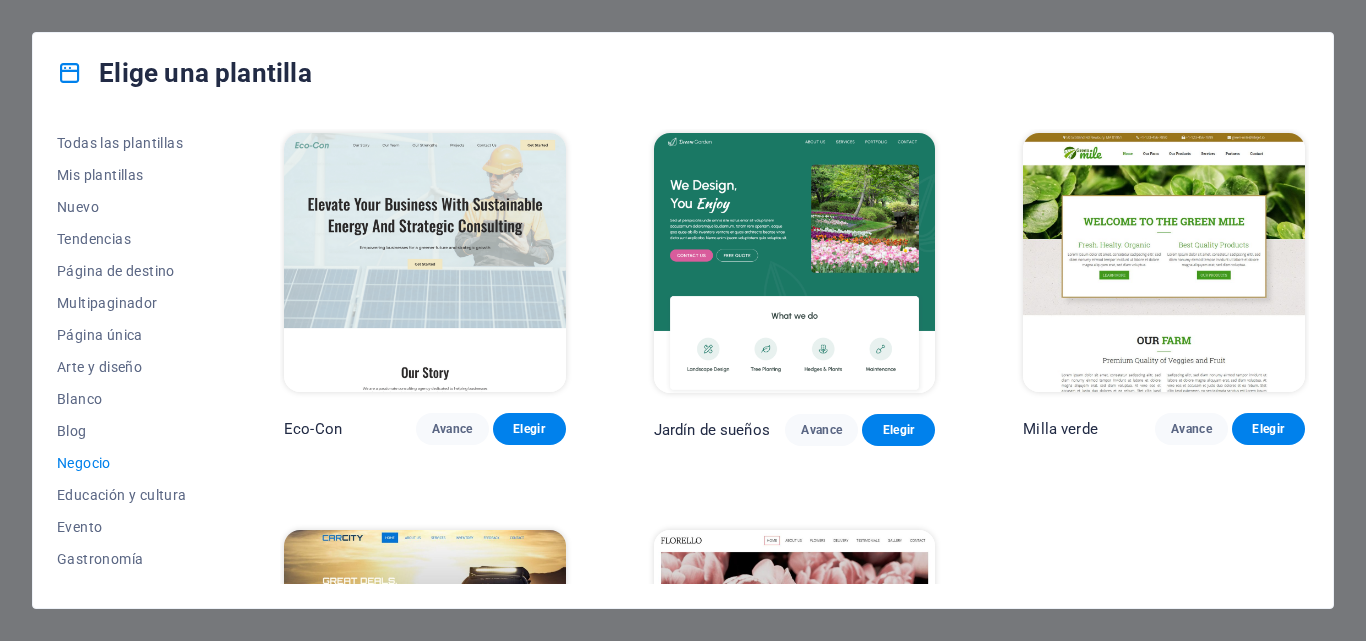 scroll, scrollTop: 0, scrollLeft: 0, axis: both 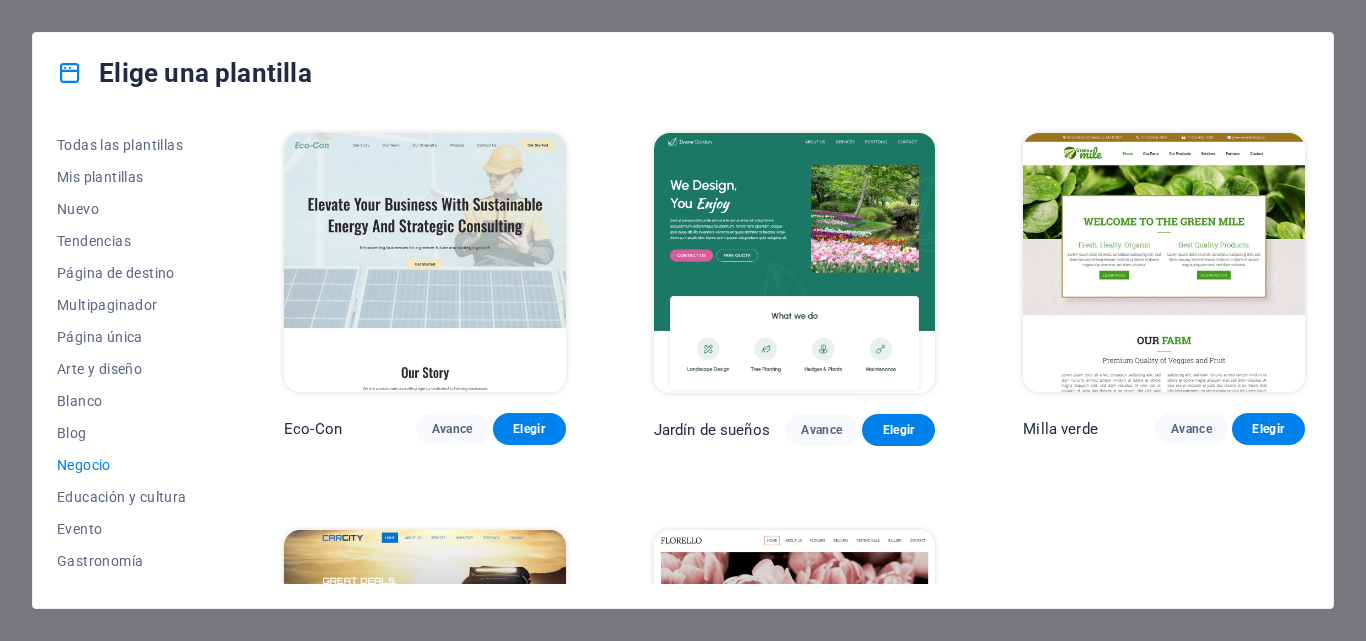 drag, startPoint x: 215, startPoint y: 313, endPoint x: 213, endPoint y: 376, distance: 63.03174 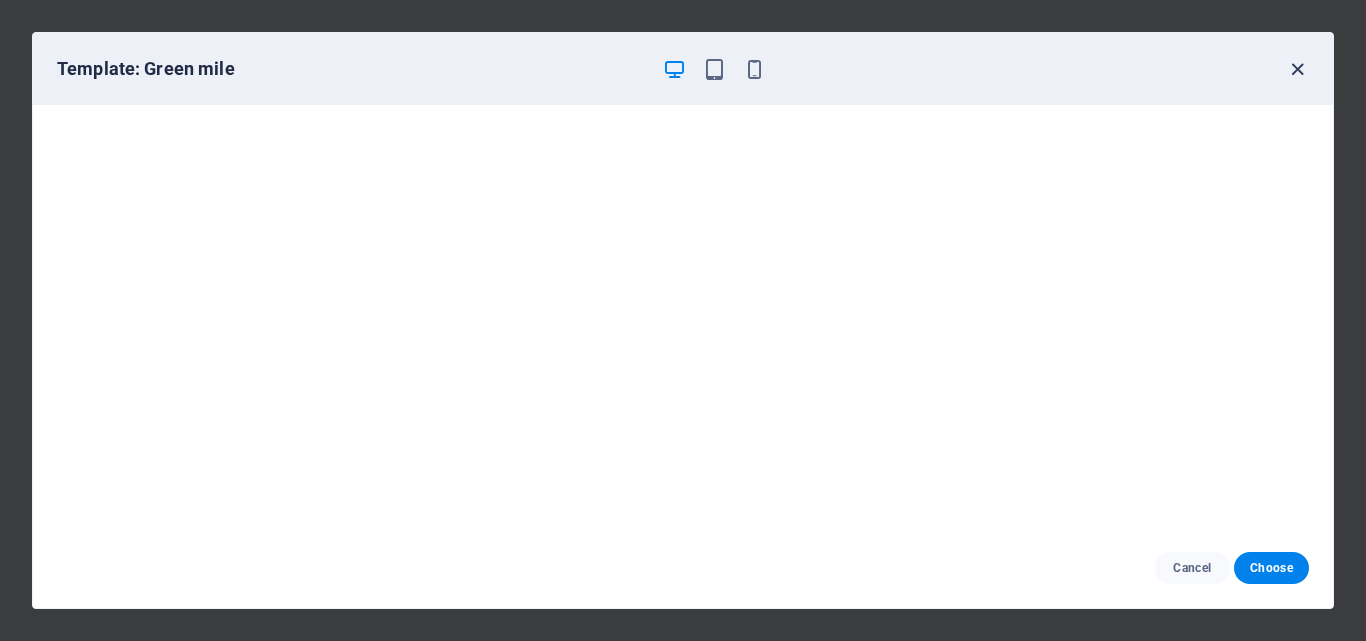 click at bounding box center (1297, 69) 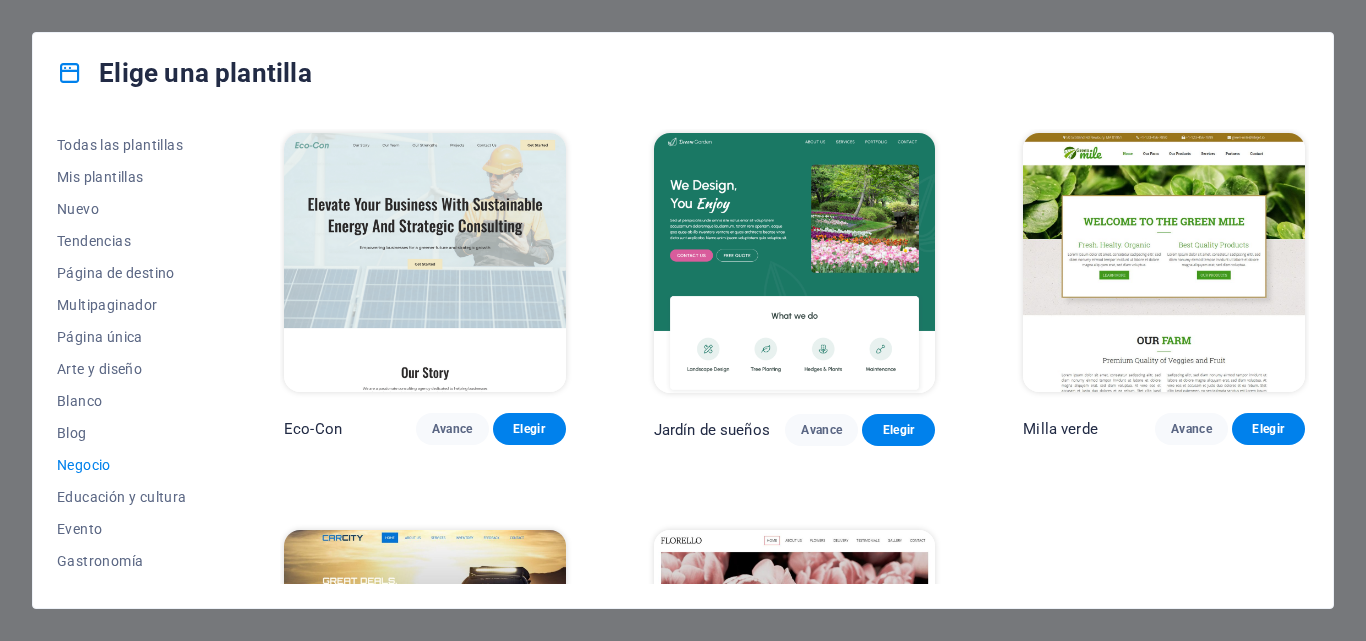 click on "Milla verde" at bounding box center [1060, 429] 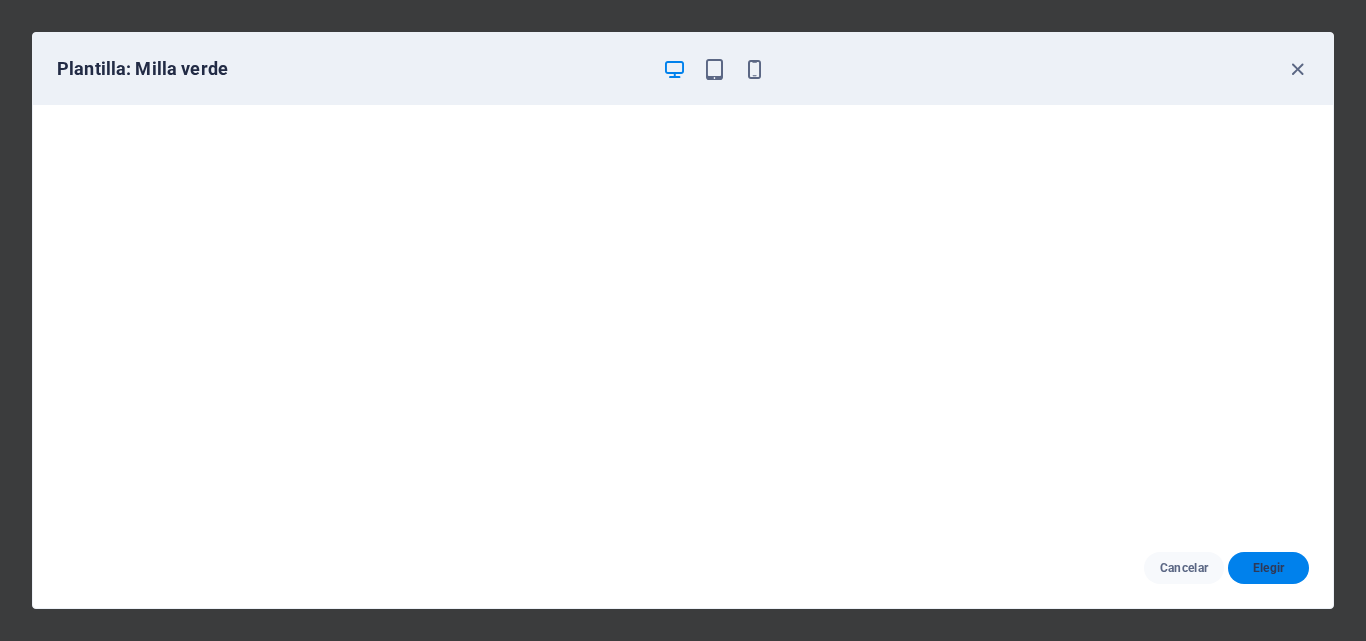 click on "Elegir" at bounding box center (1269, 568) 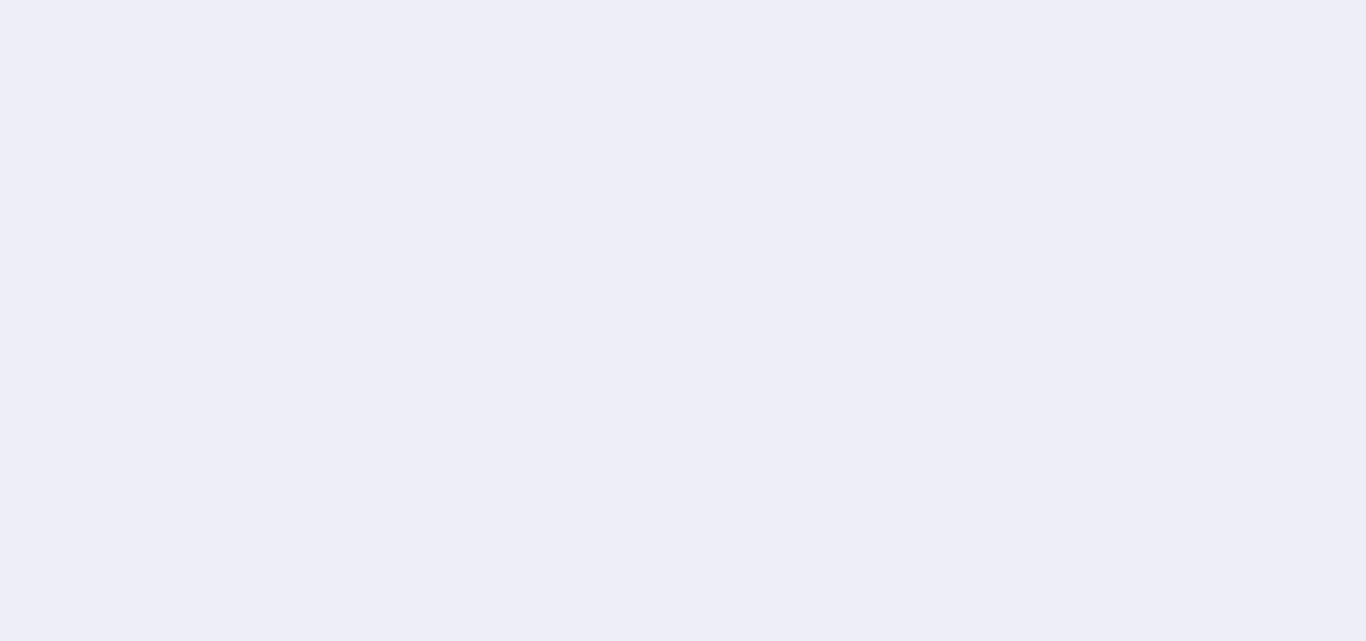 scroll, scrollTop: 0, scrollLeft: 0, axis: both 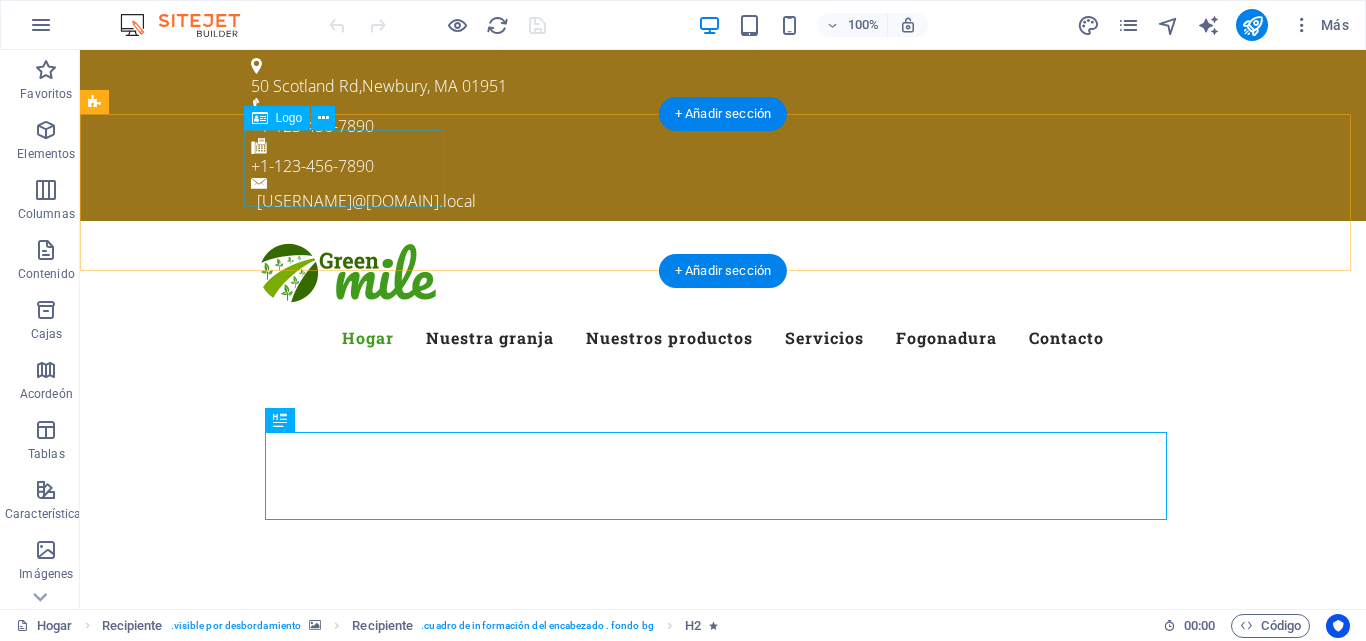 click at bounding box center [723, 275] 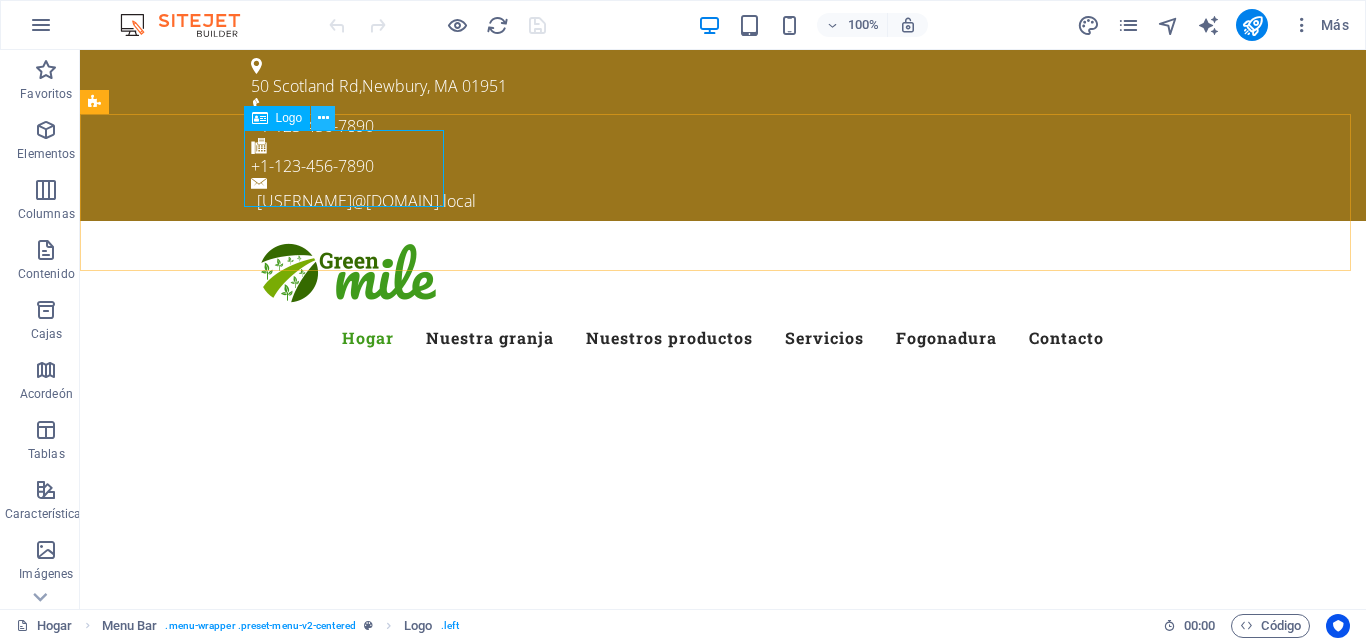 click at bounding box center [323, 118] 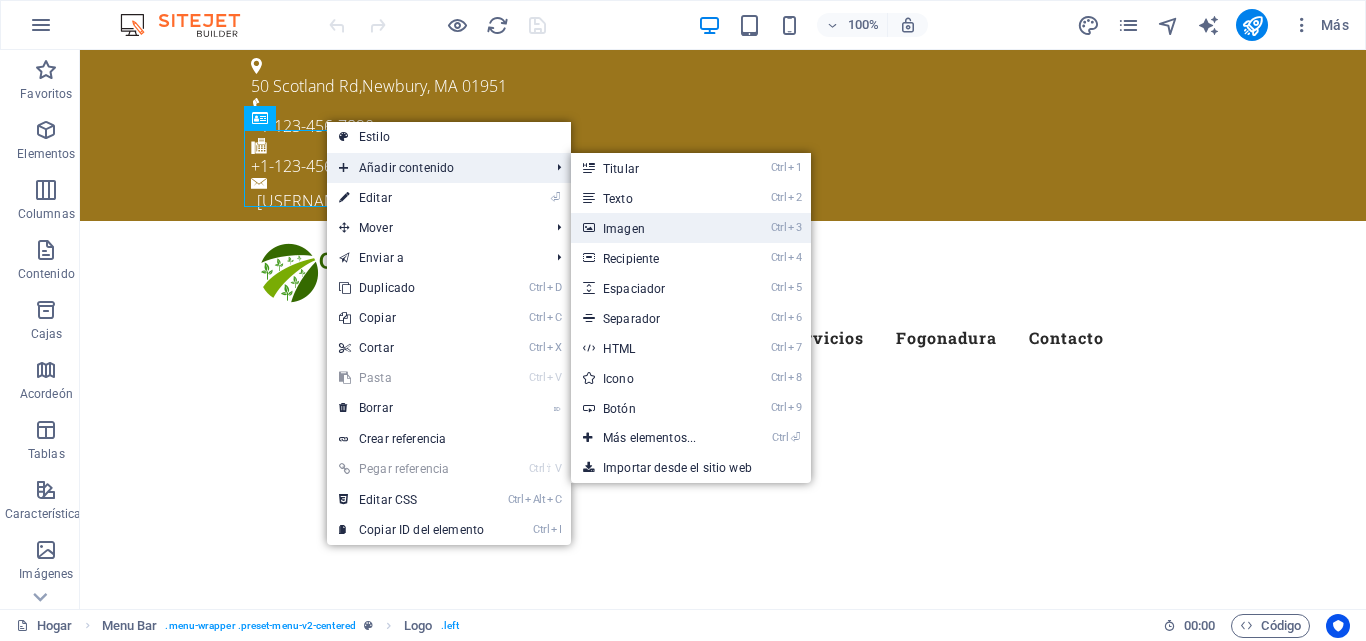 click on "Imagen" at bounding box center [624, 229] 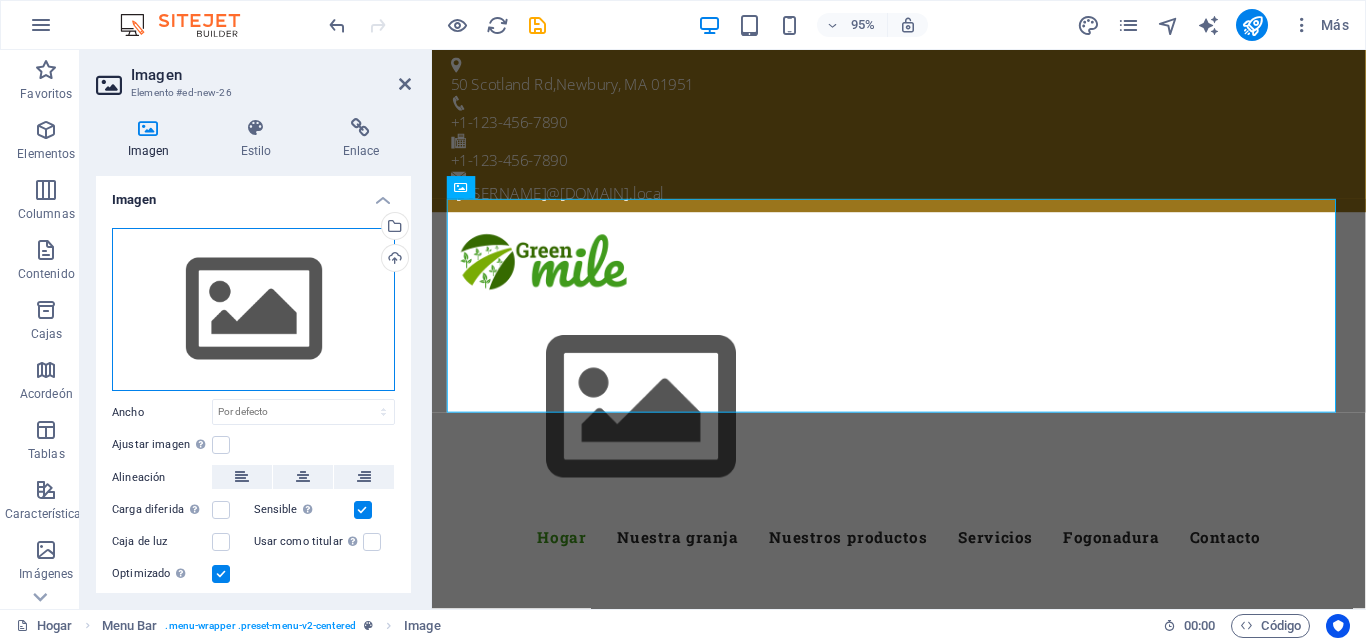 click on "Arrastre los archivos aquí, haga clic para elegir archivos o  seleccione archivos de Archivos o de nuestras fotos y videos de archivo gratuitos" at bounding box center [253, 310] 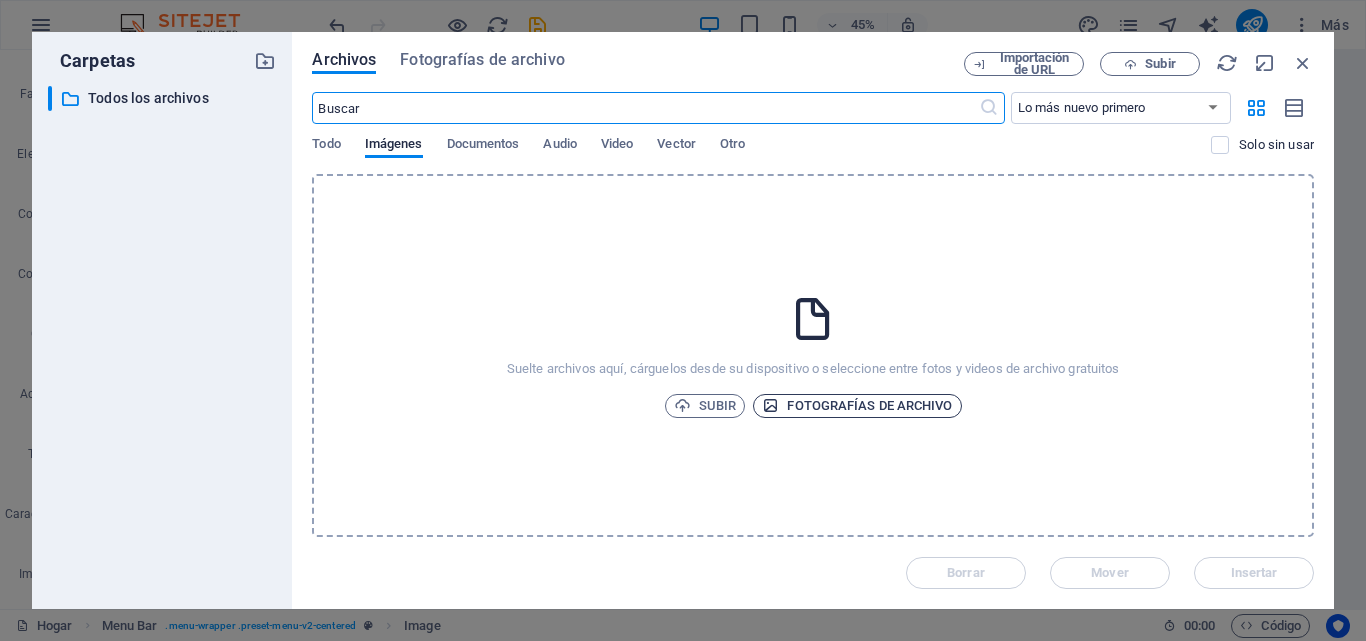 click on "Fotografías de archivo" at bounding box center (869, 405) 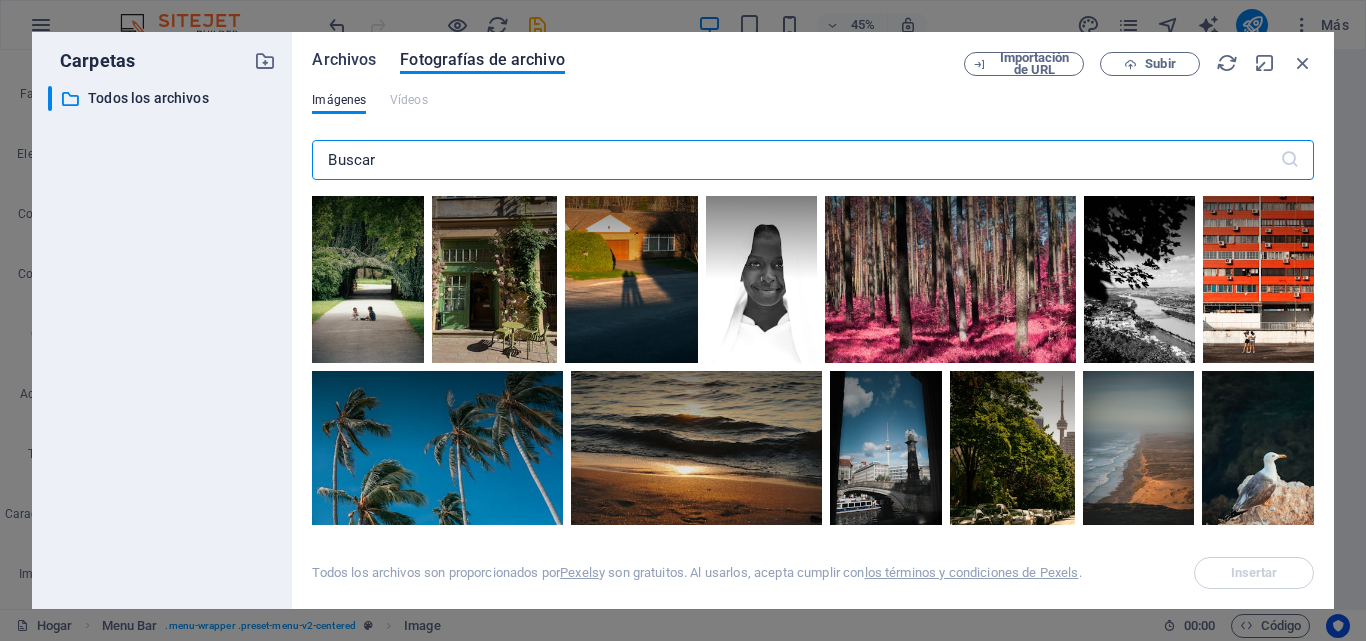 click on "Archivos" at bounding box center [344, 59] 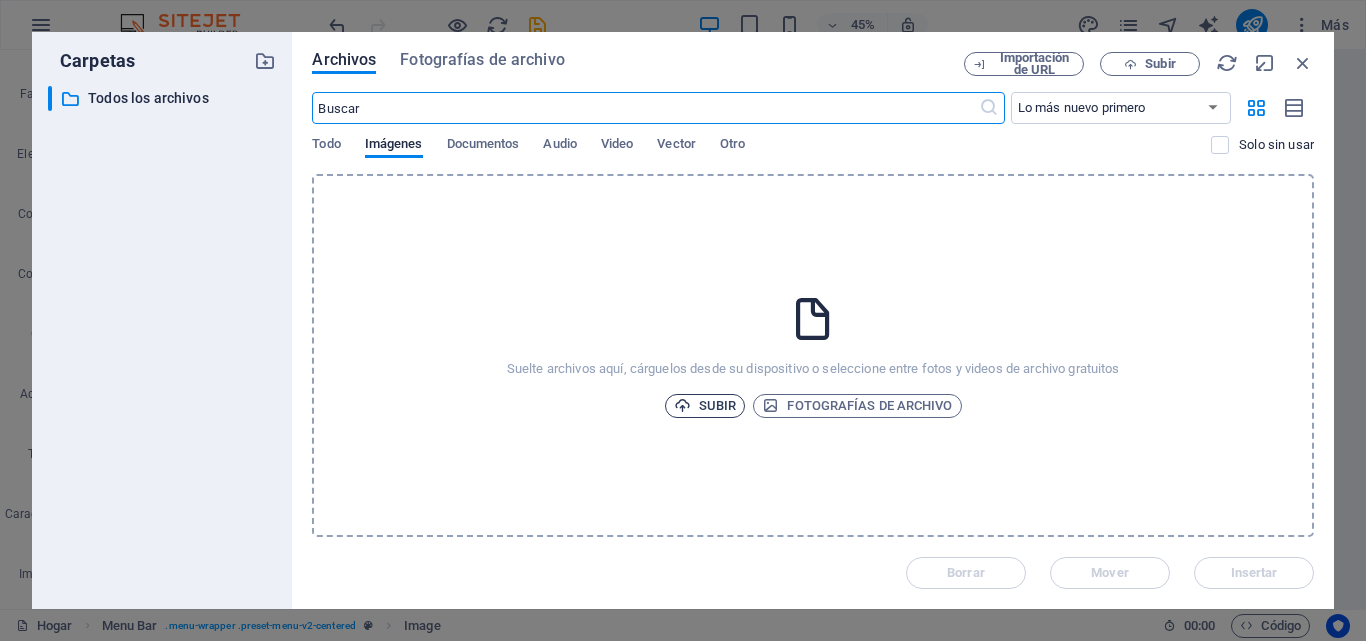 click on "Subir" at bounding box center (717, 405) 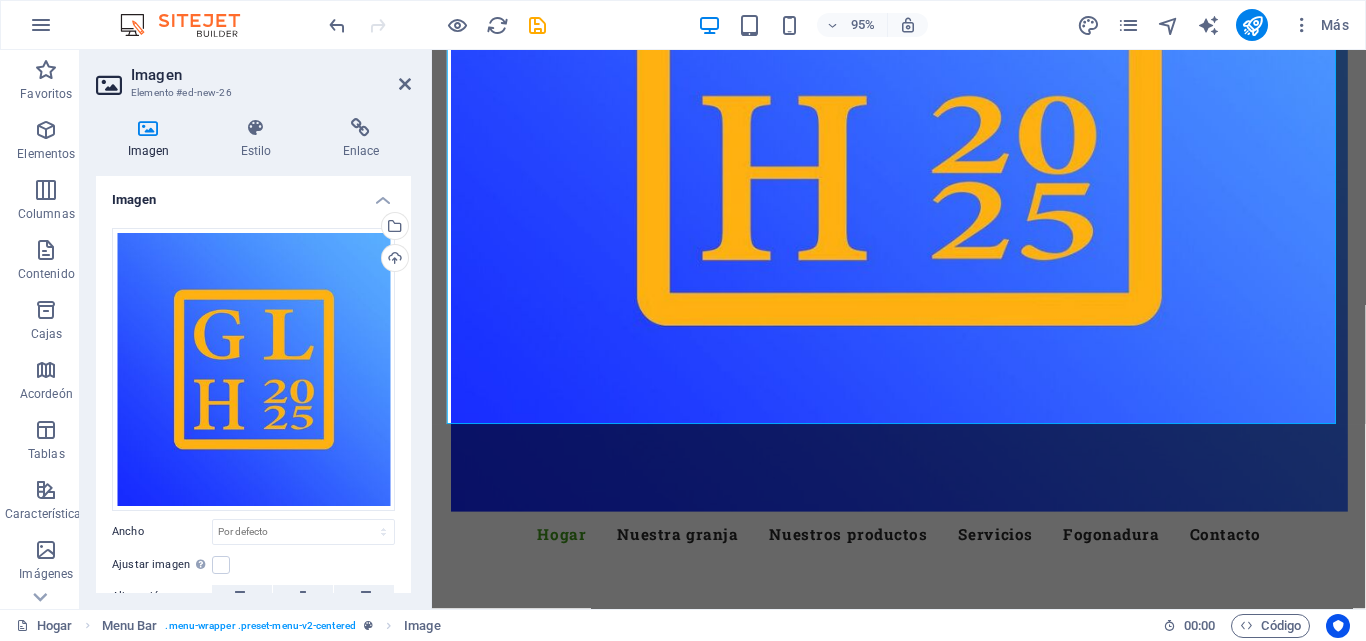 scroll, scrollTop: 699, scrollLeft: 0, axis: vertical 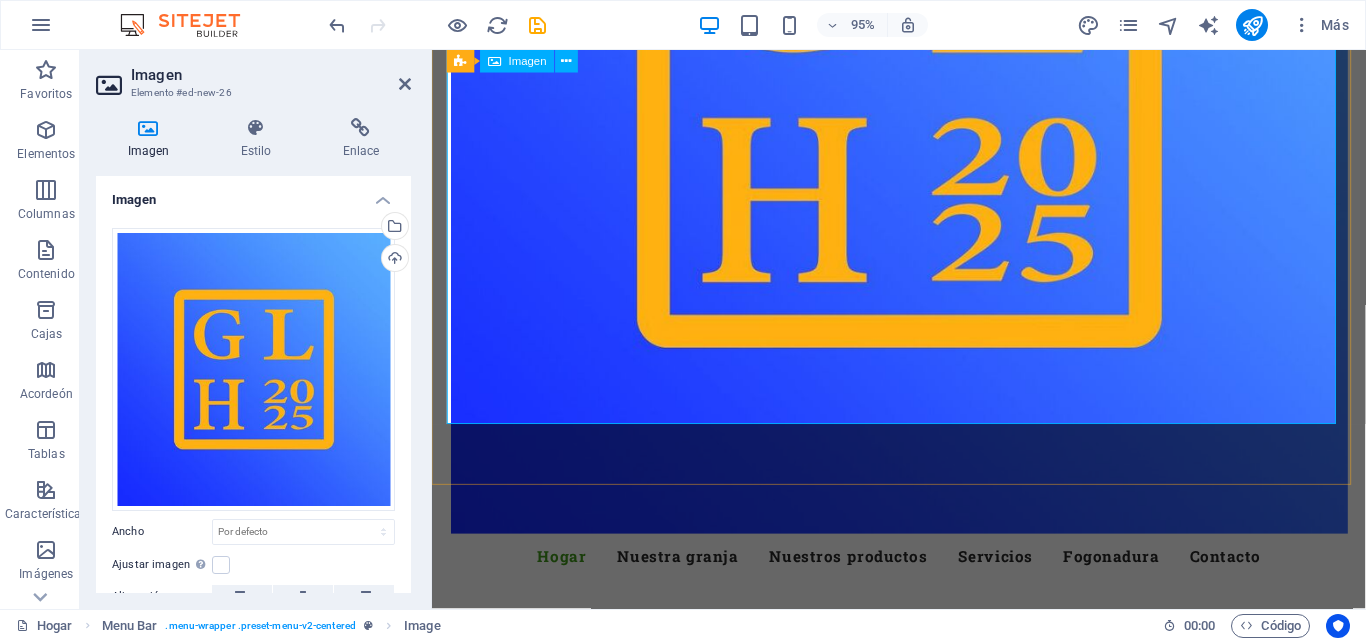 click at bounding box center [924, 87] 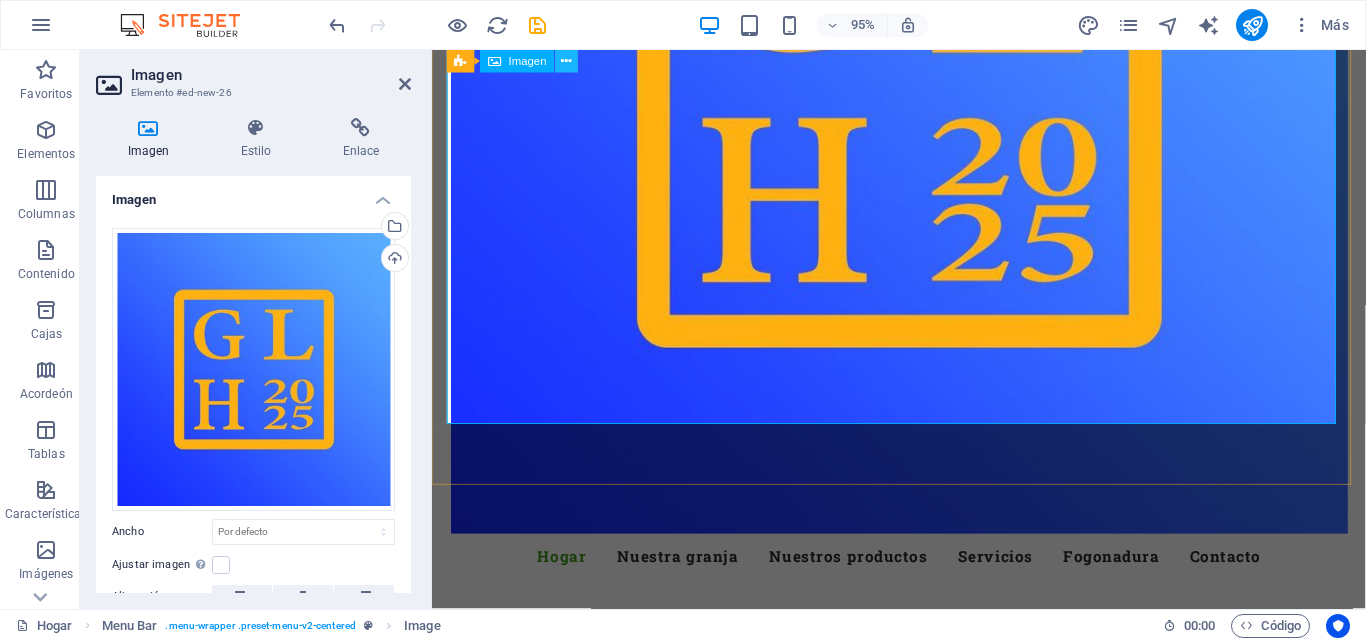 click at bounding box center [567, 61] 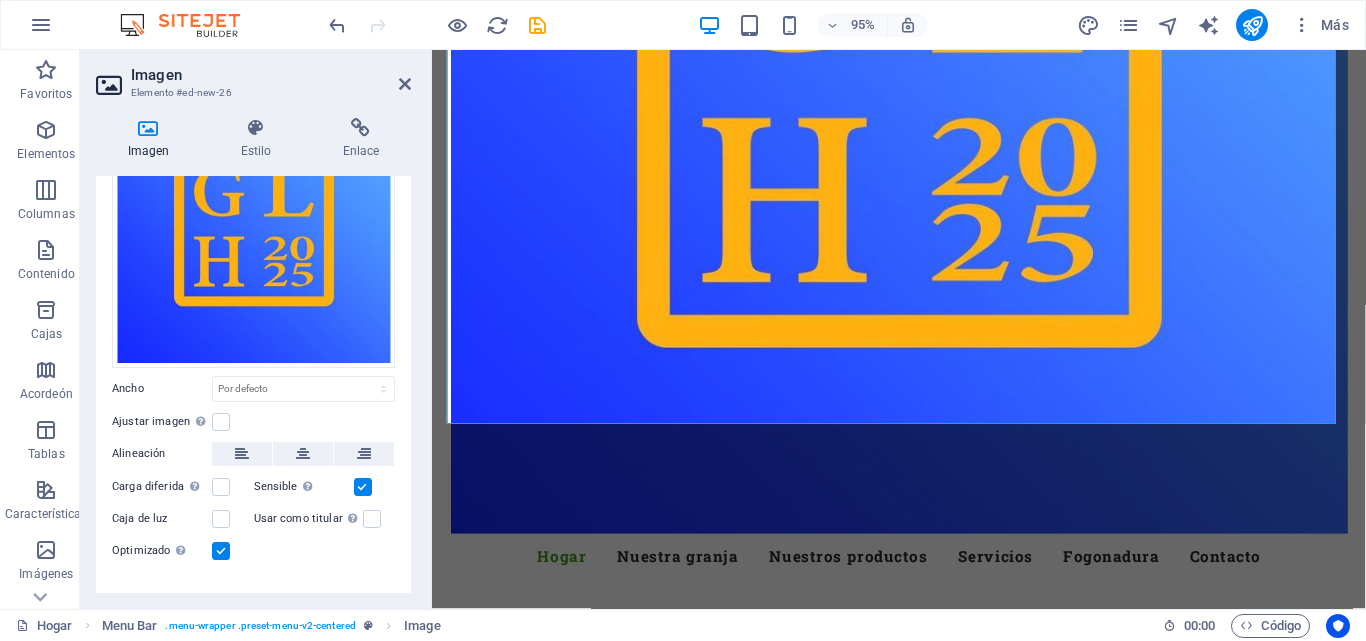scroll, scrollTop: 150, scrollLeft: 0, axis: vertical 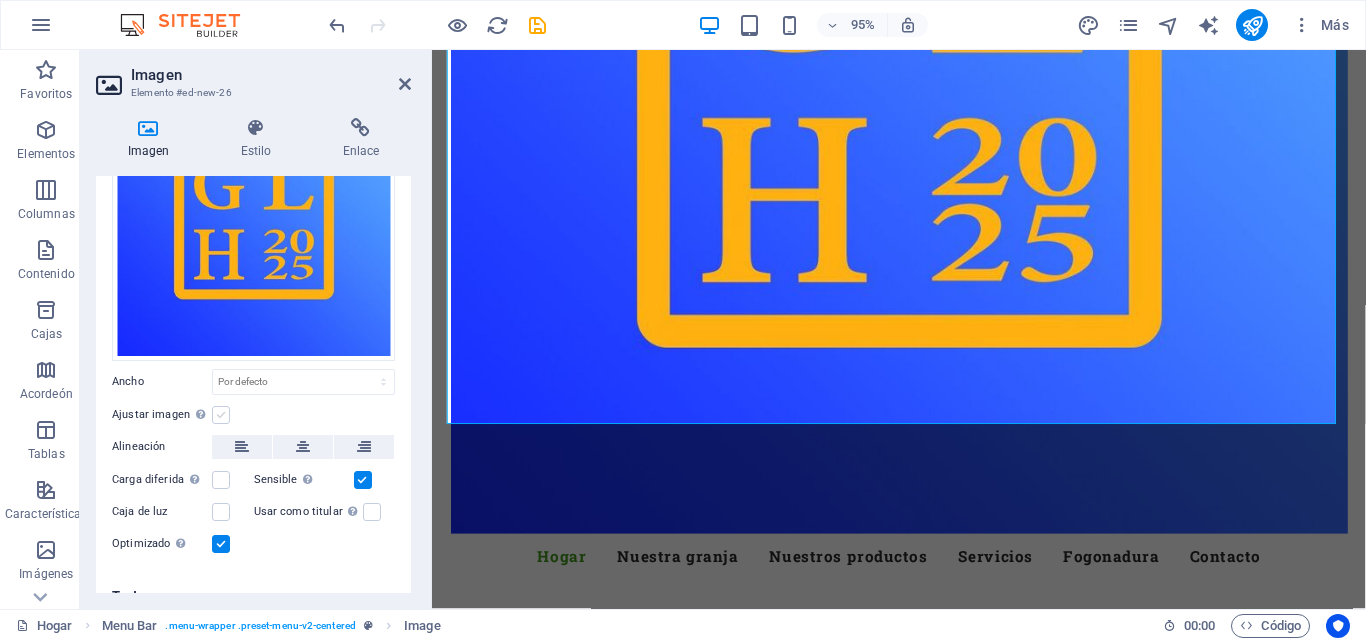 click at bounding box center [221, 415] 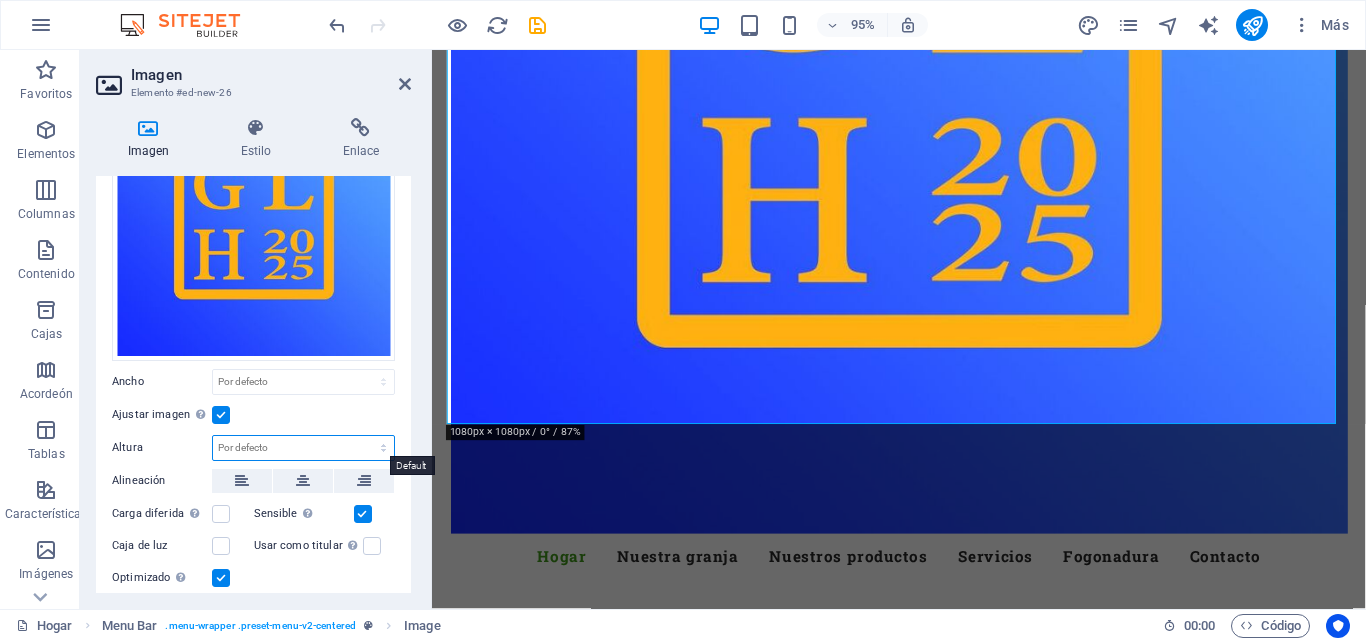 click on "Por defecto auto píxeles" at bounding box center [303, 448] 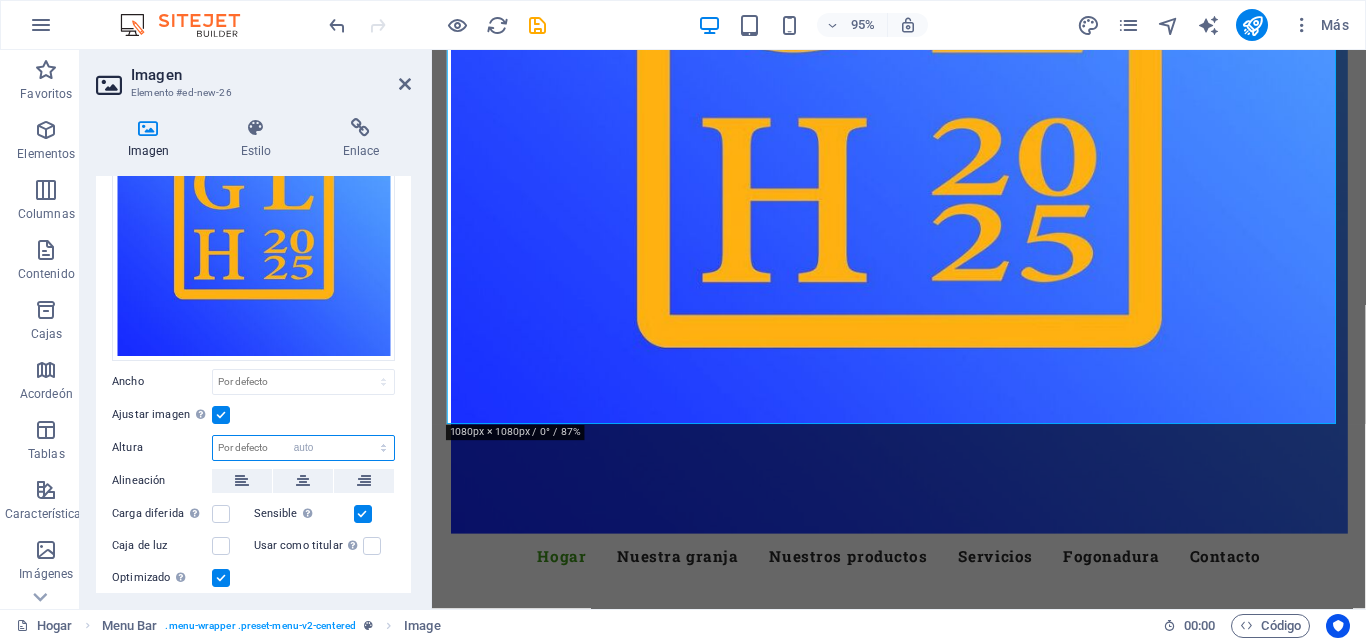 click on "Por defecto auto píxeles" at bounding box center (303, 448) 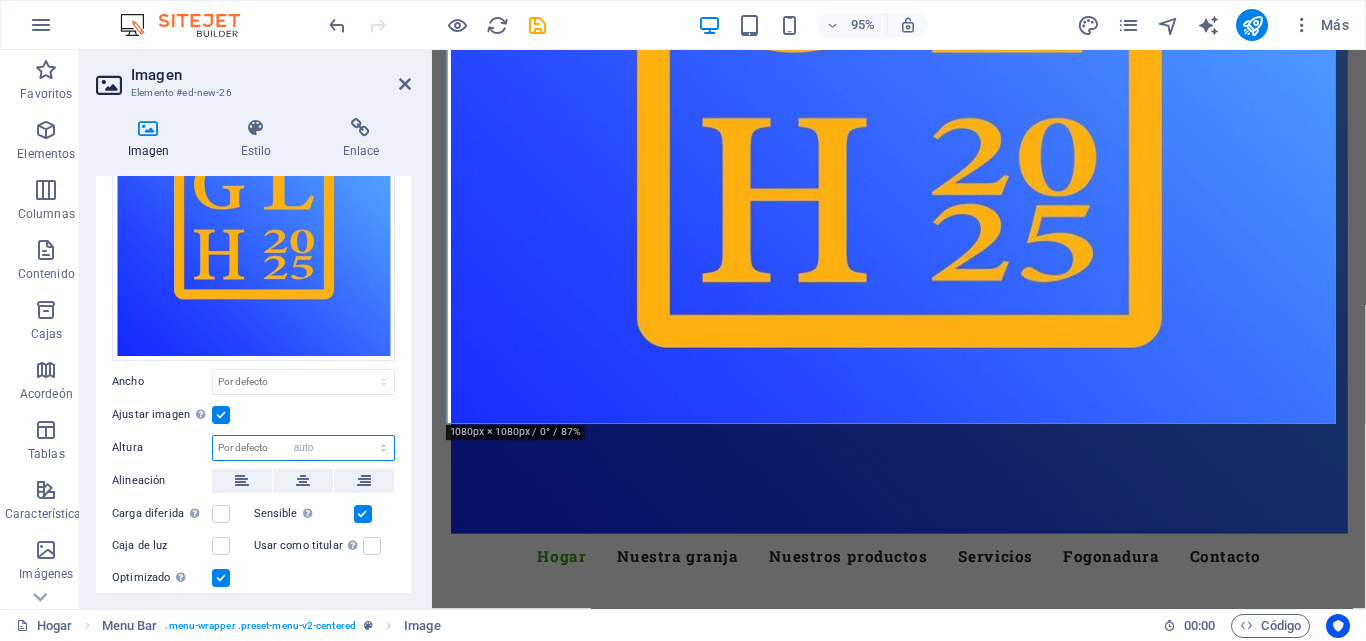 select on "DISABLED_OPTION_VALUE" 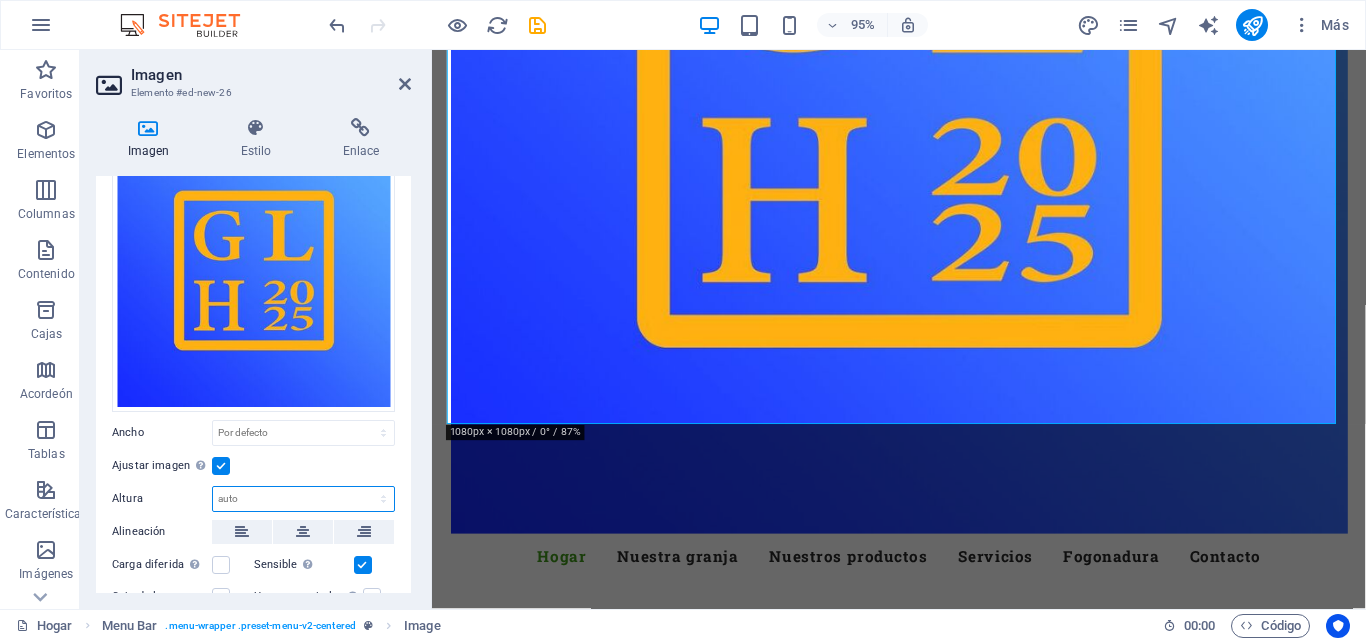scroll, scrollTop: 101, scrollLeft: 0, axis: vertical 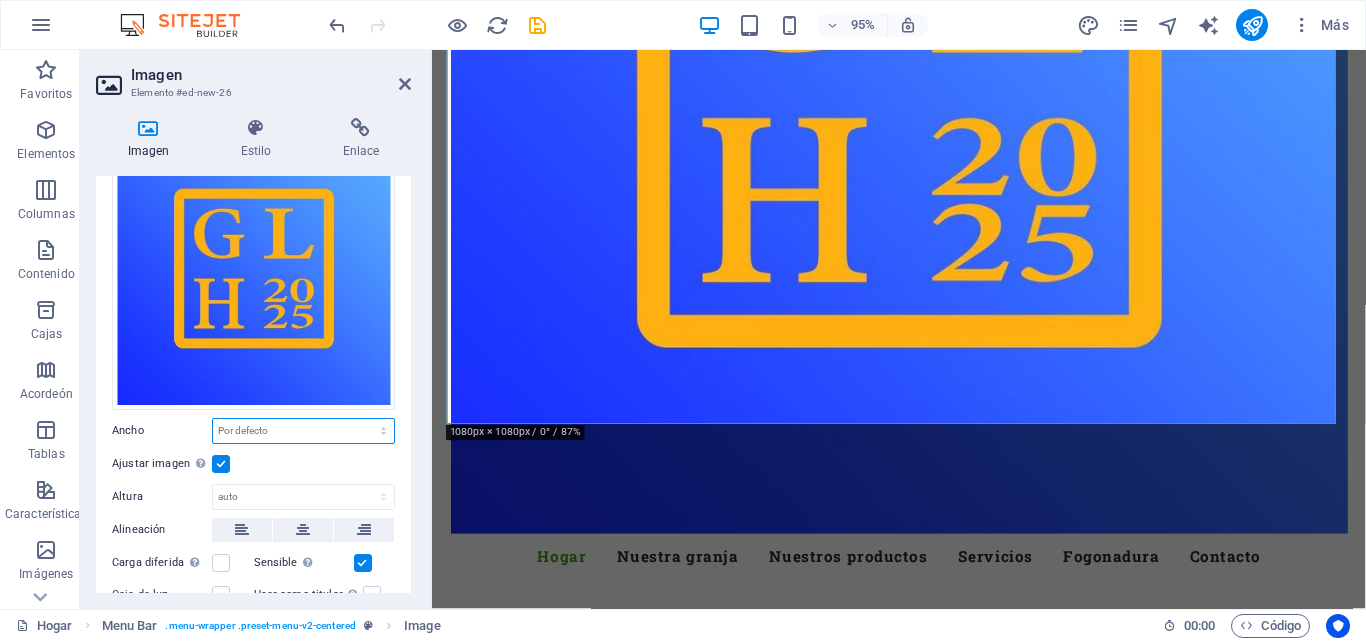 click on "Por defecto auto píxeles movimiento rápido del ojo % ellos vh Volkswagen" at bounding box center [303, 431] 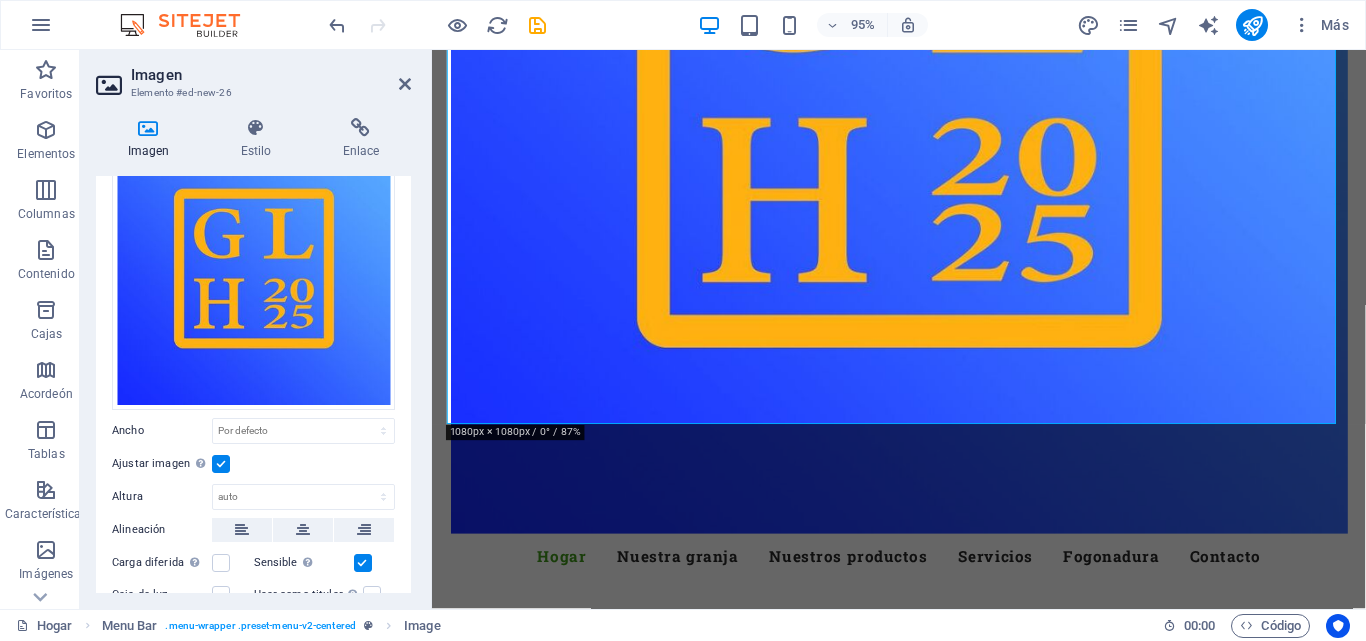 click on "Arrastre los archivos aquí, haga clic para elegir archivos o  seleccione archivos de Archivos o de nuestras fotos y videos de archivo gratuitos Seleccione archivos del administrador de archivos, fotos de archivo o cargue archivo(s) Subir Ancho Por defecto auto píxeles movimiento rápido del ojo % ellos vh Volkswagen Ajustar imagen Ajustar automáticamente la imagen a un ancho y alto fijos Altura Por defecto auto píxeles Alineación Carga diferida Cargar imágenes después de que se cargue la página mejora la velocidad de la página. Sensible Cargue automáticamente imágenes de retina y tamaños optimizados para teléfonos inteligentes. Caja de luz Usar como titular La imagen se envolverá en una etiqueta de encabezado H1. Útil para dar al texto alternativo el mismo peso que un encabezado H1, por ejemplo, para el logotipo. Si no está seguro, deje esta opción sin marcar. Optimizado Las imágenes se comprimen para mejorar la velocidad de la página. Posición Dirección Costumbre Desplazamiento X 50 % vh" at bounding box center [253, 433] 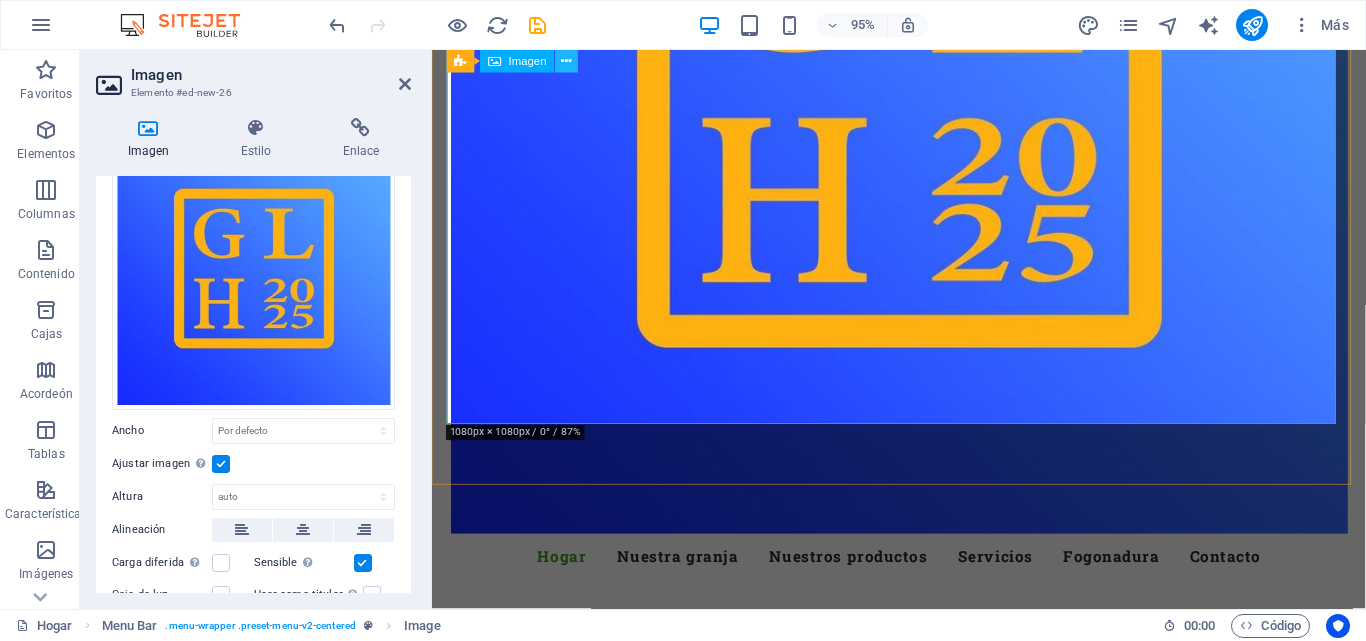 click at bounding box center [567, 61] 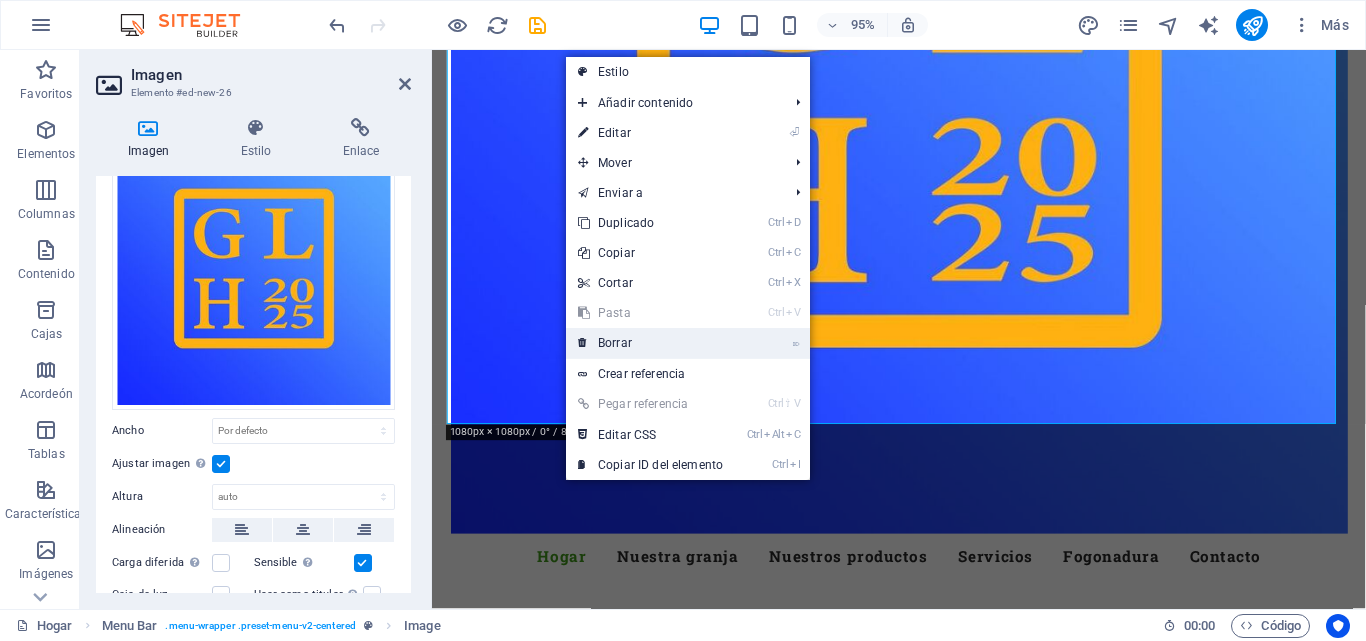 click on "⌦ Borrar" at bounding box center (650, 343) 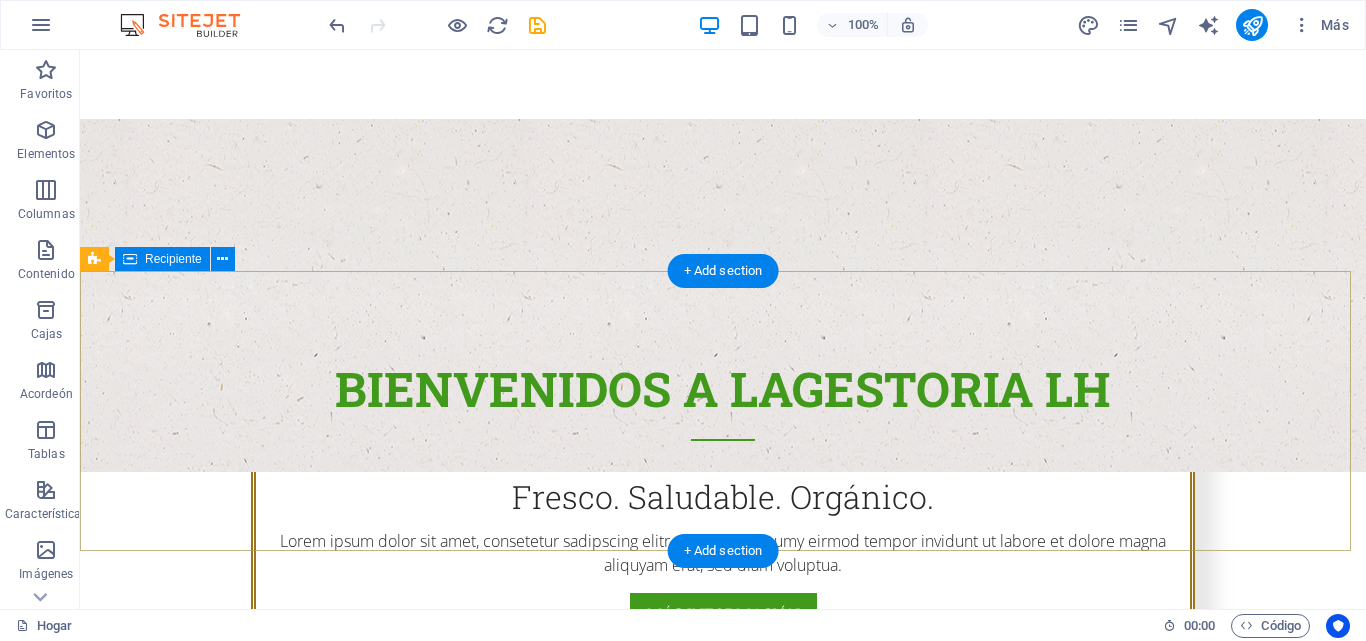 scroll, scrollTop: 0, scrollLeft: 0, axis: both 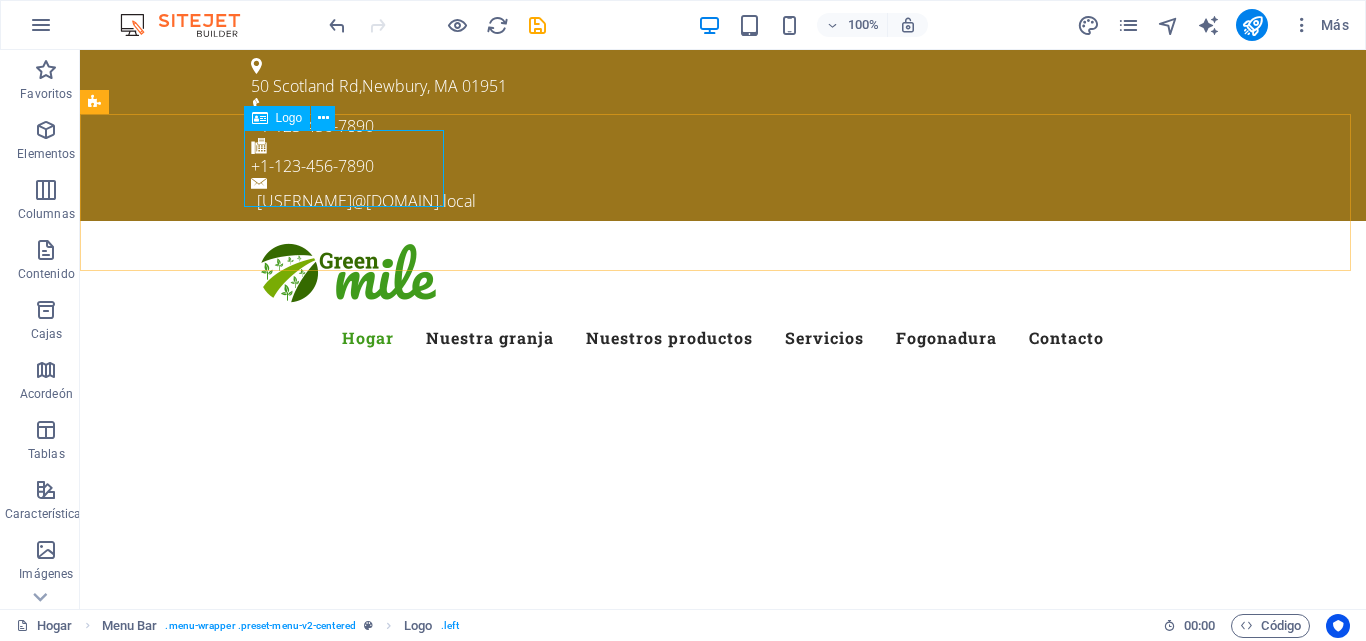 click on "Logo" at bounding box center [277, 118] 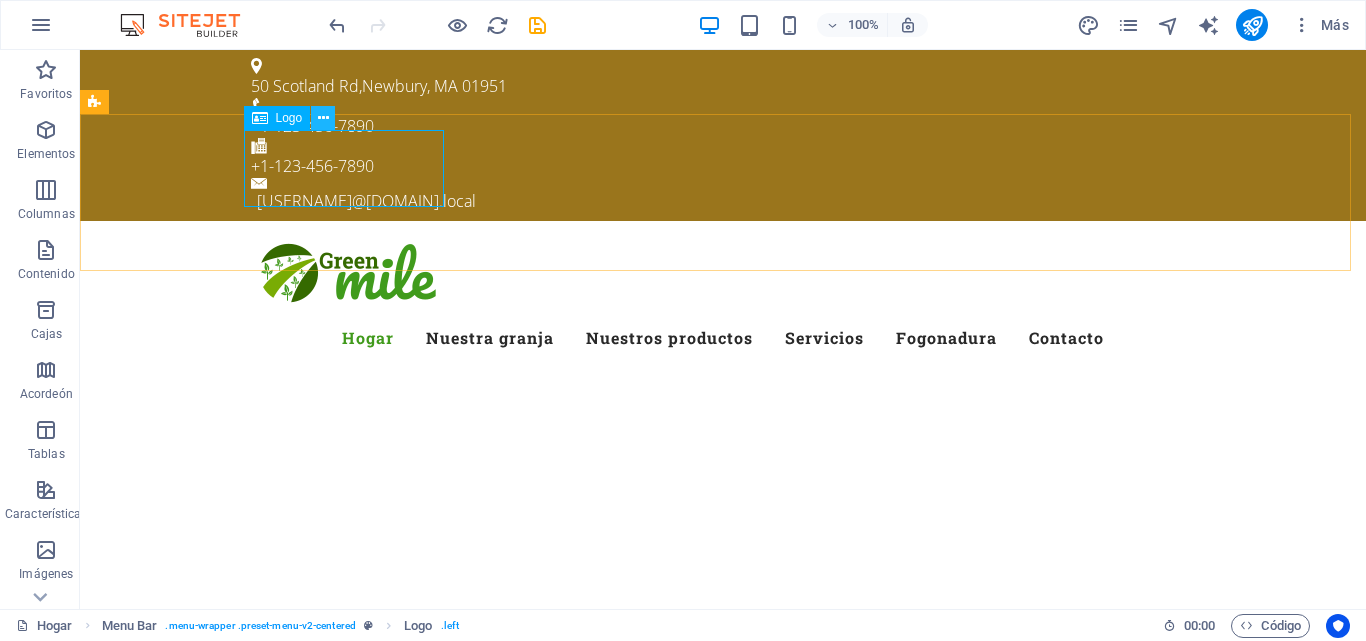 click at bounding box center [323, 118] 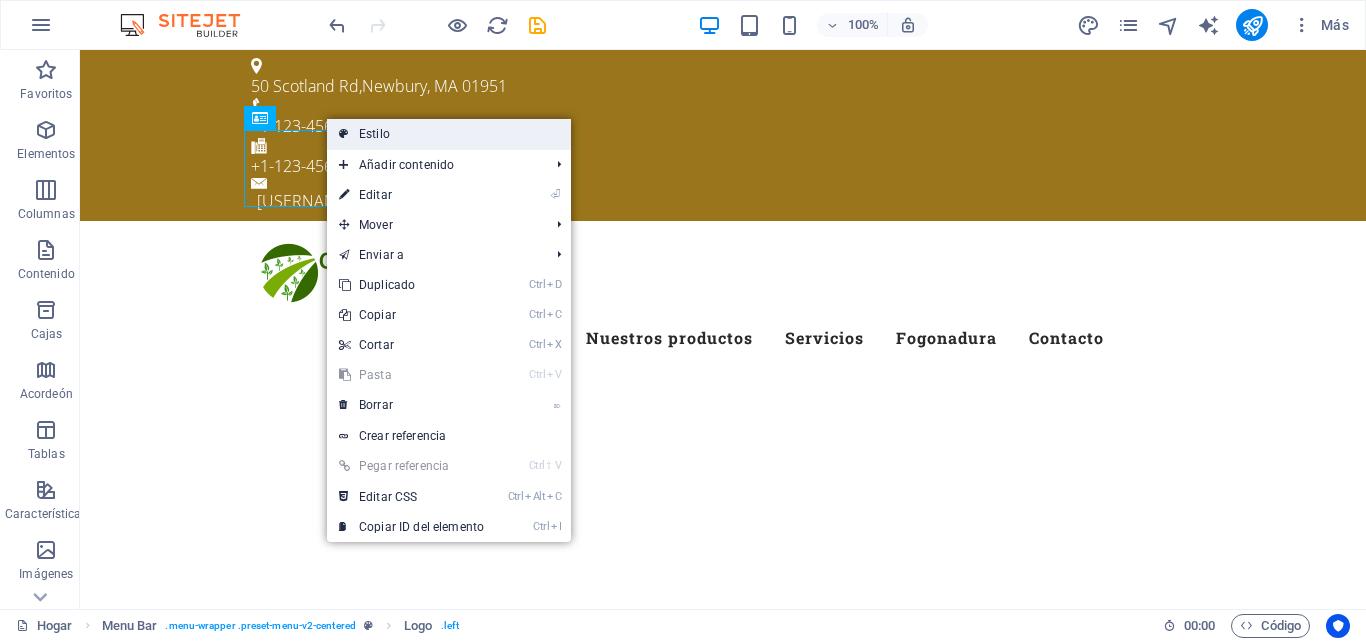 click on "Estilo" at bounding box center (374, 134) 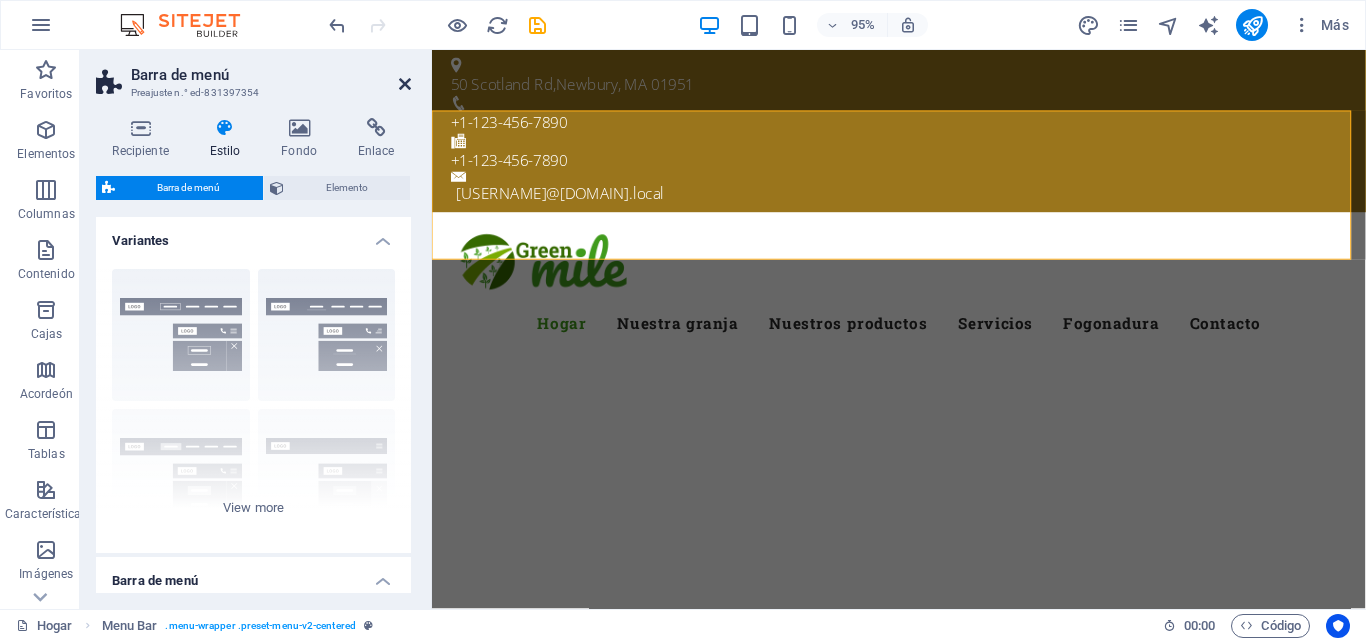 click at bounding box center (405, 84) 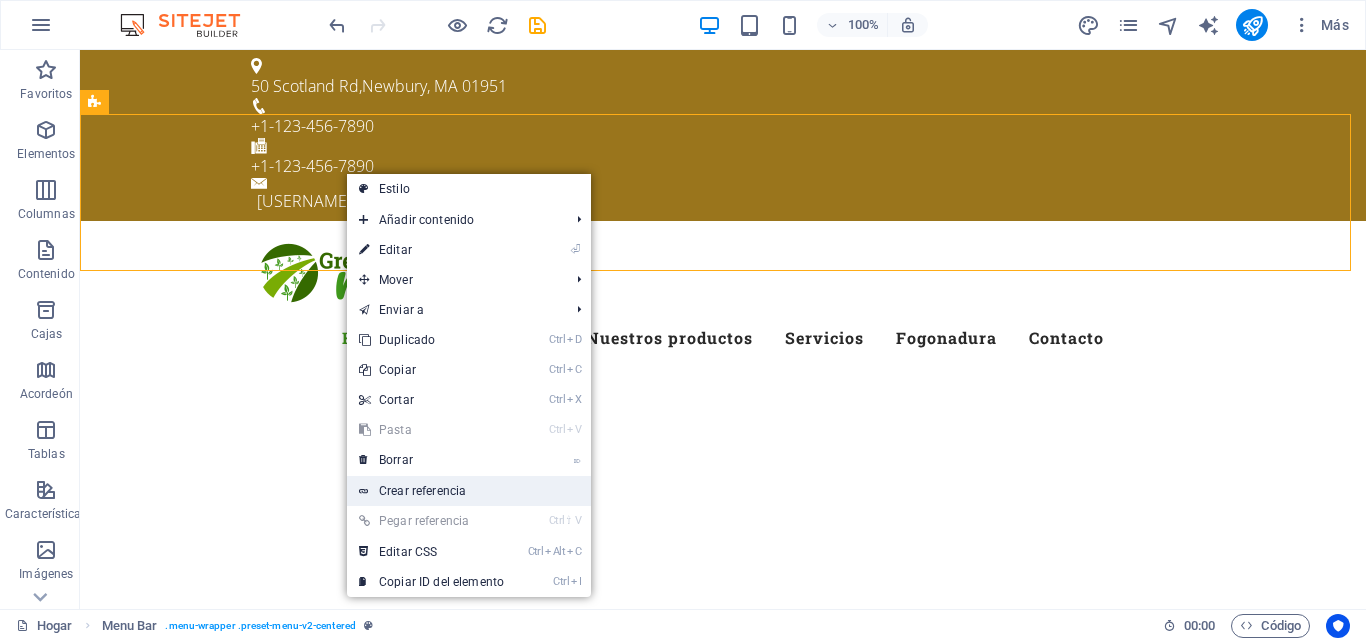 click on "Crear referencia" at bounding box center [469, 491] 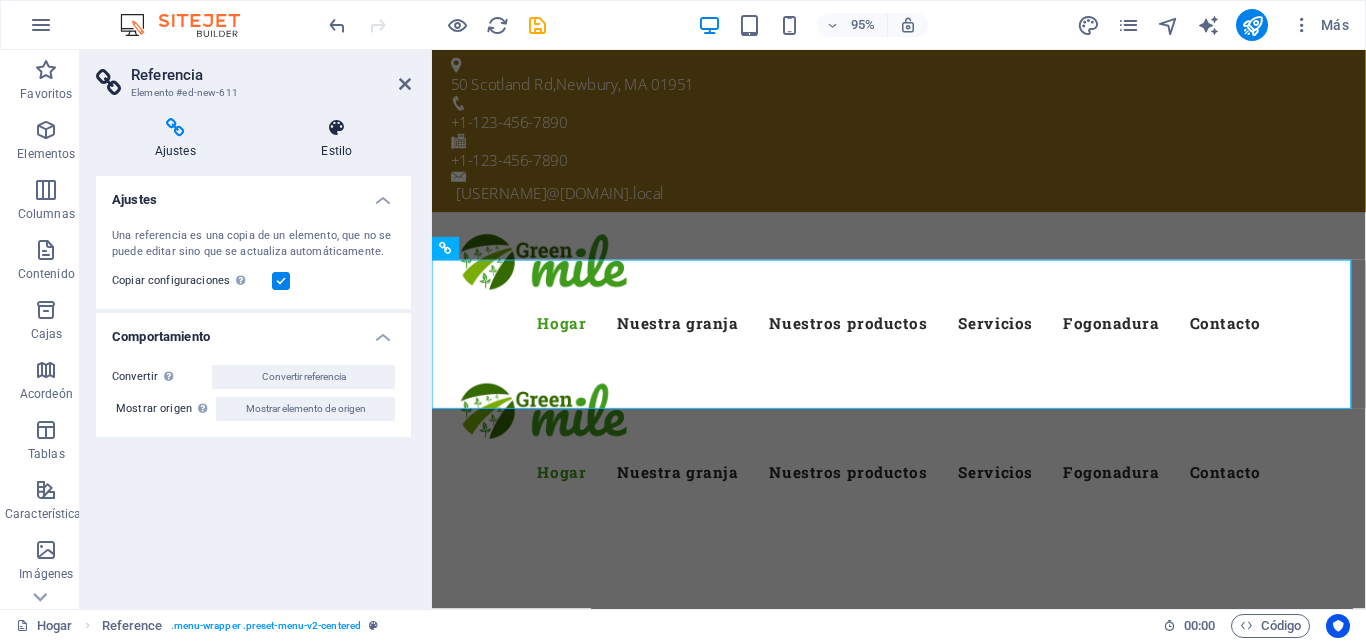 click on "Estilo" at bounding box center (336, 151) 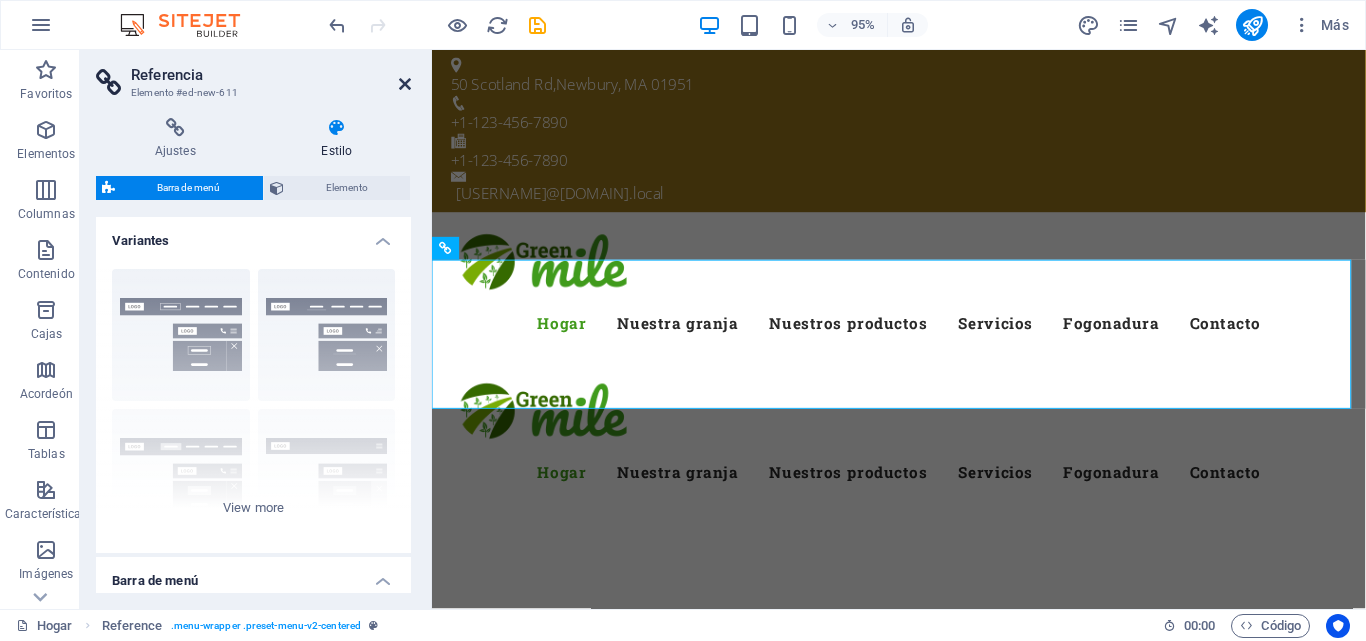click at bounding box center (405, 84) 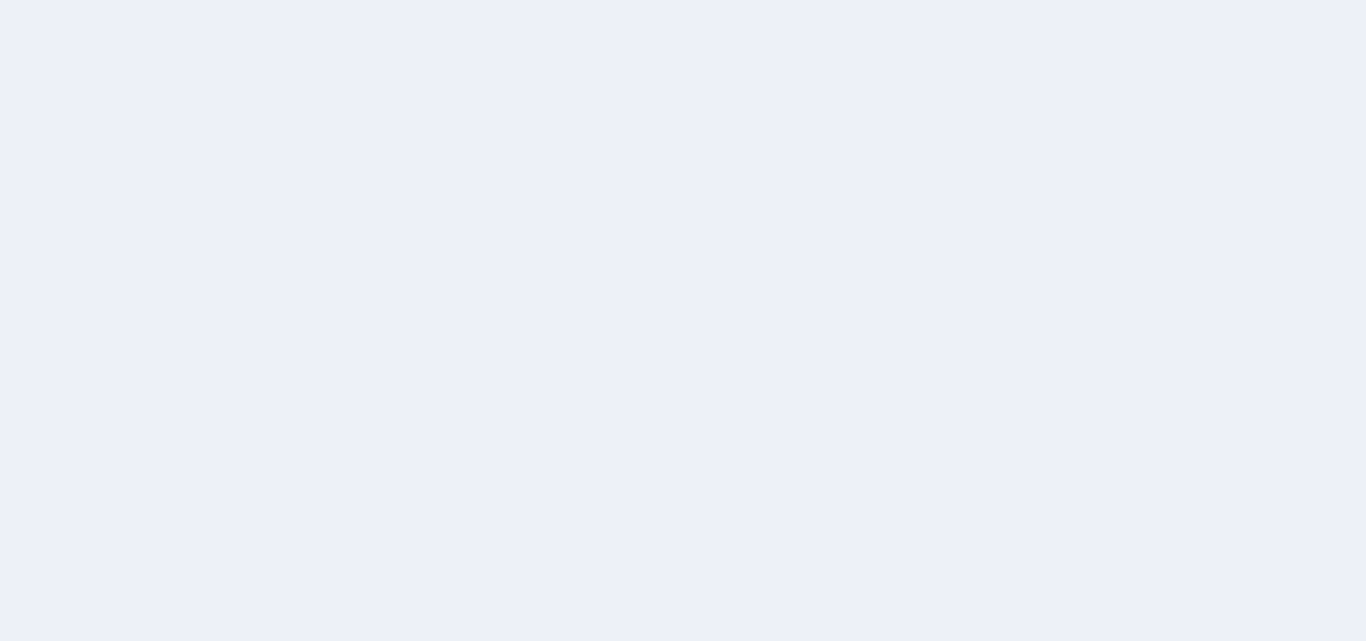 scroll, scrollTop: 0, scrollLeft: 0, axis: both 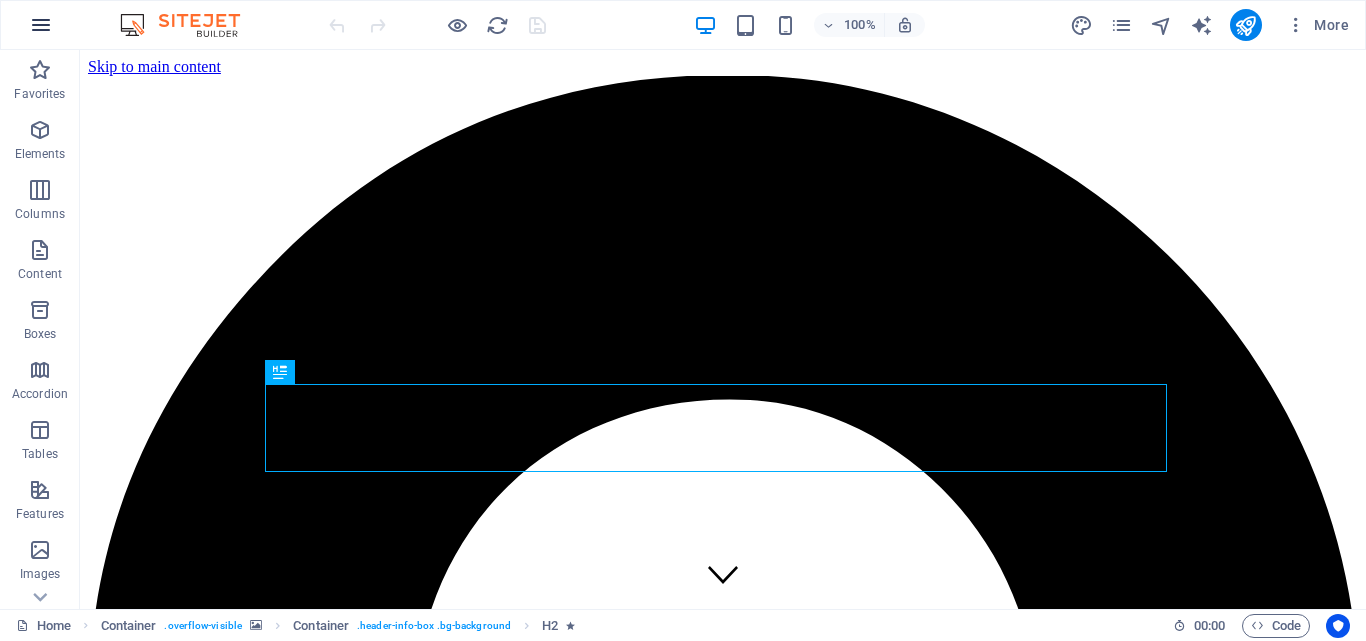 click at bounding box center [41, 25] 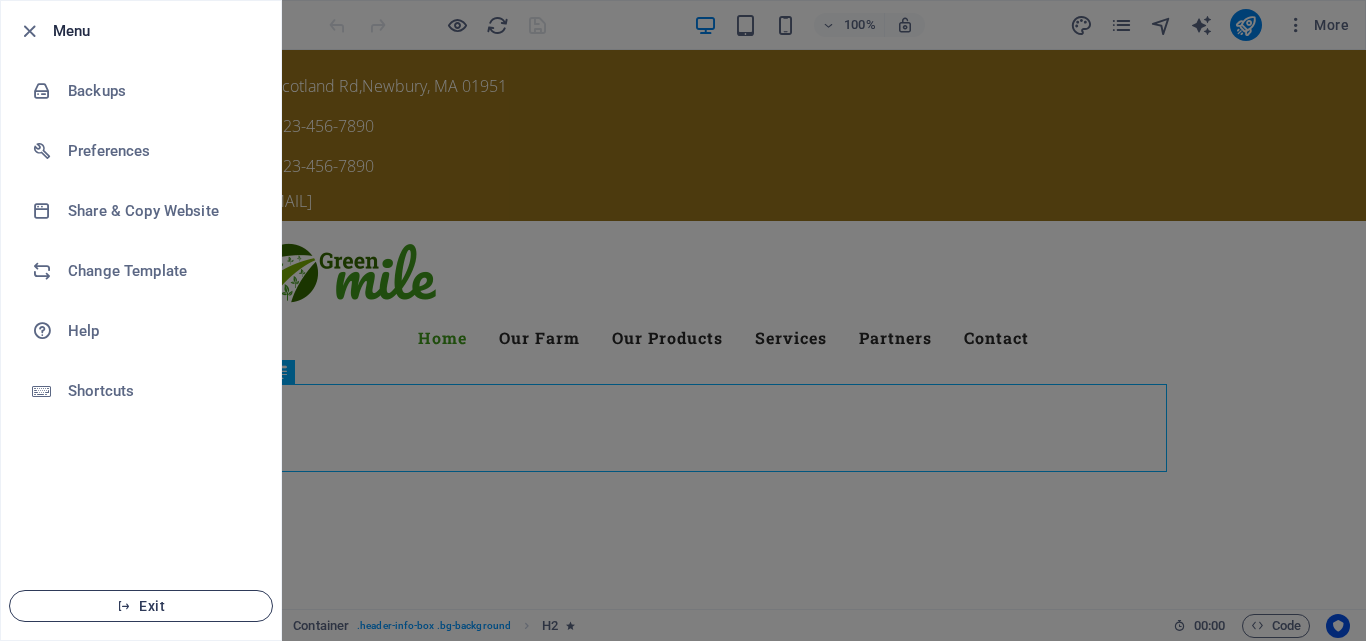click on "Exit" at bounding box center (141, 606) 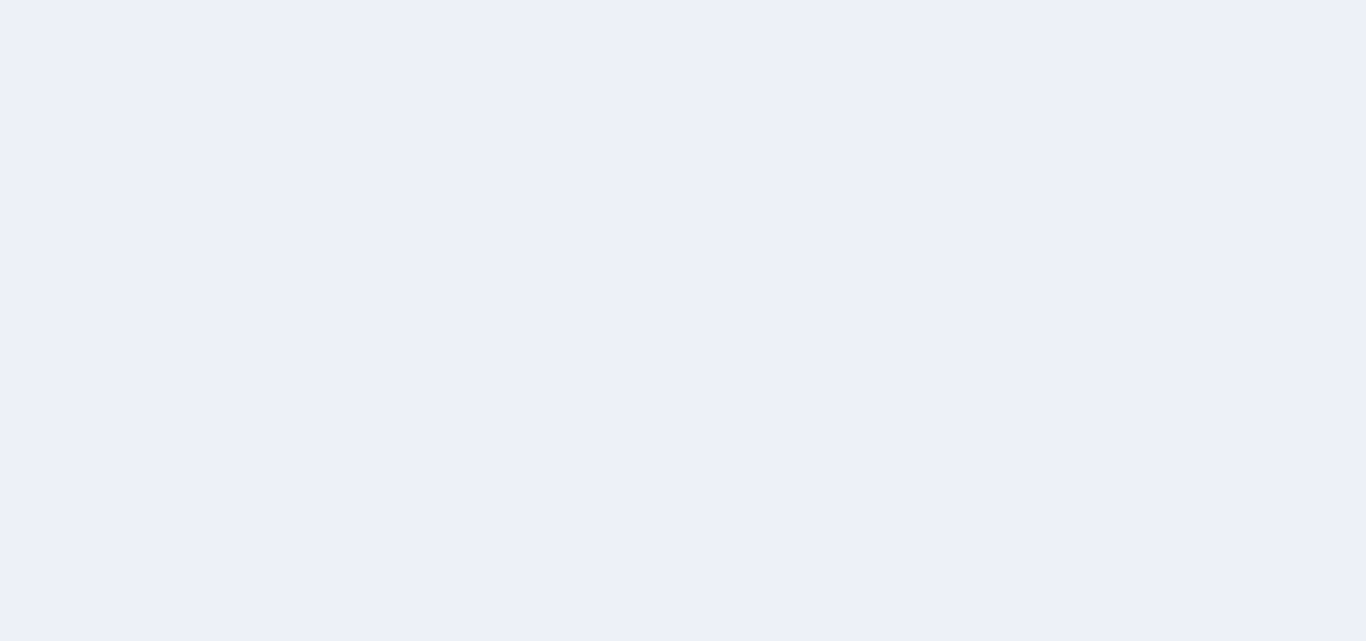 scroll, scrollTop: 0, scrollLeft: 0, axis: both 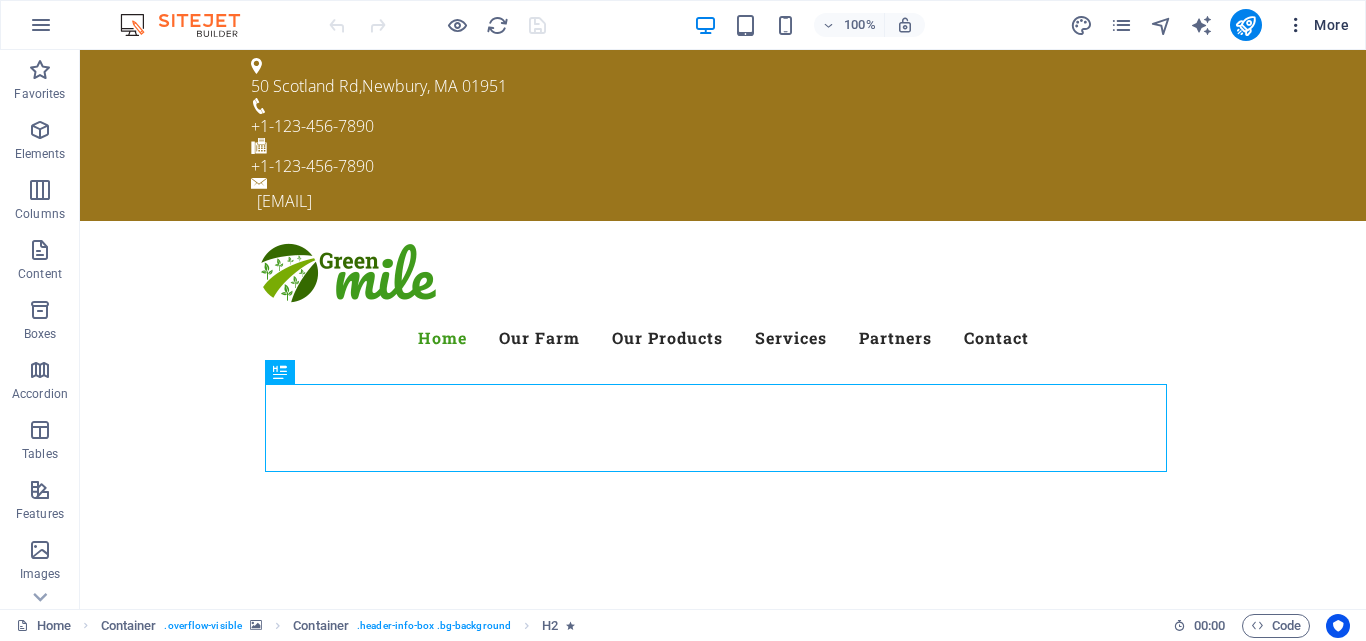 click on "More" at bounding box center (1317, 25) 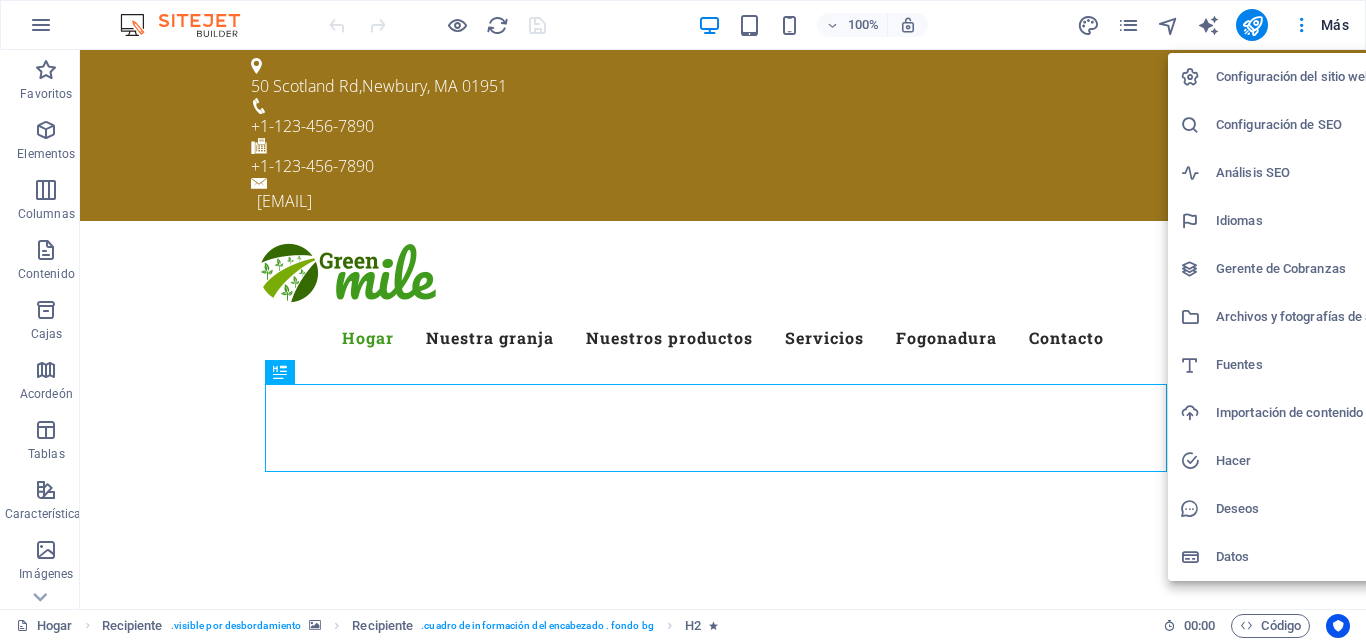 click at bounding box center [683, 320] 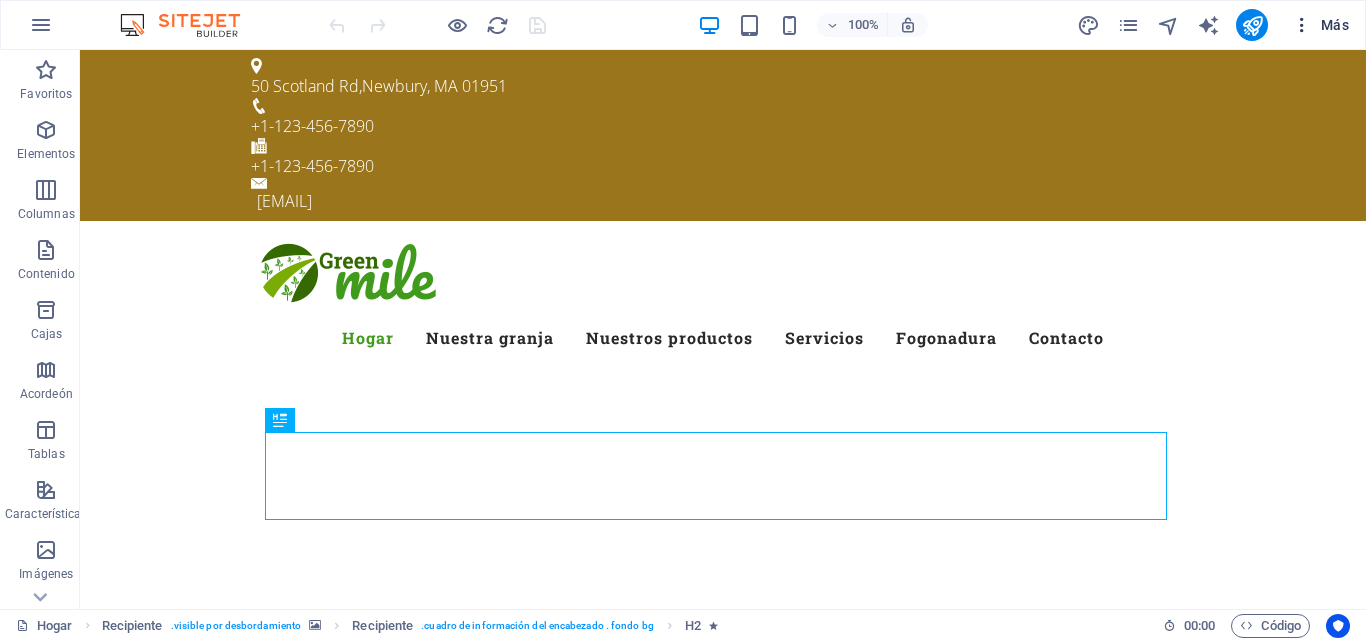 click at bounding box center (1302, 25) 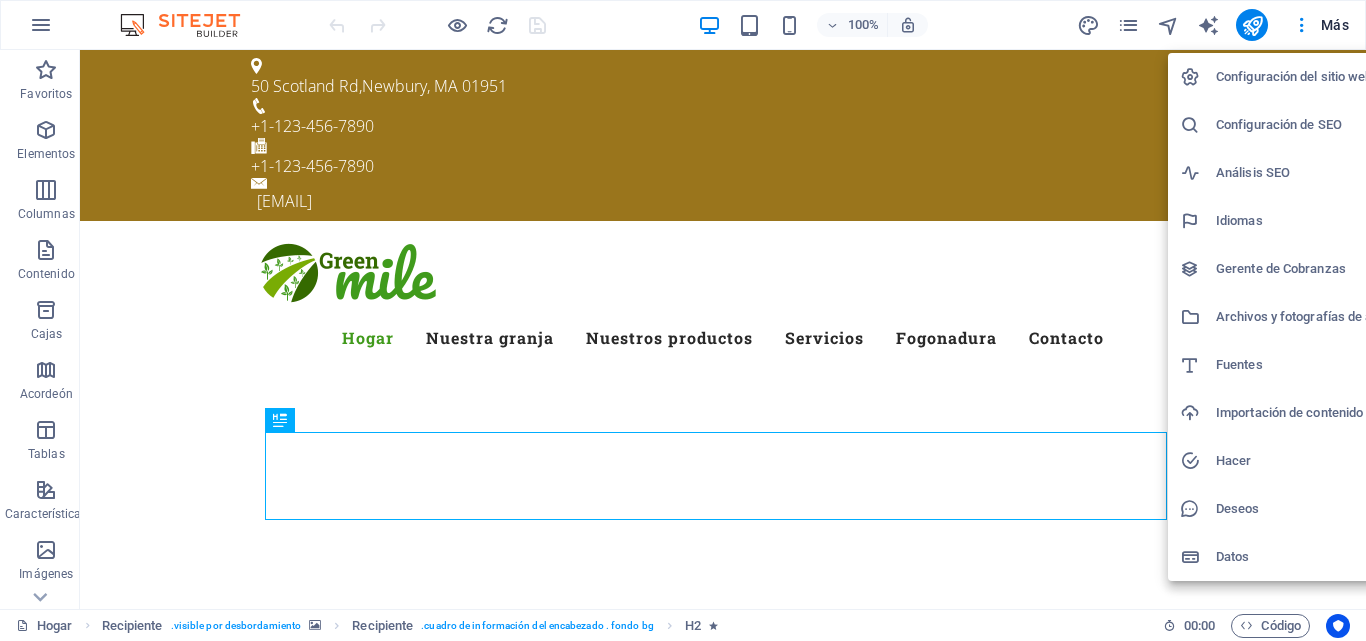 click at bounding box center [683, 320] 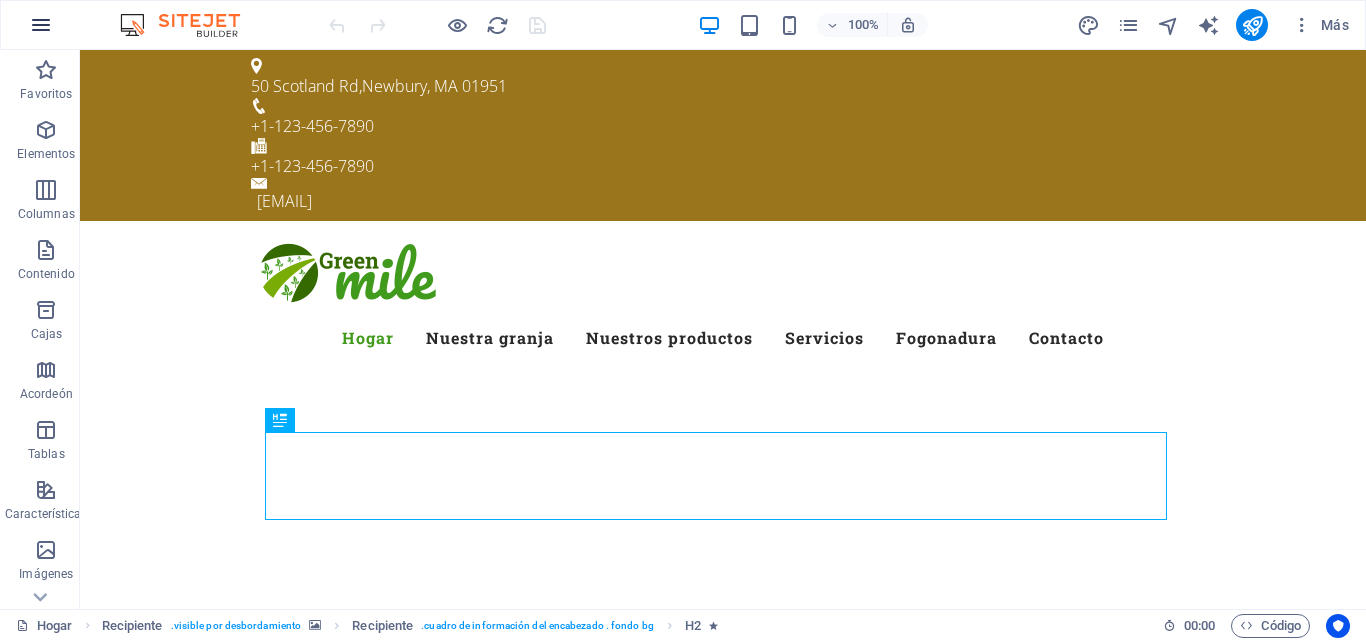 click at bounding box center (41, 25) 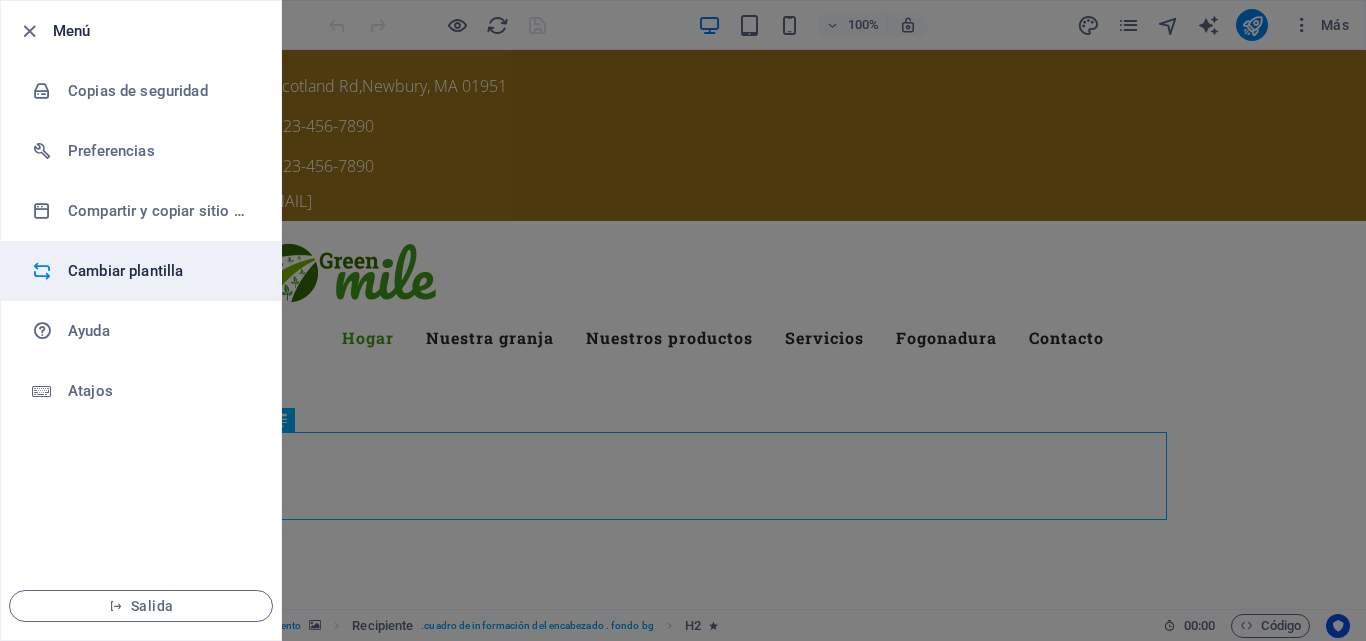 click on "Cambiar plantilla" at bounding box center (125, 271) 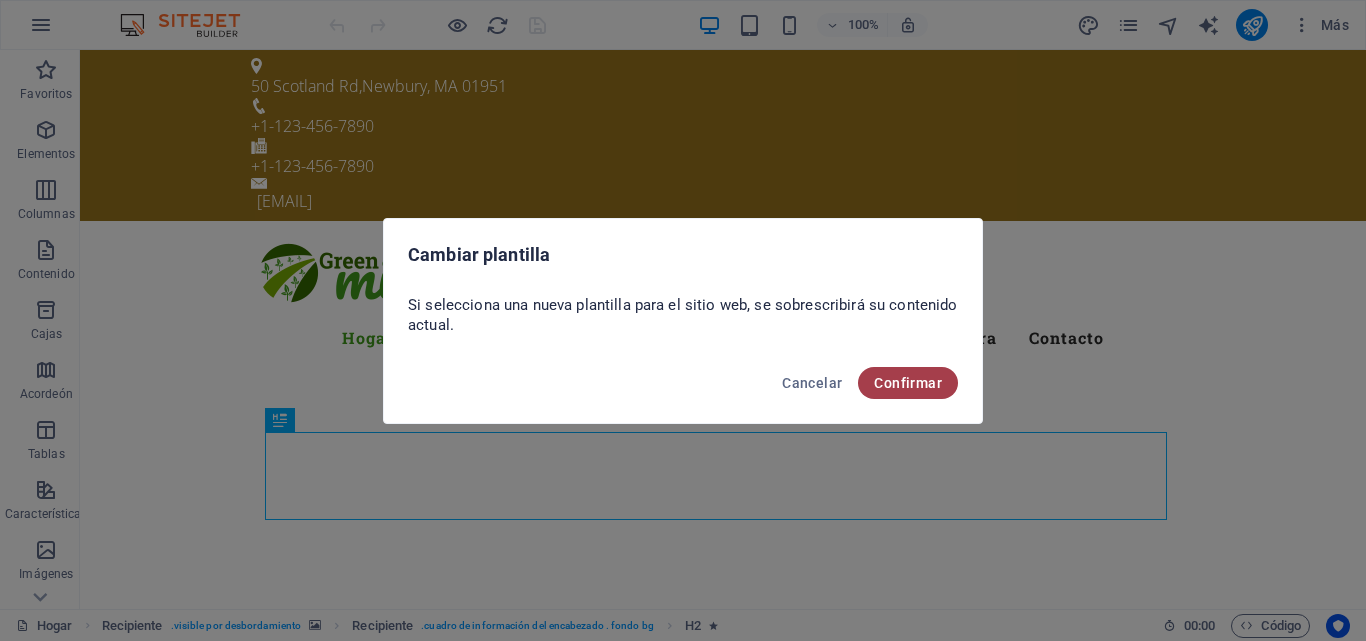 click on "Confirmar" at bounding box center [908, 383] 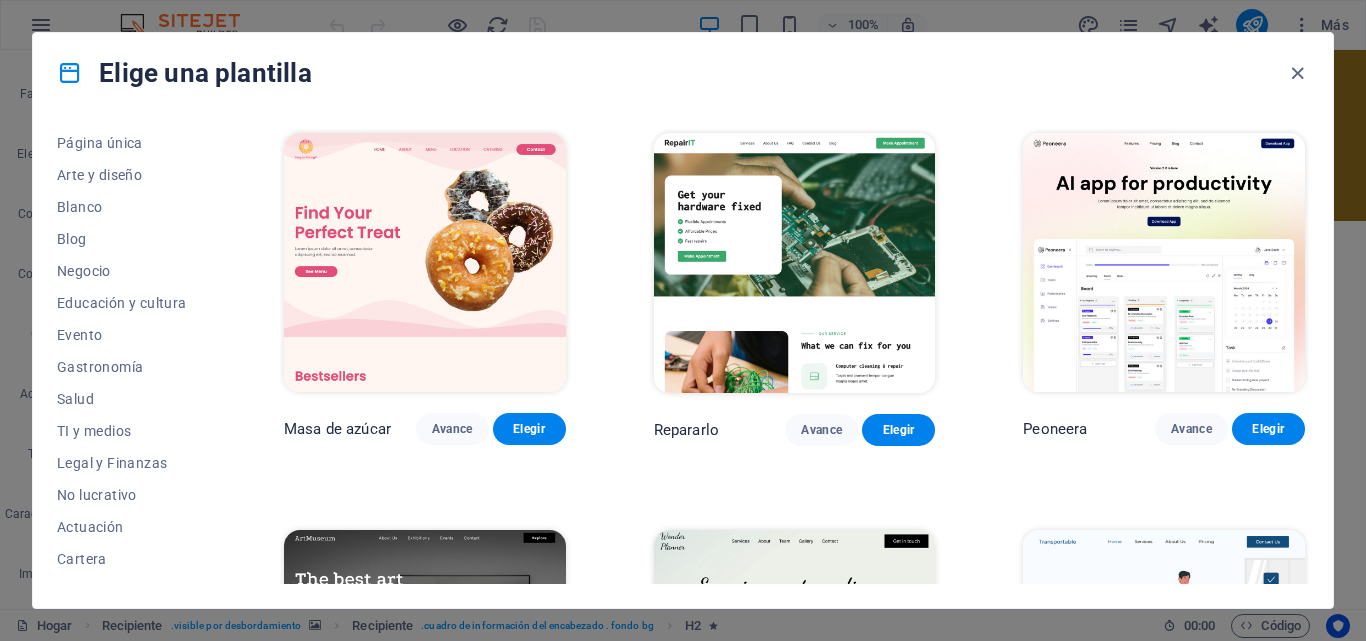 scroll, scrollTop: 195, scrollLeft: 0, axis: vertical 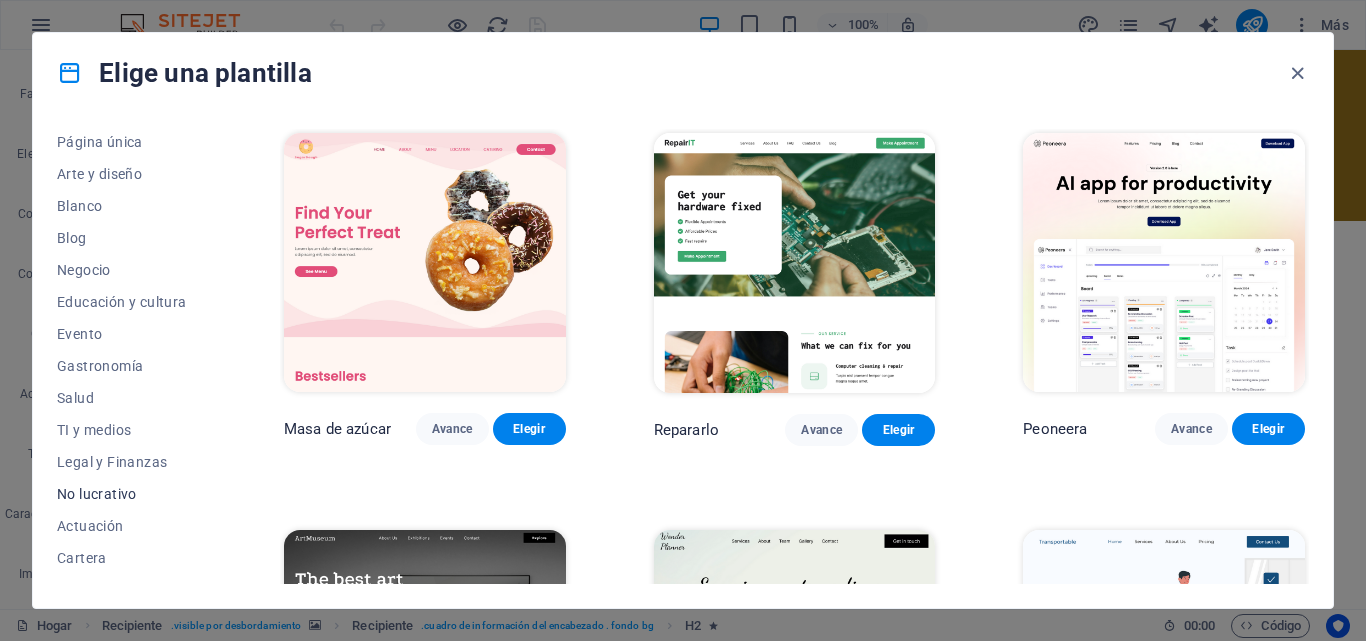 click on "No lucrativo" at bounding box center [97, 494] 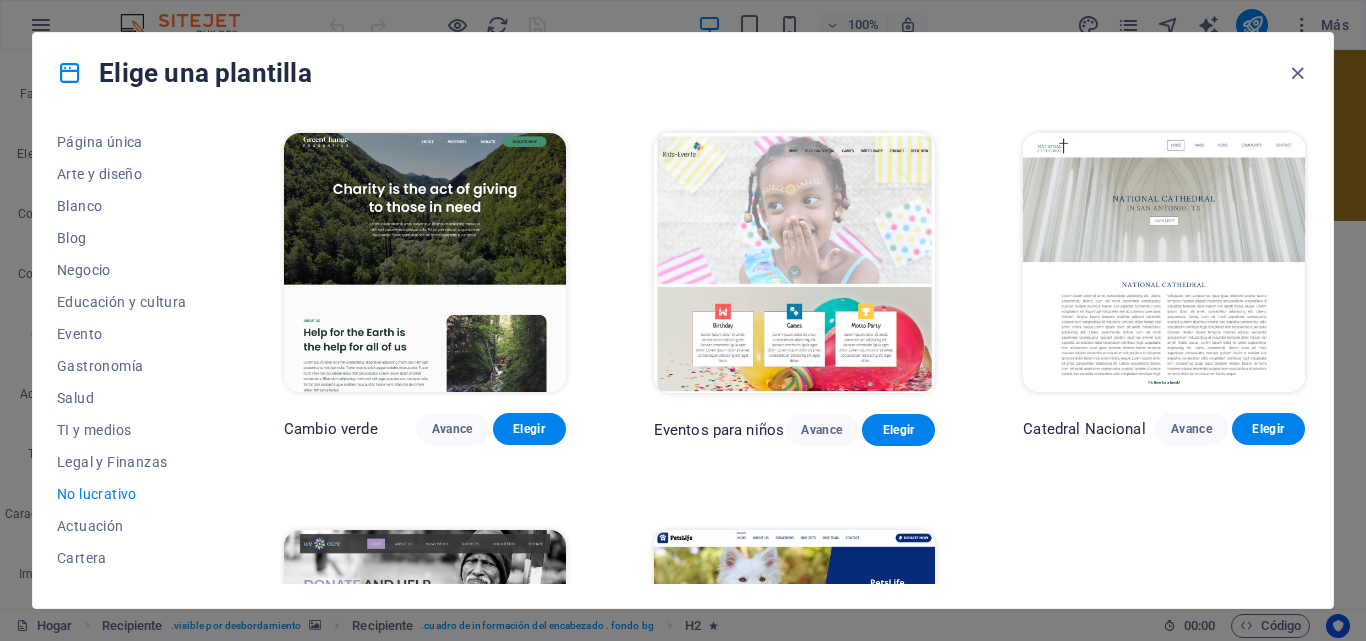 drag, startPoint x: 217, startPoint y: 426, endPoint x: 216, endPoint y: 472, distance: 46.010868 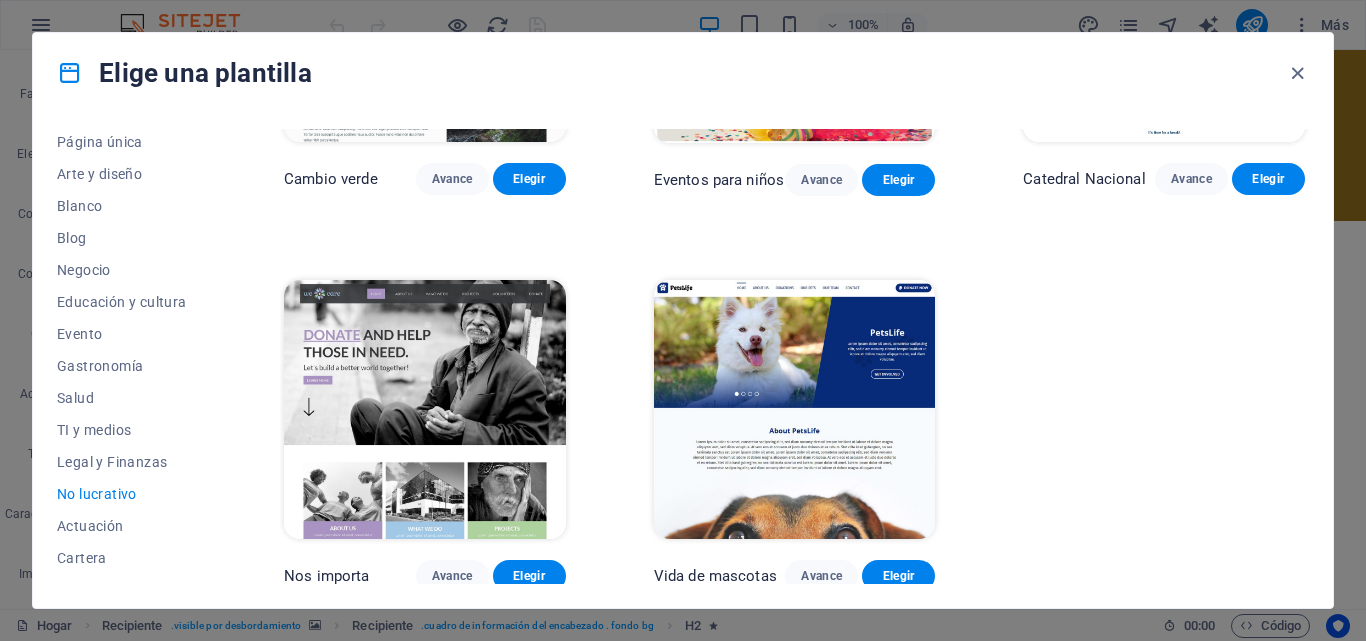 scroll, scrollTop: 262, scrollLeft: 0, axis: vertical 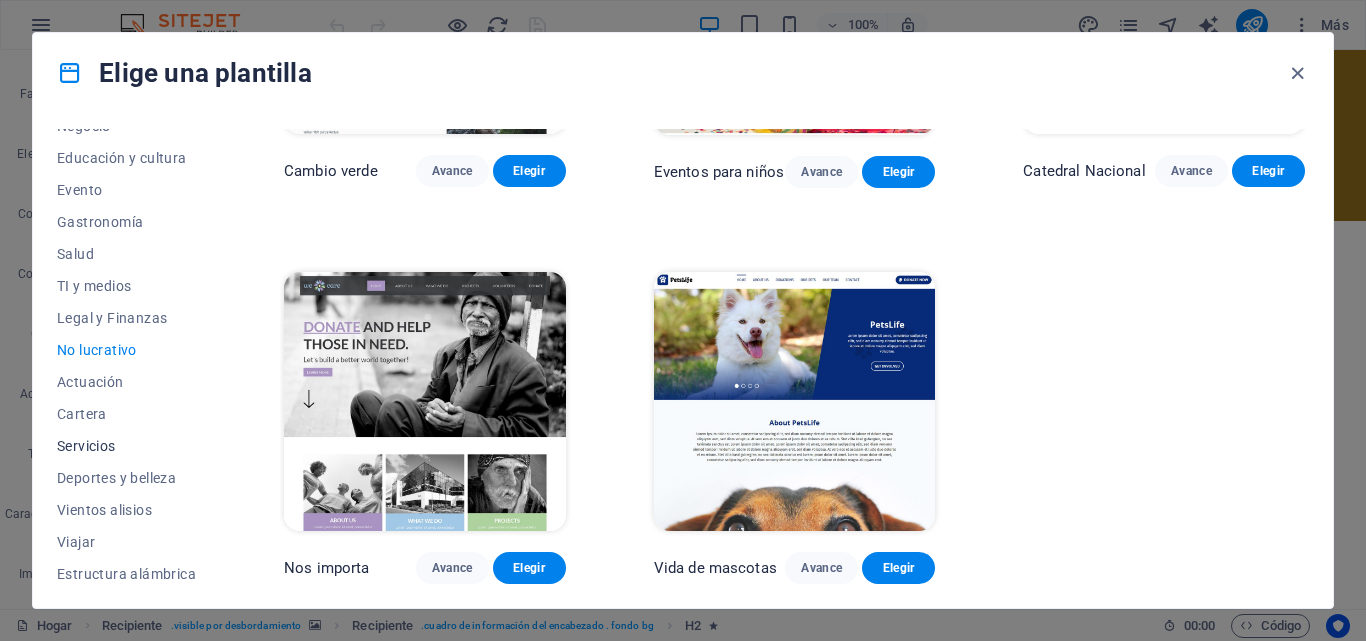 click on "Servicios" at bounding box center [126, 446] 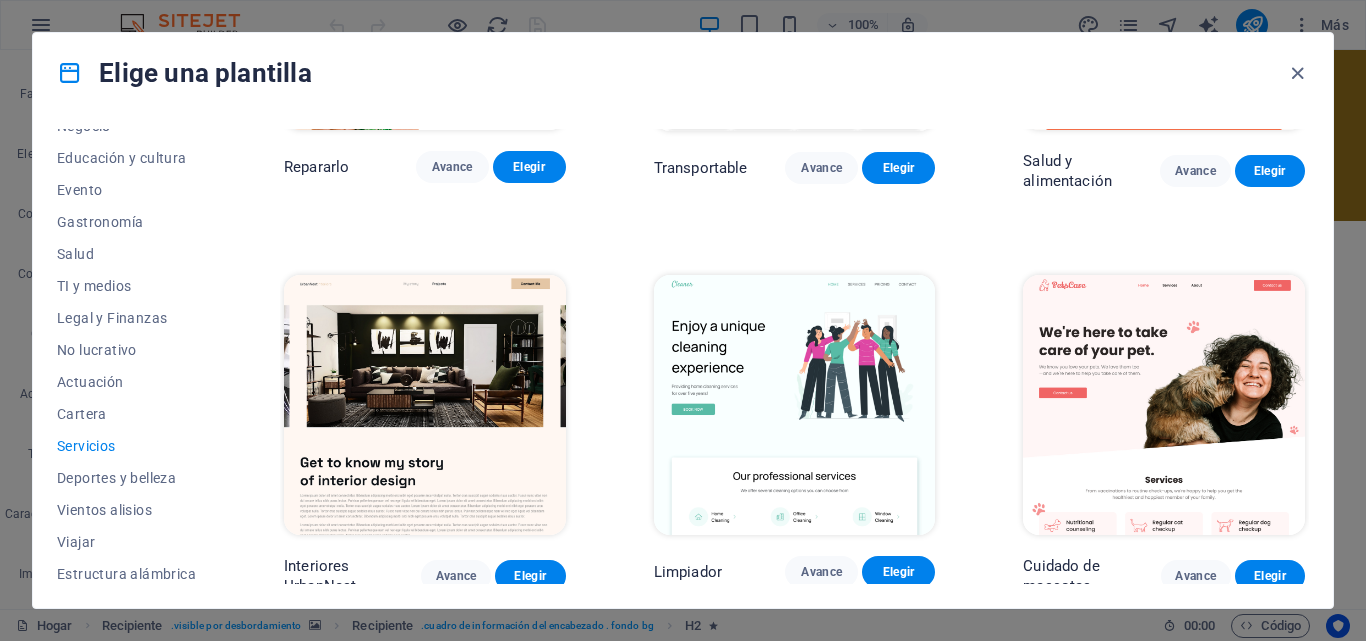drag, startPoint x: 1304, startPoint y: 184, endPoint x: 1298, endPoint y: 233, distance: 49.365982 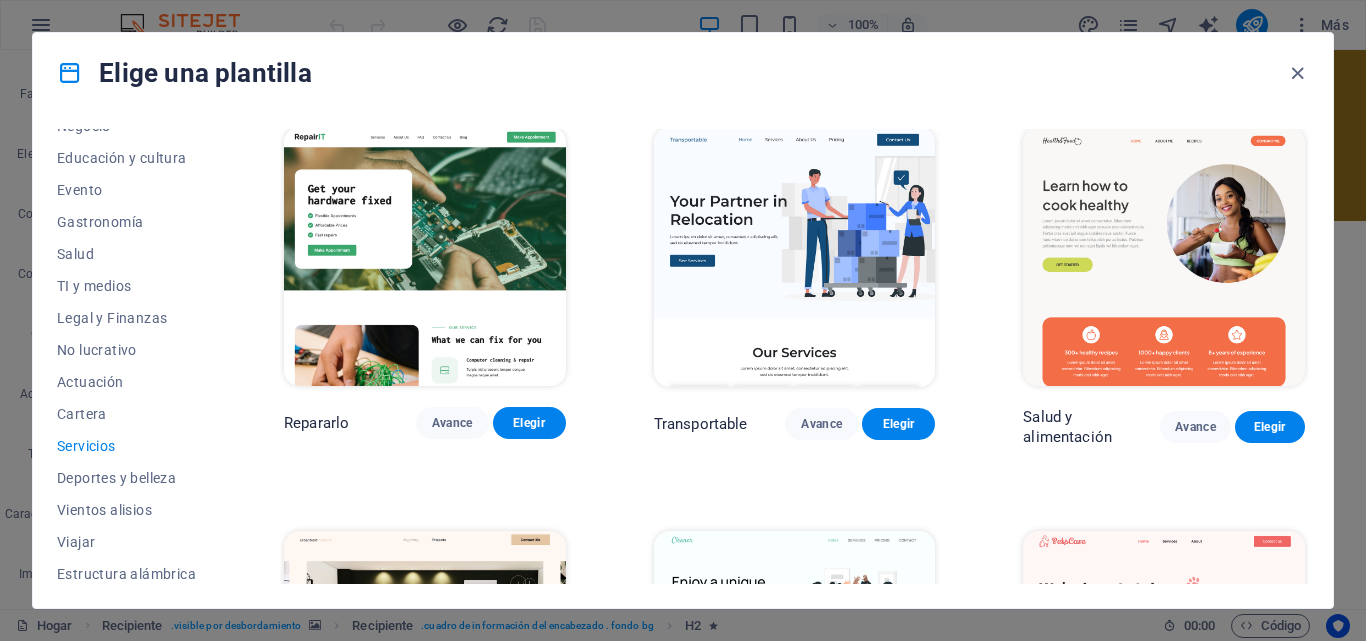 scroll, scrollTop: 0, scrollLeft: 0, axis: both 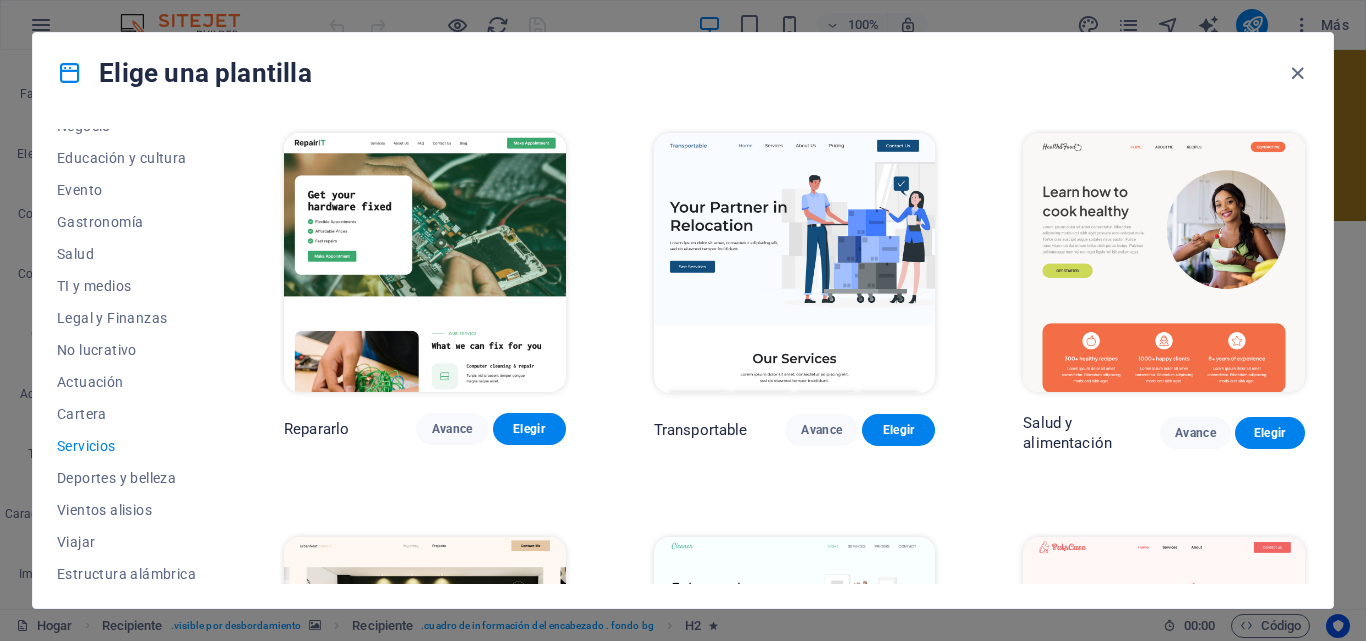 drag, startPoint x: 217, startPoint y: 452, endPoint x: 217, endPoint y: 497, distance: 45 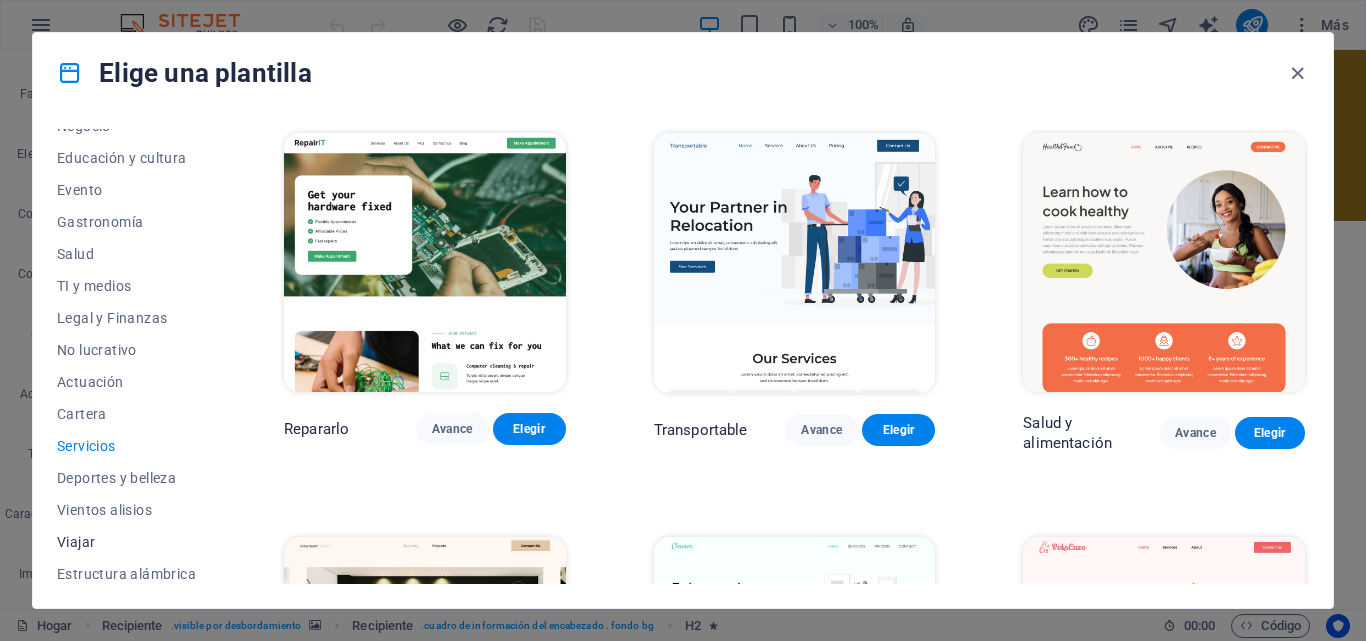 click on "Viajar" at bounding box center [126, 542] 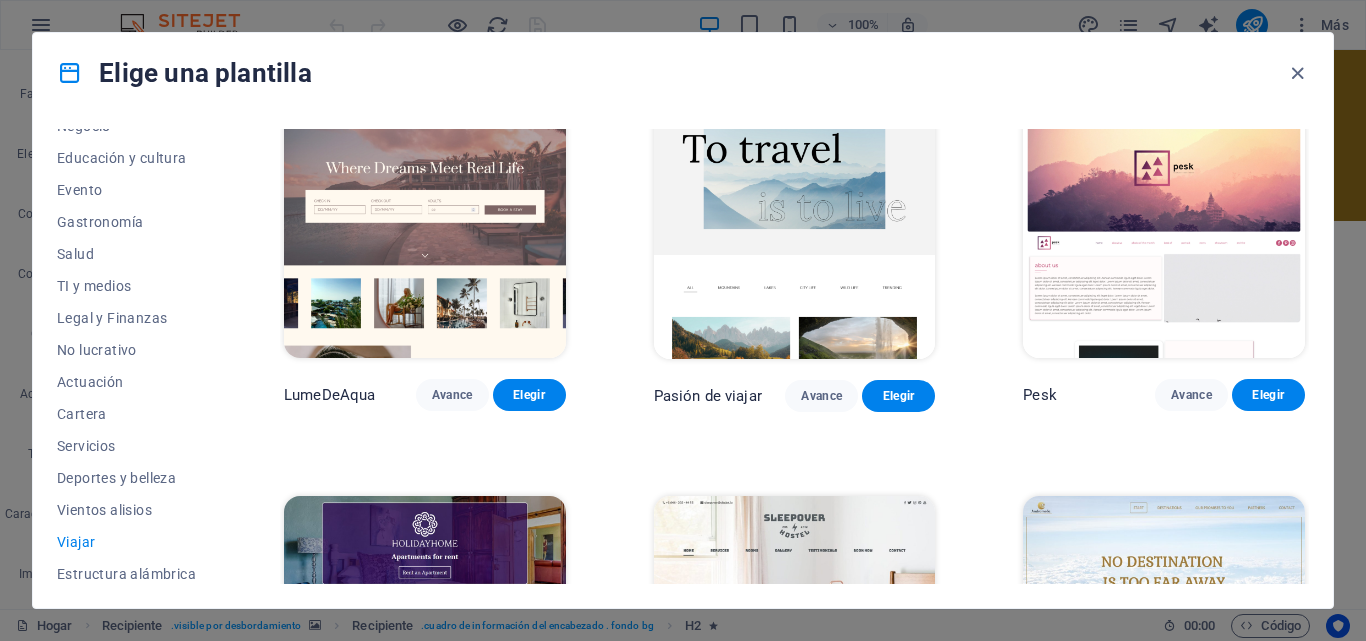 scroll, scrollTop: 0, scrollLeft: 0, axis: both 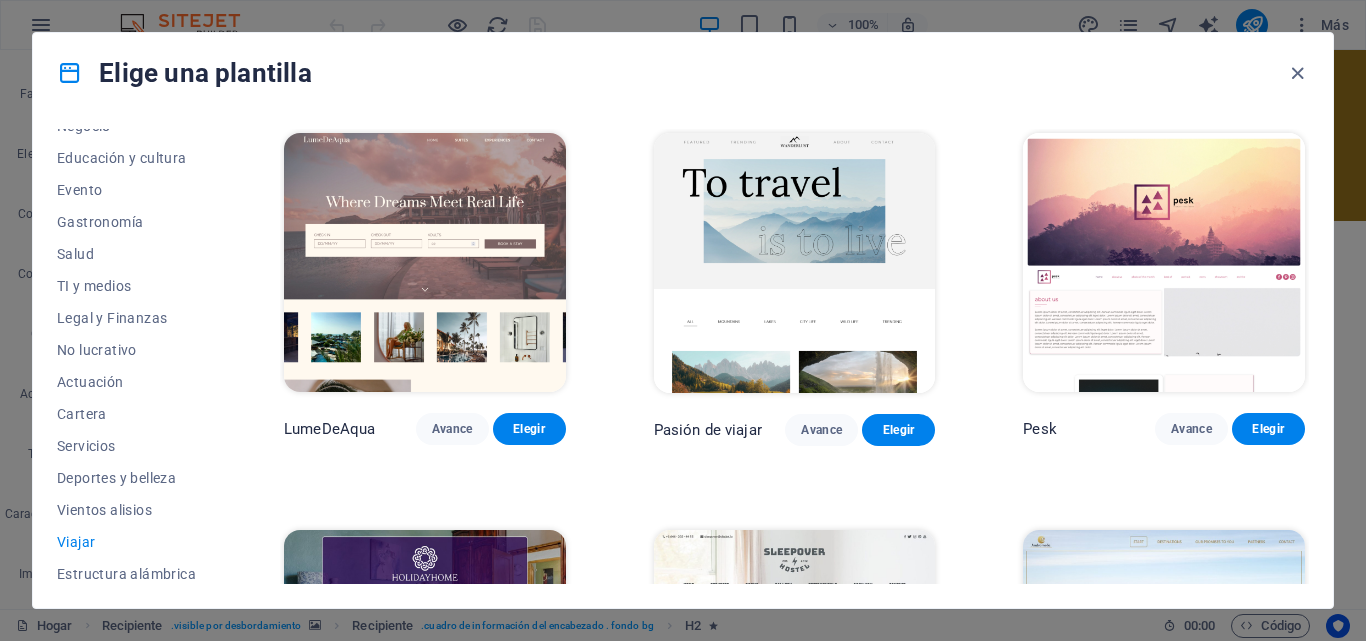 drag, startPoint x: 217, startPoint y: 509, endPoint x: 209, endPoint y: 561, distance: 52.611786 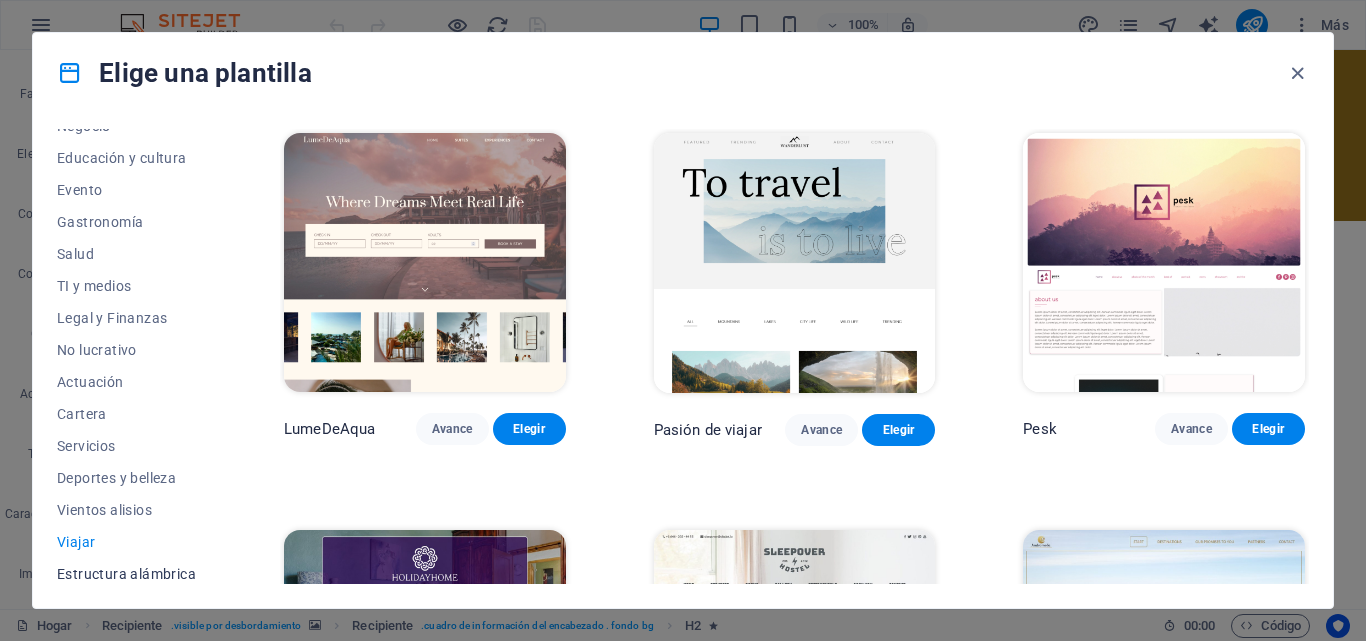 click on "Estructura alámbrica" at bounding box center [126, 574] 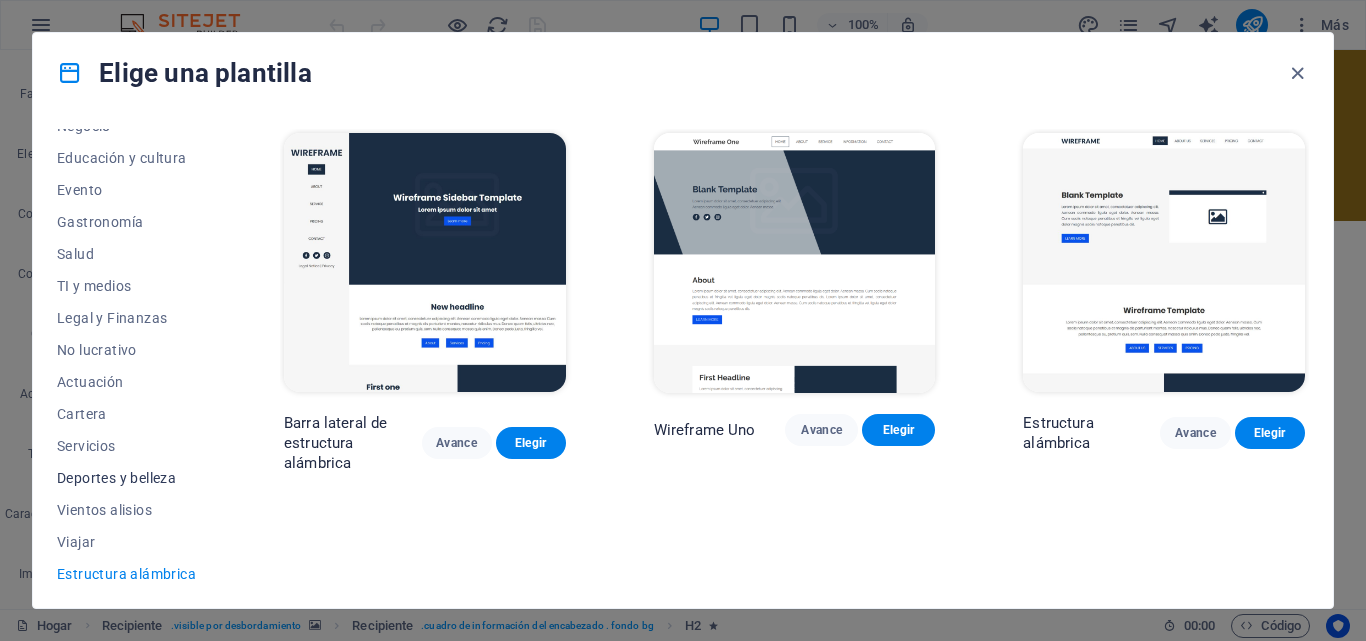 click on "Deportes y belleza" at bounding box center [126, 478] 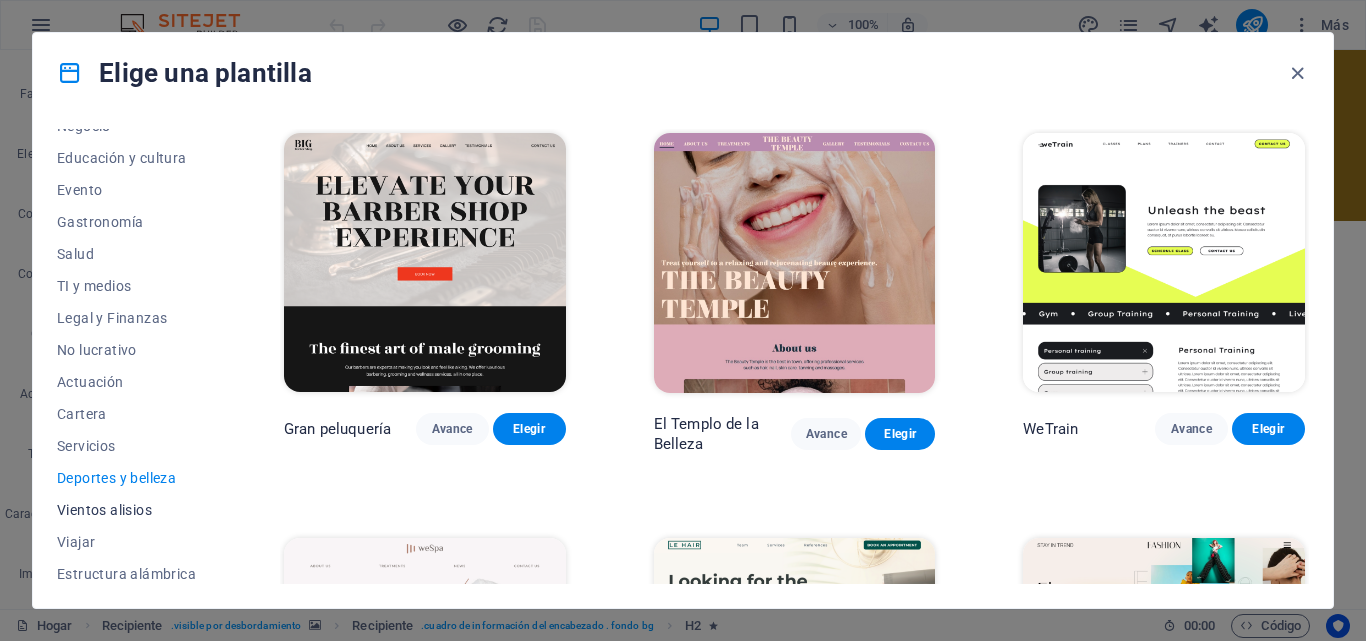 click on "Vientos alisios" at bounding box center [104, 510] 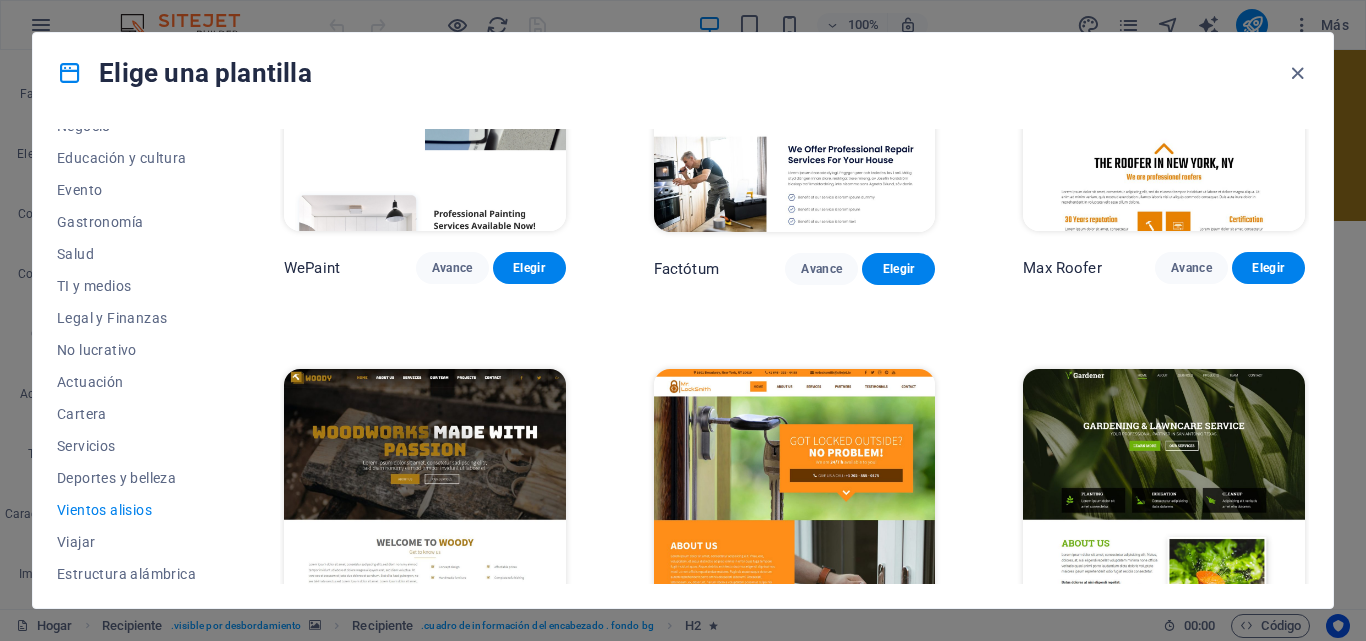 scroll, scrollTop: 0, scrollLeft: 0, axis: both 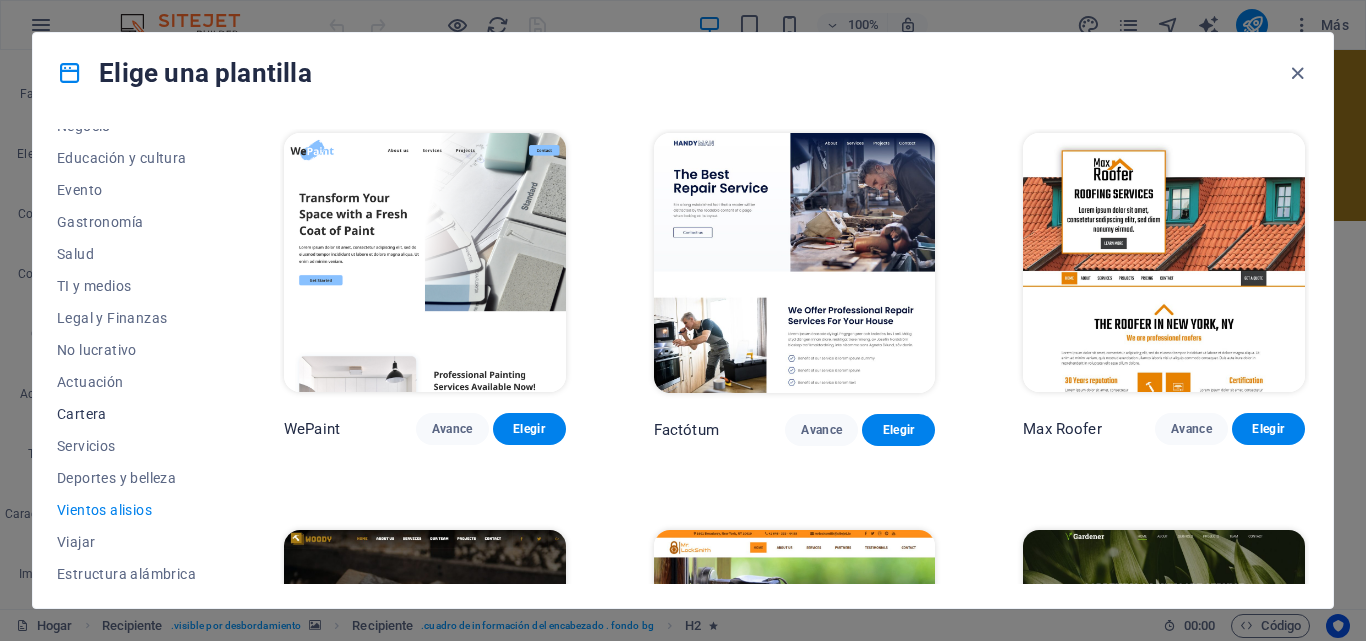 click on "Cartera" at bounding box center (82, 414) 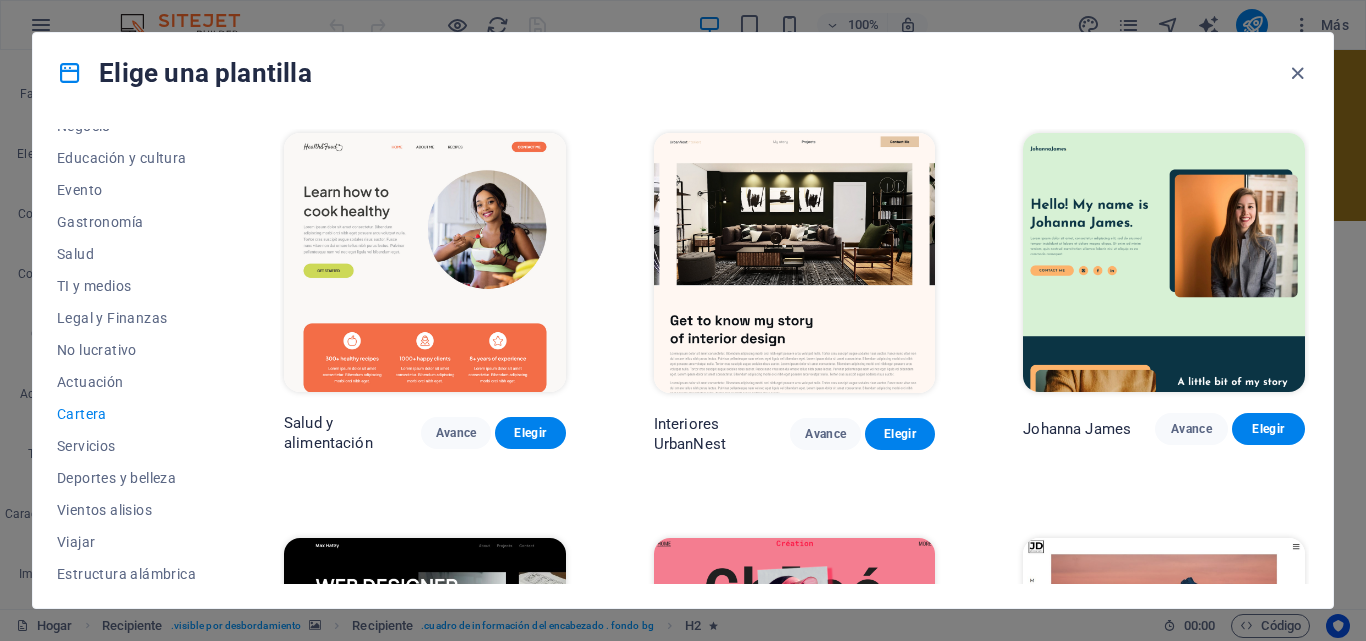 drag, startPoint x: 1311, startPoint y: 184, endPoint x: 1305, endPoint y: 273, distance: 89.20202 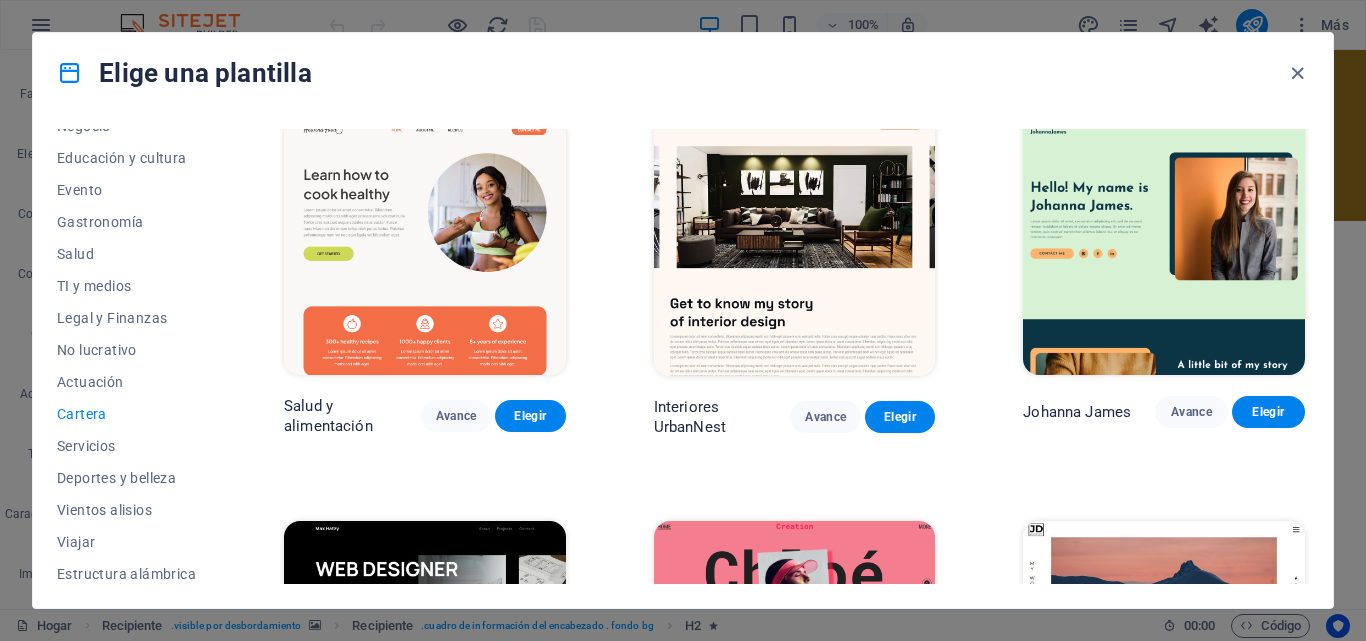 scroll, scrollTop: 0, scrollLeft: 0, axis: both 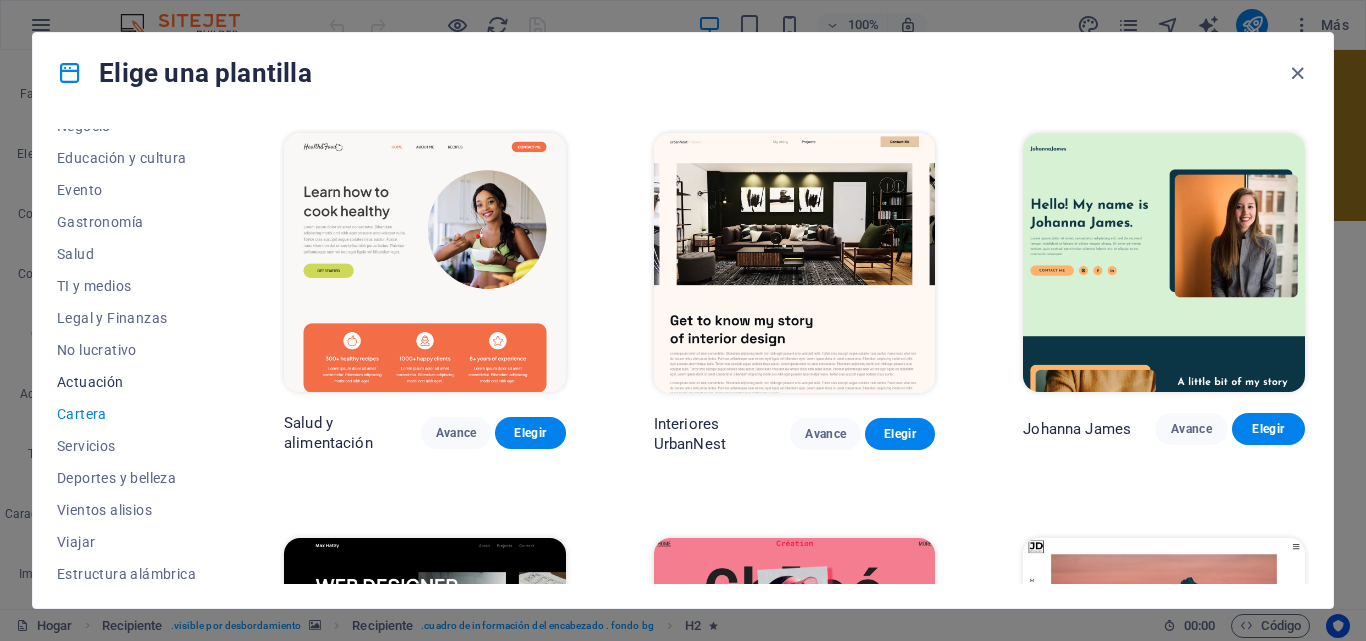click on "Actuación" at bounding box center [126, 382] 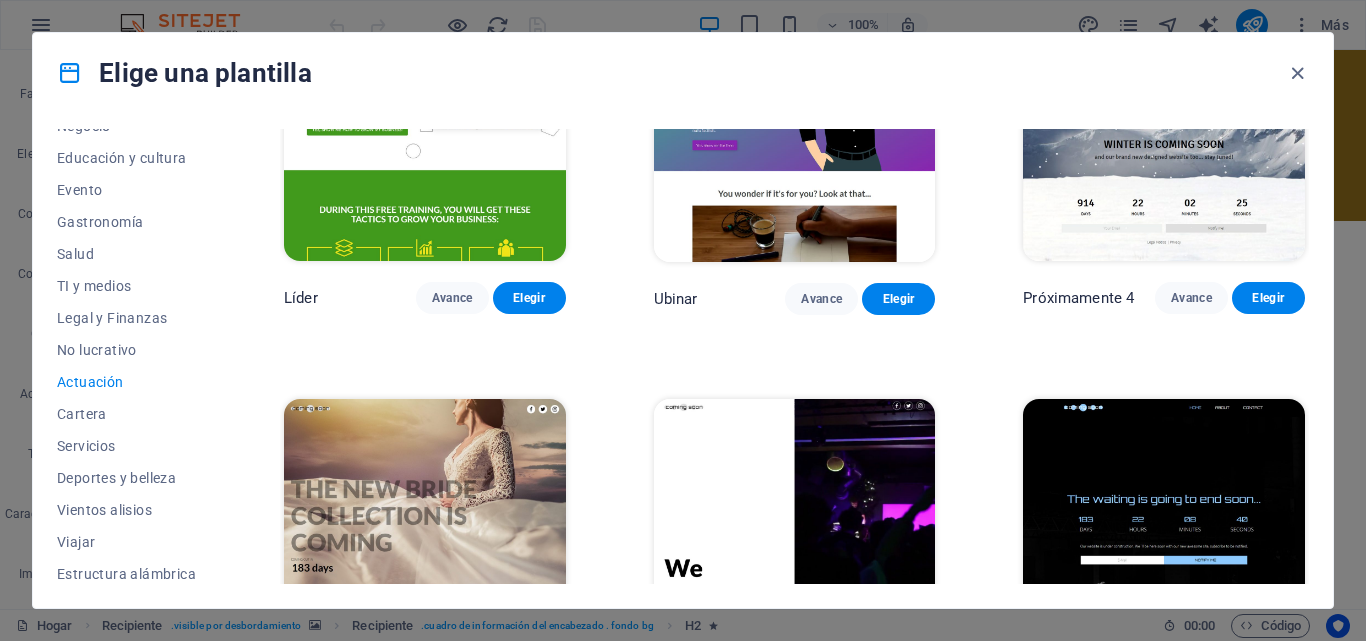 scroll, scrollTop: 1832, scrollLeft: 0, axis: vertical 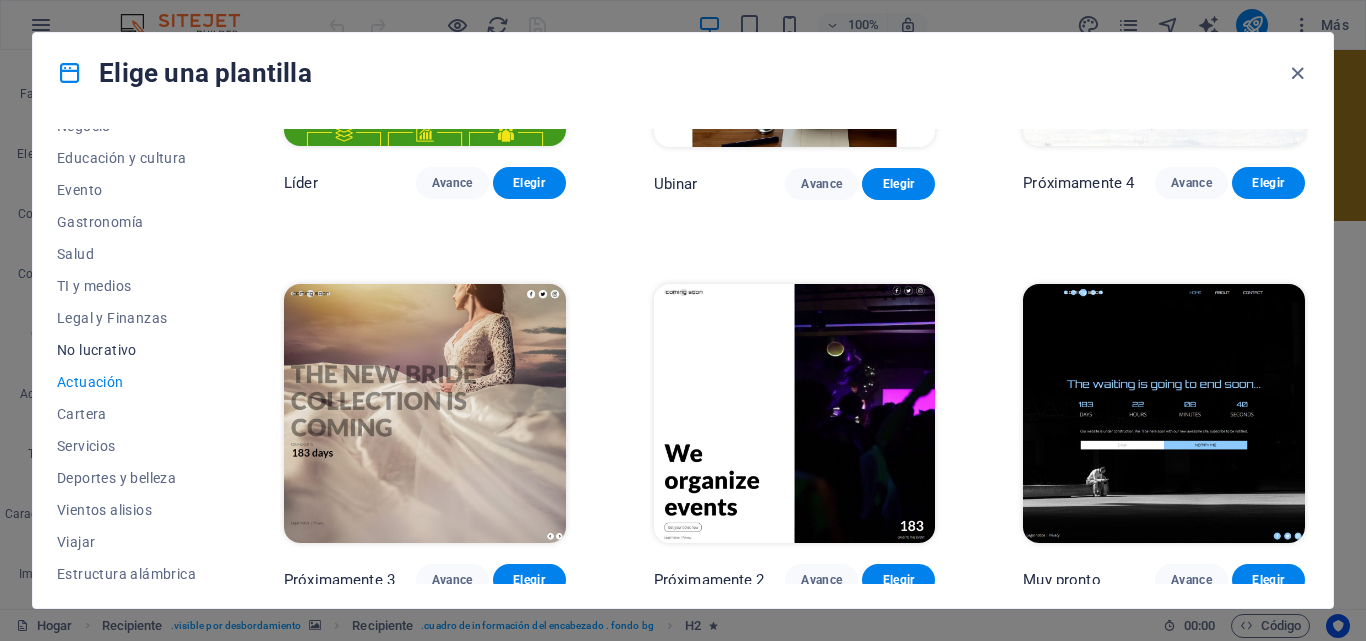 click on "No lucrativo" at bounding box center [97, 350] 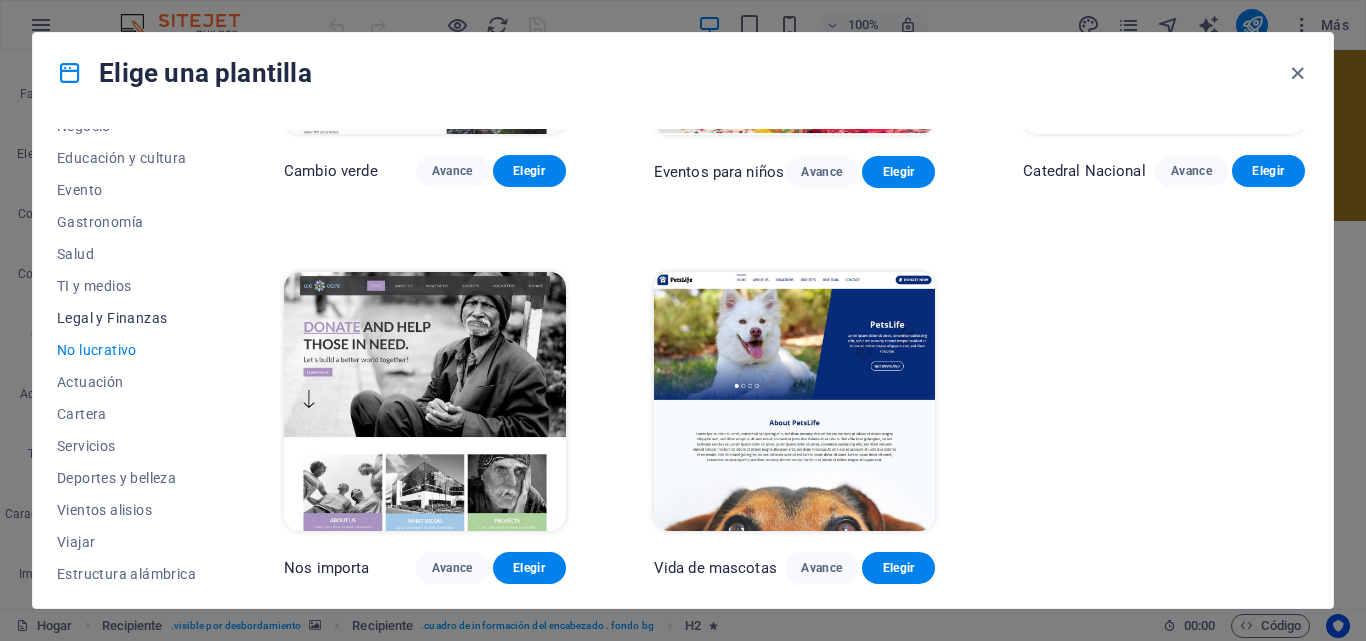 click on "Legal y Finanzas" at bounding box center [112, 318] 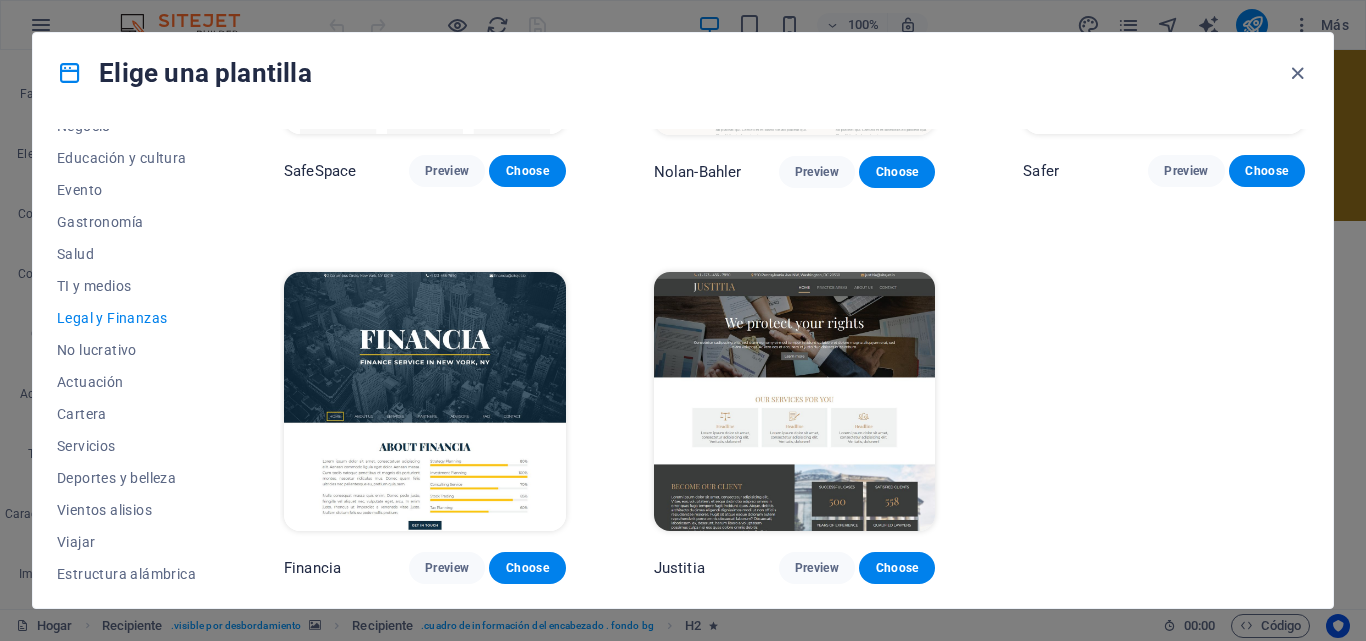 scroll, scrollTop: 254, scrollLeft: 0, axis: vertical 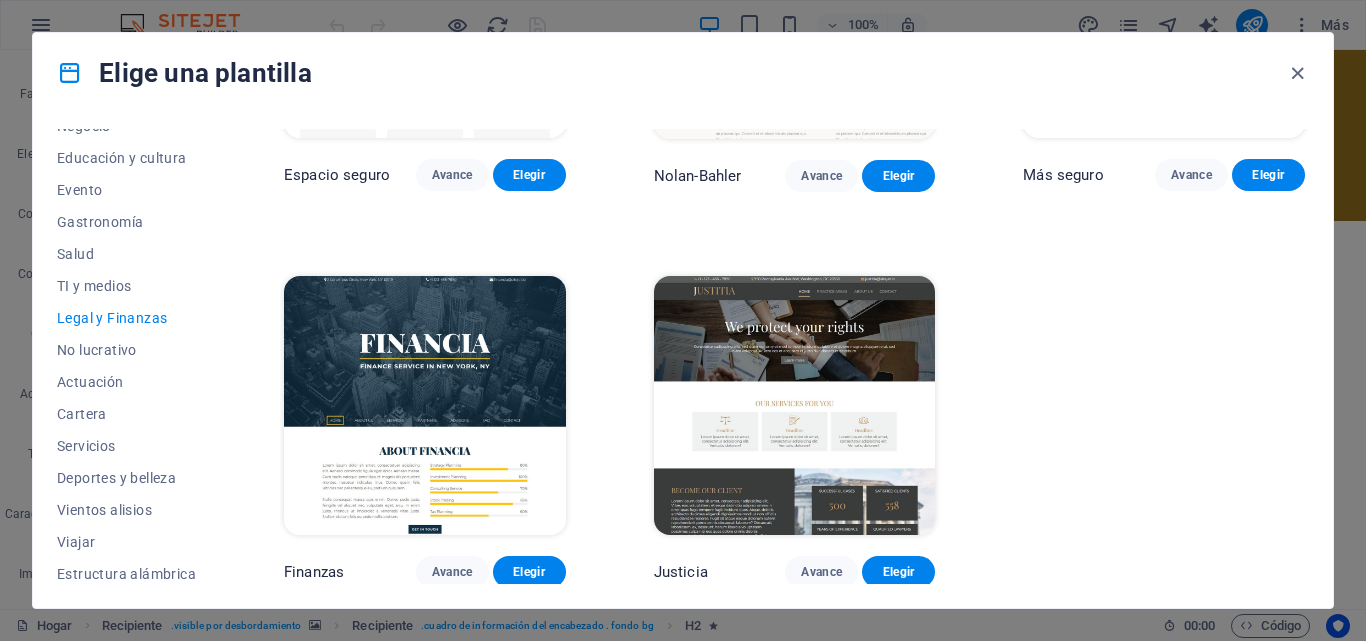 drag, startPoint x: 1301, startPoint y: 323, endPoint x: 1267, endPoint y: 271, distance: 62.1289 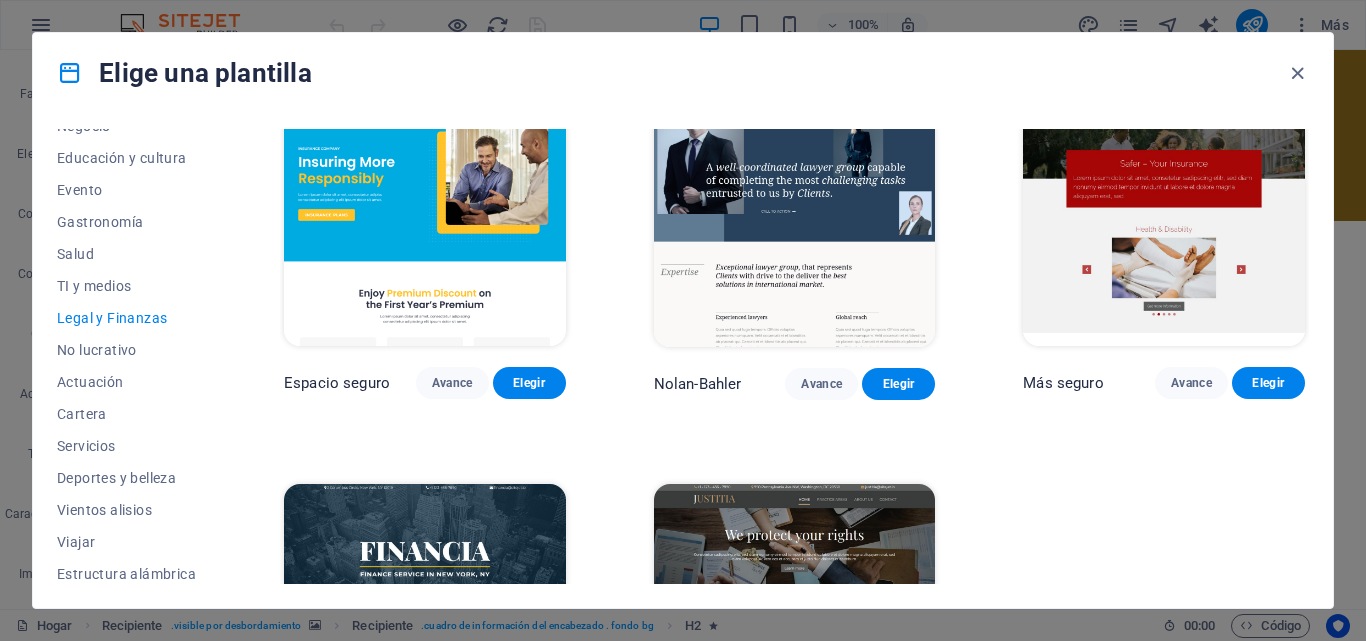 scroll, scrollTop: 0, scrollLeft: 0, axis: both 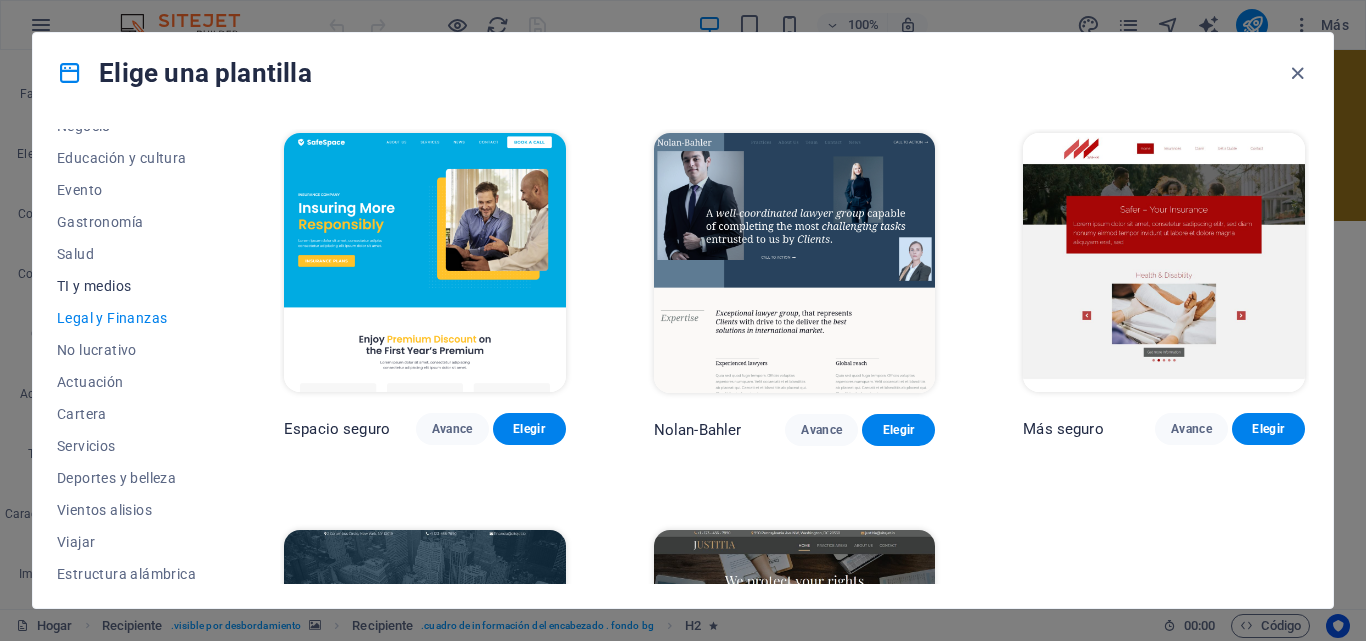 click on "TI y medios" at bounding box center (94, 286) 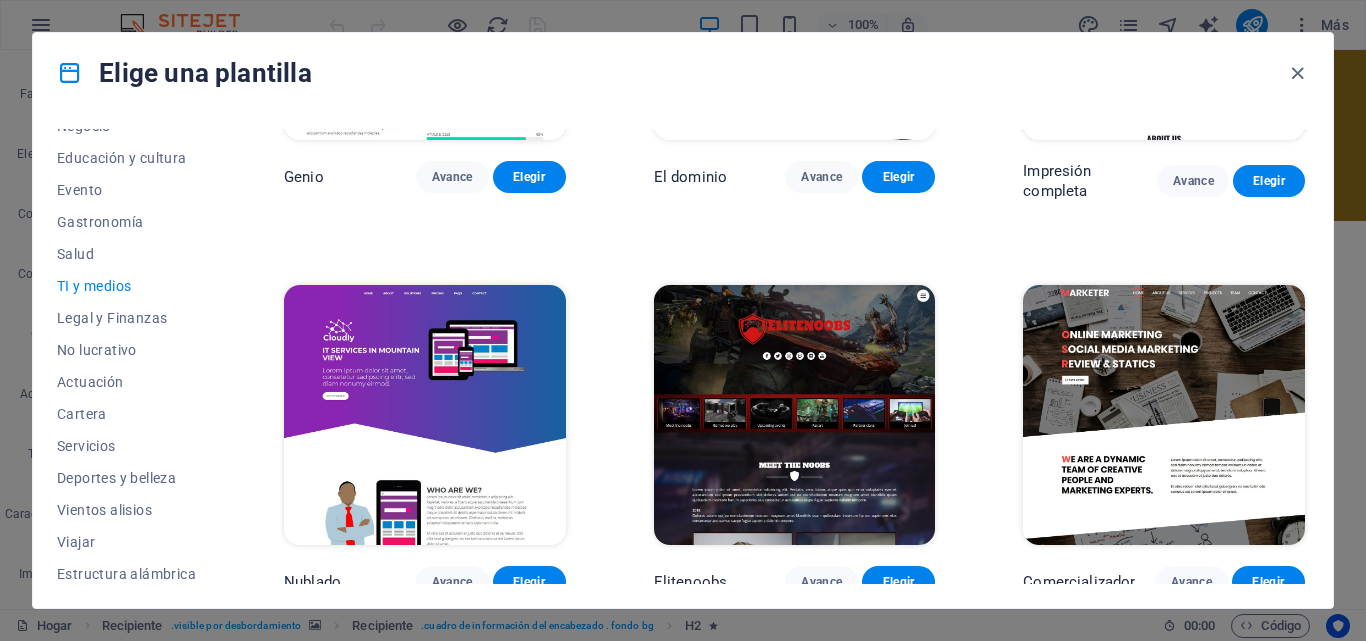 scroll, scrollTop: 1059, scrollLeft: 0, axis: vertical 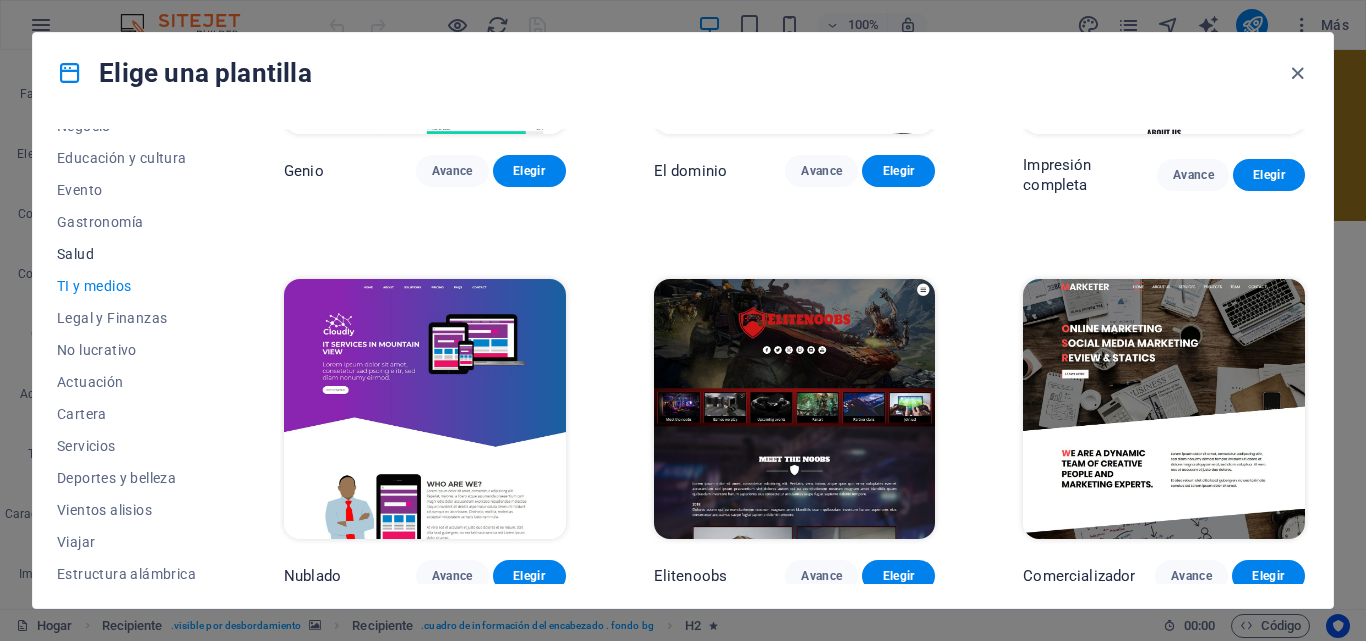 click on "Salud" at bounding box center [126, 254] 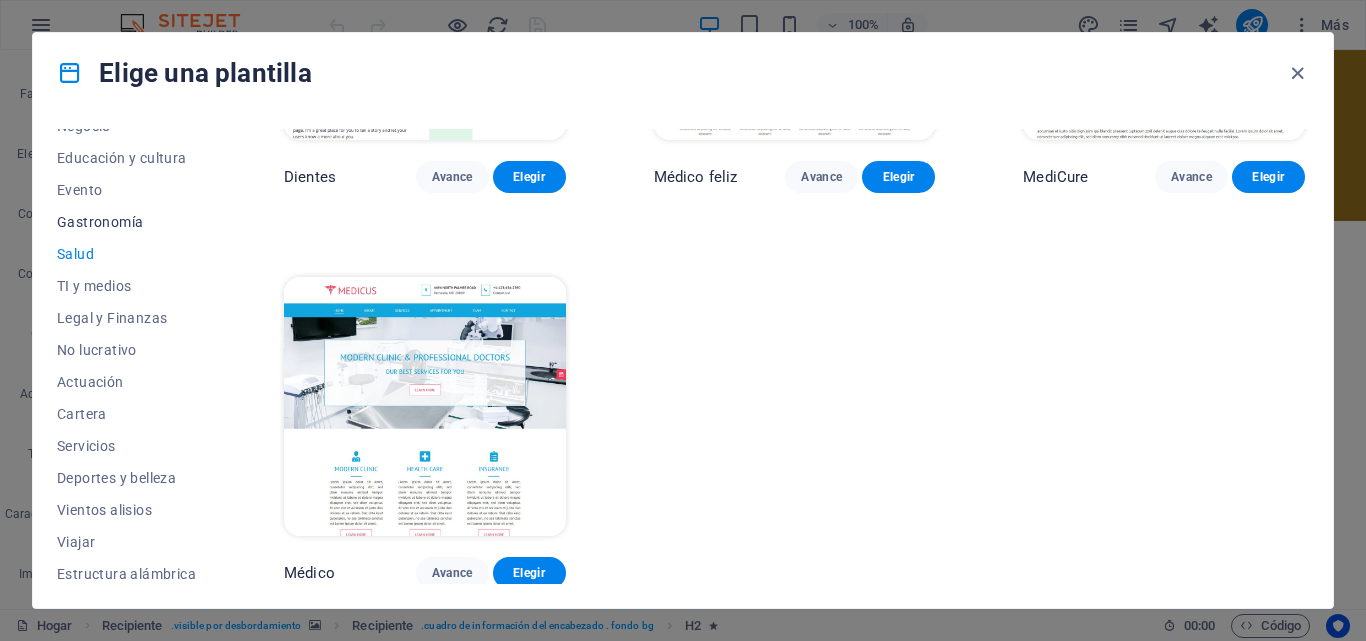 click on "Gastronomía" at bounding box center (126, 222) 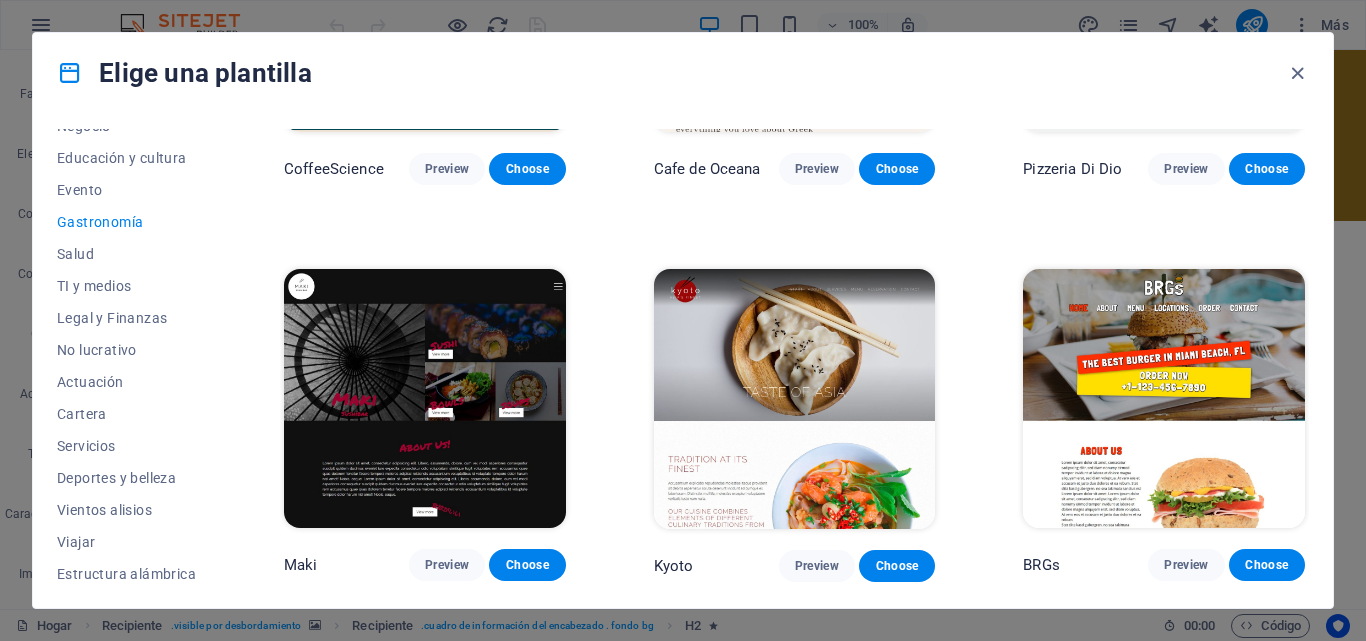 scroll, scrollTop: 1059, scrollLeft: 0, axis: vertical 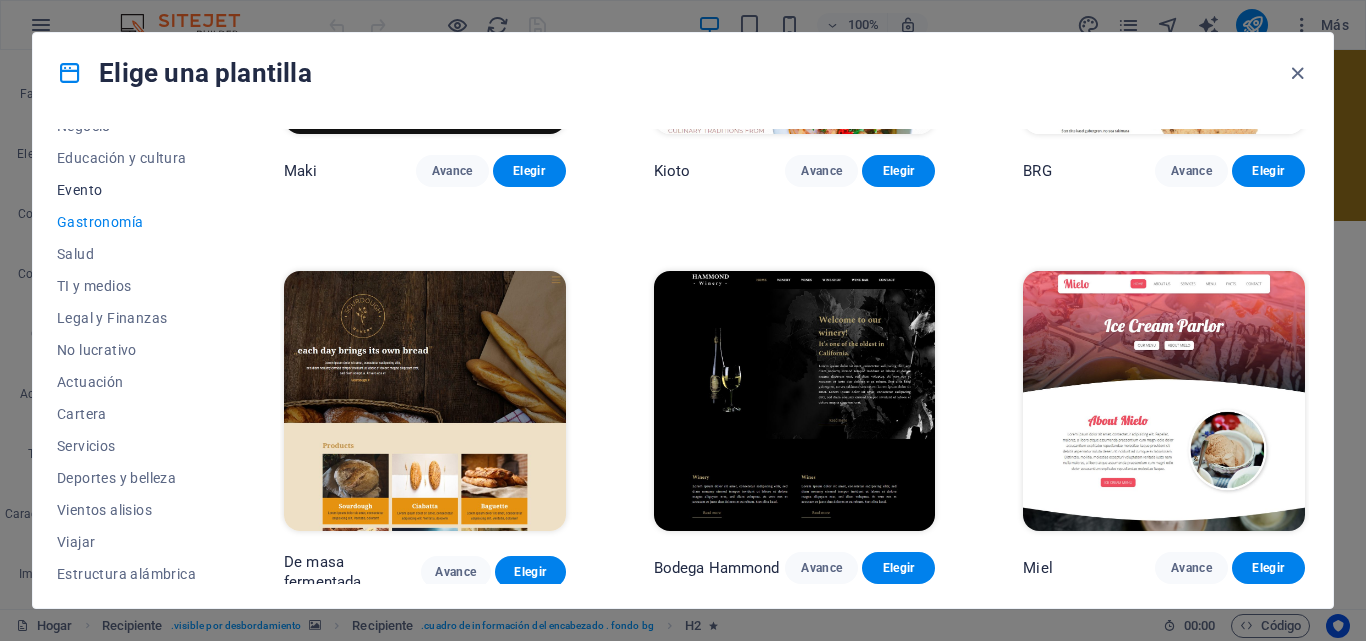 click on "Evento" at bounding box center (126, 190) 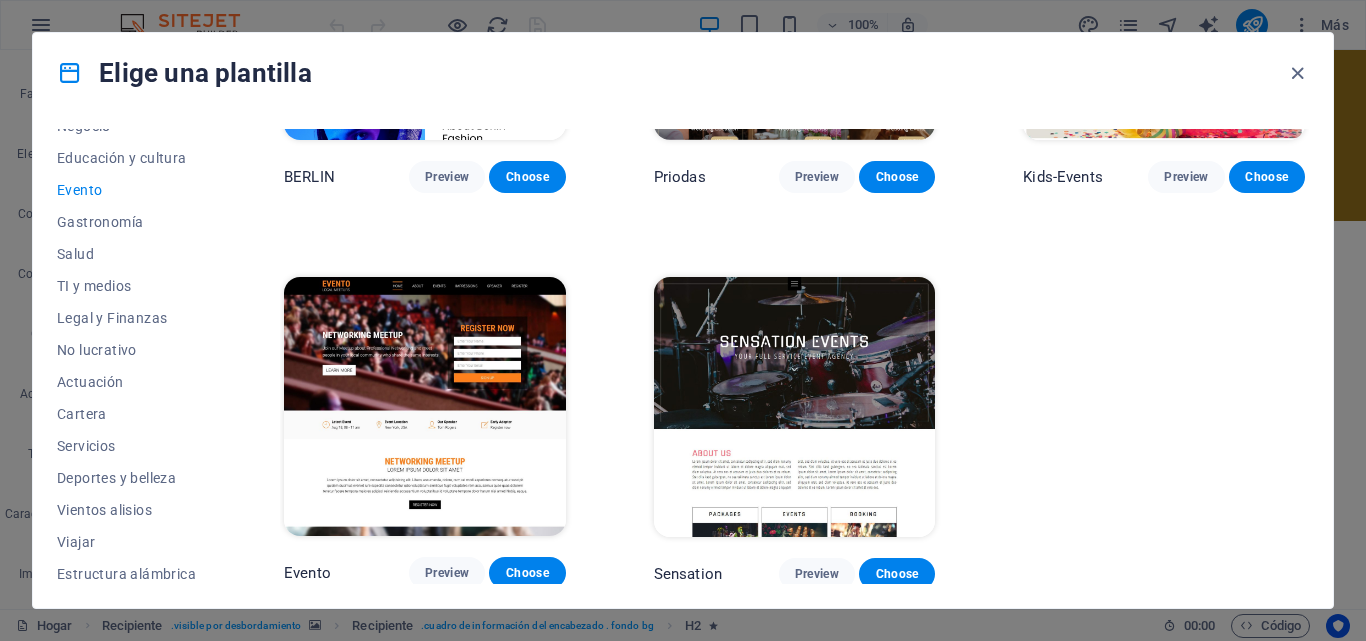 scroll, scrollTop: 665, scrollLeft: 0, axis: vertical 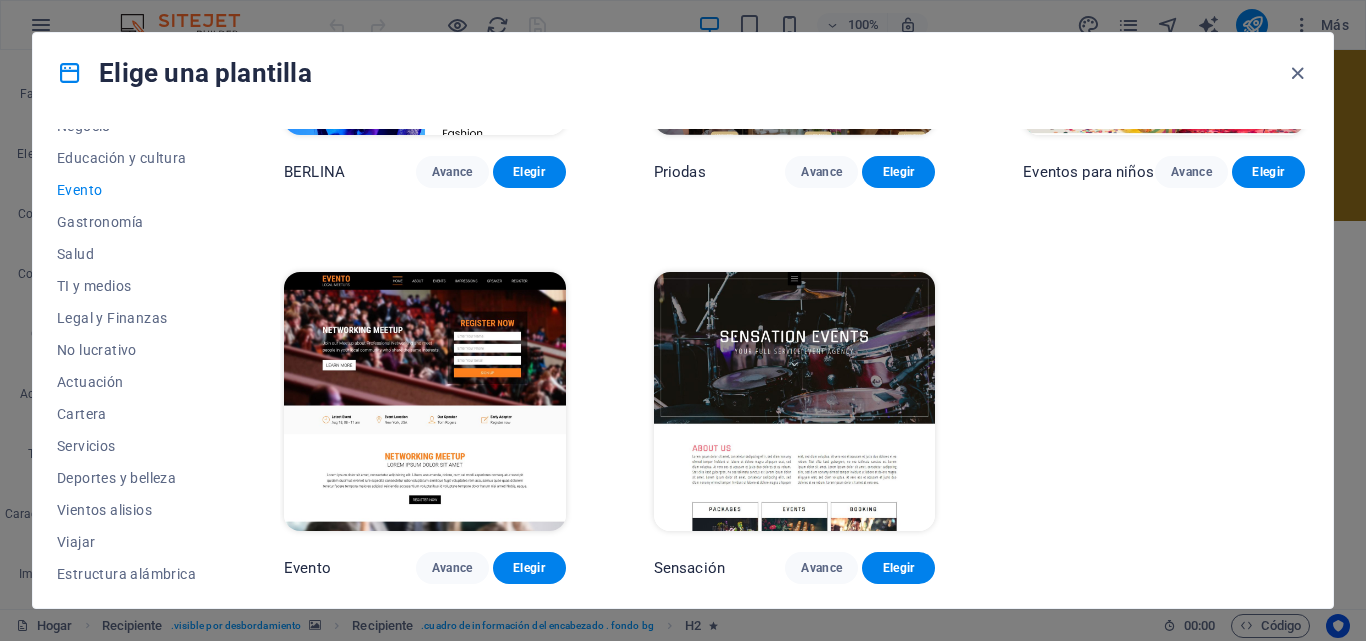 drag, startPoint x: 215, startPoint y: 370, endPoint x: 222, endPoint y: 306, distance: 64.381676 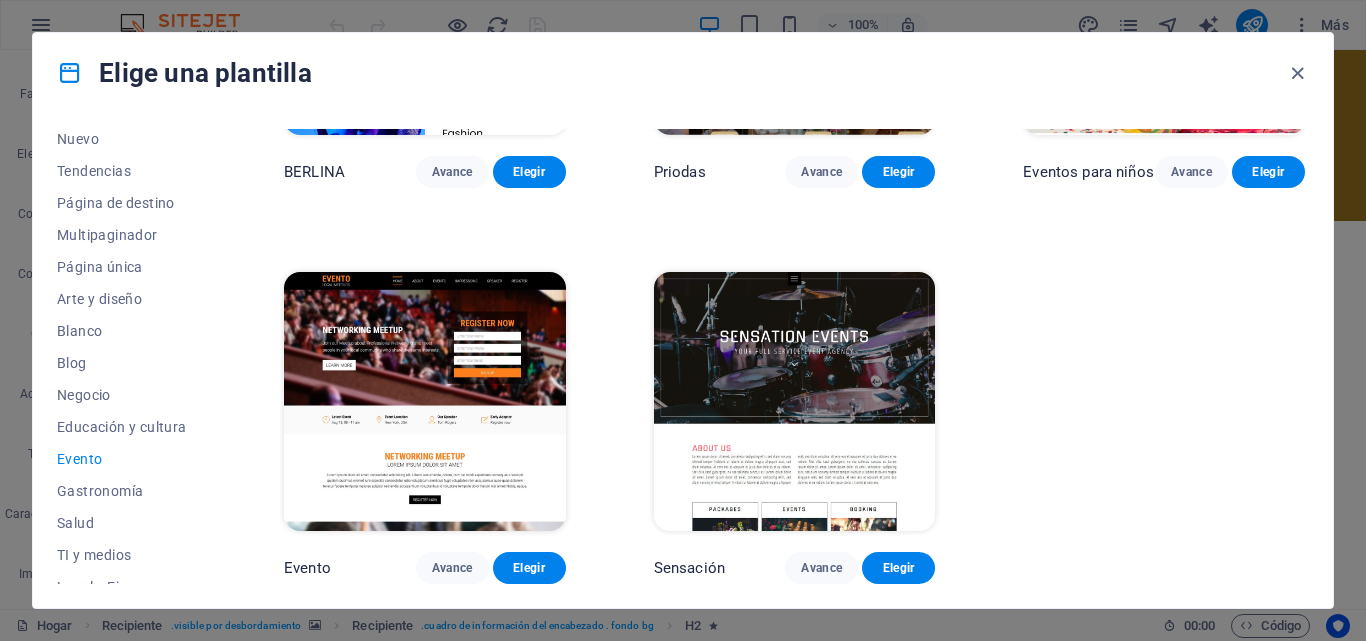 scroll, scrollTop: 60, scrollLeft: 0, axis: vertical 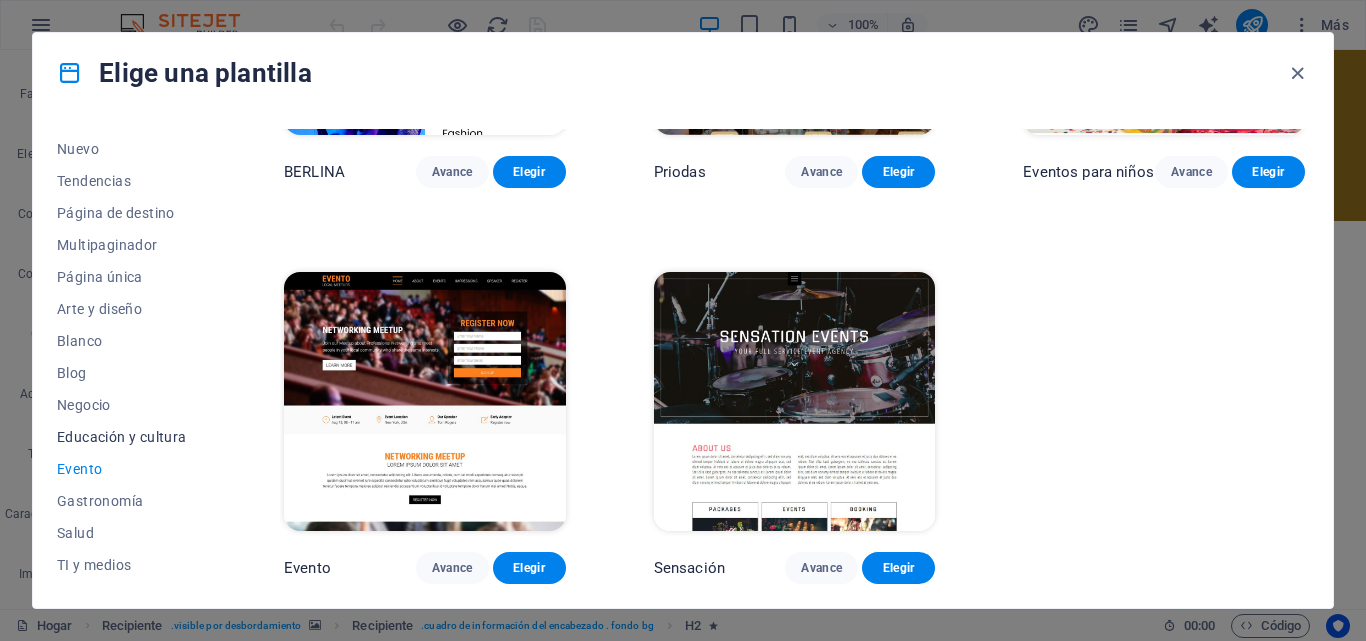 click on "Educación y cultura" at bounding box center (122, 437) 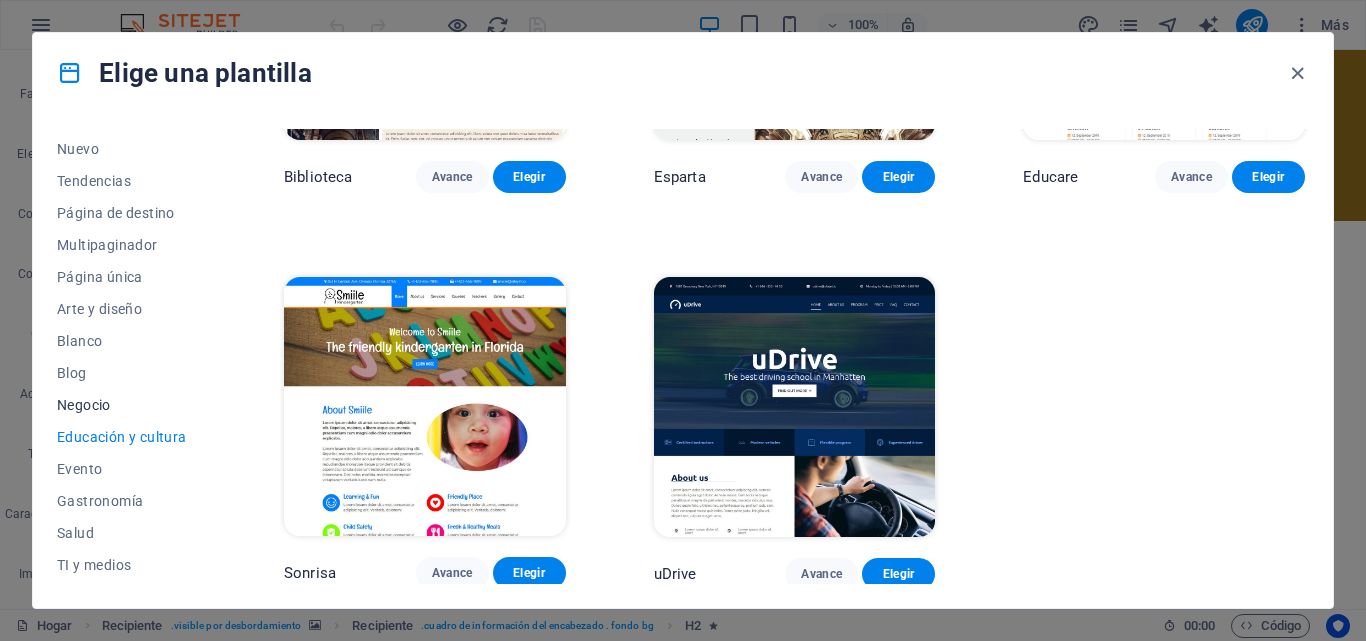 click on "Negocio" at bounding box center [84, 405] 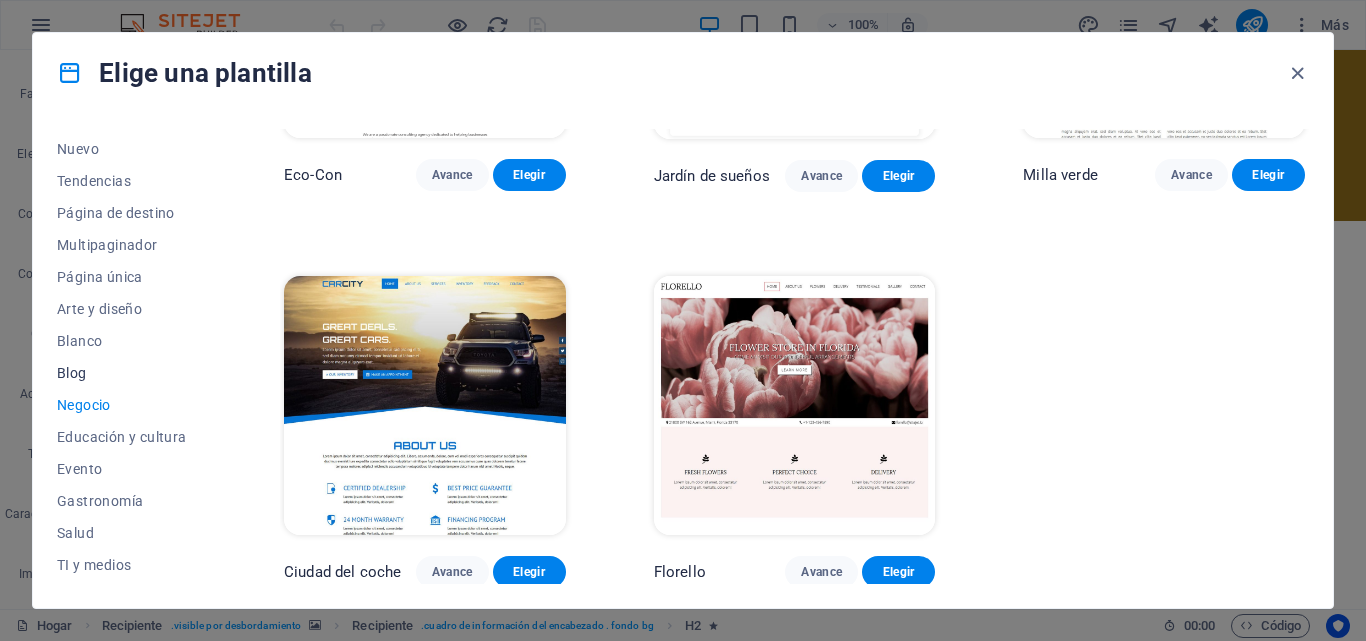 click on "Blog" at bounding box center (72, 373) 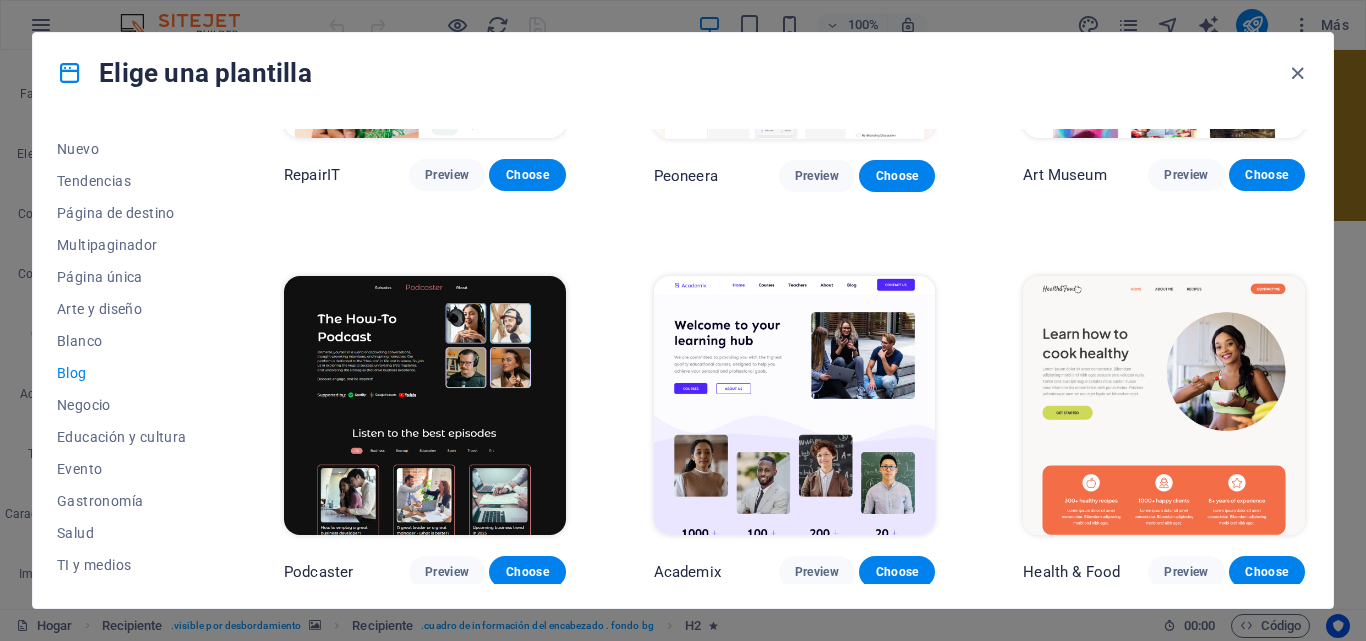 scroll, scrollTop: 1059, scrollLeft: 0, axis: vertical 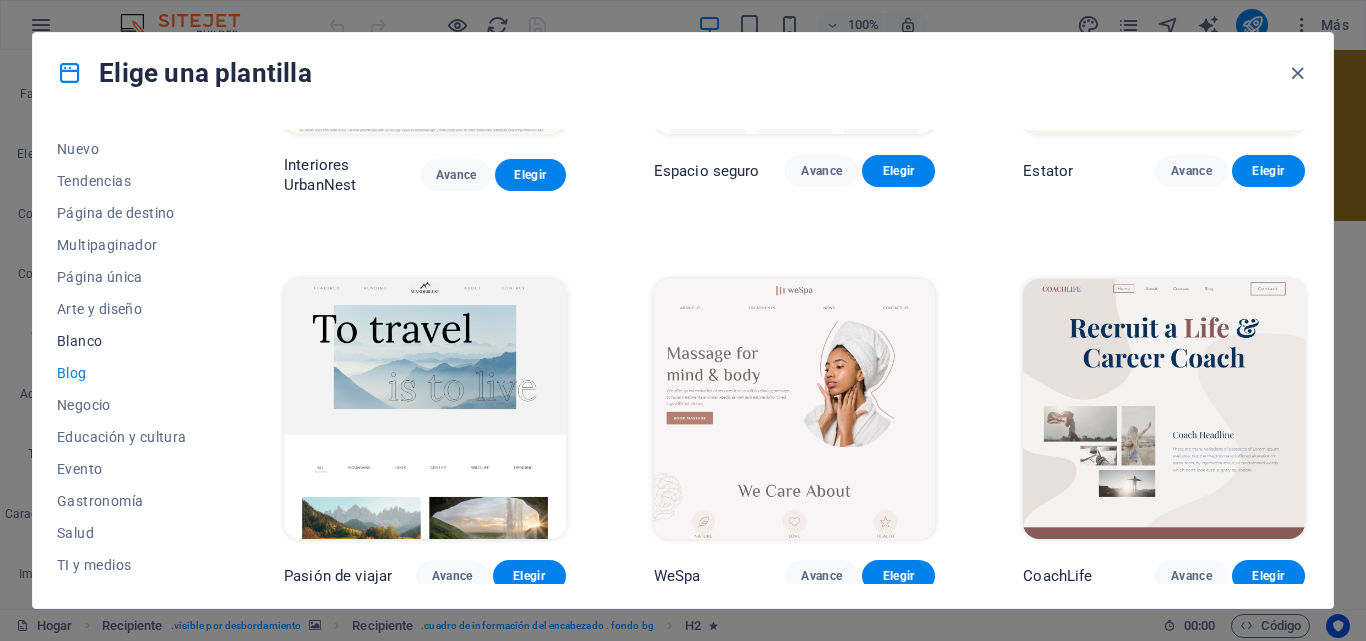 click on "Blanco" at bounding box center [126, 341] 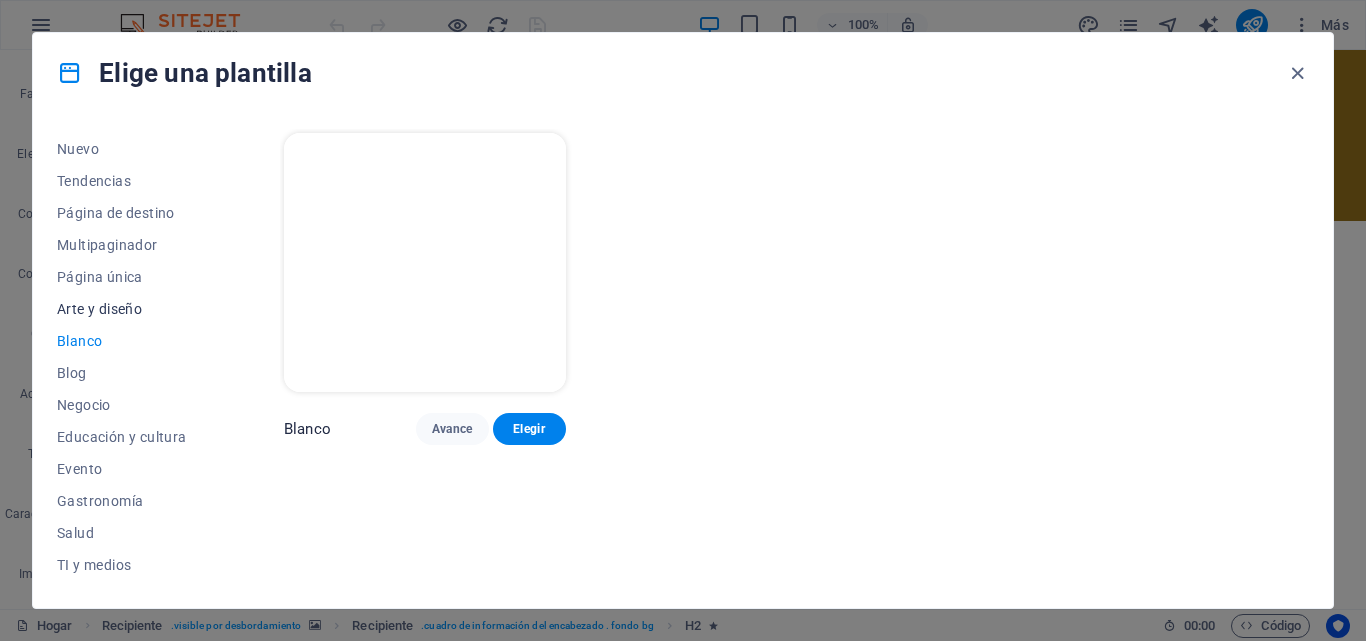 click on "Arte y diseño" at bounding box center [99, 309] 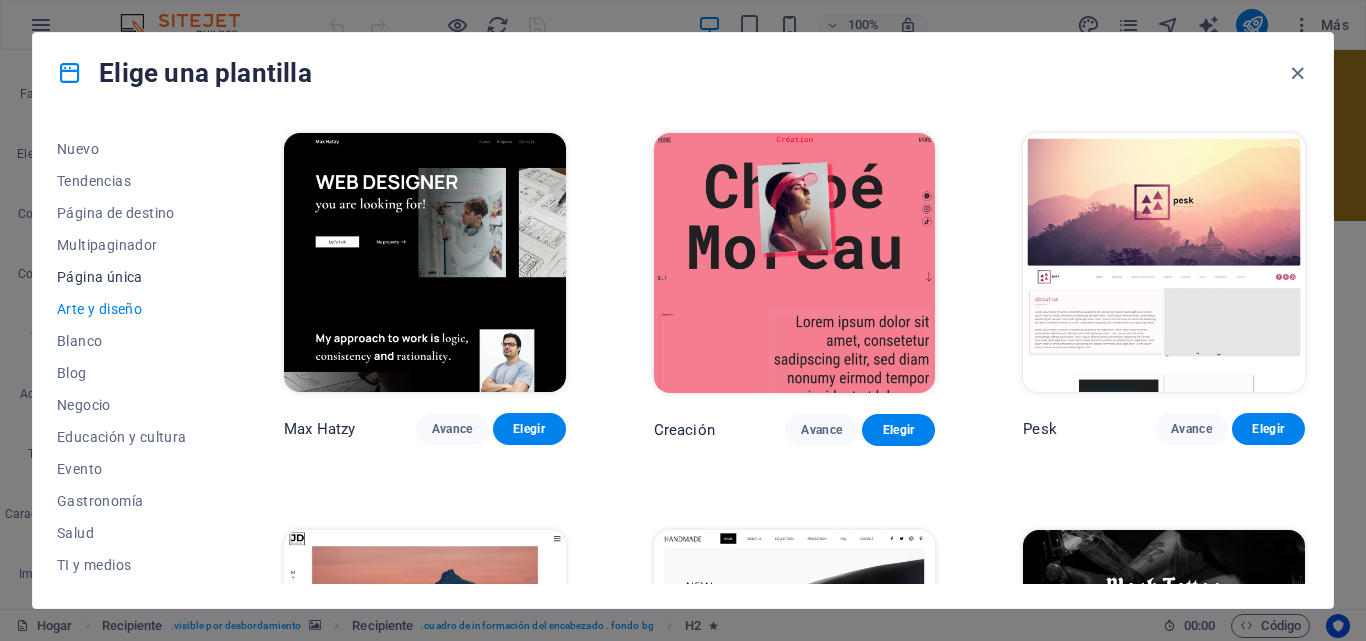 click on "Página única" at bounding box center [100, 277] 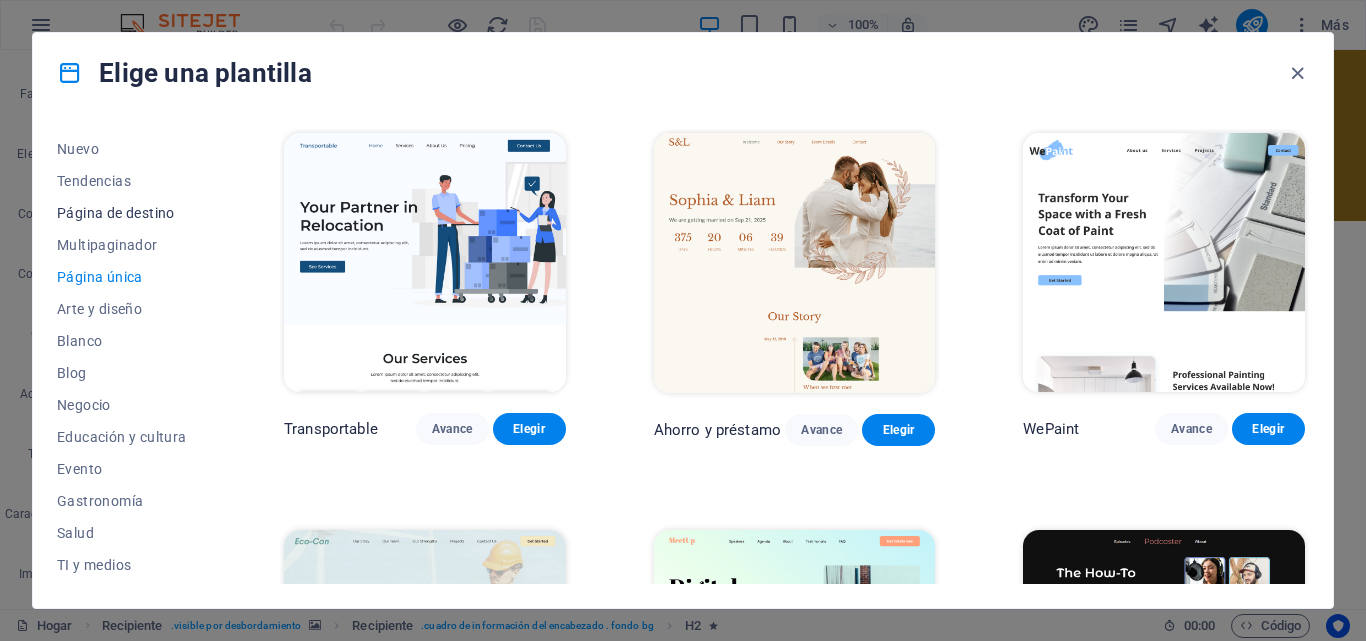 click on "Página de destino" at bounding box center (126, 213) 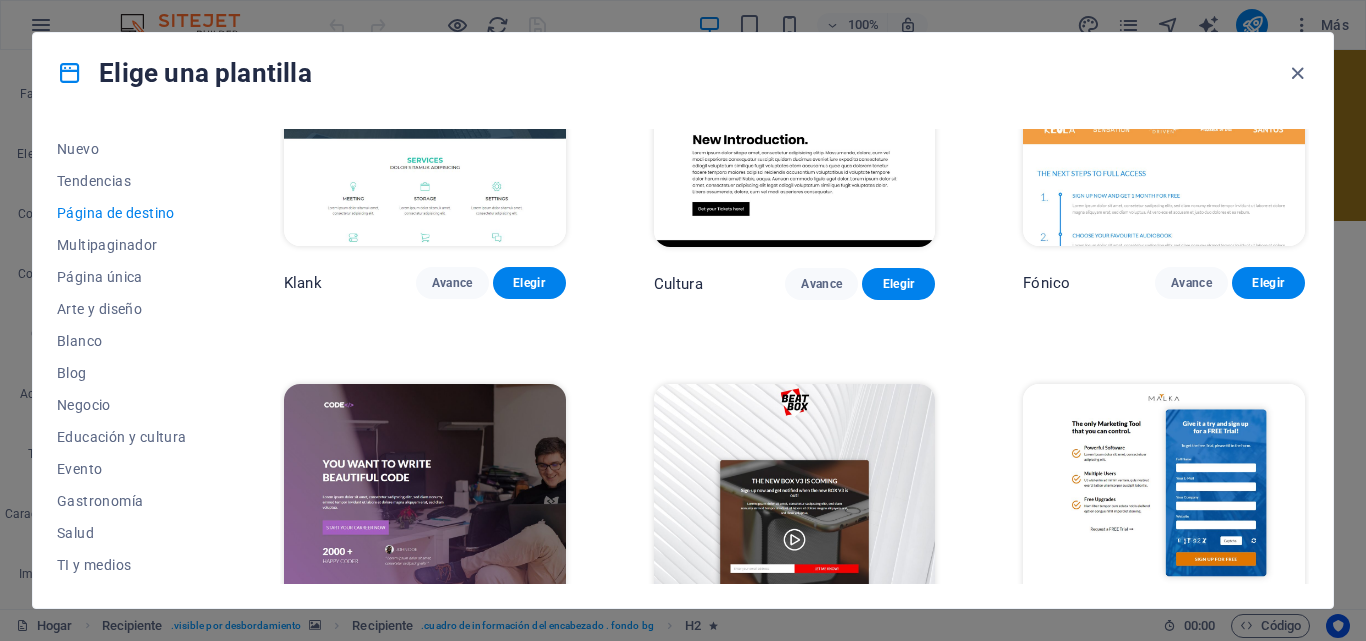 scroll, scrollTop: 0, scrollLeft: 0, axis: both 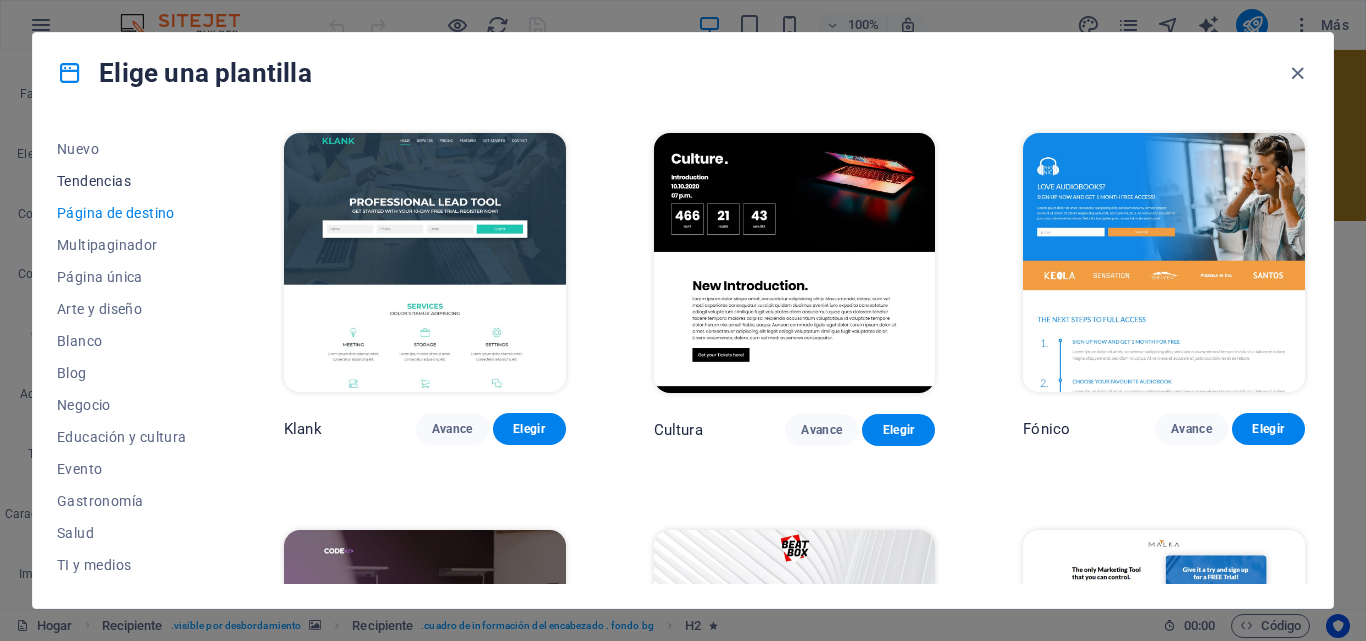 click on "Tendencias" at bounding box center (94, 181) 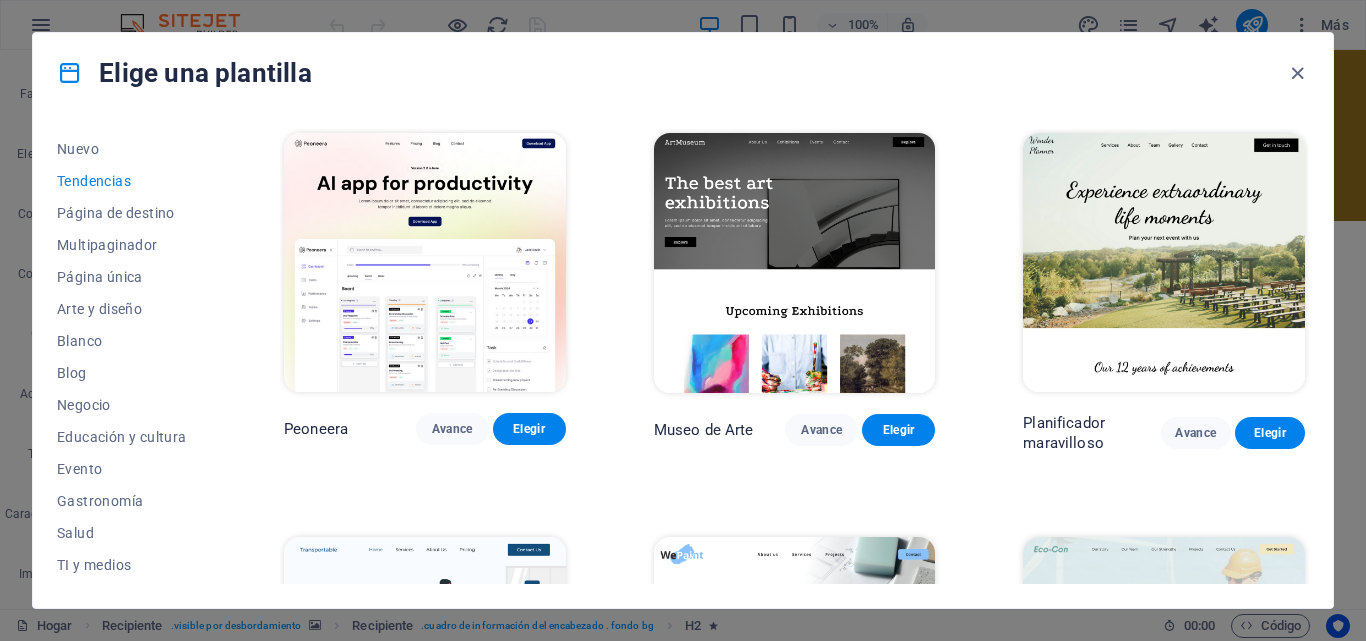 drag, startPoint x: 1309, startPoint y: 177, endPoint x: 1314, endPoint y: 236, distance: 59.211487 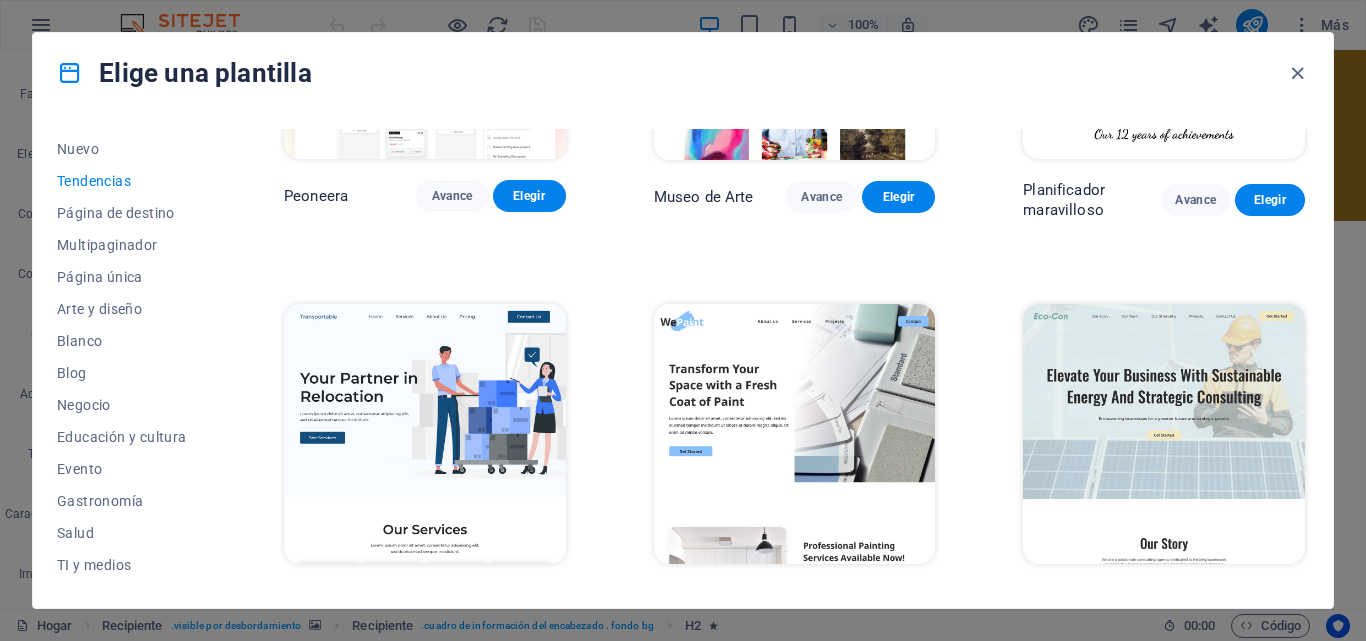 scroll, scrollTop: 0, scrollLeft: 0, axis: both 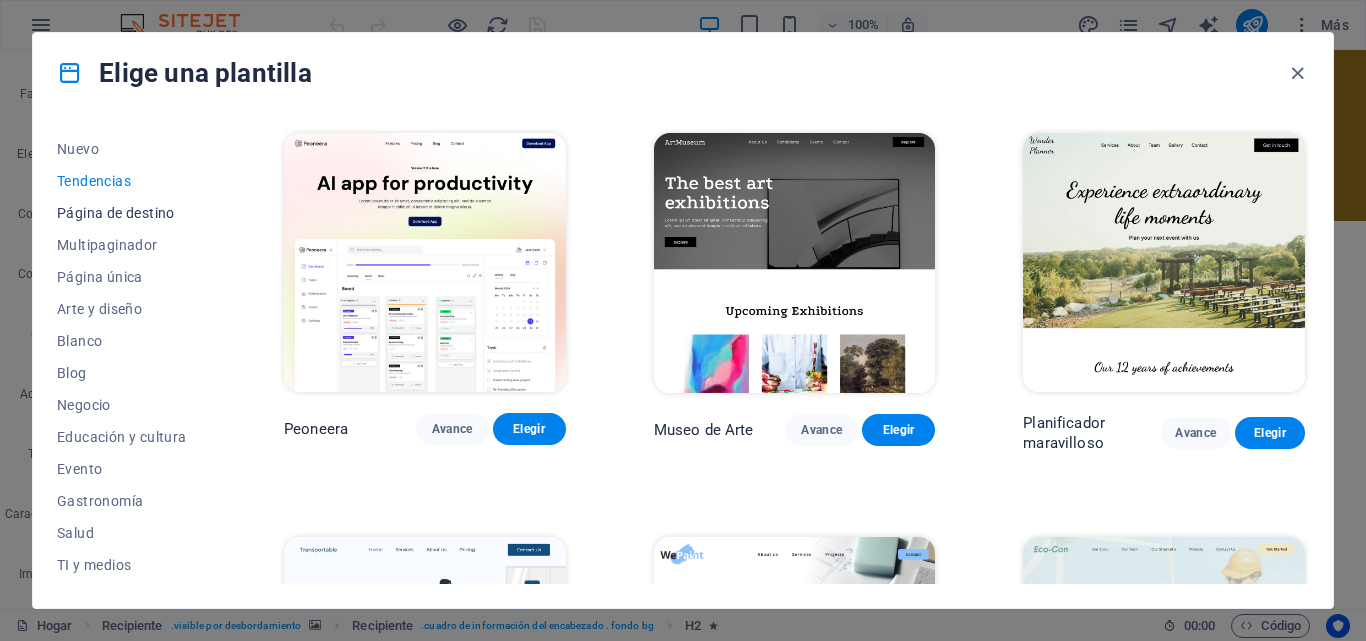 click on "Página de destino" at bounding box center (116, 213) 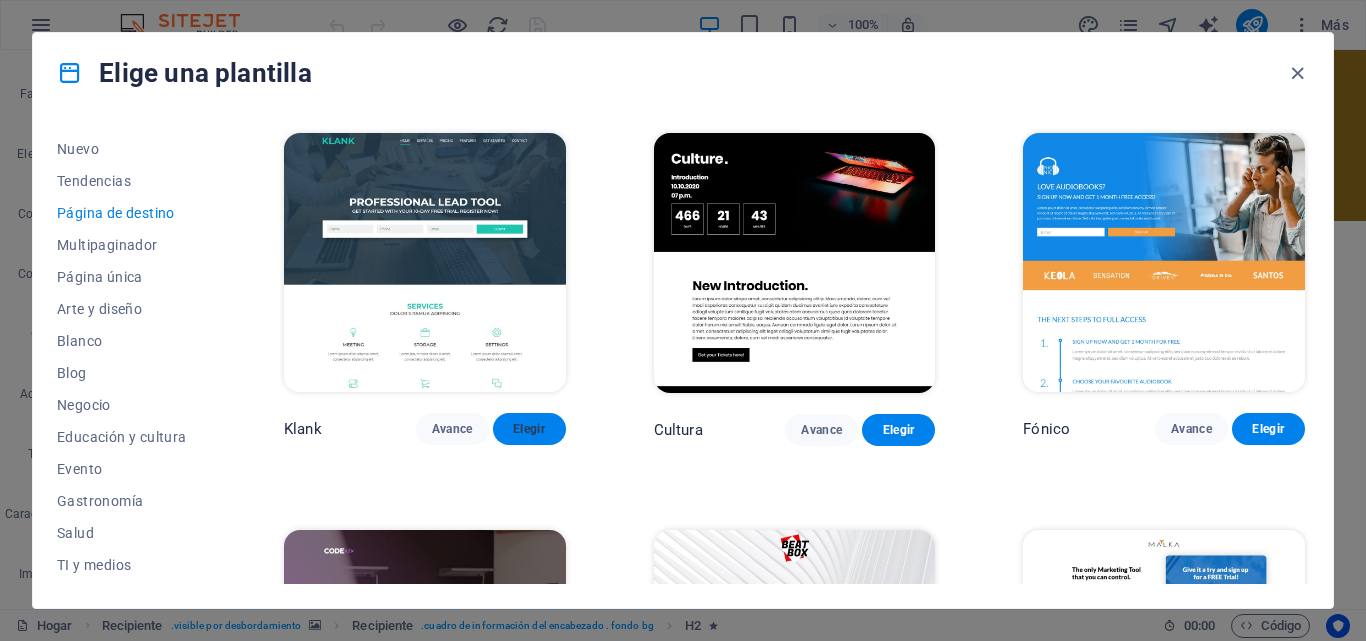 click on "Elegir" at bounding box center (529, 429) 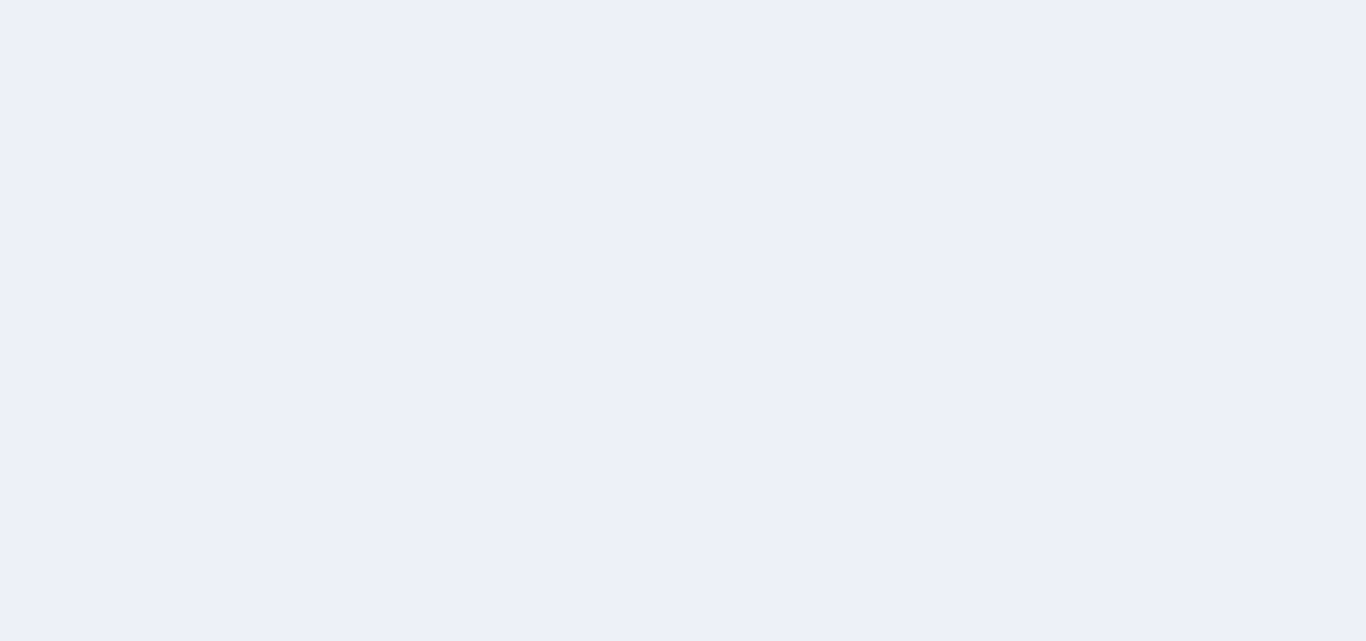 scroll, scrollTop: 0, scrollLeft: 0, axis: both 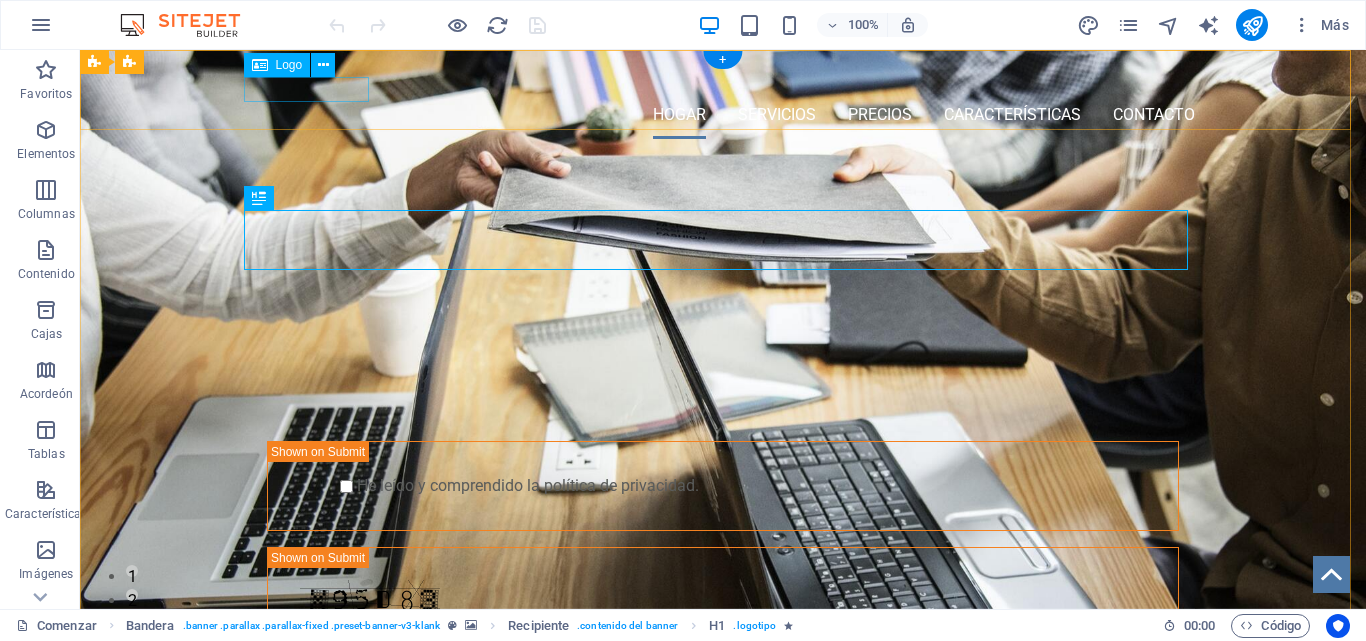 click at bounding box center (723, 78) 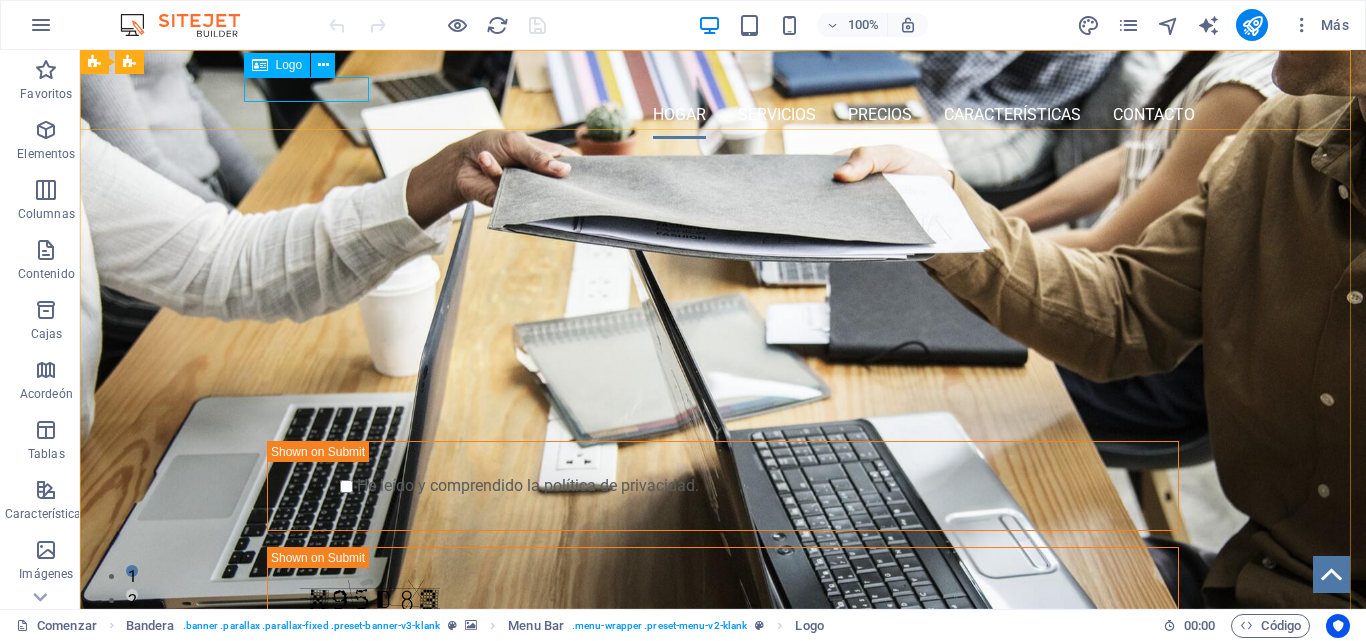 click on "Logo" at bounding box center [277, 65] 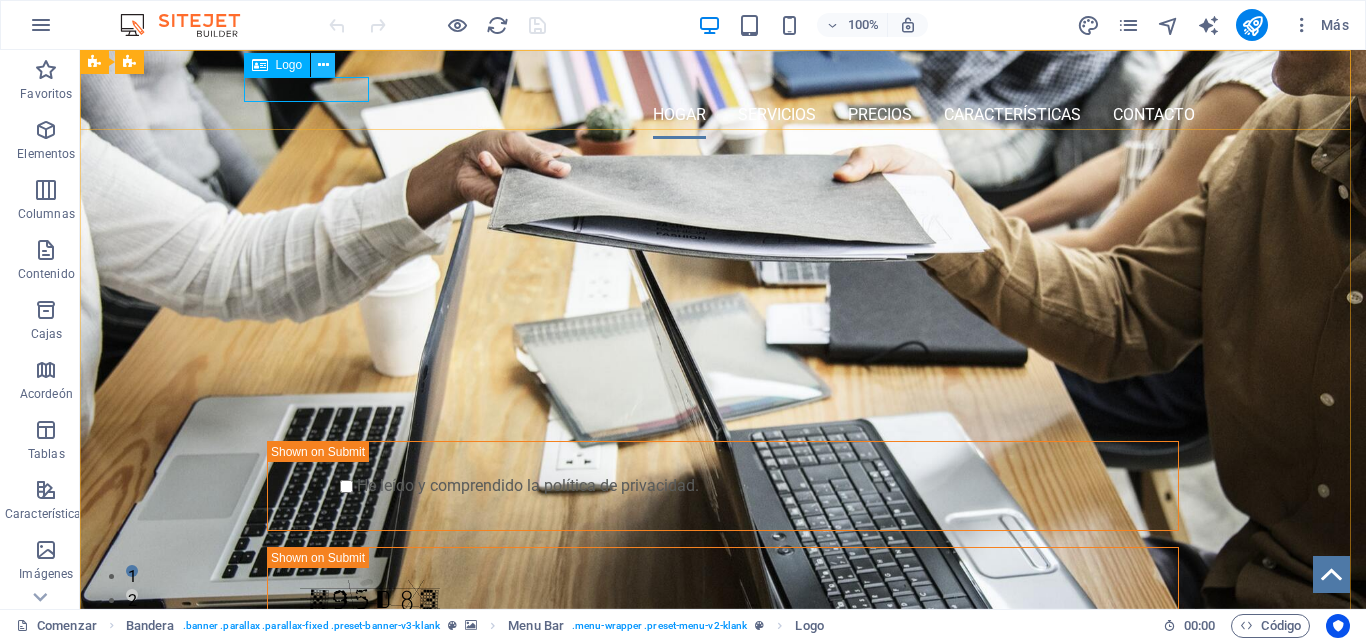 click at bounding box center (323, 65) 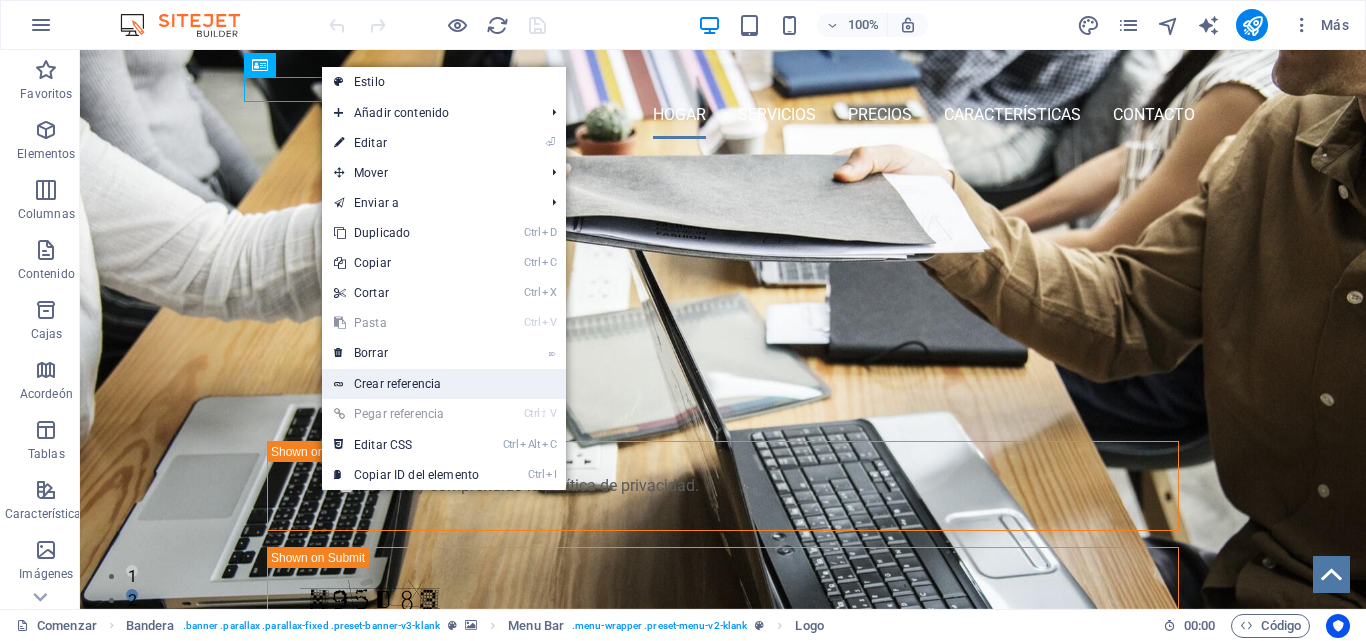 click on "Crear referencia" at bounding box center (397, 384) 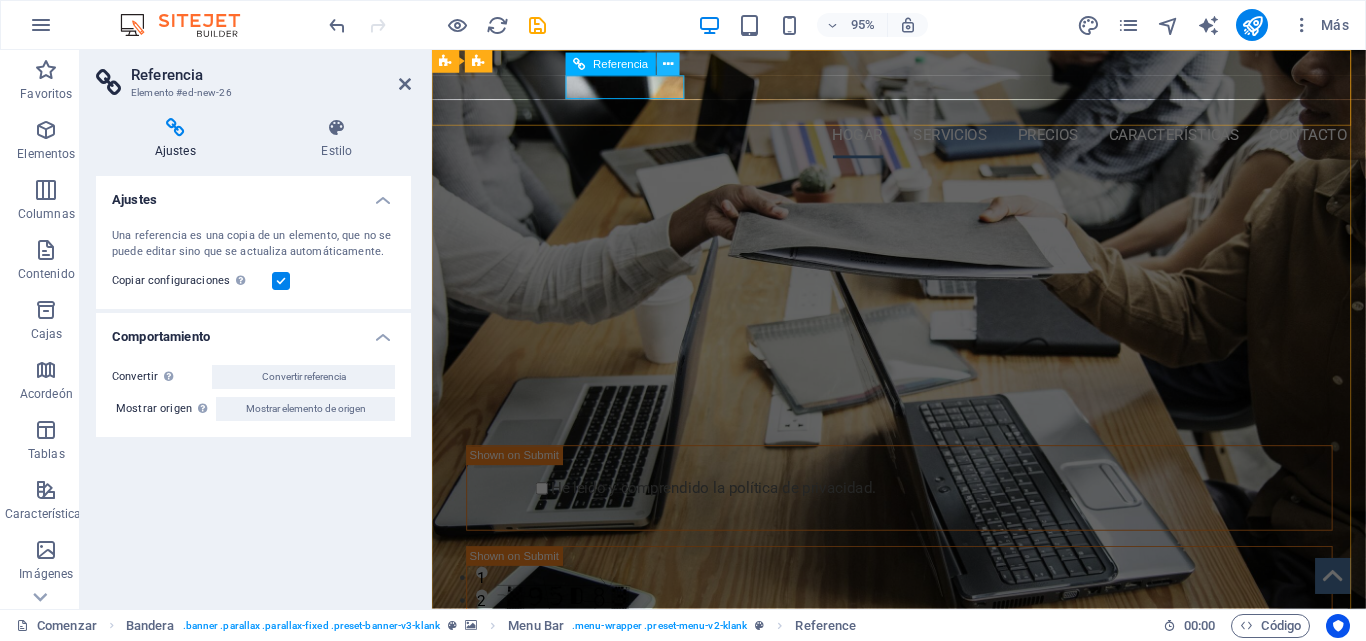 click at bounding box center [668, 65] 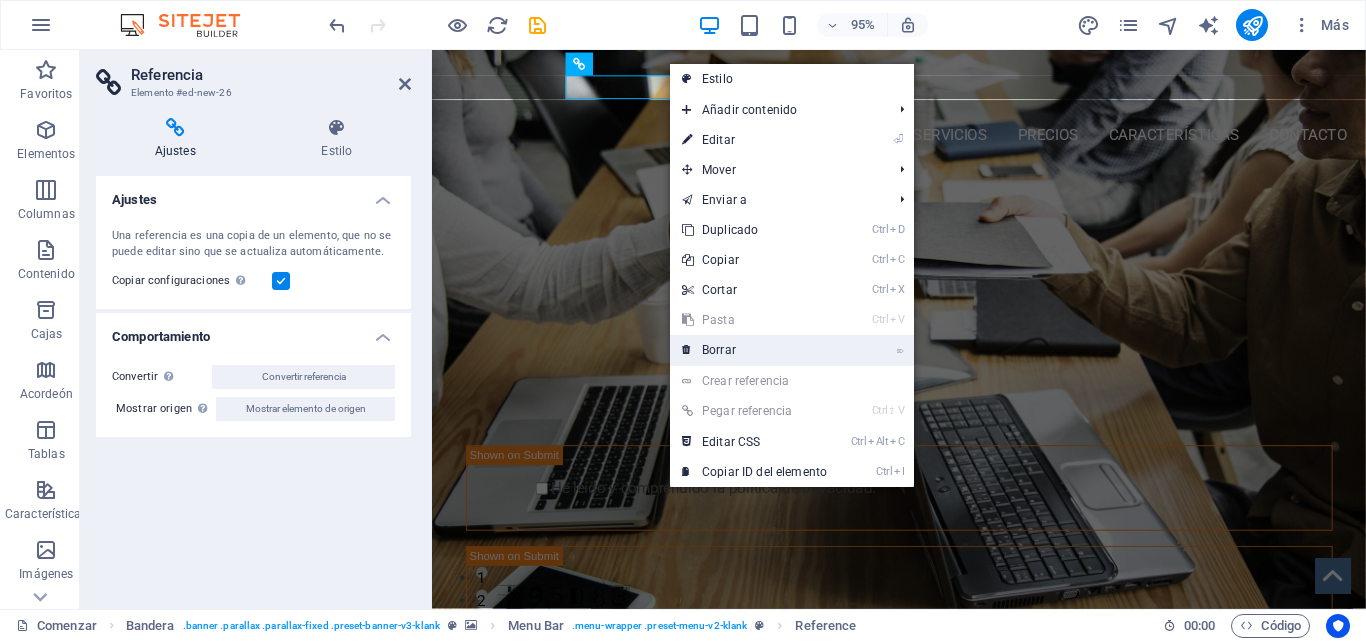 click on "Borrar" at bounding box center (719, 350) 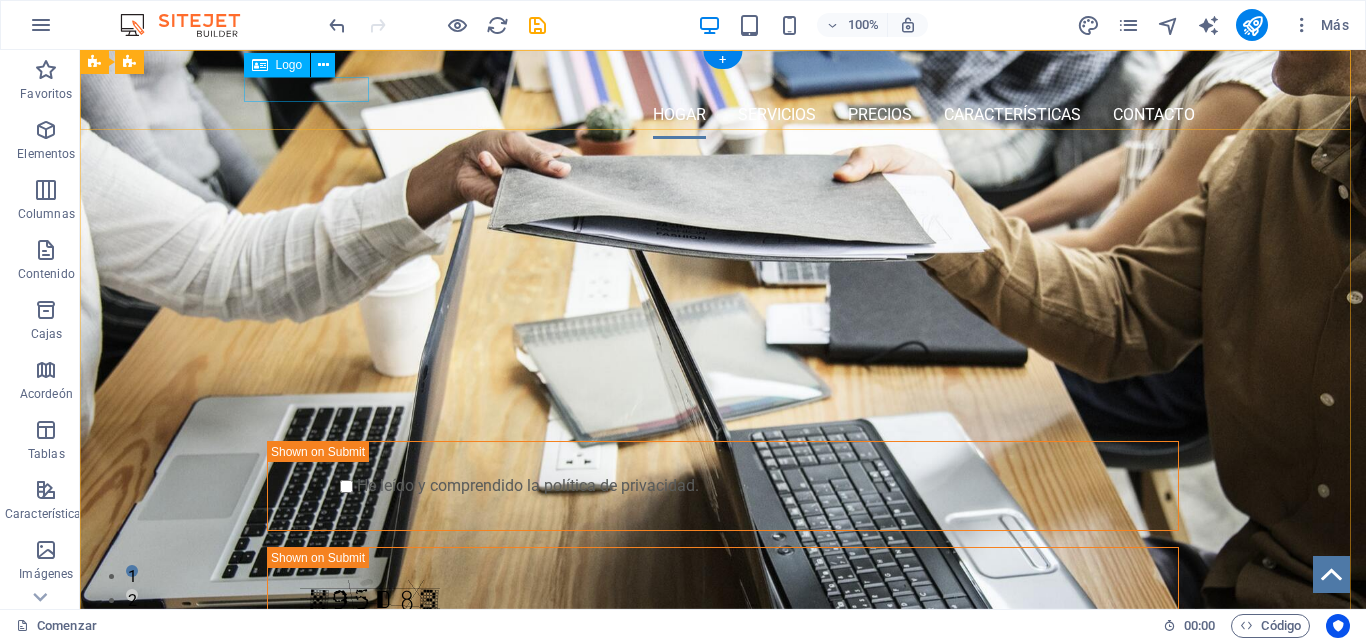 click at bounding box center [723, 78] 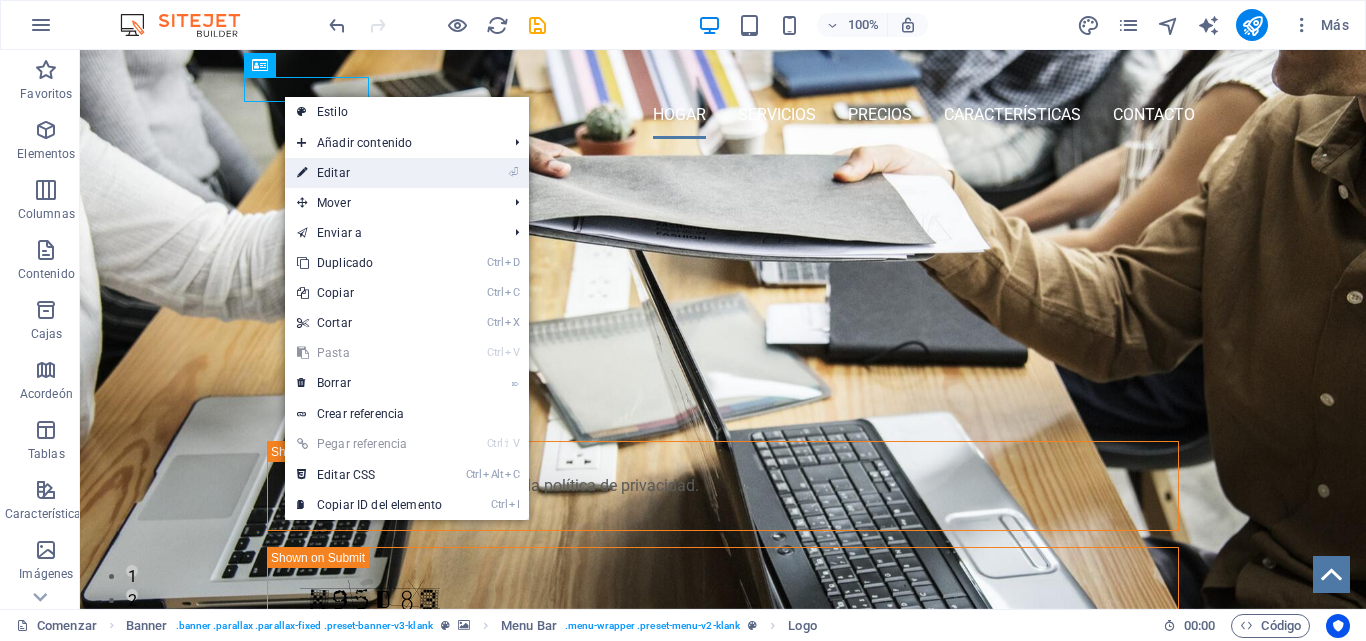click on "⏎ Editar" at bounding box center (369, 173) 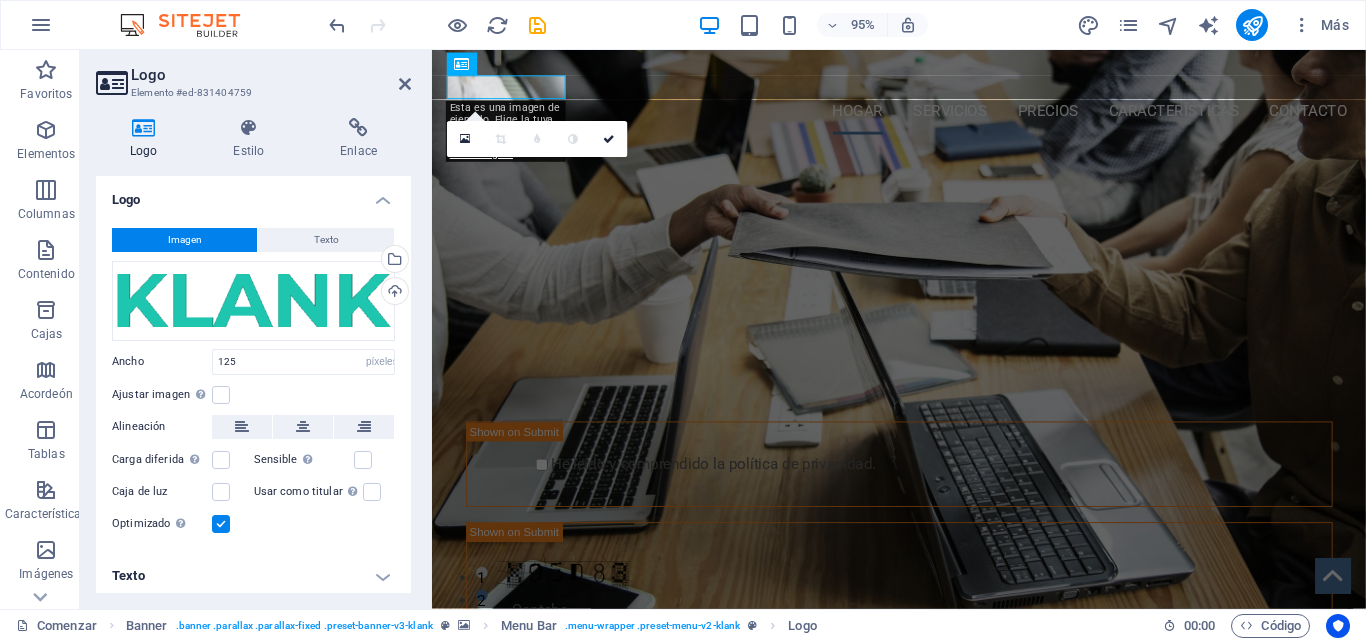 drag, startPoint x: 405, startPoint y: 483, endPoint x: 383, endPoint y: 412, distance: 74.330345 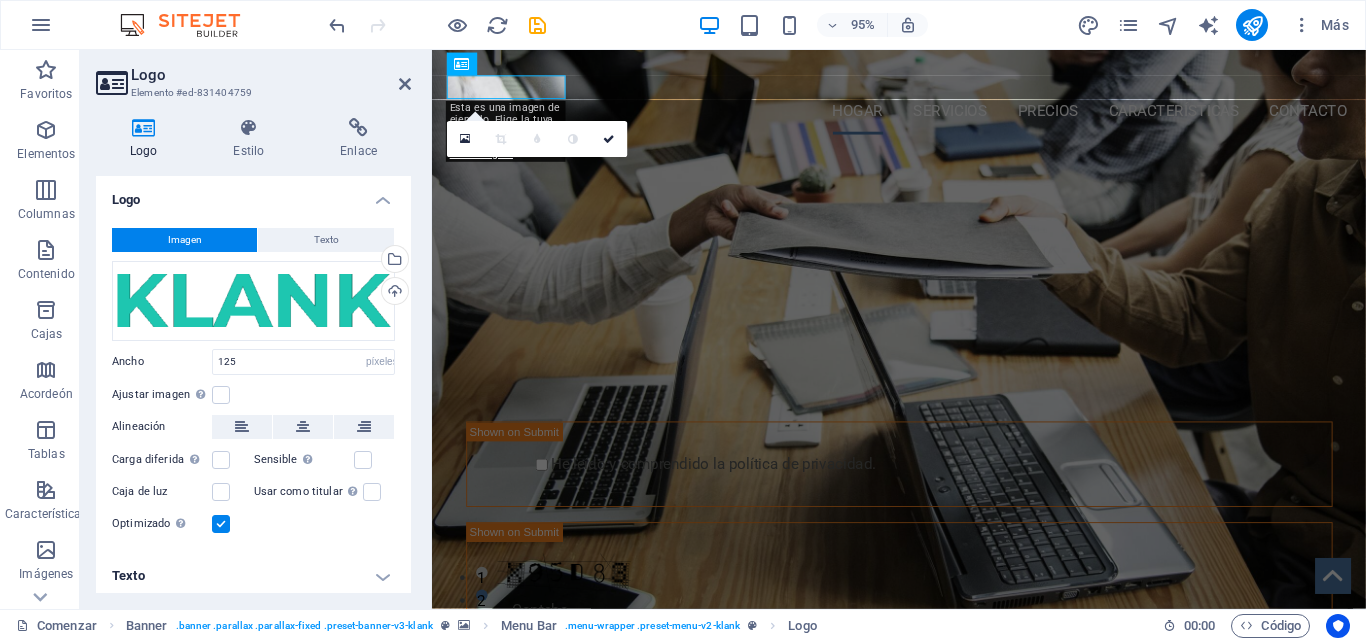 click on "Ancho" at bounding box center (162, 361) 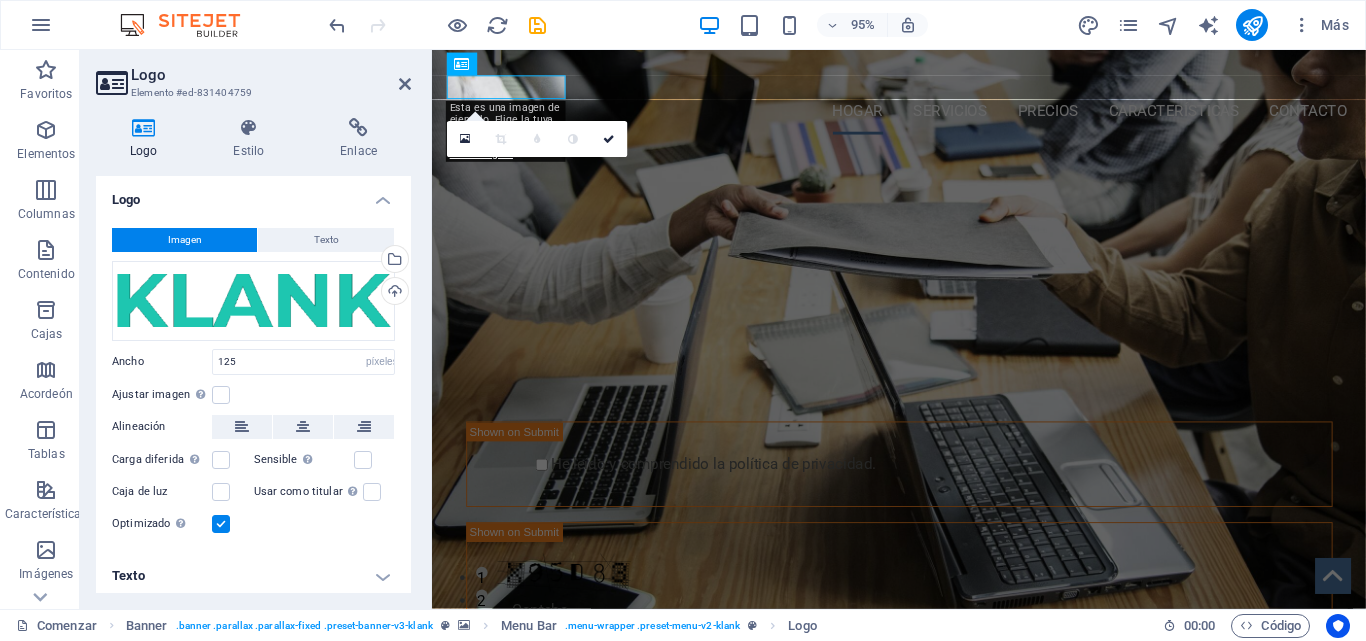 drag, startPoint x: 411, startPoint y: 462, endPoint x: 408, endPoint y: 432, distance: 30.149628 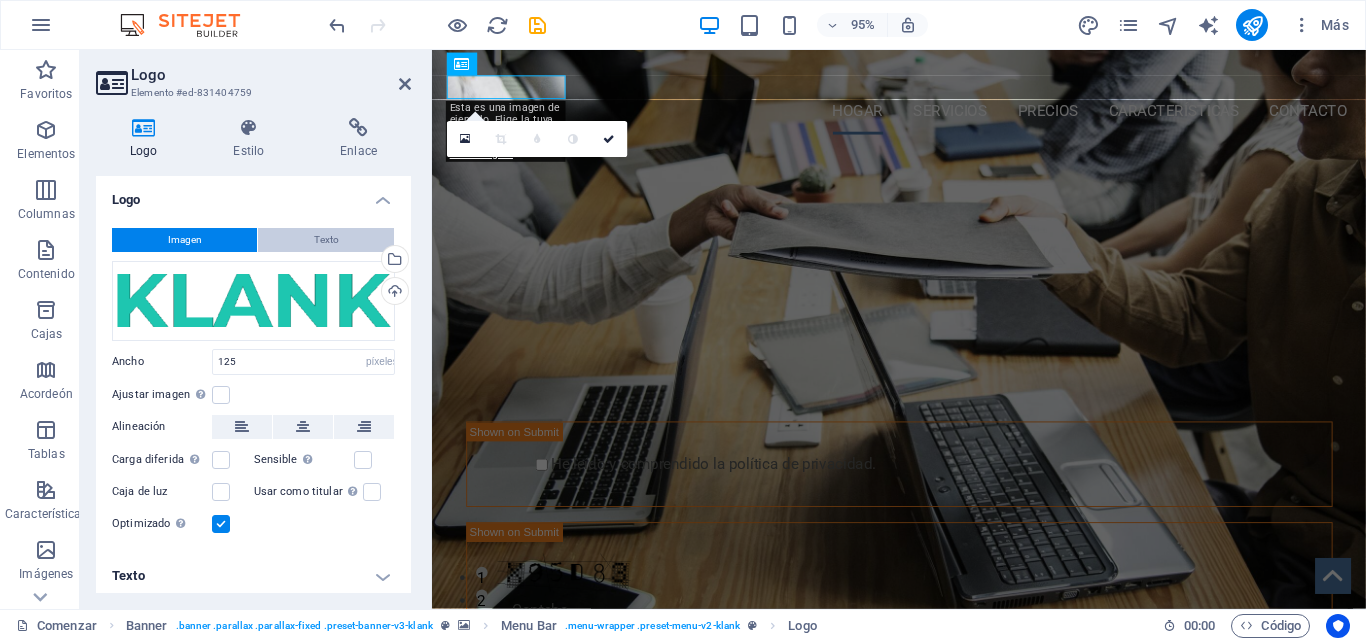 click on "Texto" at bounding box center [326, 240] 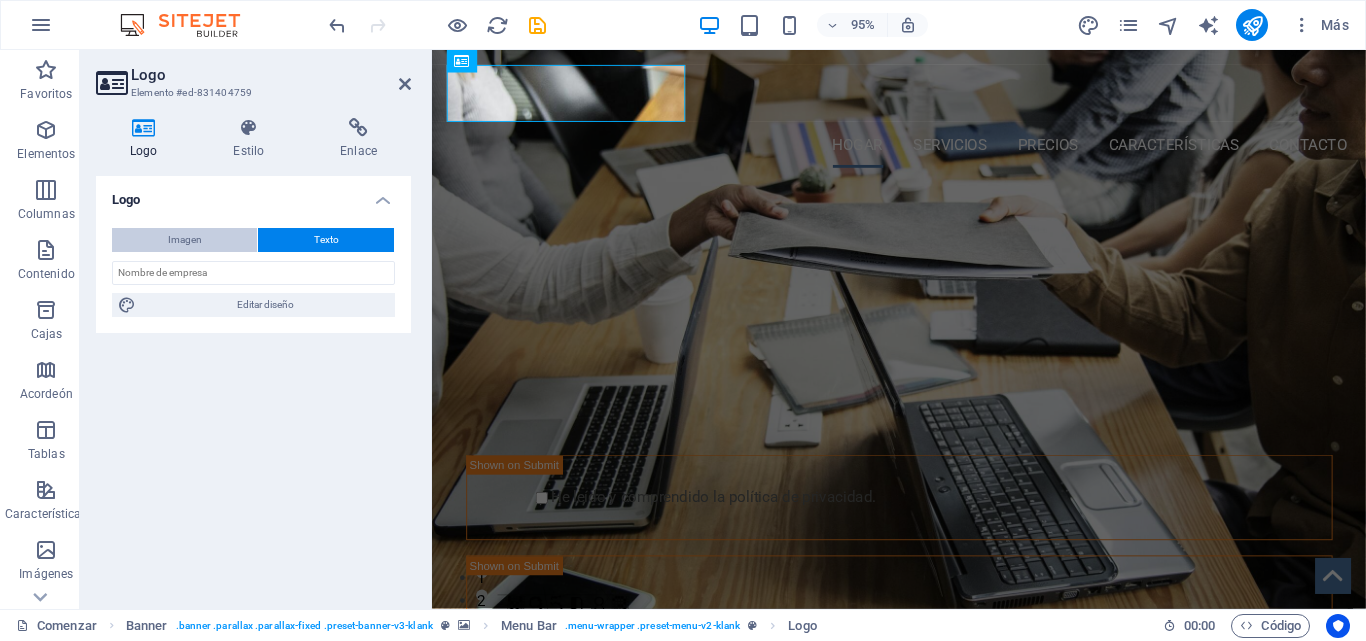 click on "Imagen" at bounding box center (185, 239) 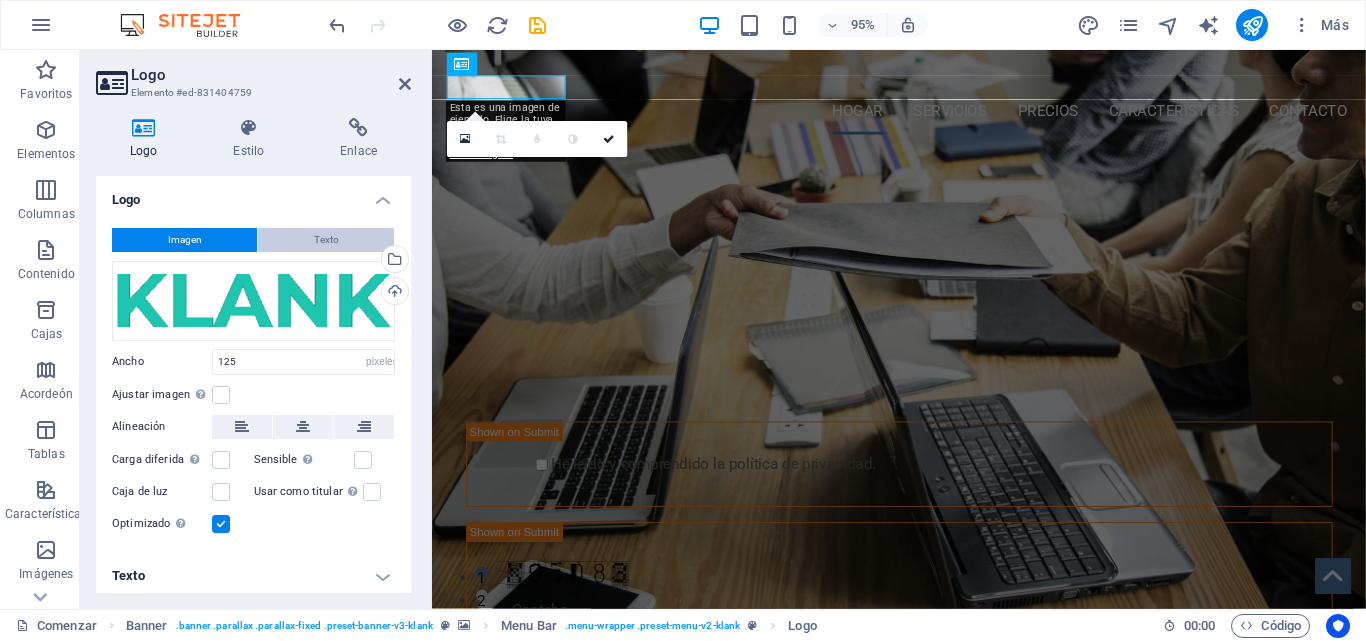 click on "Texto" at bounding box center [326, 240] 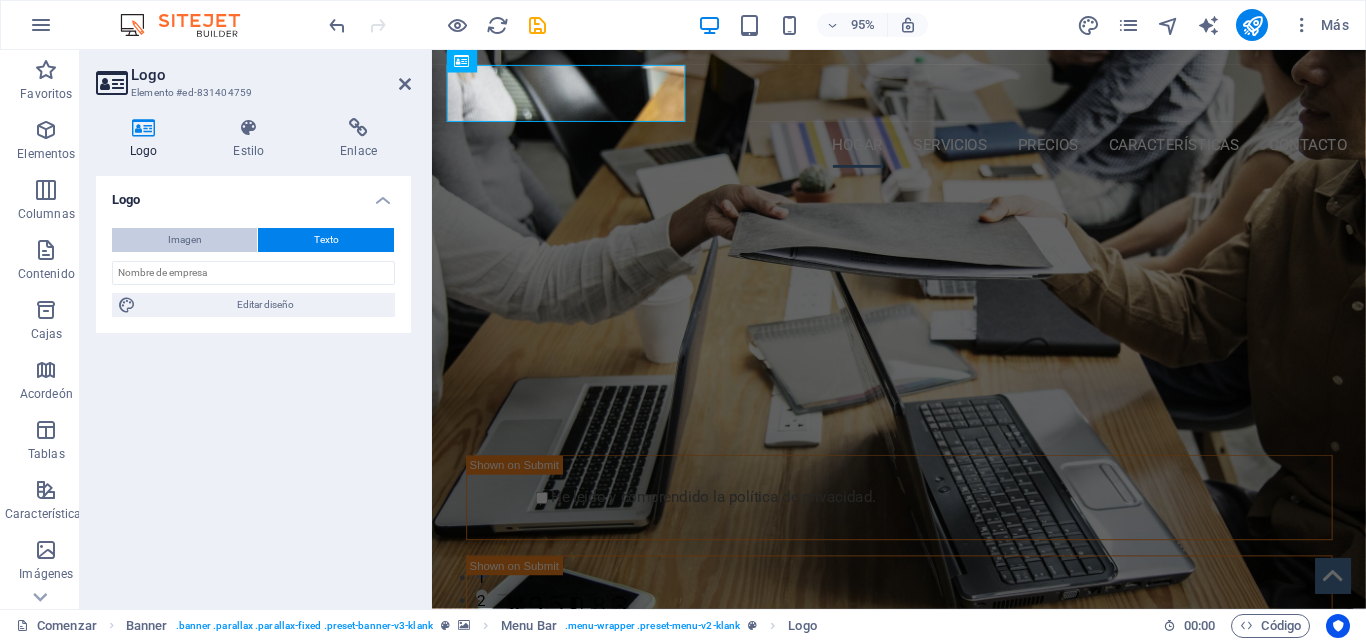 click on "Imagen" at bounding box center (185, 239) 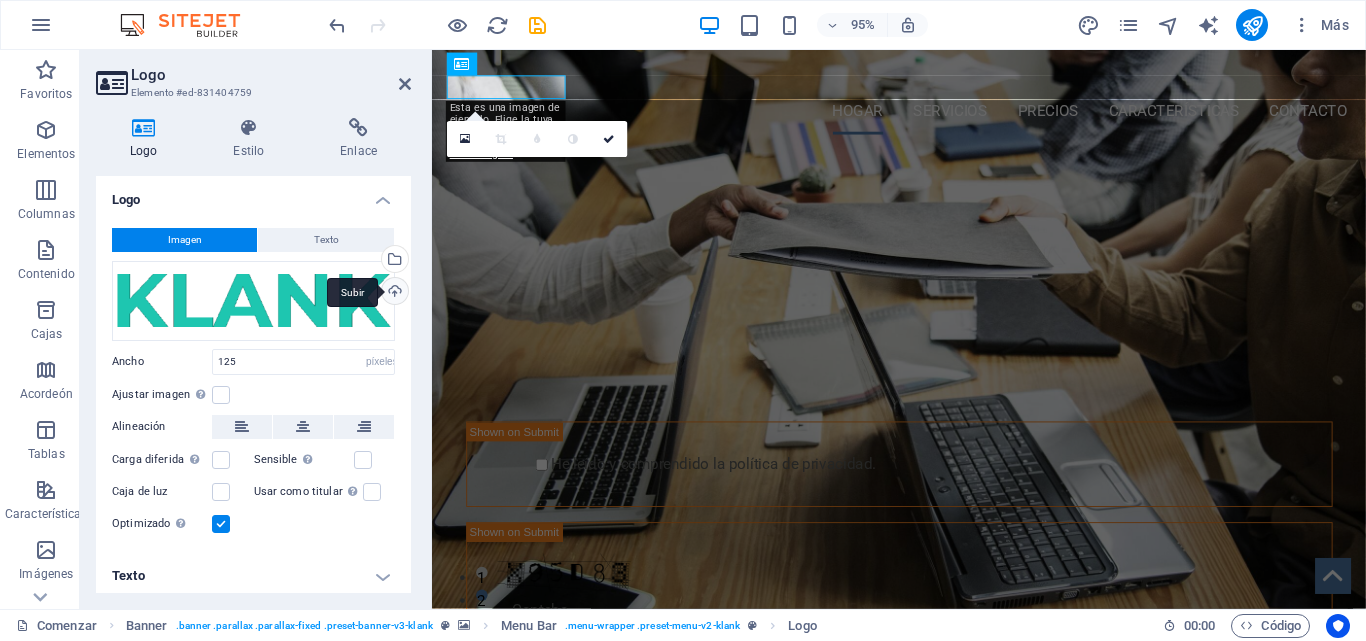 click on "Subir" at bounding box center [393, 293] 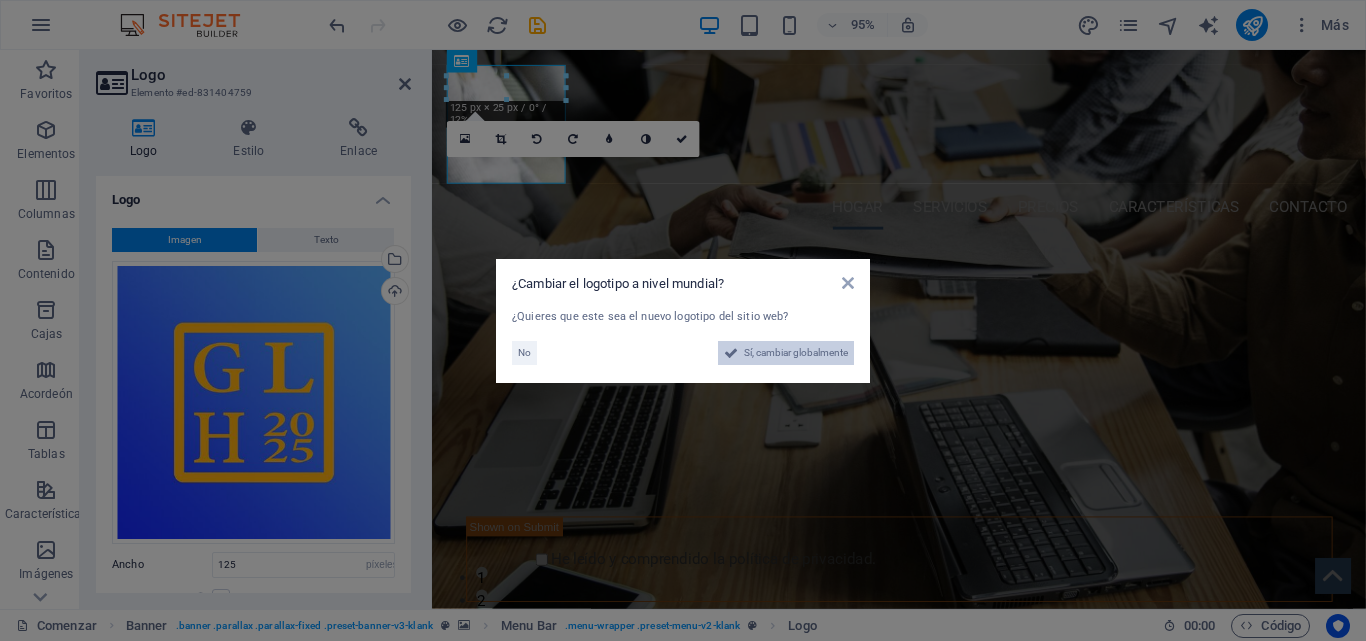 click on "Sí, cambiar globalmente" at bounding box center [796, 352] 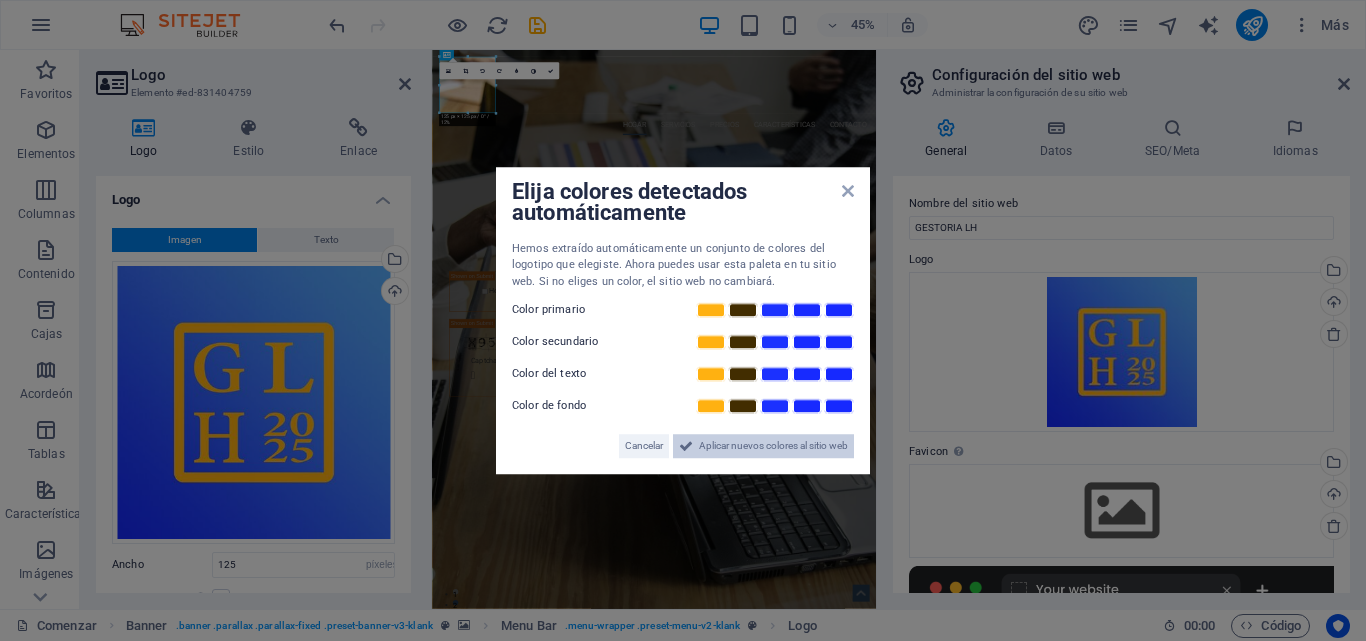 click on "Aplicar nuevos colores al sitio web" at bounding box center (773, 445) 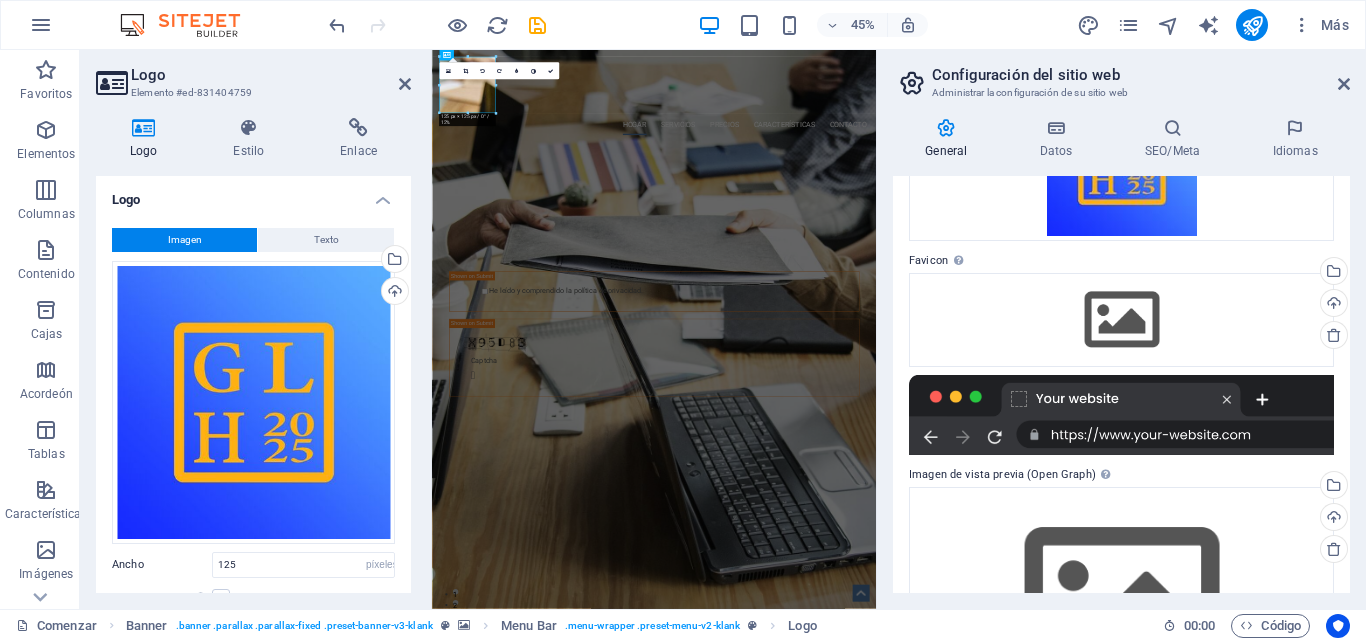 scroll, scrollTop: 50, scrollLeft: 0, axis: vertical 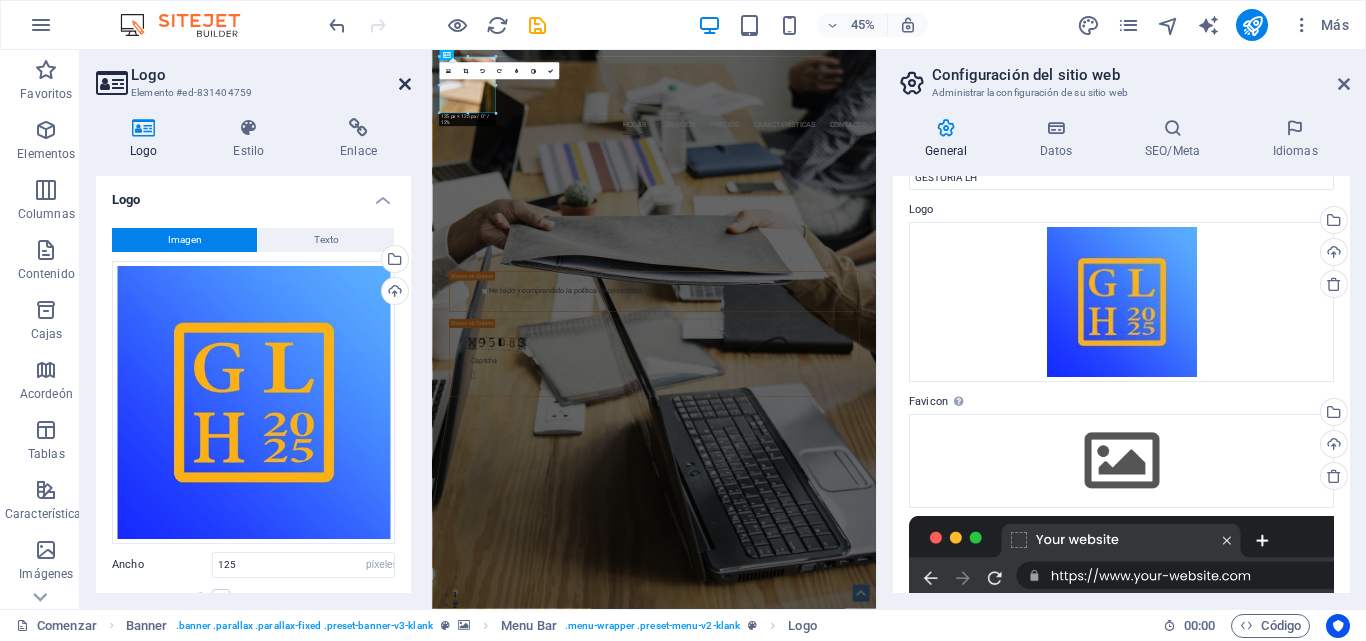 click at bounding box center (405, 84) 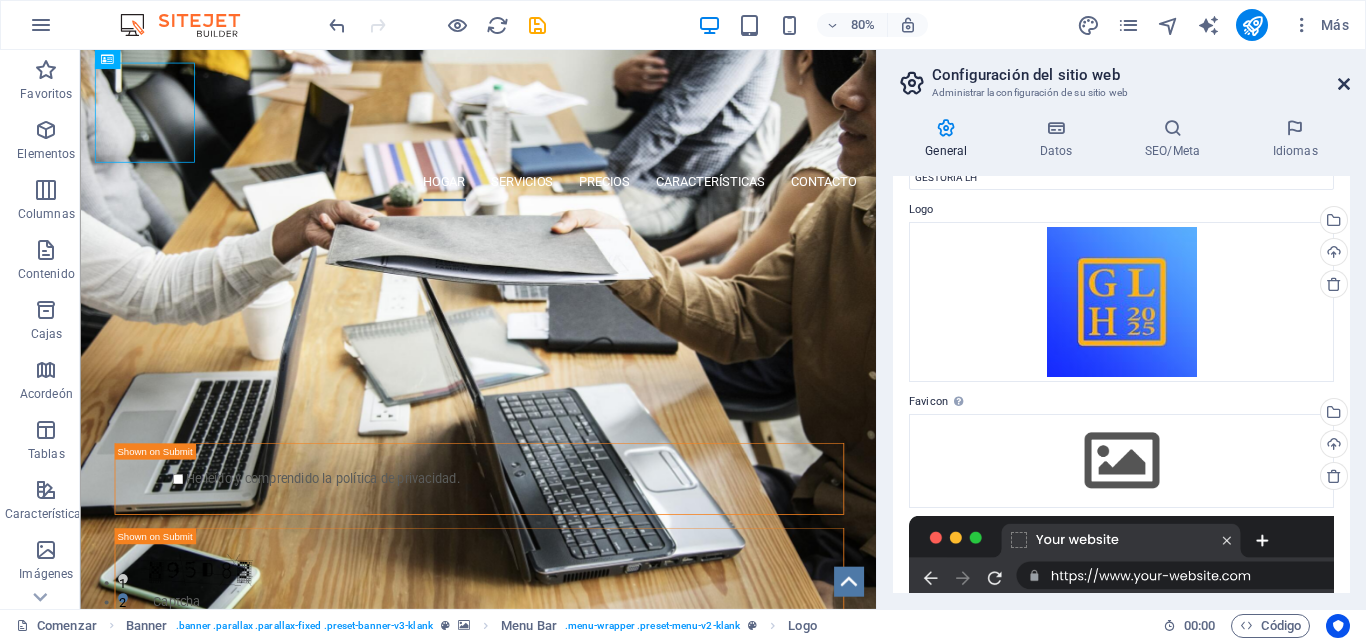 click at bounding box center (1344, 84) 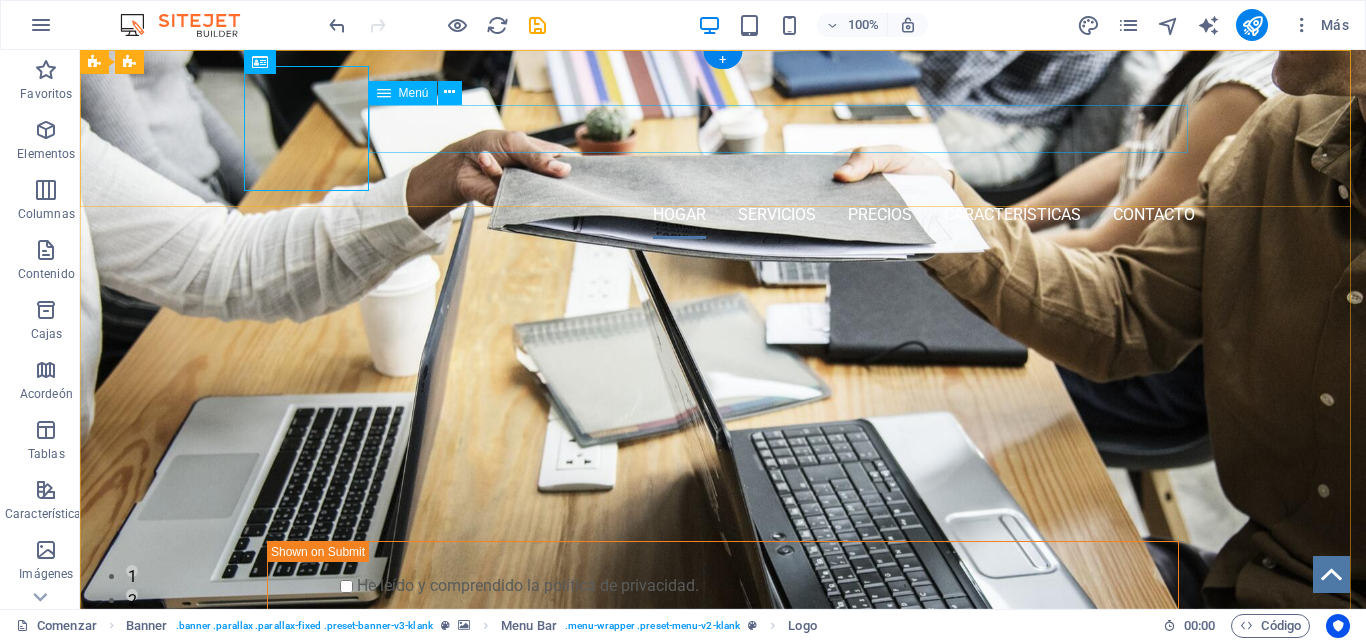 click on "Hogar Servicios Precios Características Contacto" at bounding box center (723, 215) 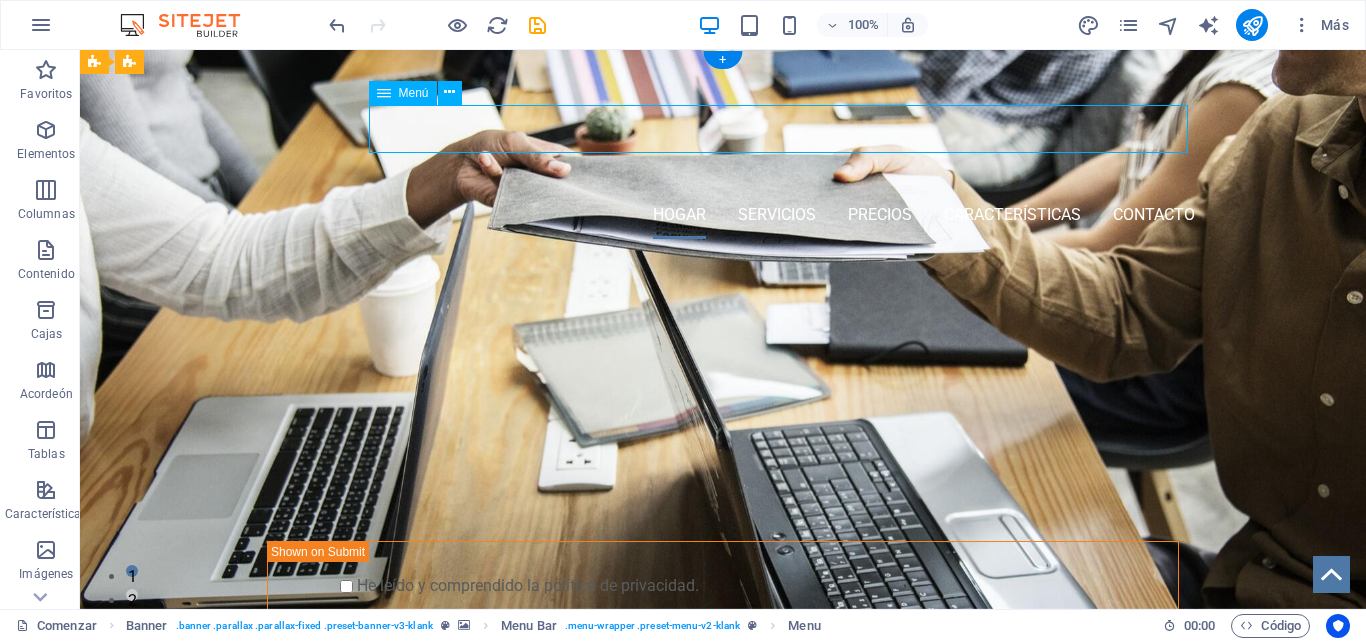 click on "Hogar Servicios Precios Características Contacto" at bounding box center [723, 215] 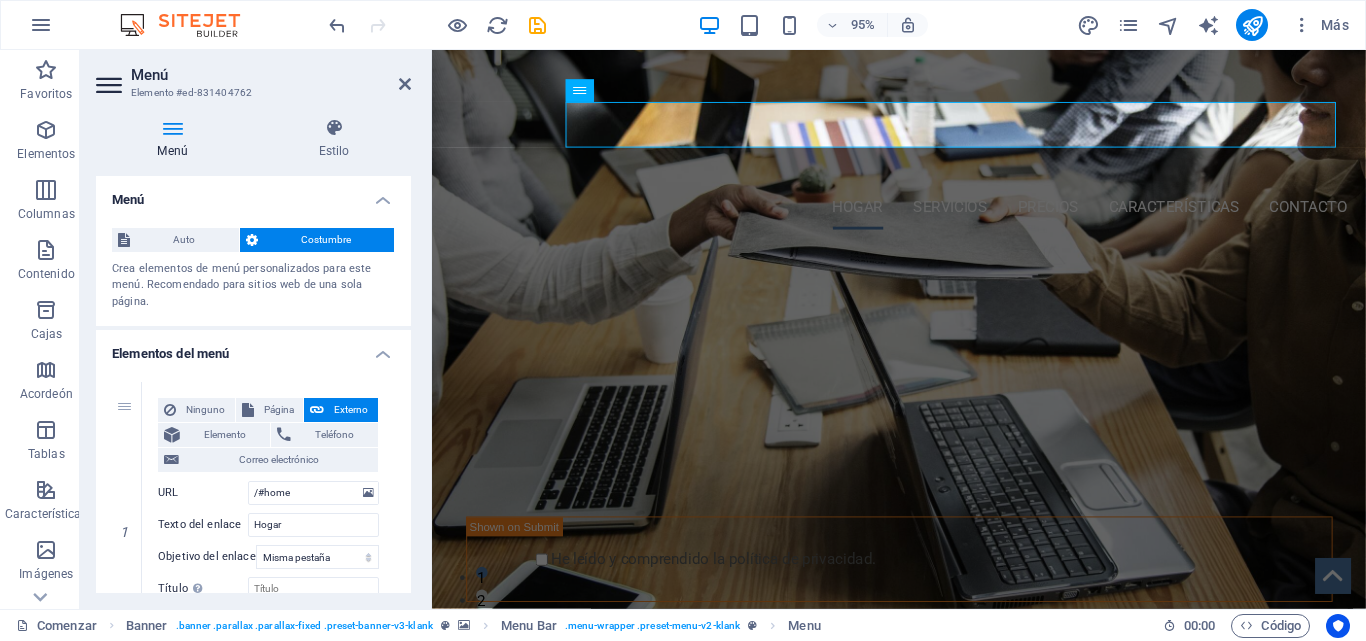 click at bounding box center (417, 25) 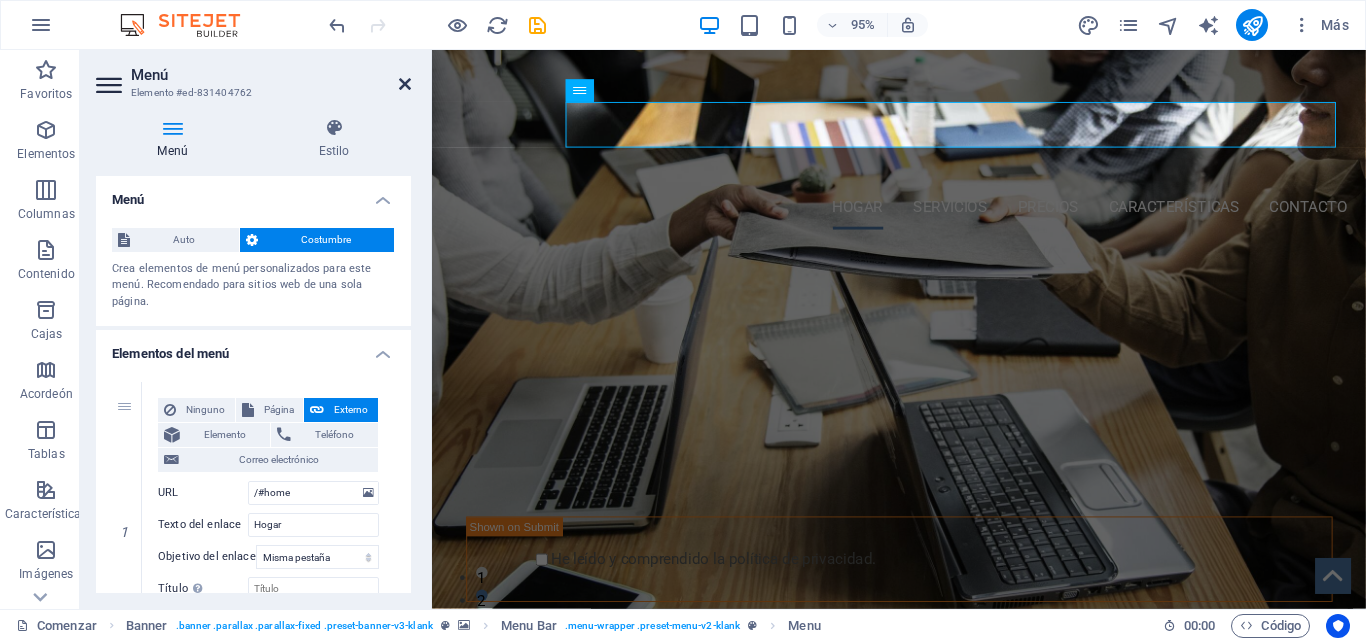 click at bounding box center [405, 84] 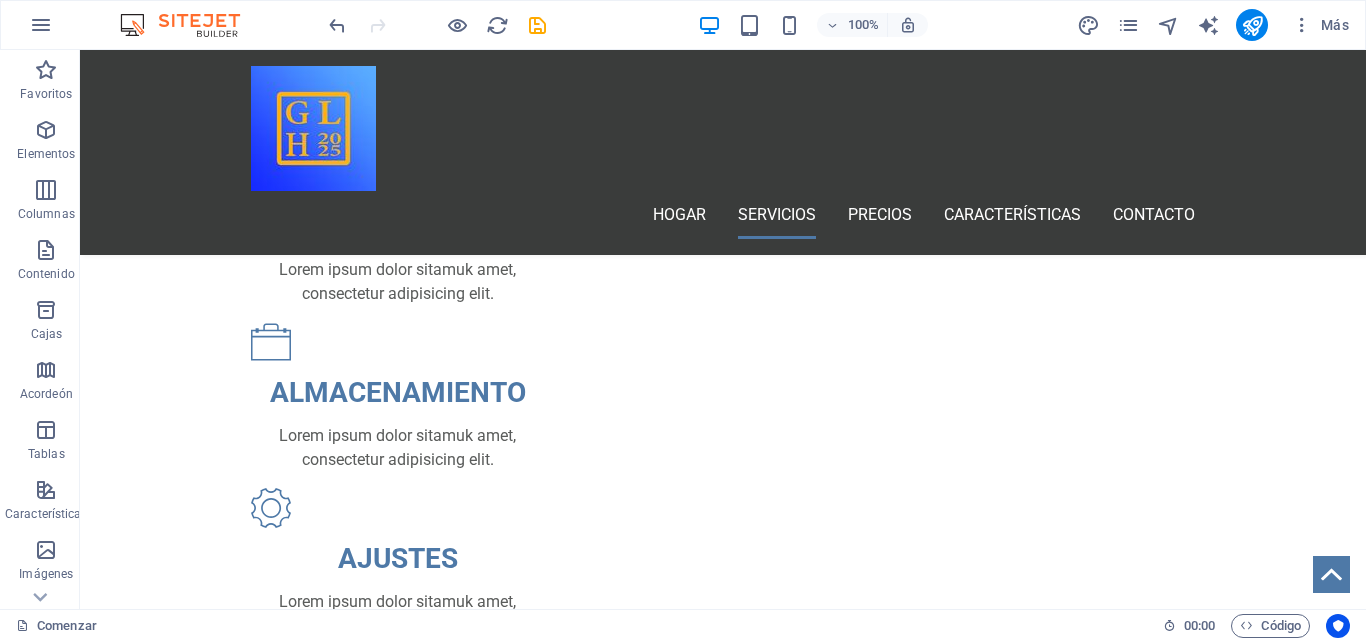 scroll, scrollTop: 0, scrollLeft: 0, axis: both 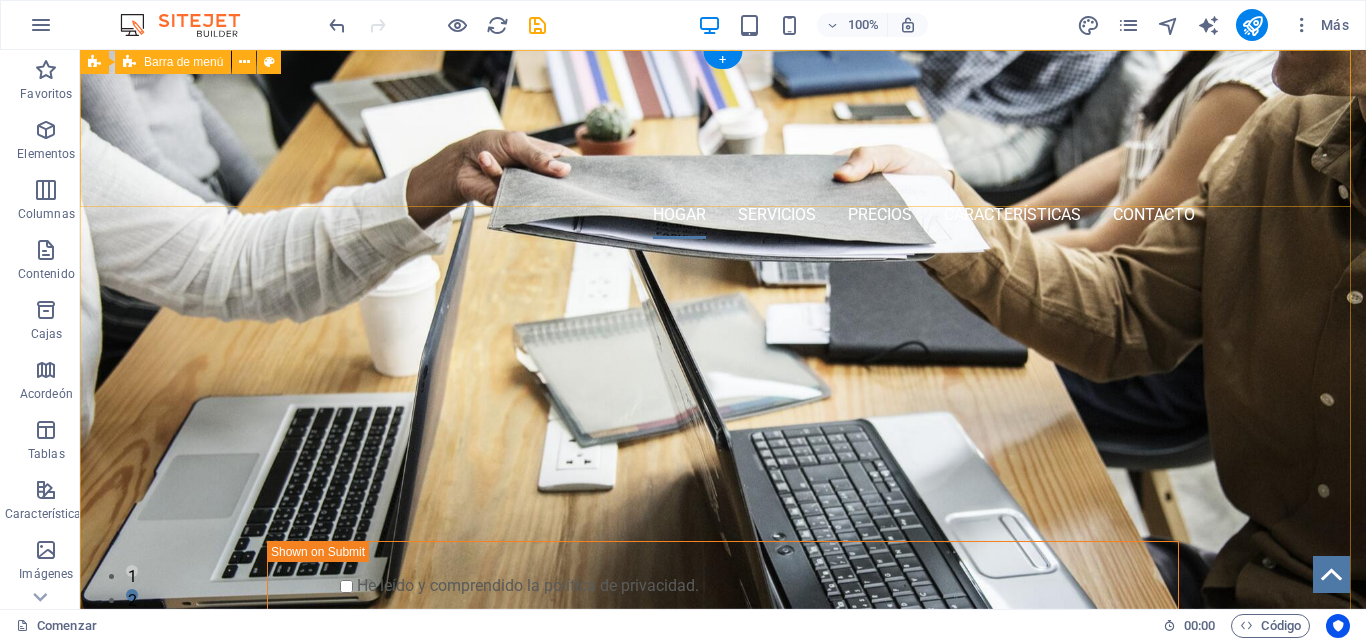 click on "Hogar Servicios Precios Características Contacto" at bounding box center (723, 152) 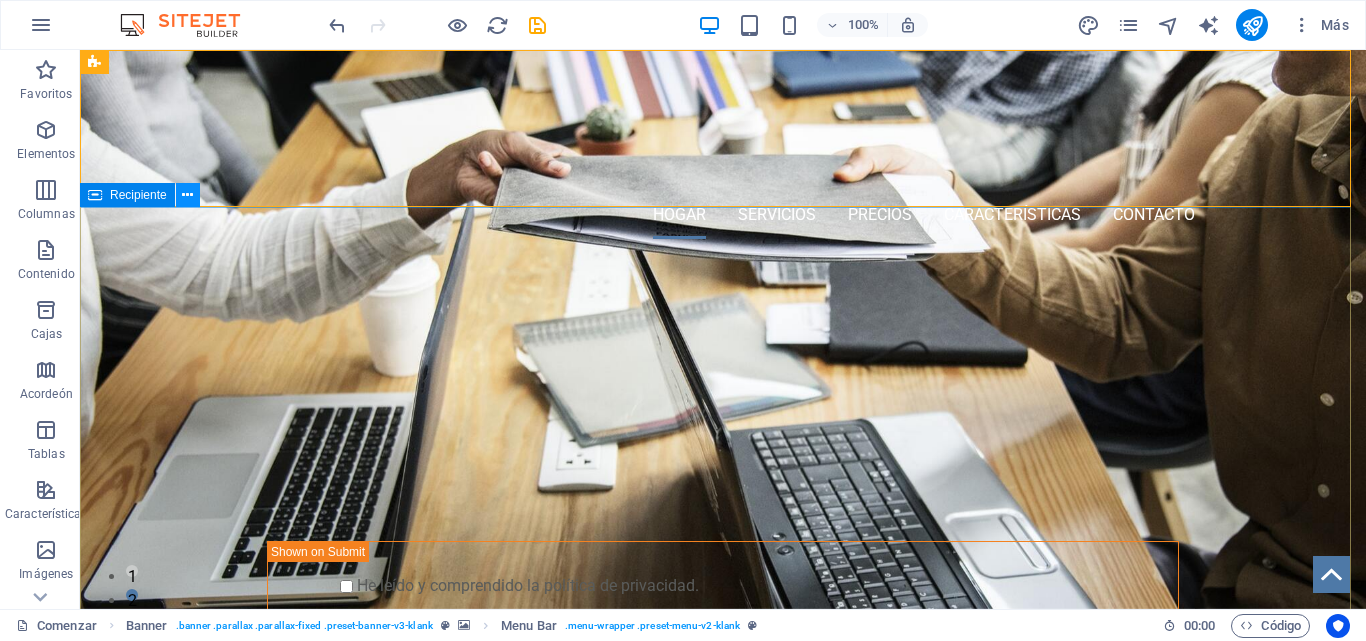 click at bounding box center (187, 195) 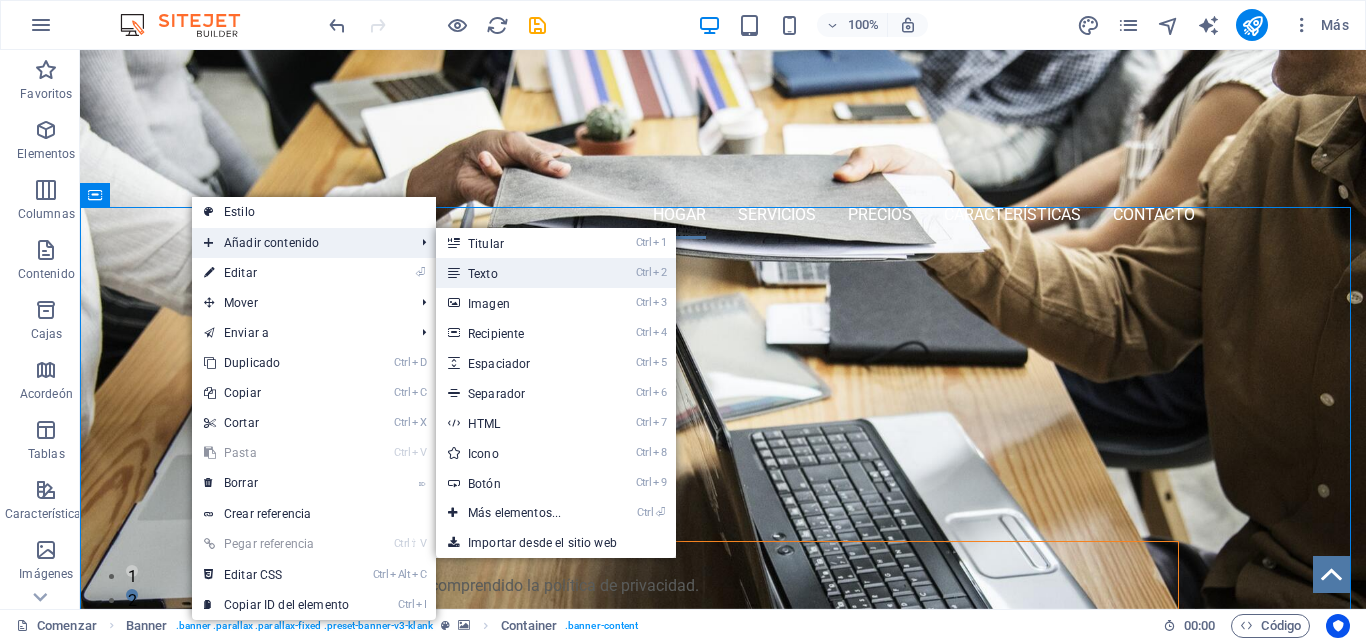 click on "Texto" at bounding box center (483, 274) 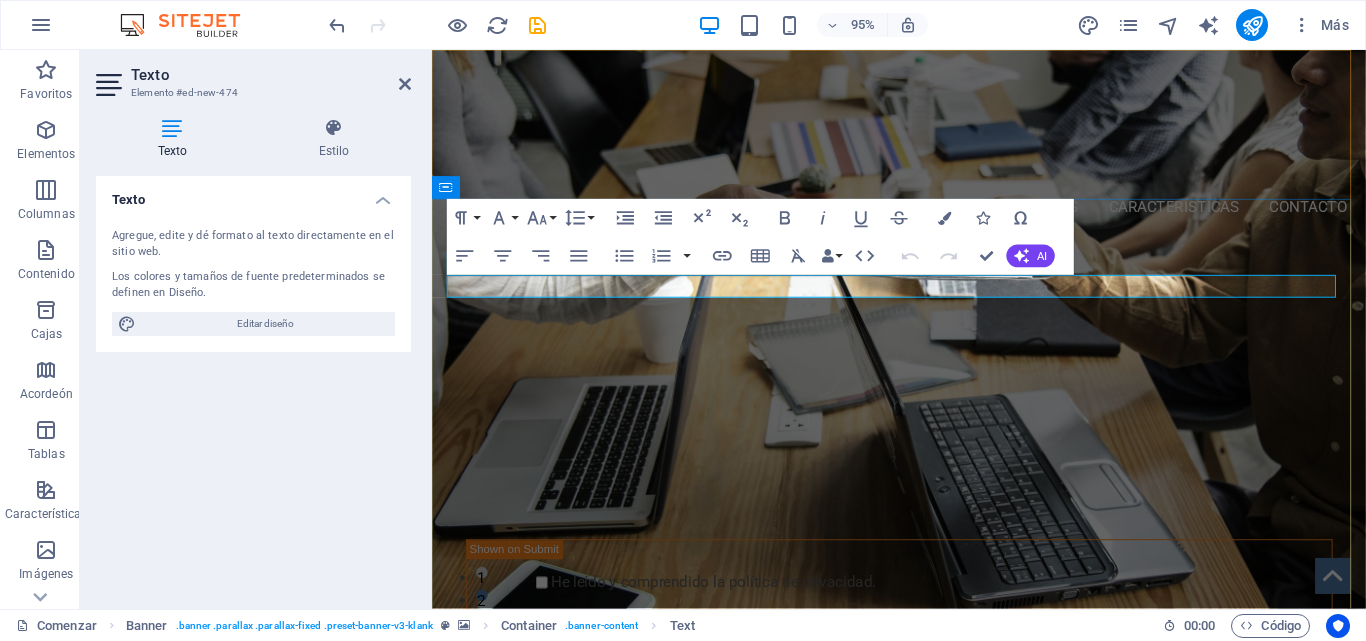 click on "Nuevo elemento de texto" at bounding box center (924, 347) 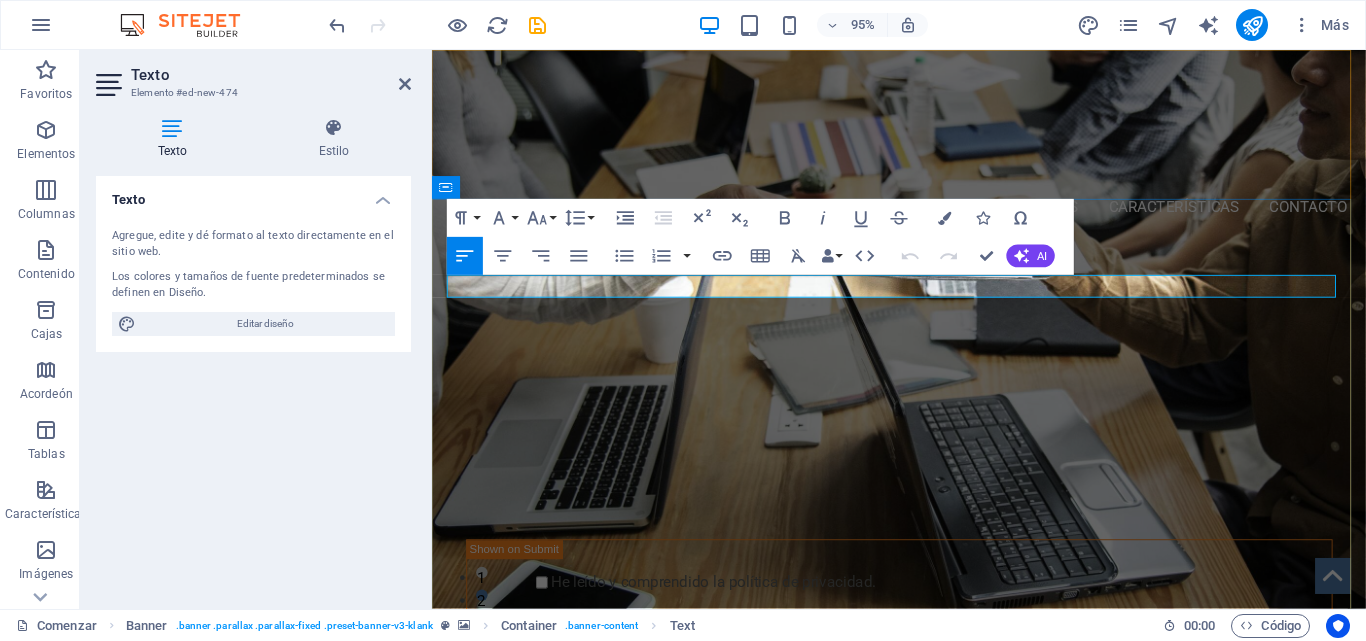 type 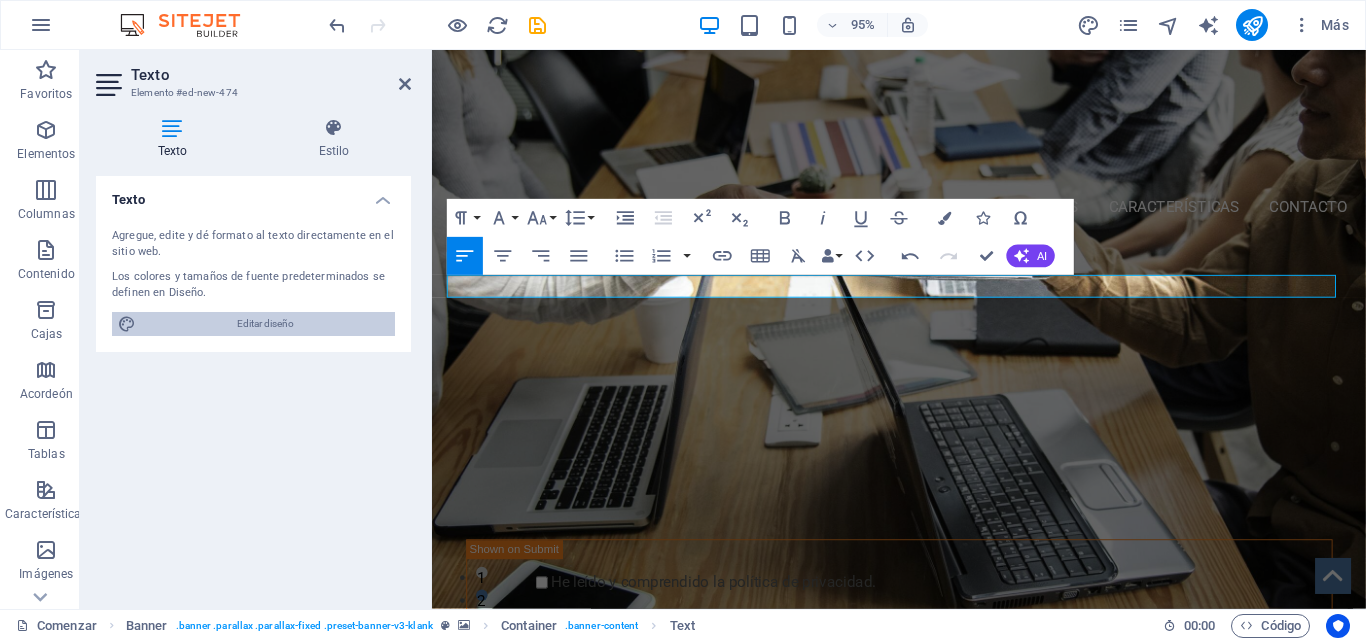 click on "Editar diseño" at bounding box center (265, 323) 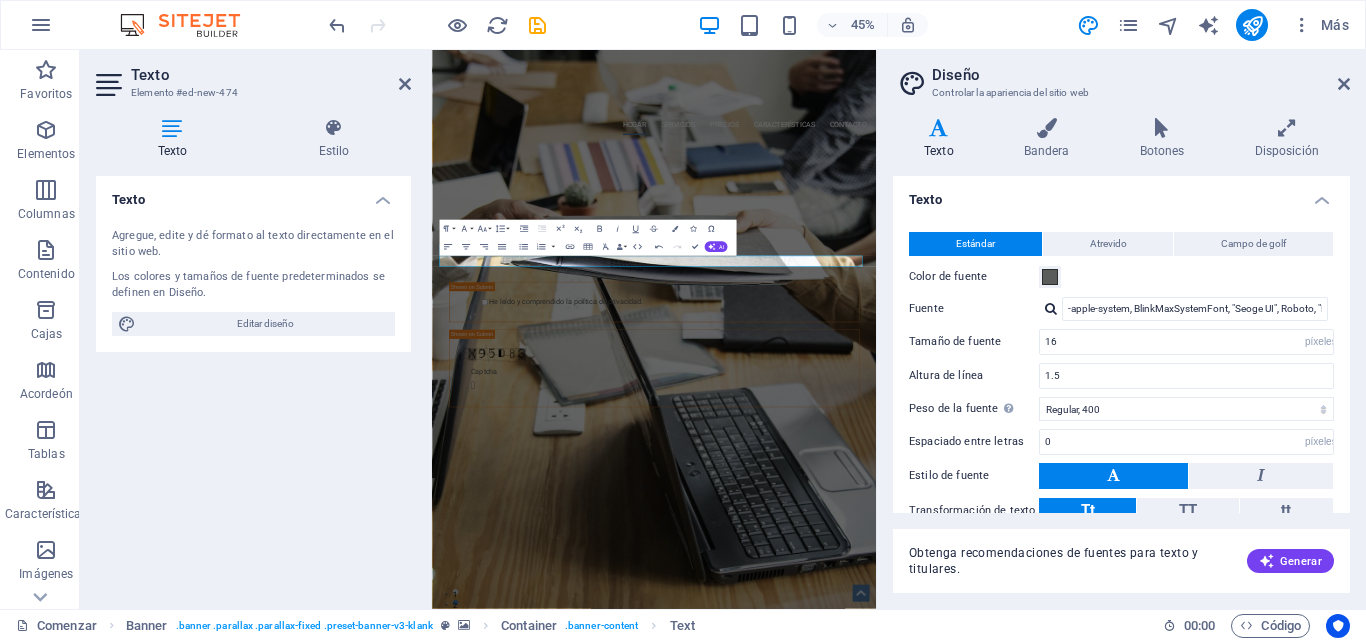 click on "Diseño Controlar la apariencia del sitio web" at bounding box center (1123, 76) 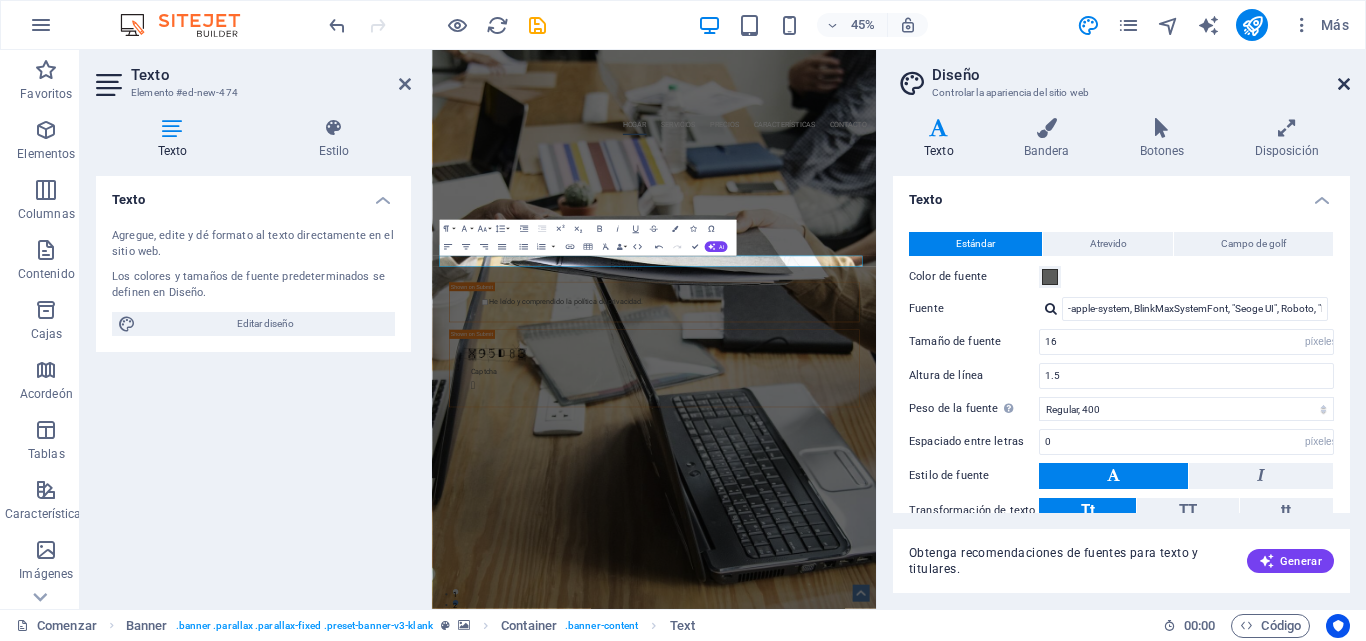 click at bounding box center [1344, 84] 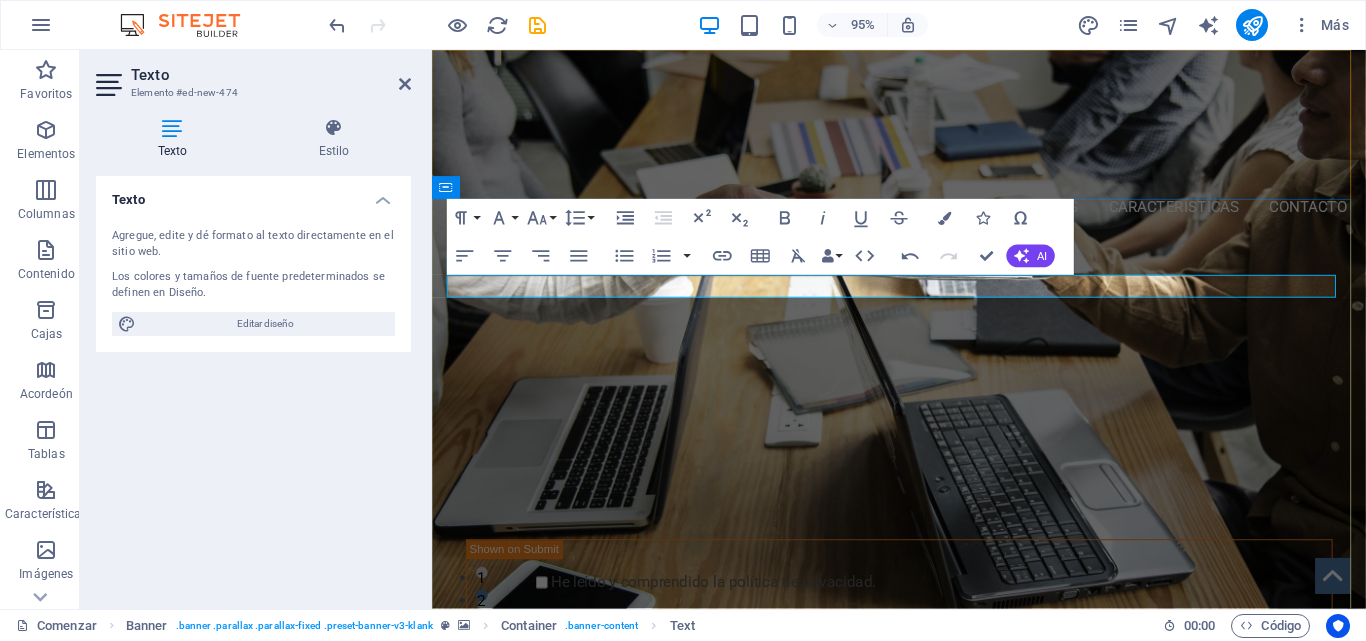 click on "Nuevo elemento de textoTU" at bounding box center [549, 346] 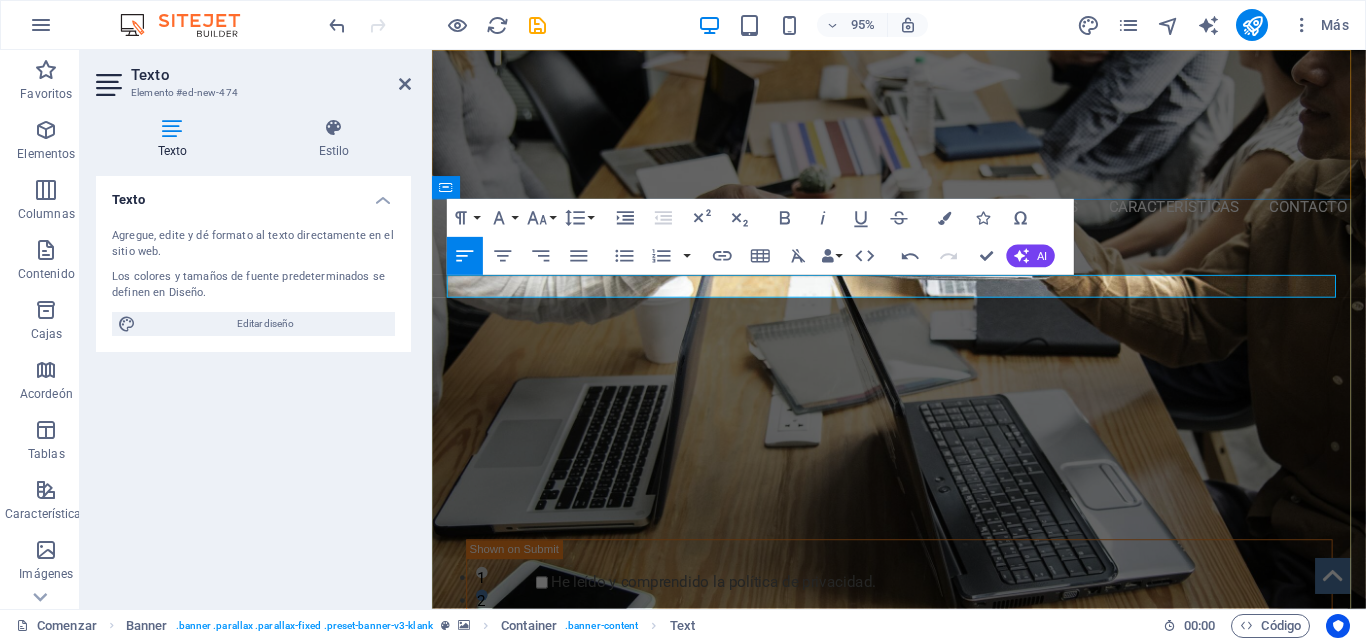 click on "Nuevo elemento de textoTU" at bounding box center (549, 346) 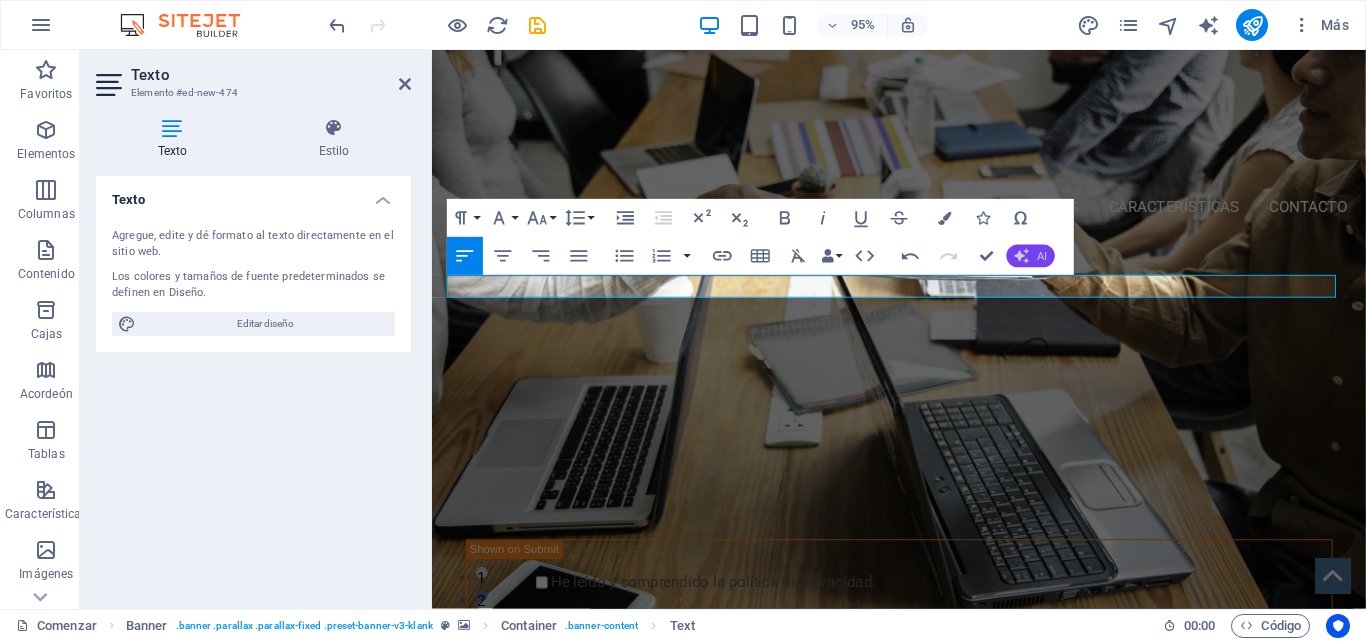 click 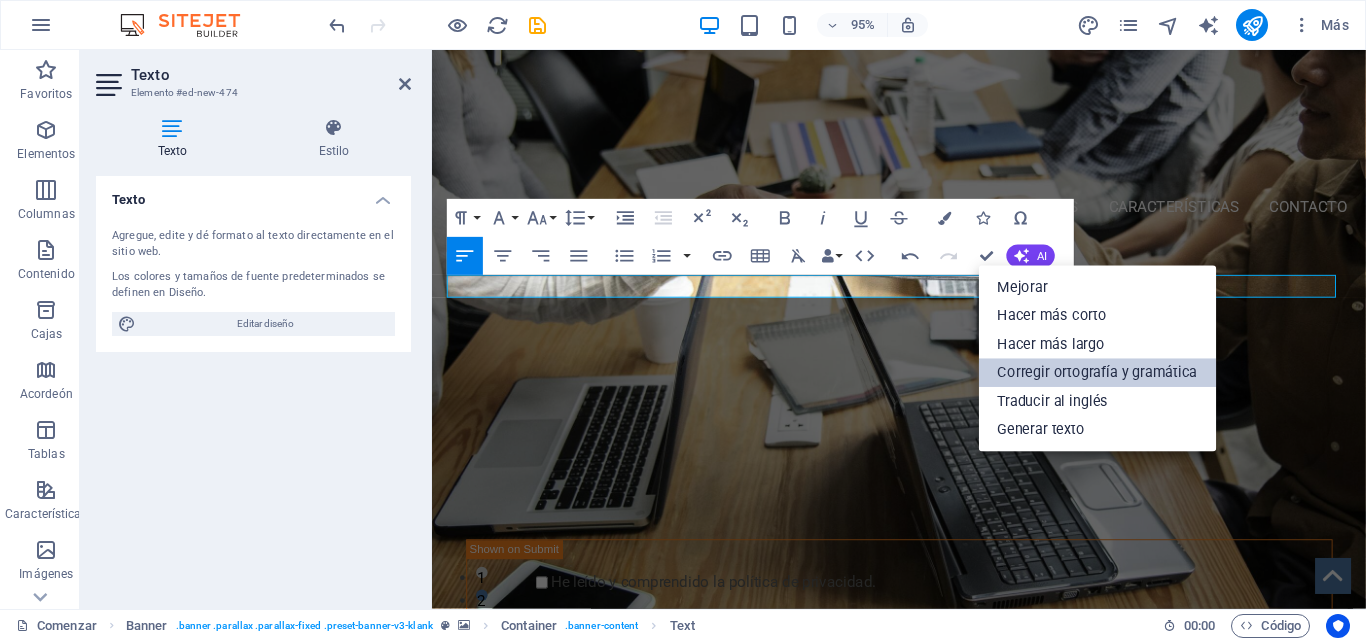 click on "Corregir ortografía y gramática" at bounding box center (1098, 372) 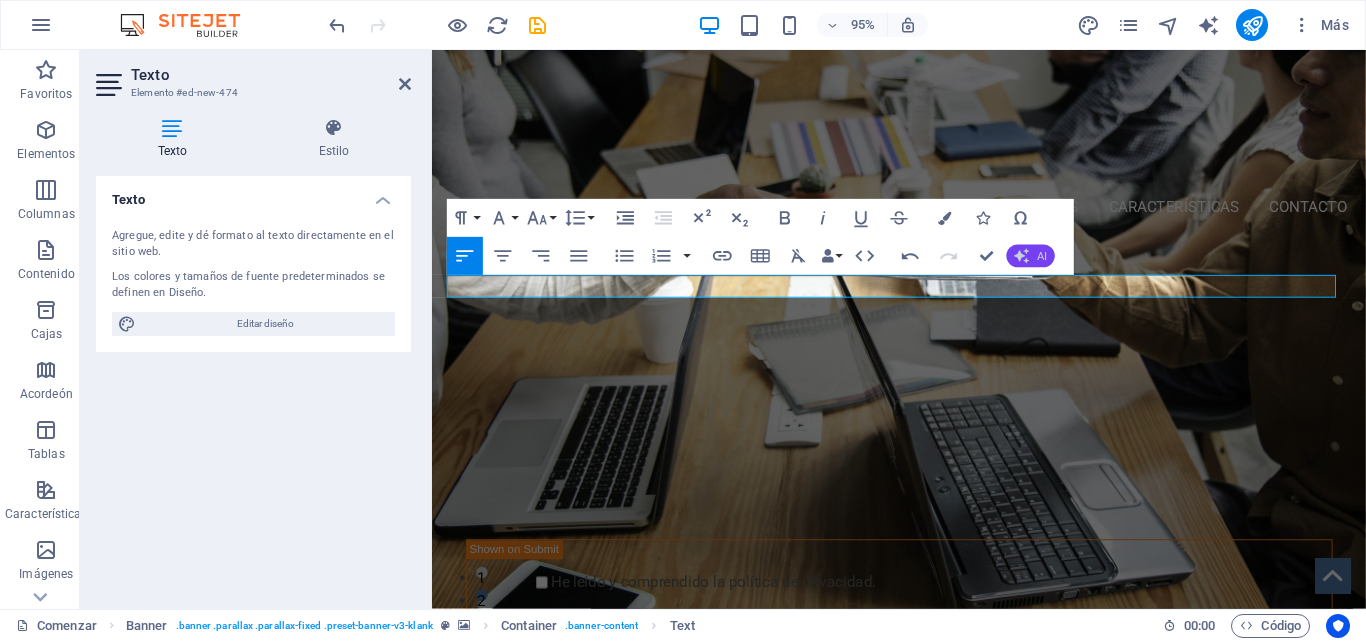click on "AI" at bounding box center [1042, 256] 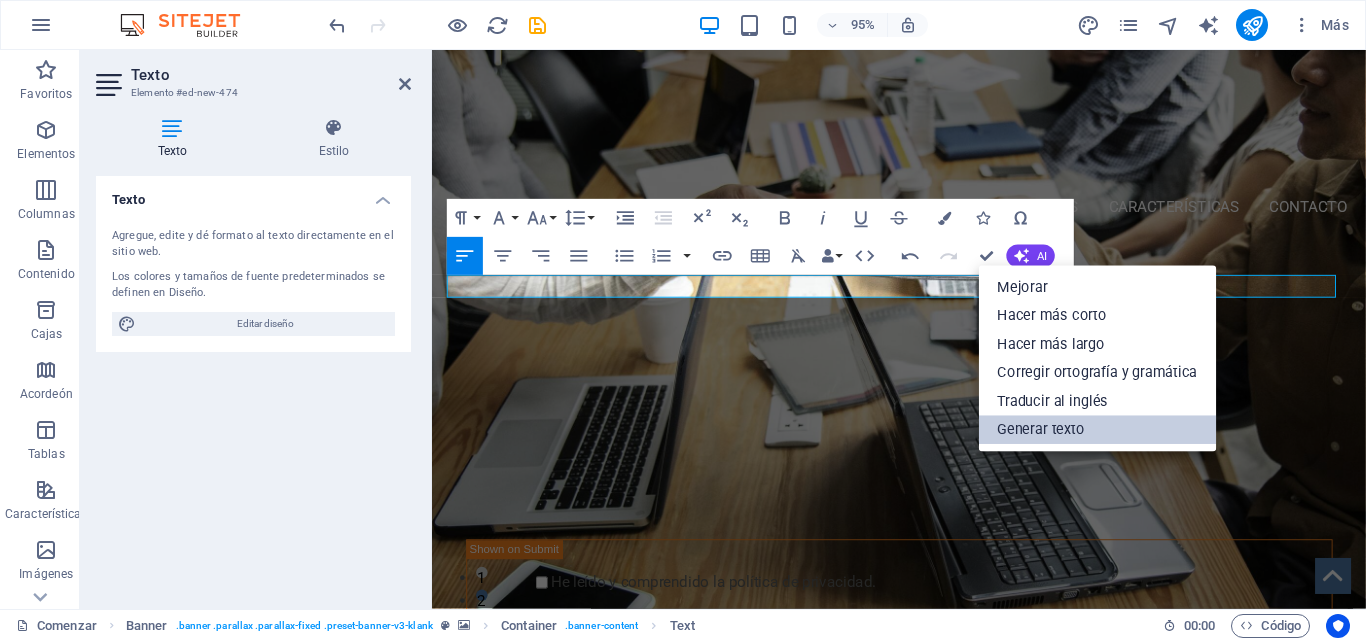 click on "Generar texto" at bounding box center (1041, 429) 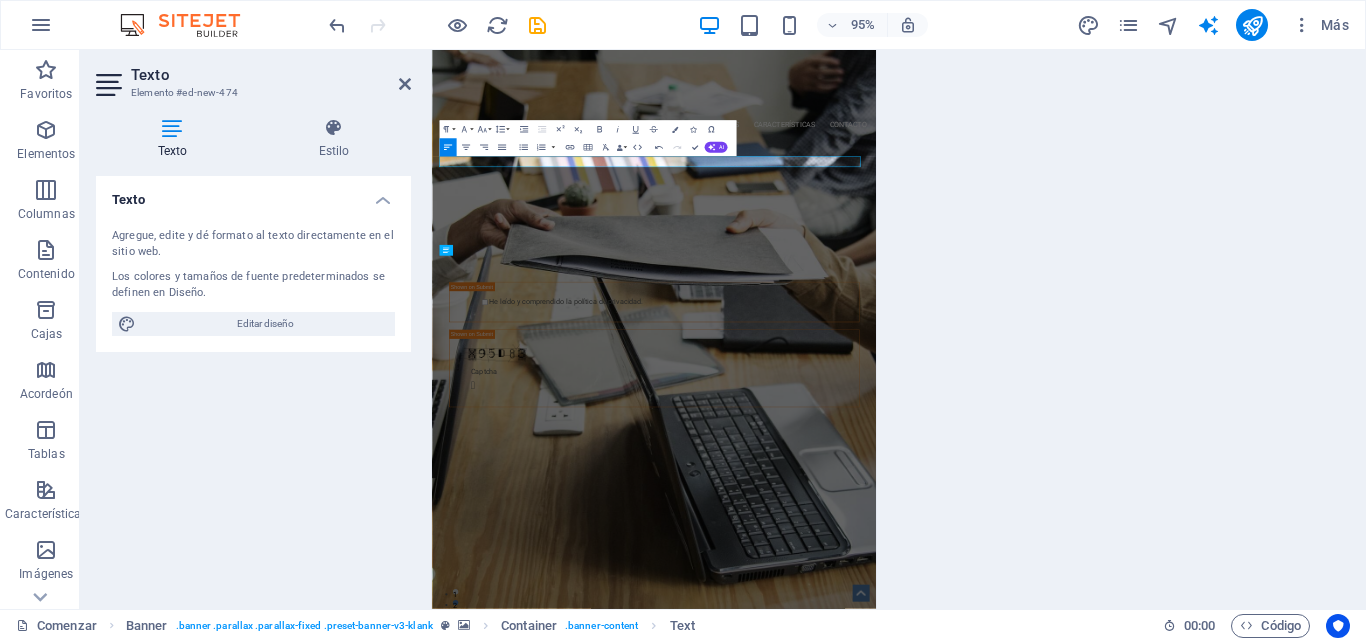 select on "English" 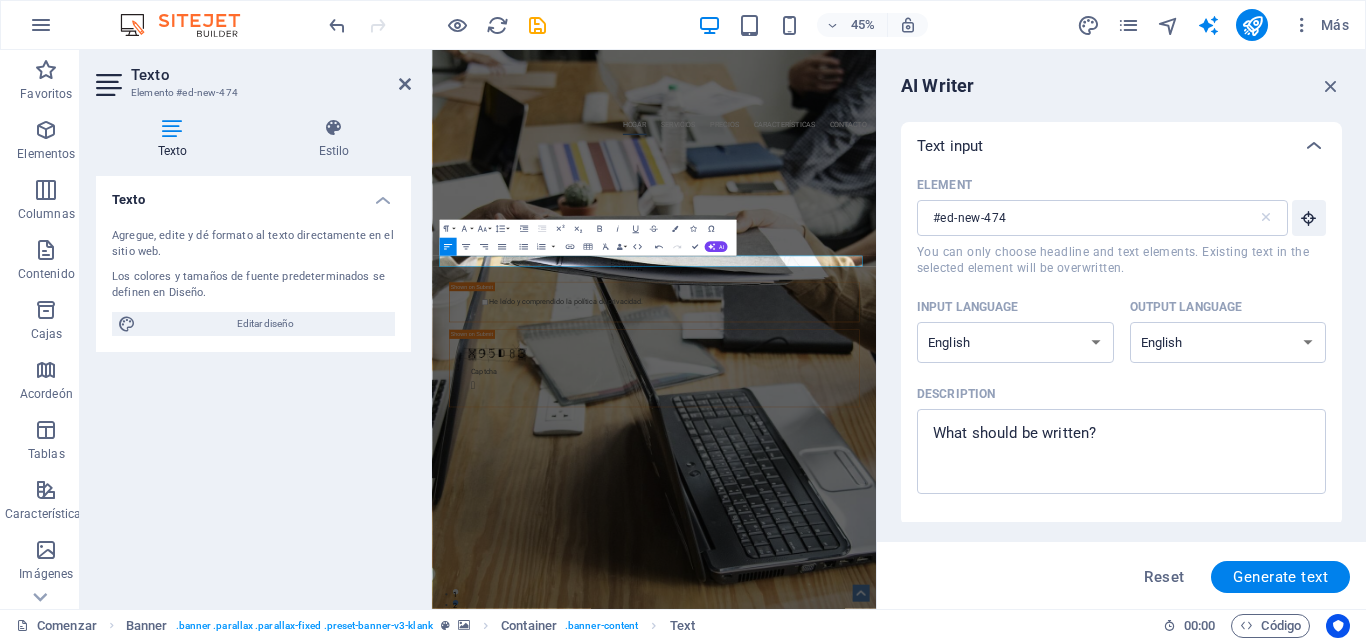 scroll, scrollTop: 0, scrollLeft: 0, axis: both 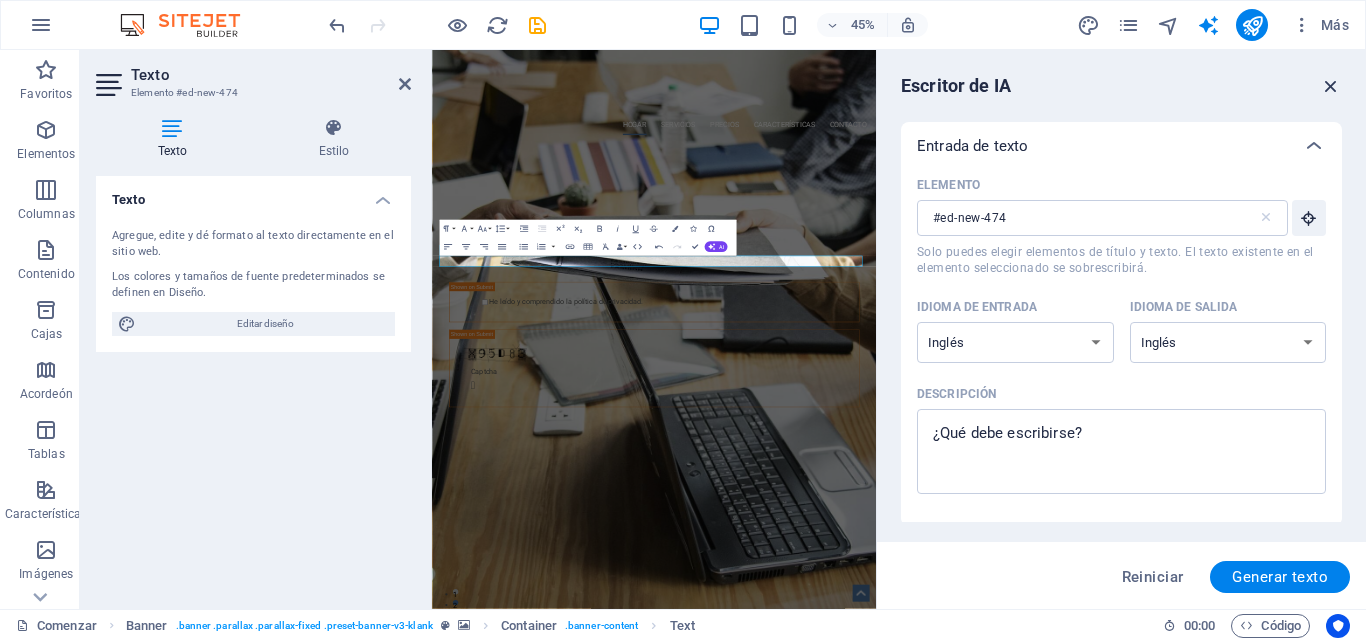 click at bounding box center [1331, 86] 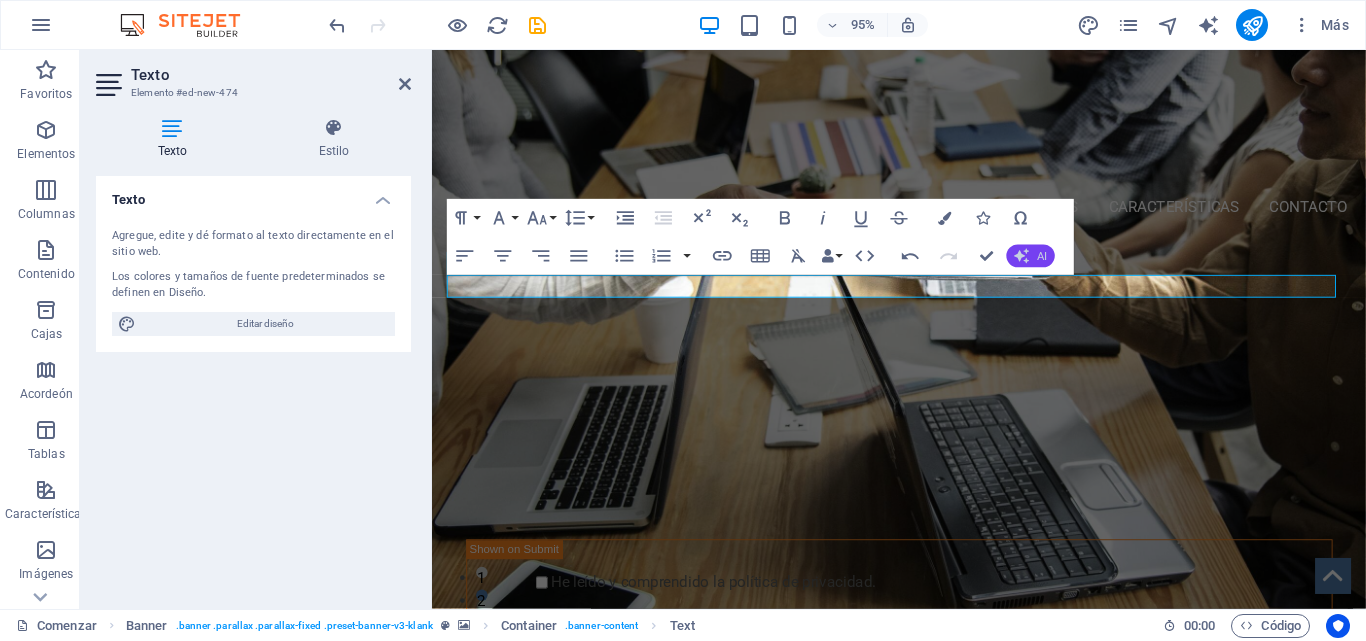 click 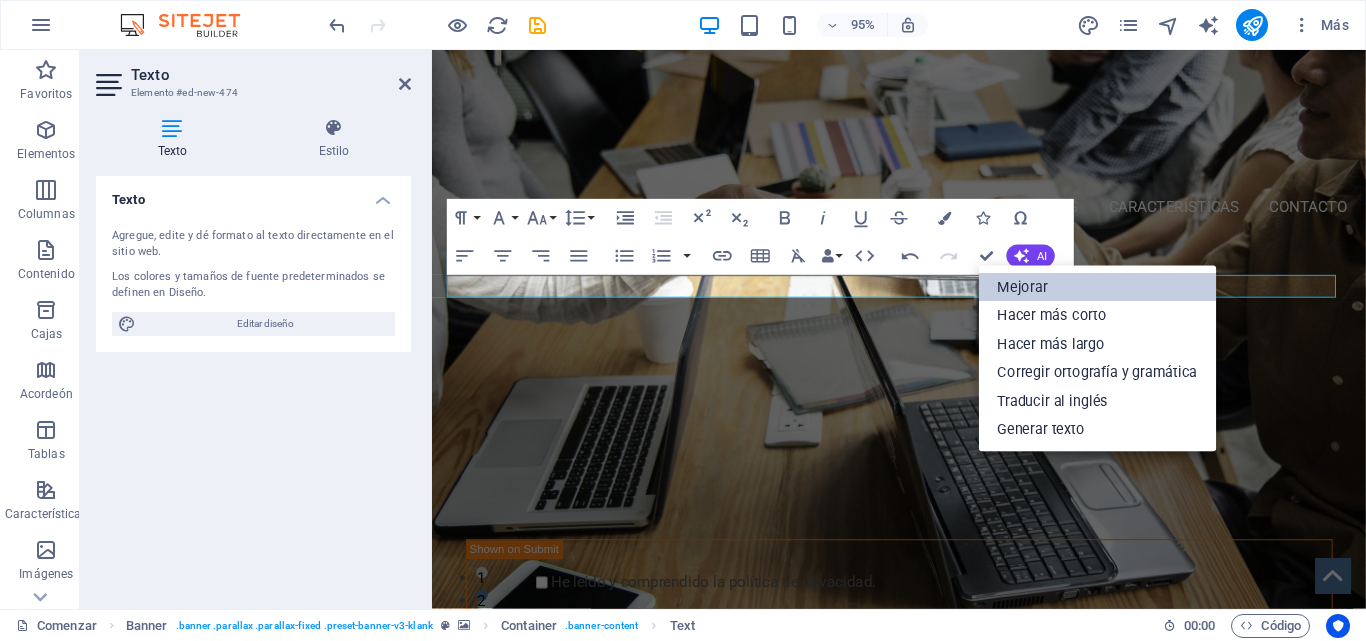 click on "Mejorar" at bounding box center [1023, 287] 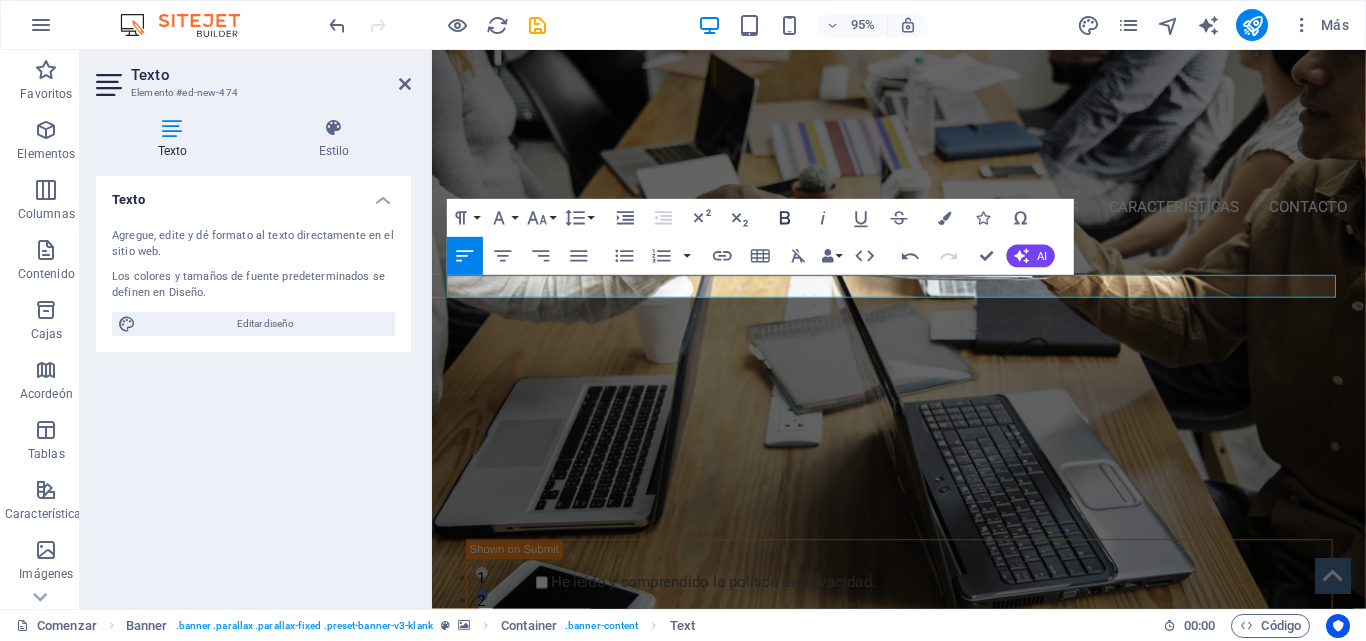 click 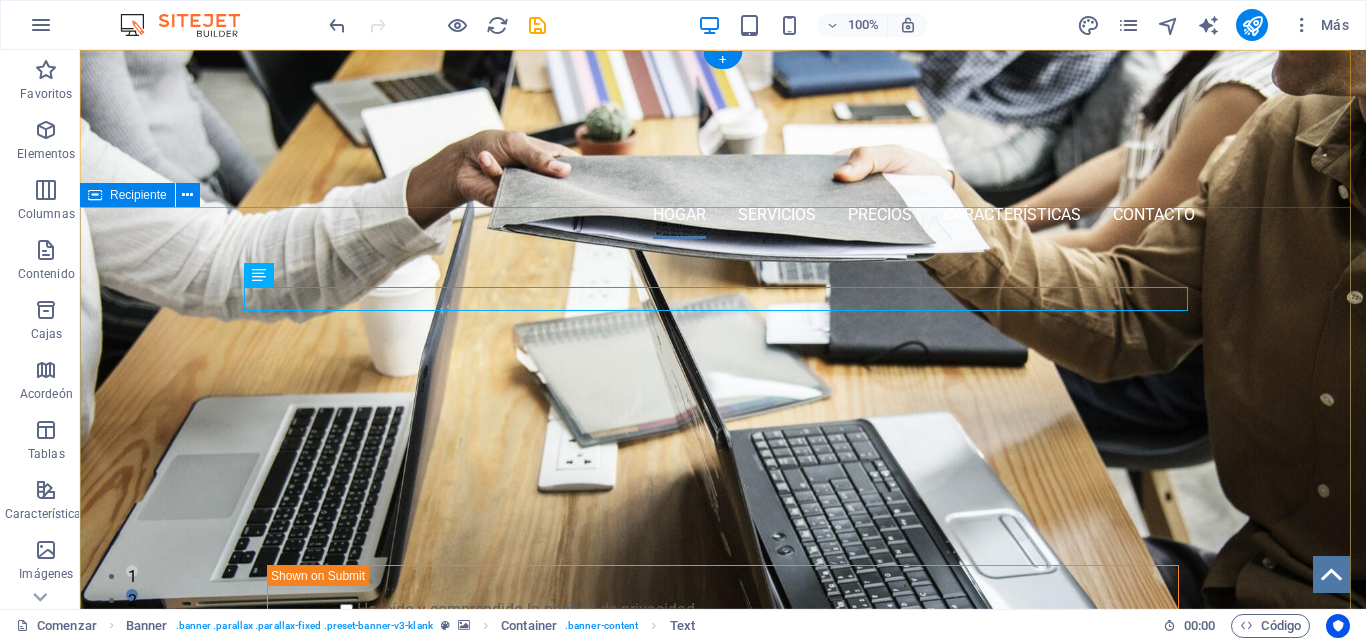 click on ""Tu pasaporte hacia un futuro laboral en el extranjero." HERRAMIENTA DE LIDERAZGO PROFESIONAL ¡COMIENZA TU PRUEBA GRATUITA DE 10 DÍAS! ¡REGÍSTRATE AHORA! Entregar   He leído y comprendido la política de privacidad. ¿Ilegible? Cargar nuevo" at bounding box center [723, 597] 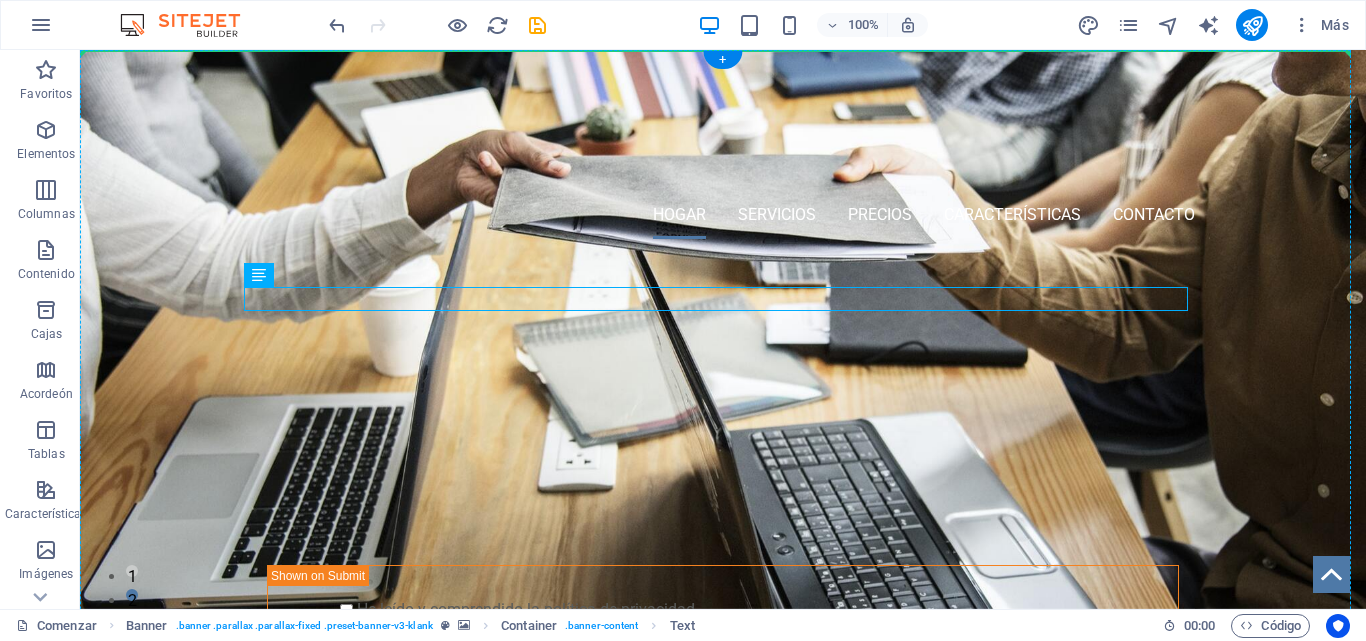 drag, startPoint x: 459, startPoint y: 292, endPoint x: 450, endPoint y: 223, distance: 69.58448 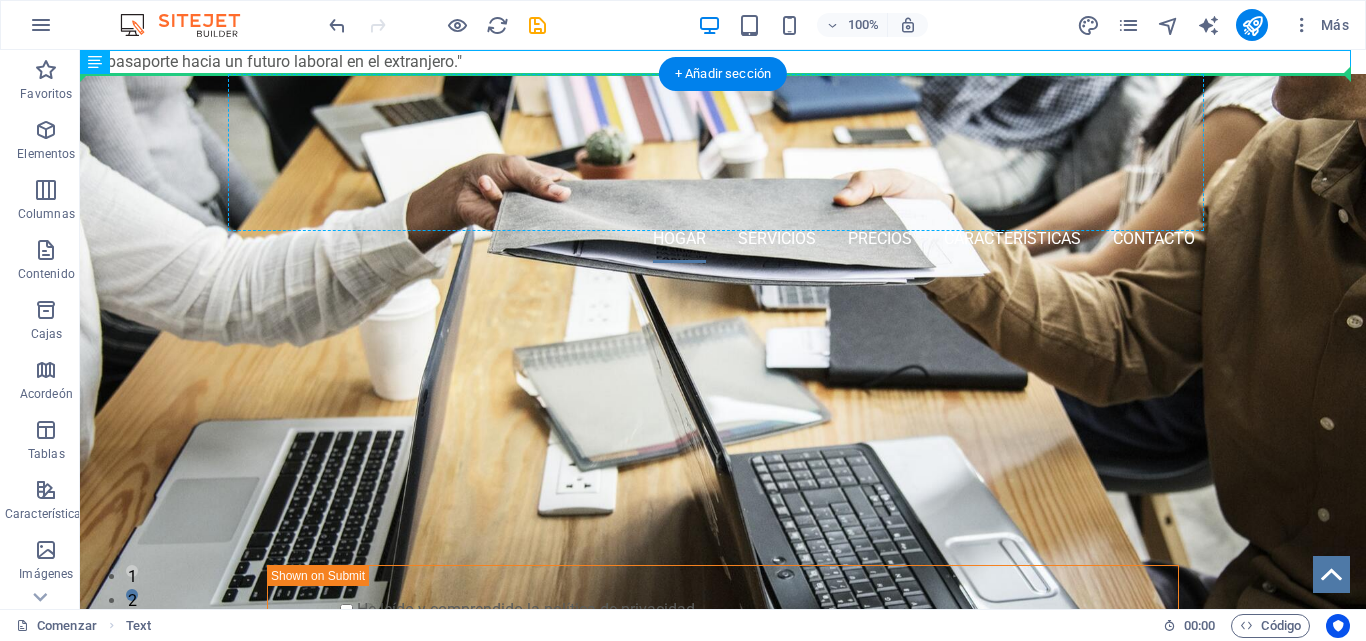 drag, startPoint x: 383, startPoint y: 65, endPoint x: 448, endPoint y: 138, distance: 97.74457 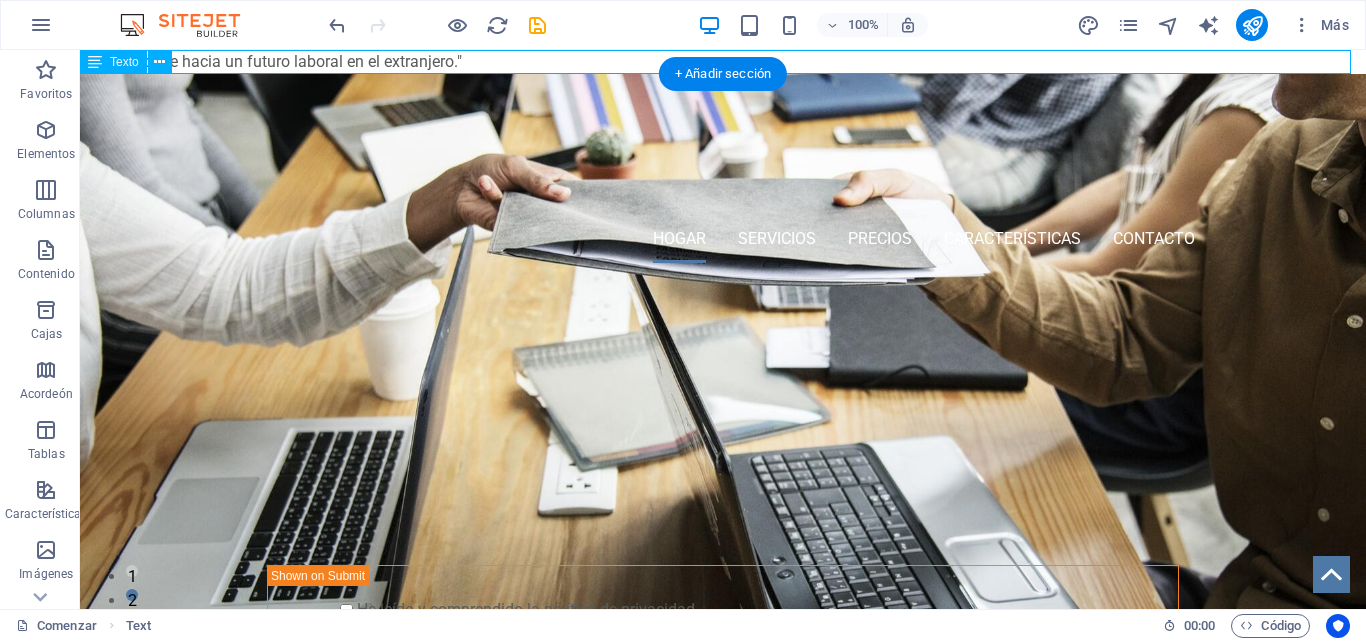 click on ""Tu pasaporte hacia un futuro laboral en el extranjero."" at bounding box center (723, 62) 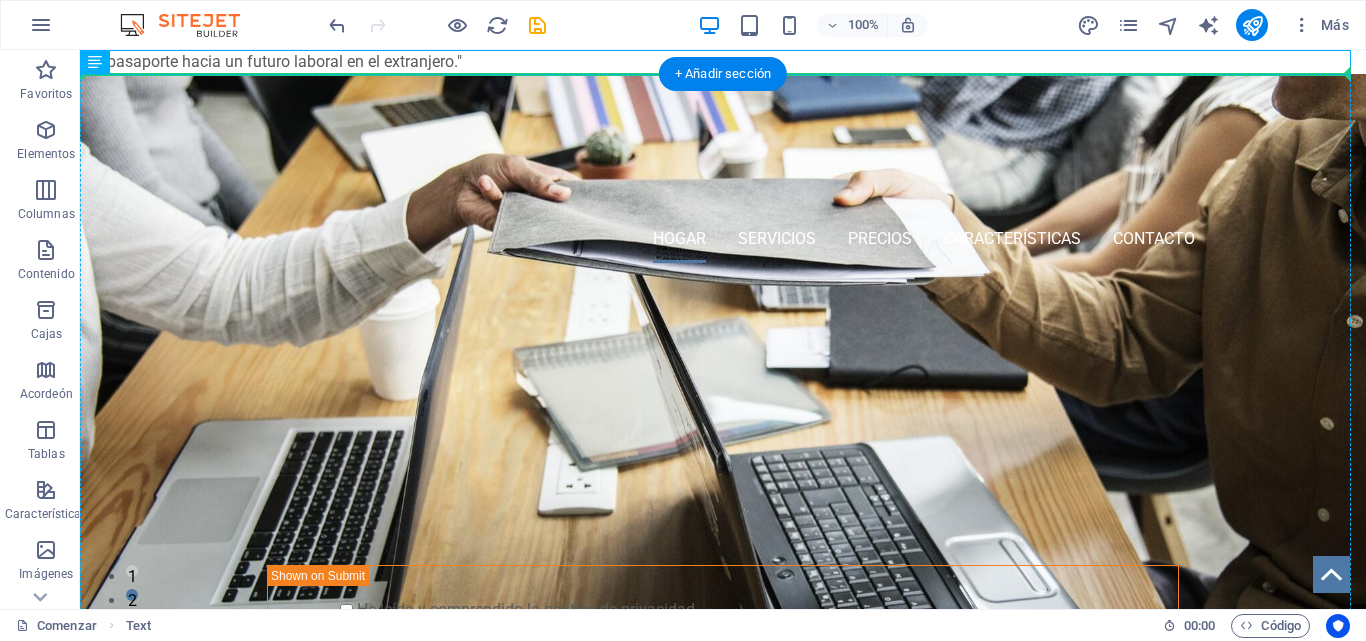 drag, startPoint x: 207, startPoint y: 114, endPoint x: 133, endPoint y: 206, distance: 118.06778 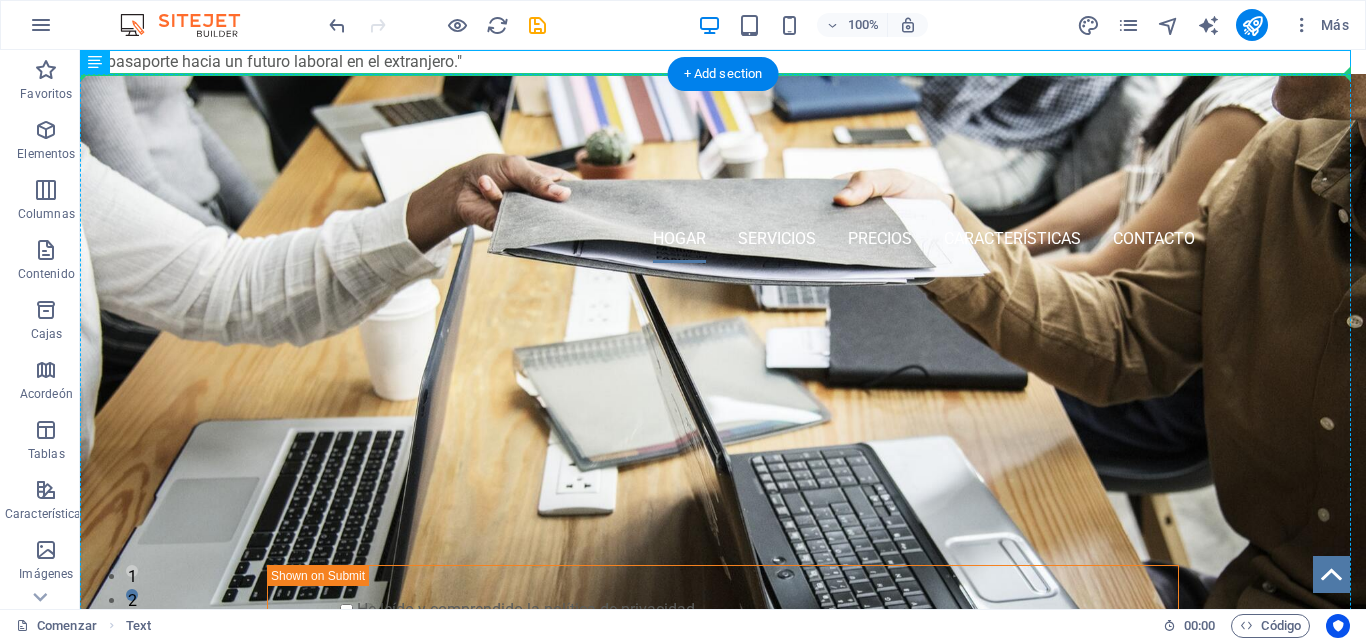 drag, startPoint x: 175, startPoint y: 113, endPoint x: 128, endPoint y: 148, distance: 58.60034 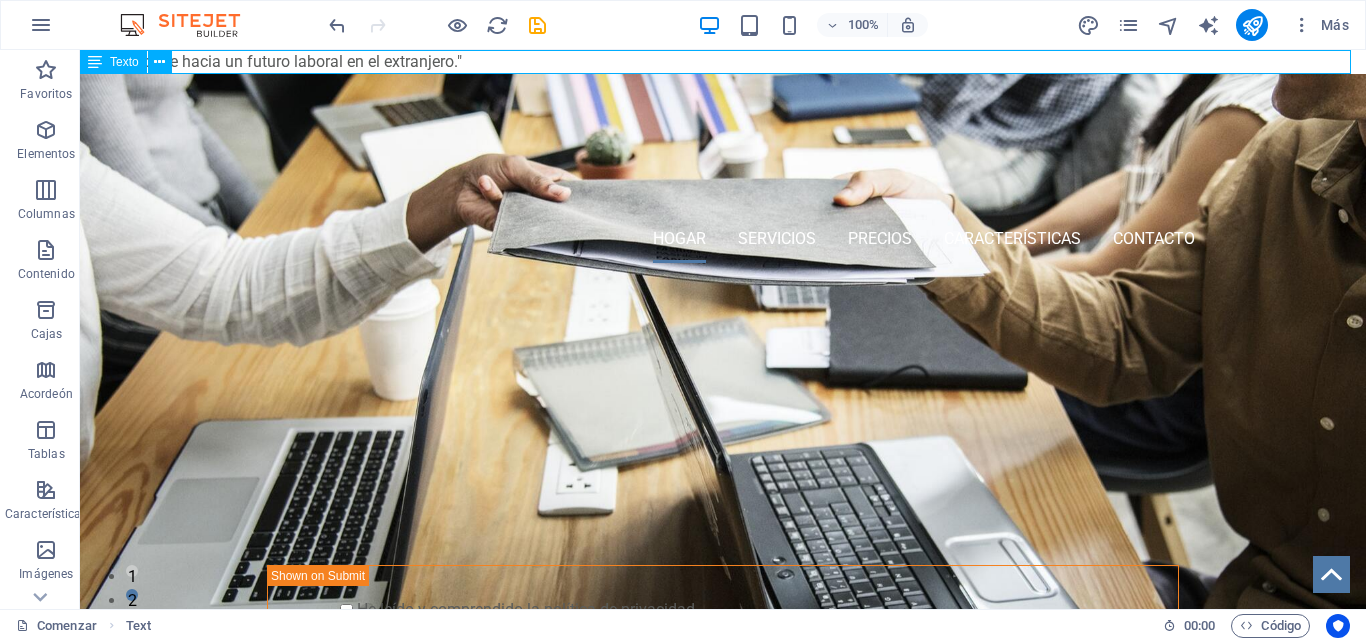 click on "Texto" at bounding box center [113, 62] 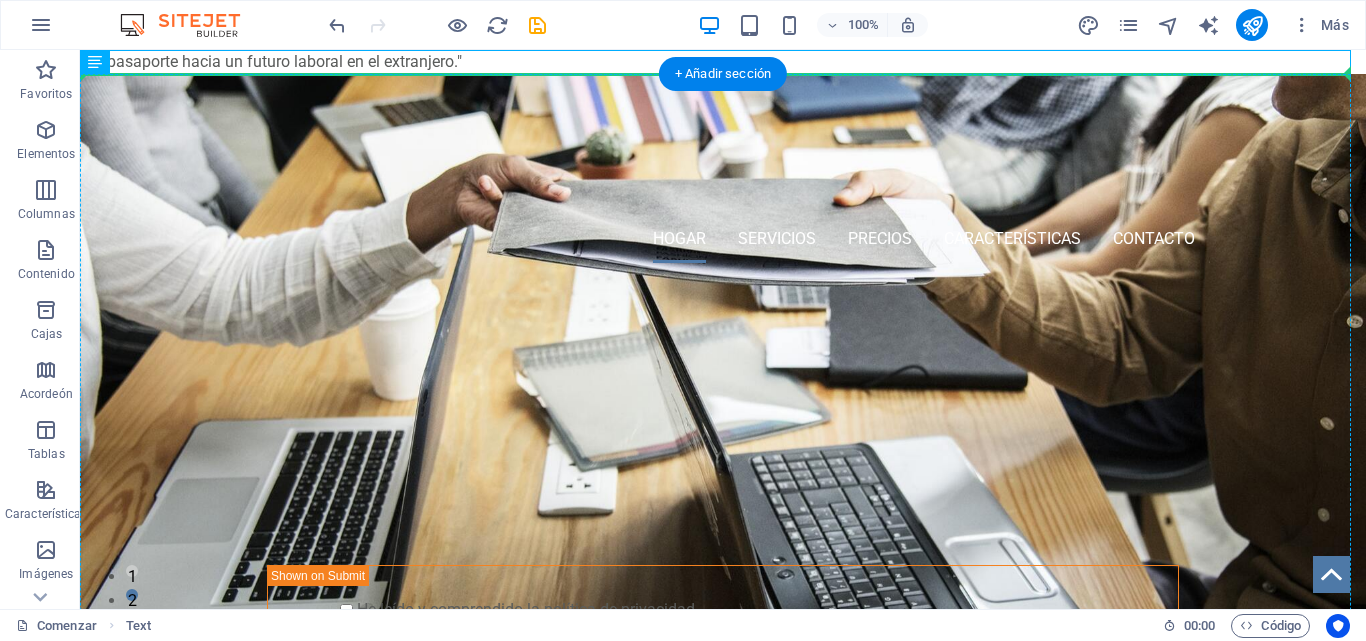 drag, startPoint x: 204, startPoint y: 112, endPoint x: 156, endPoint y: 199, distance: 99.36297 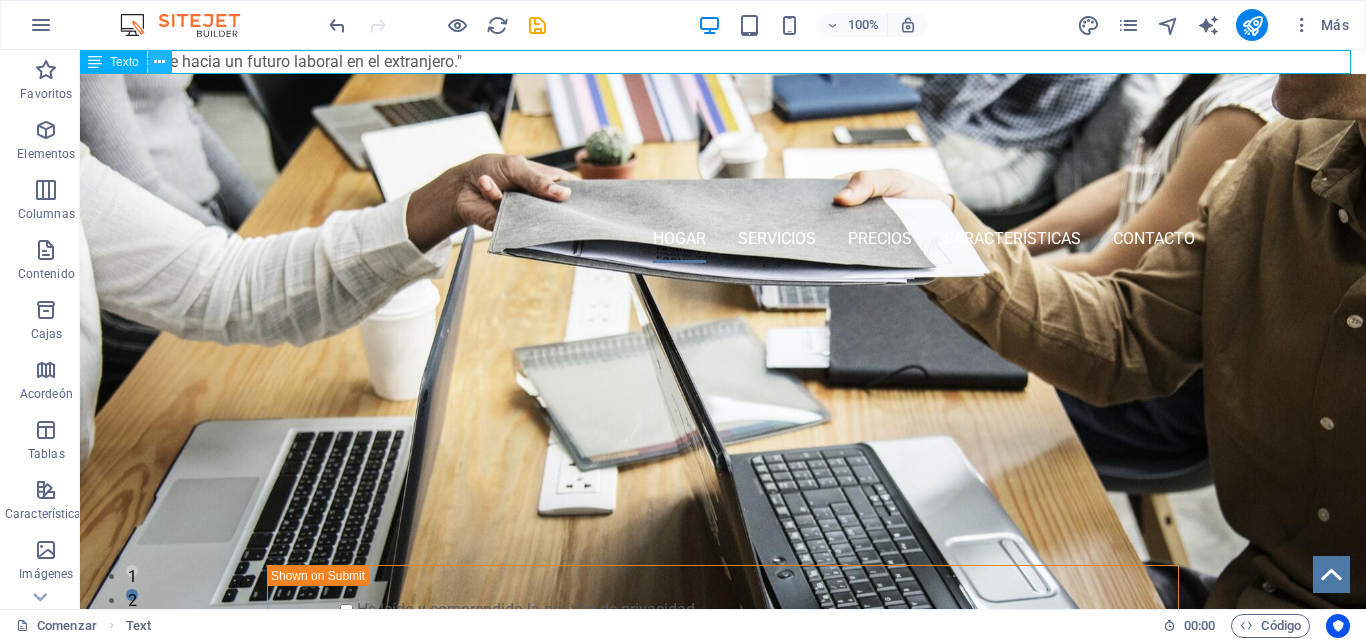 click at bounding box center [159, 62] 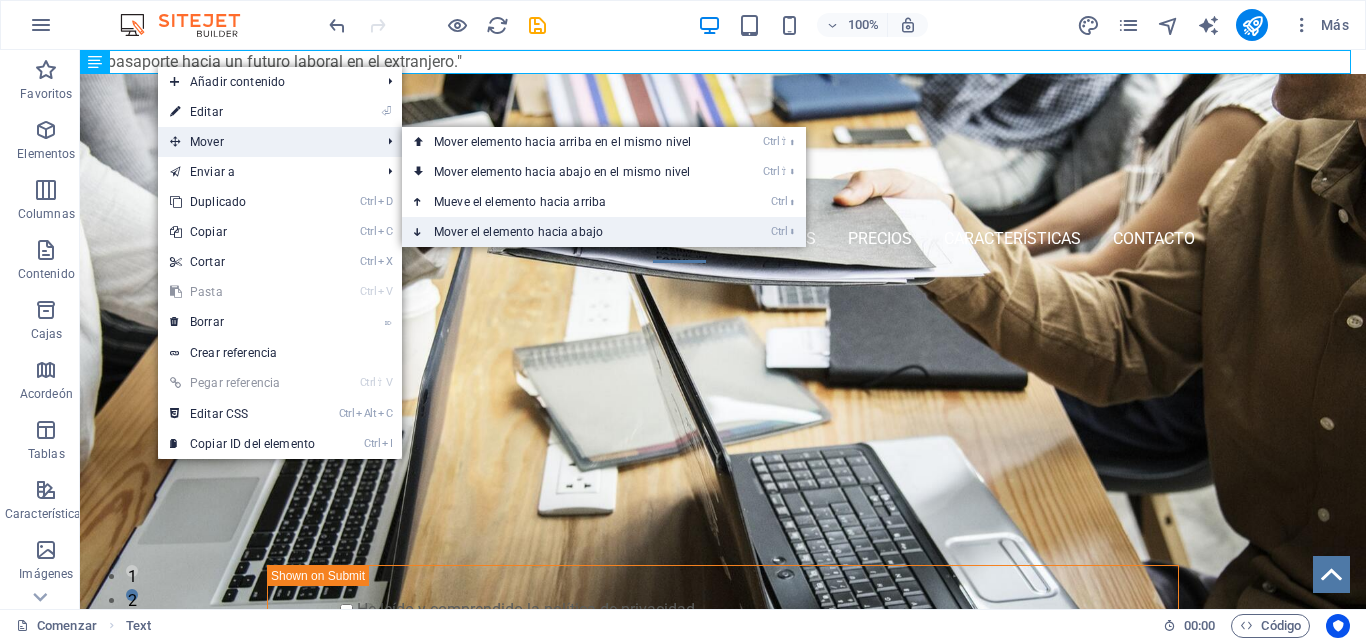 click on "Ctrl  ⬇ Mover el elemento hacia abajo" at bounding box center (566, 232) 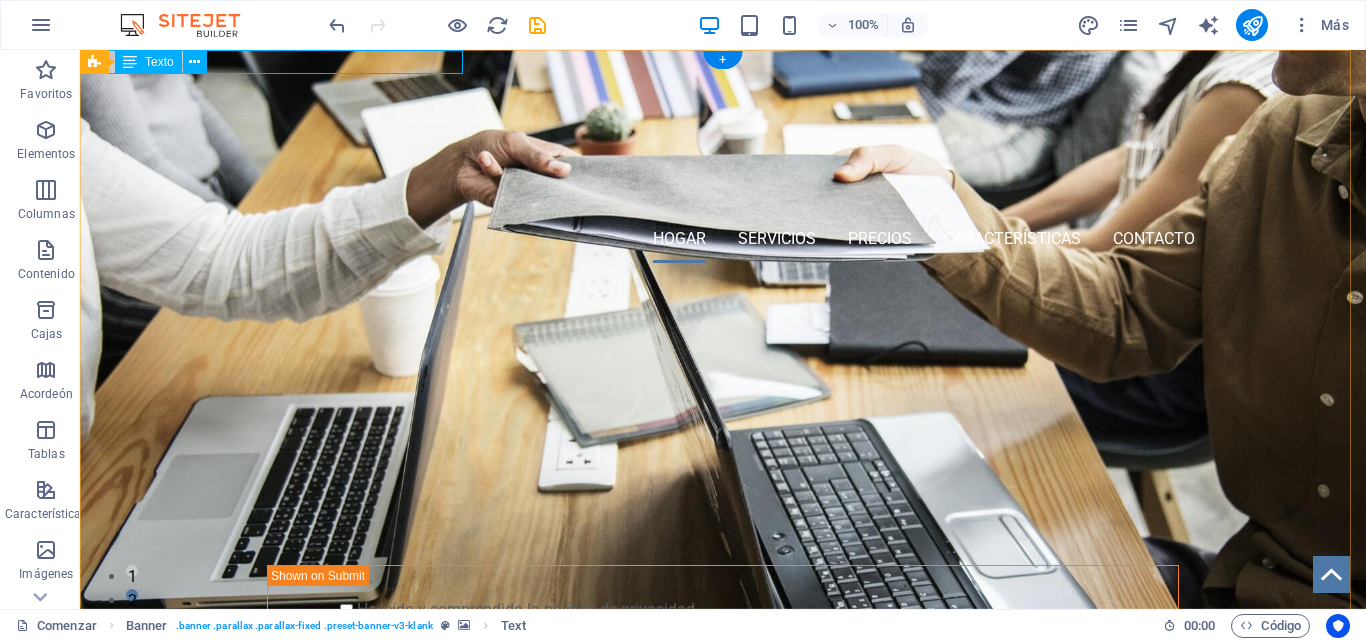 click on ""Tu pasaporte hacia un futuro laboral en el extranjero."" at bounding box center [723, 62] 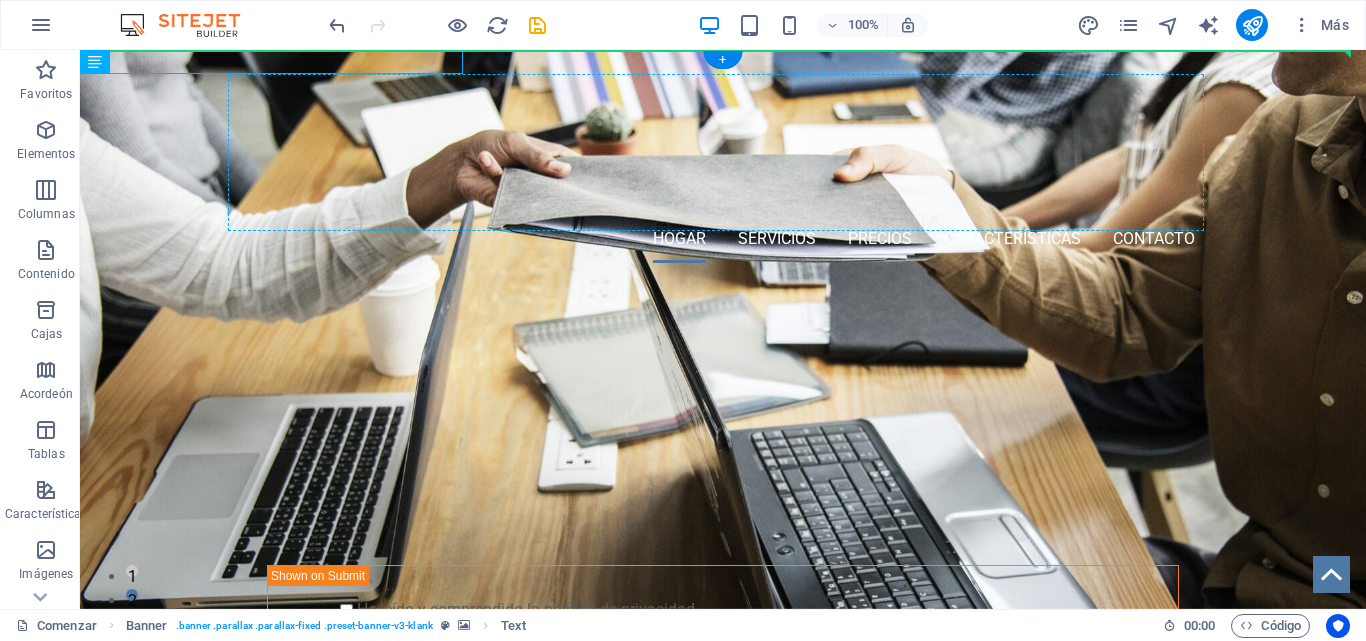 drag, startPoint x: 394, startPoint y: 62, endPoint x: 410, endPoint y: 175, distance: 114.12712 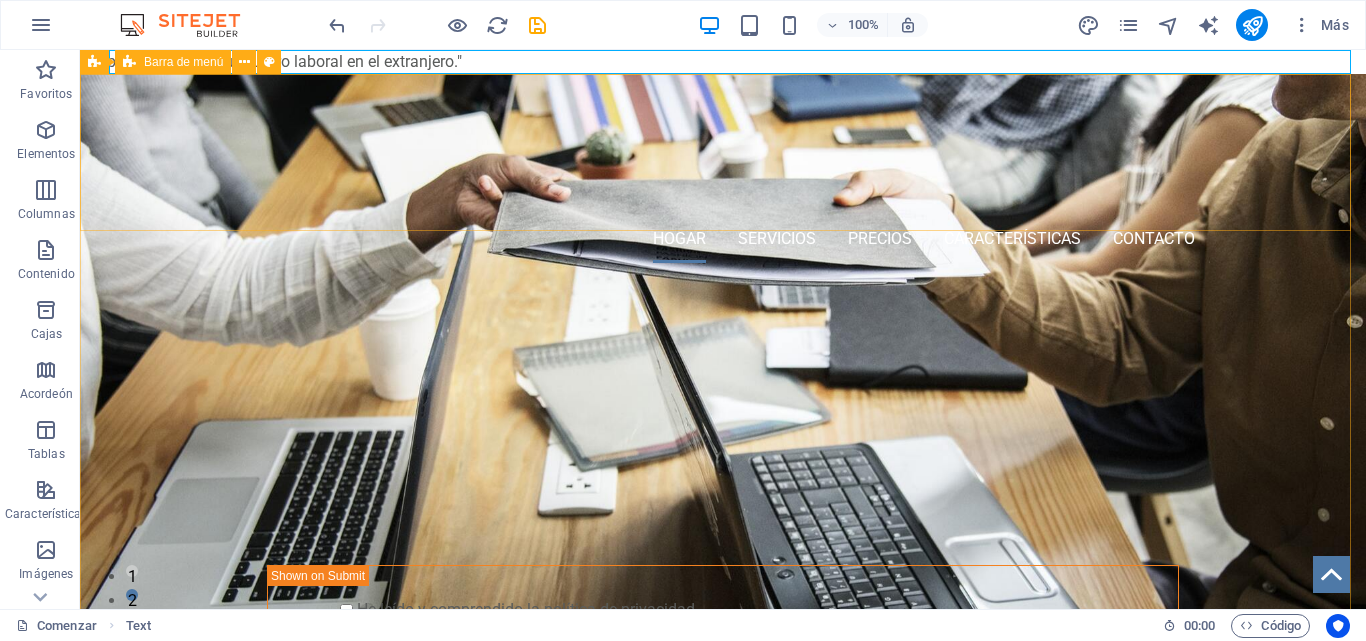 click on "Barra de menú" at bounding box center (183, 62) 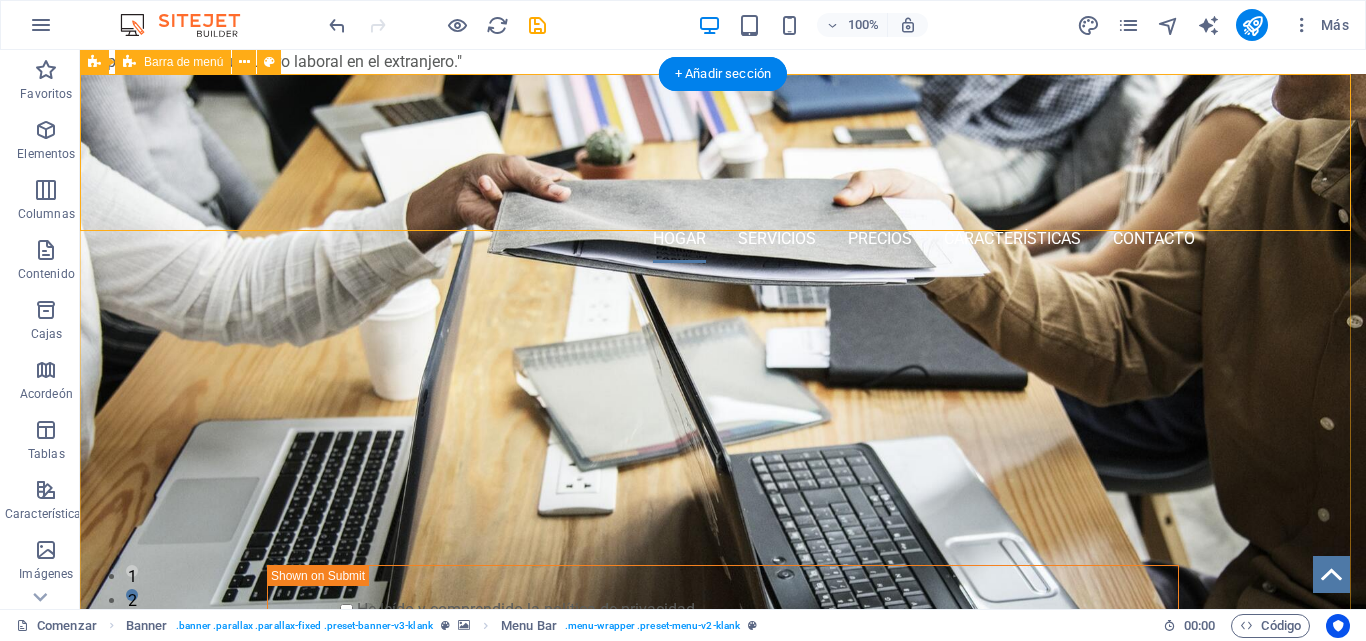 click on "Hogar Servicios Precios Características Contacto" at bounding box center [723, 176] 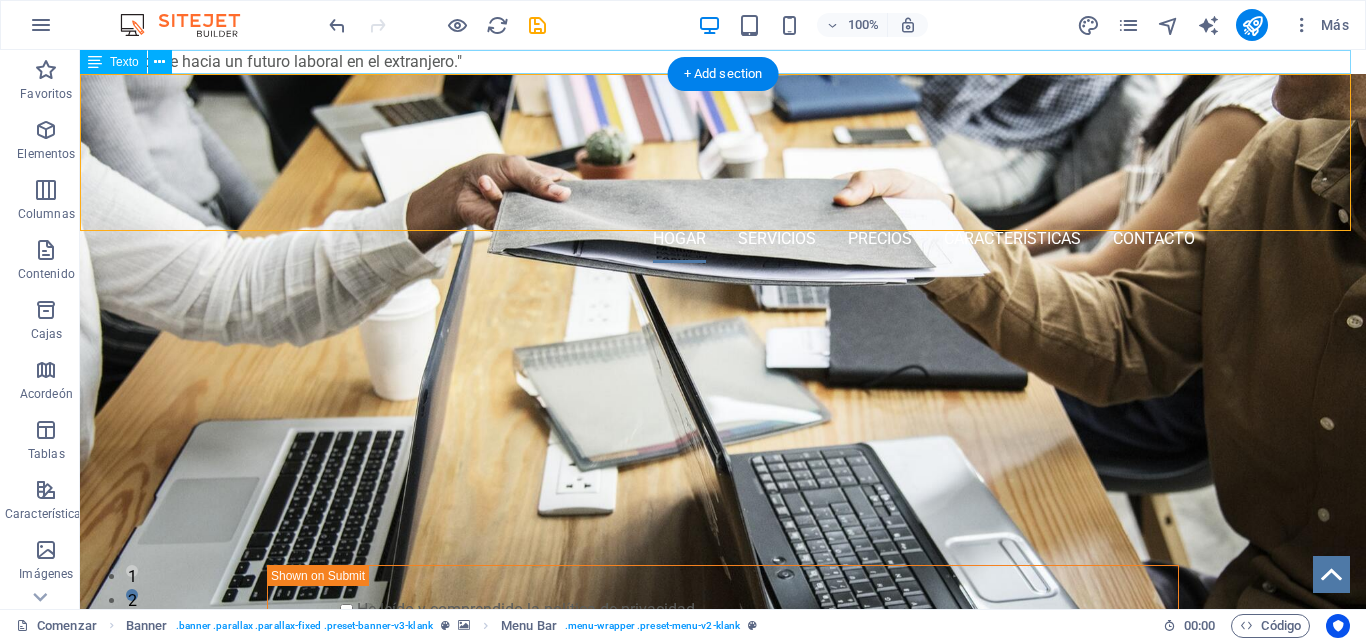 click on ""Tu pasaporte hacia un futuro laboral en el extranjero."" at bounding box center (723, 62) 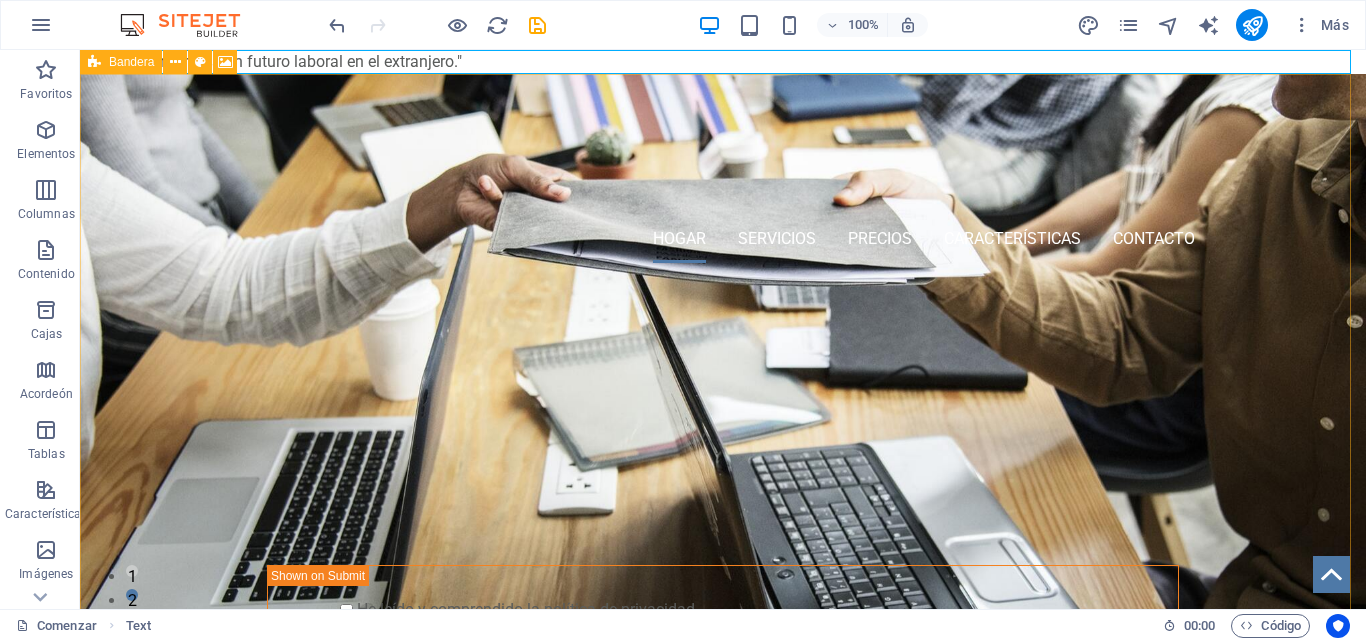 click on "Bandera" at bounding box center (165, 62) 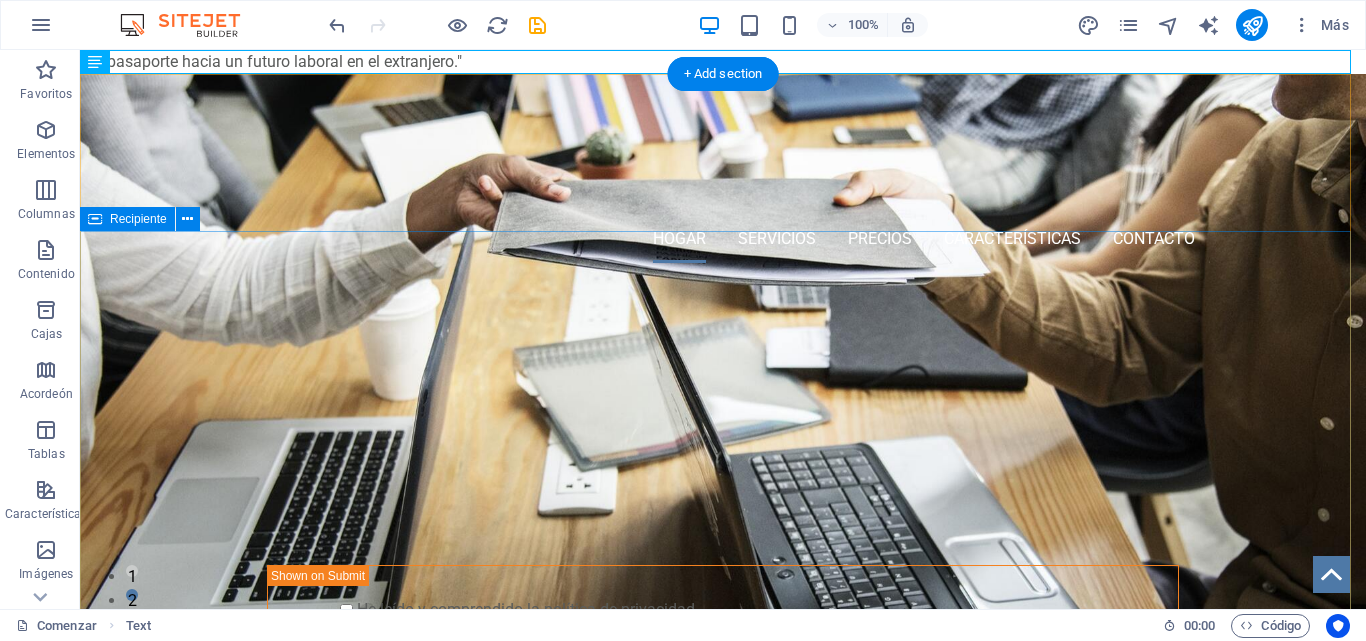 click on "HERRAMIENTA DE LIDERAZGO PROFESIONAL ¡COMIENZA TU PRUEBA GRATUITA DE 10 DÍAS! ¡REGÍSTRATE AHORA! Entregar   He leído y comprendido la política de privacidad. ¿Ilegible? Cargar nuevo" at bounding box center (723, 609) 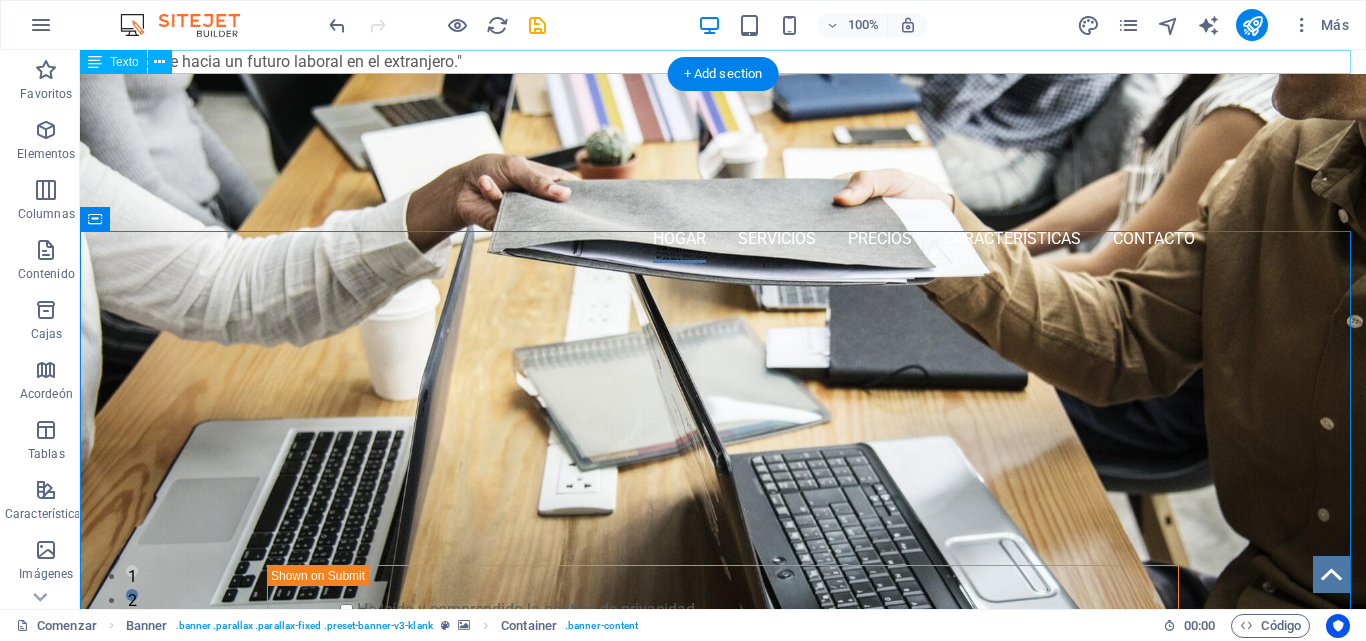 click on ""Tu pasaporte hacia un futuro laboral en el extranjero."" at bounding box center [723, 62] 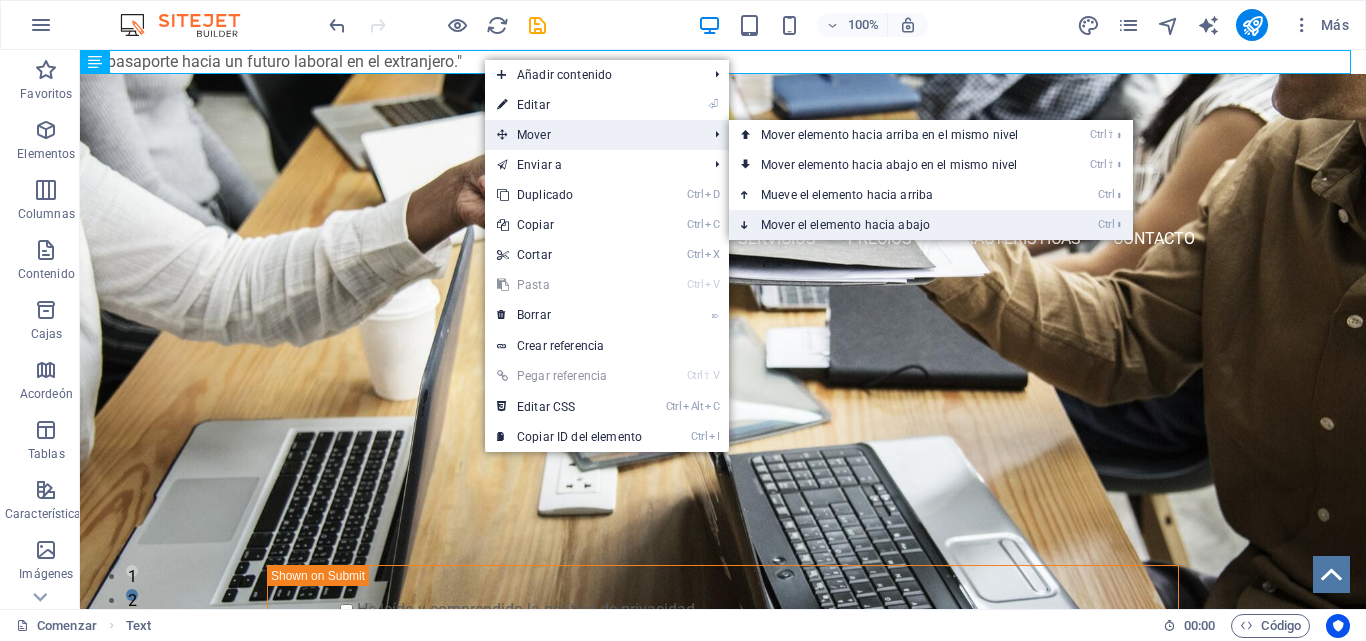 click on "Mover el elemento hacia abajo" at bounding box center (845, 225) 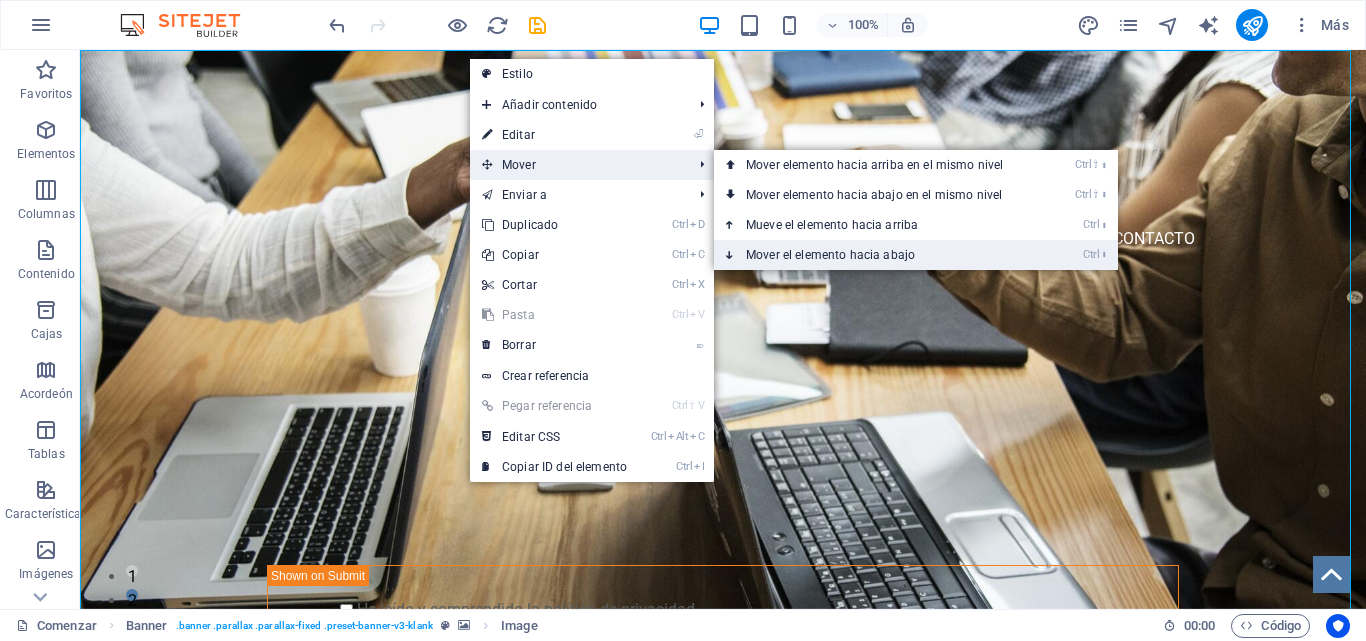 click on "Mover el elemento hacia abajo" at bounding box center (830, 255) 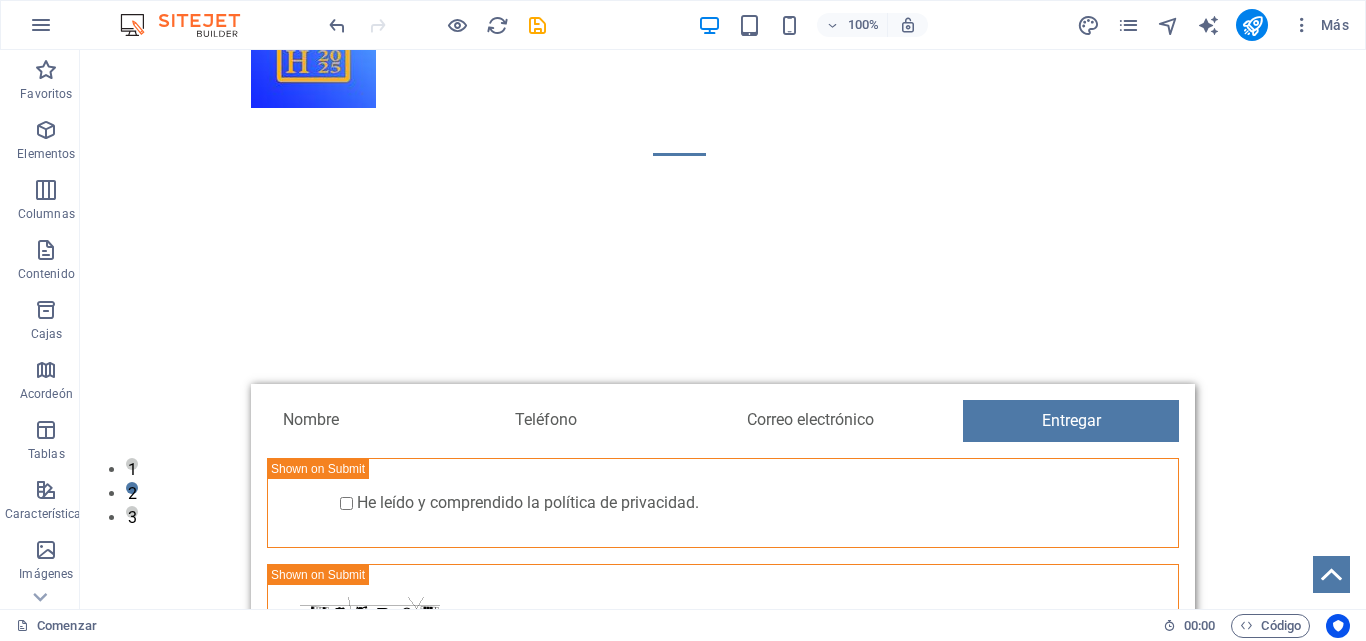 scroll, scrollTop: 0, scrollLeft: 0, axis: both 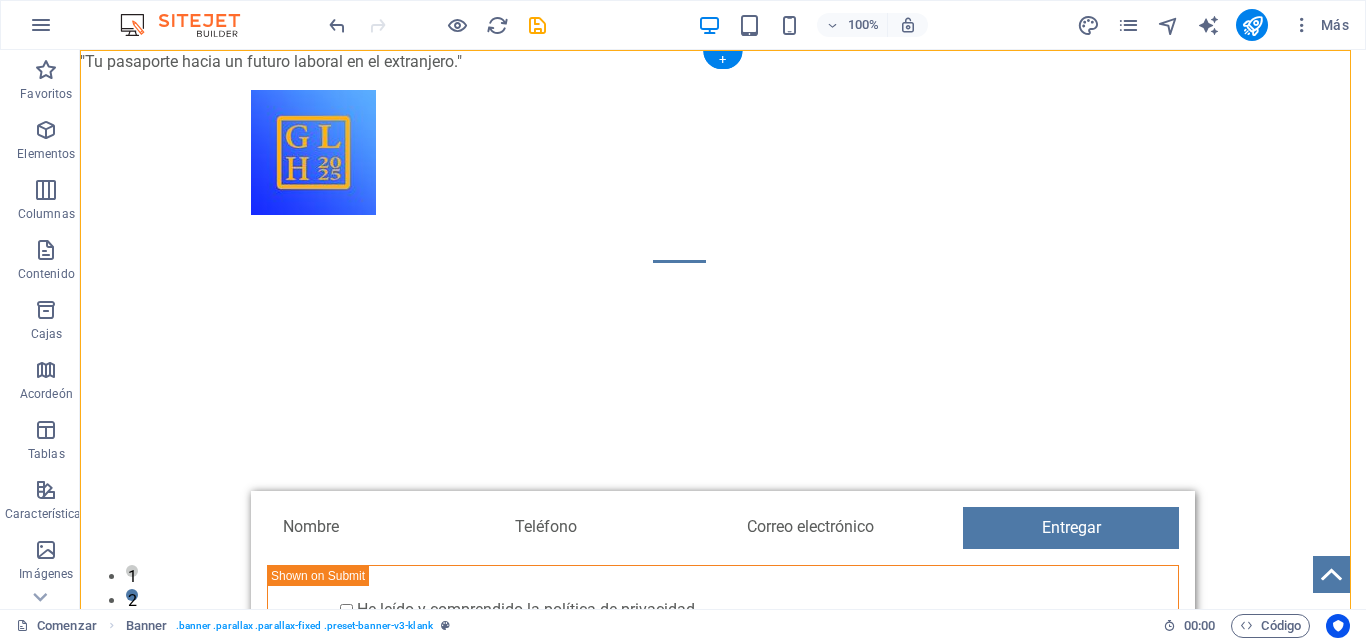 drag, startPoint x: 239, startPoint y: 109, endPoint x: 189, endPoint y: 258, distance: 157.16551 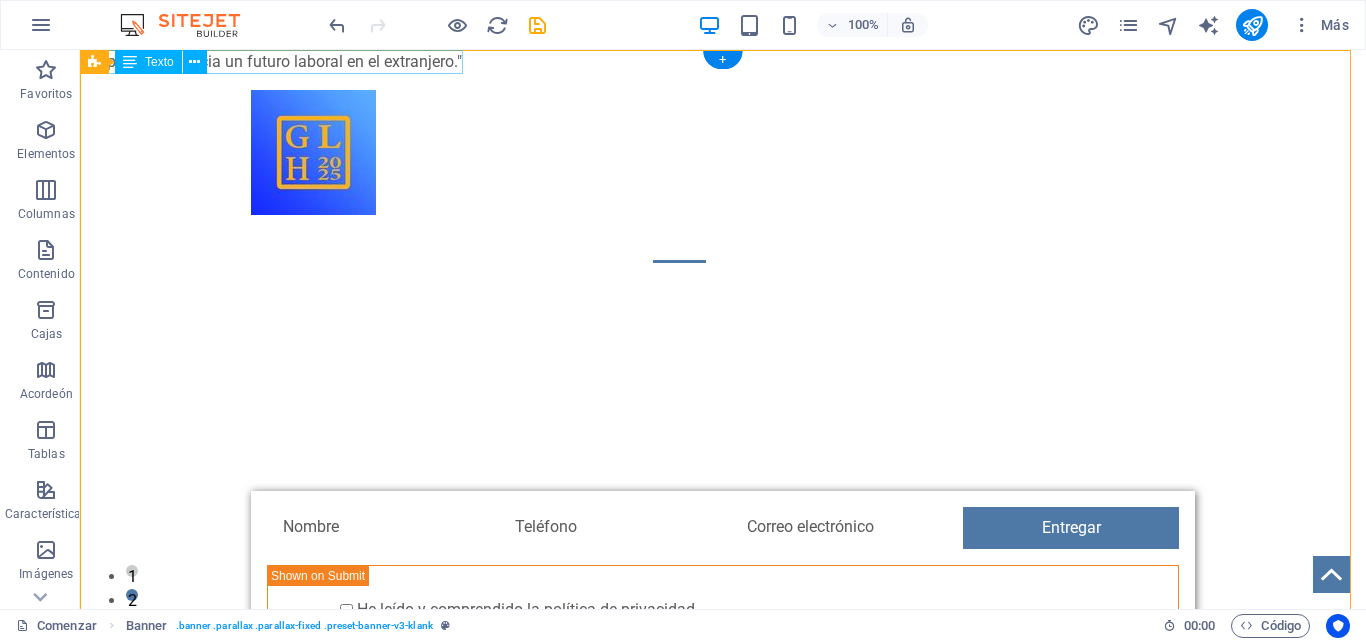 click on ""Tu pasaporte hacia un futuro laboral en el extranjero."" at bounding box center [723, 62] 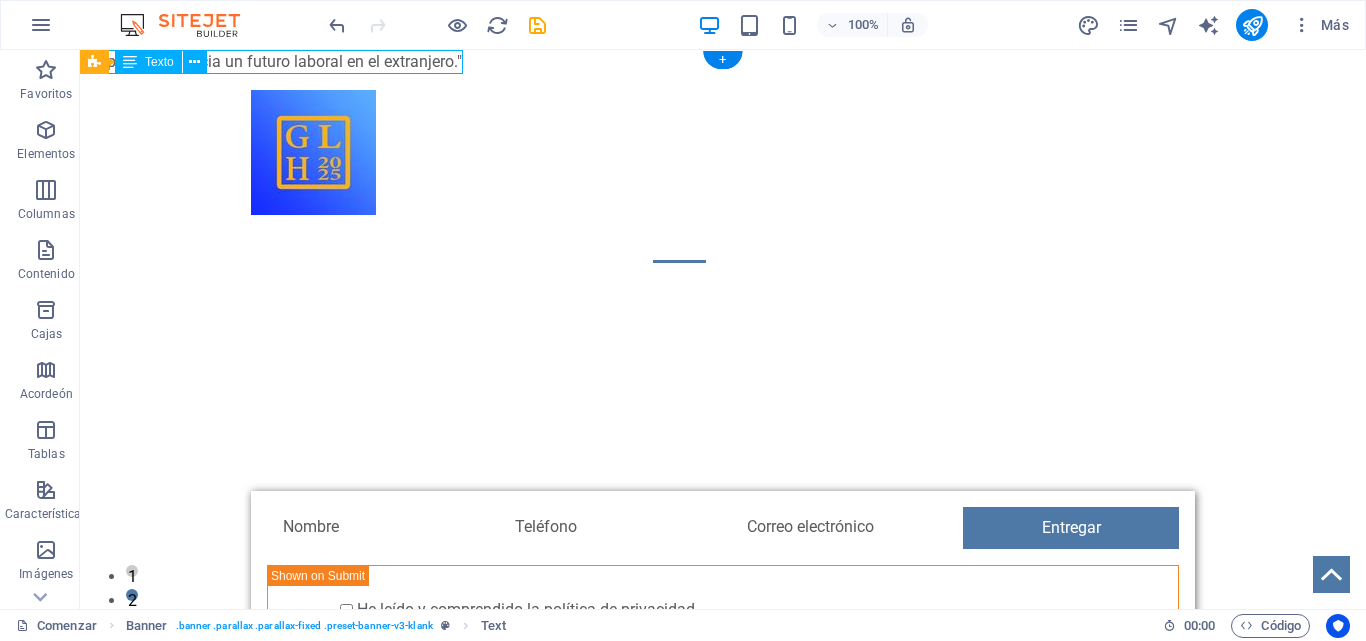 click on ""Tu pasaporte hacia un futuro laboral en el extranjero."" at bounding box center (723, 62) 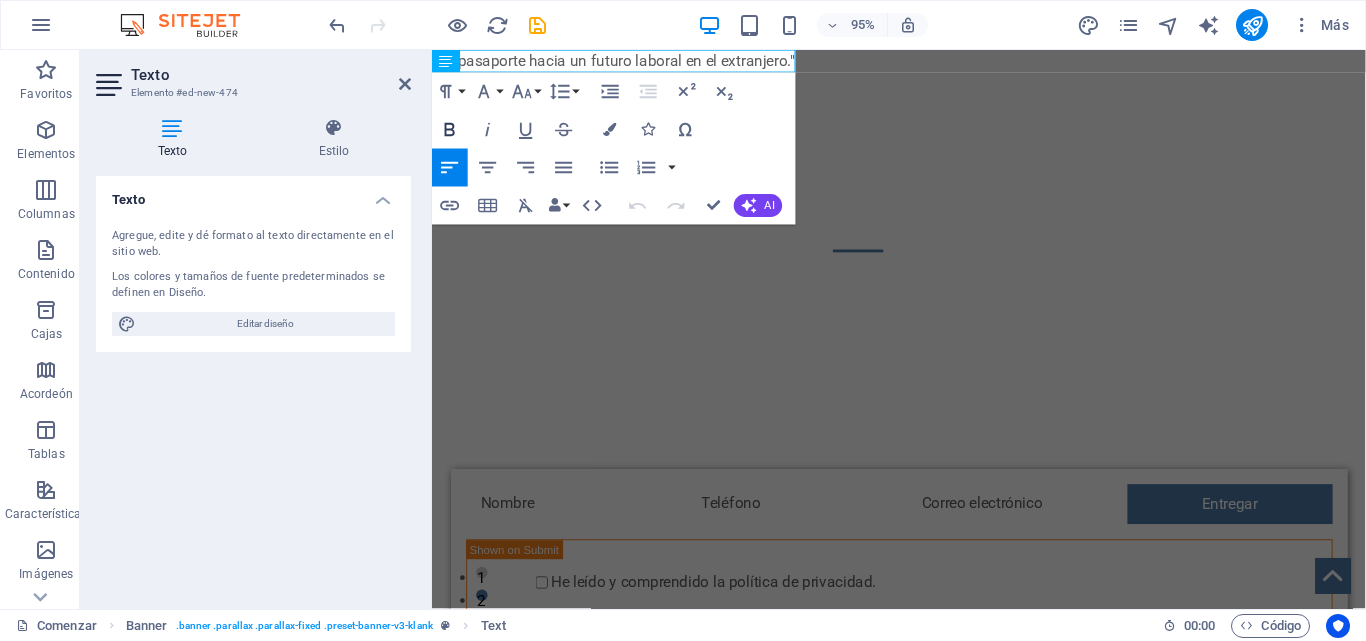 click 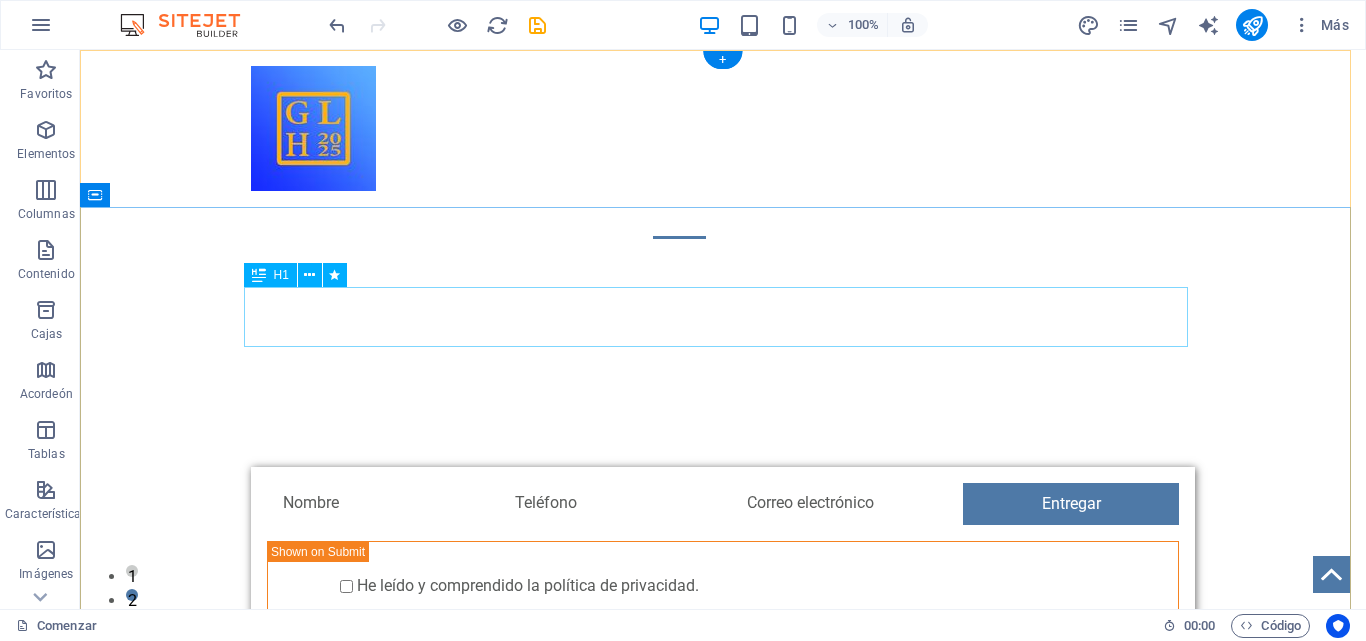 click on "HERRAMIENTA DE LIDERAZGO PROFESIONAL" at bounding box center (723, 365) 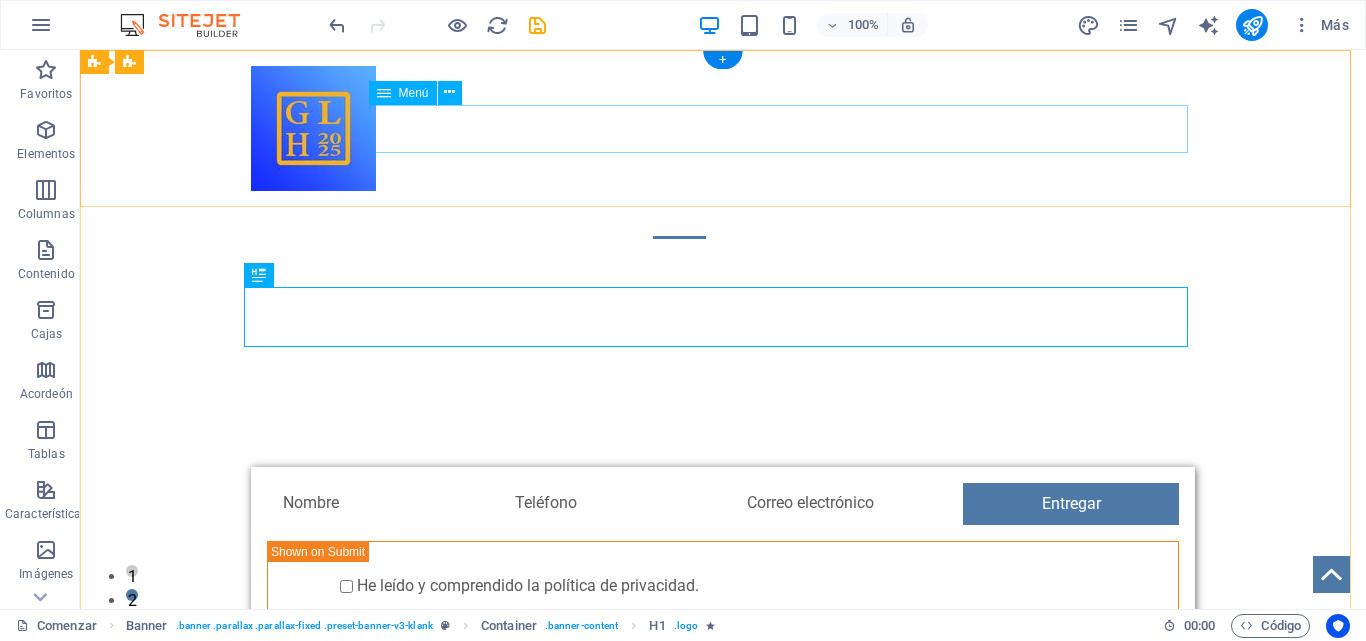 click on "Hogar Servicios Precios Características Contacto" at bounding box center (723, 215) 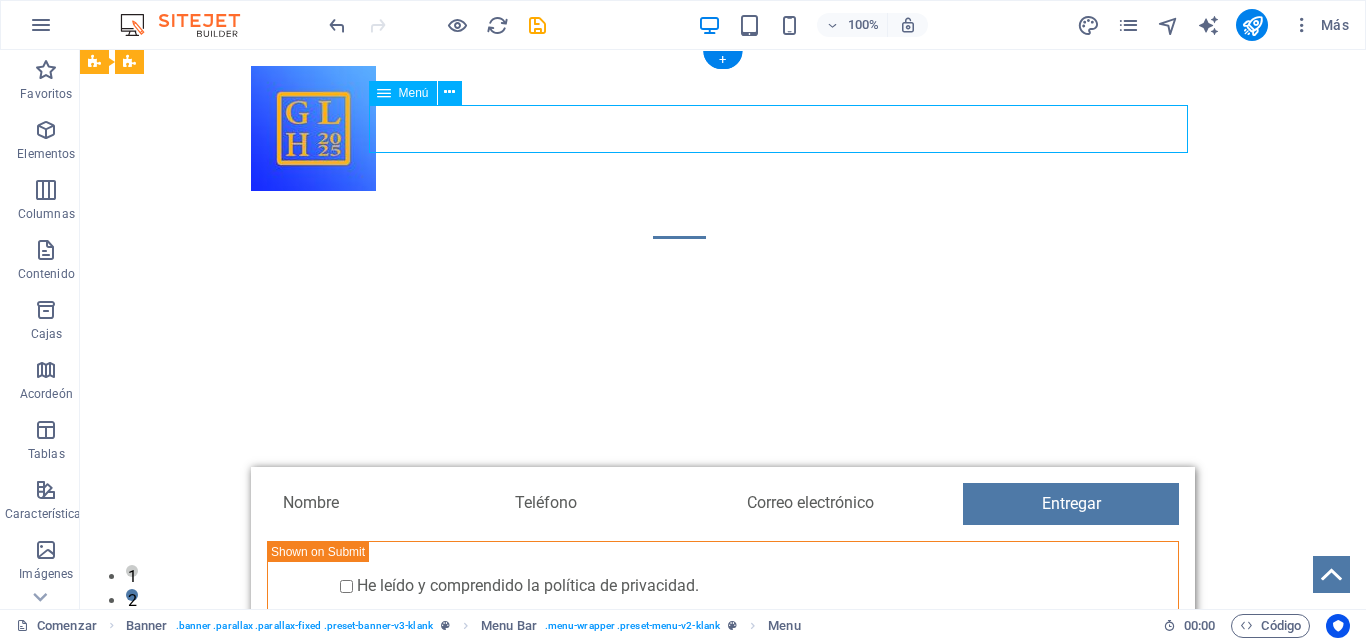 click on "Hogar Servicios Precios Características Contacto" at bounding box center [723, 215] 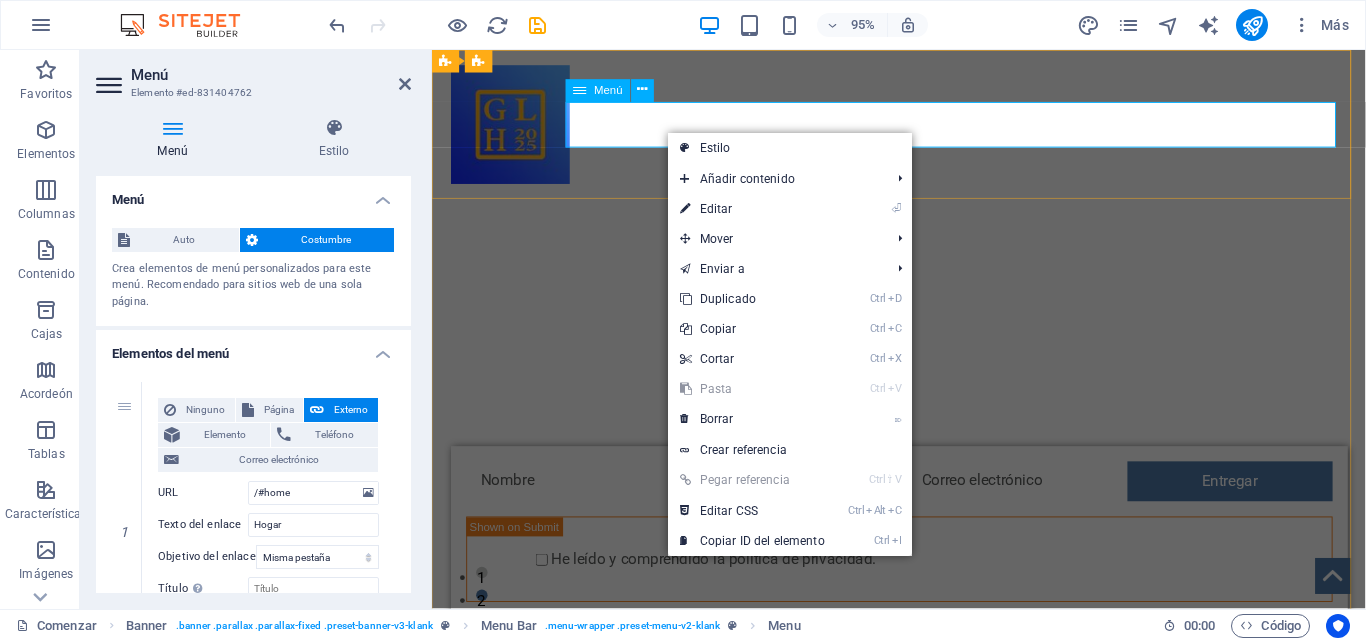 click on "Hogar Servicios Precios Características Contacto" at bounding box center [924, 215] 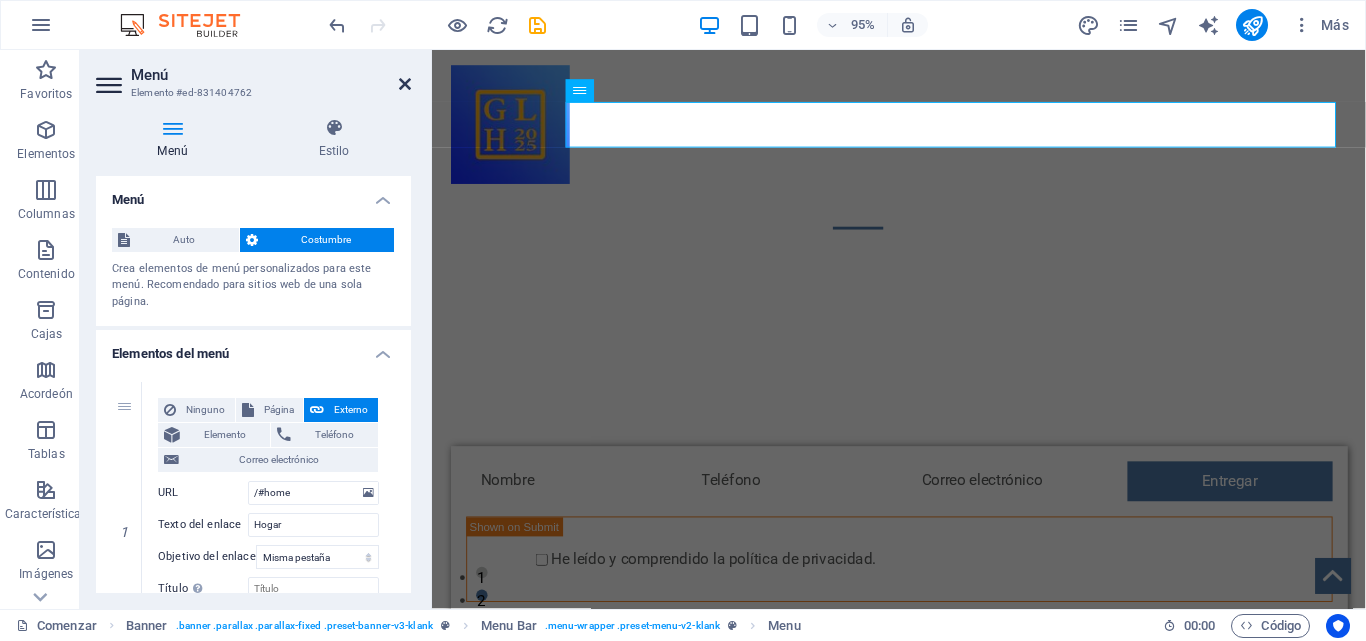 click at bounding box center [405, 84] 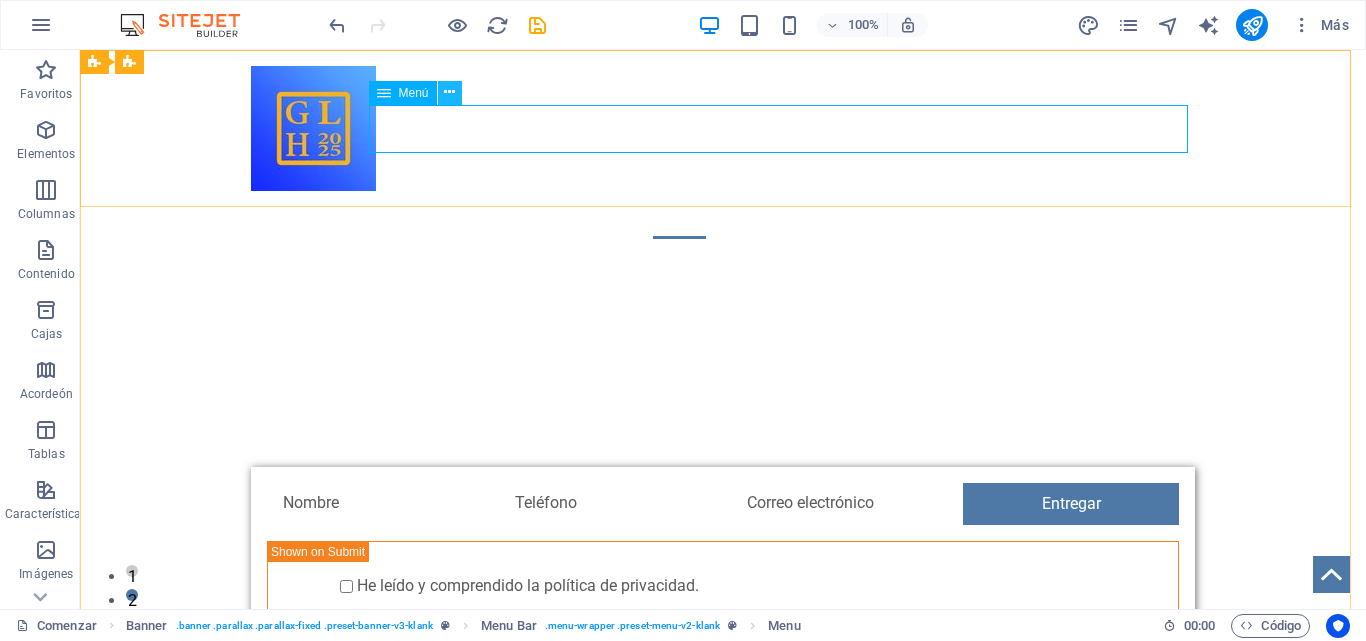 click at bounding box center (449, 92) 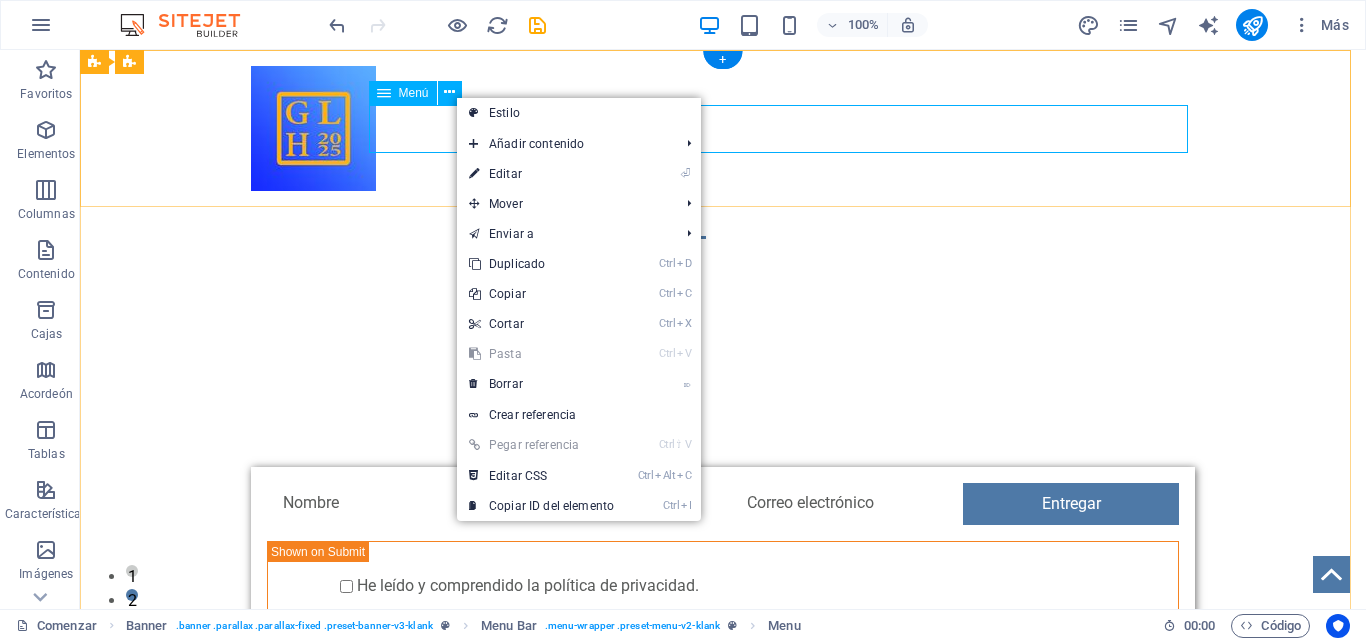 click on "Hogar Servicios Precios Características Contacto" at bounding box center (723, 215) 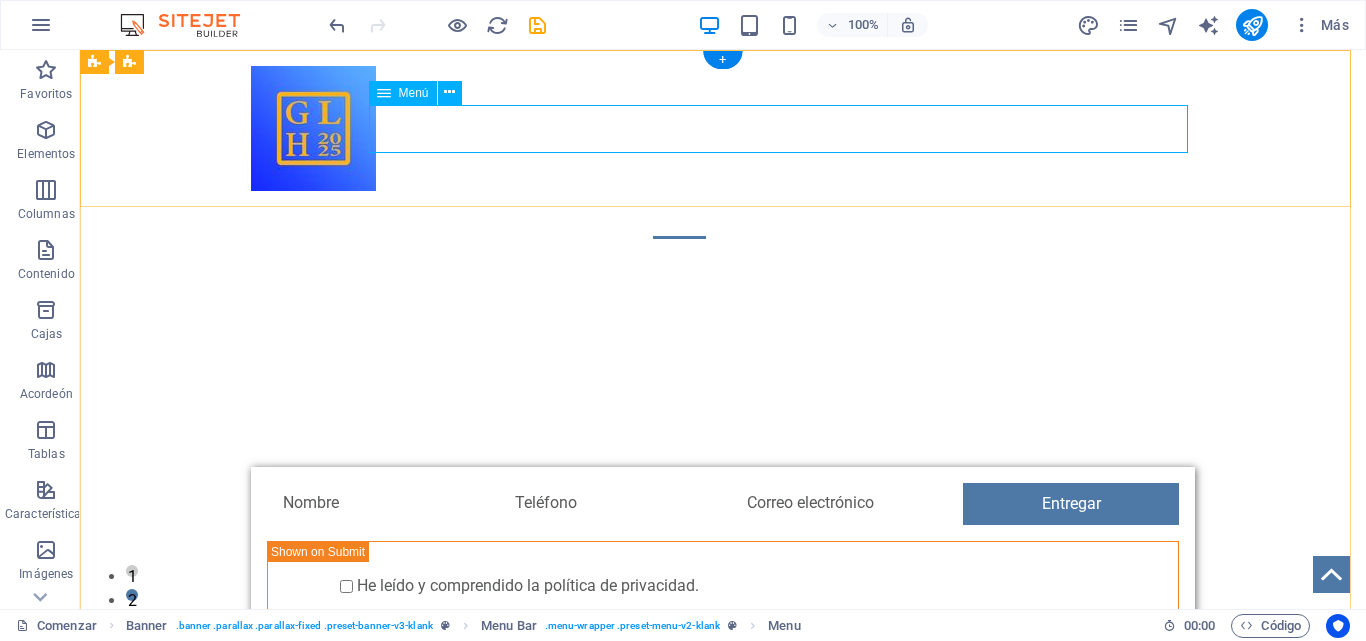 click on "Hogar Servicios Precios Características Contacto" at bounding box center [723, 215] 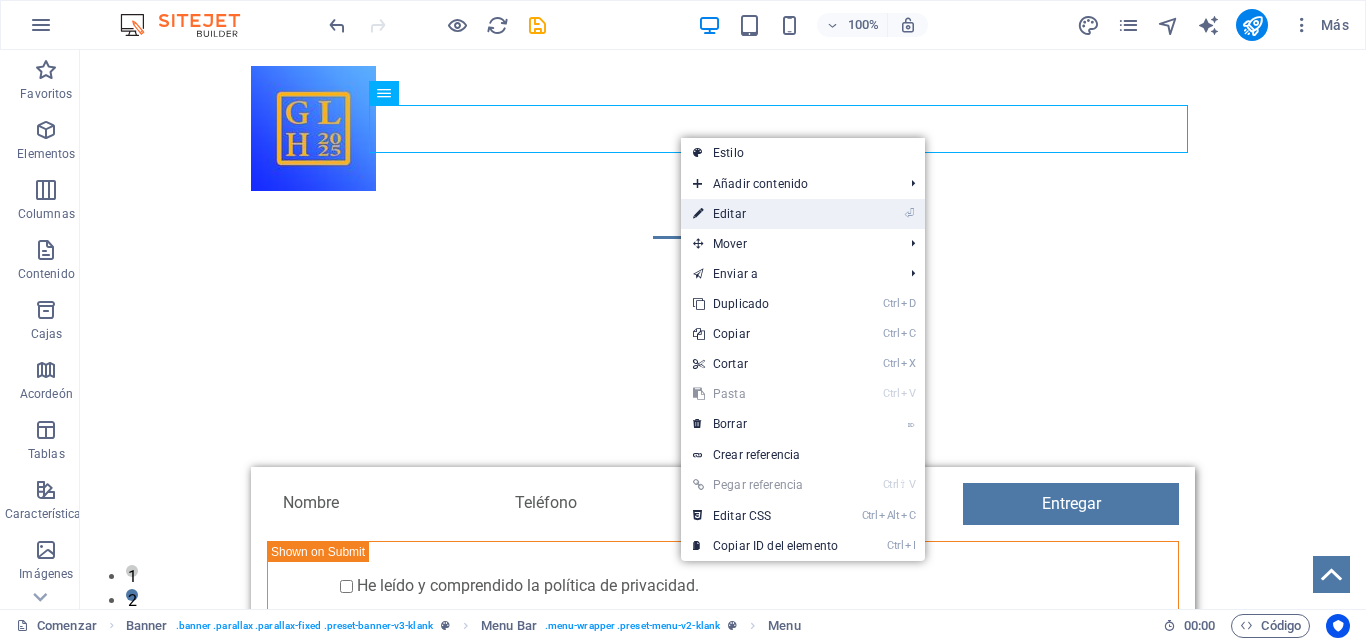 click on "⏎ Editar" at bounding box center (765, 214) 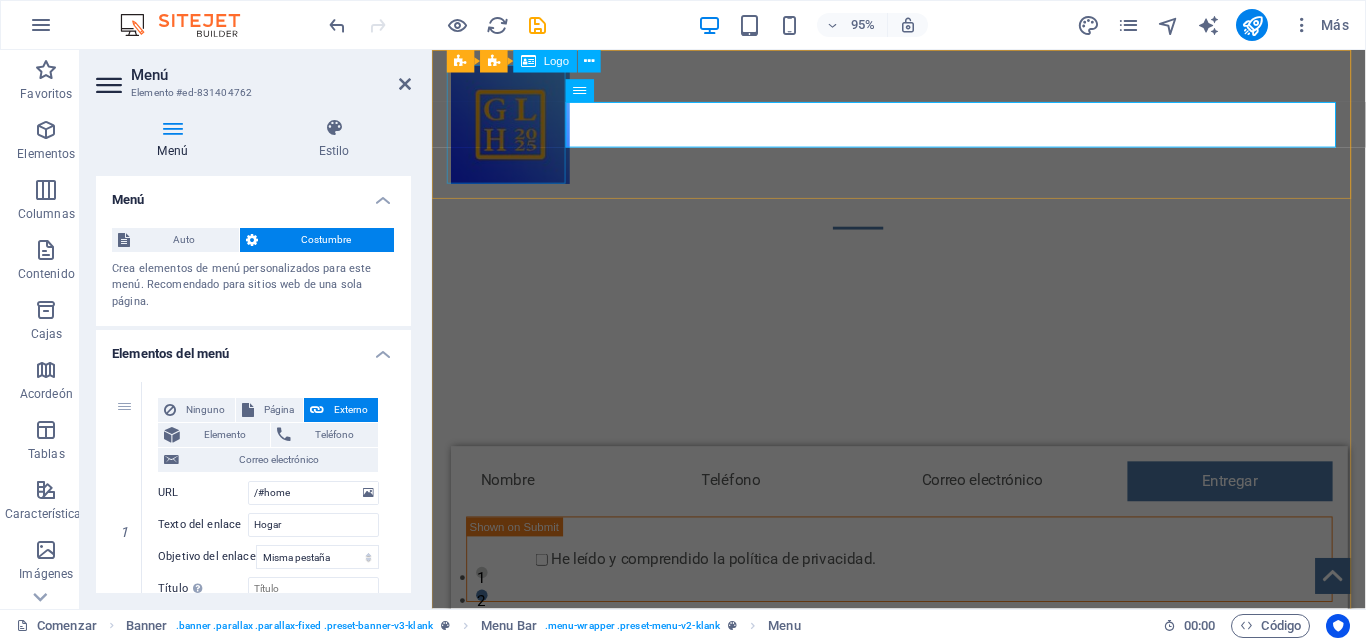click at bounding box center [924, 128] 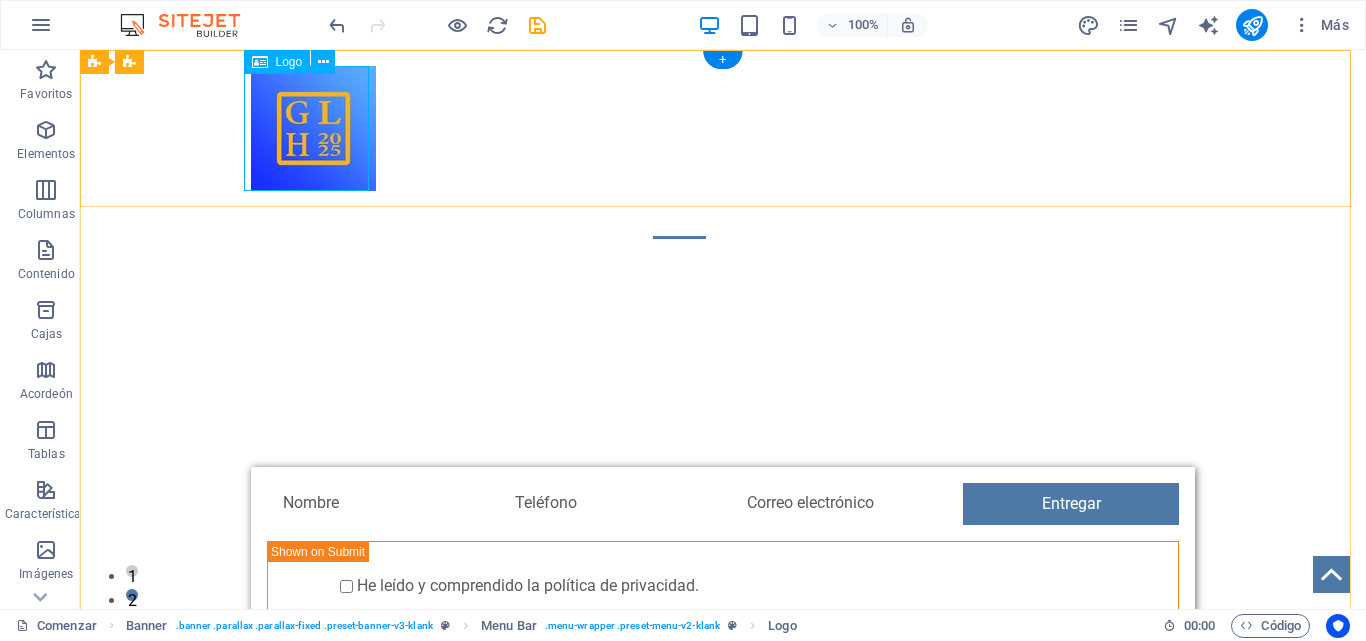 click at bounding box center (723, 128) 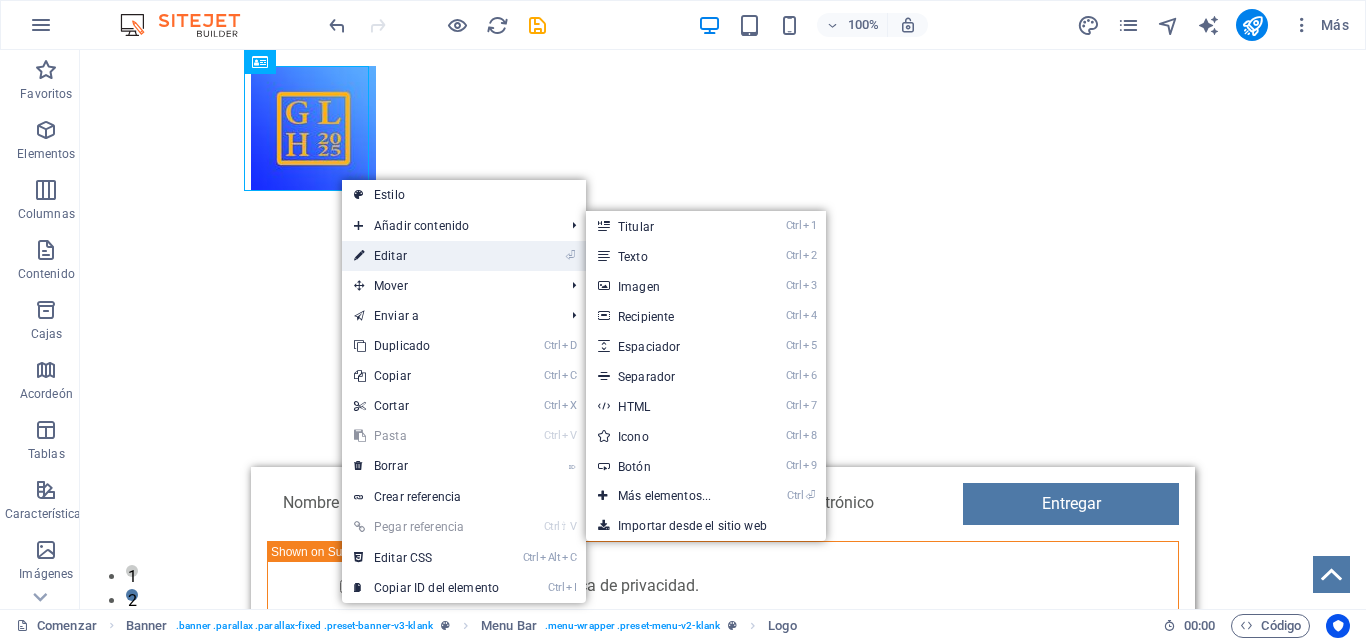 click on "Editar" at bounding box center [390, 256] 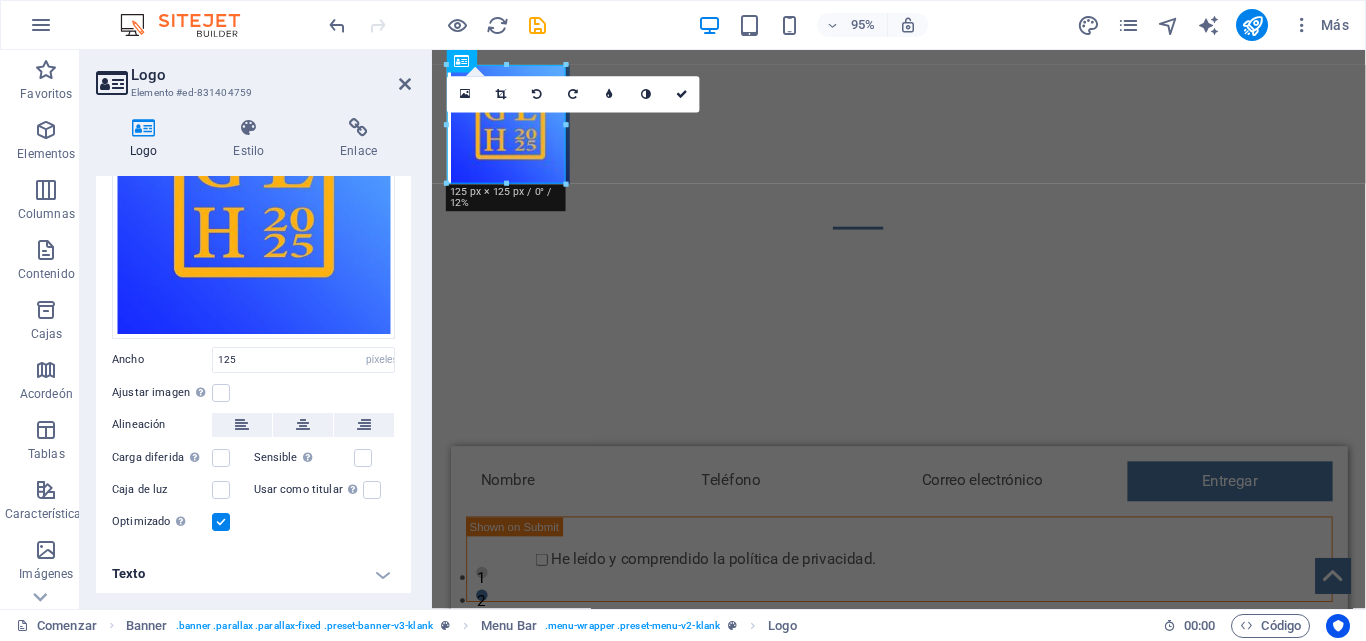 scroll, scrollTop: 206, scrollLeft: 0, axis: vertical 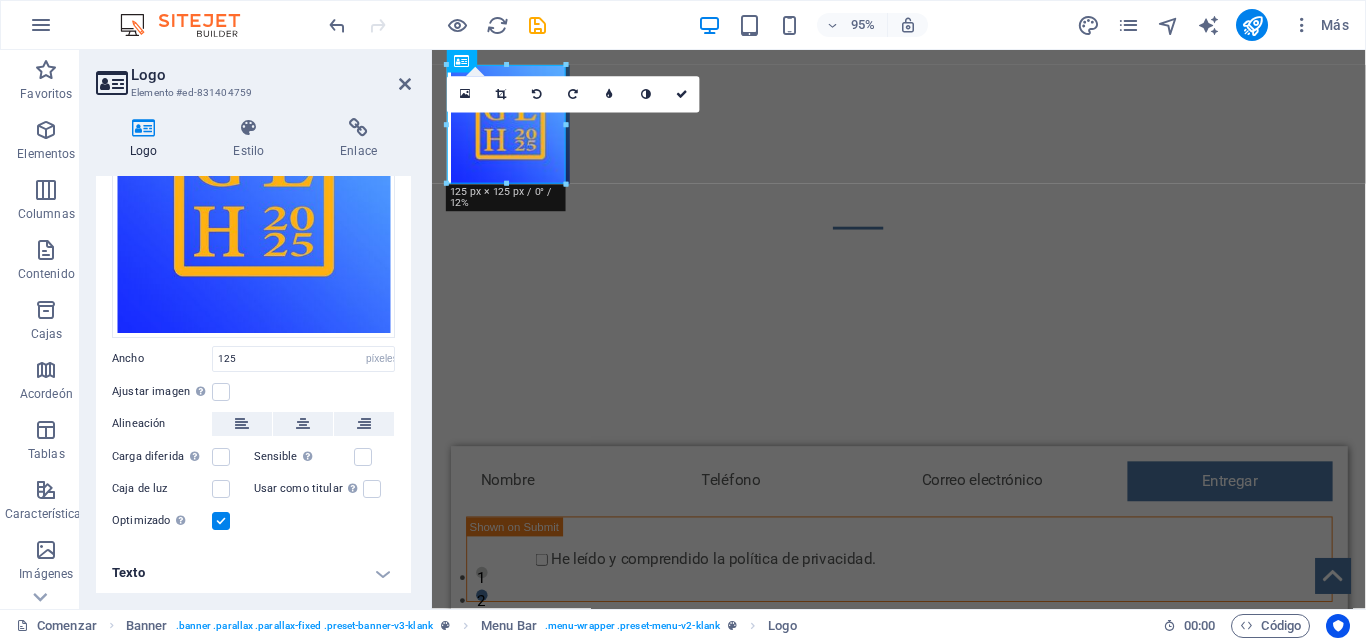 click on "Texto" at bounding box center [253, 573] 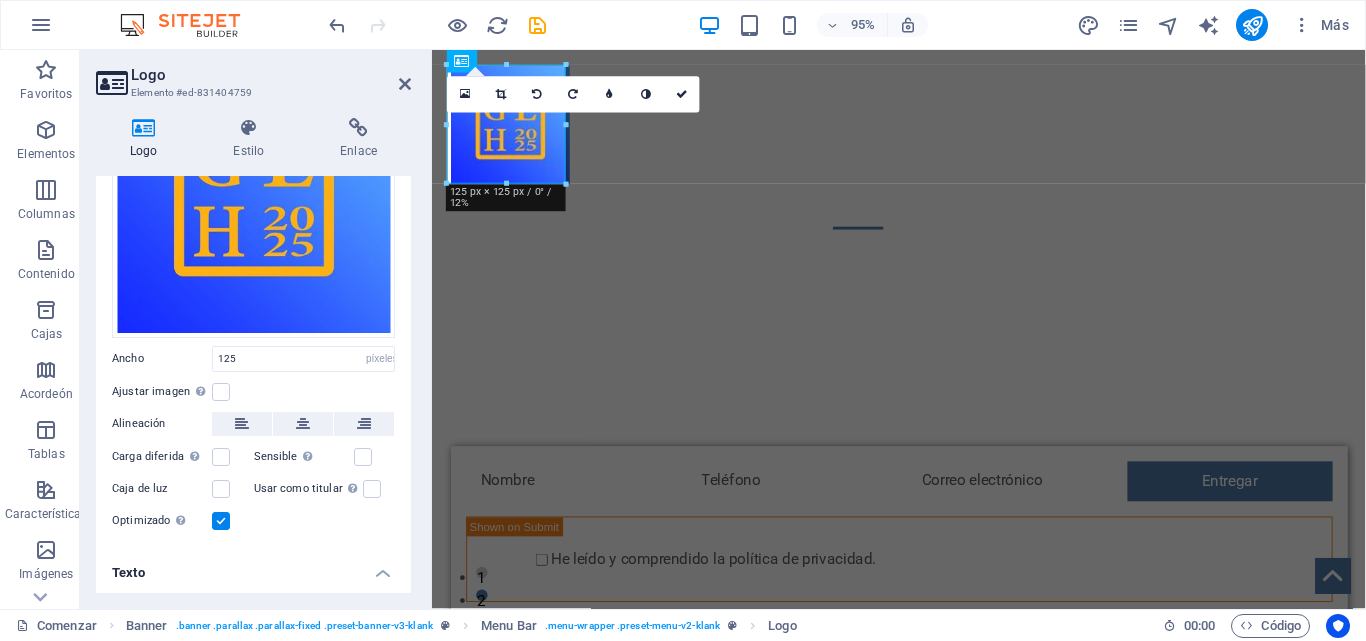 drag, startPoint x: 405, startPoint y: 477, endPoint x: 409, endPoint y: 513, distance: 36.221542 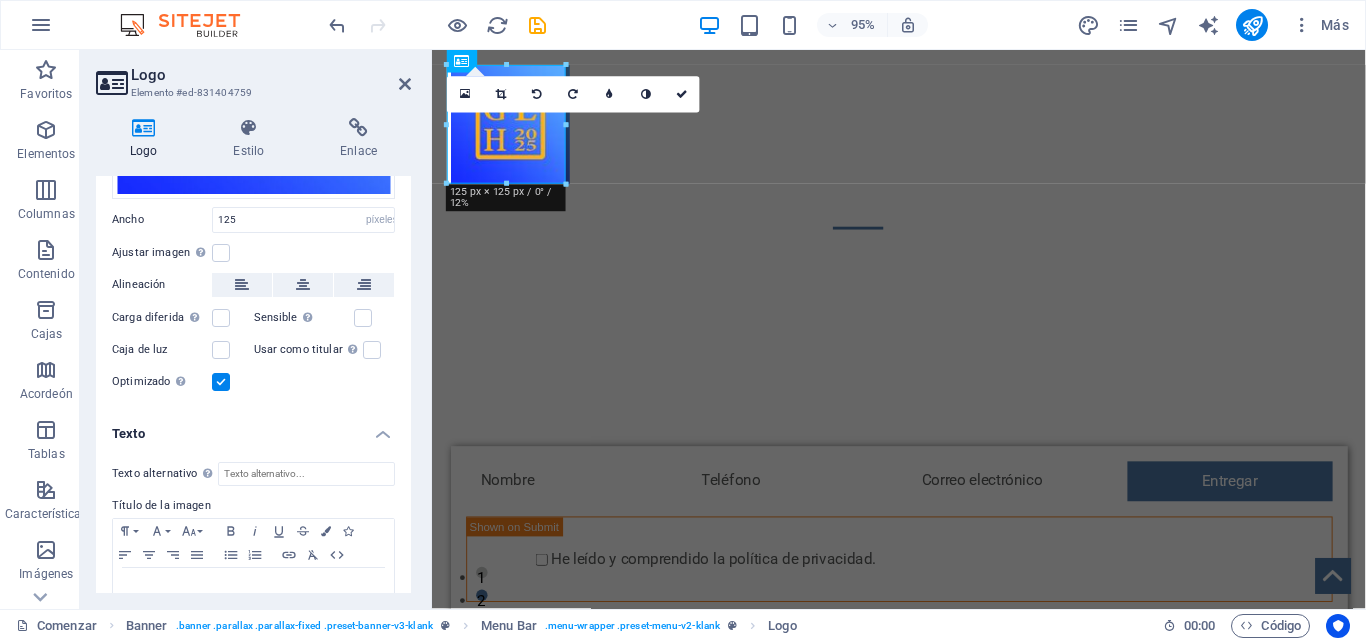 scroll, scrollTop: 371, scrollLeft: 0, axis: vertical 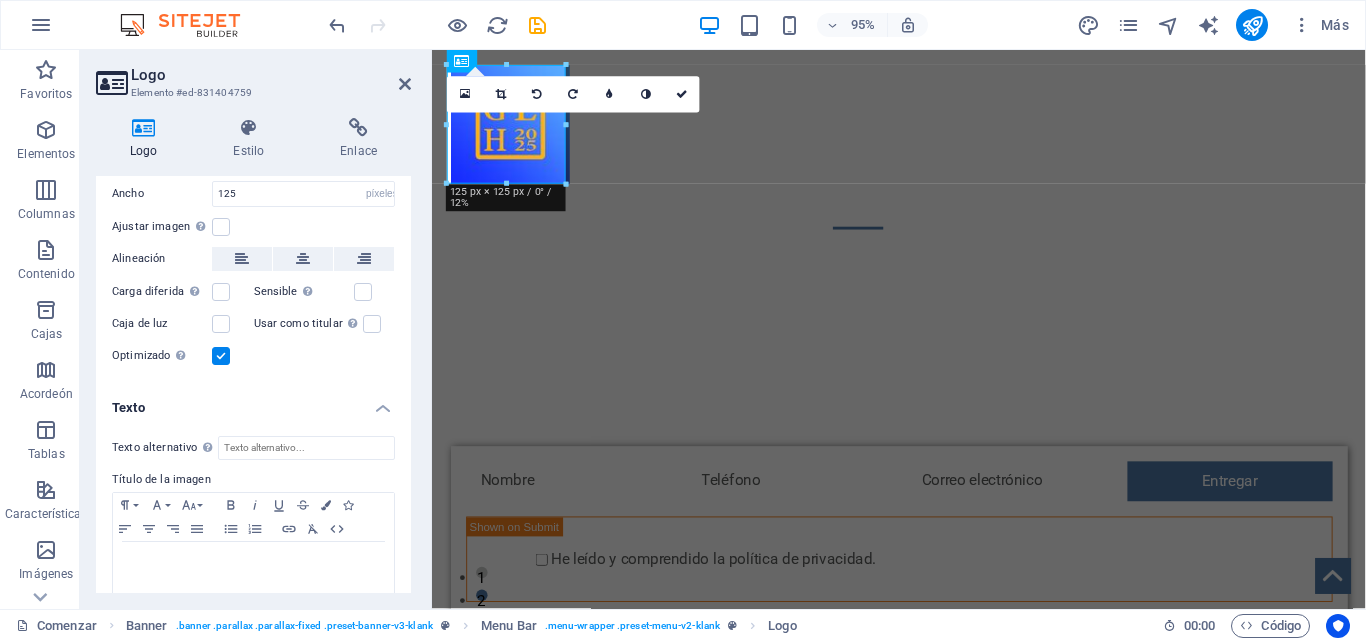 click on "Título de la imagen" at bounding box center (253, 480) 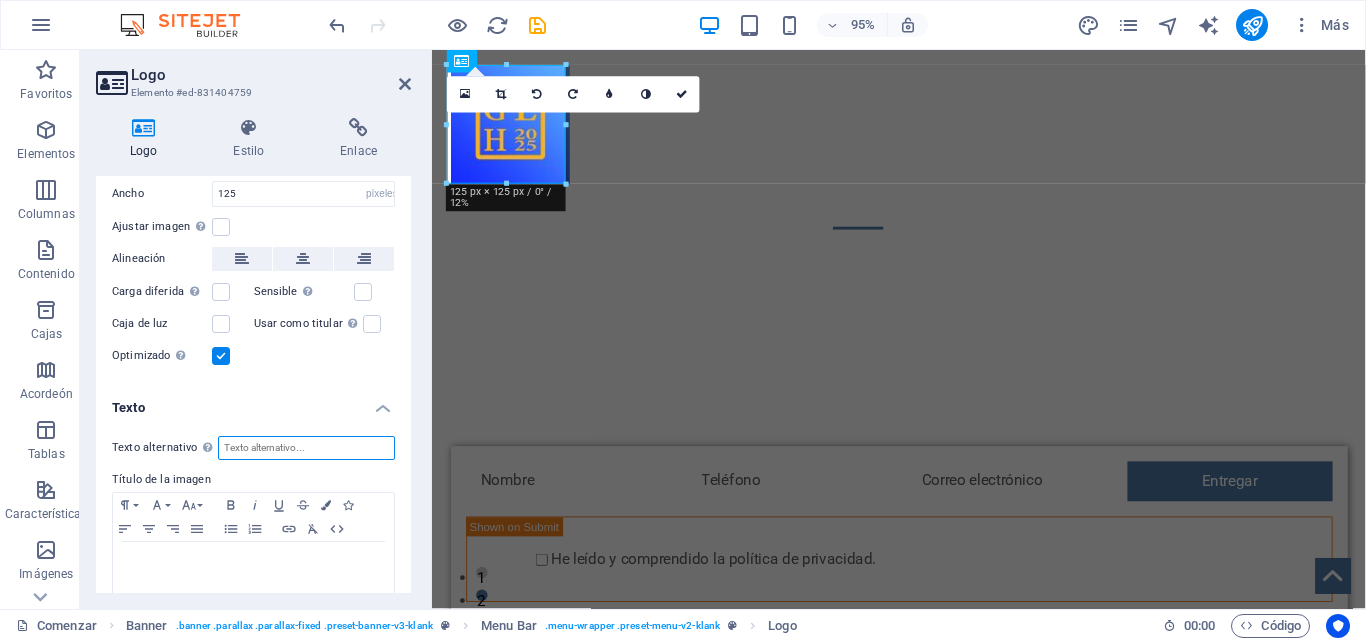 click on "Texto alternativo El texto alternativo es utilizado por dispositivos que no pueden mostrar imágenes (por ejemplo, motores de búsqueda de imágenes) y debe agregarse a cada imagen para mejorar la accesibilidad del sitio web." at bounding box center (306, 448) 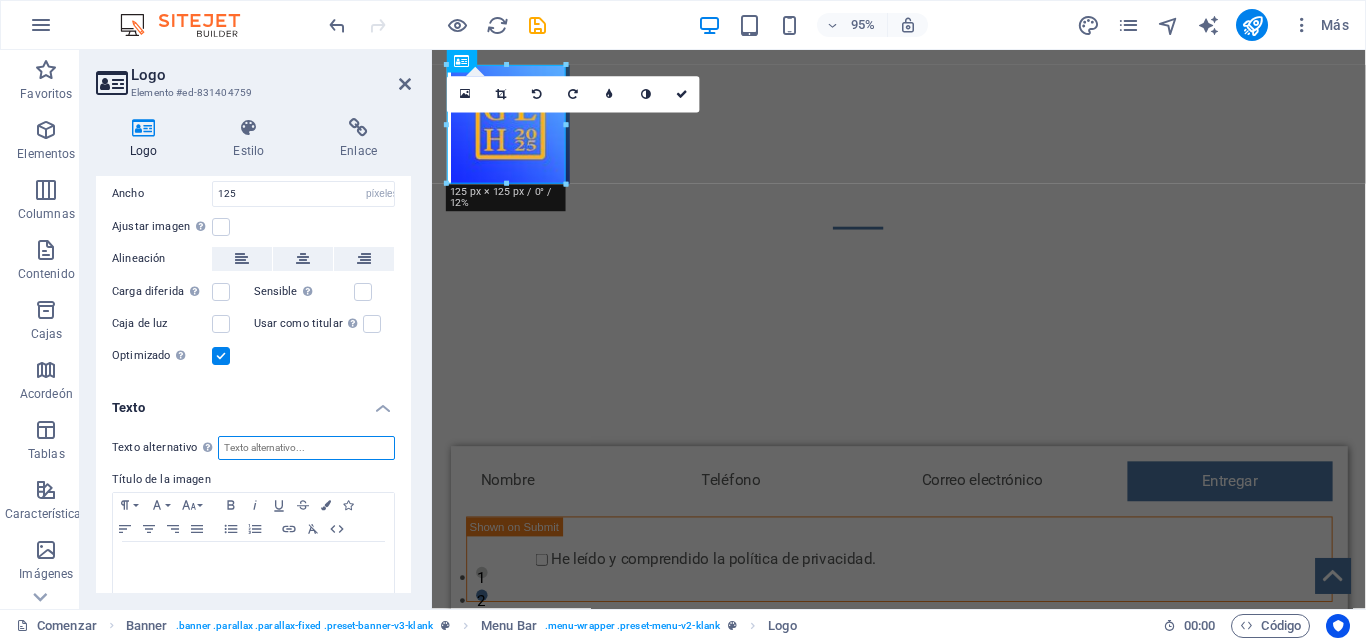 scroll, scrollTop: 394, scrollLeft: 0, axis: vertical 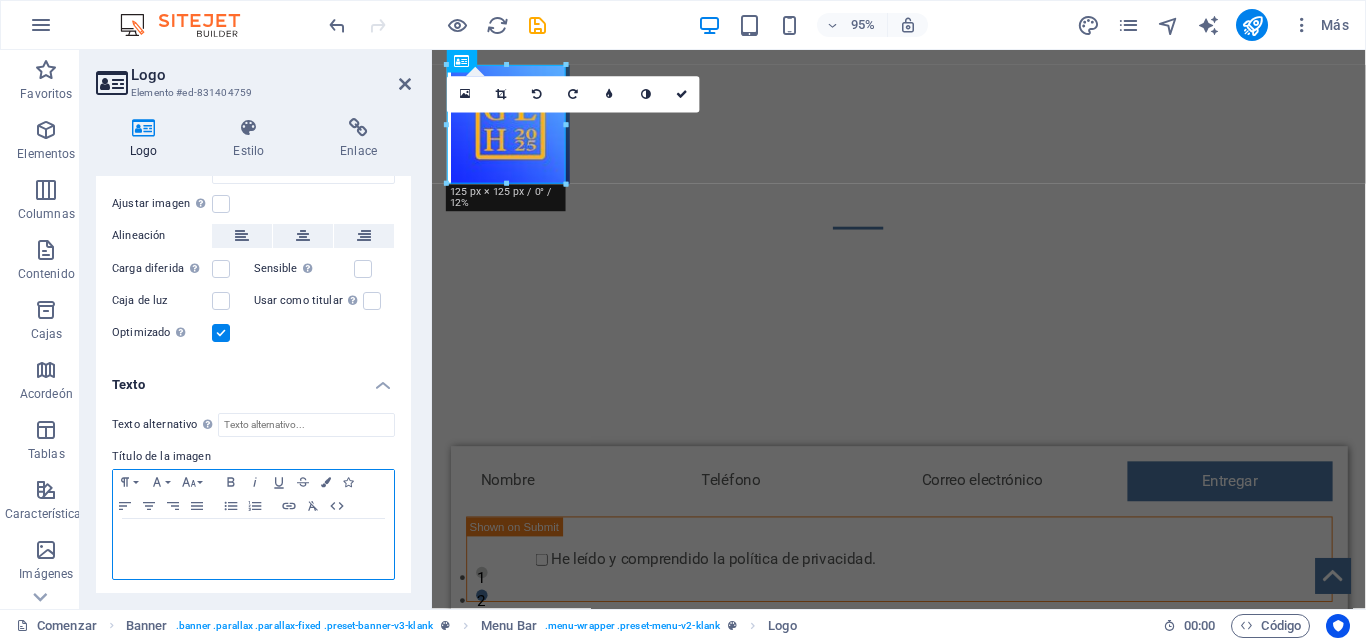 click at bounding box center (253, 549) 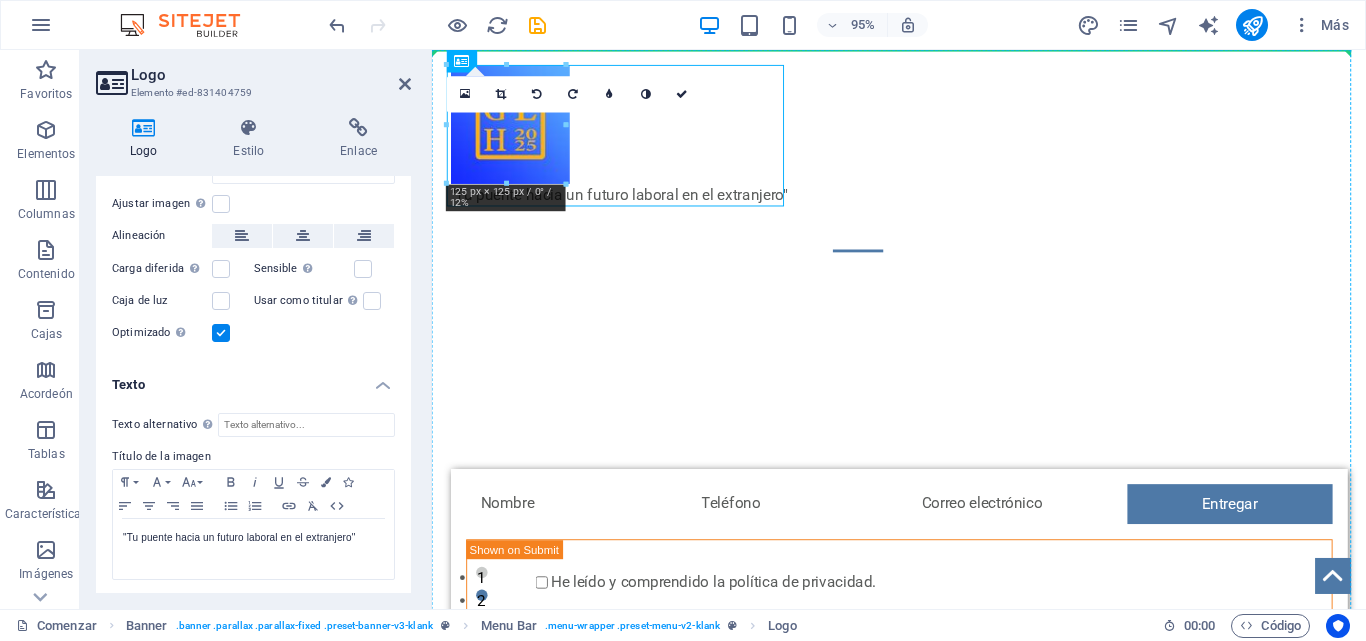drag, startPoint x: 637, startPoint y: 183, endPoint x: 629, endPoint y: 276, distance: 93.34345 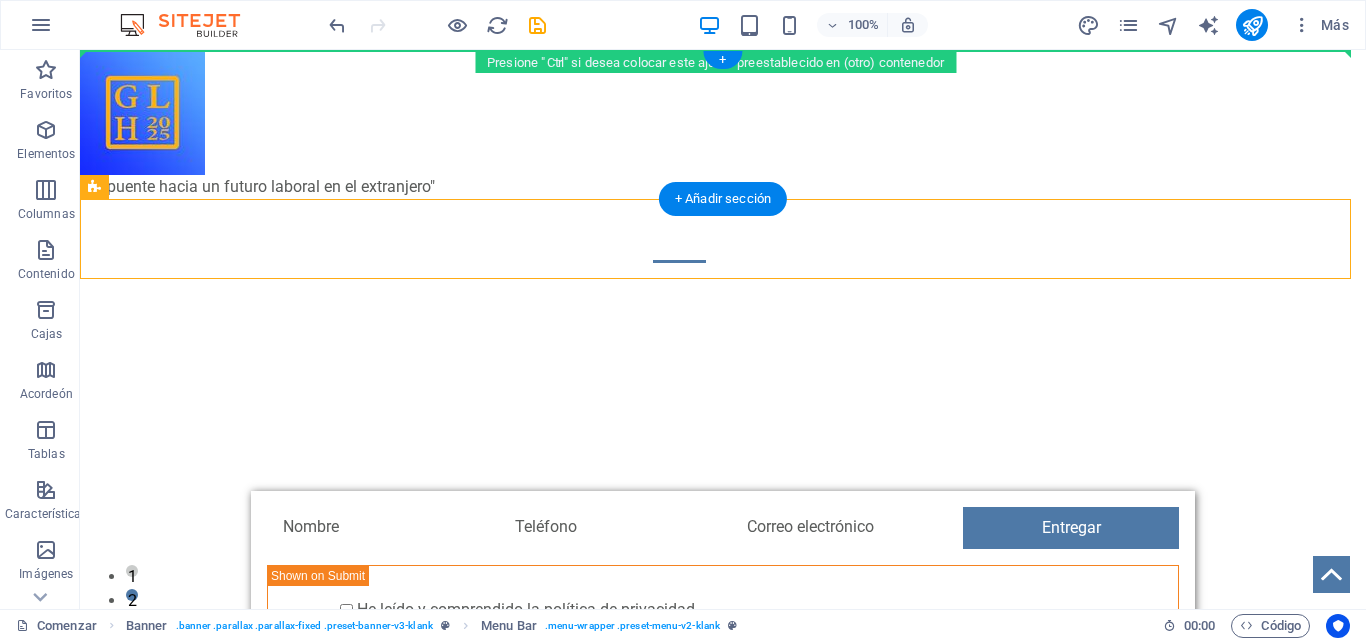drag, startPoint x: 785, startPoint y: 203, endPoint x: 1072, endPoint y: 58, distance: 321.54938 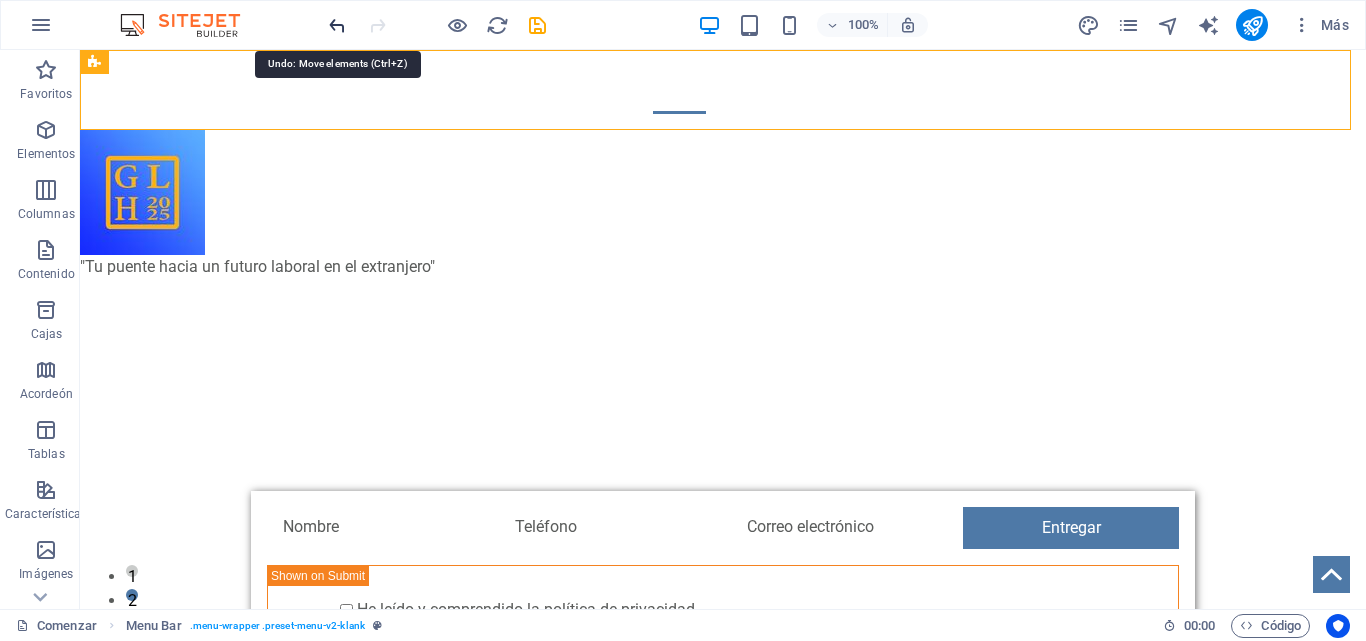 click at bounding box center [337, 25] 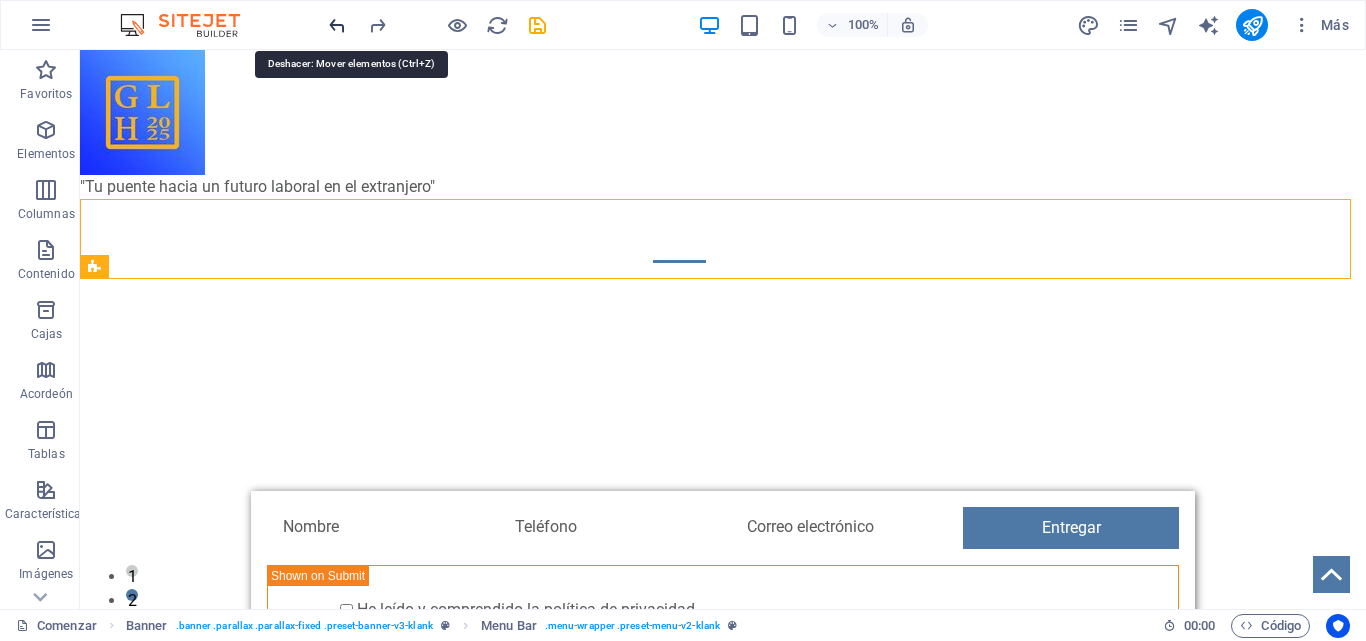 click at bounding box center (337, 25) 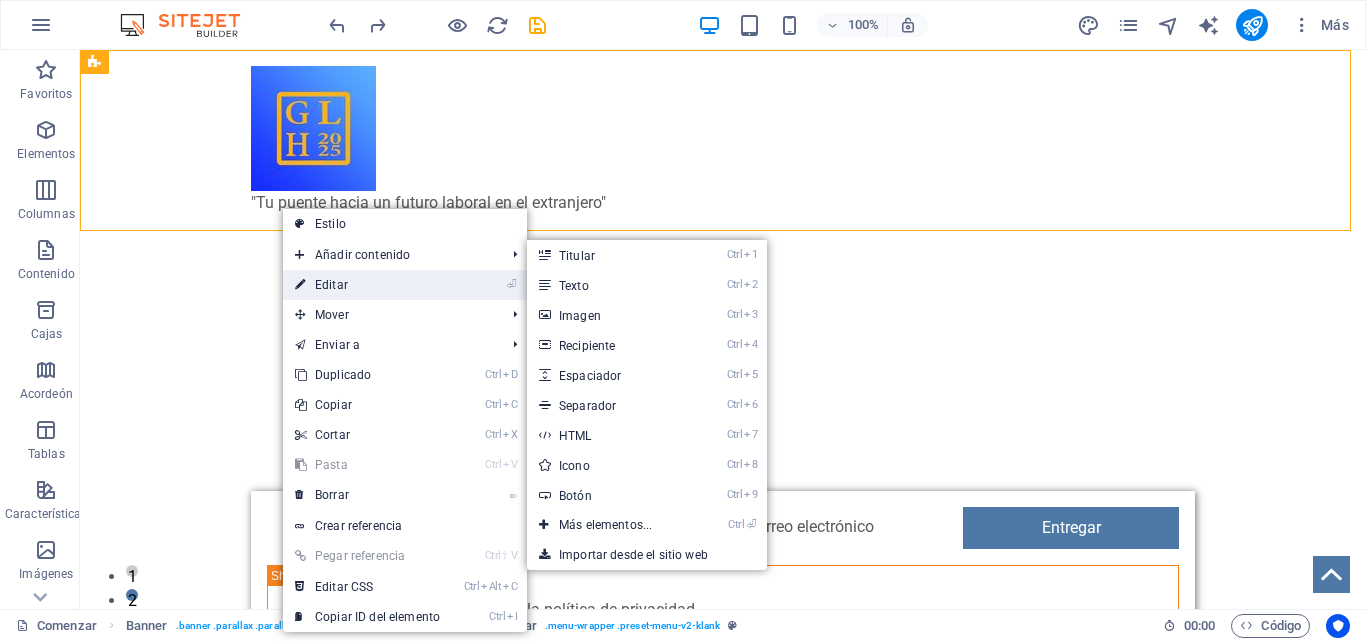 click on "⏎ Editar" at bounding box center [367, 285] 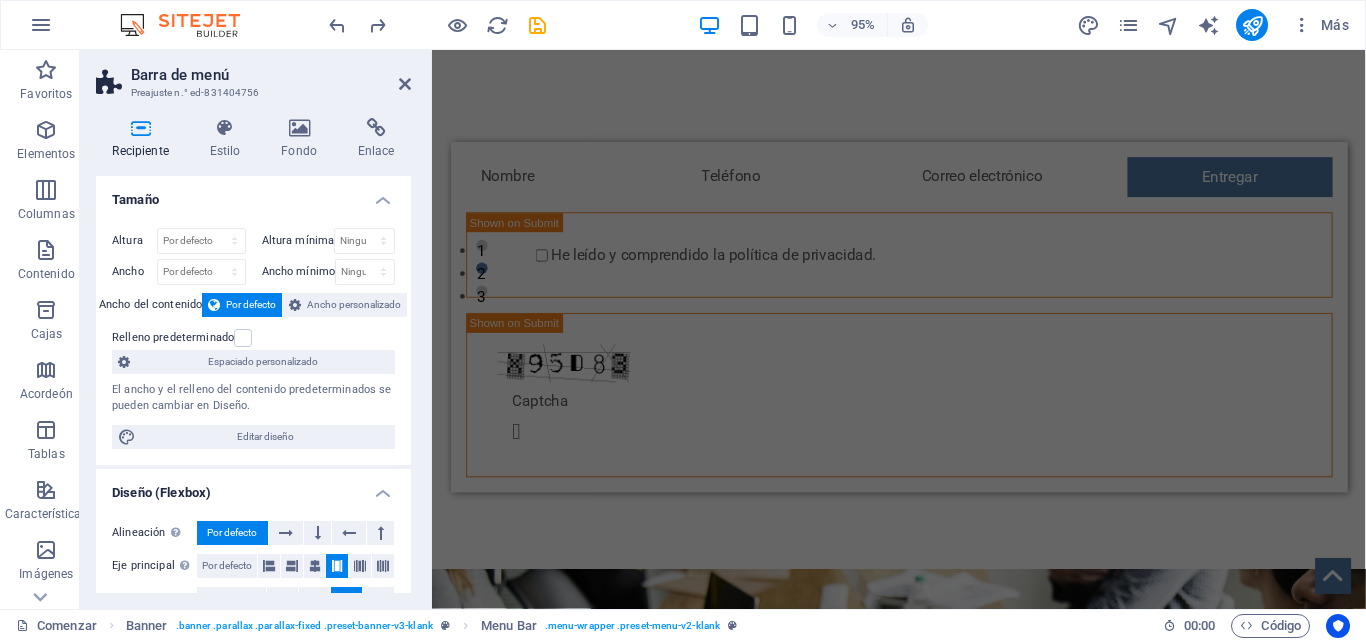 scroll, scrollTop: 369, scrollLeft: 0, axis: vertical 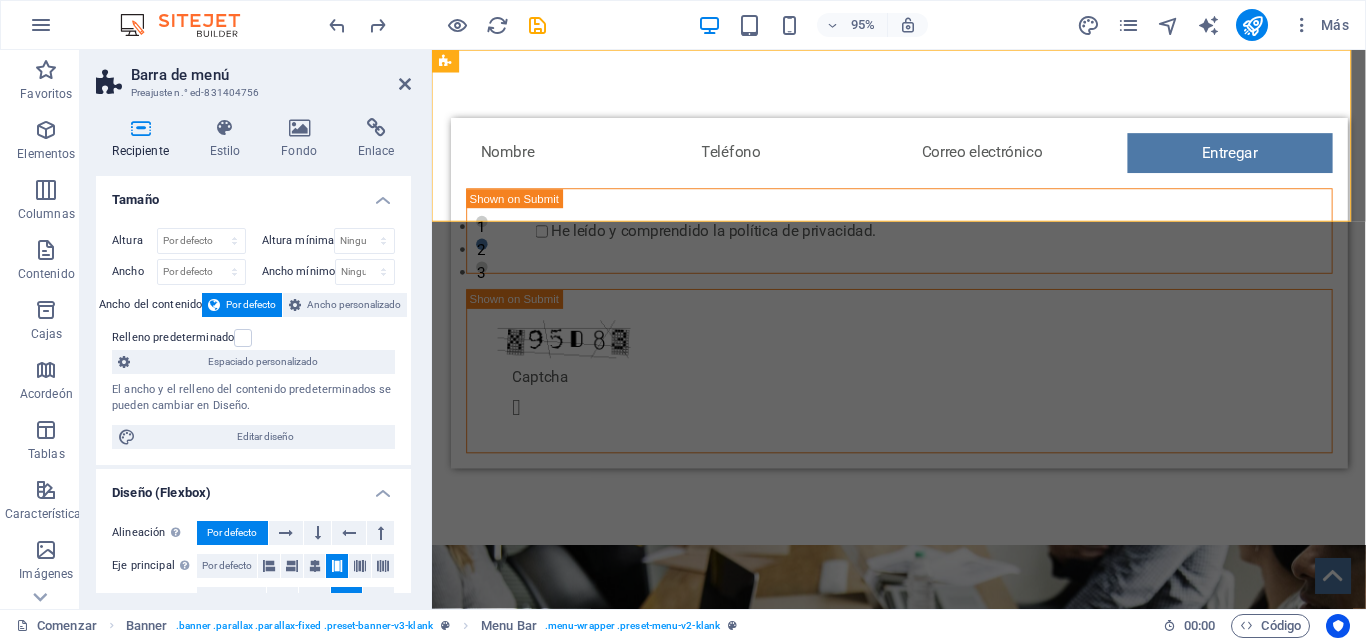 drag, startPoint x: 1414, startPoint y: 82, endPoint x: 1788, endPoint y: 77, distance: 374.03342 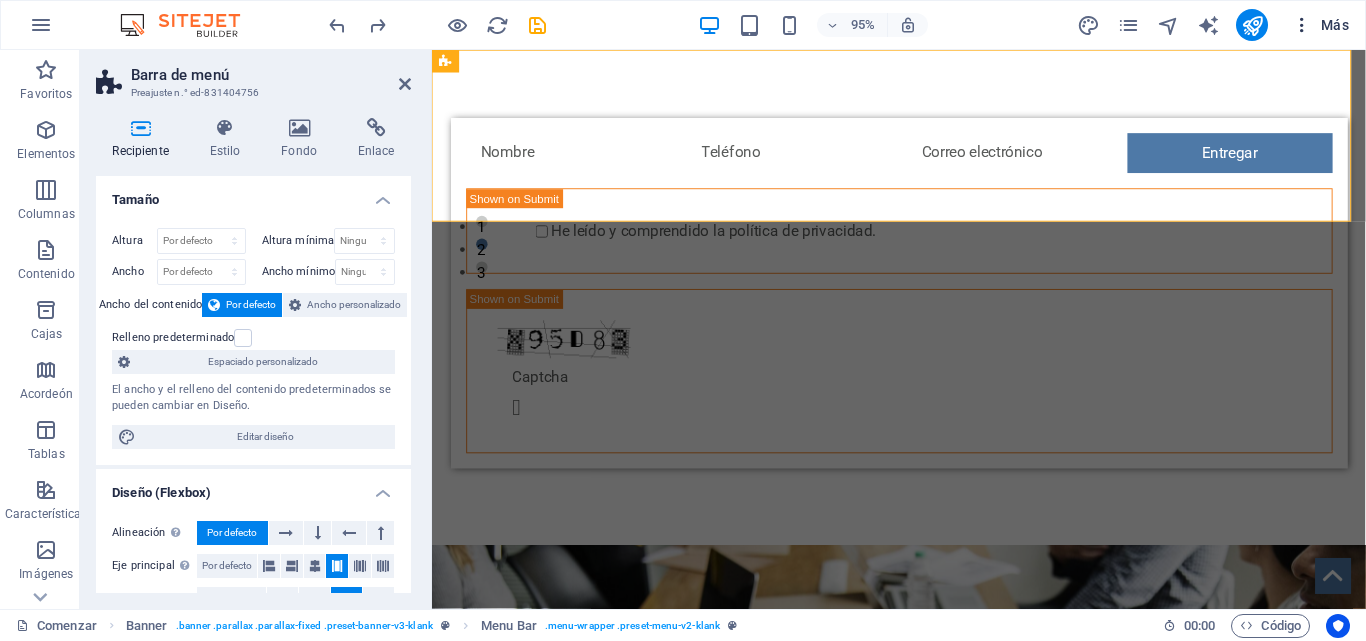 scroll, scrollTop: 0, scrollLeft: 0, axis: both 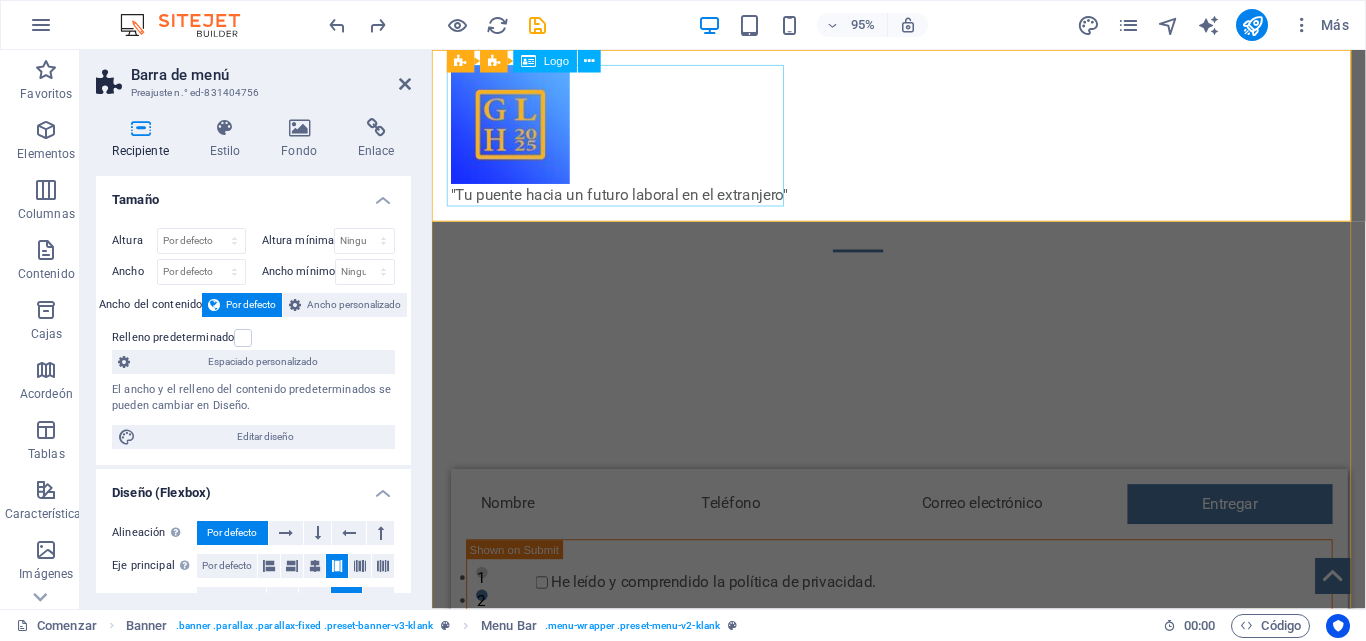 click on ""Tu puente hacia un futuro laboral en el extranjero"" at bounding box center (924, 140) 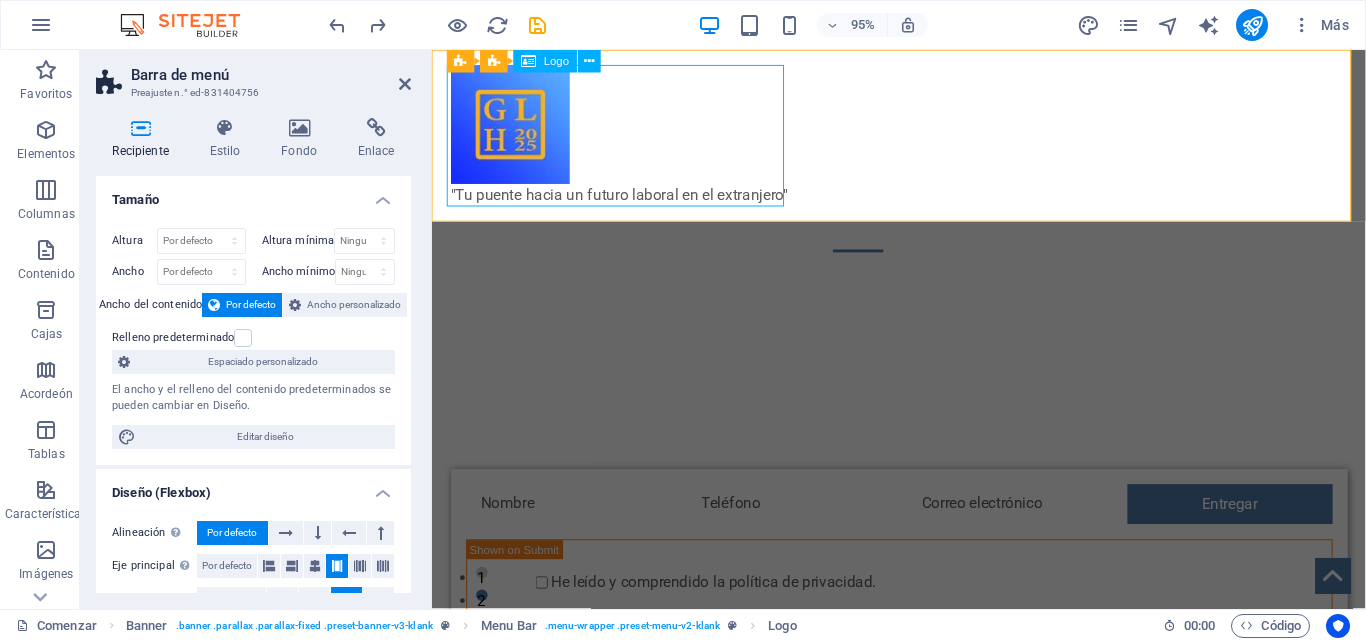 click on ""Tu puente hacia un futuro laboral en el extranjero"" at bounding box center (924, 140) 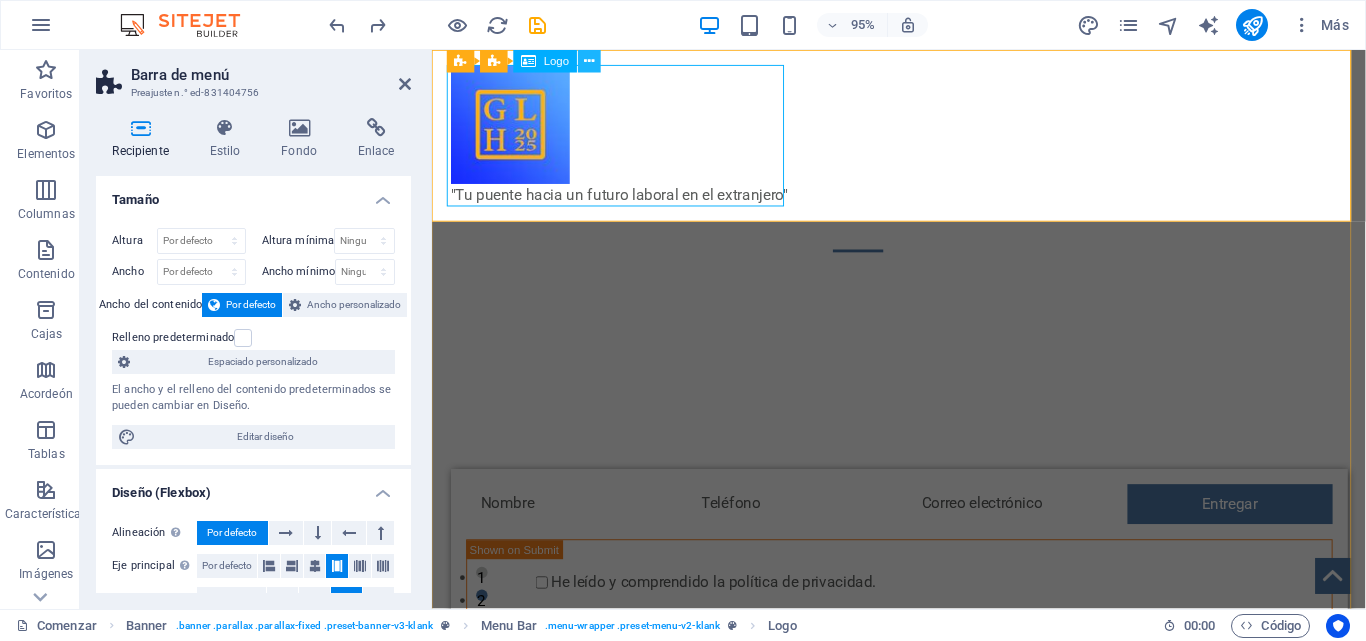 click at bounding box center (589, 61) 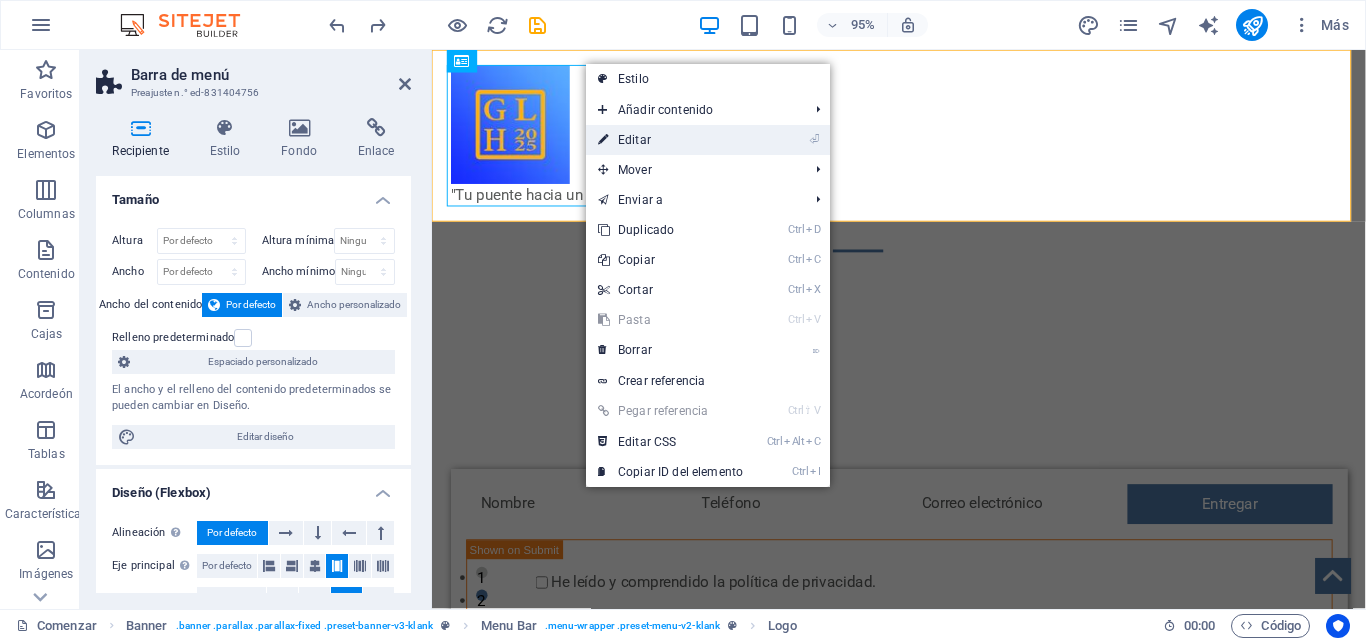 click on "Editar" at bounding box center [634, 140] 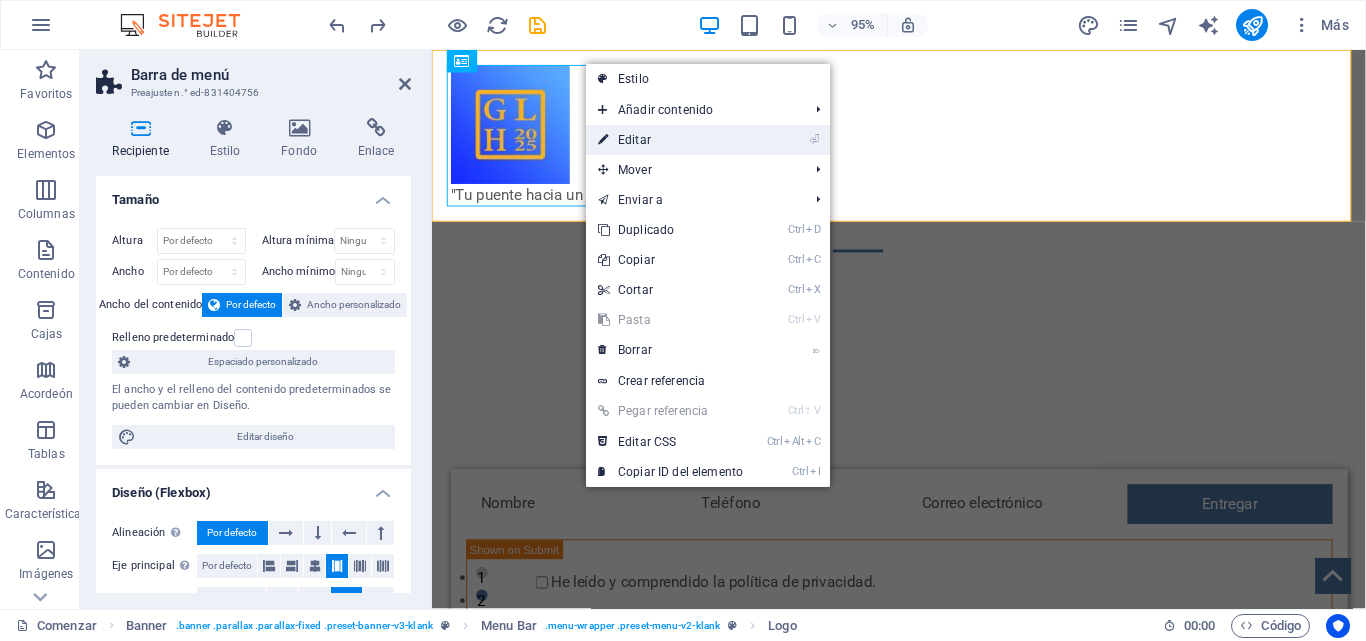 select on "px" 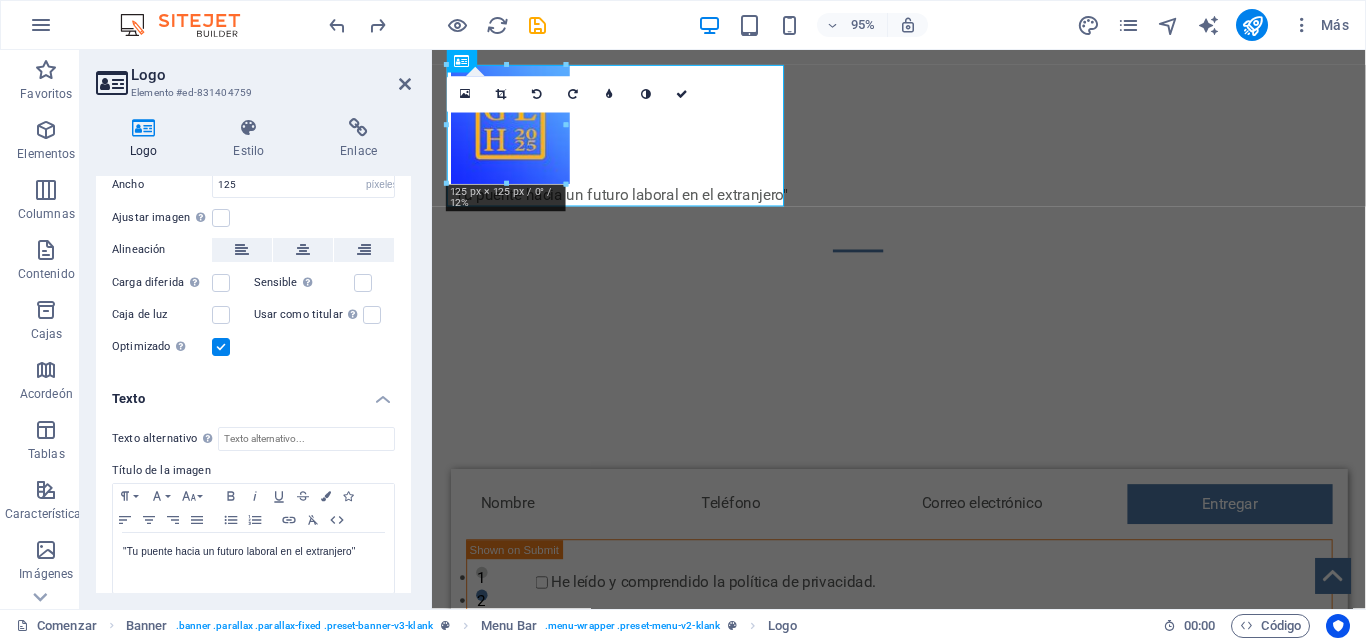 scroll, scrollTop: 394, scrollLeft: 0, axis: vertical 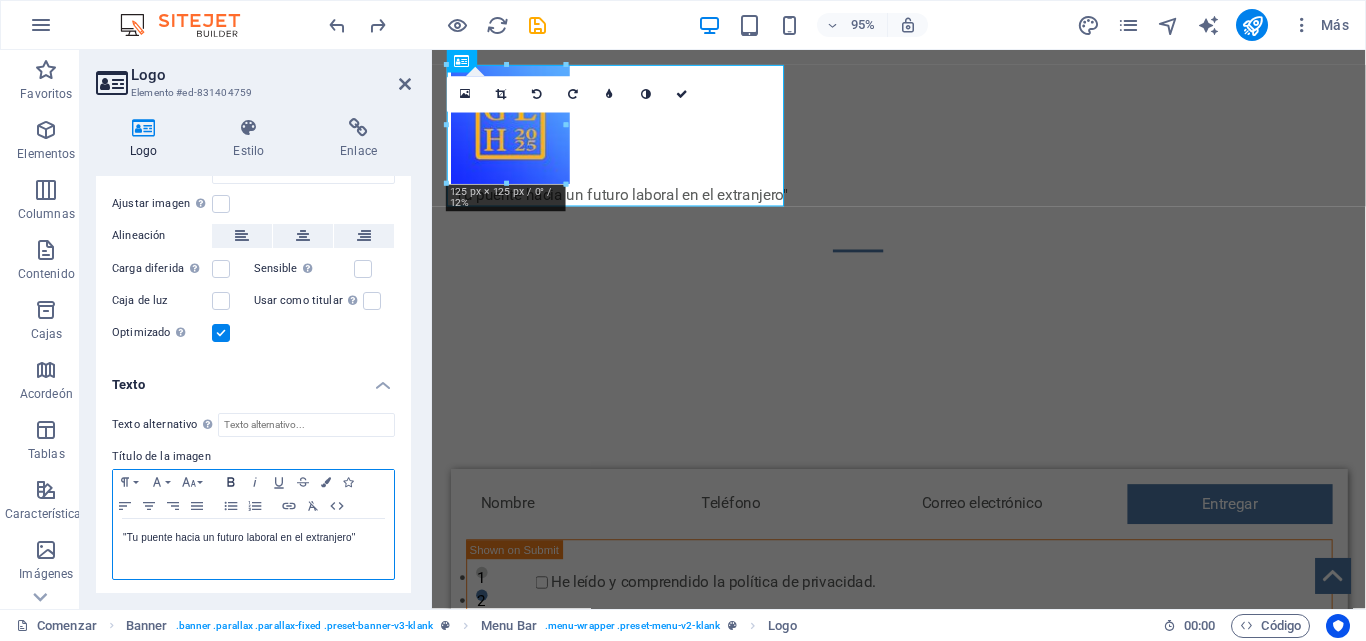 click 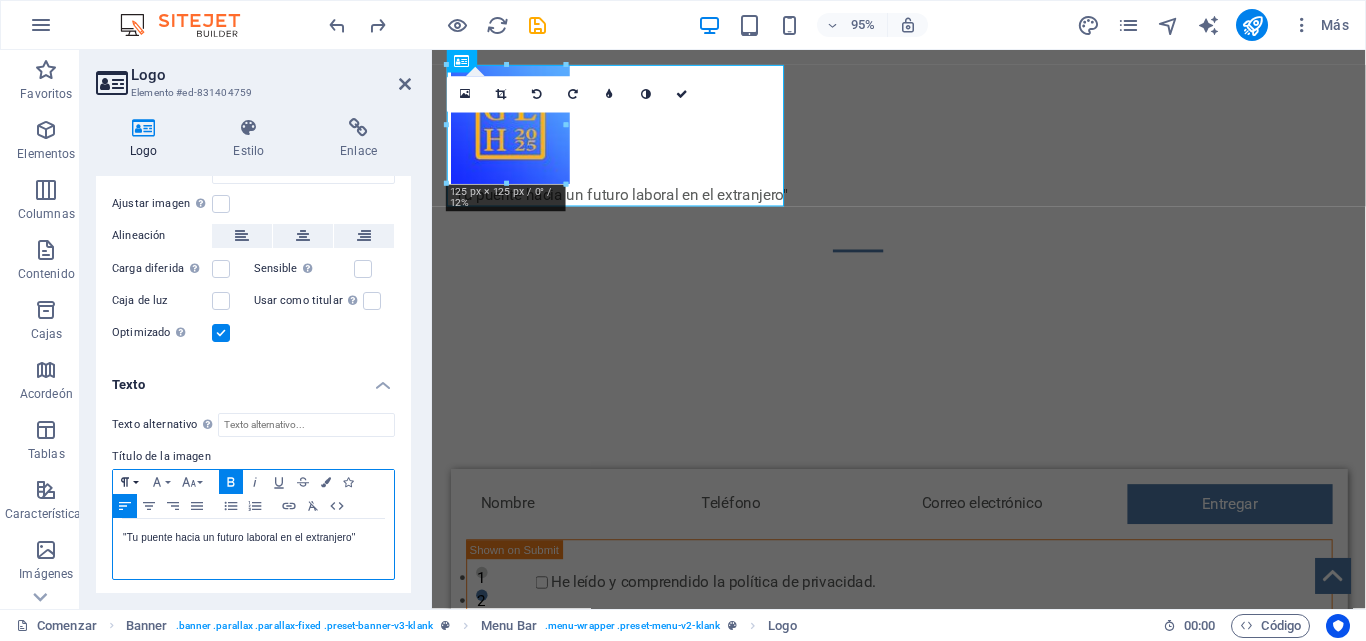 click 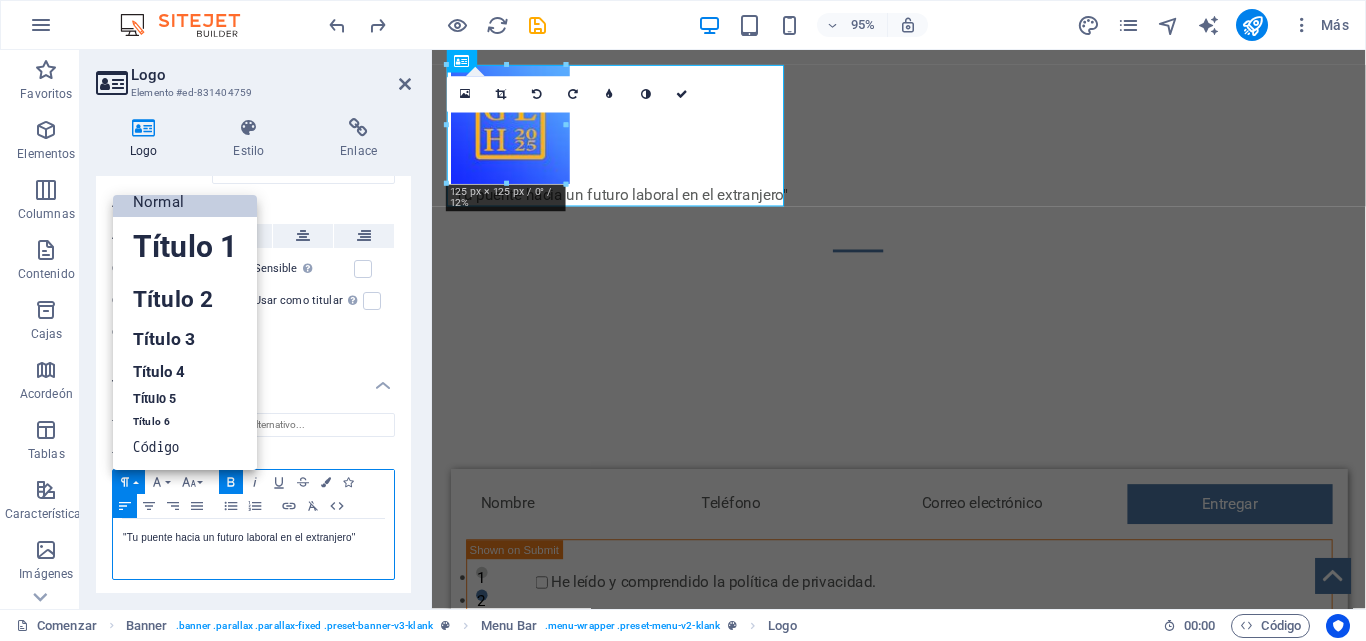 scroll, scrollTop: 16, scrollLeft: 0, axis: vertical 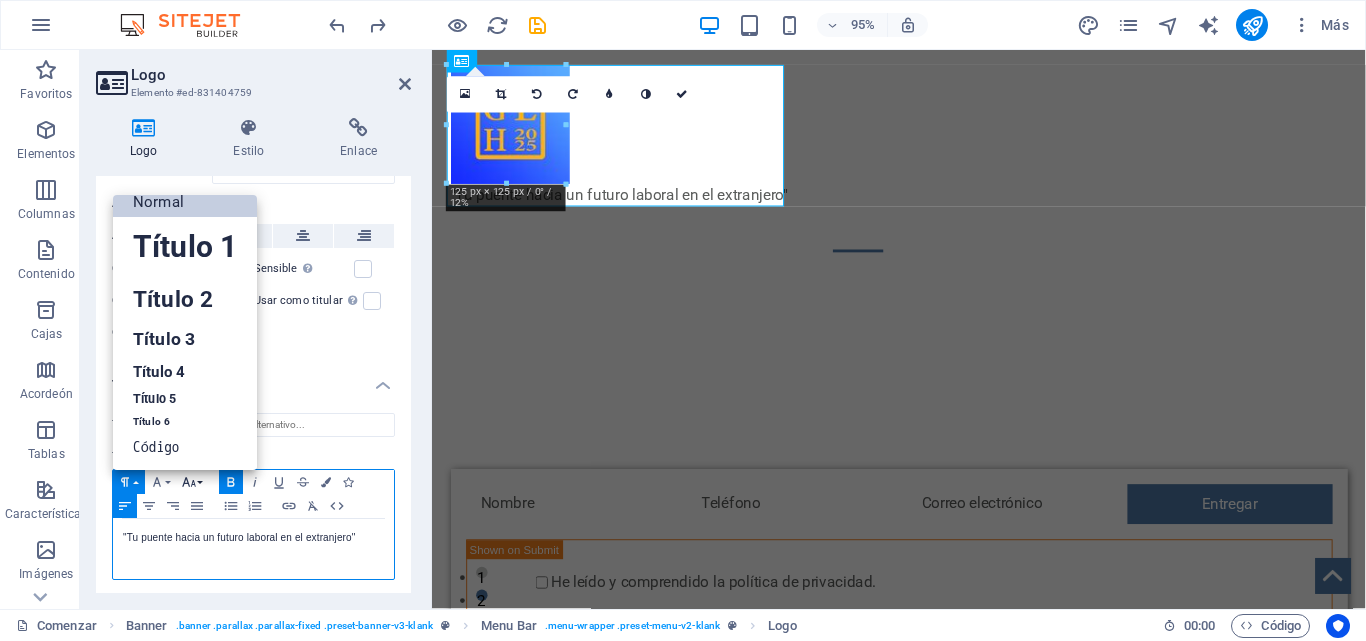 click 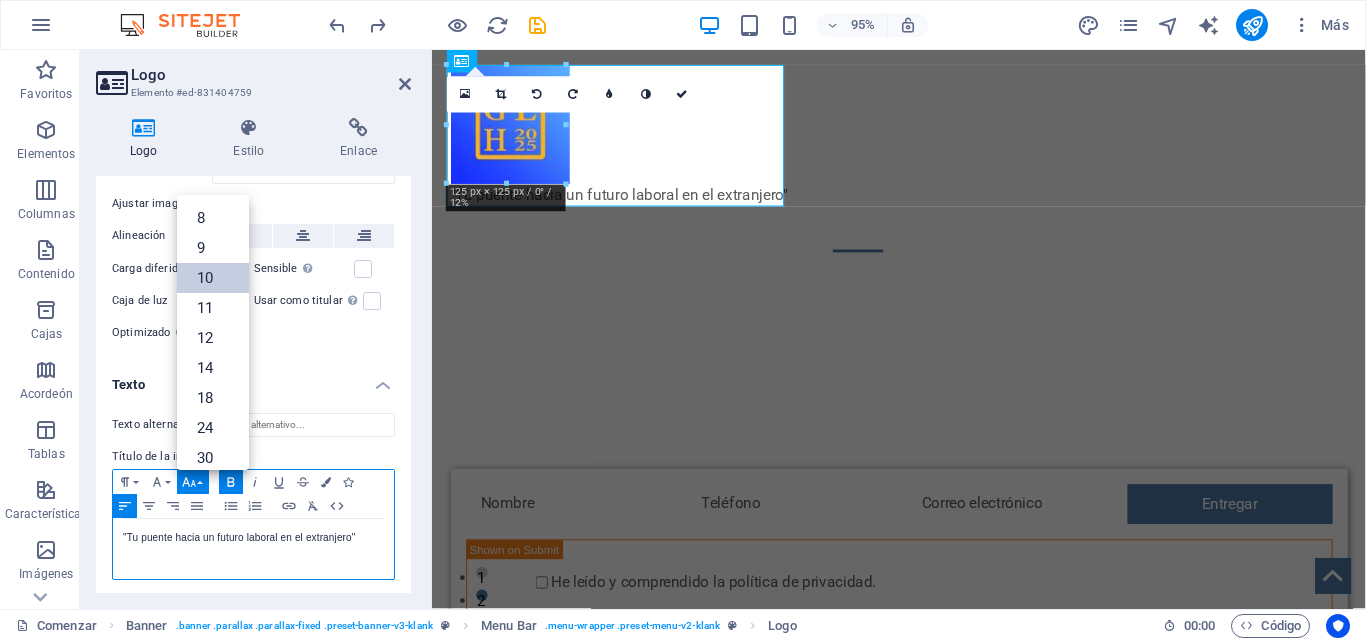 scroll, scrollTop: 83, scrollLeft: 0, axis: vertical 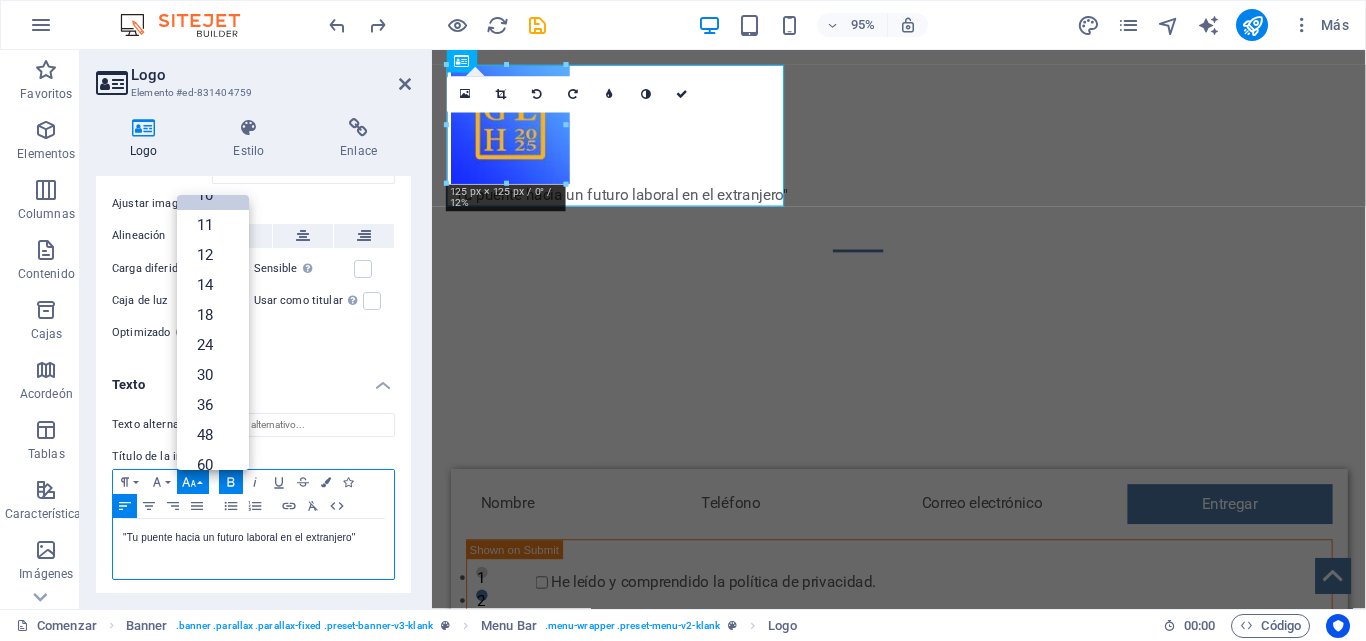 click on "​ "Tu puente hacia un futuro laboral en el extranjero"" at bounding box center (239, 537) 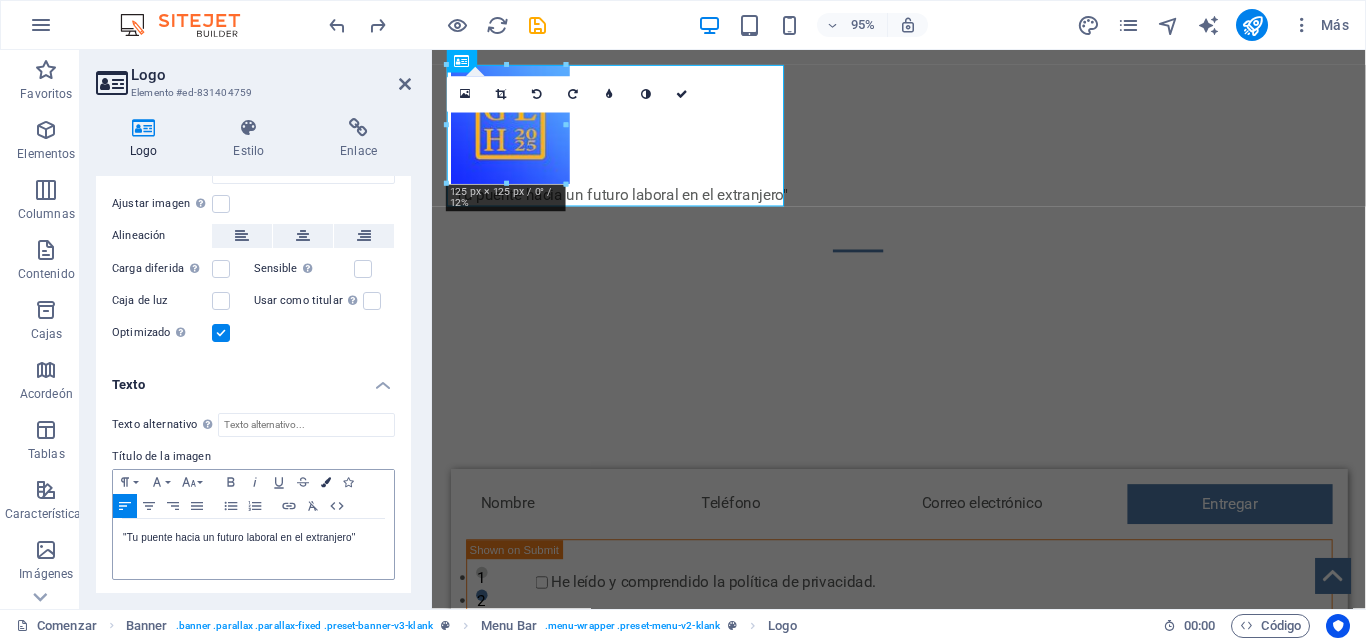 click at bounding box center (326, 482) 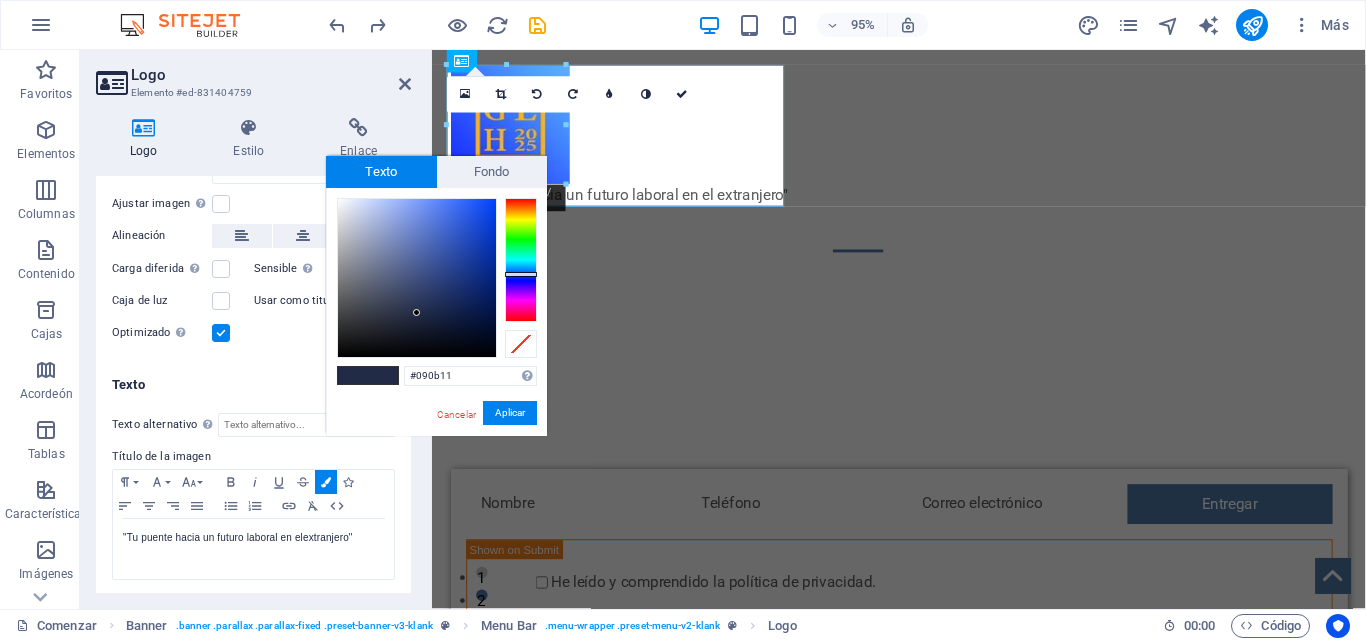 click at bounding box center [417, 278] 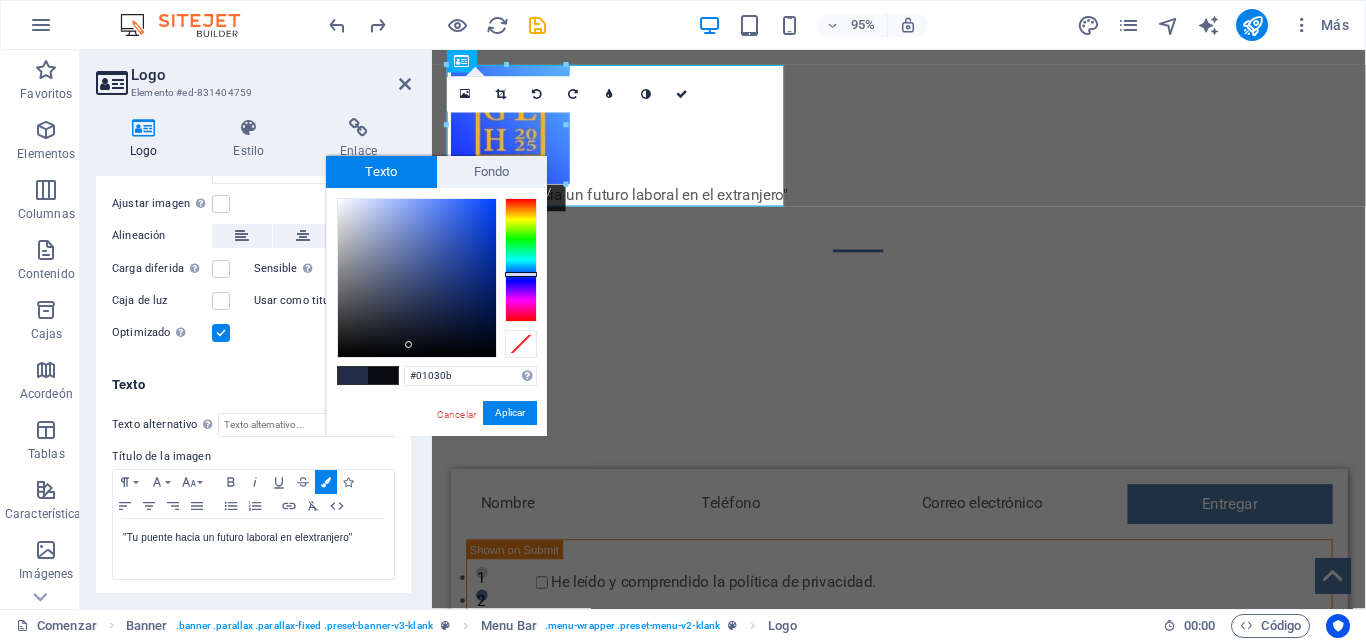 click at bounding box center [417, 278] 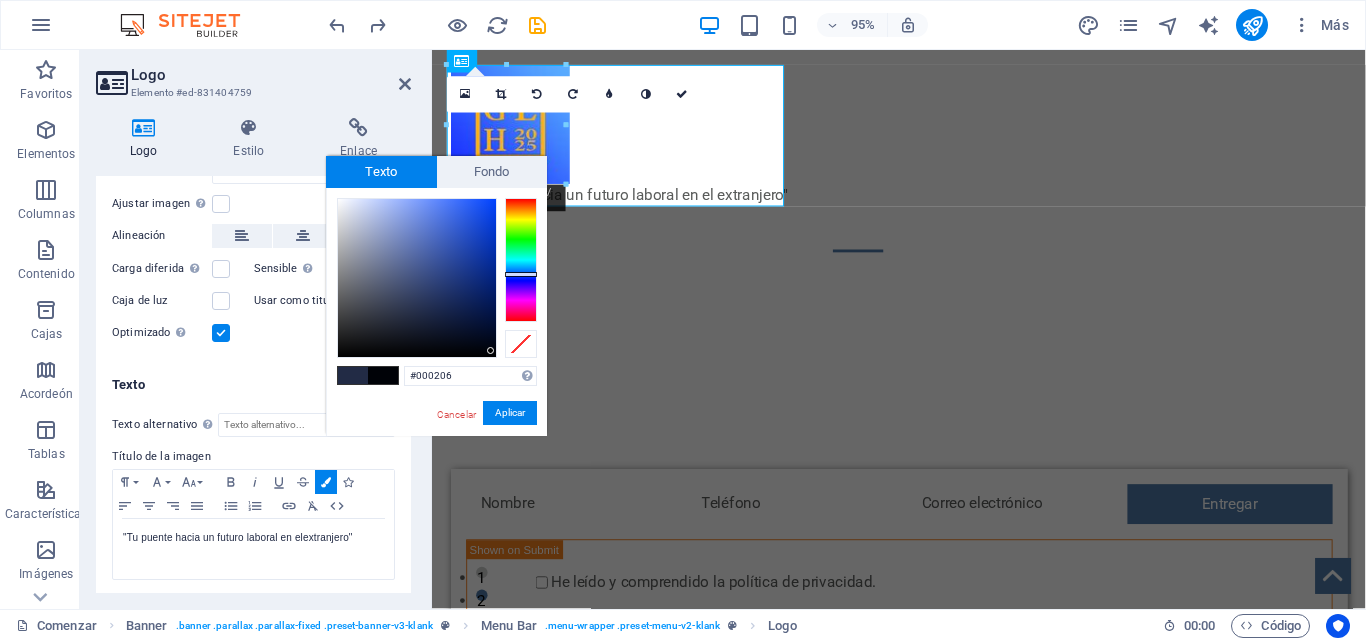 type on "#000104" 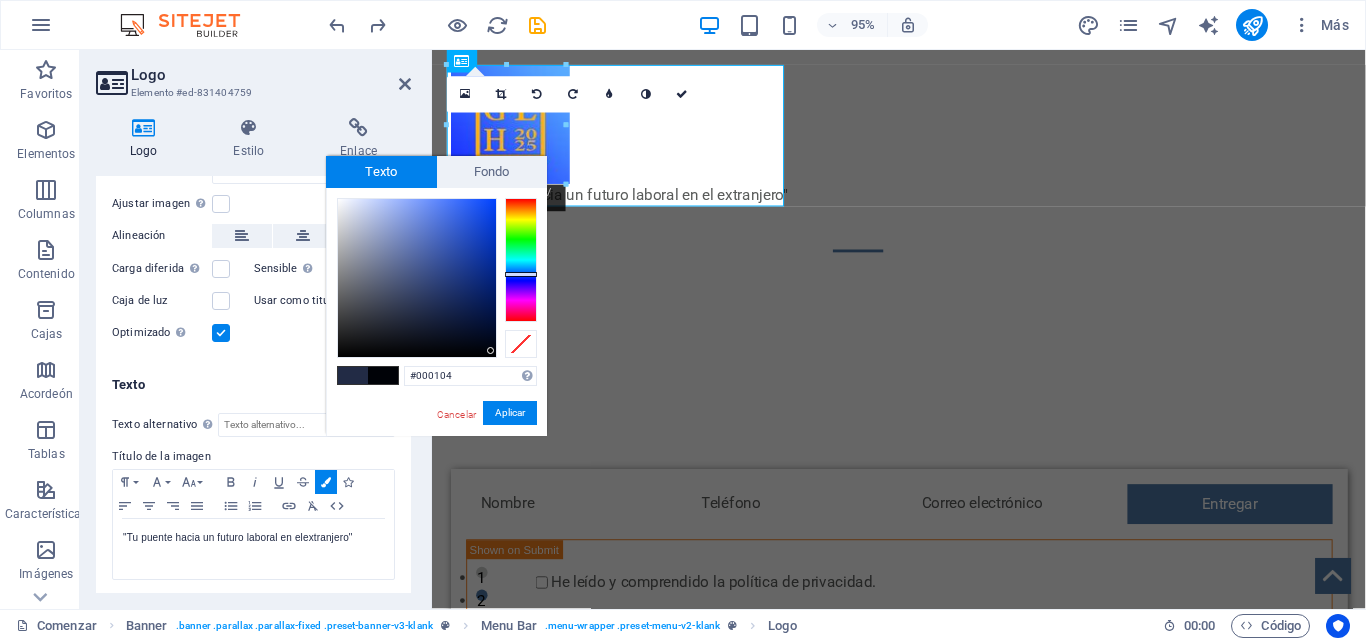 click at bounding box center (490, 350) 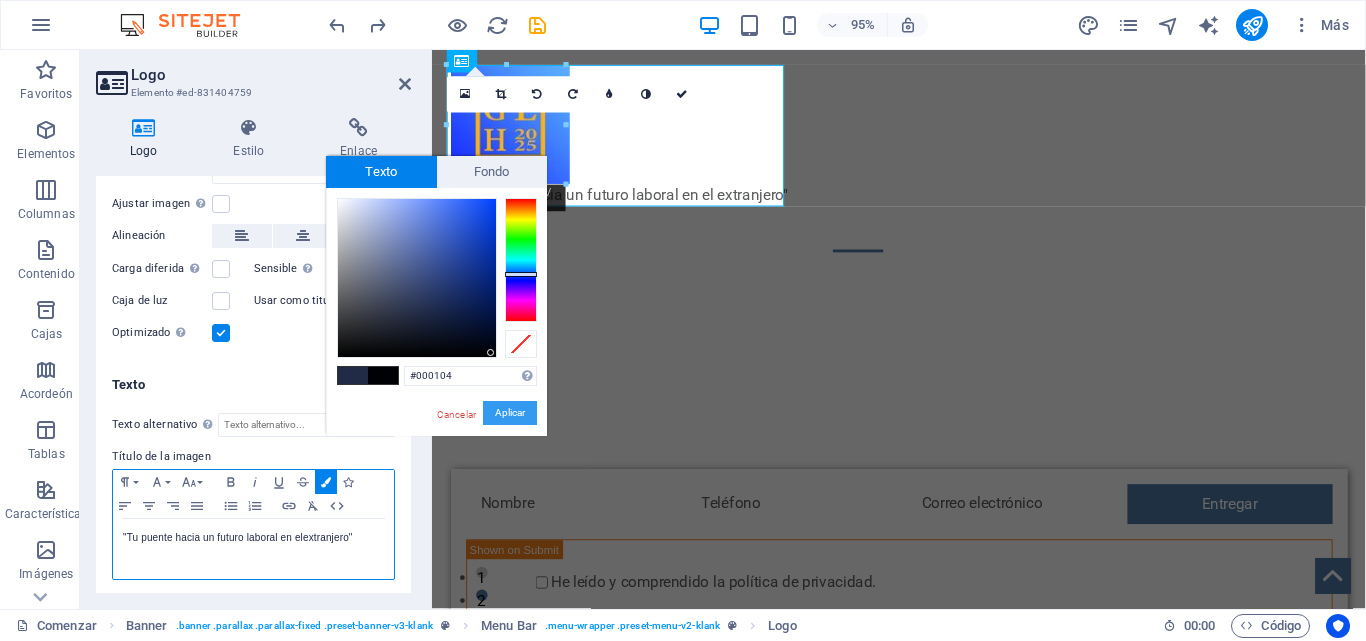click on "Aplicar" at bounding box center (510, 412) 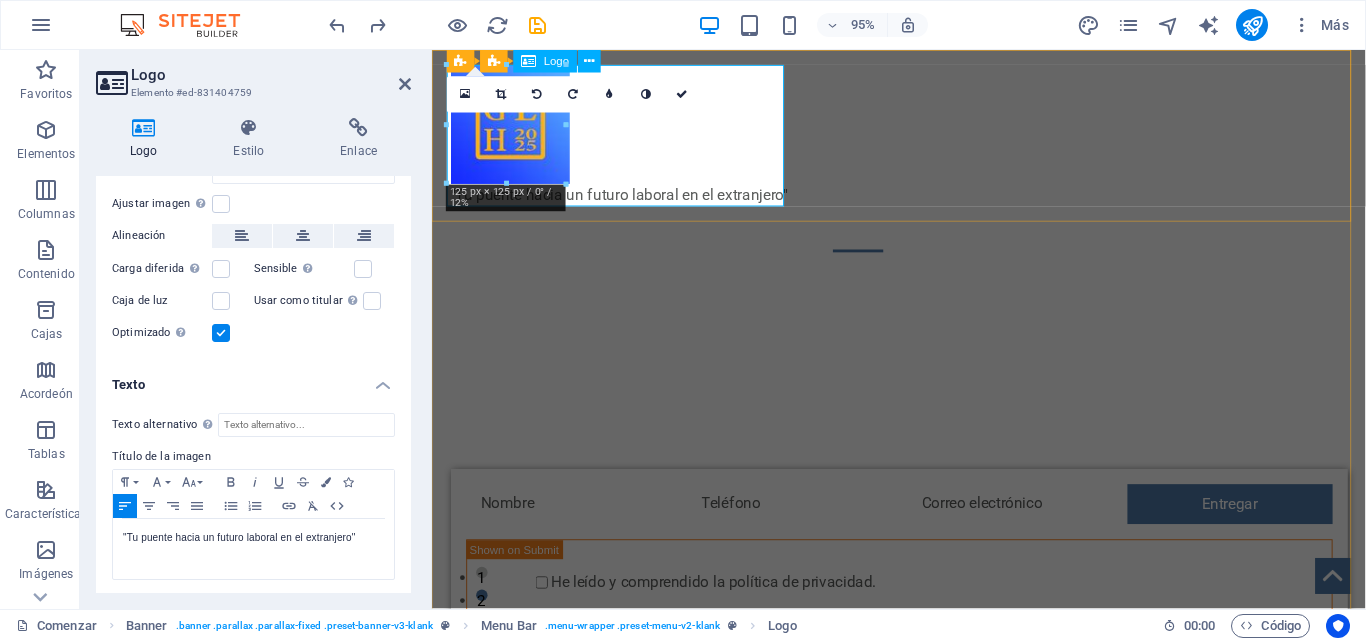 click on ""Tu puente hacia un futuro laboral en el extranjero"" at bounding box center [924, 140] 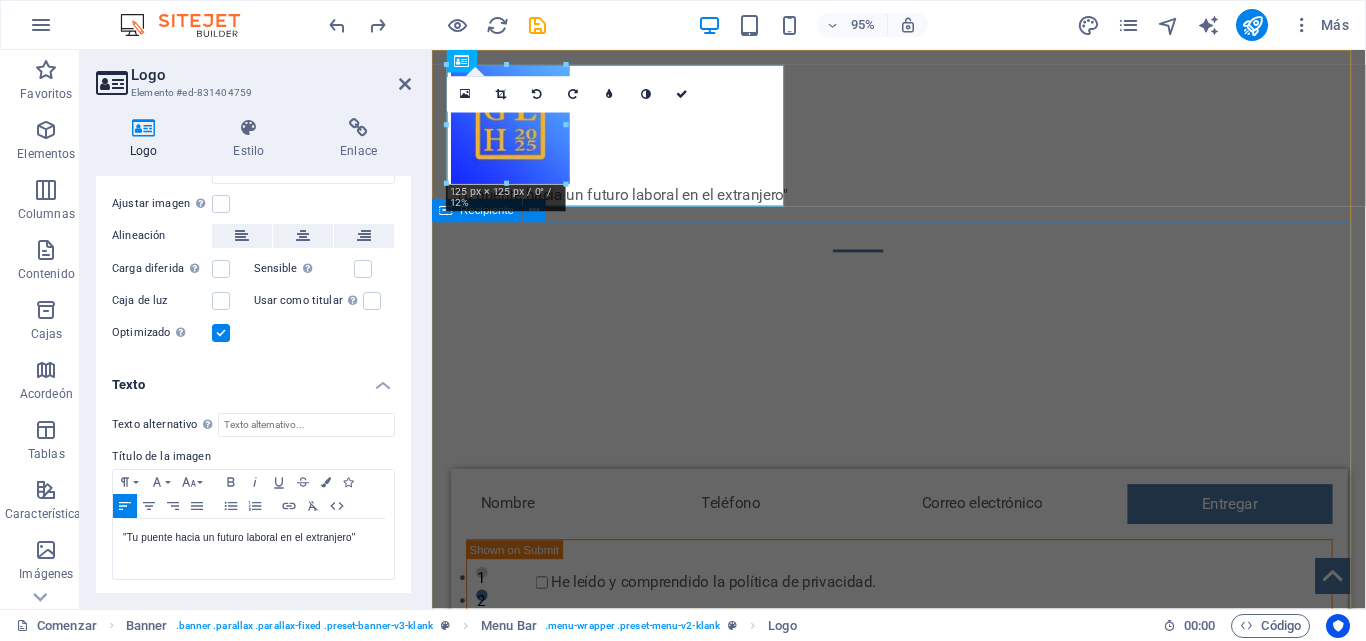 click on "HERRAMIENTA DE LIDERAZGO PROFESIONAL ¡COMIENZA TU PRUEBA GRATUITA DE 10 DÍAS! ¡REGÍSTRATE AHORA! Entregar   He leído y comprendido la política de privacidad. ¿Ilegible? Cargar nuevo" at bounding box center (923, 609) 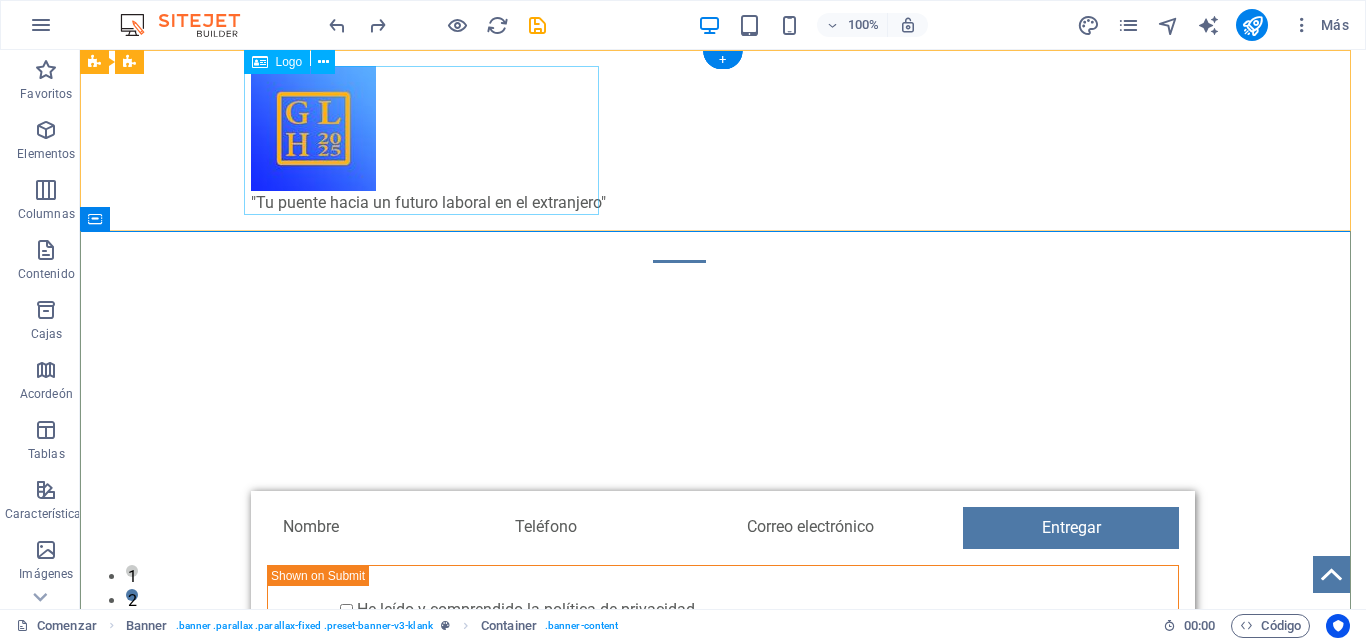 click on ""Tu puente hacia un futuro laboral en el extranjero"" at bounding box center (723, 140) 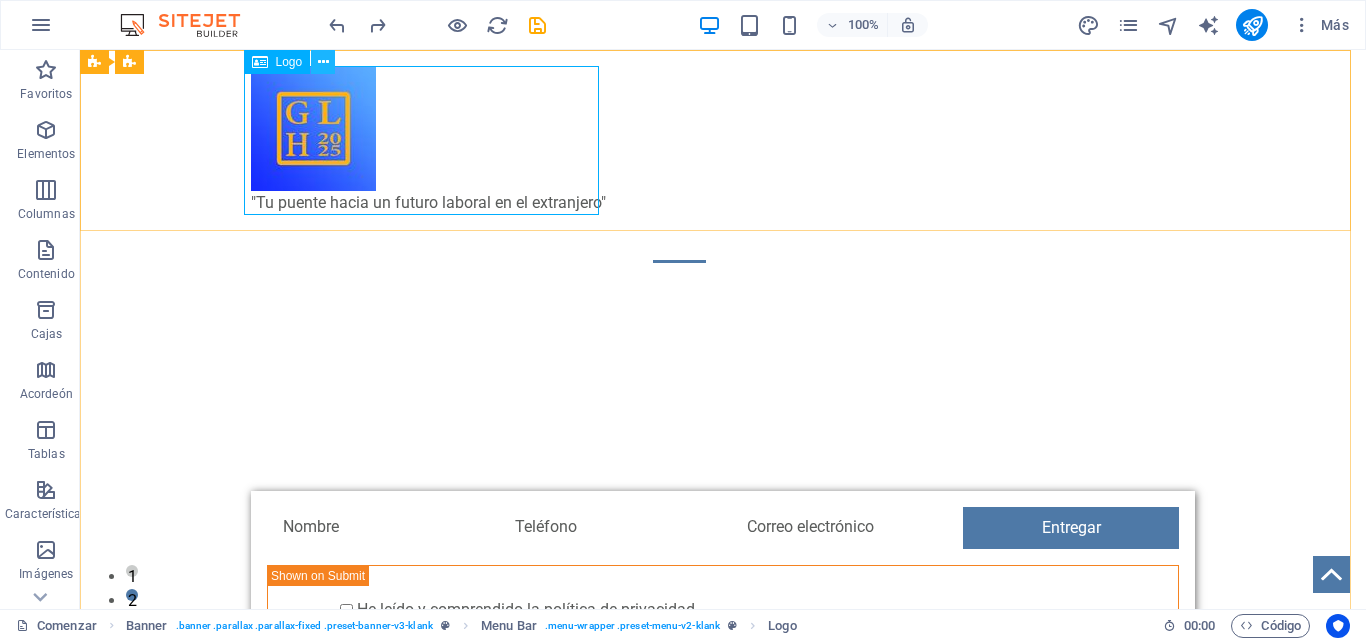 click at bounding box center (323, 62) 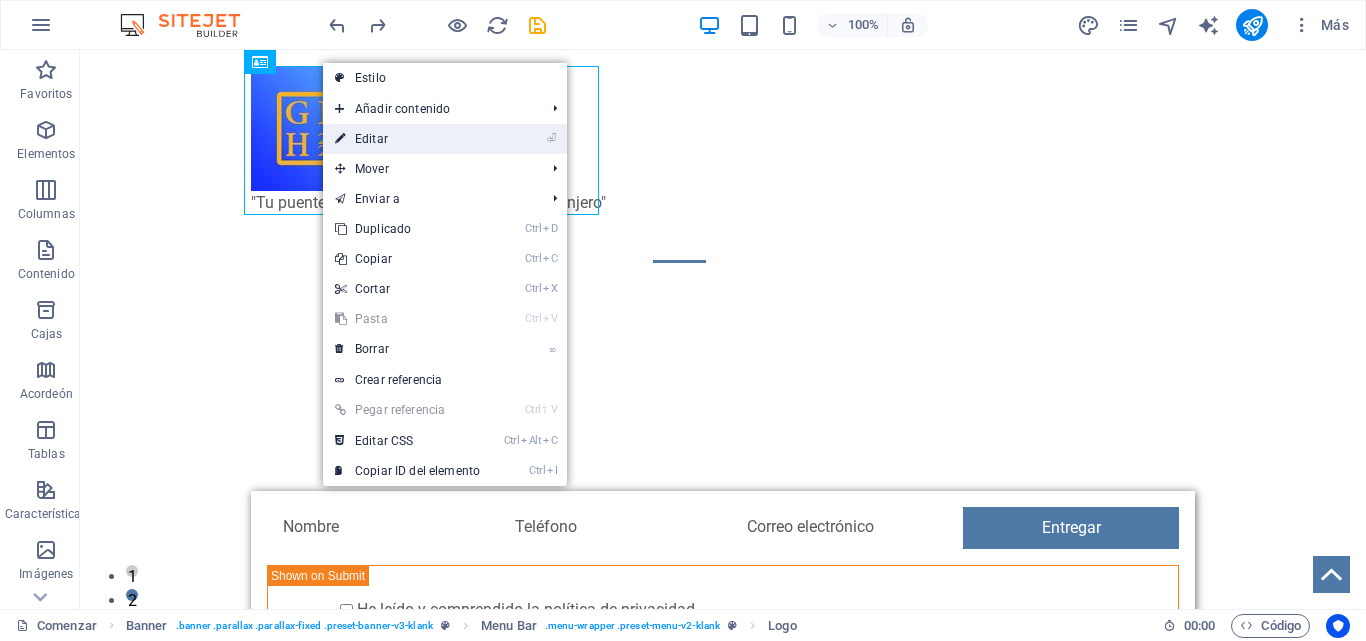 click on "⏎ Editar" at bounding box center [407, 139] 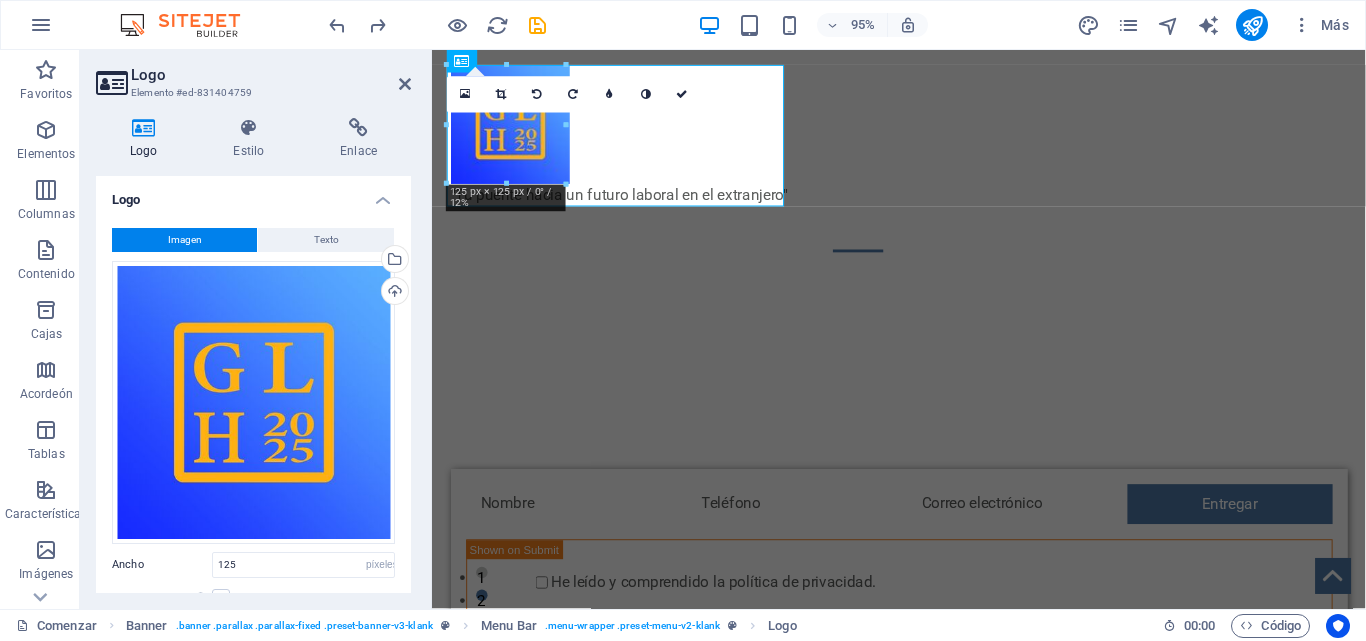 drag, startPoint x: 406, startPoint y: 332, endPoint x: 407, endPoint y: 380, distance: 48.010414 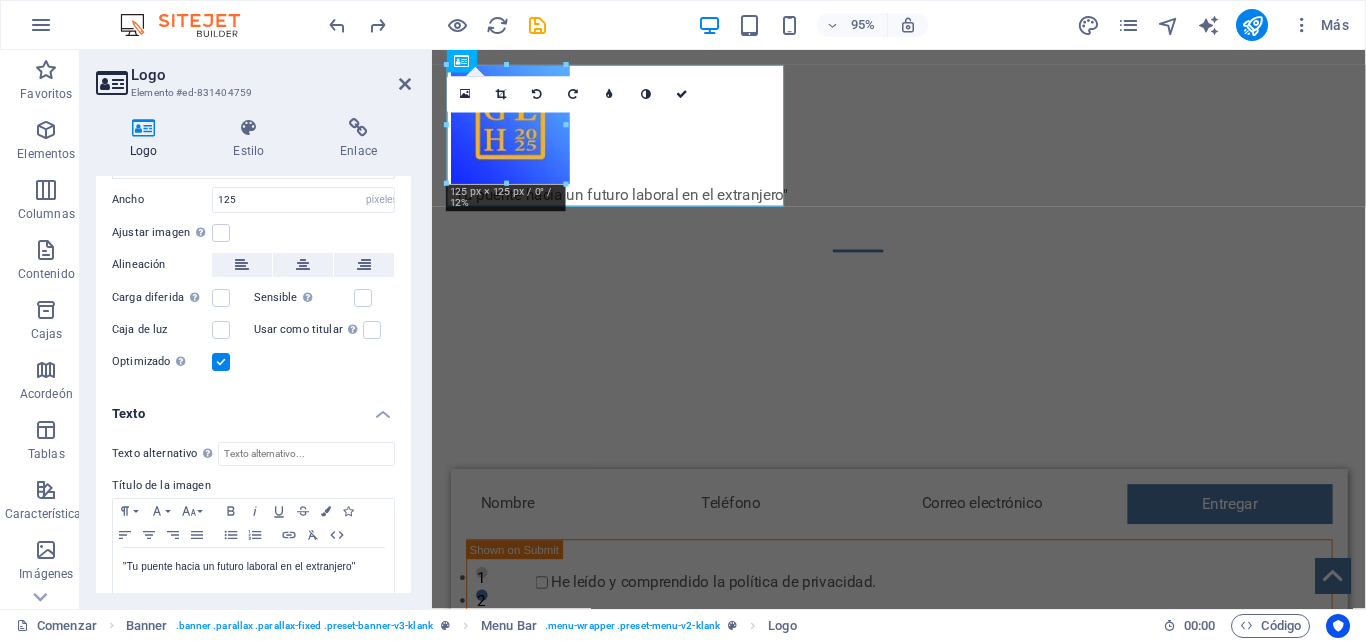 scroll, scrollTop: 394, scrollLeft: 0, axis: vertical 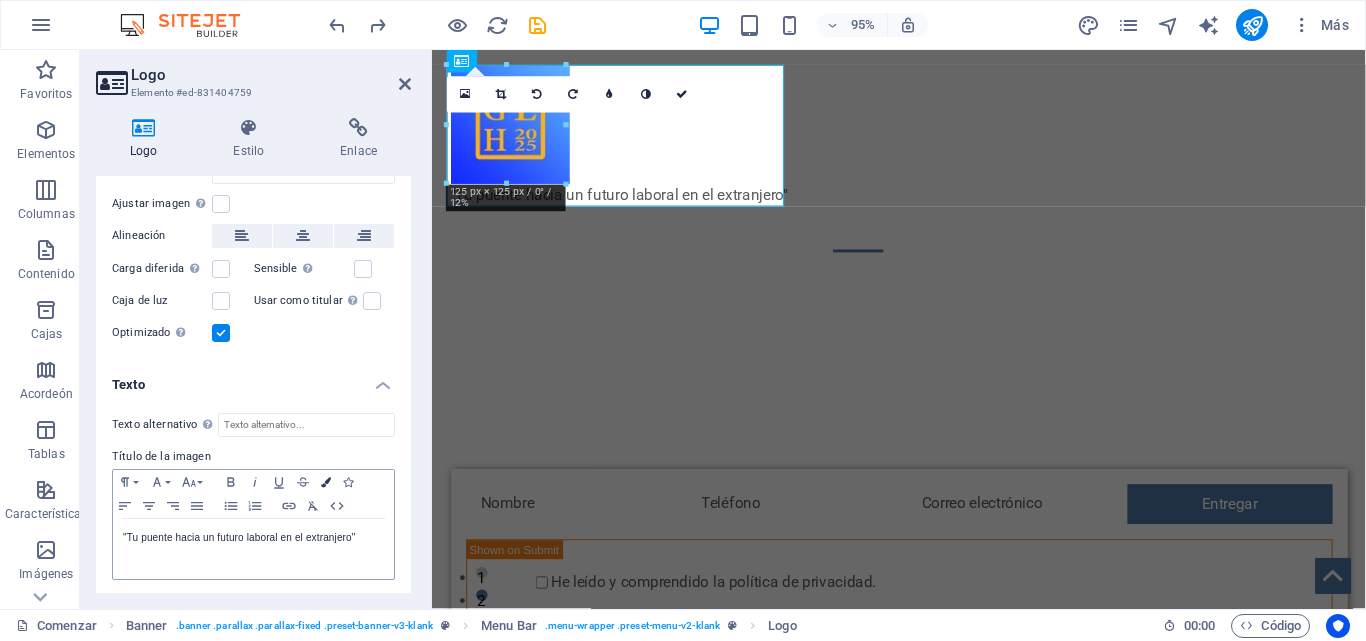 click at bounding box center (326, 482) 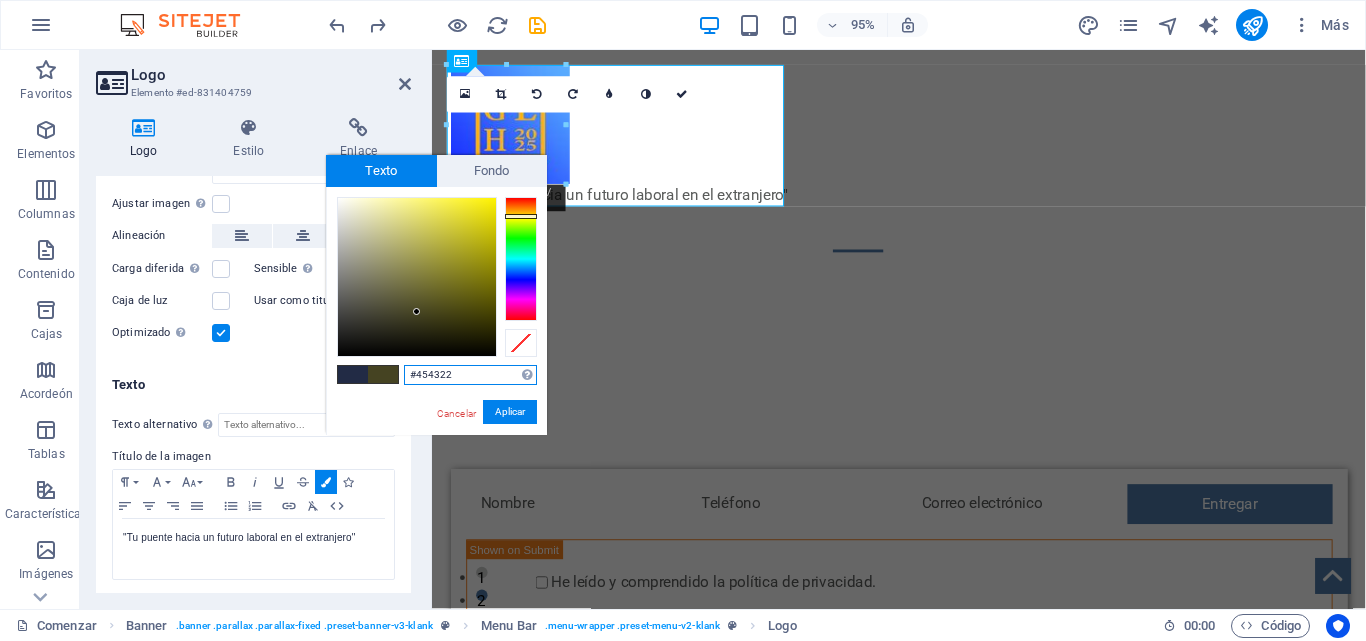 drag, startPoint x: 513, startPoint y: 271, endPoint x: 519, endPoint y: 216, distance: 55.326305 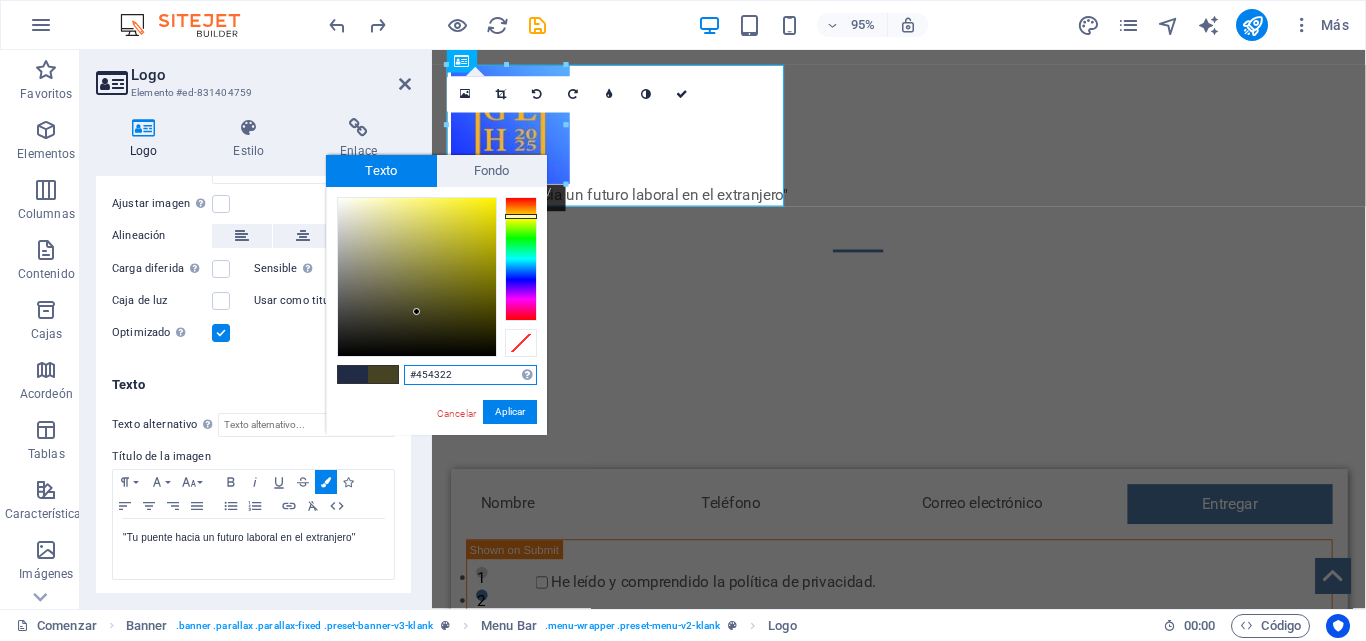 click at bounding box center (521, 216) 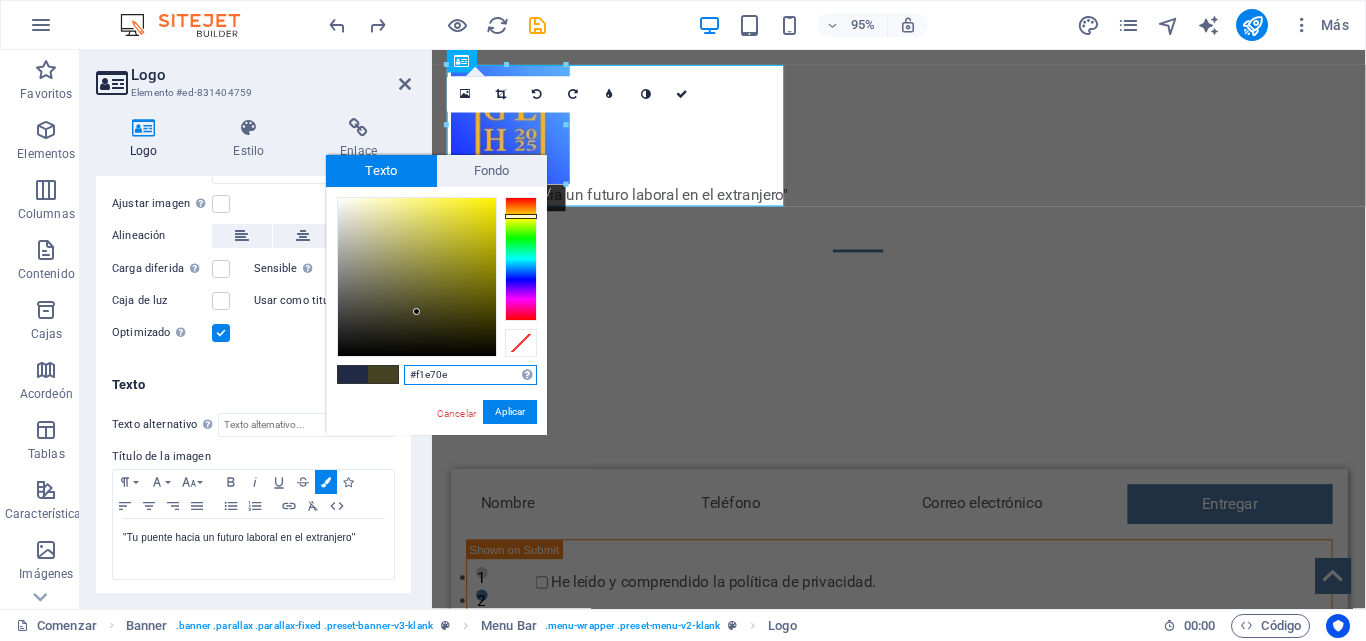 click at bounding box center [417, 277] 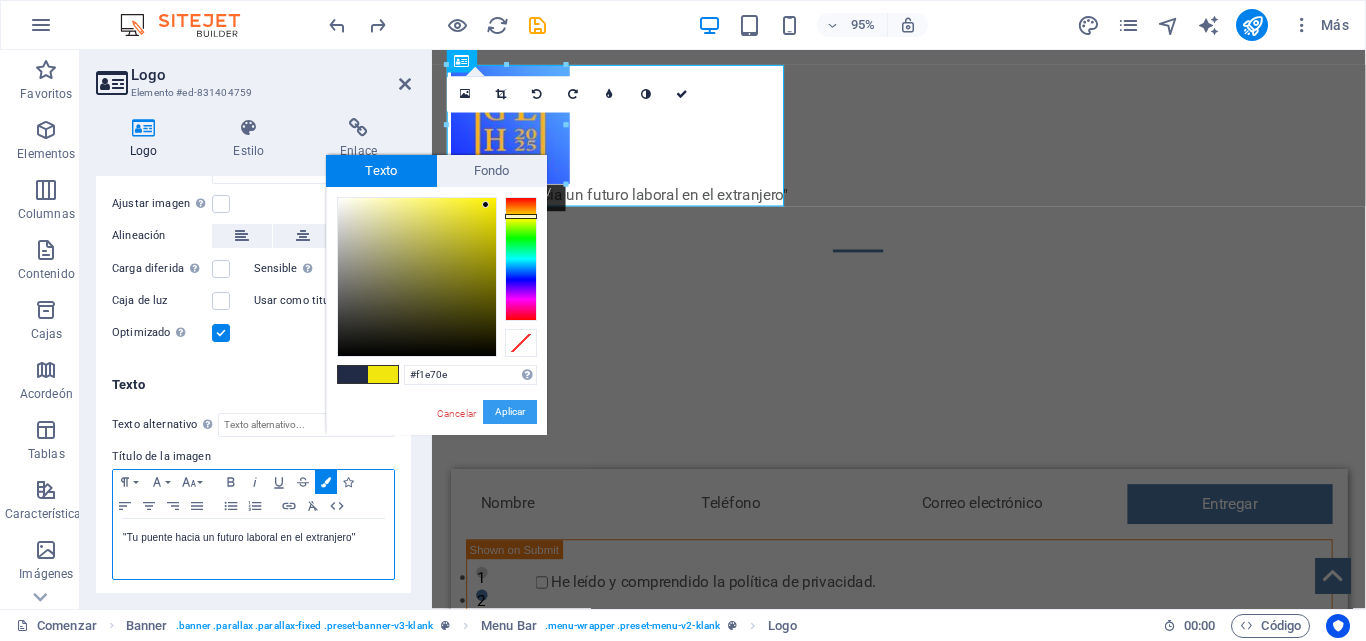 click on "Aplicar" at bounding box center [510, 411] 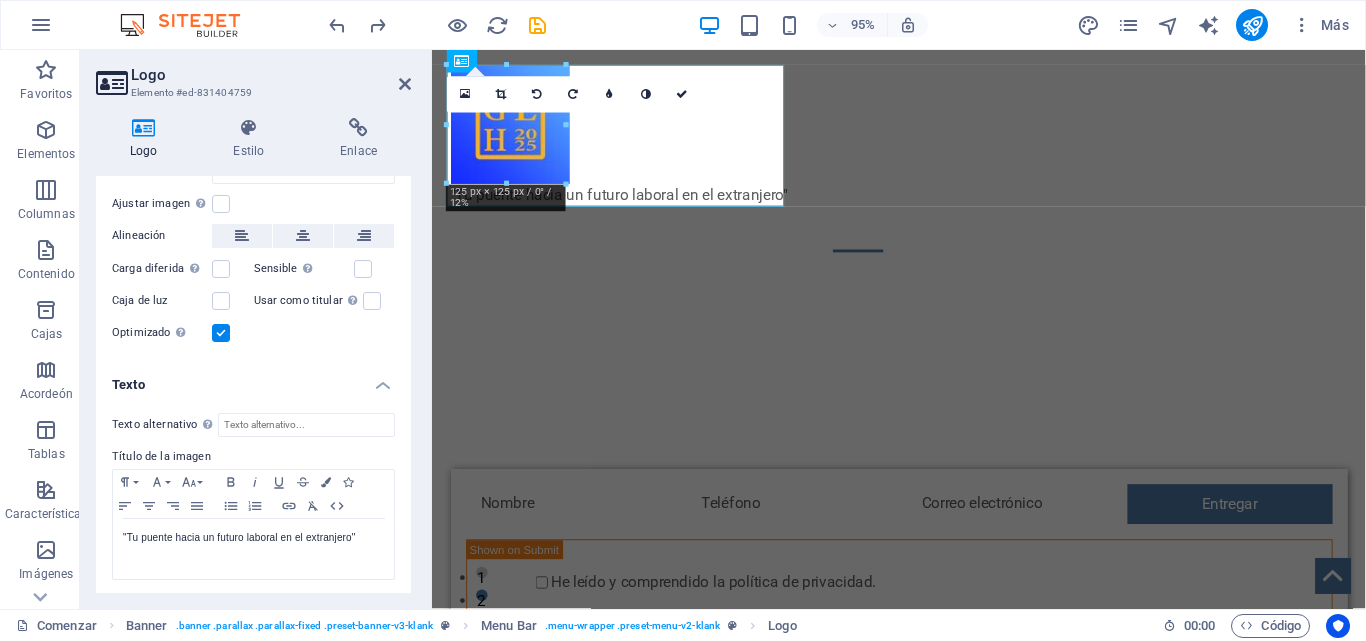 drag, startPoint x: 411, startPoint y: 529, endPoint x: 406, endPoint y: 565, distance: 36.345562 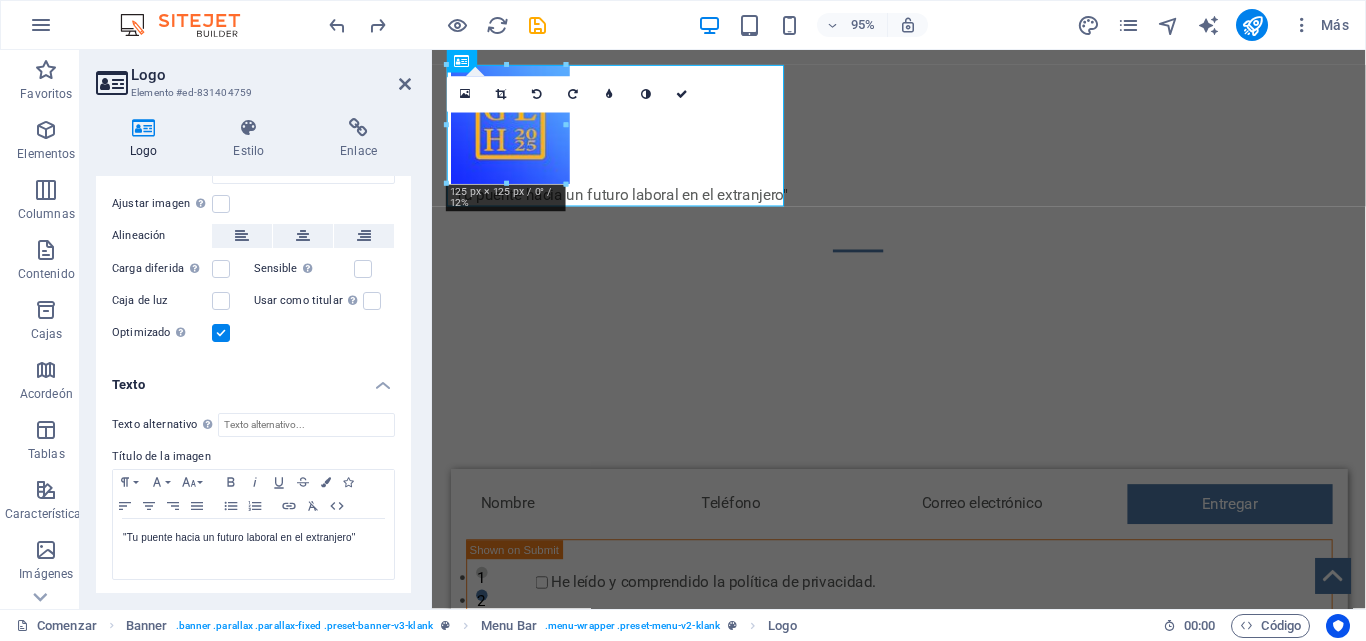 click on "Logo Estilo Enlace Logo Imagen Texto Arrastre los archivos aquí, haga clic para elegir archivos o  seleccione archivos de Archivos o de nuestras fotos y videos de archivo gratuitos Seleccione archivos del administrador de archivos, fotos de archivo o cargue archivo(s) Subir Ancho 125 Por defecto auto píxeles movimiento rápido del ojo % ellos vh Volkswagen Ajustar imagen Ajustar automáticamente la imagen a un ancho y alto fijos Altura Por defecto auto píxeles Alineación Carga diferida Cargar imágenes después de que se cargue la página mejora la velocidad de la página. Sensible Cargue automáticamente imágenes de retina y tamaños optimizados para teléfonos inteligentes. Caja de luz Usar como titular La imagen se envolverá en una etiqueta de encabezado H1. Útil para dar al texto alternativo el mismo peso que un encabezado H1, por ejemplo, para el logotipo. Si no está seguro, deje esta opción sin marcar. Optimizado Las imágenes se comprimen para mejorar la velocidad de la página. Posición 50 %" at bounding box center [253, 355] 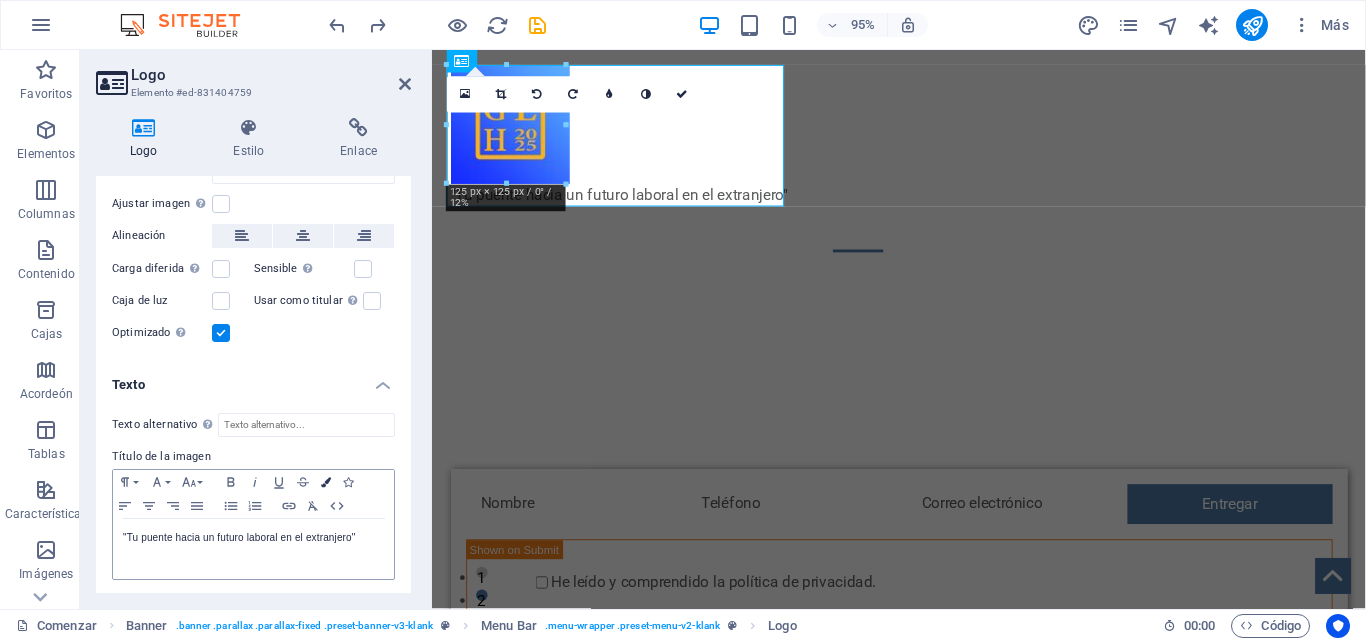 click at bounding box center (326, 482) 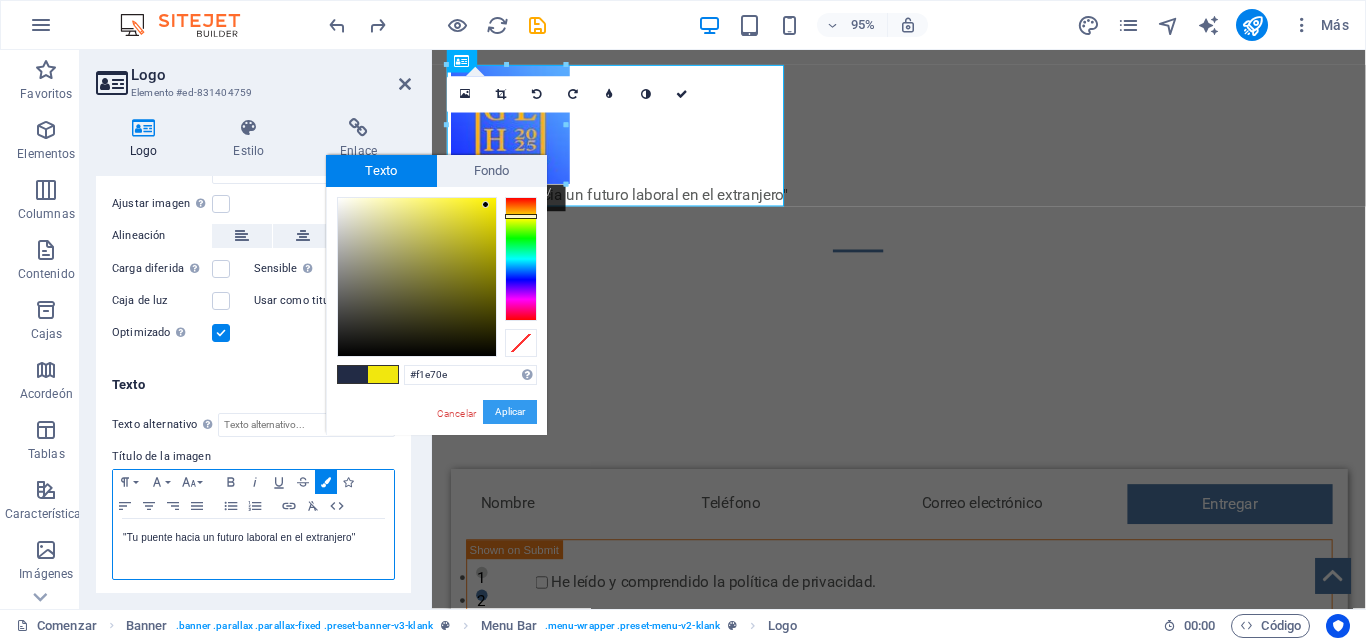 click on "Aplicar" at bounding box center [510, 411] 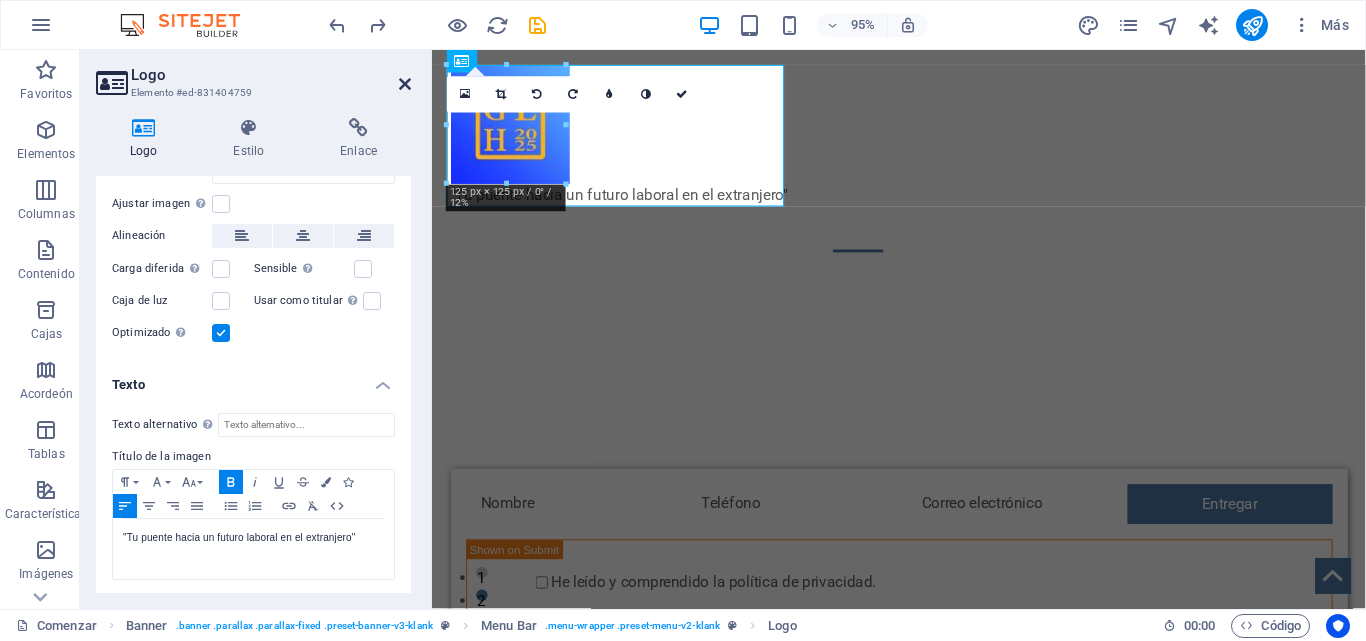 click at bounding box center (405, 84) 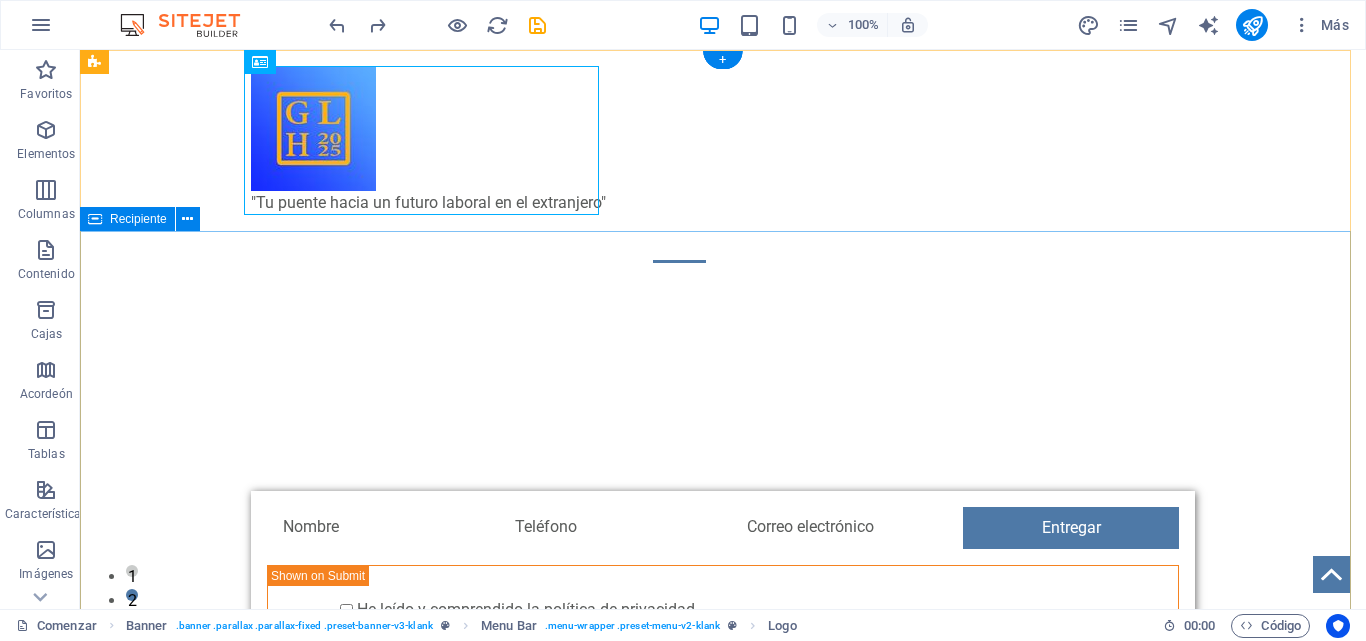 click on "HERRAMIENTA DE LIDERAZGO PROFESIONAL ¡COMIENZA TU PRUEBA GRATUITA DE 10 DÍAS! ¡REGÍSTRATE AHORA! Entregar   He leído y comprendido la política de privacidad. ¿Ilegible? Cargar nuevo" at bounding box center [723, 609] 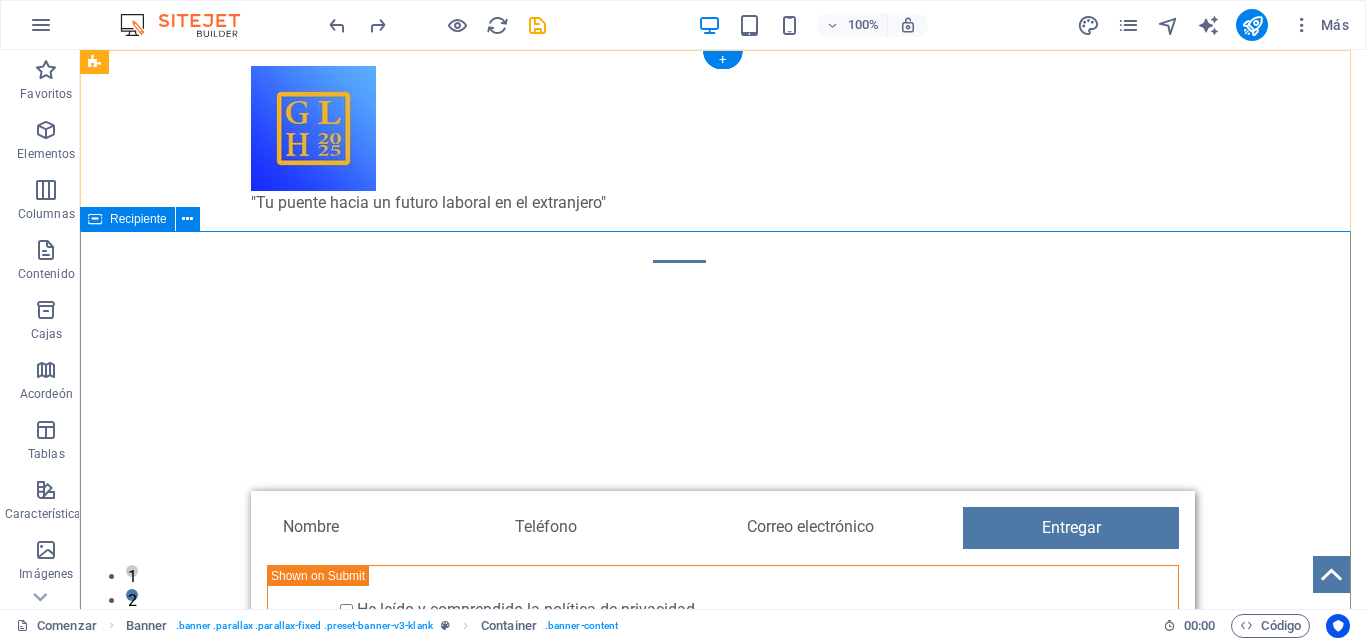 click on "HERRAMIENTA DE LIDERAZGO PROFESIONAL ¡COMIENZA TU PRUEBA GRATUITA DE 10 DÍAS! ¡REGÍSTRATE AHORA! Entregar   He leído y comprendido la política de privacidad. ¿Ilegible? Cargar nuevo" at bounding box center [723, 609] 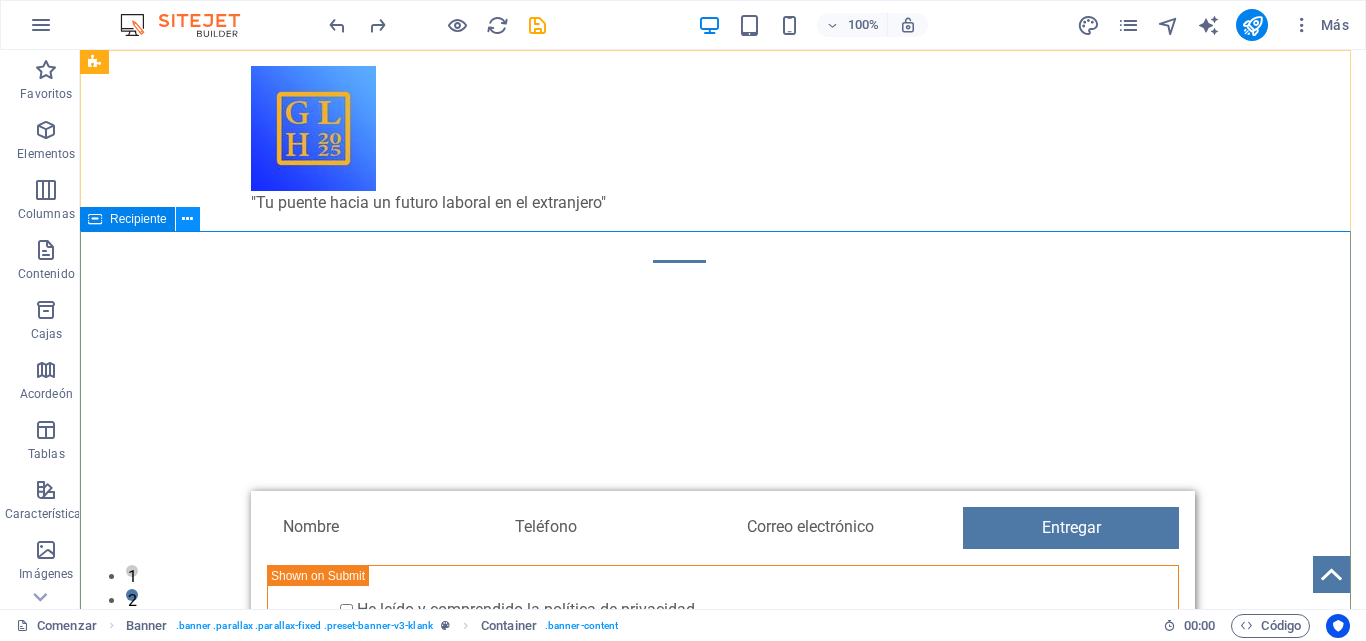 click at bounding box center [188, 219] 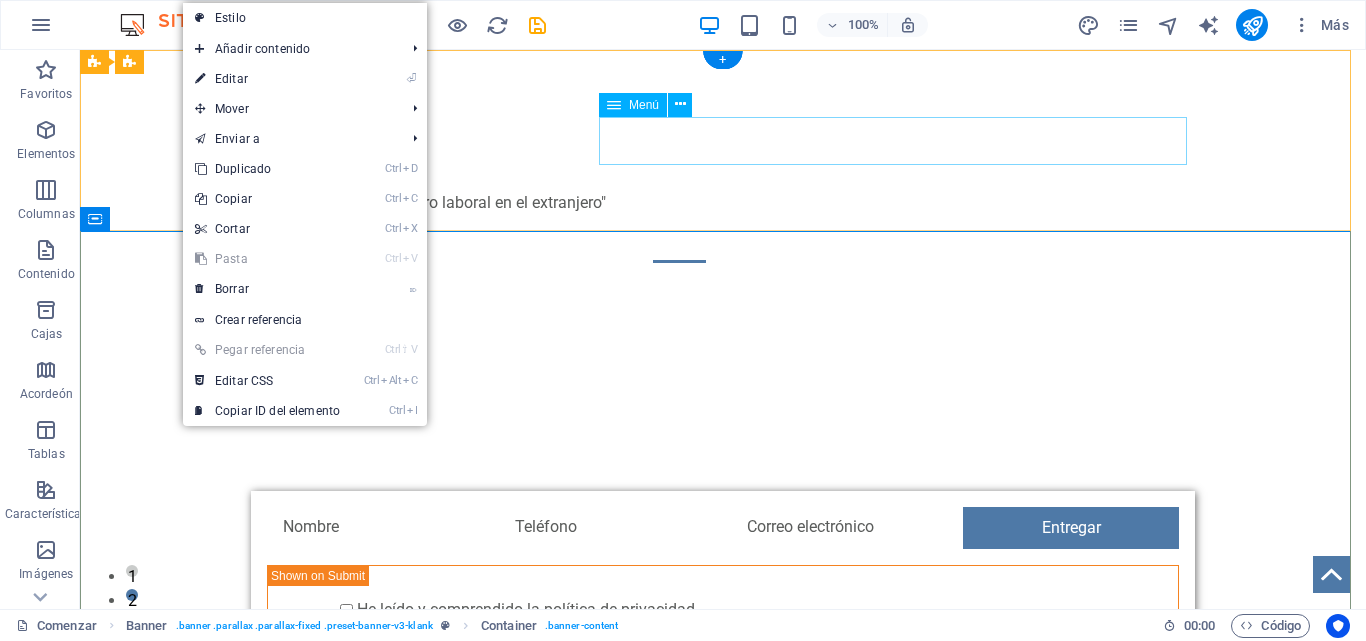 click on "Hogar Servicios Precios Características Contacto" at bounding box center [723, 239] 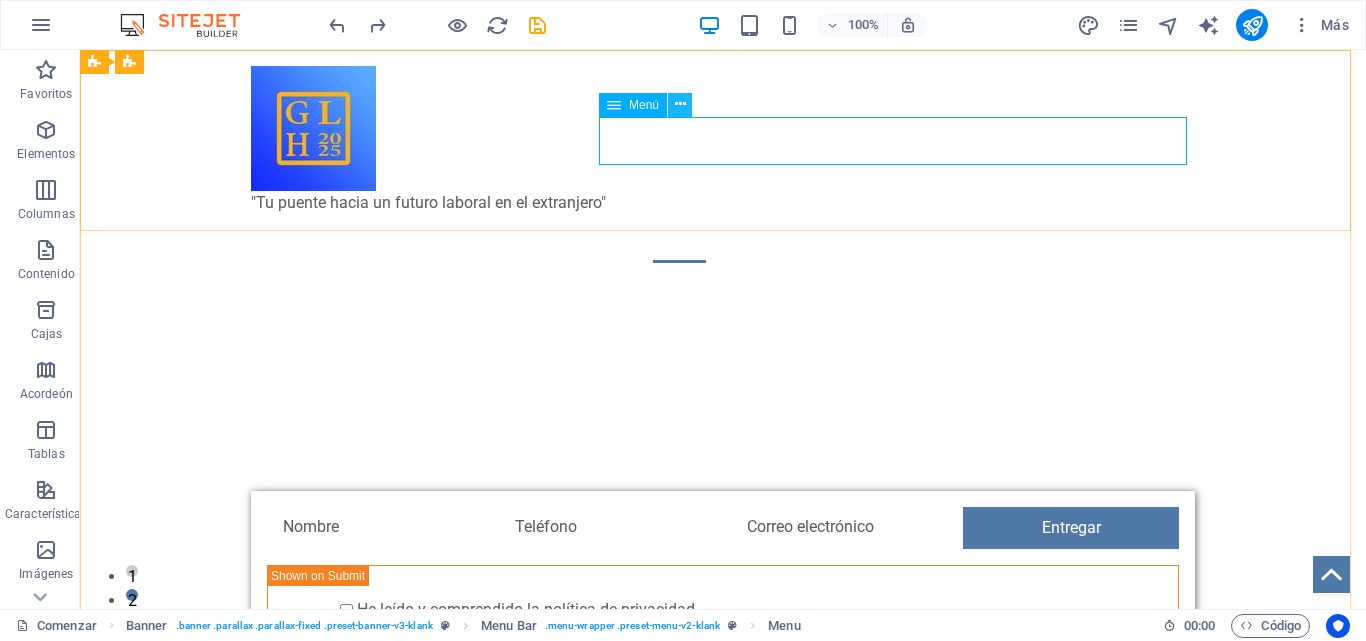 click at bounding box center [680, 104] 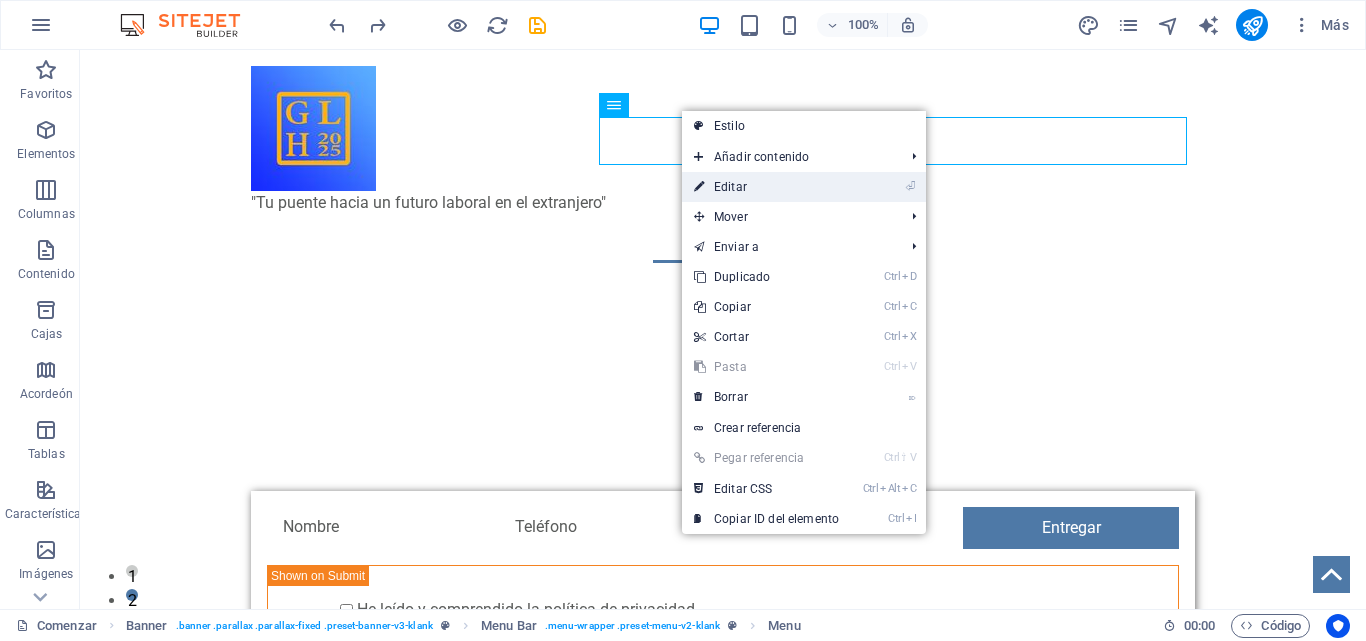 click on "Editar" at bounding box center [730, 187] 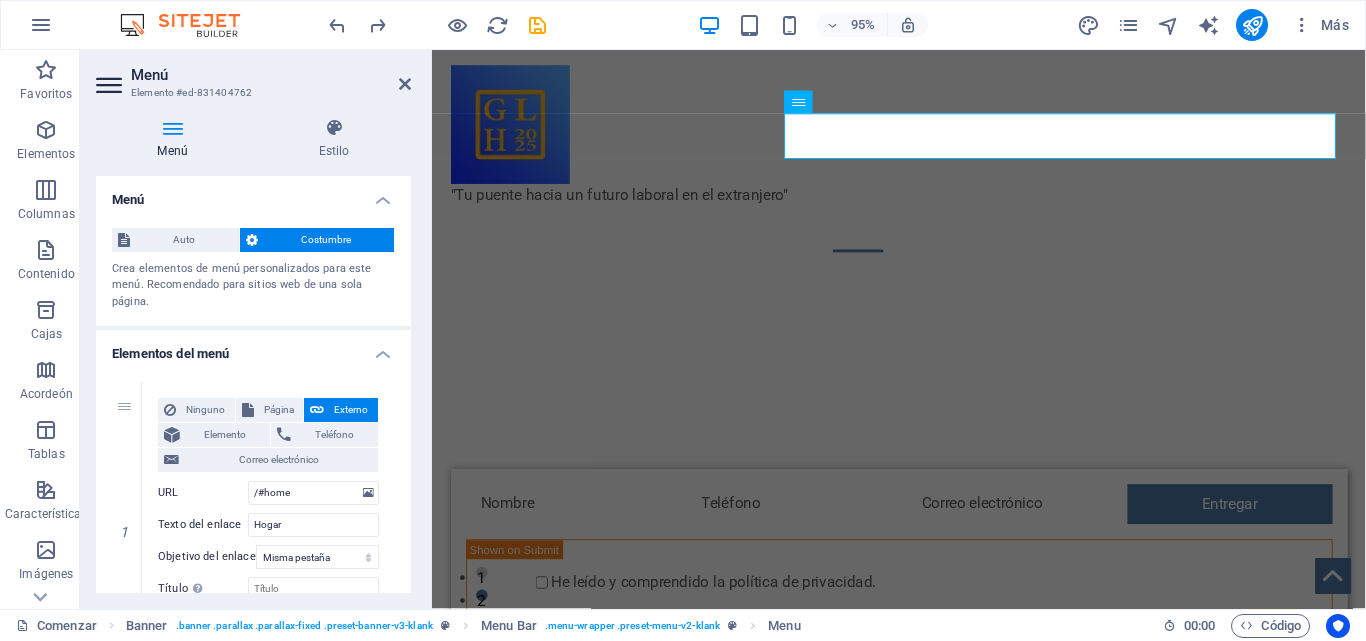 click on "Auto Costumbre Crea elementos de menú personalizados para este menú. Recomendado para sitios web de una sola página. Administrar páginas" at bounding box center (253, 269) 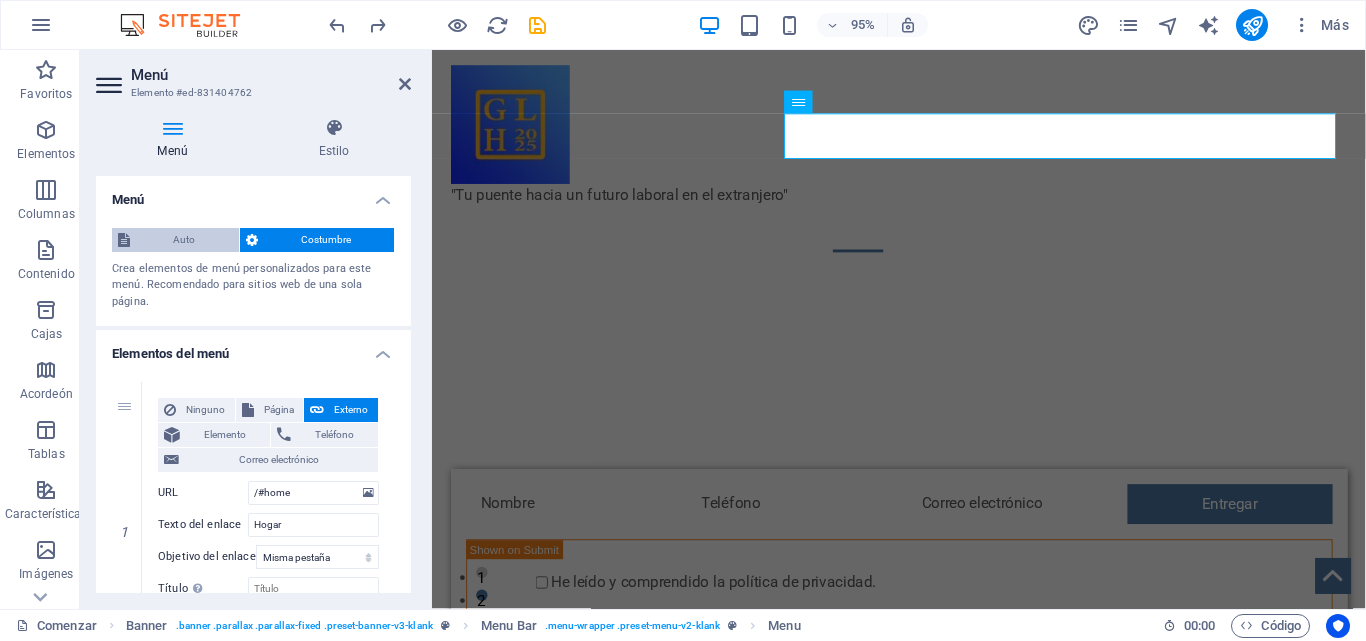 click on "Auto" at bounding box center (184, 239) 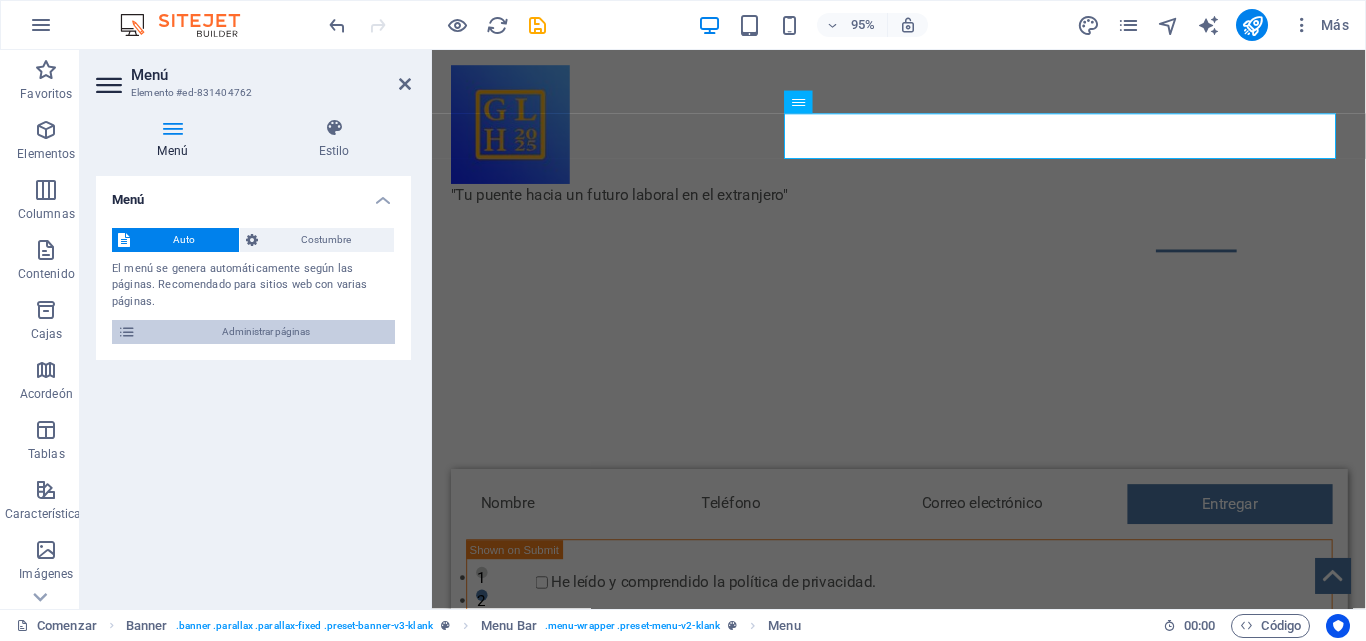 click on "Administrar páginas" at bounding box center [266, 331] 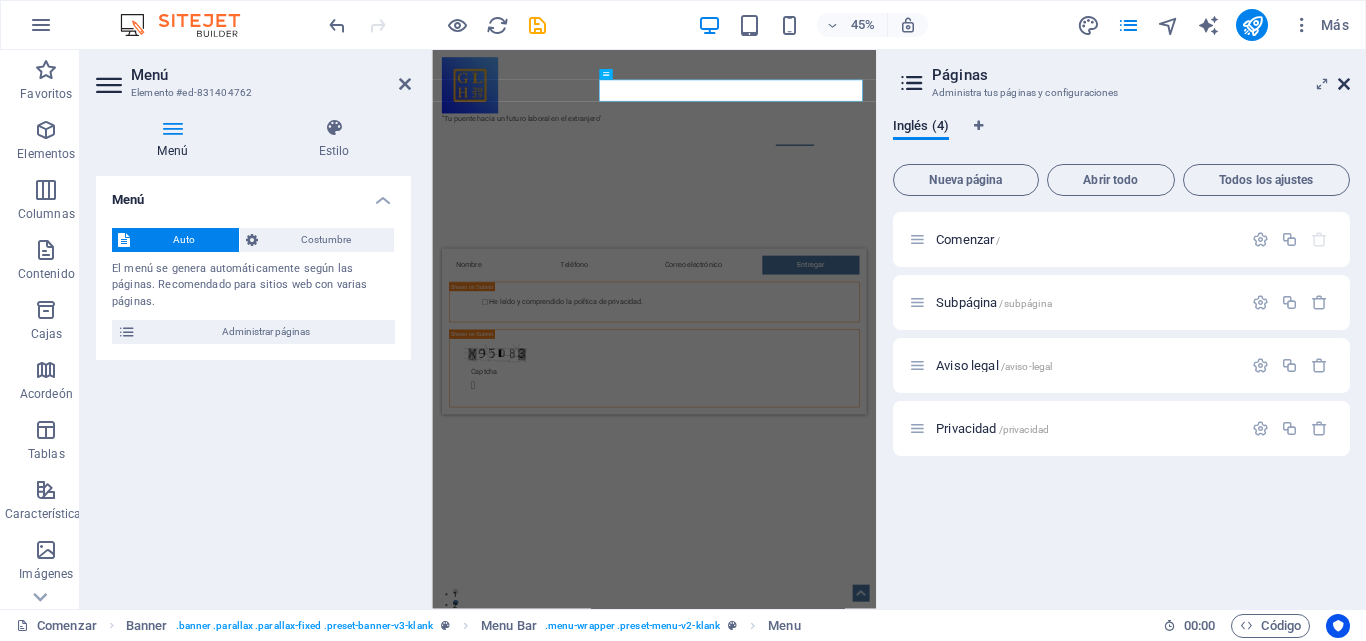 click at bounding box center (1344, 84) 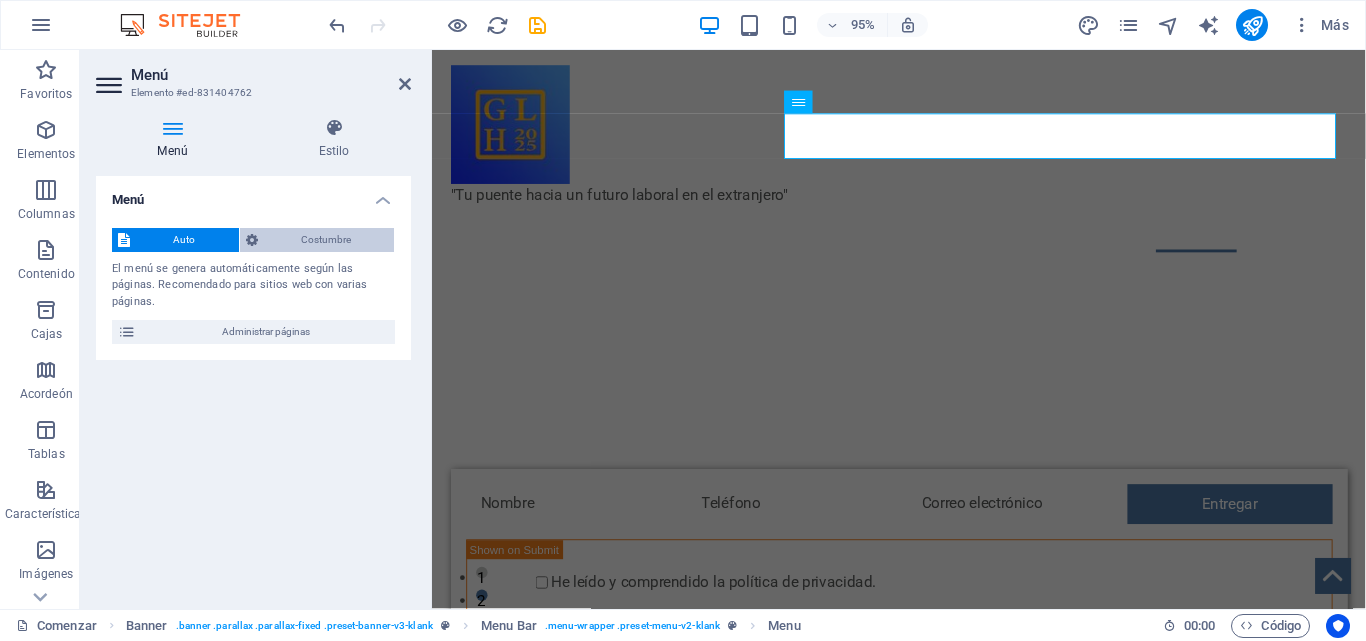 click on "Costumbre" at bounding box center [326, 239] 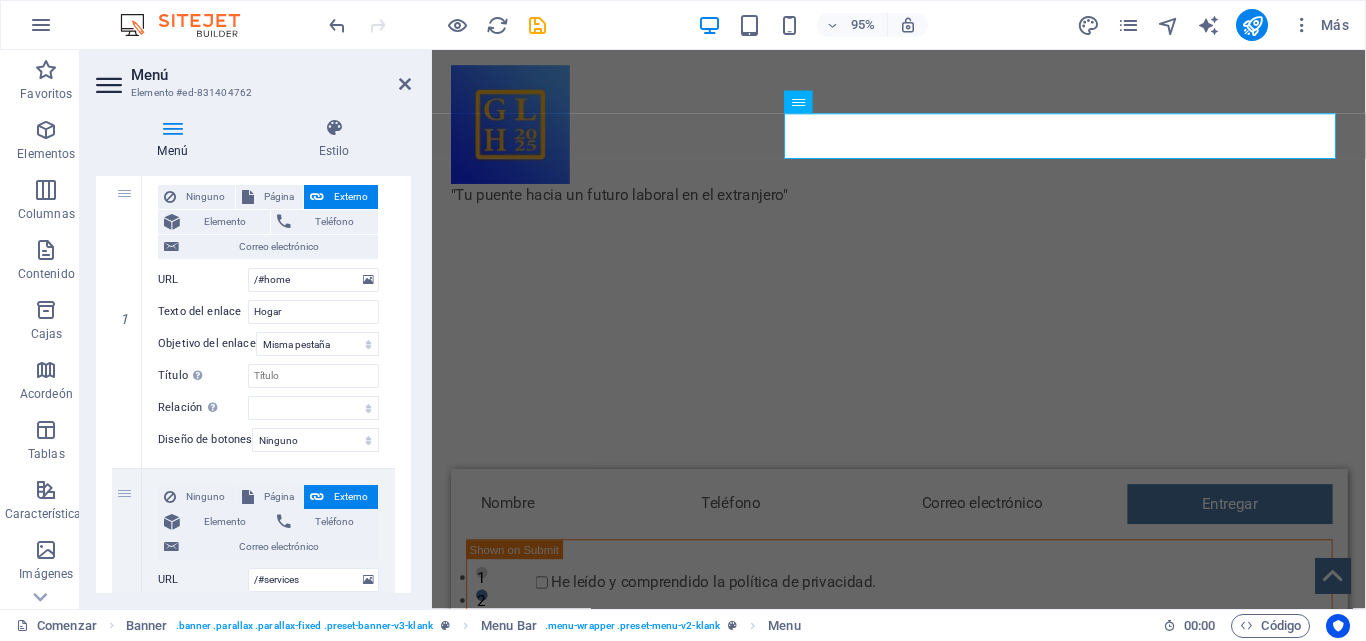 scroll, scrollTop: 205, scrollLeft: 0, axis: vertical 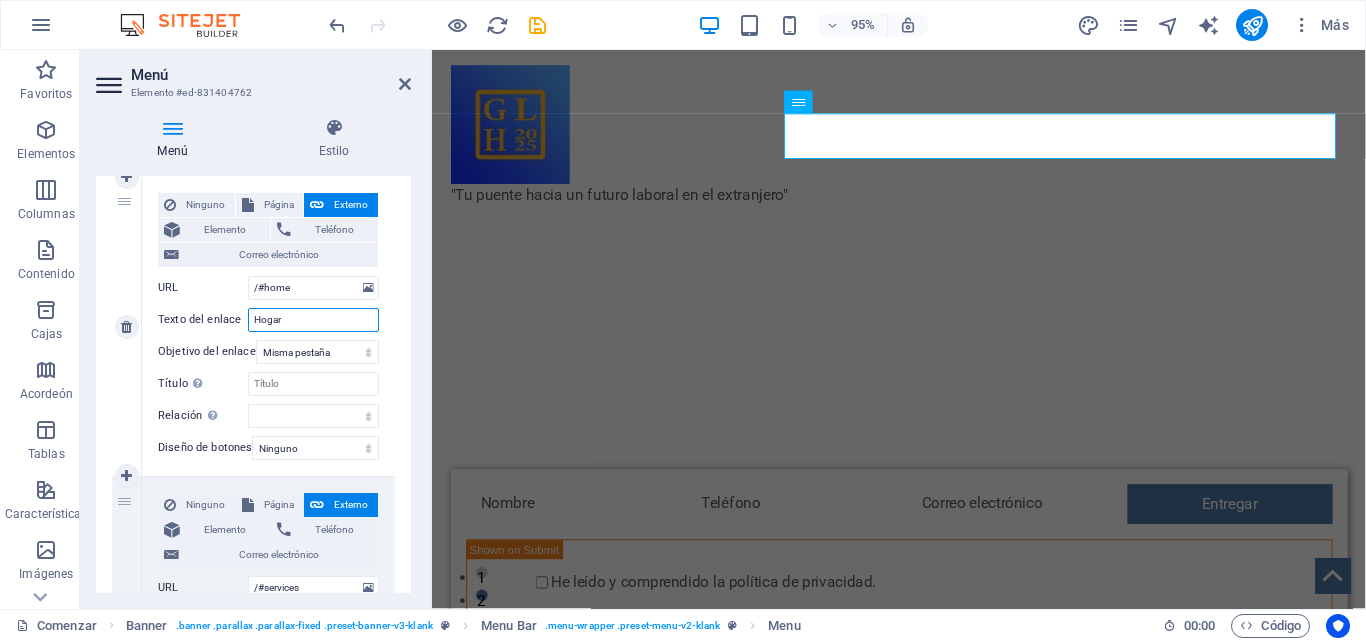 click on "Hogar" at bounding box center (313, 320) 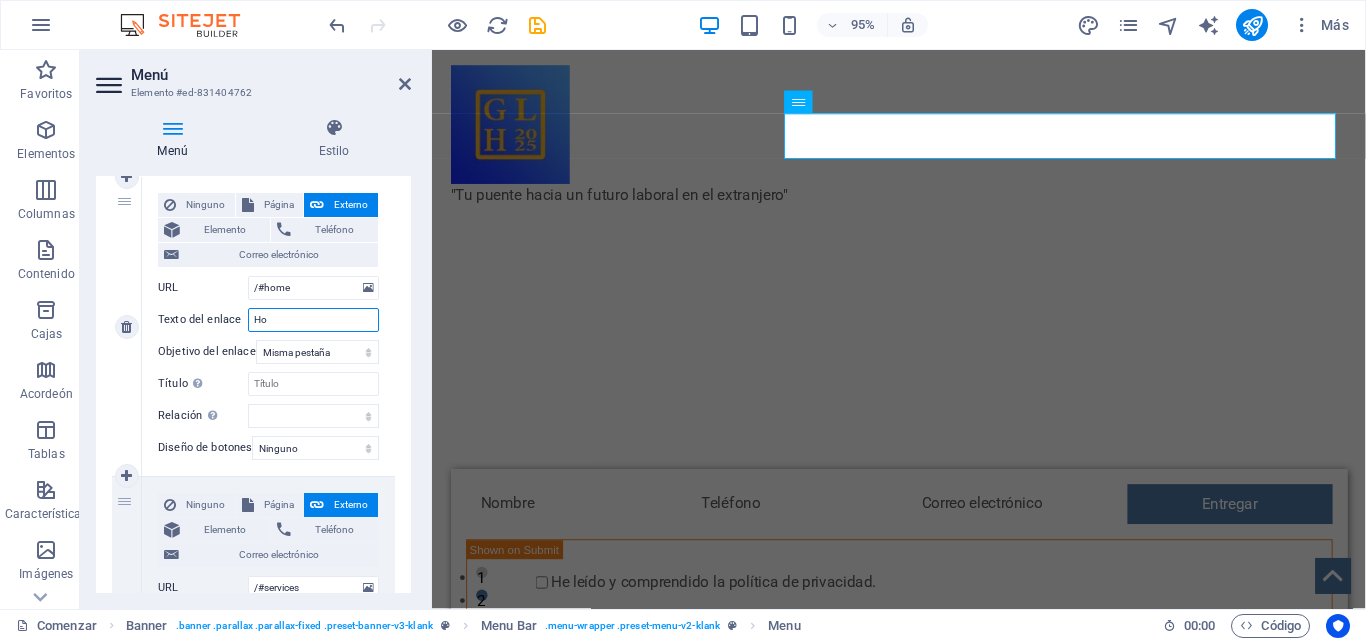 type on "H" 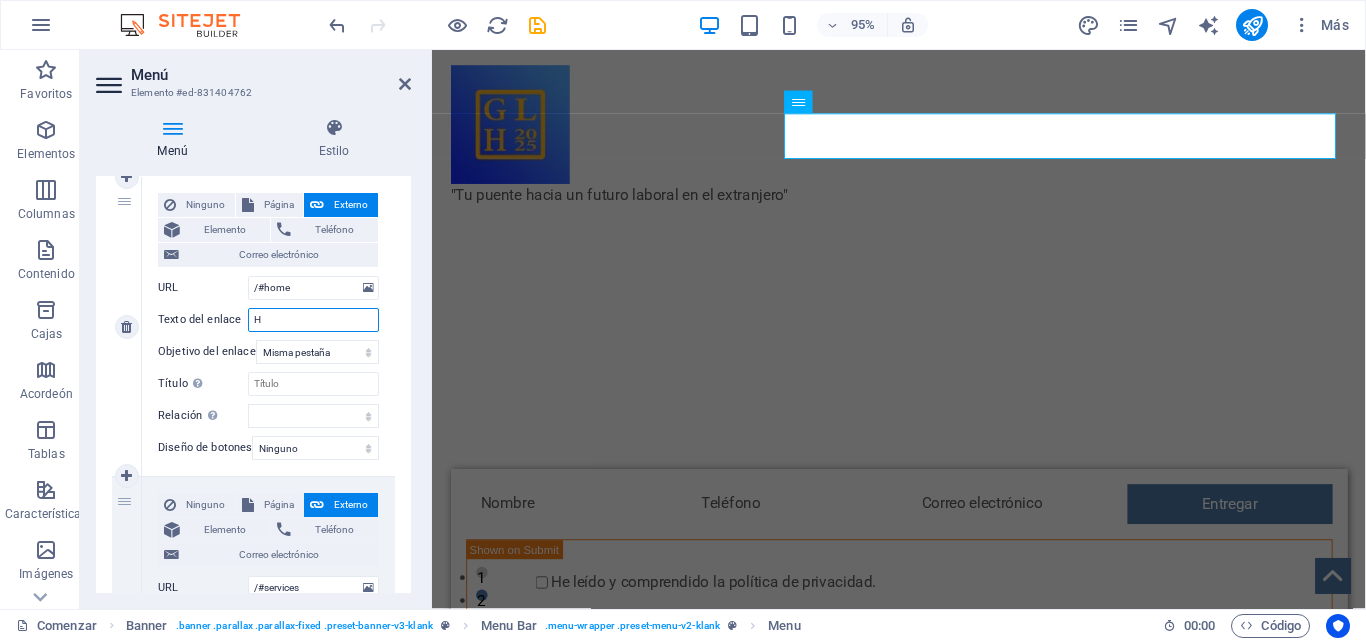 type 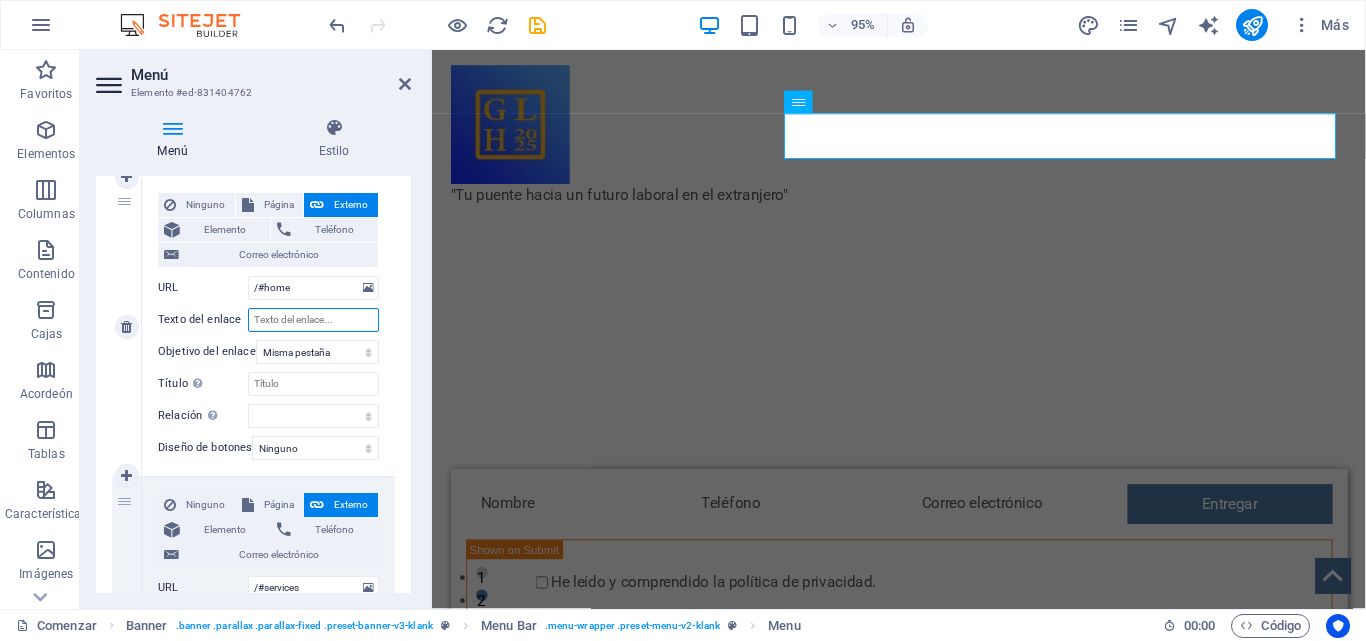 select 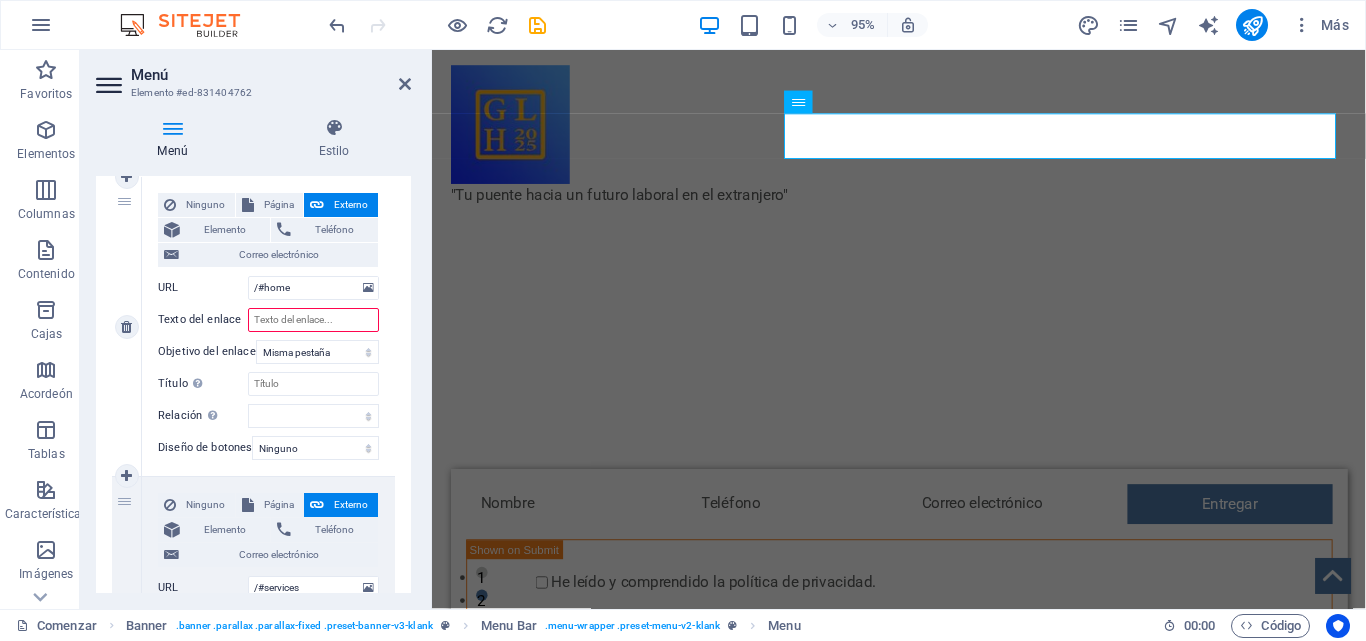 type on "?" 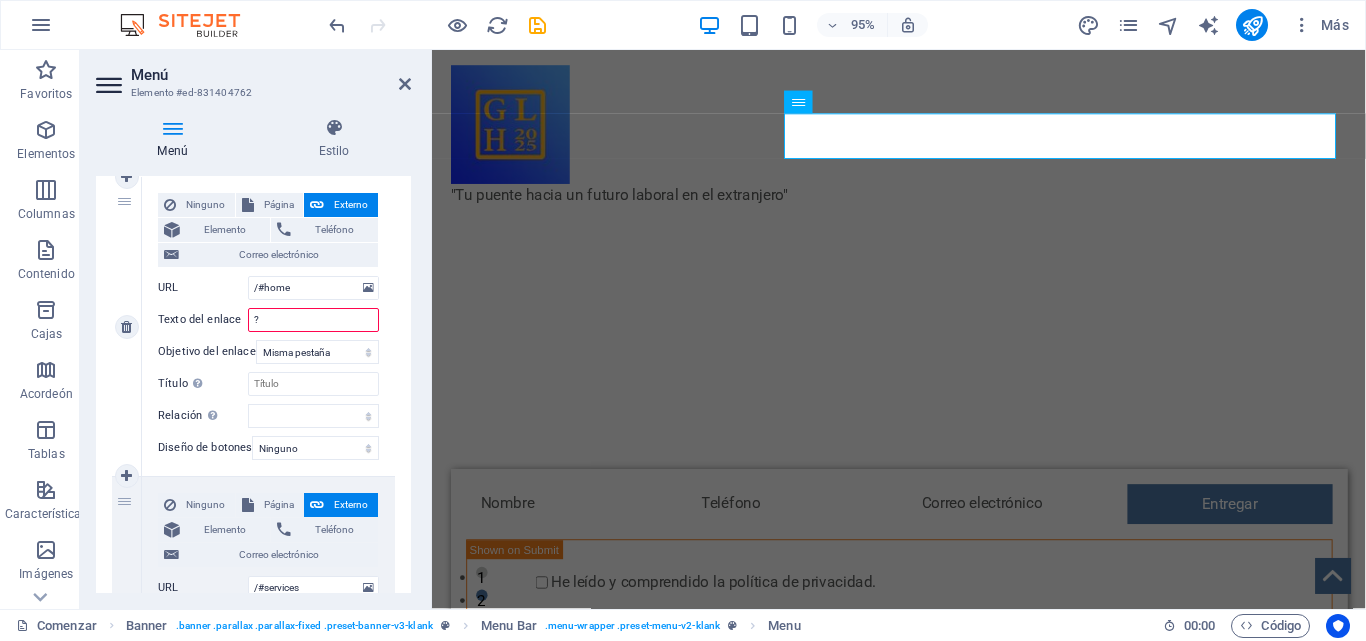 select 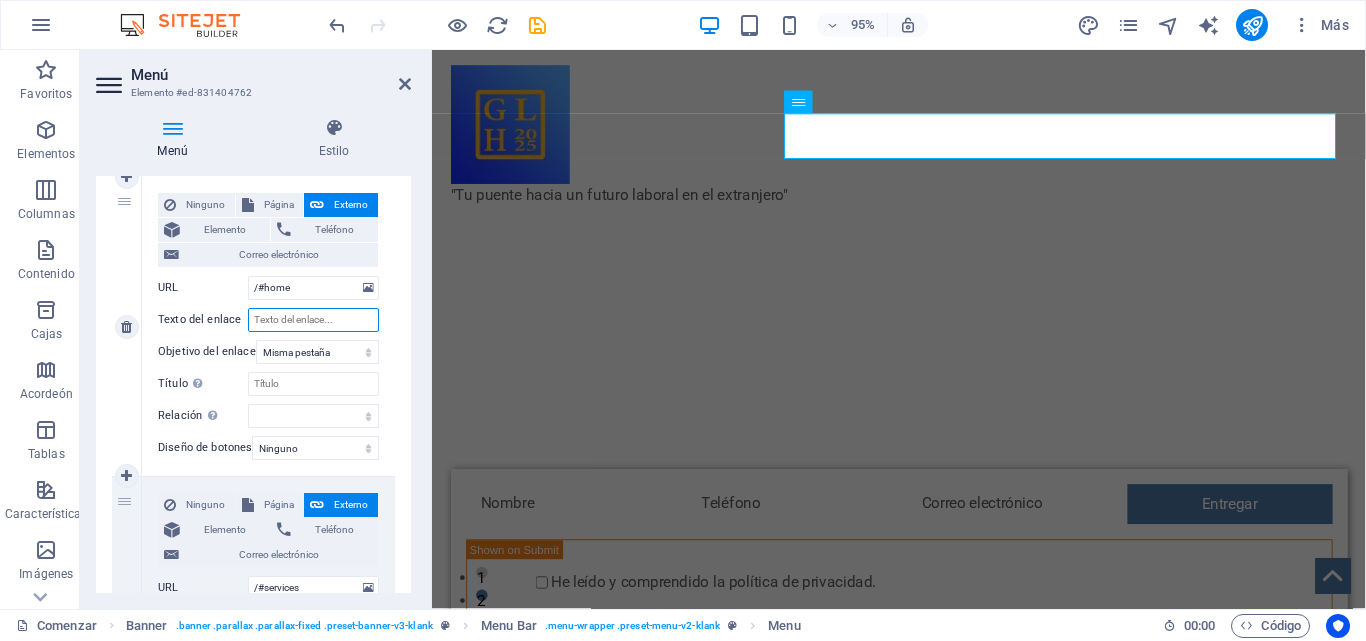 type on "=" 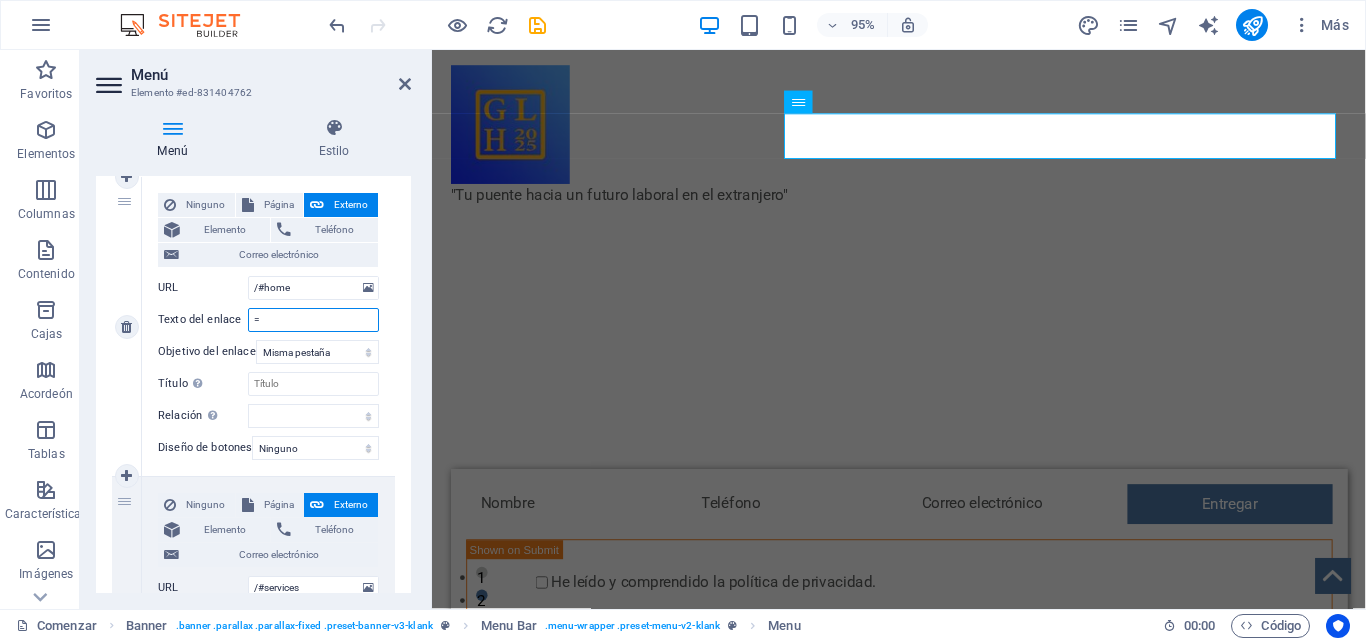 select 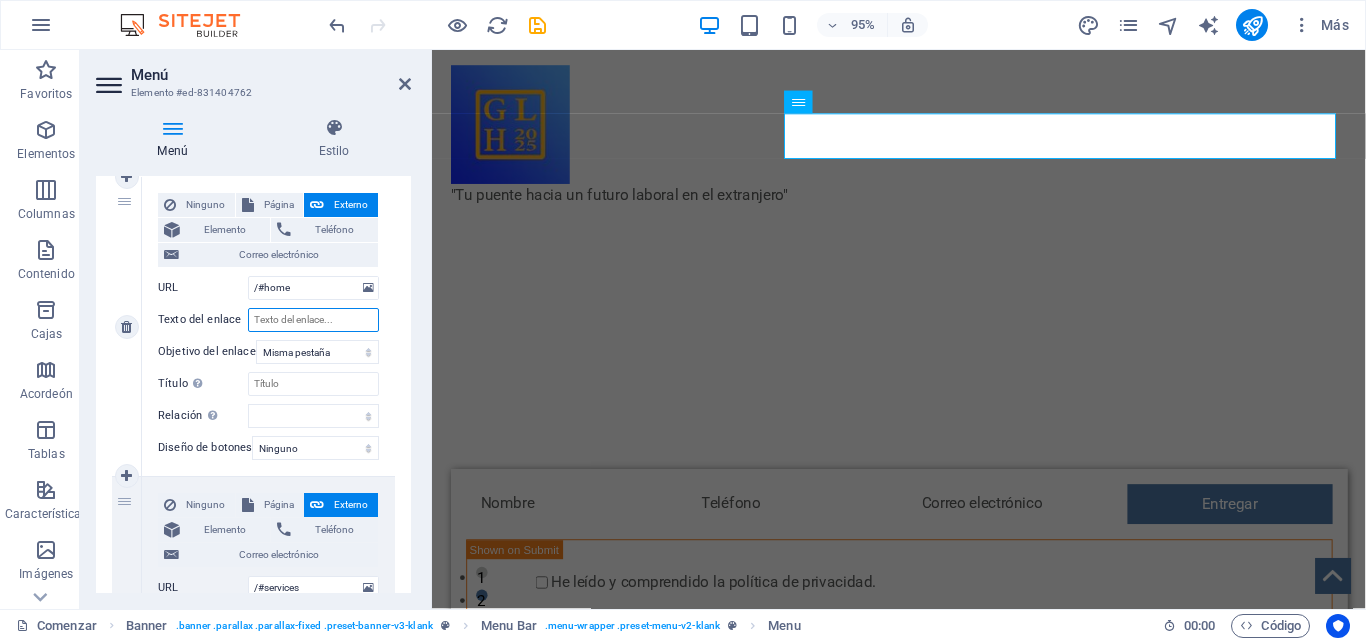 select 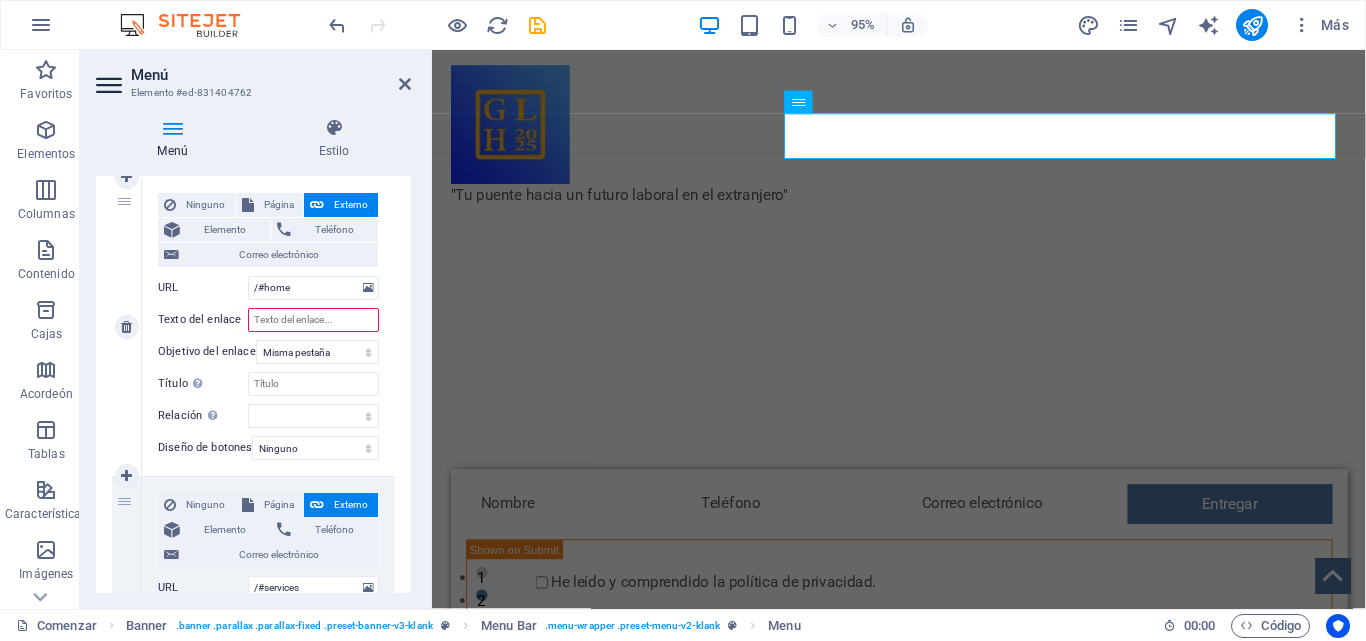 type on "(" 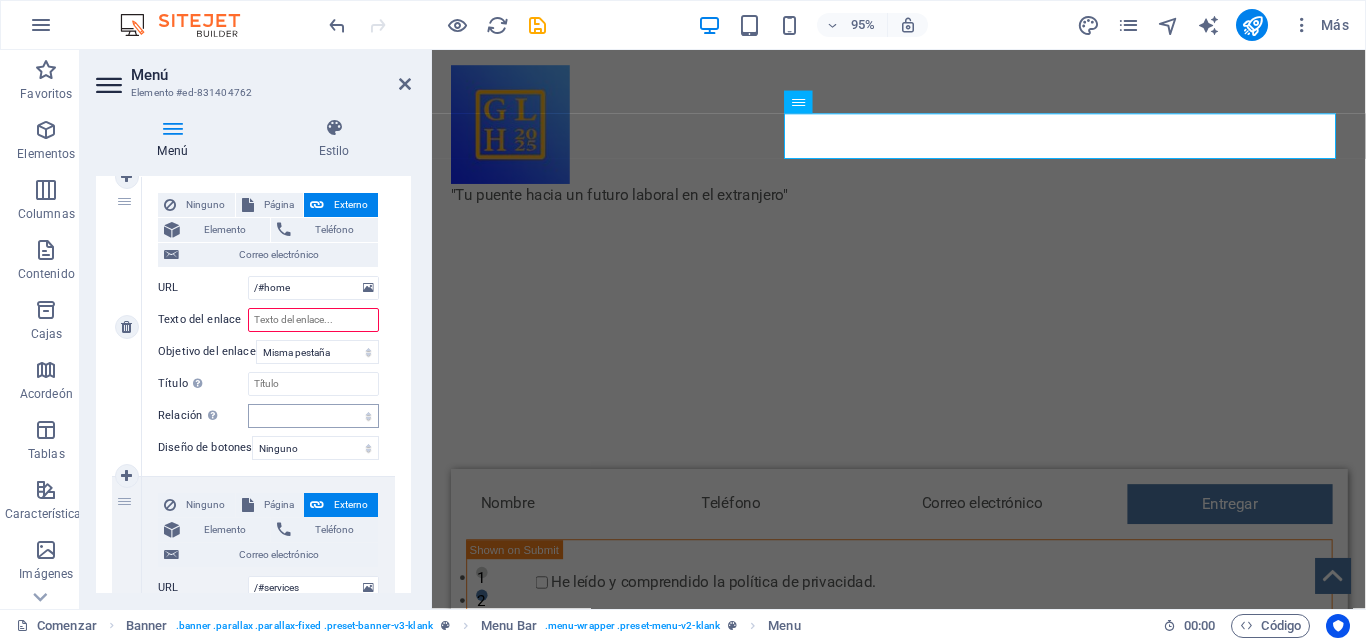 type on "¿" 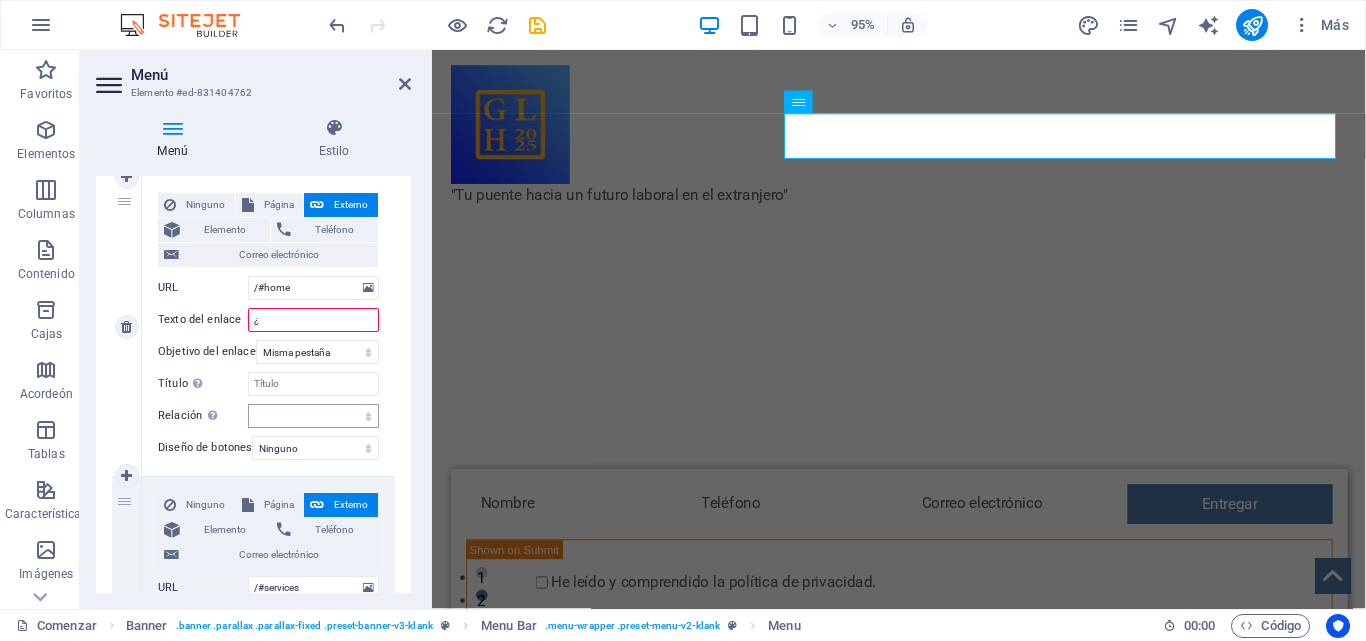 select 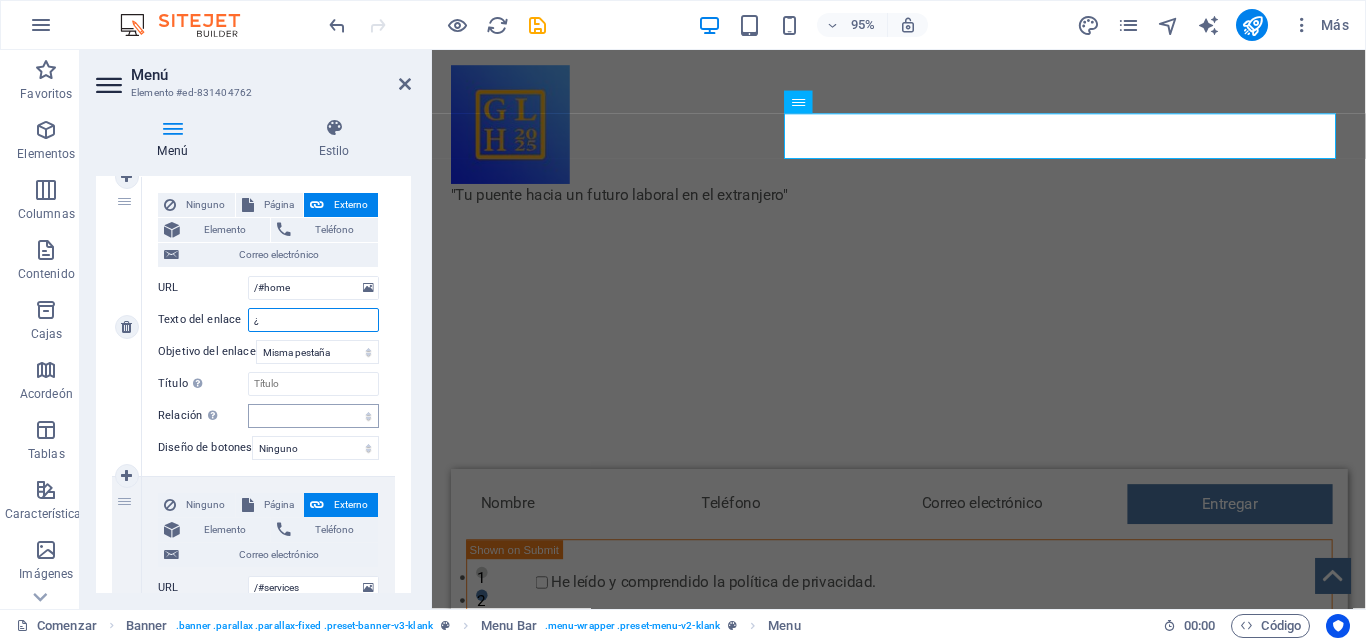 type on "¿Q" 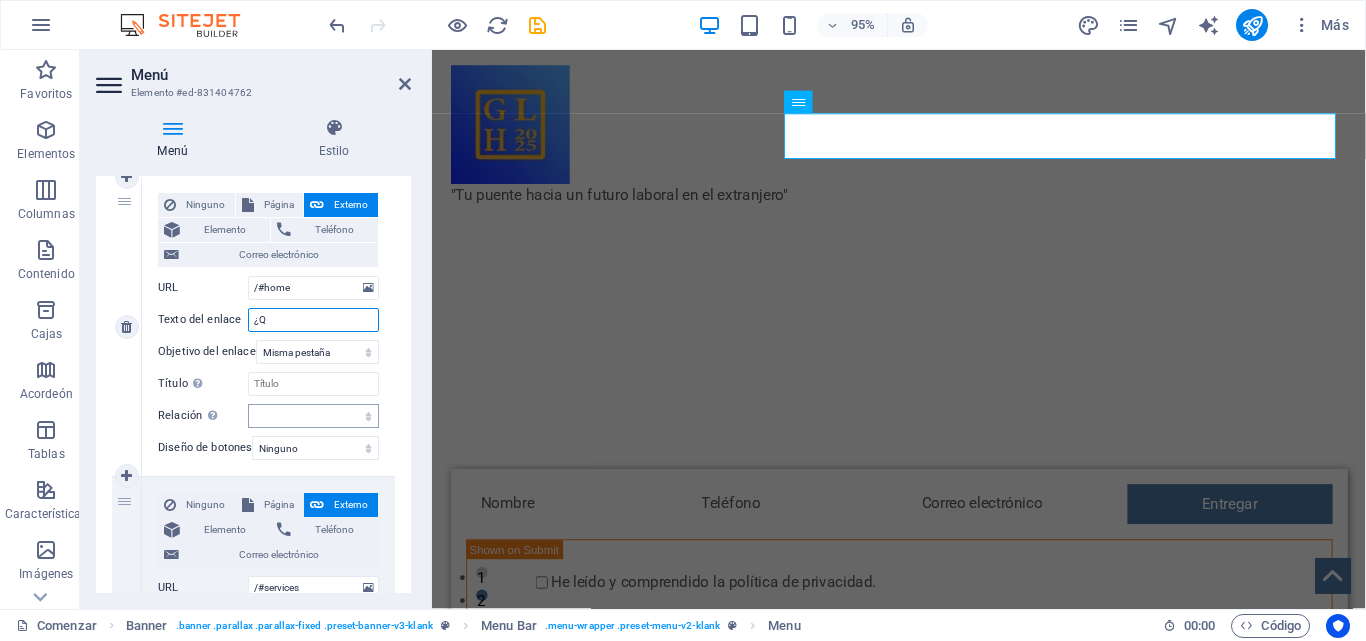 select 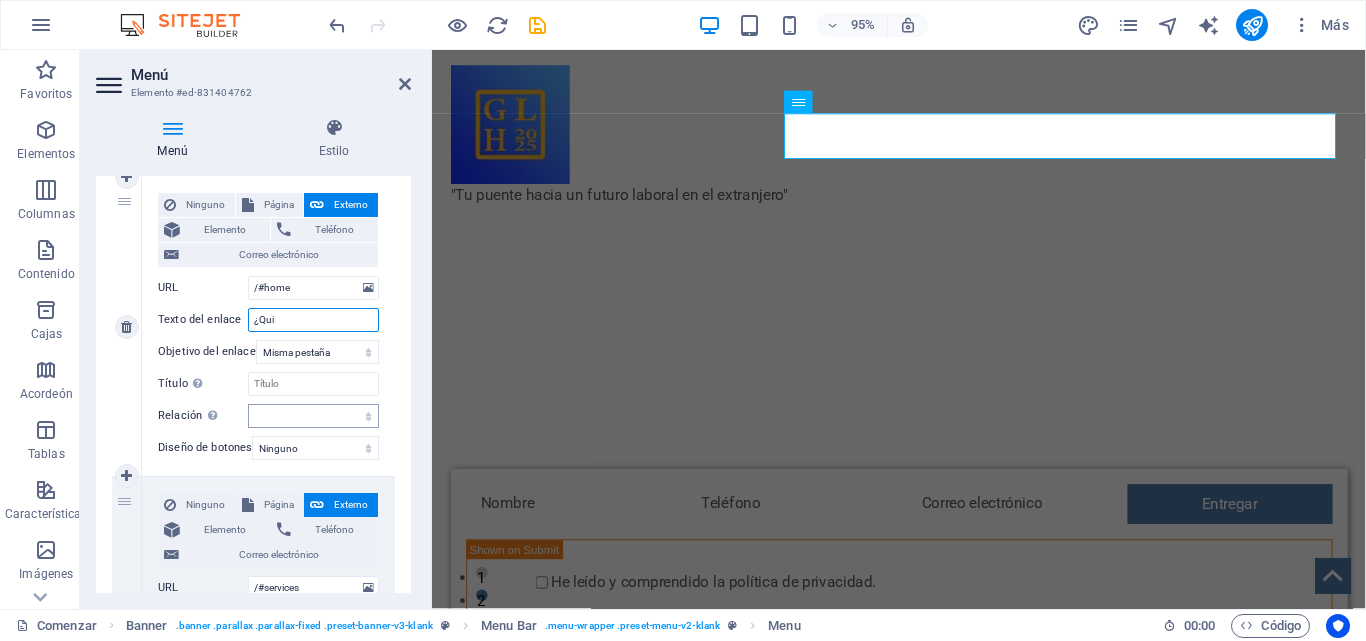 type on "¿Quie" 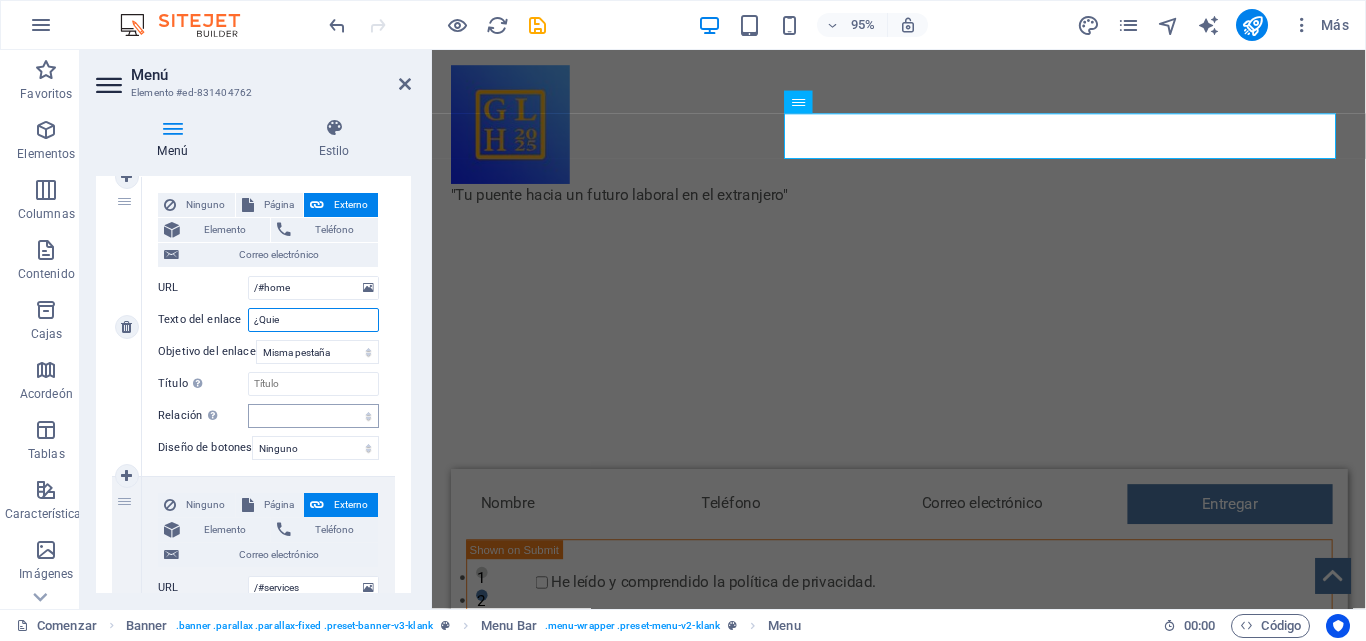 select 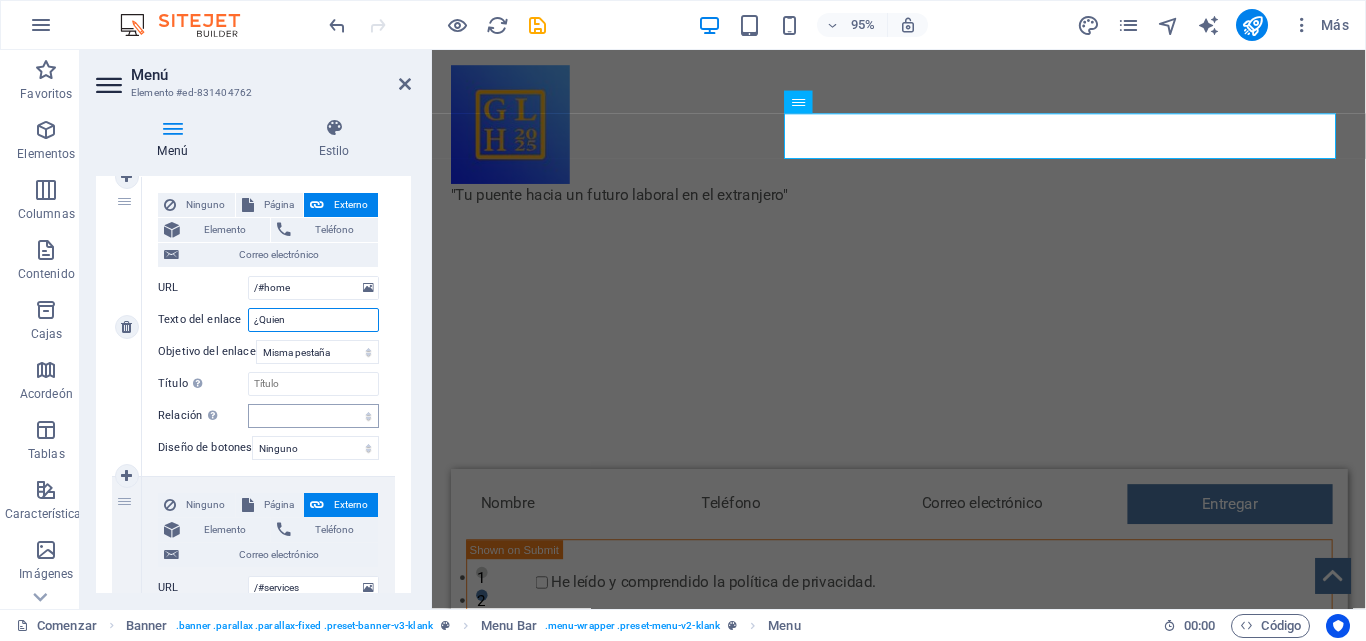 select 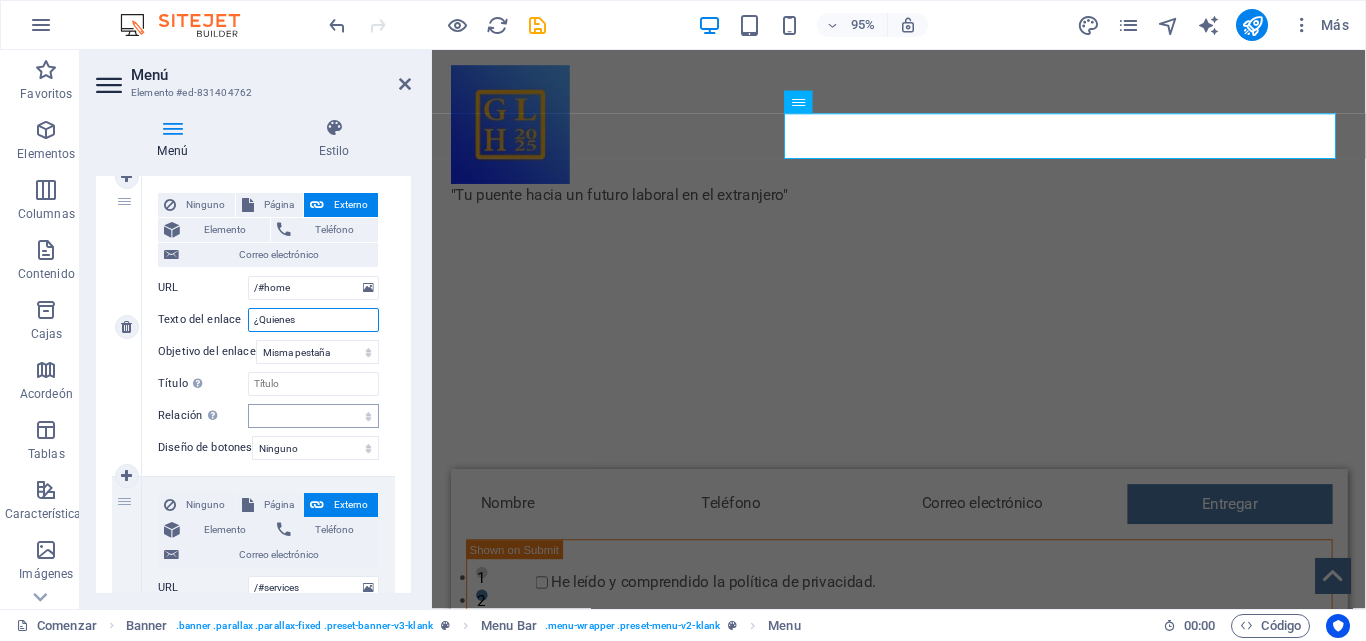 type on "¿Quienes" 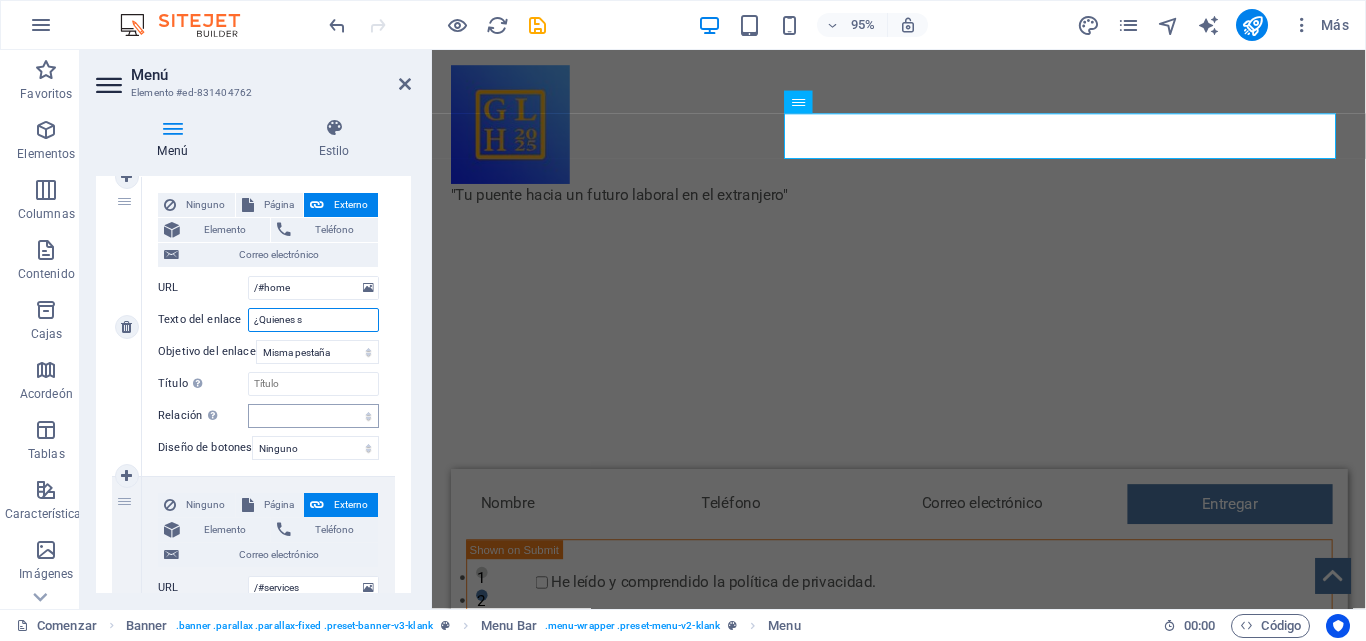 select 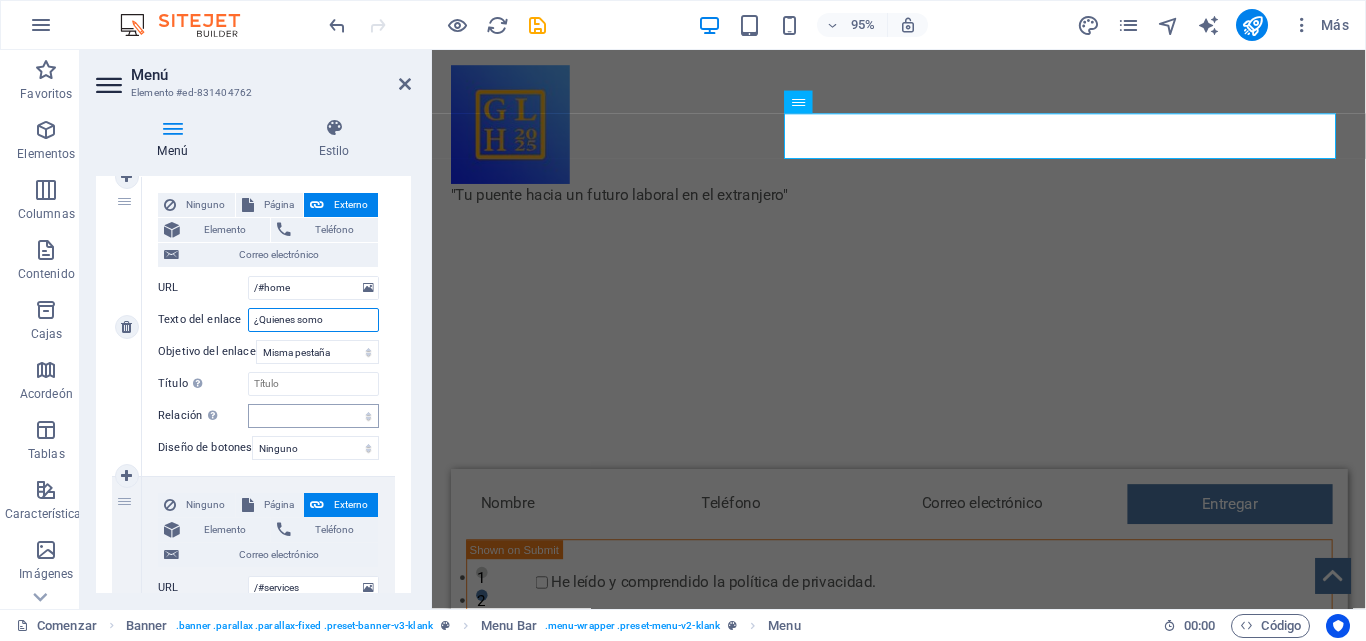 type on "¿Quienes somos" 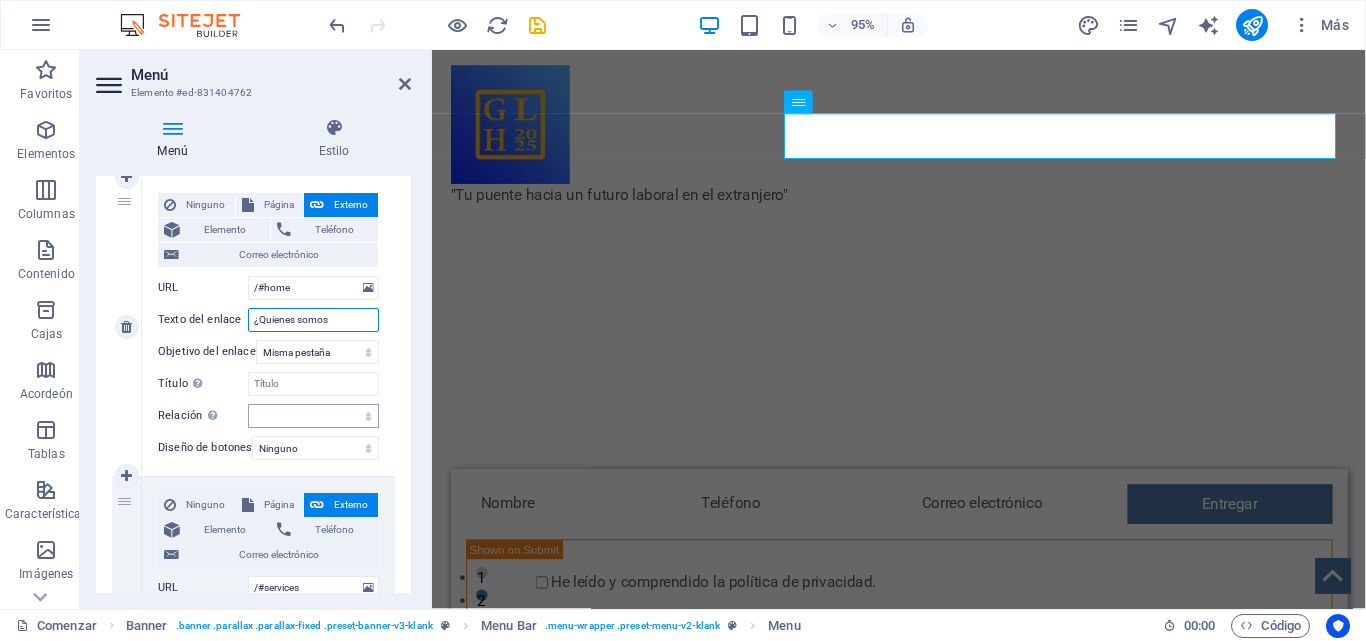 select 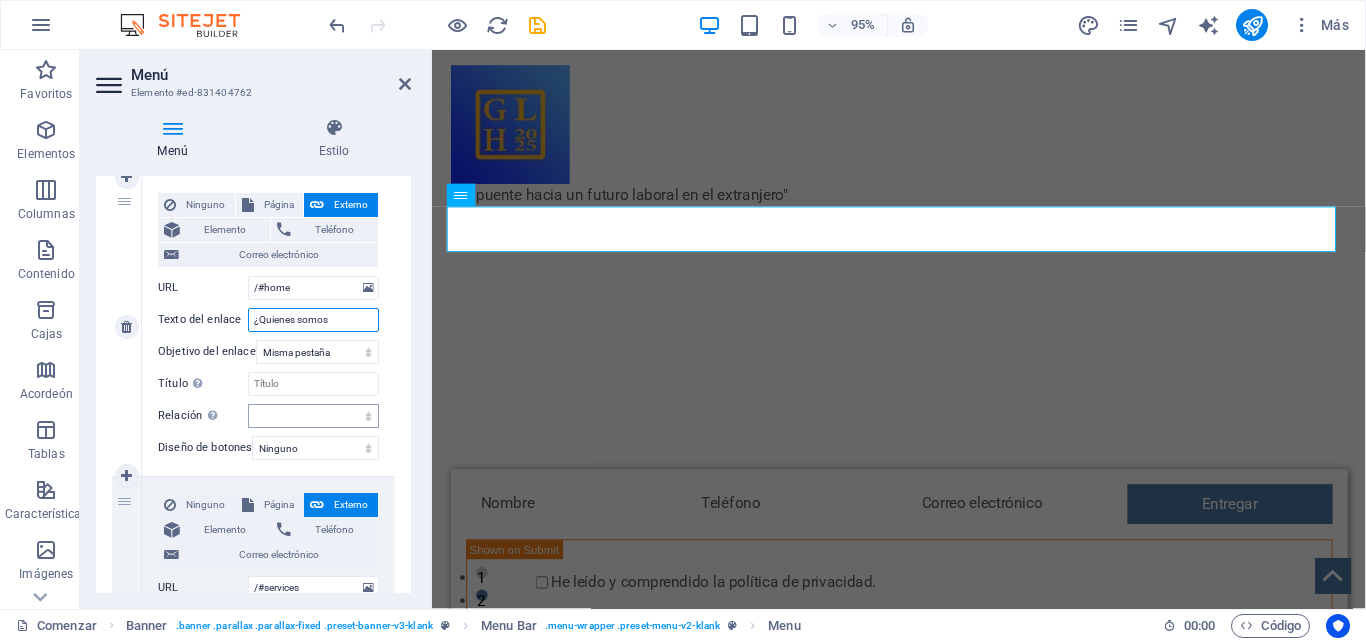 type on "¿Quienes somos?" 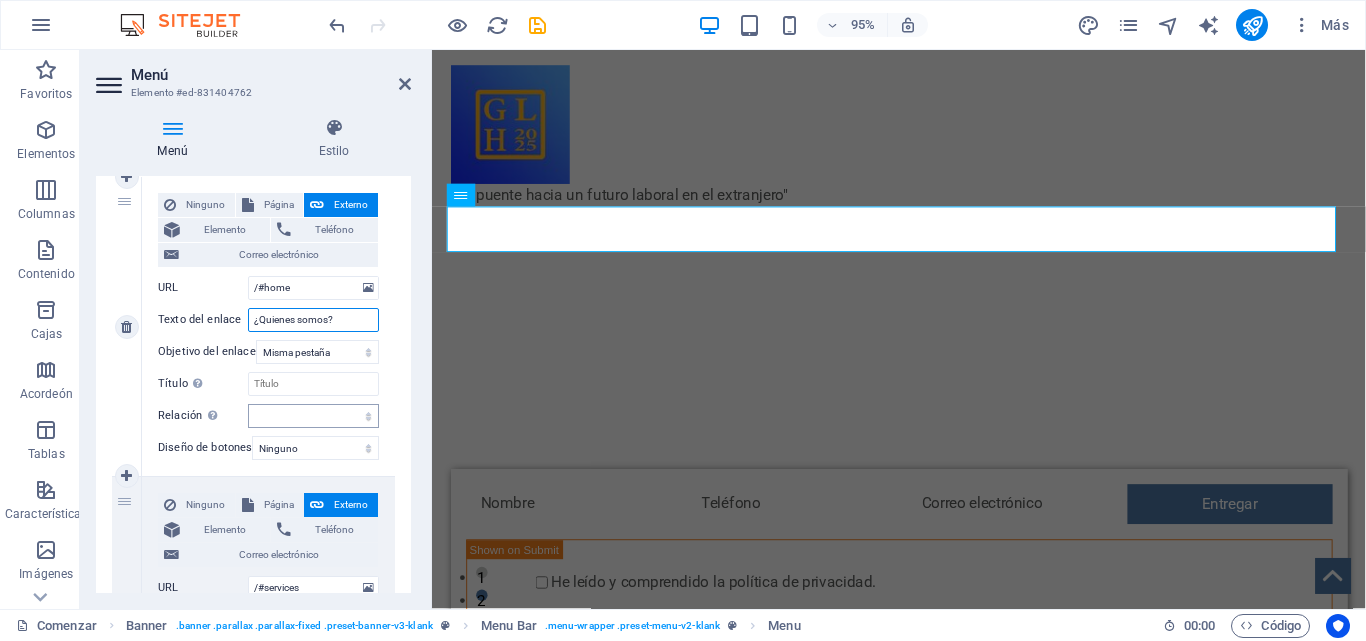 select 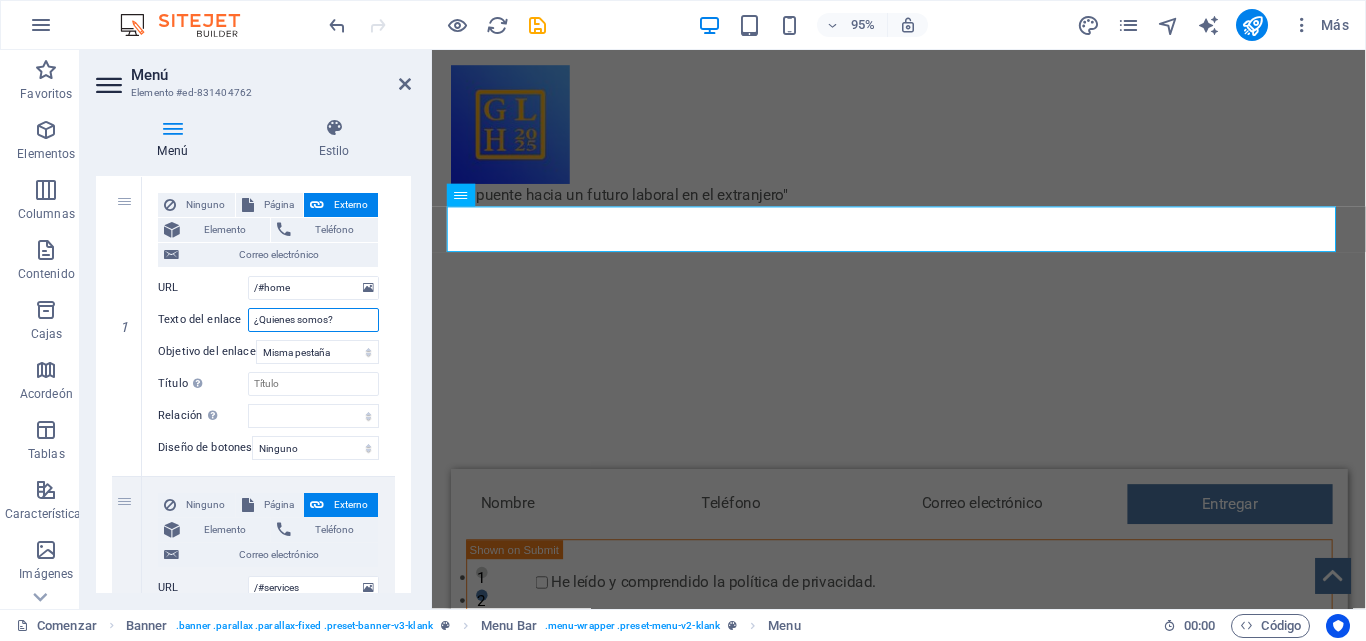 type on "¿Quienes somos?" 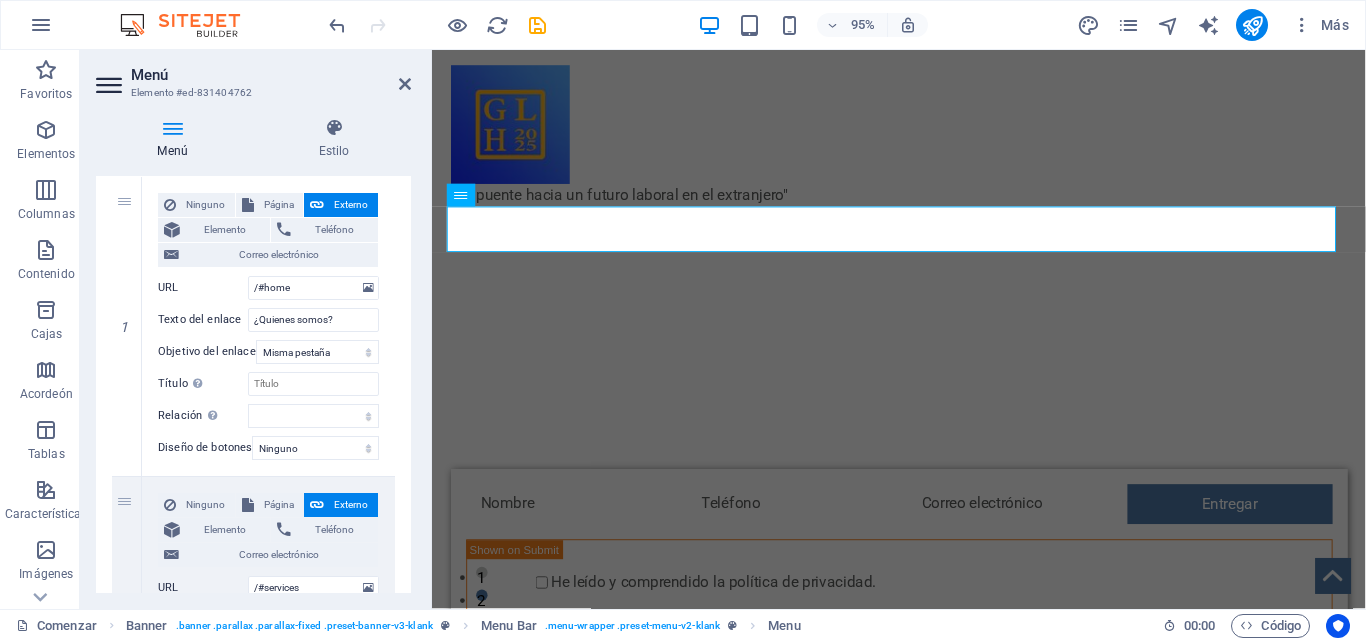 drag, startPoint x: 405, startPoint y: 315, endPoint x: 406, endPoint y: 326, distance: 11.045361 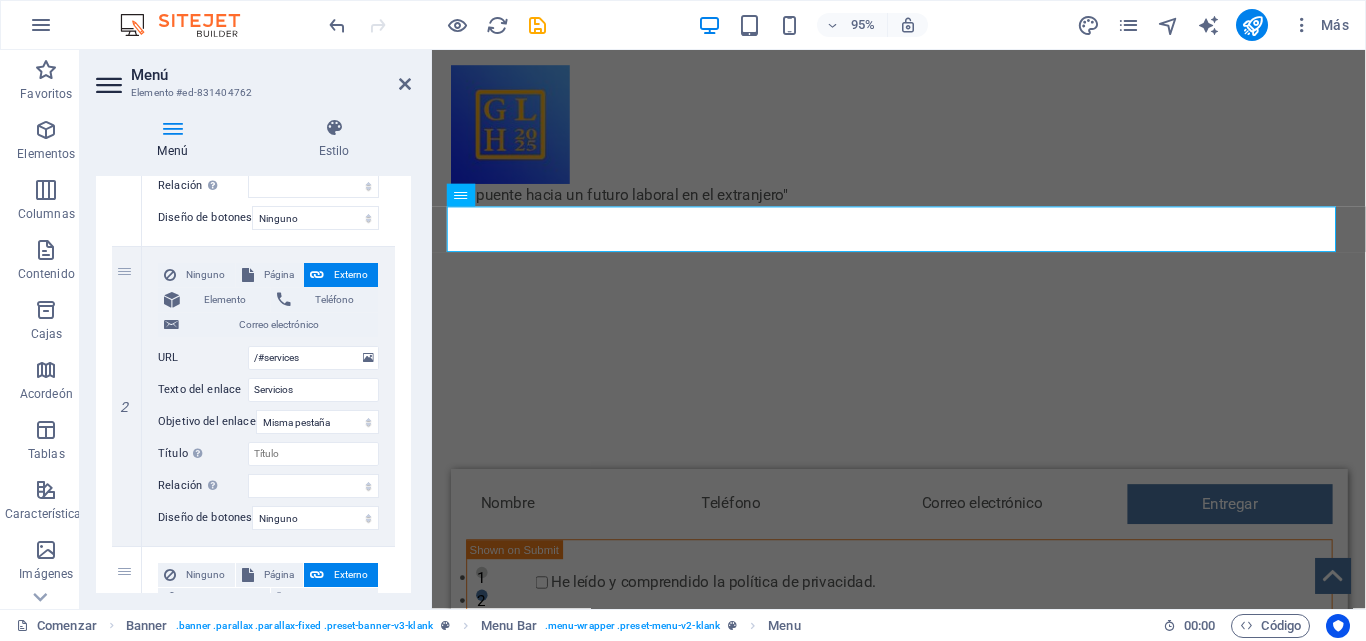 scroll, scrollTop: 439, scrollLeft: 0, axis: vertical 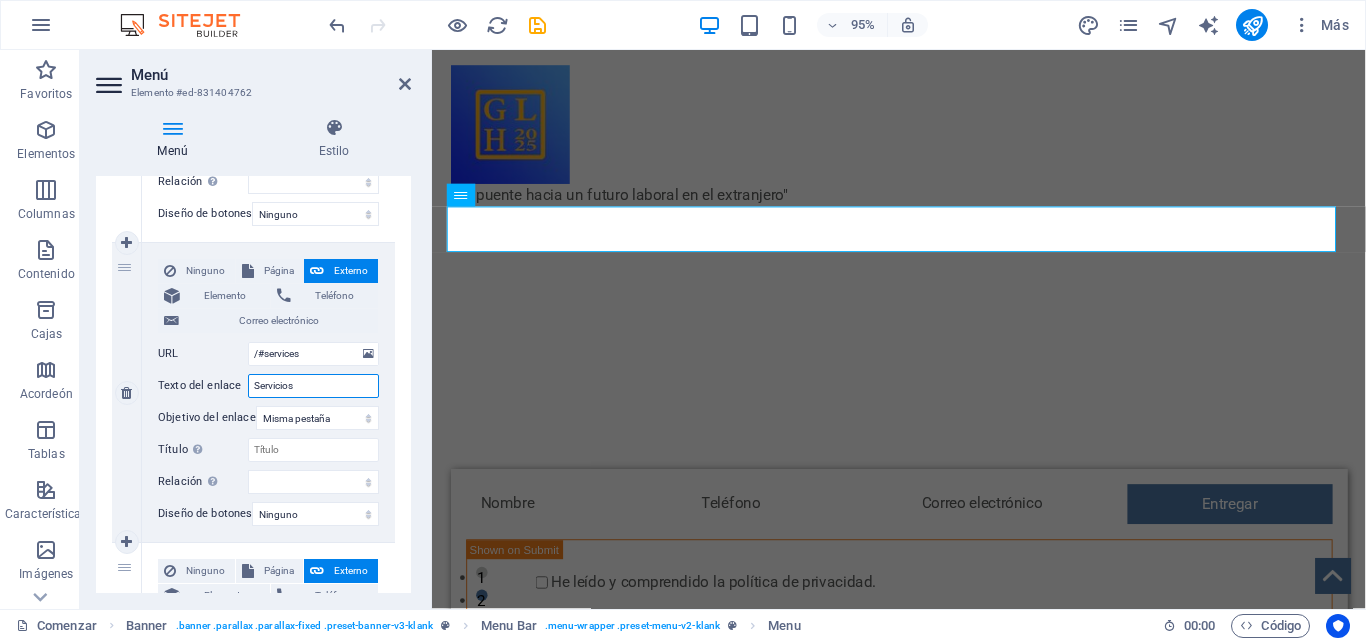 click on "Servicios" at bounding box center [313, 386] 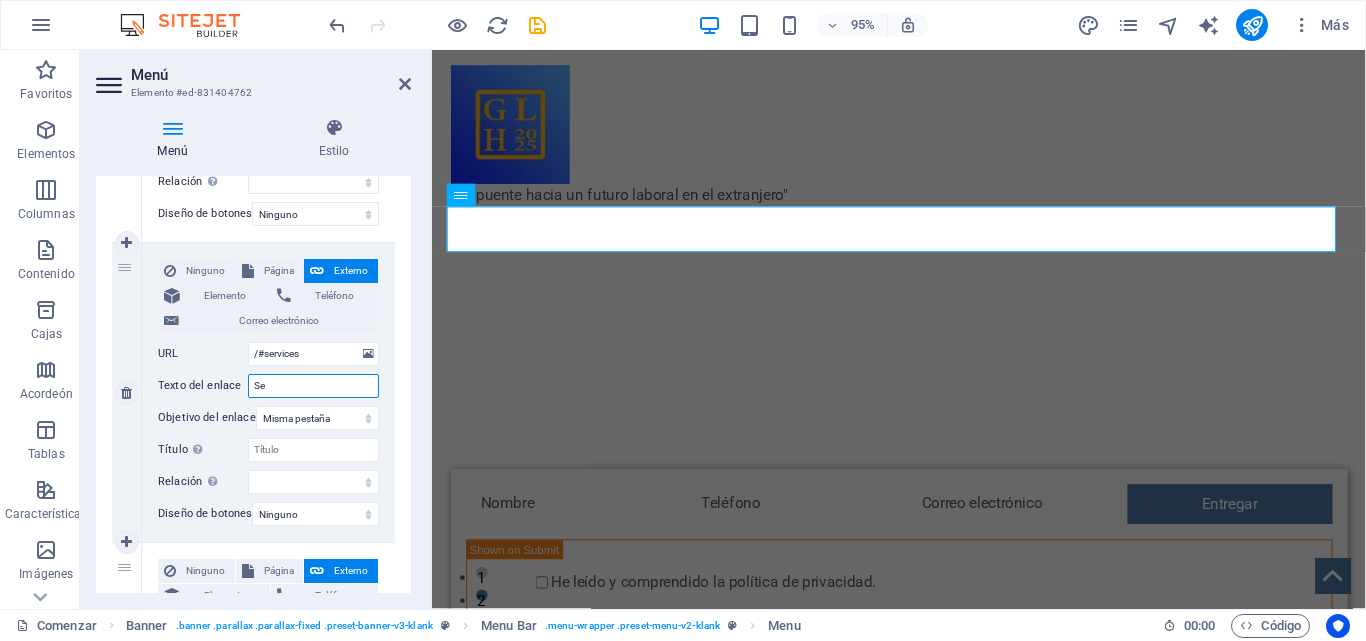 type on "S" 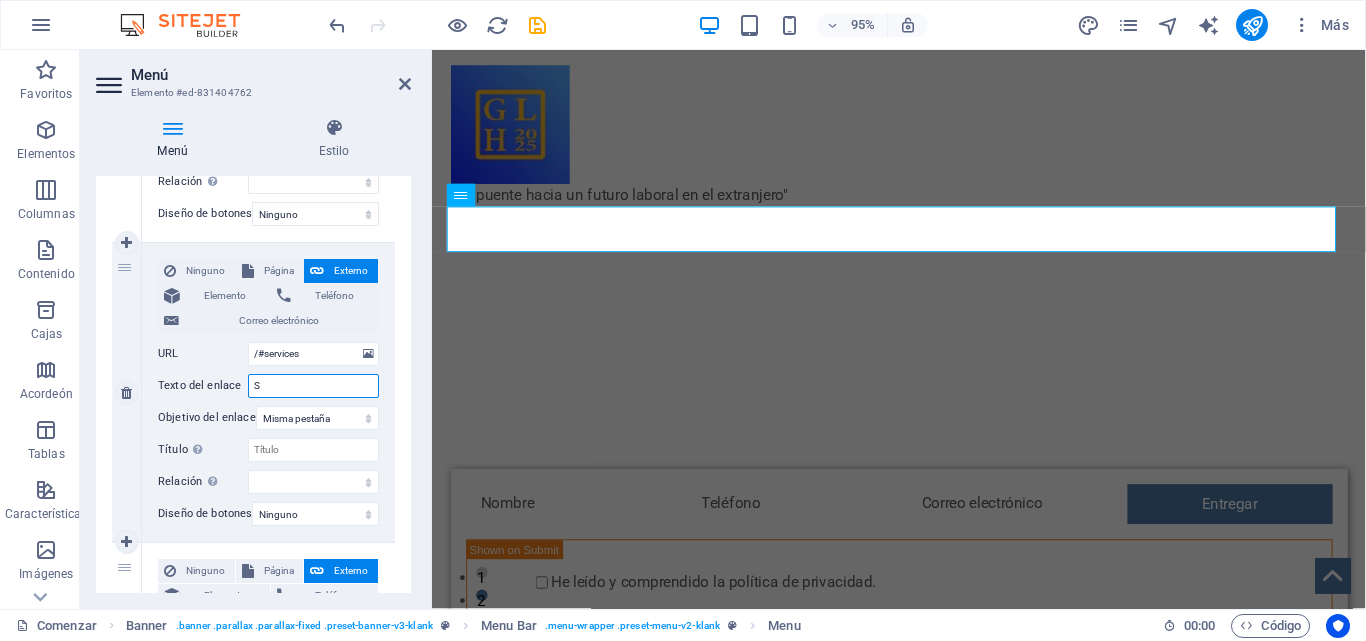 type 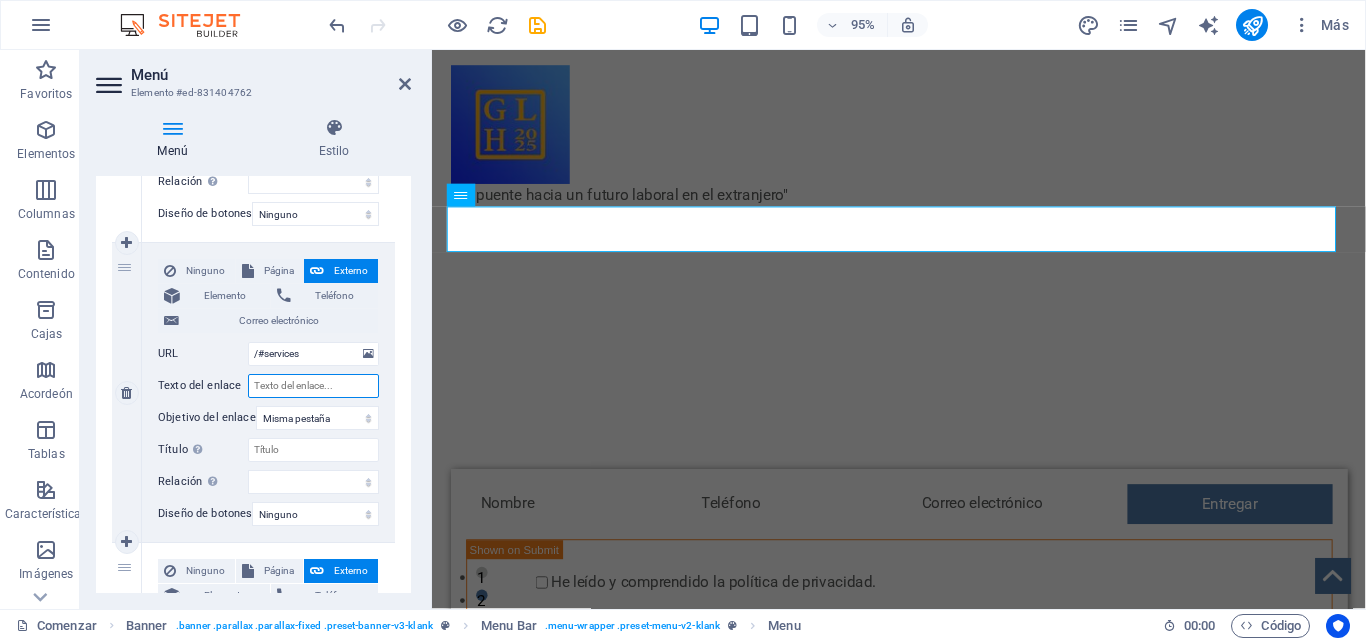 select 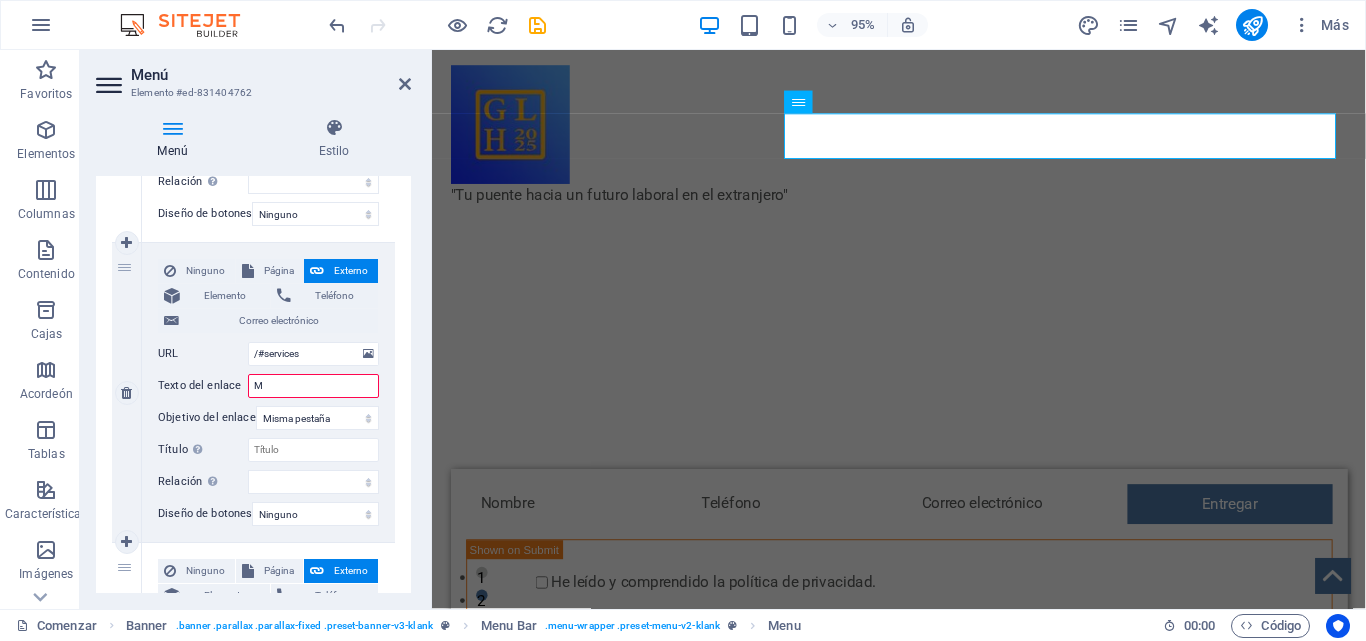 type on "Mi" 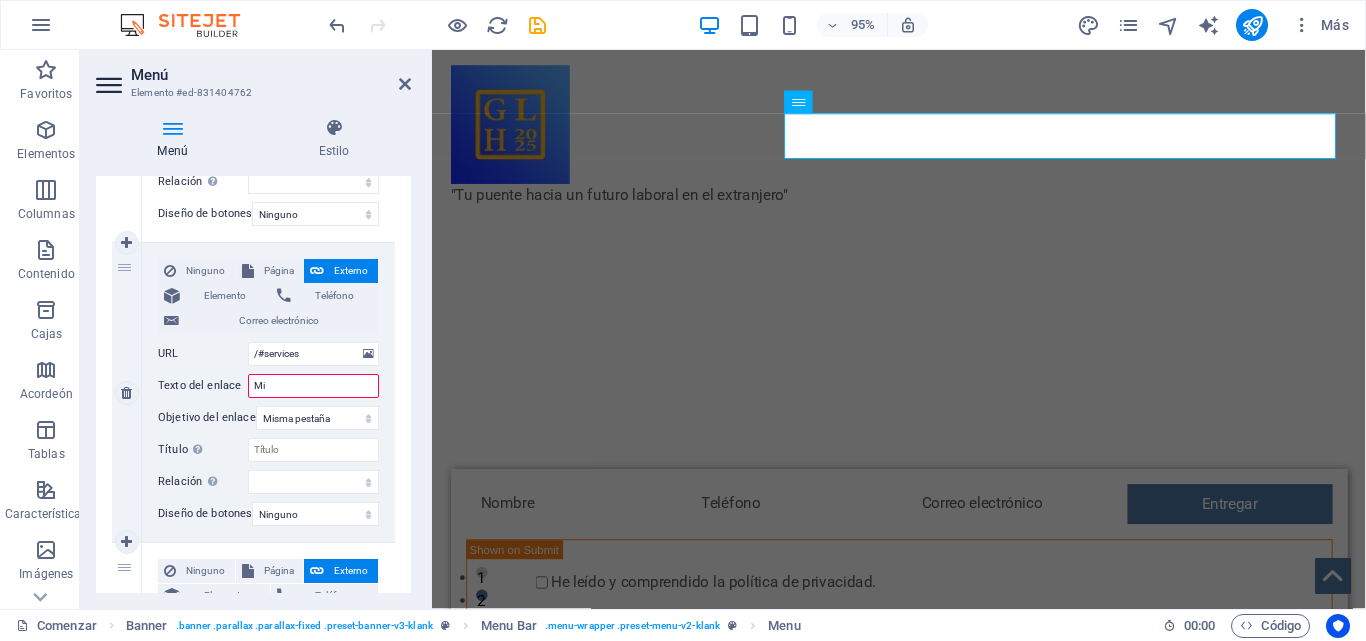 select 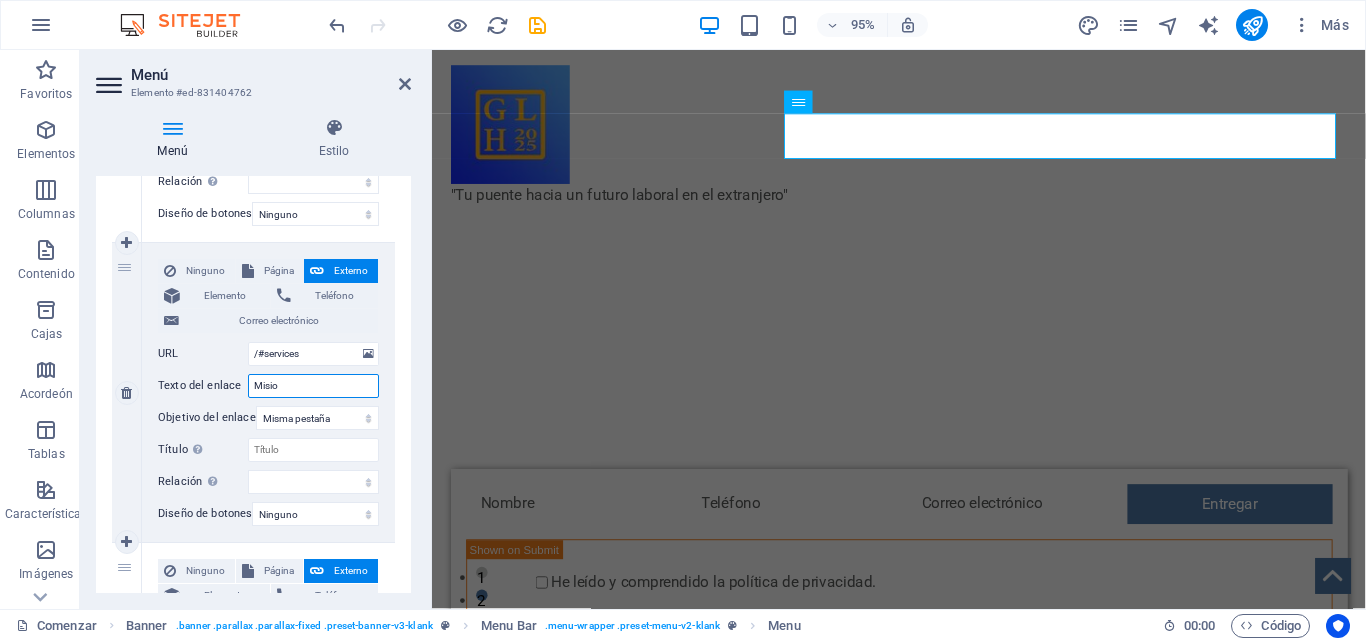 type on "Mision" 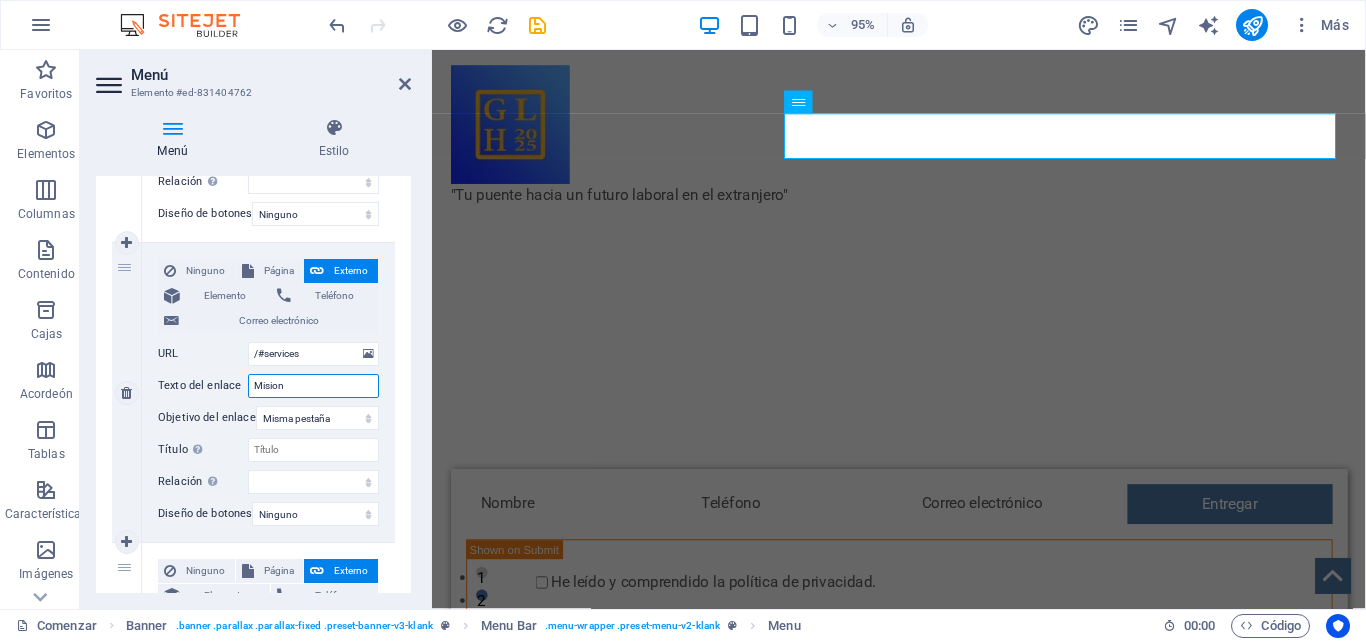 select 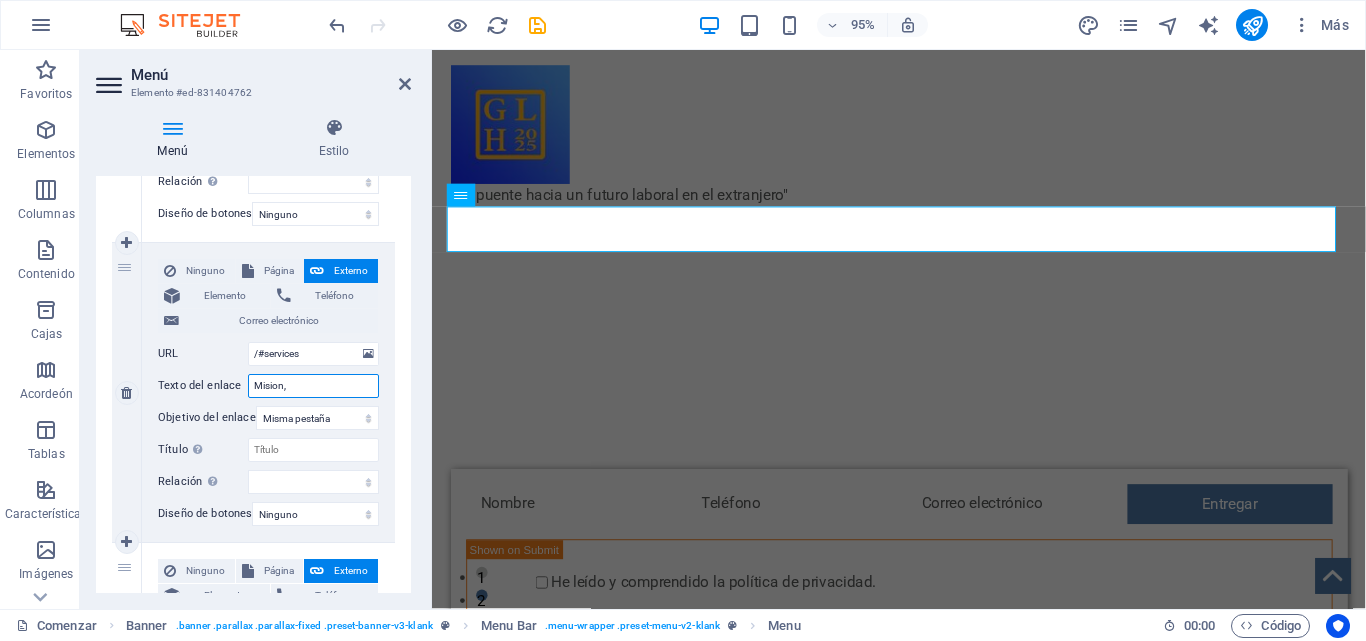 type on "Mision," 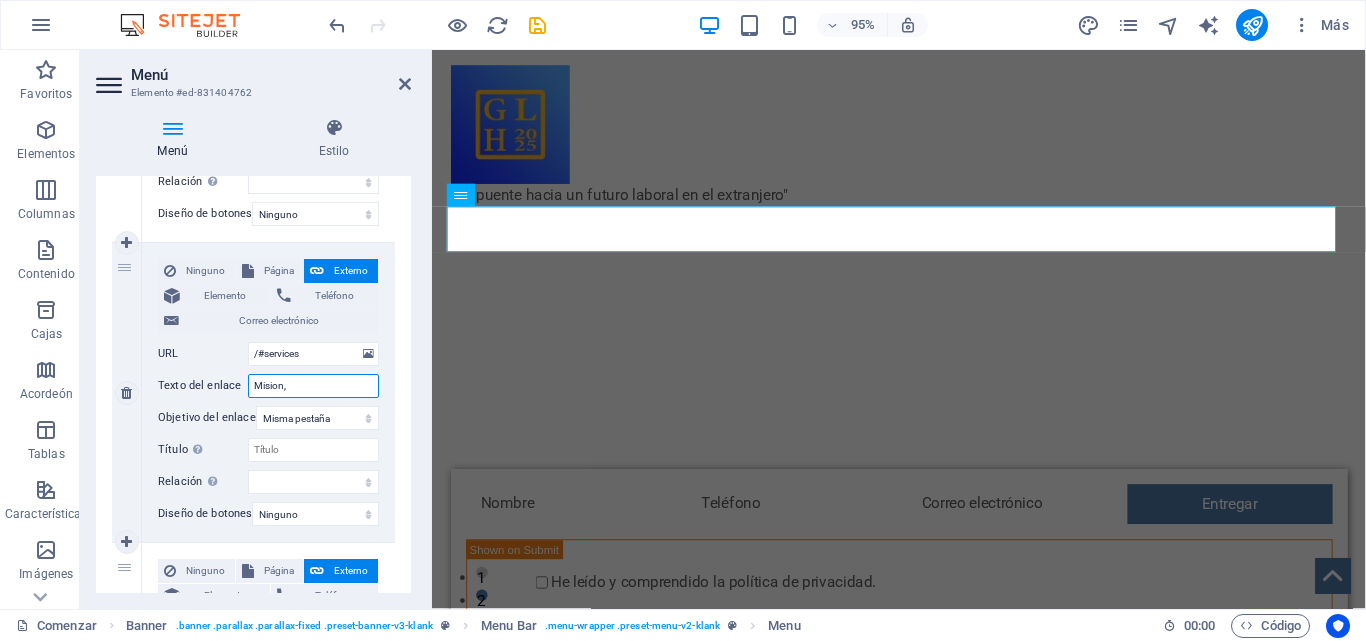 select 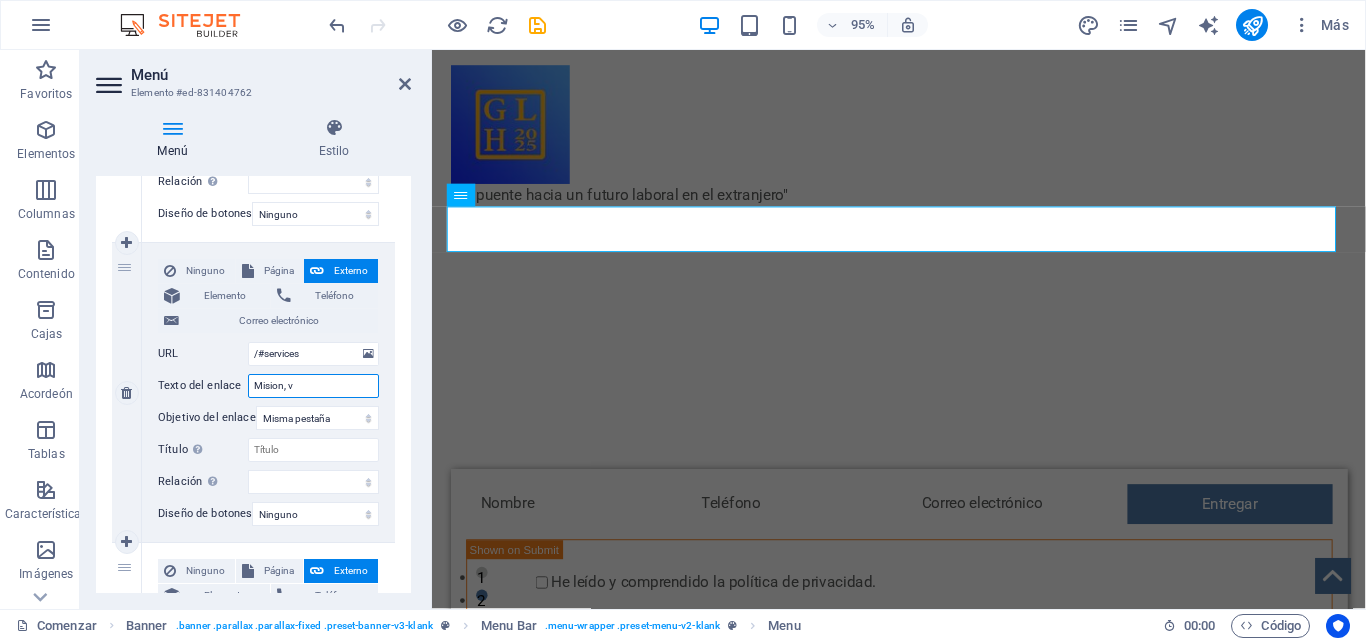 type on "Mision, vi" 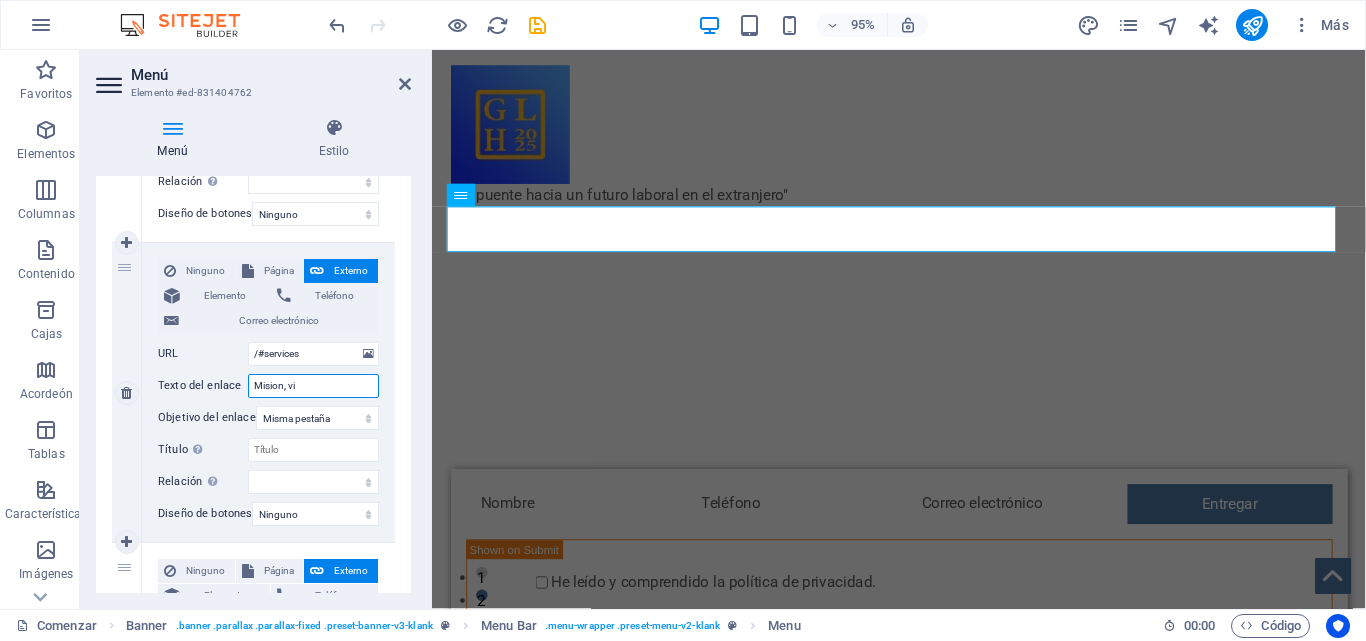 select 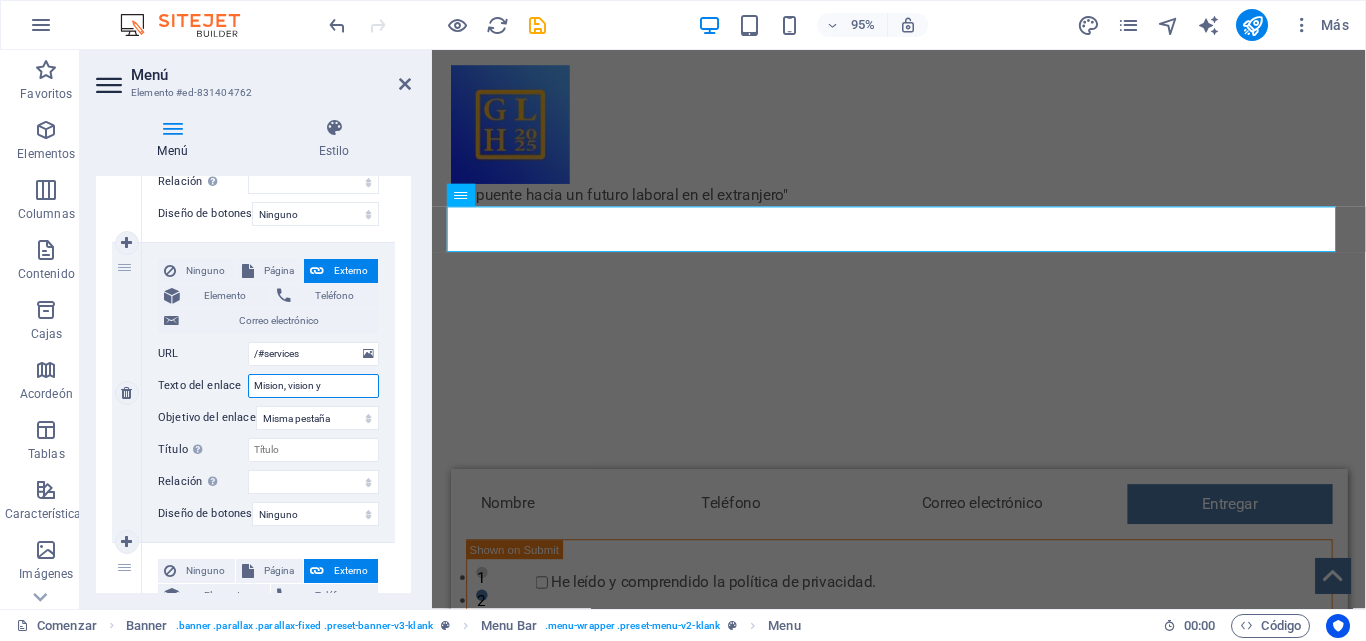 type on "Mision, vision y" 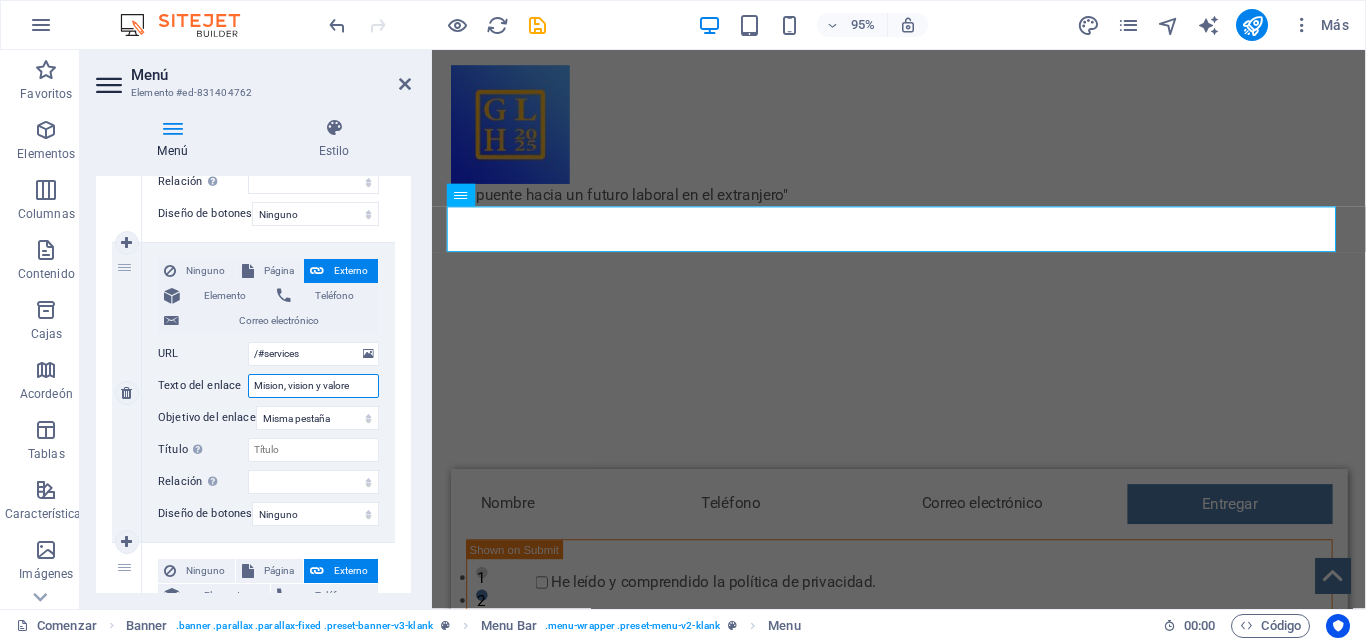 type on "Mision, vision y valores" 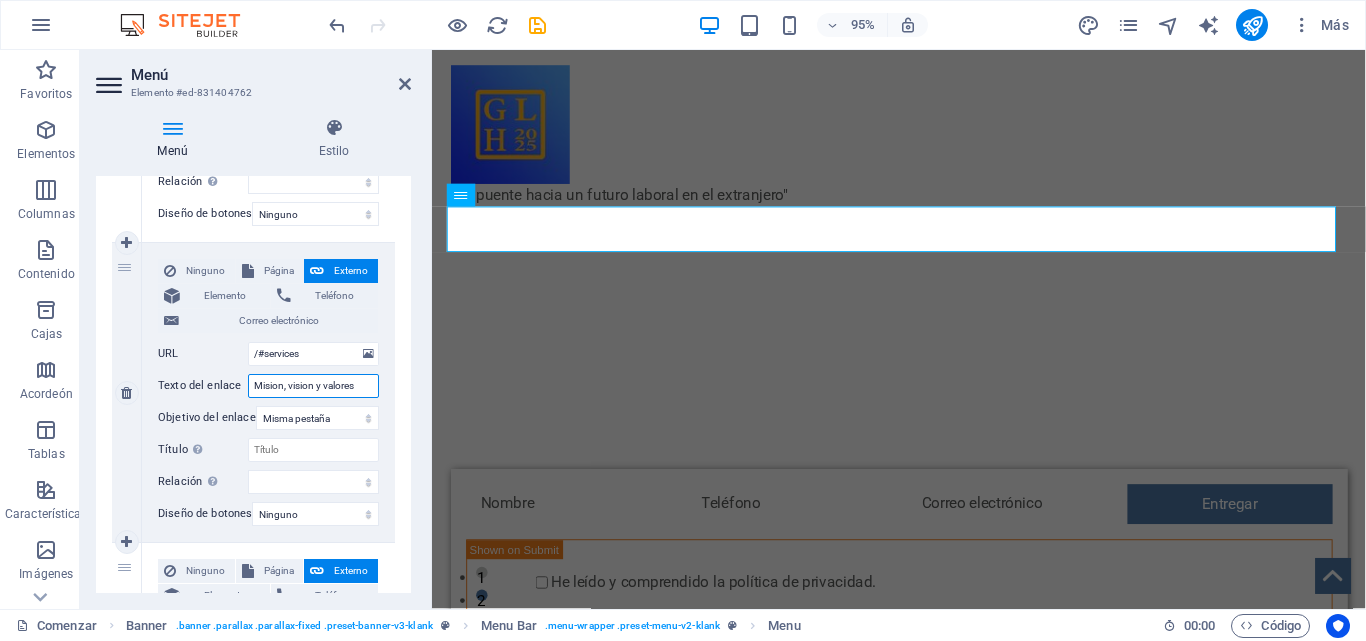 select 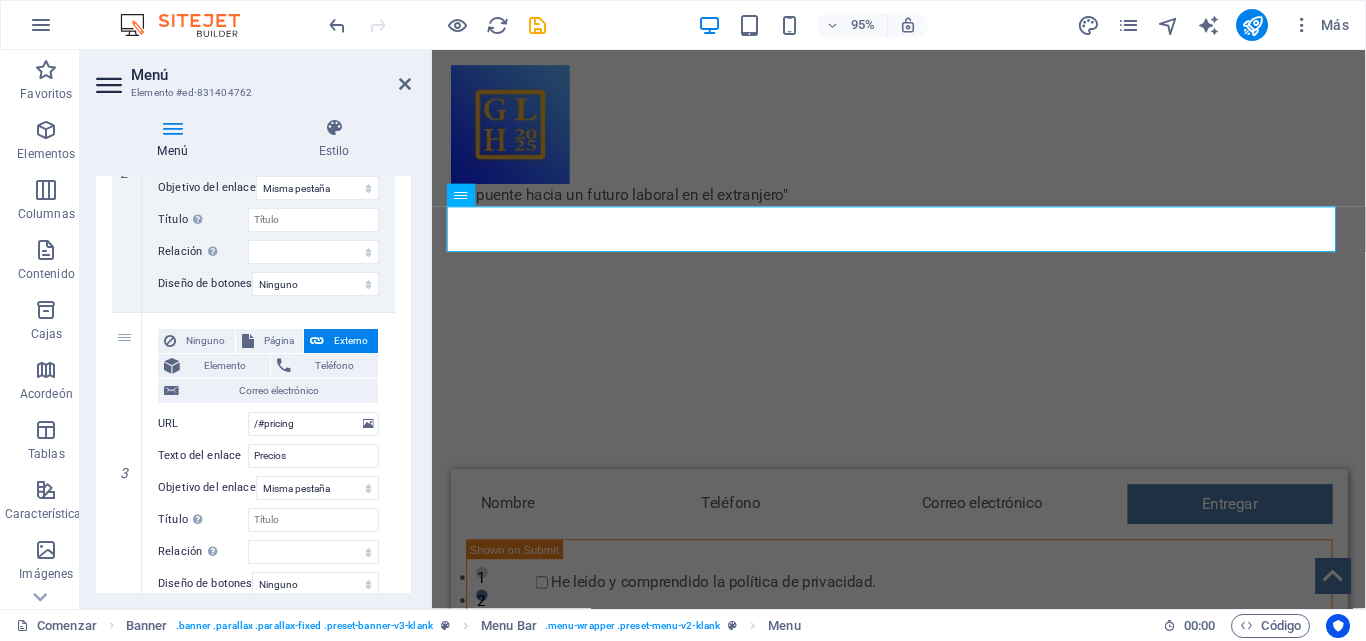 scroll, scrollTop: 674, scrollLeft: 0, axis: vertical 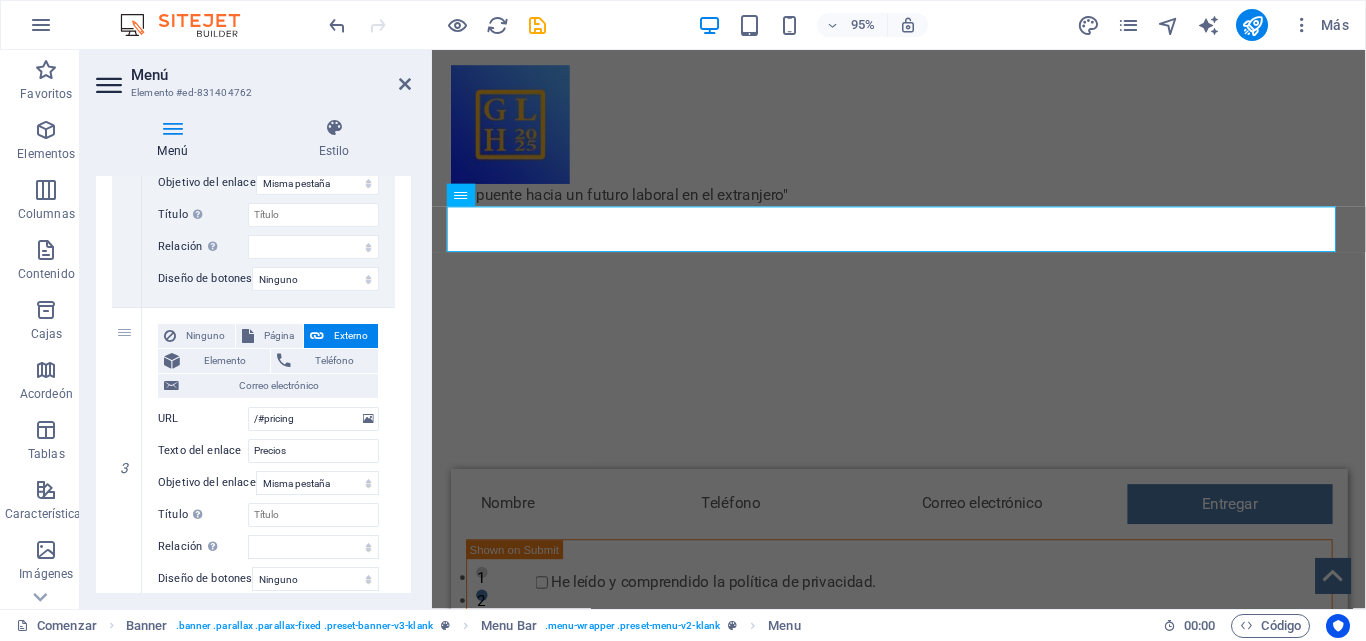 type on "Mision, vision y valores" 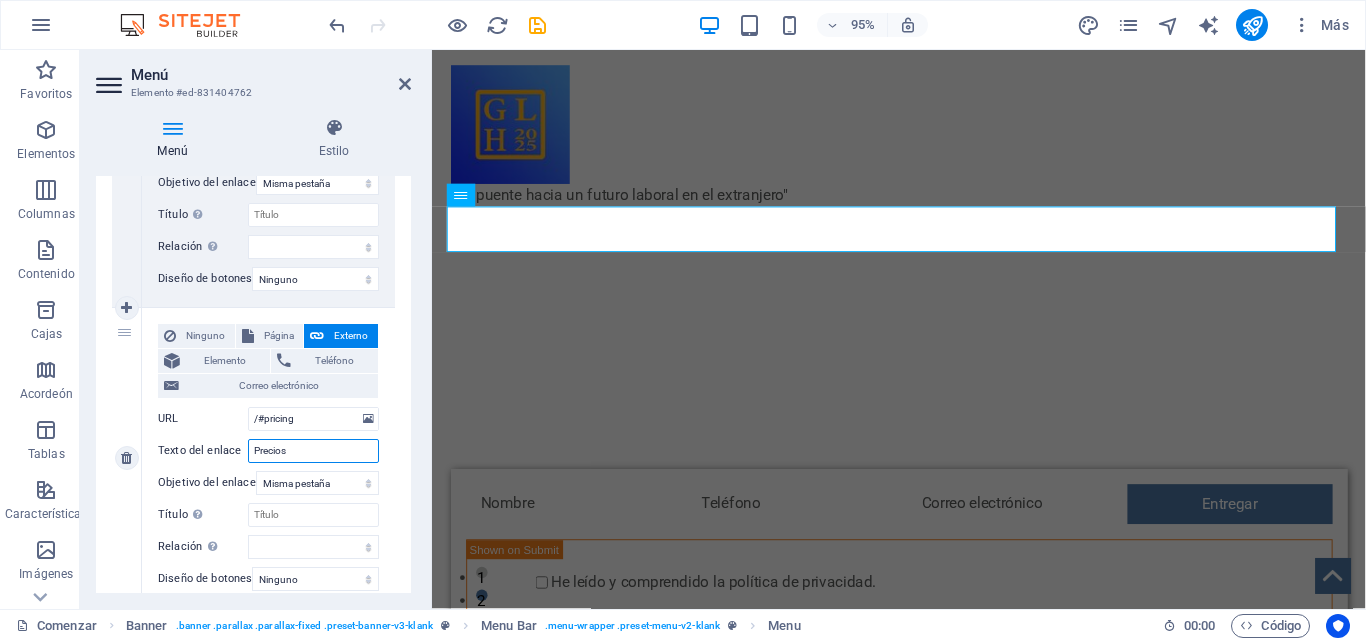 click on "Precios" at bounding box center (313, 451) 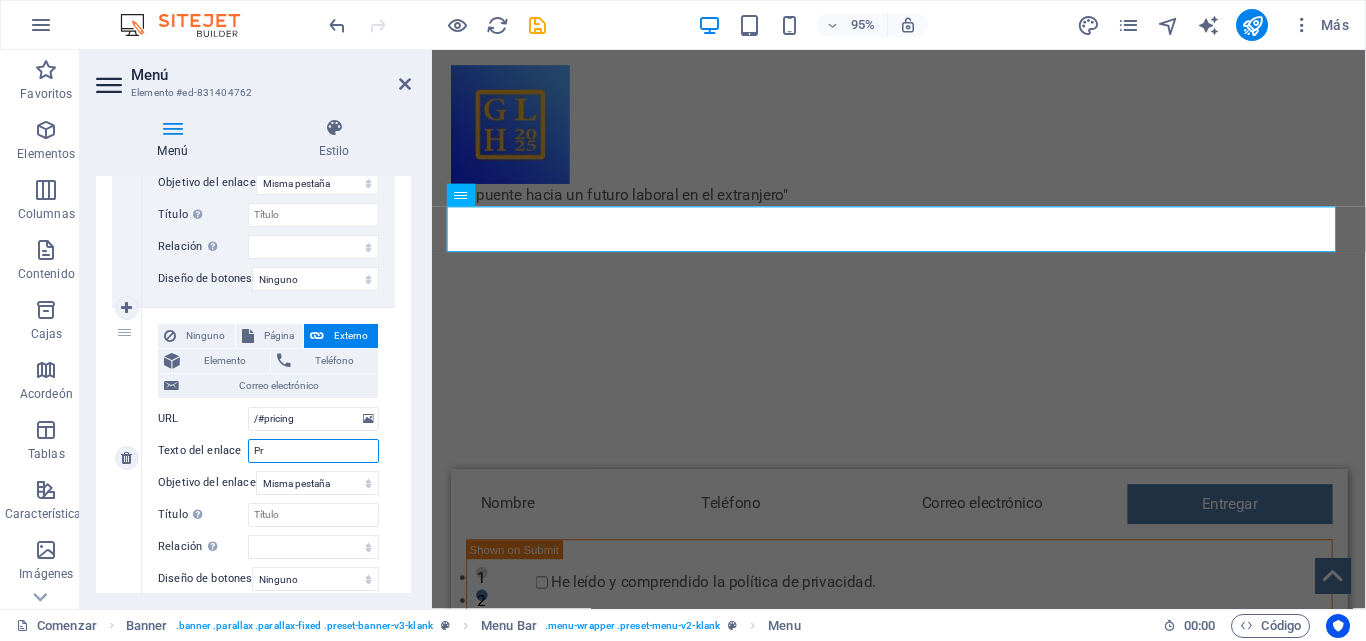 type on "P" 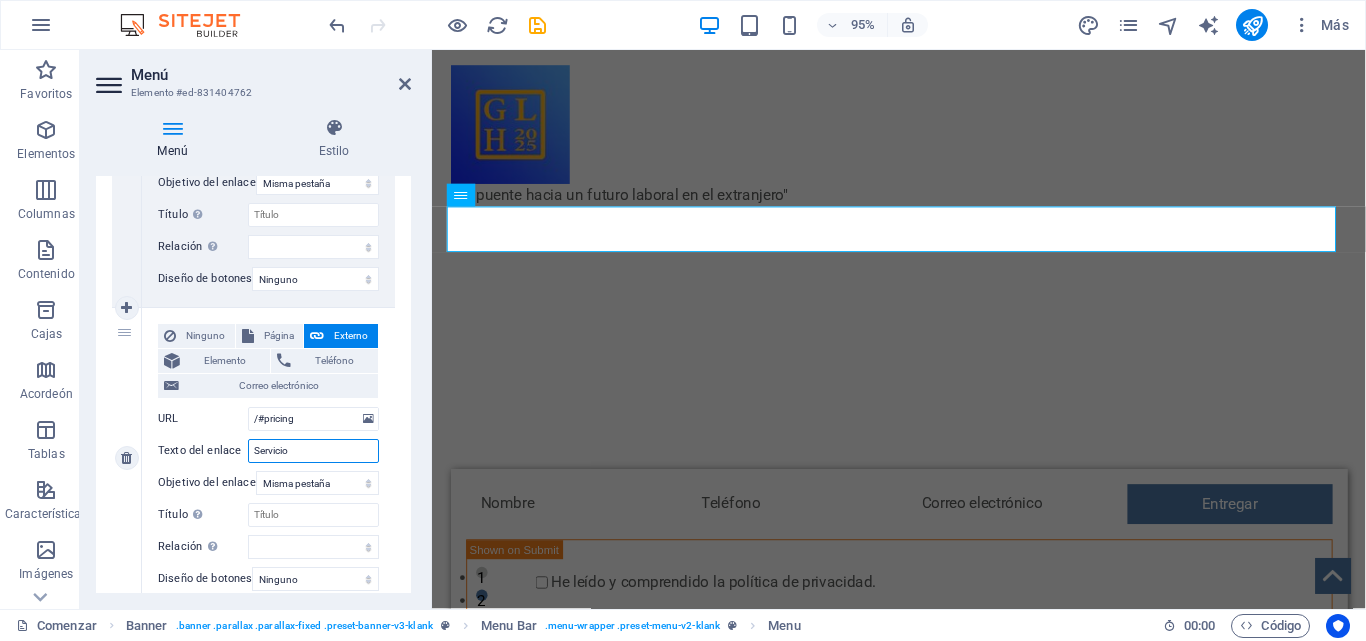 type on "Servicios" 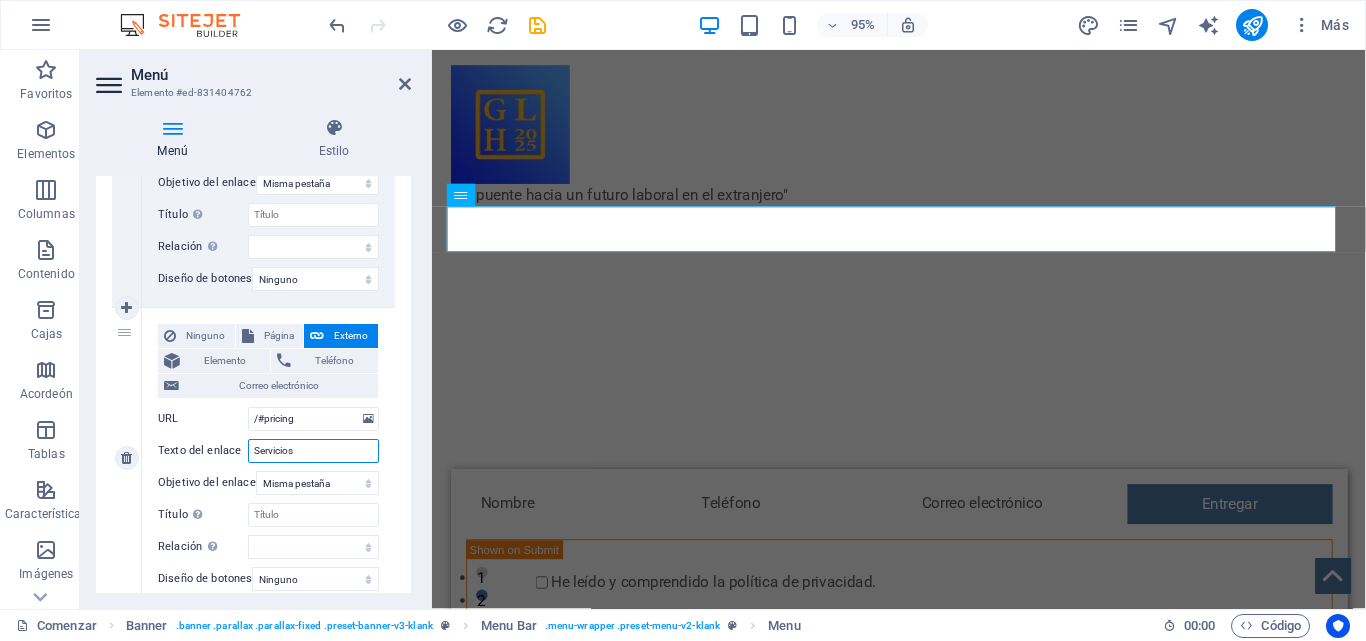 select 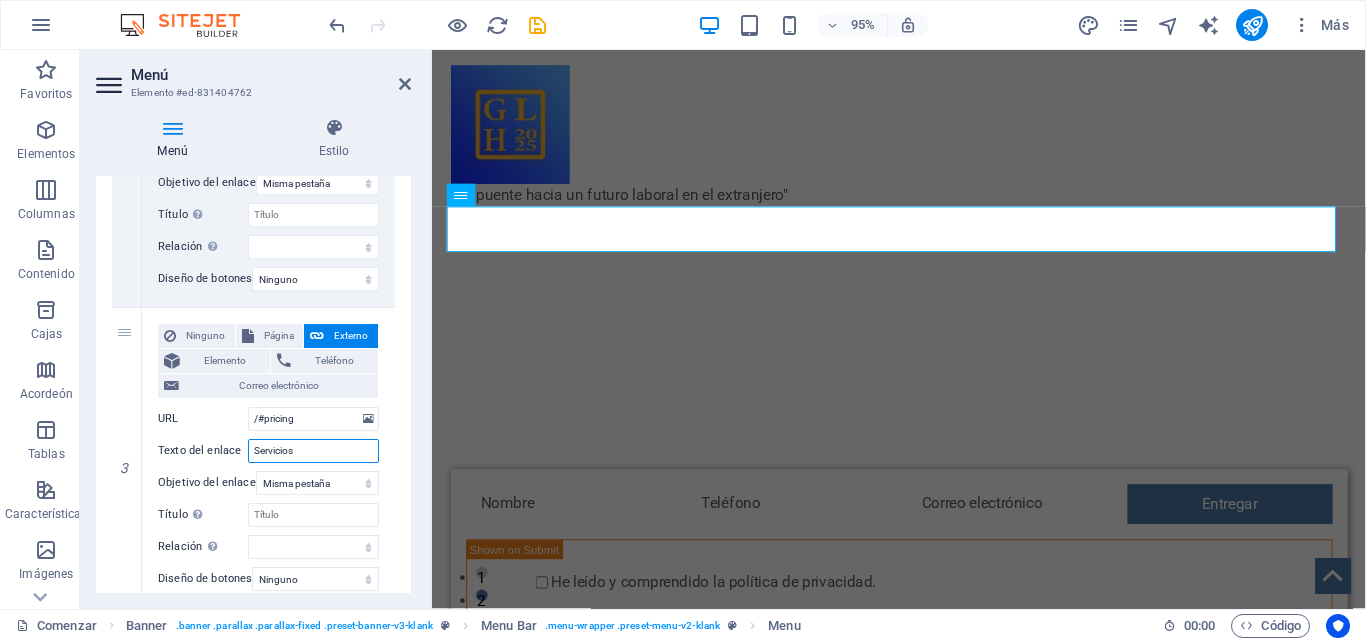 type on "Servicios" 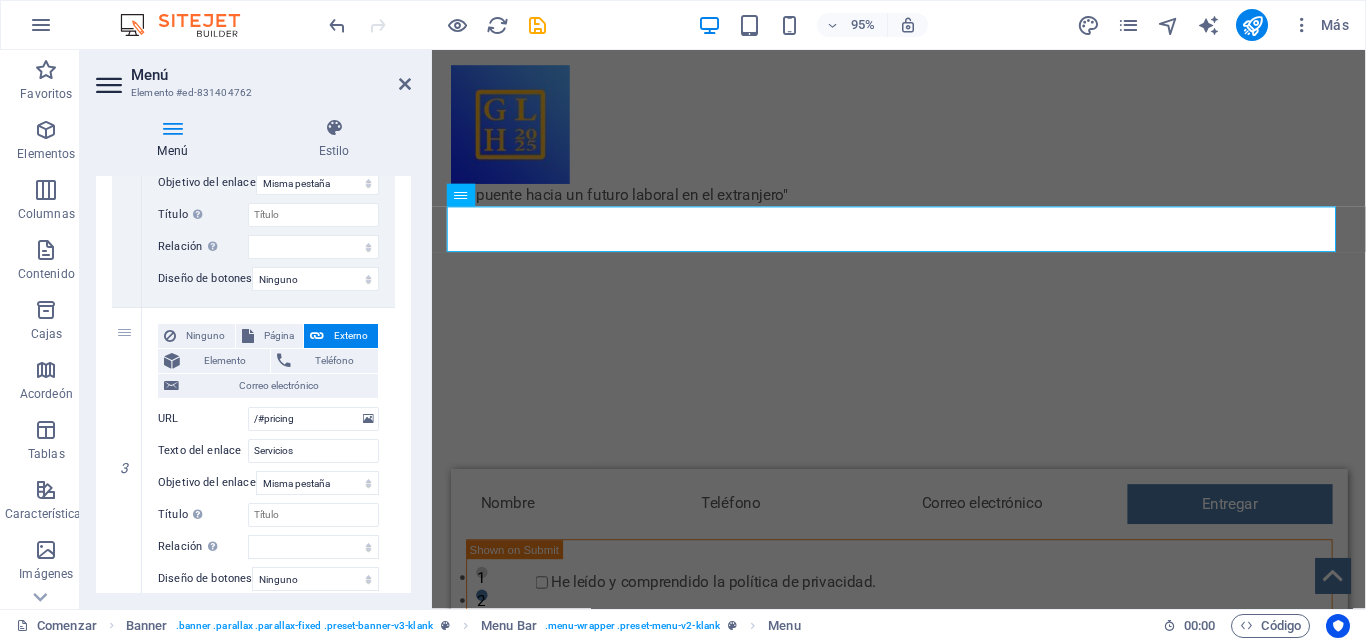 drag, startPoint x: 406, startPoint y: 396, endPoint x: 409, endPoint y: 427, distance: 31.144823 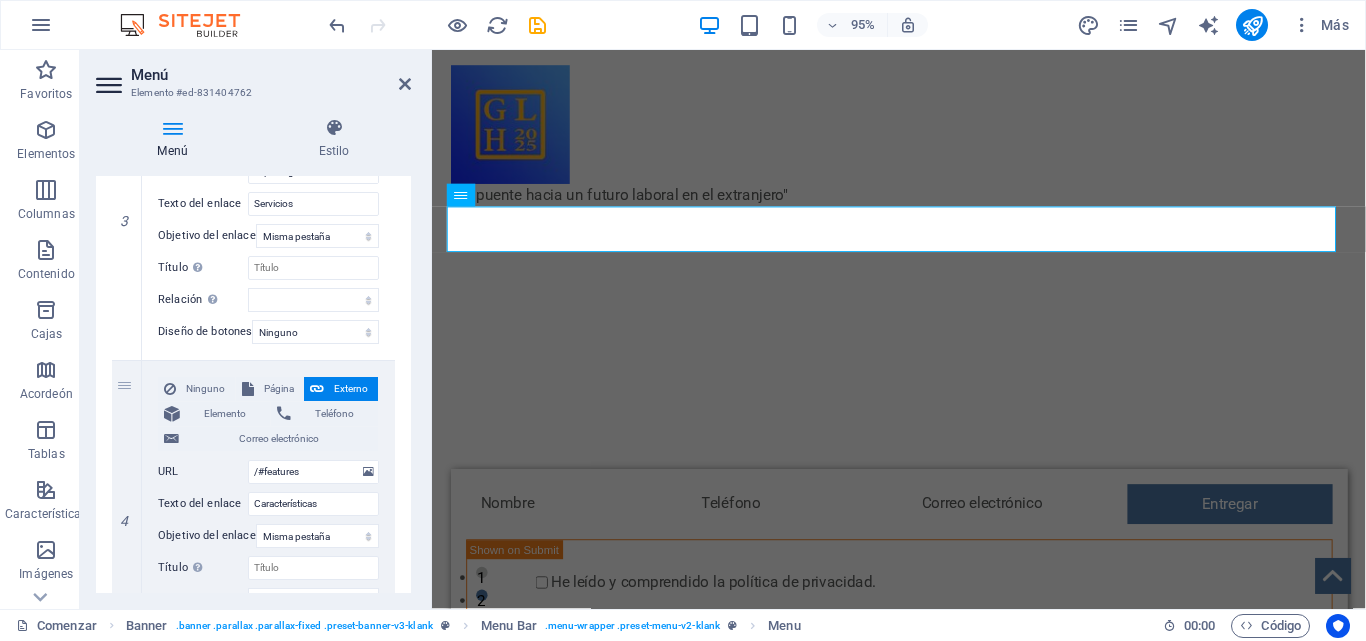 scroll, scrollTop: 981, scrollLeft: 0, axis: vertical 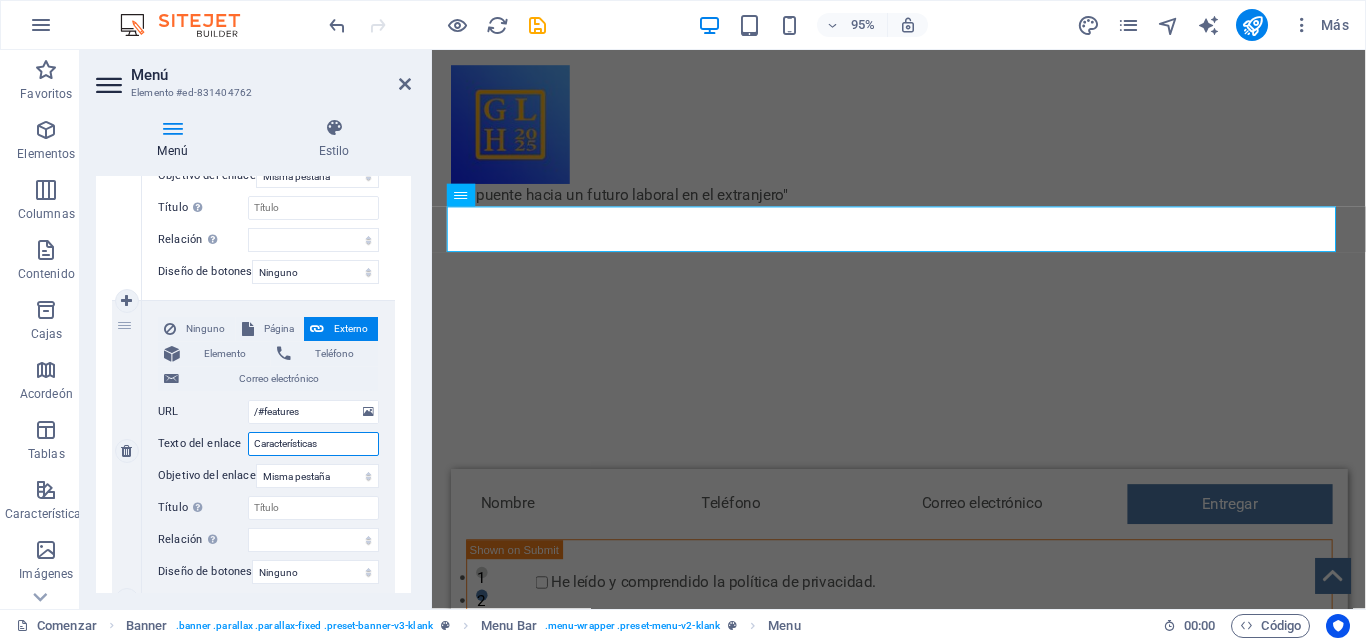 click on "Características" at bounding box center (313, 444) 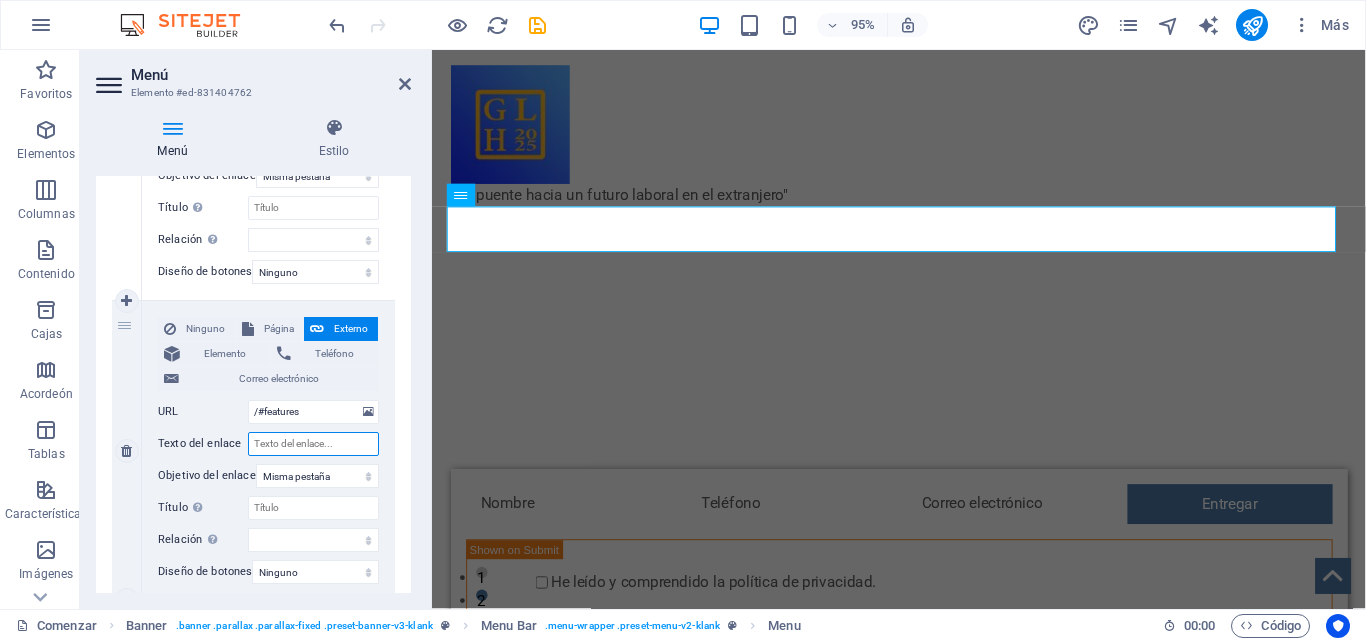 select 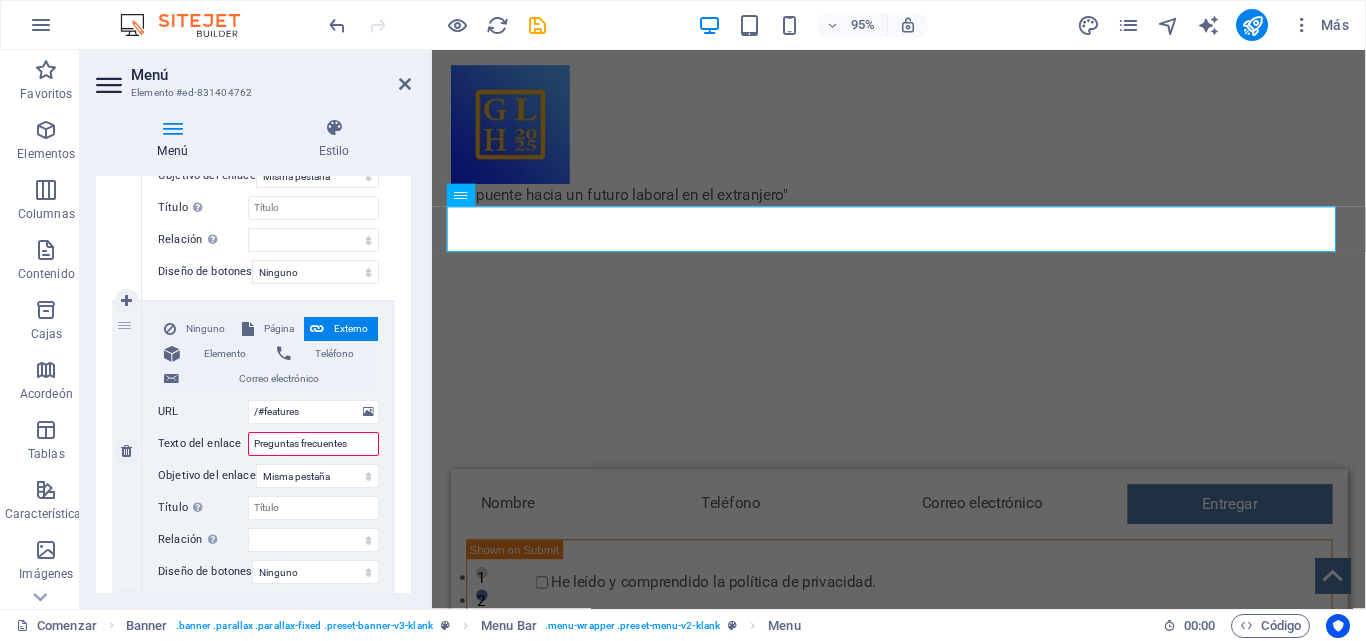 type on "Preguntas frecuentes" 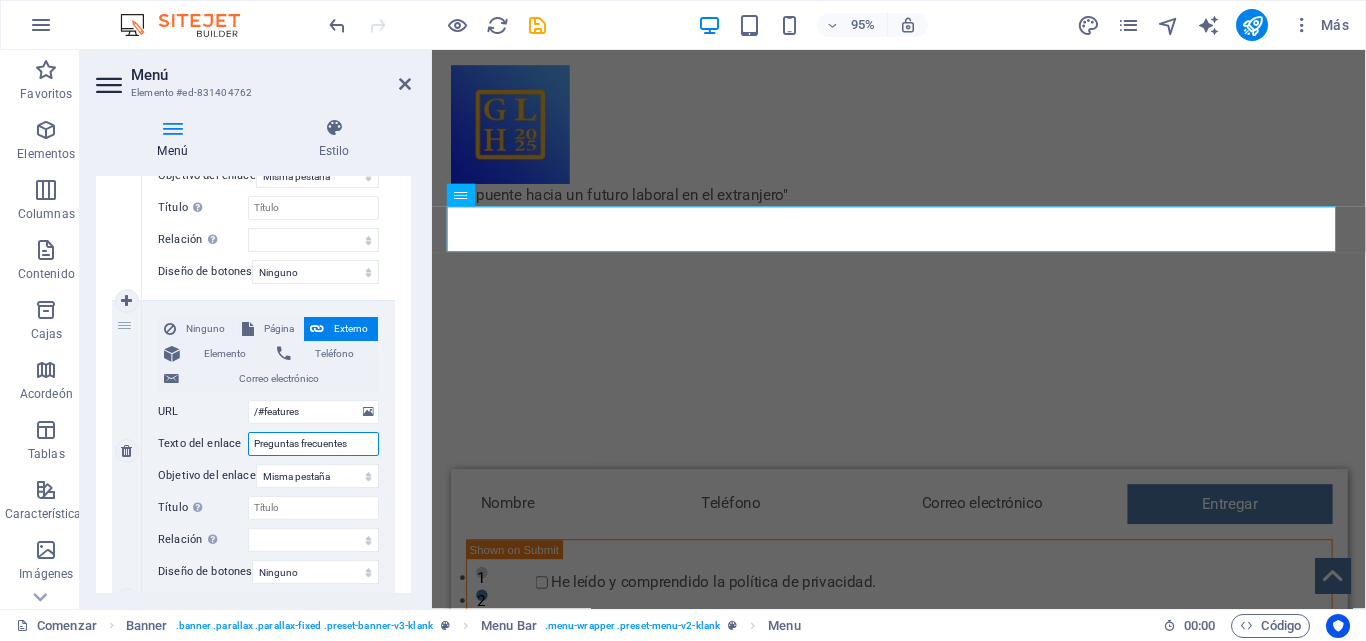 type on "Preguntas frecuentes (" 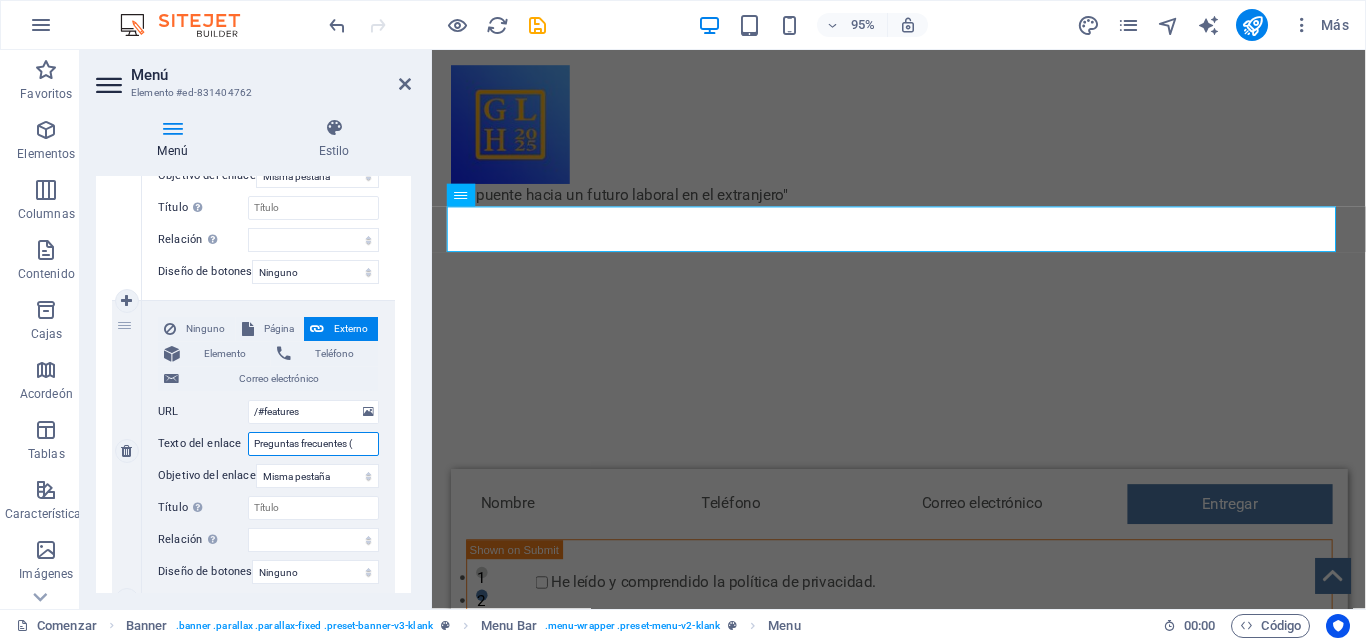 select 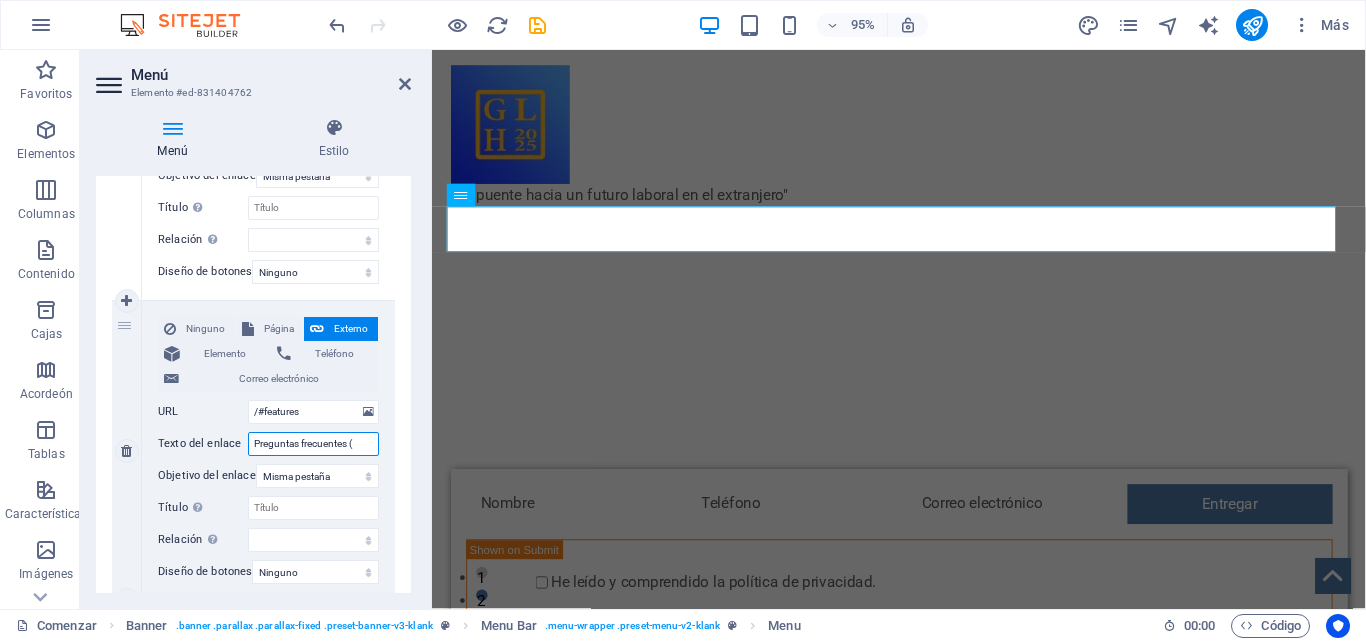 type on "Preguntas frecuentes (F" 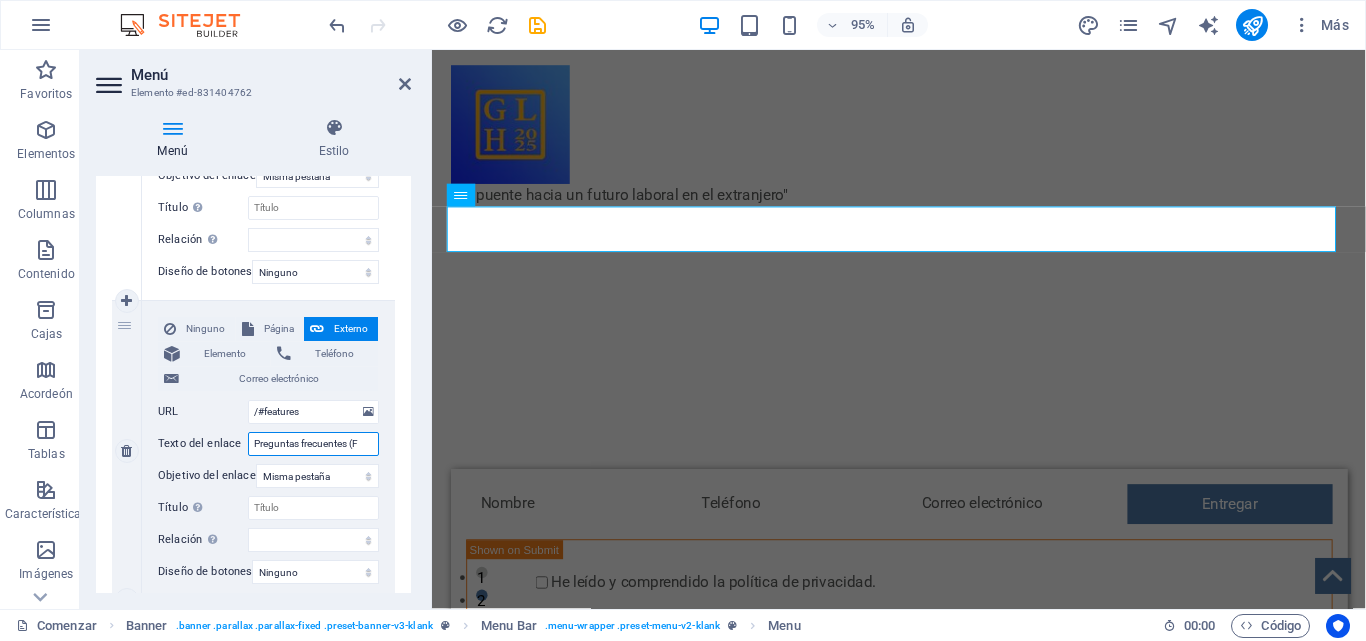 select 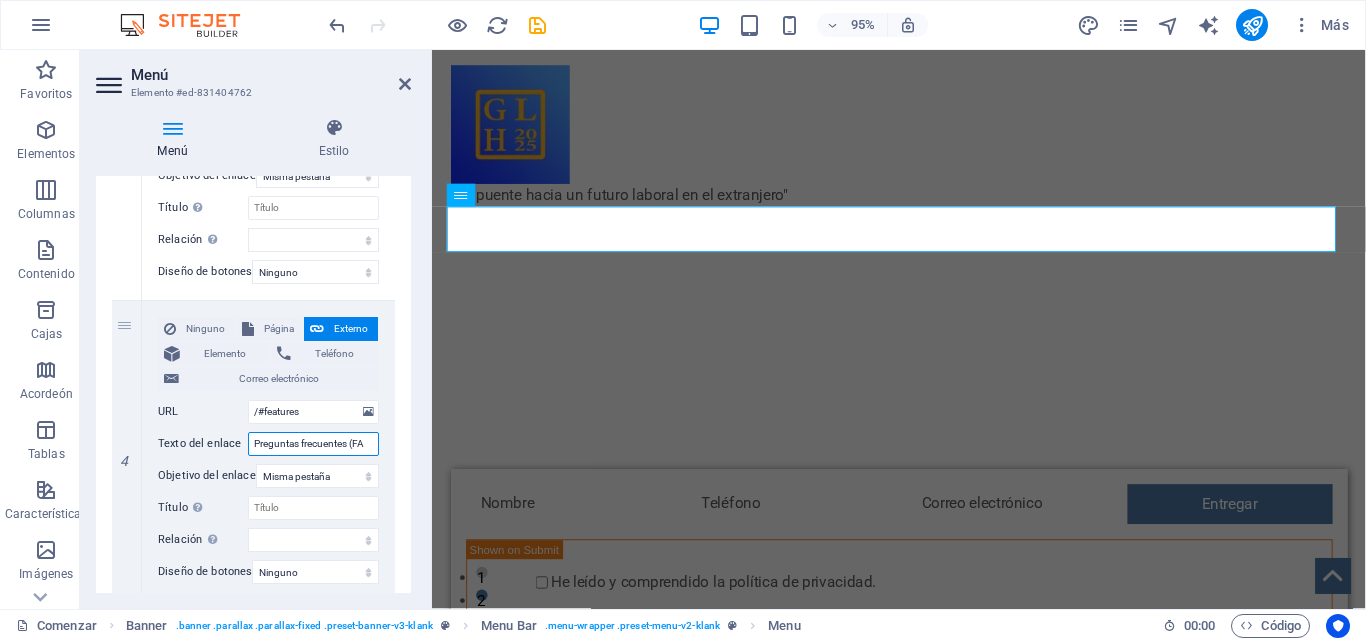 type on "Preguntas frecuentes (FAQ" 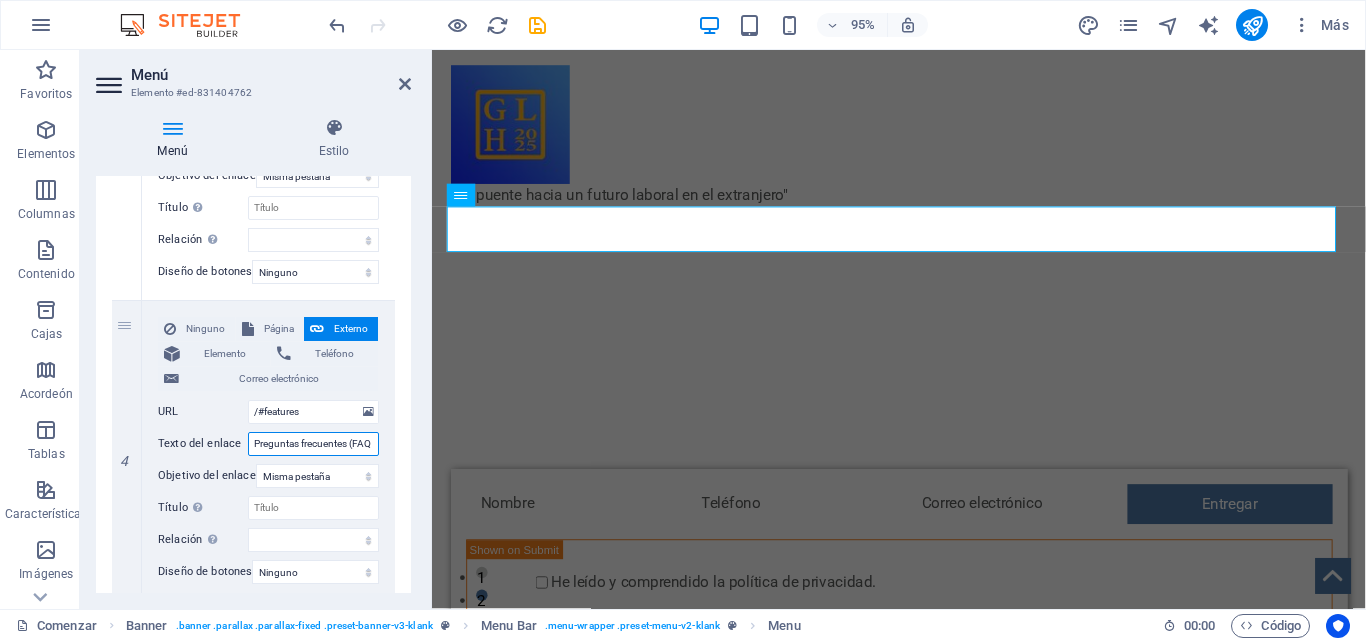 scroll, scrollTop: 0, scrollLeft: 4, axis: horizontal 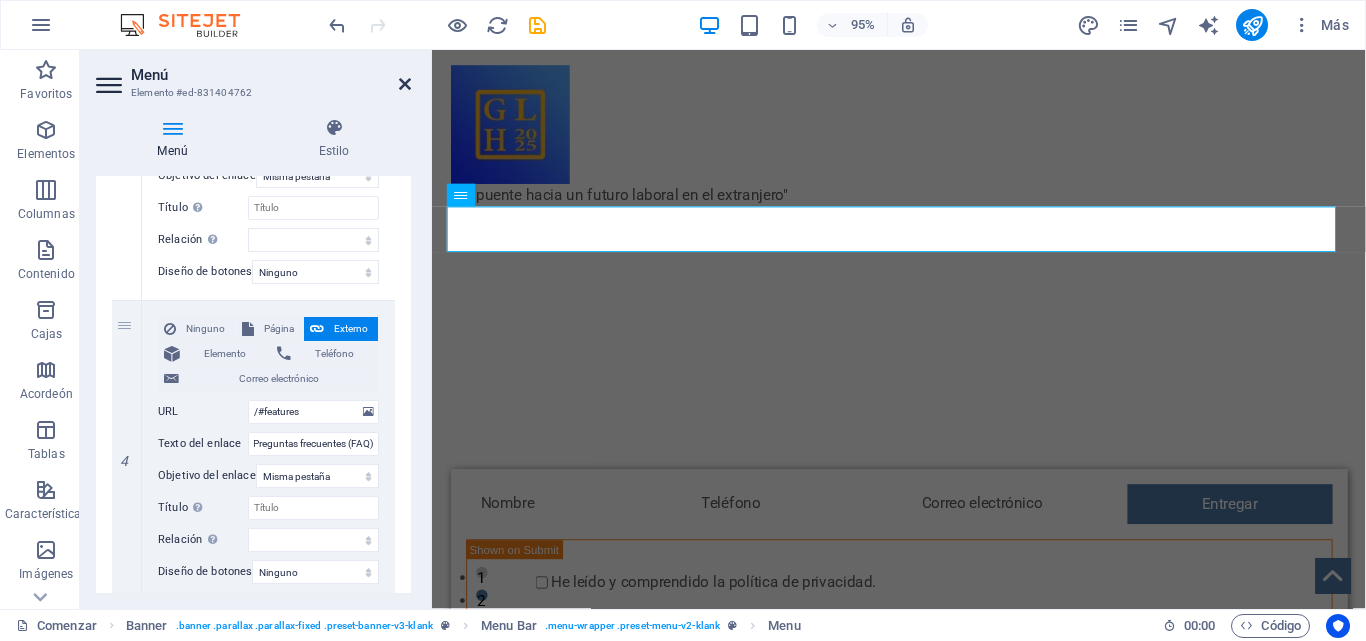 click at bounding box center (405, 84) 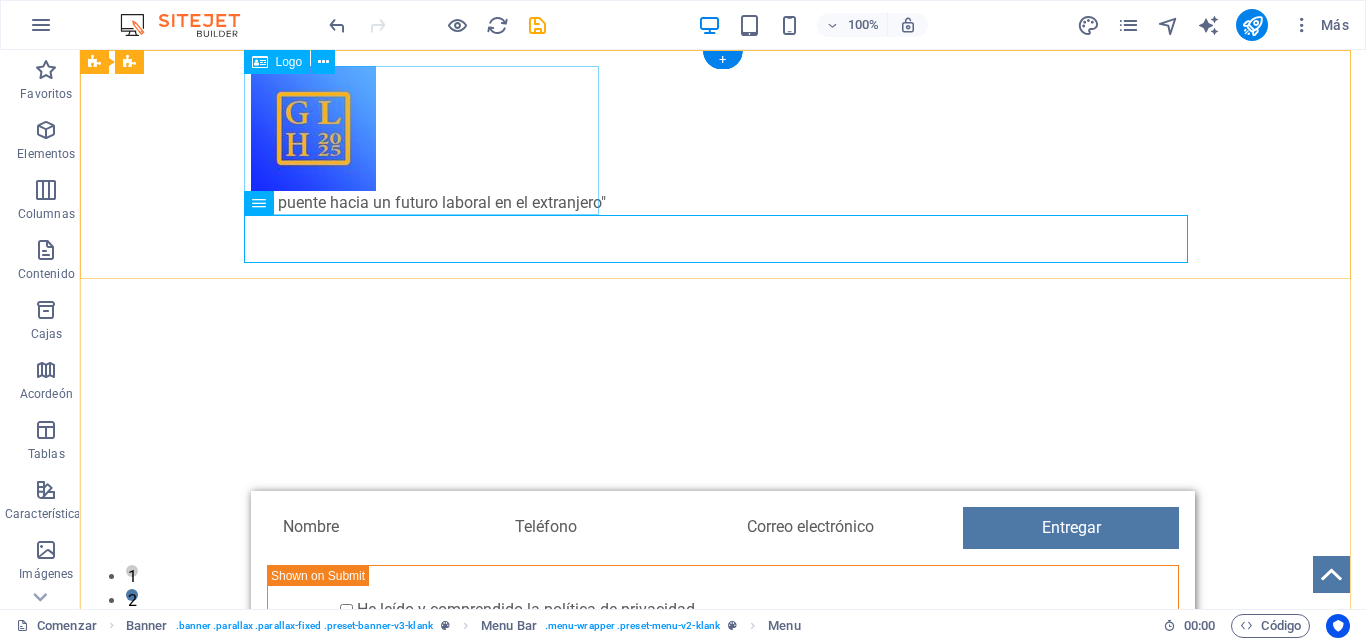 click on ""Tu puente hacia un futuro laboral en el extranjero"" at bounding box center [723, 140] 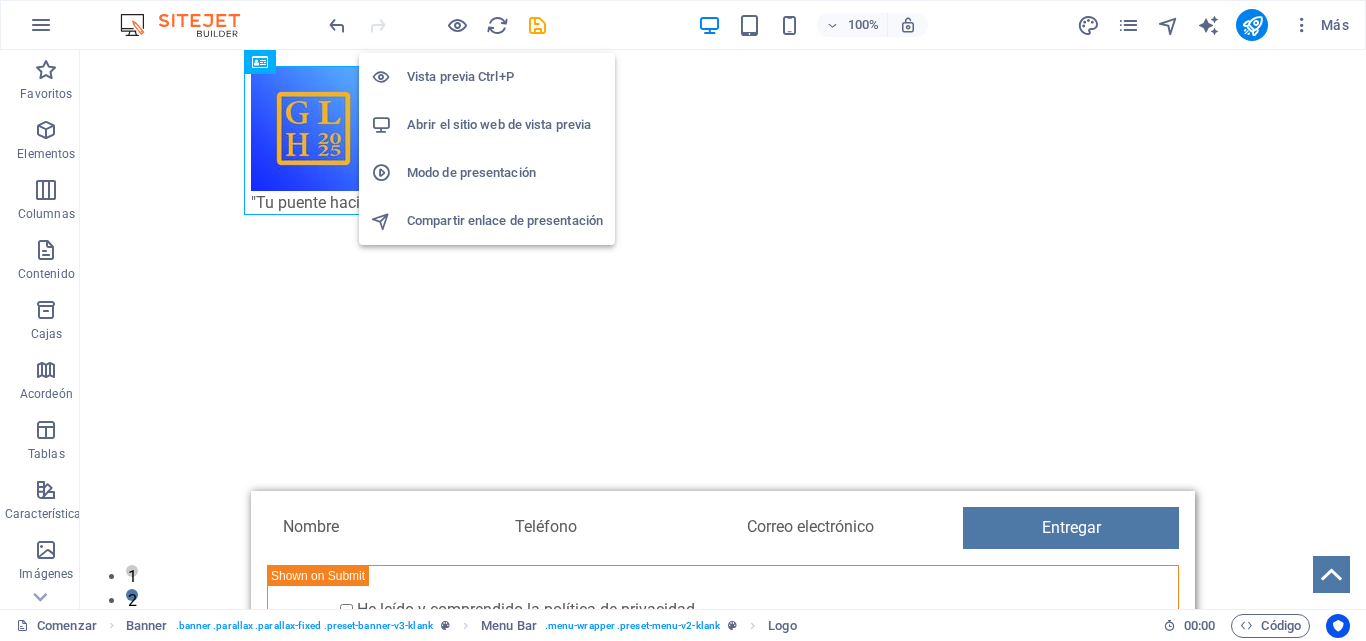 click on "Abrir el sitio web de vista previa" at bounding box center [487, 125] 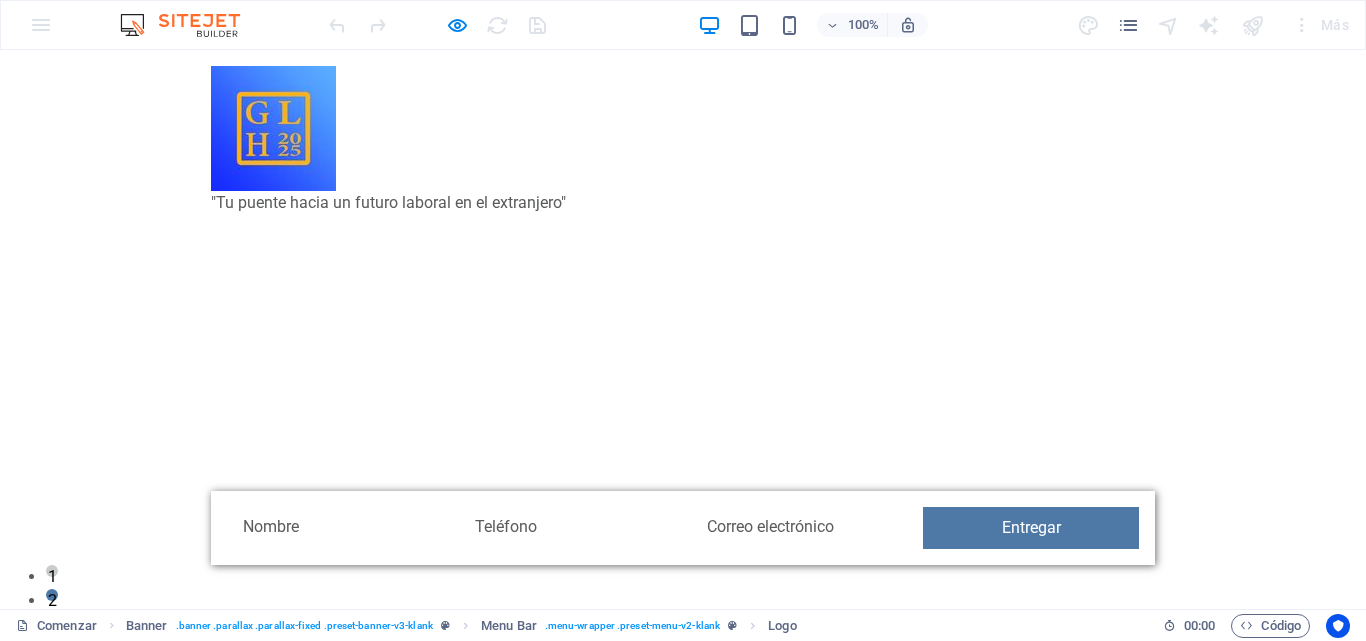 click on ""Tu puente hacia un futuro laboral en el extranjero"" at bounding box center (388, 202) 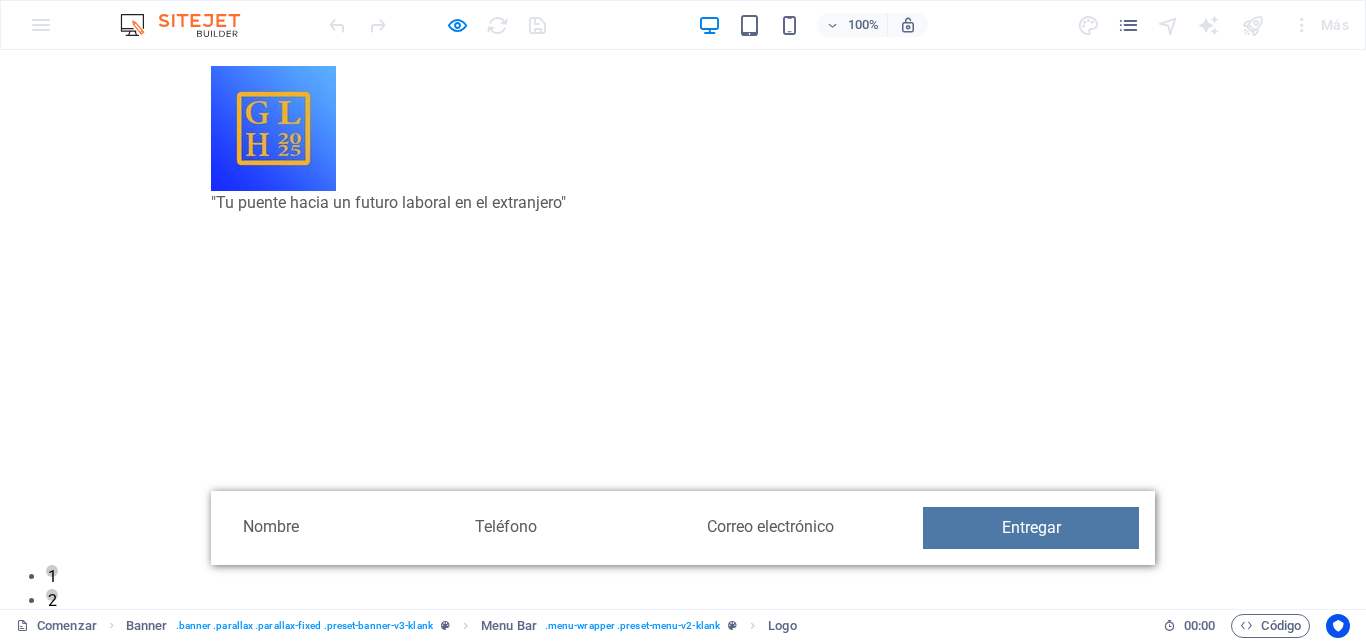 scroll, scrollTop: 27, scrollLeft: 0, axis: vertical 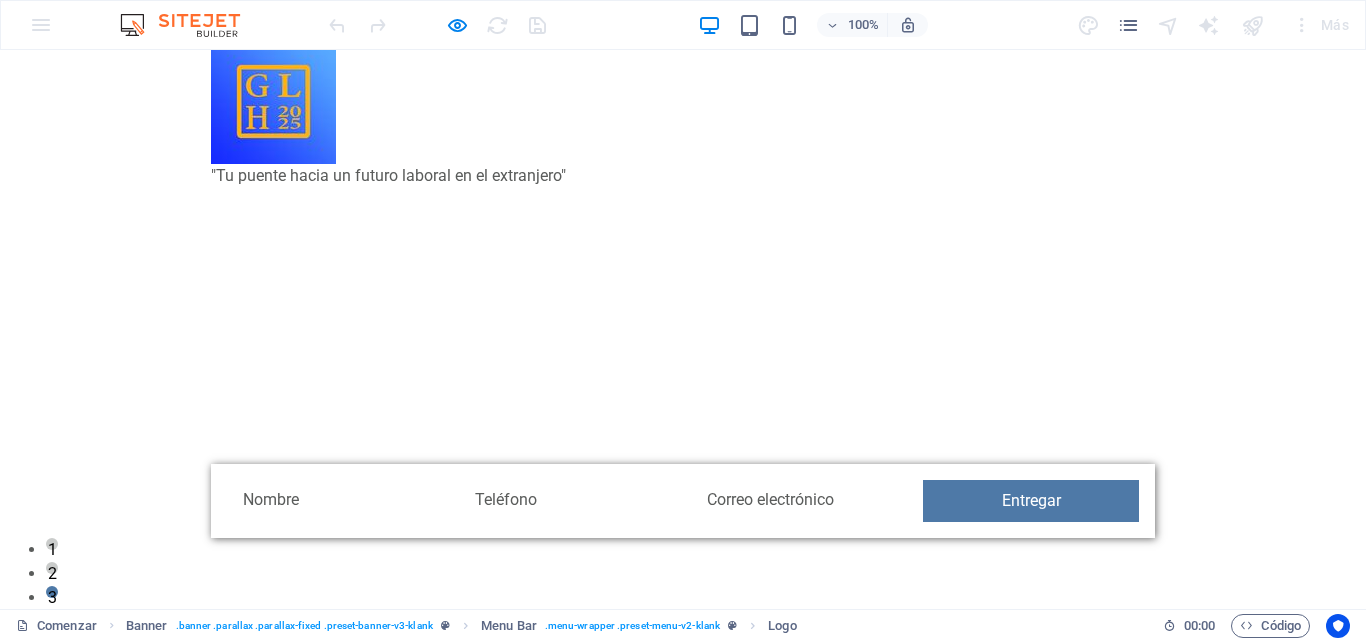 click on ""Tu puente hacia un futuro laboral en el extranjero" ¿Quienes somos? Misión, visión y valores Servicios Preguntas frecuentes (FAQ) Contacto" at bounding box center [683, 137] 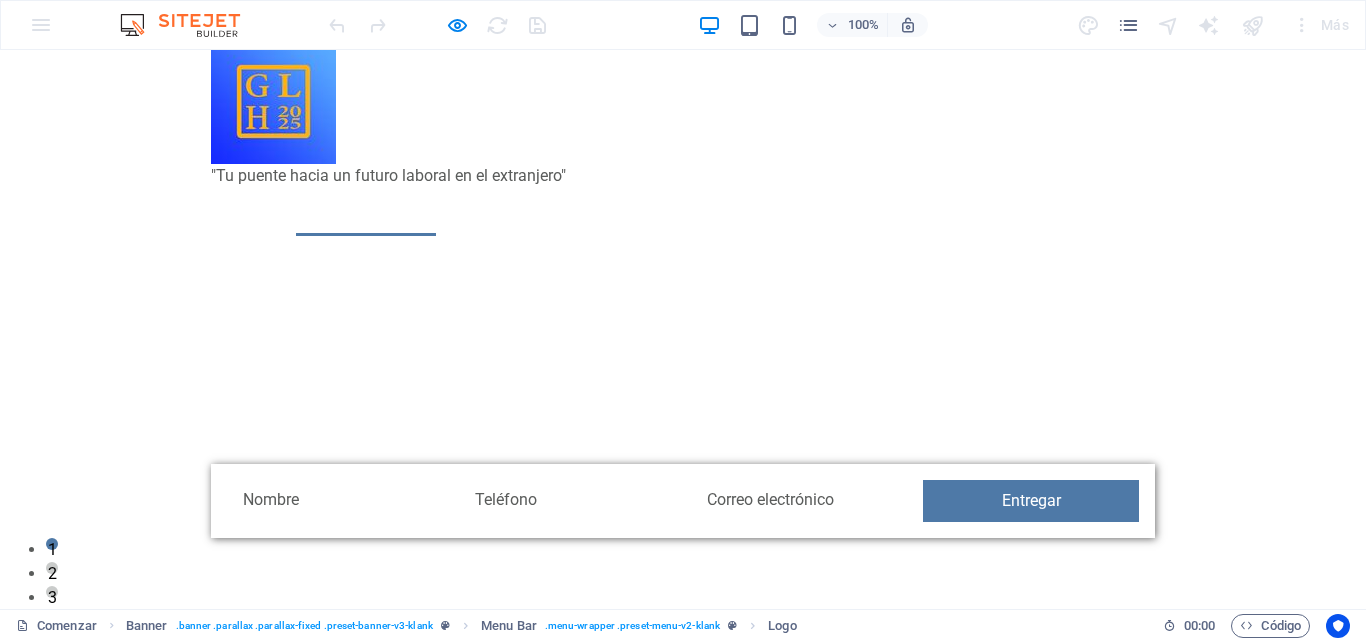 click on "¿Quienes somos?" at bounding box center (366, 211) 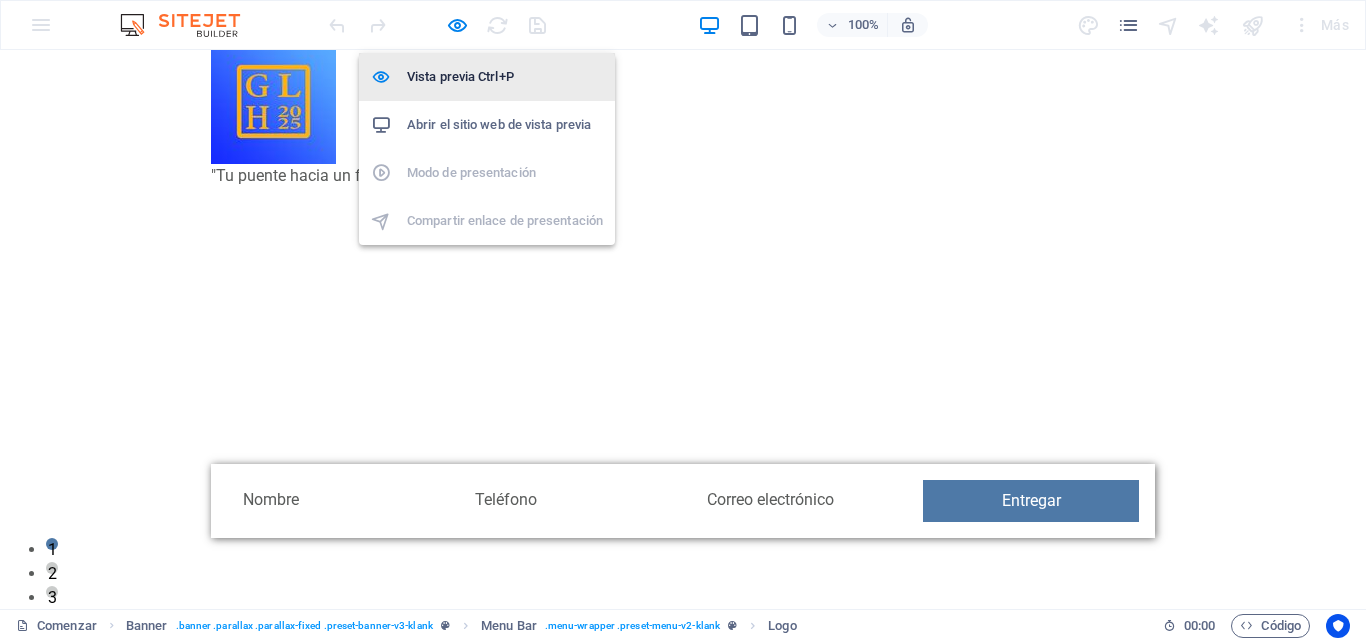 click on "Vista previa Ctrl+P" at bounding box center [505, 77] 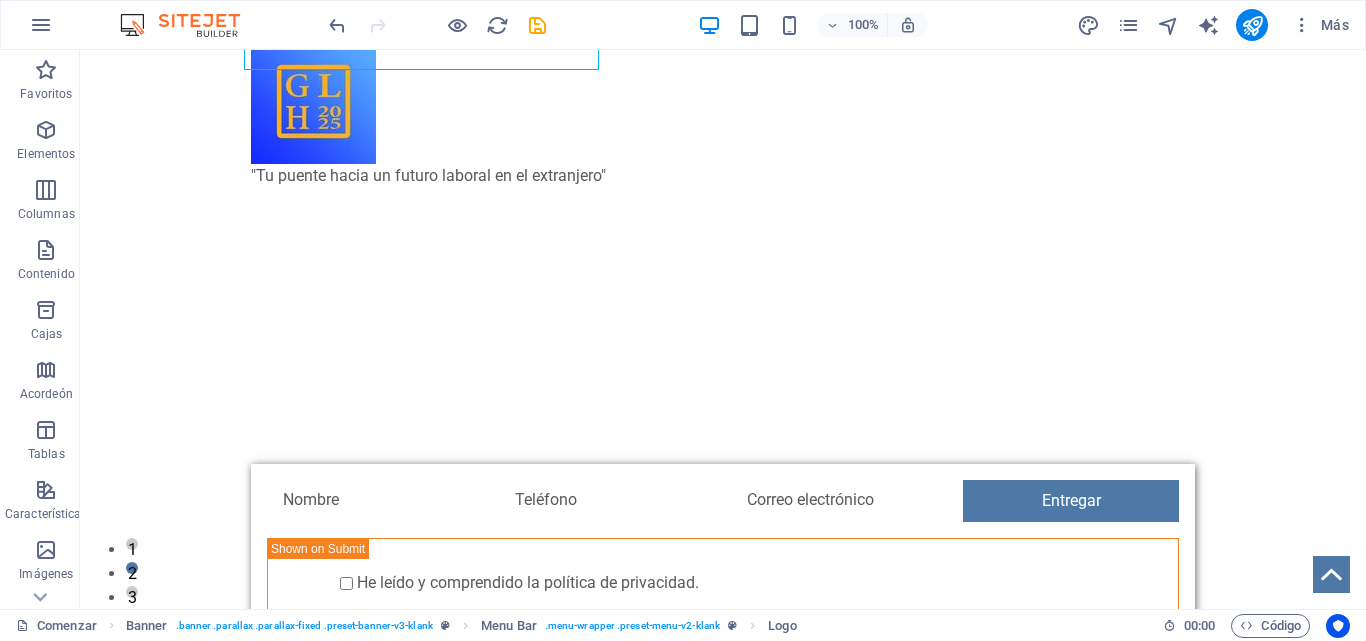 scroll, scrollTop: 145, scrollLeft: 0, axis: vertical 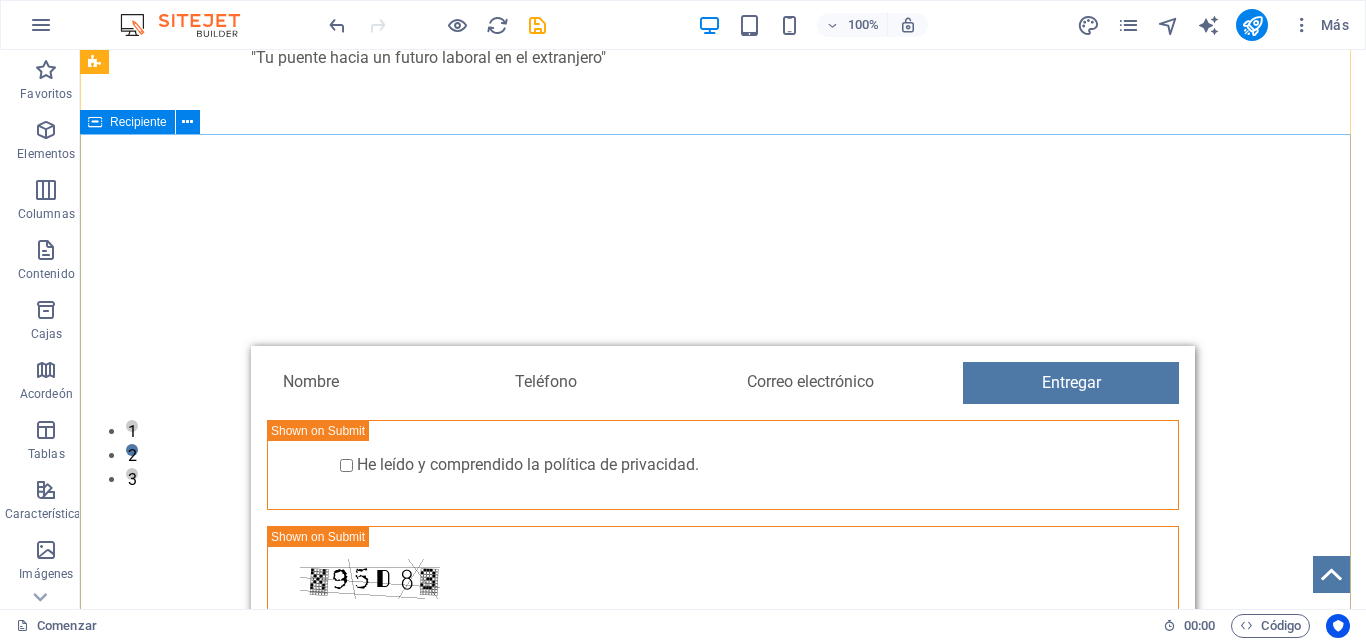 click on "HERRAMIENTA DE LIDERAZGO PROFESIONAL ¡COMIENZA TU PRUEBA GRATUITA DE 10 DÍAS! ¡REGÍSTRATE AHORA! Entregar   He leído y comprendido la política de privacidad. ¿Ilegible? Cargar nuevo" at bounding box center [723, 464] 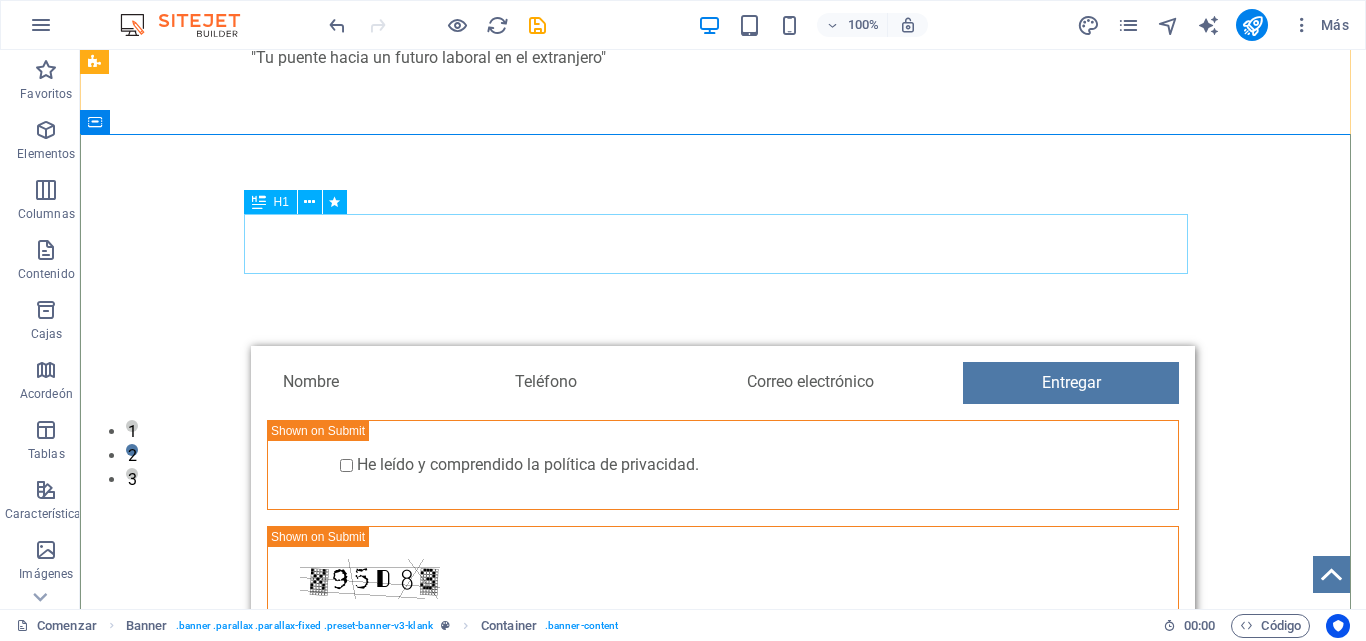 click on "HERRAMIENTA DE LIDERAZGO PROFESIONAL" at bounding box center (723, 244) 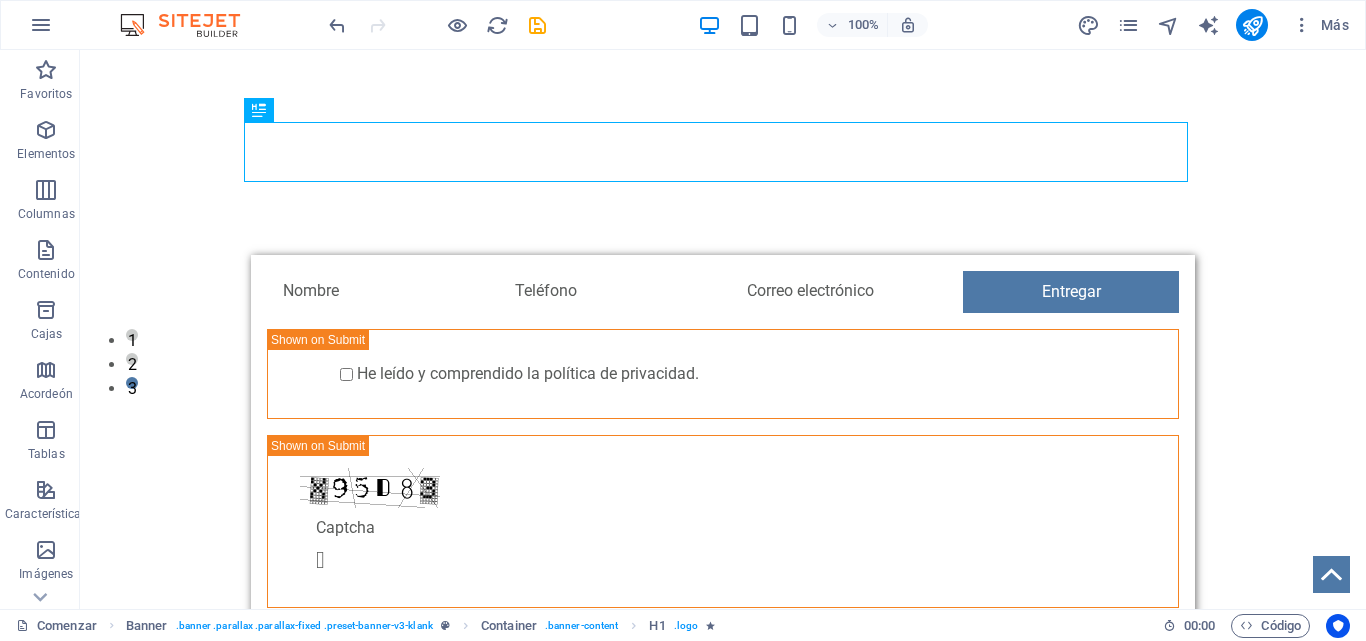 scroll, scrollTop: 237, scrollLeft: 0, axis: vertical 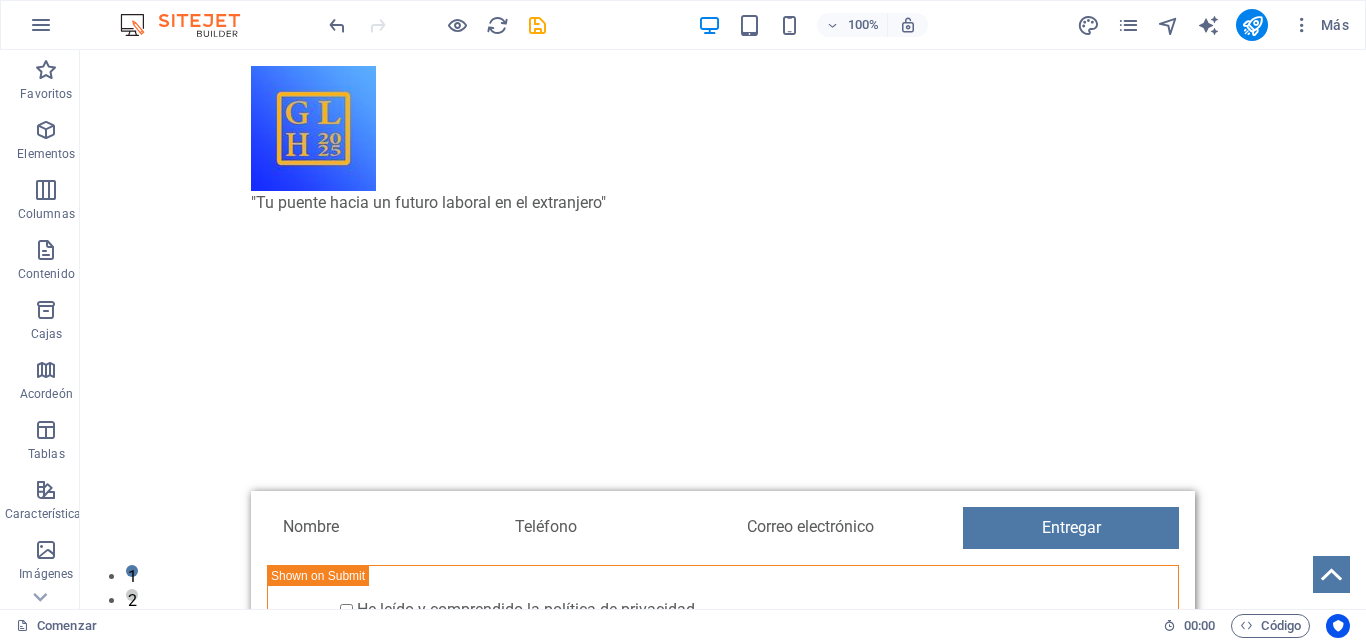 drag, startPoint x: 1365, startPoint y: 125, endPoint x: 1445, endPoint y: 77, distance: 93.29523 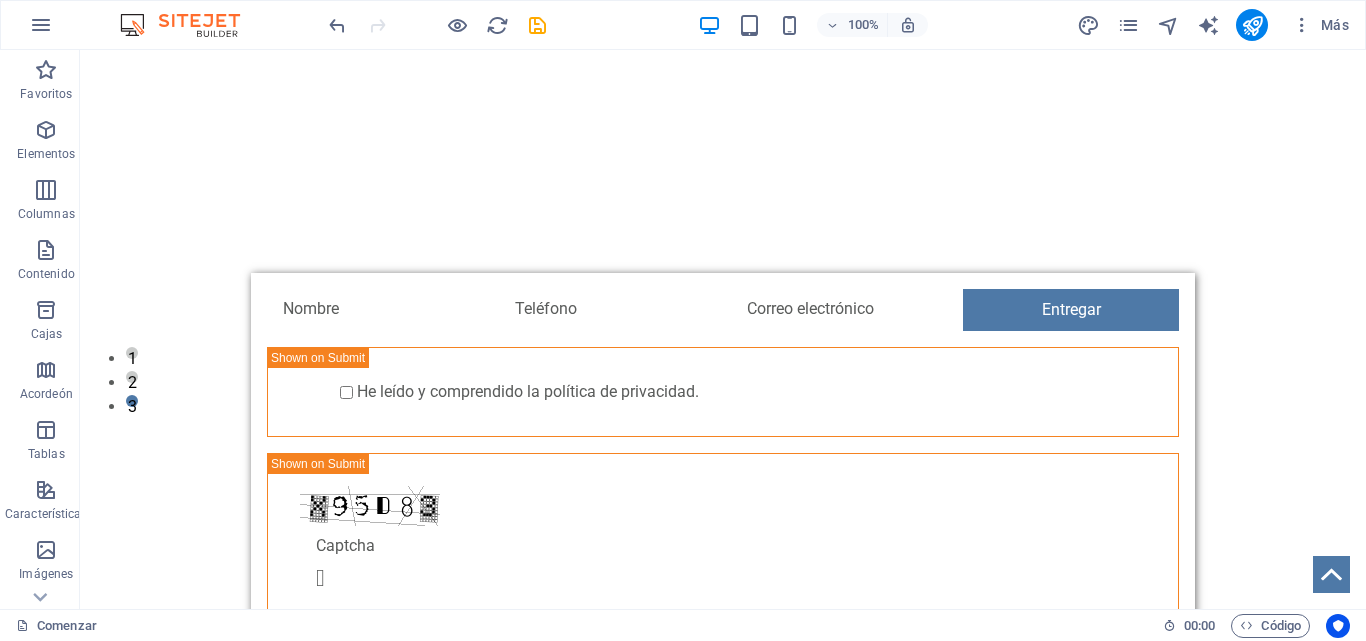 scroll, scrollTop: 0, scrollLeft: 0, axis: both 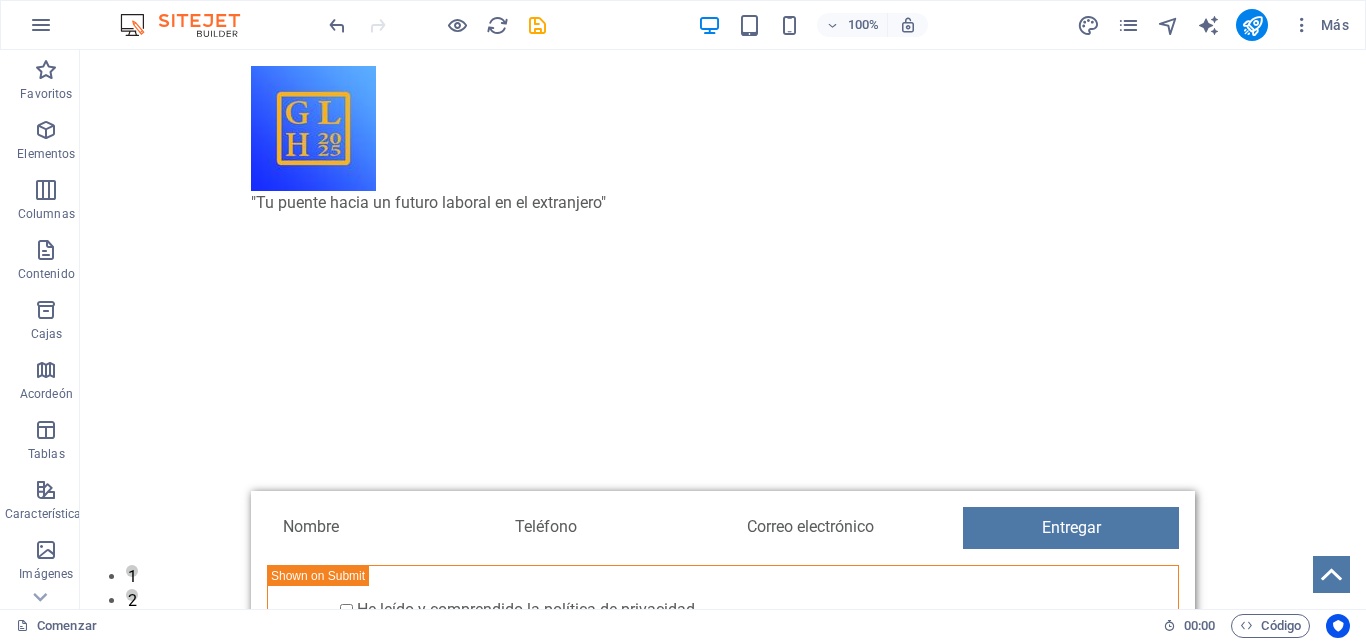drag, startPoint x: 1362, startPoint y: 114, endPoint x: 1445, endPoint y: 79, distance: 90.07774 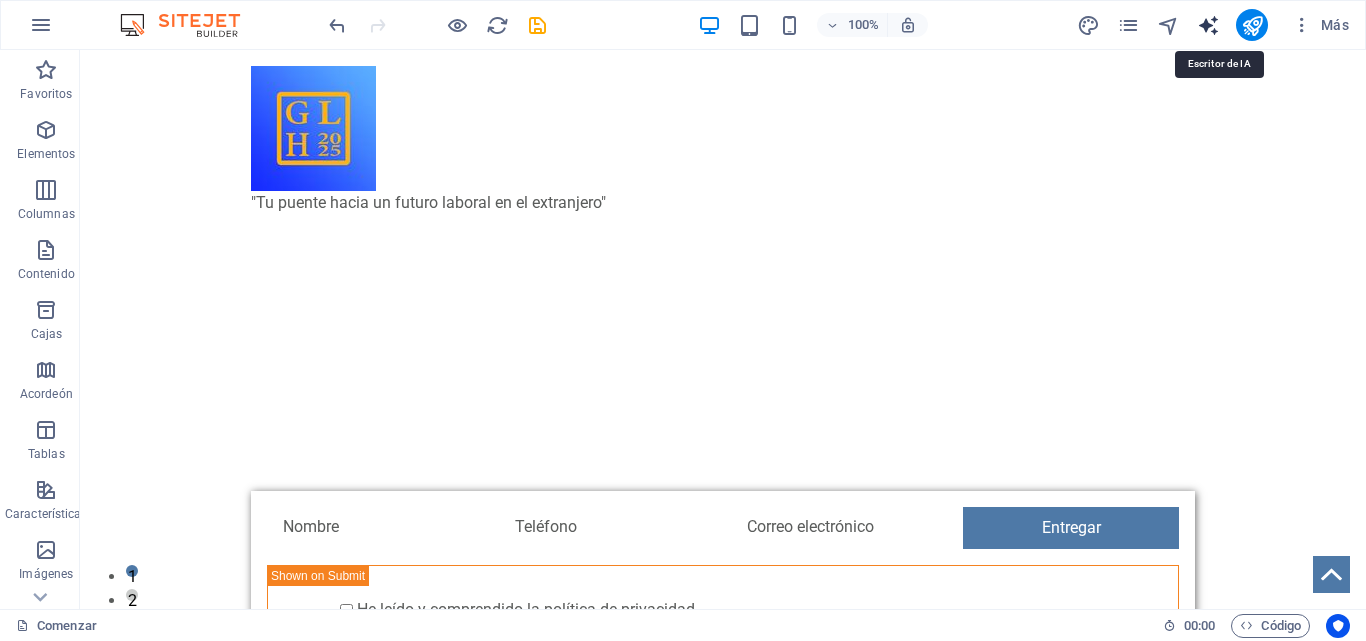 click at bounding box center [1208, 25] 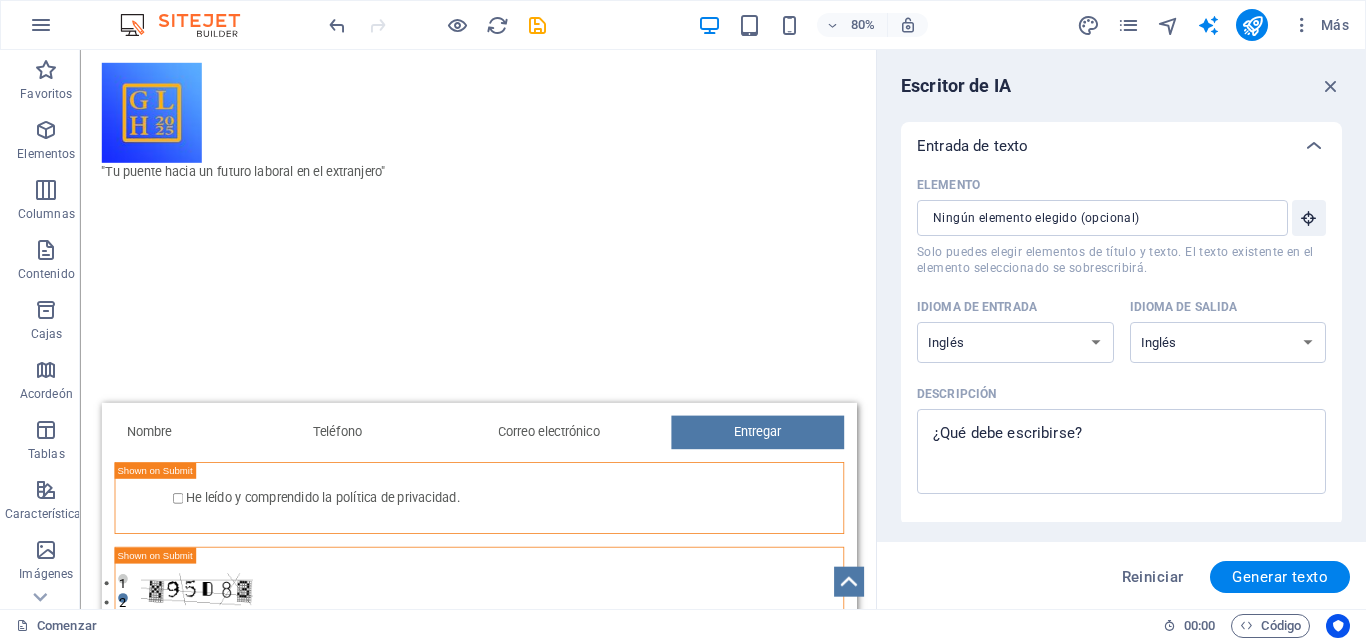 click on "Solo puedes elegir elementos de título y texto. El texto existente en el elemento seleccionado se sobrescribirá." at bounding box center (1115, 260) 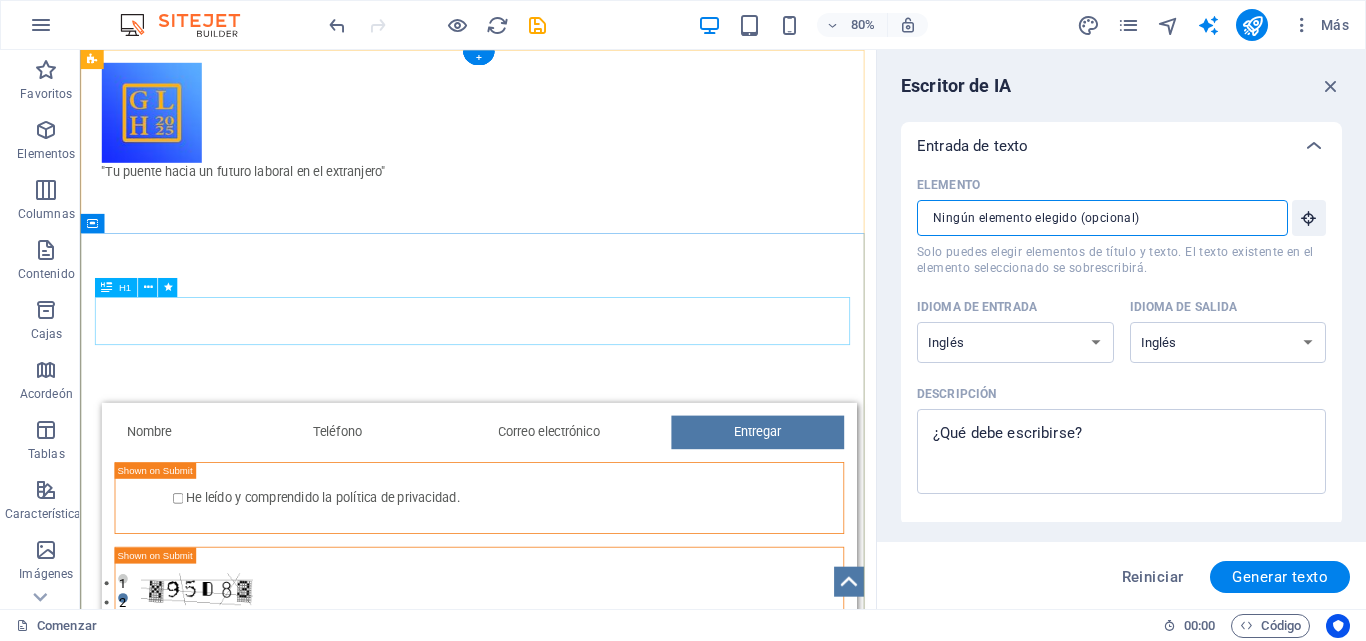 click on "HERRAMIENTA DE LIDERAZGO PROFESIONAL" at bounding box center (578, 389) 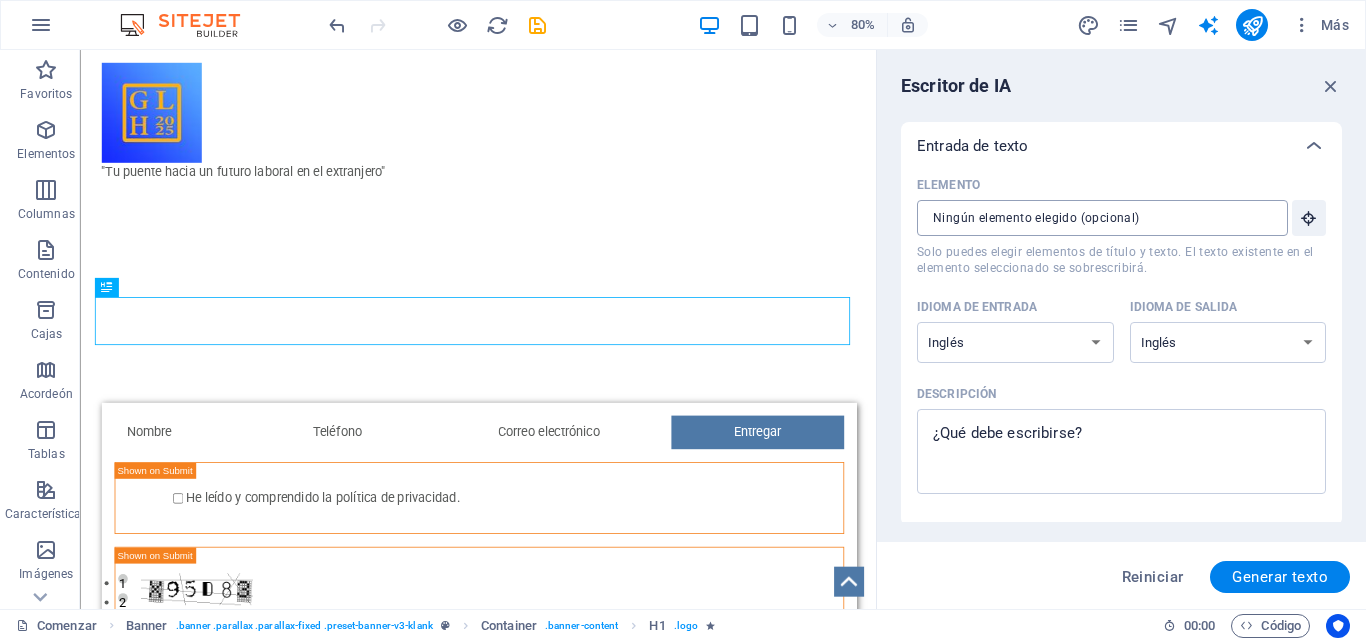 click on "Elemento ​ Solo puedes elegir elementos de título y texto. El texto existente en el elemento seleccionado se sobrescribirá." at bounding box center [1095, 218] 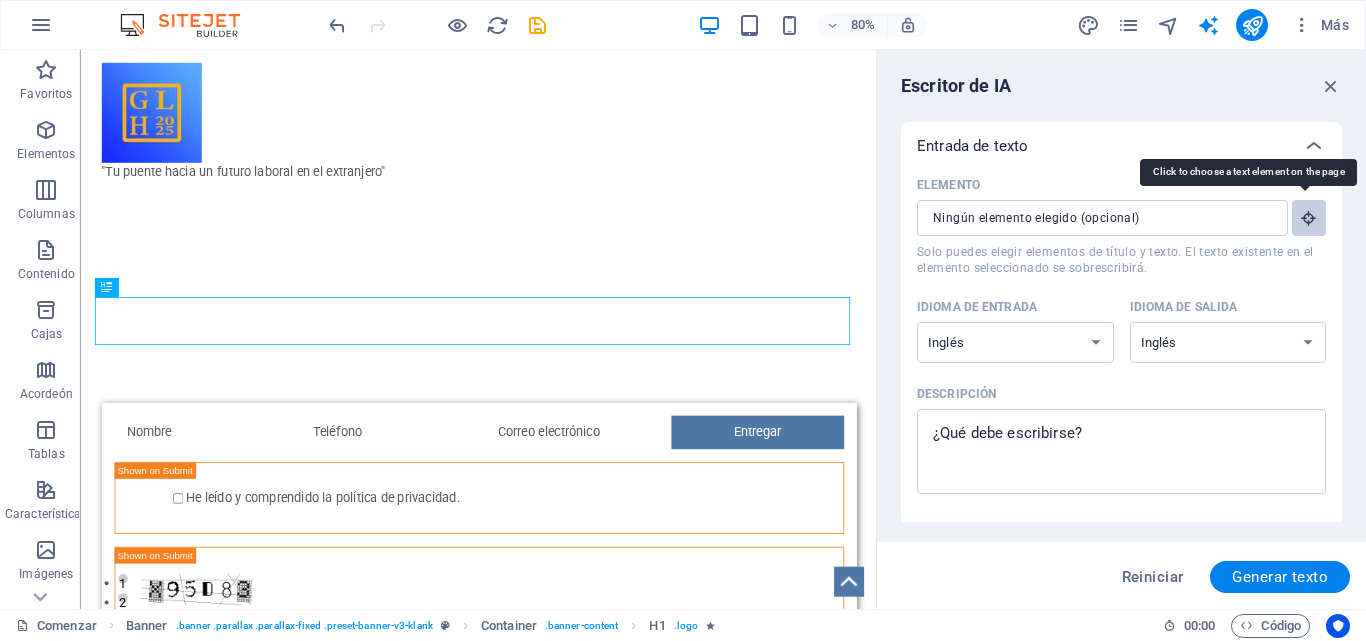 click at bounding box center (1309, 218) 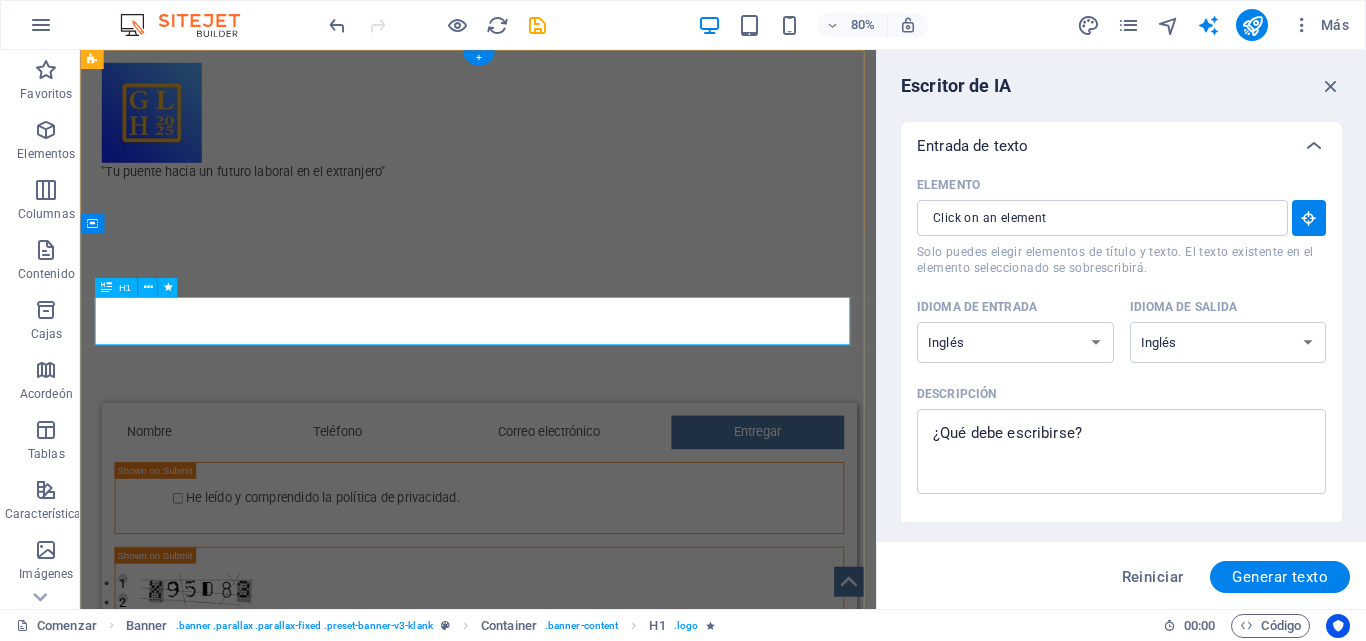 click on "HERRAMIENTA DE LIDERAZGO PROFESIONAL" at bounding box center (578, 389) 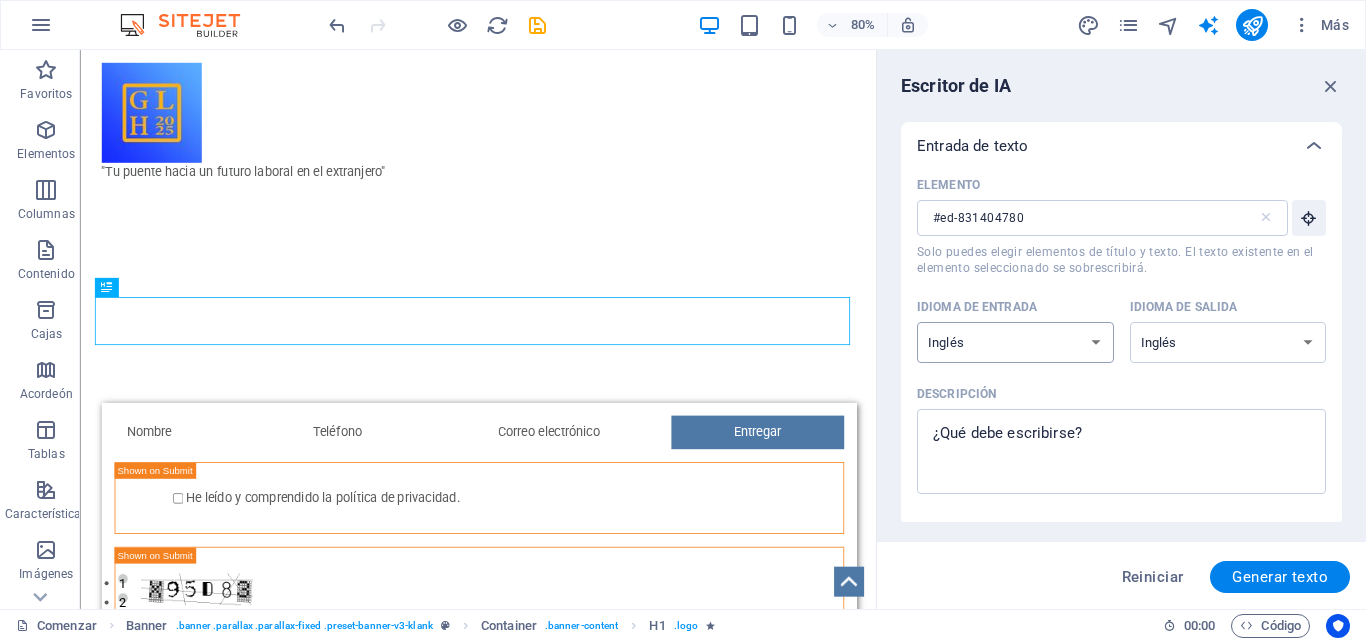 click on "albanés árabe armenio Awadhi azerbaiyano baskir vasco bielorruso bengalí Bhojpuri bosnio portugués brasileño búlgaro Cantonés (Yue) catalán Chhattisgarhi Chino croata checo danés Dogri Holandés Inglés estonio feroés finlandés Francés gallego georgiano Alemán Griego Gujarati Haryanvi hindi húngaro indonesio irlandés italiano japonés javanés Canarés Cachemira kazajo Konkani coreano Kirguistán letón lituano macedónio Maithili malayo maltés mandarín chino mandarín Maratí Marwari Min Nan Moldavo mongol montenegrino Nepalí noruego Oriya Pastún Persa (farsi) Polaco portugués punjabi Rajastán rumano ruso Sanskrit Santali serbio Sindhi Cingalés eslovaco esloveno esloveno Español ucranio Urdu uzbeko vietnamita galés Wu" at bounding box center (1015, 342) 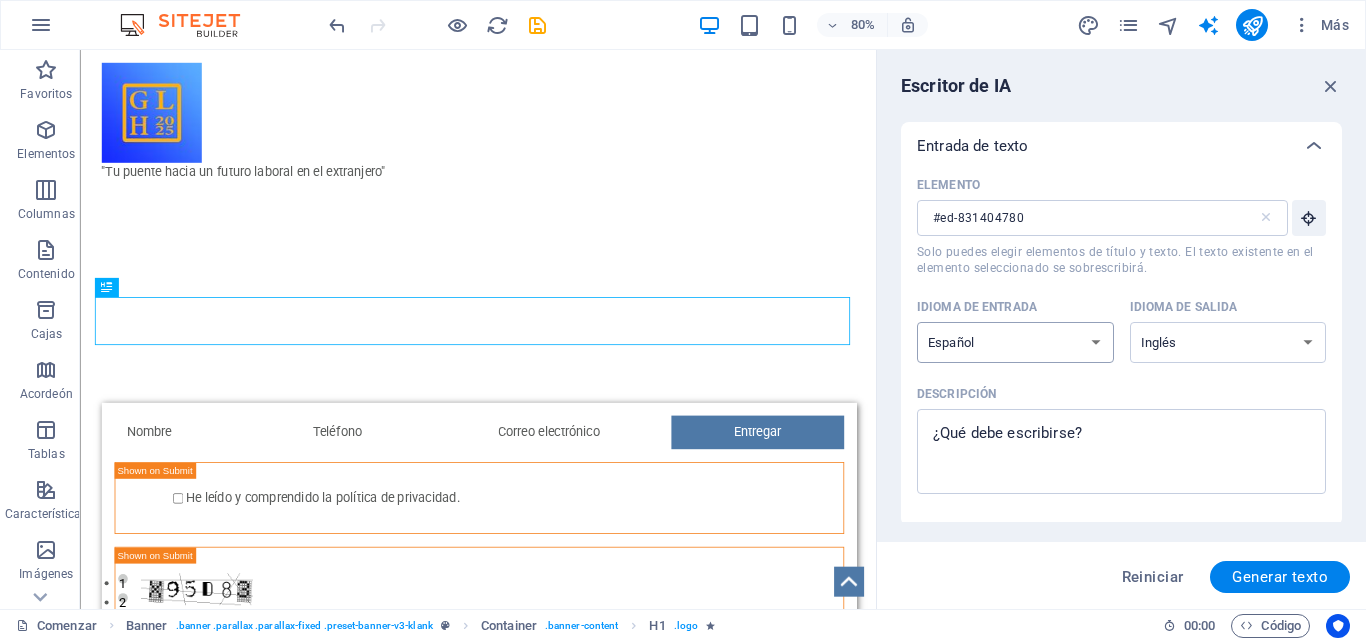 click on "albanés árabe armenio Awadhi azerbaiyano baskir vasco bielorruso bengalí Bhojpuri bosnio portugués brasileño búlgaro Cantonés (Yue) catalán Chhattisgarhi Chino croata checo danés Dogri Holandés Inglés estonio feroés finlandés Francés gallego georgiano Alemán Griego Gujarati Haryanvi hindi húngaro indonesio irlandés italiano japonés javanés Canarés Cachemira kazajo Konkani coreano Kirguistán letón lituano macedónio Maithili malayo maltés mandarín chino mandarín Maratí Marwari Min Nan Moldavo mongol montenegrino Nepalí noruego Oriya Pastún Persa (farsi) Polaco portugués punjabi Rajastán rumano ruso Sanskrit Santali serbio Sindhi Cingalés eslovaco esloveno esloveno Español ucranio Urdu uzbeko vietnamita galés Wu" at bounding box center (1015, 342) 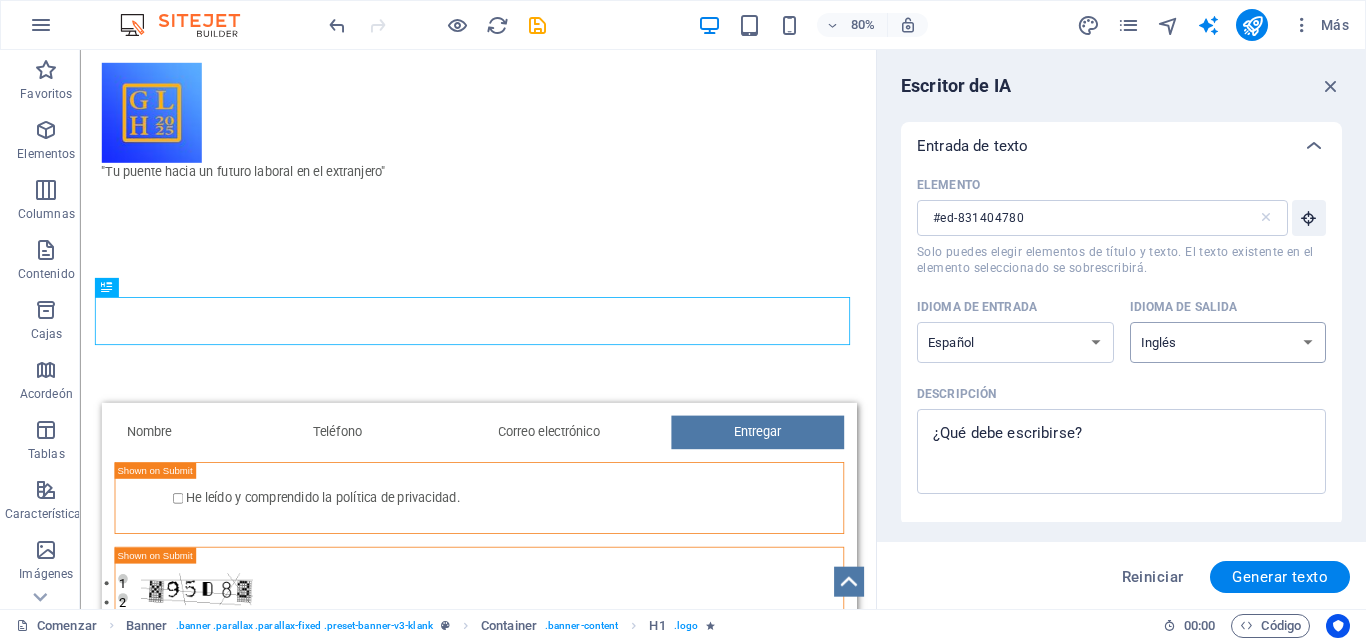 click on "albanés árabe armenio Awadhi azerbaiyano baskir vasco bielorruso bengalí Bhojpuri bosnio portugués brasileño búlgaro Cantonés (Yue) catalán Chhattisgarhi Chino croata checo danés Dogri Holandés Inglés estonio feroés finlandés Francés gallego georgiano Alemán Griego Gujarati Haryanvi hindi húngaro indonesio irlandés italiano japonés javanés Canarés Cachemira kazajo Konkani coreano Kirguistán letón lituano macedónio Maithili malayo maltés mandarín chino mandarín Maratí Marwari Min Nan Moldavo mongol montenegrino Nepalí noruego Oriya Pastún Persa (farsi) Polaco portugués punjabi Rajastán rumano ruso Sanskrit Santali serbio Sindhi Cingalés eslovaco esloveno esloveno Español ucranio Urdu uzbeko vietnamita galés Wu" at bounding box center [1228, 342] 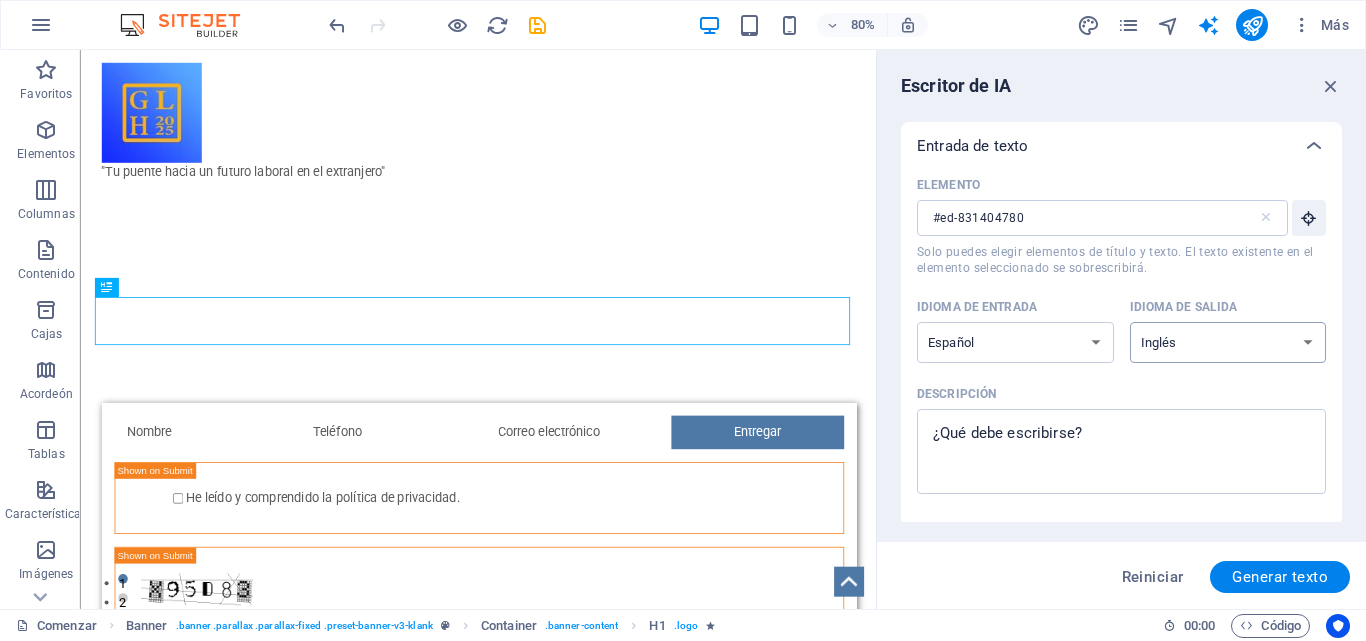 click on "albanés árabe armenio Awadhi azerbaiyano baskir vasco bielorruso bengalí Bhojpuri bosnio portugués brasileño búlgaro Cantonés (Yue) catalán Chhattisgarhi Chino croata checo danés Dogri Holandés Inglés estonio feroés finlandés Francés gallego georgiano Alemán Griego Gujarati Haryanvi hindi húngaro indonesio irlandés italiano japonés javanés Canarés Cachemira kazajo Konkani coreano Kirguistán letón lituano macedónio Maithili malayo maltés mandarín chino mandarín Maratí Marwari Min Nan Moldavo mongol montenegrino Nepalí noruego Oriya Pastún Persa (farsi) Polaco portugués punjabi Rajastán rumano ruso Sanskrit Santali serbio Sindhi Cingalés eslovaco esloveno esloveno Español ucranio Urdu uzbeko vietnamita galés Wu" at bounding box center [1228, 342] 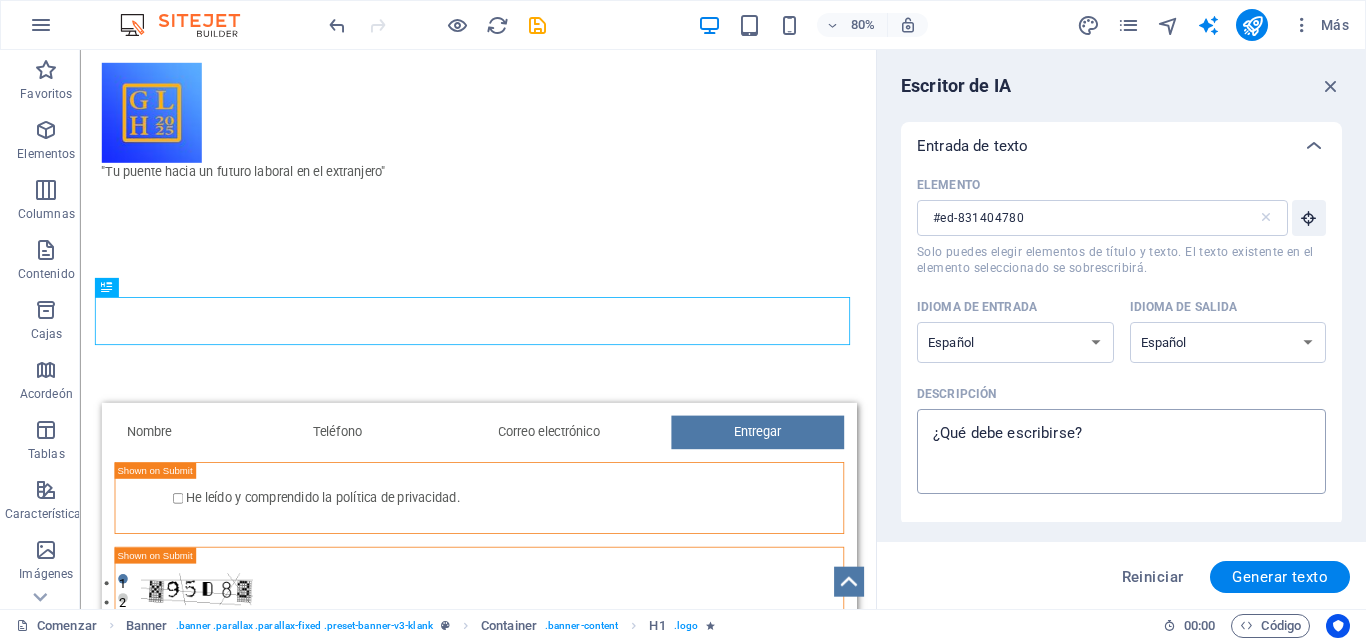 click on "Descripción x ​" at bounding box center [1121, 451] 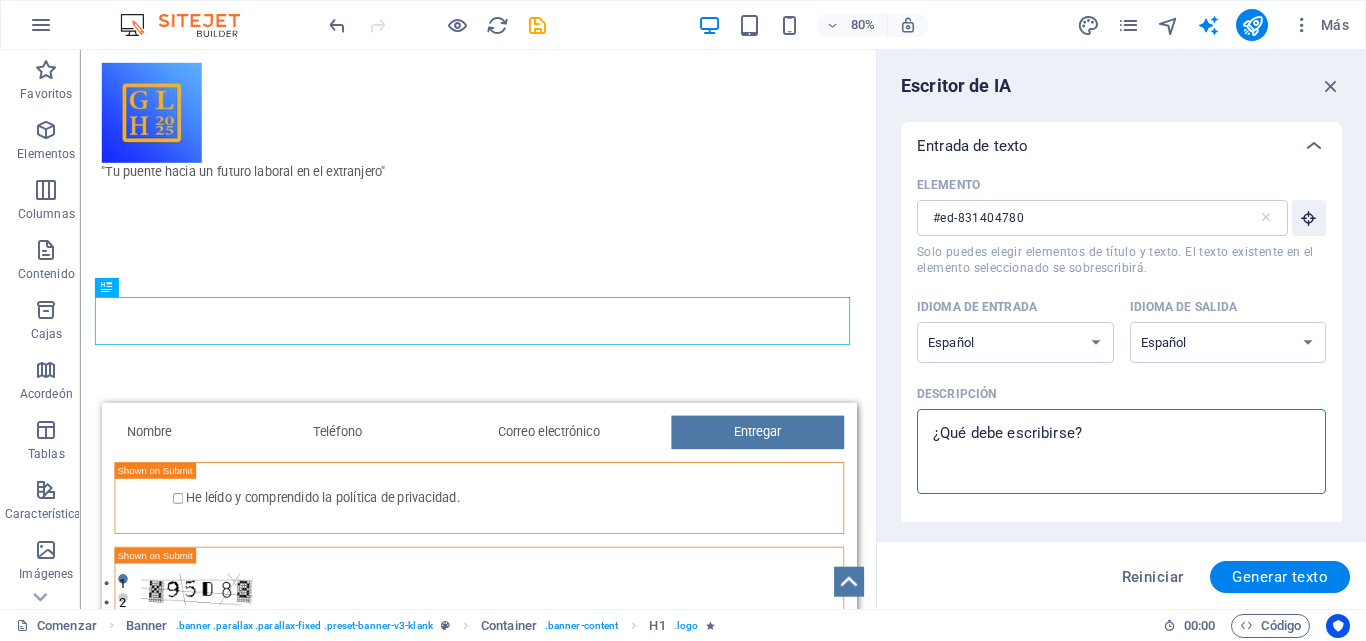 click on "Descripción x ​" at bounding box center (1121, 451) 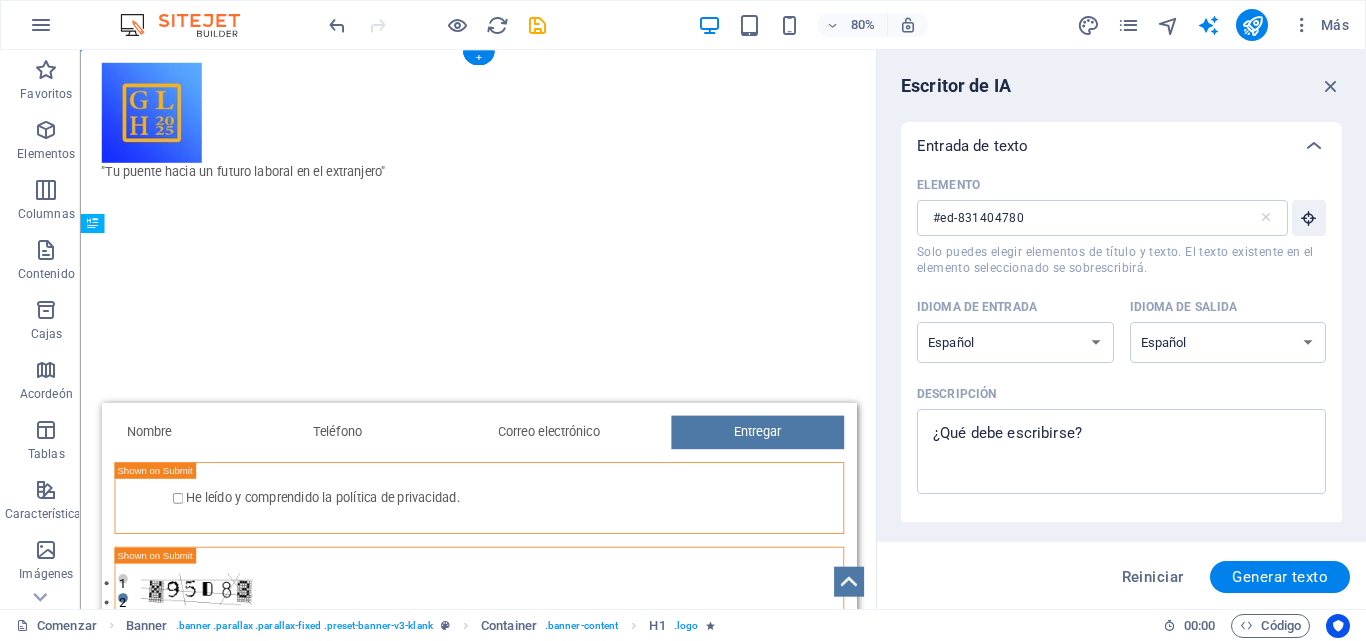 drag, startPoint x: 1021, startPoint y: 411, endPoint x: 995, endPoint y: 438, distance: 37.48333 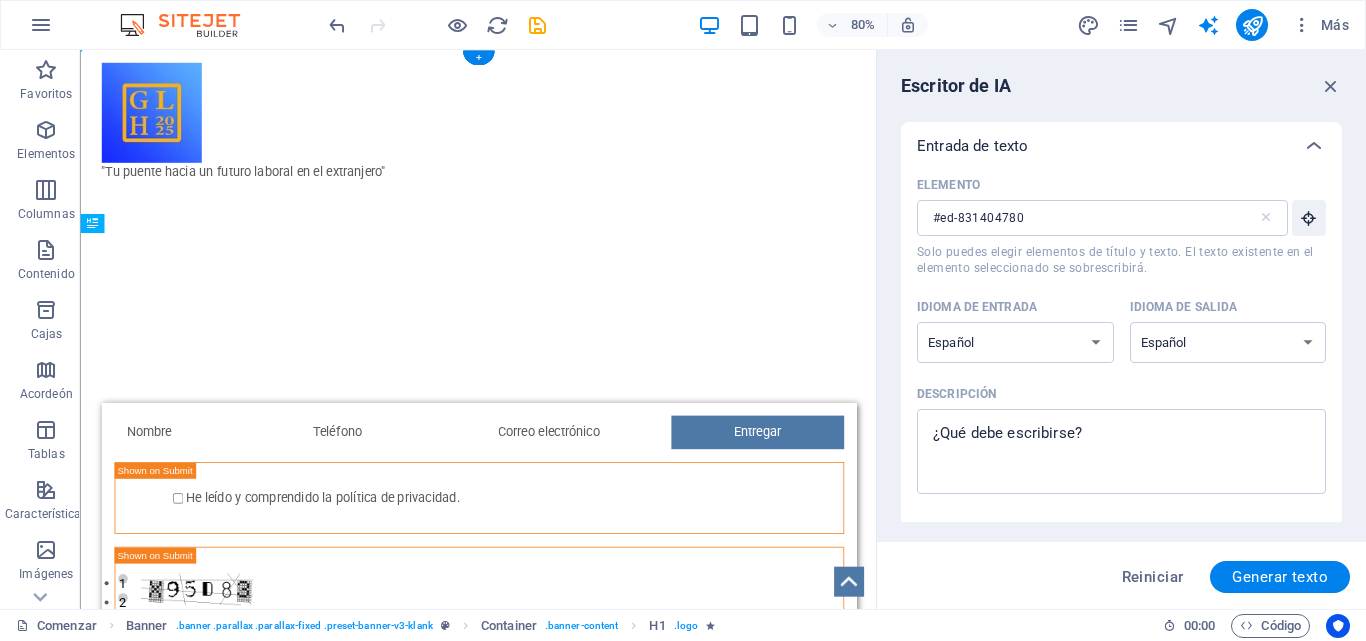 drag, startPoint x: 868, startPoint y: 436, endPoint x: 848, endPoint y: 377, distance: 62.297672 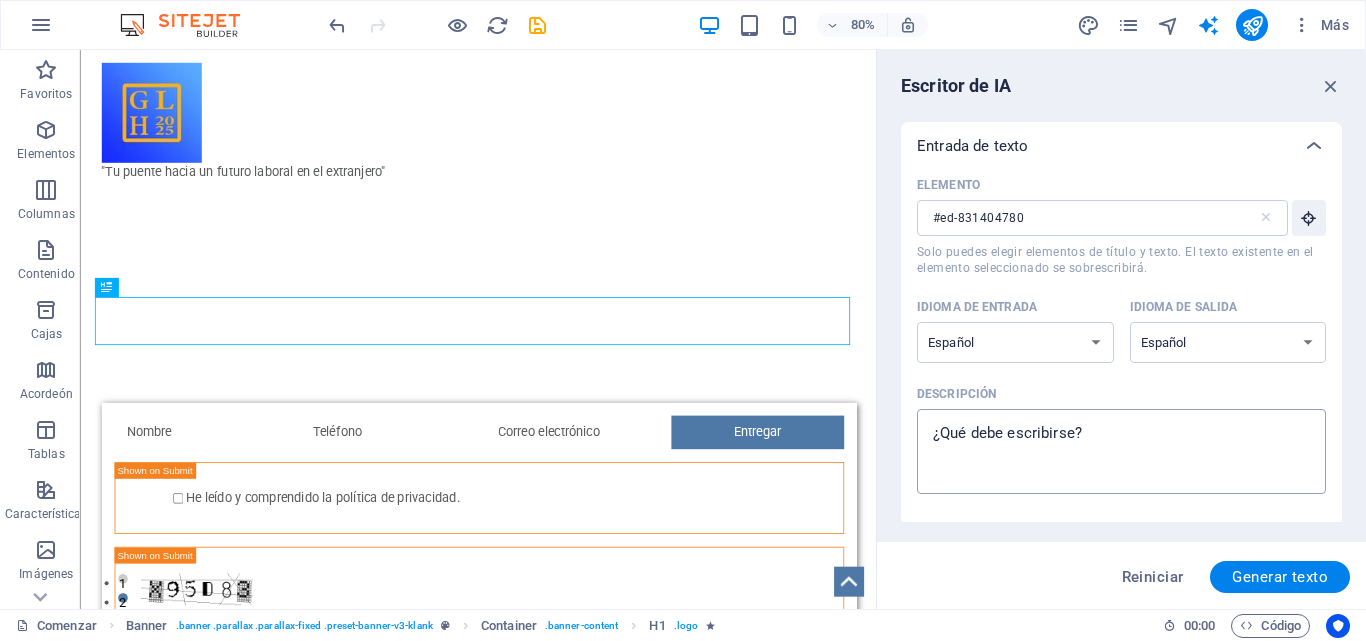 click on "Descripción x ​" at bounding box center (1121, 451) 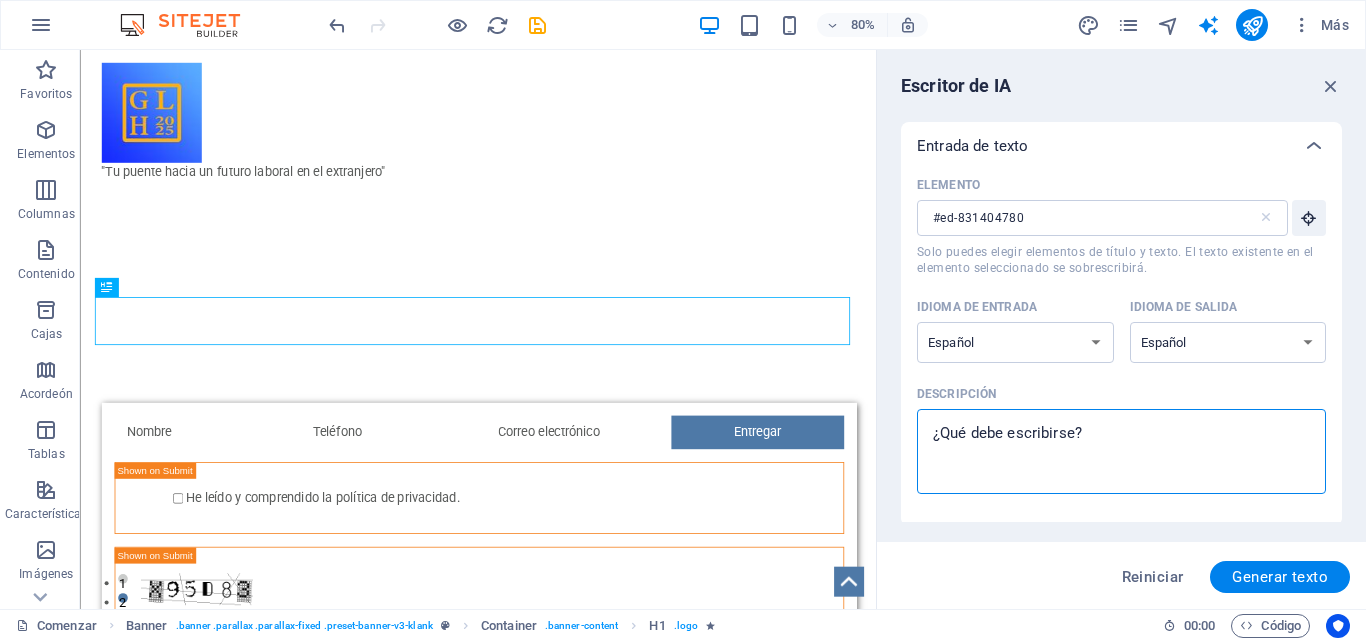 click on "Descripción x ​" at bounding box center [1121, 451] 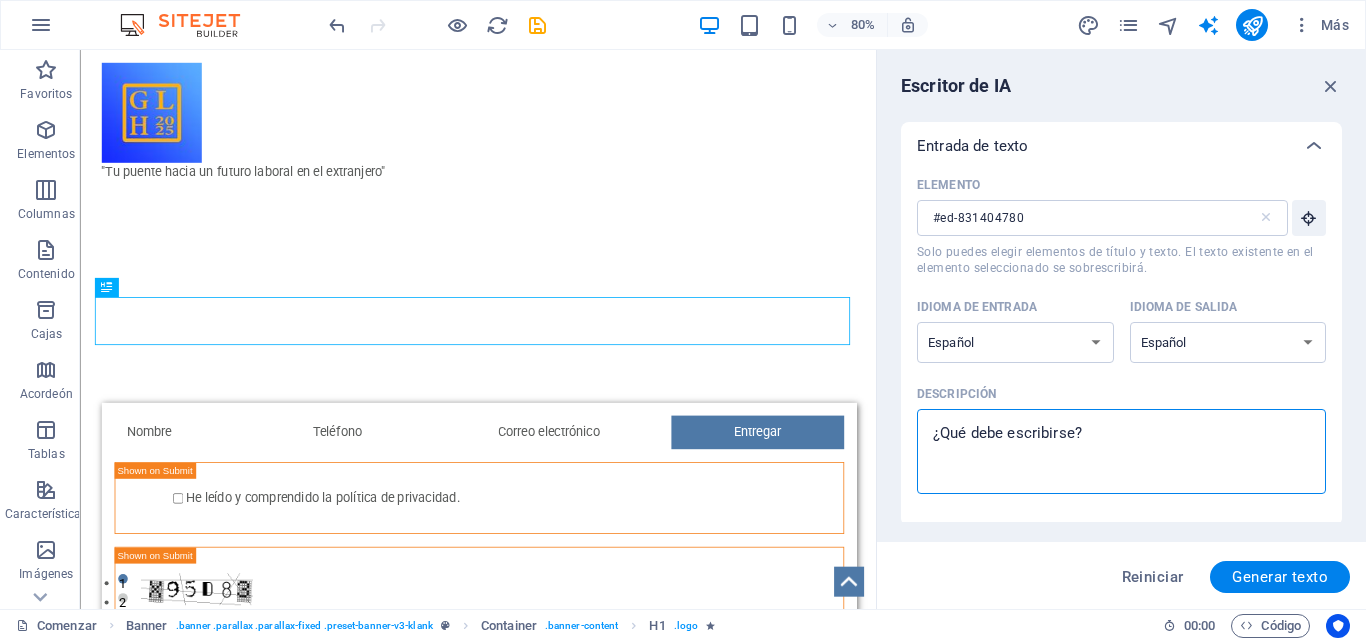 click on "Descripción x ​" at bounding box center [1121, 451] 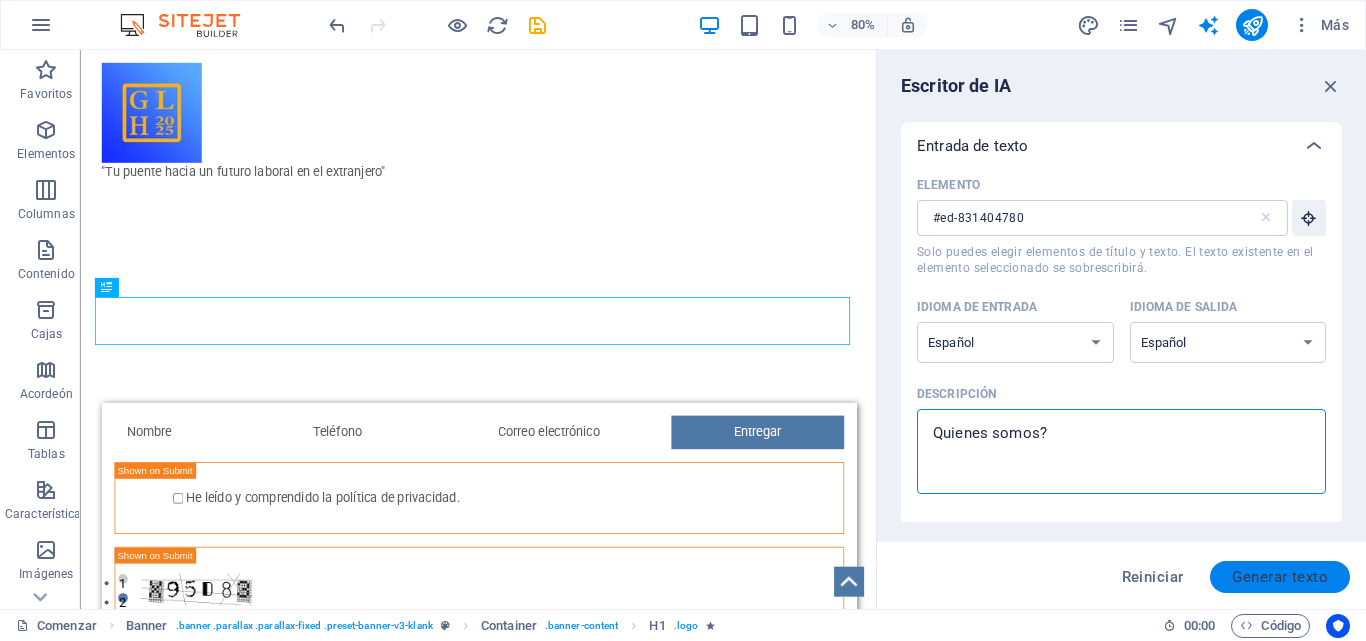 click on "Generar texto" at bounding box center [1280, 577] 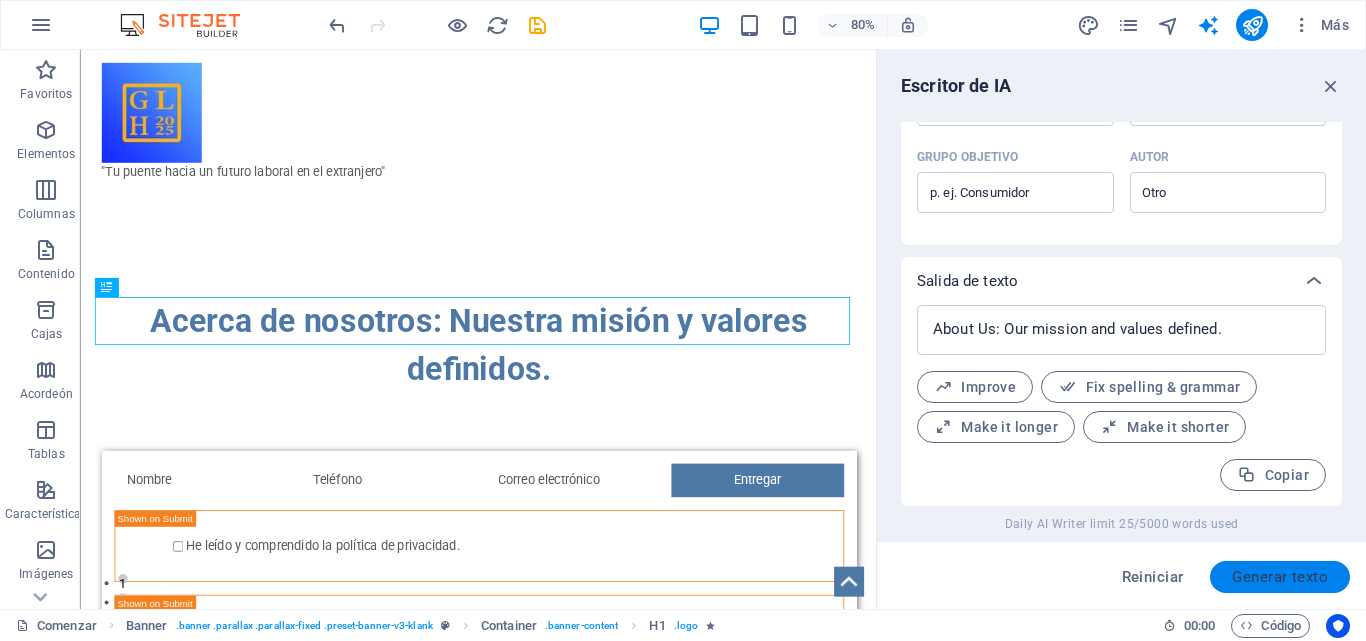 scroll, scrollTop: 619, scrollLeft: 0, axis: vertical 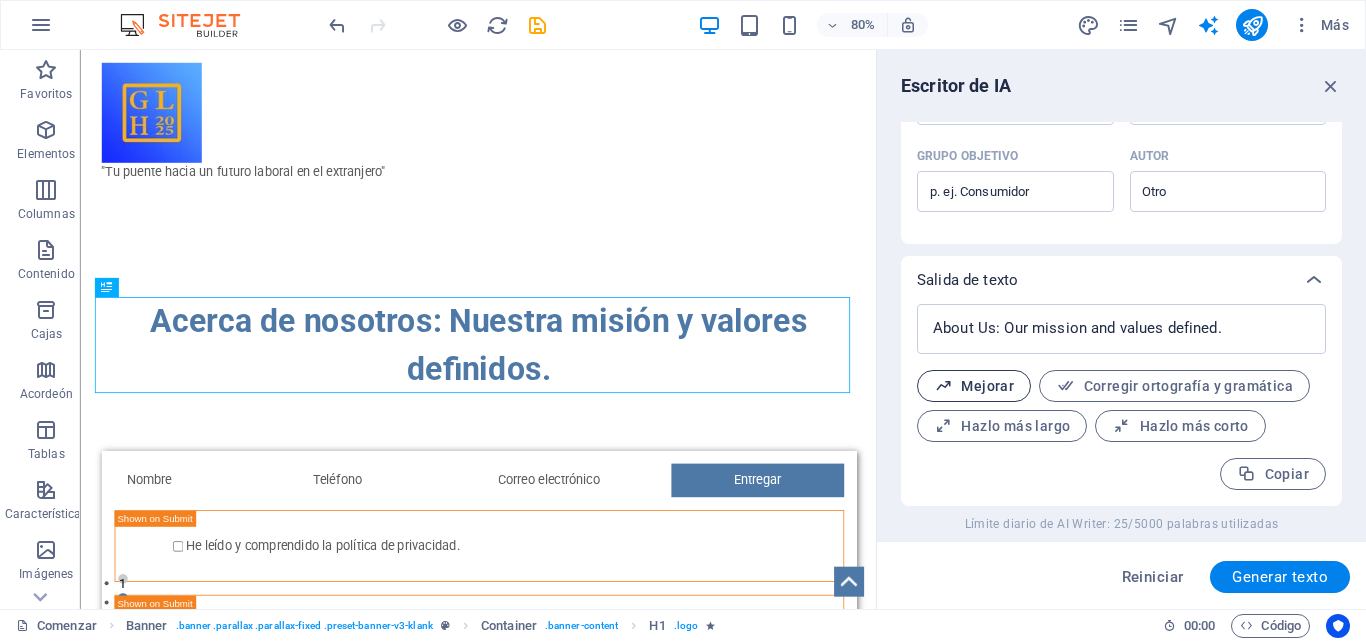 click on "Mejorar" at bounding box center [987, 386] 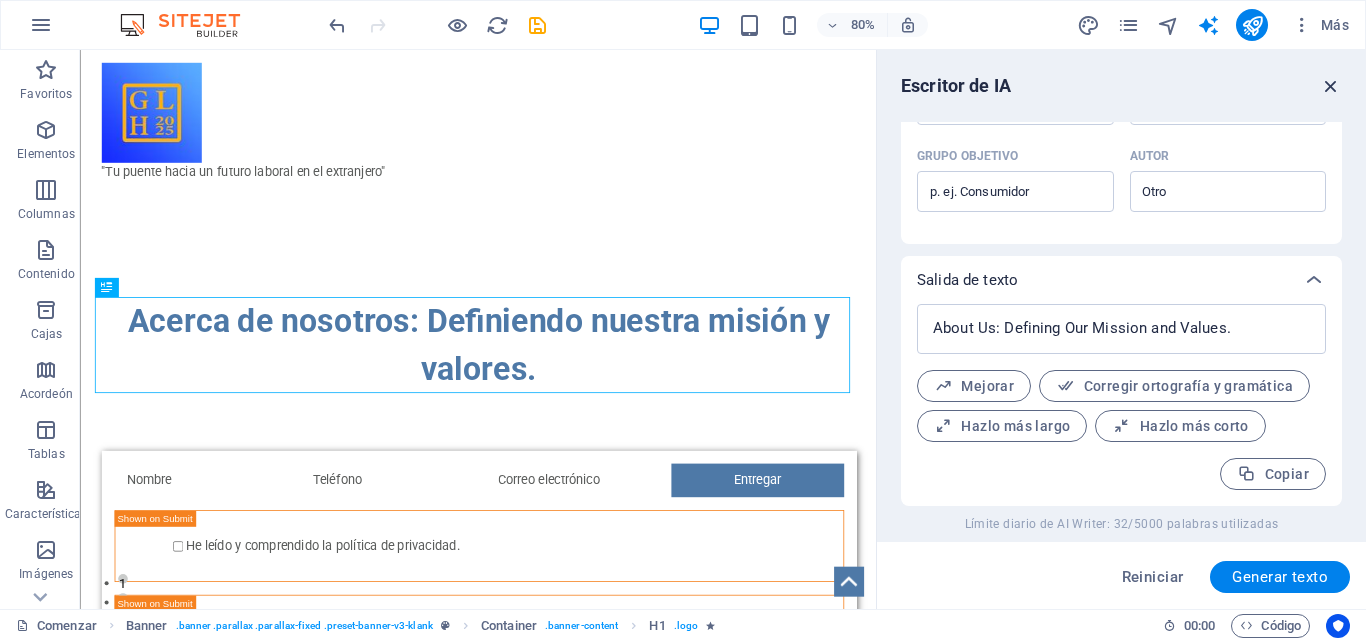 click at bounding box center (1331, 86) 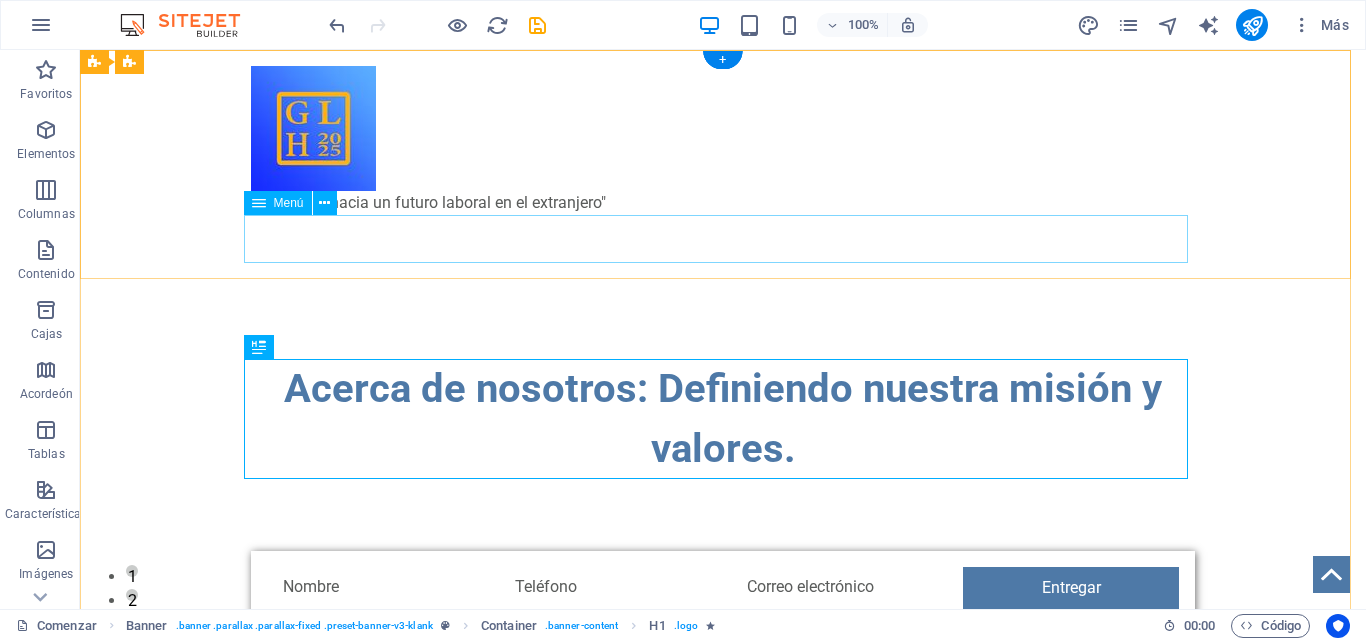 click on "¿Quienes somos? Misión, visión y valores Servicios Preguntas frecuentes (FAQ) Contacto" at bounding box center [723, 239] 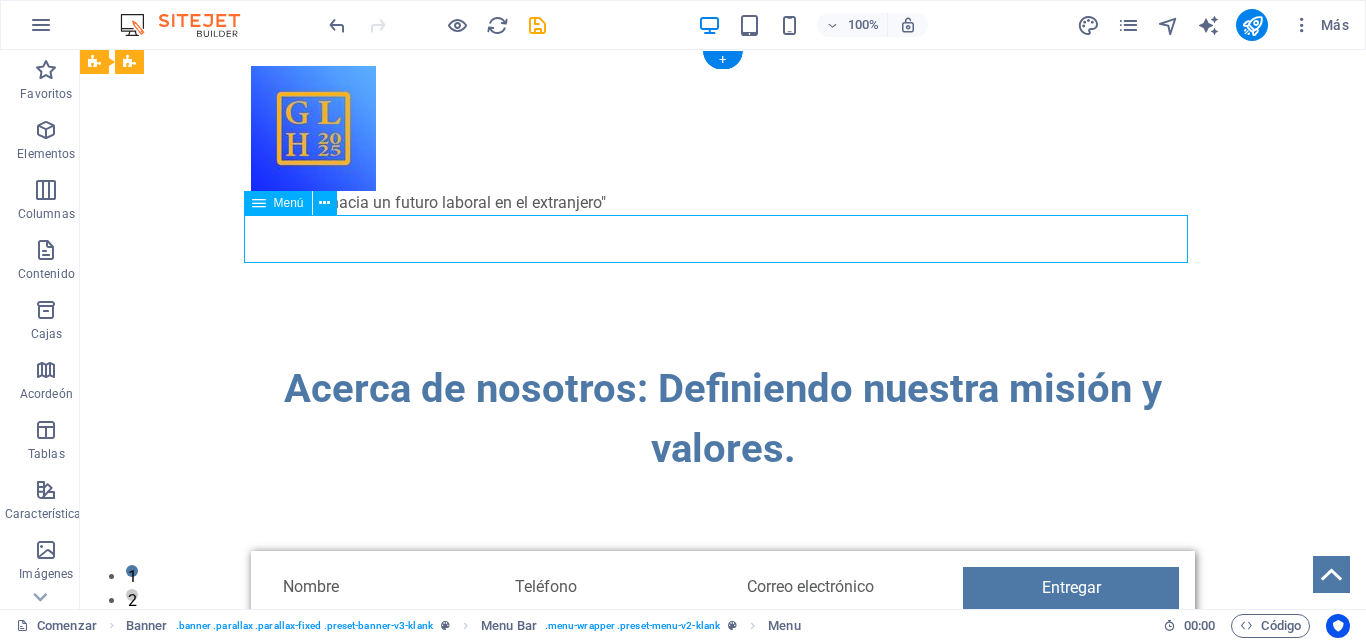 click on "¿Quienes somos? Misión, visión y valores Servicios Preguntas frecuentes (FAQ) Contacto" at bounding box center (723, 239) 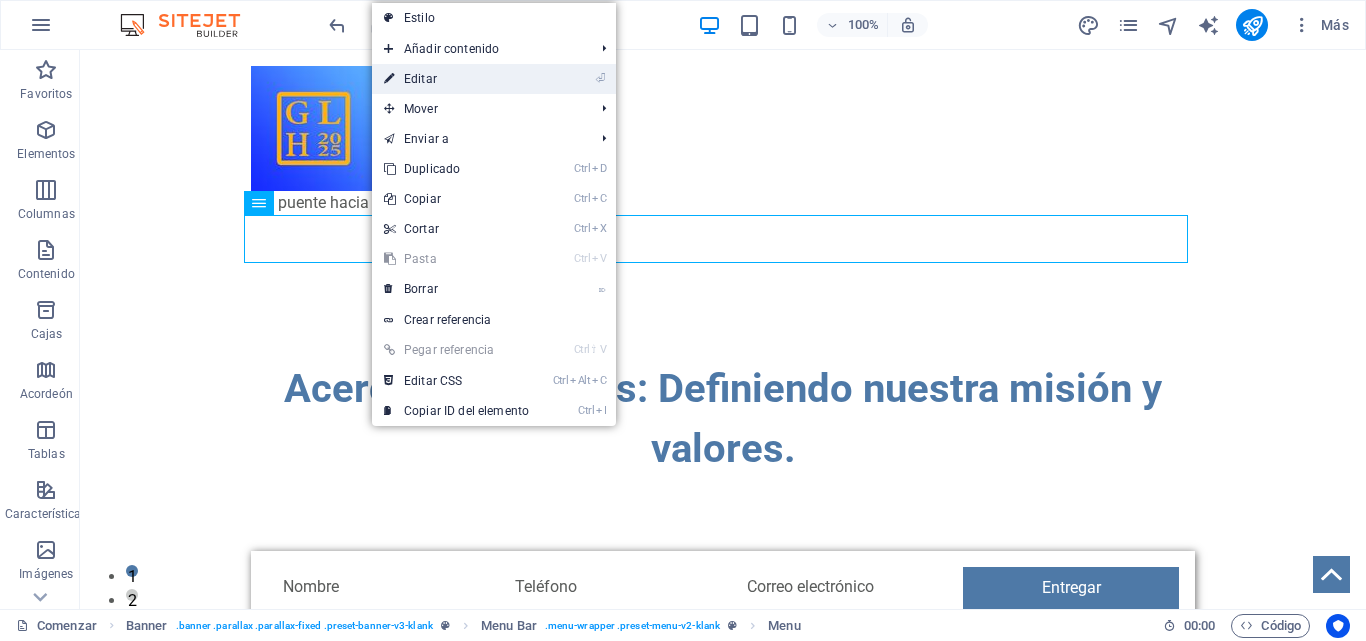 click on "⏎ Editar" at bounding box center (456, 79) 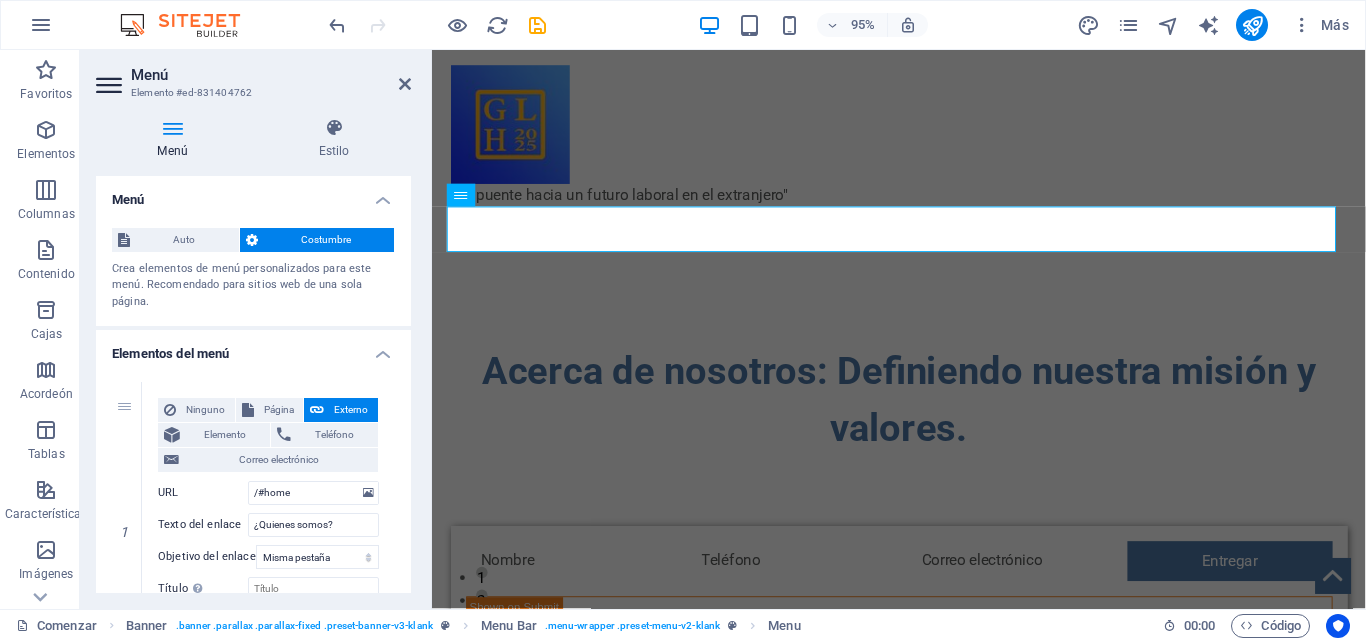 drag, startPoint x: 406, startPoint y: 260, endPoint x: 419, endPoint y: 295, distance: 37.336308 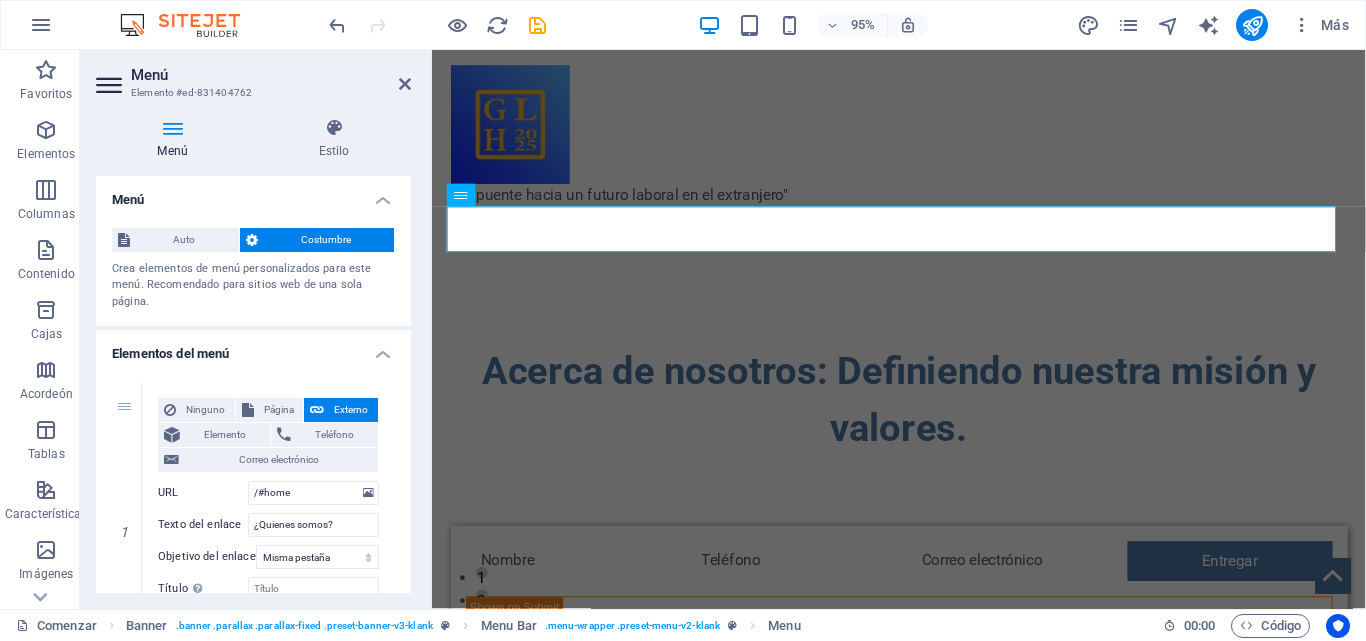 click on "Menú Estilo Menú Auto Costumbre Crea elementos de menú personalizados para este menú. Recomendado para sitios web de una sola página. Administrar páginas Elementos del menú 1 Ninguno Página Externo Elemento Teléfono Correo electrónico Página Comenzar Subpágina Aviso legal Privacidad Elemento
URL /#home Teléfono Correo electrónico Texto del enlace ¿Quienes somos? Objetivo del enlace Nueva pestaña Misma pestaña Cubrir Título La descripción adicional del enlace no debe coincidir con el texto del enlace. El título suele mostrarse como información sobre herramientas al pasar el ratón sobre el elemento. Déjelo en blanco si no está seguro. Relación Establece la  relación de este enlace con el destino del enlace  . Por ejemplo, el valor "nofollow" indica a los motores de búsqueda que no sigan el enlace. Puede dejarse vacío. alternar autor marcador externo ayuda licencia próximo no seguir sin referencia noopener anterior buscar etiqueta Diseño de botones Ninguno 2" at bounding box center (253, 355) 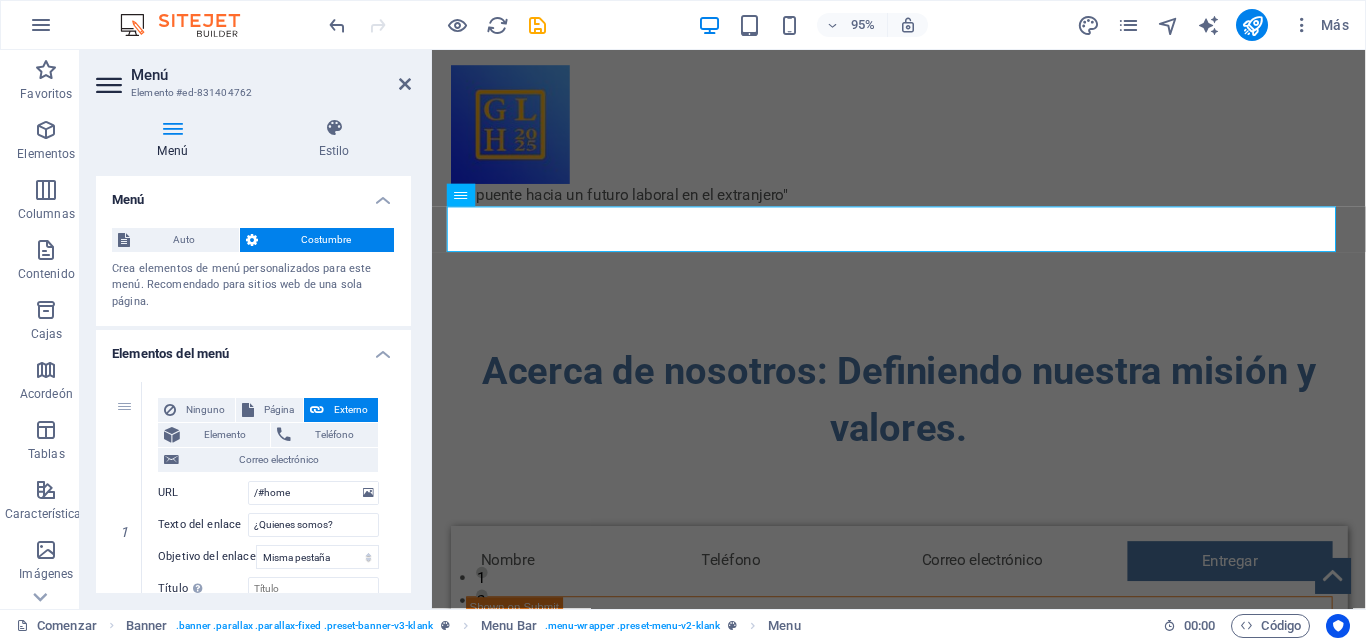drag, startPoint x: 402, startPoint y: 254, endPoint x: 403, endPoint y: 301, distance: 47.010635 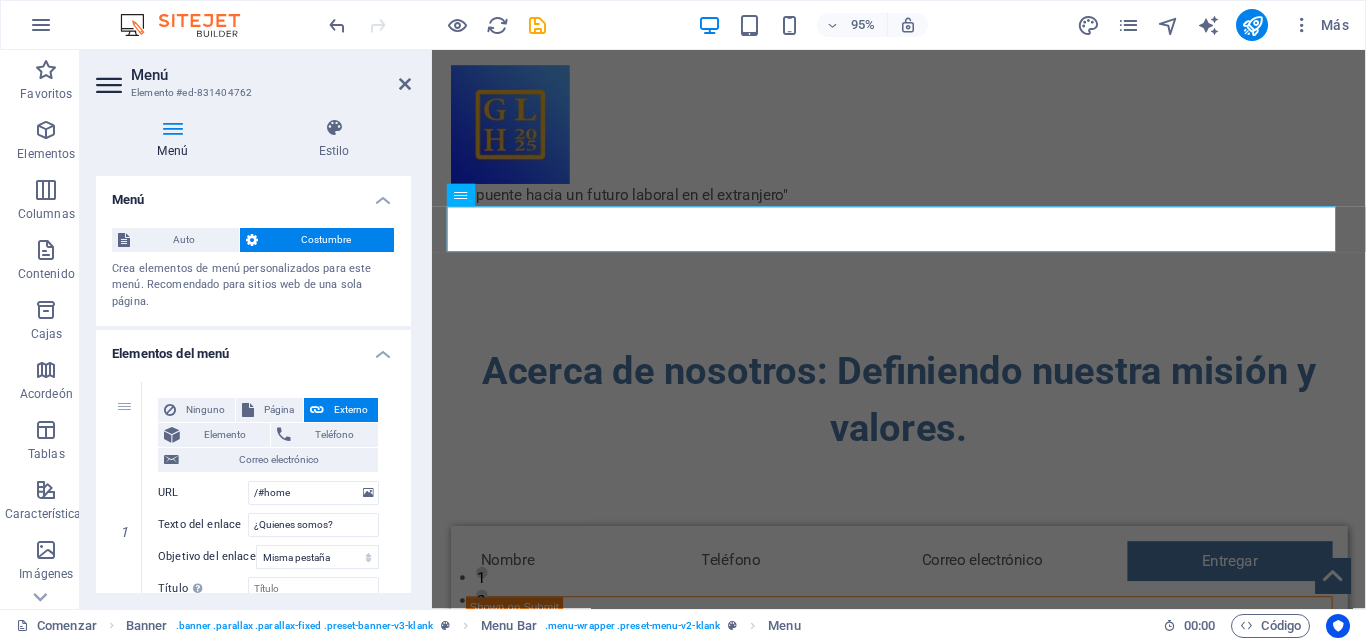 click on "Auto Costumbre Crea elementos de menú personalizados para este menú. Recomendado para sitios web de una sola página. Administrar páginas" at bounding box center [253, 269] 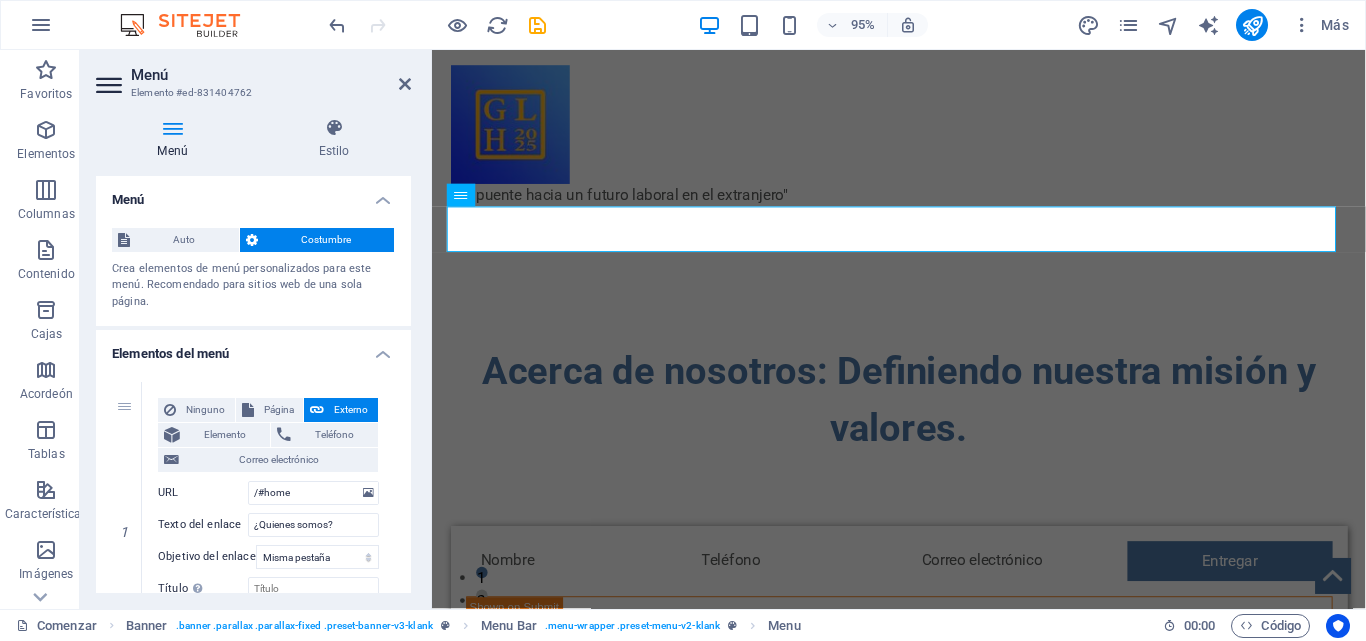 click on "1 Ninguno Página Externo Elemento Teléfono Correo electrónico Página Comenzar Subpágina Aviso legal Privacidad Elemento
URL /#home Teléfono Correo electrónico Texto del enlace ¿Quienes somos? Objetivo del enlace Nueva pestaña Misma pestaña Cubrir Título La descripción adicional del enlace no debe coincidir con el texto del enlace. El título suele mostrarse como información sobre herramientas al pasar el ratón sobre el elemento. Déjelo en blanco si no está seguro. Relación Establece la  relación de este enlace con el destino del enlace  . Por ejemplo, el valor "nofollow" indica a los motores de búsqueda que no sigan el enlace. Puede dejarse vacío. alternar autor marcador externo ayuda licencia próximo no seguir sin referencia noopener anterior buscar etiqueta Diseño de botones Ninguno Por defecto Primario Secundario 2 Ninguno Página Externo Elemento Teléfono Correo electrónico Página Comenzar Subpágina Aviso legal Privacidad Elemento
3" at bounding box center (253, 1131) 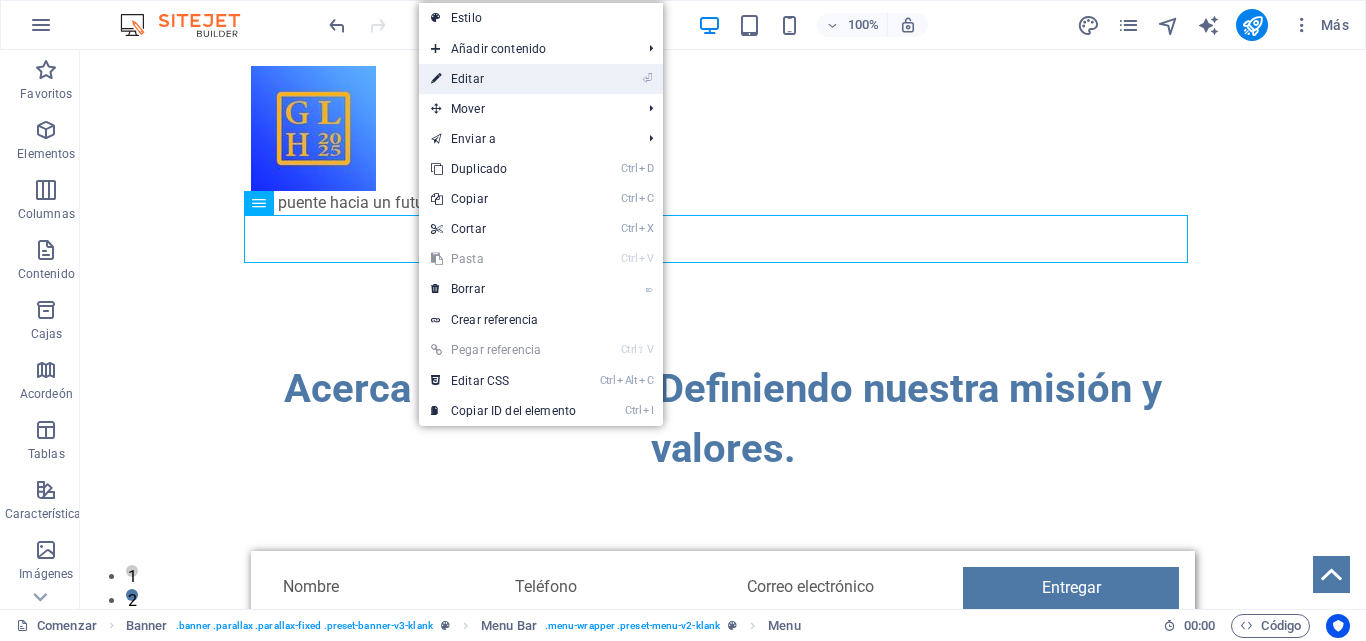 click on "⏎ Editar" at bounding box center (503, 79) 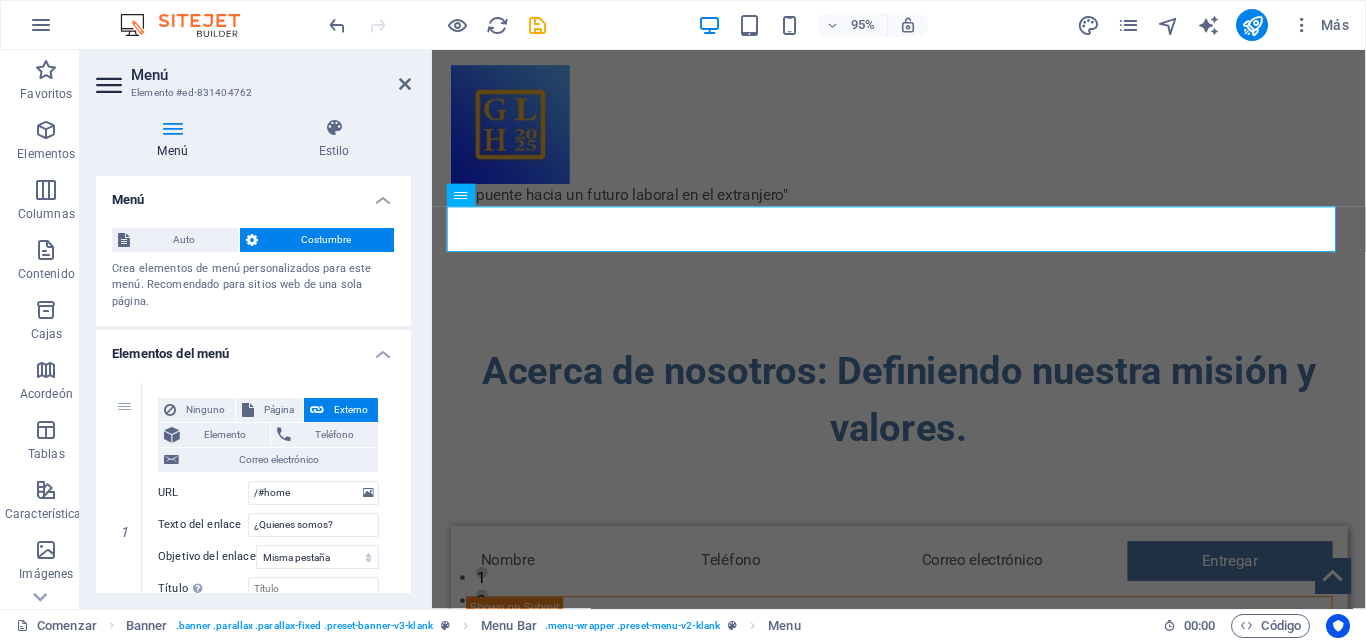 drag, startPoint x: 404, startPoint y: 253, endPoint x: 403, endPoint y: 330, distance: 77.00649 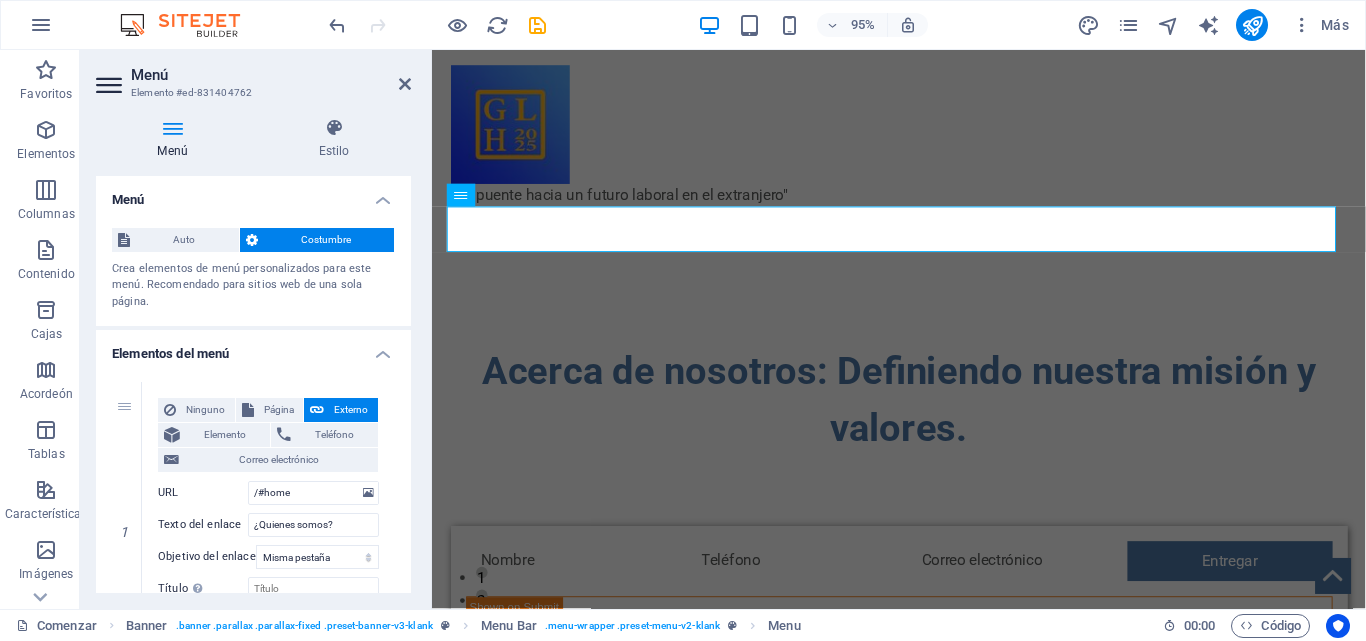 click on "Menú Auto Costumbre Crea elementos de menú personalizados para este menú. Recomendado para sitios web de una sola página. Administrar páginas Elementos del menú 1 Ninguno Página Externo Elemento Teléfono Correo electrónico Página Comenzar Subpágina Aviso legal Privacidad Elemento
URL /#home Teléfono Correo electrónico Texto del enlace ¿Quienes somos? Objetivo del enlace Nueva pestaña Misma pestaña Cubrir Título La descripción adicional del enlace no debe coincidir con el texto del enlace. El título suele mostrarse como información sobre herramientas al pasar el ratón sobre el elemento. Déjelo en blanco si no está seguro. Relación Establece la  relación de este enlace con el destino del enlace  . Por ejemplo, el valor "nofollow" indica a los motores de búsqueda que no sigan el enlace. Puede dejarse vacío. alternar autor marcador externo ayuda licencia próximo no seguir sin referencia noopener anterior buscar etiqueta Diseño de botones Ninguno Por defecto 2 3" at bounding box center [253, 1037] 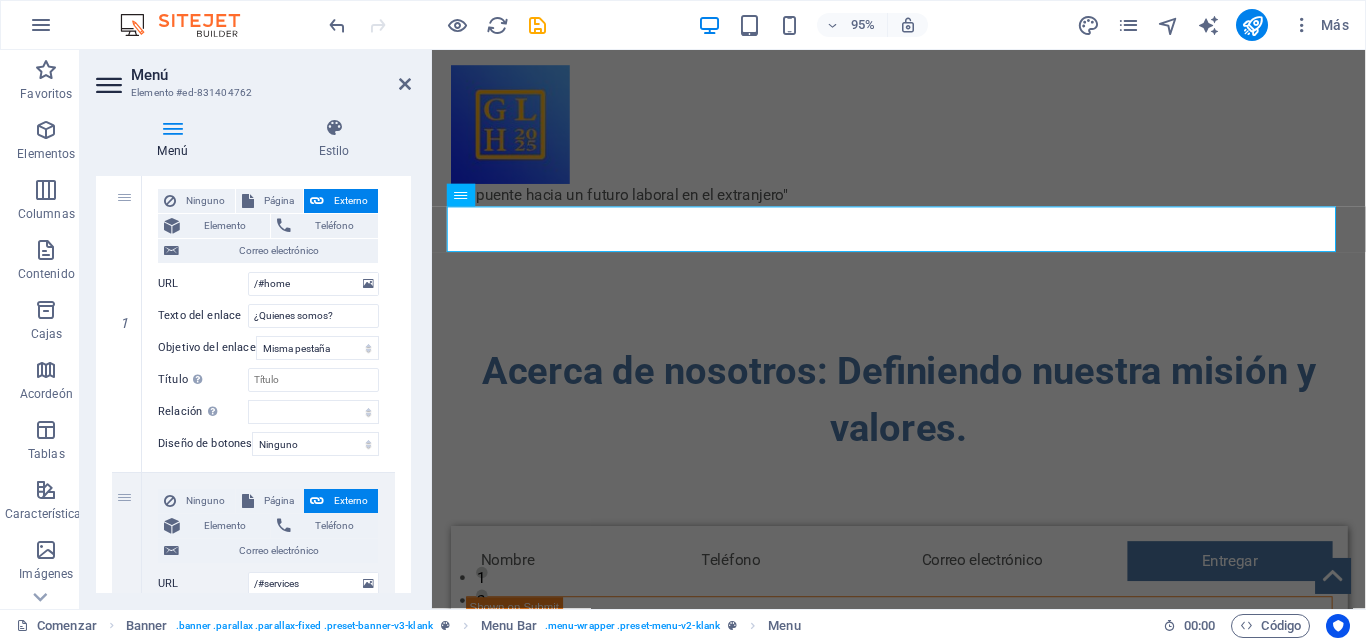 scroll, scrollTop: 226, scrollLeft: 0, axis: vertical 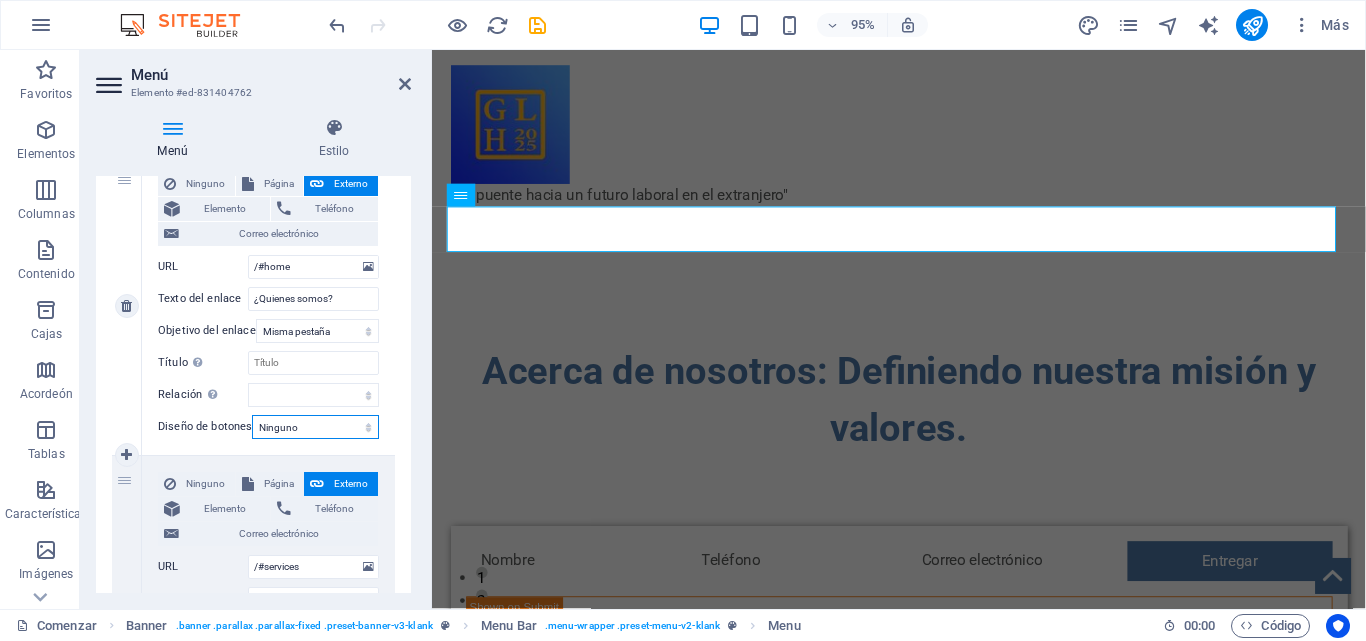 click on "Ninguno Por defecto Primario Secundario" at bounding box center [315, 427] 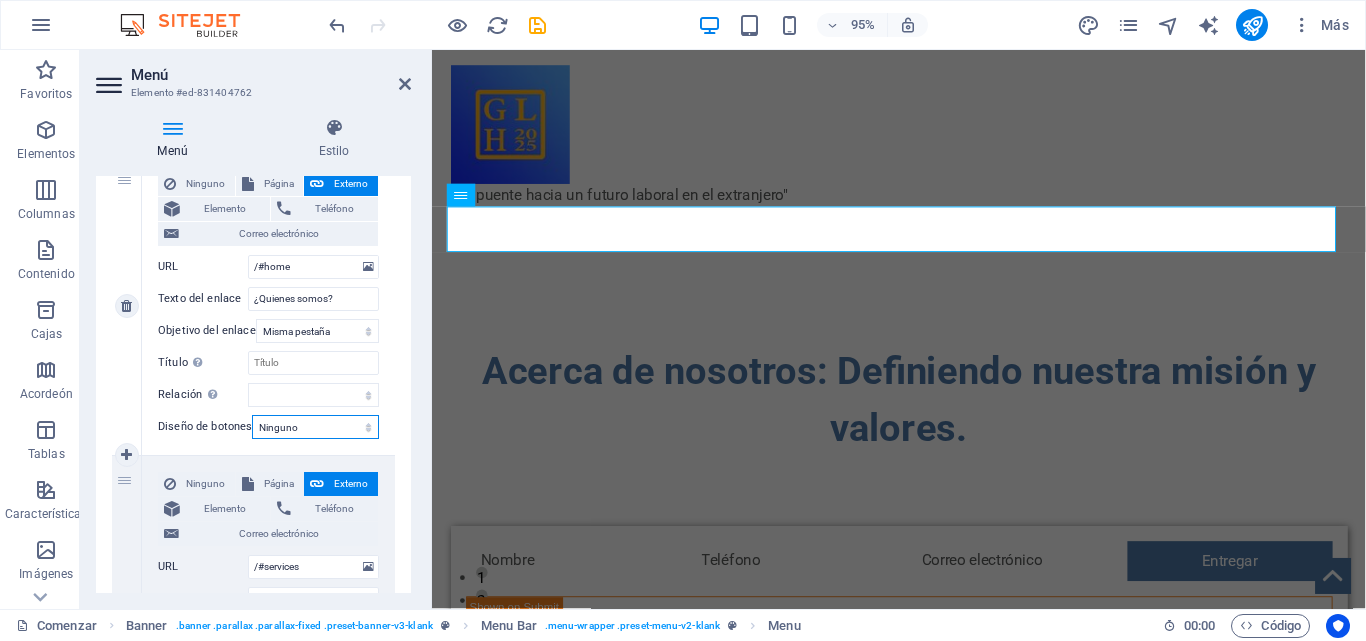 click on "Ninguno Por defecto Primario Secundario" at bounding box center (315, 427) 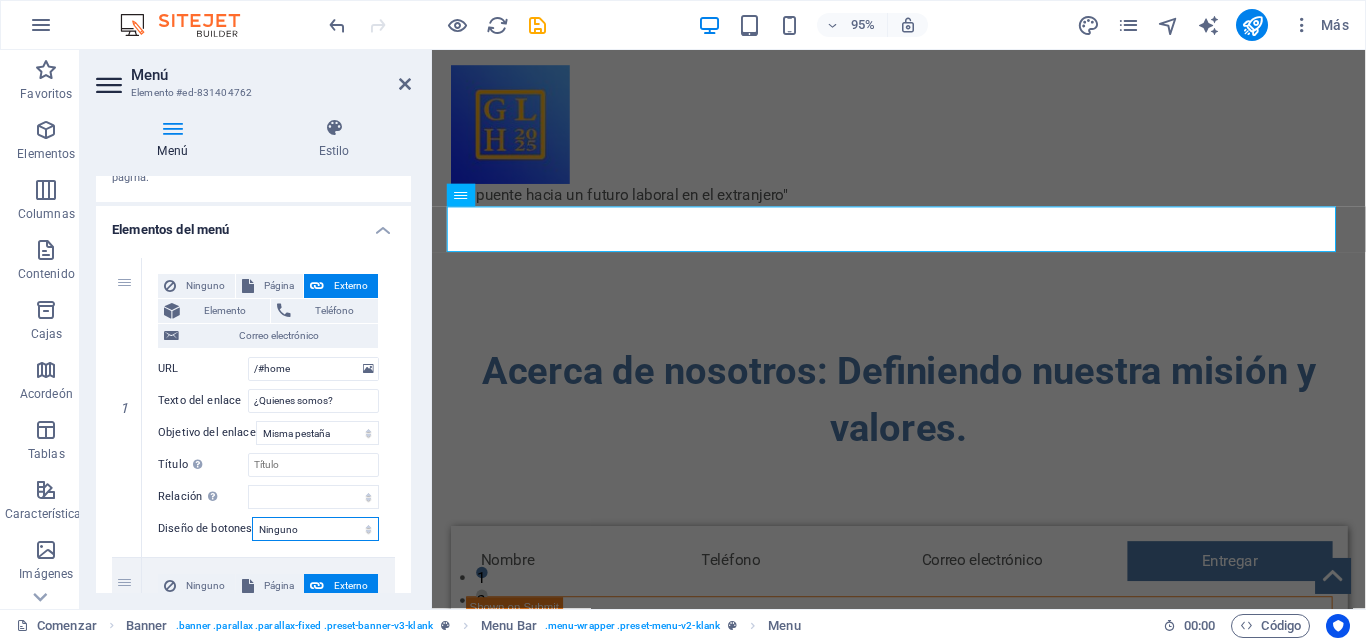 scroll, scrollTop: 136, scrollLeft: 0, axis: vertical 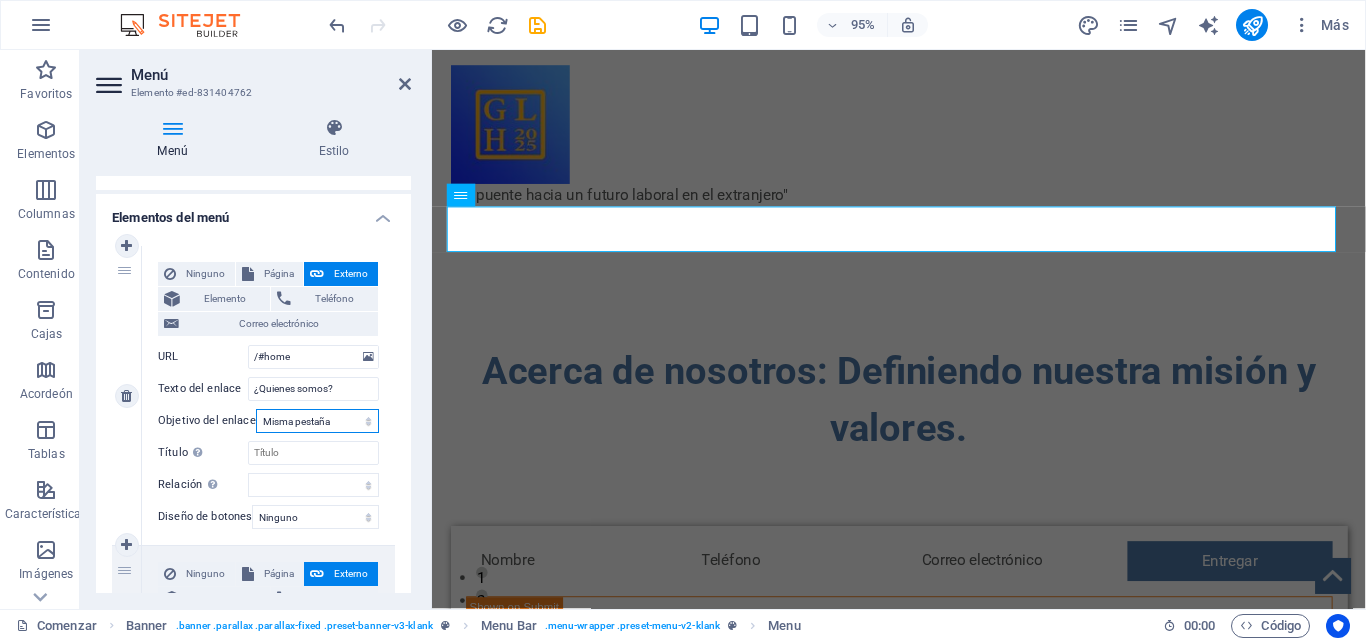 click on "Nueva pestaña Misma pestaña Cubrir" at bounding box center [317, 421] 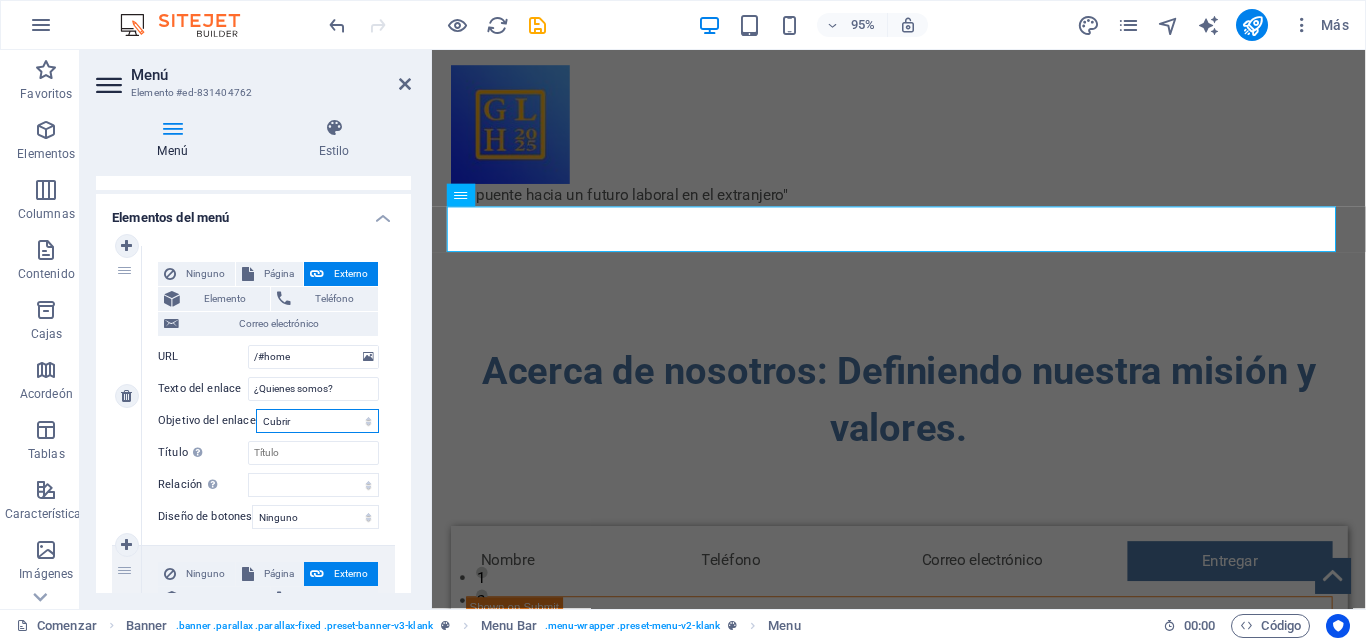 click on "Nueva pestaña Misma pestaña Cubrir" at bounding box center [317, 421] 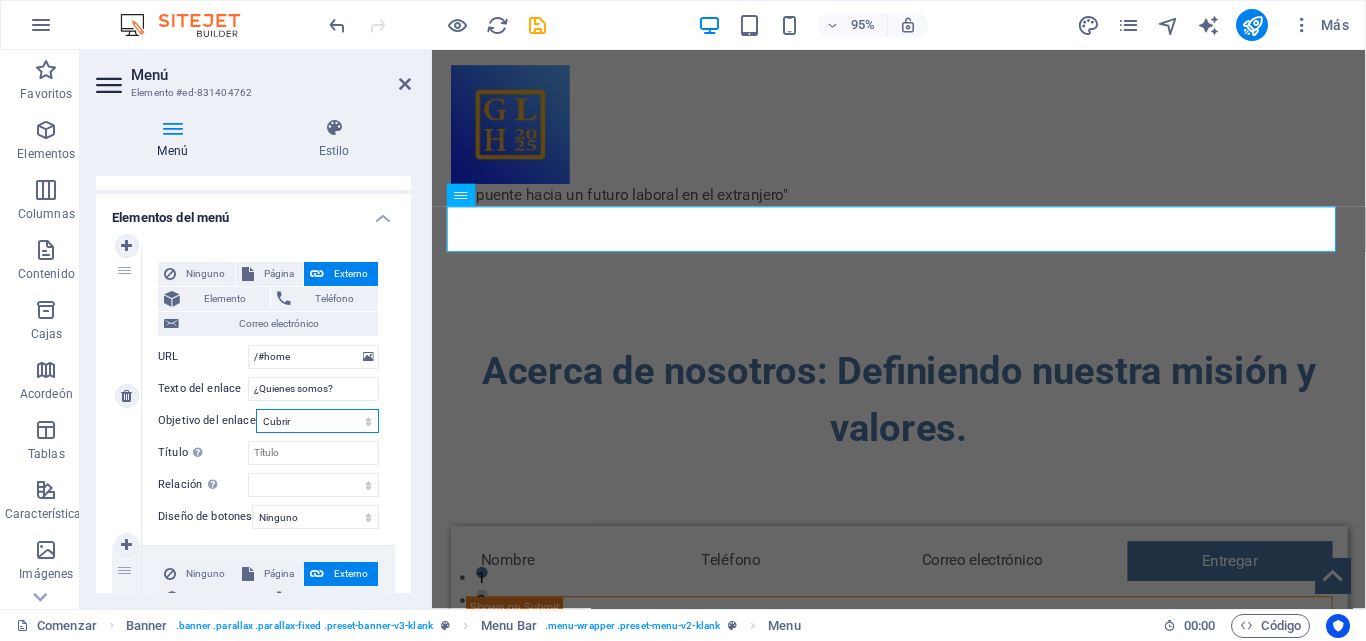 click on "Nueva pestaña Misma pestaña Cubrir" at bounding box center (317, 421) 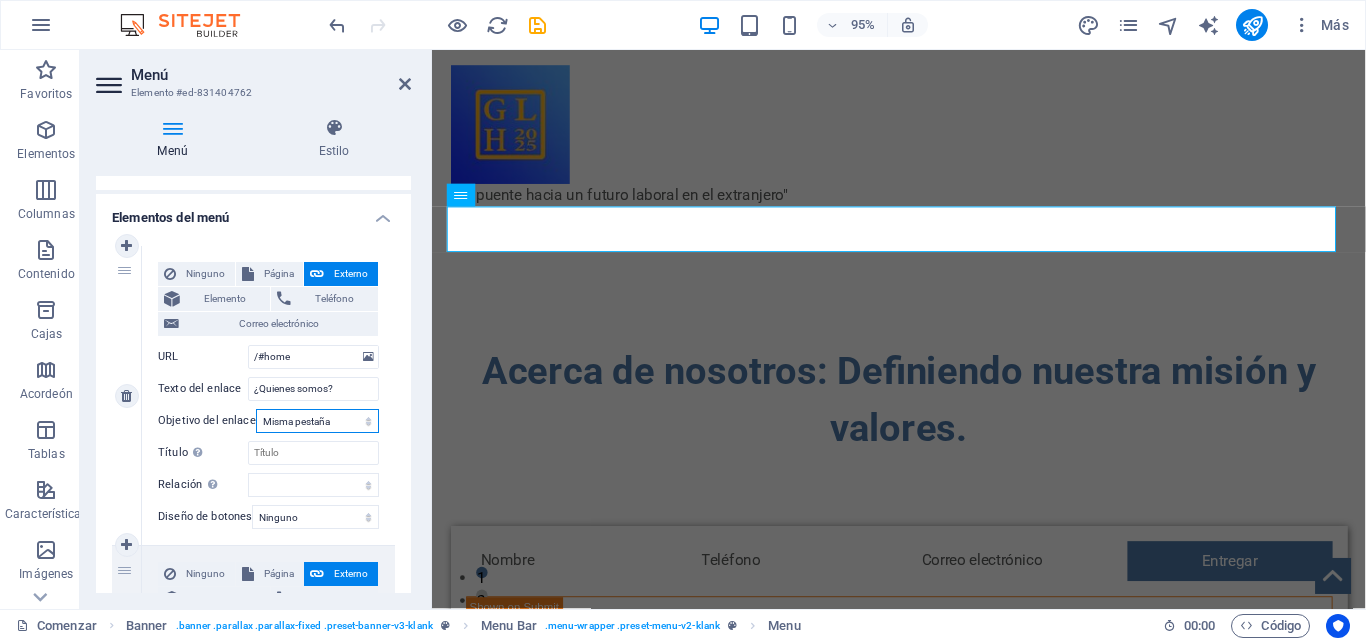 click on "Nueva pestaña Misma pestaña Cubrir" at bounding box center [317, 421] 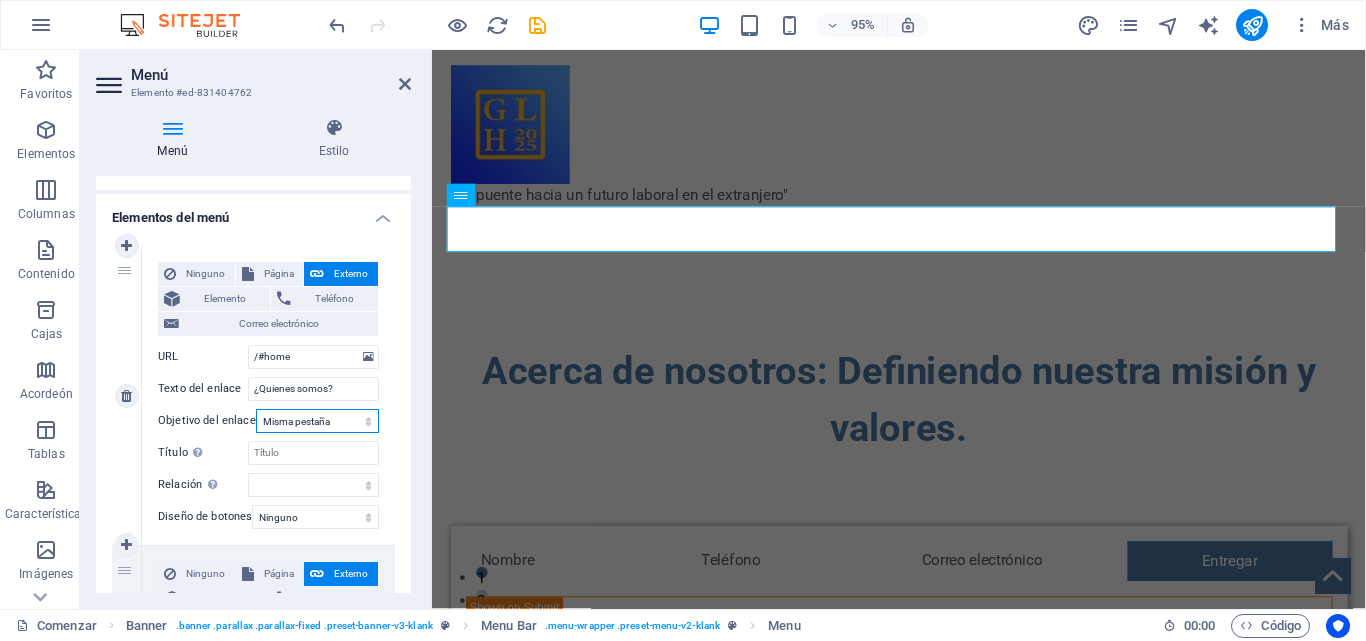 click on "Nueva pestaña Misma pestaña Cubrir" at bounding box center (317, 421) 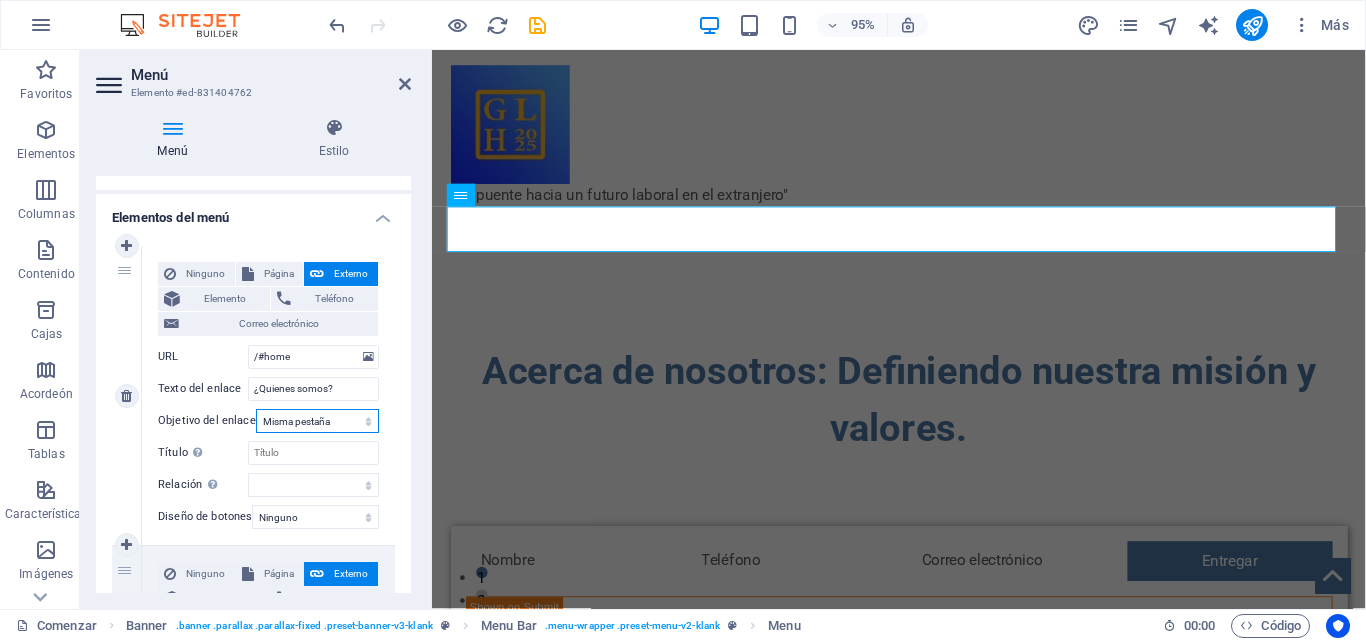 click on "Nueva pestaña Misma pestaña Cubrir" at bounding box center [317, 421] 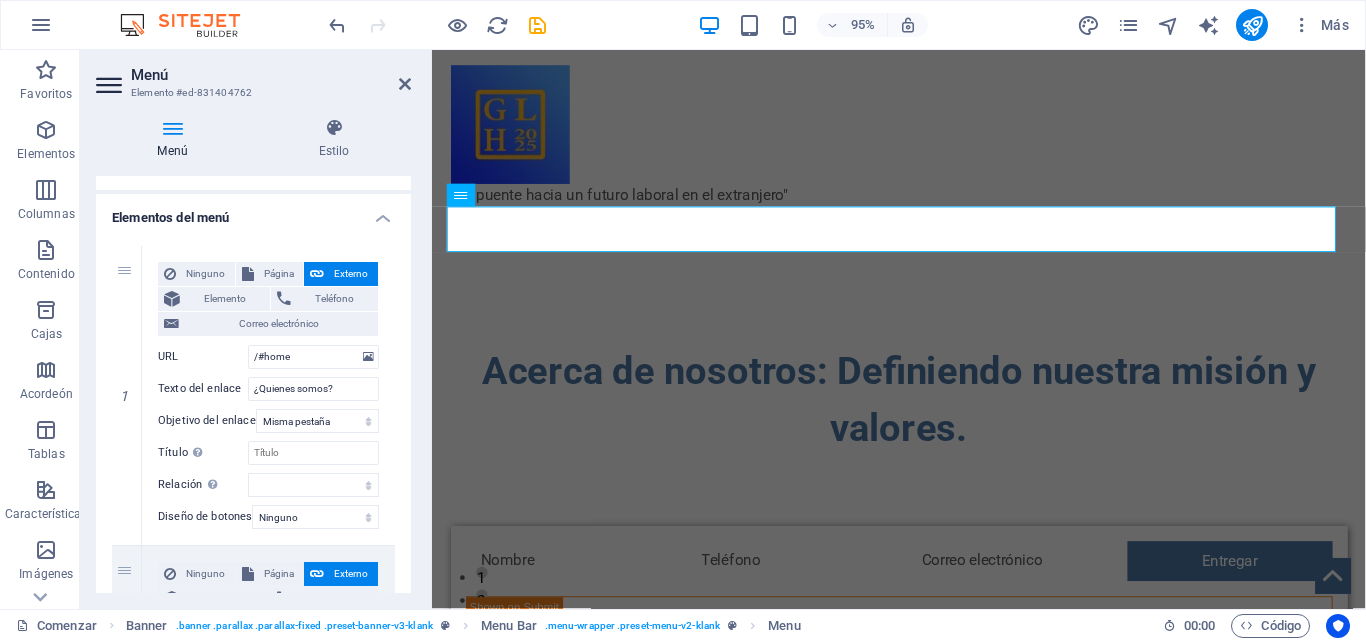 drag, startPoint x: 405, startPoint y: 289, endPoint x: 410, endPoint y: 319, distance: 30.413813 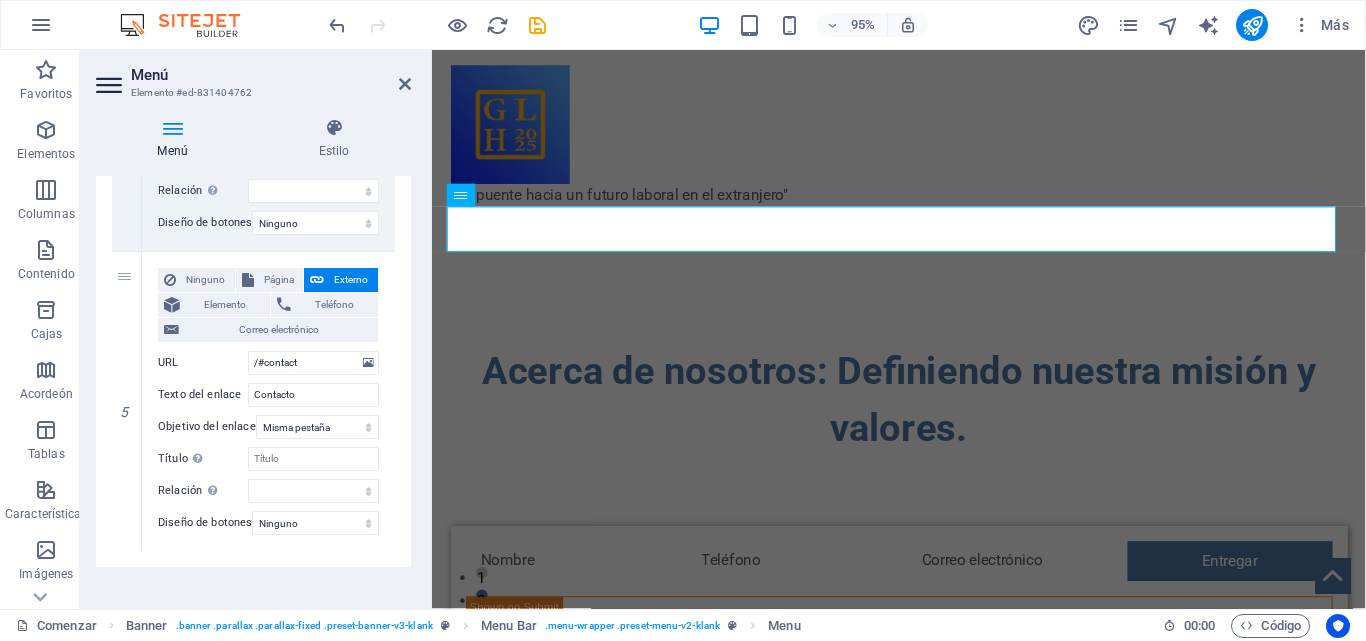 scroll, scrollTop: 1359, scrollLeft: 0, axis: vertical 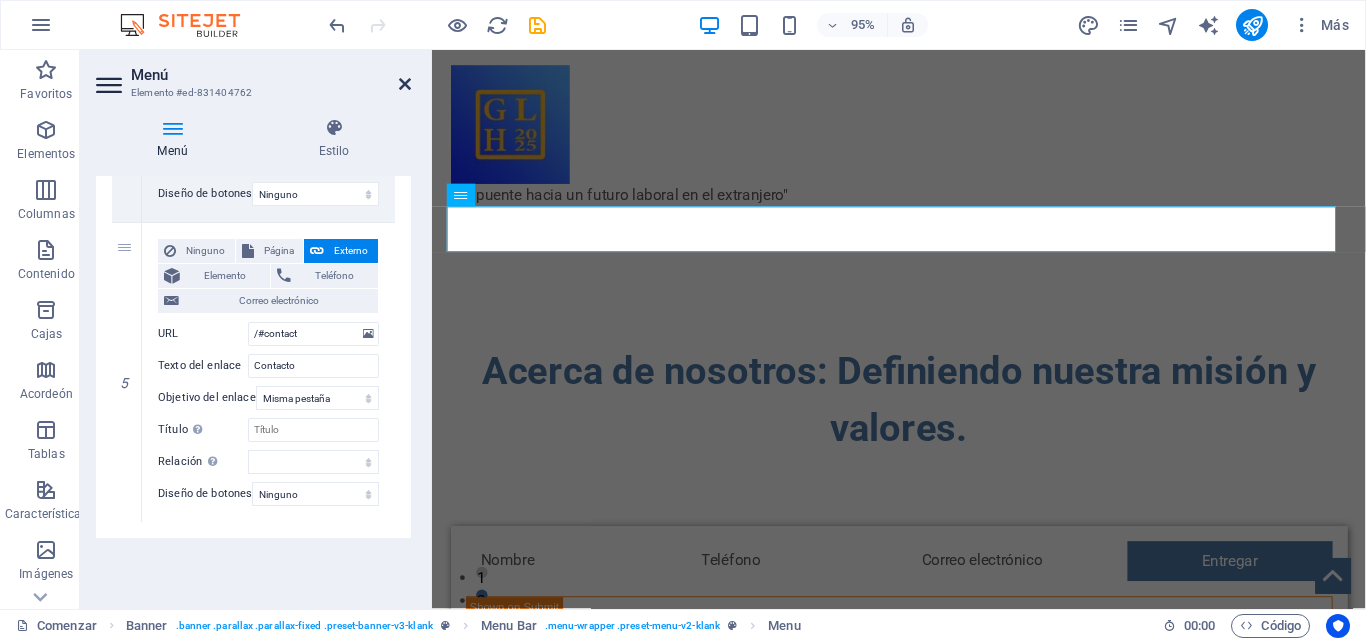 click at bounding box center (405, 84) 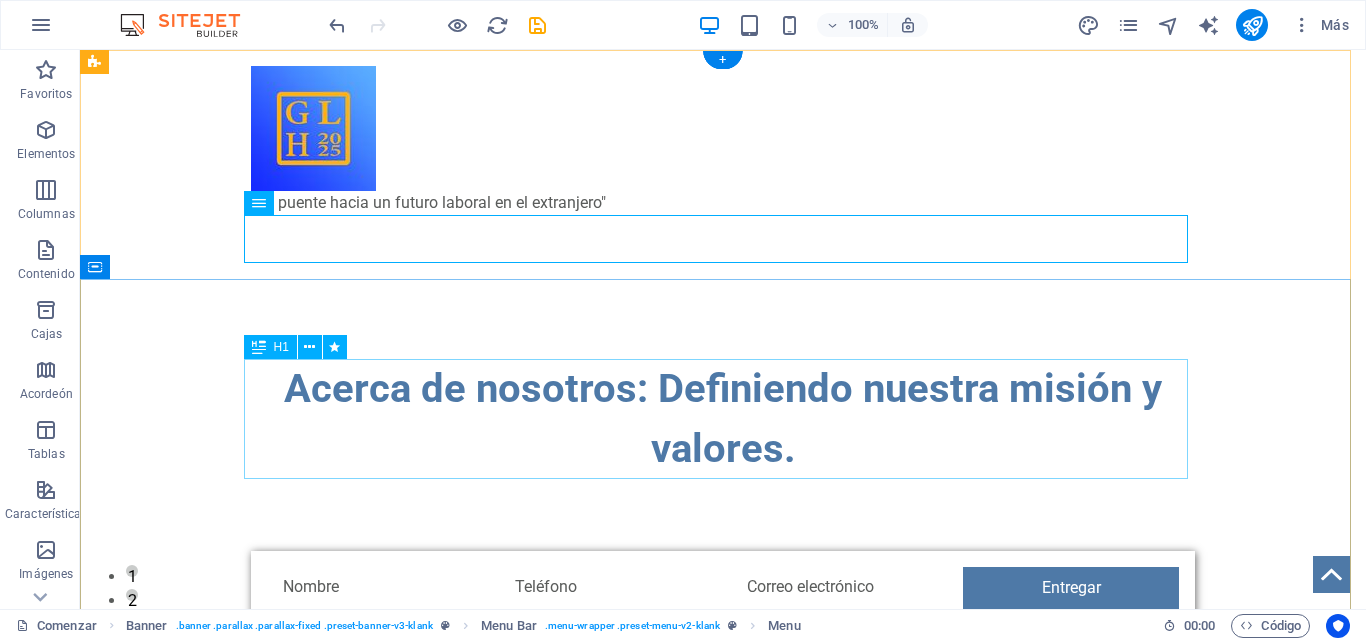 click on "Acerca de nosotros: Definiendo nuestra misión y valores." at bounding box center (723, 419) 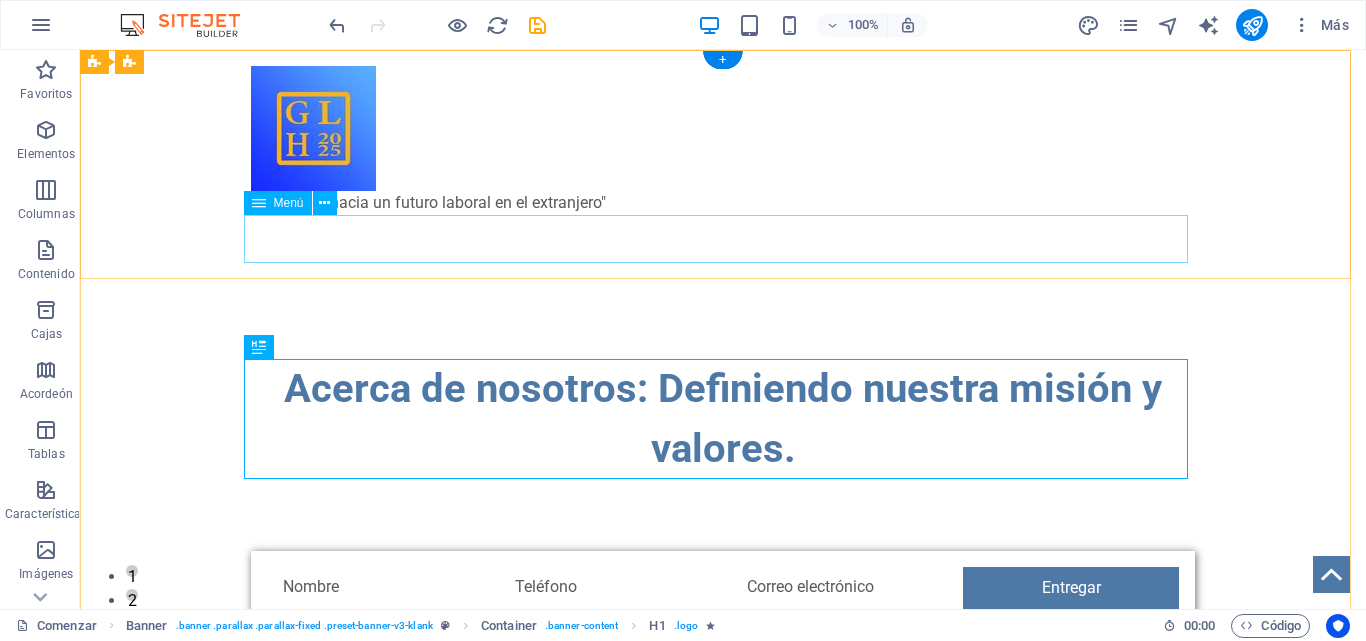 click on "¿Quienes somos? Misión, visión y valores Servicios Preguntas frecuentes (FAQ) Contacto" at bounding box center [723, 239] 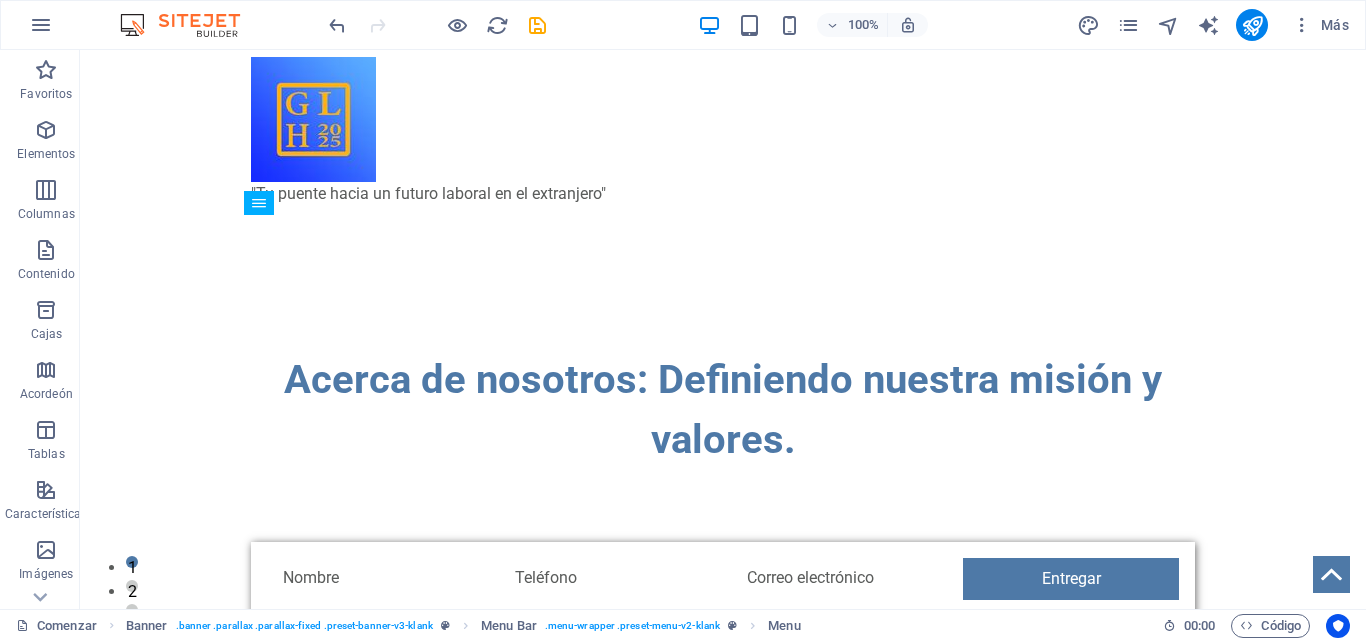 scroll, scrollTop: 0, scrollLeft: 0, axis: both 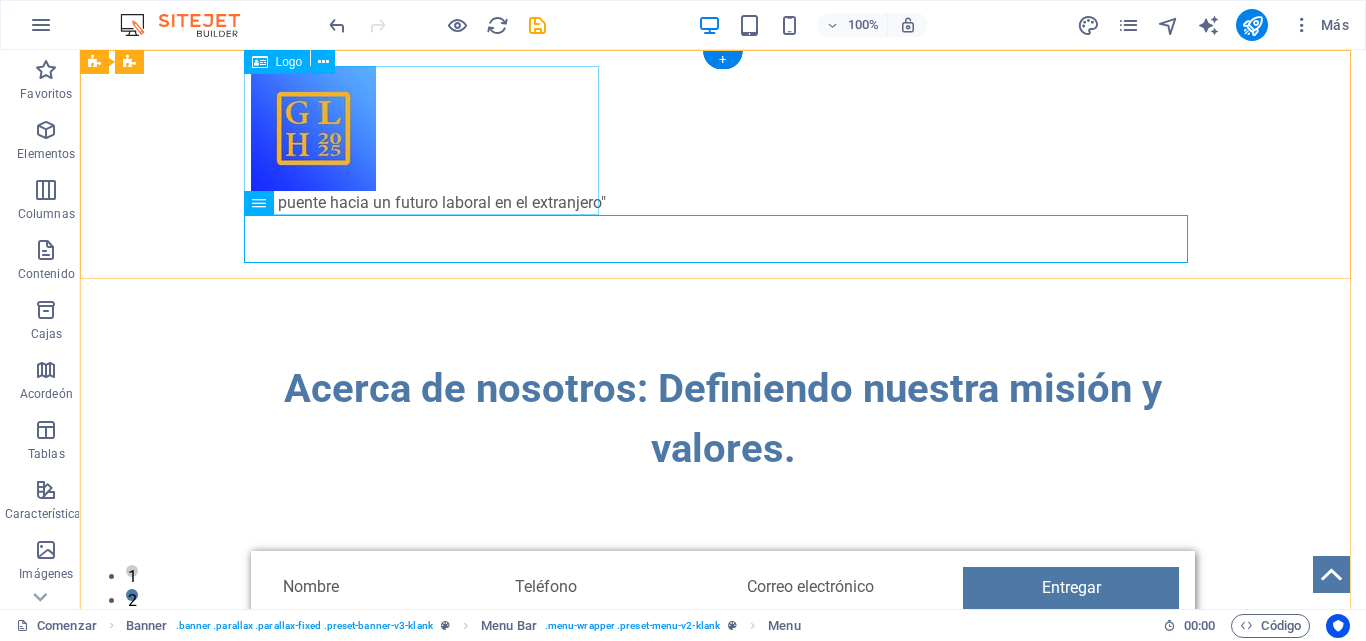 click on ""Tu puente hacia un futuro laboral en el extranjero"" at bounding box center (723, 140) 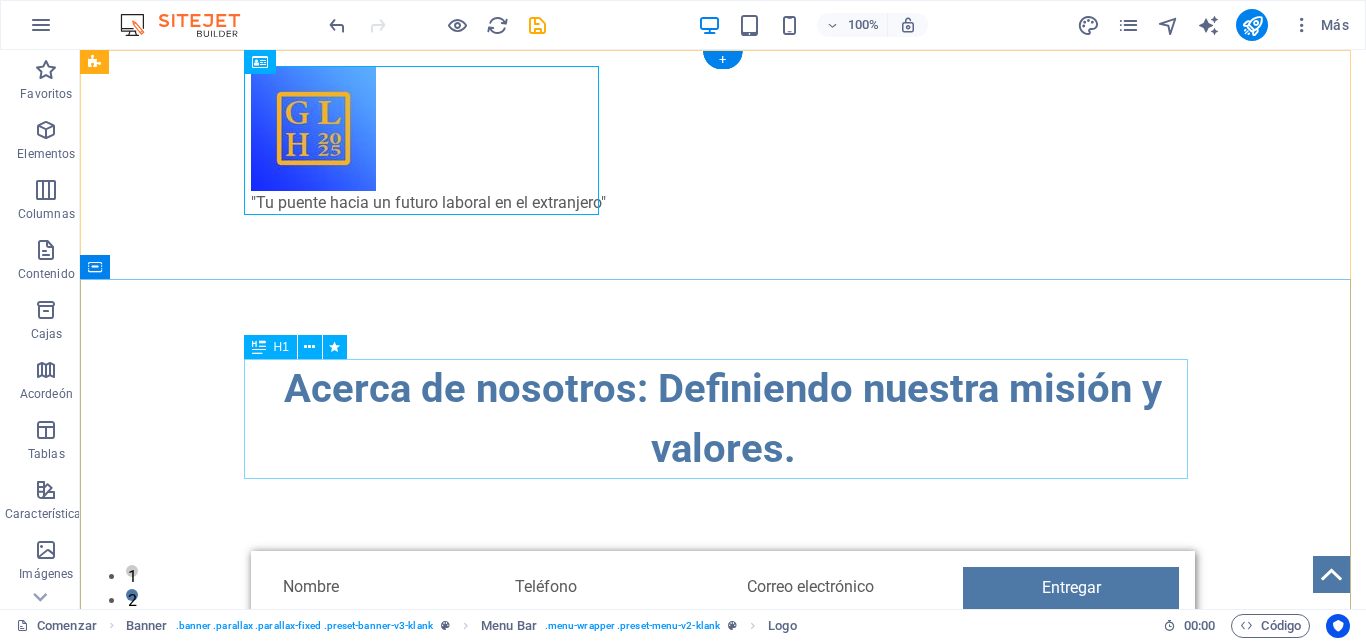 click on "Acerca de nosotros: Definiendo nuestra misión y valores." at bounding box center (723, 419) 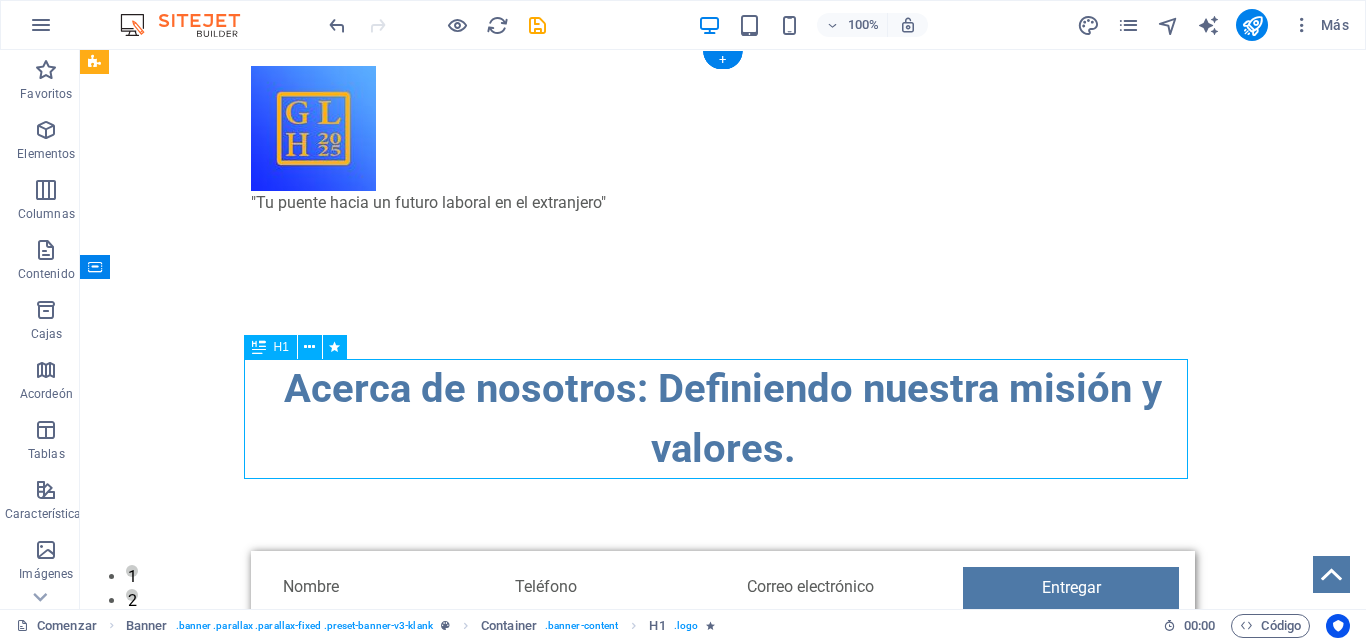 click on "Acerca de nosotros: Definiendo nuestra misión y valores." at bounding box center [723, 419] 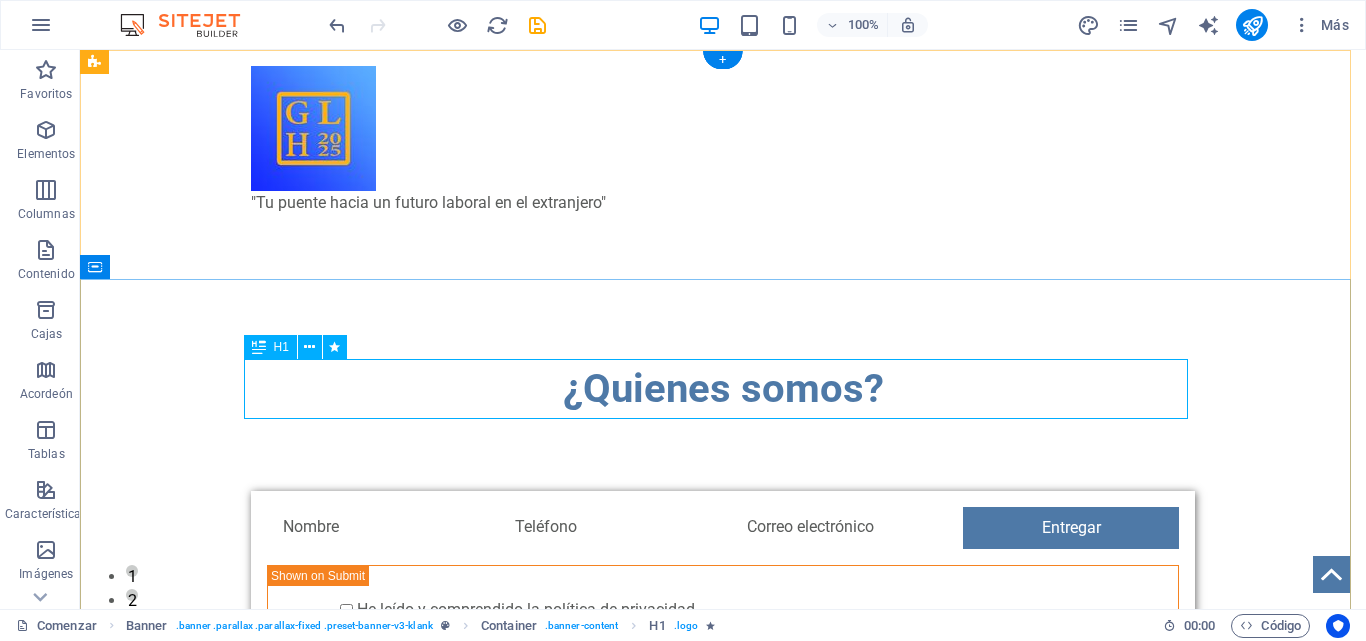 click on "¿Quienes somos?" at bounding box center (723, 389) 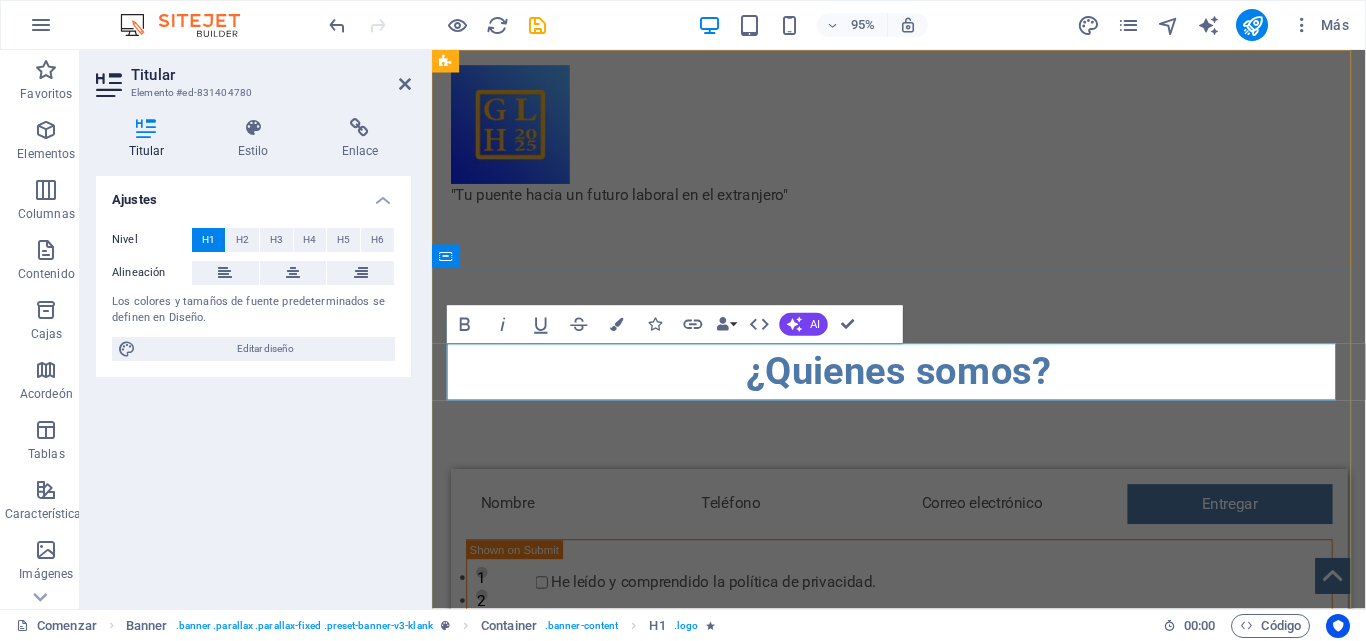 click on "¿Quienes somos?" at bounding box center [923, 388] 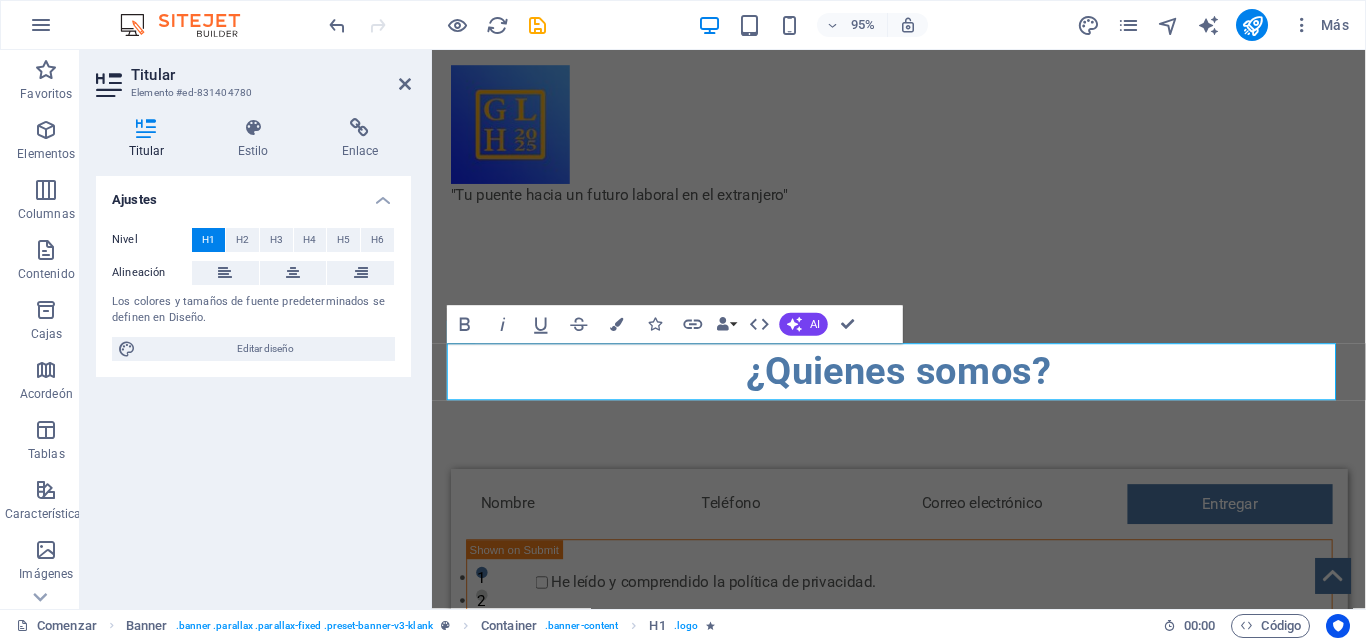click on "Atrevido Itálico Subrayar Tachado Bandera Iconos Enlace Enlaces de datos Compañía Nombre de pila Apellido Calle Código postal Ciudad Correo electrónico Teléfono Móvil Fax Campo personalizado 1 Campo personalizado 2 Campo personalizado 3 Campo personalizado 4 Campo personalizado 5 Campo personalizado 6 HTML AI Mejorar Hacer más corto Hacer más largo Corregir ortografía y gramática Traducir al inglés Generar texto Confirmar (Ctrl+⏎)" at bounding box center (675, 325) 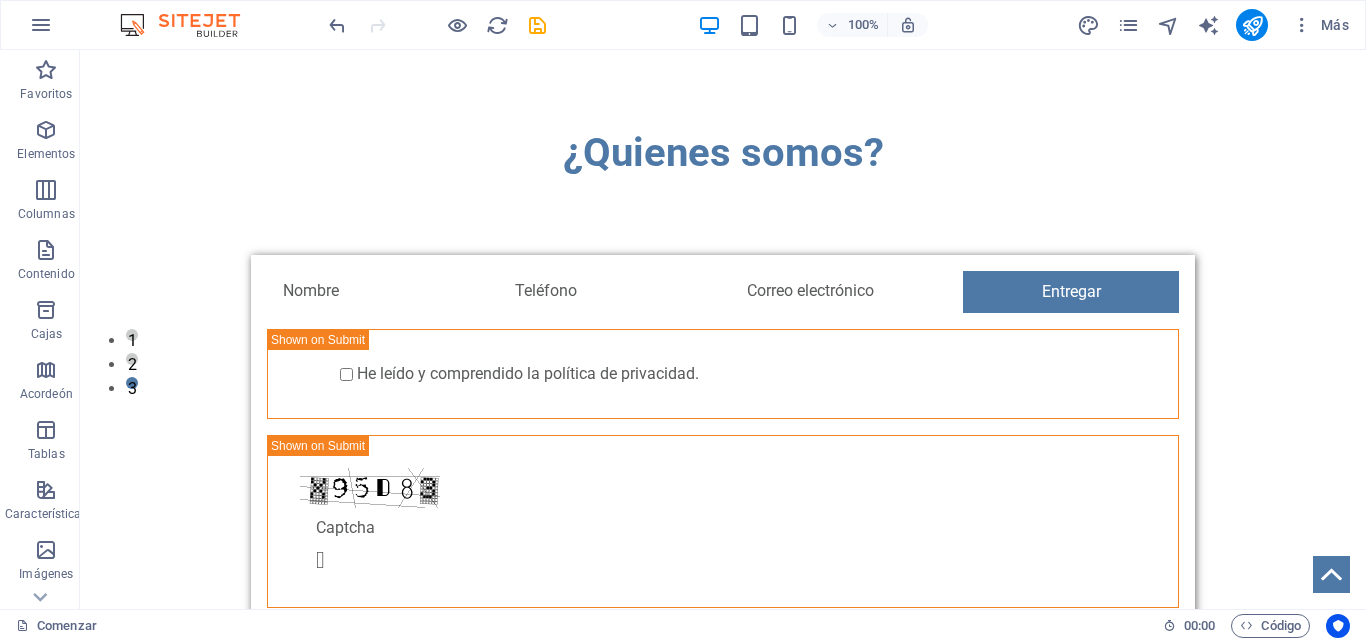 scroll, scrollTop: 246, scrollLeft: 0, axis: vertical 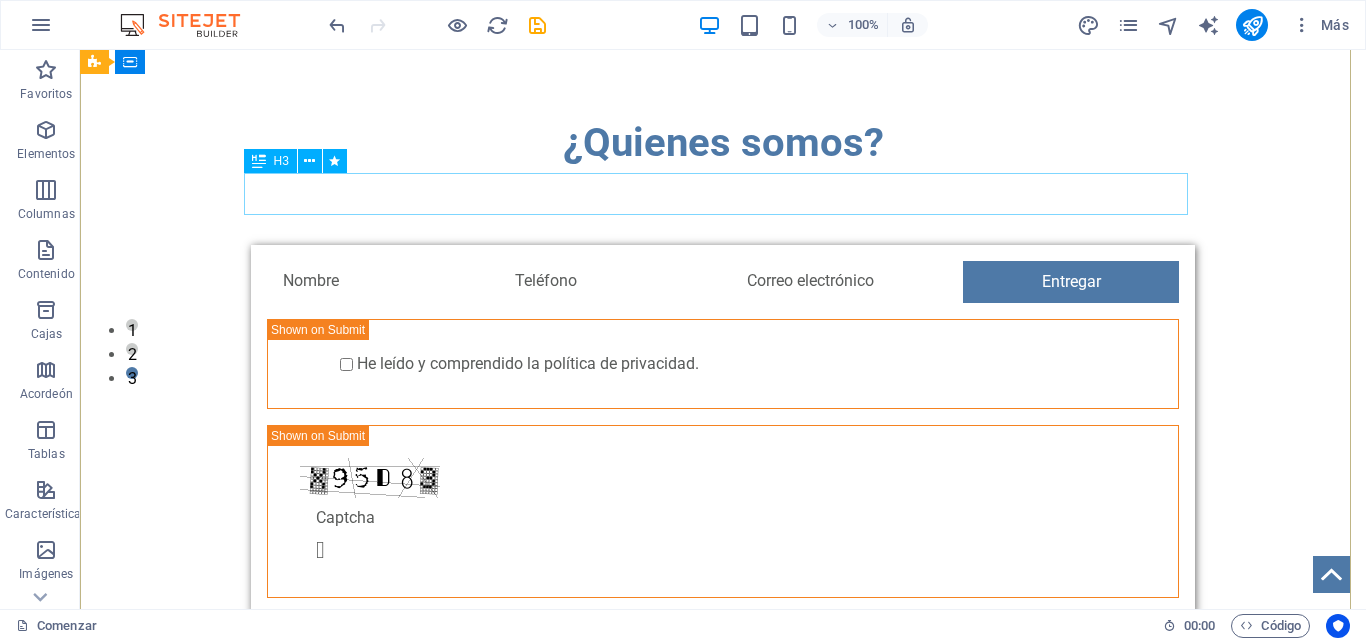 click on "¡COMIENZA TU PRUEBA GRATUITA DE 10 DÍAS! ¡REGÍSTRATE AHORA!" at bounding box center [723, 194] 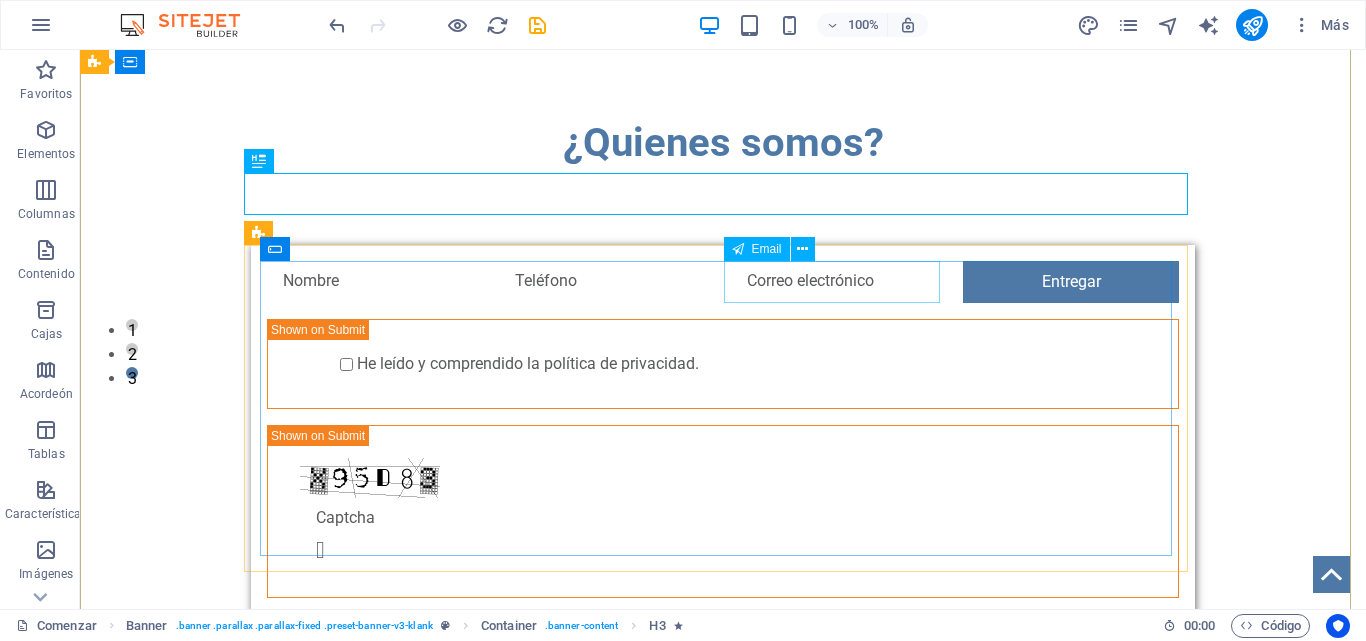 click at bounding box center (839, 282) 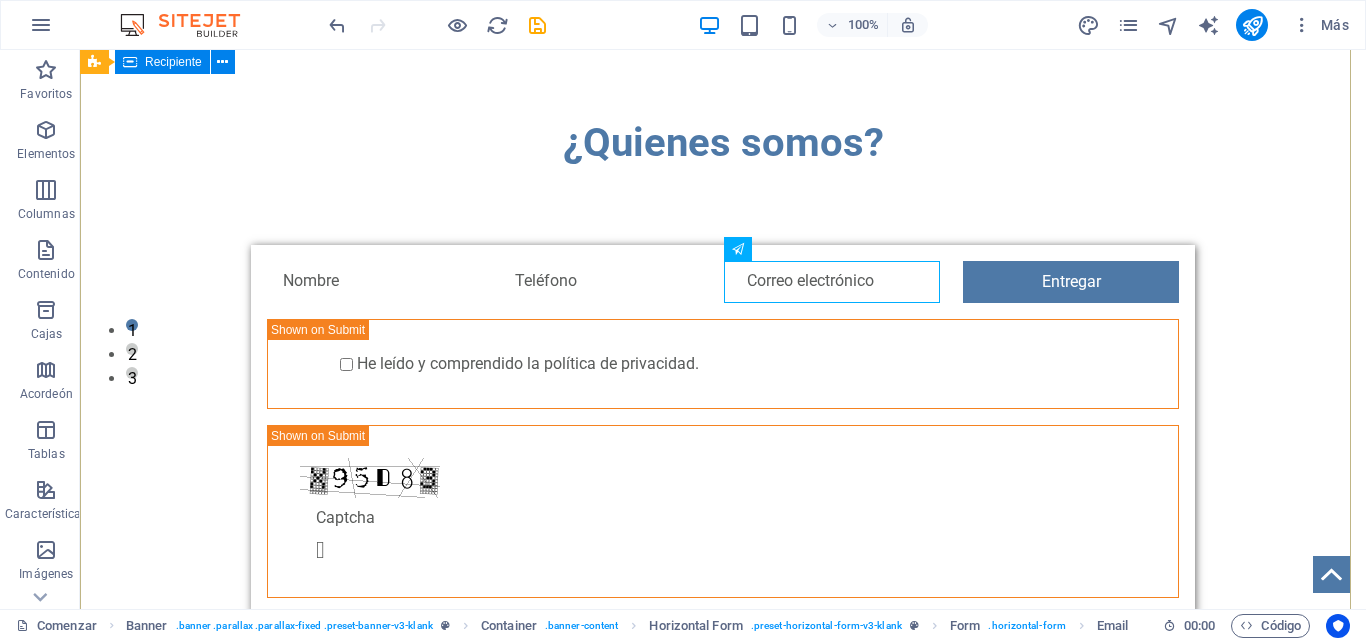 click on "¿Quienes somos? ¡COMIENZA TU PRUEBA GRATUITA DE 10 DÍAS! ¡REGÍSTRATE AHORA! Entregar   He leído y comprendido la política de privacidad. ¿Ilegible? Cargar nuevo" at bounding box center [723, 363] 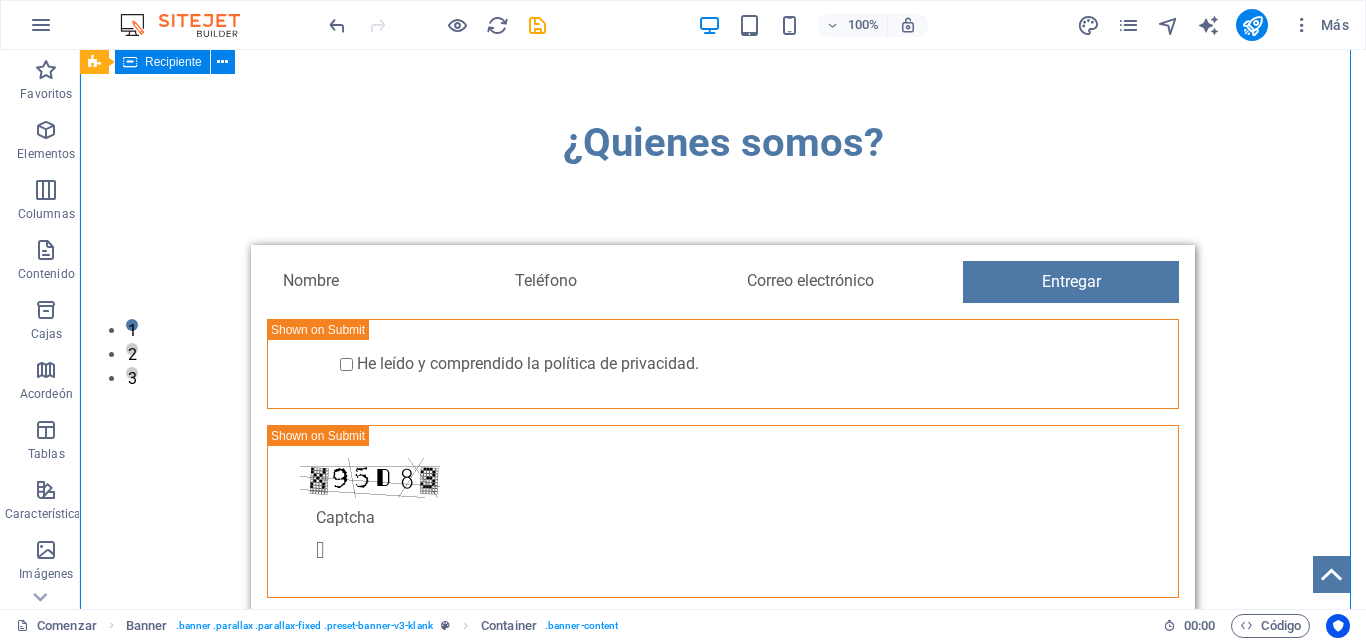 click on "¿Quienes somos? ¡COMIENZA TU PRUEBA GRATUITA DE 10 DÍAS! ¡REGÍSTRATE AHORA! Entregar   He leído y comprendido la política de privacidad. ¿Ilegible? Cargar nuevo" at bounding box center (723, 363) 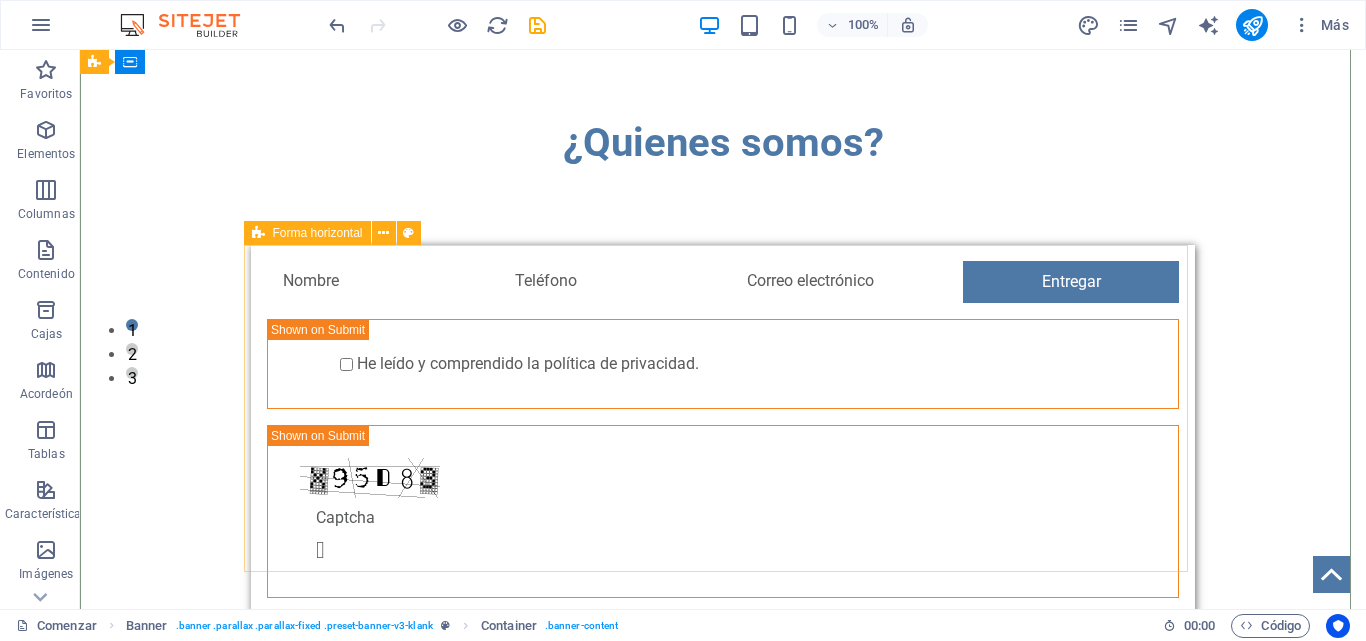 click on "Entregar   He leído y comprendido la política de privacidad. ¿Ilegible? Cargar nuevo" at bounding box center [723, 429] 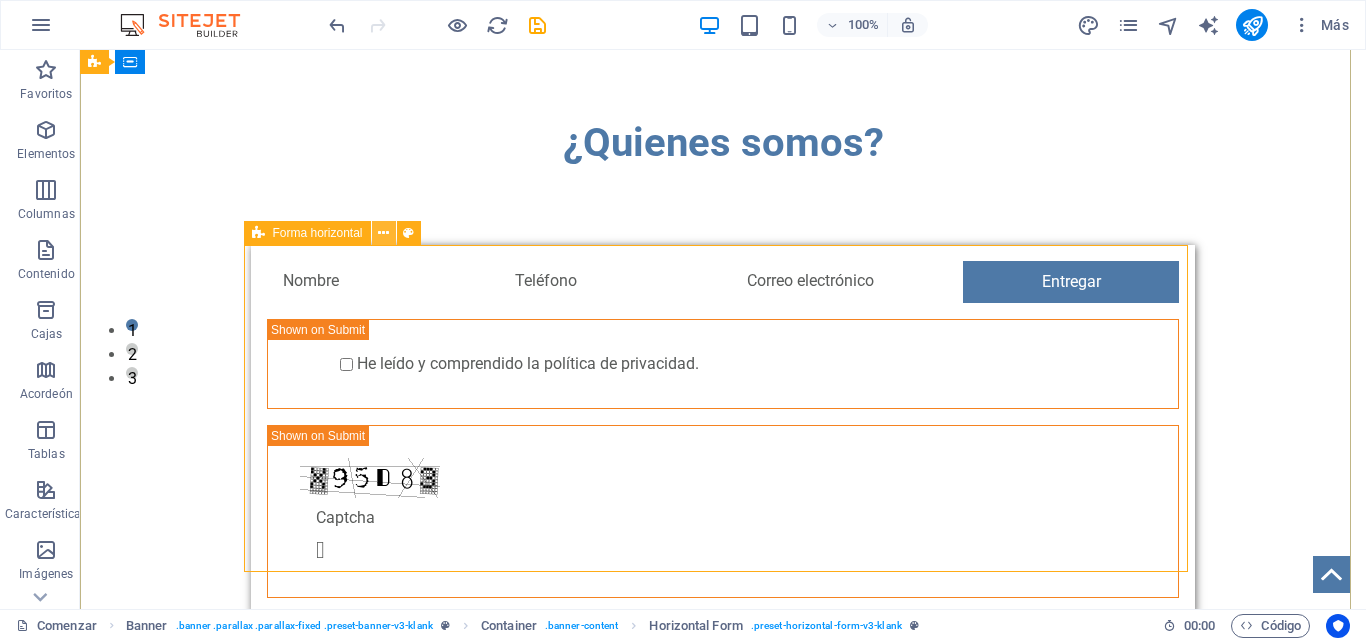 click at bounding box center [383, 233] 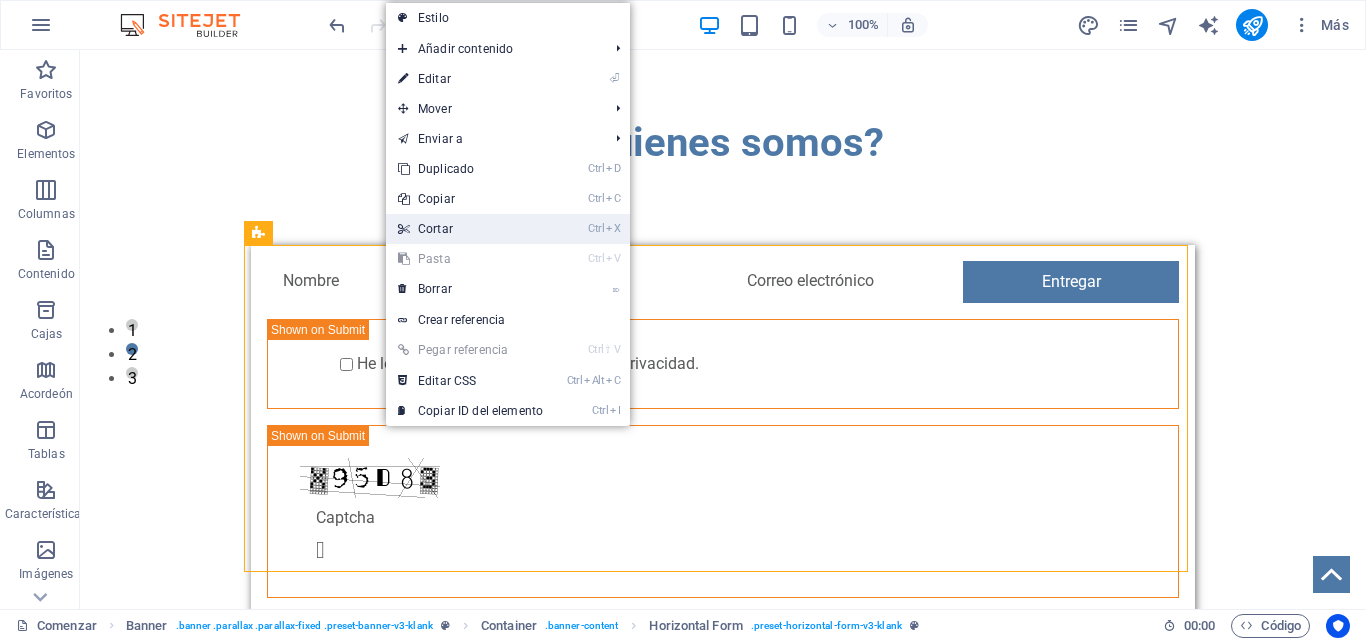 click on "Cortar" at bounding box center [435, 229] 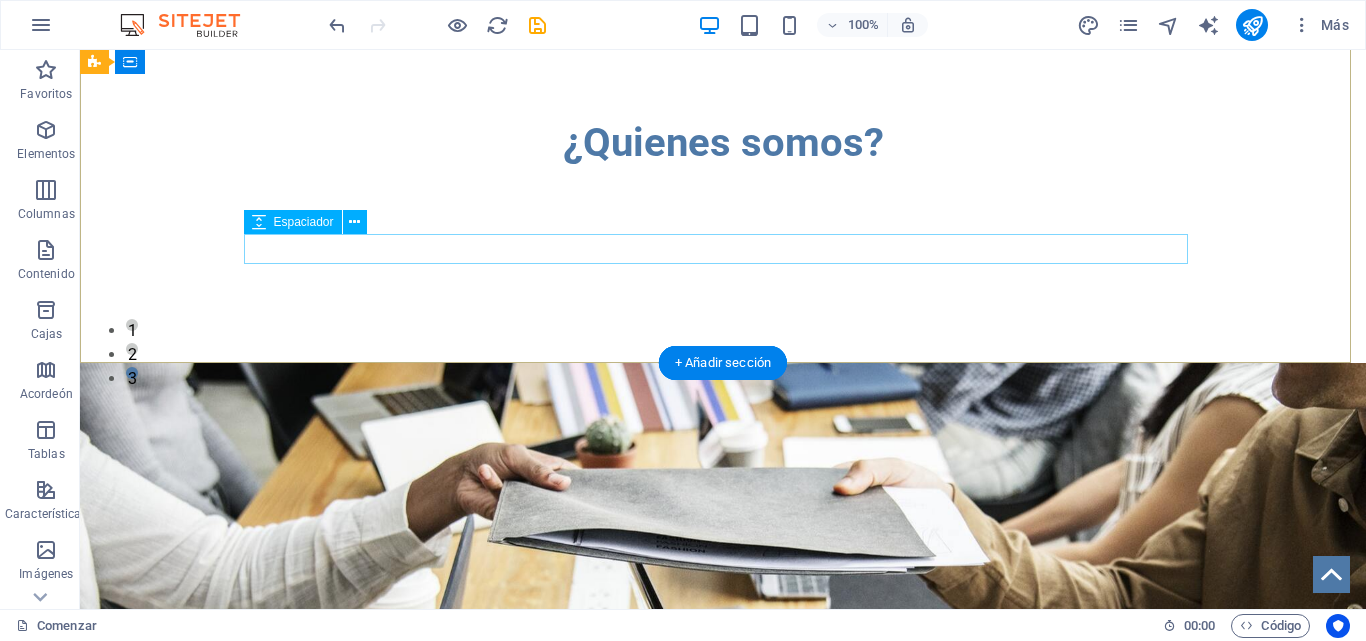 click at bounding box center (723, 230) 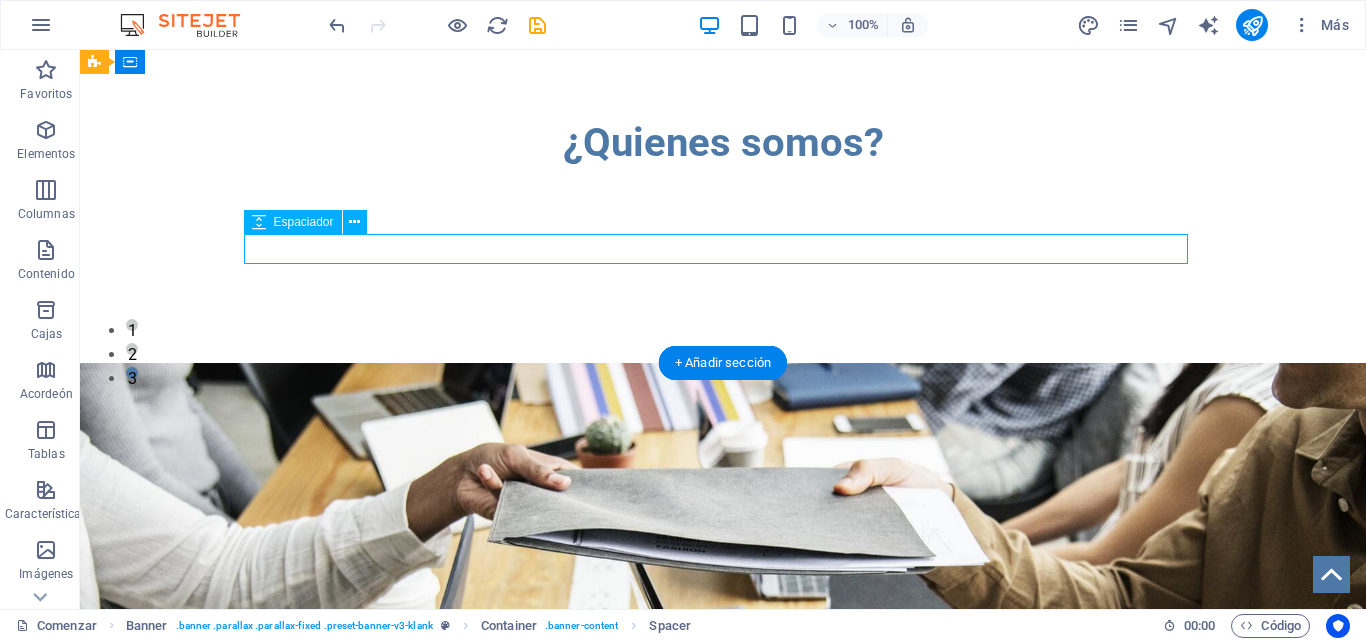 click at bounding box center (723, 230) 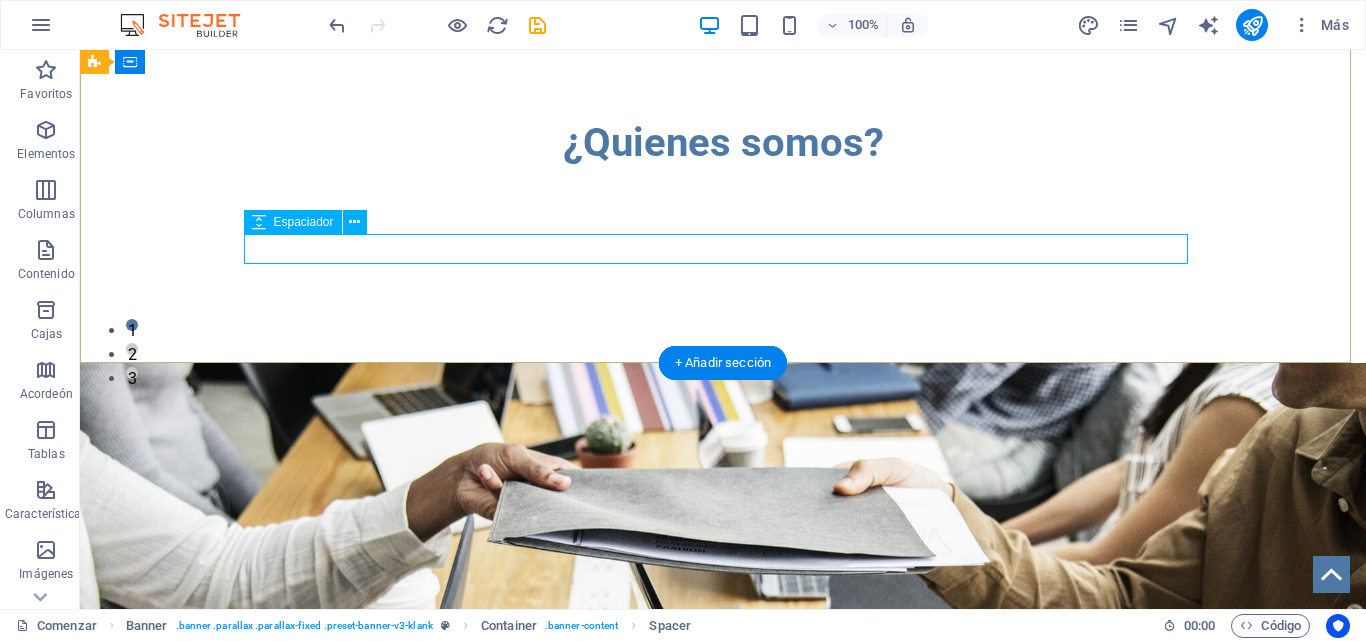 click at bounding box center (723, 230) 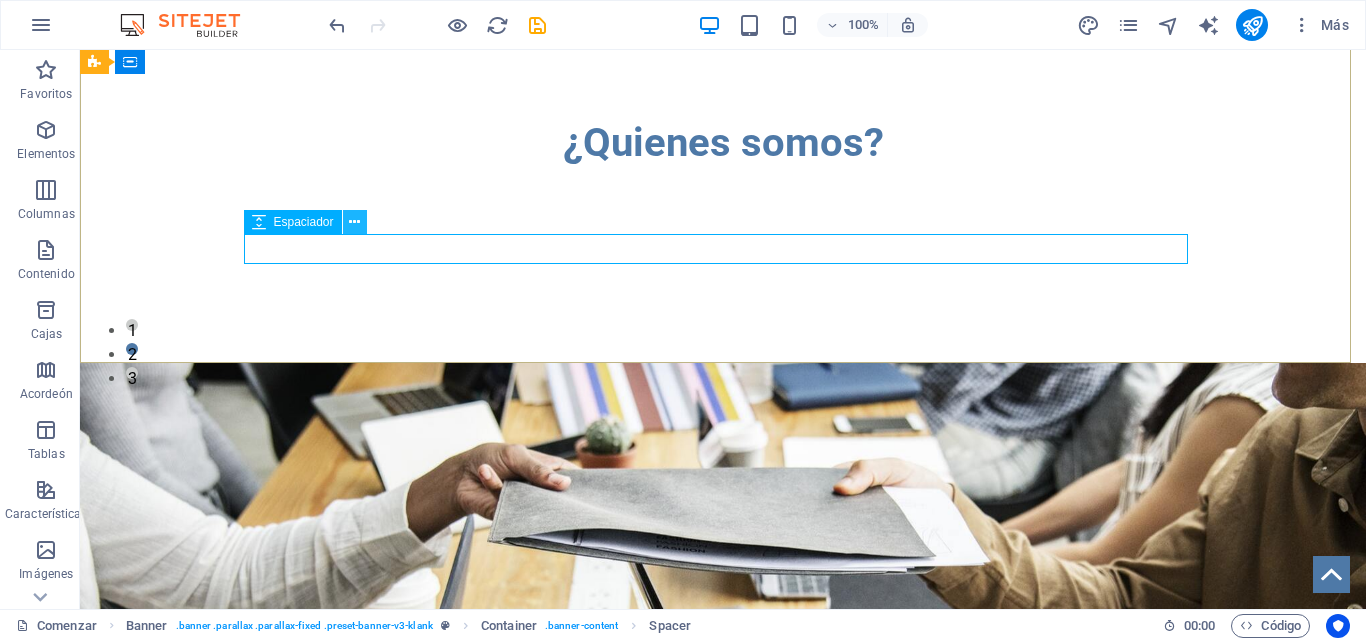 click at bounding box center [354, 222] 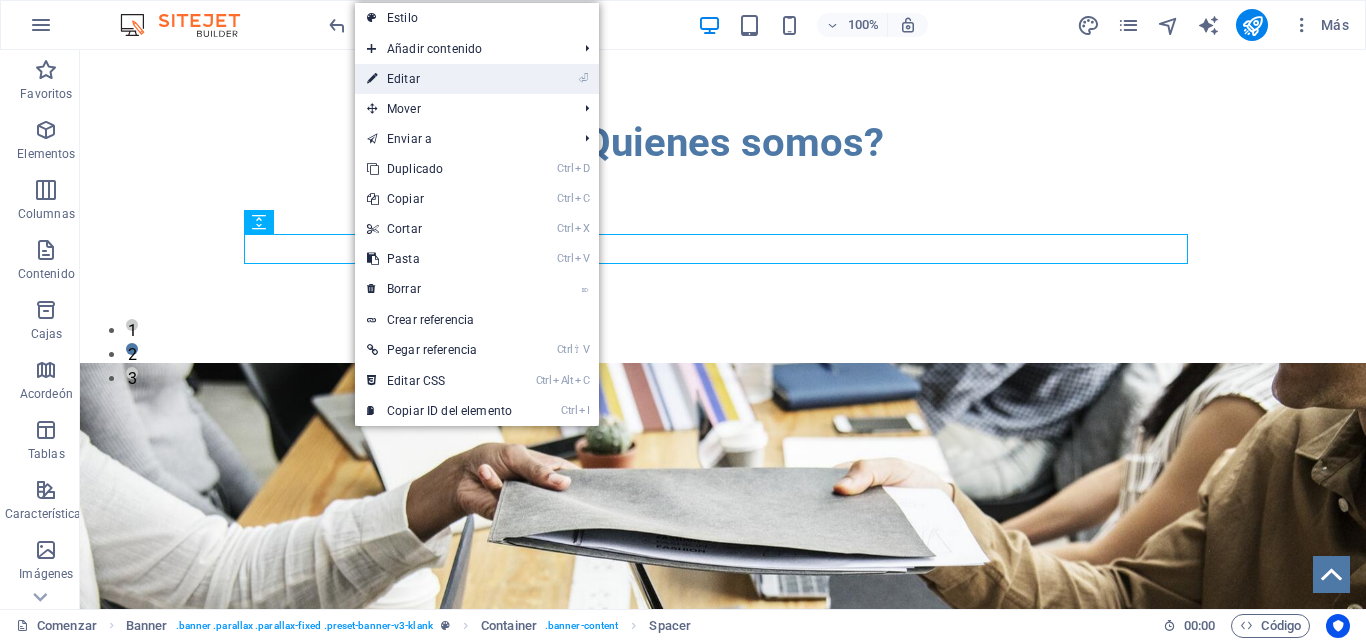 click on "⏎ Editar" at bounding box center [439, 79] 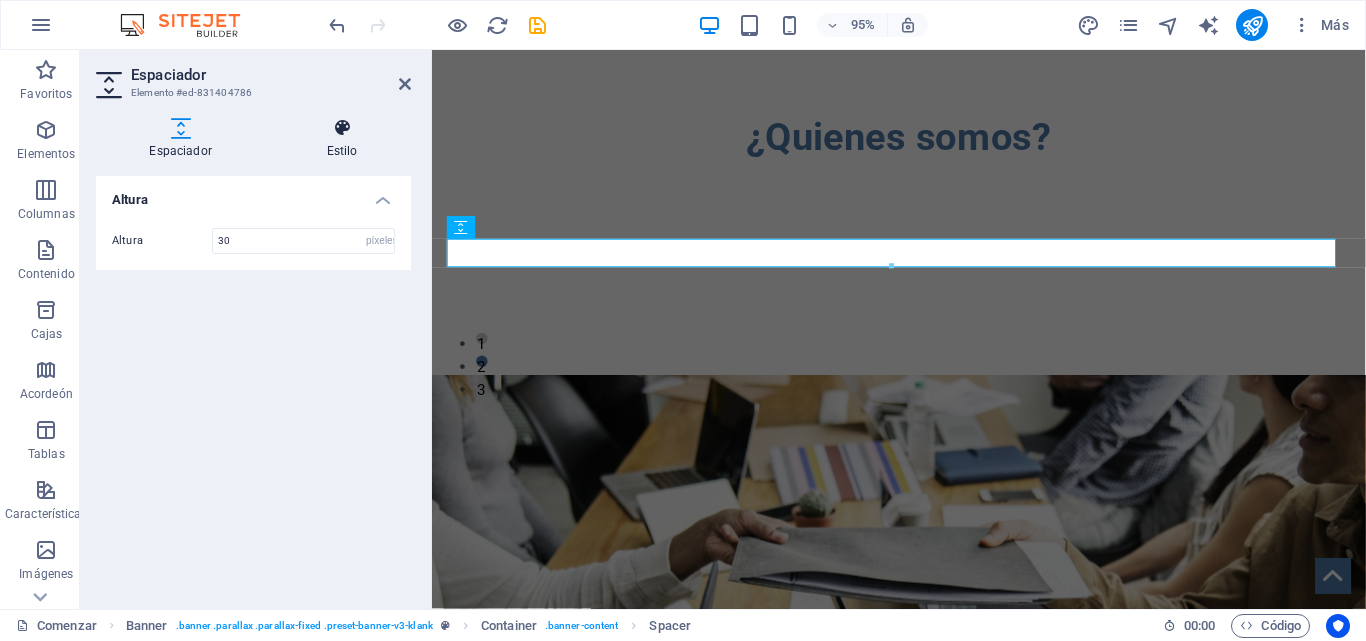 click at bounding box center [342, 128] 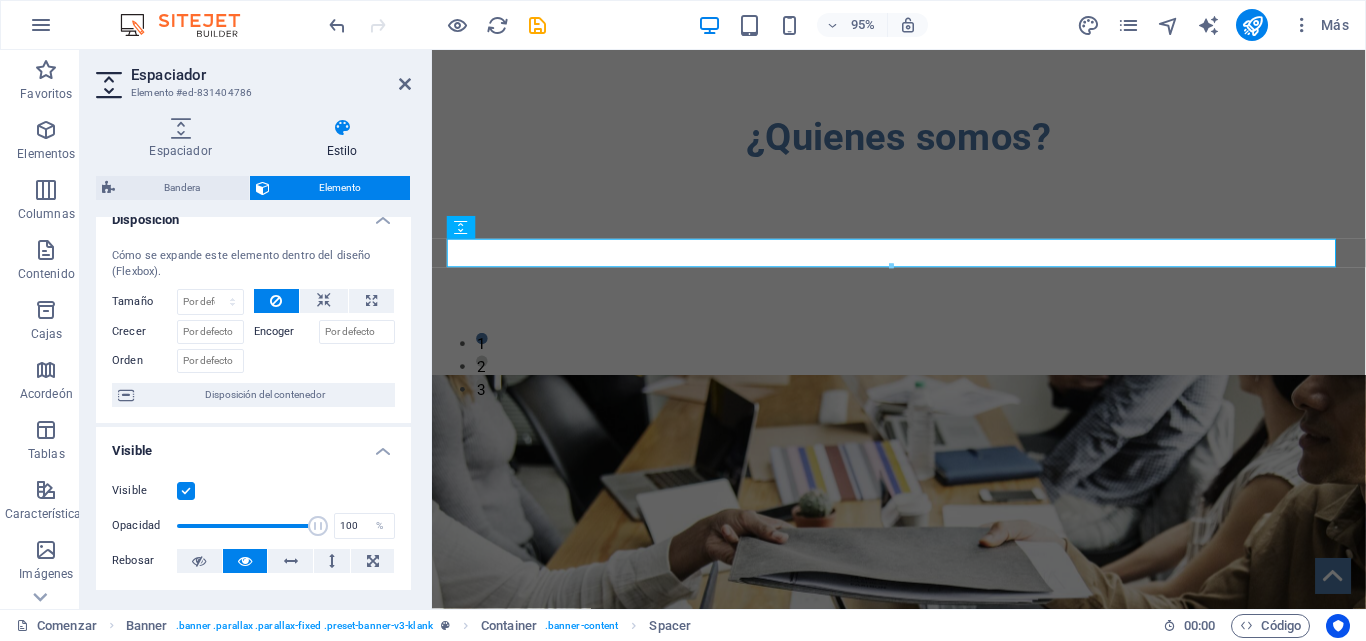 scroll, scrollTop: 0, scrollLeft: 0, axis: both 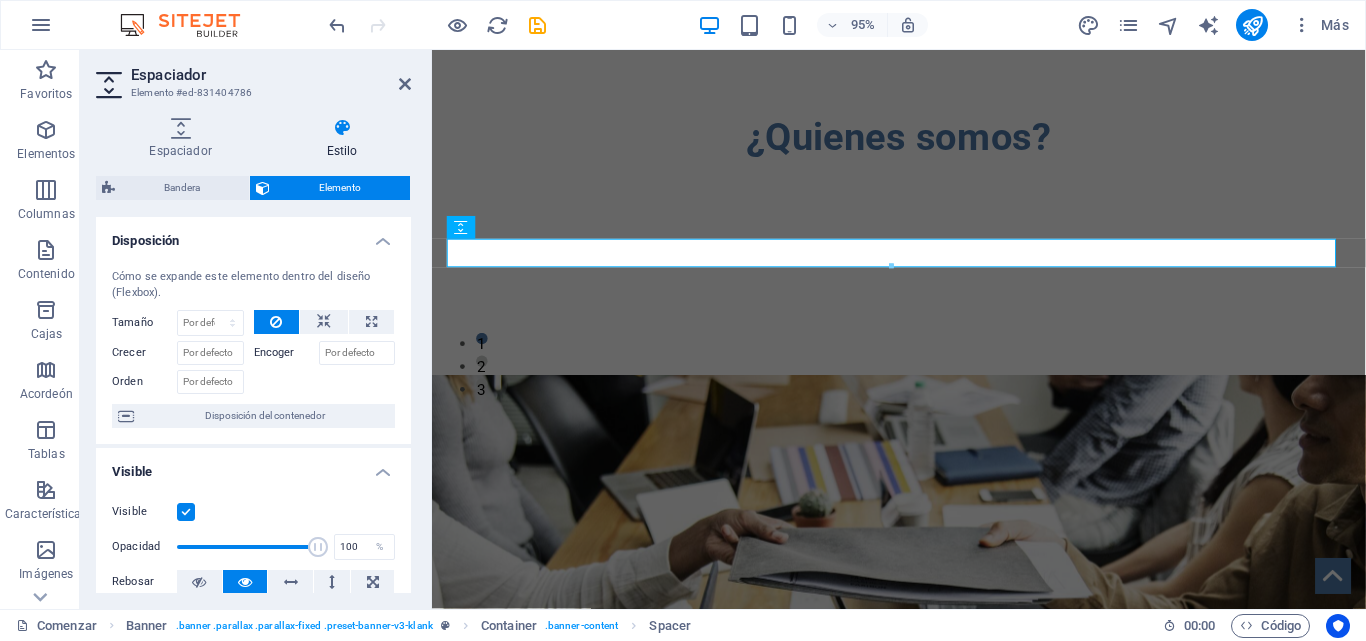 drag, startPoint x: 407, startPoint y: 267, endPoint x: 13, endPoint y: 190, distance: 401.4536 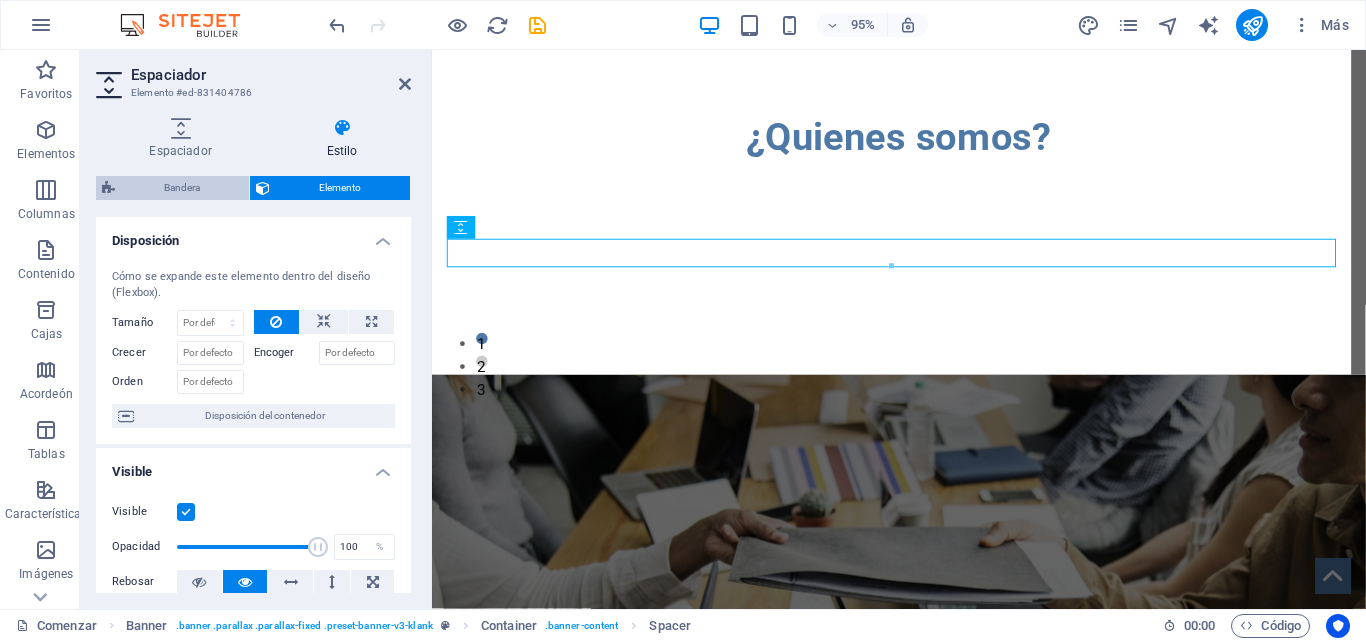 click on "Bandera" at bounding box center [182, 188] 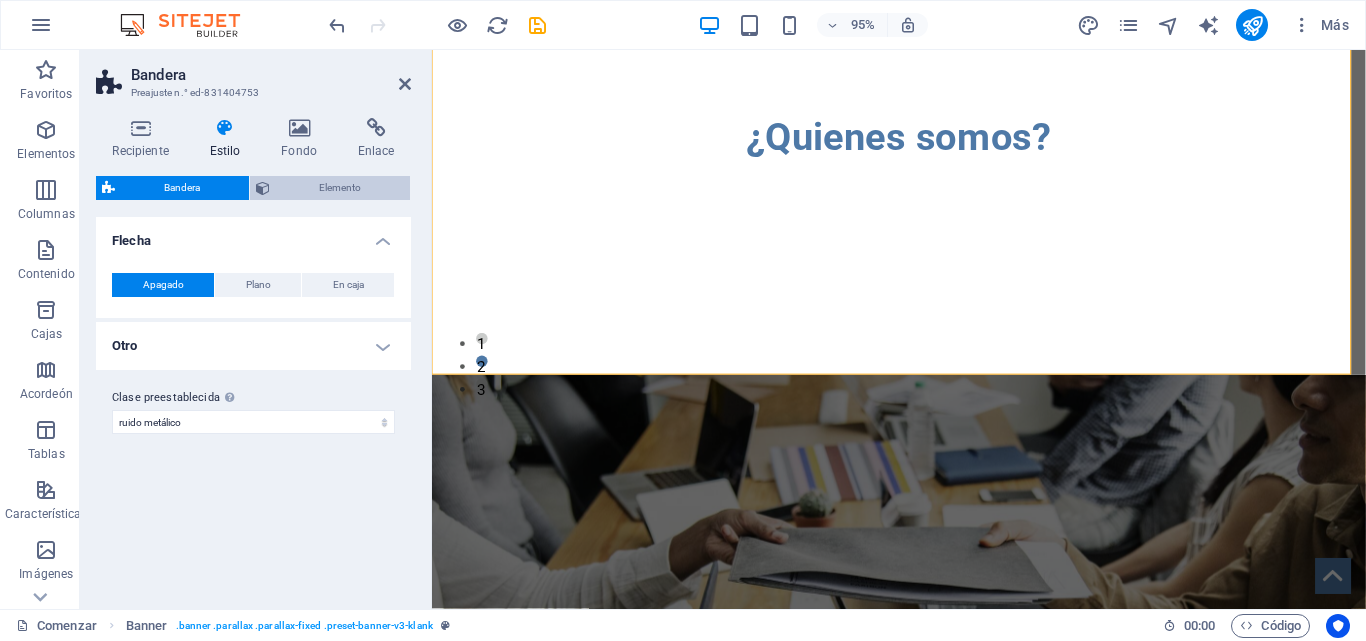 click on "Elemento" at bounding box center [340, 187] 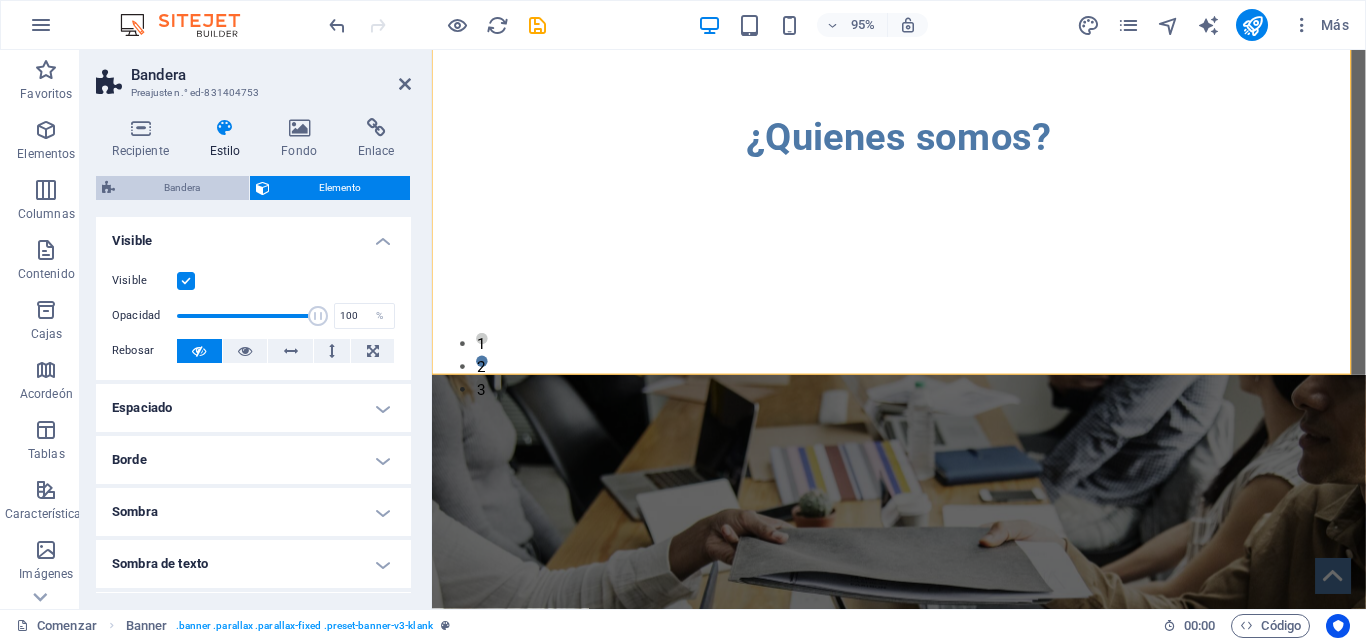 click on "Bandera" at bounding box center (182, 187) 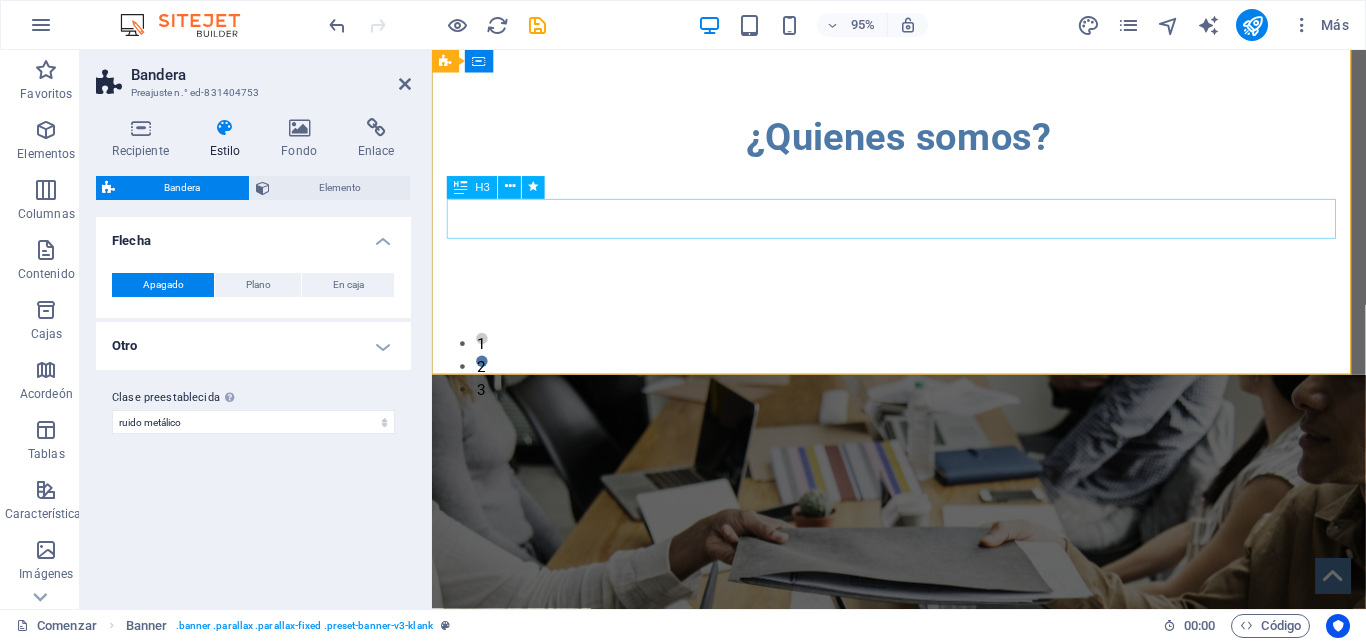 click on "¡COMIENZA TU PRUEBA GRATUITA DE 10 DÍAS! ¡REGÍSTRATE AHORA!" at bounding box center [924, 194] 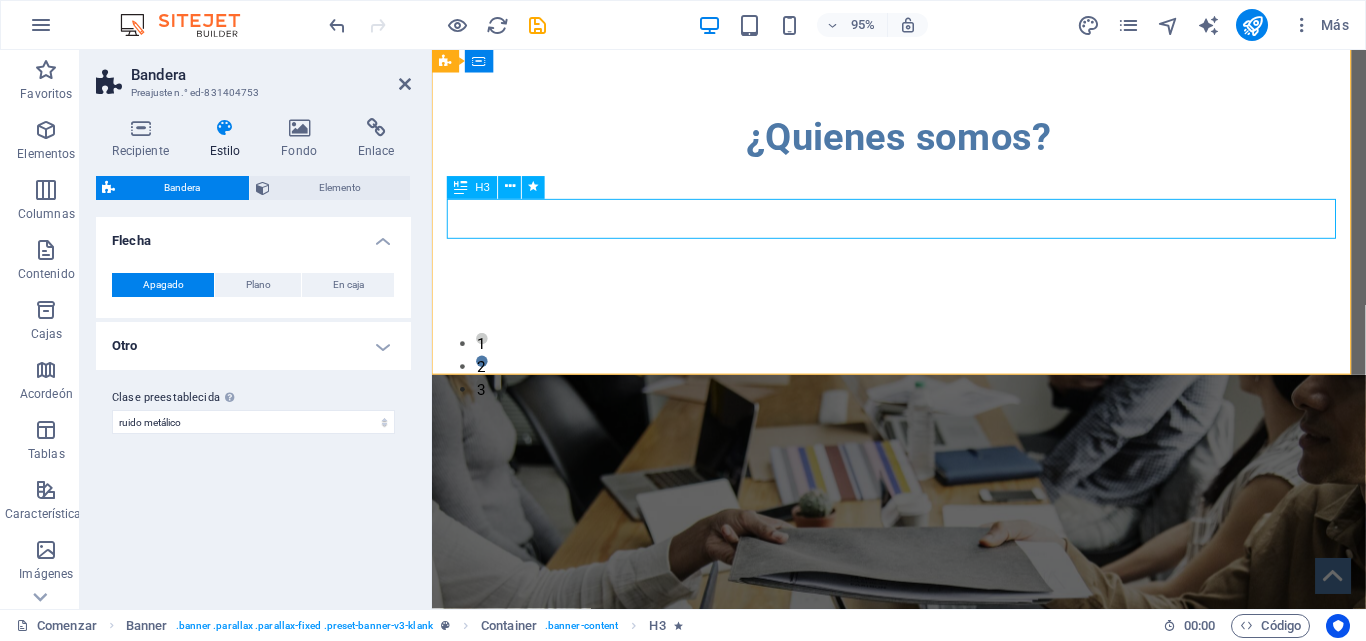 click on "¡COMIENZA TU PRUEBA GRATUITA DE 10 DÍAS! ¡REGÍSTRATE AHORA!" at bounding box center [924, 194] 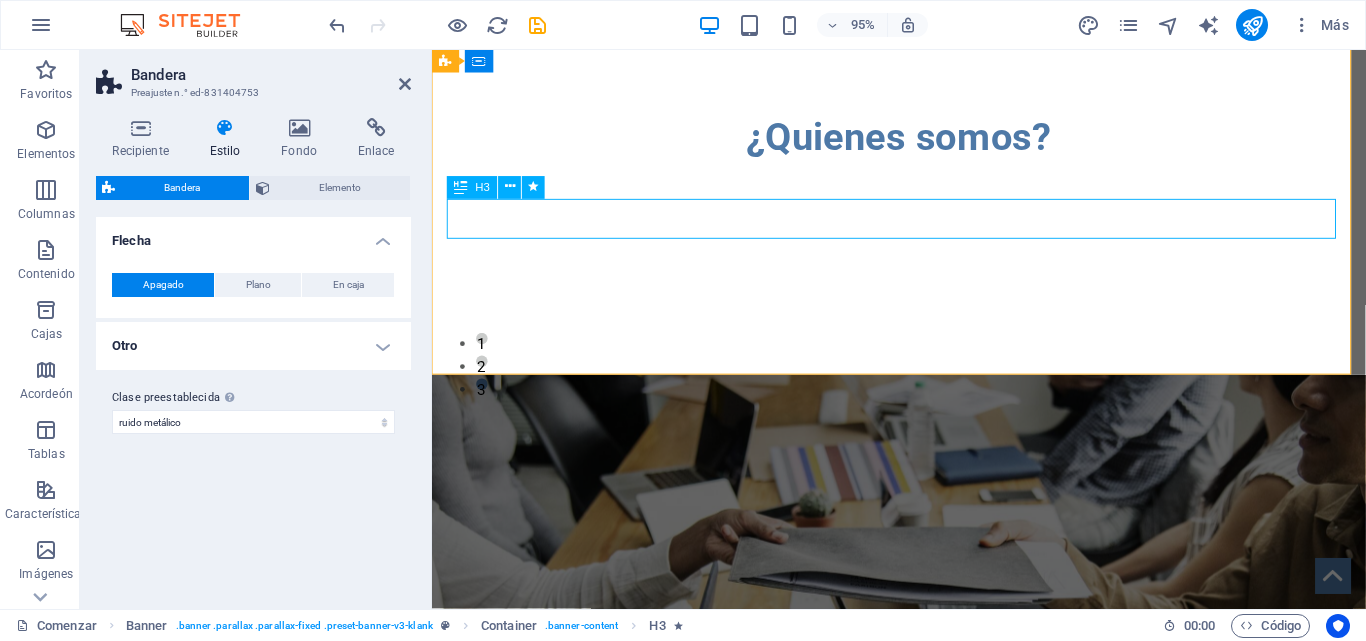 click on "¡COMIENZA TU PRUEBA GRATUITA DE 10 DÍAS! ¡REGÍSTRATE AHORA!" at bounding box center (924, 194) 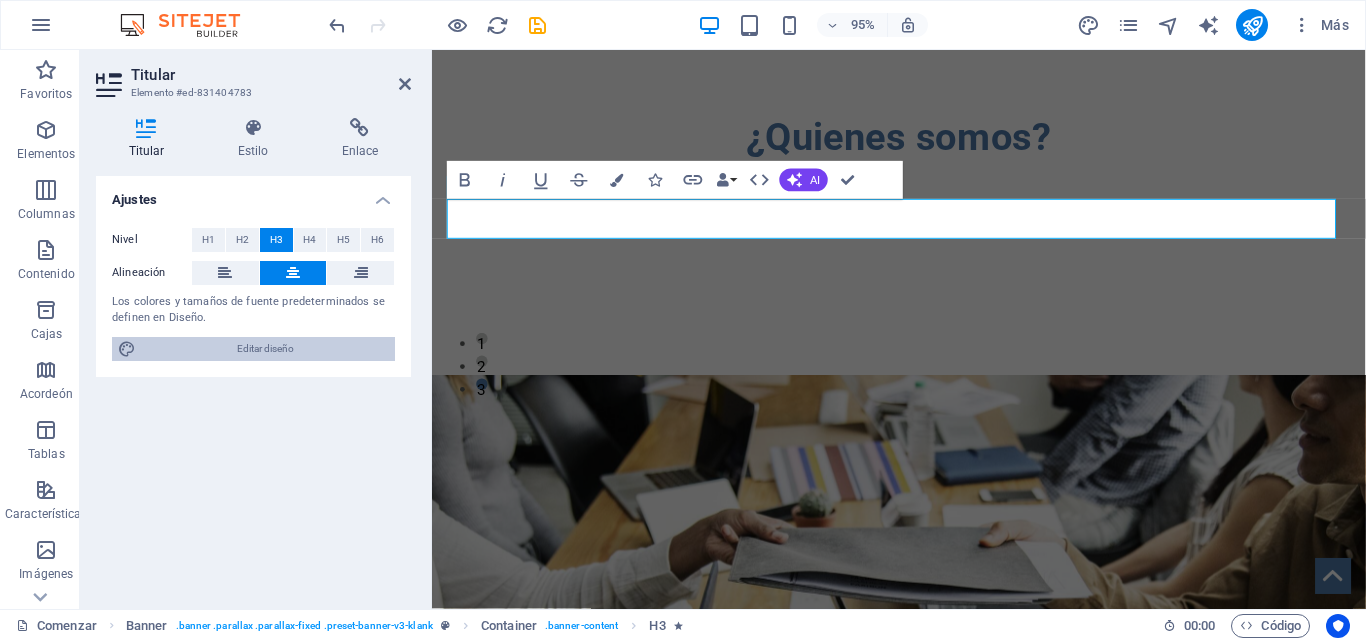 click on "Editar diseño" at bounding box center [265, 348] 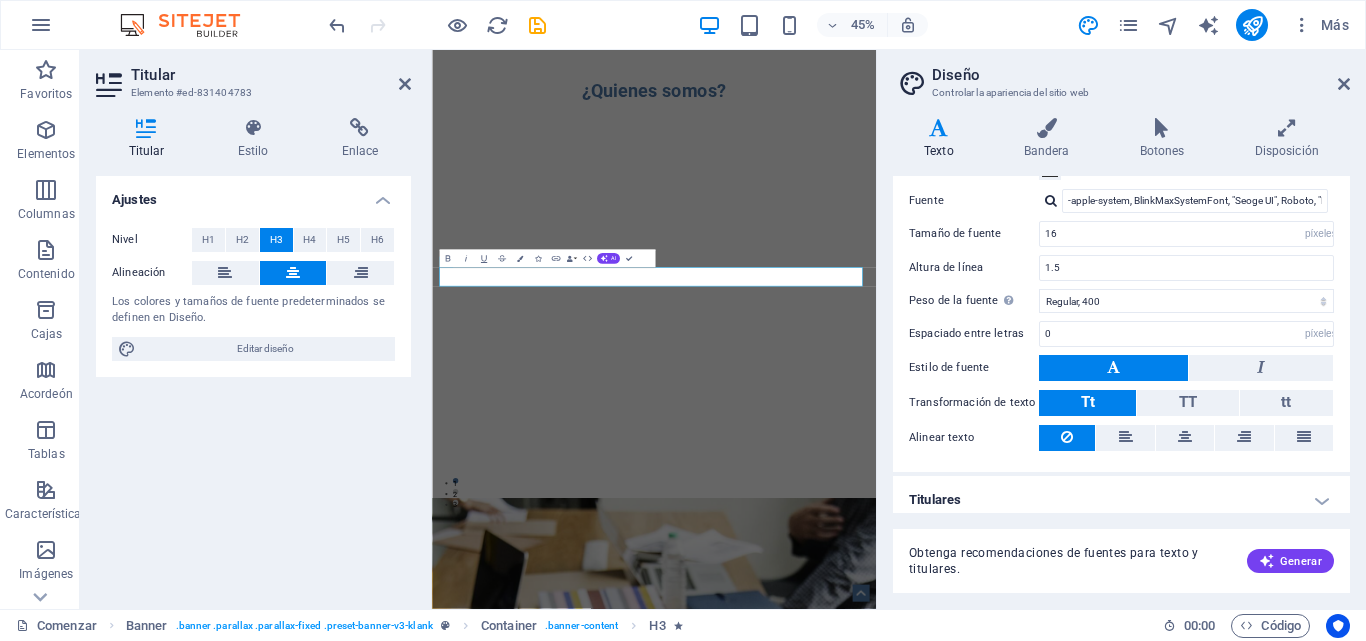 scroll, scrollTop: 119, scrollLeft: 0, axis: vertical 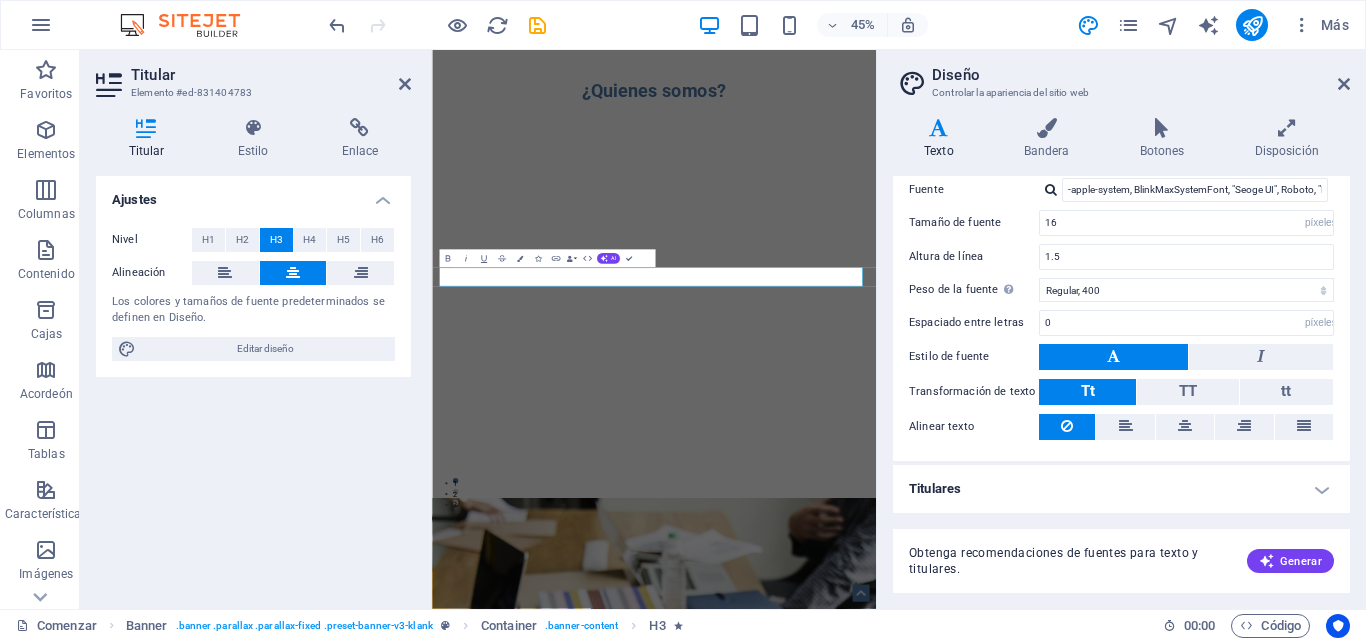 click on "Titulares" at bounding box center [1121, 489] 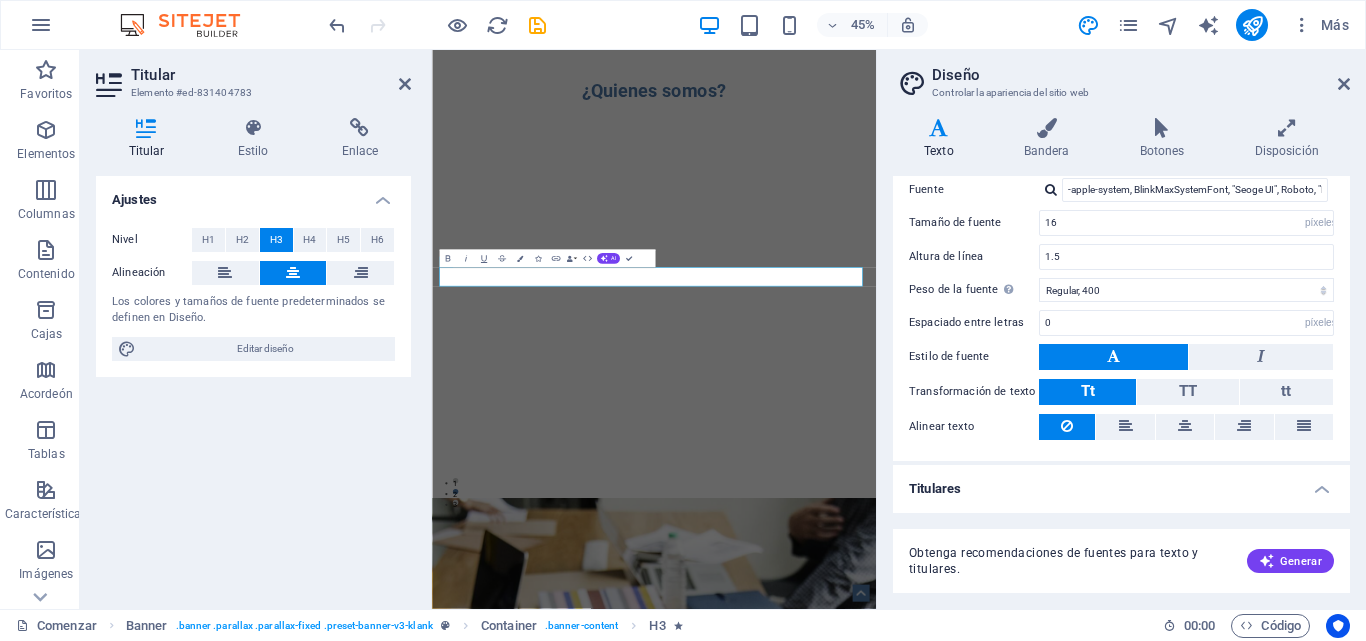 click on "Titulares" at bounding box center (1121, 483) 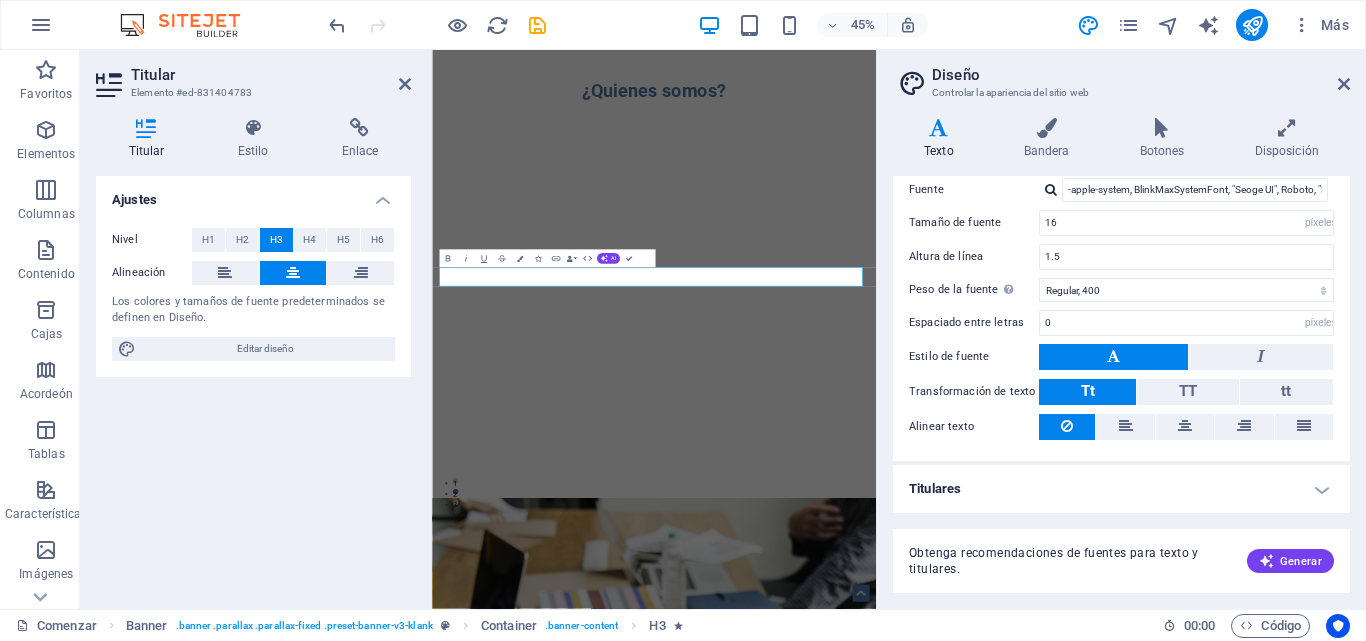 drag, startPoint x: 1343, startPoint y: 448, endPoint x: 1324, endPoint y: 512, distance: 66.760765 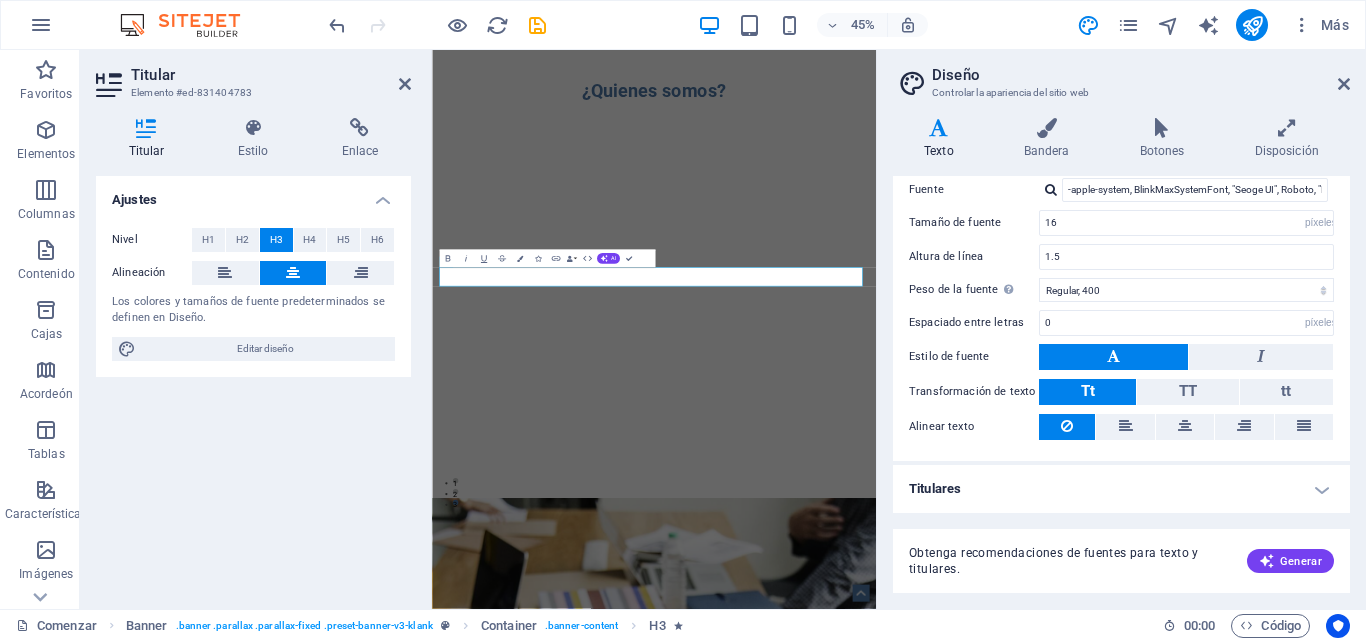drag, startPoint x: 1342, startPoint y: 374, endPoint x: 1337, endPoint y: 395, distance: 21.587032 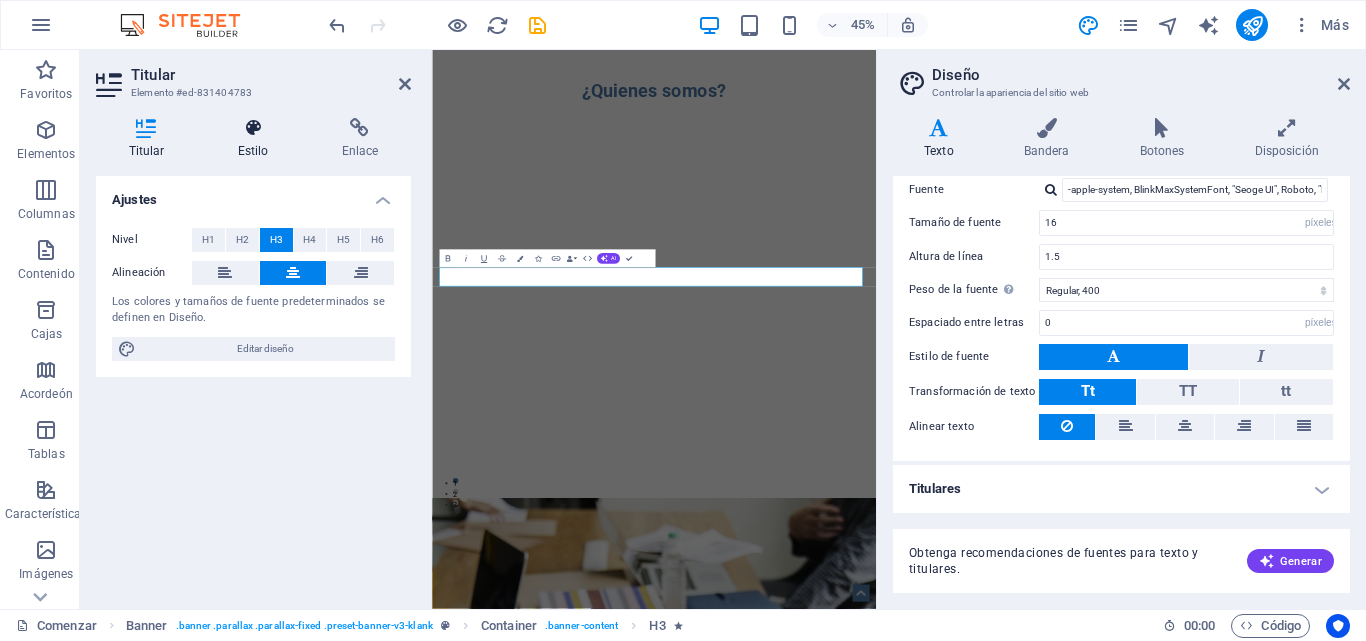 click at bounding box center [253, 128] 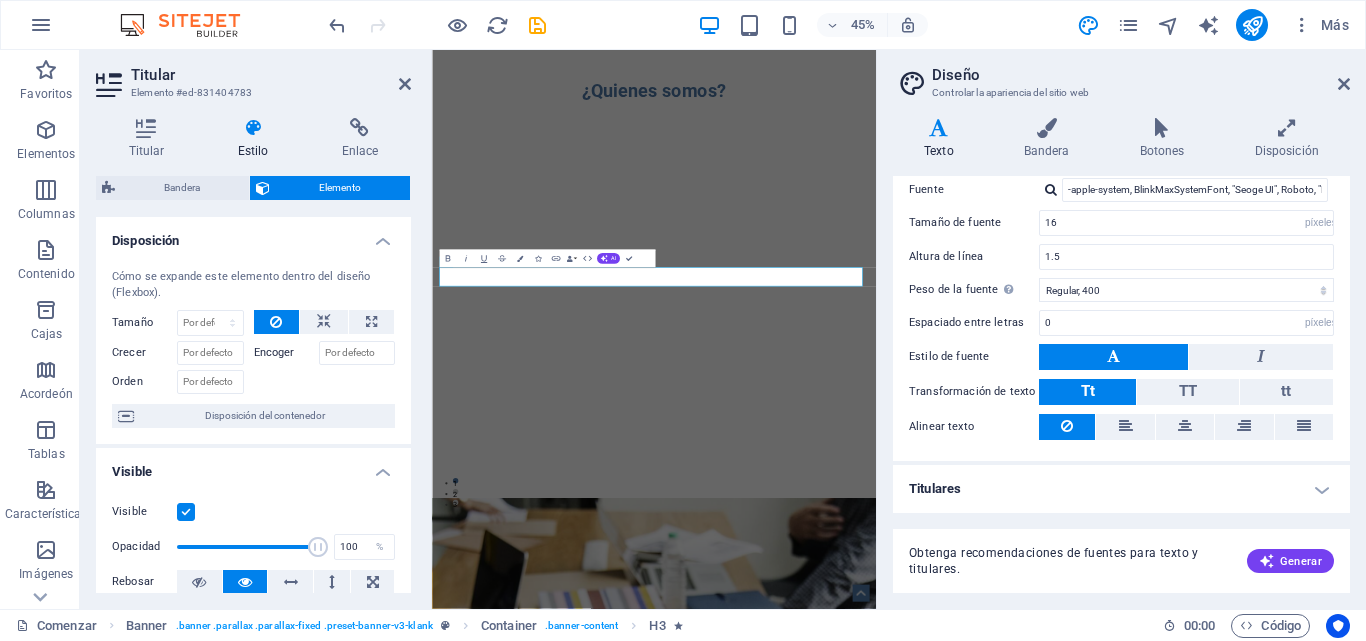 drag, startPoint x: 406, startPoint y: 238, endPoint x: 399, endPoint y: 304, distance: 66.37017 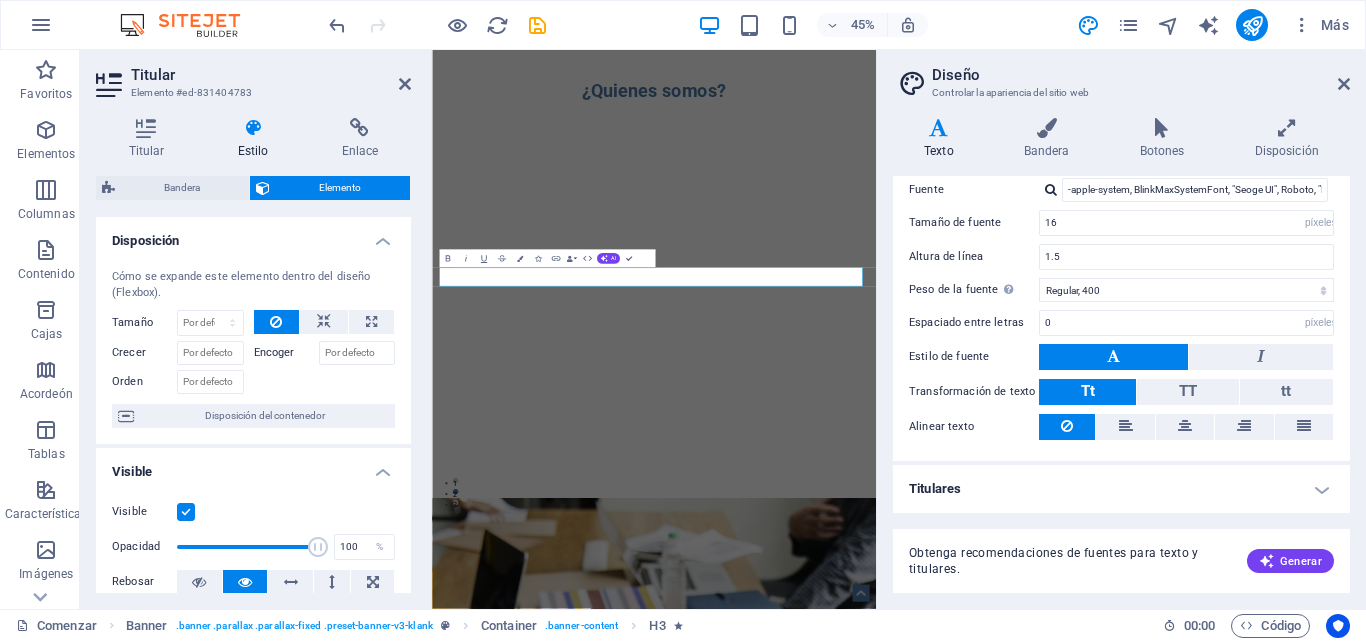drag, startPoint x: 404, startPoint y: 307, endPoint x: 398, endPoint y: 361, distance: 54.33231 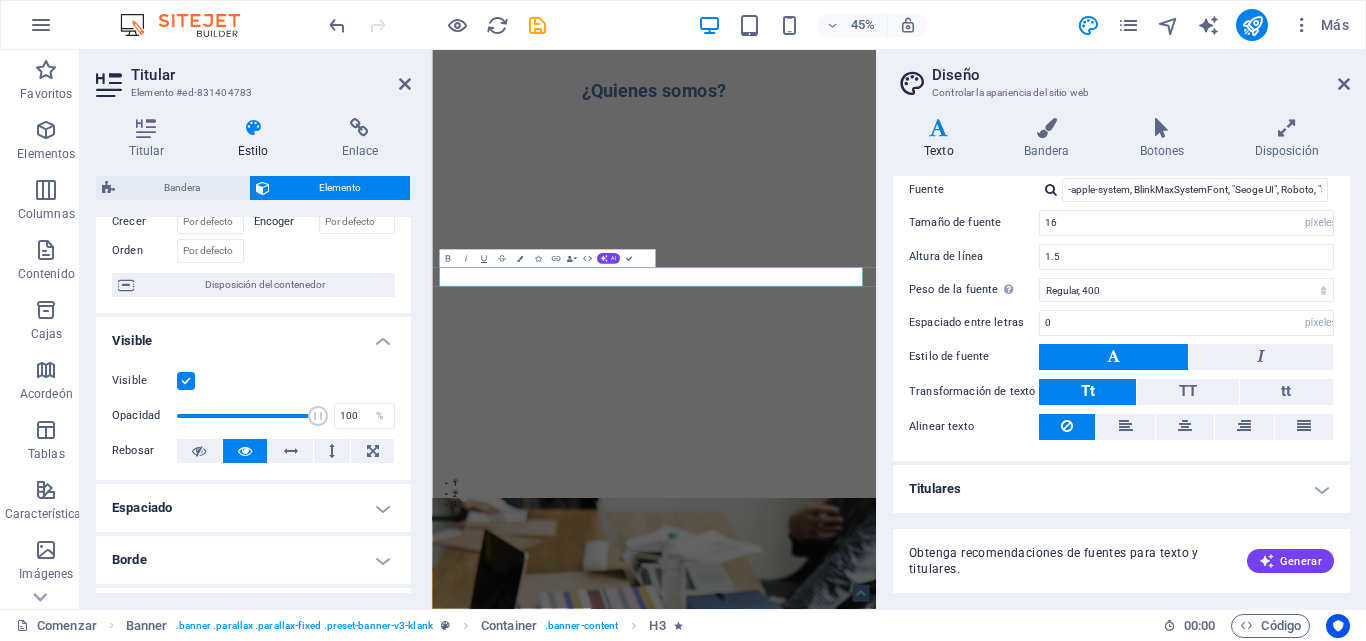 scroll, scrollTop: 0, scrollLeft: 0, axis: both 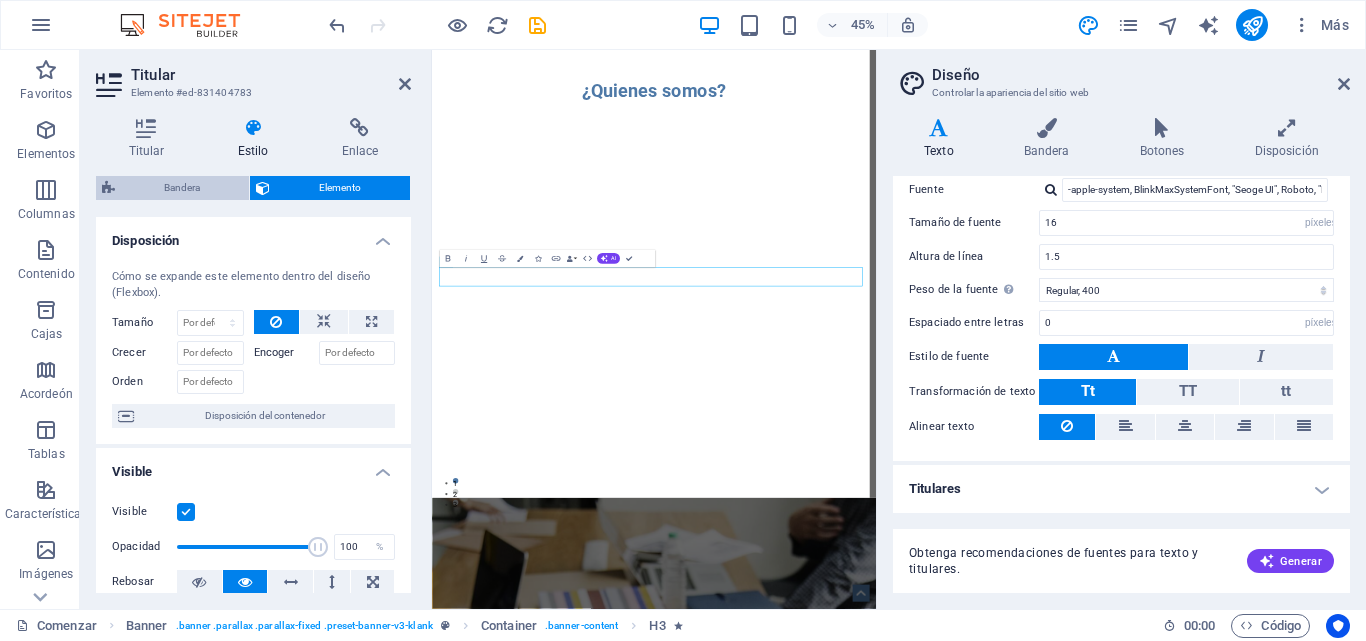 click on "Bandera" at bounding box center [182, 188] 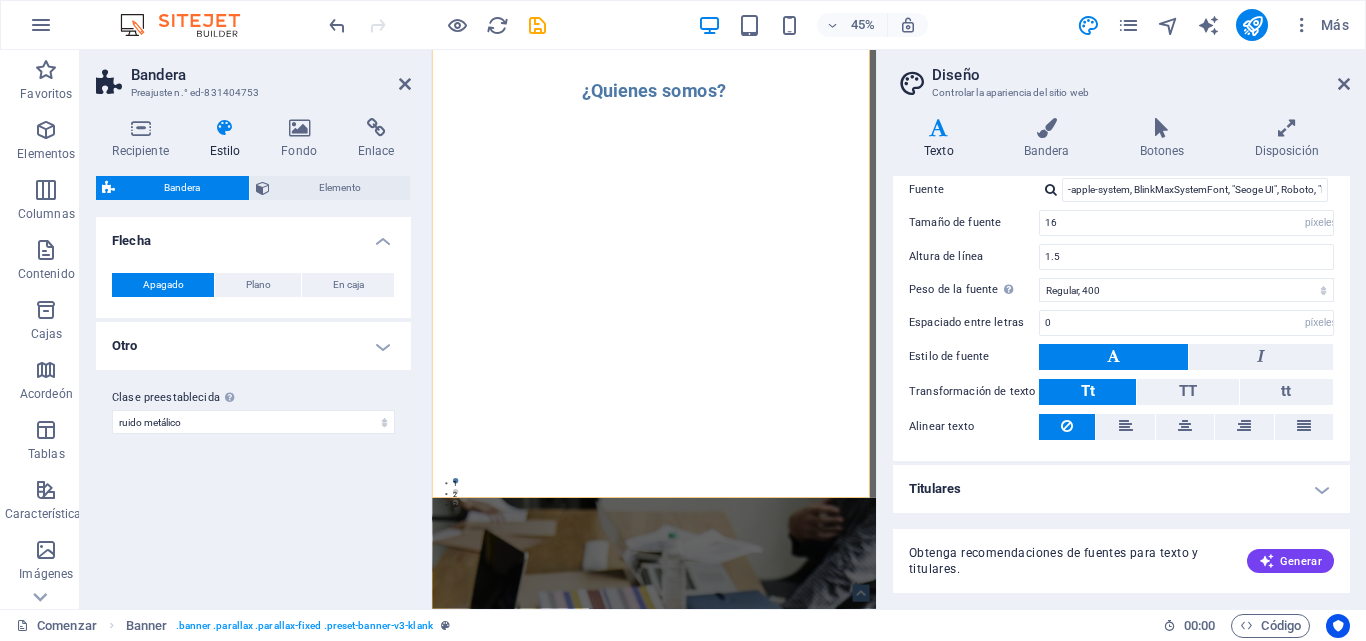 click at bounding box center (939, 128) 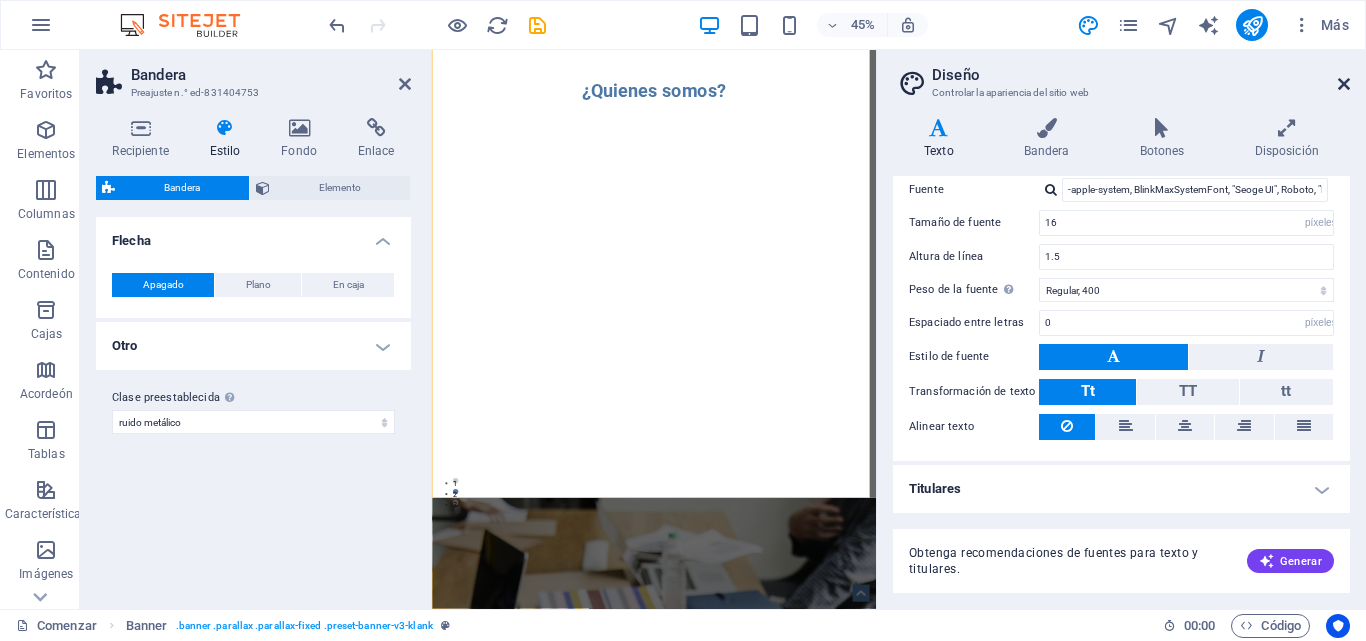 click at bounding box center (1344, 84) 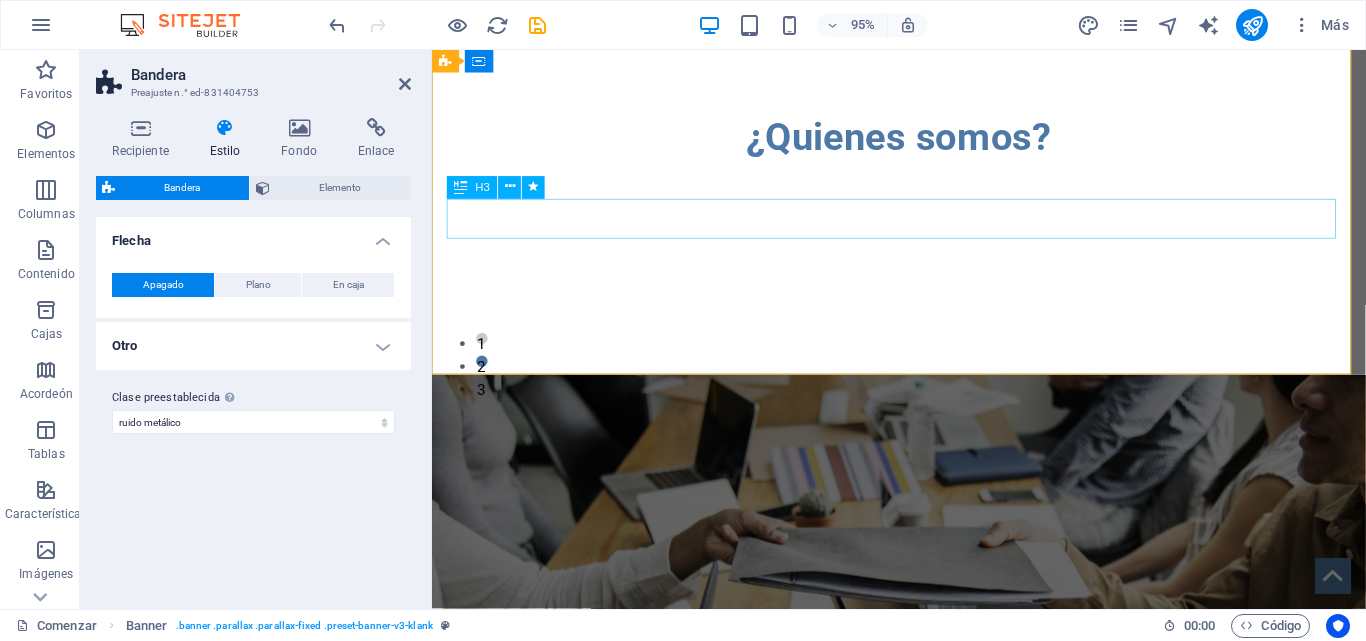 click on "¡COMIENZA TU PRUEBA GRATUITA DE 10 DÍAS! ¡REGÍSTRATE AHORA!" at bounding box center (924, 194) 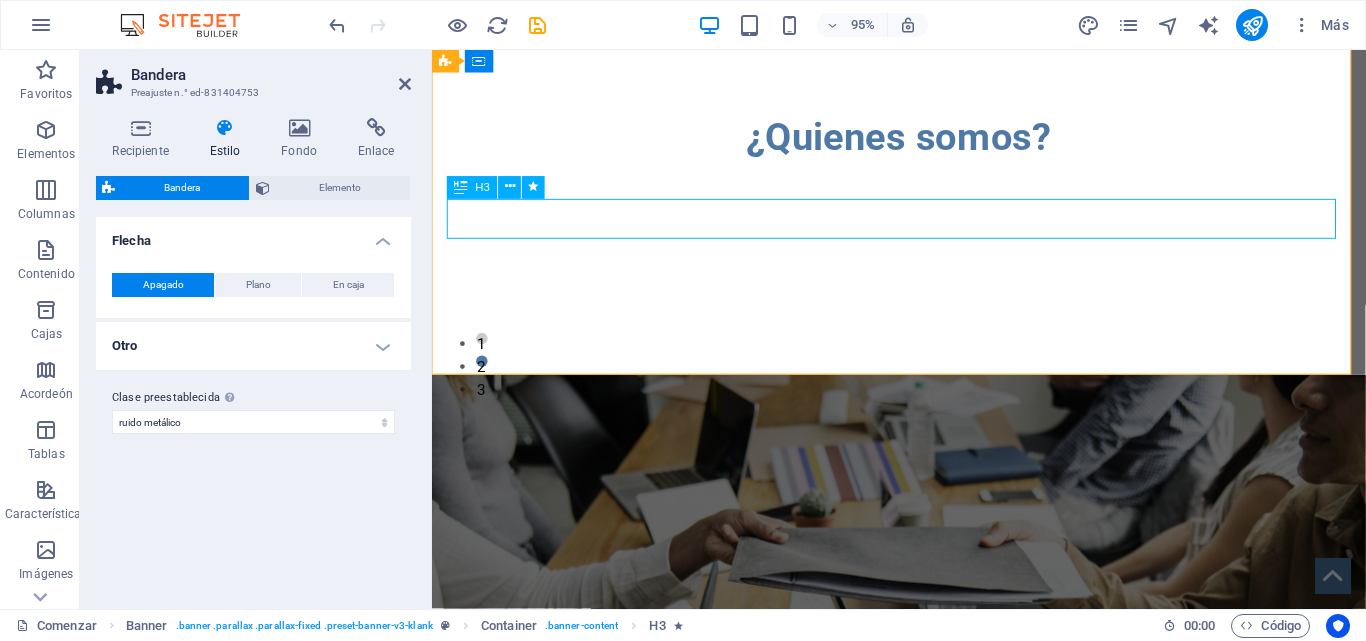 click on "¡COMIENZA TU PRUEBA GRATUITA DE 10 DÍAS! ¡REGÍSTRATE AHORA!" at bounding box center [924, 194] 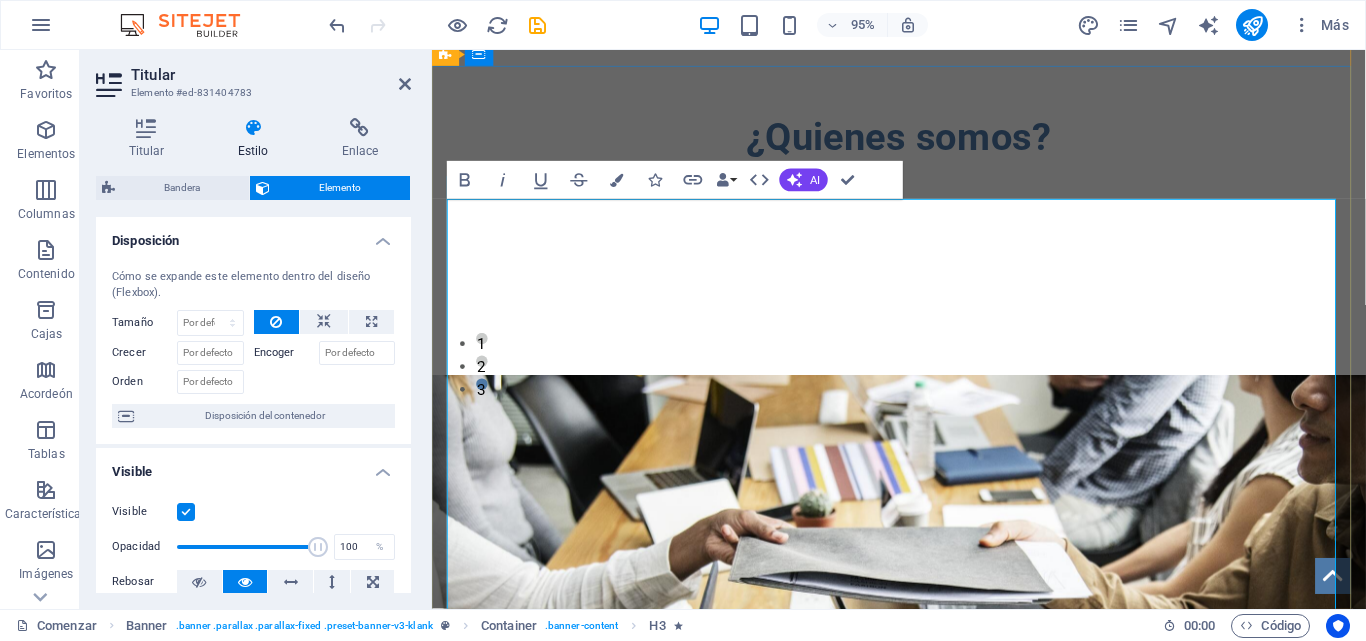 scroll, scrollTop: 212, scrollLeft: 0, axis: vertical 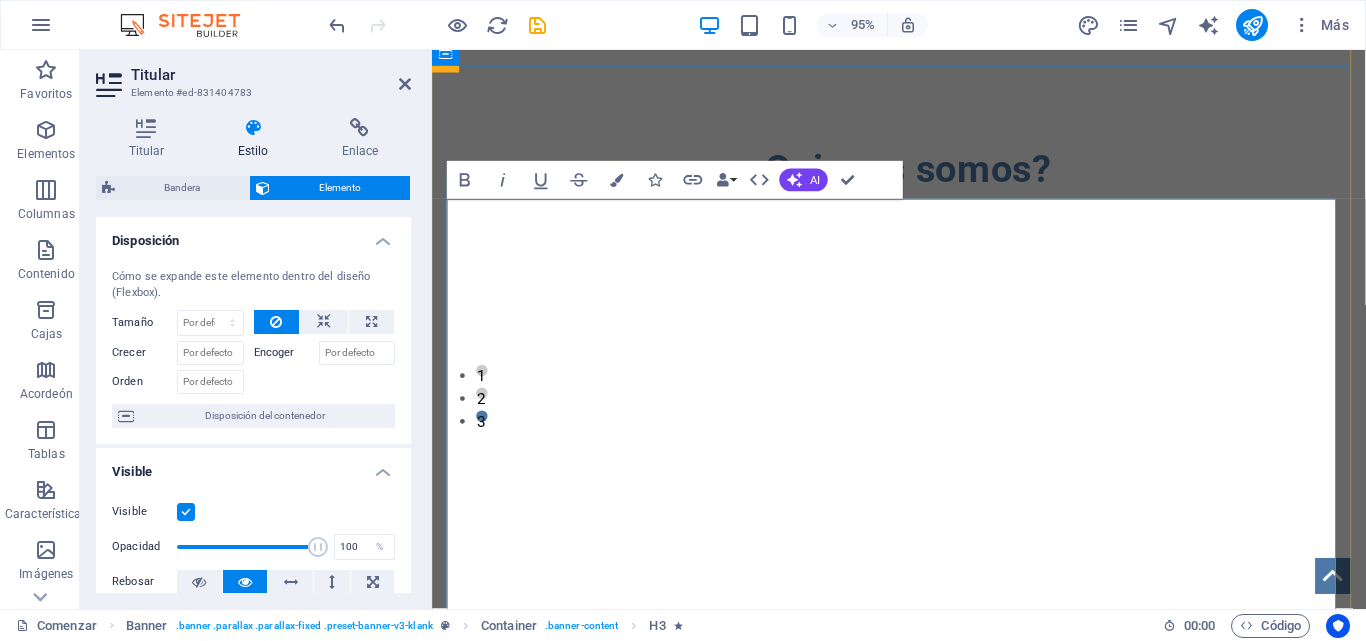 click on "En Gestoría LH LLC somos una agencia migratoria binacional, fundada el 17 de agosto de 2022, con sede en la Ciudad de México y San Diego, California. Nuestra misión es ser el puente confiable que conecta el talento y la mano de obra mexicana con oportunidades laborales de calidad en Estados Unidos, Canadá y Alemania. Nos especializamos en el reclutamiento y la gestión integral de visas de trabajo, actuando como el intermediario entre los solicitantes en México y las empresas que buscan personal en el extranjero. Nos enorgullece ofrecer un servicio transparente, ético y eficiente, facilitando a nuestros clientes un camino claro y seguro hacia un futuro profesional y personal más próspero en el extranjero." at bounding box center (924, 437) 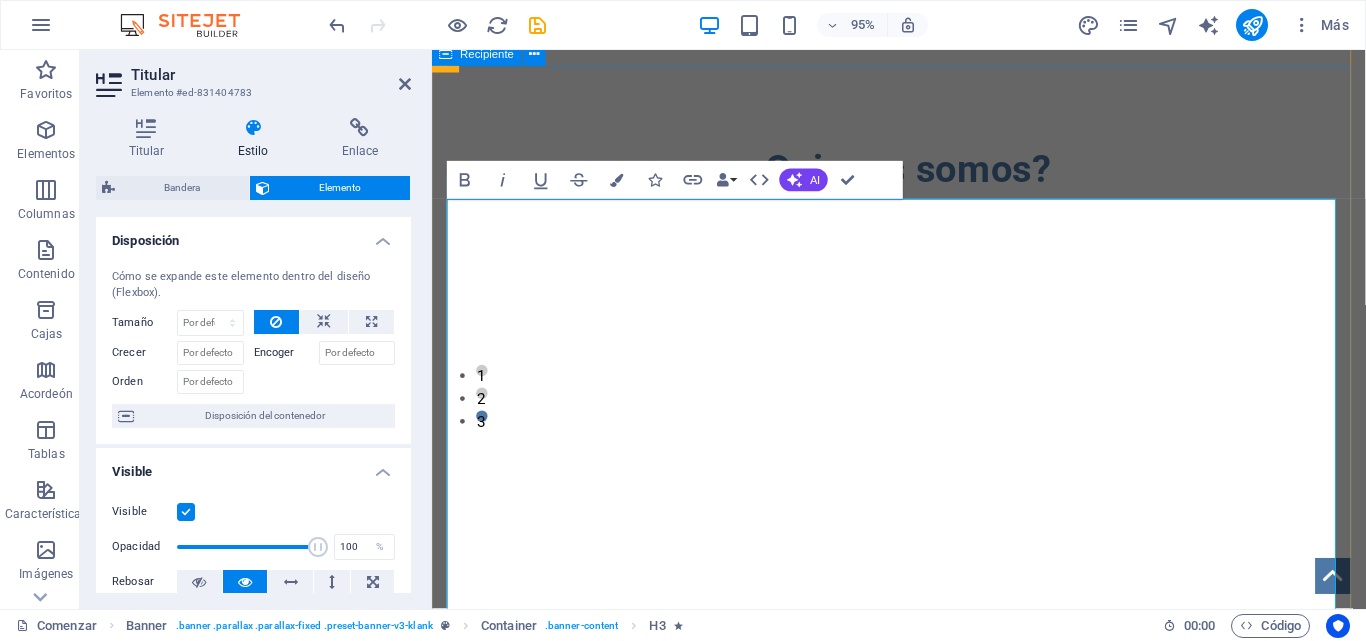 click on "¿Quienes somos? ​ En Gestoría LH LLC somos una agencia migratoria binacional, fundada el 17 de agosto de 2022, con sede en la Ciudad de México y San Diego, California. Nuestra misión es ser el puente confiable que conecta el talento y la mano de obra mexicana con oportunidades laborales de calidad en Estados Unidos, Canadá y Alemania. Nos especializamos en el reclutamiento y la gestión integral de visas de trabajo, actuando como el intermediario entre los solicitantes en México y las empresas que buscan personal en el extranjero. Nos enorgullece ofrecer un servicio transparente, ético y eficiente, facilitando a nuestros clientes un camino claro y seguro hacia un futuro profesional y personal más próspero en el extranjero." at bounding box center [923, 402] 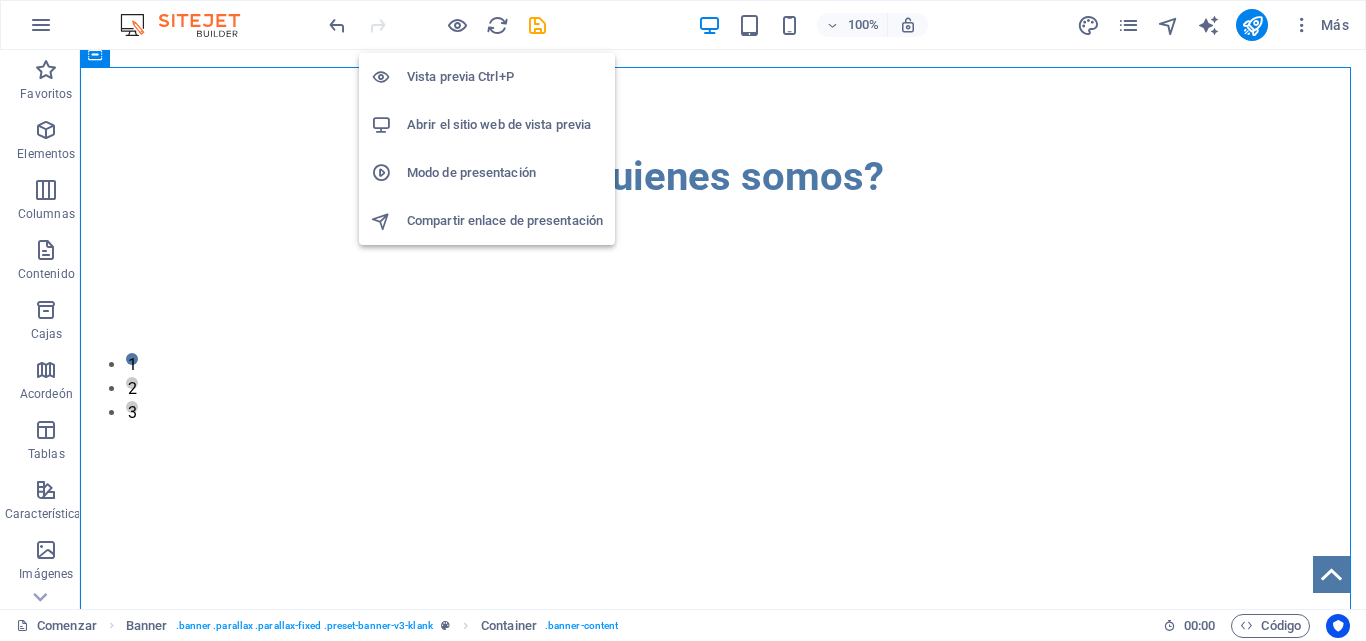 click on "Vista previa Ctrl+P" at bounding box center [460, 76] 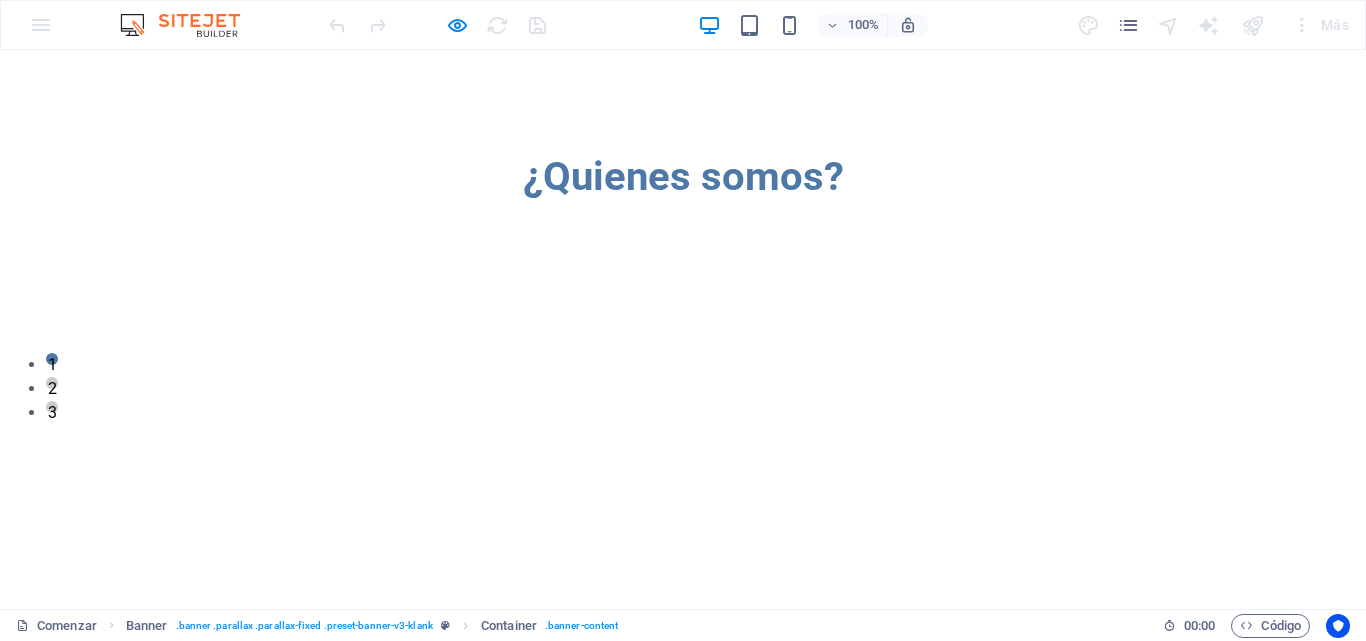 scroll, scrollTop: 0, scrollLeft: 0, axis: both 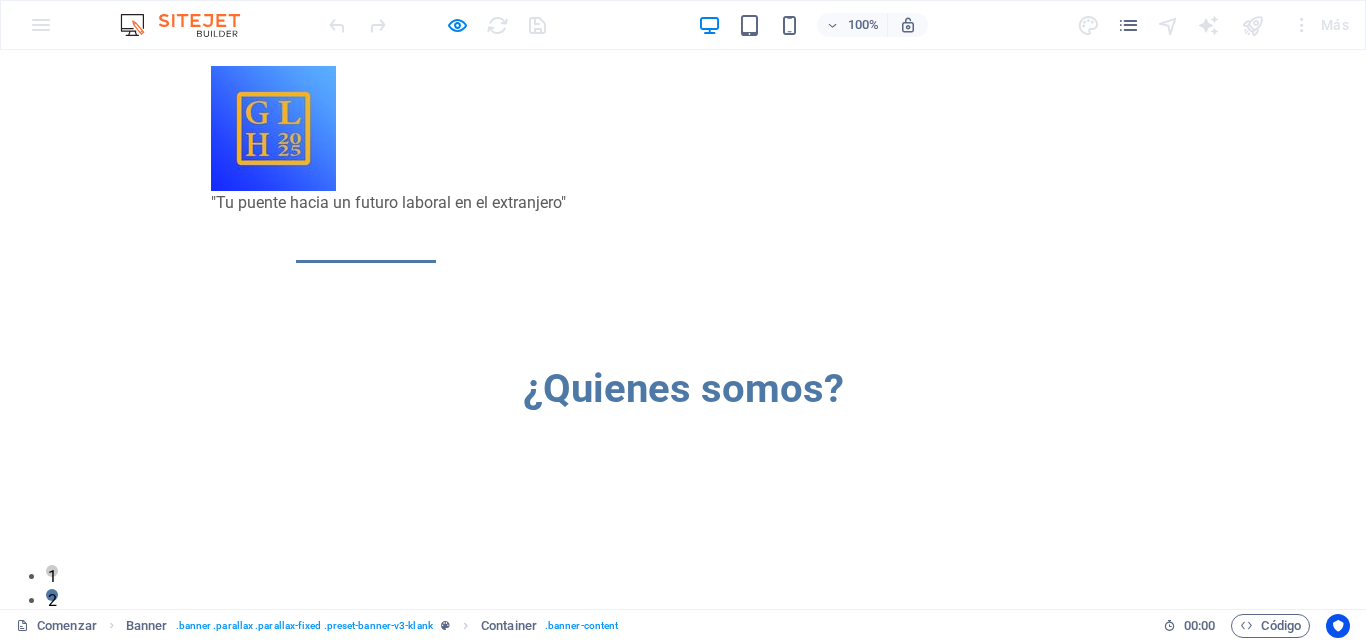 click on "¿Quienes somos?" at bounding box center [366, 238] 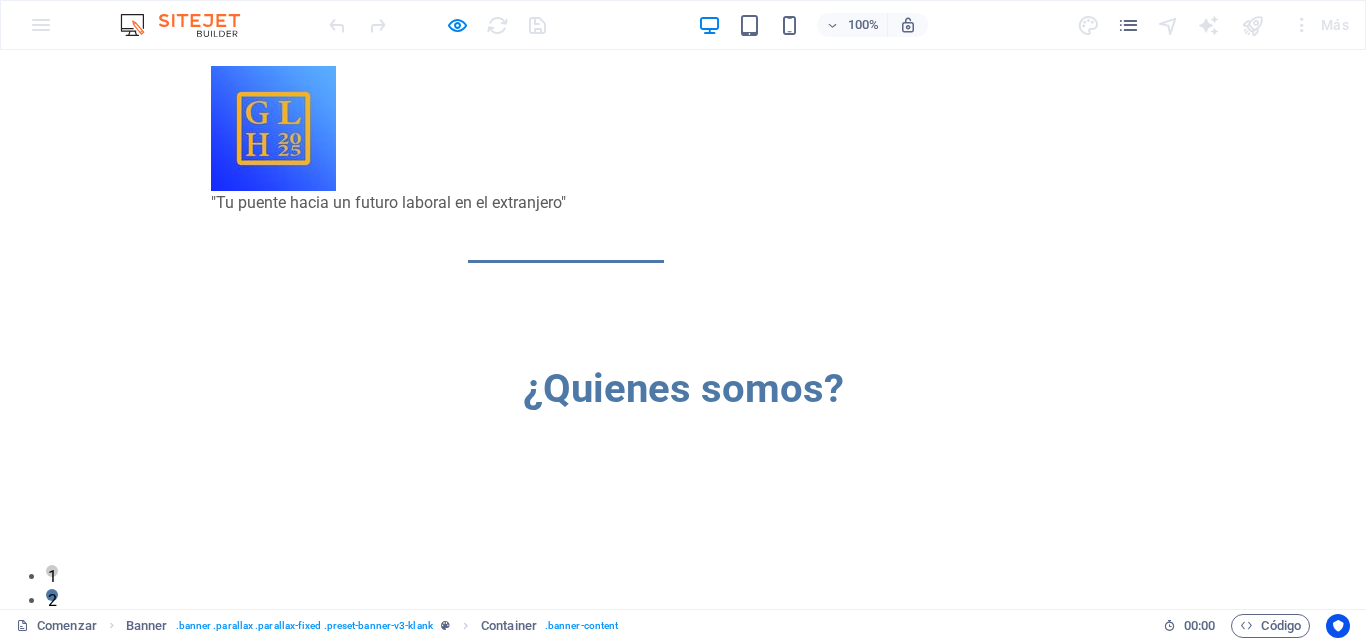 click on "Misión, visión y valores" at bounding box center (566, 239) 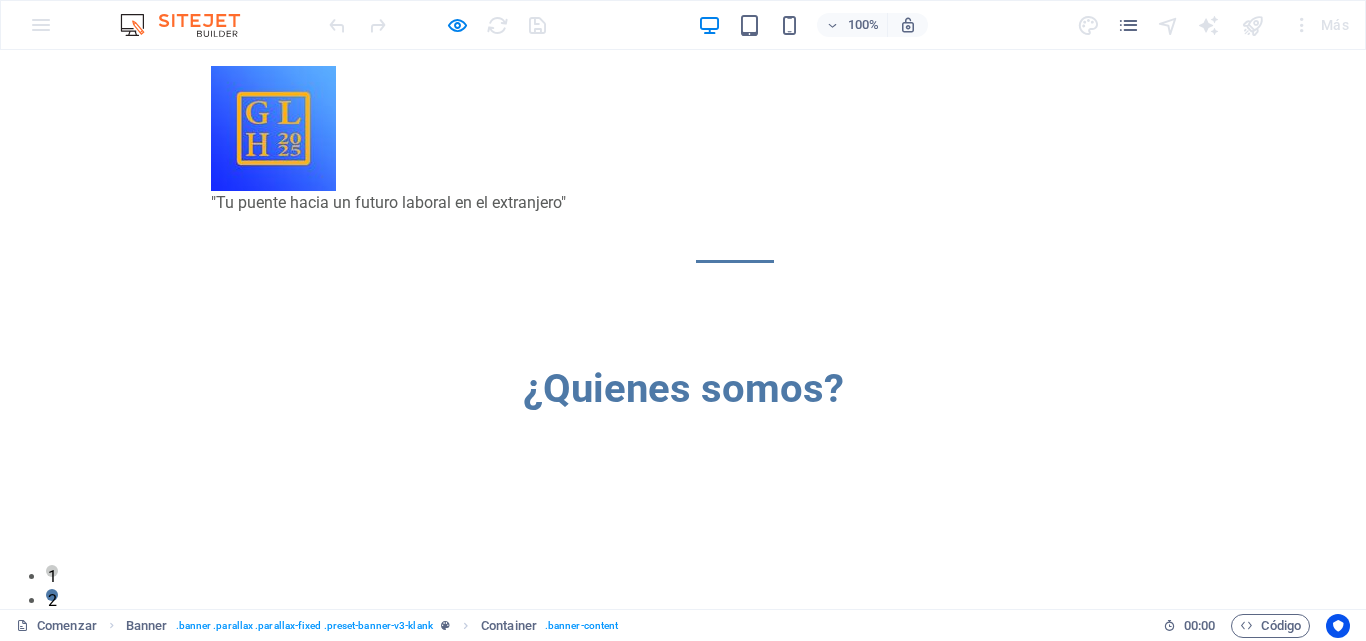 click on "Servicios" at bounding box center (735, 238) 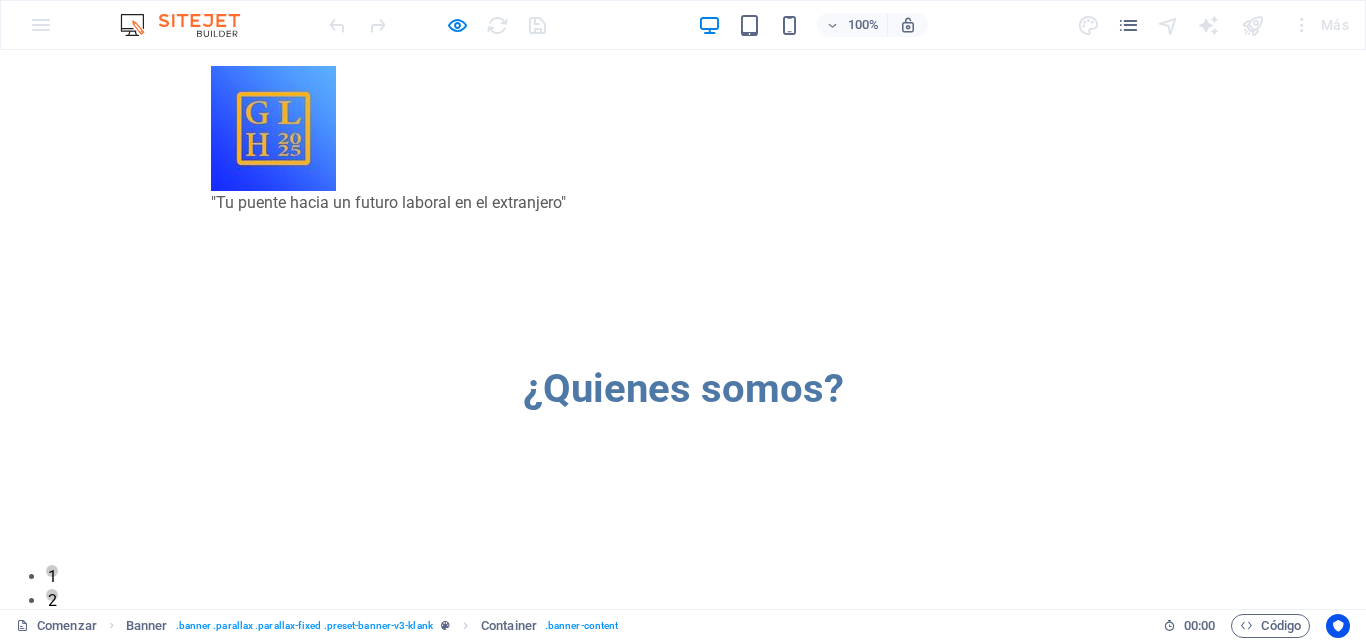 click on "¿Quienes somos?" at bounding box center (683, 388) 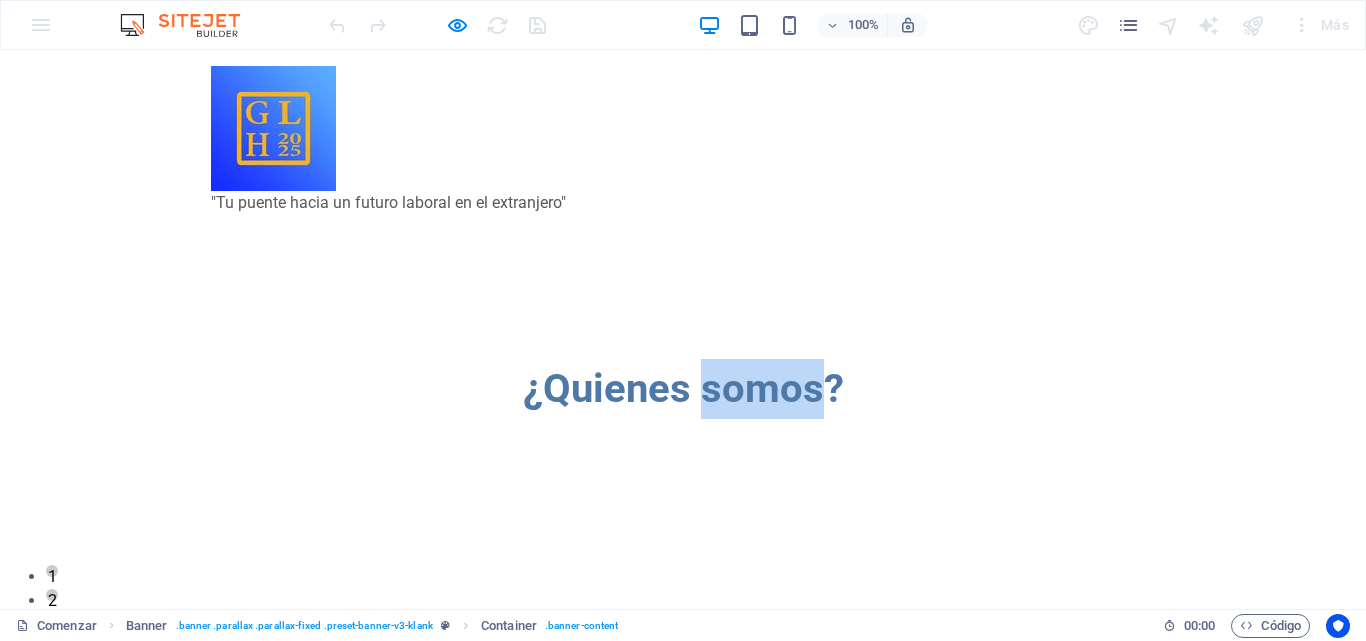 click on "¿Quienes somos?" at bounding box center (683, 388) 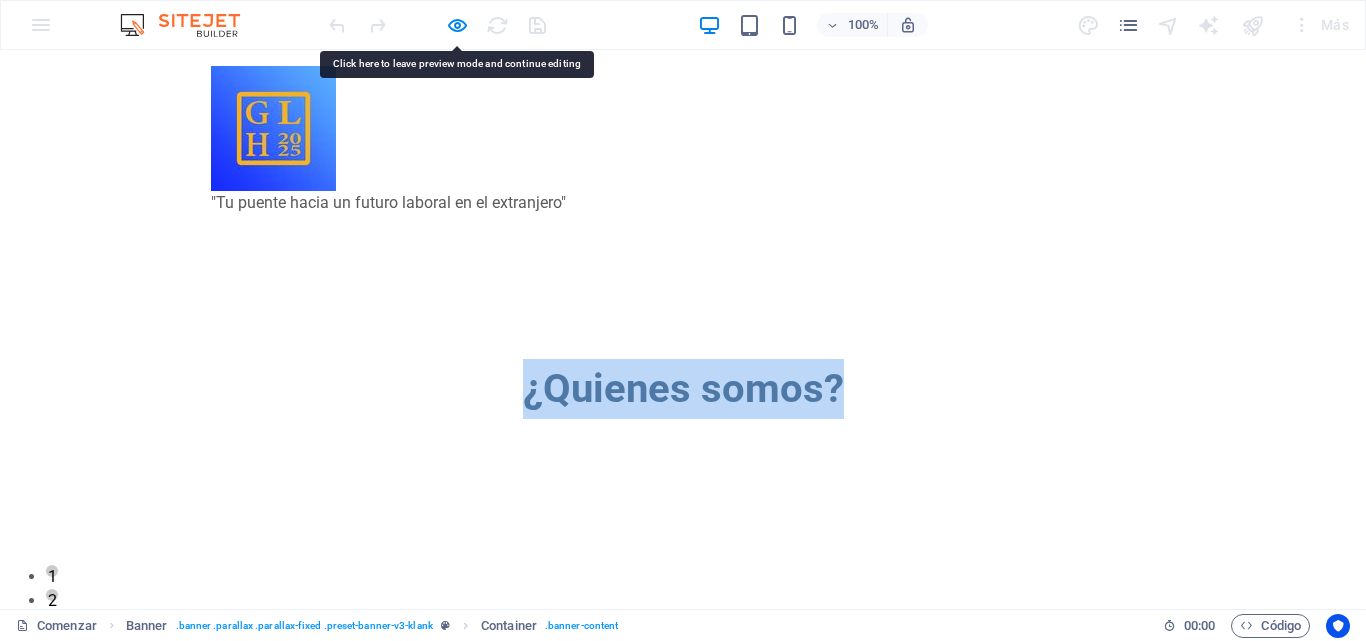 click on "¿Quienes somos?" at bounding box center (683, 388) 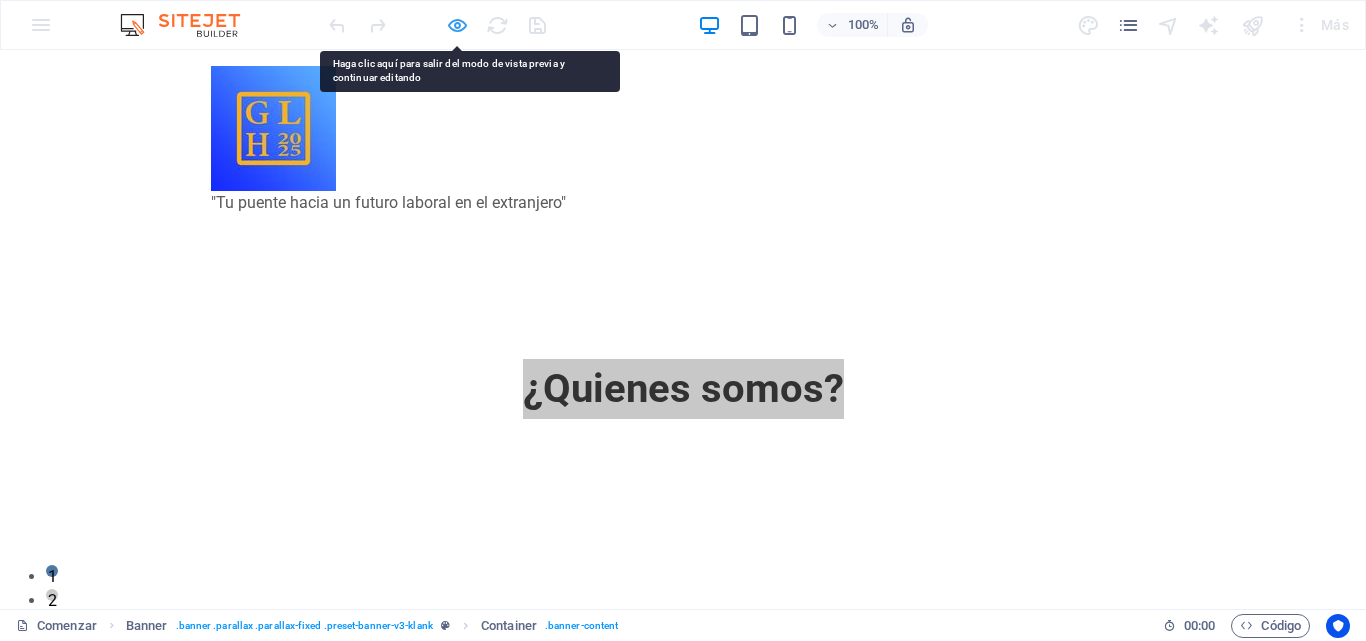 drag, startPoint x: 760, startPoint y: 333, endPoint x: 459, endPoint y: 23, distance: 432.0891 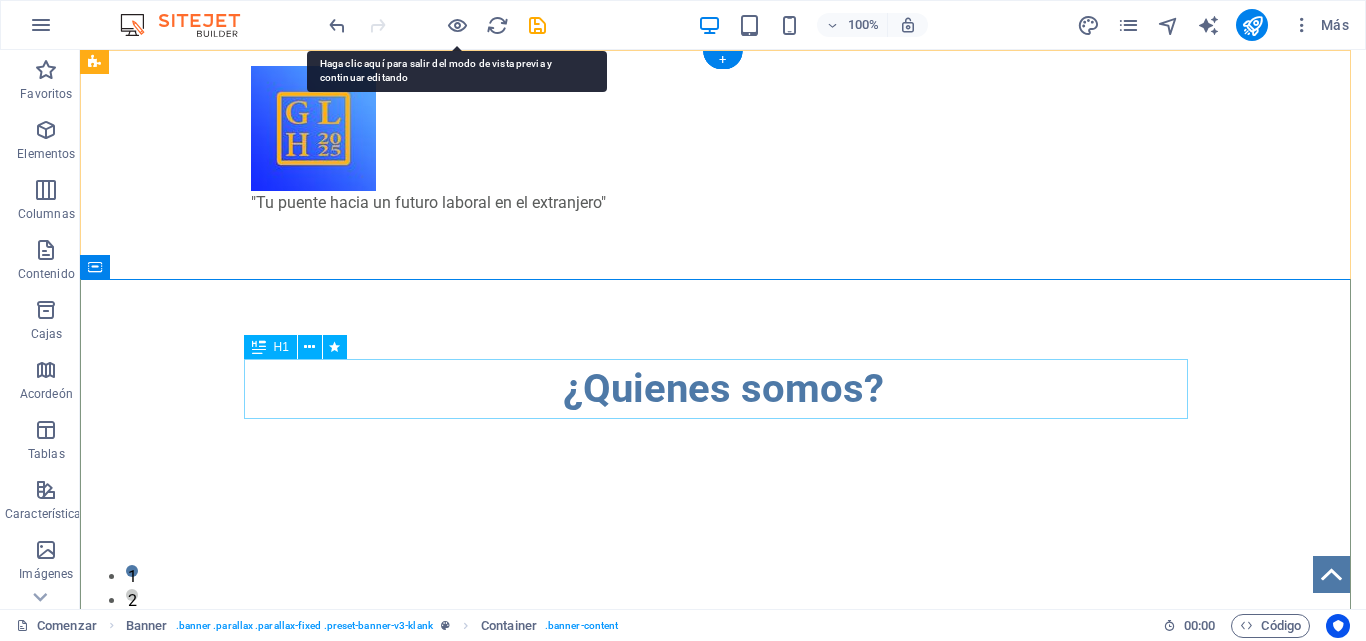 click on "¿Quienes somos?" at bounding box center [723, 389] 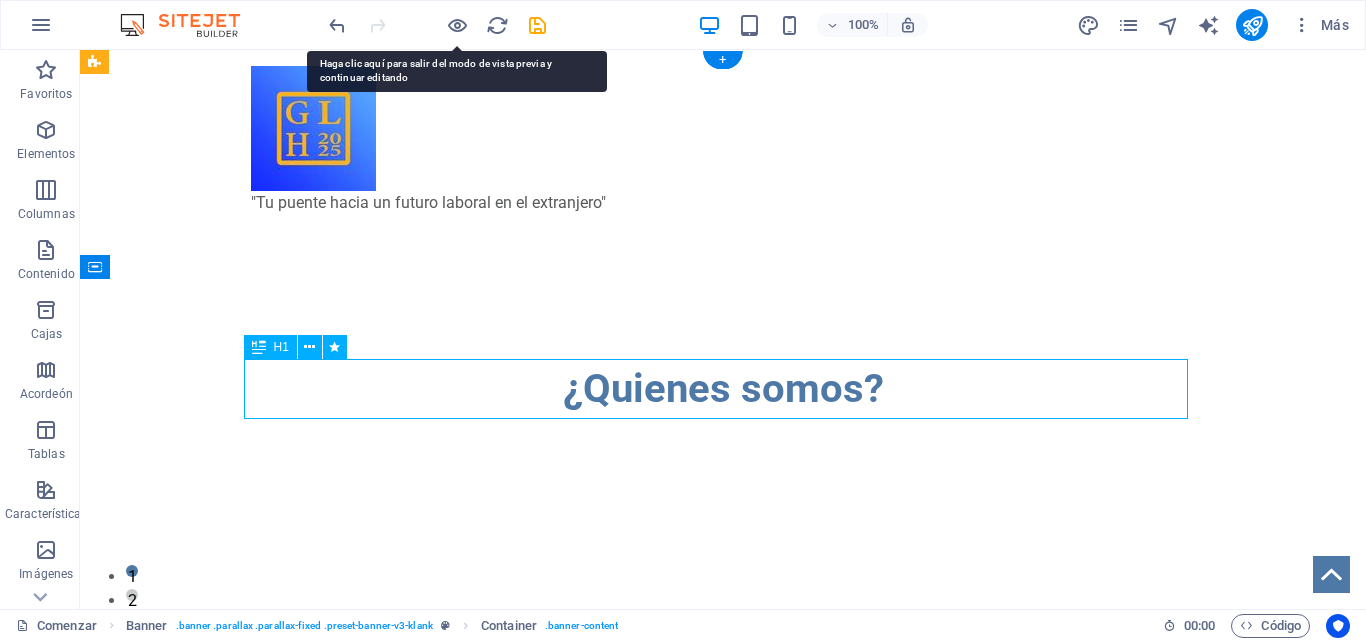click on "¿Quienes somos?" at bounding box center (723, 389) 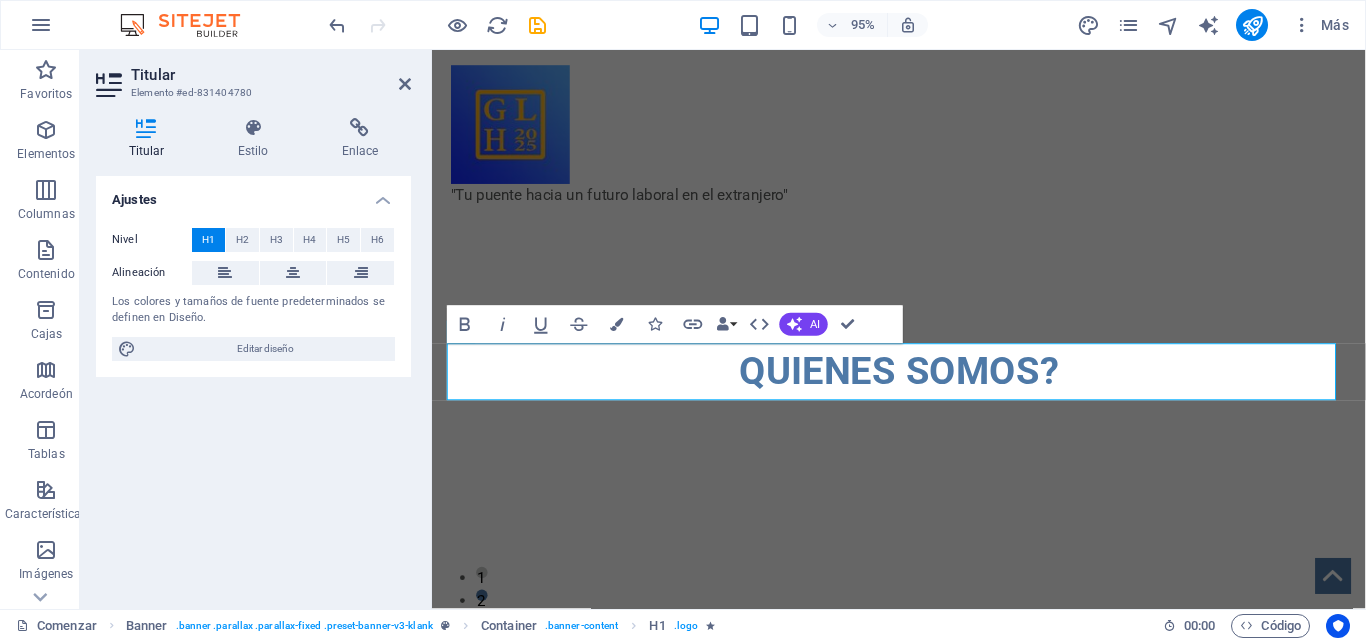 click on "Ajustes Nivel H1 H2 H3 H4 H5 H6 Alineación Los colores y tamaños de fuente predeterminados se definen en Diseño. Editar diseño" at bounding box center (253, 384) 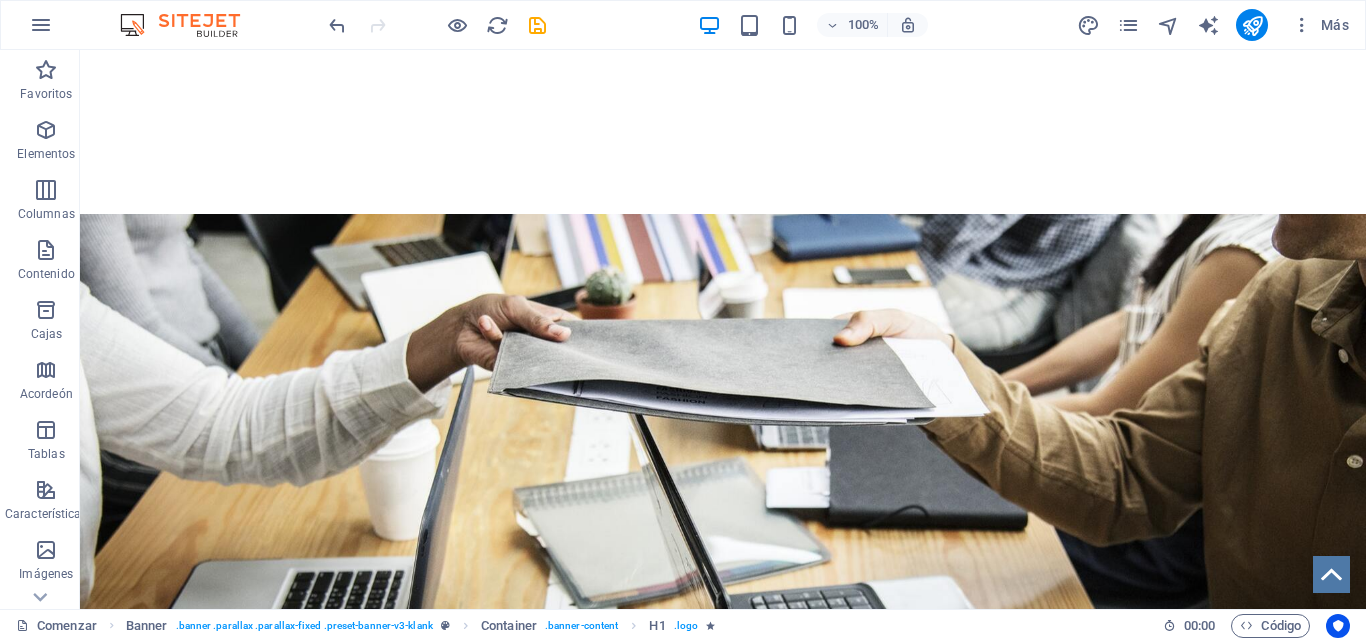 scroll, scrollTop: 855, scrollLeft: 0, axis: vertical 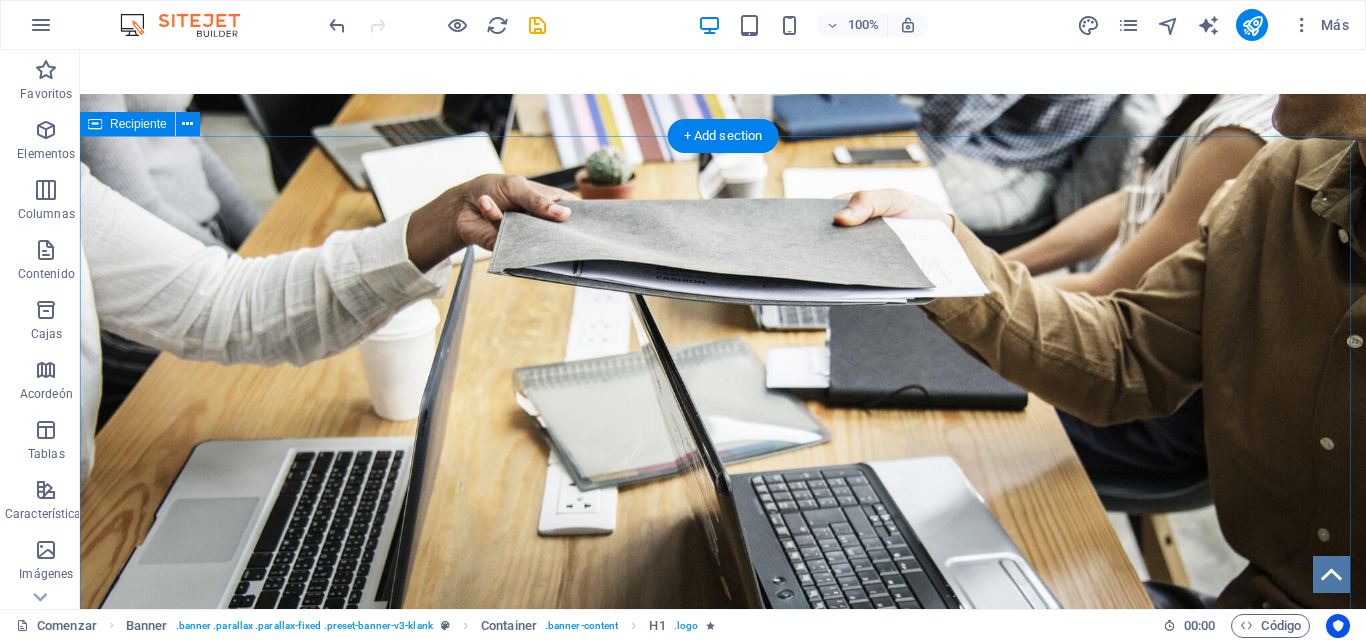 click on "SERVICIOS dolor de estómago adipisicing REUNIÓN Lorem ipsum dolor sitamuk amet, consectetur adipisicing elit. ALMACENAMIENTO Lorem ipsum dolor sitamuk amet, consectetur adipisicing elit. AJUSTES Lorem ipsum dolor sitamuk amet, consectetur adipisicing elit. PERSONALIZABLE Lorem ipsum dolor sitamuk amet, consectetur adipisicing elit. CRECIENTE Lorem ipsum dolor sitamuk amet, consectetur adipisicing elit. APOYO Lorem ipsum dolor sitamuk amet, consectetur adipisicing elit." at bounding box center [723, 729] 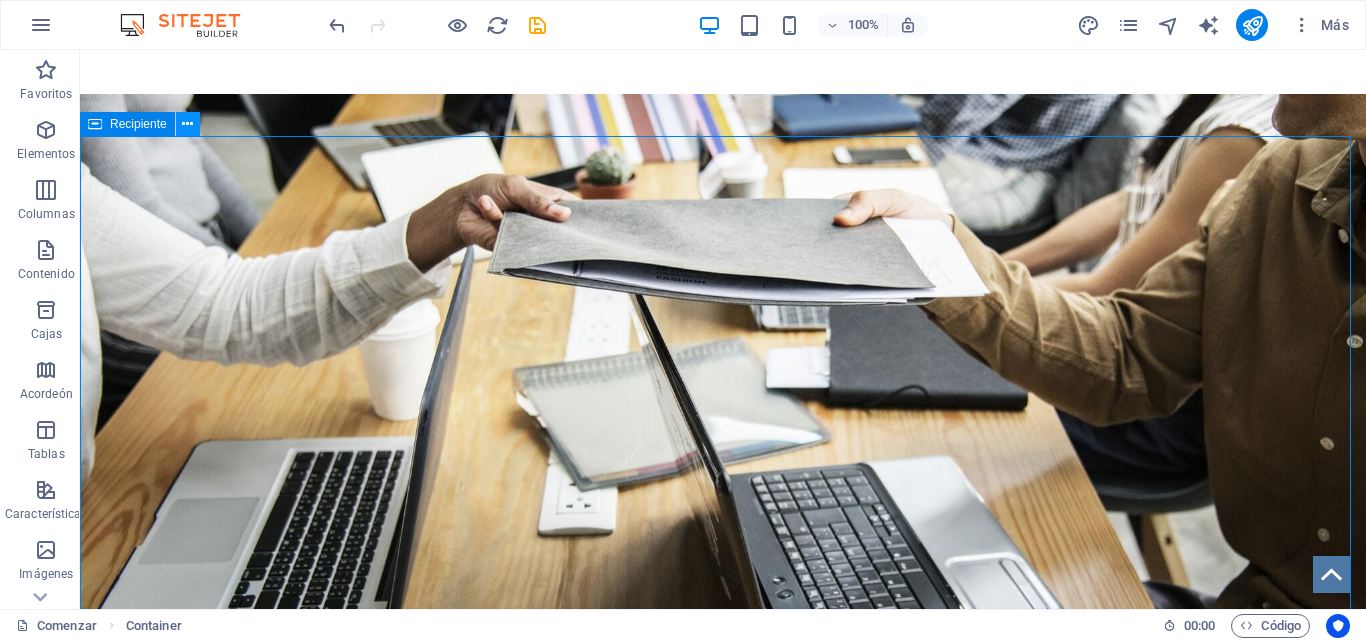 click at bounding box center [187, 124] 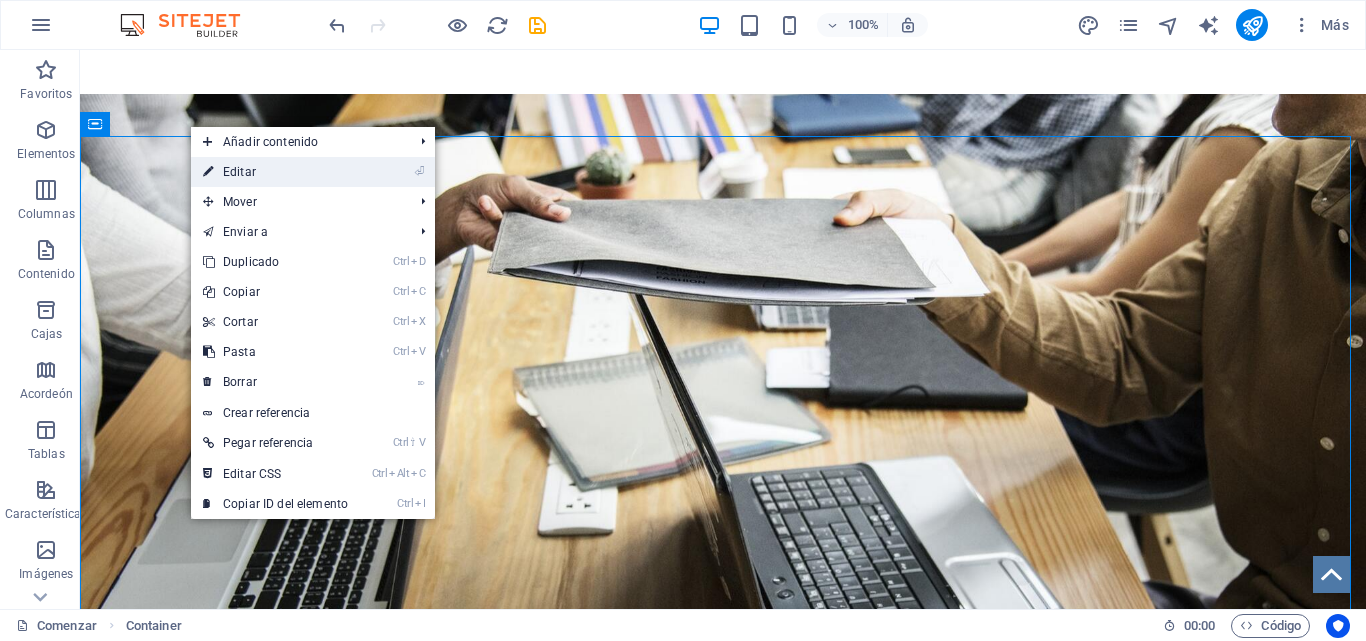 click at bounding box center (208, 172) 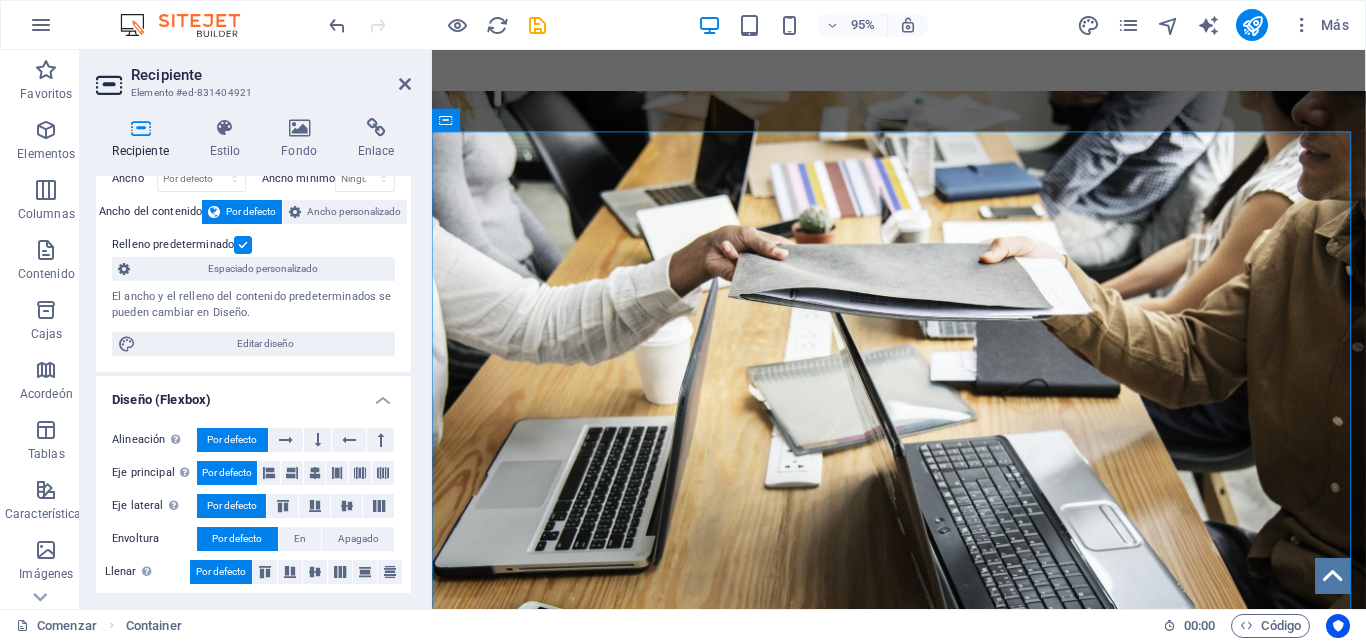 scroll, scrollTop: 0, scrollLeft: 0, axis: both 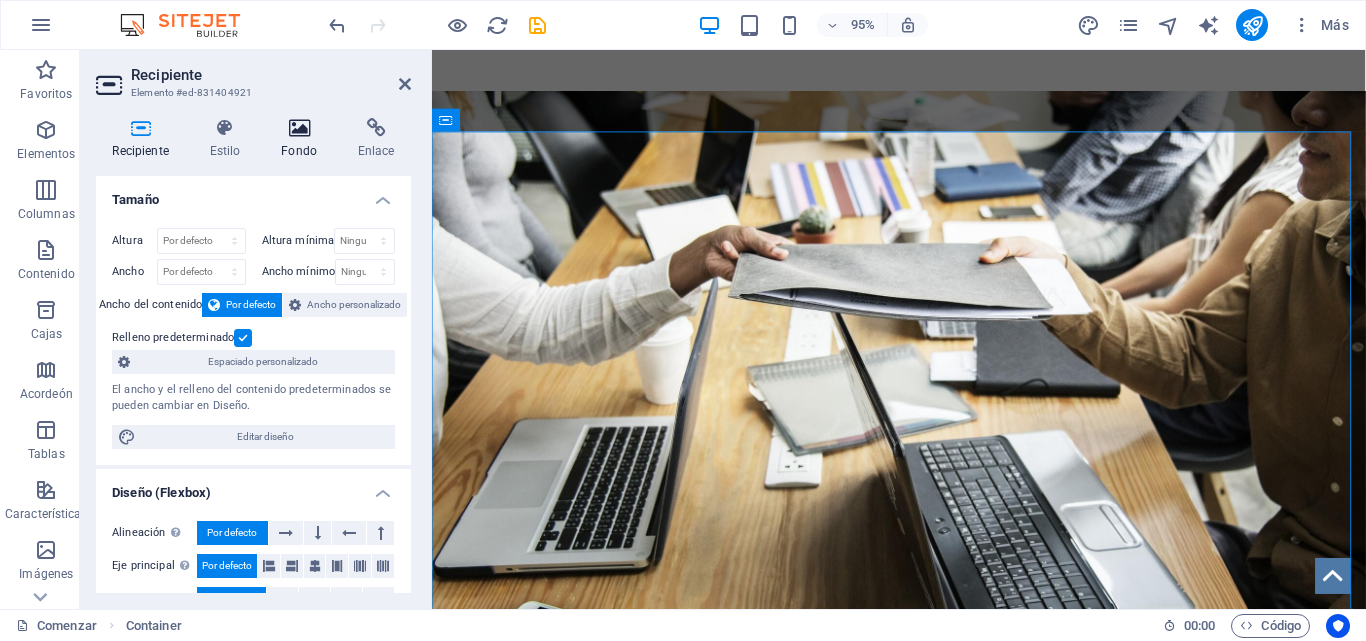 click at bounding box center (299, 128) 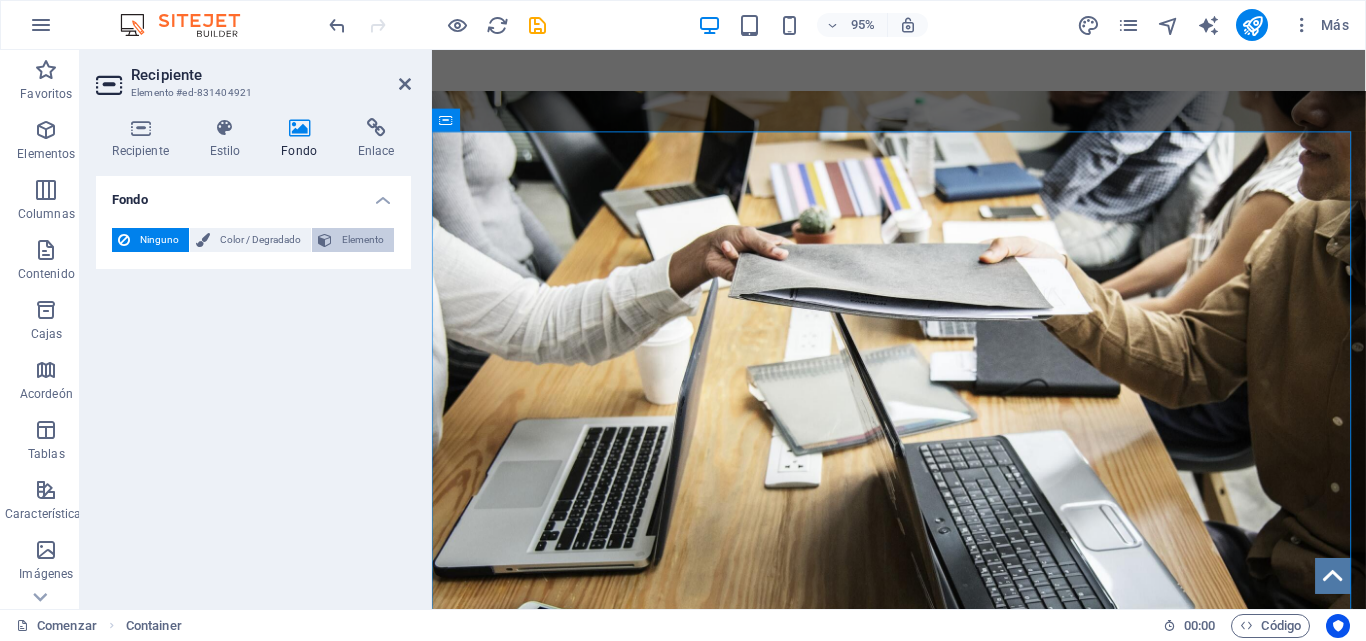 click on "Elemento" at bounding box center [363, 239] 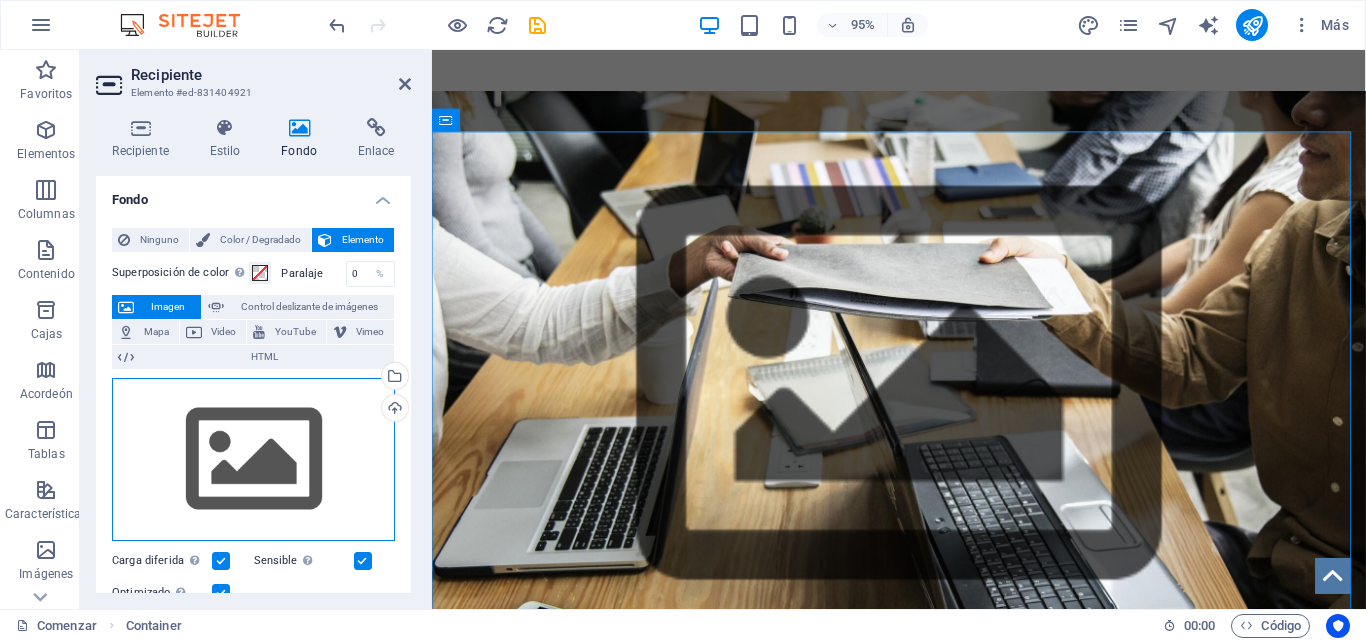 click on "Arrastre los archivos aquí, haga clic para elegir archivos o  seleccione archivos de Archivos o de nuestras fotos y videos de archivo gratuitos" at bounding box center (253, 460) 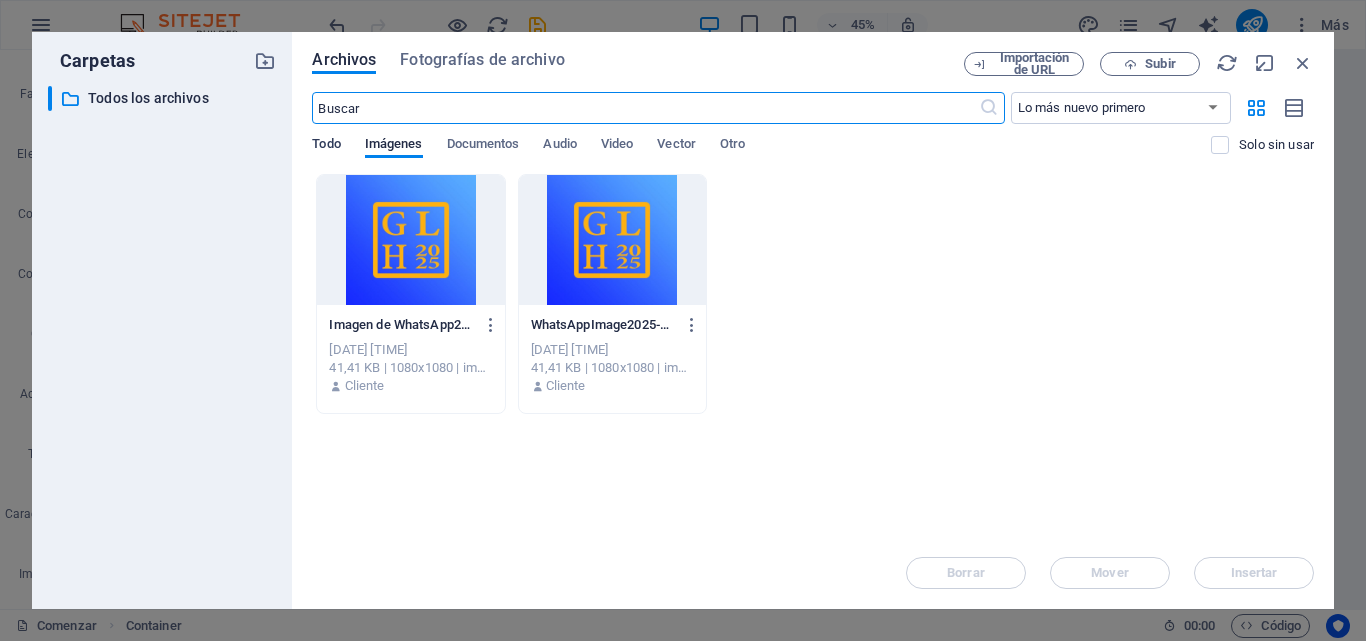 click on "Todo" at bounding box center (326, 143) 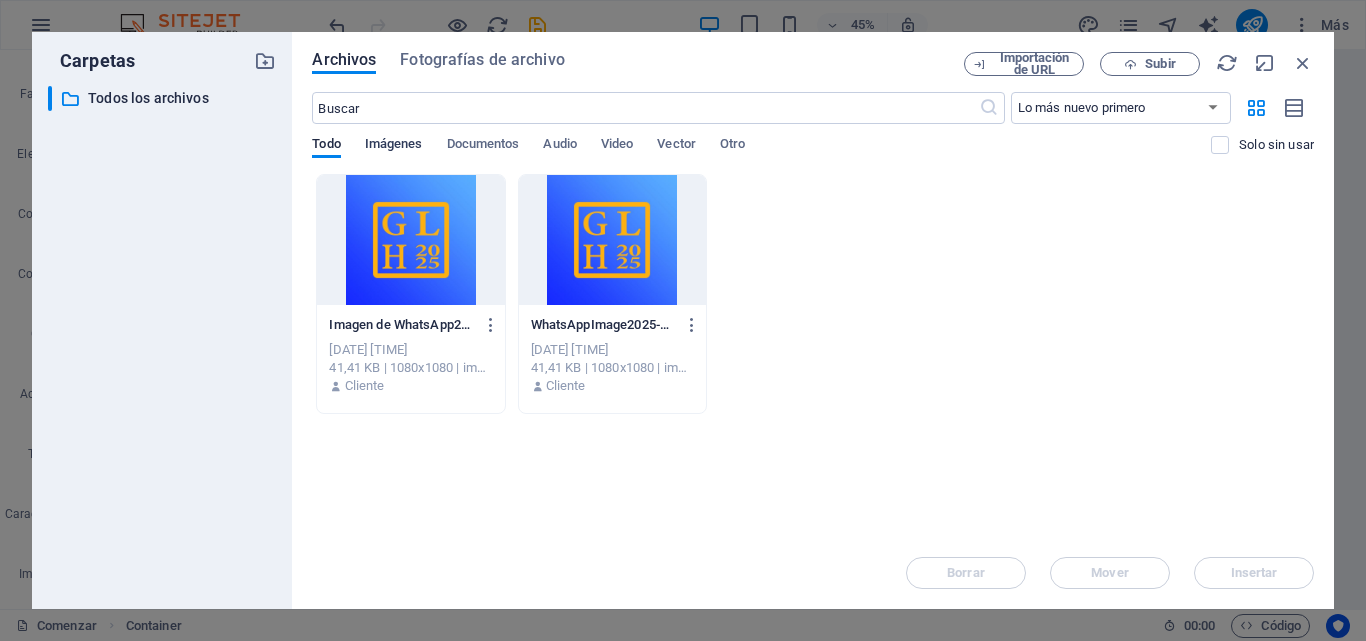 click on "Imágenes" at bounding box center [394, 143] 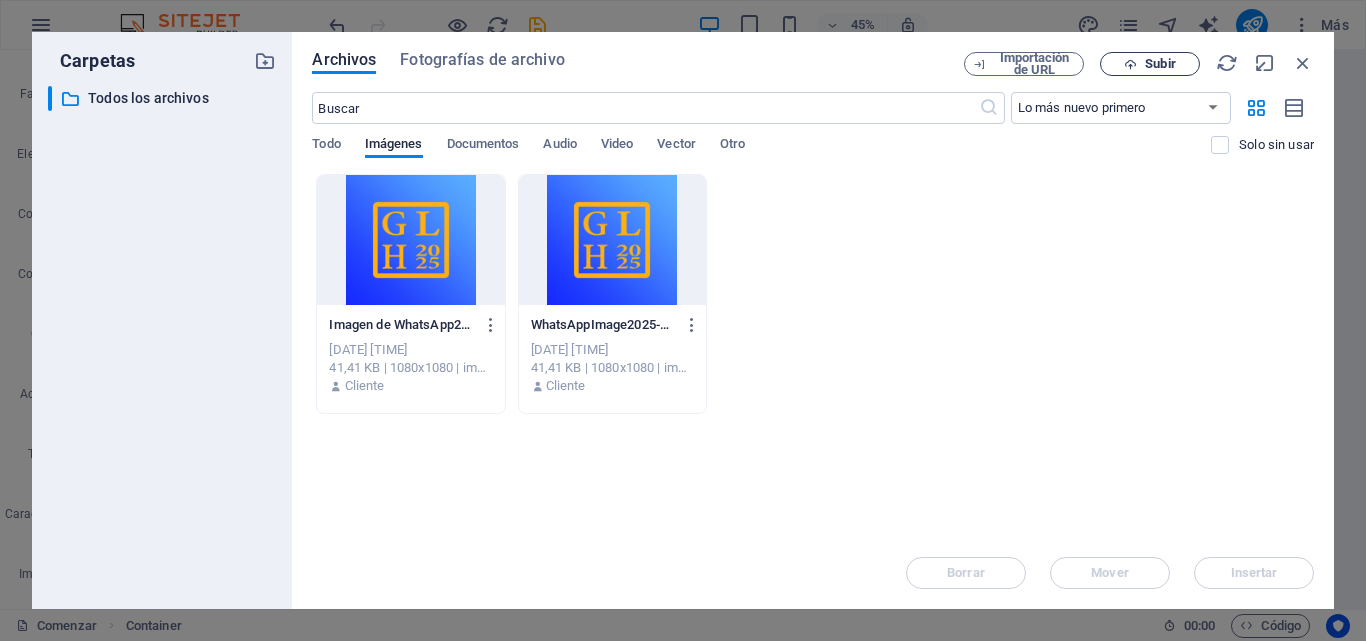 click at bounding box center (1130, 64) 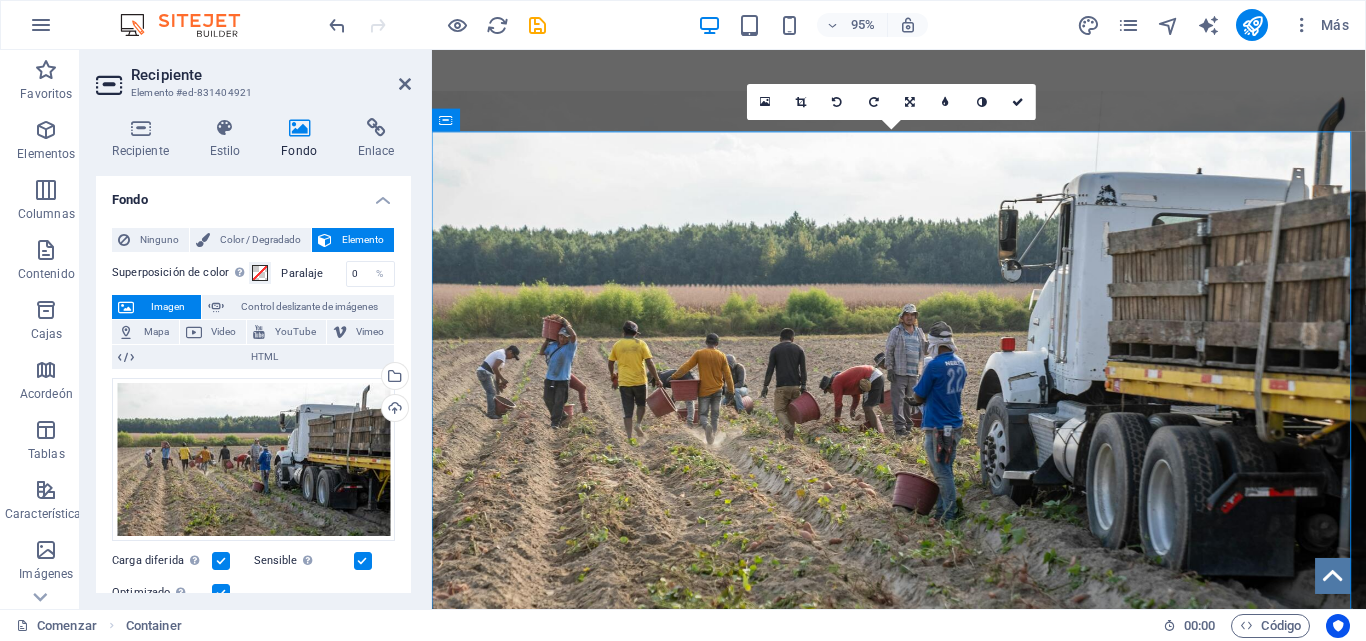 drag, startPoint x: 714, startPoint y: 186, endPoint x: 561, endPoint y: 209, distance: 154.7191 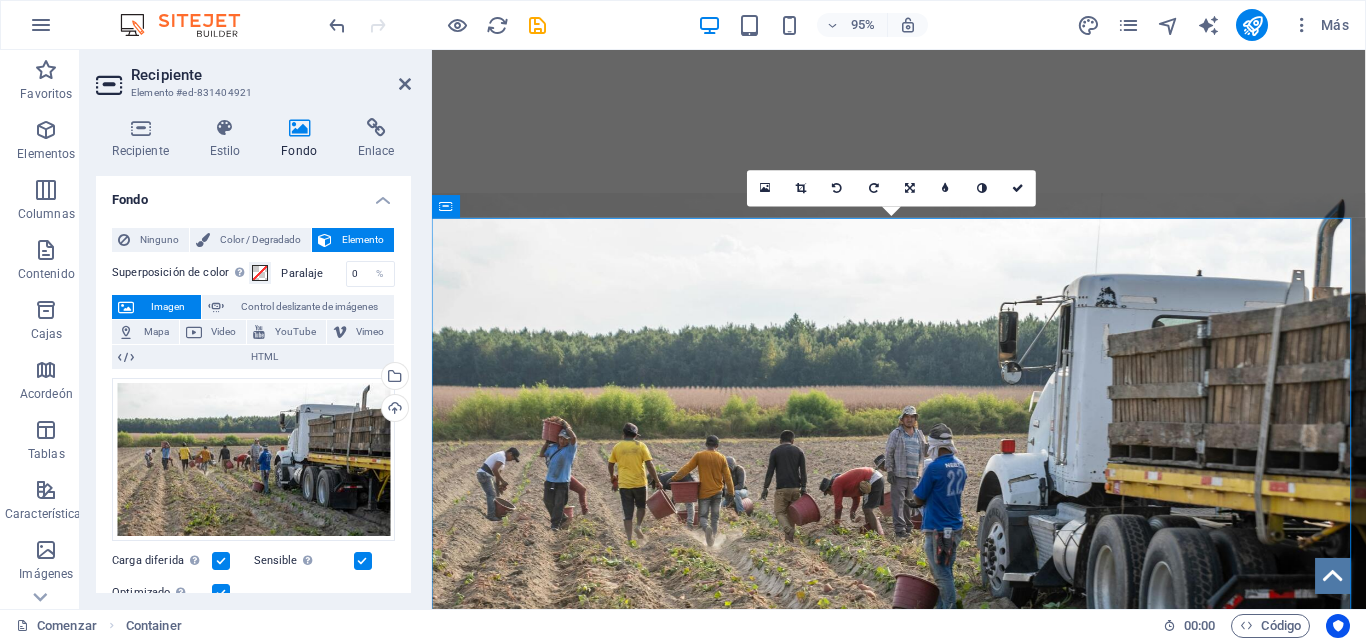 scroll, scrollTop: 764, scrollLeft: 0, axis: vertical 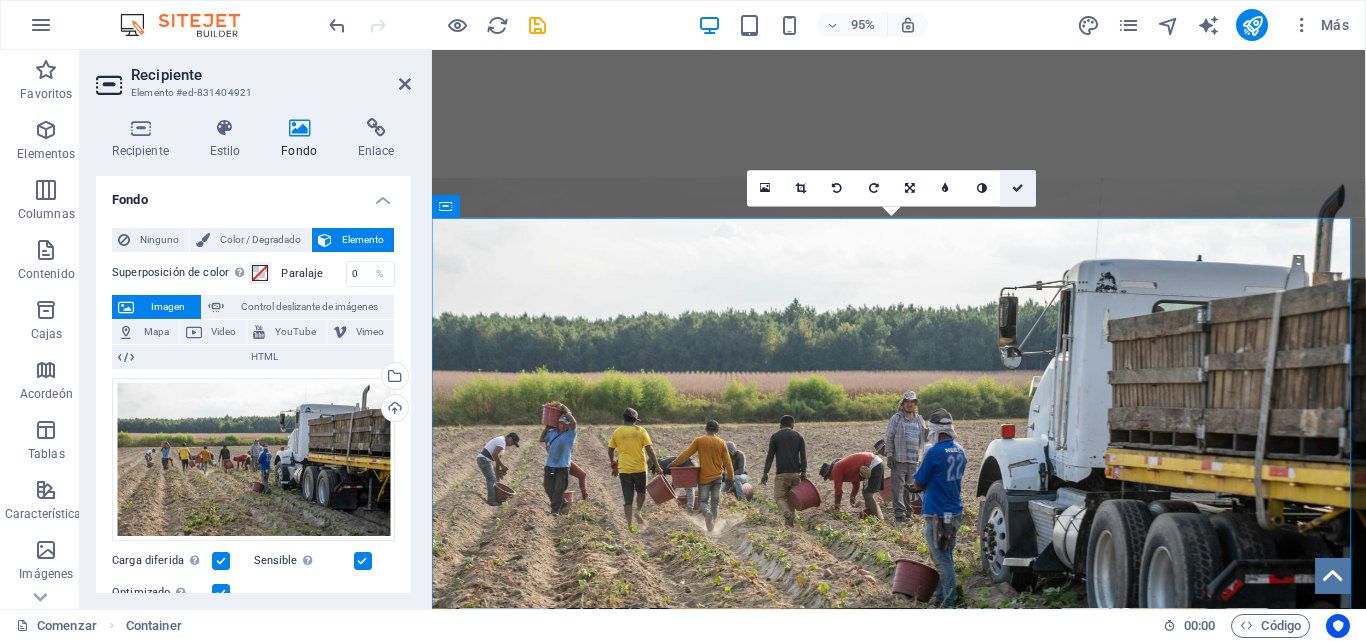 click at bounding box center (1018, 188) 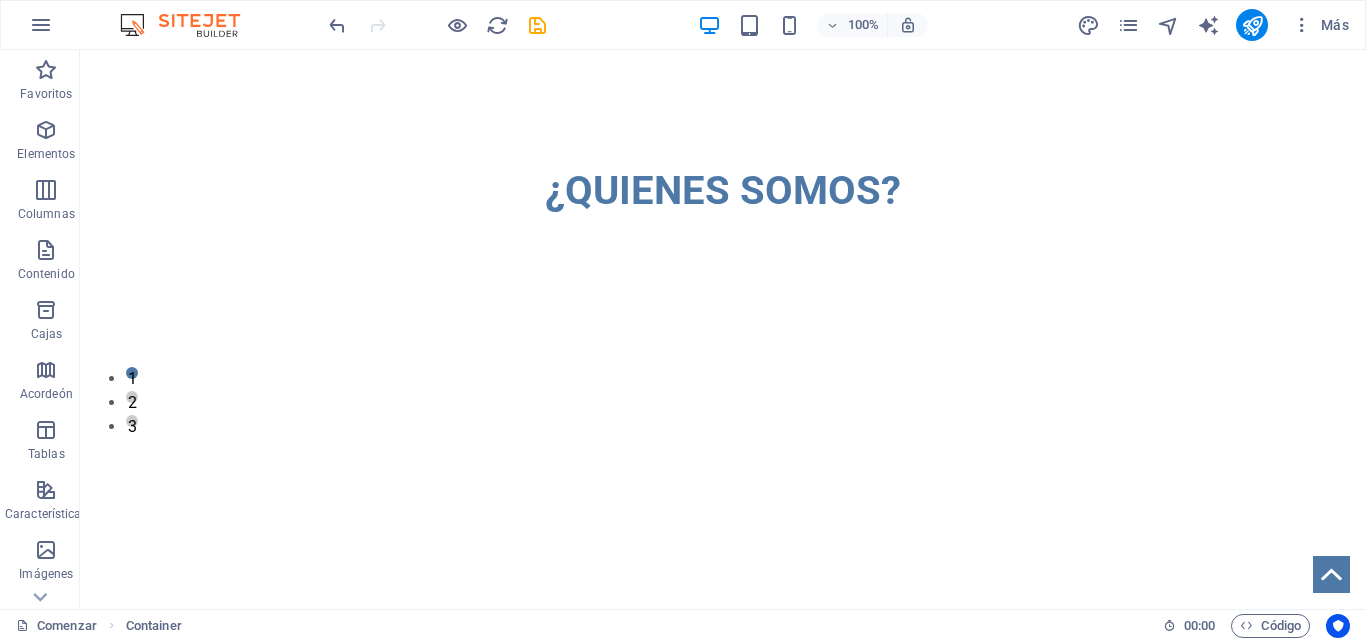 scroll, scrollTop: 0, scrollLeft: 0, axis: both 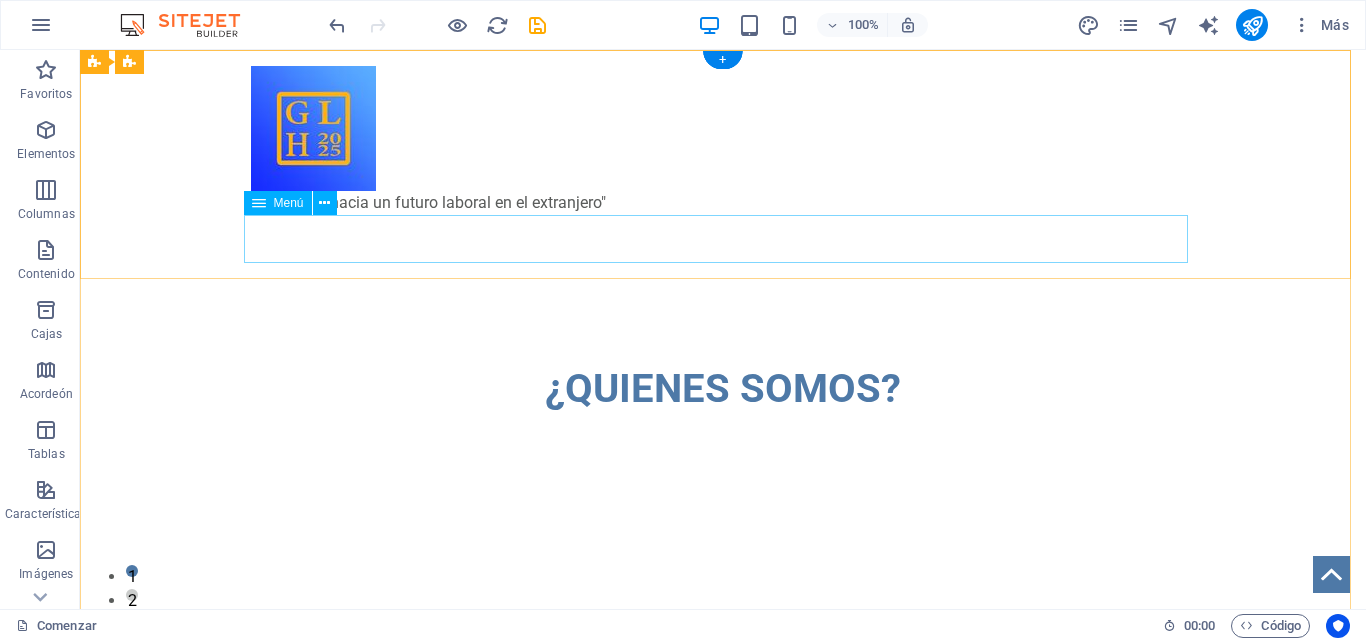click on "¿Quienes somos? Misión, visión y valores Servicios Preguntas frecuentes (FAQ) Contacto" at bounding box center [723, 239] 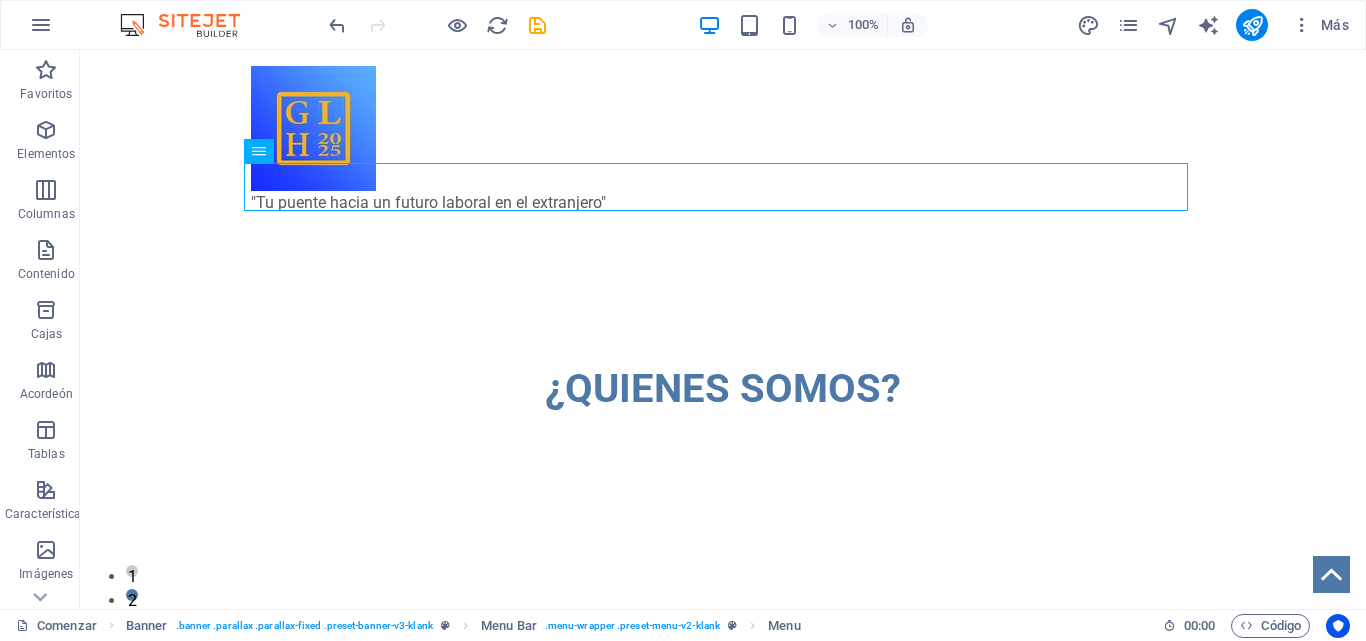 scroll, scrollTop: 60, scrollLeft: 0, axis: vertical 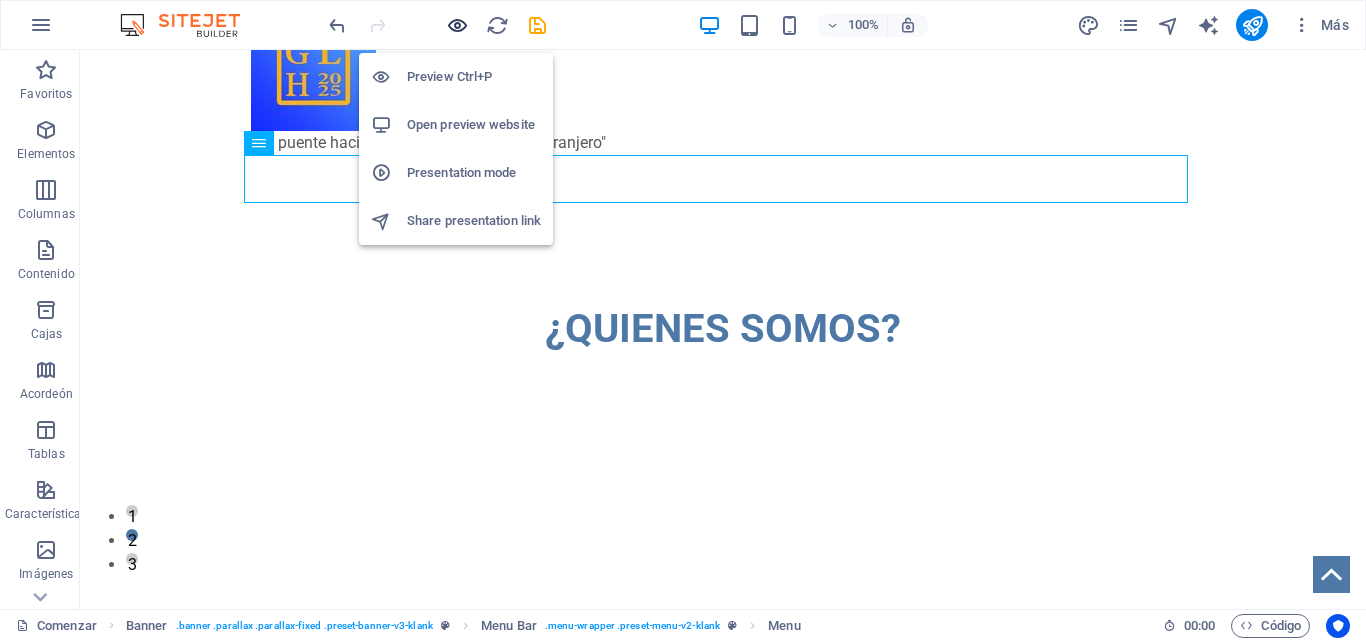 click at bounding box center [457, 25] 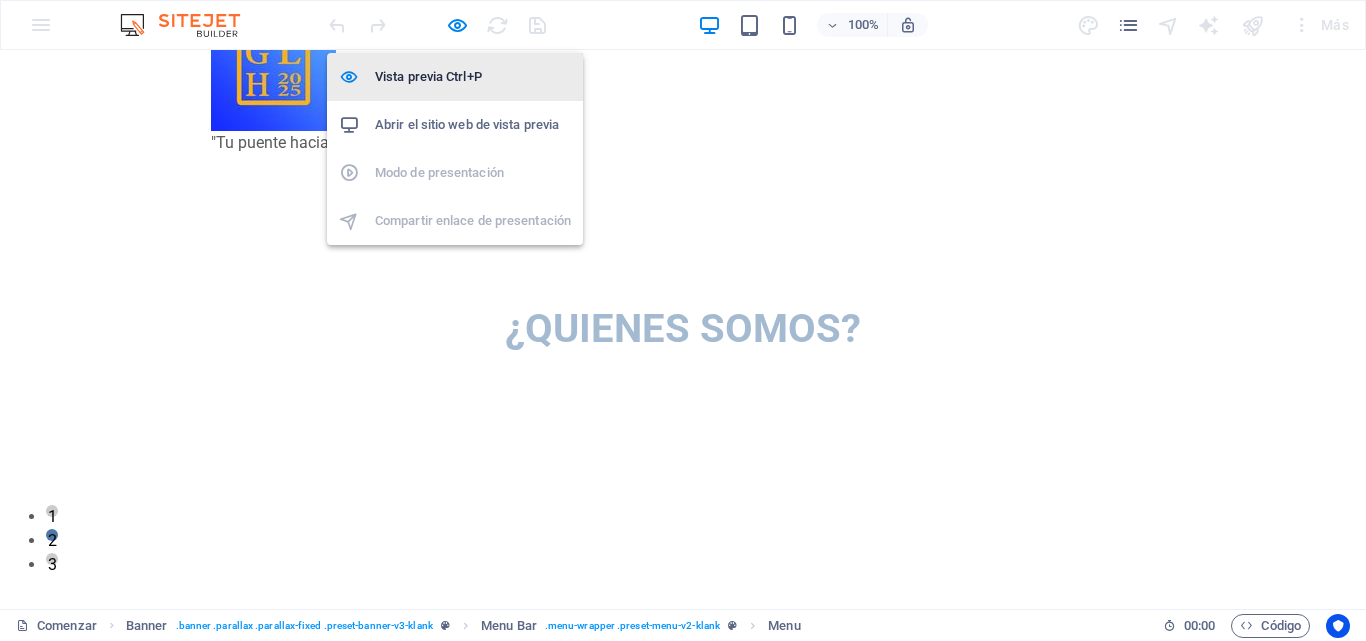 click on "Vista previa Ctrl+P" at bounding box center [428, 76] 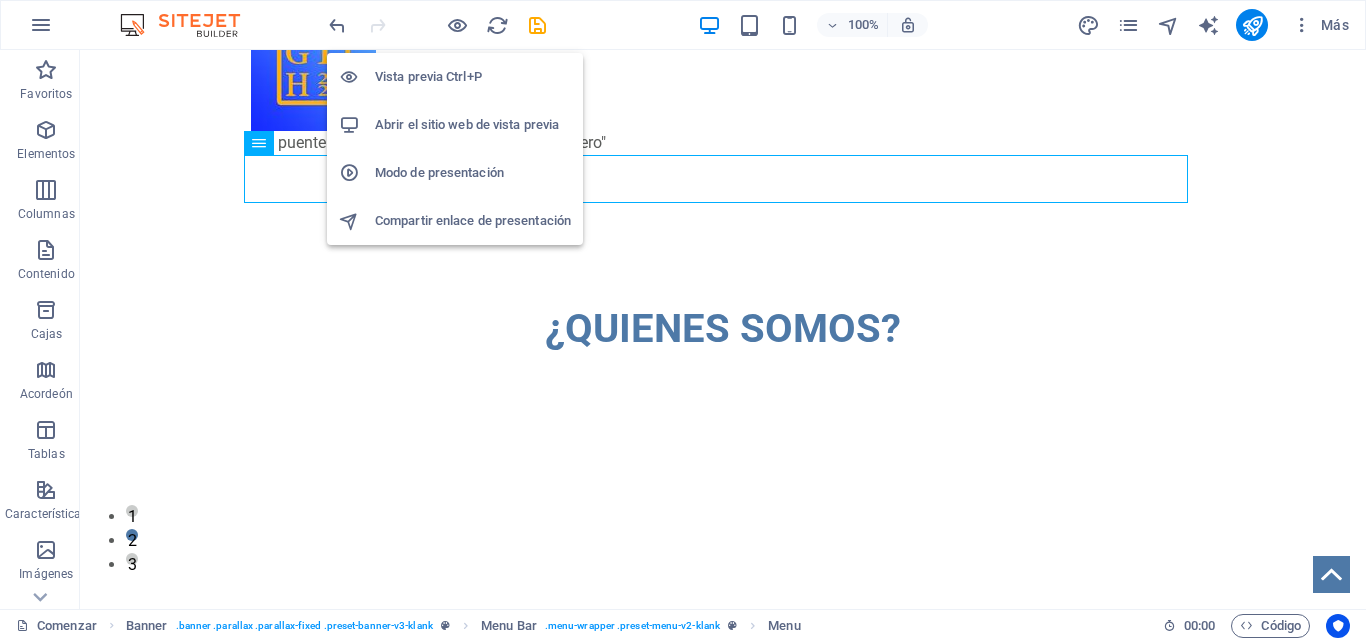 click on "Vista previa Ctrl+P" at bounding box center (428, 76) 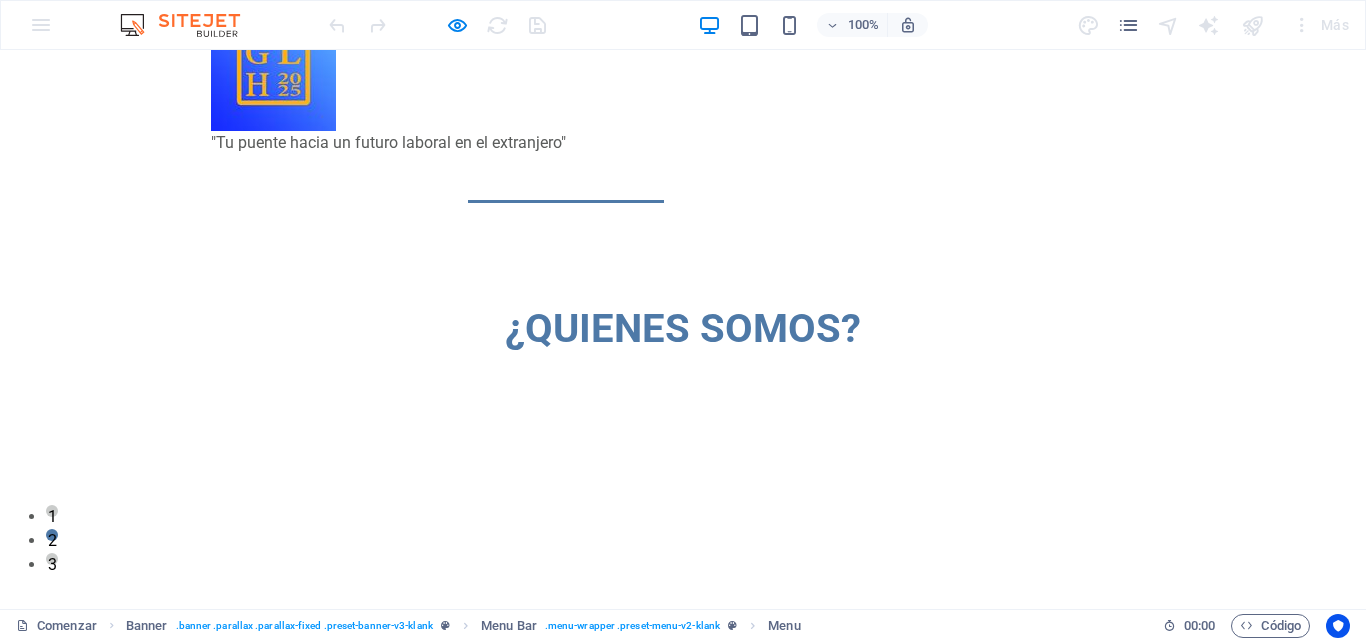 click on "Misión, visión y valores" at bounding box center (566, 178) 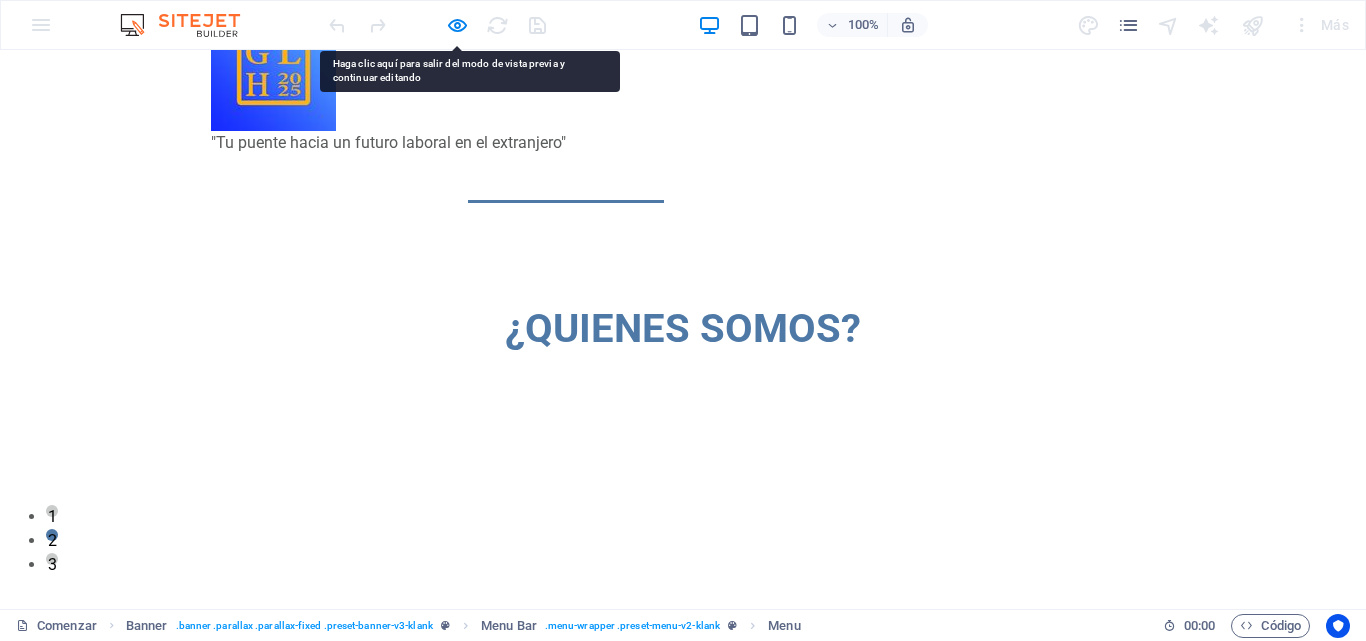 click on "Misión, visión y valores" at bounding box center (566, 178) 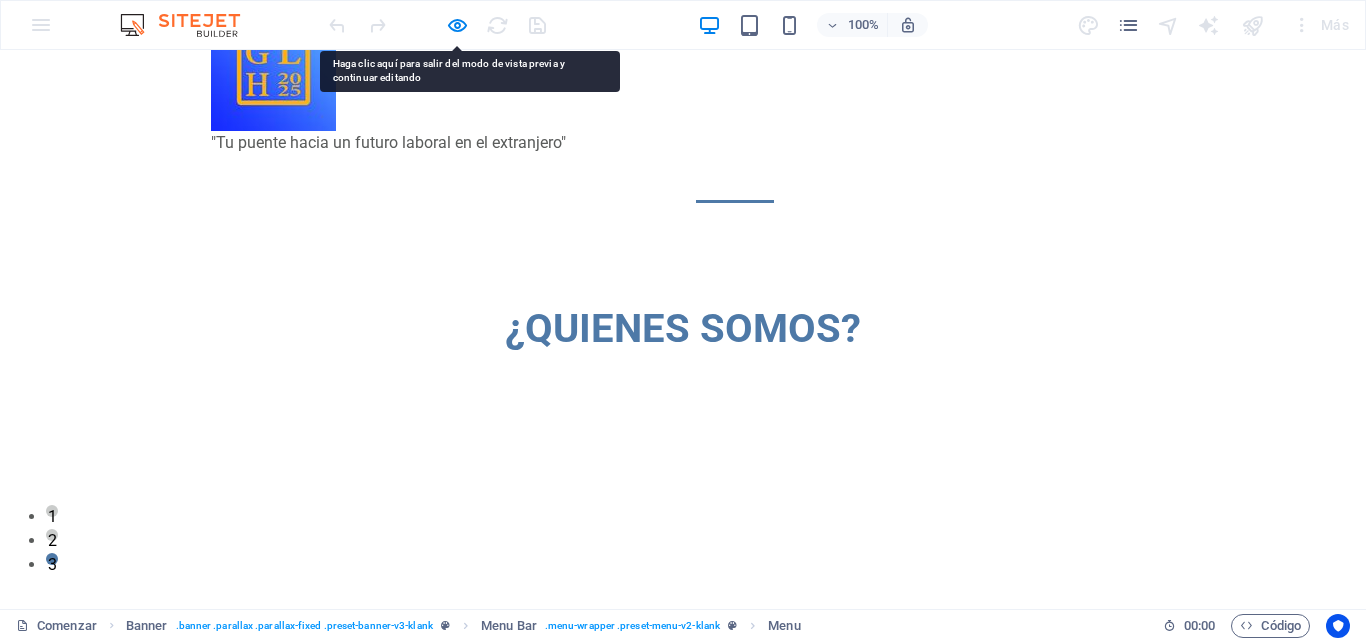 click on "Servicios" at bounding box center [735, 178] 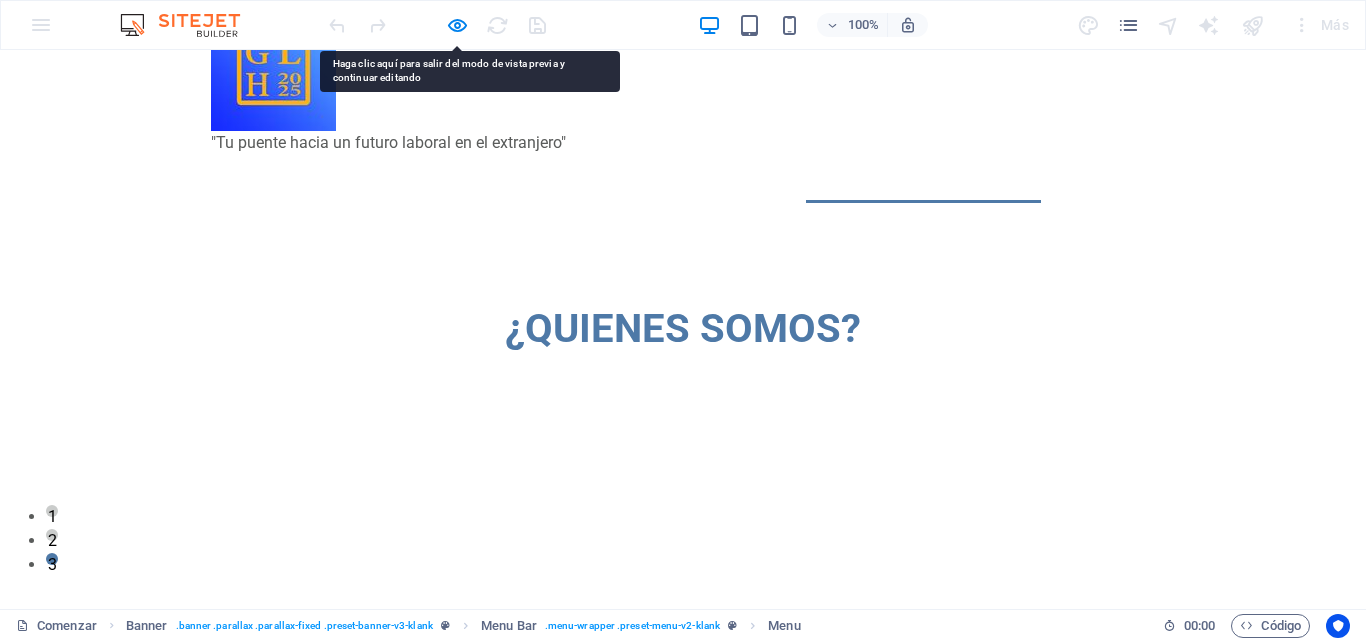 click on "Preguntas frecuentes (FAQ)" at bounding box center (923, 178) 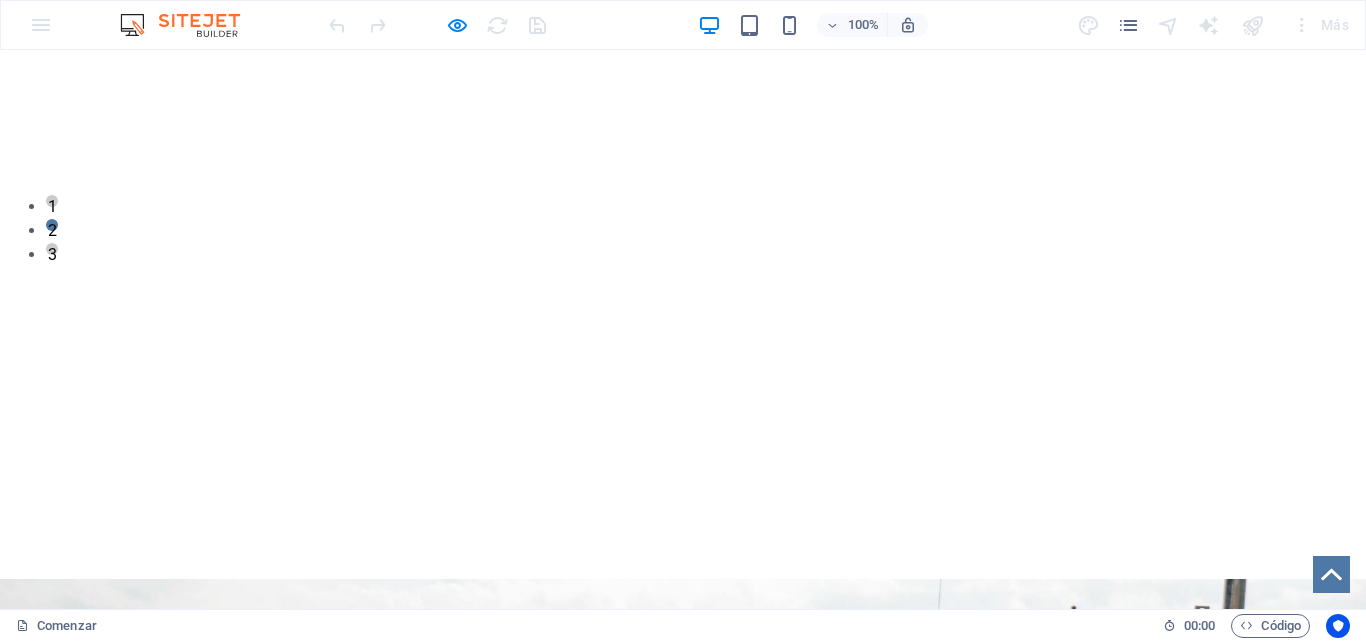 scroll, scrollTop: 449, scrollLeft: 0, axis: vertical 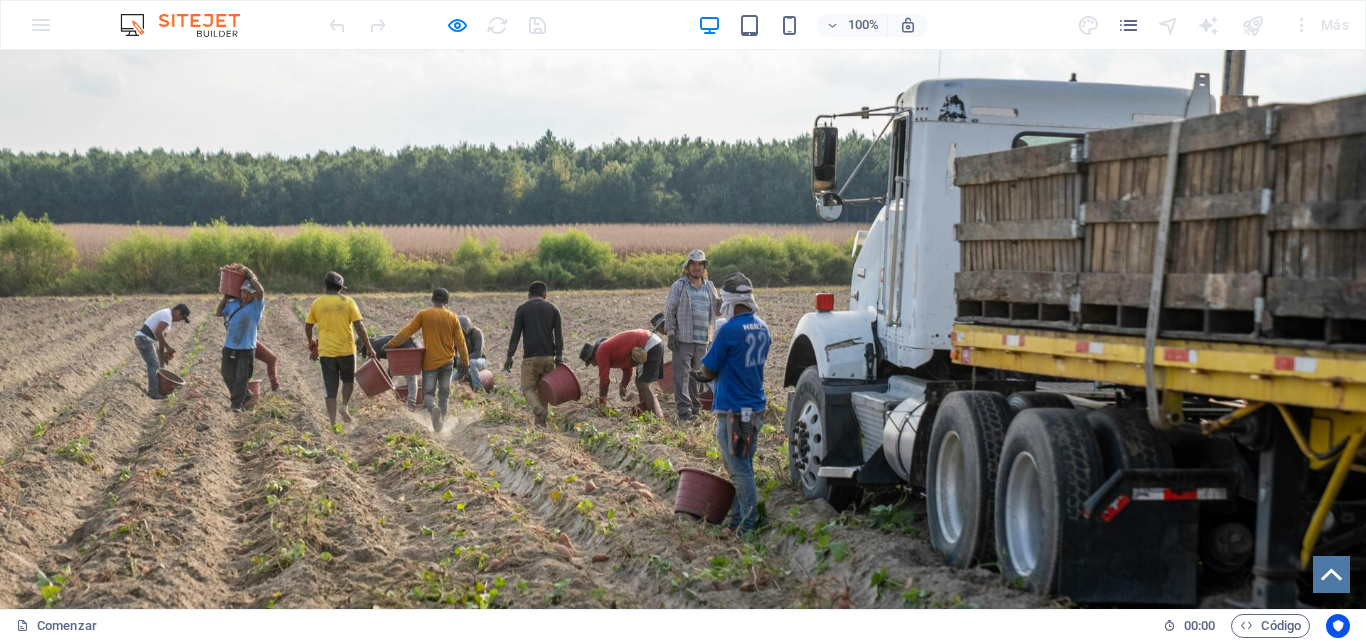 click on "ALMACENAMIENTO Lorem ipsum dolor sitamuk amet, consectetur adipisicing elit." at bounding box center (357, 1119) 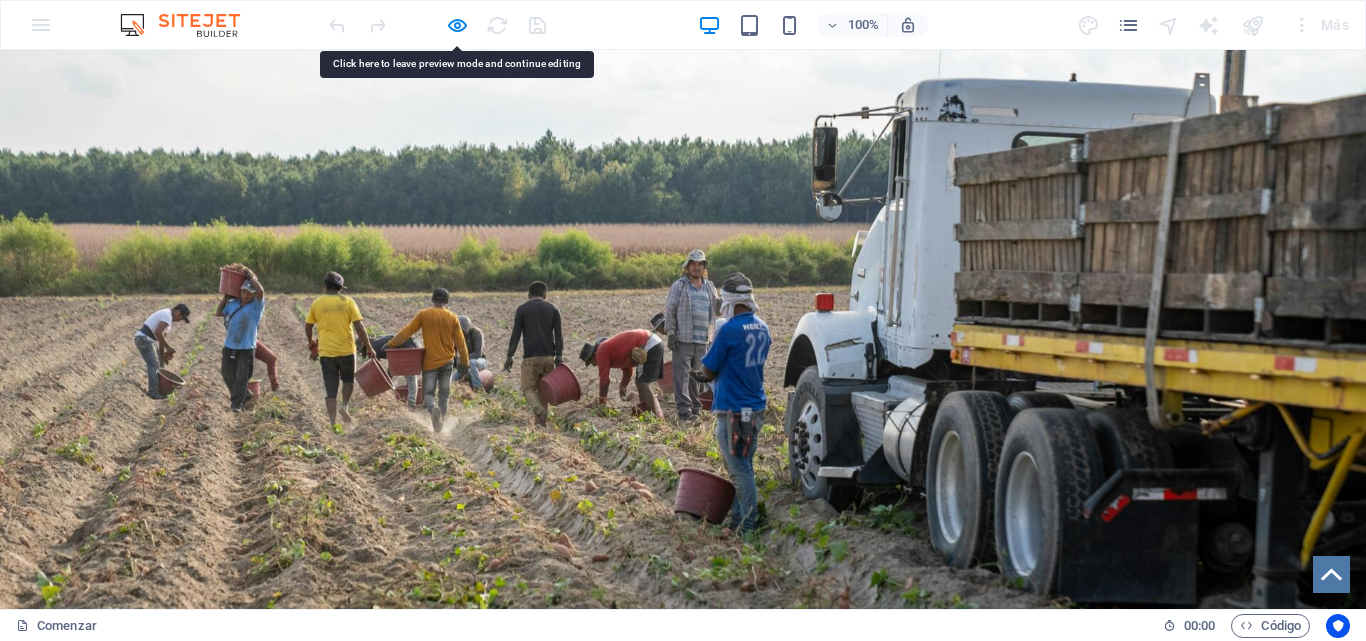 click 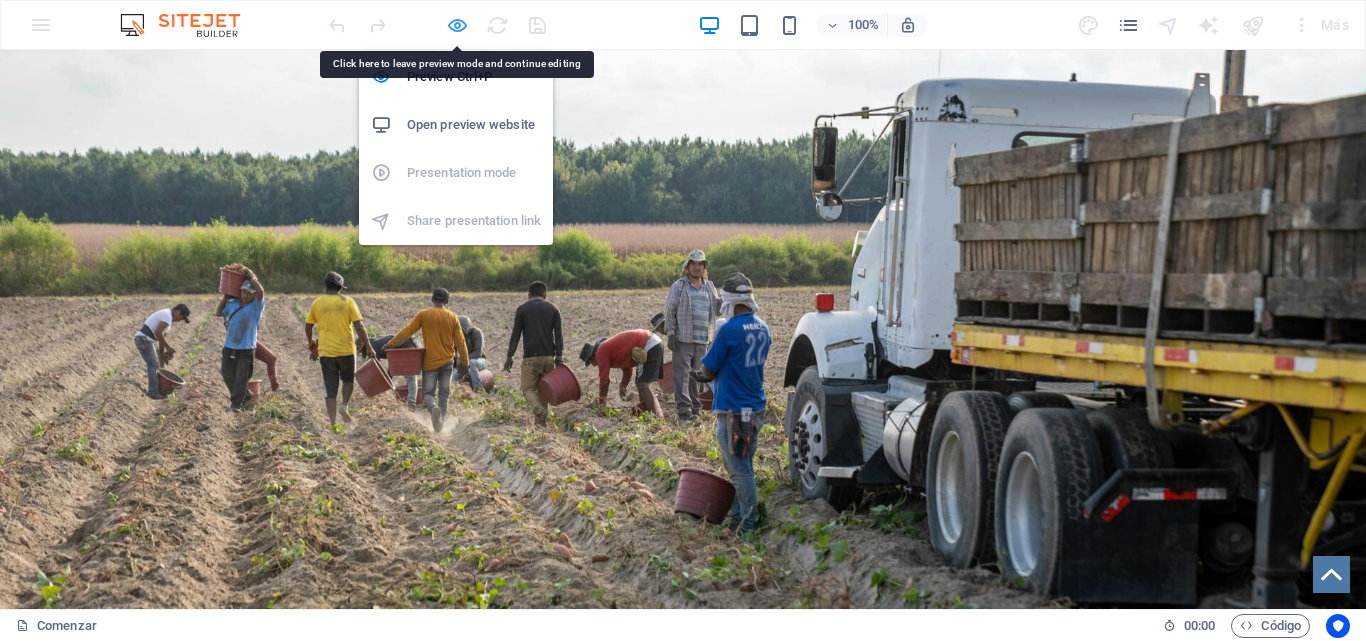 click at bounding box center [457, 25] 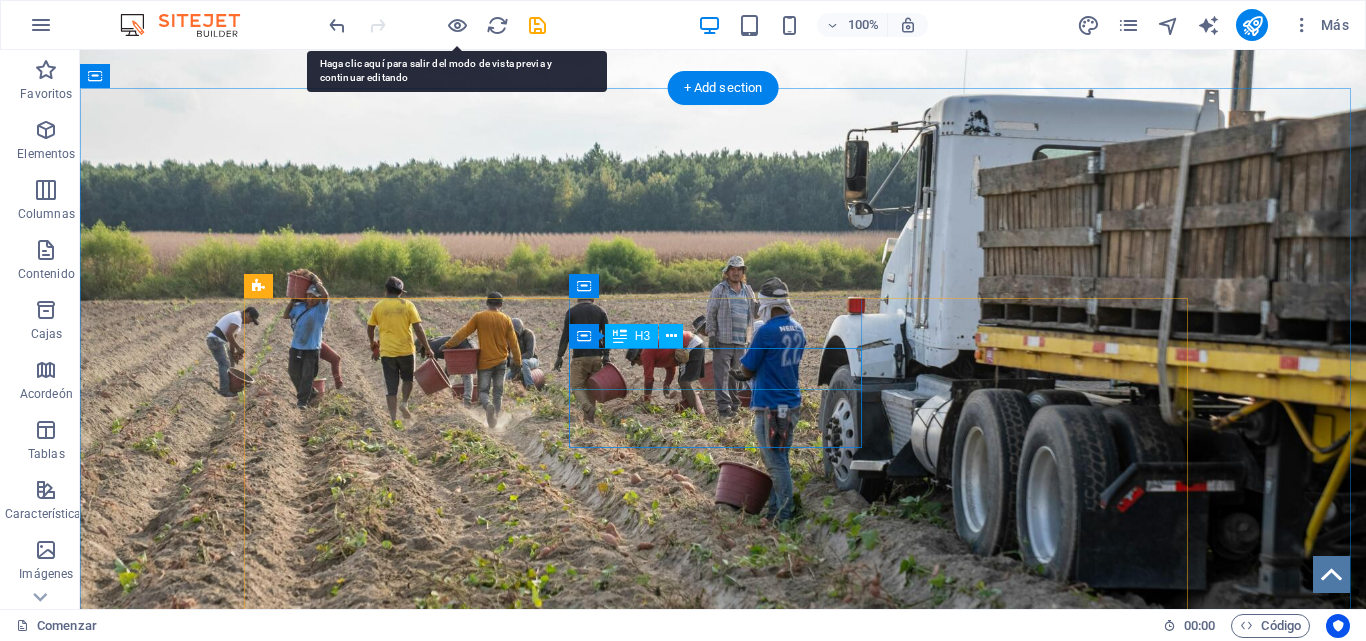 click on "ALMACENAMIENTO" at bounding box center [397, 1115] 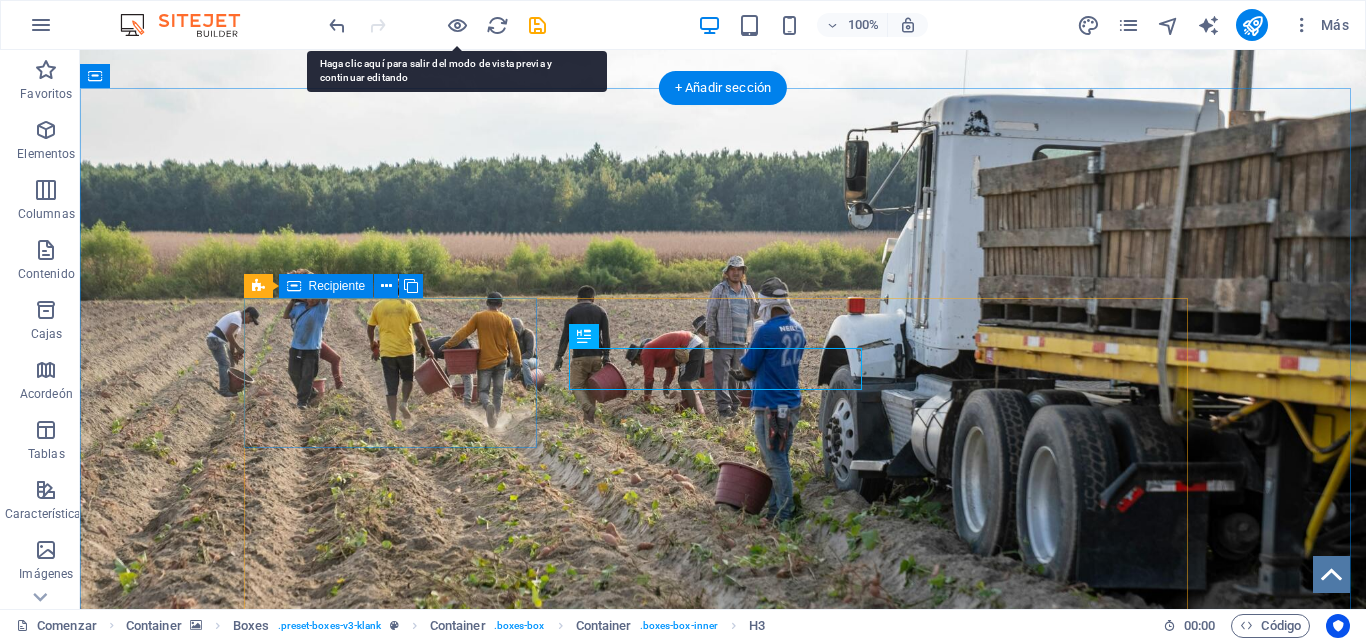 click on "REUNIÓN Lorem ipsum dolor sitamuk amet, consectetur adipisicing elit." at bounding box center (397, 953) 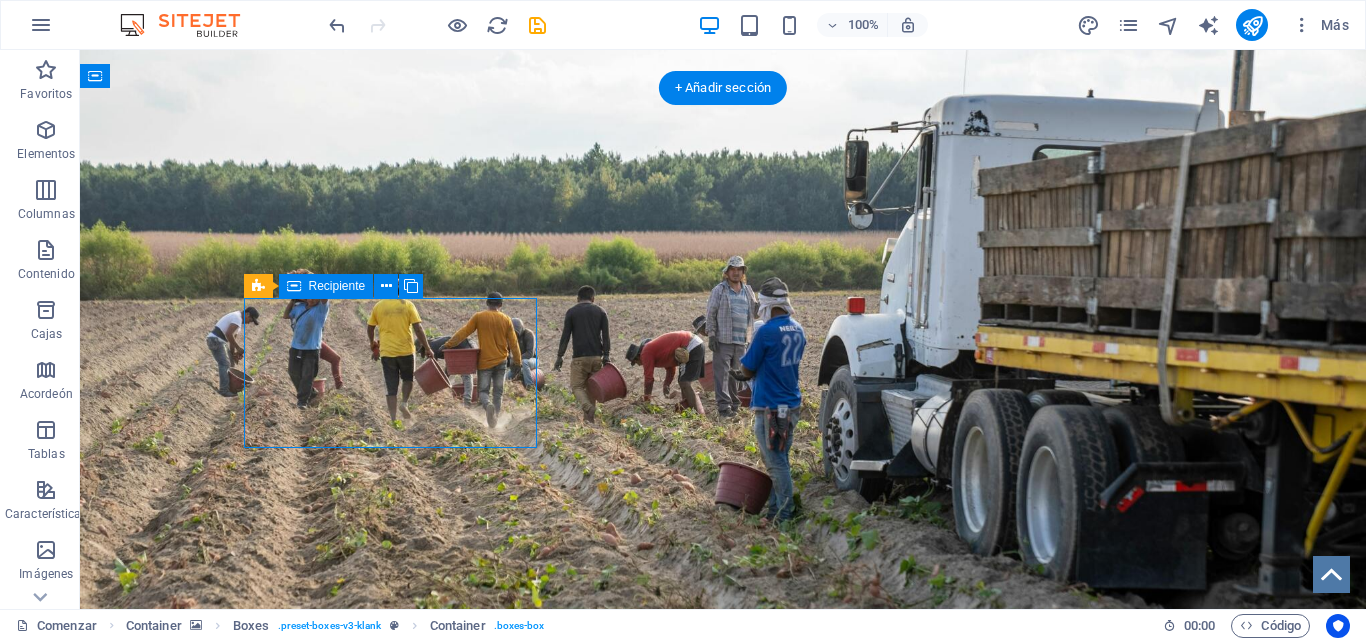 click on "REUNIÓN Lorem ipsum dolor sitamuk amet, consectetur adipisicing elit." at bounding box center (397, 953) 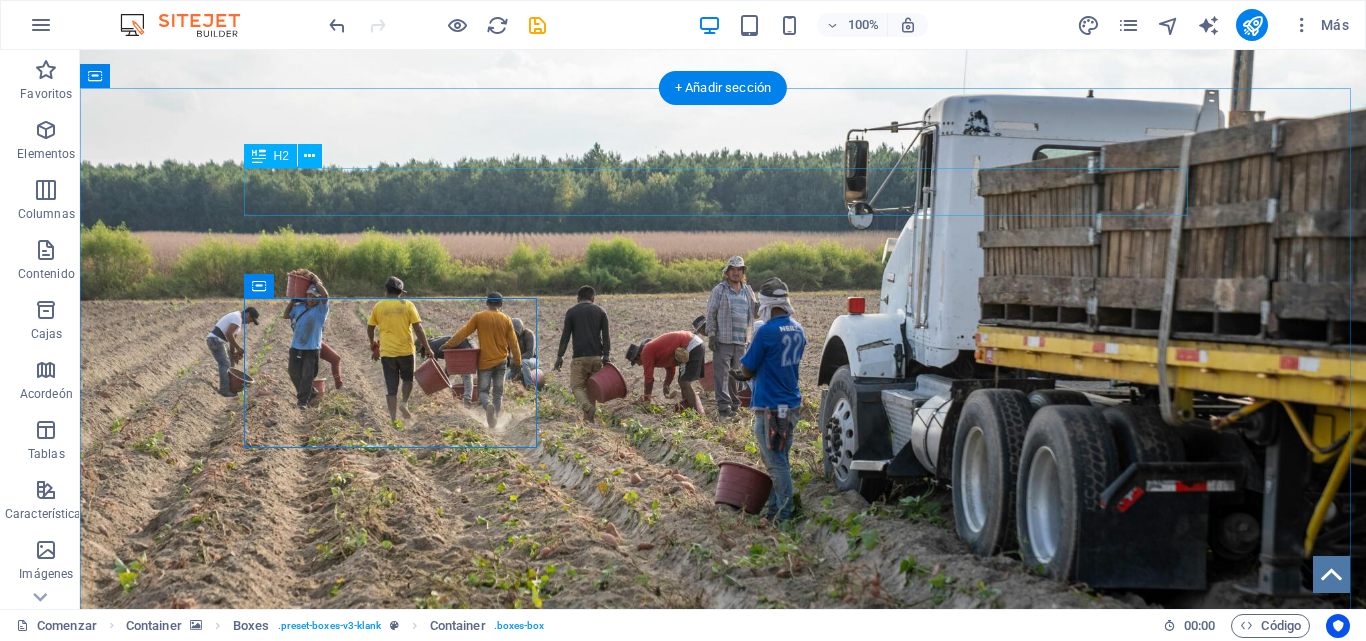 click on "SERVICIOS" at bounding box center [723, 772] 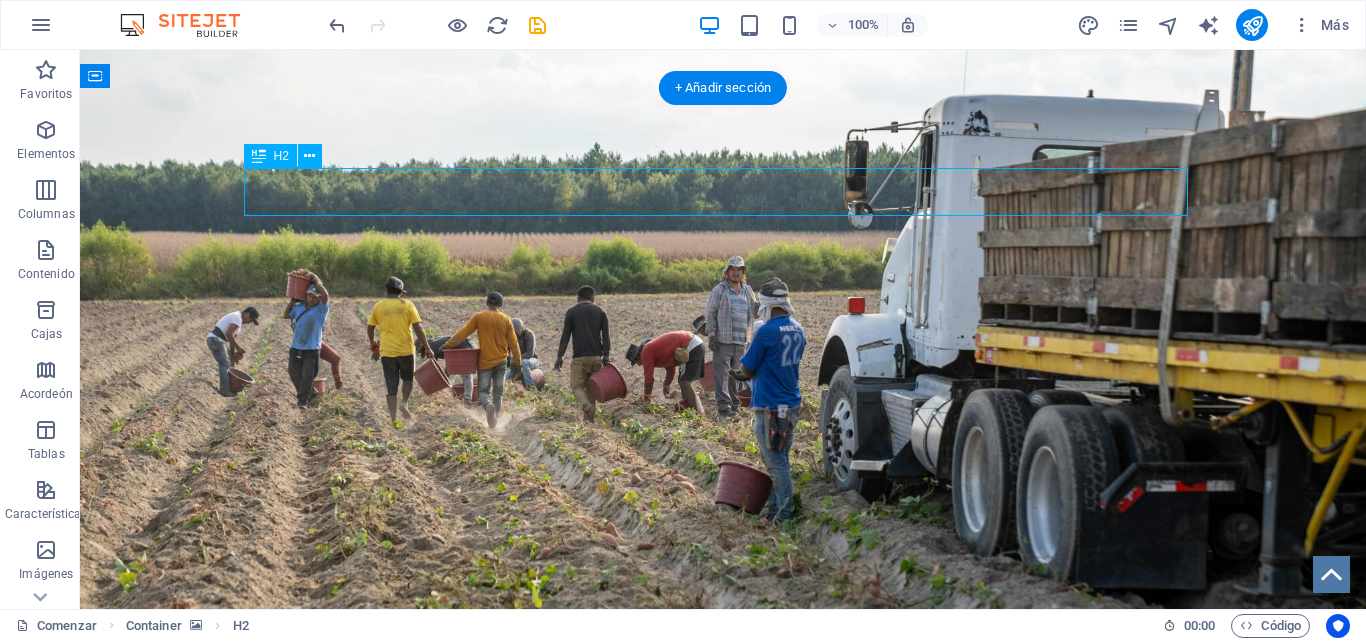 click on "SERVICIOS" at bounding box center [723, 772] 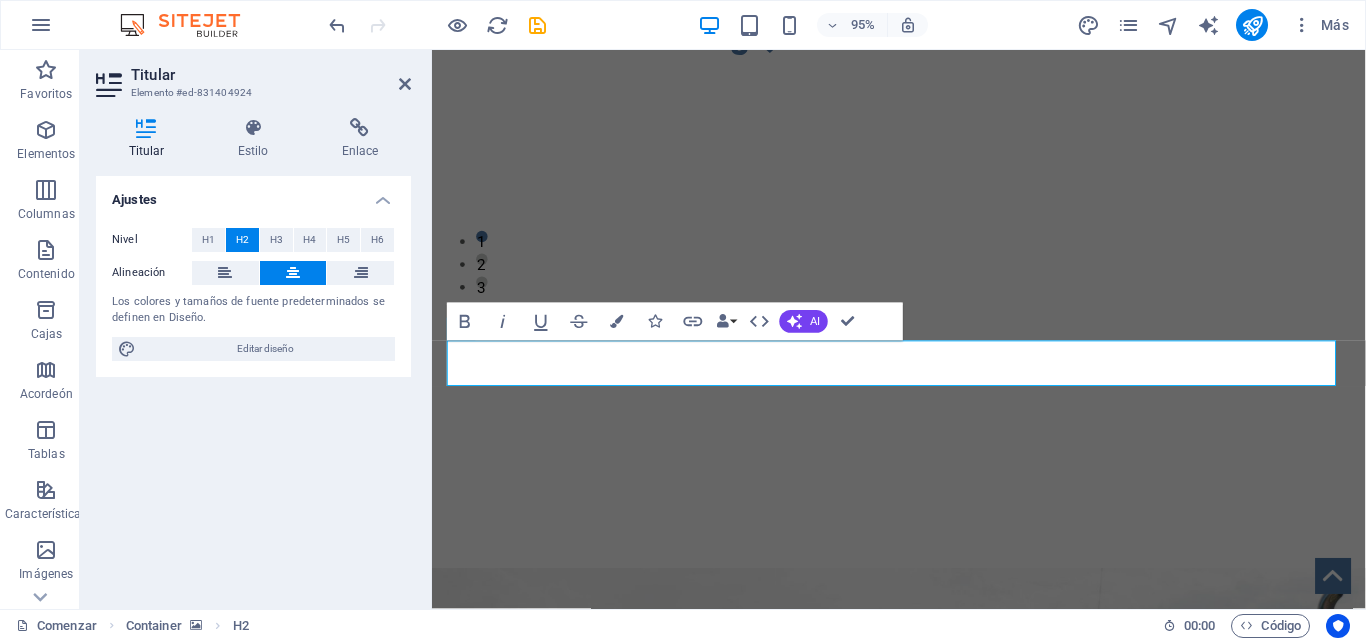 scroll, scrollTop: 715, scrollLeft: 0, axis: vertical 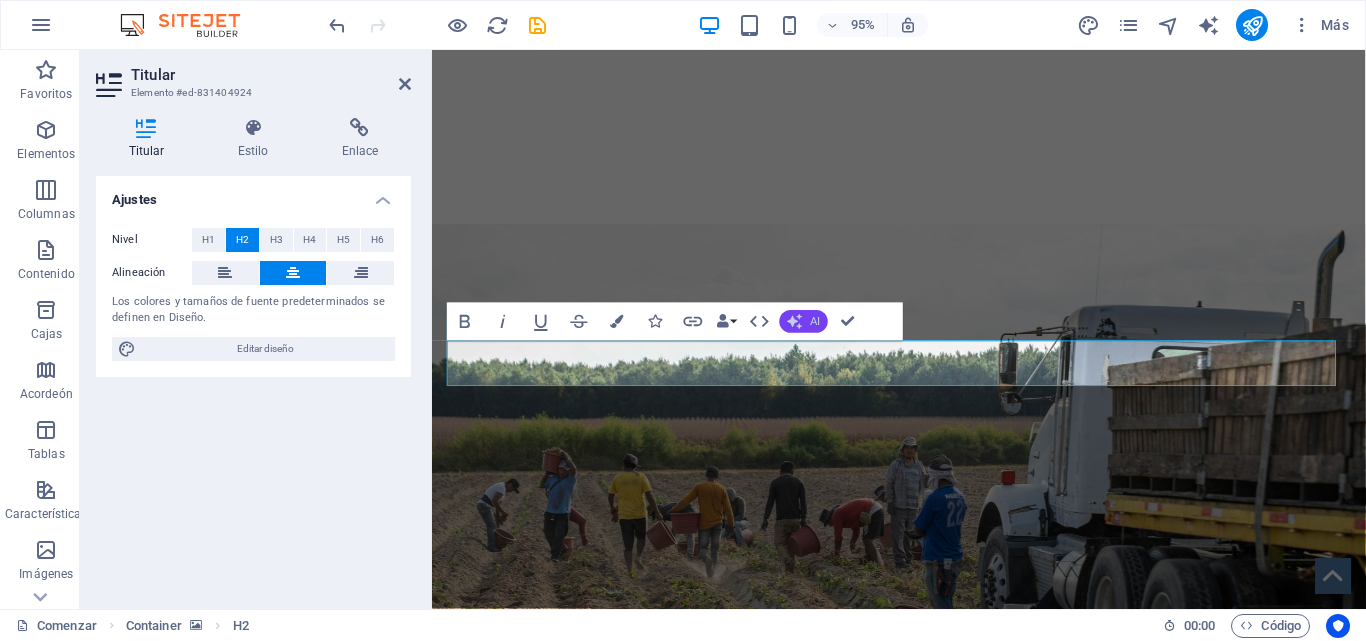 click on "AI" at bounding box center [804, 321] 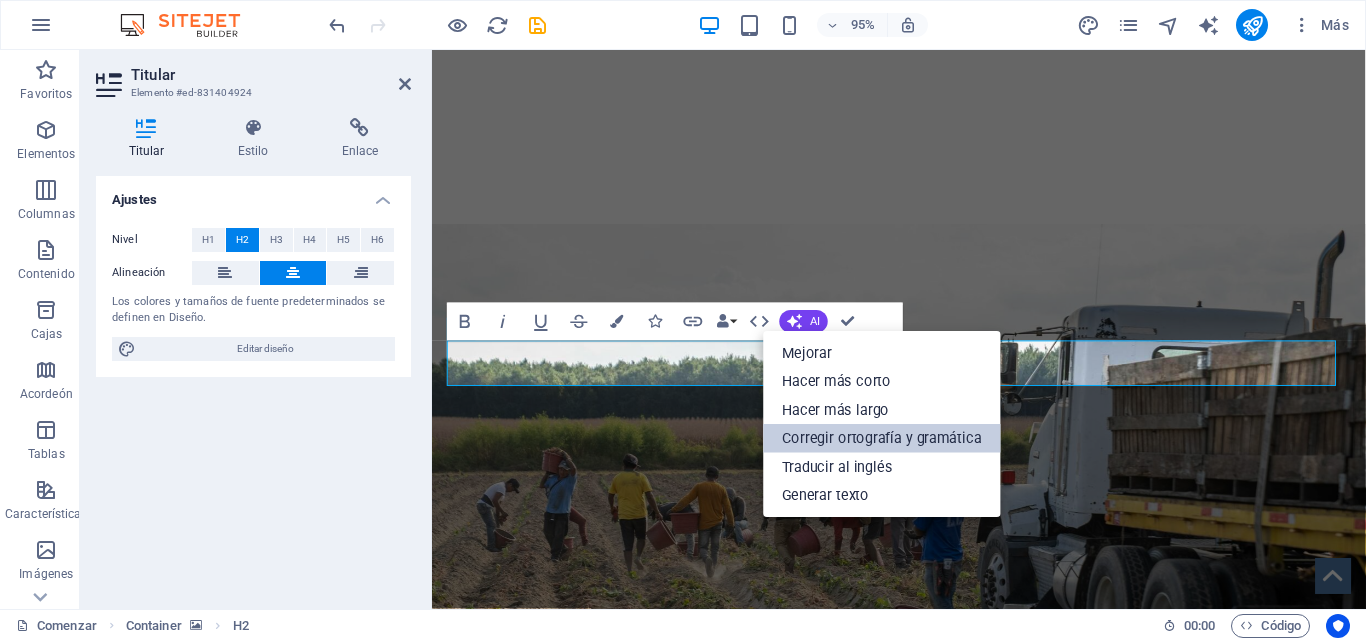 click on "Corregir ortografía y gramática" at bounding box center (882, 438) 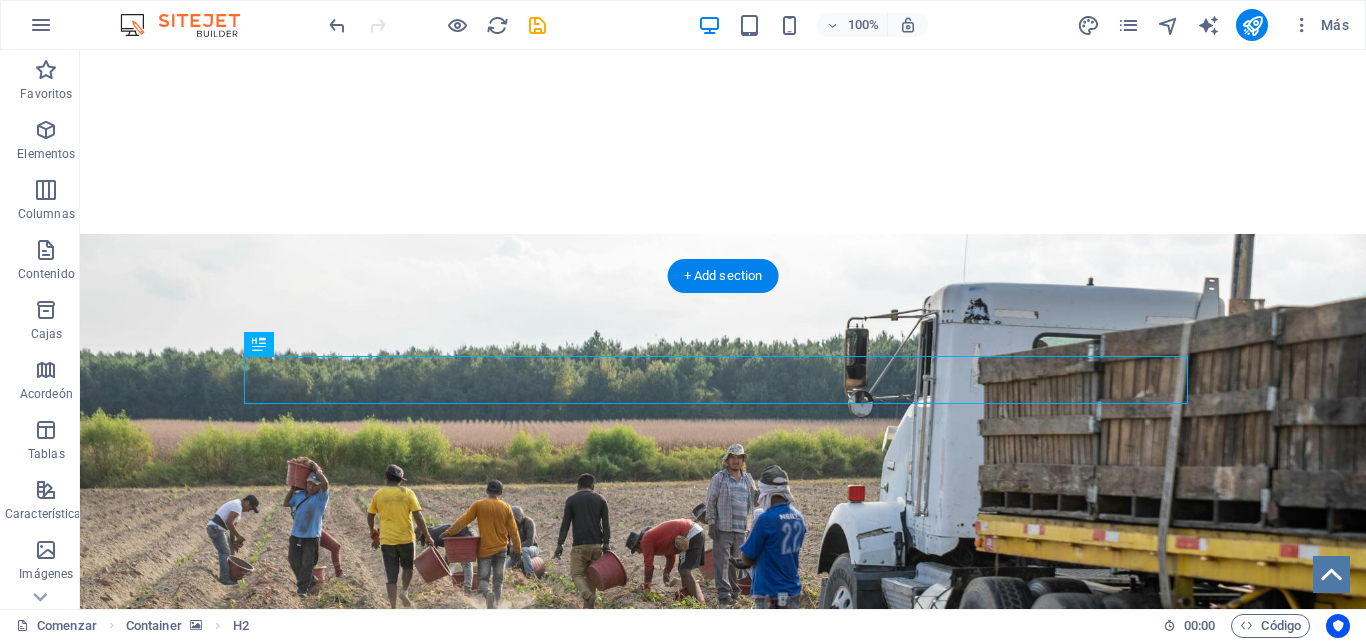 drag, startPoint x: 794, startPoint y: 379, endPoint x: 779, endPoint y: 385, distance: 16.155495 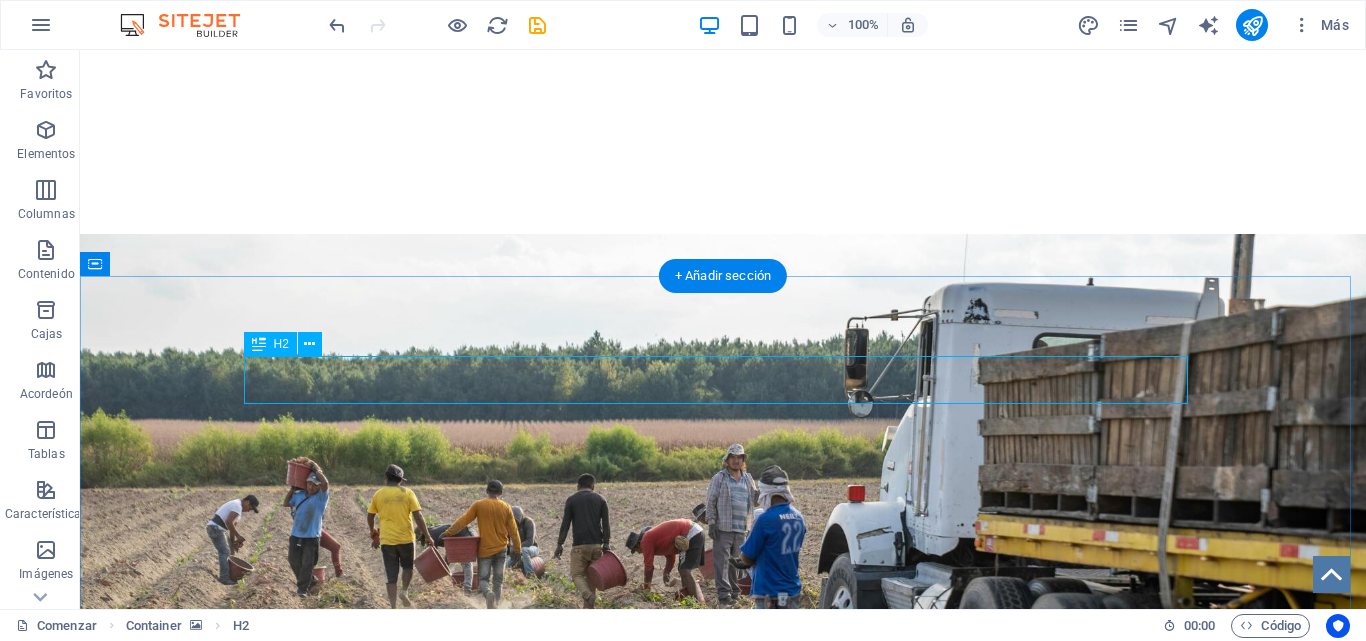 click on "MISIÓN, VISIÓN Y VALORES" at bounding box center (723, 960) 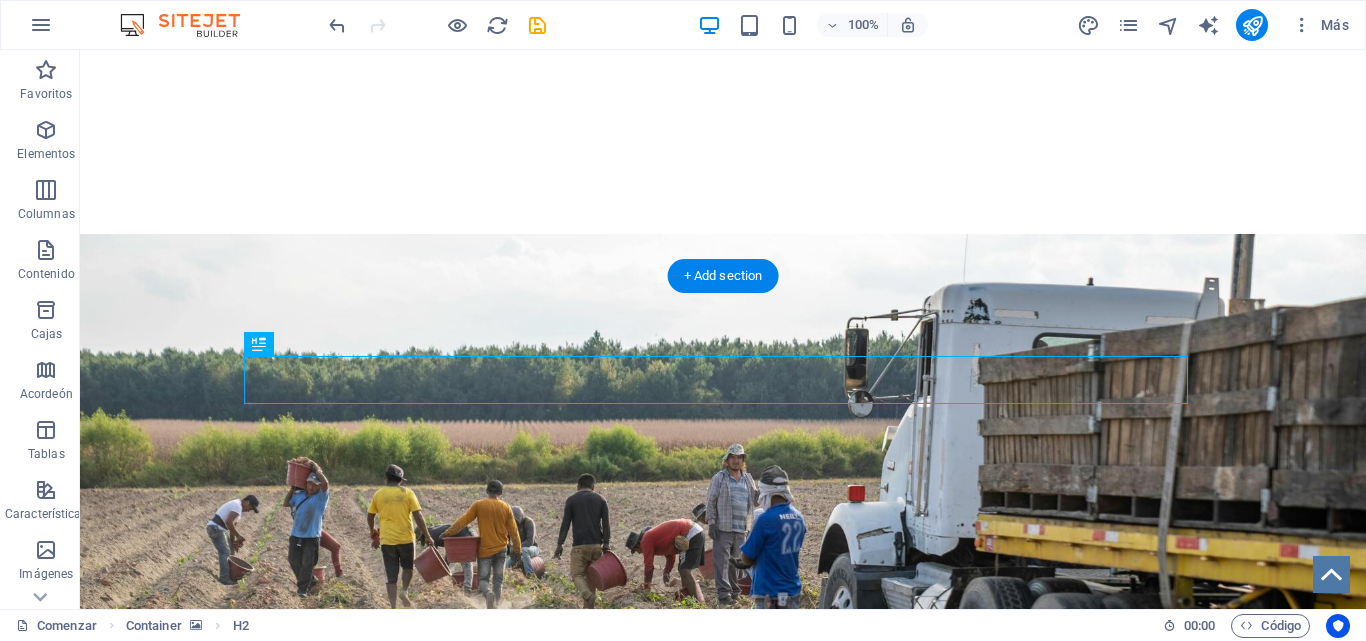 drag, startPoint x: 472, startPoint y: 382, endPoint x: 446, endPoint y: 402, distance: 32.80244 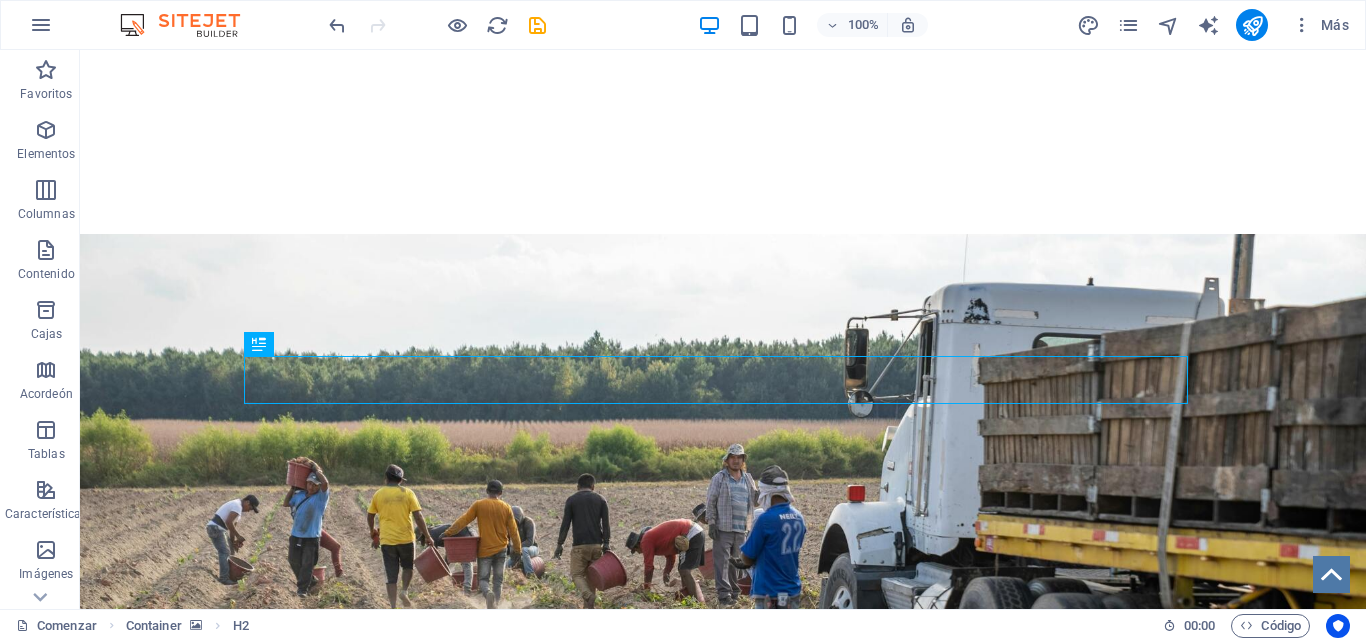 drag, startPoint x: 263, startPoint y: 348, endPoint x: 243, endPoint y: 288, distance: 63.245552 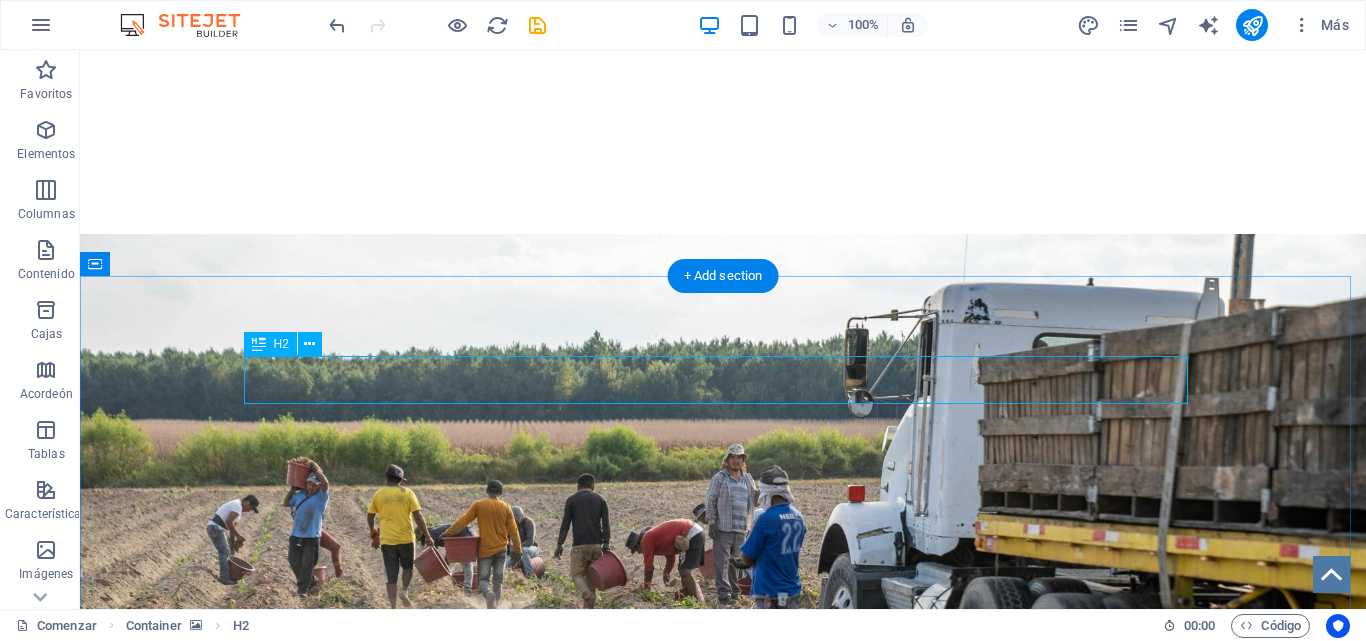 click on "MISIÓN, VISIÓN Y VALORES" at bounding box center (723, 960) 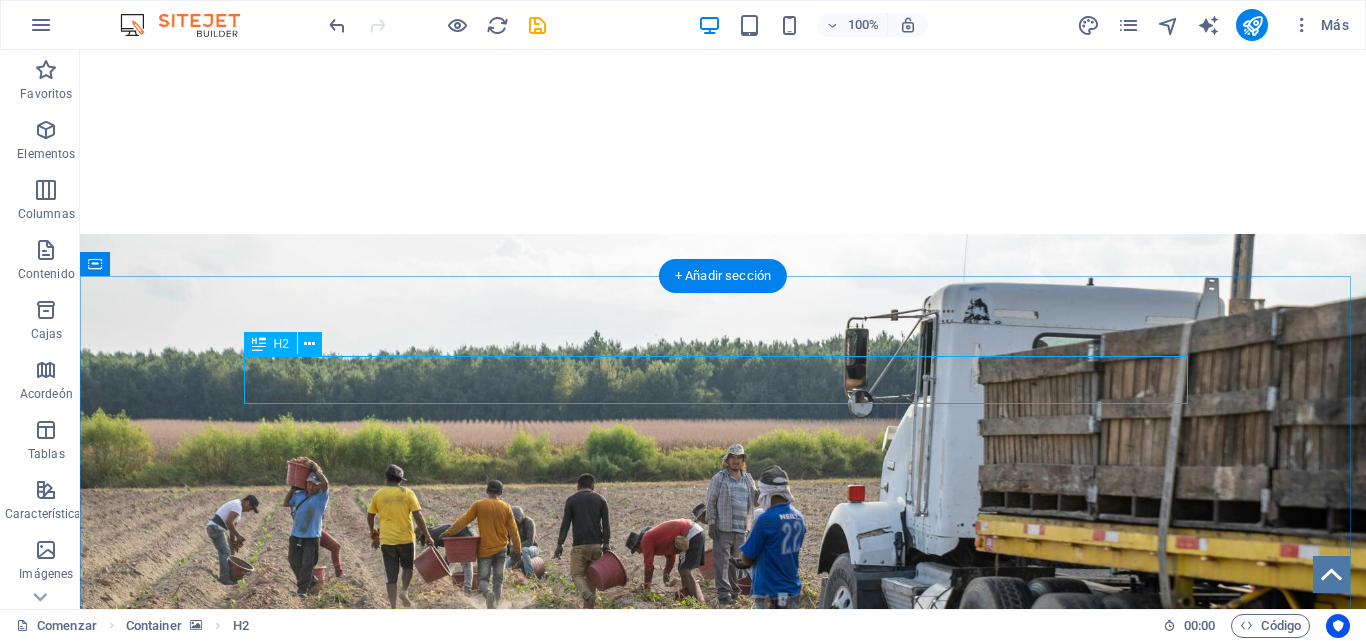 click on "MISIÓN, VISIÓN Y VALORES" at bounding box center (723, 960) 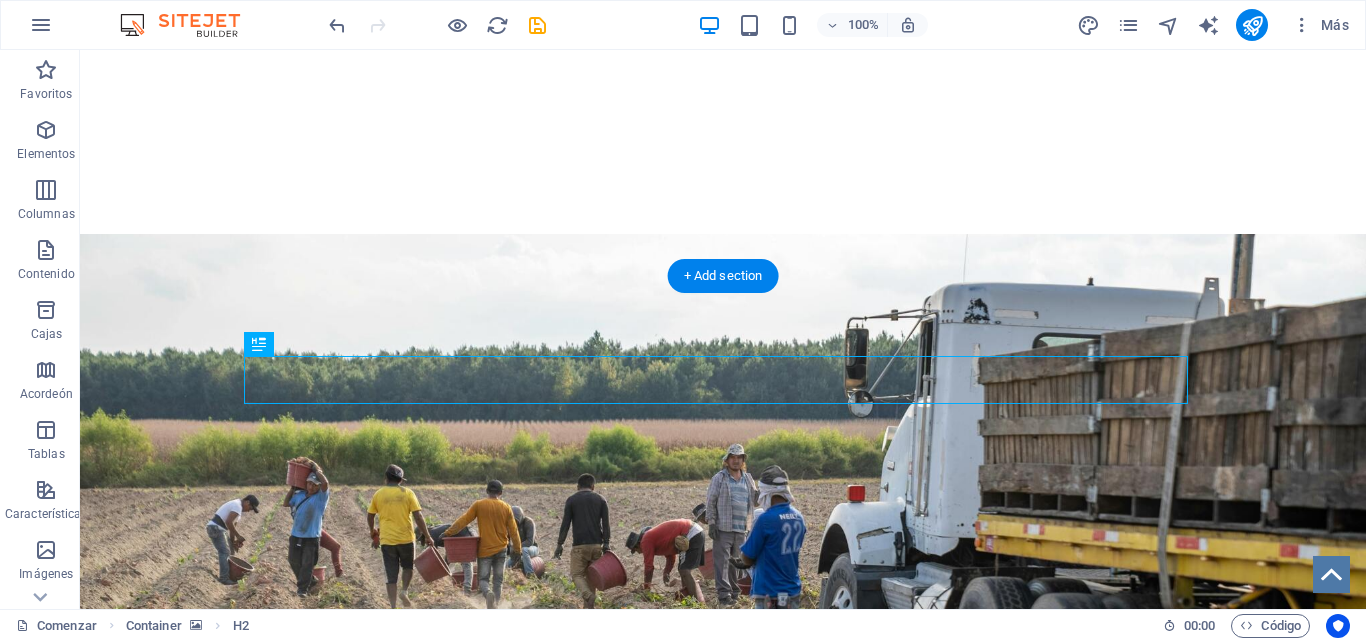 click on "MISIÓN, VISIÓN Y VALORES" at bounding box center [723, 960] 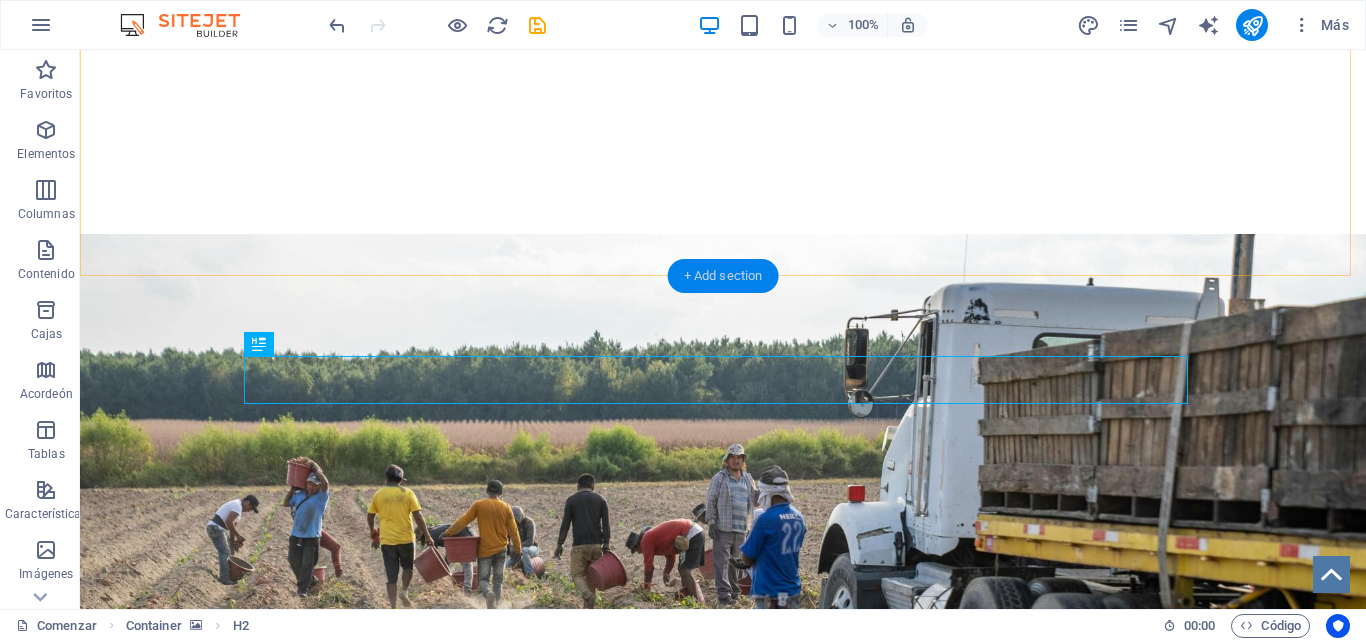 click on "+ Add section" at bounding box center (723, 276) 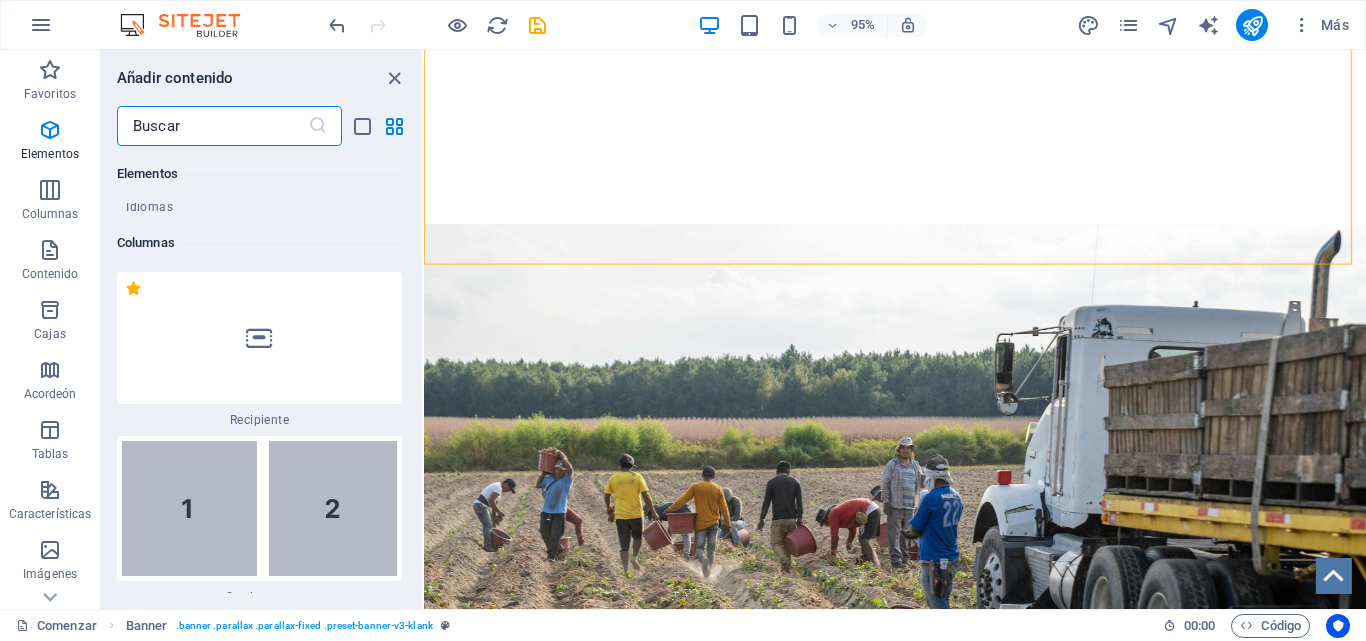 scroll, scrollTop: 0, scrollLeft: 0, axis: both 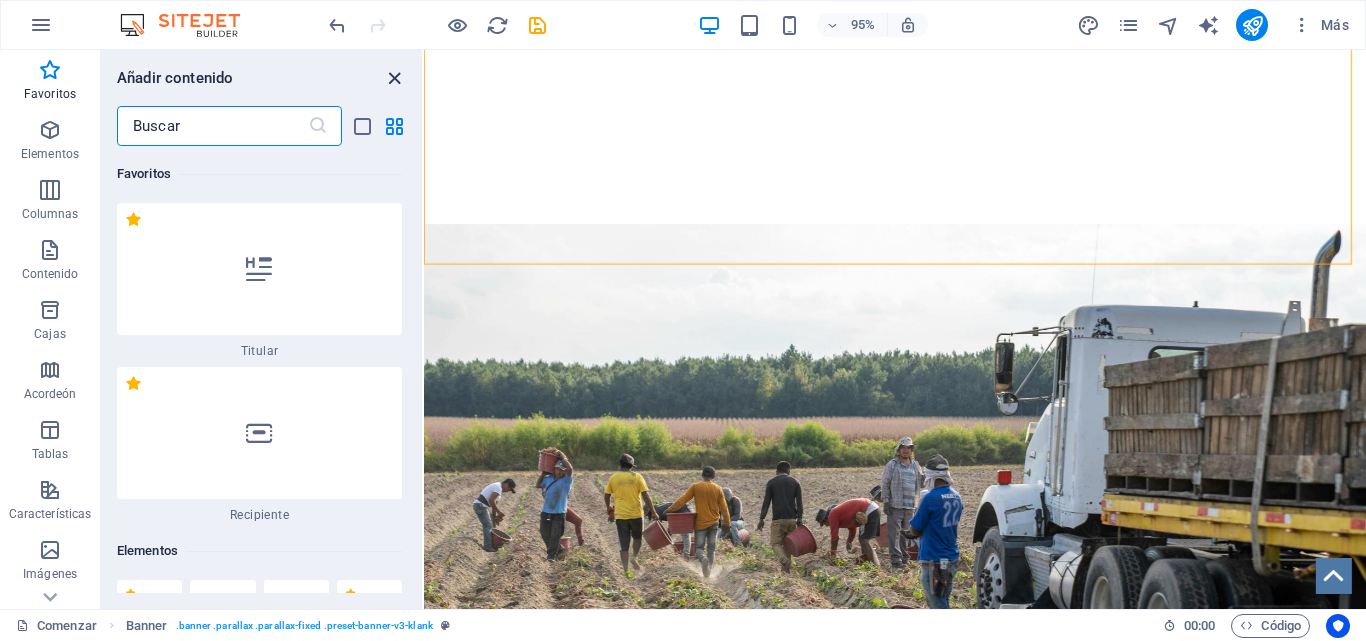 click at bounding box center (394, 78) 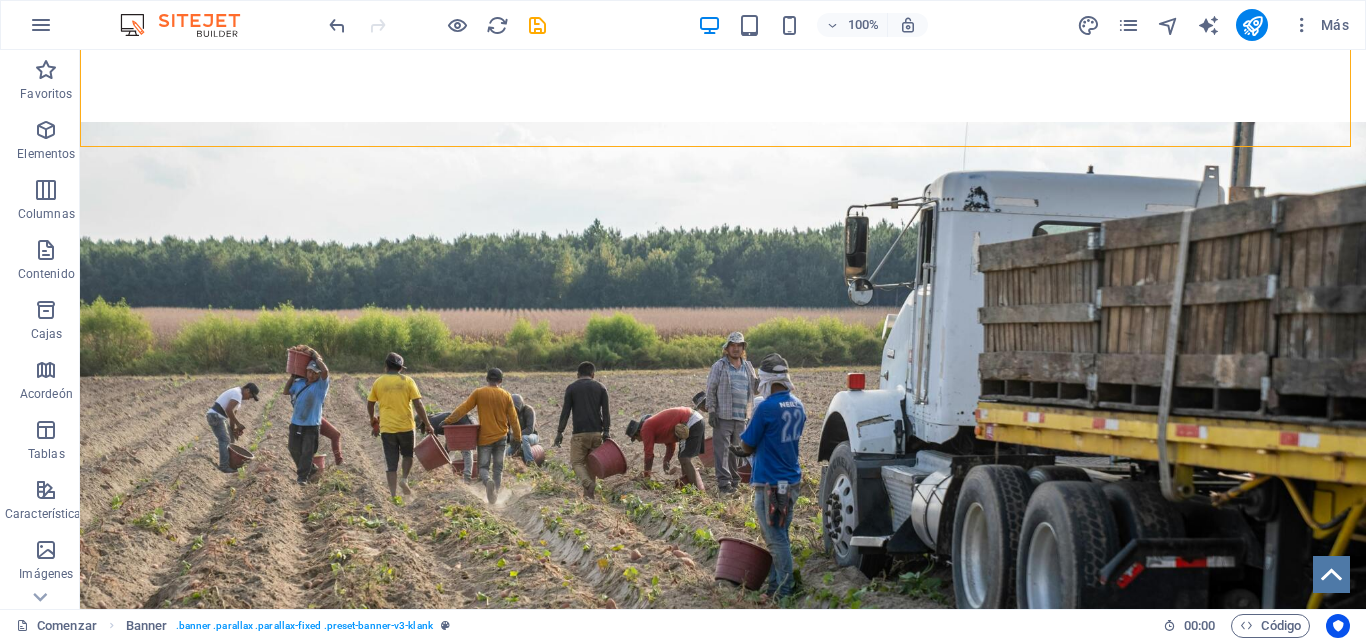 scroll, scrollTop: 853, scrollLeft: 0, axis: vertical 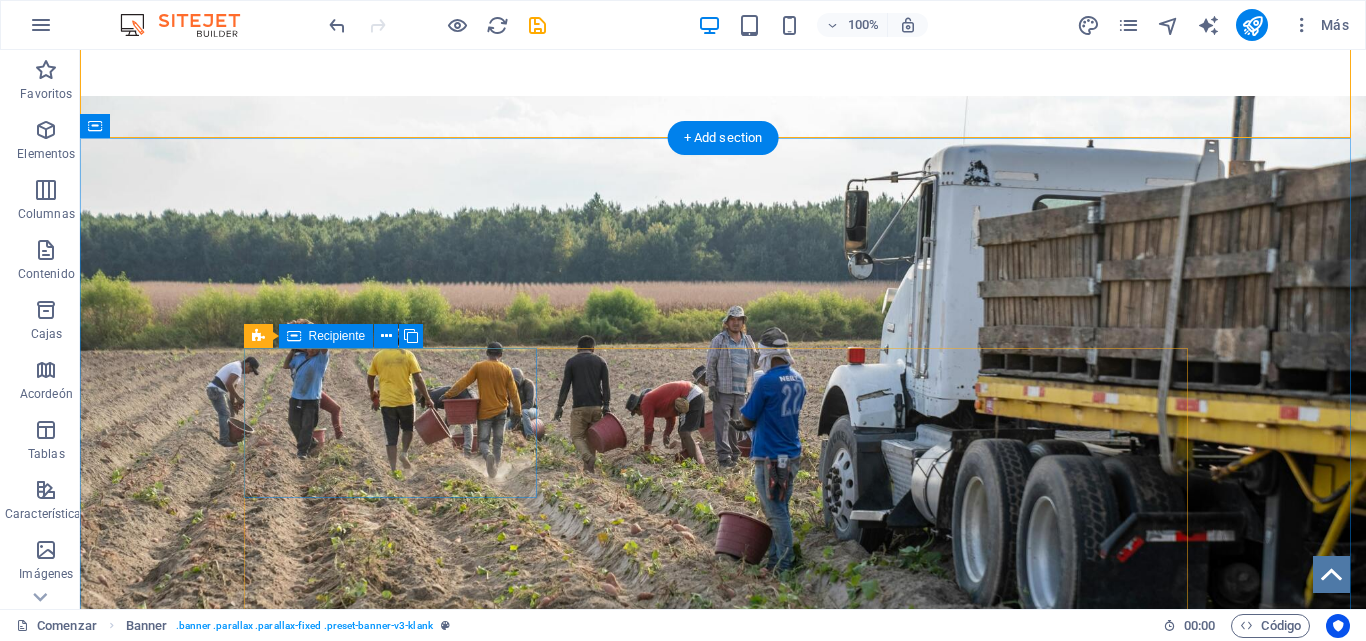 click on "REUNIÓN Lorem ipsum dolor sitamuk amet, consectetur adipisicing elit." at bounding box center (397, 1003) 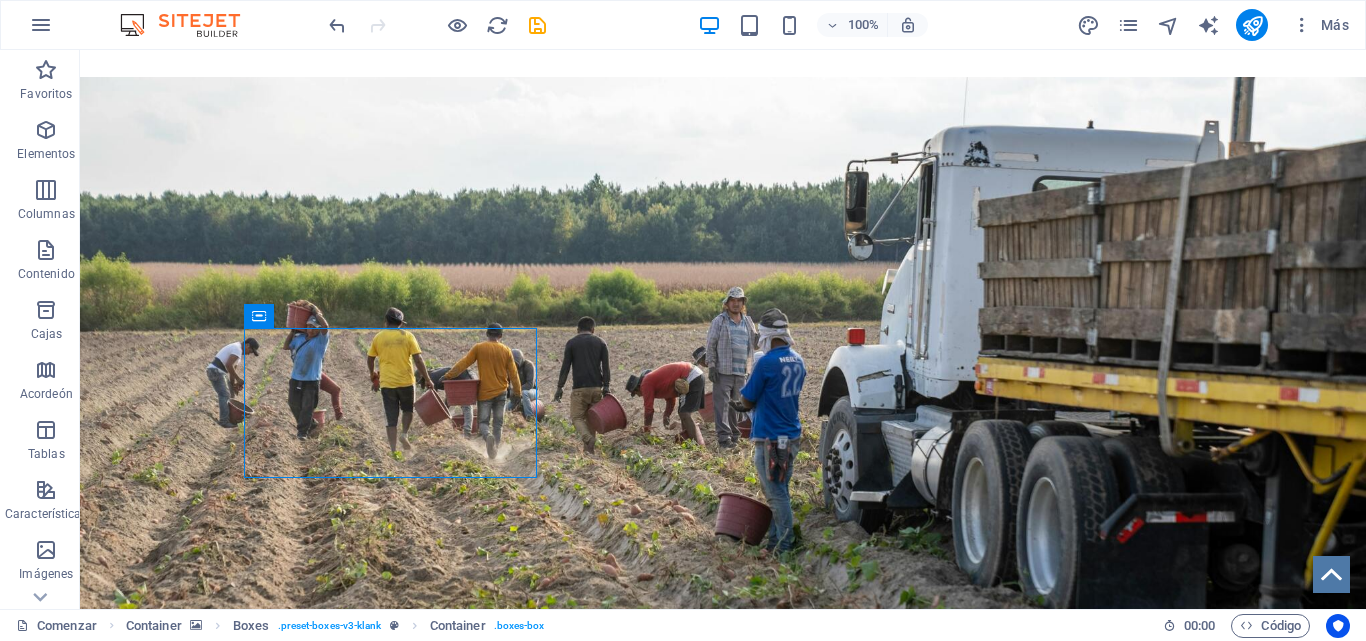 scroll, scrollTop: 873, scrollLeft: 0, axis: vertical 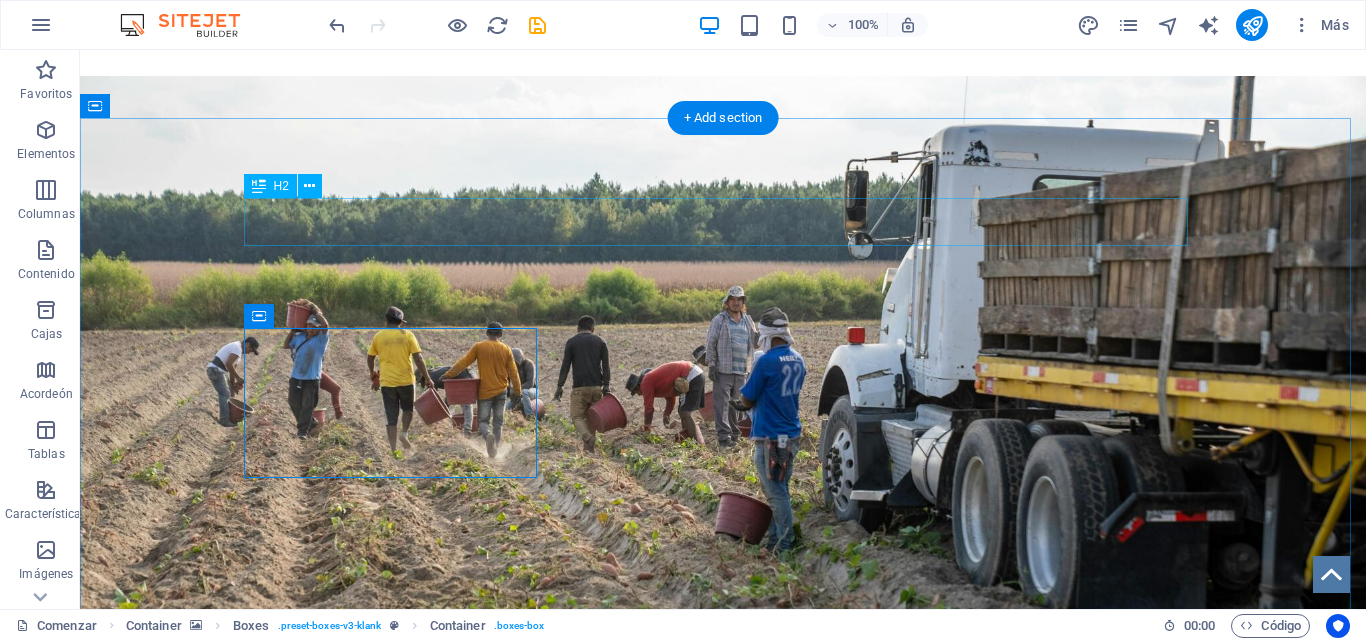 click on "MISIÓN, VISIÓN Y VALORES" at bounding box center [723, 802] 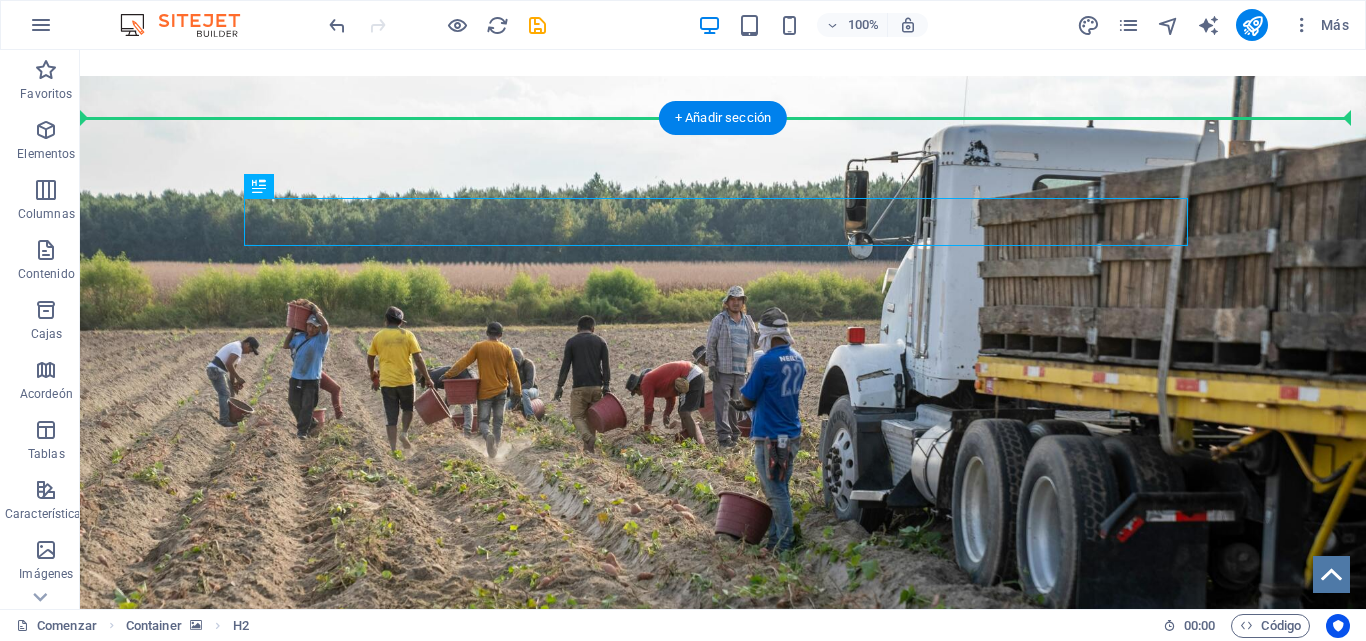 drag, startPoint x: 364, startPoint y: 236, endPoint x: 215, endPoint y: 200, distance: 153.28731 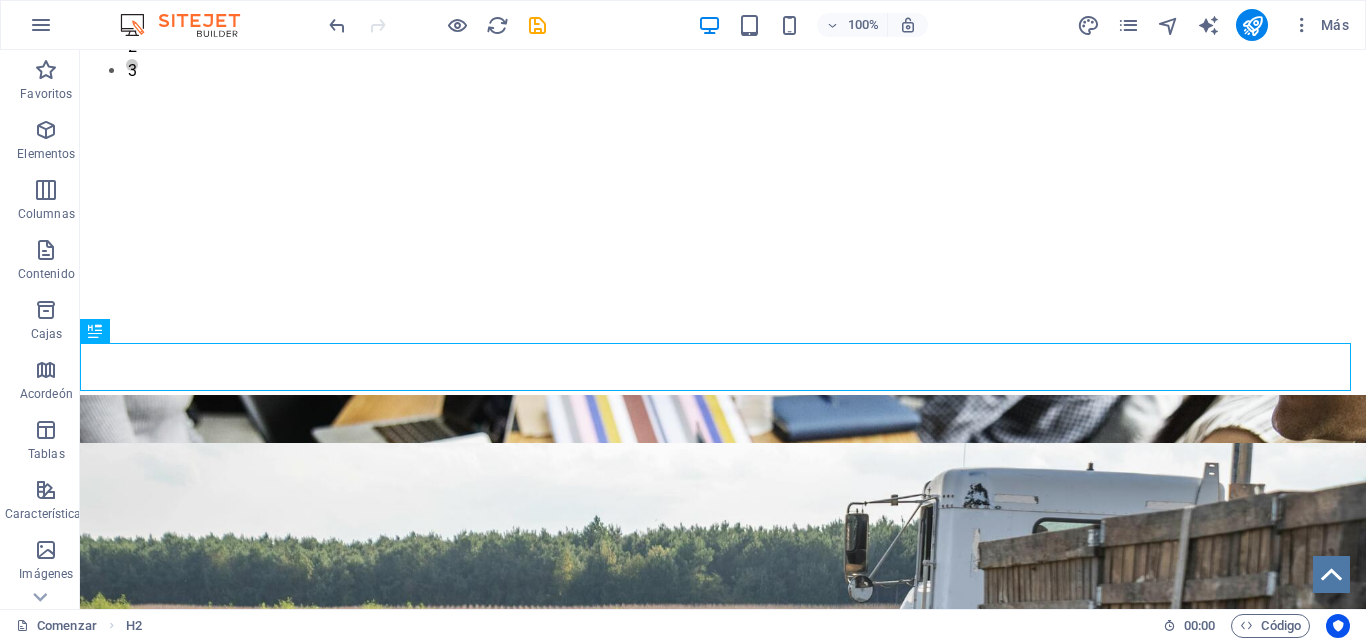 scroll, scrollTop: 648, scrollLeft: 0, axis: vertical 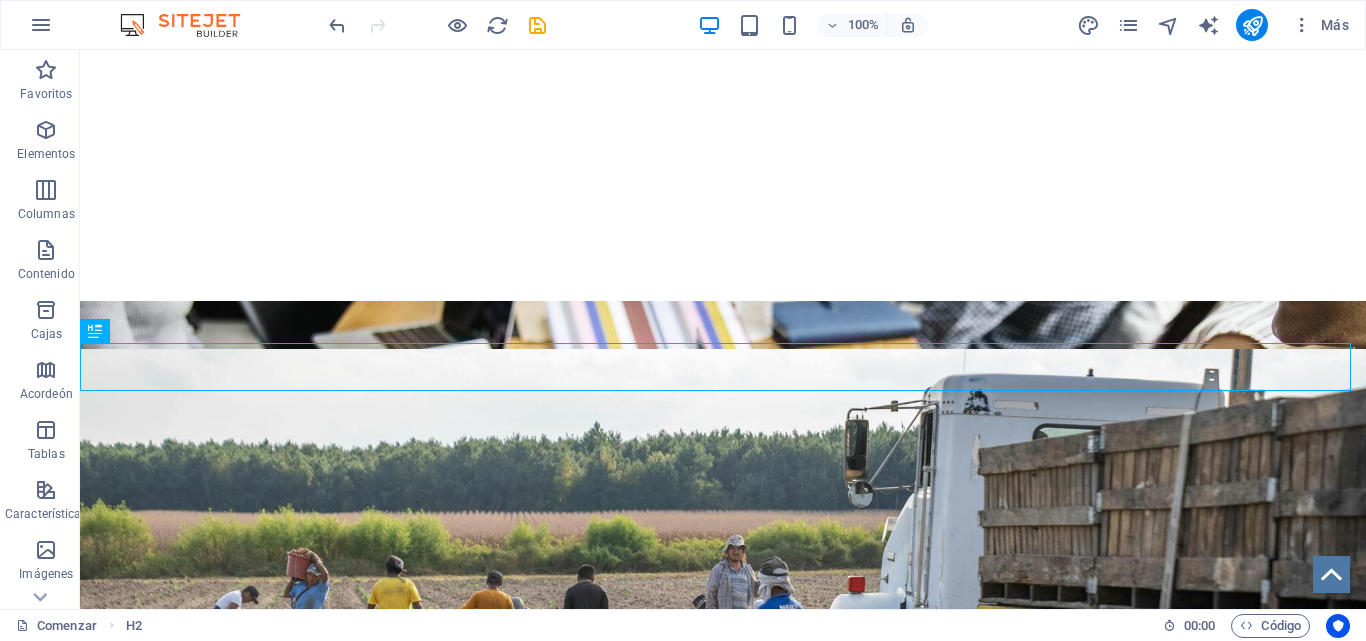 click at bounding box center [723, 580] 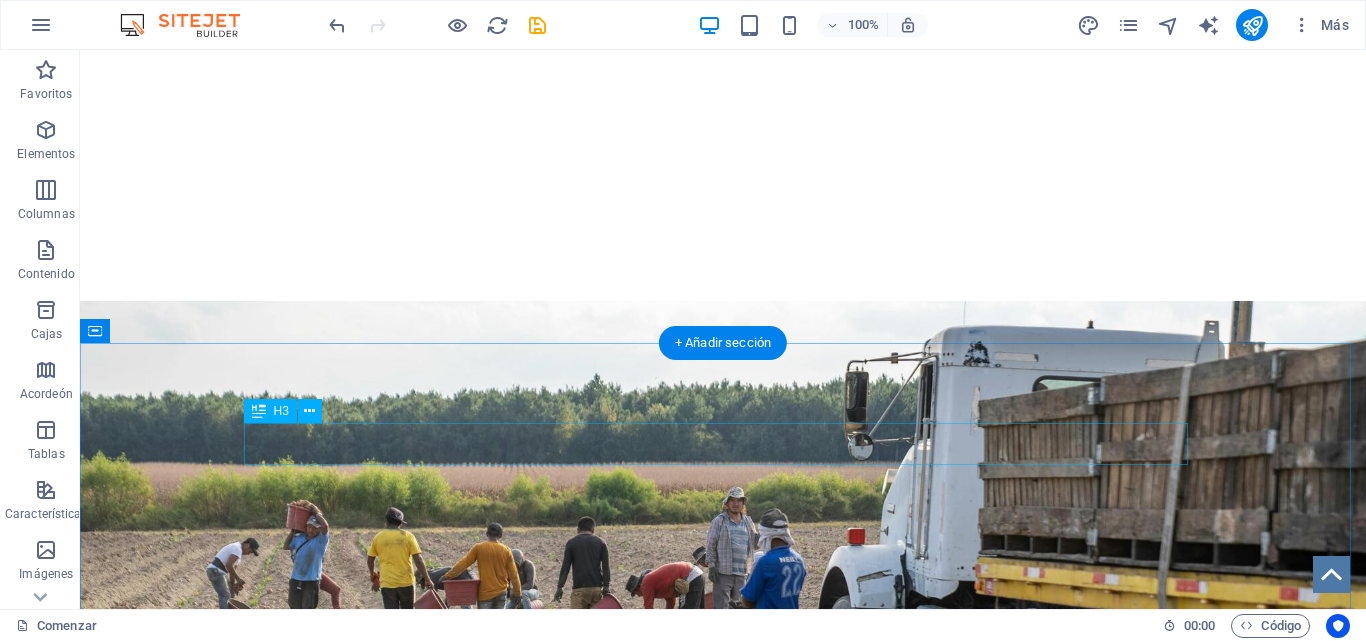 click on "dolor de estómago adipisicing" at bounding box center [723, 976] 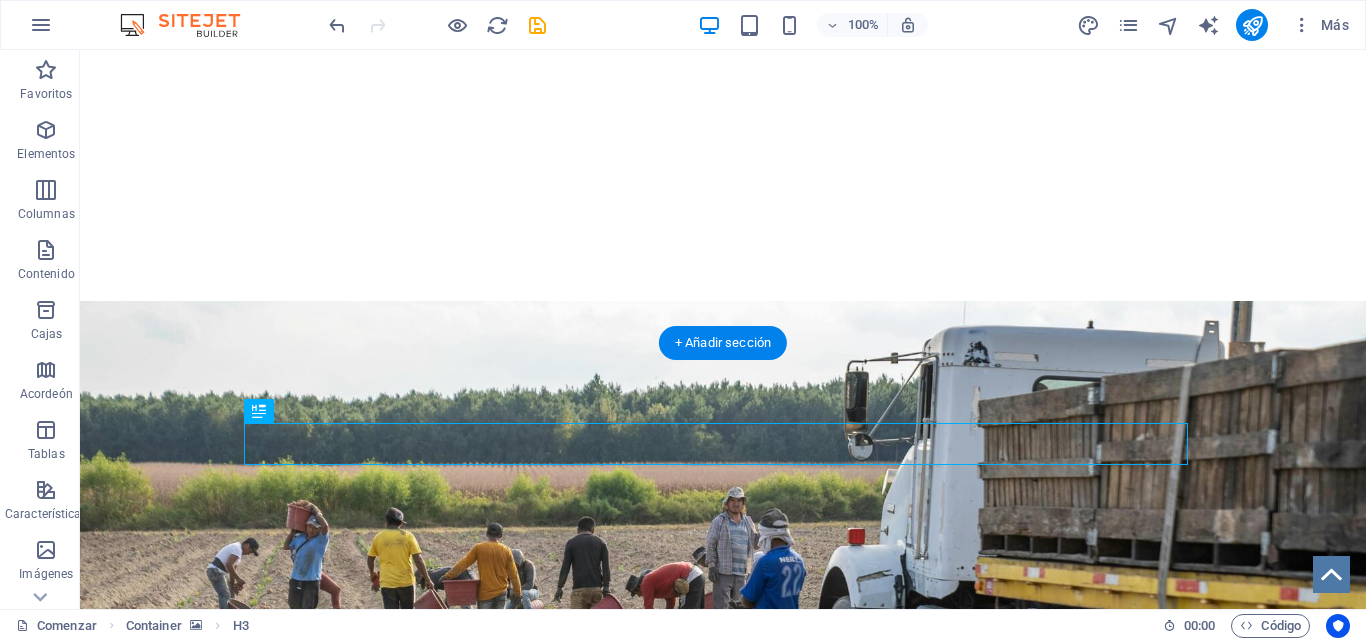 drag, startPoint x: 689, startPoint y: 422, endPoint x: 689, endPoint y: 405, distance: 17 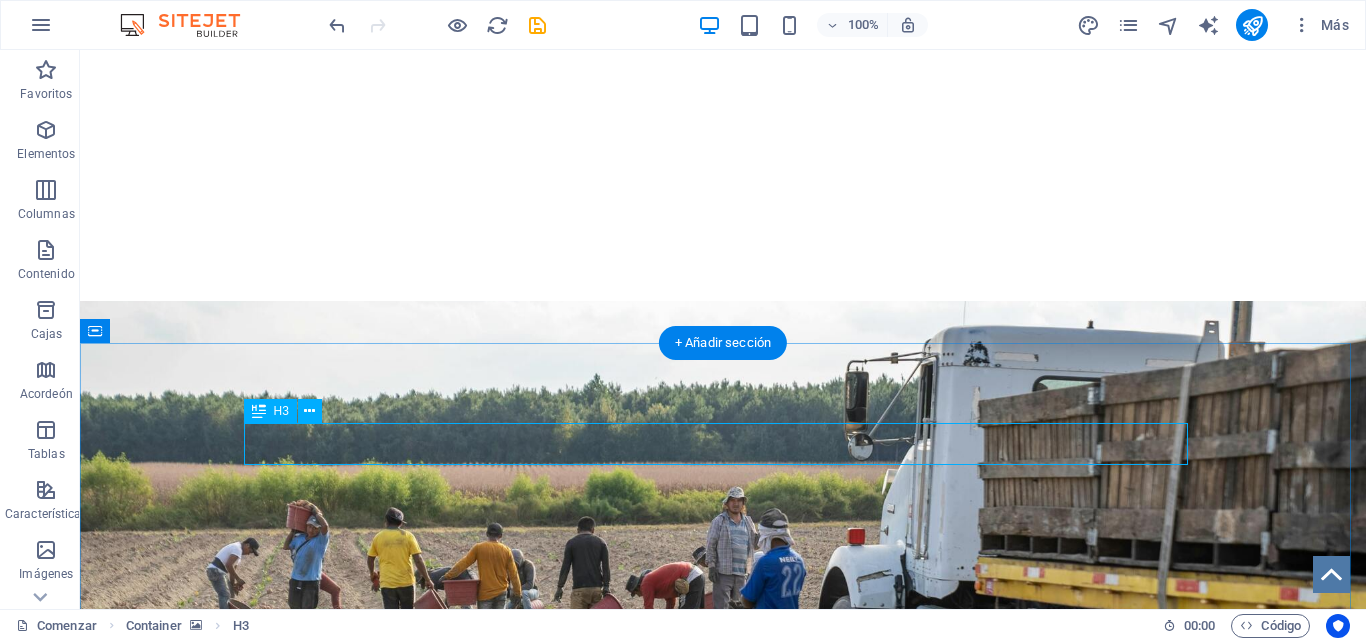 click on "dolor de estómago adipisicing" at bounding box center [723, 976] 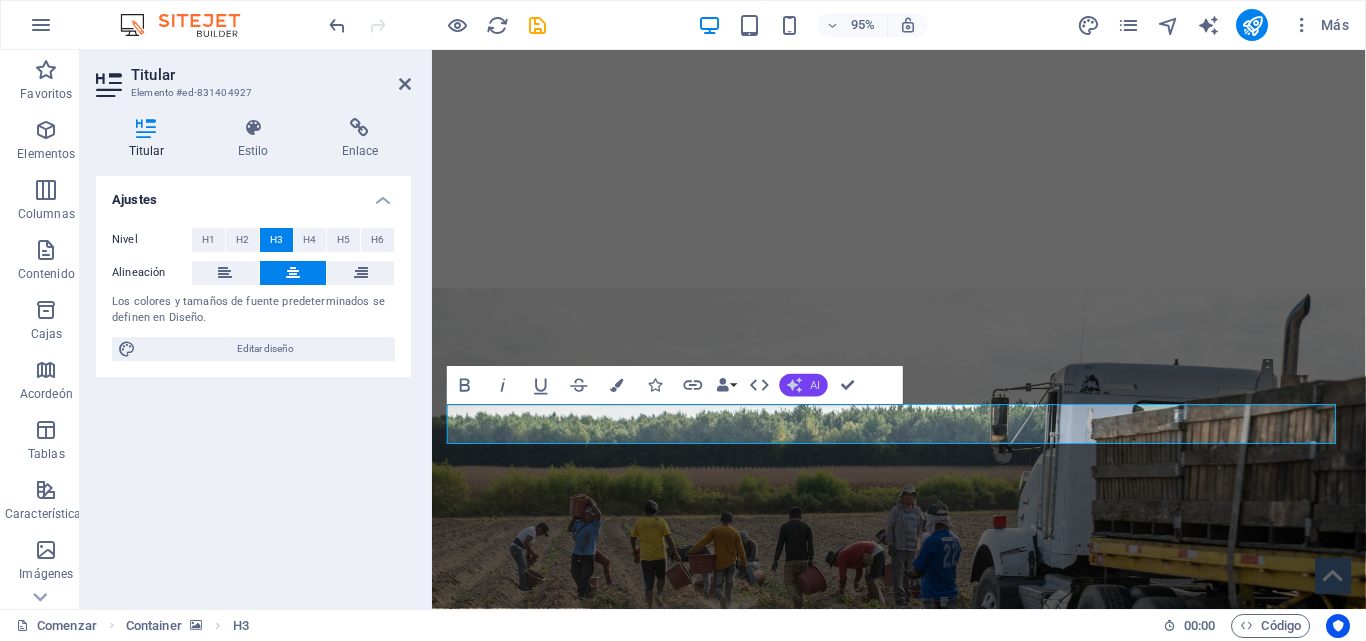 click on "AI" at bounding box center (815, 385) 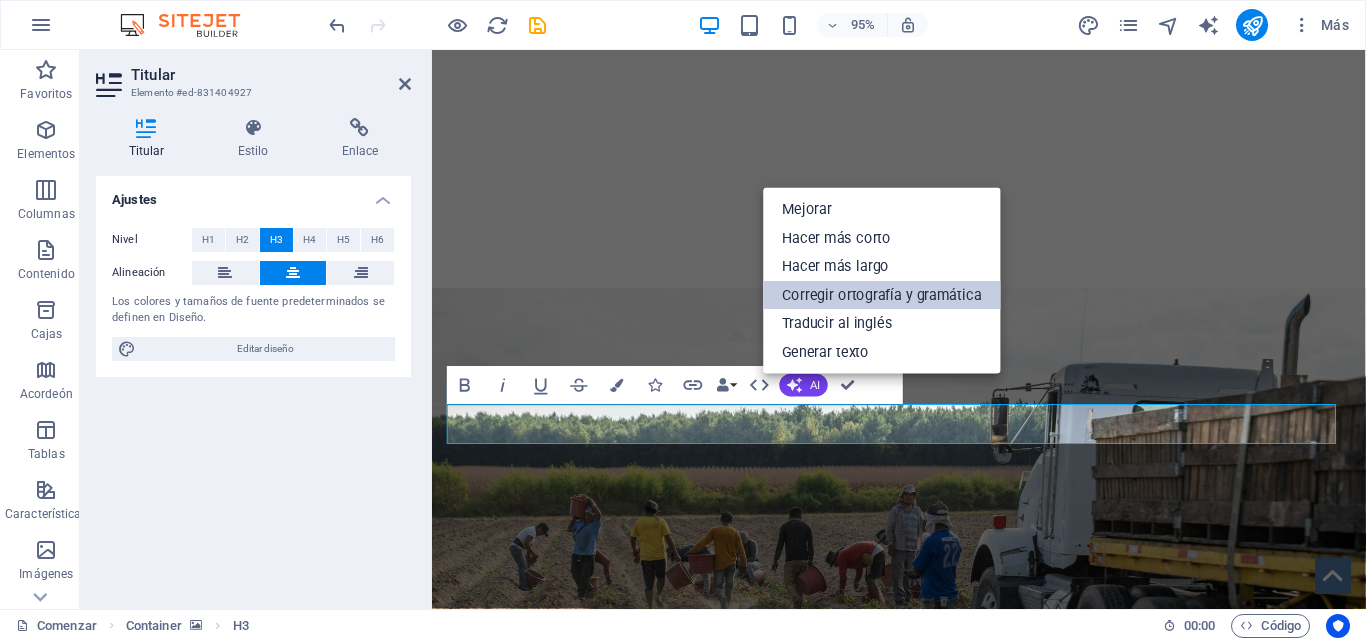 click on "Corregir ortografía y gramática" at bounding box center [882, 295] 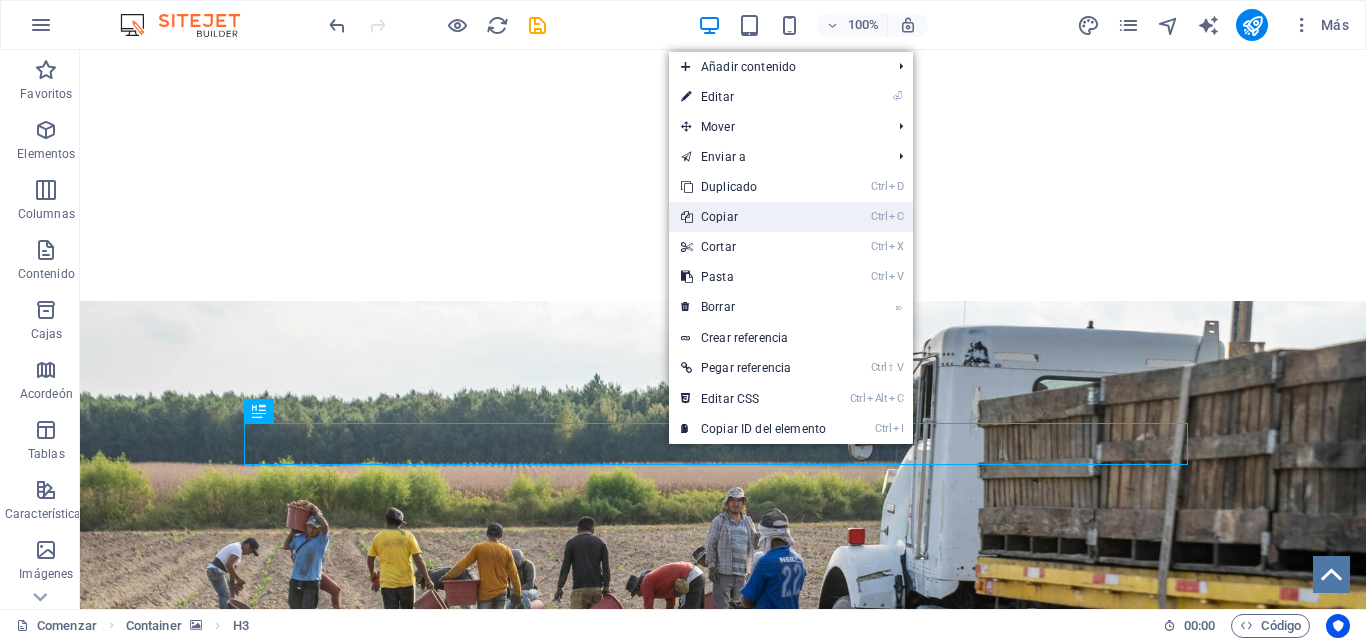 click on "Copiar" at bounding box center (719, 217) 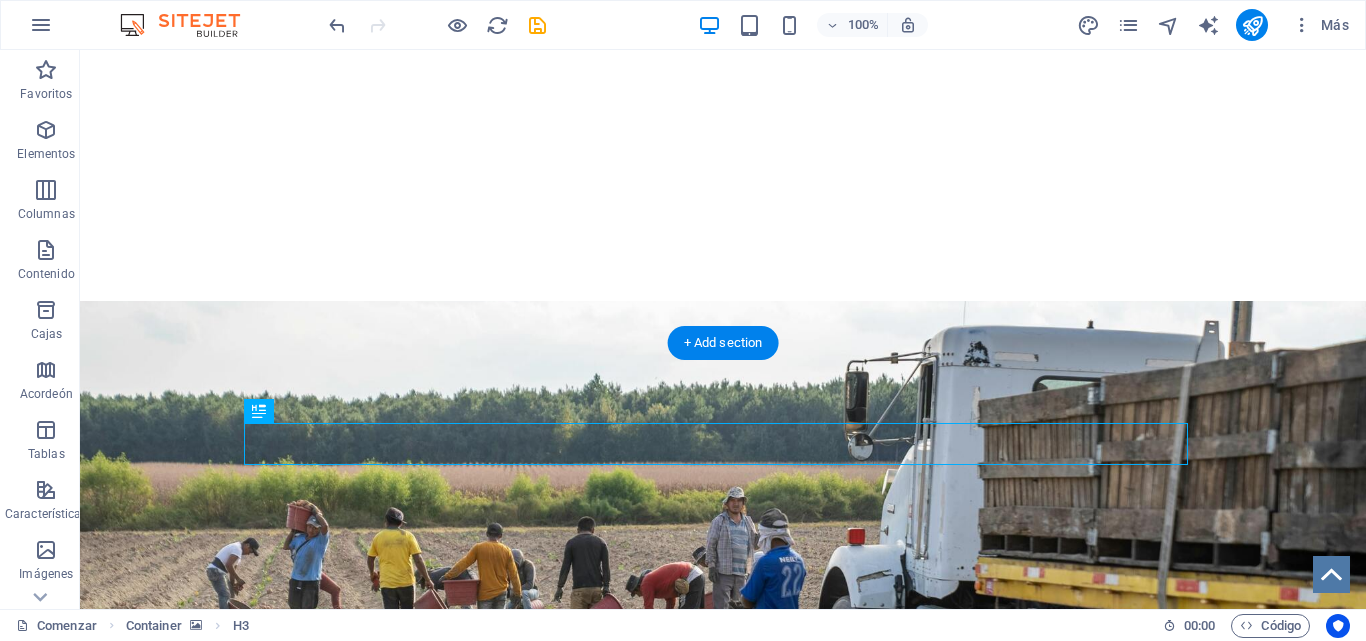 click at bounding box center (723, 588) 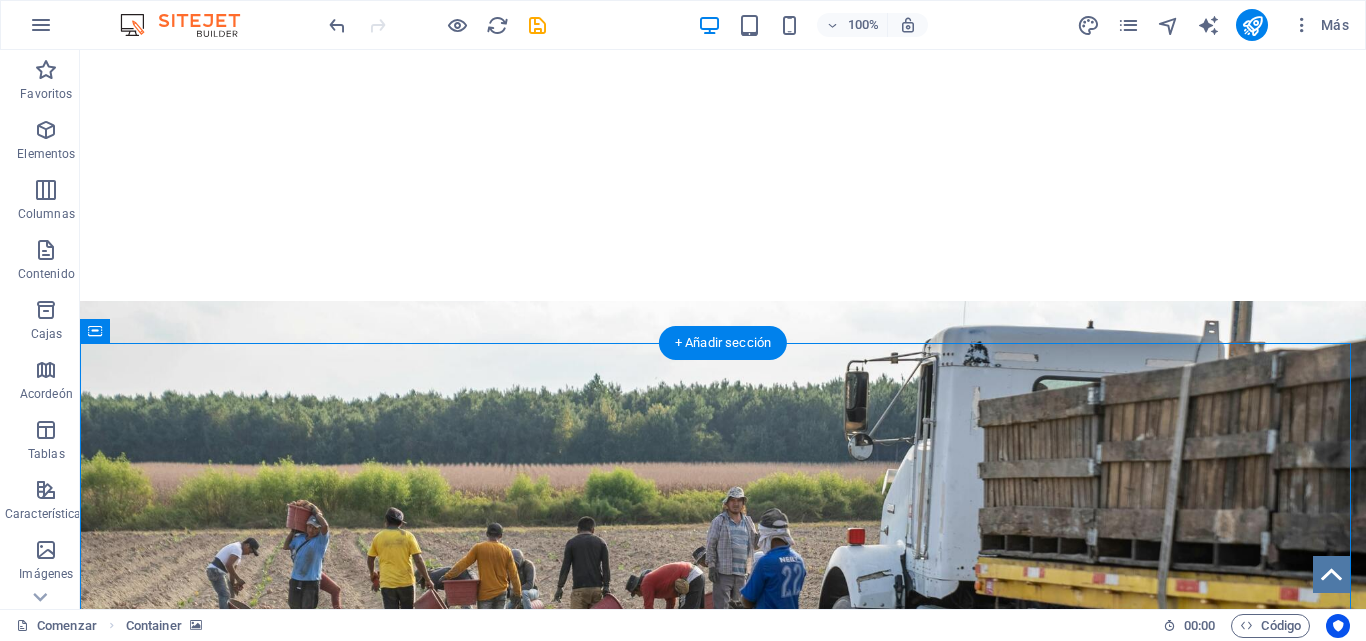 click at bounding box center (723, 588) 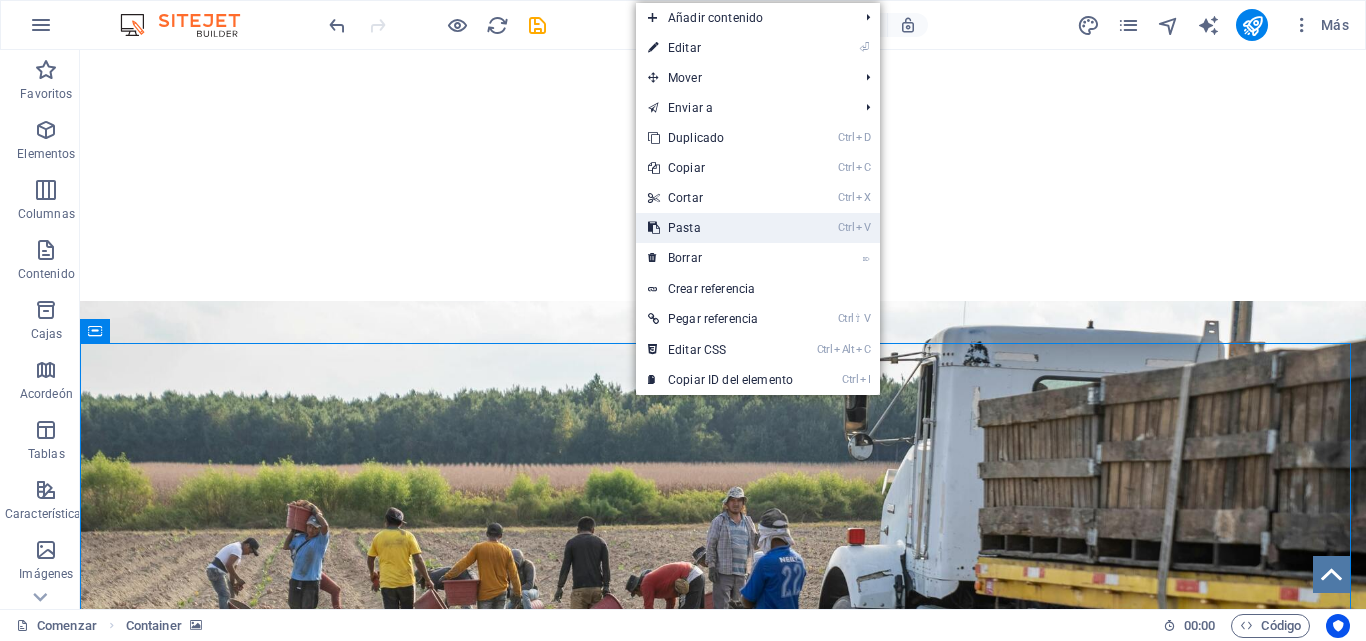 click on "Ctrl  V Pasta" at bounding box center [720, 228] 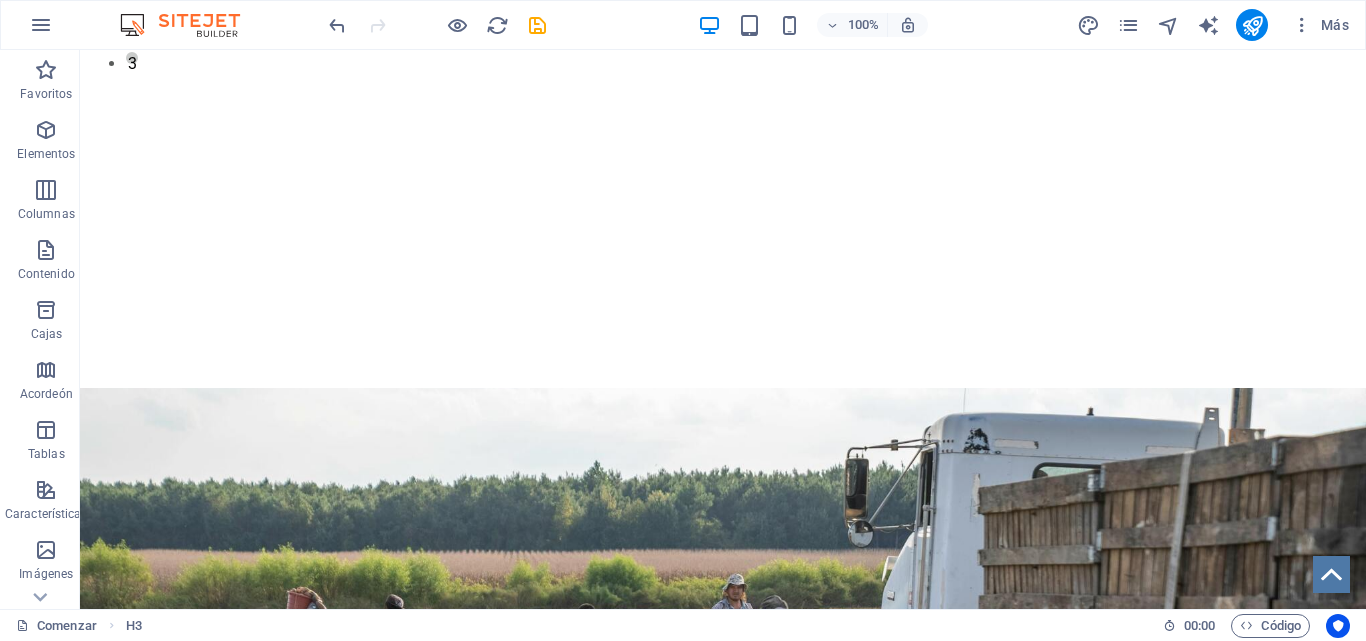 scroll, scrollTop: 612, scrollLeft: 0, axis: vertical 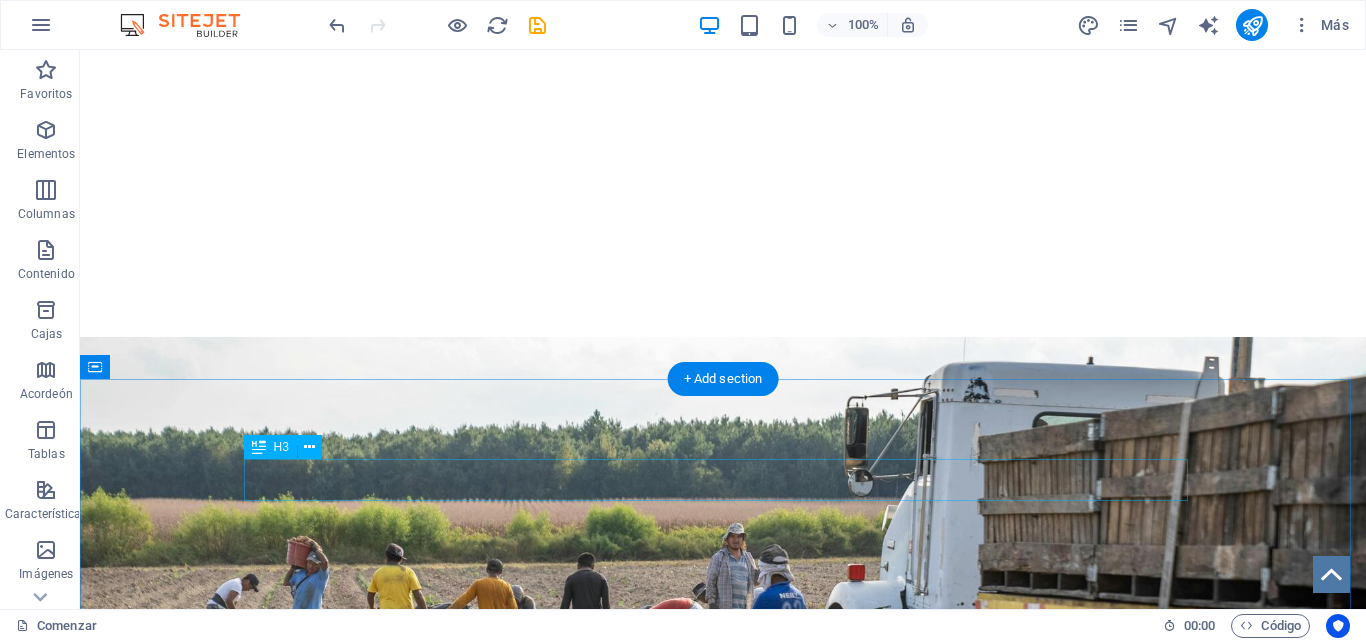 click on "MISIÓN, VISIÓN Y VALORES." at bounding box center [723, 1012] 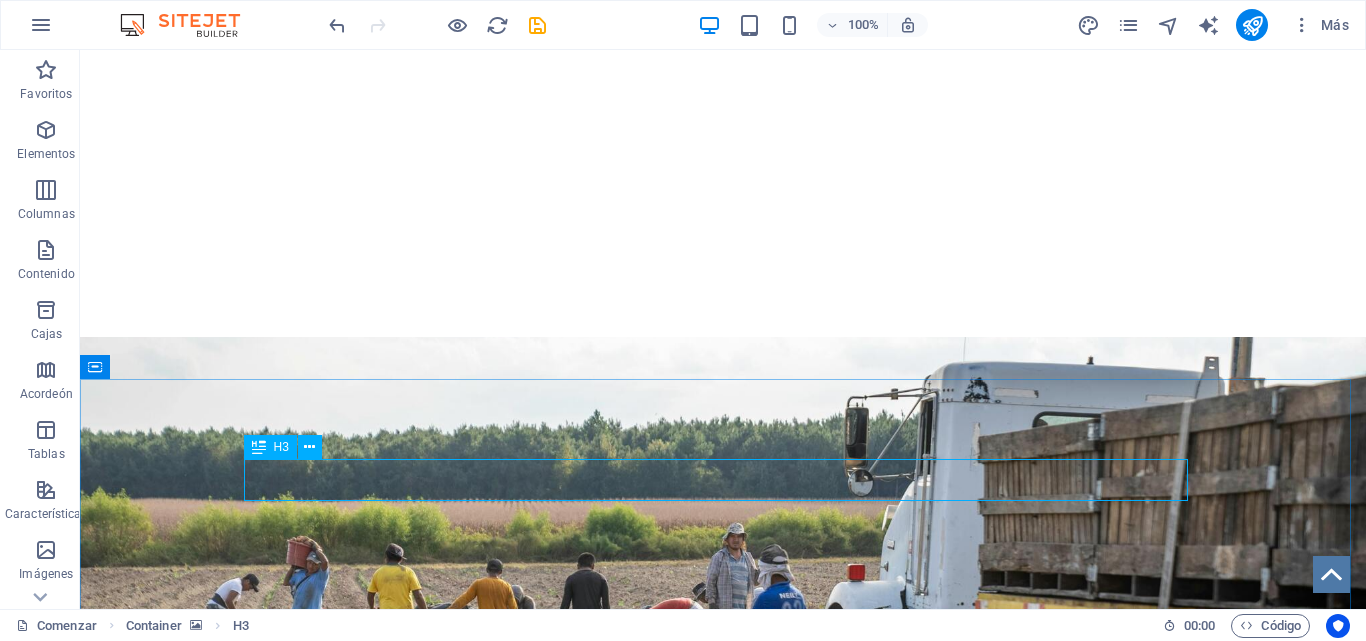 click on "H3" at bounding box center (270, 447) 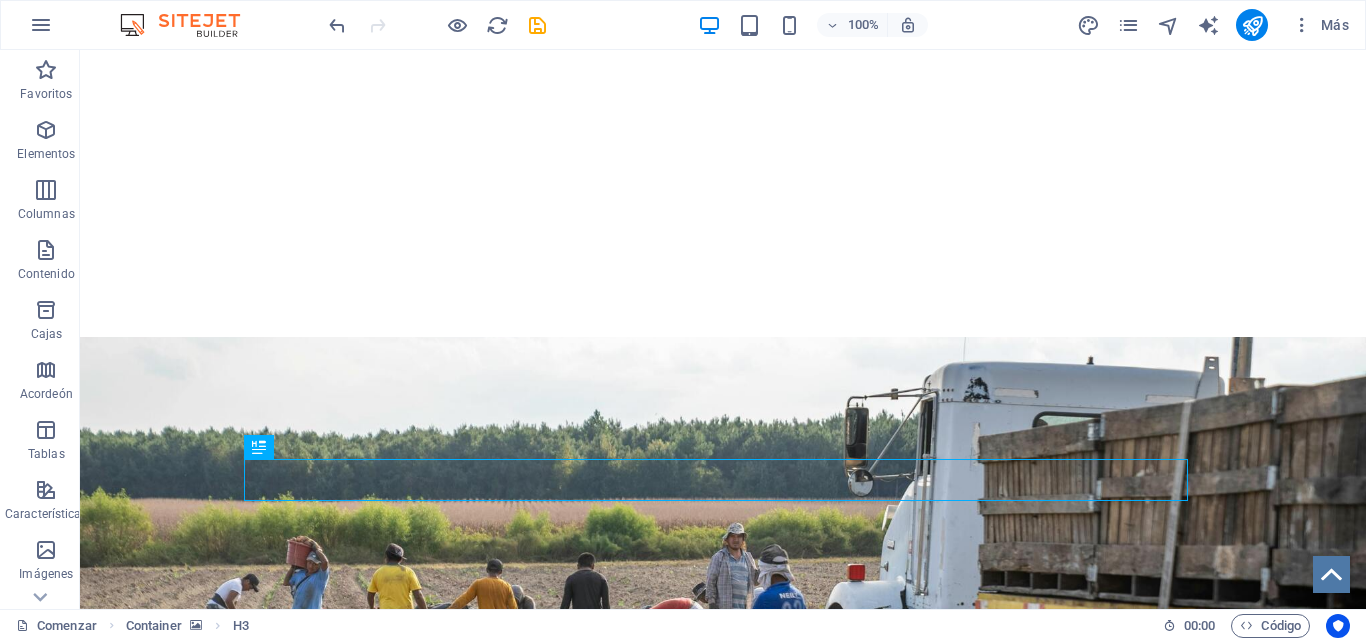 click on "H3" at bounding box center (259, 447) 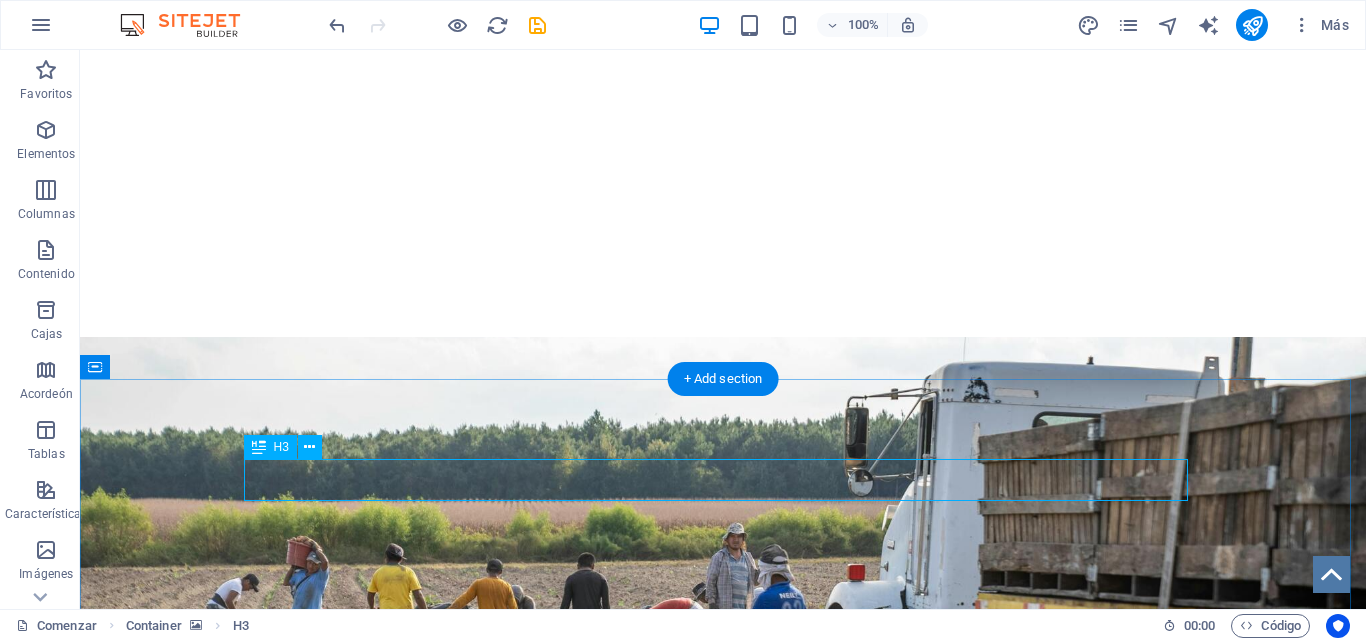 click on "MISIÓN, VISIÓN Y VALORES." at bounding box center [723, 1012] 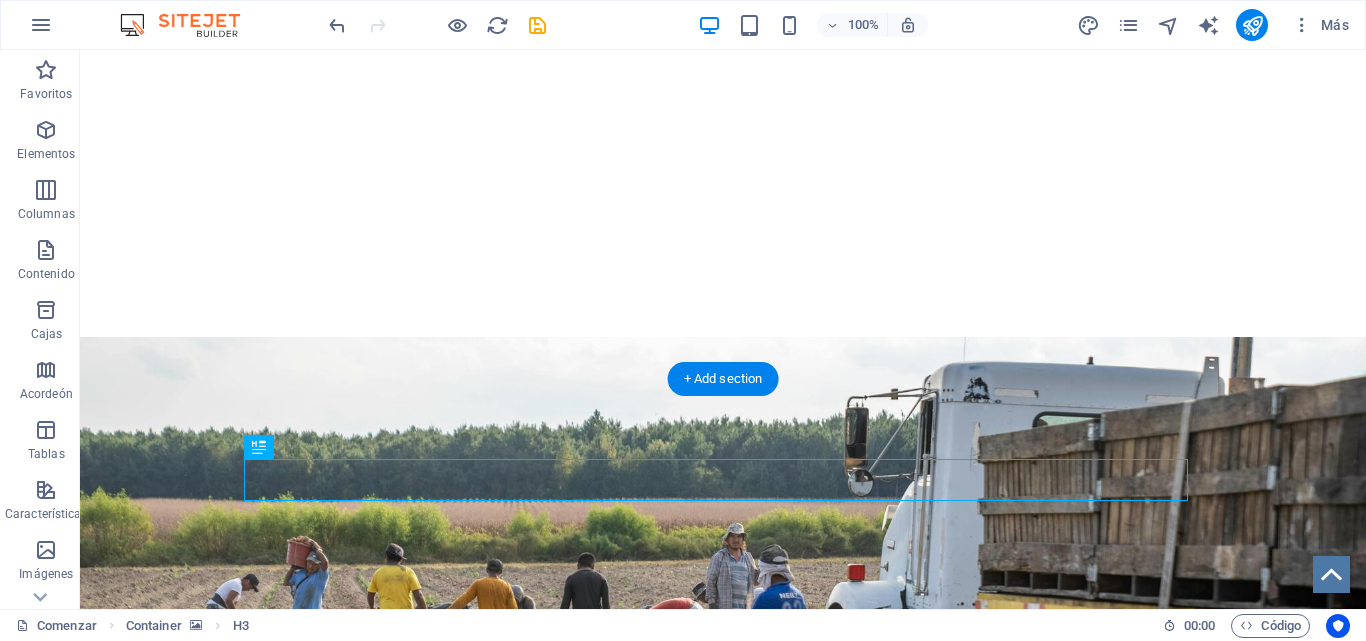 drag, startPoint x: 1172, startPoint y: 465, endPoint x: 1160, endPoint y: 488, distance: 25.942244 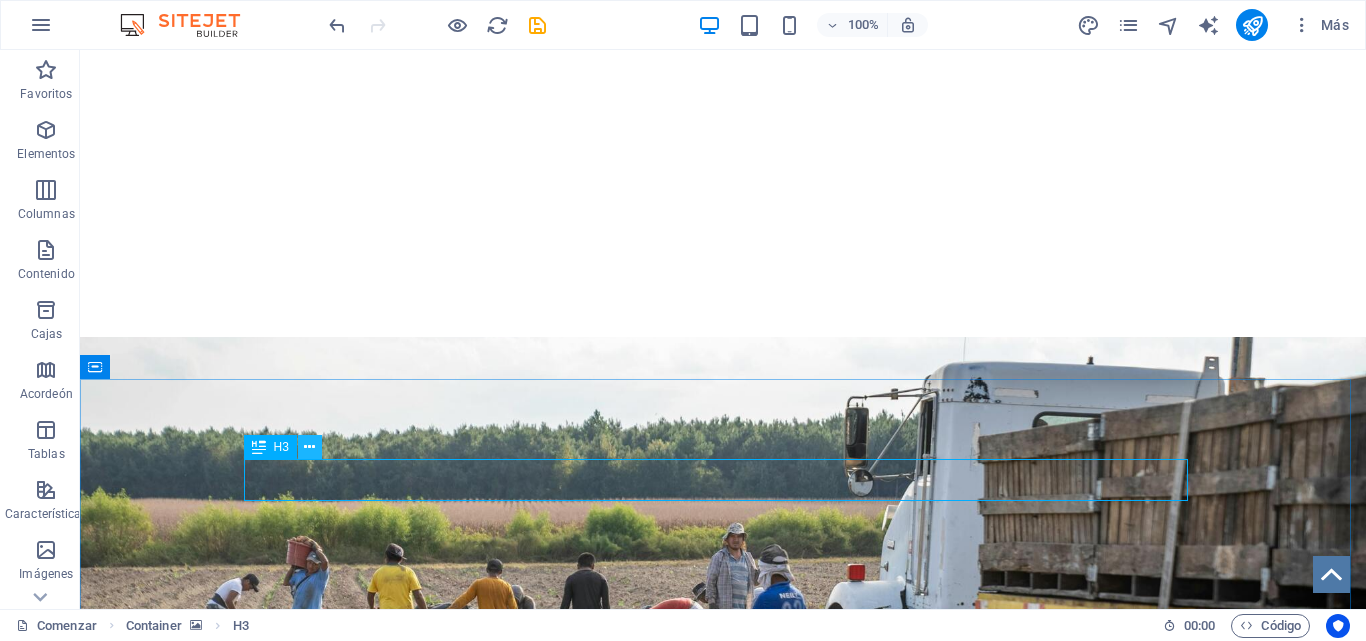 click at bounding box center [309, 447] 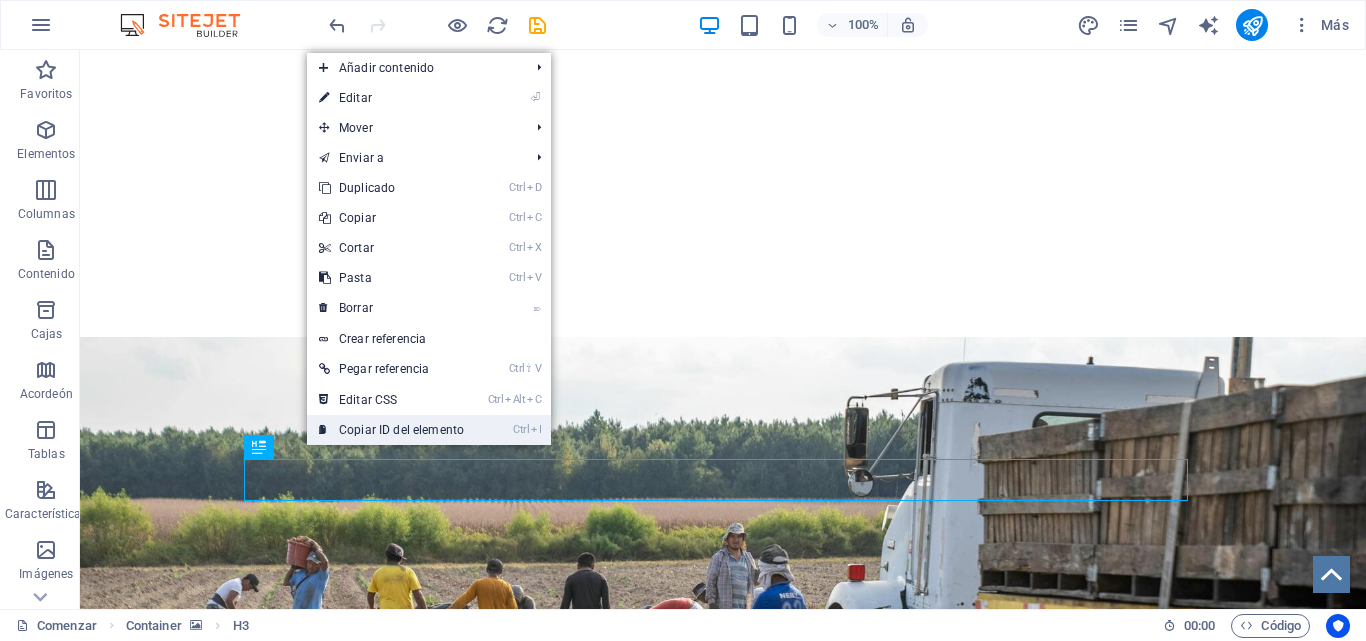 click on "Copiar ID del elemento" at bounding box center [401, 430] 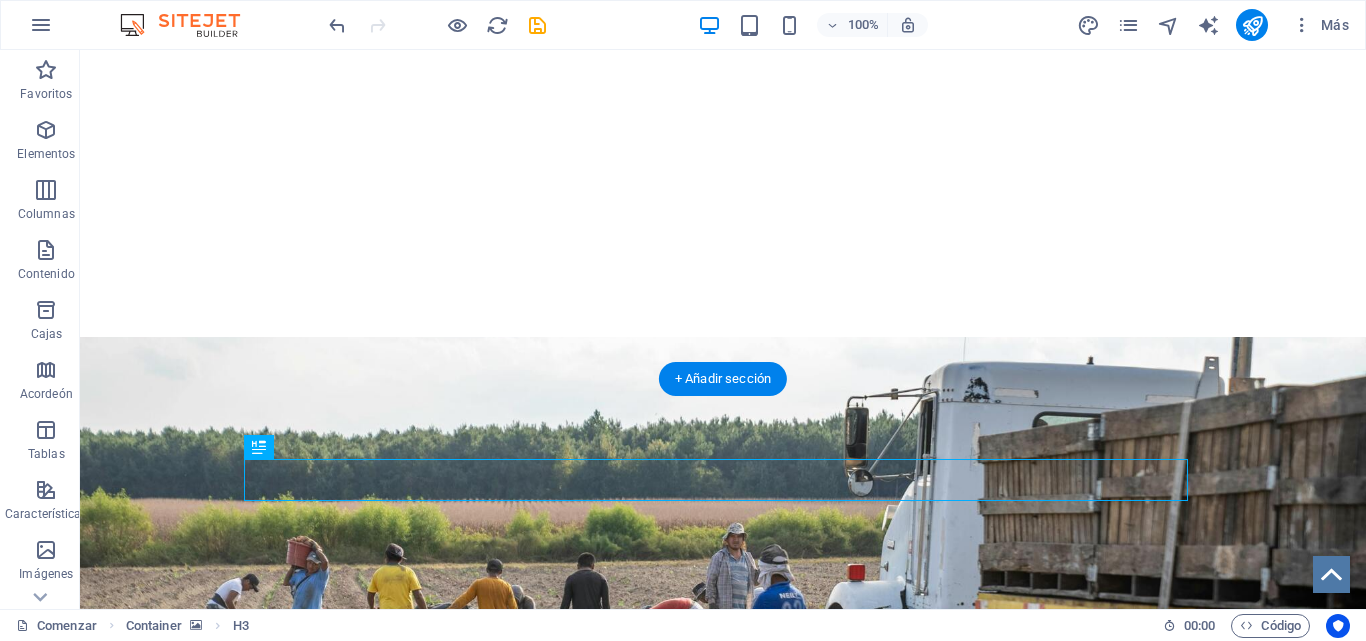 click at bounding box center [723, 624] 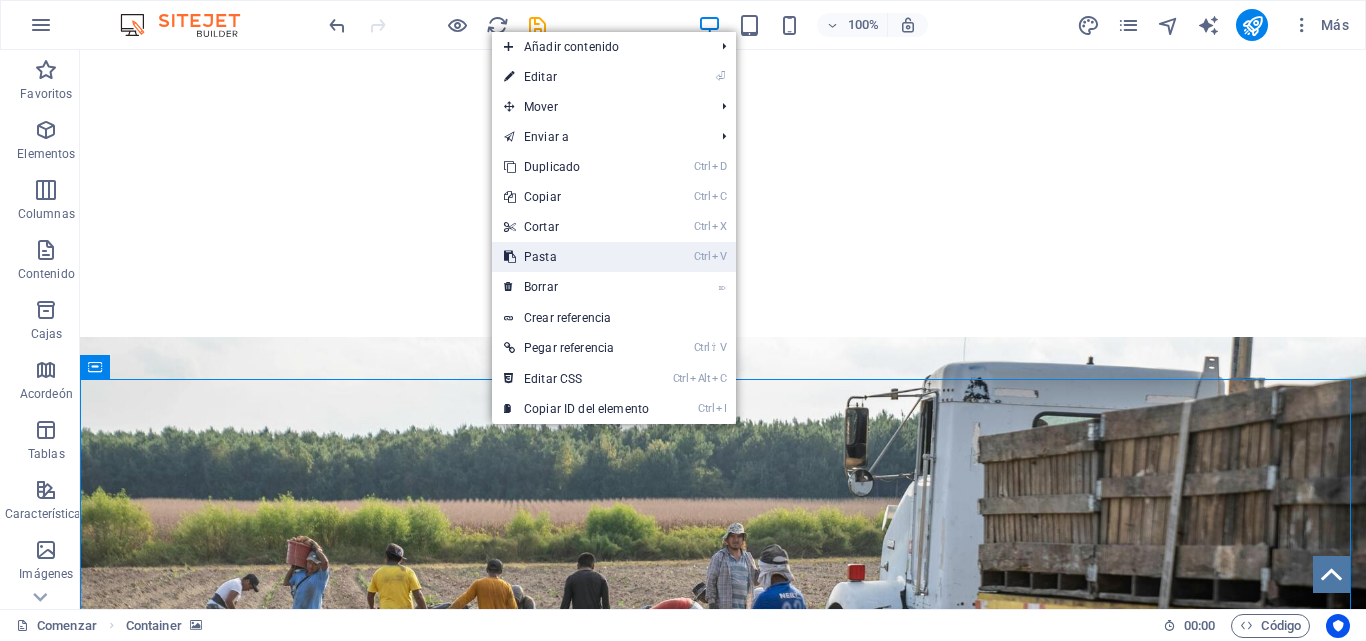 click on "Pasta" at bounding box center [540, 257] 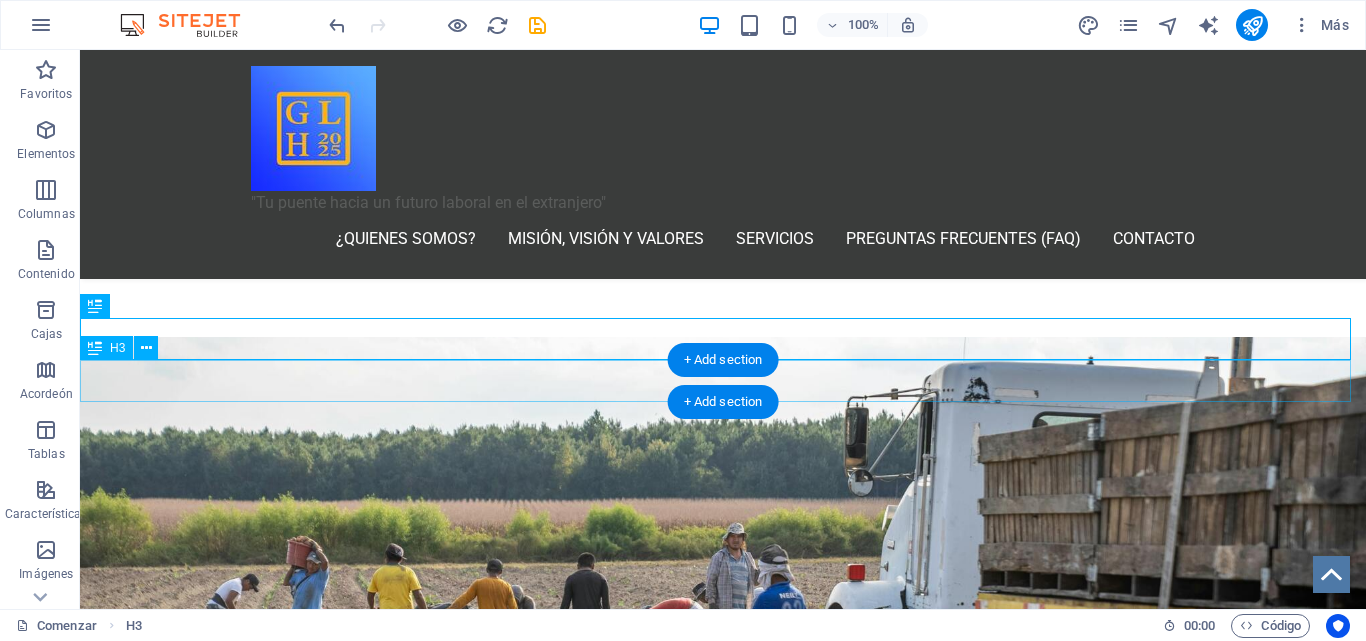 scroll, scrollTop: 1257, scrollLeft: 0, axis: vertical 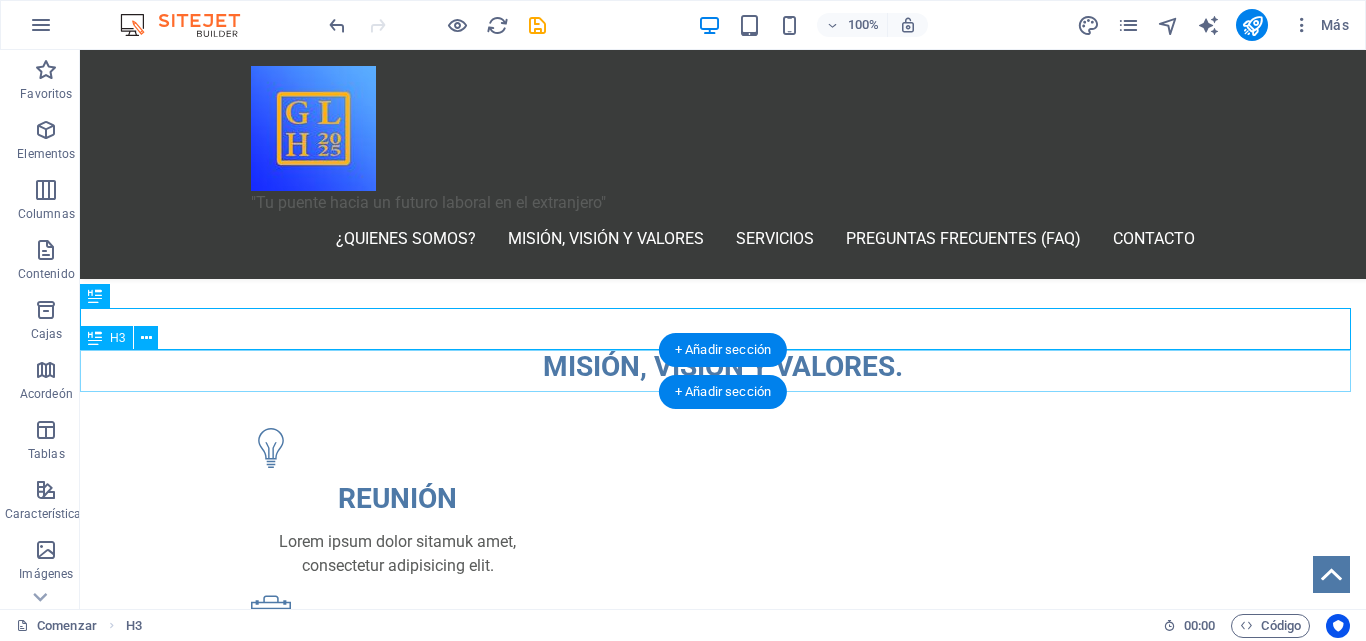 click on "MISIÓN, VISIÓN Y VALORES." at bounding box center (723, 1551) 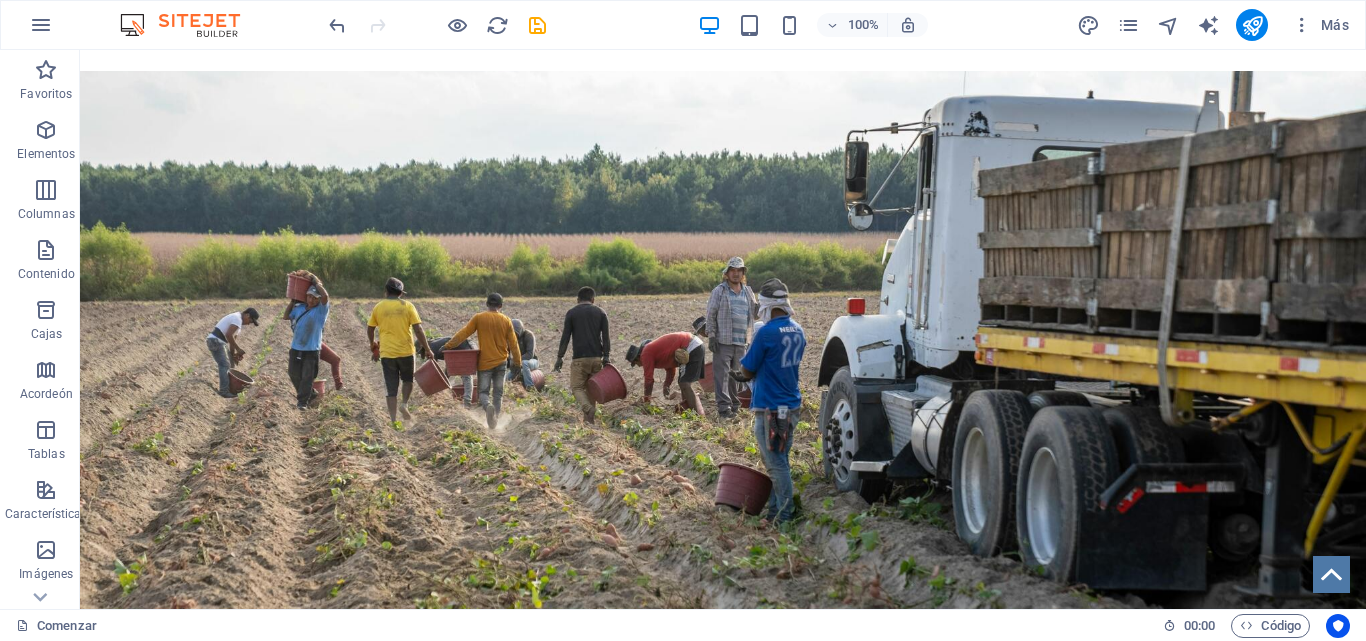 scroll, scrollTop: 947, scrollLeft: 0, axis: vertical 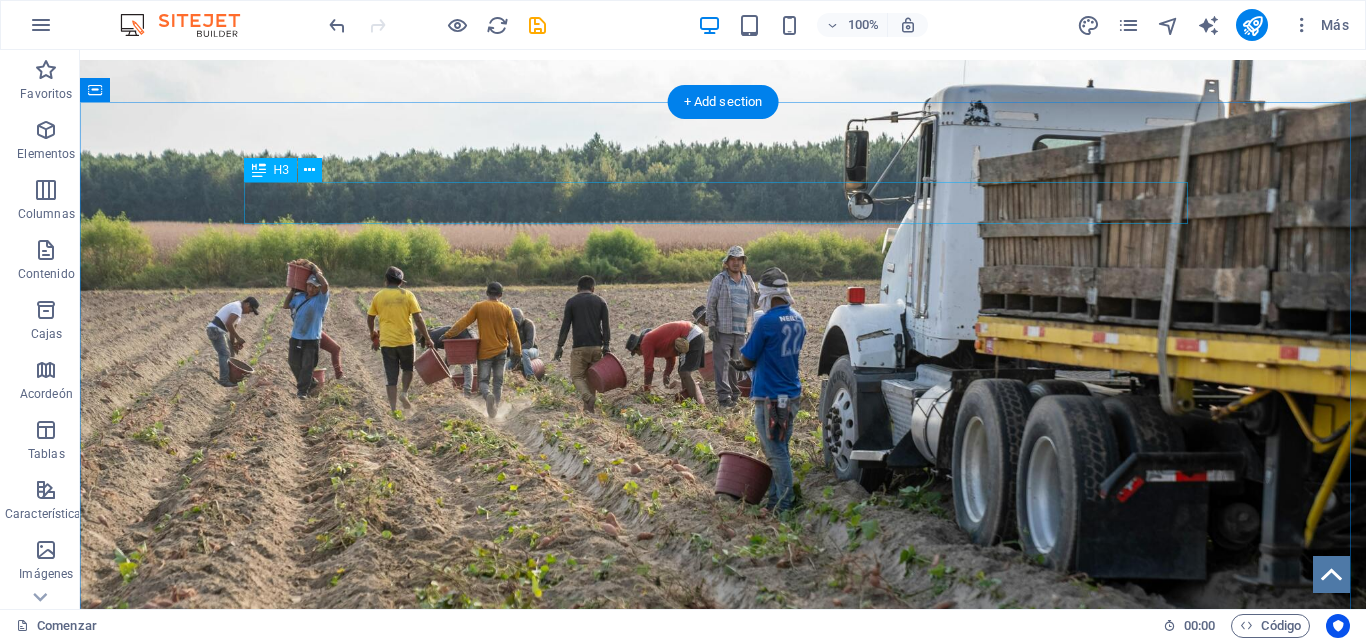 click on "MISIÓN, VISIÓN Y VALORES." at bounding box center [723, 735] 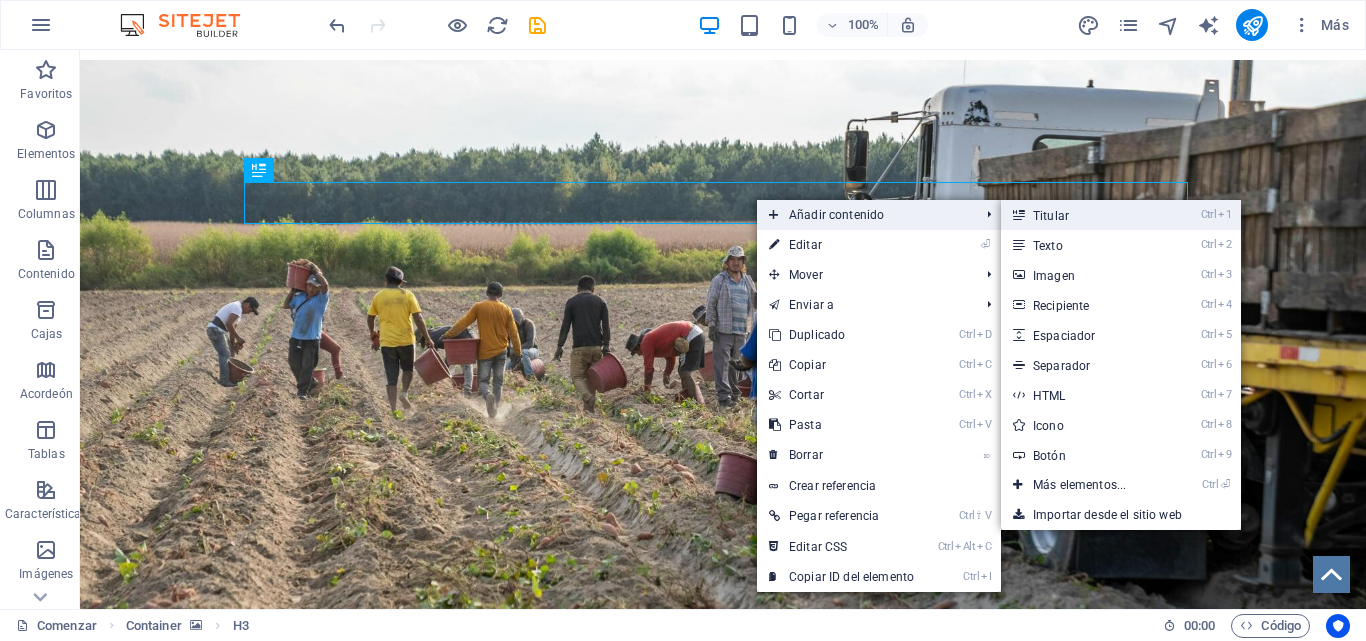 click at bounding box center [1018, 215] 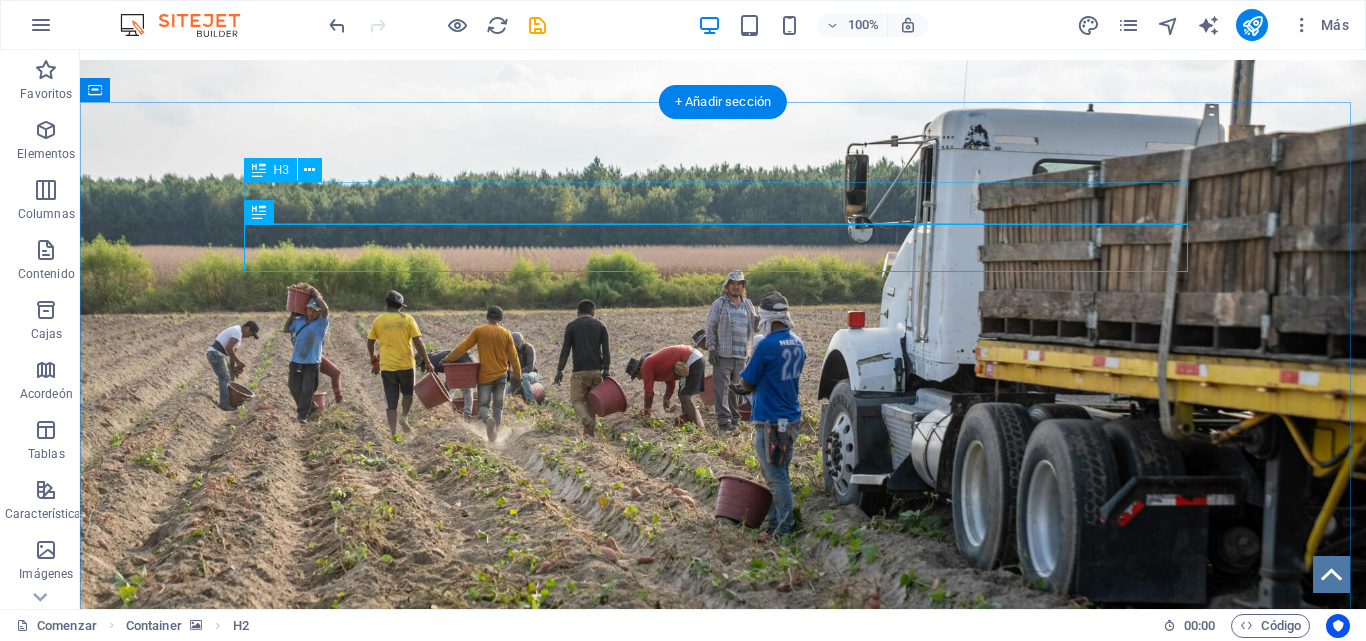 click on "MISIÓN, VISIÓN Y VALORES." at bounding box center [723, 783] 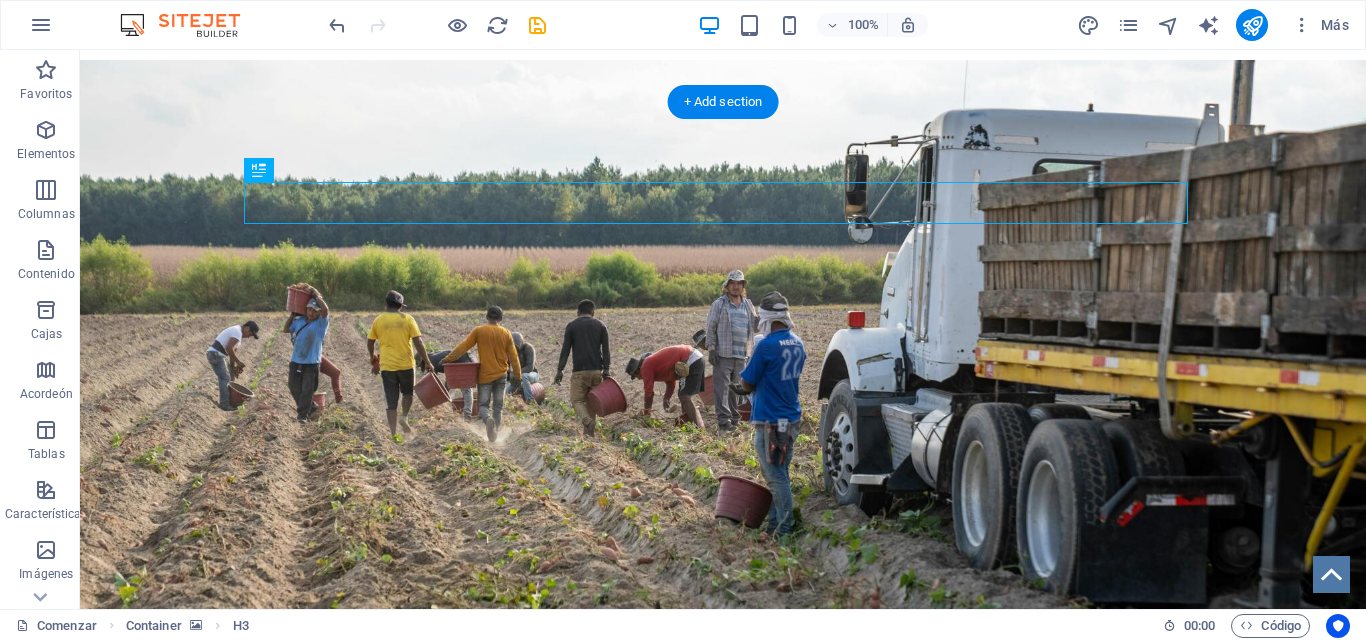 drag, startPoint x: 766, startPoint y: 203, endPoint x: 753, endPoint y: 208, distance: 13.928389 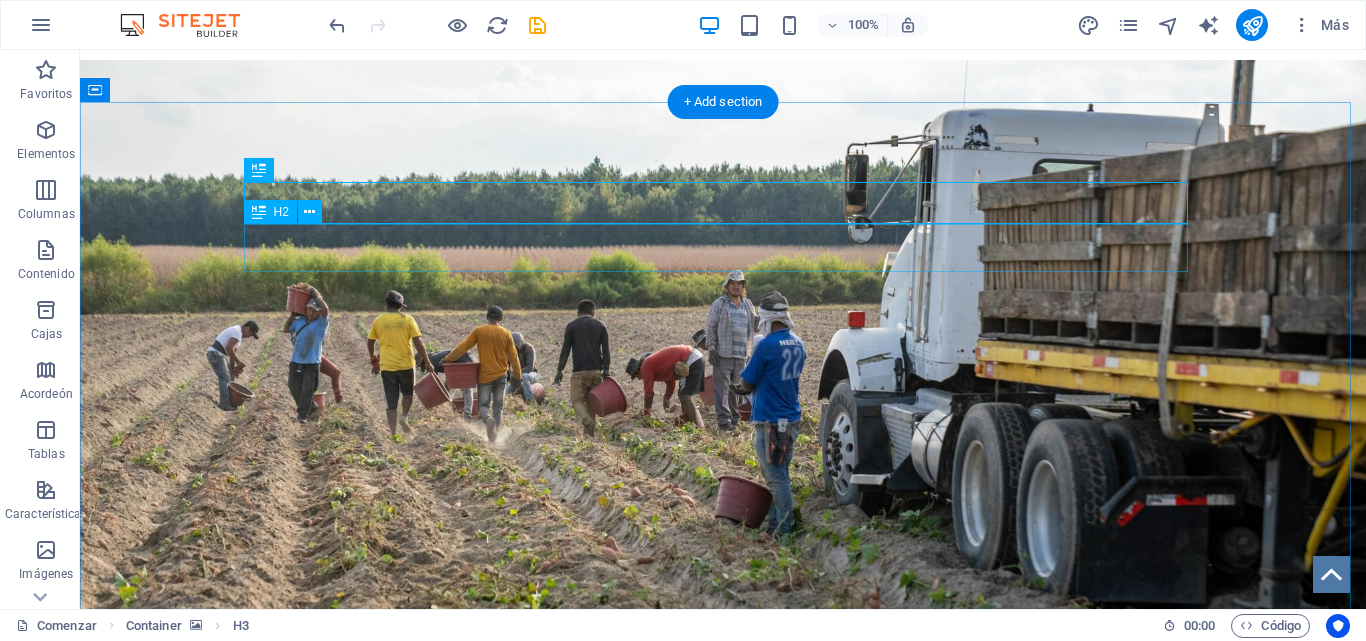 click on "Nuevo titular" at bounding box center (723, 828) 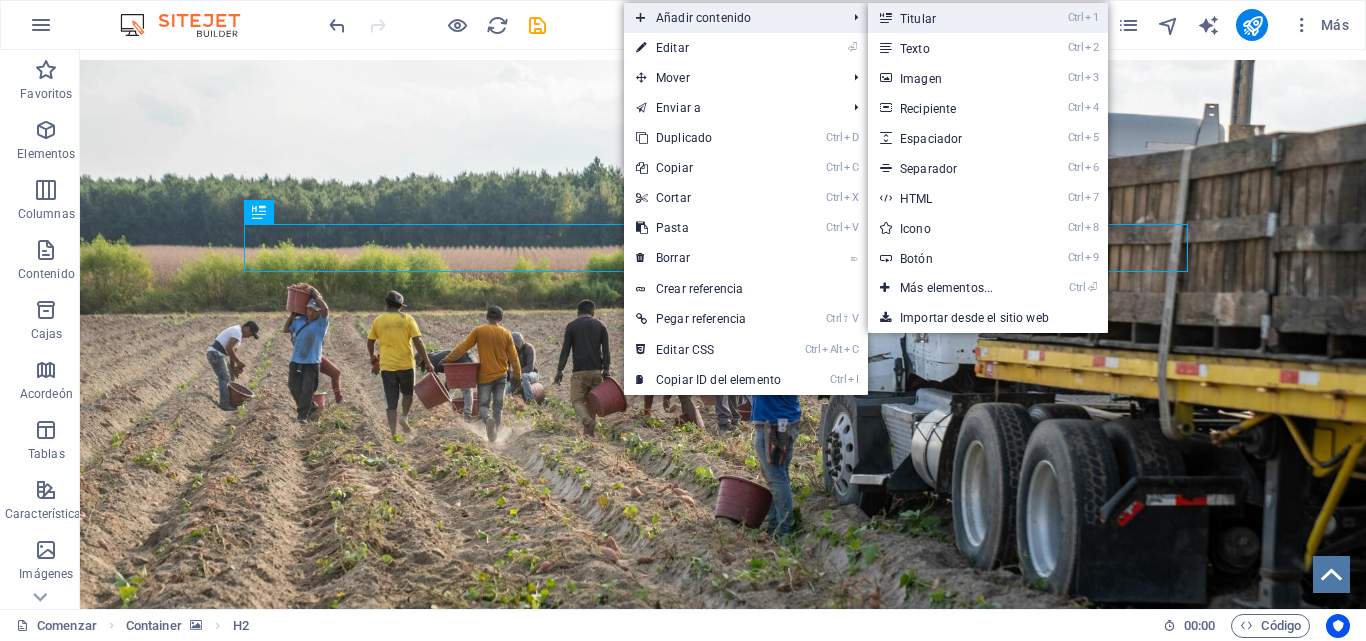 click on "Ctrl  1 Titular" at bounding box center (950, 18) 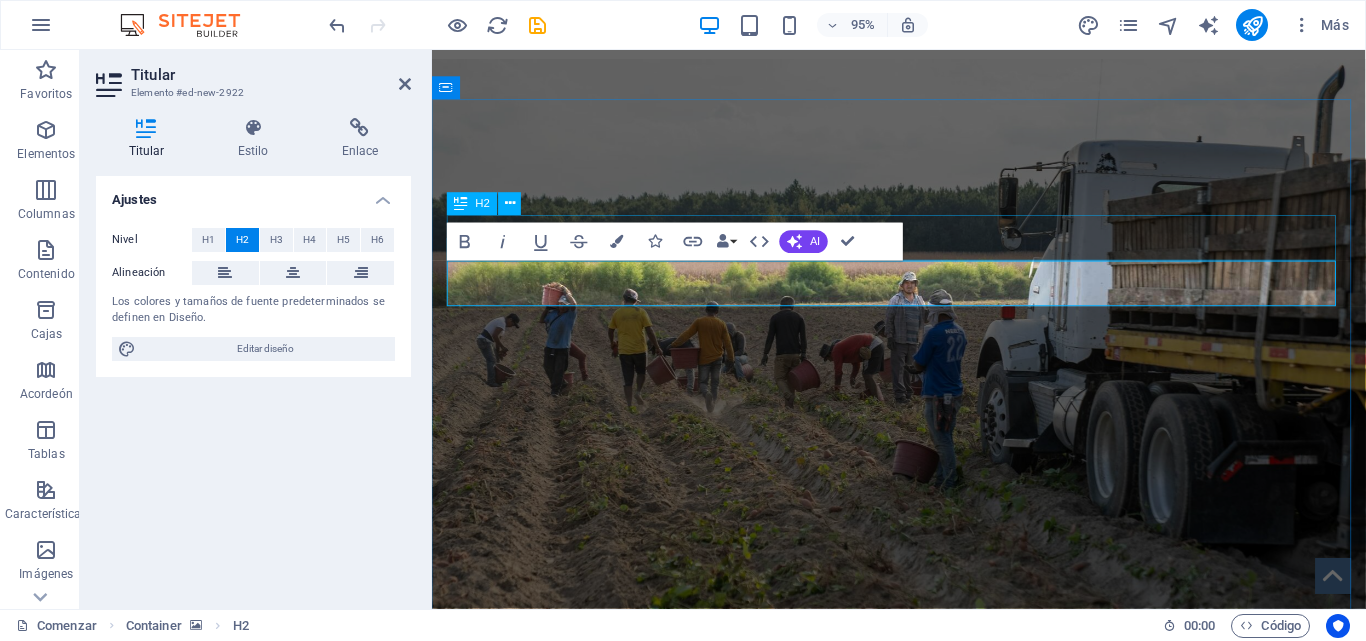 click on "Nuevo titular" at bounding box center [924, 828] 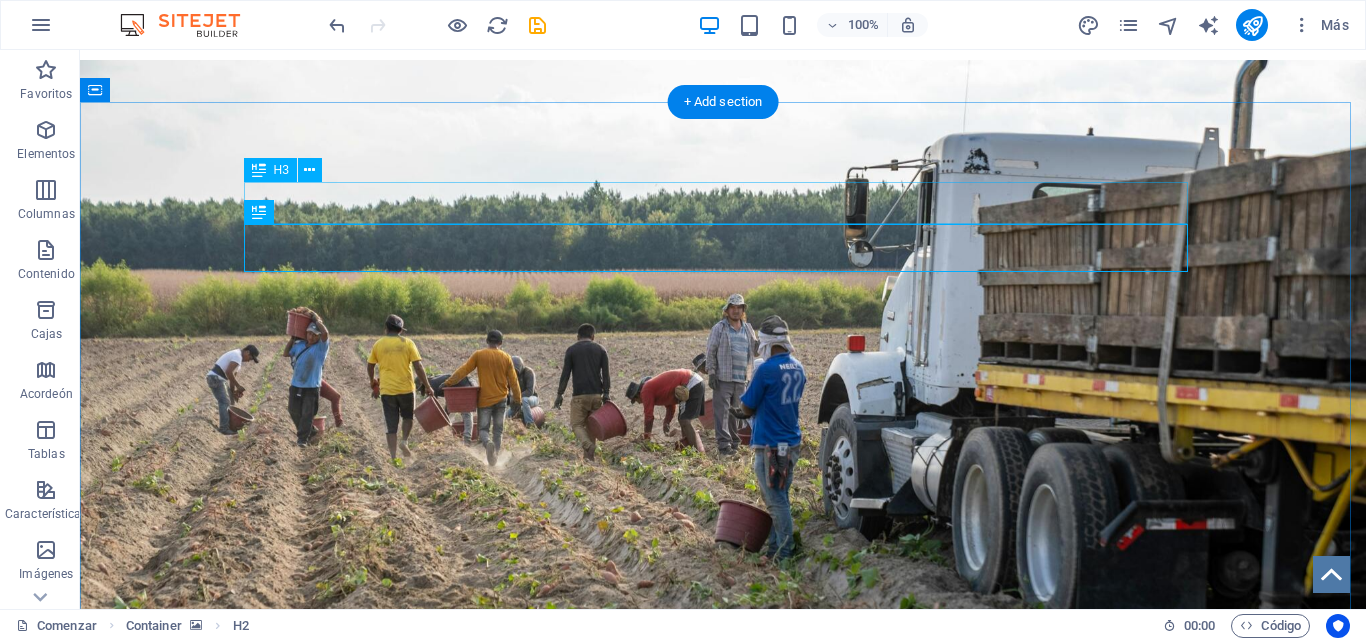 click on "MISIÓN, VISIÓN Y VALORES." at bounding box center (723, 831) 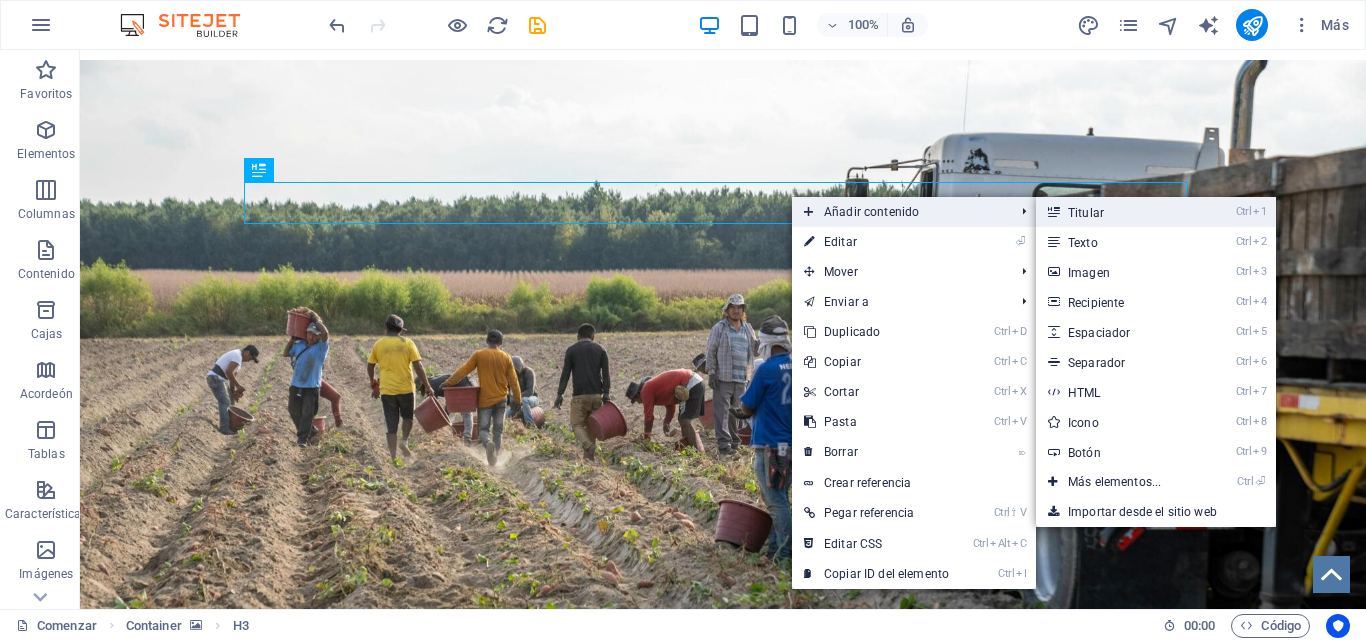 click on "Ctrl  1 Titular" at bounding box center [1118, 212] 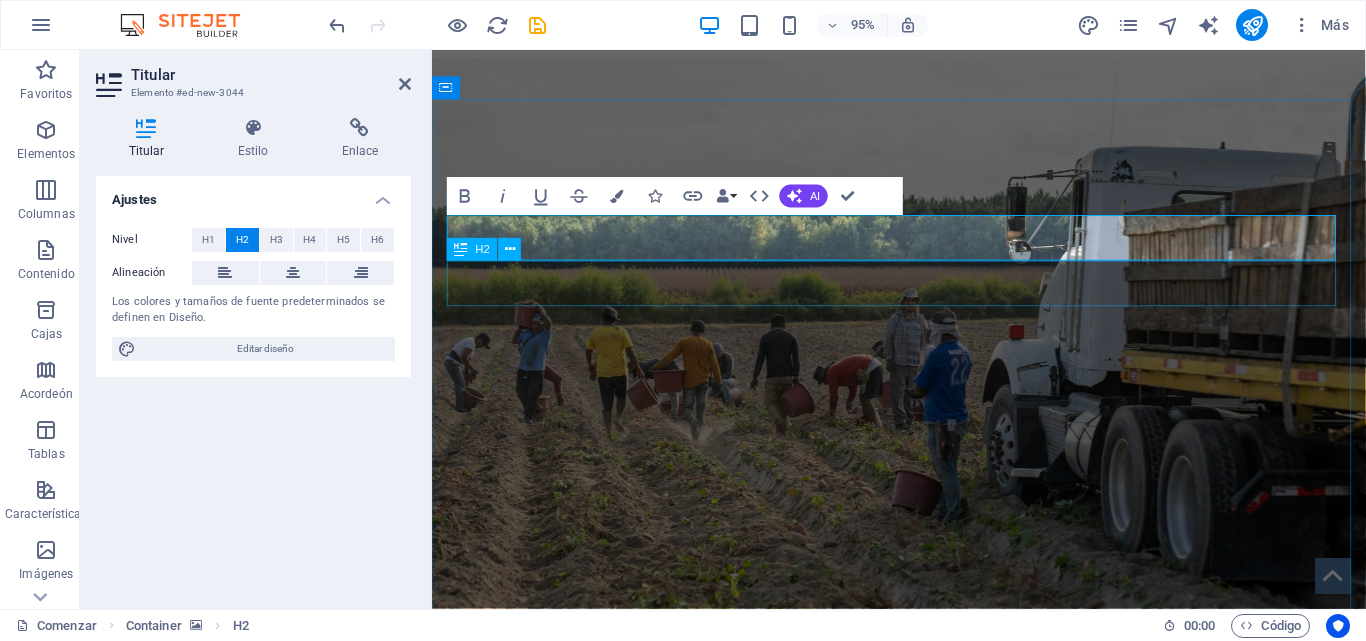 click on "Nuevo titular" at bounding box center [924, 924] 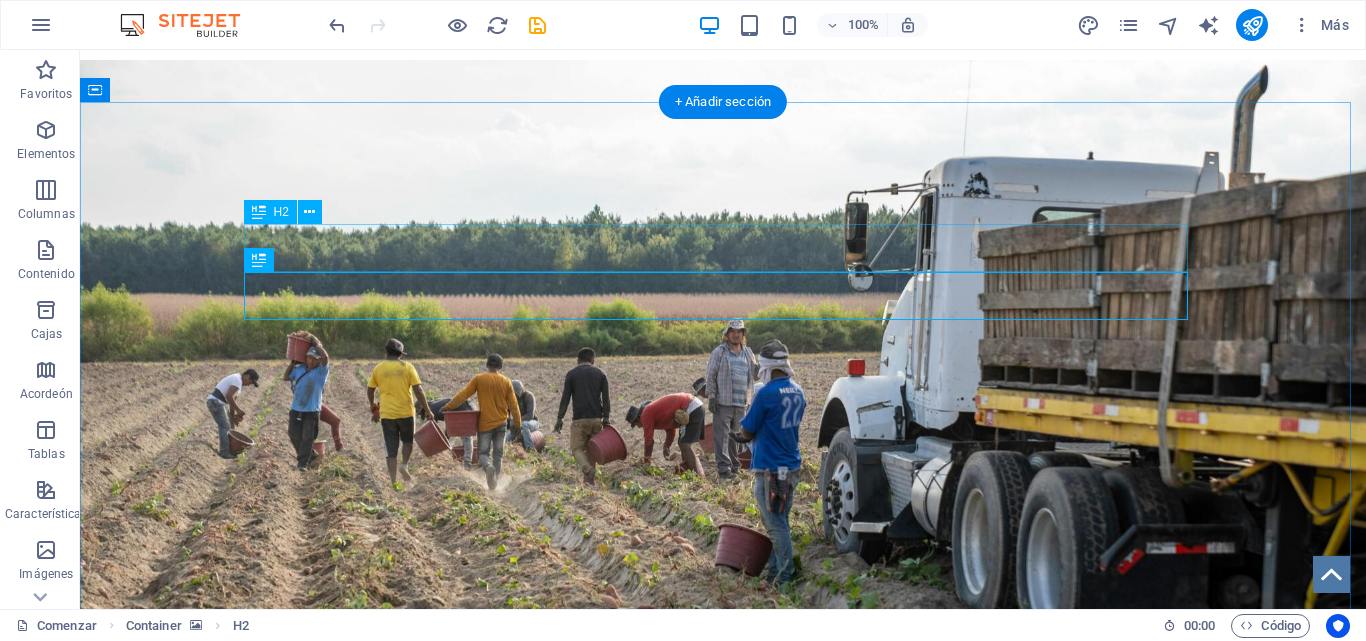 click on "Nuevo titular" at bounding box center [723, 924] 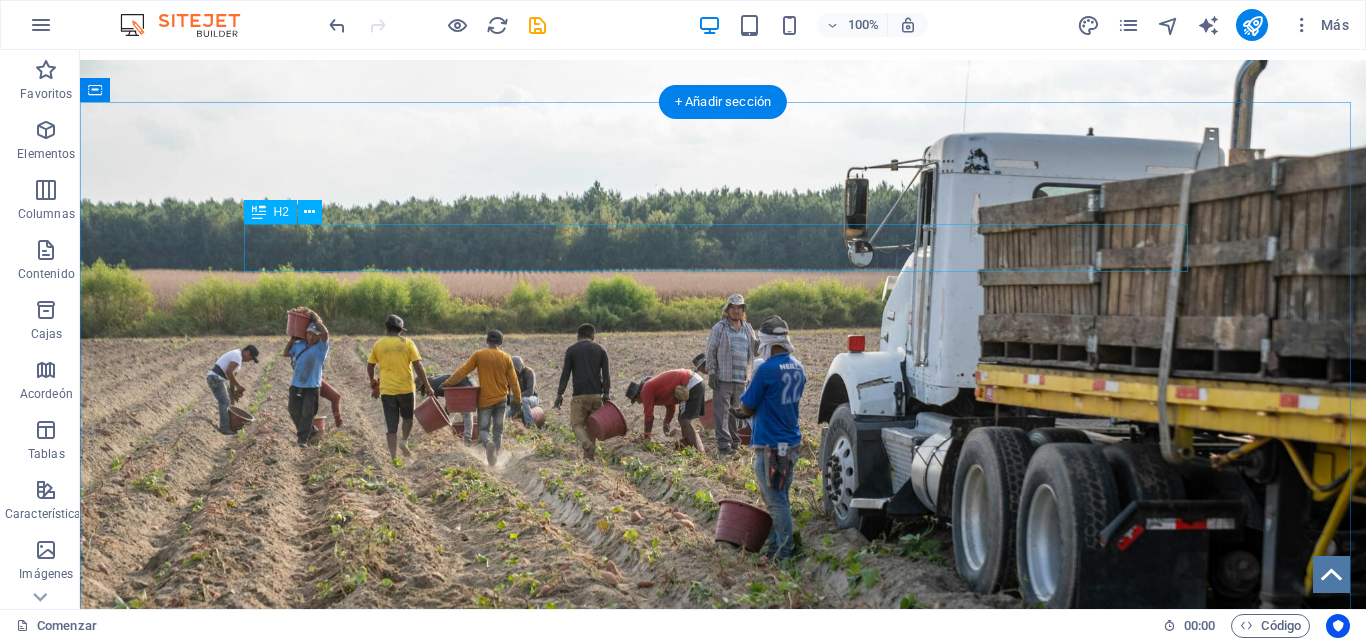 click on "Nuevo titular" at bounding box center (723, 876) 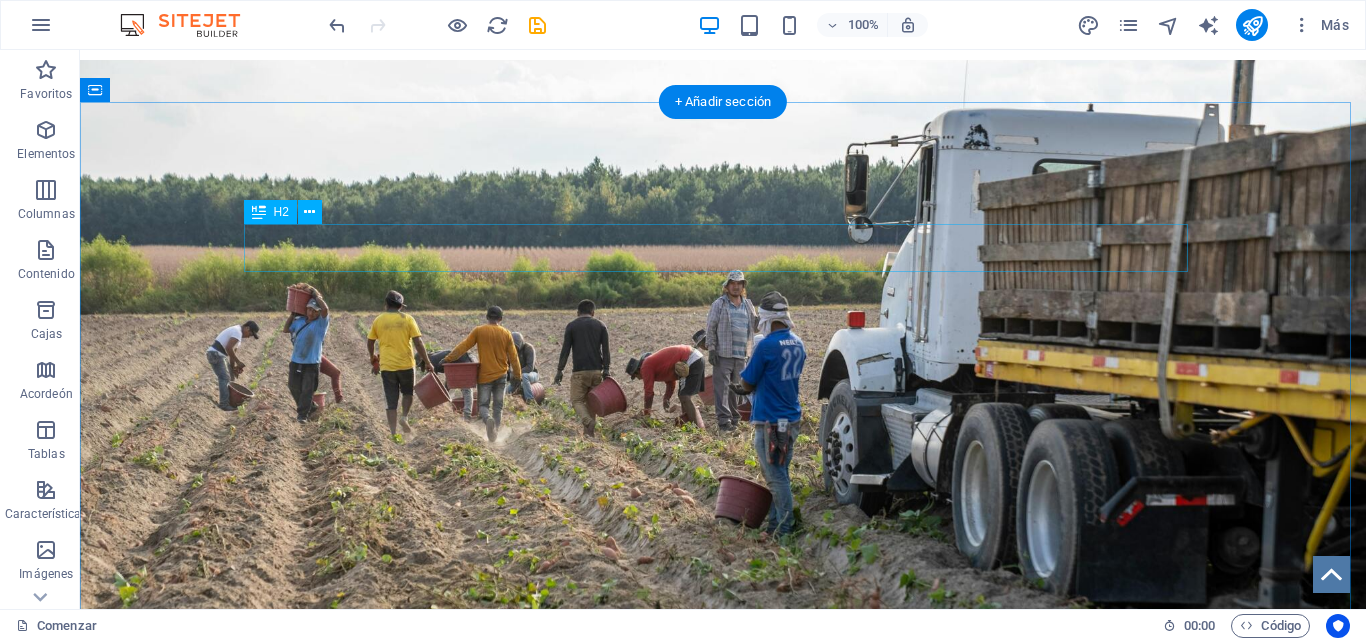 click on "Nuevo titular" at bounding box center (723, 828) 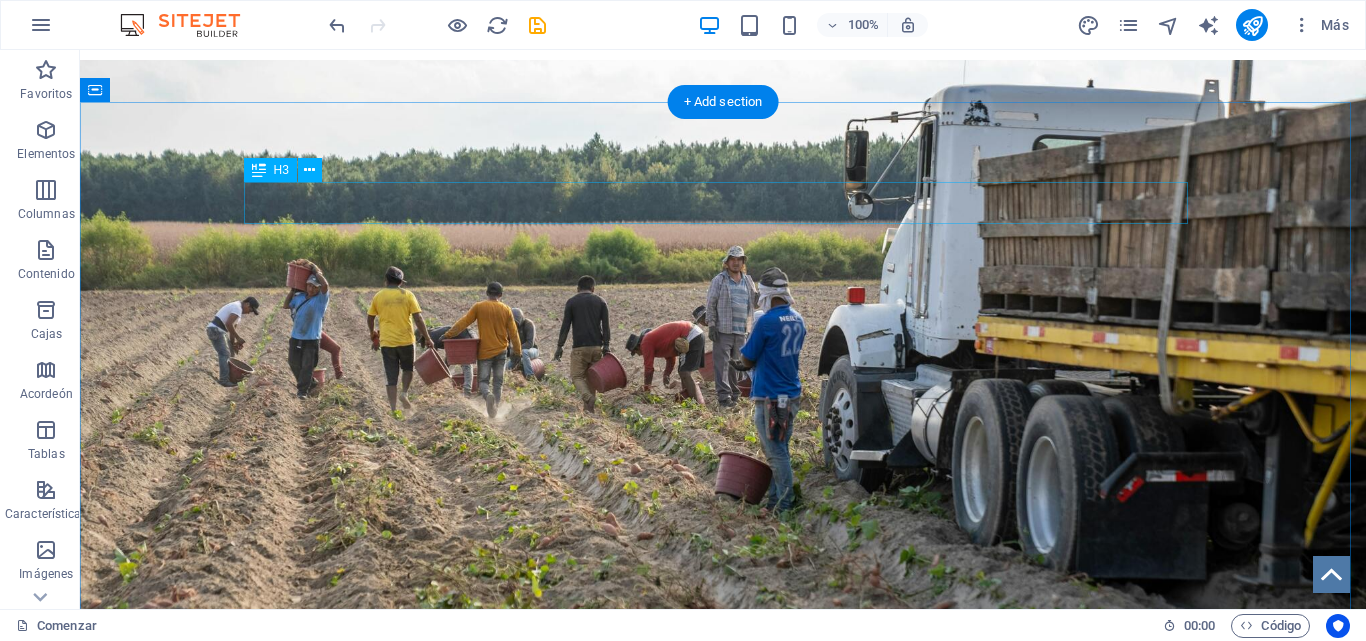 click on "MISIÓN, VISIÓN Y VALORES." at bounding box center (723, 735) 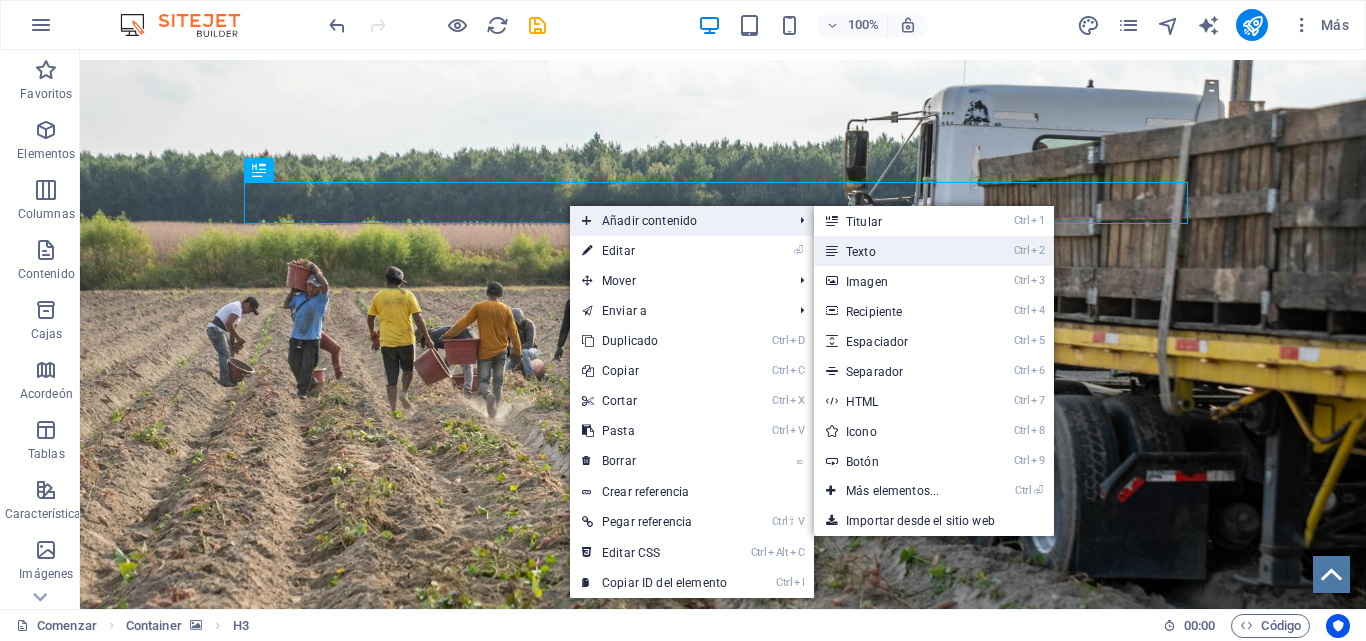click at bounding box center [831, 251] 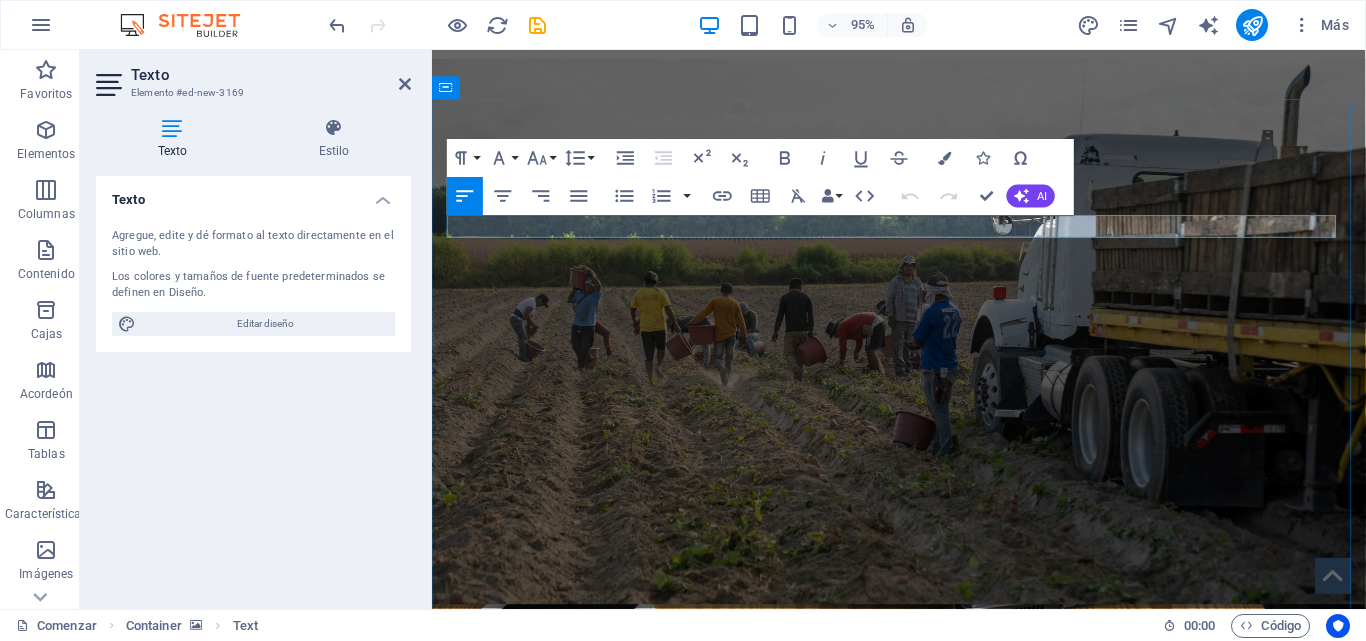 click on "Nuevo elemento de texto" at bounding box center (924, 768) 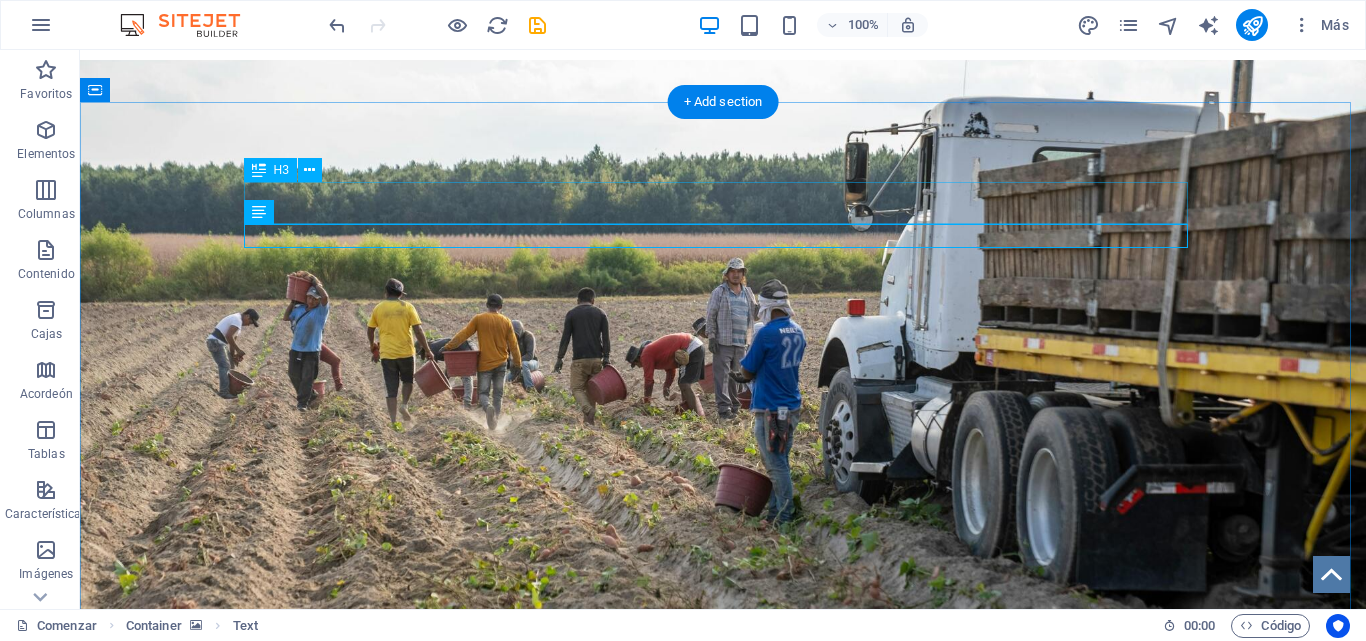 click on "MISIÓN, VISIÓN Y VALORES." at bounding box center (723, 759) 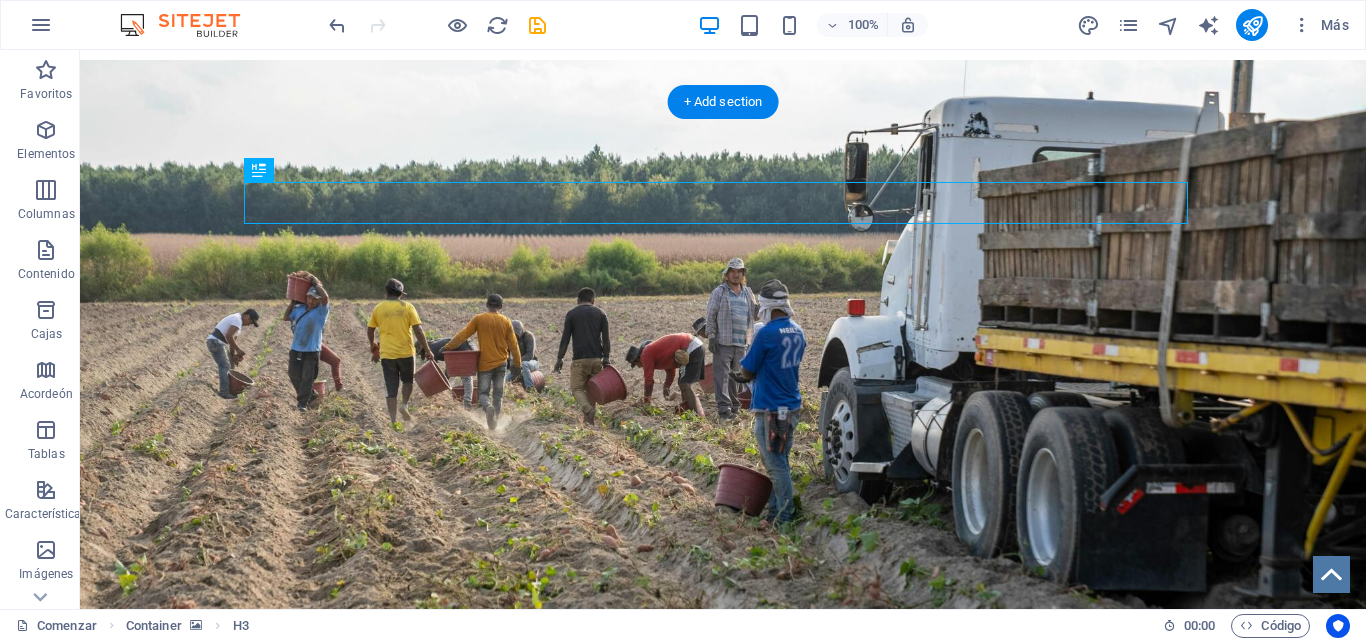 drag, startPoint x: 743, startPoint y: 198, endPoint x: 712, endPoint y: 217, distance: 36.359318 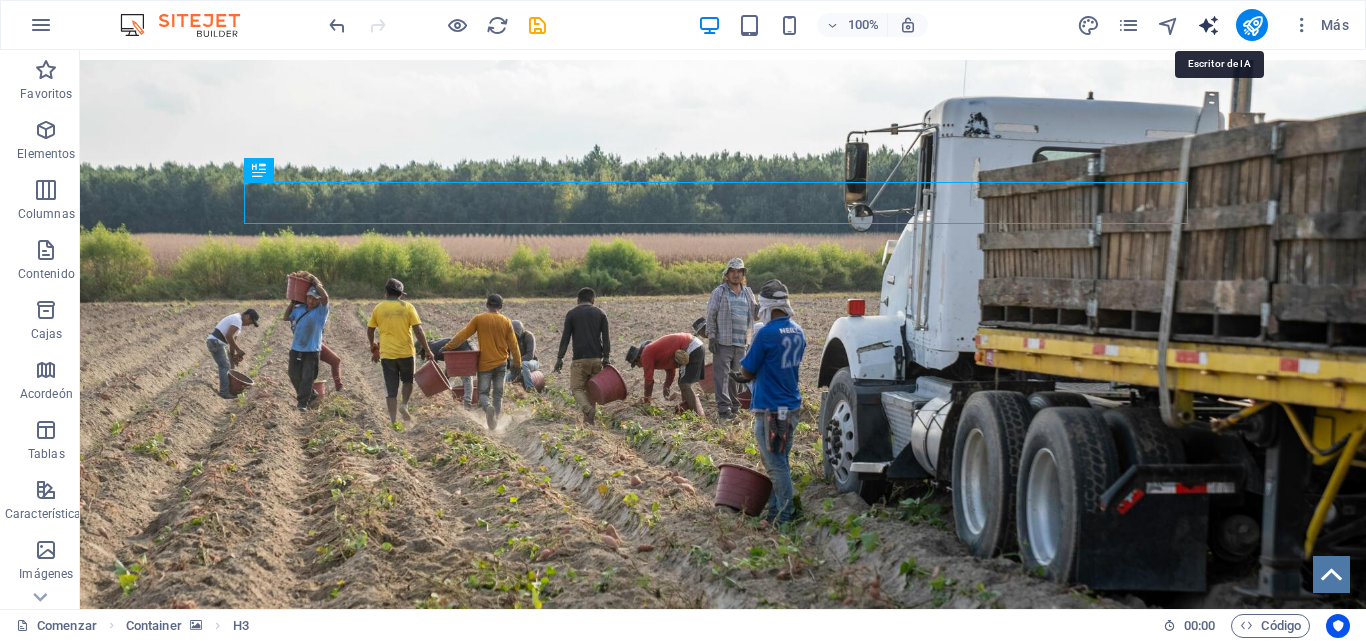 click at bounding box center (1208, 25) 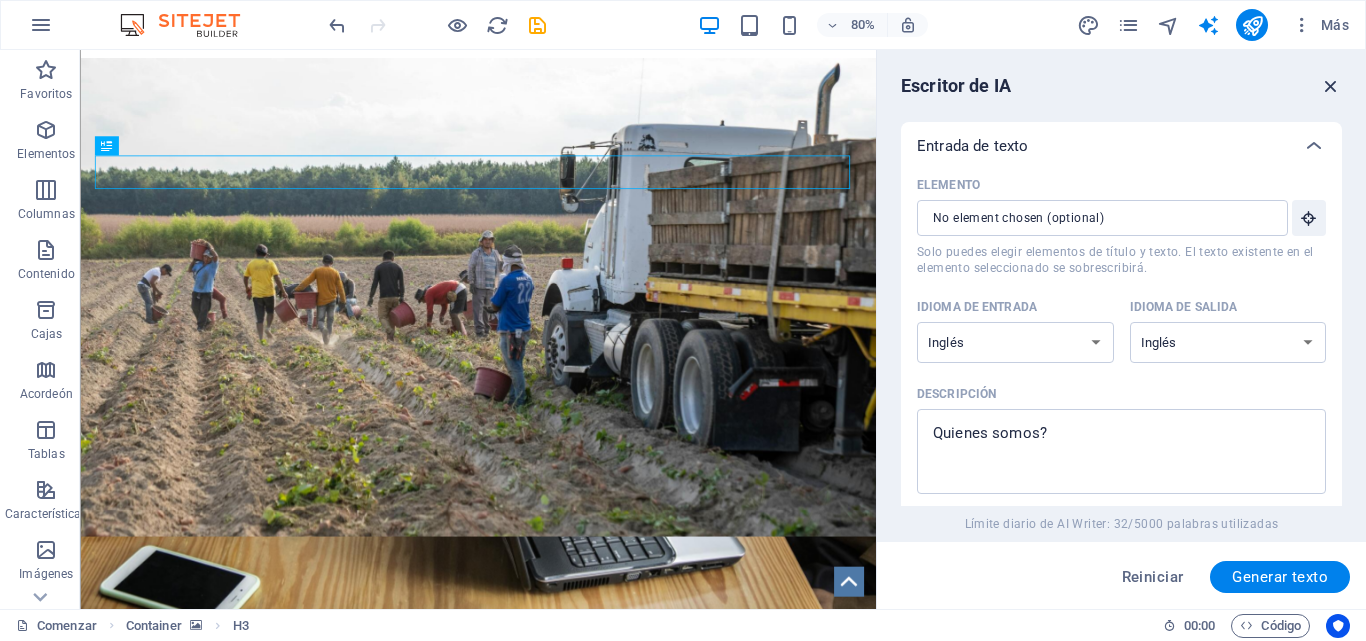 click at bounding box center [1331, 86] 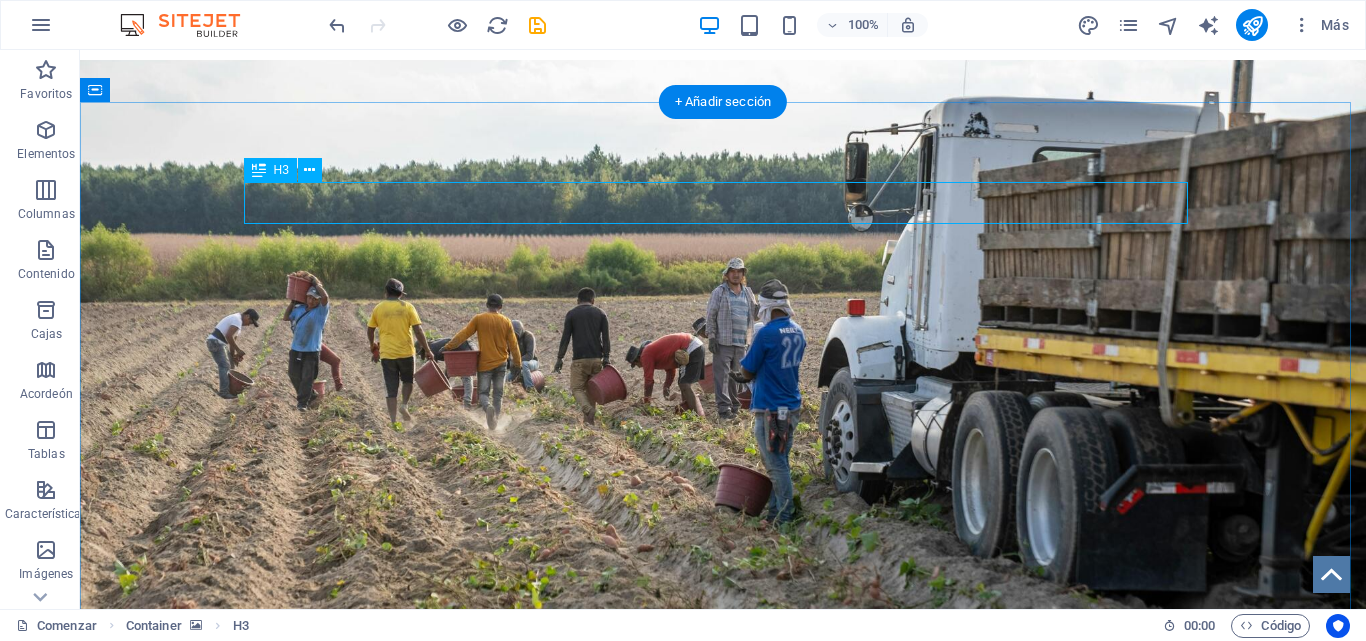 click on "MISIÓN, VISIÓN Y VALORES." at bounding box center [723, 759] 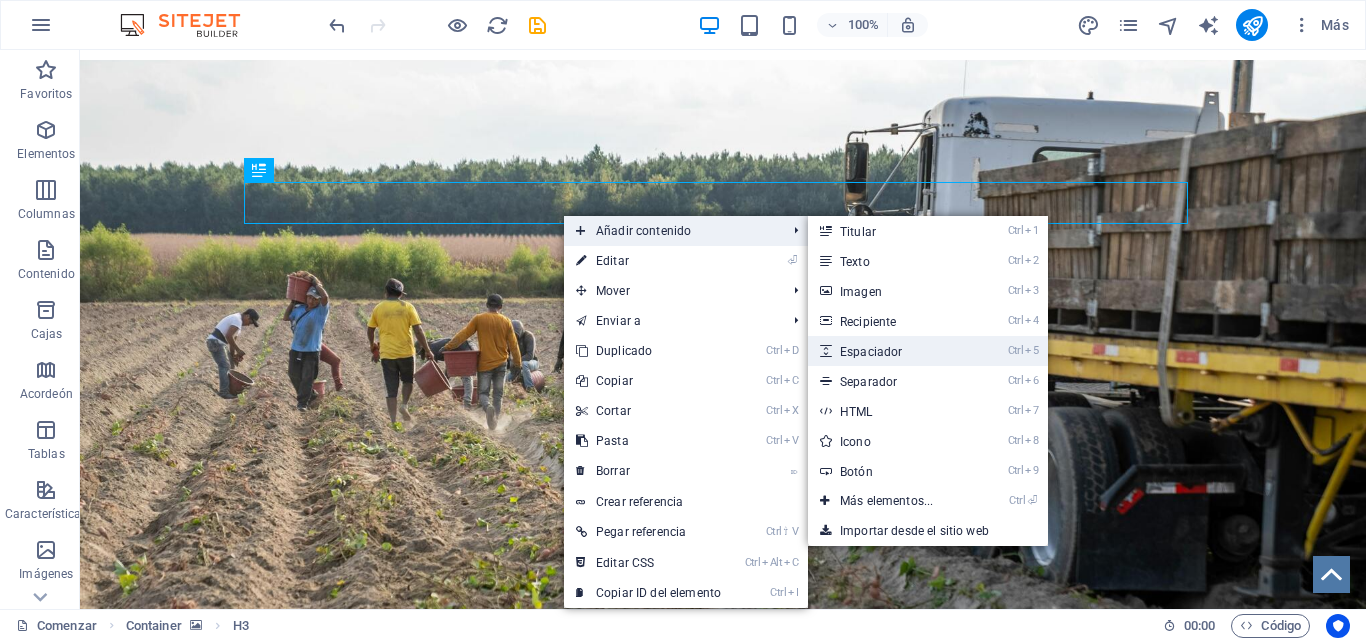 click on "Espaciador" at bounding box center [871, 352] 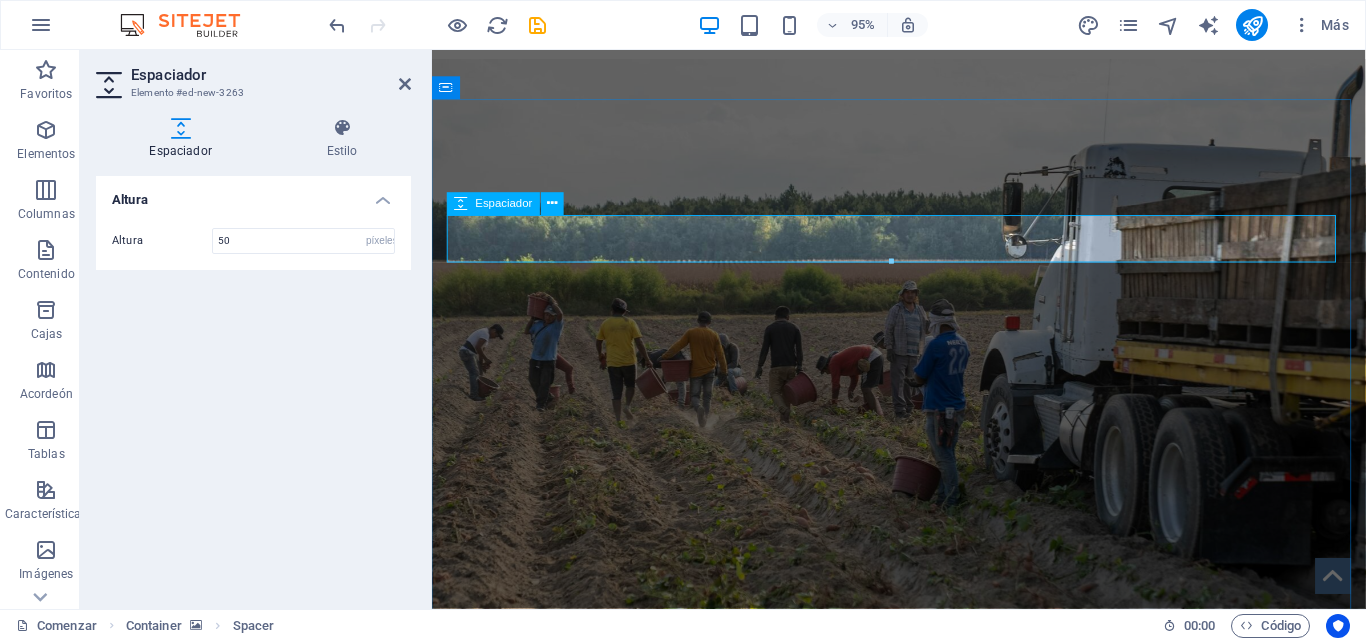 click at bounding box center [924, 855] 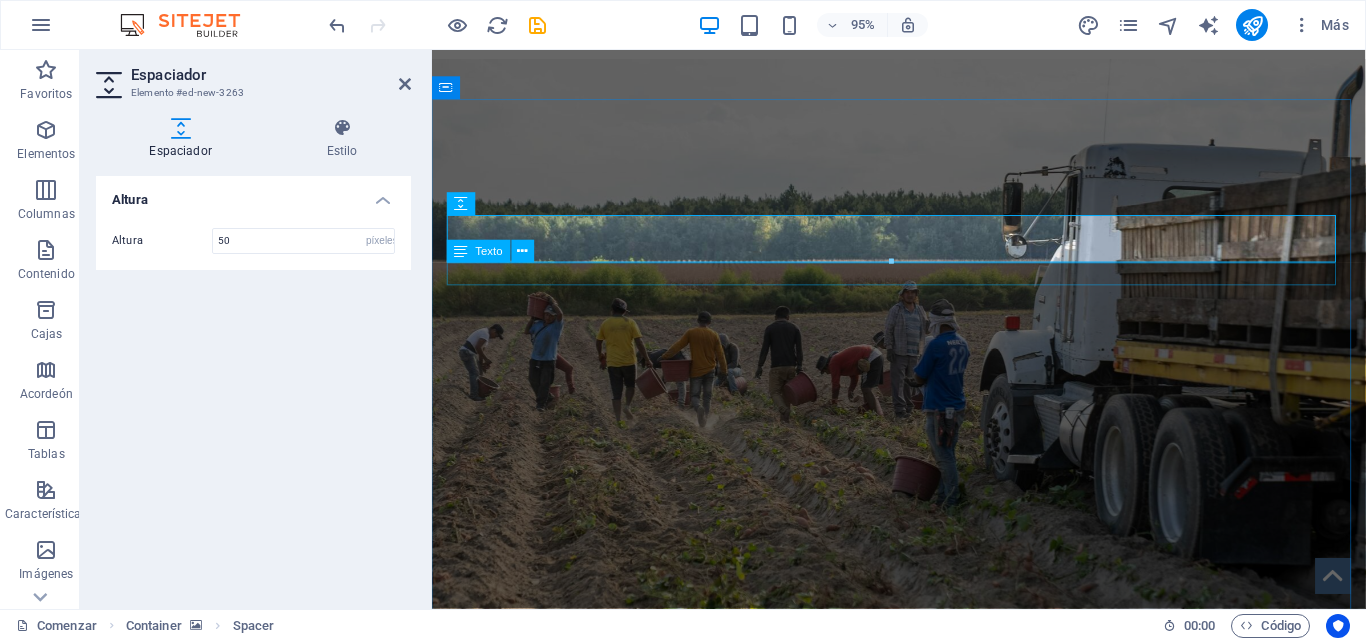 click on "Nuevo elemento de texto" at bounding box center (924, 892) 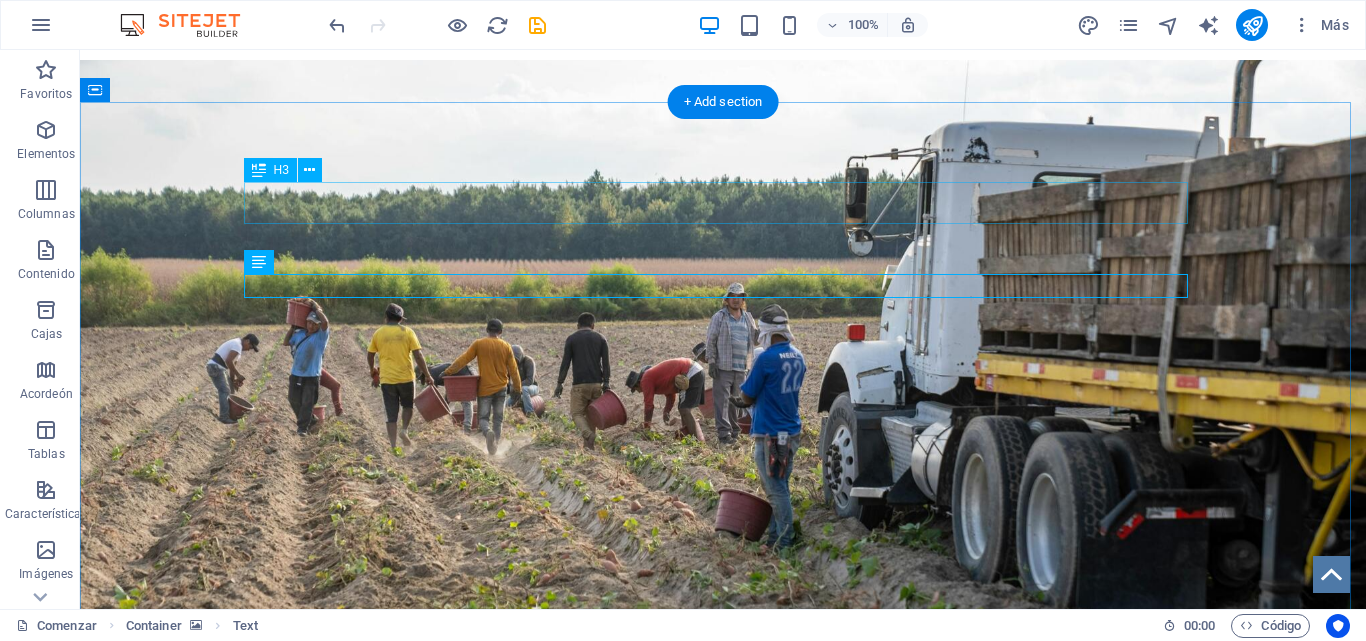 click on "MISIÓN, VISIÓN Y VALORES." at bounding box center (723, 809) 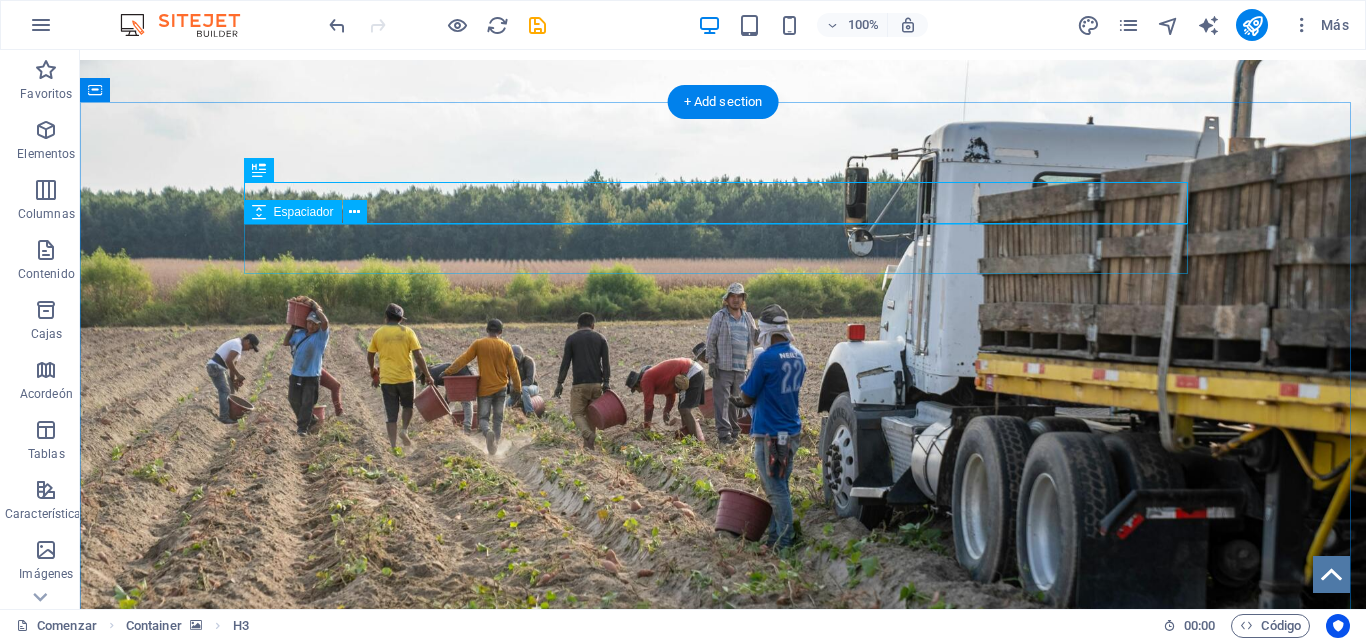 click at bounding box center (723, 855) 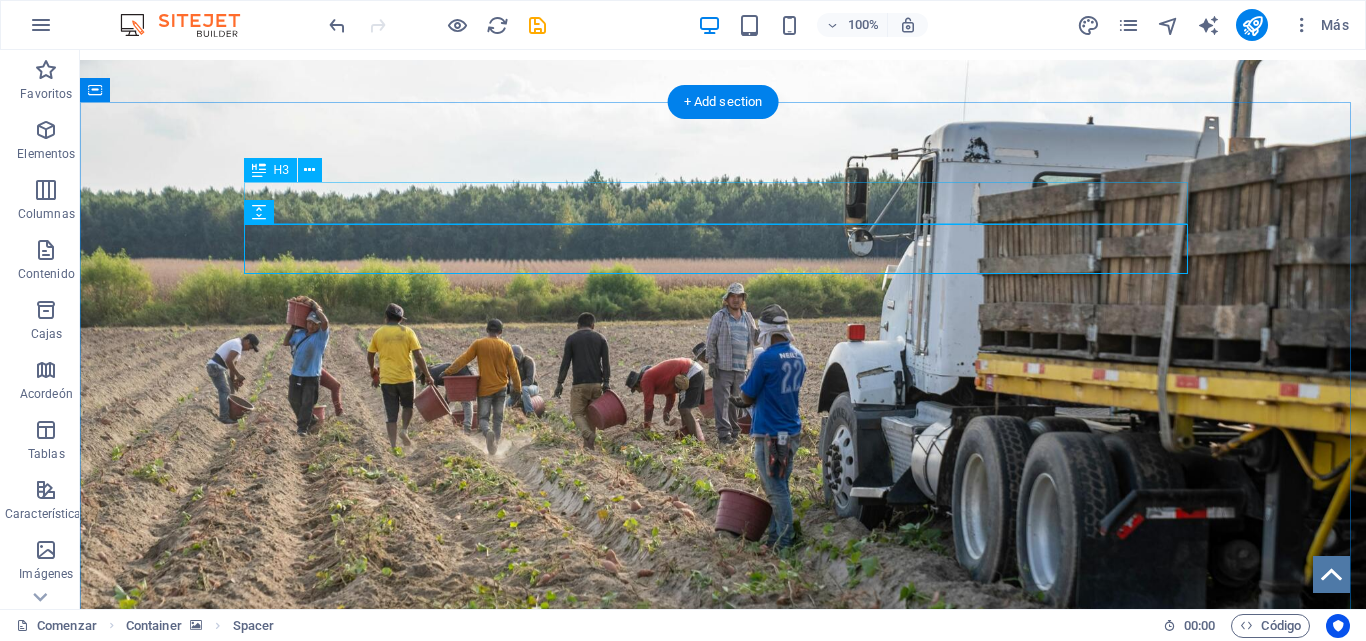 click on "MISIÓN, VISIÓN Y VALORES." at bounding box center [723, 809] 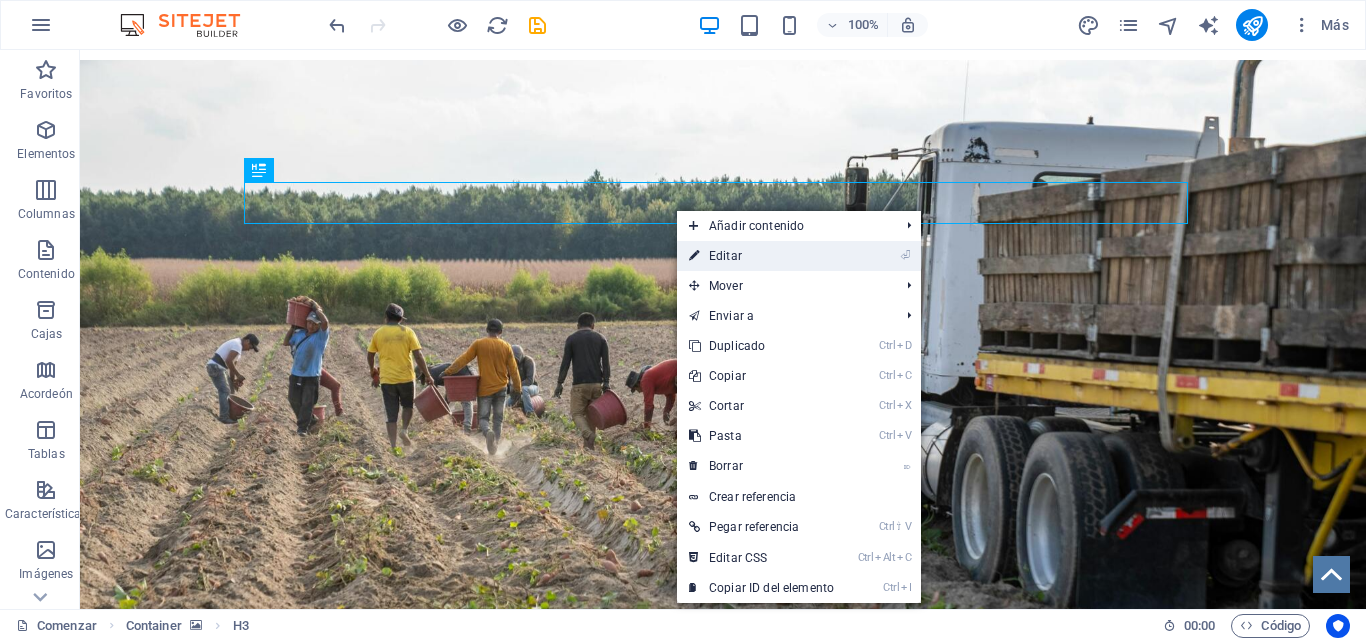 click on "⏎ Editar" at bounding box center (799, 256) 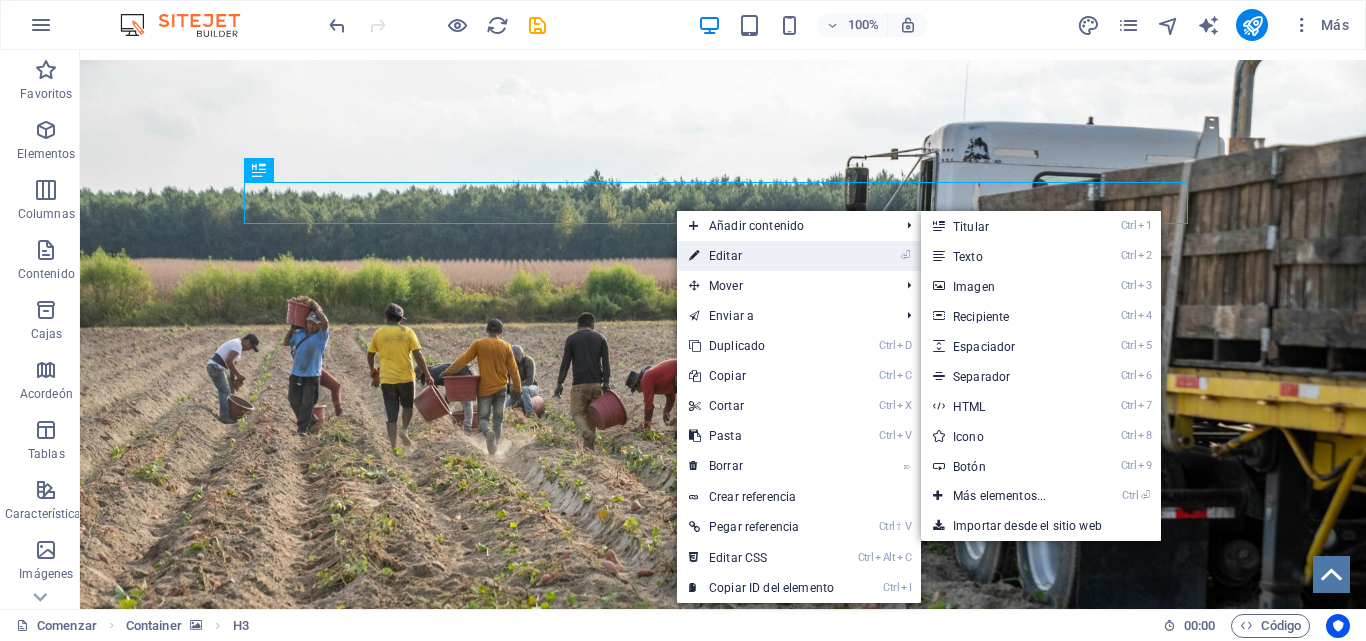 click on "Editar" at bounding box center [725, 256] 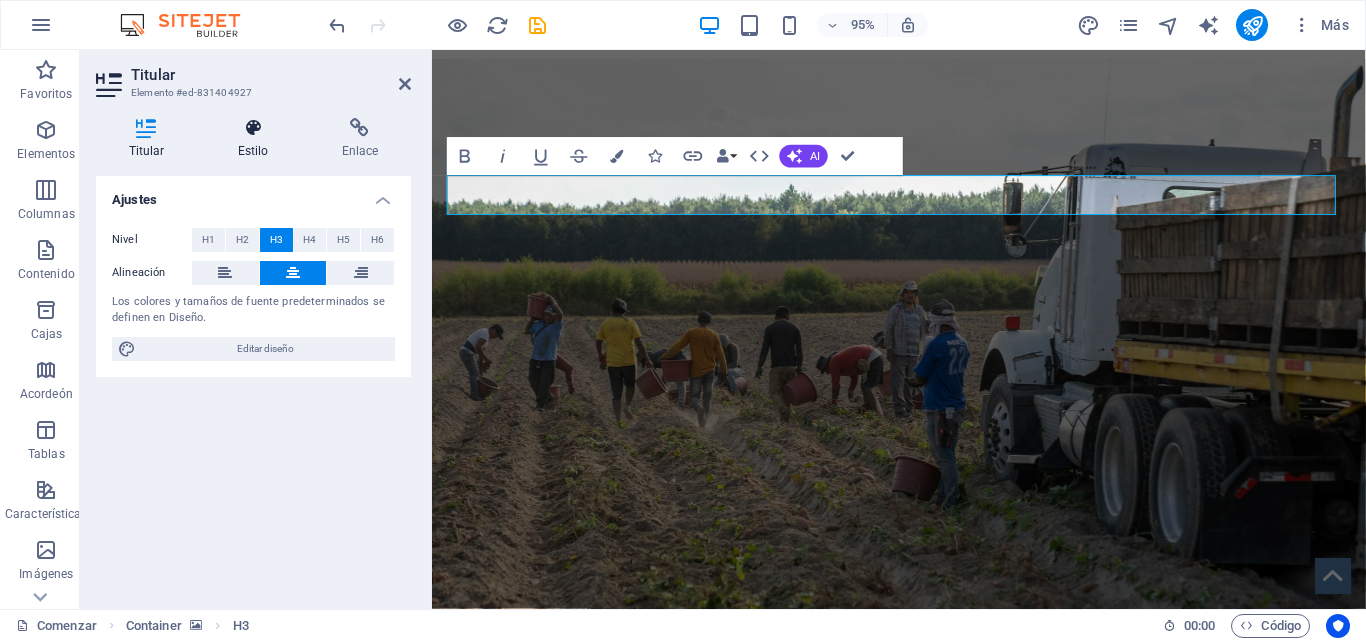 click on "Estilo" at bounding box center [257, 139] 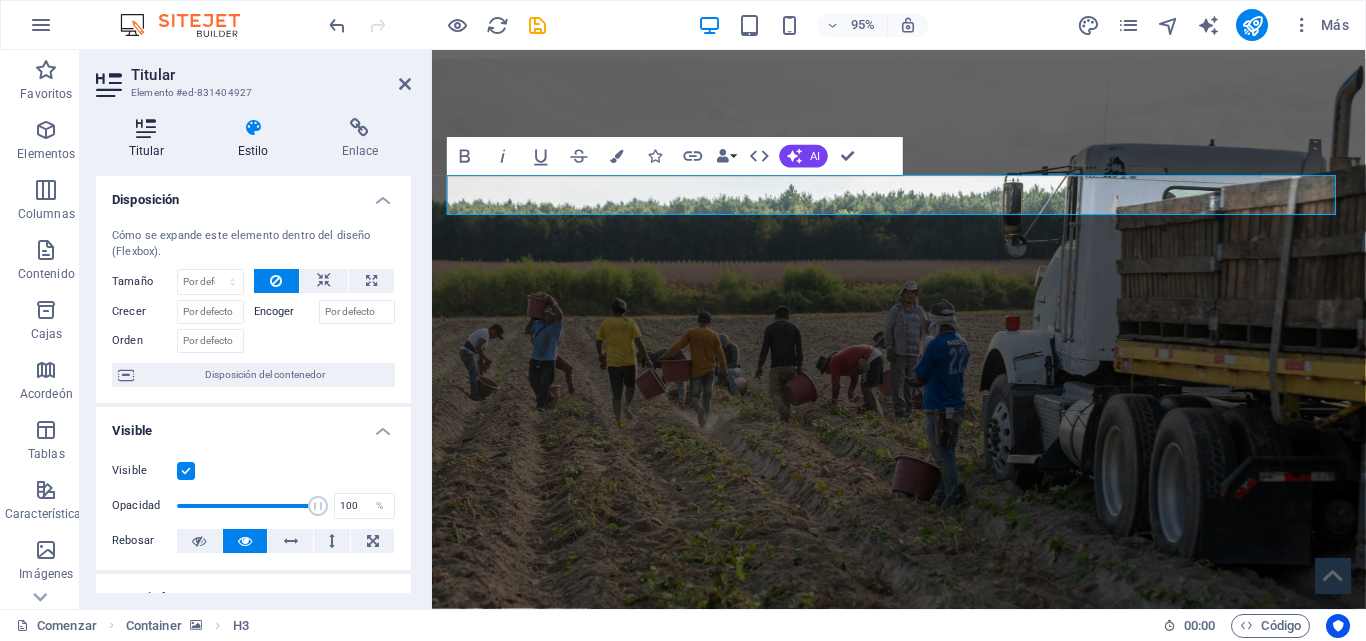 click on "Titular" at bounding box center (150, 139) 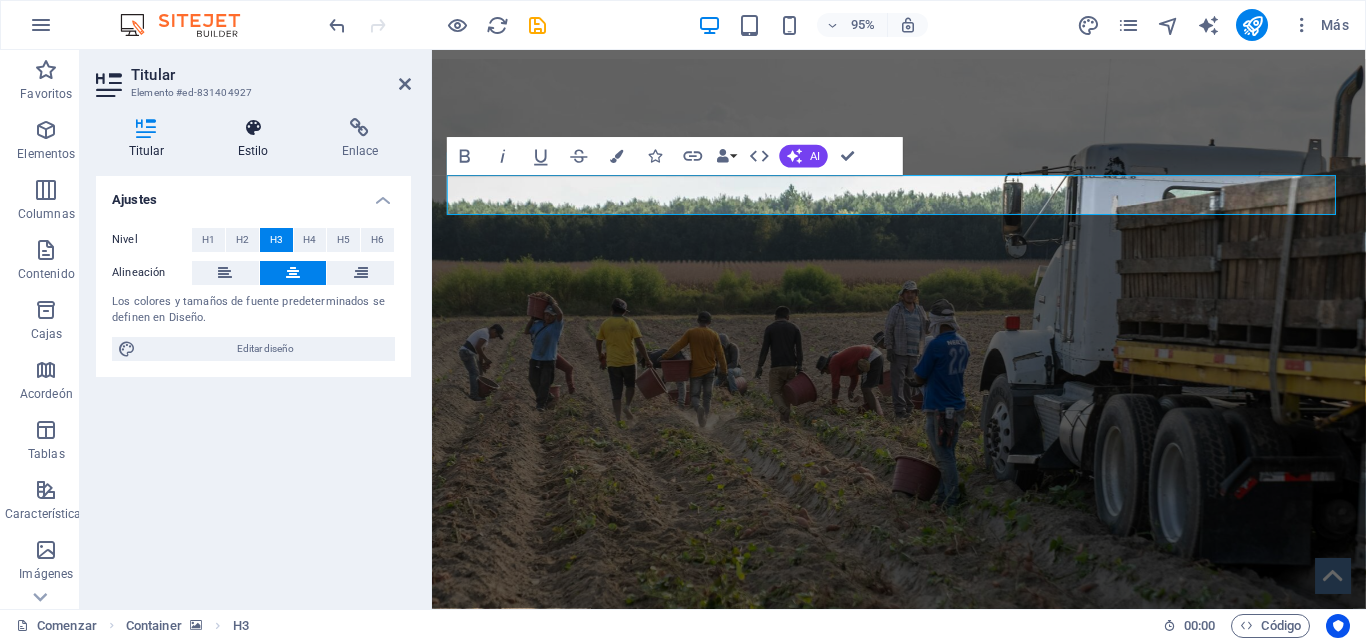 click at bounding box center (253, 128) 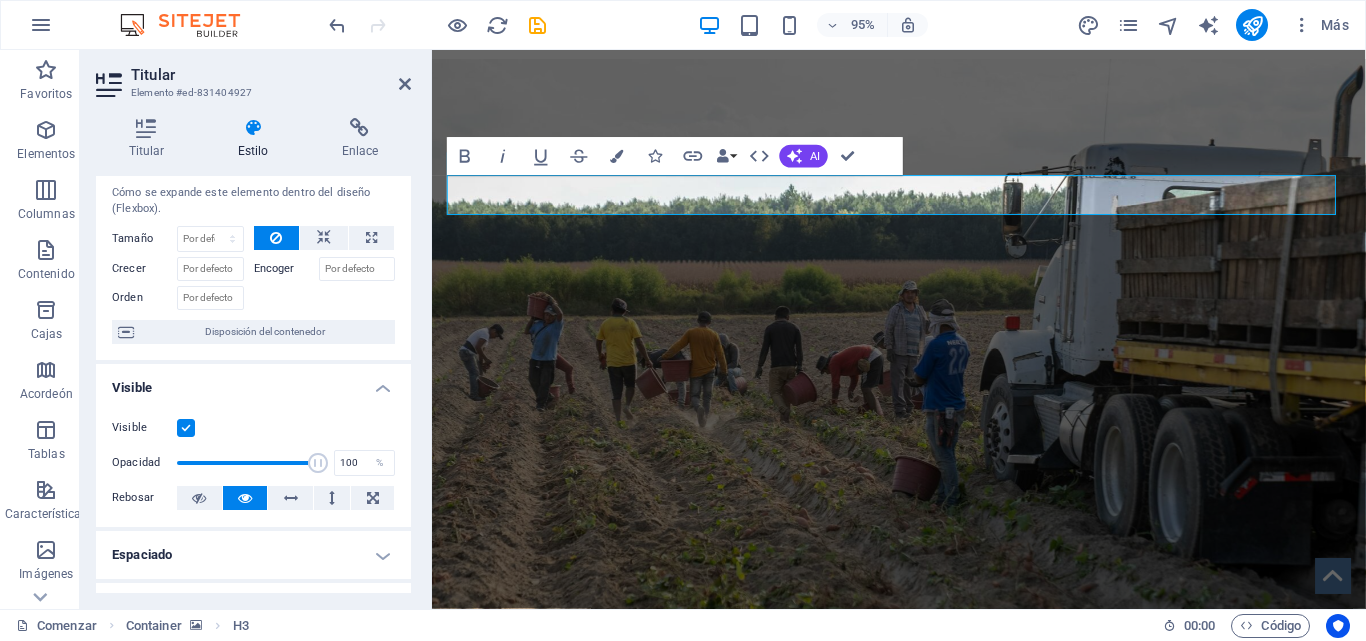 scroll, scrollTop: 0, scrollLeft: 0, axis: both 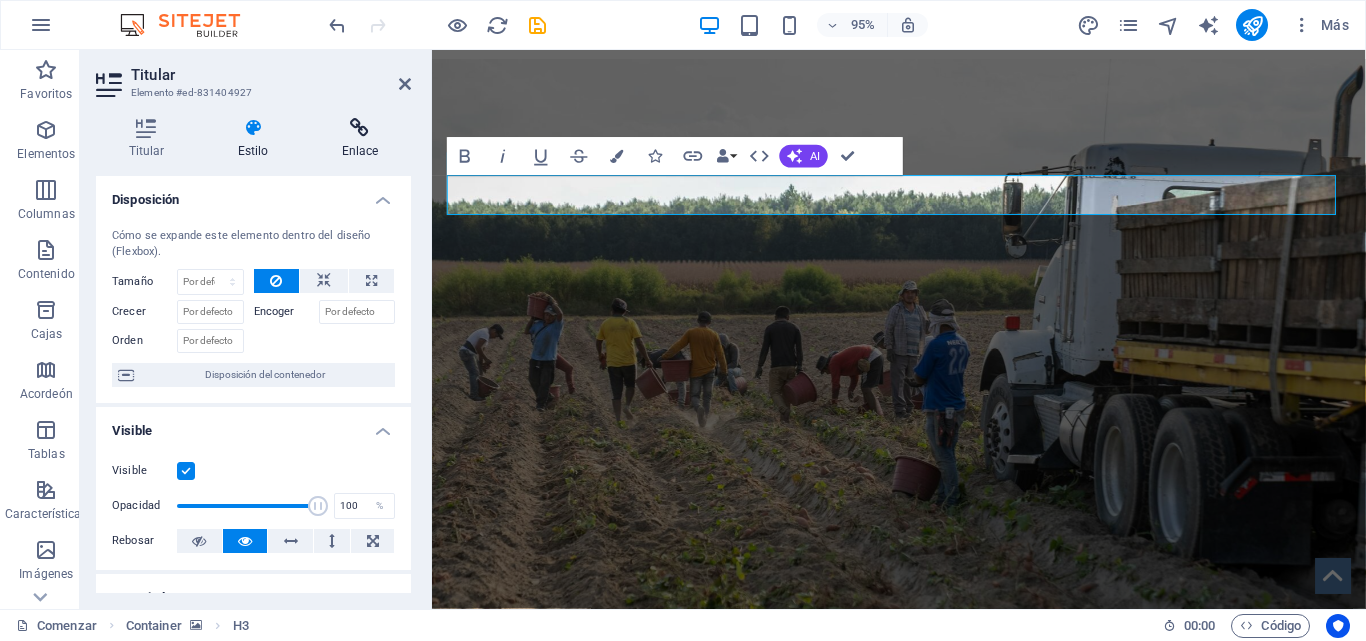 click at bounding box center (360, 128) 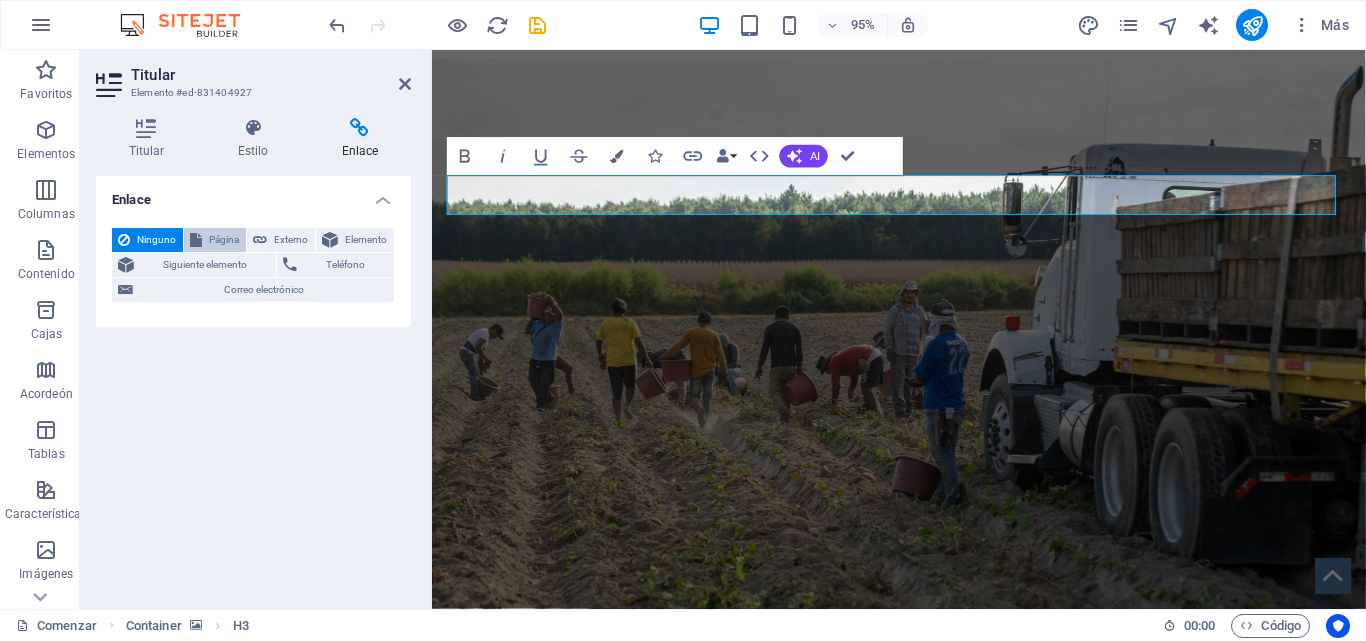click on "Página" at bounding box center [224, 239] 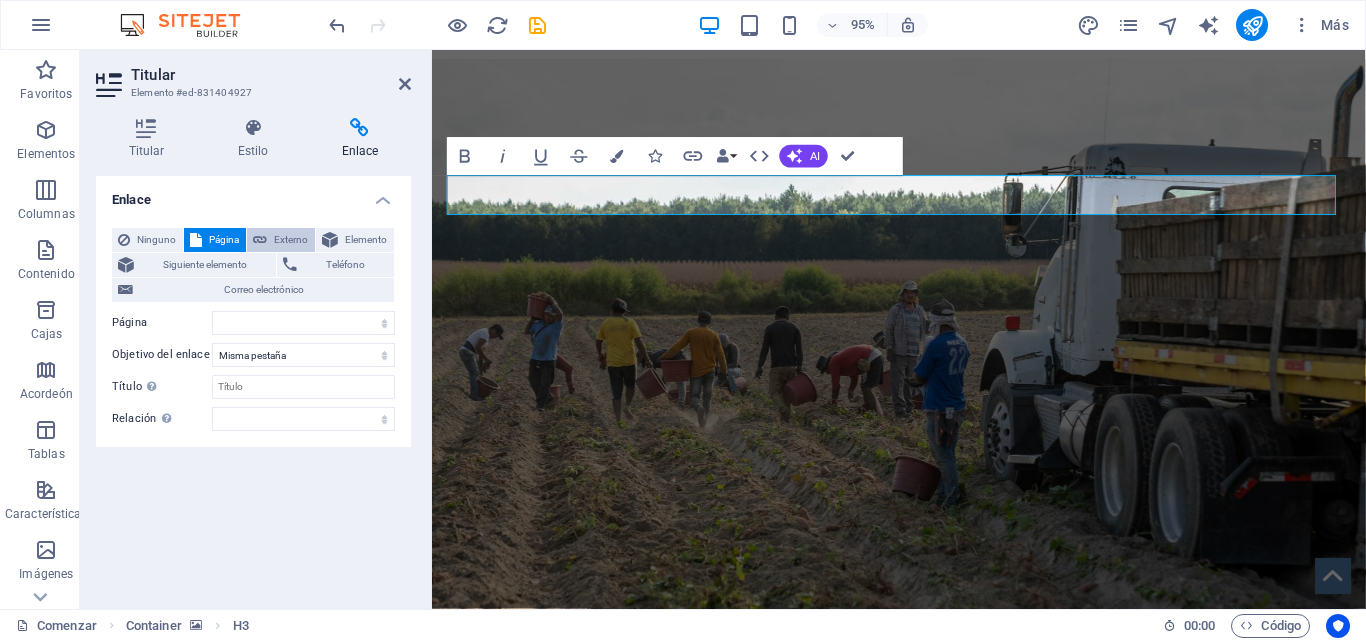 click on "Externo" at bounding box center (281, 240) 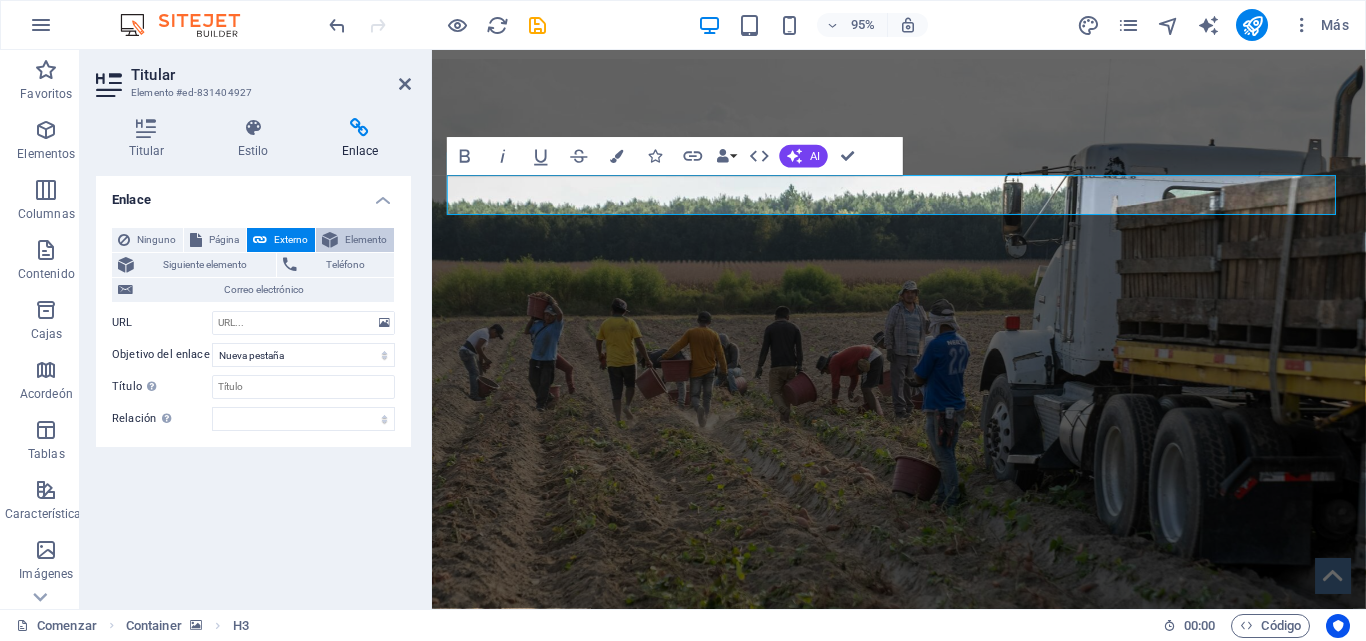 click at bounding box center (330, 240) 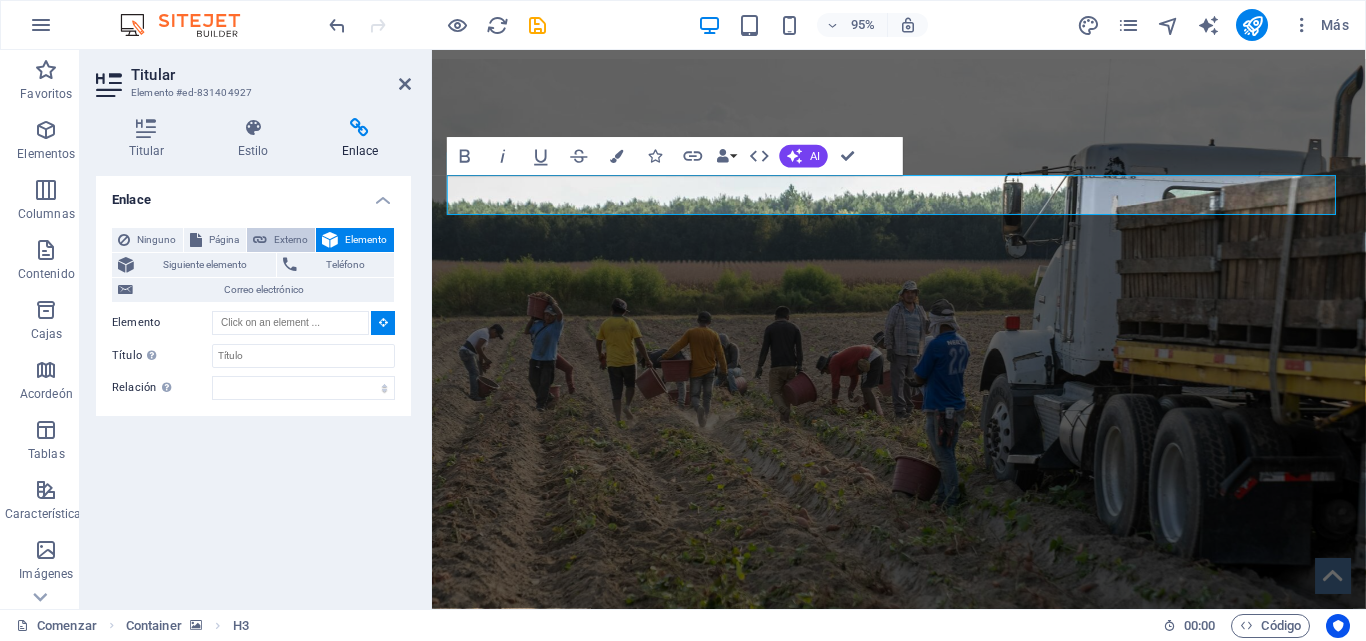 click on "Externo" at bounding box center (291, 239) 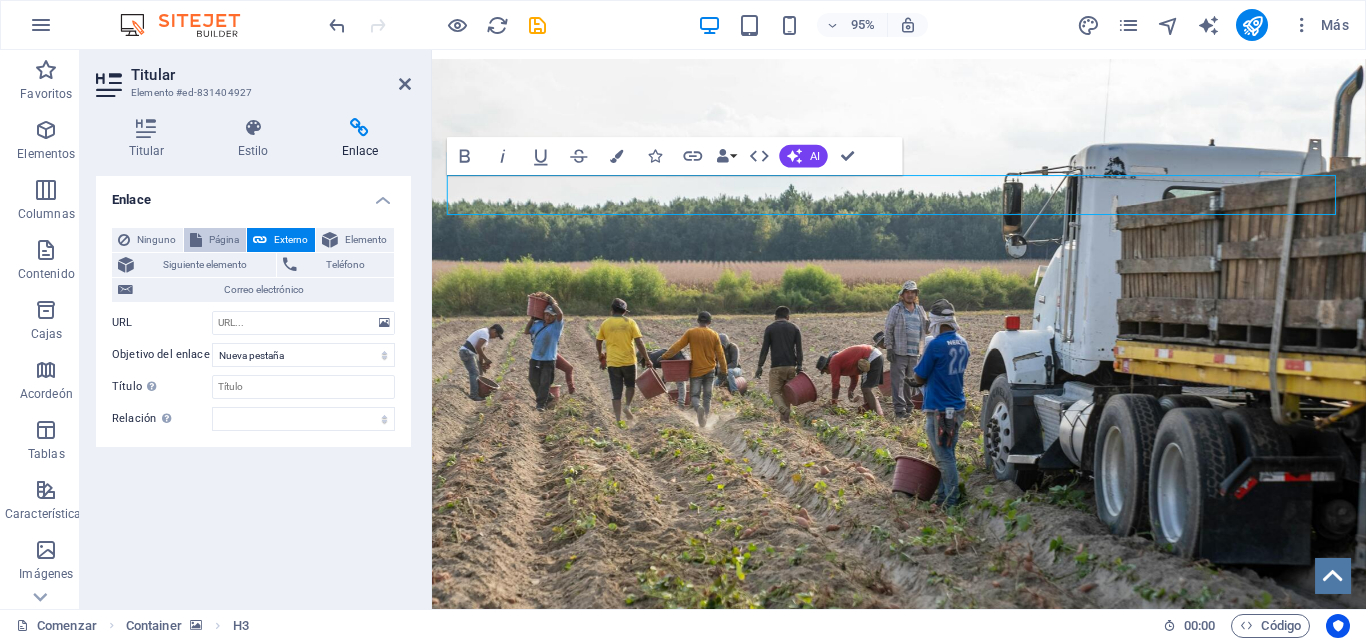 click on "Página" at bounding box center [224, 239] 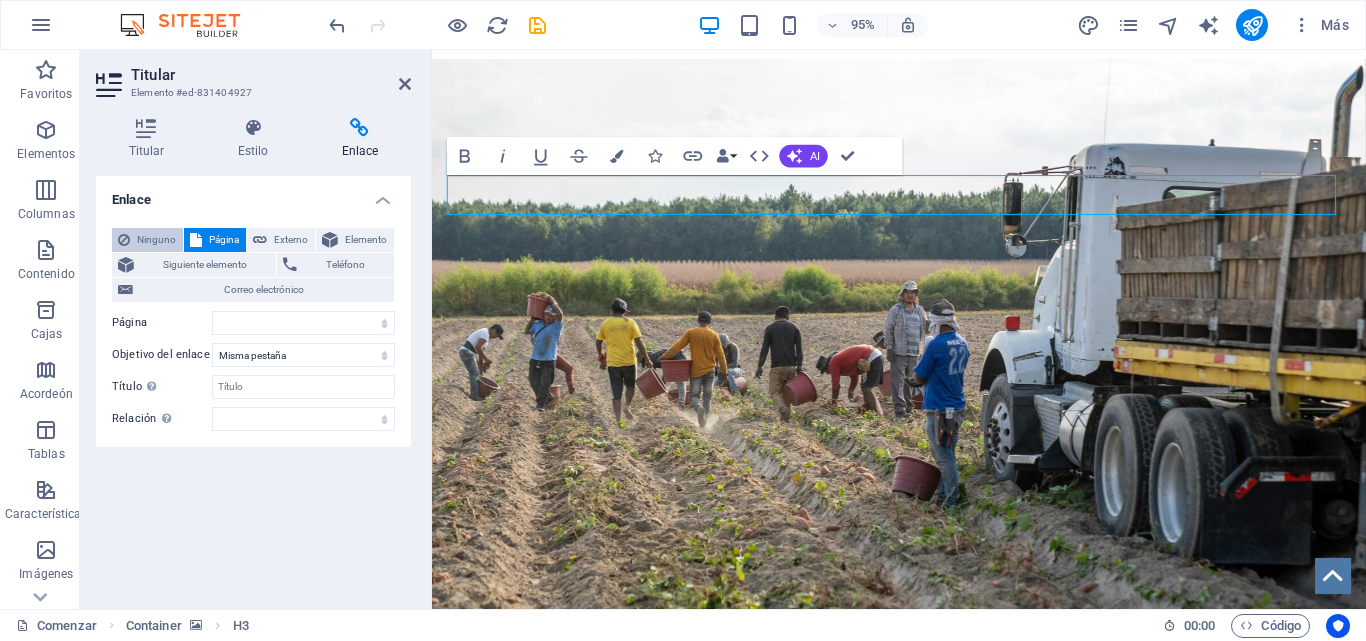 click on "Ninguno" at bounding box center (156, 239) 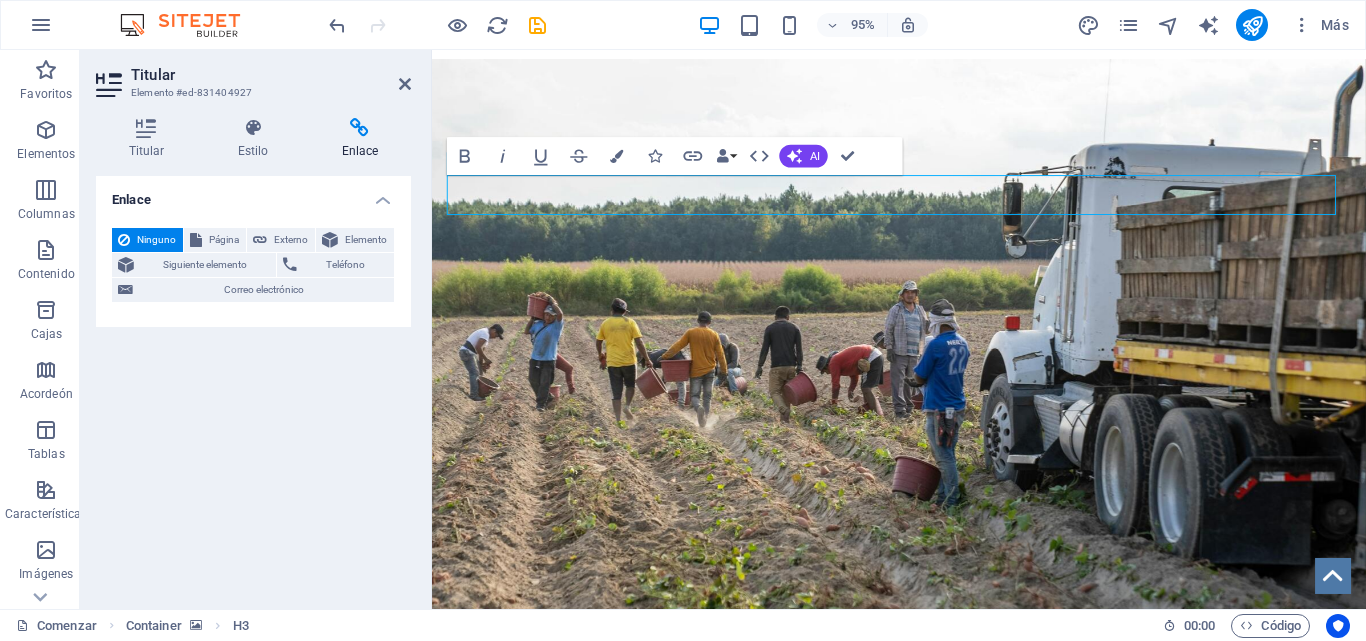 click on "Ninguno Página Externo Elemento Siguiente elemento Teléfono Correo electrónico Página Comenzar Subpágina Aviso legal Privacidad Elemento
URL Teléfono Correo electrónico Objetivo del enlace Nueva pestaña Misma pestaña Cubrir Título La descripción adicional del enlace no debe coincidir con el texto del enlace. El título suele mostrarse como información sobre herramientas al pasar el ratón sobre el elemento. Déjelo en blanco si no está seguro. Relación Establece la  relación de este enlace con el destino del enlace  . Por ejemplo, el valor "nofollow" indica a los motores de búsqueda que no sigan el enlace. Puede dejarse vacío. alternar autor marcador externo ayuda licencia próximo no seguir sin referencia noopener anterior buscar etiqueta" at bounding box center (253, 269) 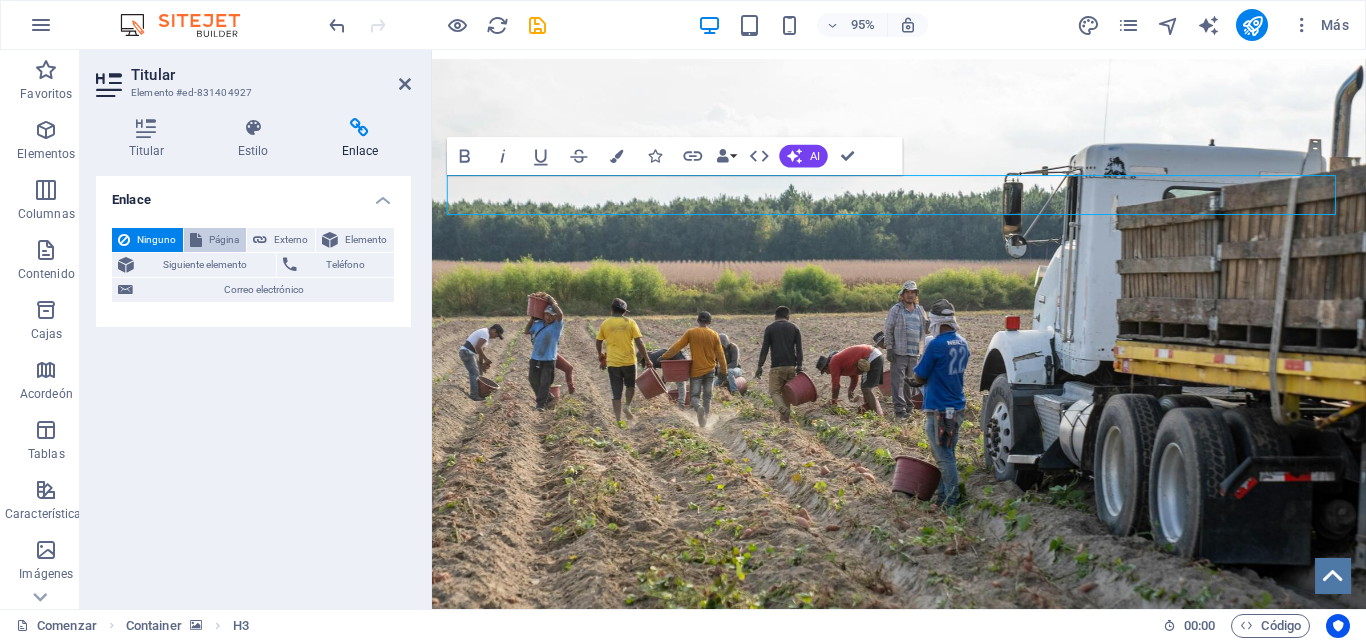 click on "Página" at bounding box center (224, 240) 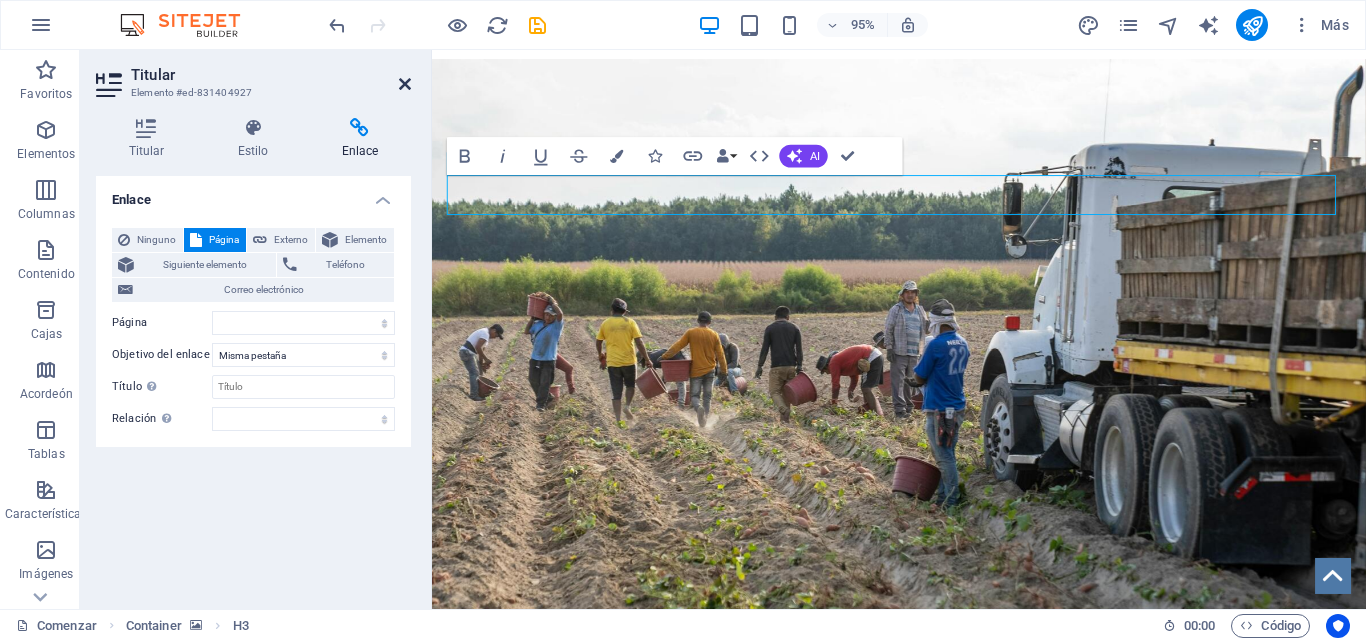 click at bounding box center [405, 84] 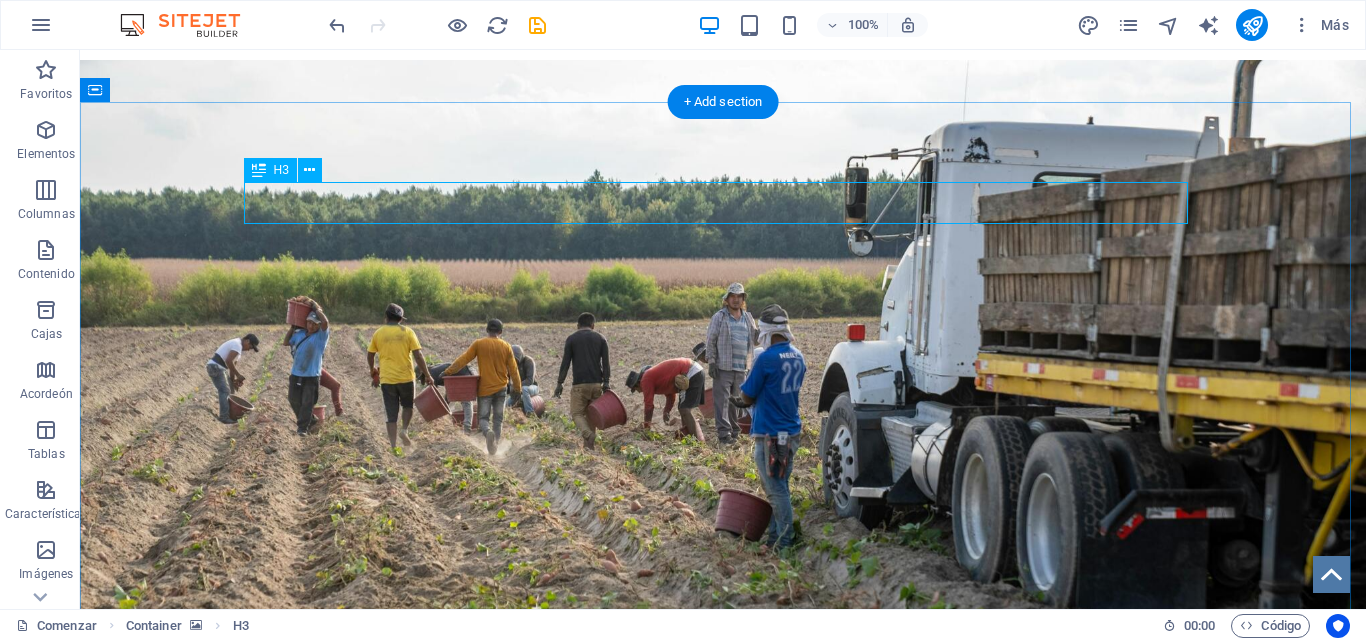 click on "MISIÓN, VISIÓN Y VALORES." at bounding box center [723, 809] 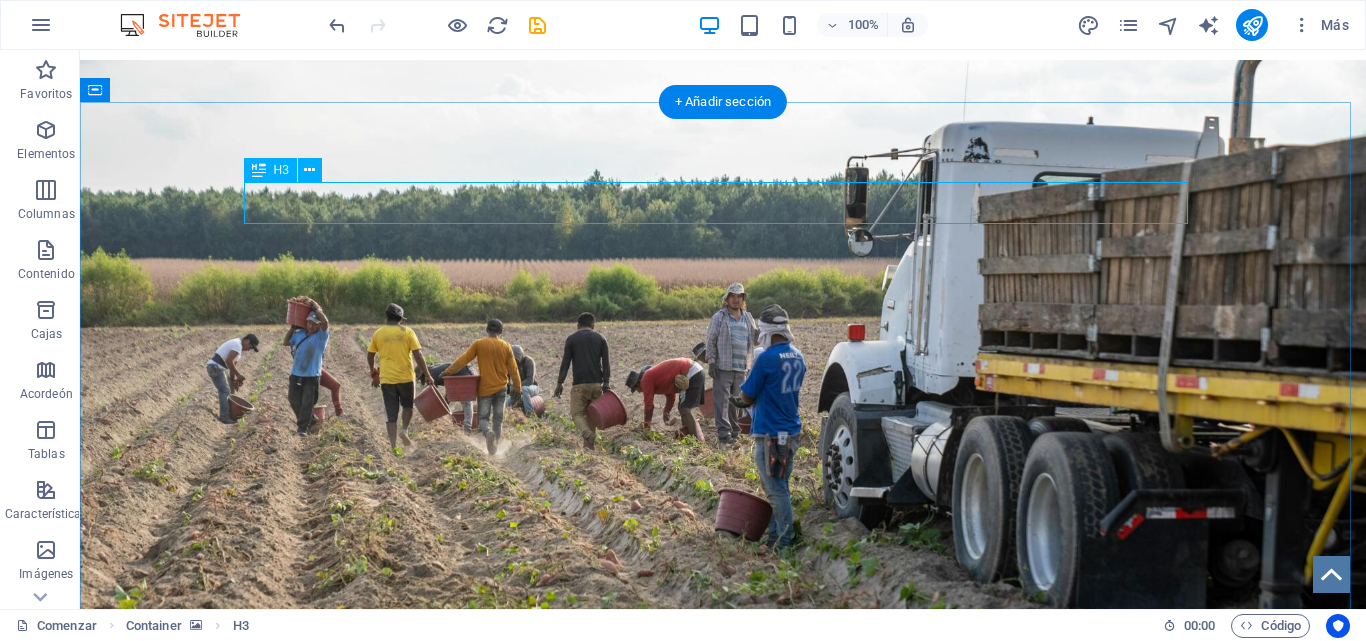 click on "MISIÓN, VISIÓN Y VALORES." at bounding box center [723, 809] 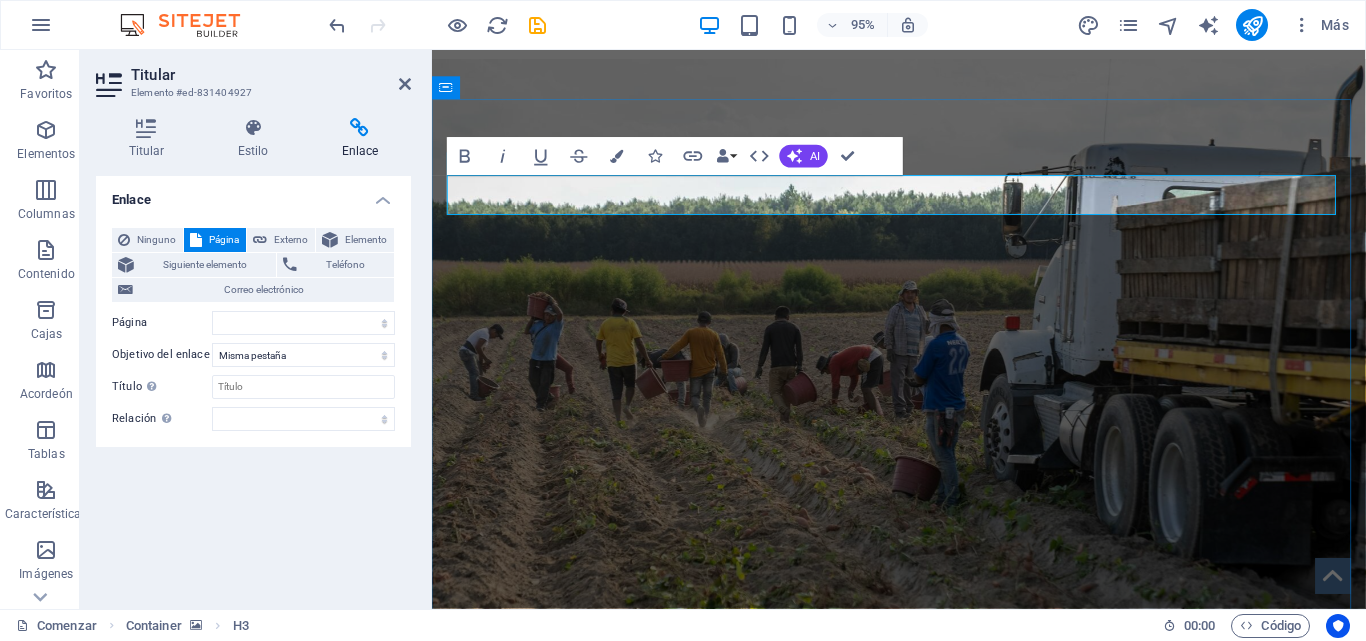 click on "MISIÓN, VISIÓN Y VALORES." at bounding box center [924, 809] 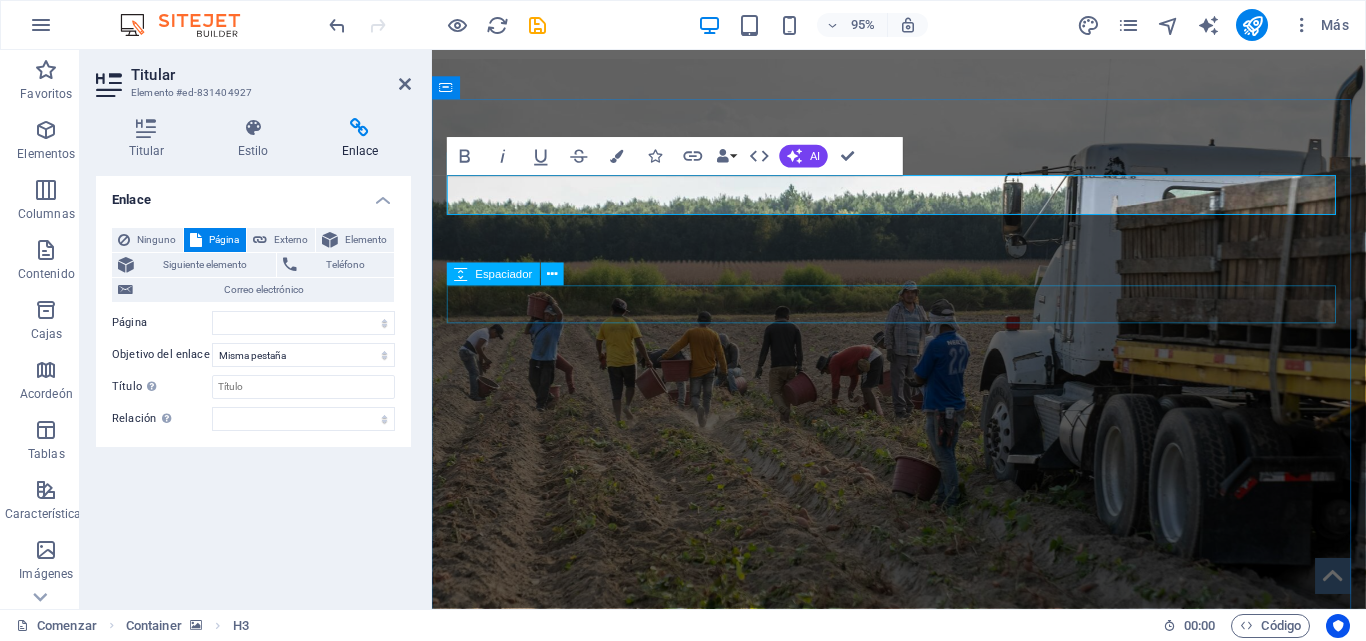 click at bounding box center (924, 924) 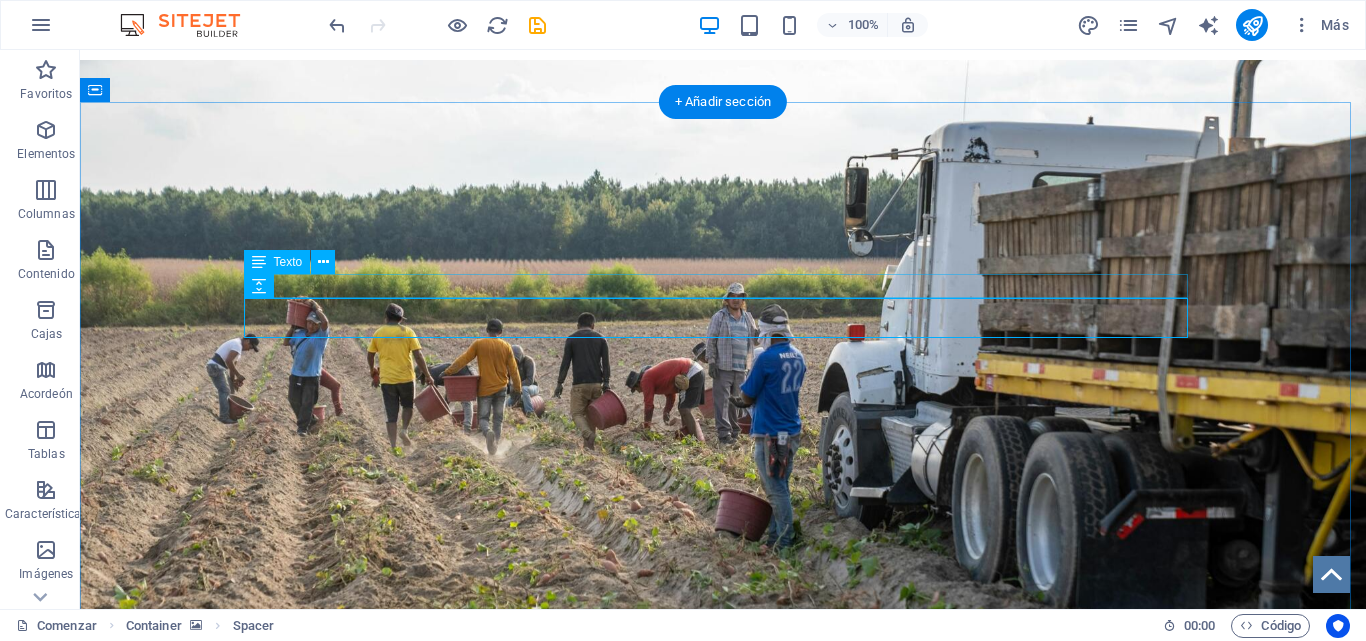 click on "Nuevo elemento de texto" at bounding box center [723, 892] 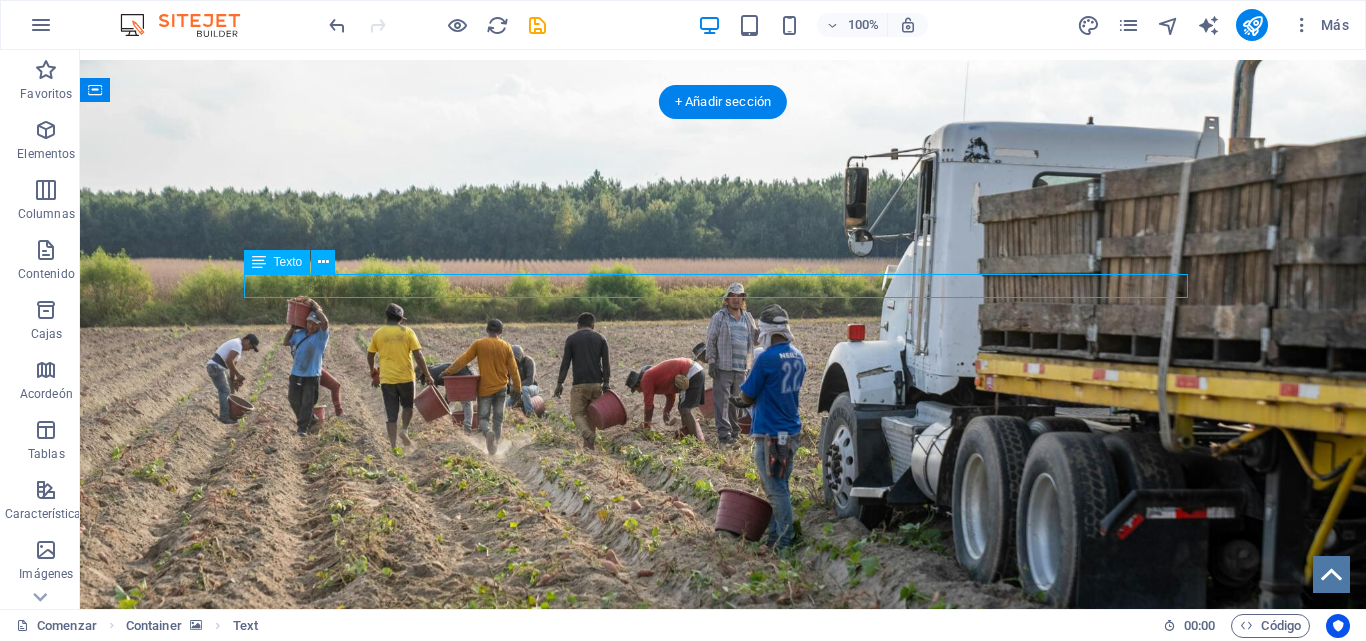 click on "Nuevo elemento de texto" at bounding box center [723, 892] 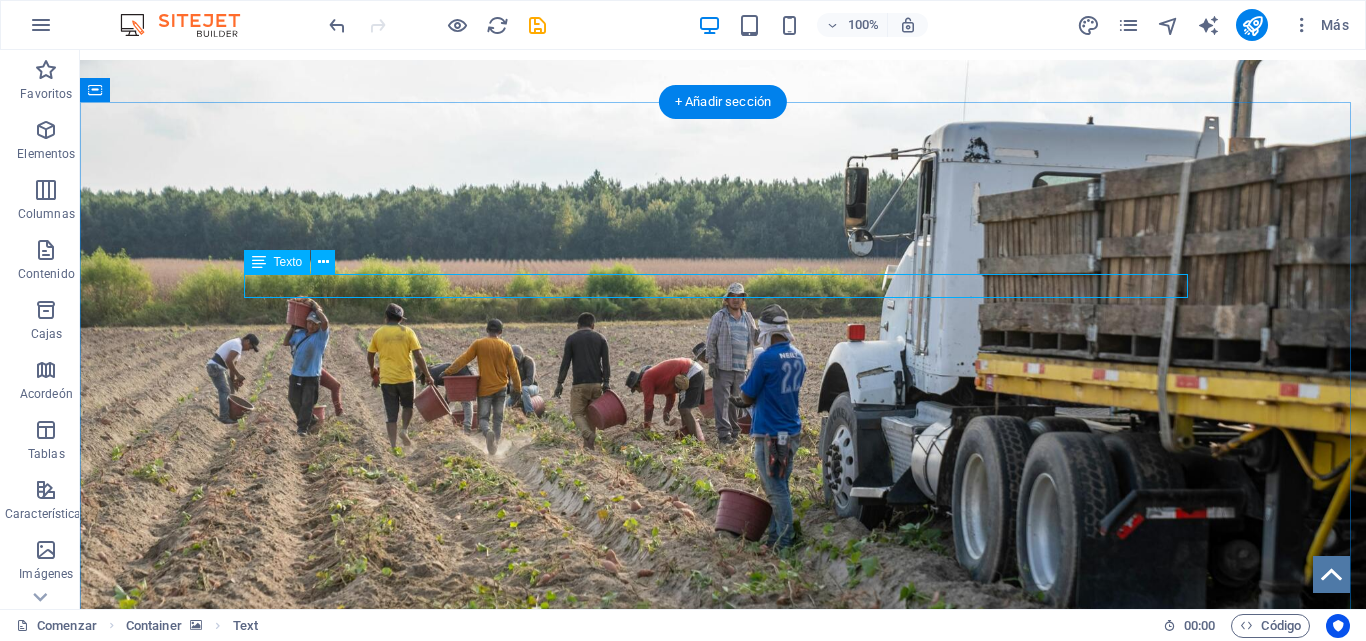 click on "Nuevo elemento de texto" at bounding box center (723, 892) 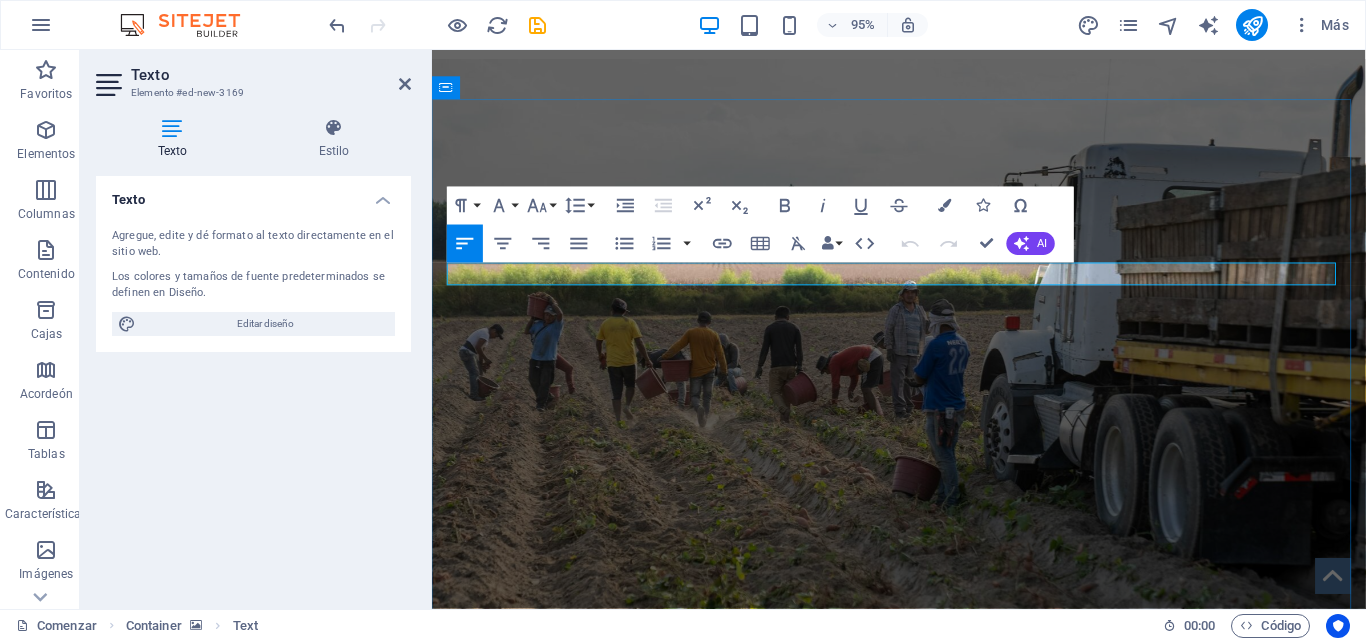 click on "Nuevo elemento de texto" at bounding box center [539, 891] 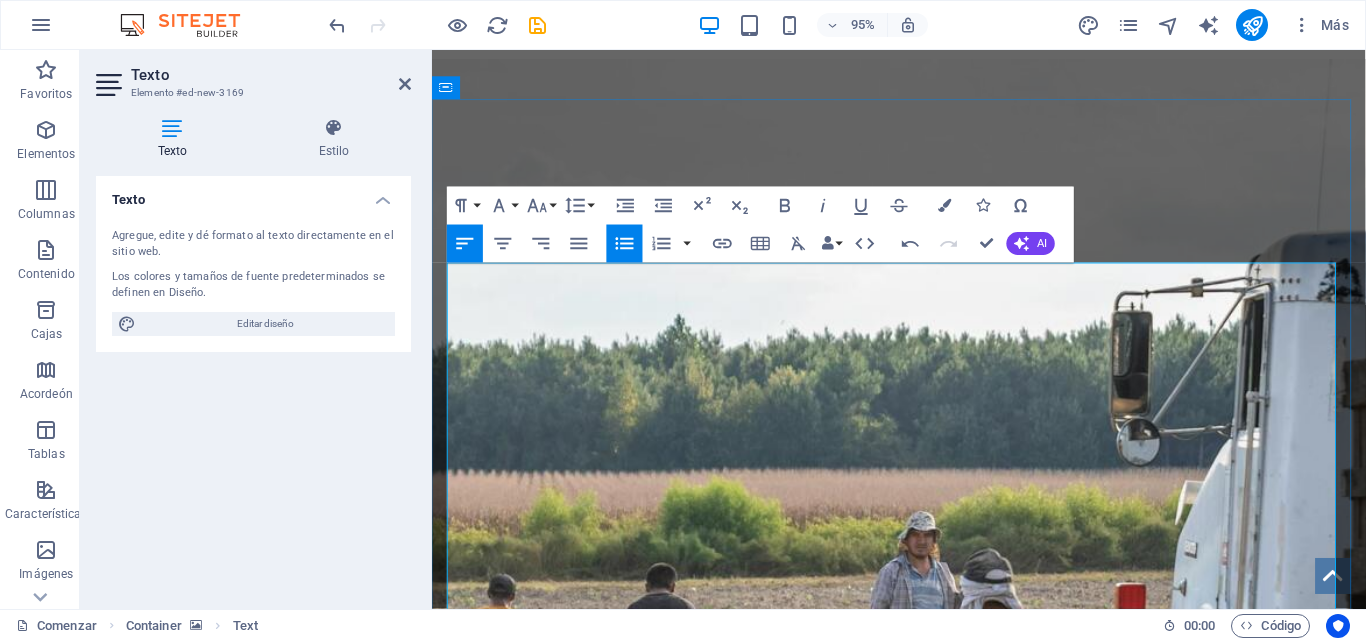 click on "o" at bounding box center [924, 1567] 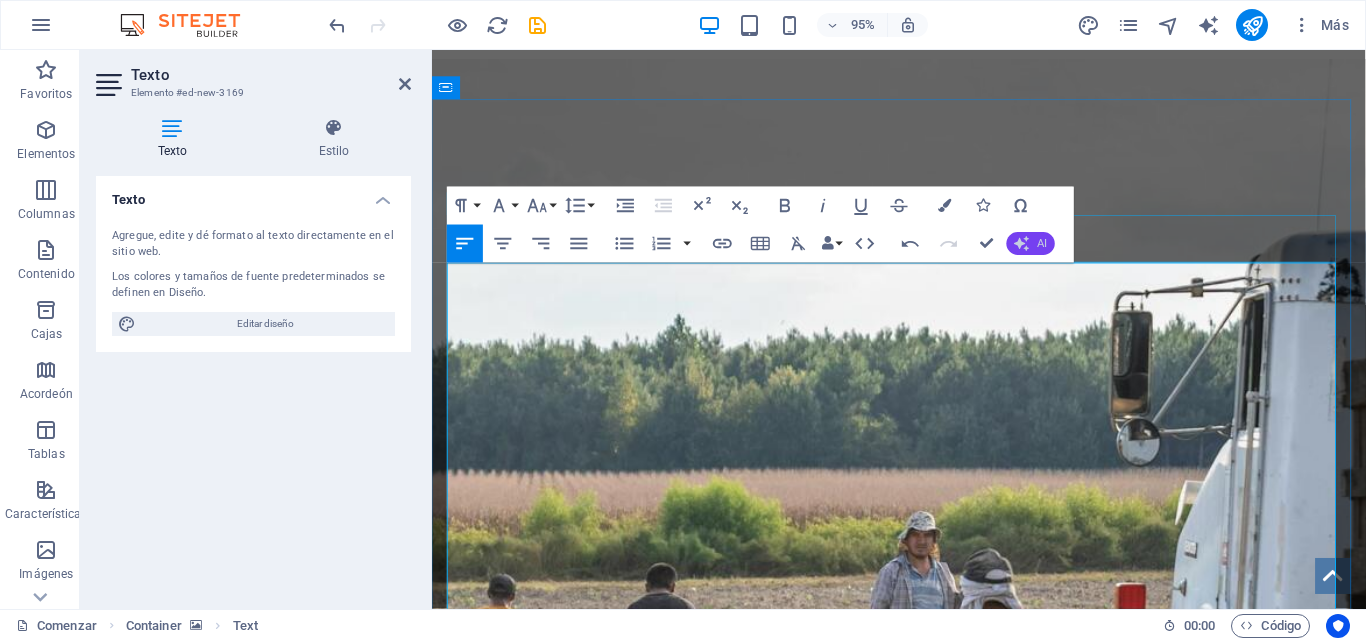 click at bounding box center (924, 1530) 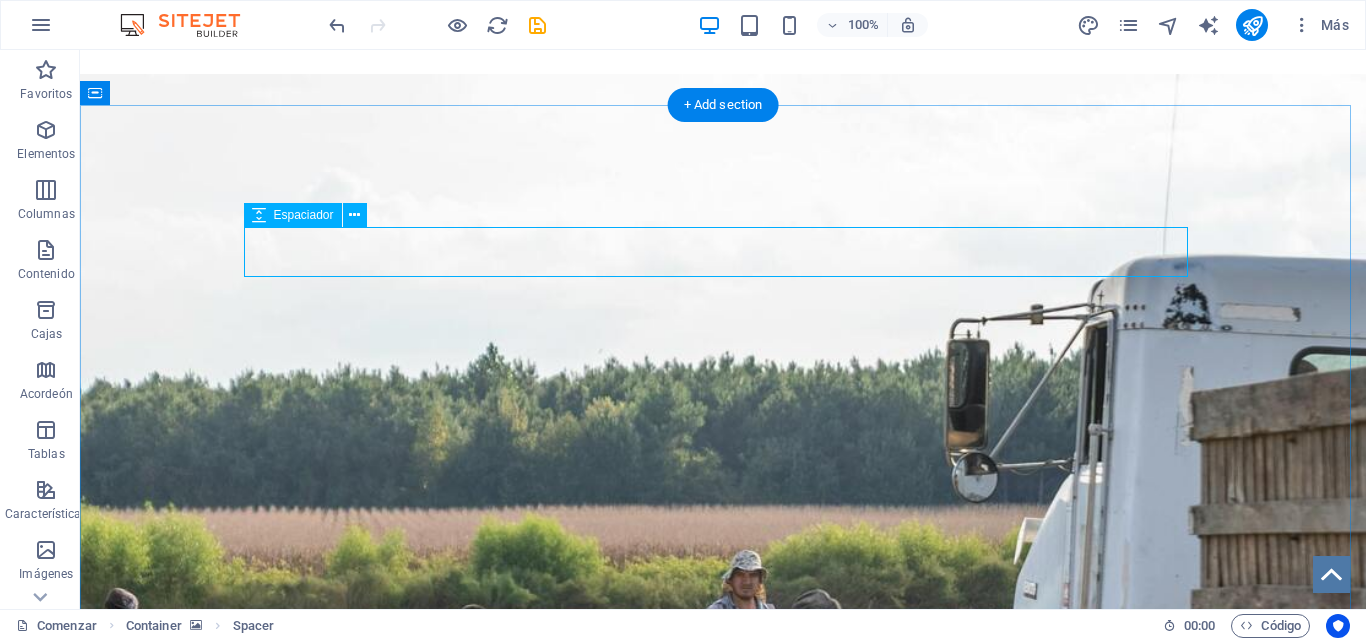 scroll, scrollTop: 886, scrollLeft: 0, axis: vertical 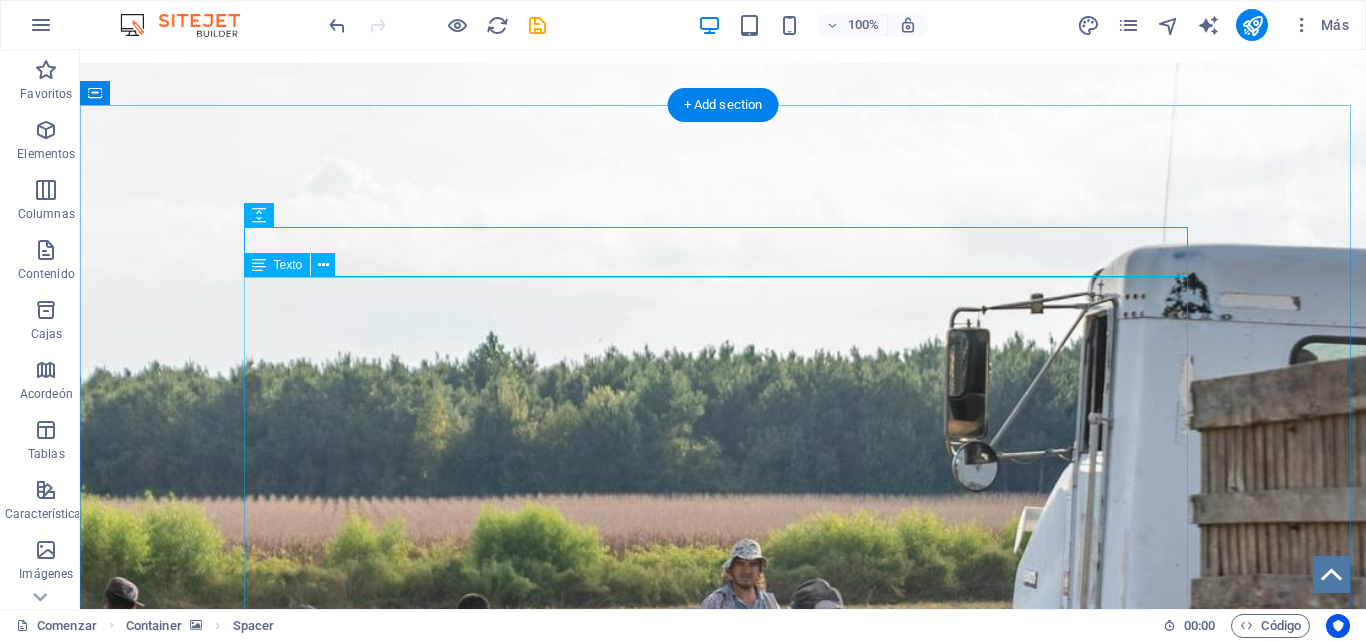 click on "Misión Nuestra misión es conectar el talento mexicano con oportunidades laborales globales, proporcionando un servicio de intermediación y gestión de visas de trabajo que sea confiable y accesible. Nos comprometemos a guiar a cada persona en el proceso, asegurando que su transición a Estados Unidos, Canadá o Alemania sea lo más fluida y exitosa posible, para beneficio tanto de los trabajadores como de las empresas que los contratan. Visión Ser la agencia líder y referente en movilidad laboral entre México y el mundo, reconocida por nuestra excelencia operativa, el alto índice de éxito en la colocación de nuestros candidatos y nuestro compromiso social. Buscamos ser la primera opción para quienes desean emprender un proyecto de vida laboral en el extranjero, expandiendo nuestra red de beneficios y destinos, y consolidando a Gestoría LH LLC como sinónimo de confianza, profesionalismo y oportunidad. Valores Integridad: Compromiso: Excelencia: Empatía: Responsabilidad Social:" at bounding box center (723, 1905) 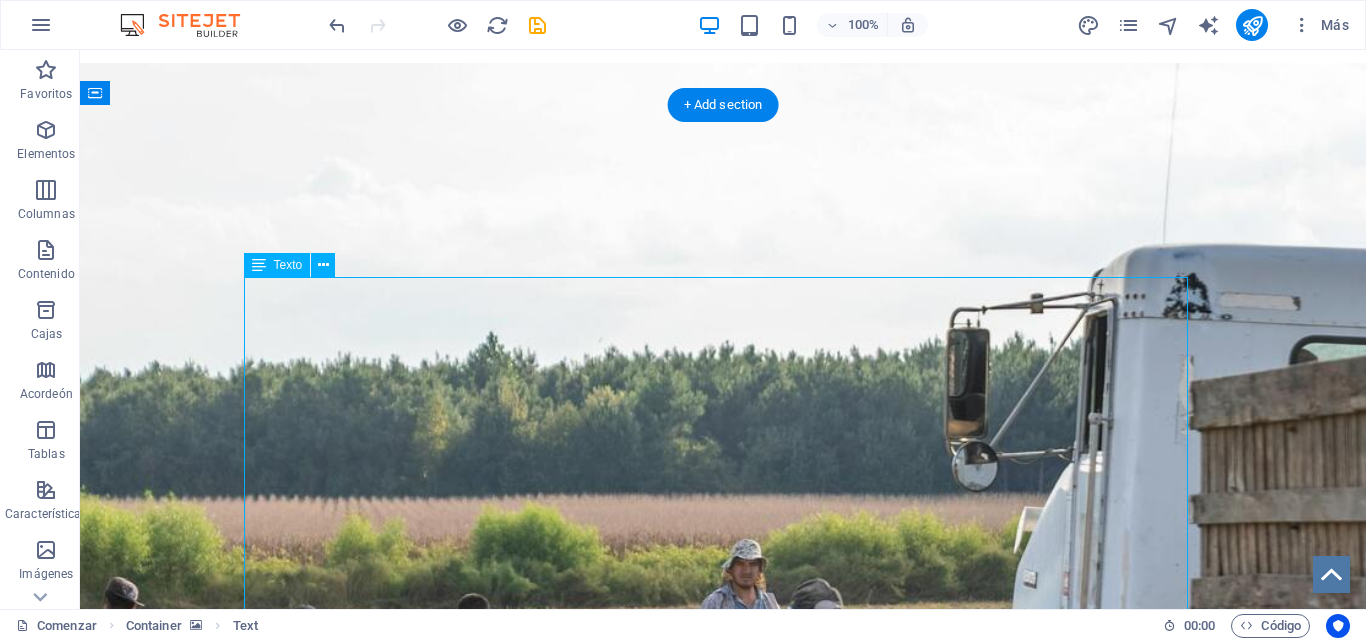 click on "Misión Nuestra misión es conectar el talento mexicano con oportunidades laborales globales, proporcionando un servicio de intermediación y gestión de visas de trabajo que sea confiable y accesible. Nos comprometemos a guiar a cada persona en el proceso, asegurando que su transición a Estados Unidos, Canadá o Alemania sea lo más fluida y exitosa posible, para beneficio tanto de los trabajadores como de las empresas que los contratan. Visión Ser la agencia líder y referente en movilidad laboral entre México y el mundo, reconocida por nuestra excelencia operativa, el alto índice de éxito en la colocación de nuestros candidatos y nuestro compromiso social. Buscamos ser la primera opción para quienes desean emprender un proyecto de vida laboral en el extranjero, expandiendo nuestra red de beneficios y destinos, y consolidando a Gestoría LH LLC como sinónimo de confianza, profesionalismo y oportunidad. Valores Integridad: Compromiso: Excelencia: Empatía: Responsabilidad Social:" at bounding box center [723, 1905] 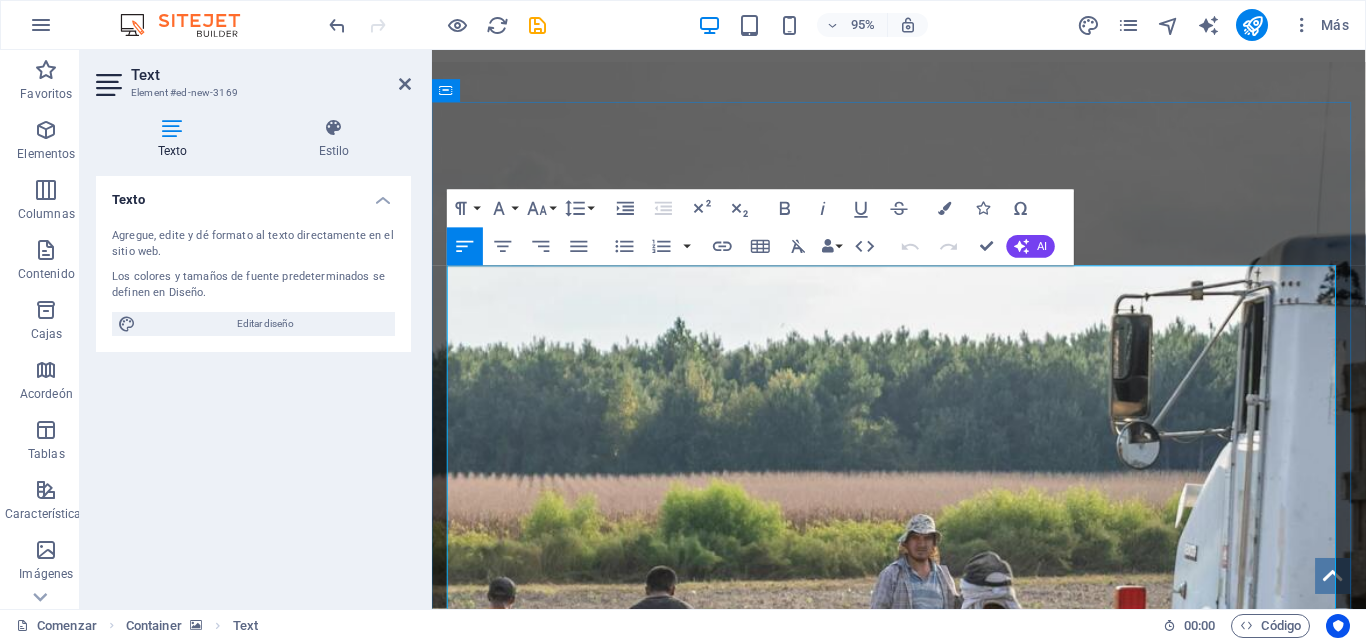 click on "Nuestra misión es conectar el talento mexicano con oportunidades laborales globales, proporcionando un servicio de intermediación y gestión de visas de trabajo que sea confiable y accesible. Nos comprometemos a guiar a cada persona en el proceso, asegurando que su transición a Estados Unidos, Canadá o Alemania sea lo más fluida y exitosa posible, para beneficio tanto de los trabajadores como de las empresas que los contratan." at bounding box center (924, 1672) 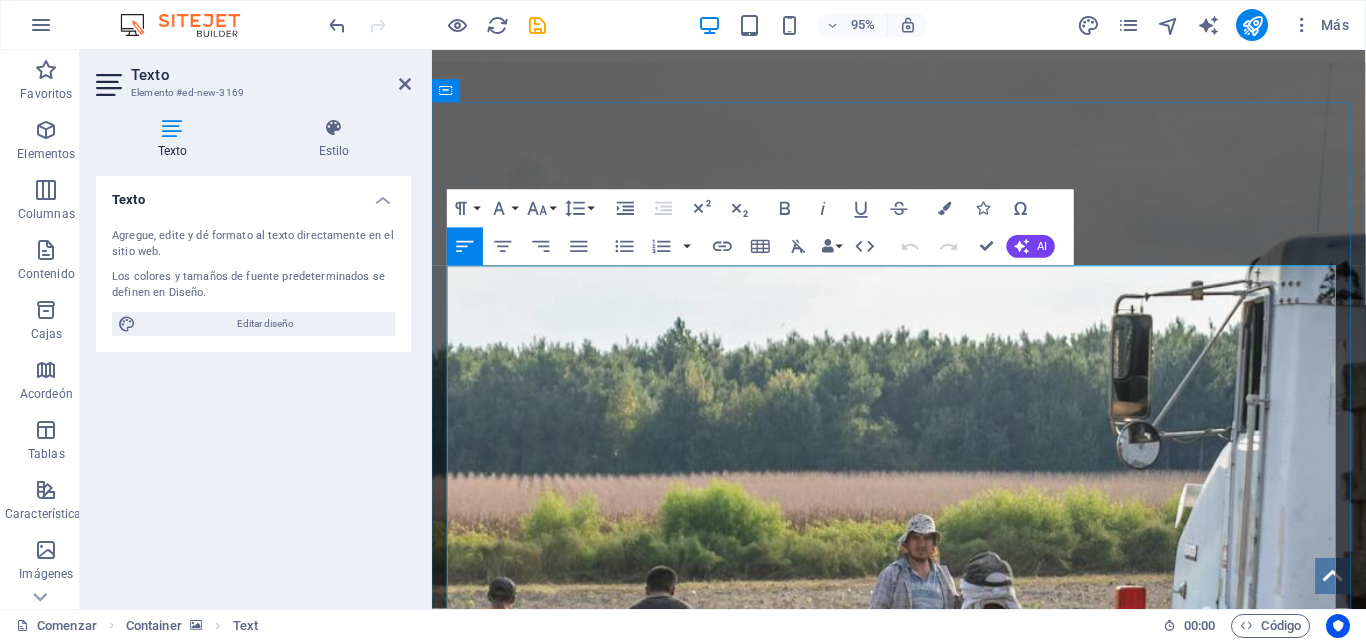 drag, startPoint x: 449, startPoint y: 356, endPoint x: 993, endPoint y: 433, distance: 549.4224 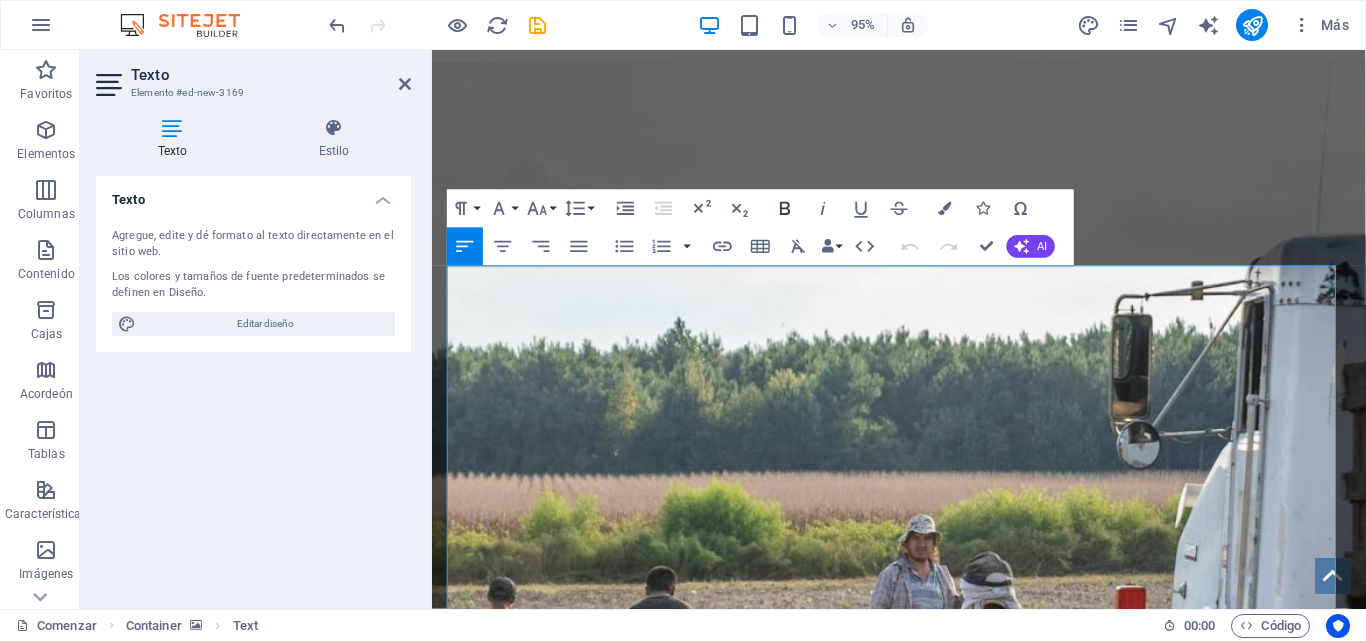 click 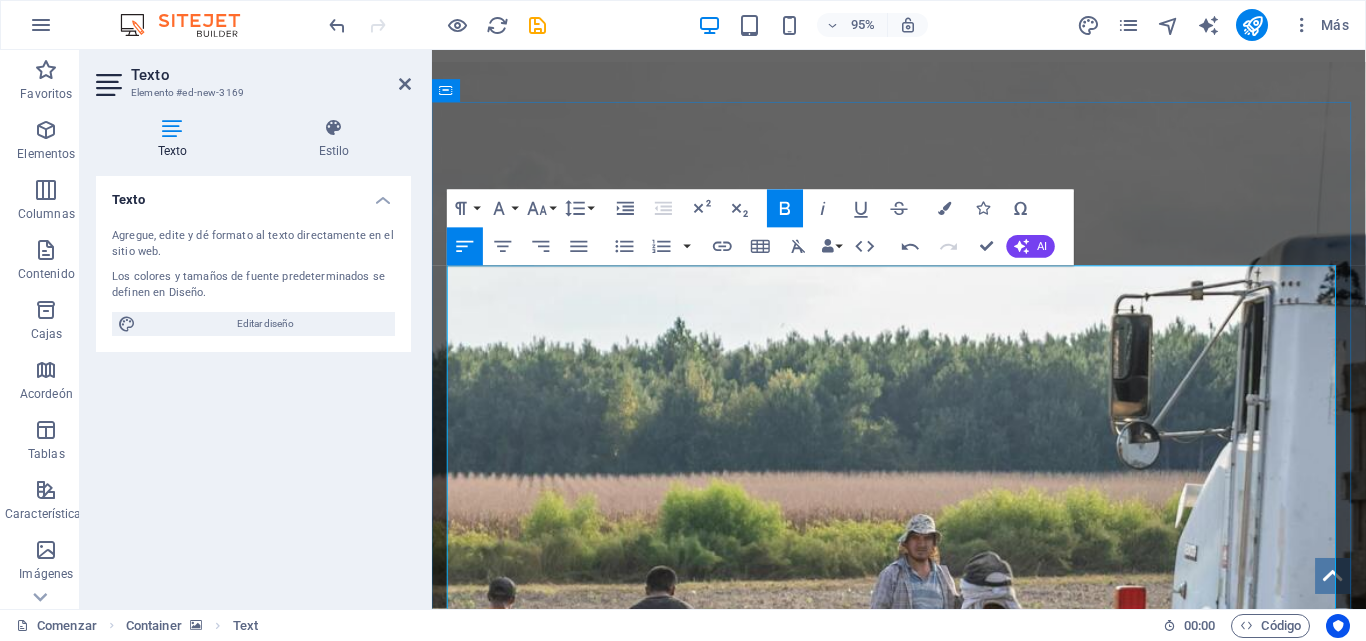 click on "Visión" at bounding box center [924, 1749] 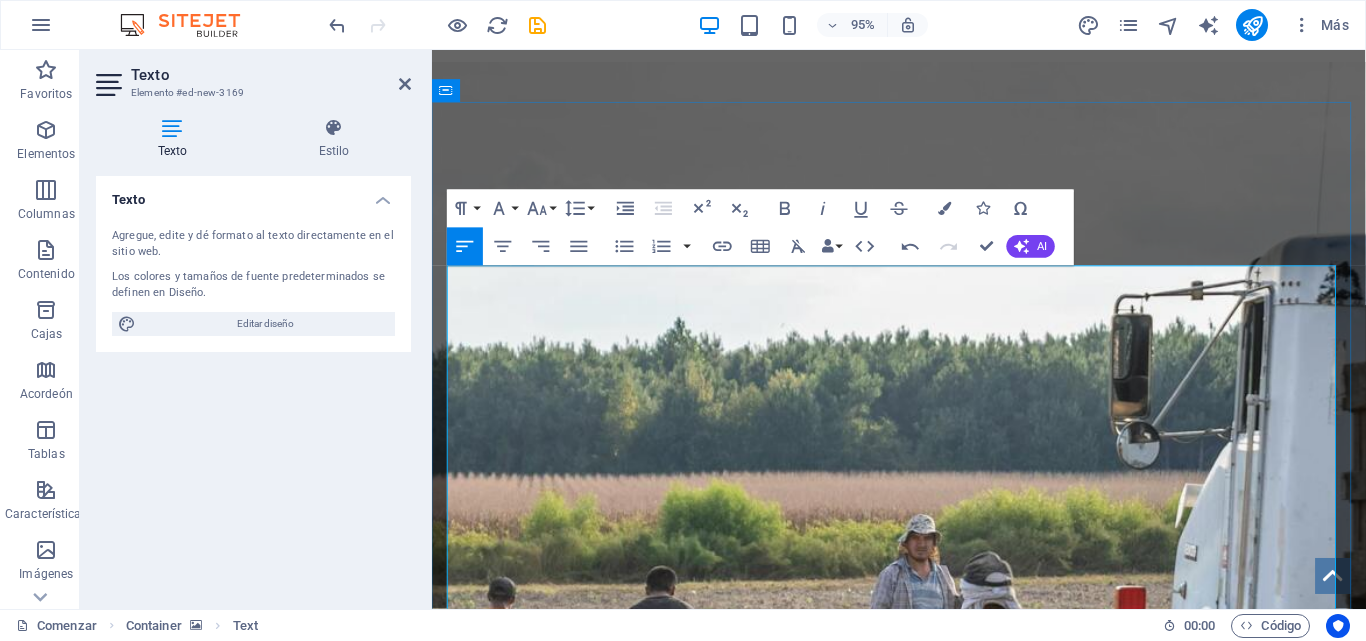 click on "Nuestra misión es conectar el talento mexicano con oportunidades laborales globales, proporcionando un servicio de intermediación y gestión de visas de trabajo que sea confiable y accesible. Nos comprometemos a guiar a cada persona en el proceso, asegurando que su transición a Estados Unidos, Canadá o Alemania sea lo más fluida y exitosa posible, para beneficio tanto de los trabajadores como de las empresas que los contratan." at bounding box center [911, 1671] 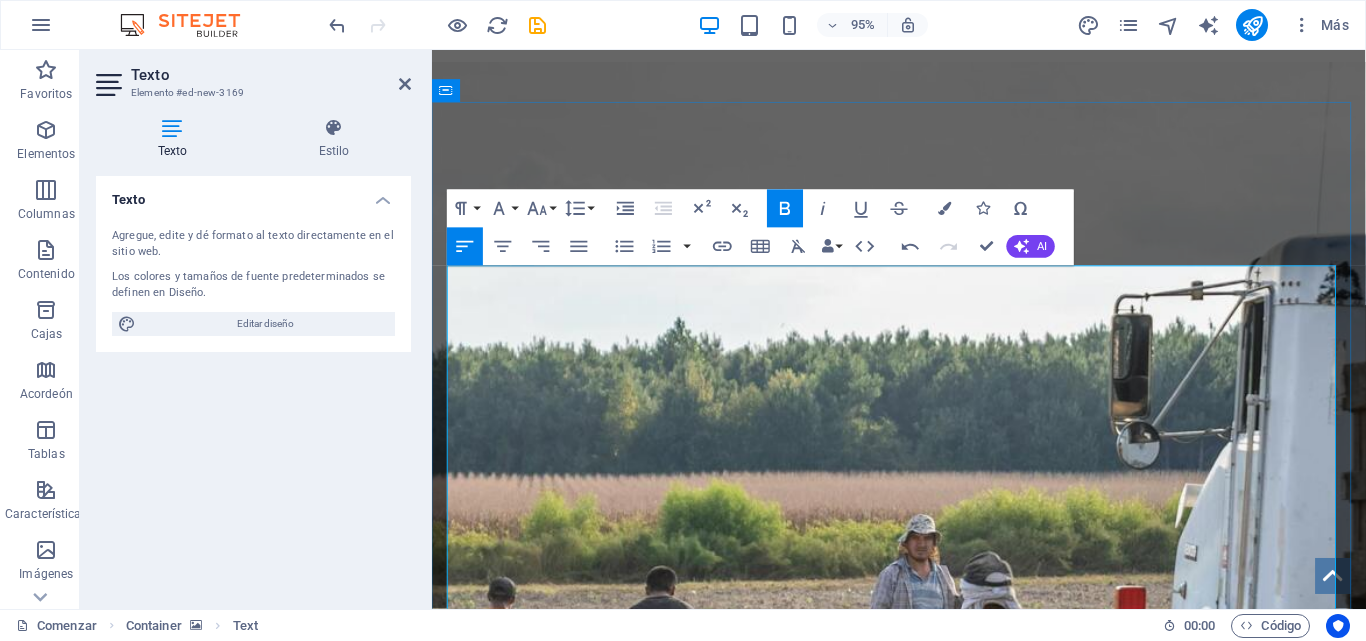 click on "Nuestra misión es conectar el talento mexicano con oportunidades laborales globales, proporcionando un servicio de intermediación y gestión de visas de trabajo que sea confiable y accesible. Nos comprometemos a guiar a cada persona en el proceso, asegurando que su transición a Estados Unidos, Canadá o Alemania sea lo más fluida y exitosa posible, para beneficio tanto de los trabajadores como de las empresas que los contratan." at bounding box center (924, 1672) 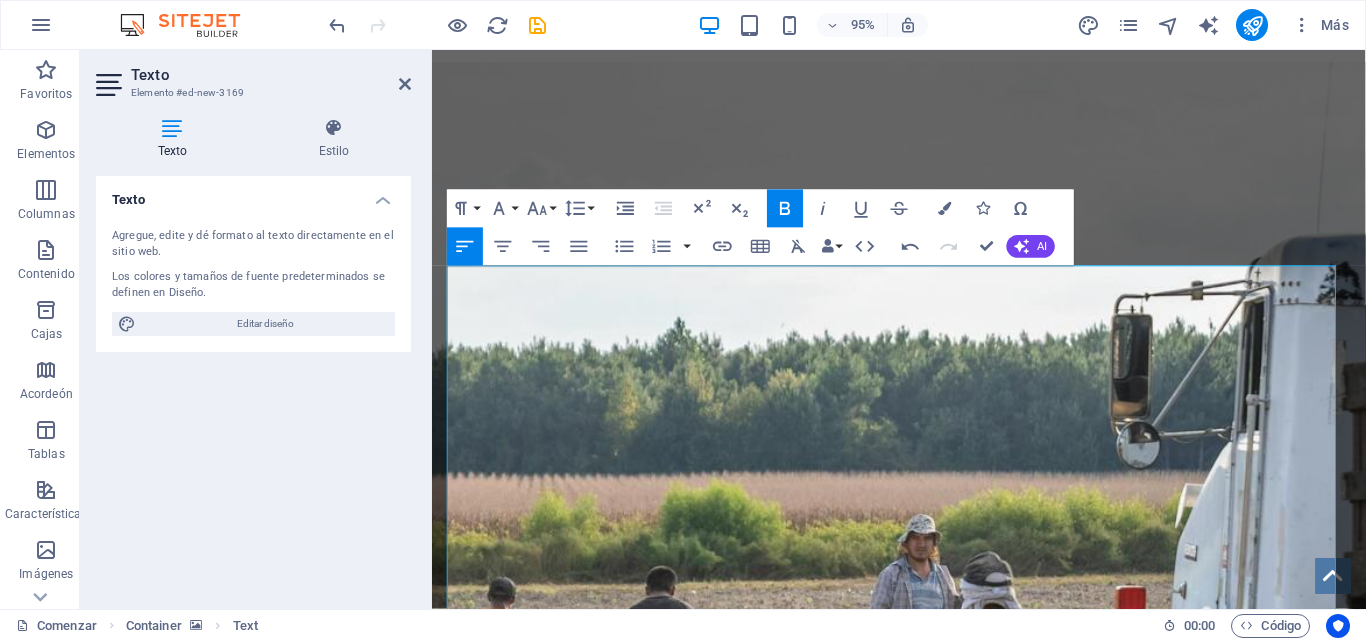 drag, startPoint x: 930, startPoint y: 427, endPoint x: 436, endPoint y: 359, distance: 498.6582 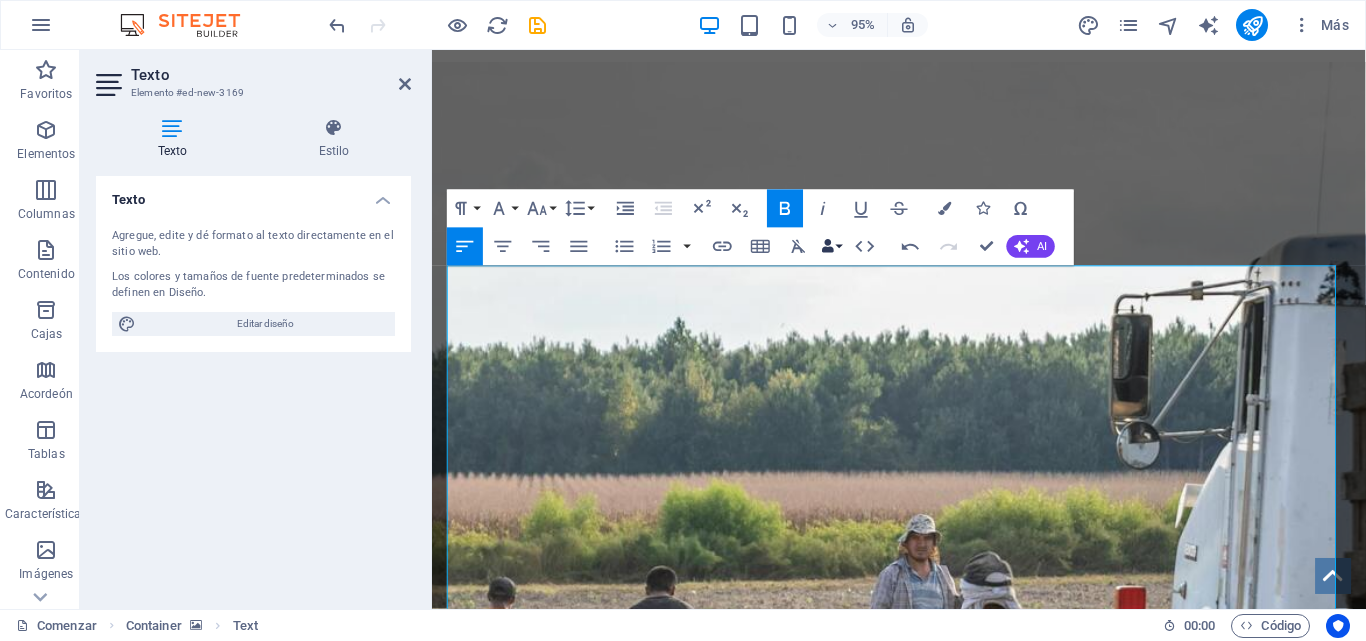 click on "Enlaces de datos" at bounding box center [832, 247] 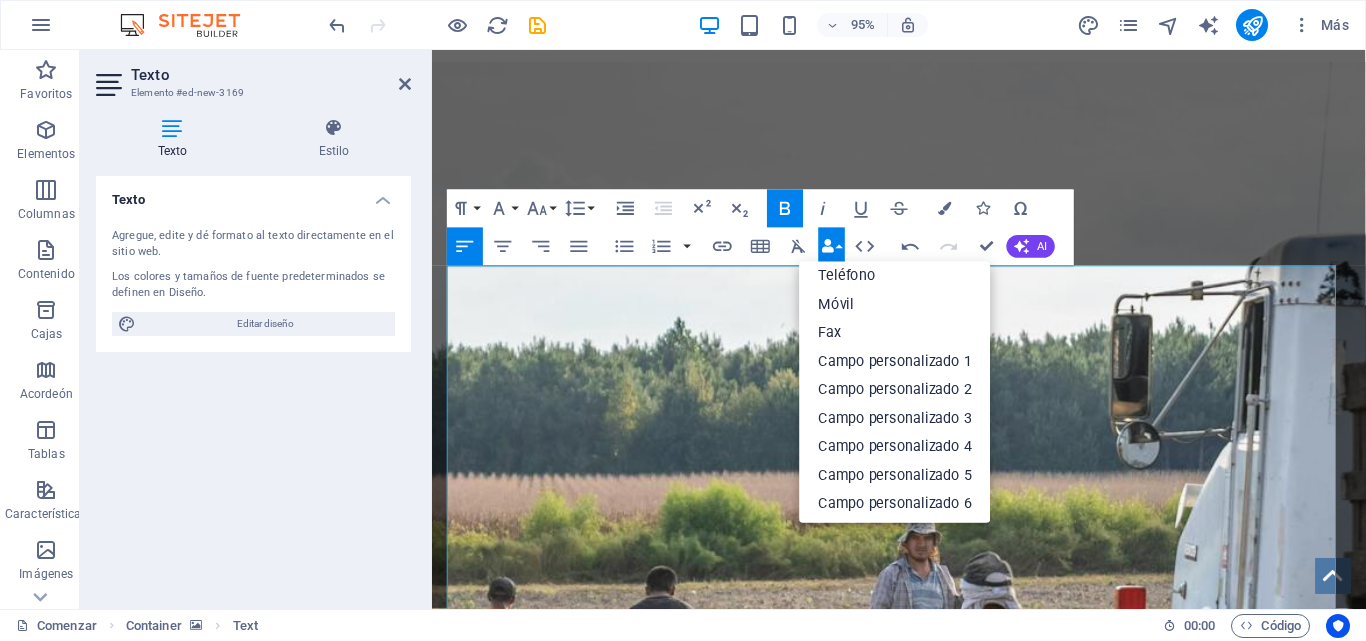 scroll, scrollTop: 221, scrollLeft: 0, axis: vertical 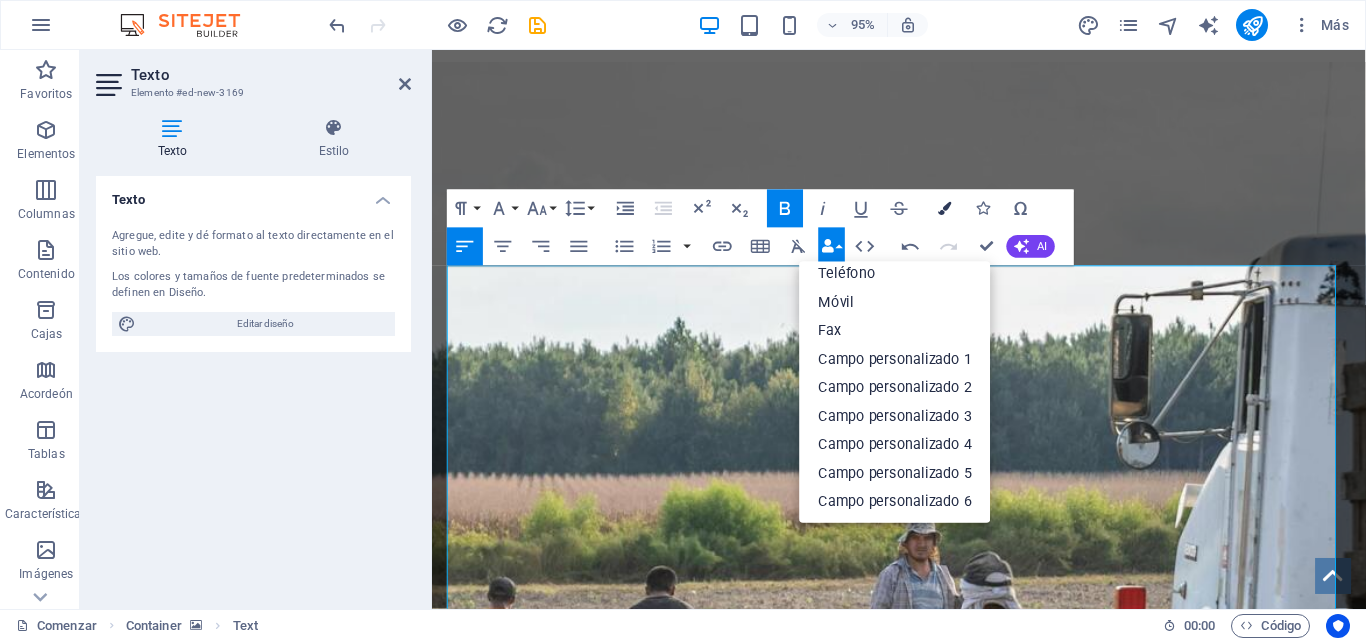 click on "Bandera" at bounding box center (945, 209) 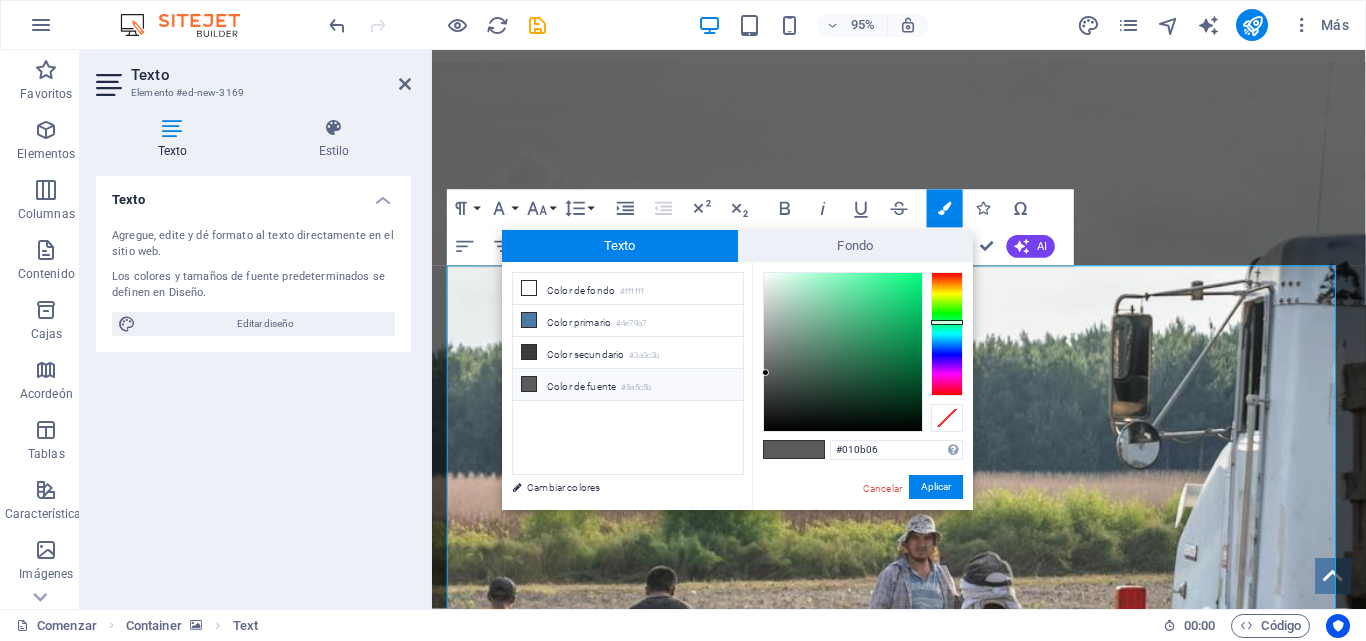 click at bounding box center [843, 352] 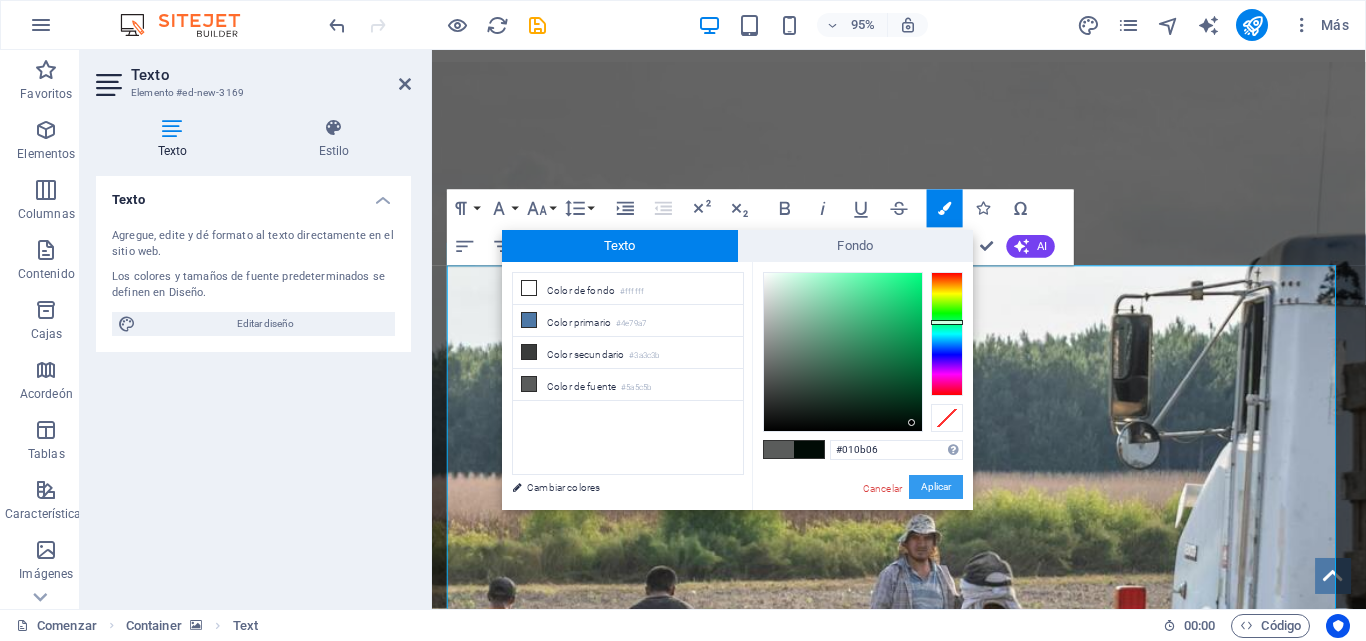 click on "Aplicar" at bounding box center (936, 486) 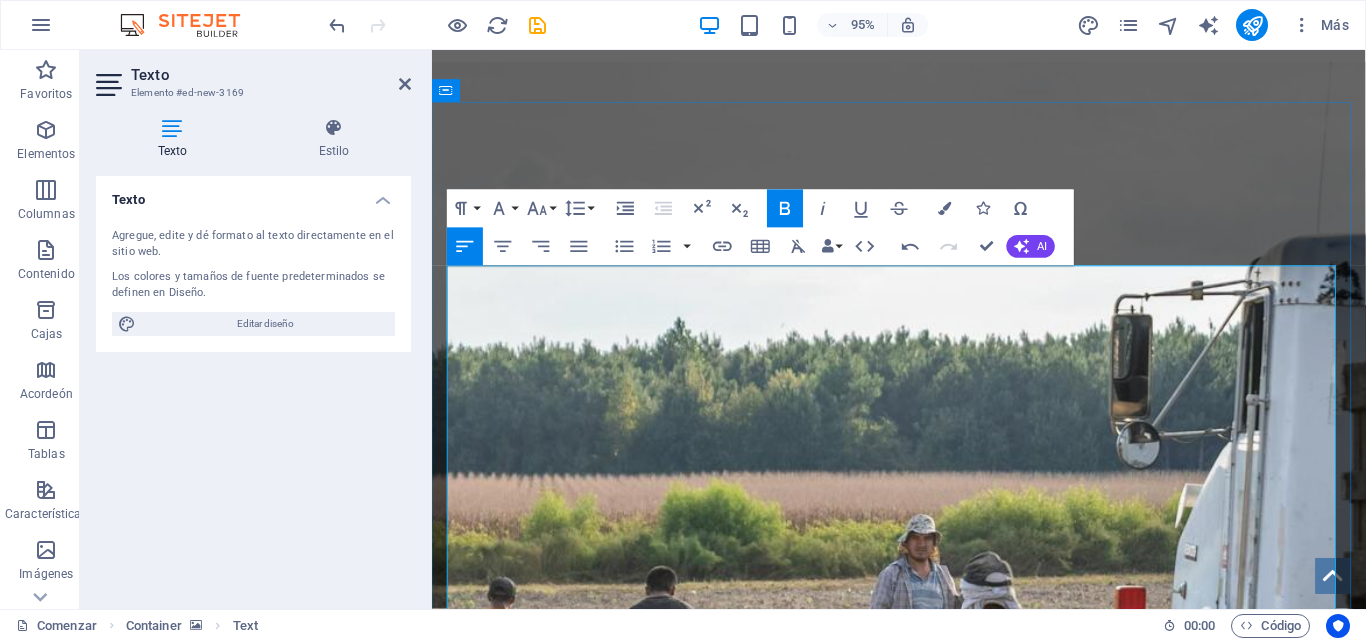 click on "Ser la agencia líder y referente en movilidad laboral entre México y el mundo, reconocida por nuestra excelencia operativa, el alto índice de éxito en la colocación de nuestros candidatos y nuestro compromiso social. Buscamos ser la primera opción para quienes desean emprender un proyecto de vida laboral en el extranjero, expandiendo nuestra red de beneficios y destinos, y consolidando a Gestoría LH LLC como sinónimo de confianza, profesionalismo y oportunidad." at bounding box center (915, 1817) 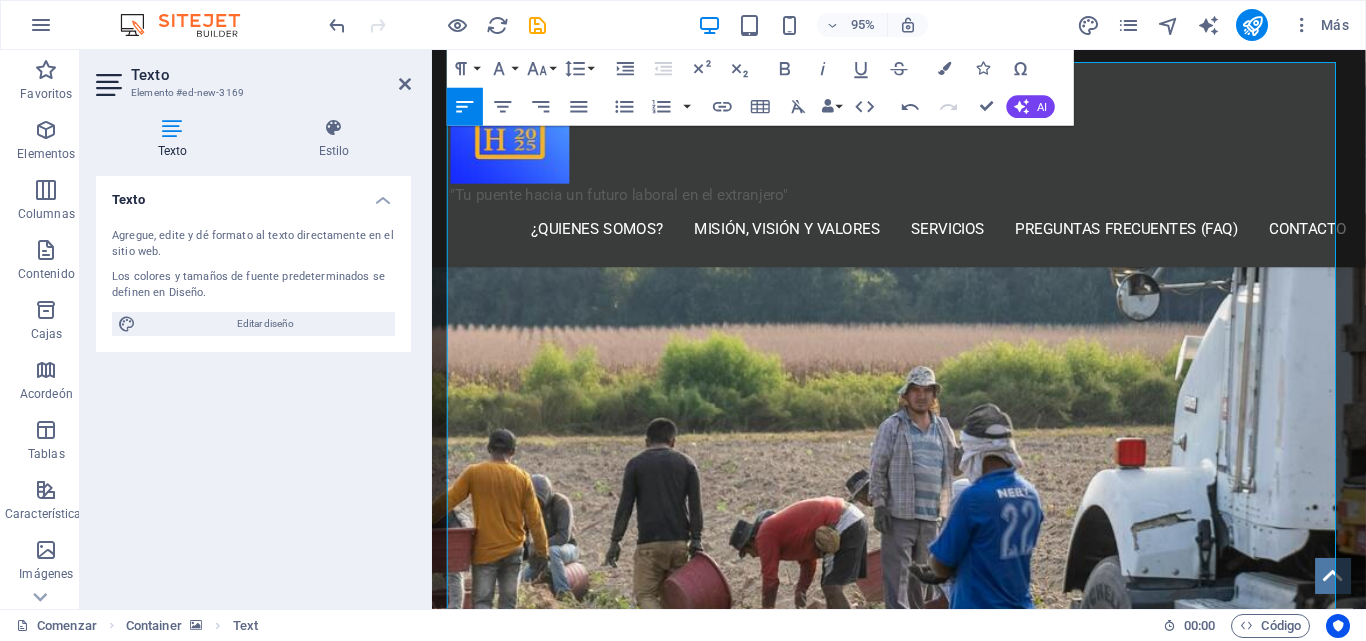 scroll, scrollTop: 1100, scrollLeft: 0, axis: vertical 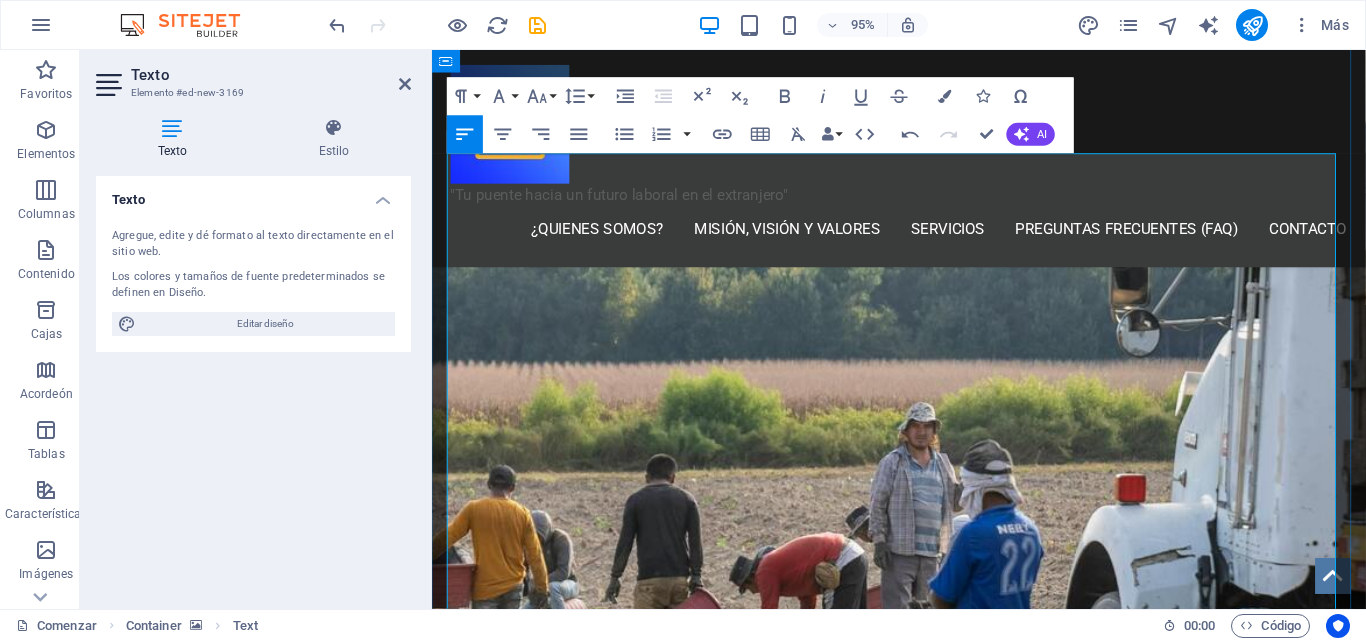 click on "Valores" at bounding box center (499, 1776) 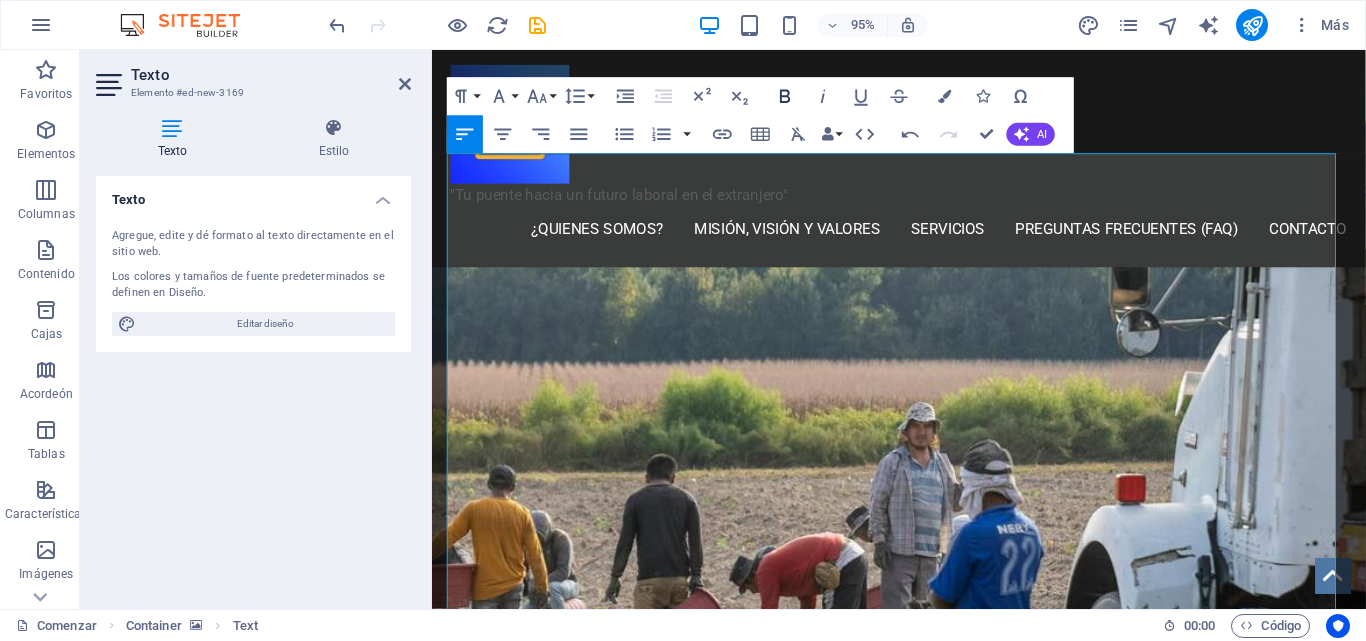 click 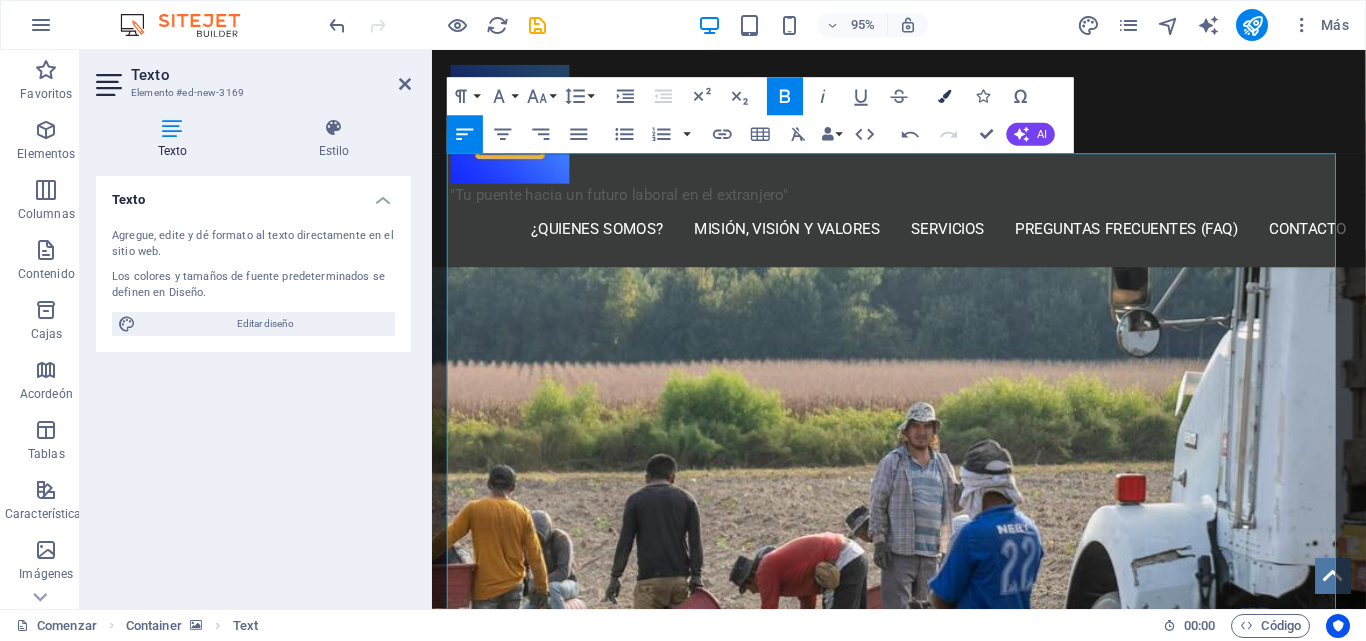 click at bounding box center [944, 96] 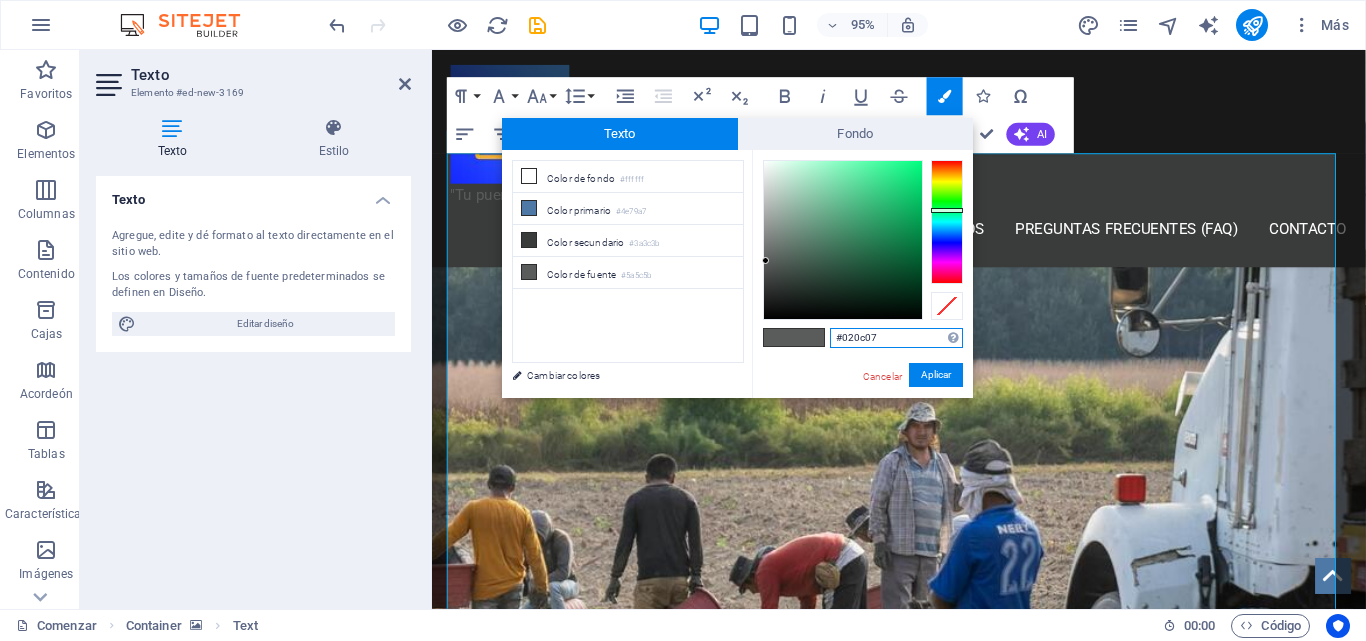 click at bounding box center (843, 240) 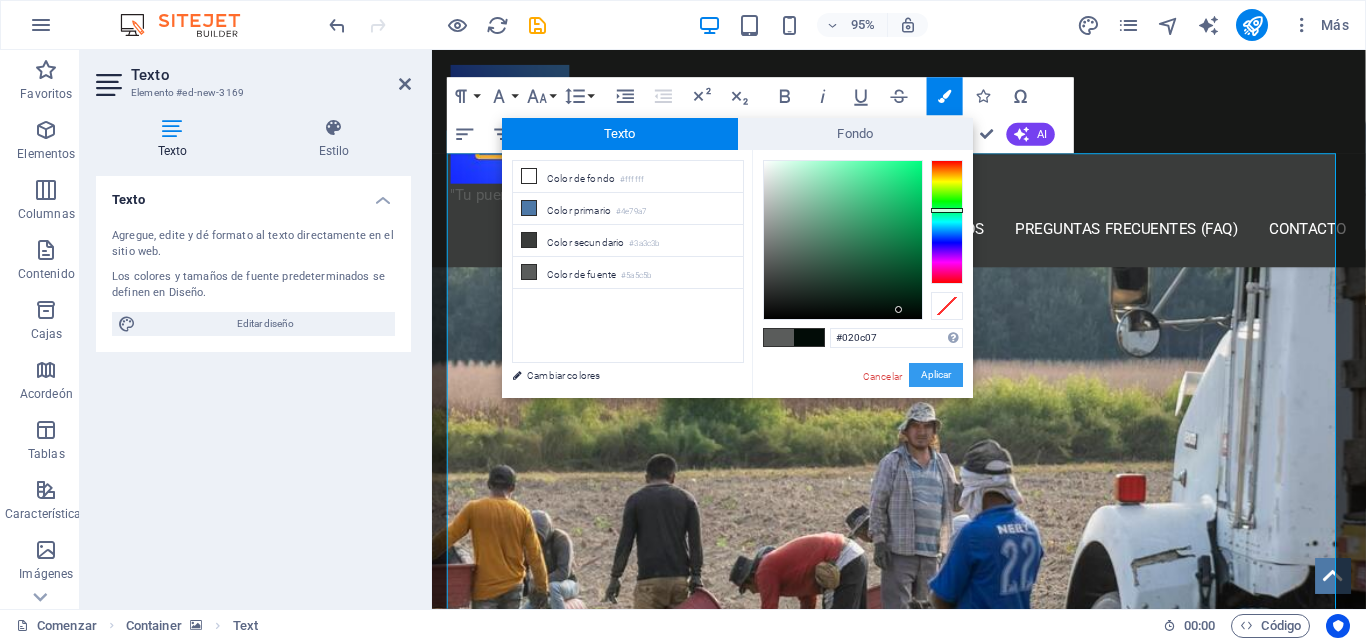 click on "Aplicar" at bounding box center (936, 374) 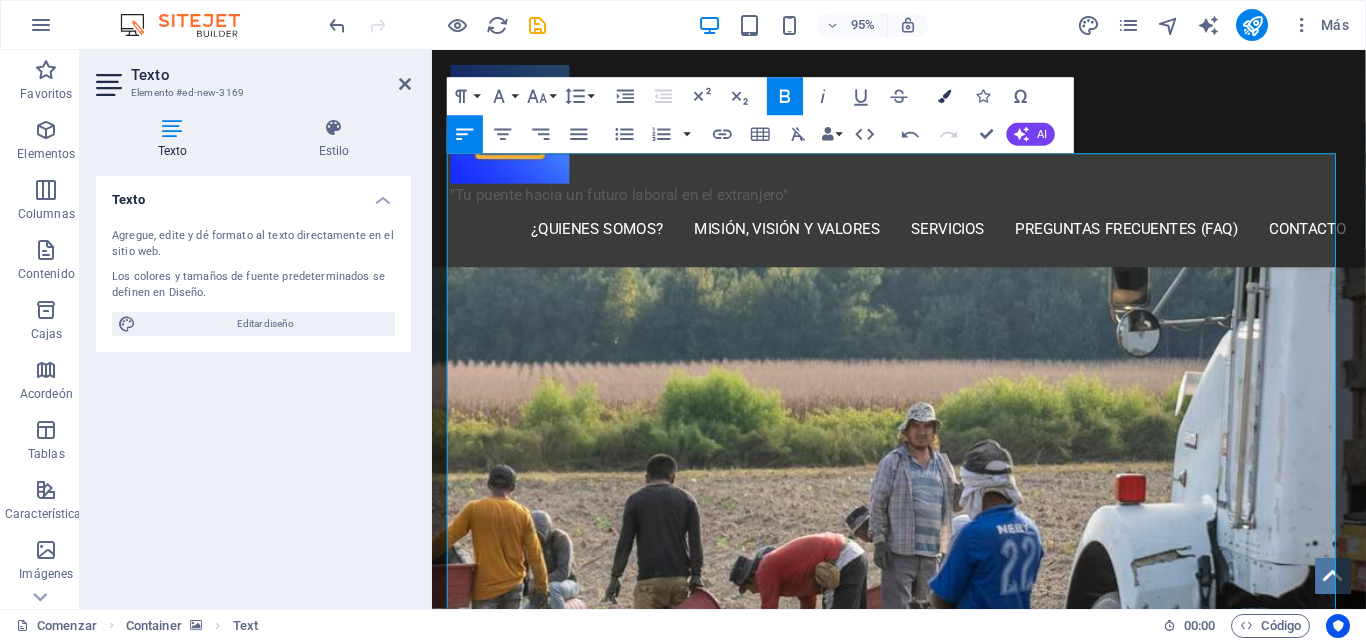 click at bounding box center (944, 96) 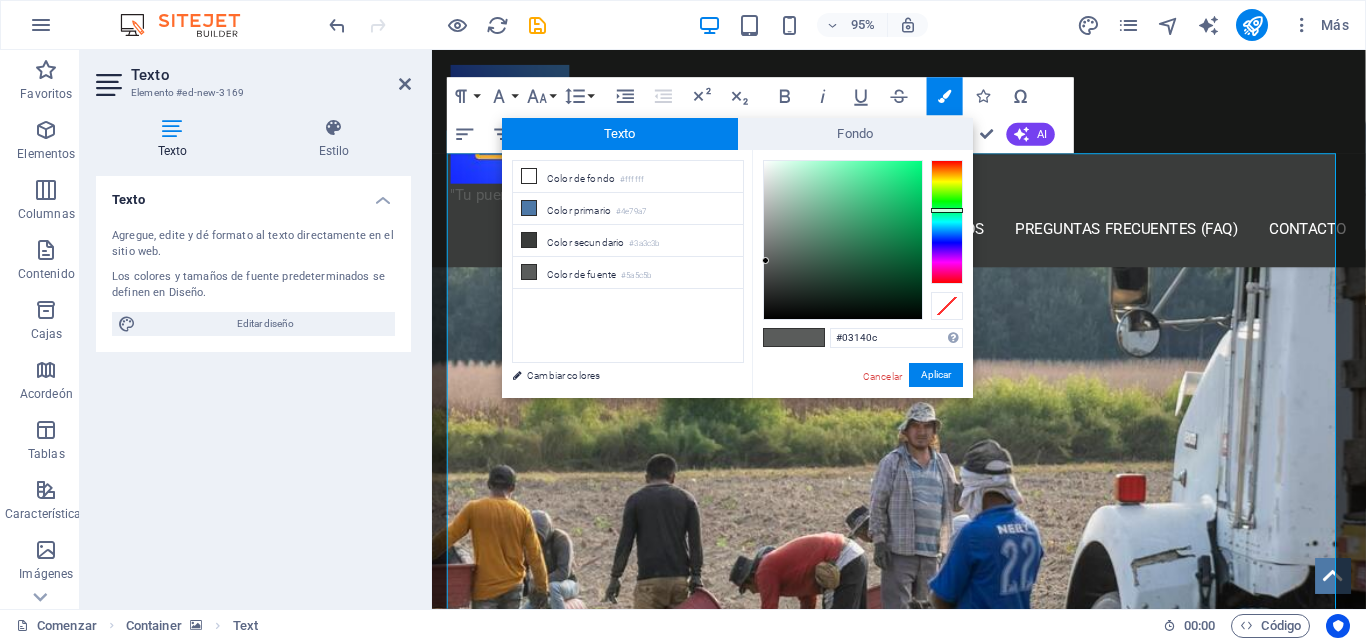 click at bounding box center [843, 240] 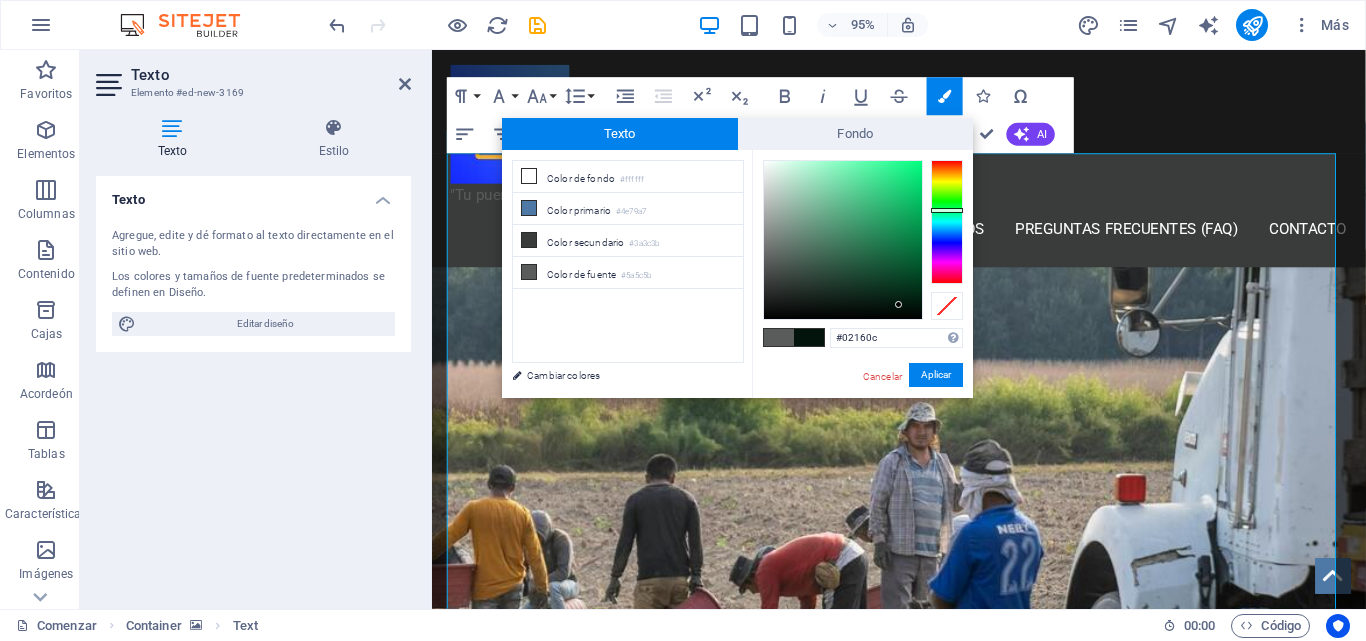 click at bounding box center [843, 240] 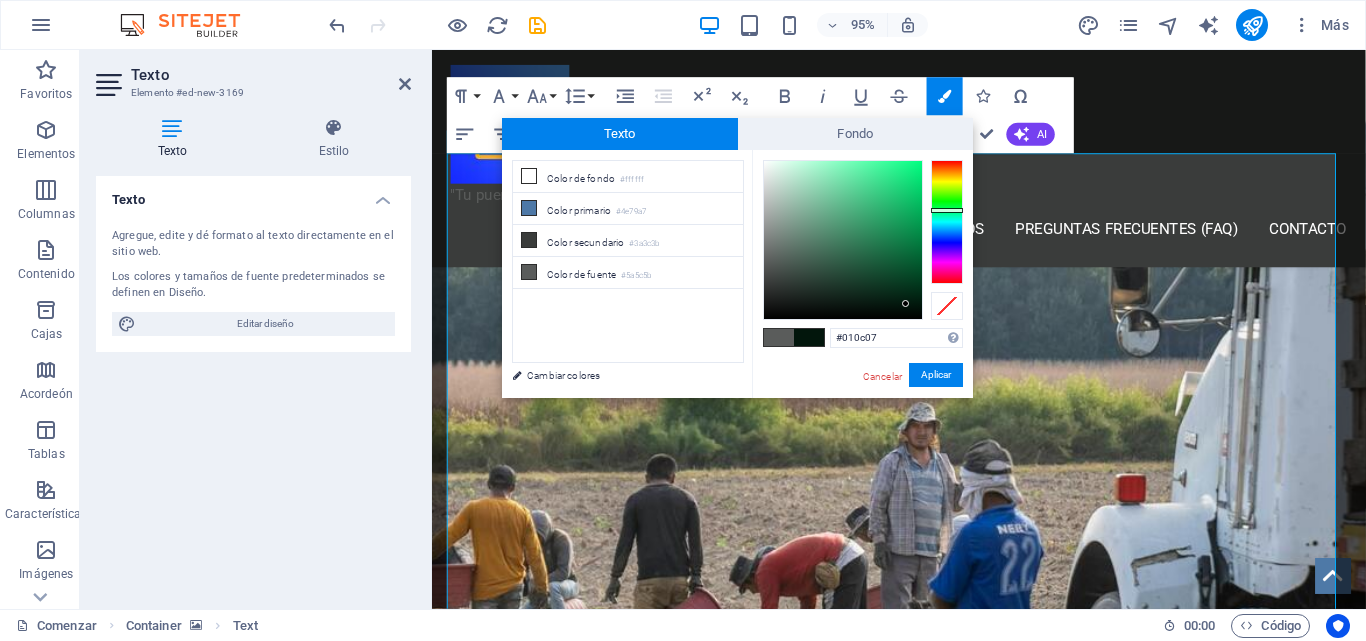 click at bounding box center [843, 240] 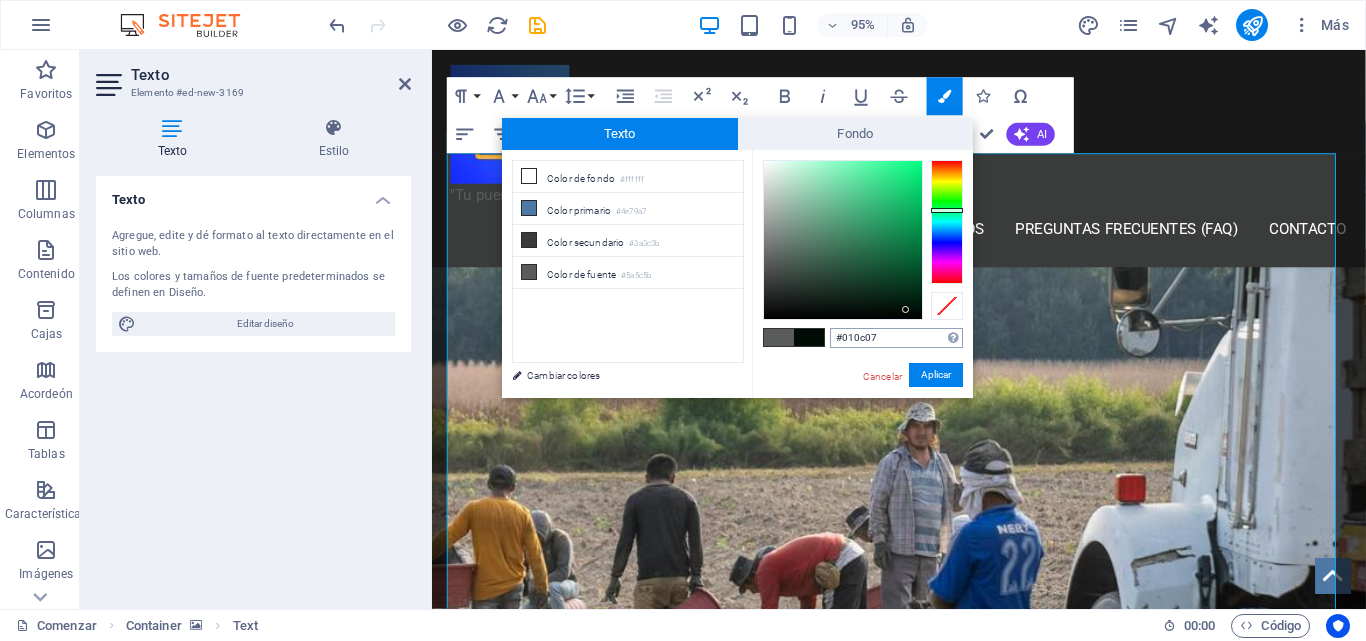 click on "#010c07" at bounding box center (896, 338) 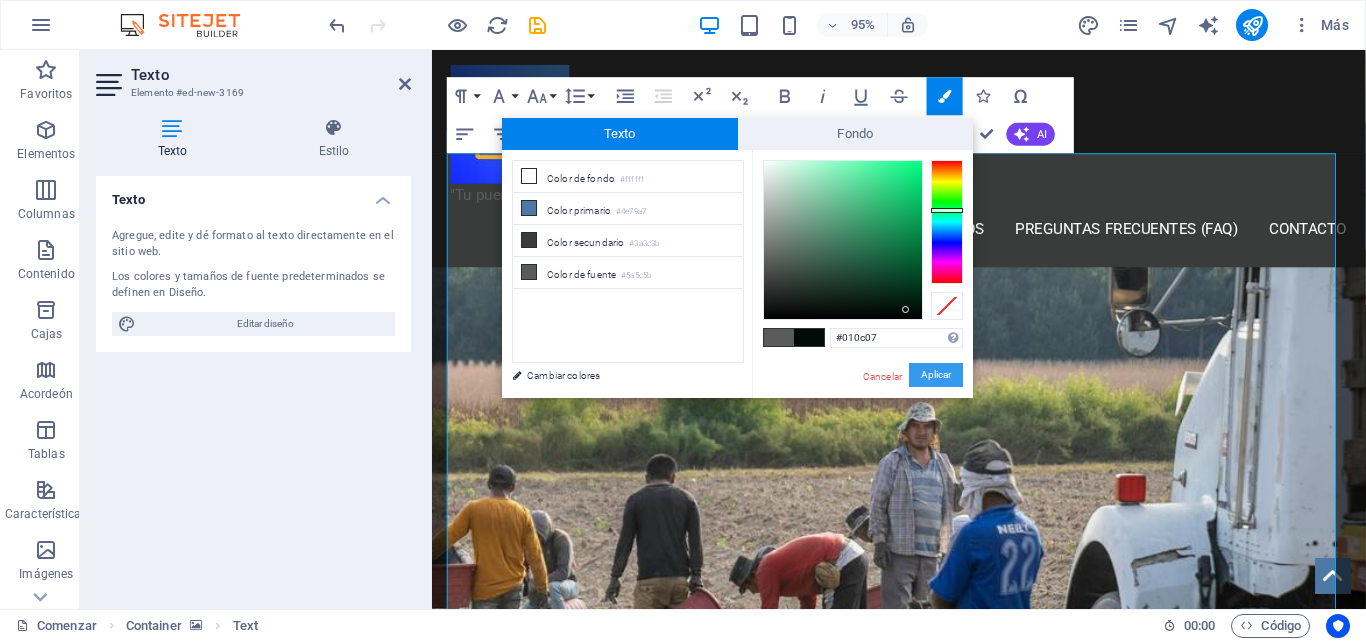 click on "Aplicar" at bounding box center (936, 375) 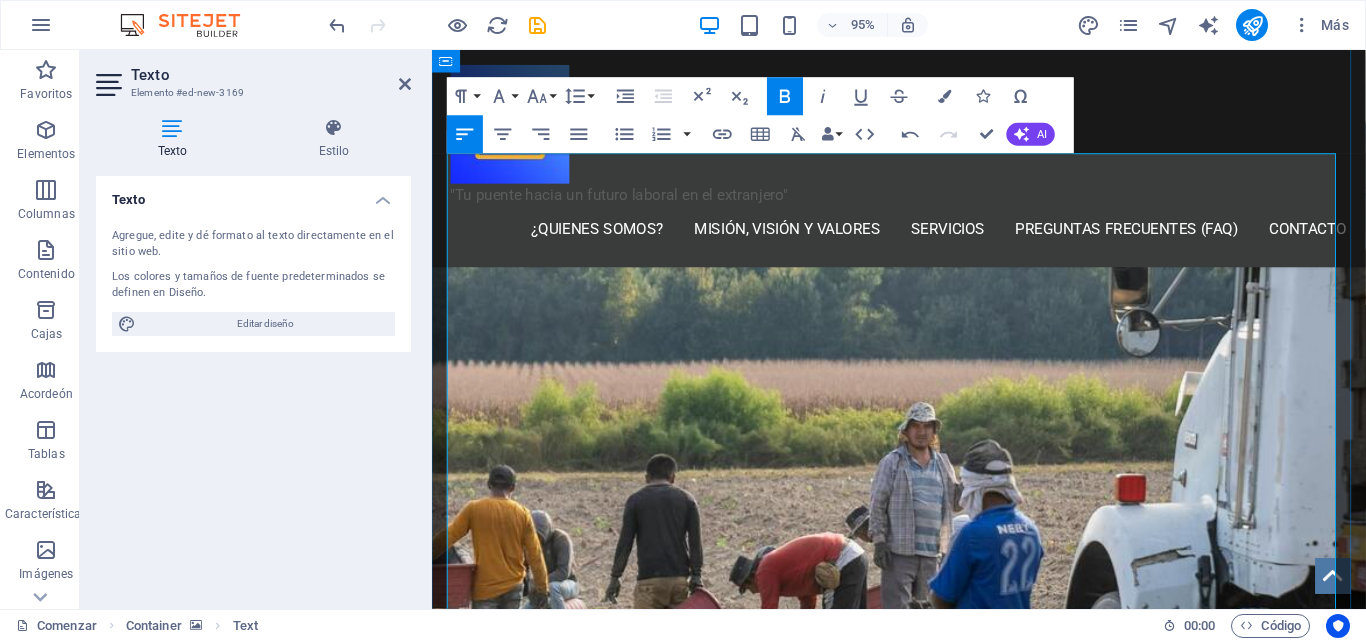 click on "Nuestra misión es conectar el talento mexicano con oportunidades laborales globales, proporcionando un servicio de intermediación y gestión de visas de trabajo que sea confiable y accesible. Nos comprometemos a guiar a cada persona en el proceso, asegurando que su transición a Estados Unidos, Canadá o Alemania sea lo más fluida y exitosa posible, para beneficio tanto de los trabajadores como de las empresas que los contratan." at bounding box center (911, 1553) 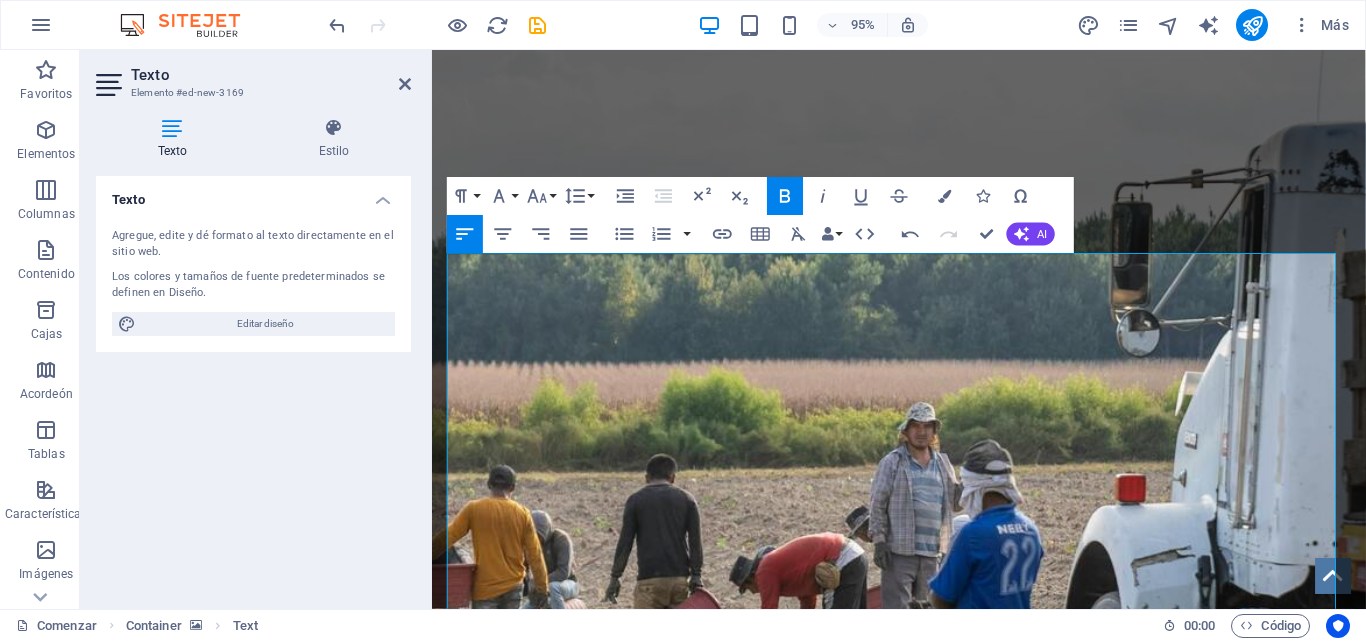 scroll, scrollTop: 899, scrollLeft: 0, axis: vertical 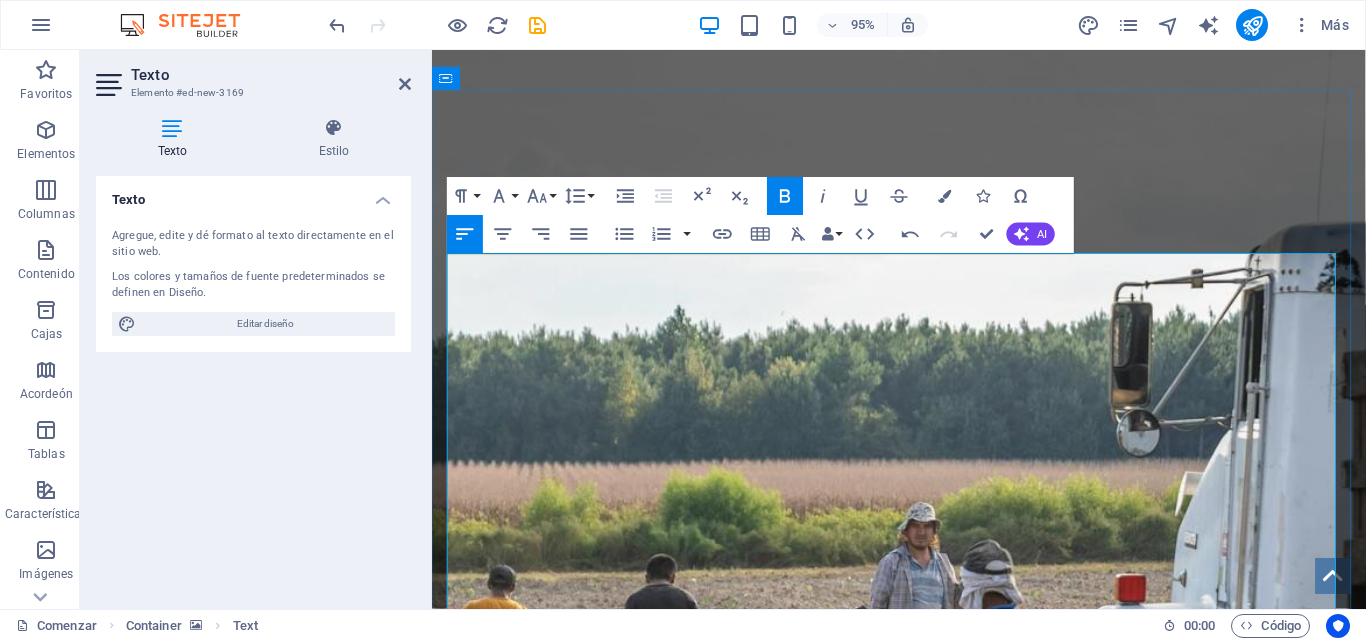 click on "Nuestra misión es conectar el talento mexicano con oportunidades laborales globales, proporcionando un servicio de intermediación y gestión de visas de trabajo que sea confiable y accesible. Nos comprometemos a guiar a cada persona en el proceso, asegurando que su transición a Estados Unidos, Canadá o Alemania sea lo más fluida y exitosa posible, para beneficio tanto de los trabajadores como de las empresas que los contratan." at bounding box center (924, 1659) 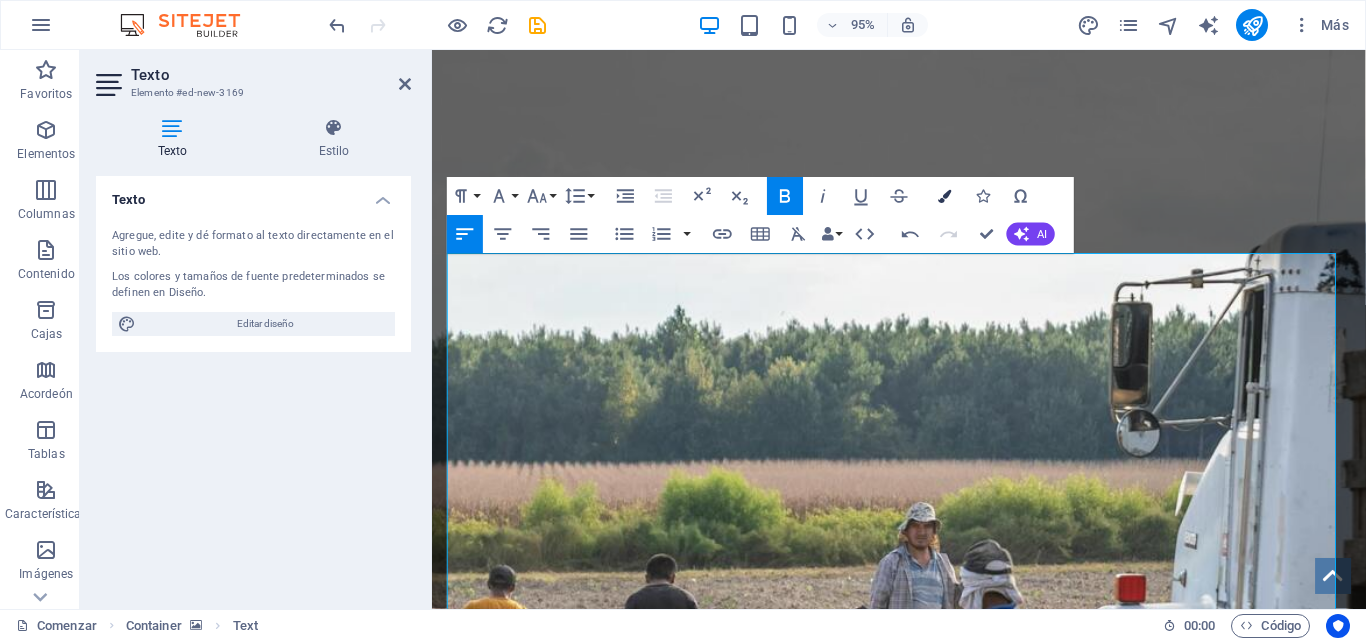 click at bounding box center (944, 196) 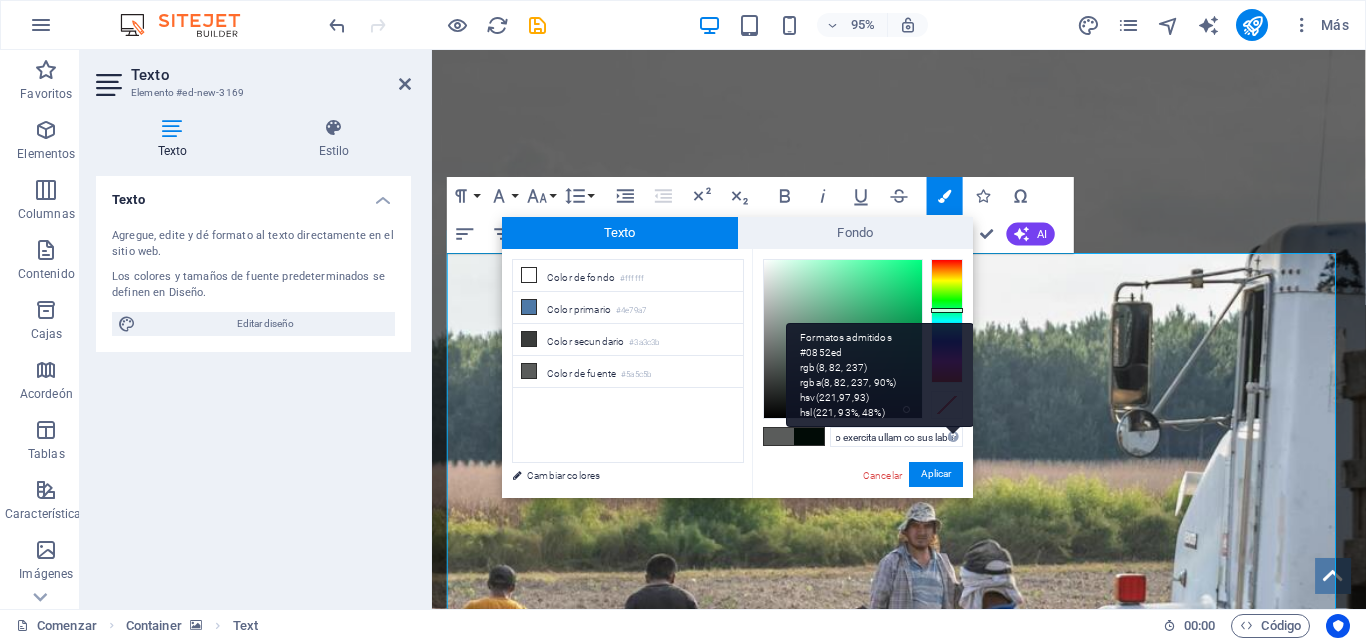 scroll, scrollTop: 0, scrollLeft: 7330, axis: horizontal 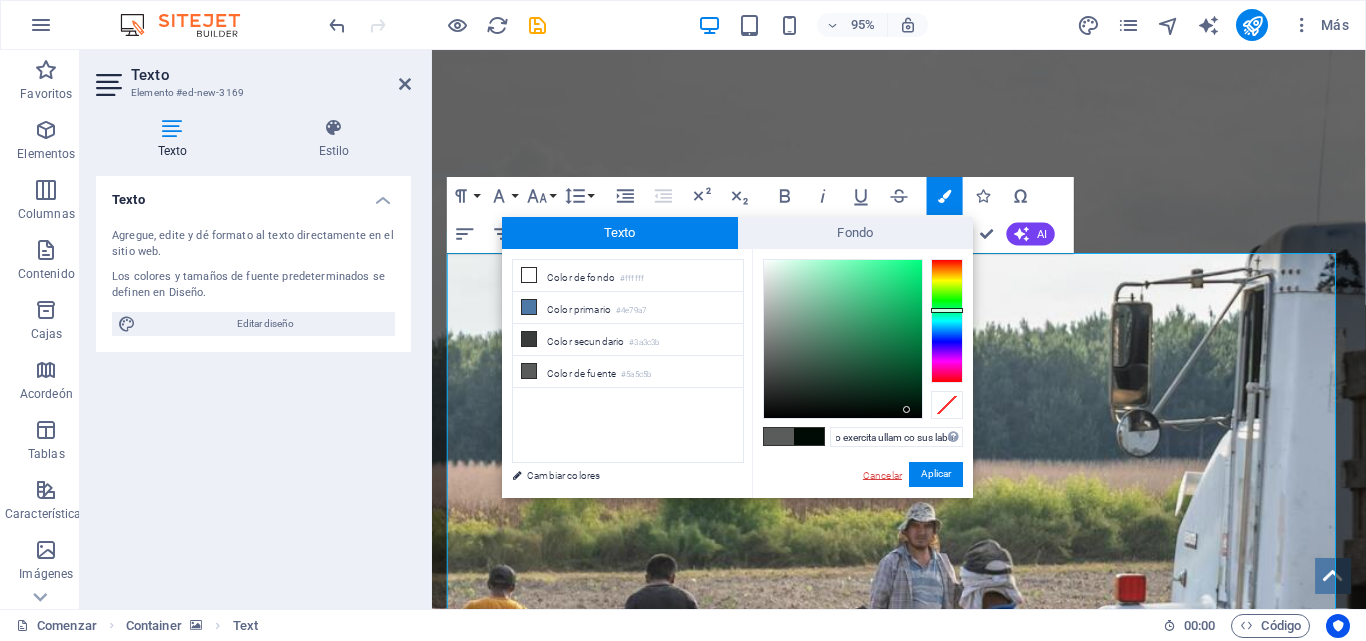 click on "Cancelar" at bounding box center (882, 475) 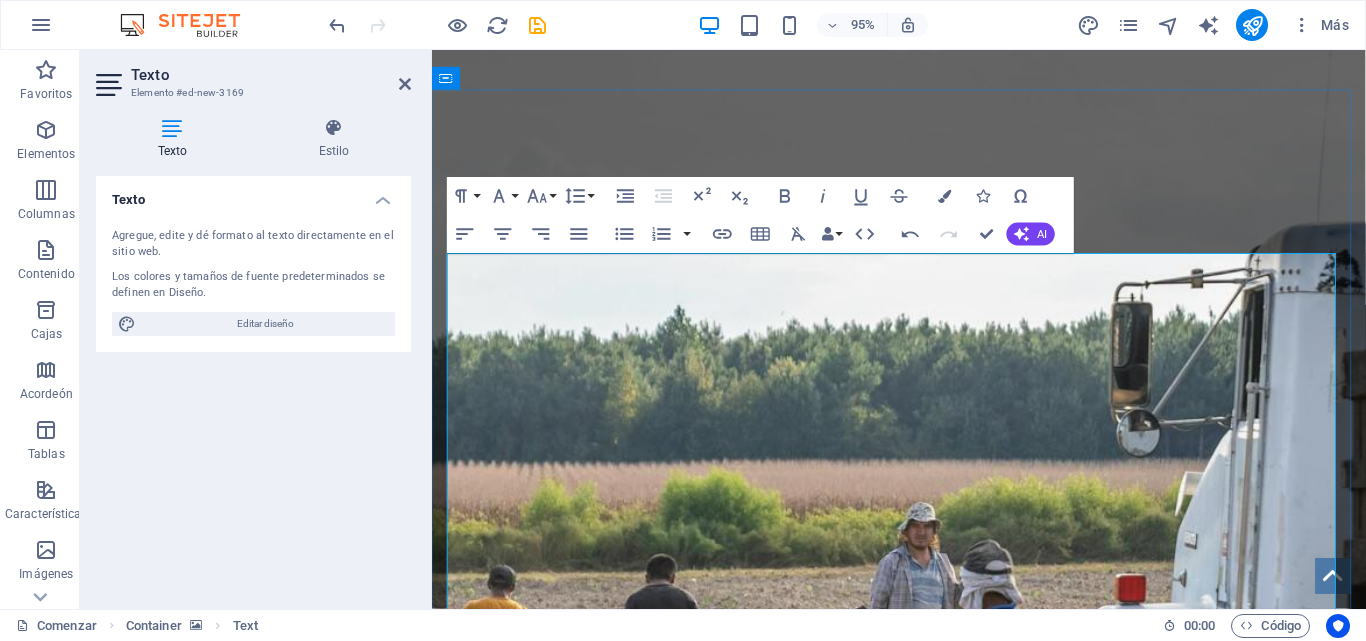 scroll, scrollTop: 0, scrollLeft: 0, axis: both 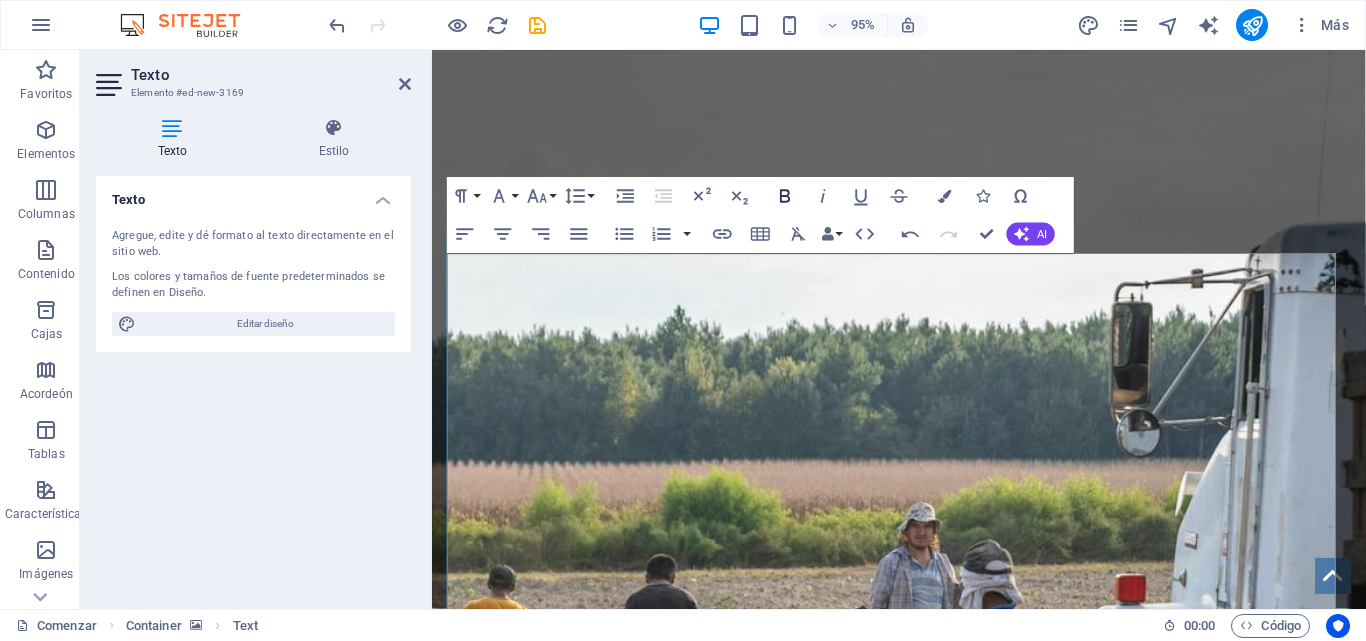 click 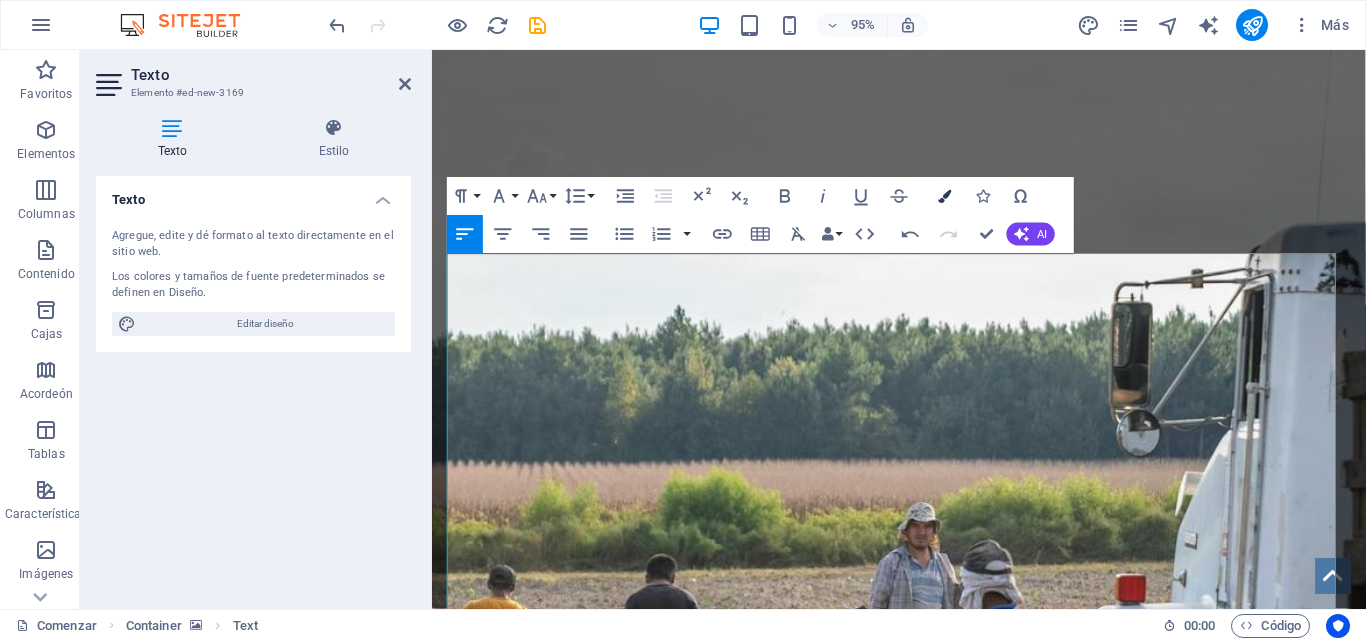 click at bounding box center (944, 196) 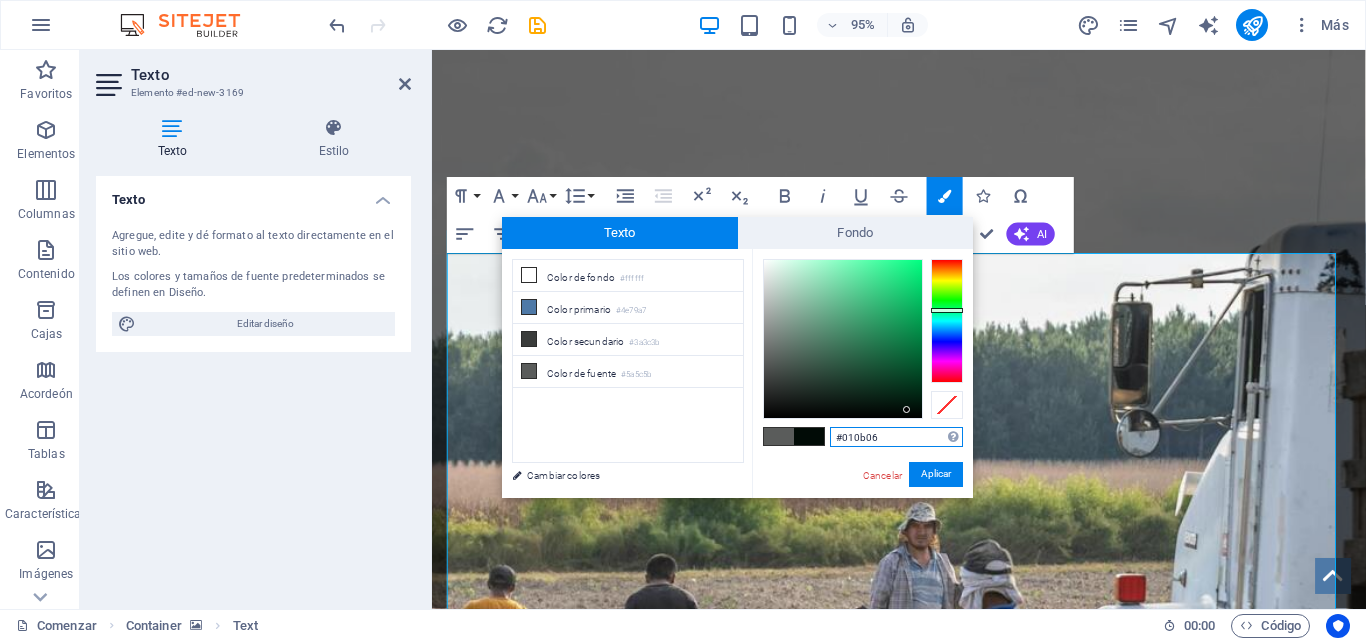 drag, startPoint x: 894, startPoint y: 440, endPoint x: 839, endPoint y: 441, distance: 55.00909 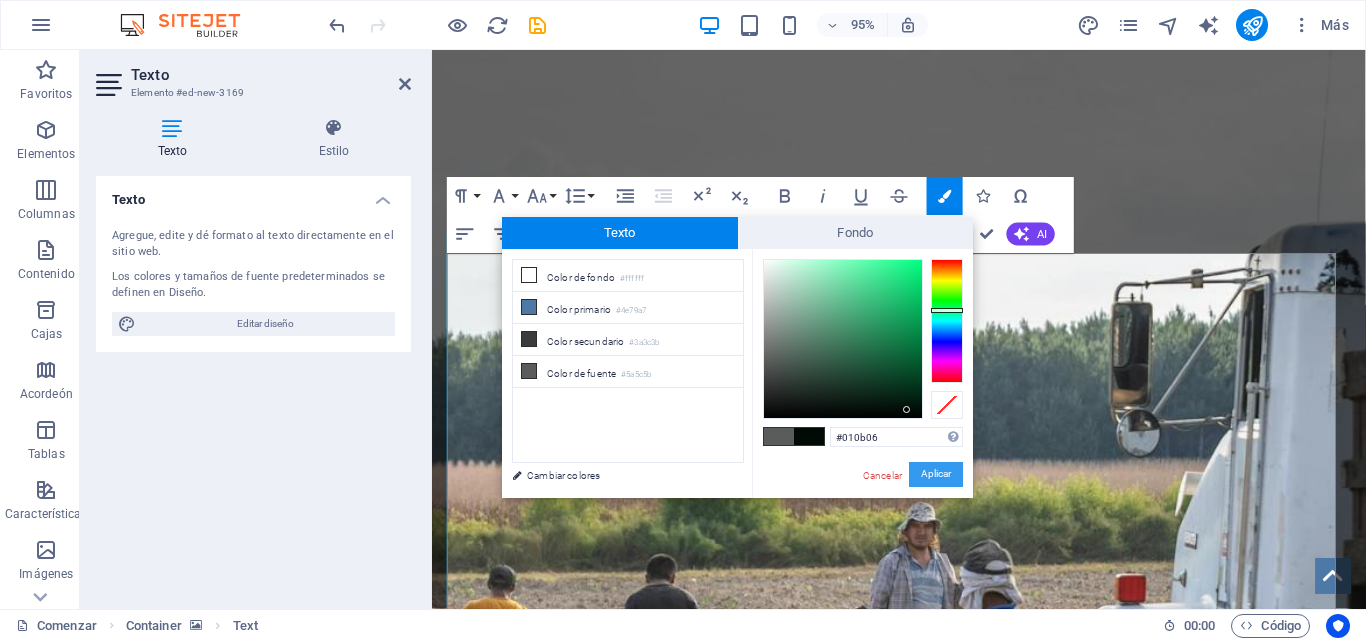 click on "Aplicar" at bounding box center (936, 474) 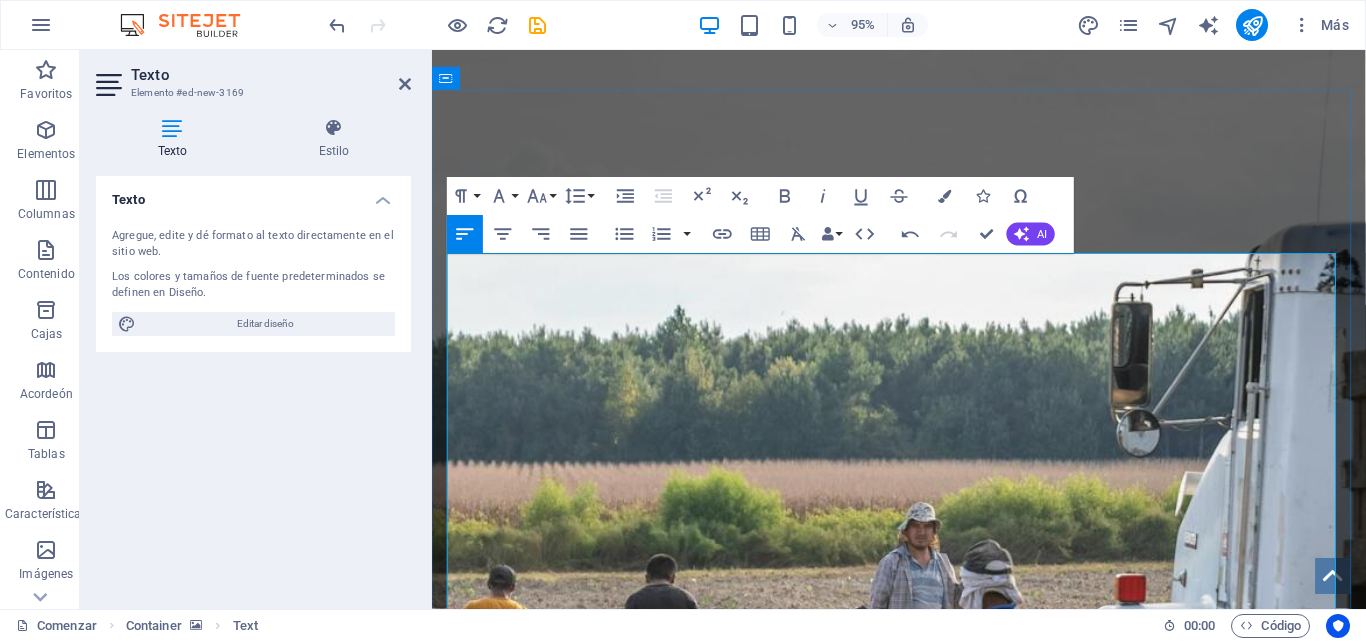 click on "Ser la agencia líder y referente en movilidad laboral entre México y el mundo, reconocida por nuestra excelencia operativa, el alto índice de éxito en la colocación de nuestros candidatos y nuestro compromiso social. Buscamos ser la primera opción para quienes desean emprender un proyecto de vida laboral en el extranjero, expandiendo nuestra red de beneficios y destinos, y consolidando a Gestoría LH LLC como sinónimo de confianza, profesionalismo y oportunidad." at bounding box center [924, 1805] 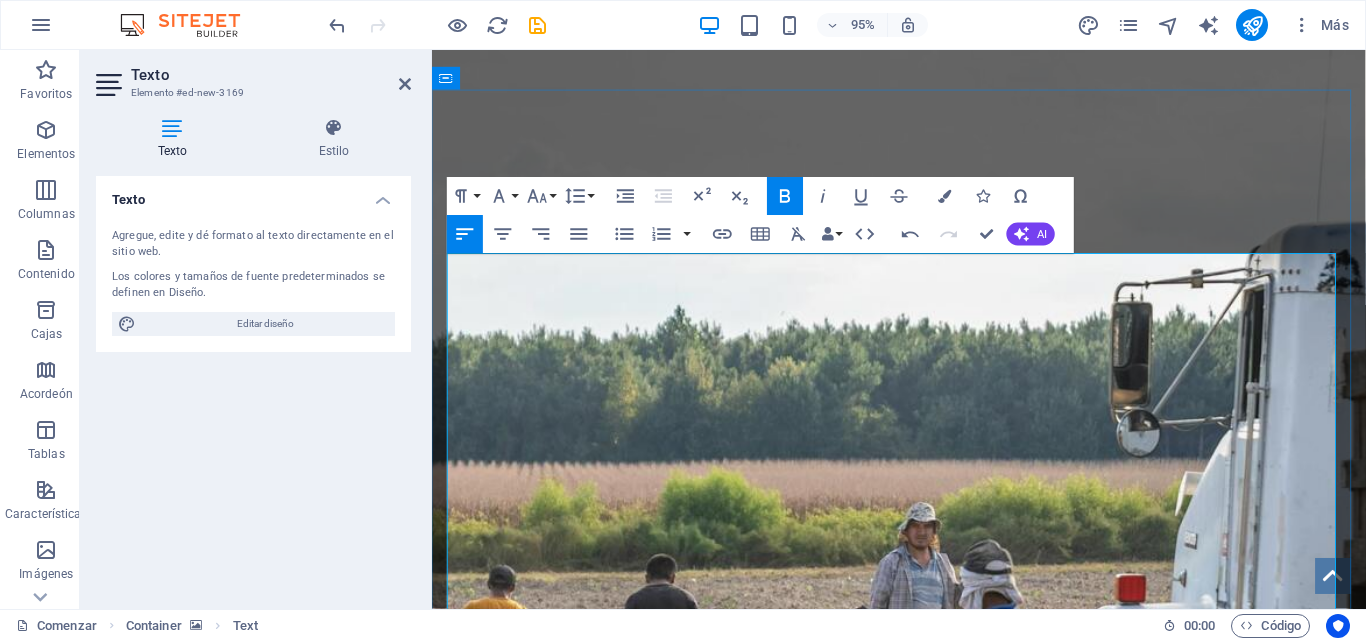 click on "Ser la agencia líder y referente en movilidad laboral entre México y el mundo, reconocida por nuestra excelencia operativa, el alto índice de éxito en la colocación de nuestros candidatos y nuestro compromiso social. Buscamos ser la primera opción para quienes desean emprender un proyecto de vida laboral en el extranjero, expandiendo nuestra red de beneficios y destinos, y consolidando a Gestoría LH LLC como sinónimo de confianza, profesionalismo y oportunidad." at bounding box center (919, 1804) 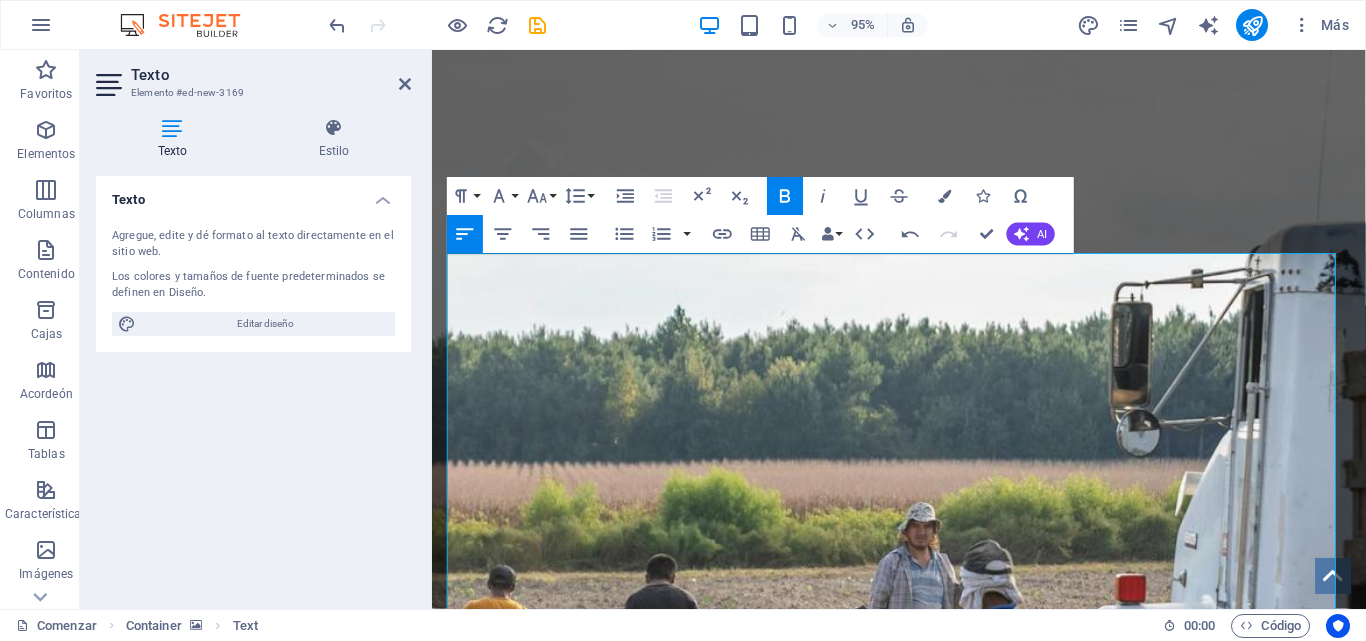 drag, startPoint x: 1125, startPoint y: 561, endPoint x: 434, endPoint y: 482, distance: 695.5013 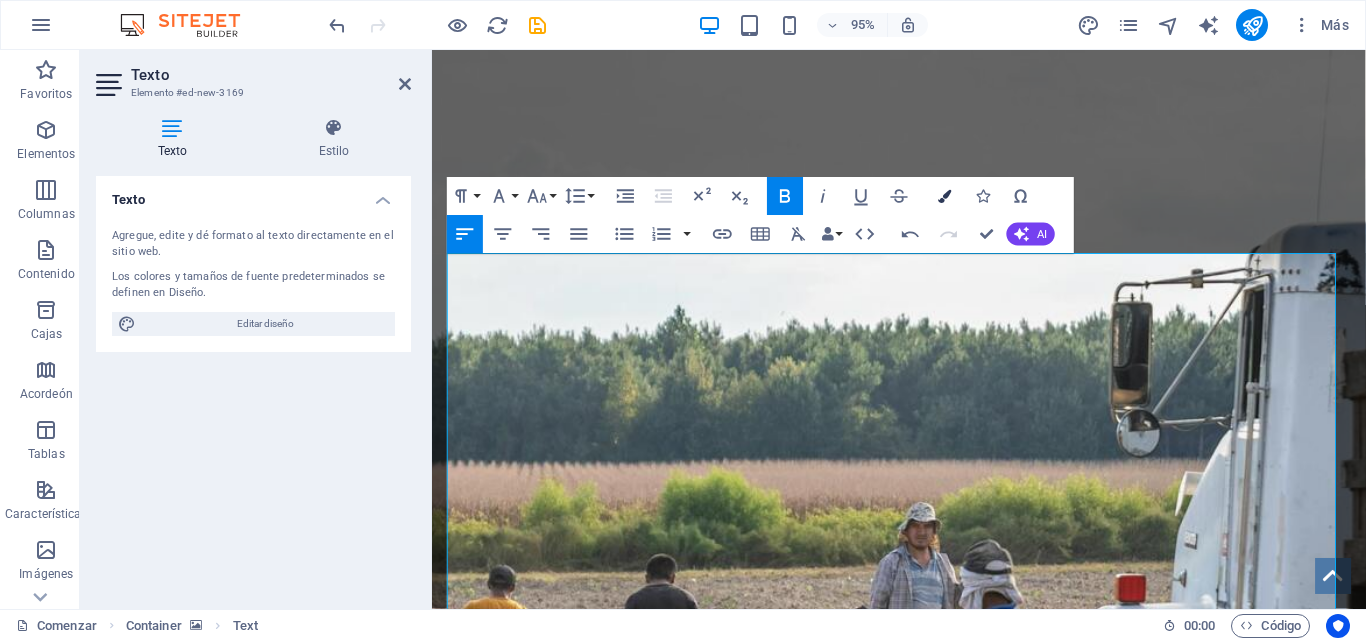 click at bounding box center (944, 196) 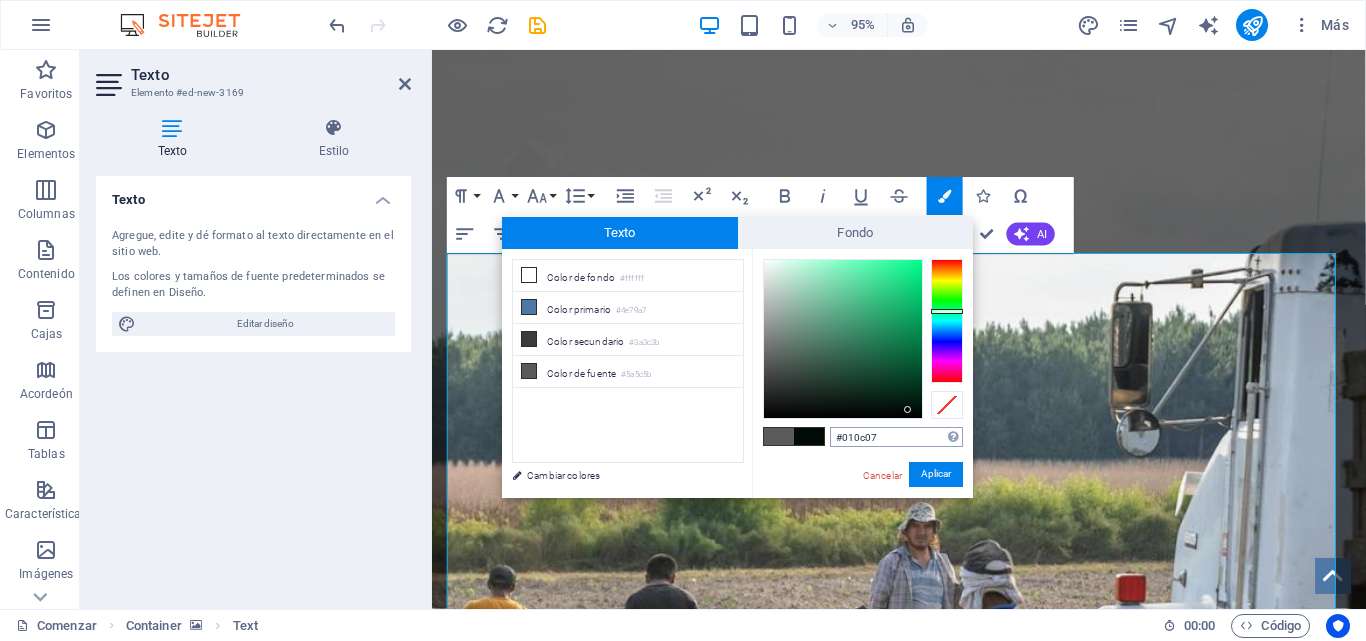 click on "#010c07" at bounding box center [896, 437] 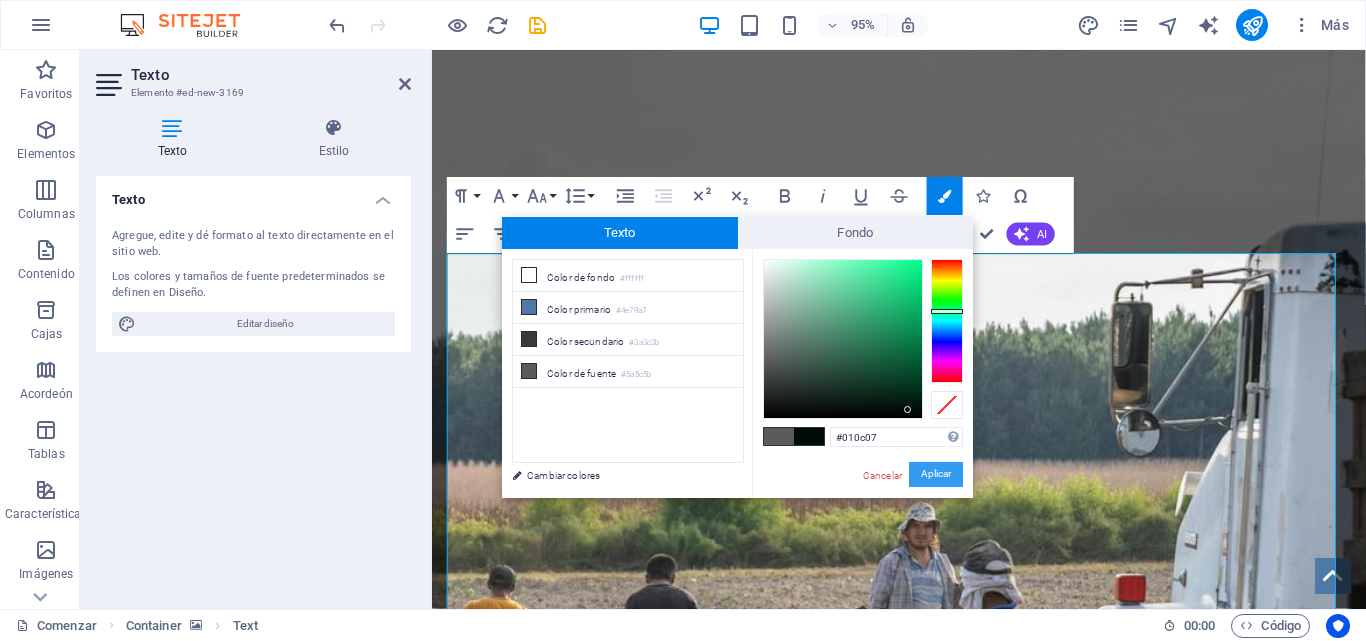 click on "Aplicar" at bounding box center (936, 474) 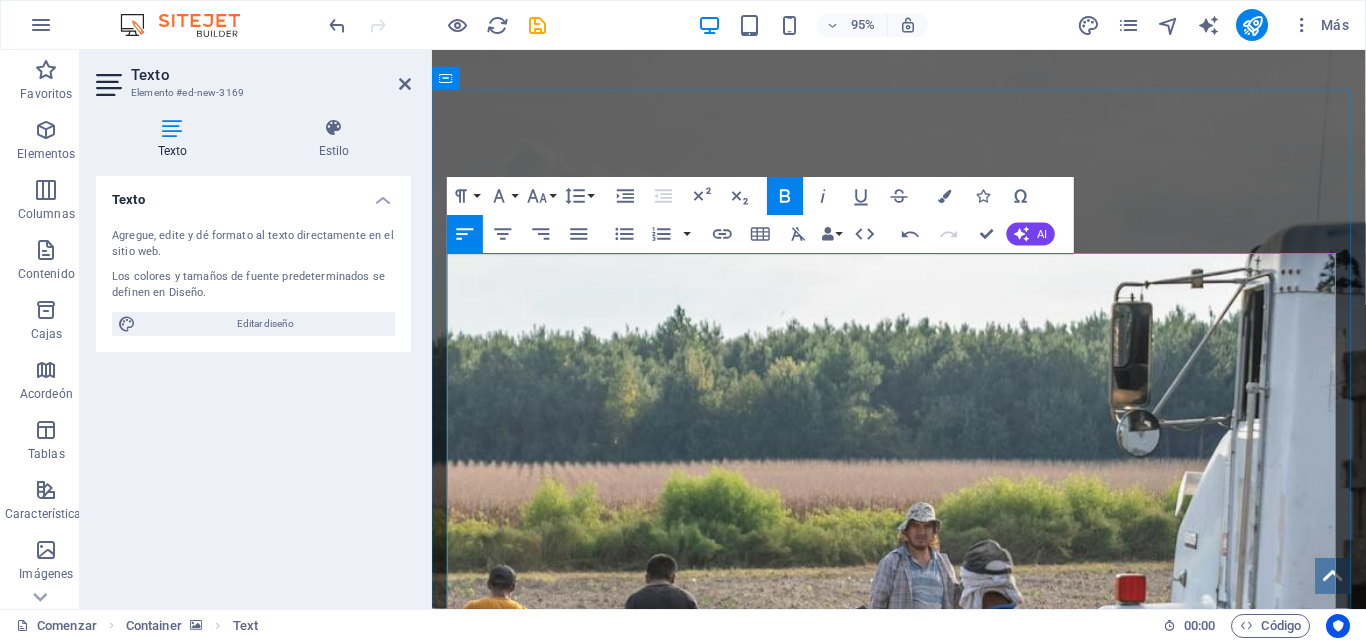 click on "Visión" at bounding box center (924, 1736) 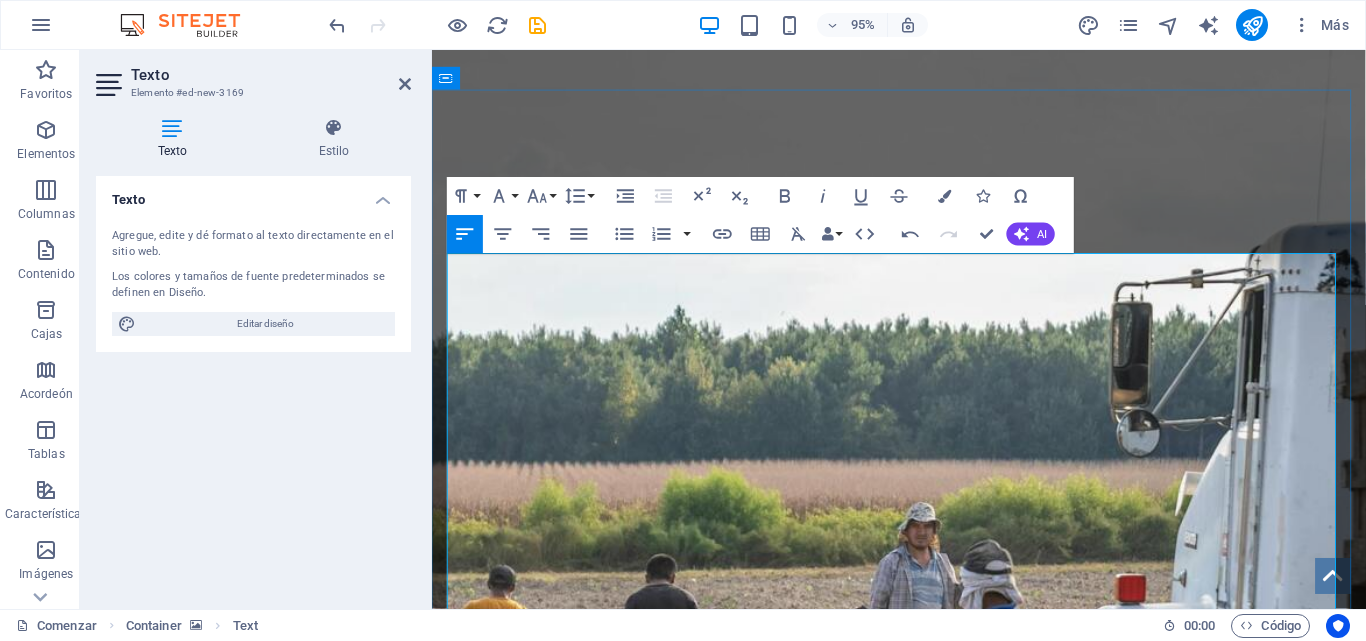 click on "Nuestra misión es conectar el talento mexicano con oportunidades laborales globales, proporcionando un servicio de intermediación y gestión de visas de trabajo que sea confiable y accesible. Nos comprometemos a guiar a cada persona en el proceso, asegurando que su transición a Estados Unidos, Canadá o Alemania sea lo más fluida y exitosa posible, para beneficio tanto de los trabajadores como de las empresas que los contratan." at bounding box center [924, 1659] 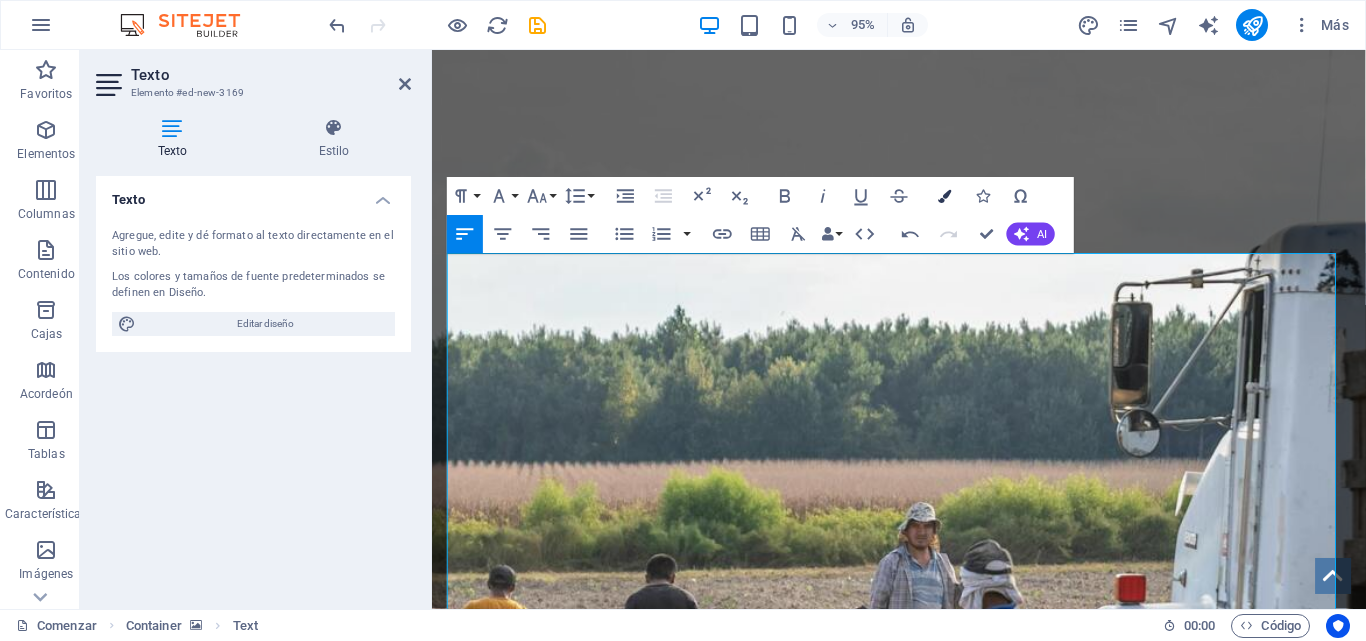 click at bounding box center [944, 196] 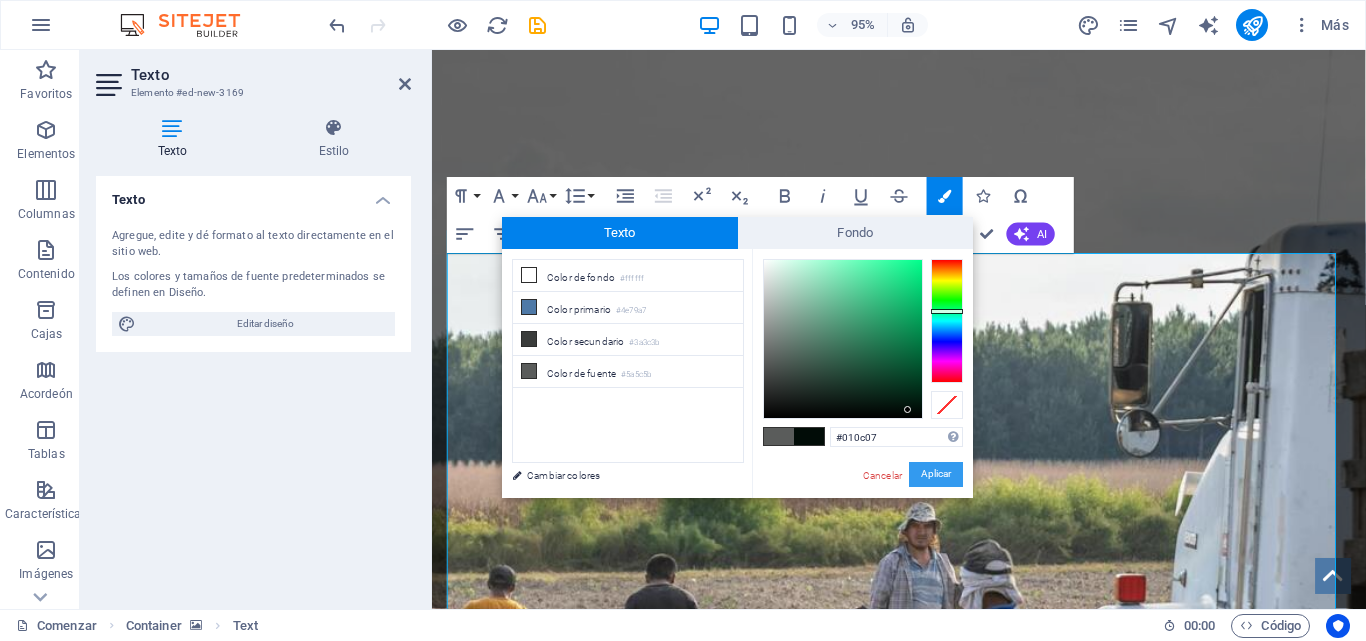 click on "Aplicar" at bounding box center (936, 474) 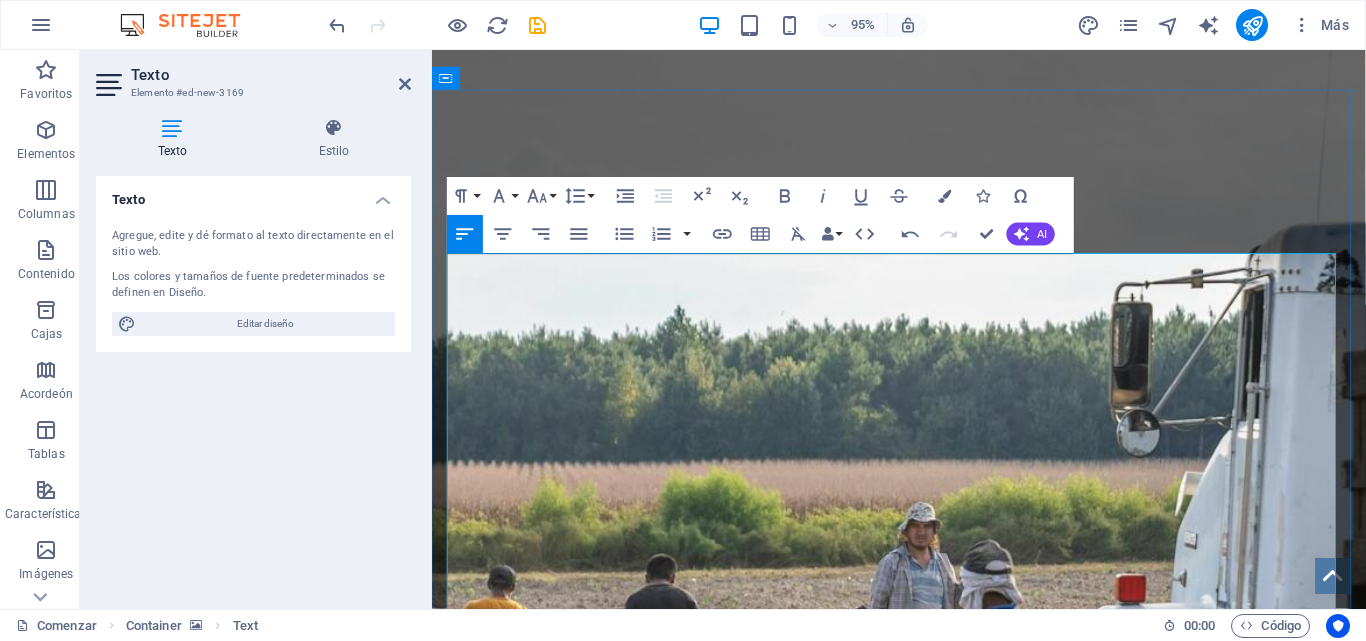 click on "Nuestra misión es conectar el talento mexicano con oportunidades laborales globales, proporcionando un servicio de intermediación y gestión de visas de trabajo que sea confiable y accesible. Nos comprometemos a guiar a cada persona en el proceso, asegurando que su transición a Estados Unidos, Canadá o Alemania sea lo más fluida y exitosa posible, para beneficio tanto de los trabajadores como de las empresas que los contratan." at bounding box center (924, 1659) 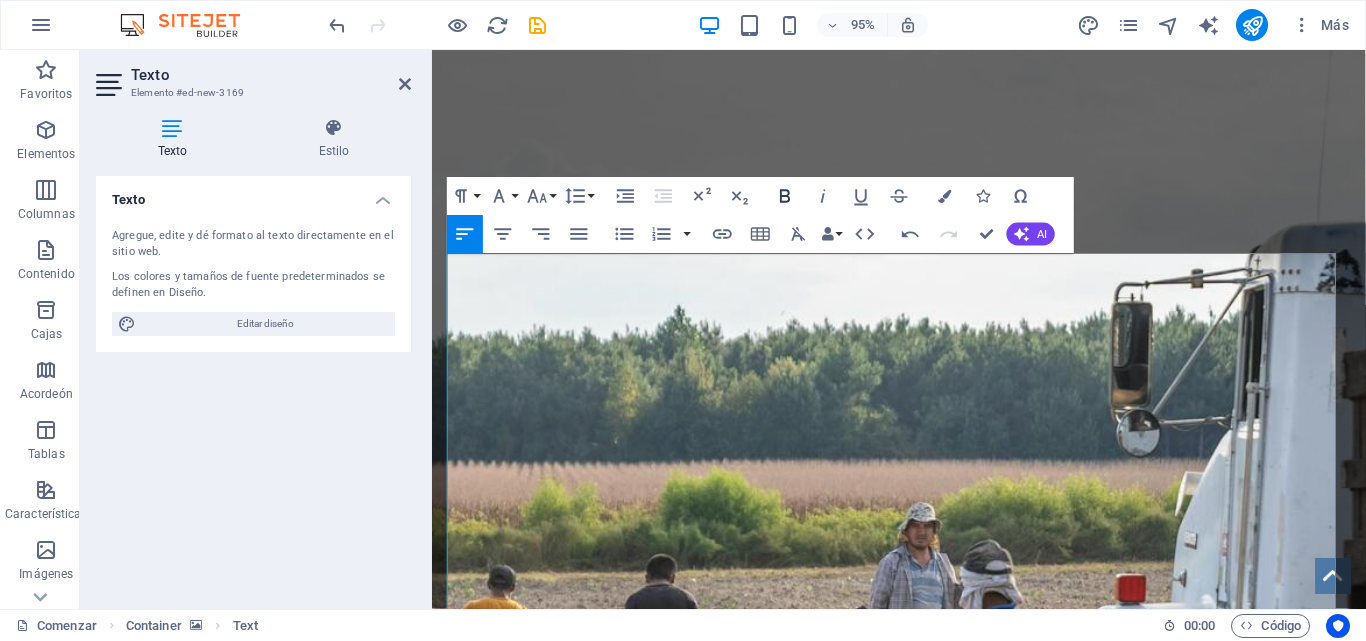 click 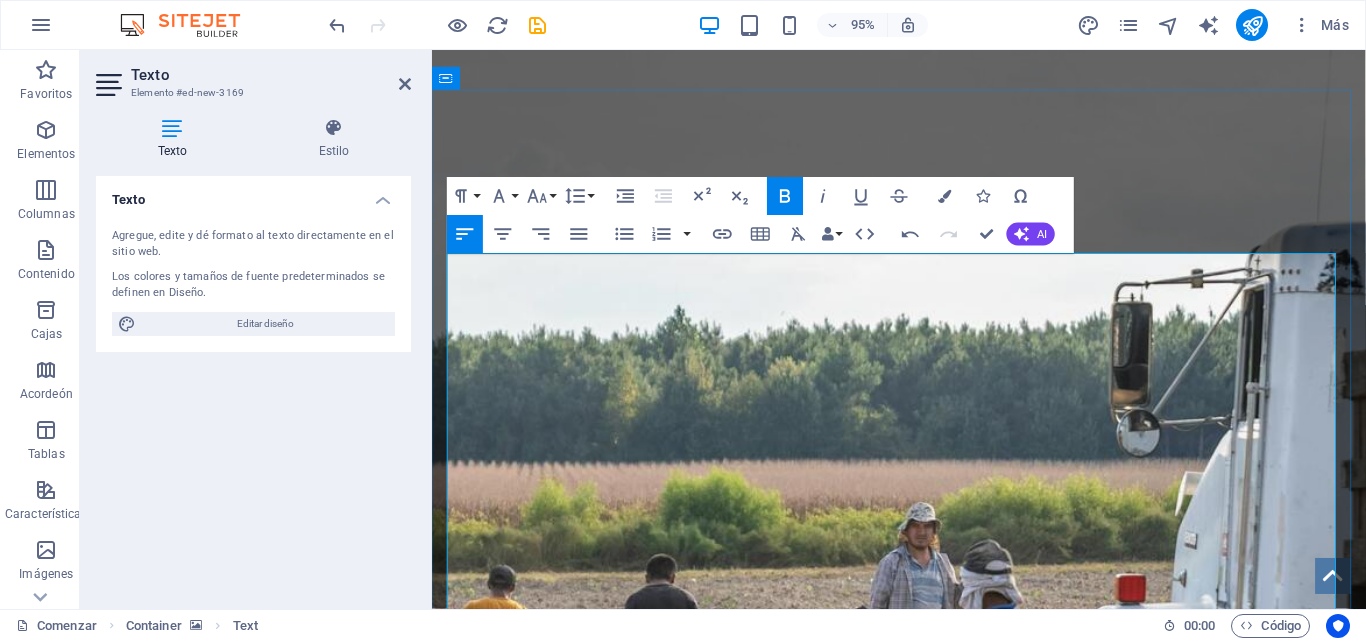 click on "Visión" at bounding box center (924, 1736) 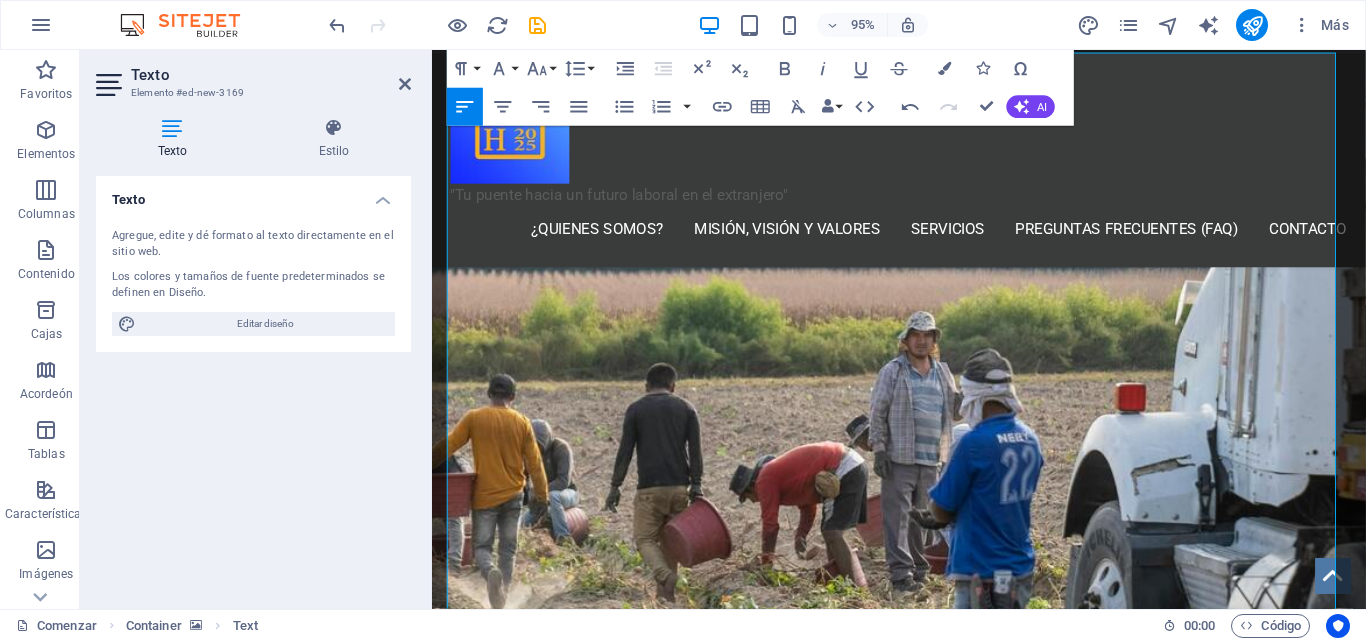 scroll, scrollTop: 1110, scrollLeft: 0, axis: vertical 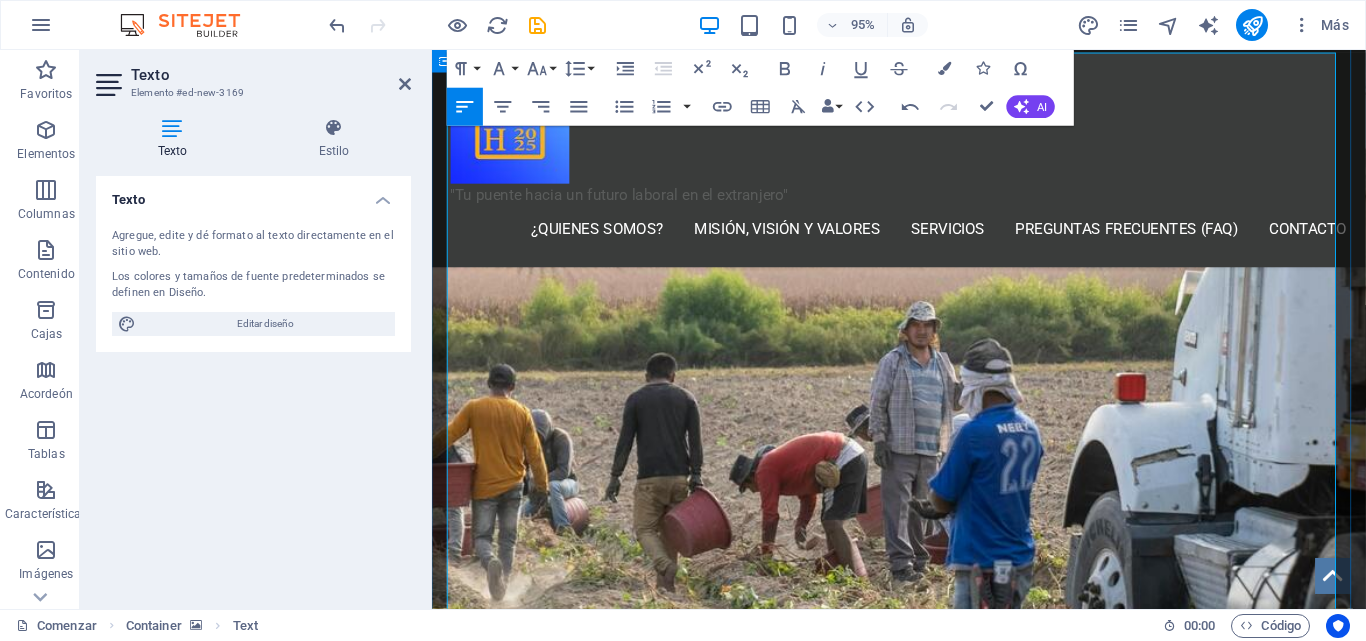 click on "Actuamos con total honestidad, ética y transparencia en cada proceso. La confianza de nuestros clientes y socios es la base de nuestro trabajo." at bounding box center [926, 1739] 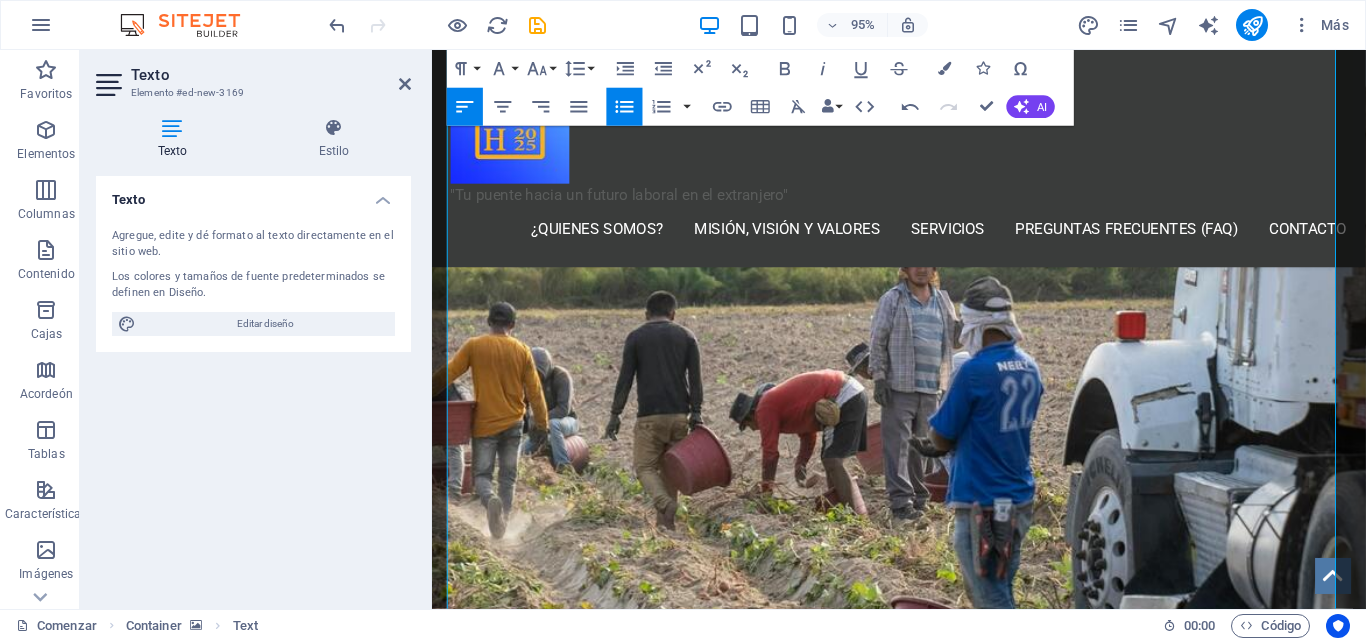 scroll, scrollTop: 1139, scrollLeft: 0, axis: vertical 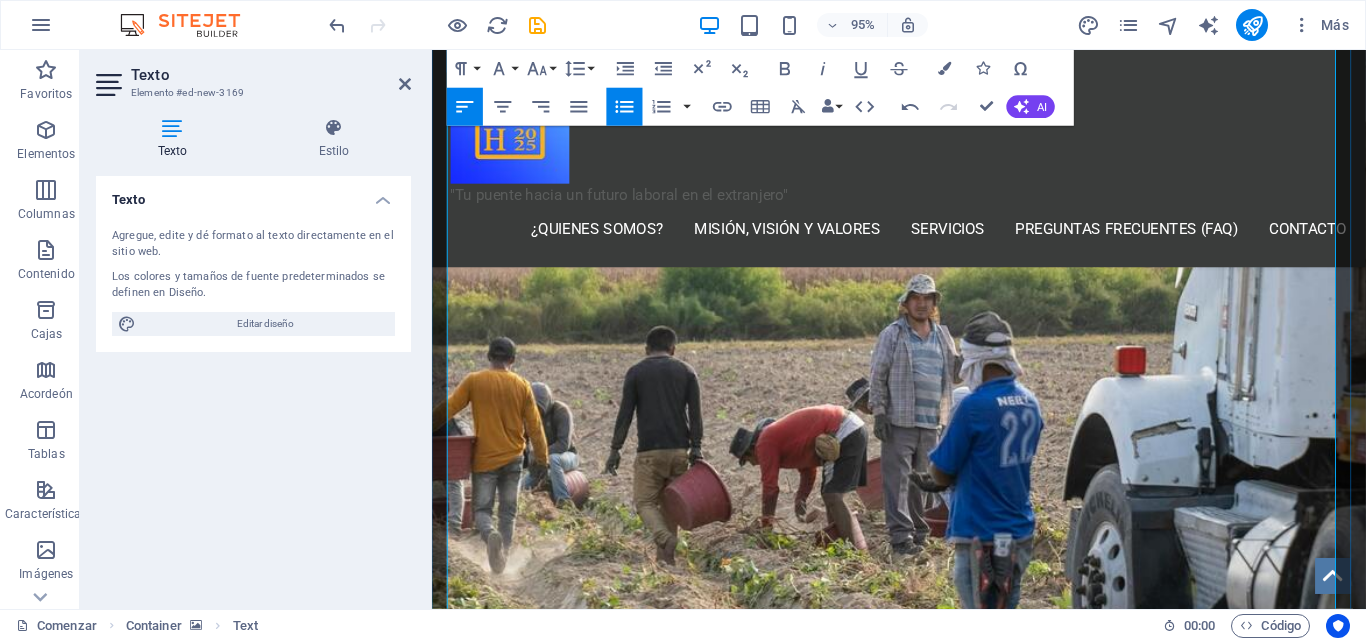 click on "Integridad:  Actuamos con total honestidad, ética y transparencia en cada proceso. La confianza de nuestros clientes y socios es la base de nuestro trabajo. Compromiso:  Nos dedicamos por completo a los objetivos de nuestros clientes. Su éxito es nuestro motor. Excelencia:  Buscamos la mejora continua en nuestros servicios, manteniéndonos actualizados con las regulaciones migratorias para ofrecer la mejor asesoría. Empatía:  Entendemos que emigrar es un gran paso. Por eso, ofrecemos un trato cercano y comprensivo, brindando apoyo en cada etapa del camino. Responsabilidad Social:  Creemos en la movilidad laboral como una herramienta para el desarrollo. Nos comprometemos a generar un impacto positivo tanto en las vidas de los trabajadores como en las comunidades en las que operamos." at bounding box center [924, 1831] 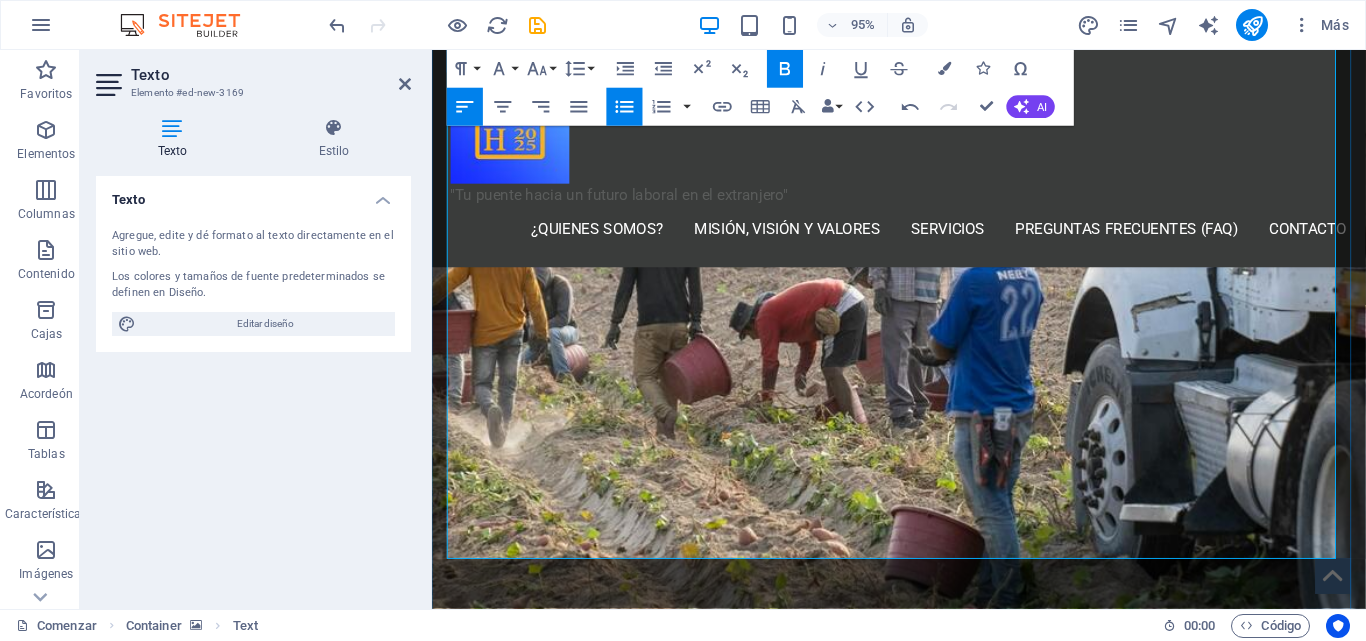 scroll, scrollTop: 1276, scrollLeft: 0, axis: vertical 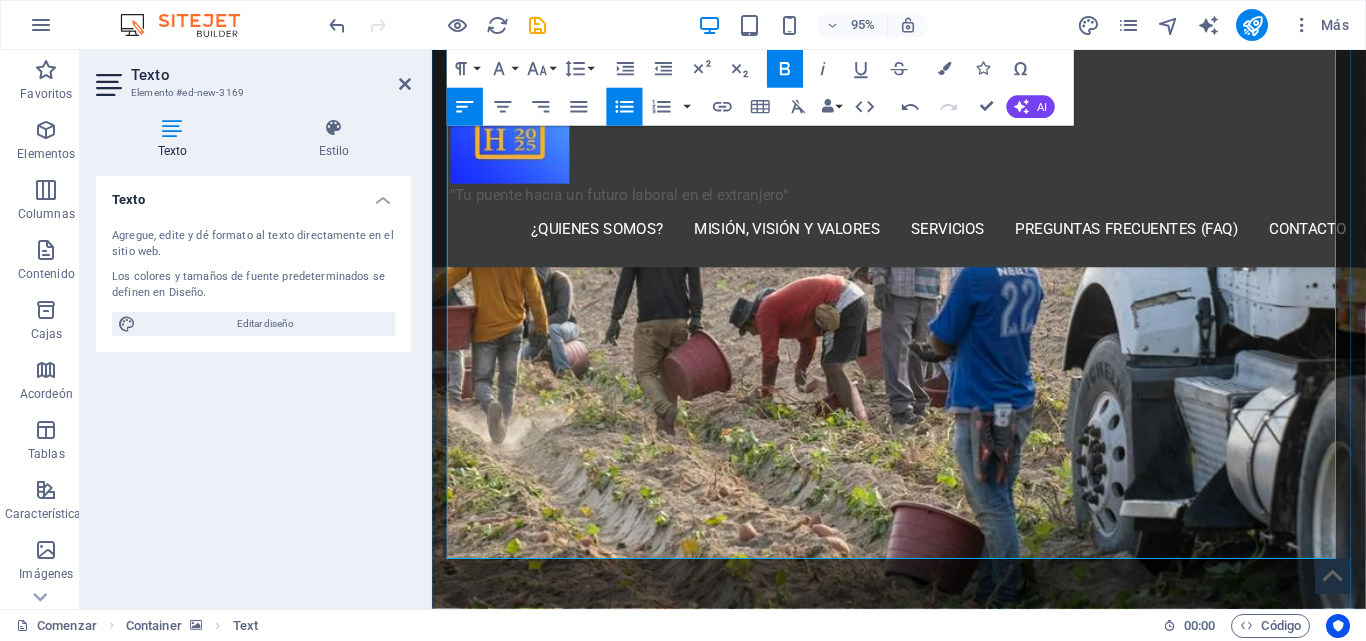 drag, startPoint x: 457, startPoint y: 419, endPoint x: 1279, endPoint y: 579, distance: 837.427 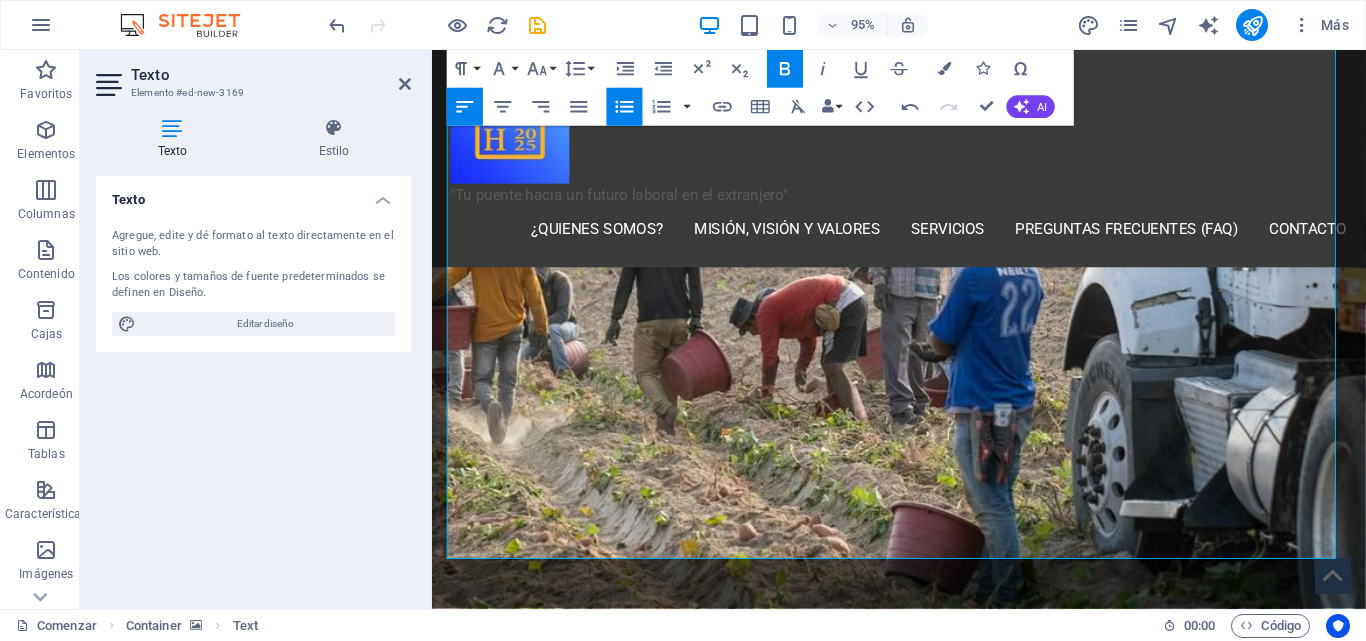 click 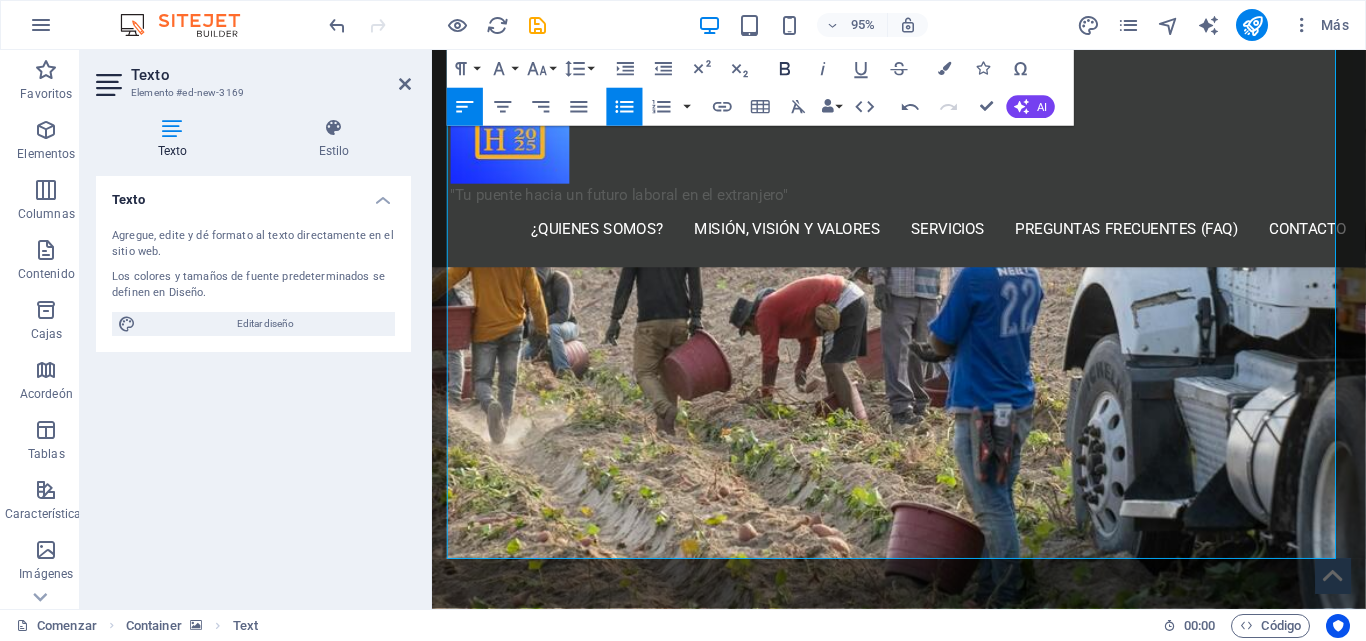 click 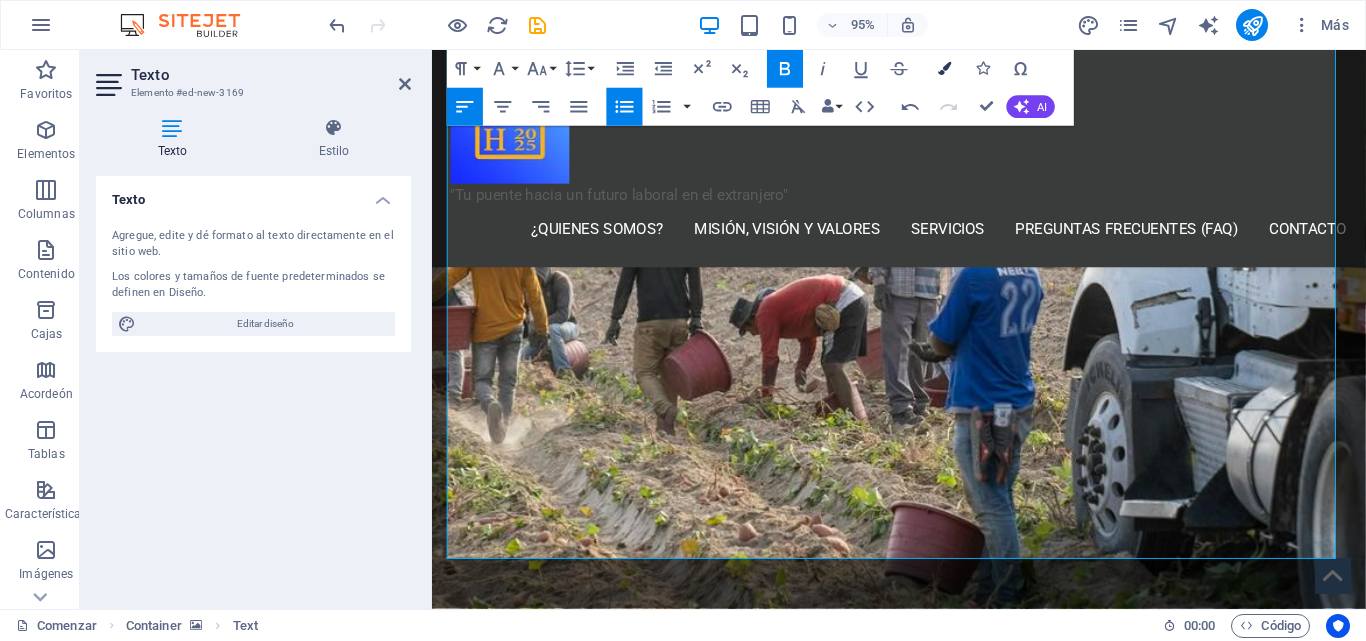 click on "Bandera" at bounding box center [945, 69] 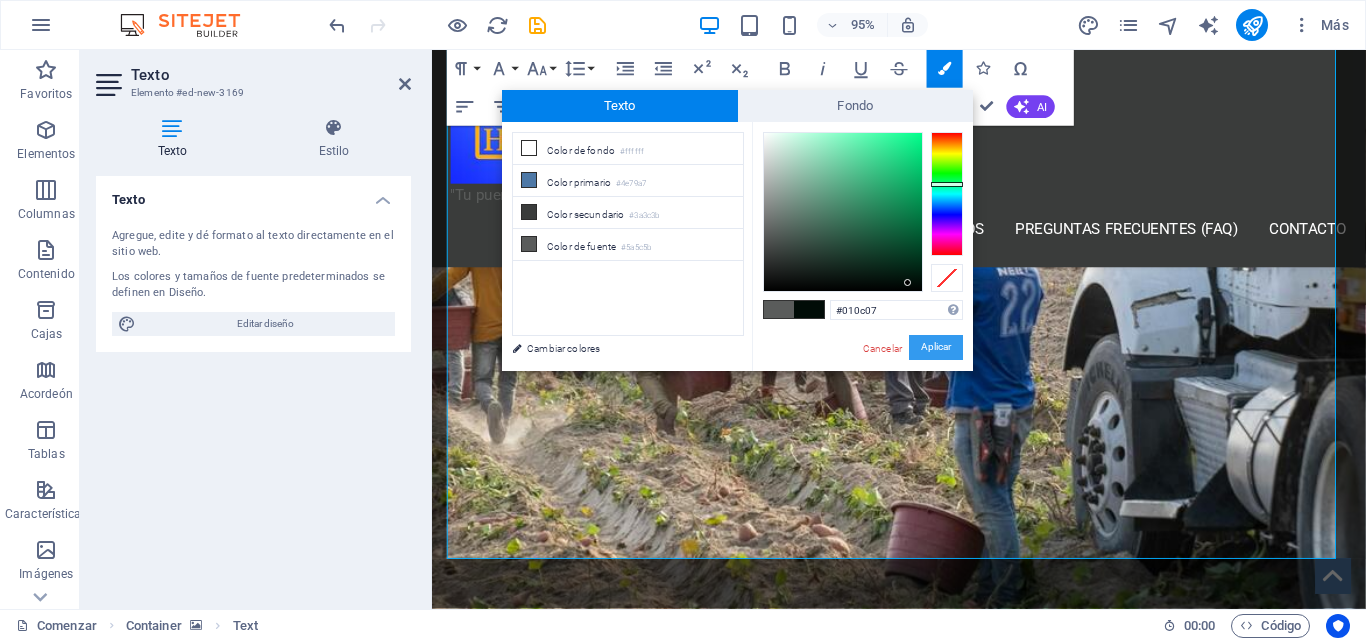 click on "Aplicar" at bounding box center (936, 347) 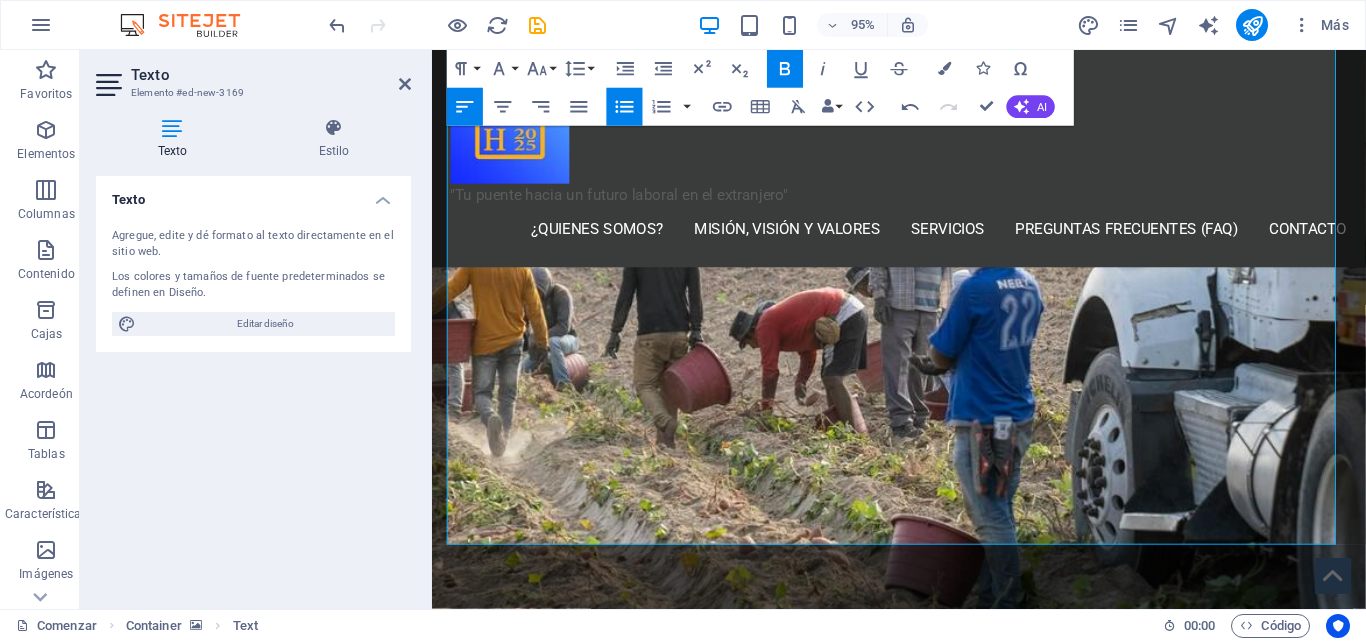 scroll, scrollTop: 1301, scrollLeft: 0, axis: vertical 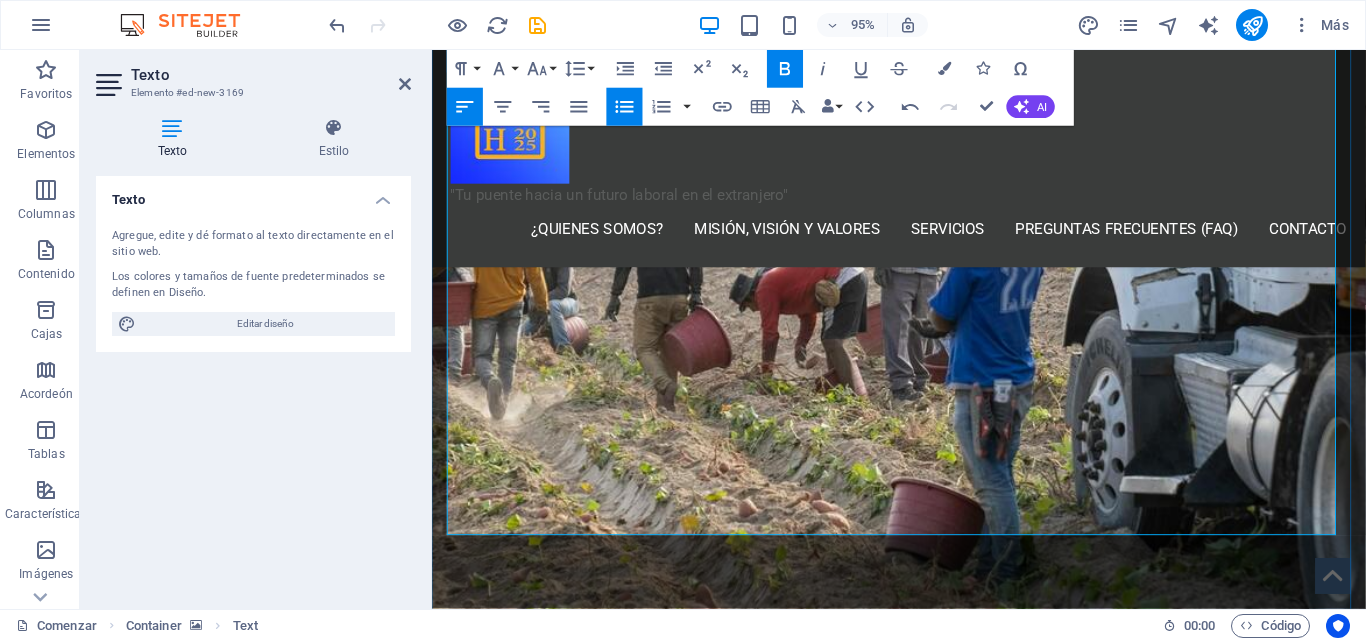 click on "Empatía:  Entendemos que emigrar es un gran paso. Por eso, ofrecemos un trato cercano y comprensivo, brindando apoyo en cada etapa del camino." at bounding box center [932, 1741] 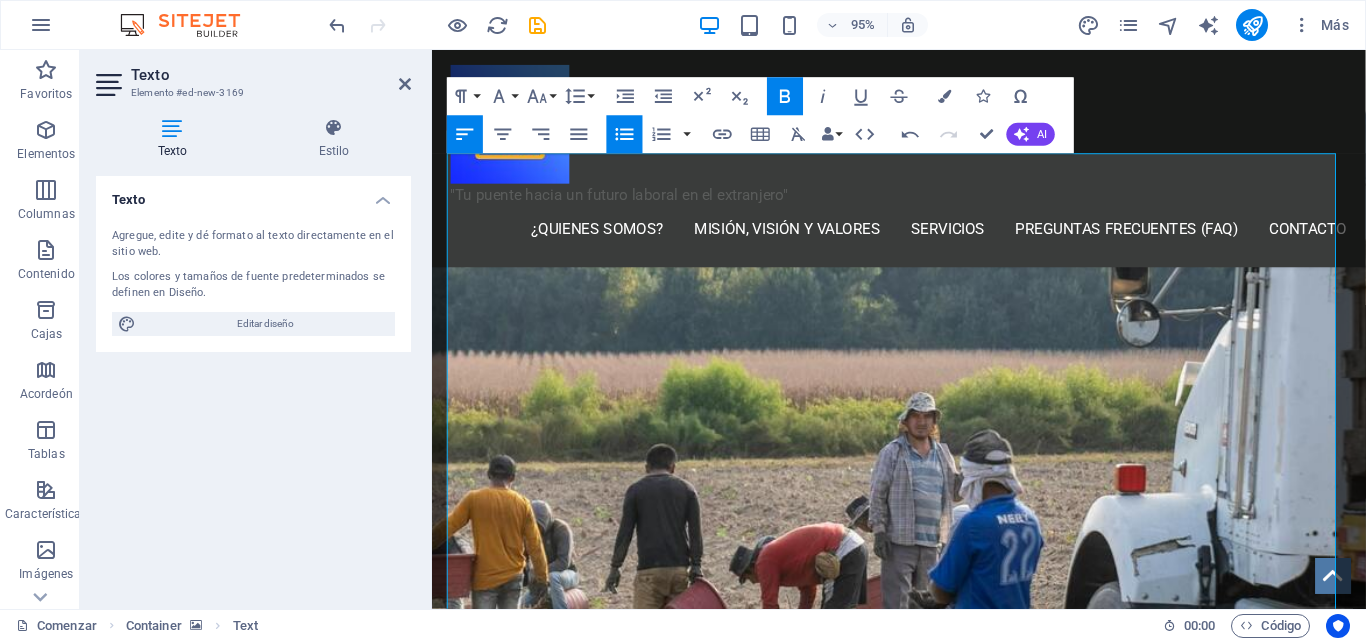 scroll, scrollTop: 1004, scrollLeft: 0, axis: vertical 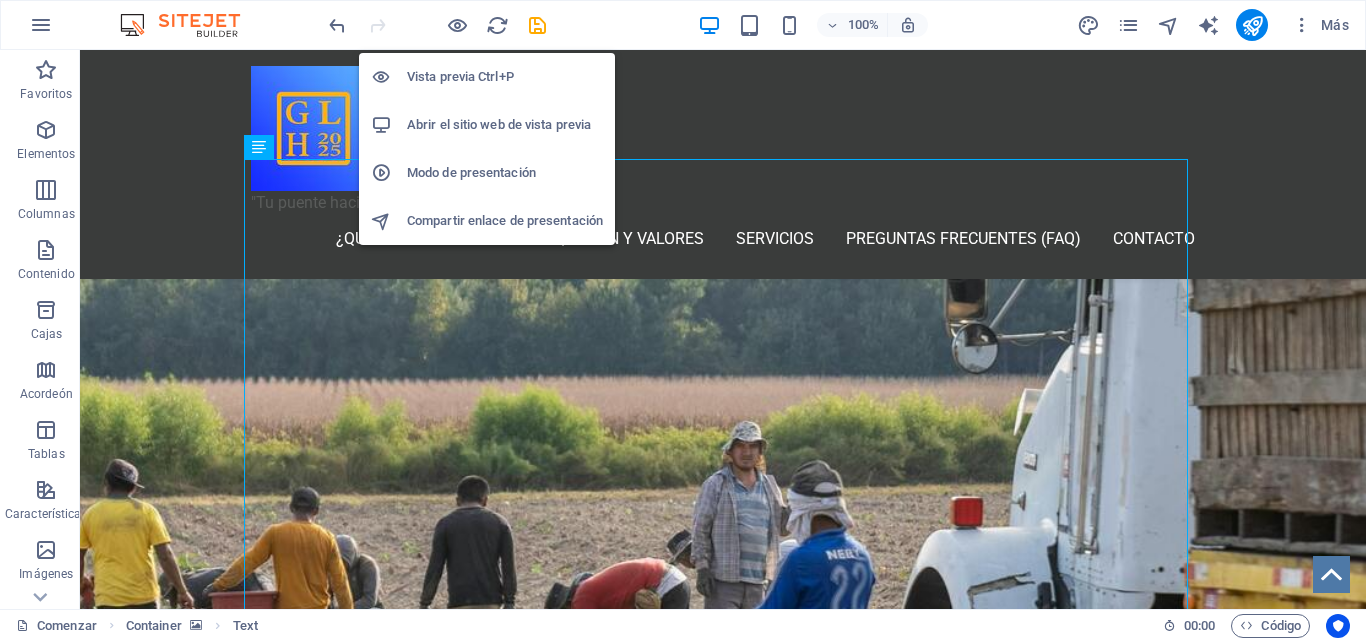 click on "Vista previa Ctrl+P" at bounding box center (460, 76) 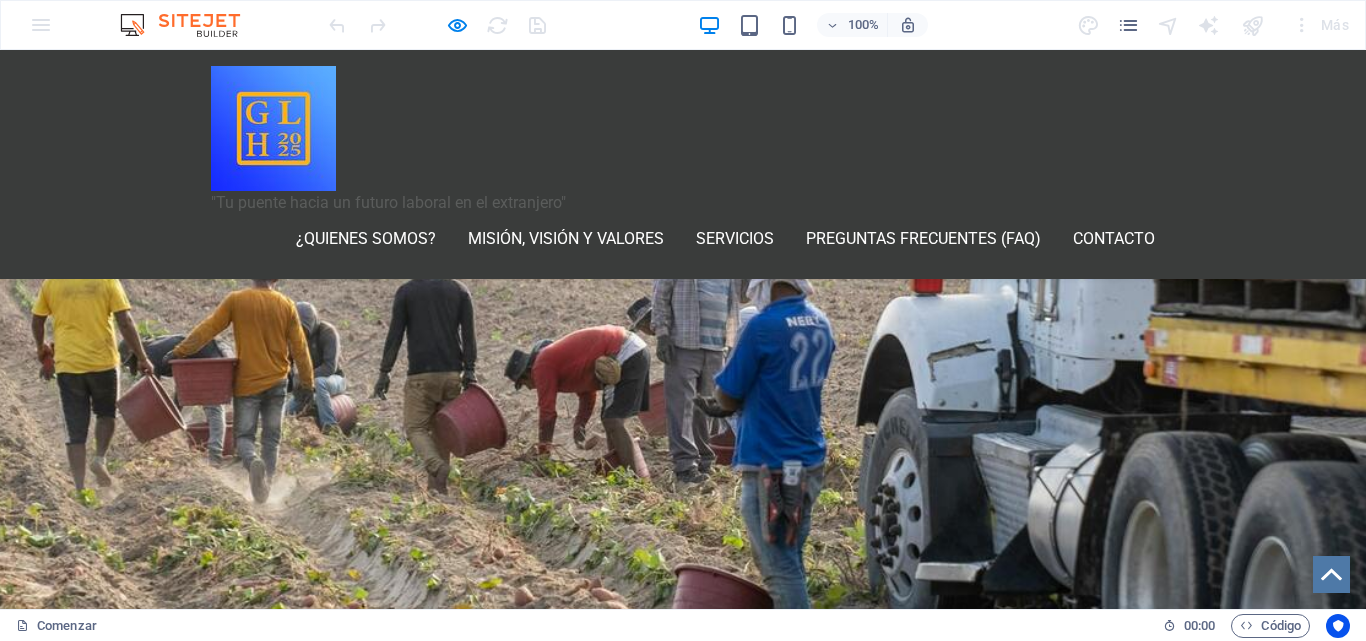 scroll, scrollTop: 1600, scrollLeft: 0, axis: vertical 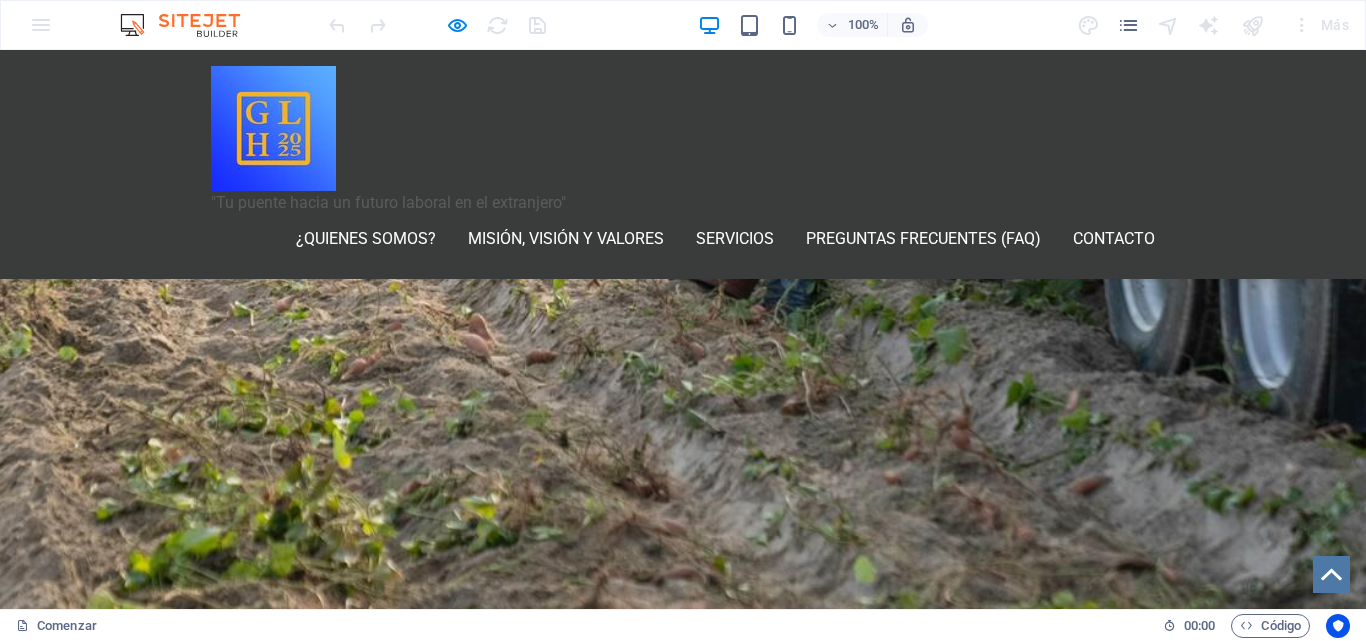 click on "AJUSTES Lorem ipsum dolor sitamuk amet, consectetur adipisicing elit." at bounding box center [357, 1985] 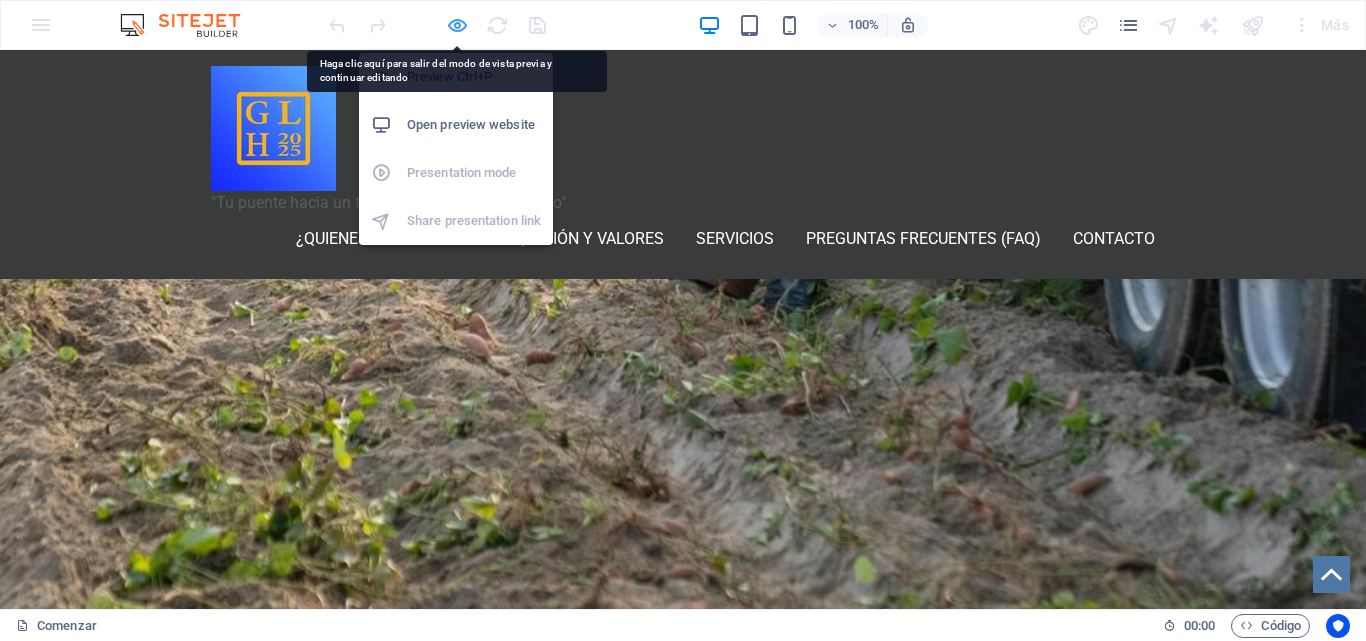 click at bounding box center [457, 25] 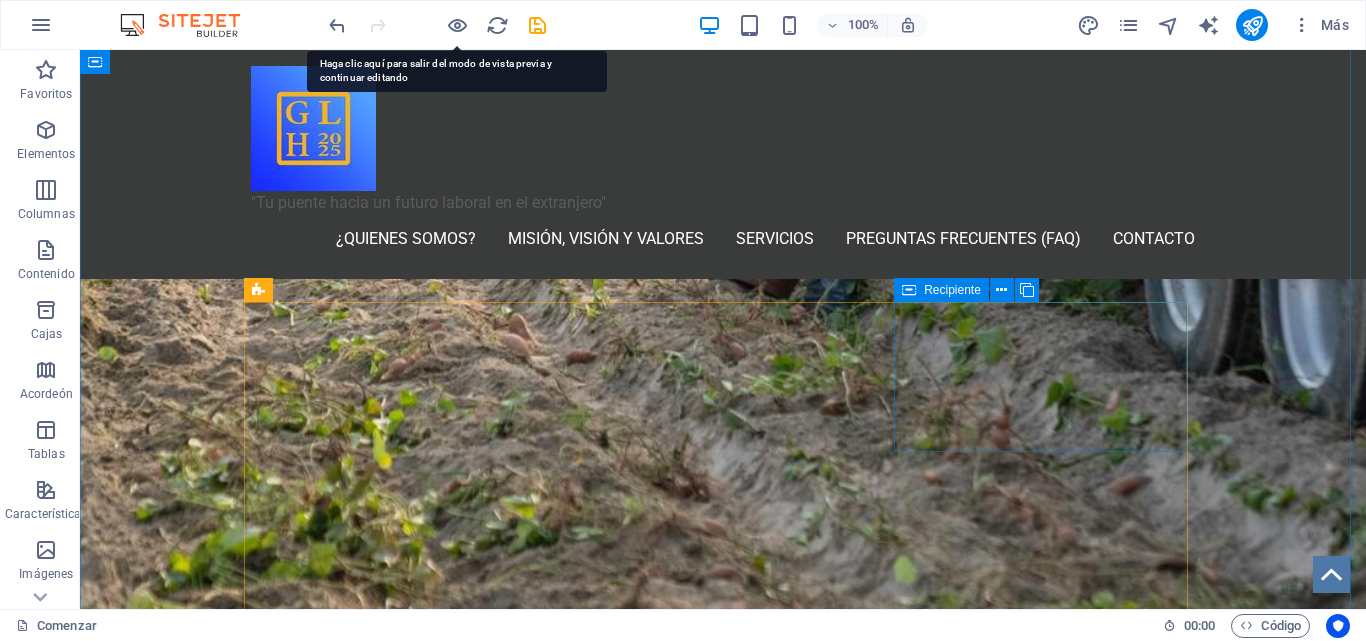 click on "AJUSTES Lorem ipsum dolor sitamuk amet, consectetur adipisicing elit." at bounding box center (397, 1985) 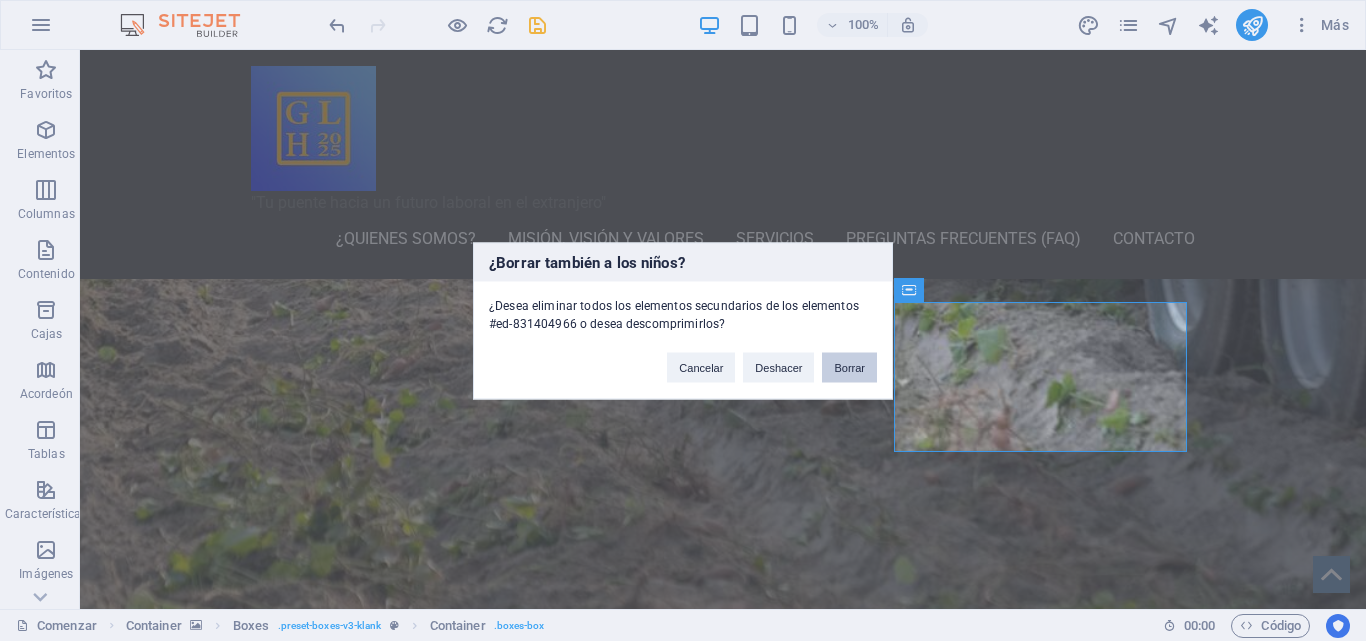 click on "Borrar" at bounding box center (849, 367) 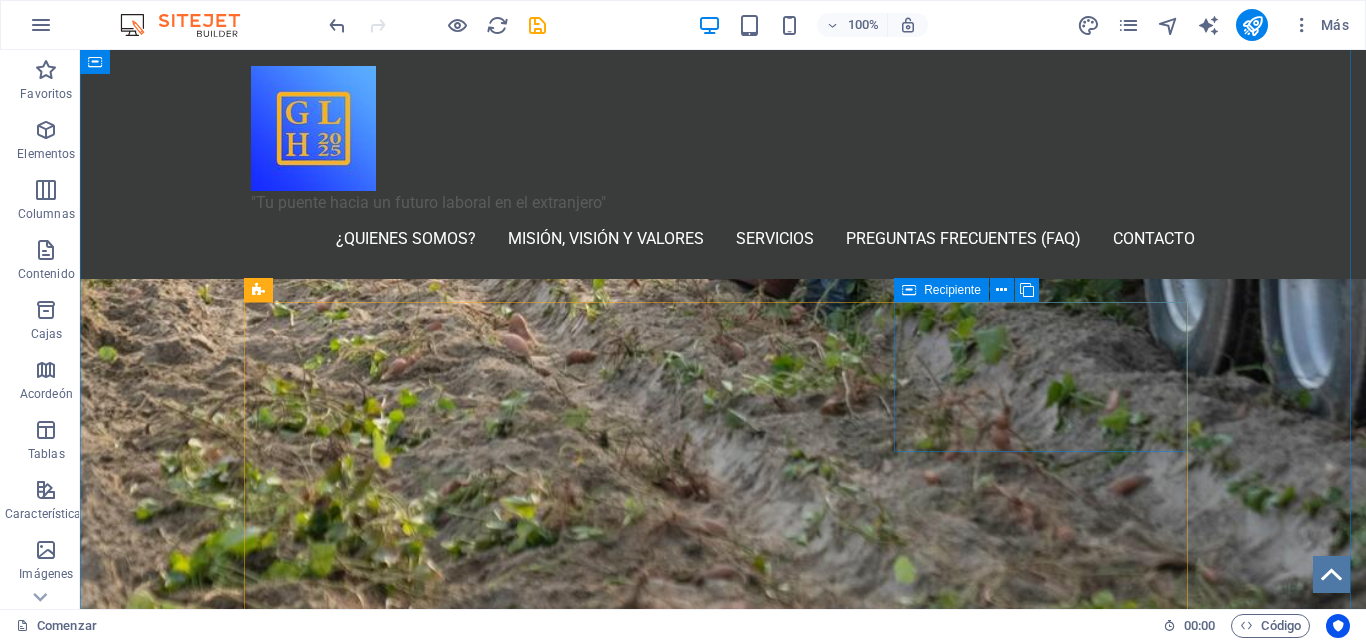 click on "PERSONALIZABLE Lorem ipsum dolor sitamuk amet, consectetur adipisicing elit." at bounding box center (397, 1985) 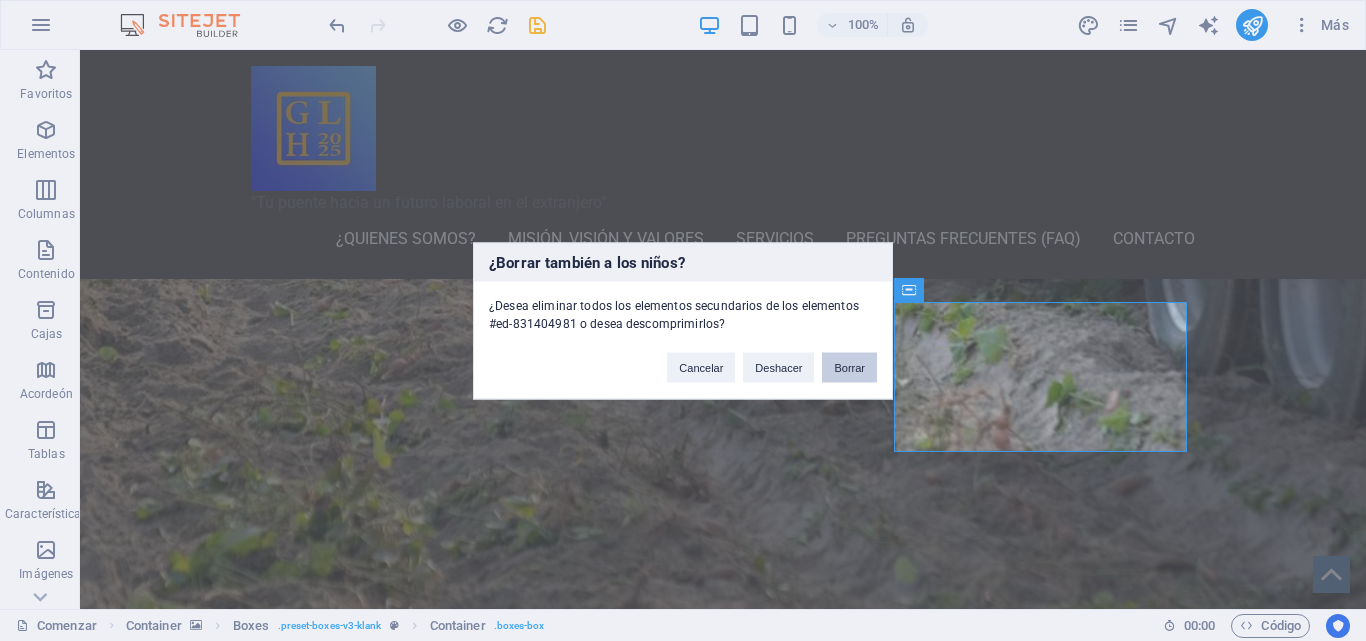 click on "Borrar" at bounding box center (849, 367) 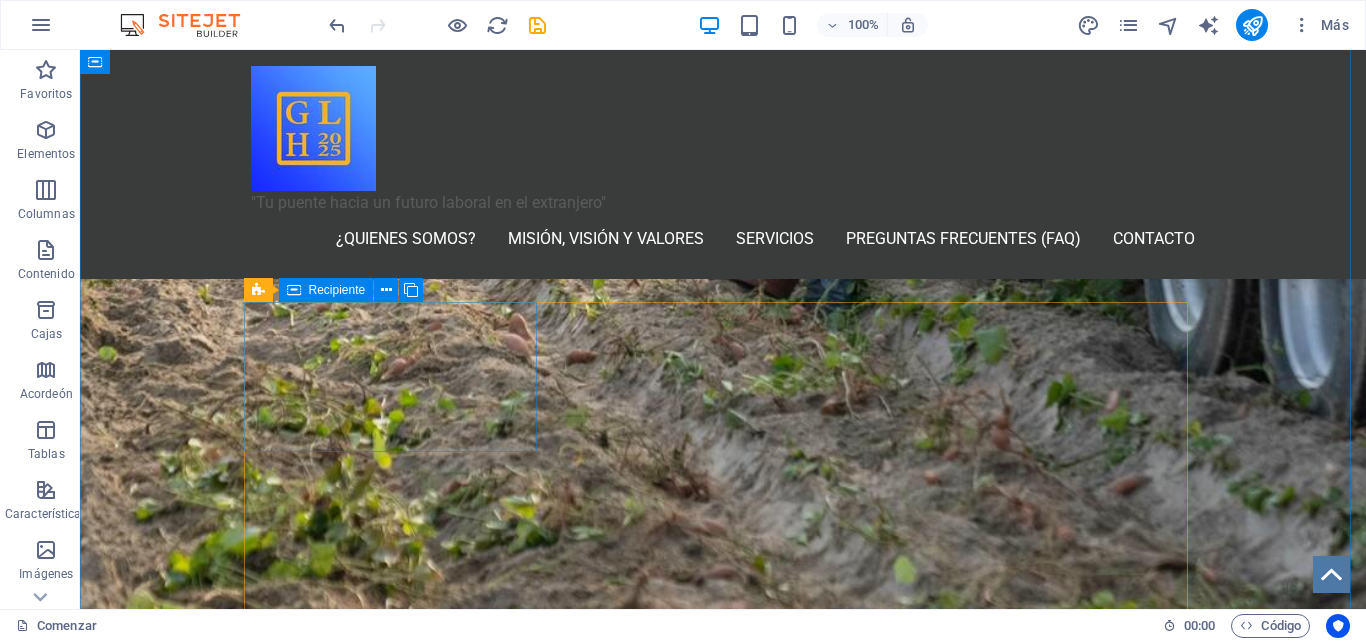 click on "REUNIÓN Lorem ipsum dolor sitamuk amet, consectetur adipisicing elit." at bounding box center [397, 1653] 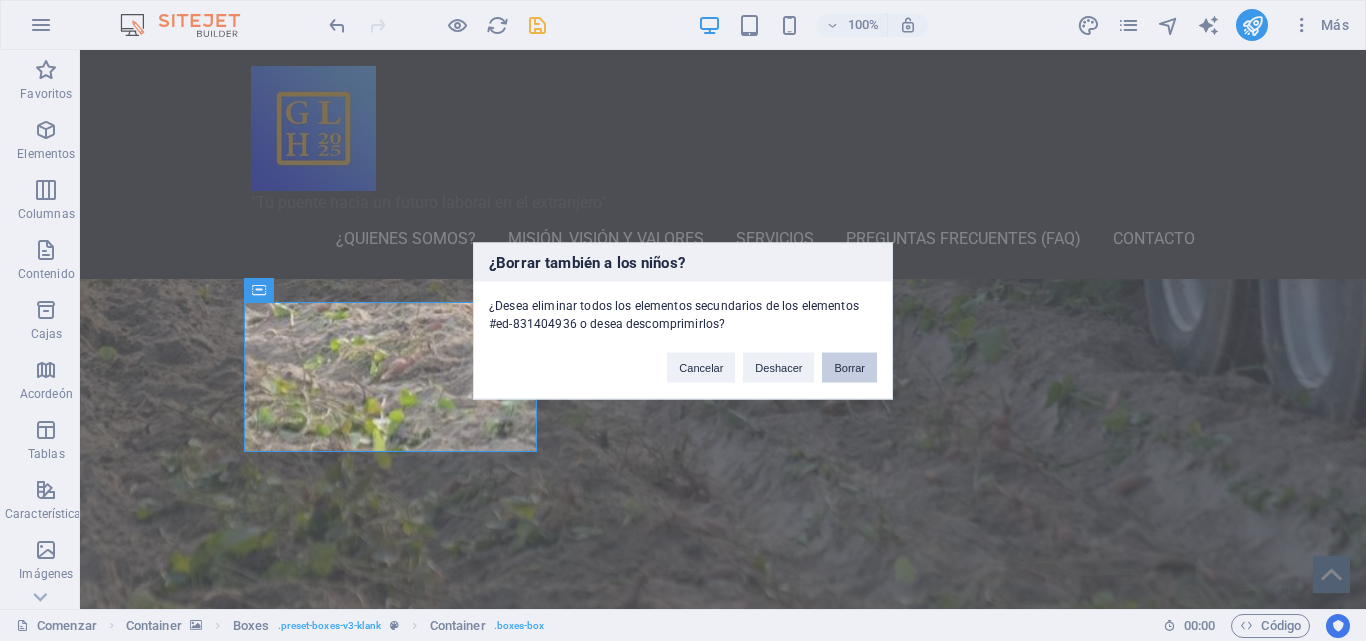 click on "Borrar" at bounding box center [849, 367] 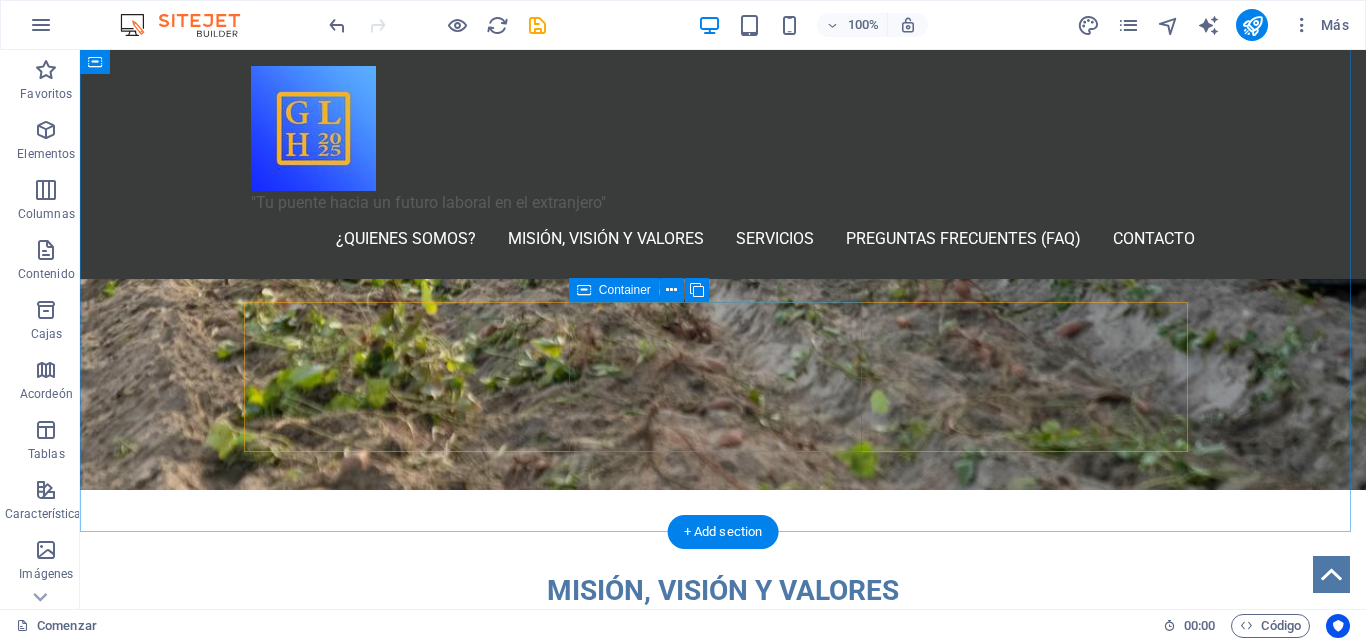 click on "CRECIENTE Lorem ipsum dolor sitamuk amet, consectetur adipisicing elit." at bounding box center [397, 1637] 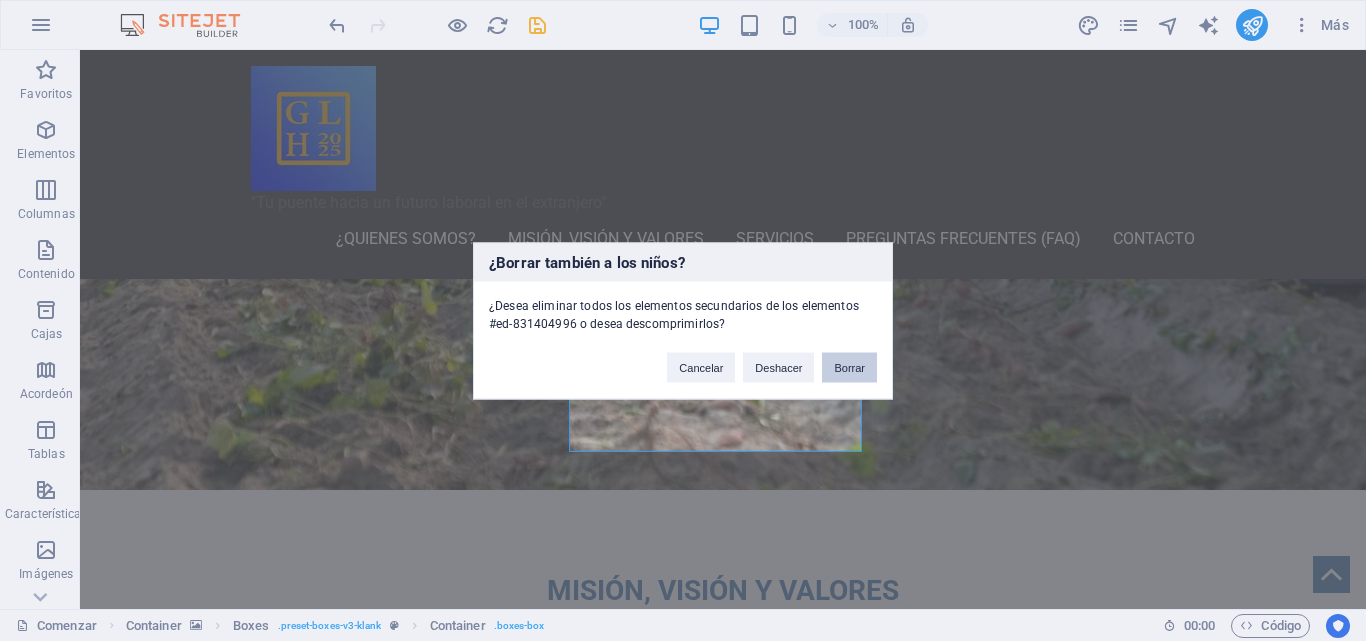 click on "Borrar" at bounding box center (849, 367) 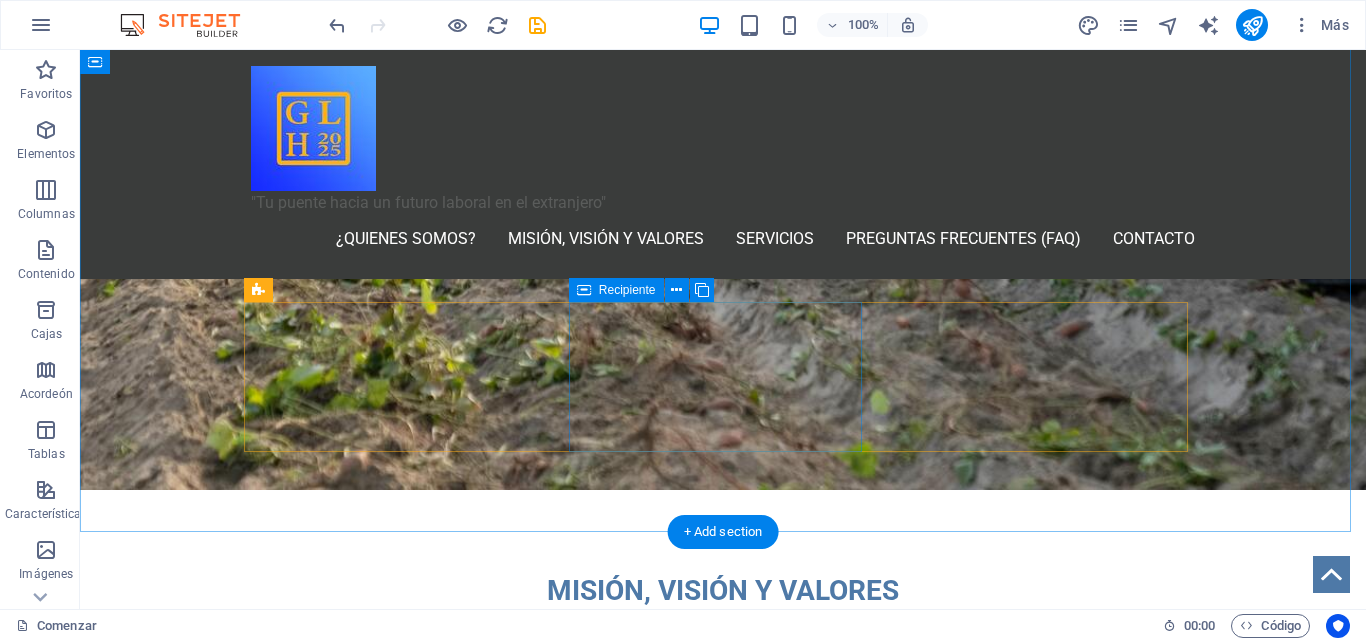 click on "APOYO Lorem ipsum dolor sitamuk amet, consectetur adipisicing elit." at bounding box center [397, 1637] 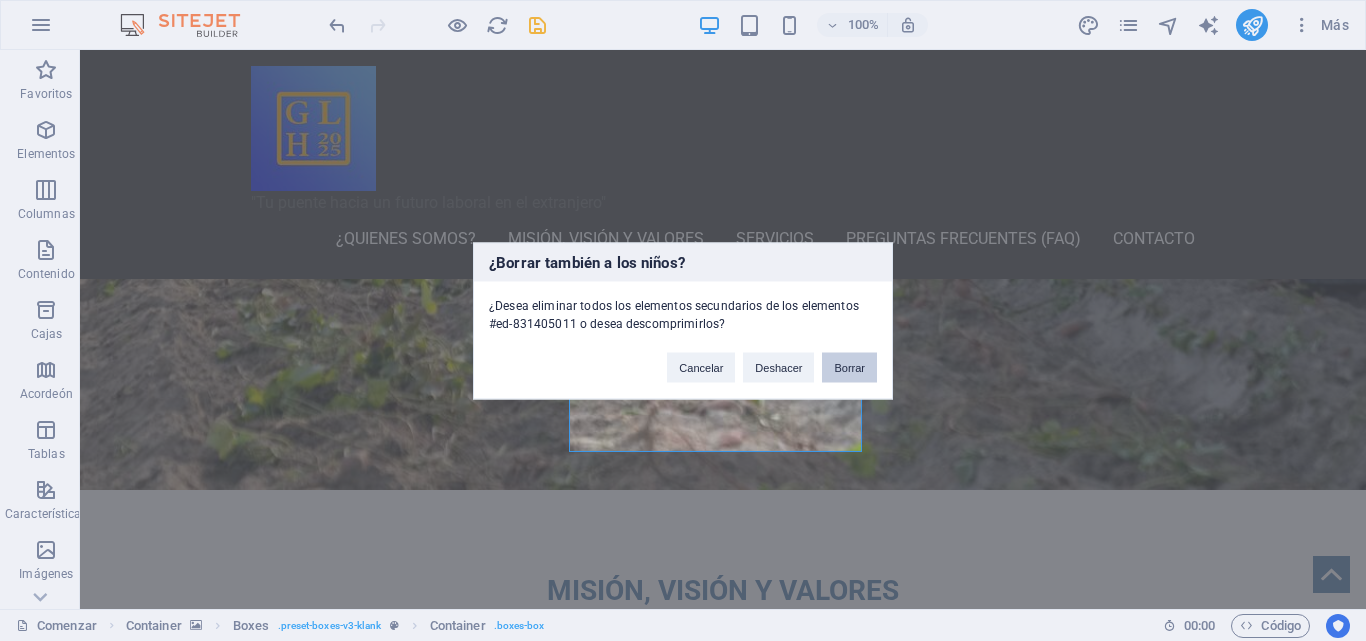 click on "Borrar" at bounding box center [849, 367] 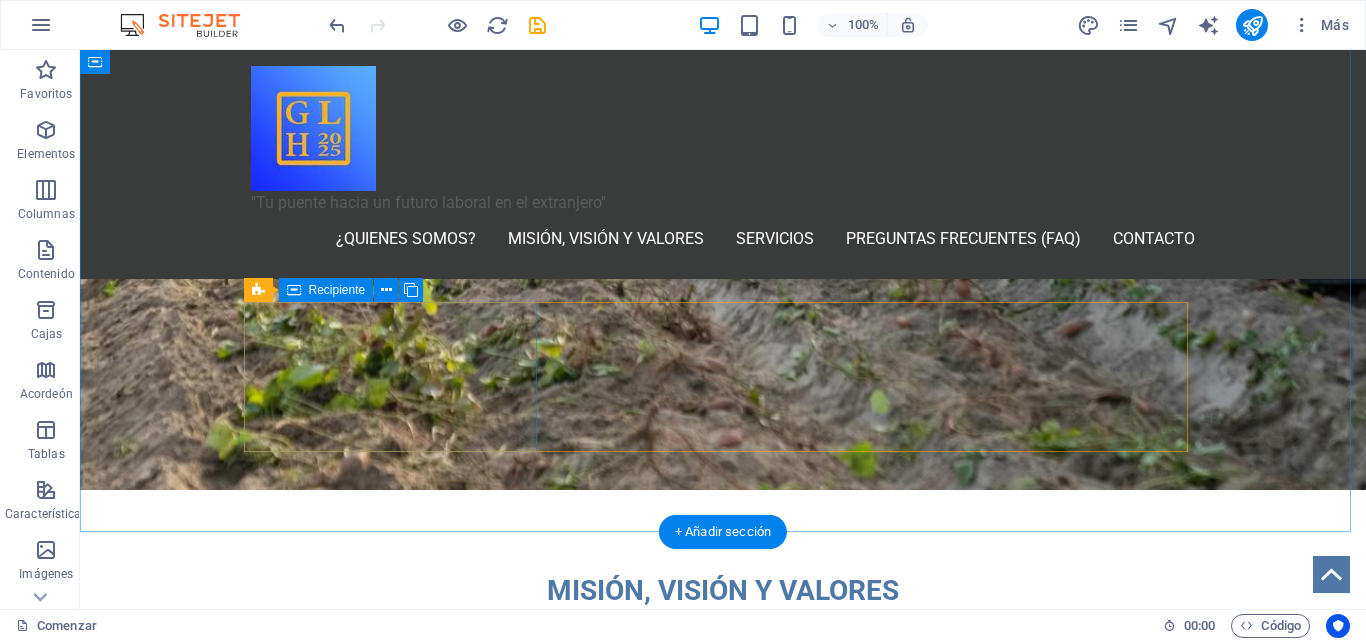 click on "ALMACENAMIENTO Lorem ipsum dolor sitamuk amet, consectetur adipisicing elit." at bounding box center [397, 1471] 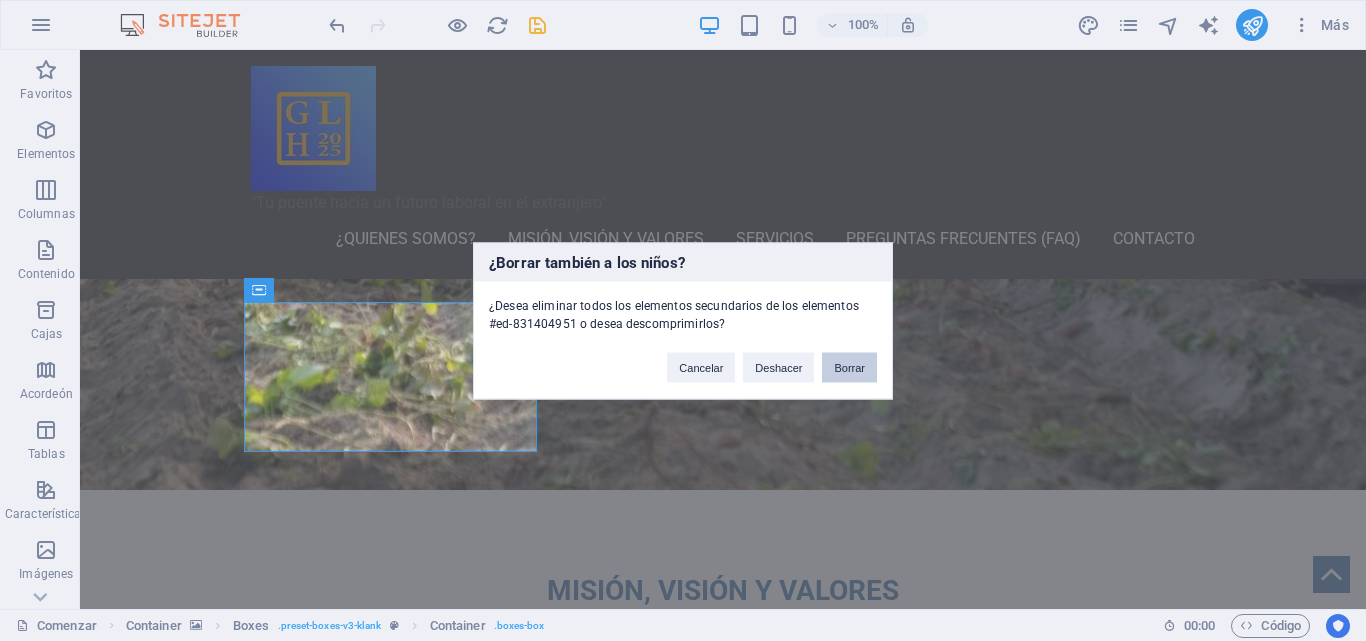 click on "Borrar" at bounding box center [849, 367] 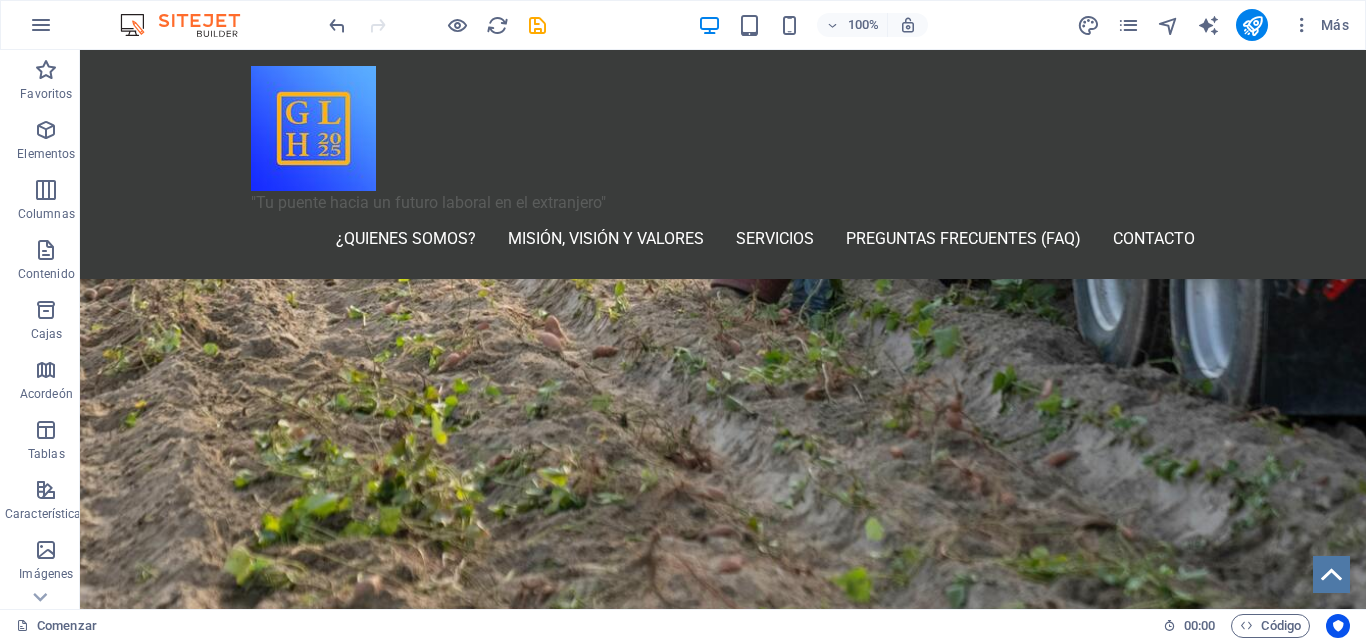 scroll, scrollTop: 1475, scrollLeft: 0, axis: vertical 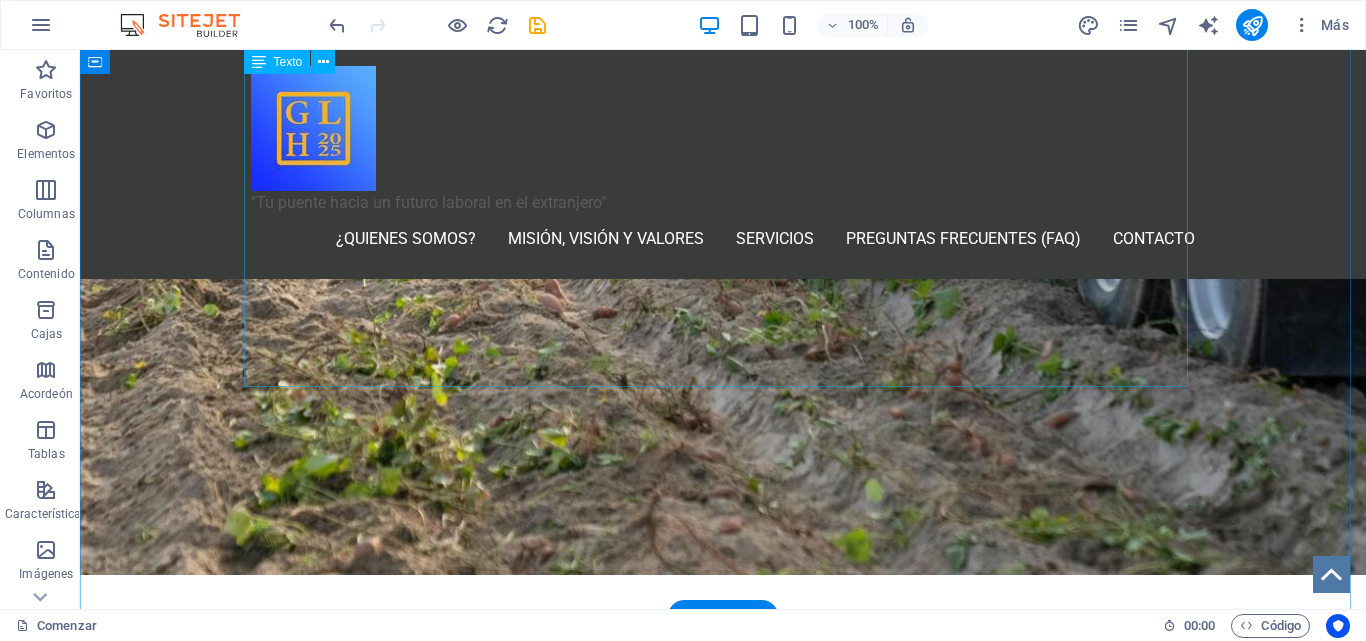 click on "Misión Nuestra misión es conectar el talento mexicano con oportunidades laborales globales, proporcionando un servicio de intermediación y gestión de visas de trabajo que sea confiable y accesible. Nos comprometemos a guiar a cada persona en el proceso, asegurando que su transición a Estados Unidos, Canadá o Alemania sea lo más fluida y exitosa posible, para beneficio tanto de los trabajadores como de las empresas que los contratan. Visión Ser la agencia líder y referente en movilidad laboral entre México y el mundo, reconocida por nuestra excelencia operativa, el alto índice de éxito en la colocación de nuestros candidatos y nuestro compromiso social. Buscamos ser la primera opción para quienes desean emprender un proyecto de vida laboral en el extranjero, expandiendo nuestra red de beneficios y destinos, y consolidando a Gestoría LH LLC como sinónimo de confianza, profesionalismo y oportunidad. Valores Integridad:  Compromiso: Excelencia: Empatía: Responsabilidad Social:" at bounding box center (723, 1094) 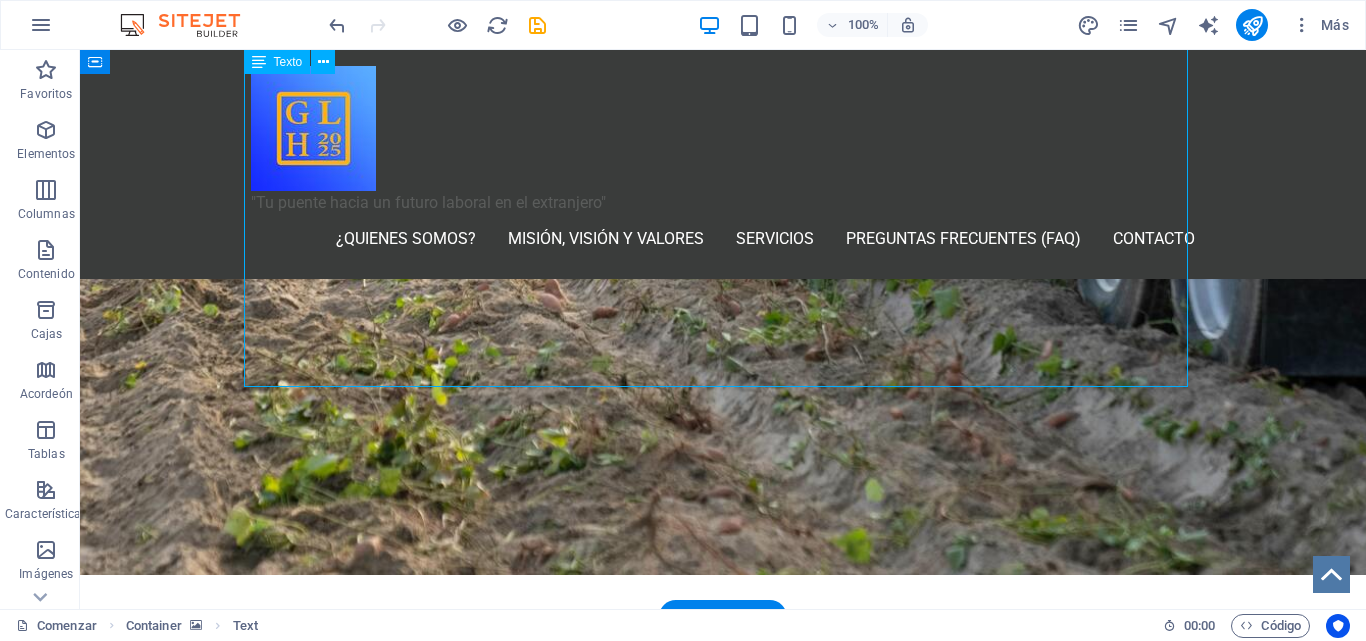 click on "Misión Nuestra misión es conectar el talento mexicano con oportunidades laborales globales, proporcionando un servicio de intermediación y gestión de visas de trabajo que sea confiable y accesible. Nos comprometemos a guiar a cada persona en el proceso, asegurando que su transición a Estados Unidos, Canadá o Alemania sea lo más fluida y exitosa posible, para beneficio tanto de los trabajadores como de las empresas que los contratan. Visión Ser la agencia líder y referente en movilidad laboral entre México y el mundo, reconocida por nuestra excelencia operativa, el alto índice de éxito en la colocación de nuestros candidatos y nuestro compromiso social. Buscamos ser la primera opción para quienes desean emprender un proyecto de vida laboral en el extranjero, expandiendo nuestra red de beneficios y destinos, y consolidando a Gestoría LH LLC como sinónimo de confianza, profesionalismo y oportunidad. Valores Integridad:  Compromiso: Excelencia: Empatía: Responsabilidad Social:" at bounding box center [723, 1094] 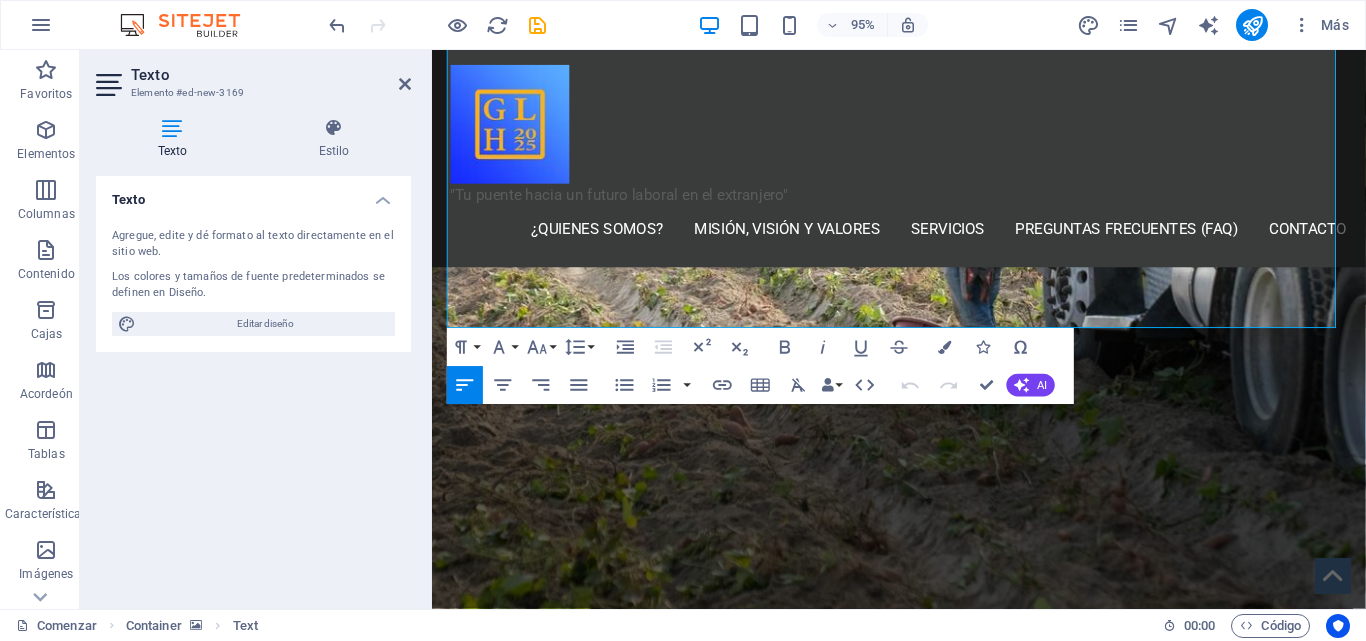 scroll, scrollTop: 1519, scrollLeft: 0, axis: vertical 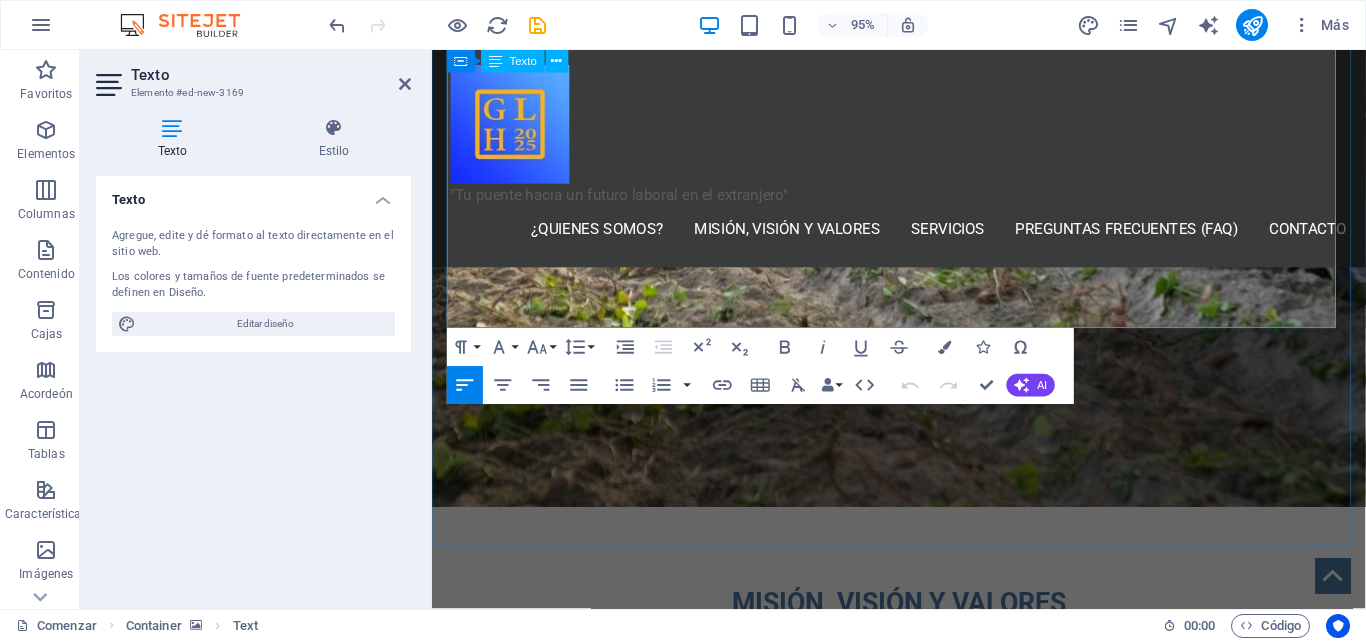 drag, startPoint x: 450, startPoint y: 392, endPoint x: 1286, endPoint y: 332, distance: 838.1503 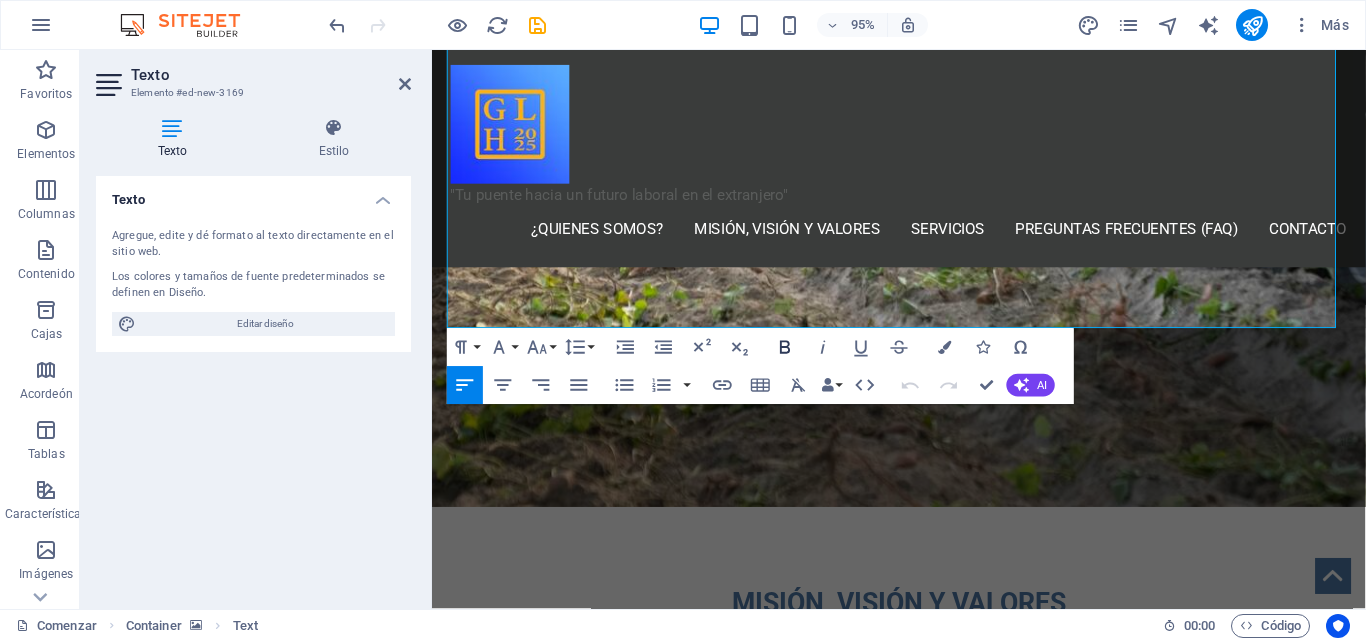 click 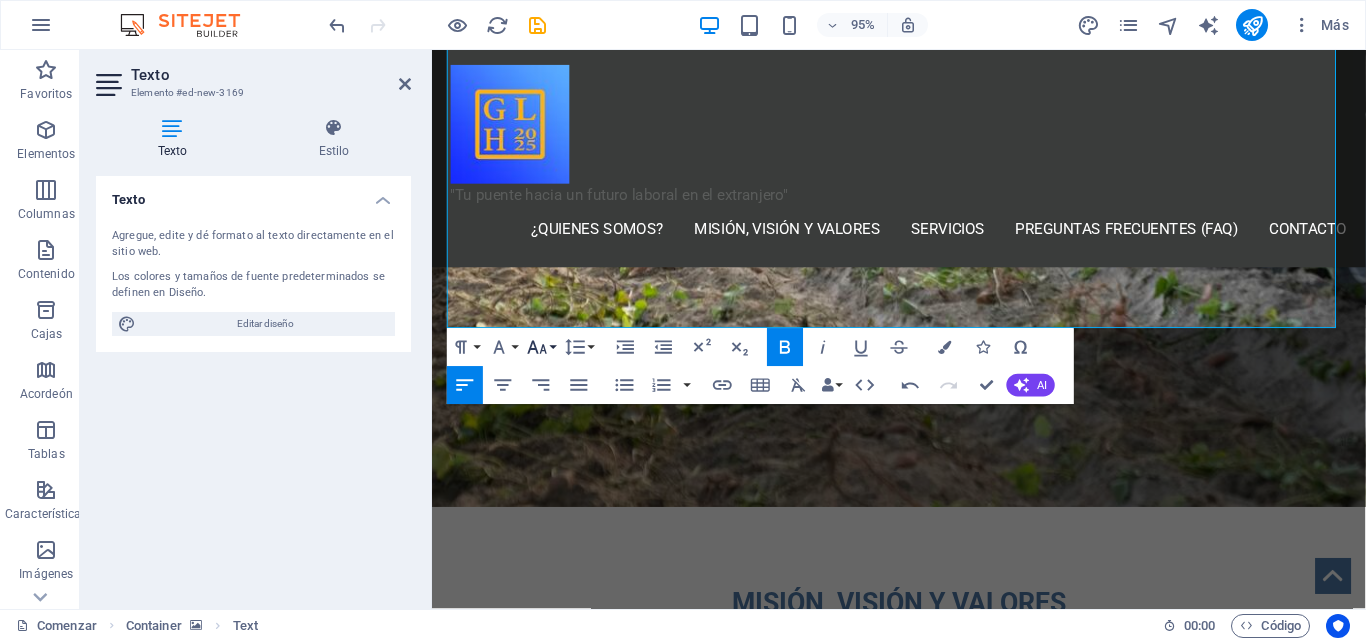 click 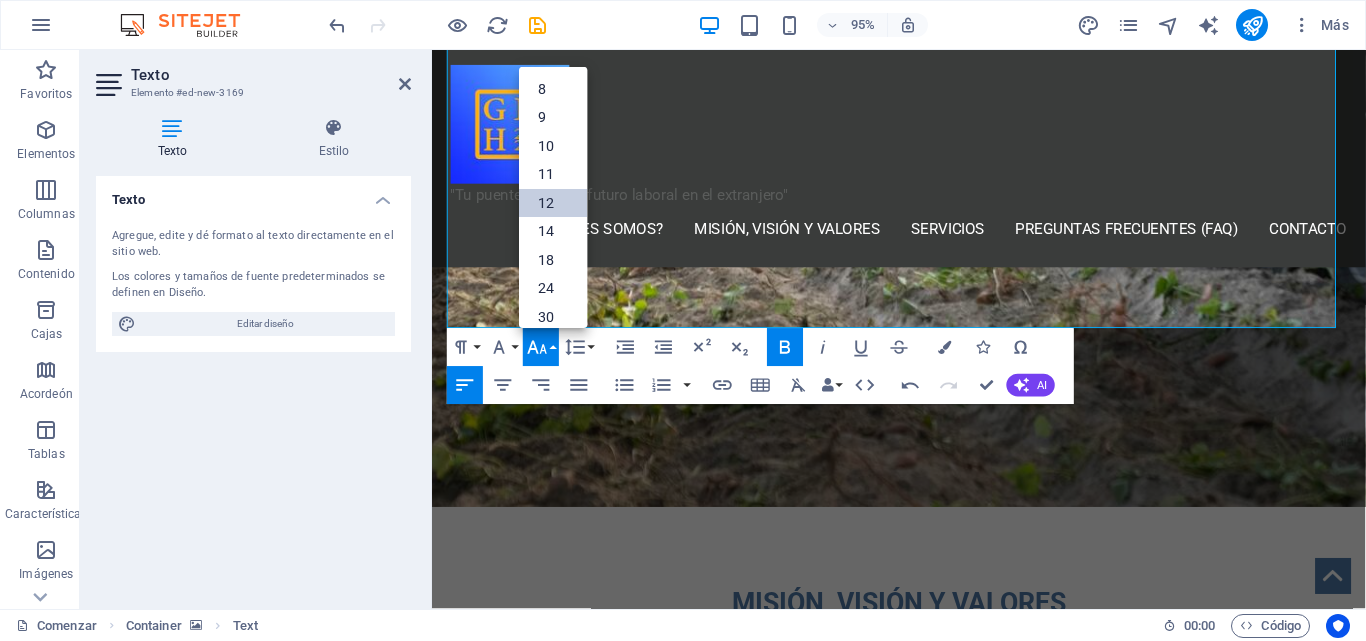 click on "12" at bounding box center [545, 202] 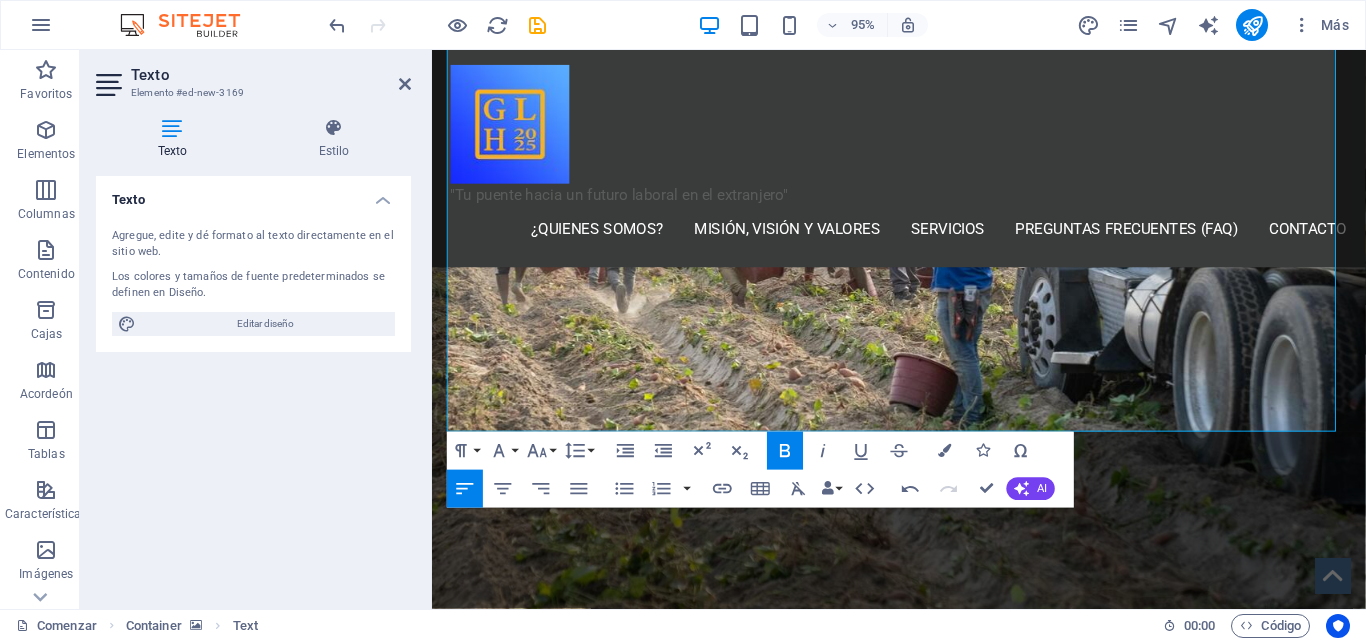 scroll, scrollTop: 1219, scrollLeft: 0, axis: vertical 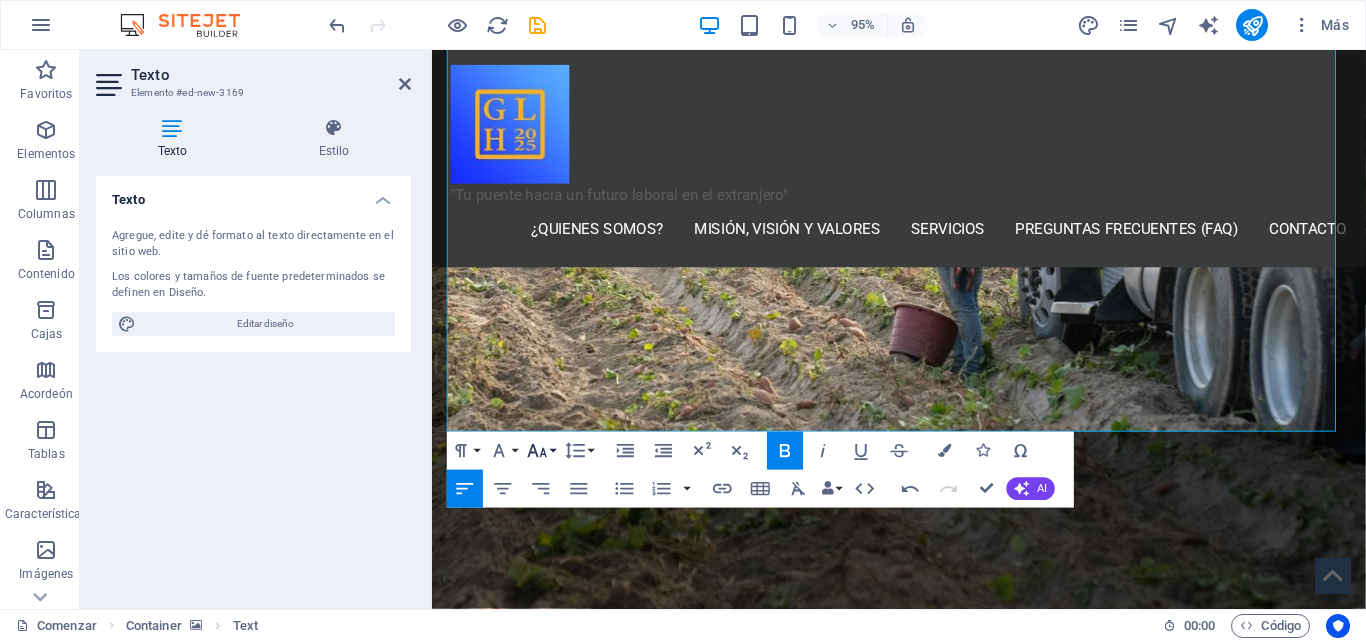 click 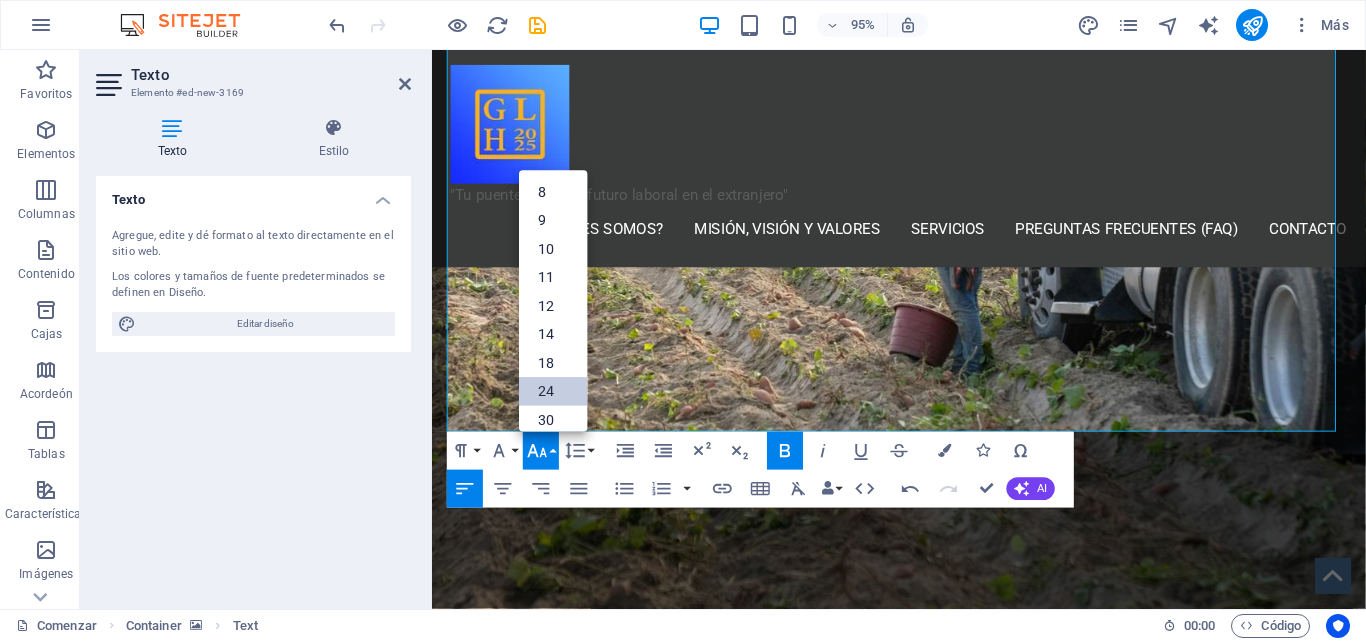 click on "24" at bounding box center [553, 392] 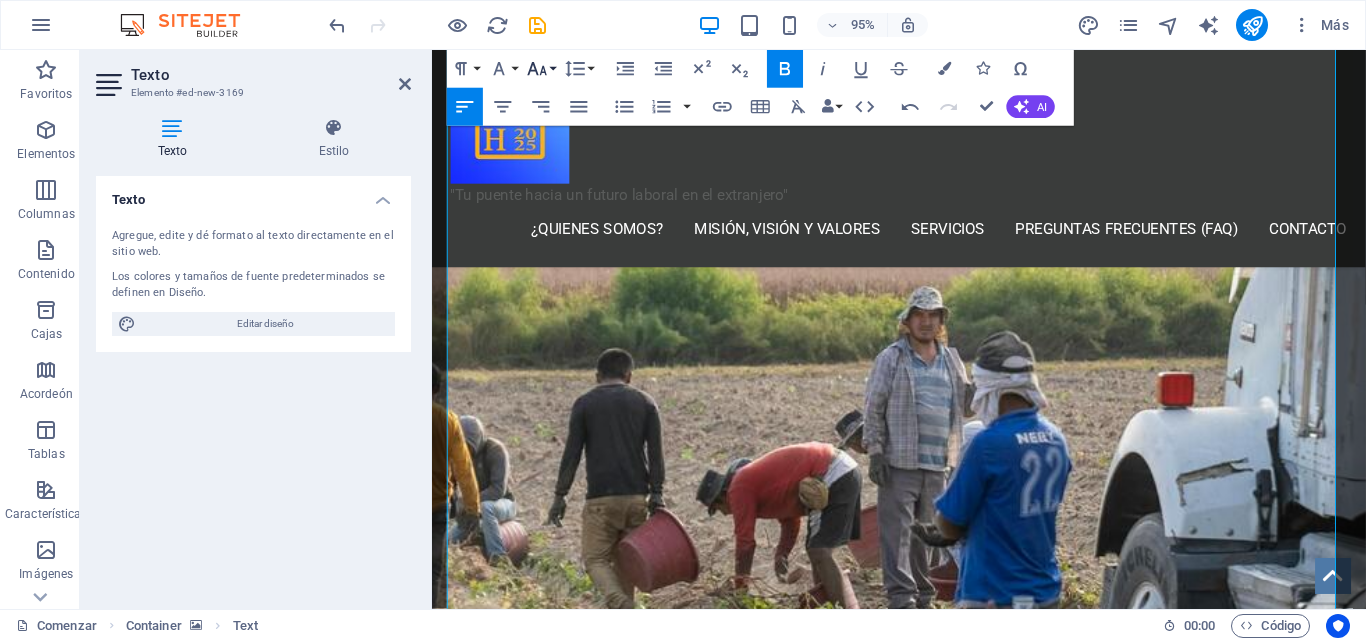 click 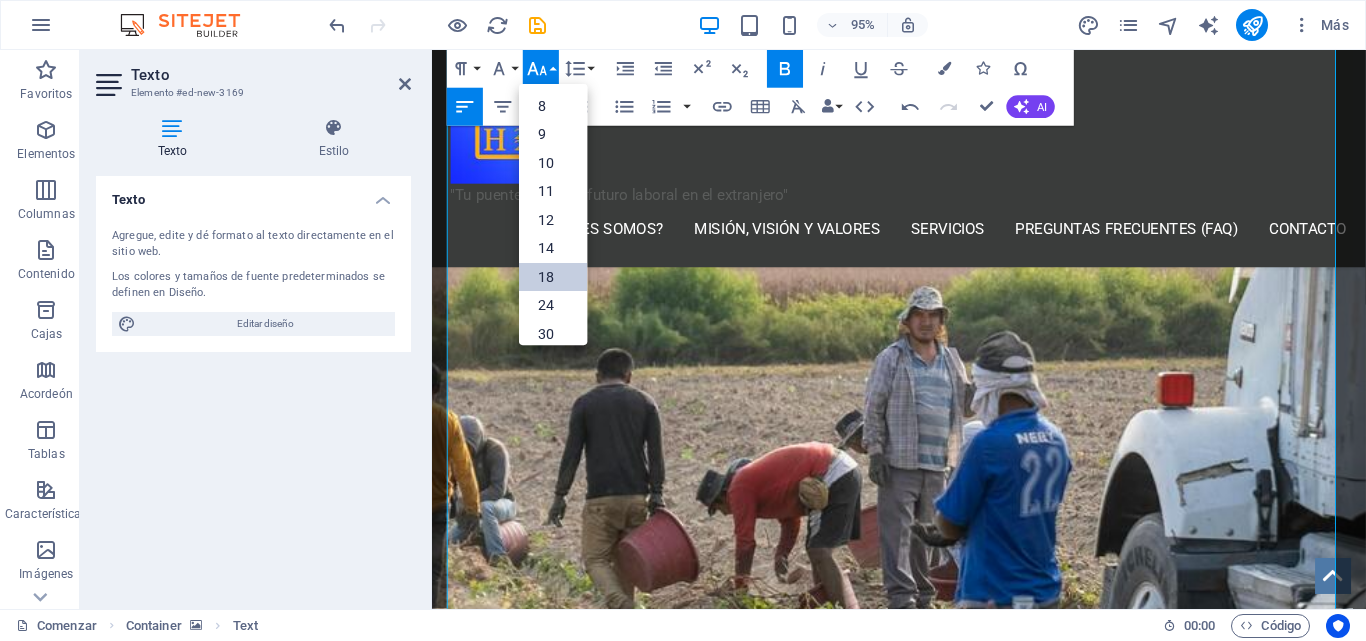 click on "18" at bounding box center [545, 277] 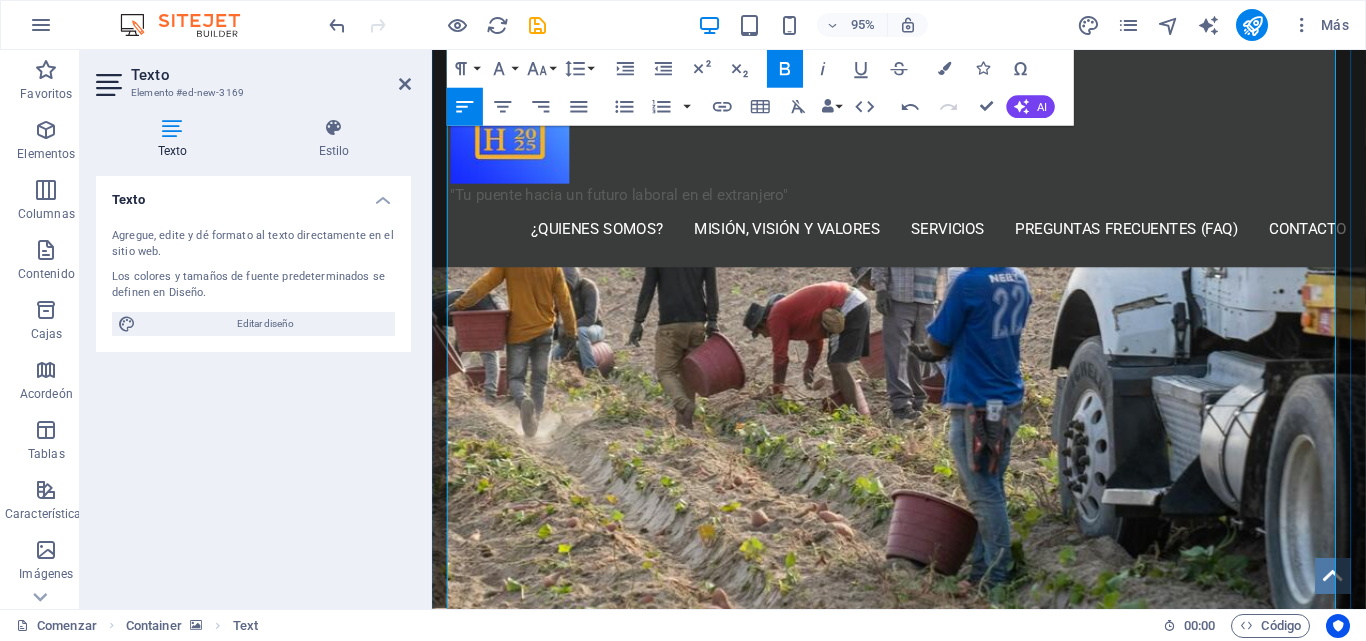 click on "Integridad:  Actuamos con total honestidad, ética y transparencia en cada proceso. La confianza de nuestros clientes y socios es la base de nuestro trabajo." at bounding box center [932, 1582] 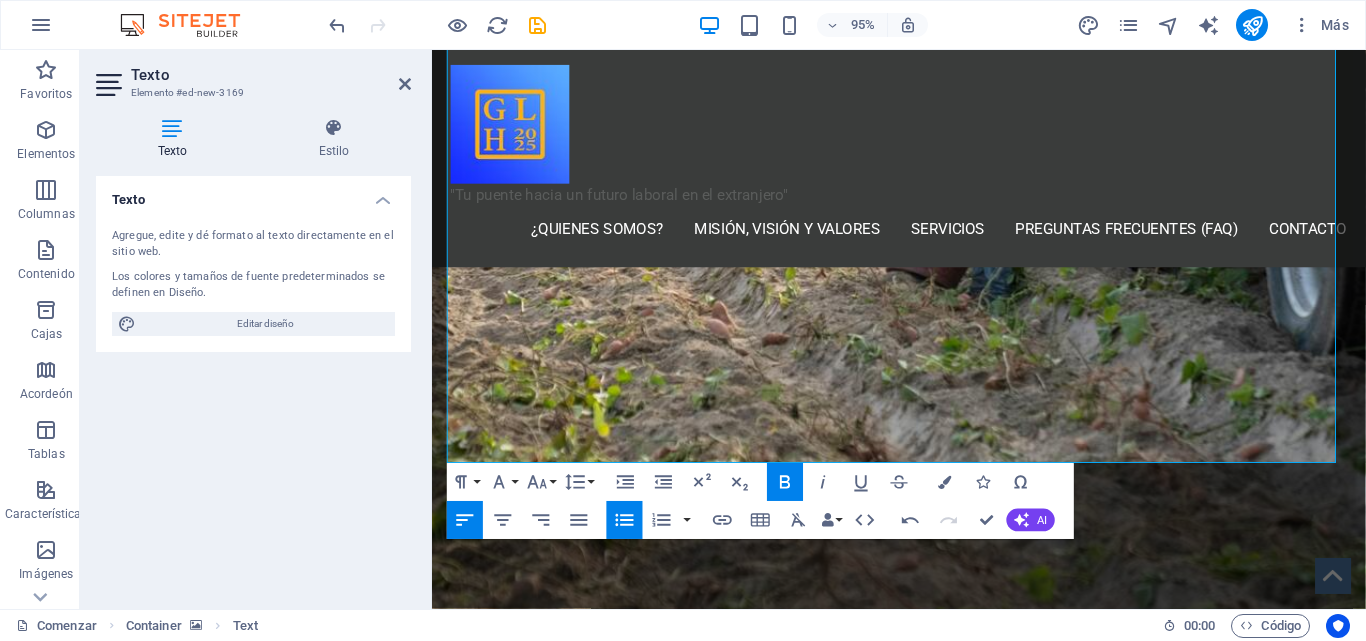 scroll, scrollTop: 1492, scrollLeft: 0, axis: vertical 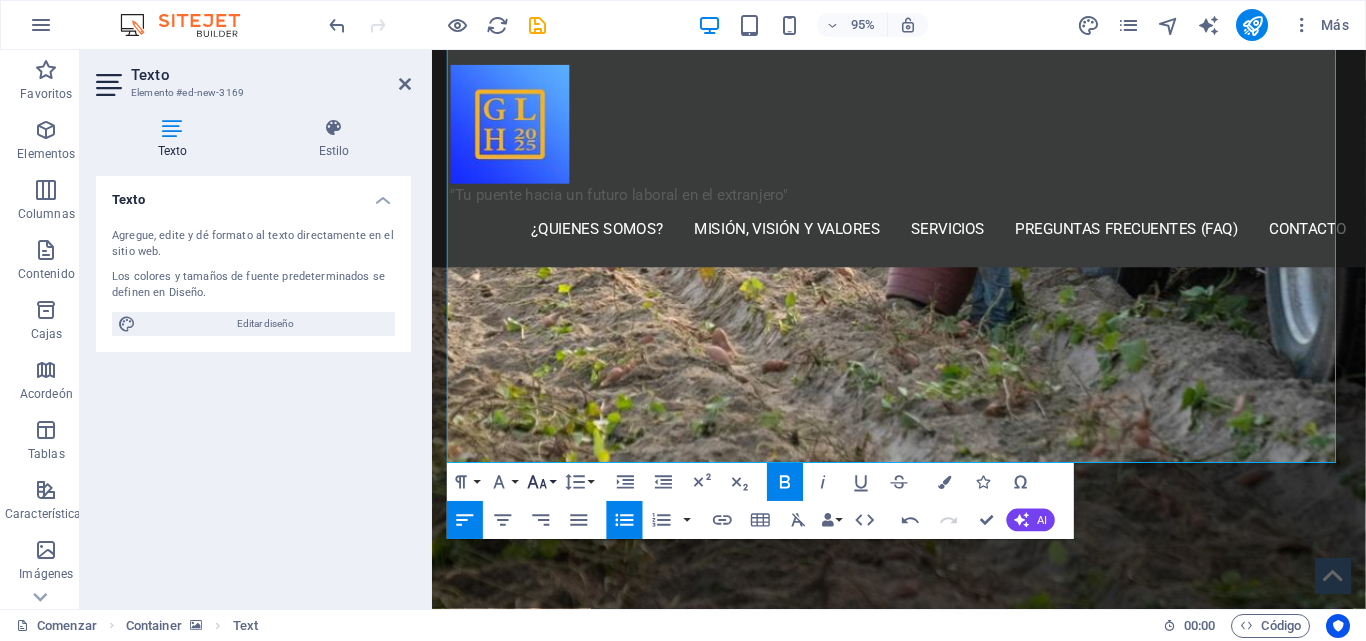click 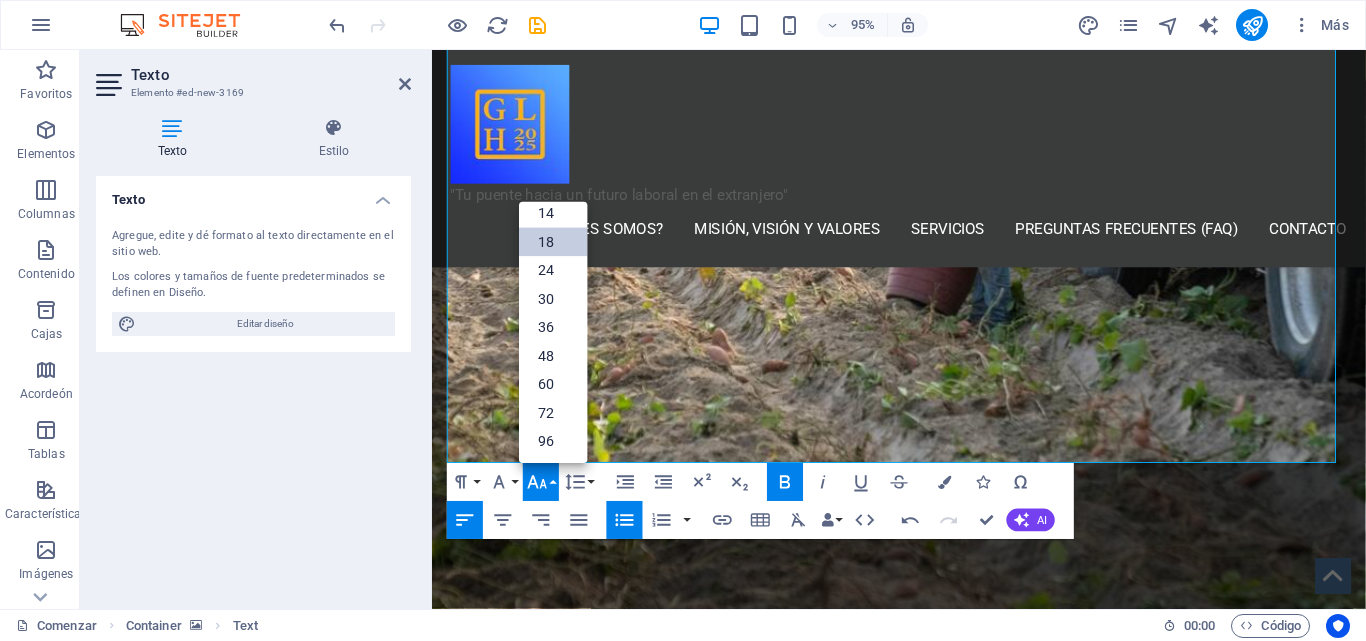 scroll, scrollTop: 161, scrollLeft: 0, axis: vertical 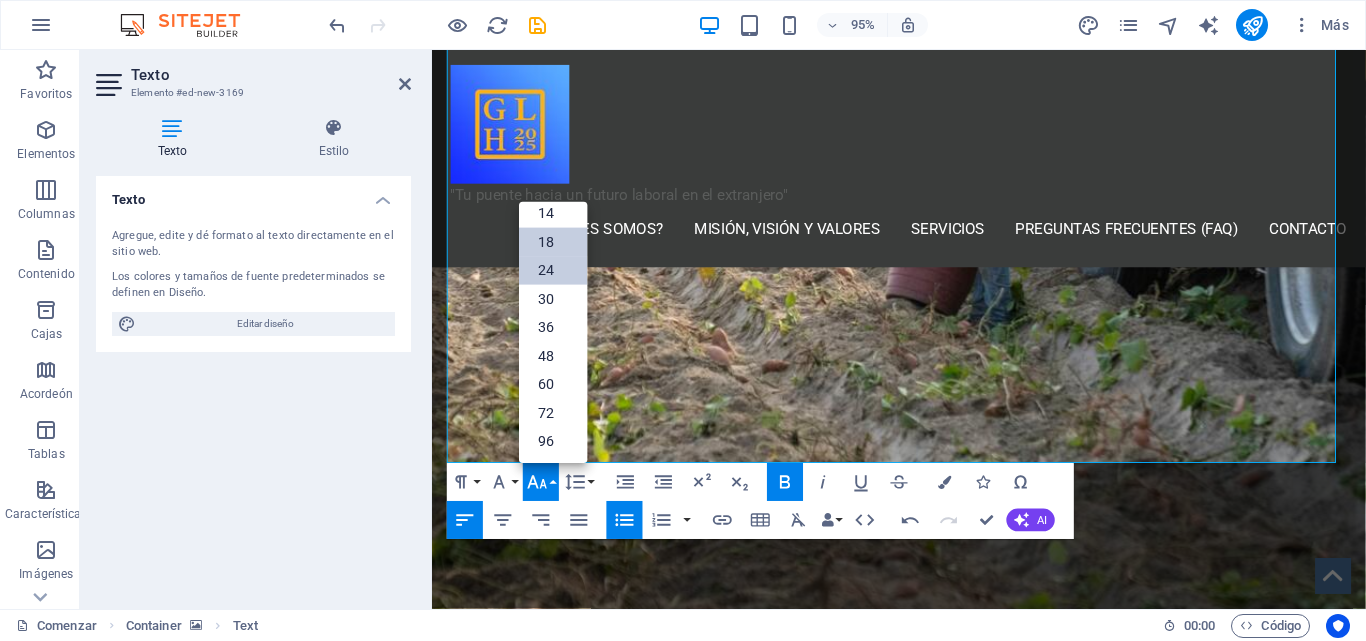 click on "24" at bounding box center [553, 270] 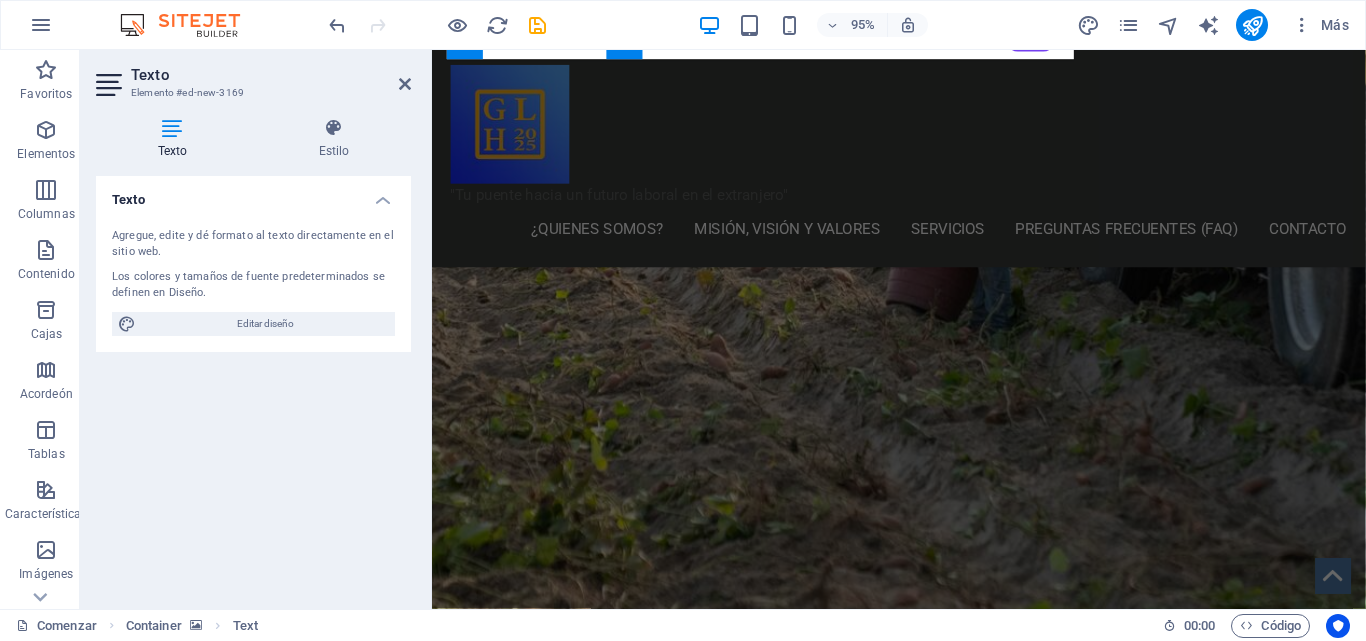 scroll, scrollTop: 2006, scrollLeft: 0, axis: vertical 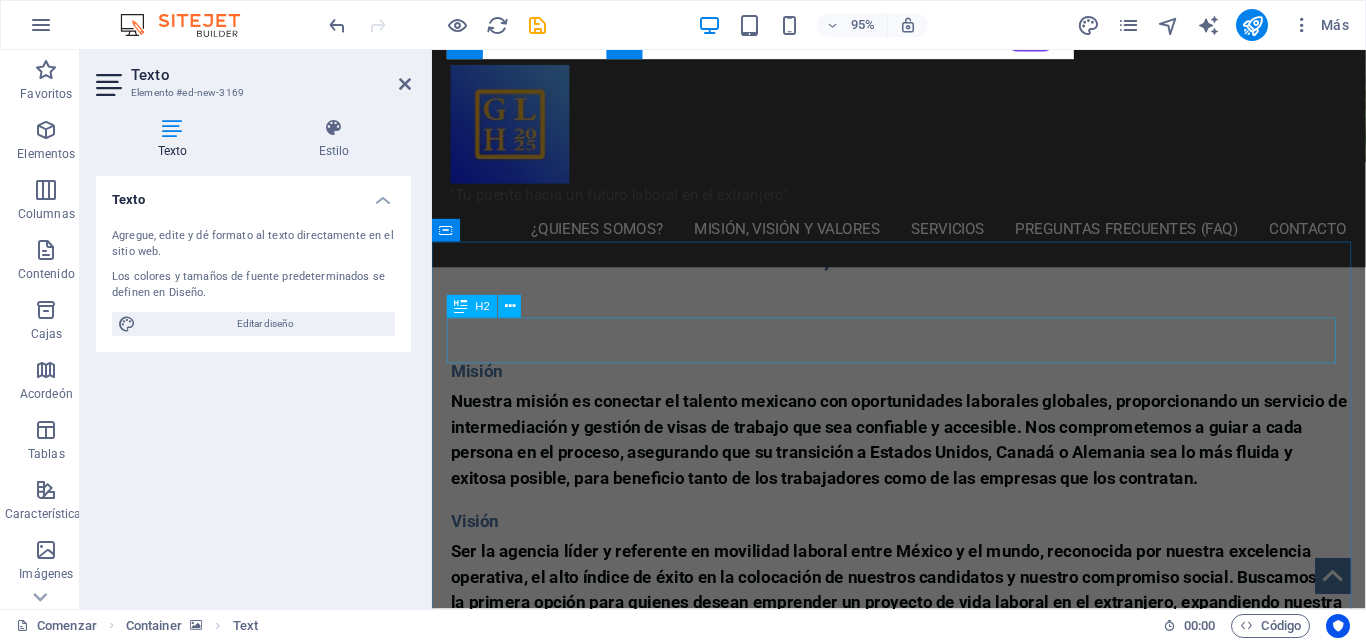 click on "NUESTROS PRECIOS" at bounding box center (924, 1544) 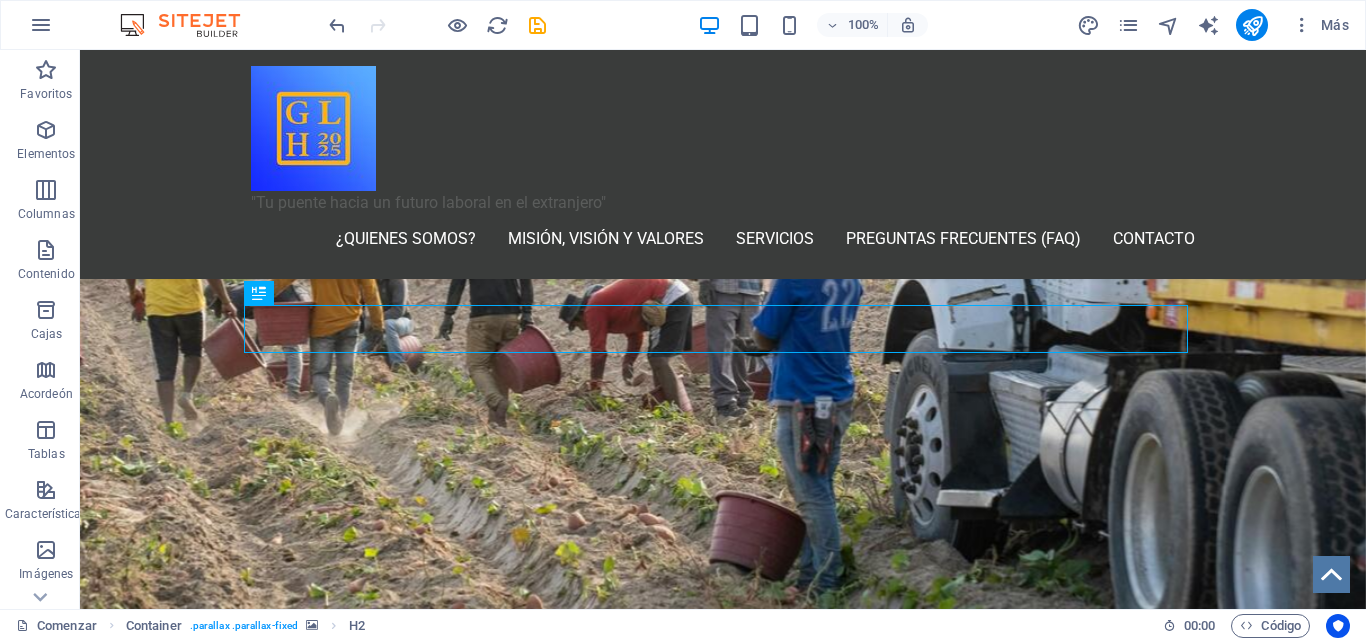 scroll, scrollTop: 2024, scrollLeft: 0, axis: vertical 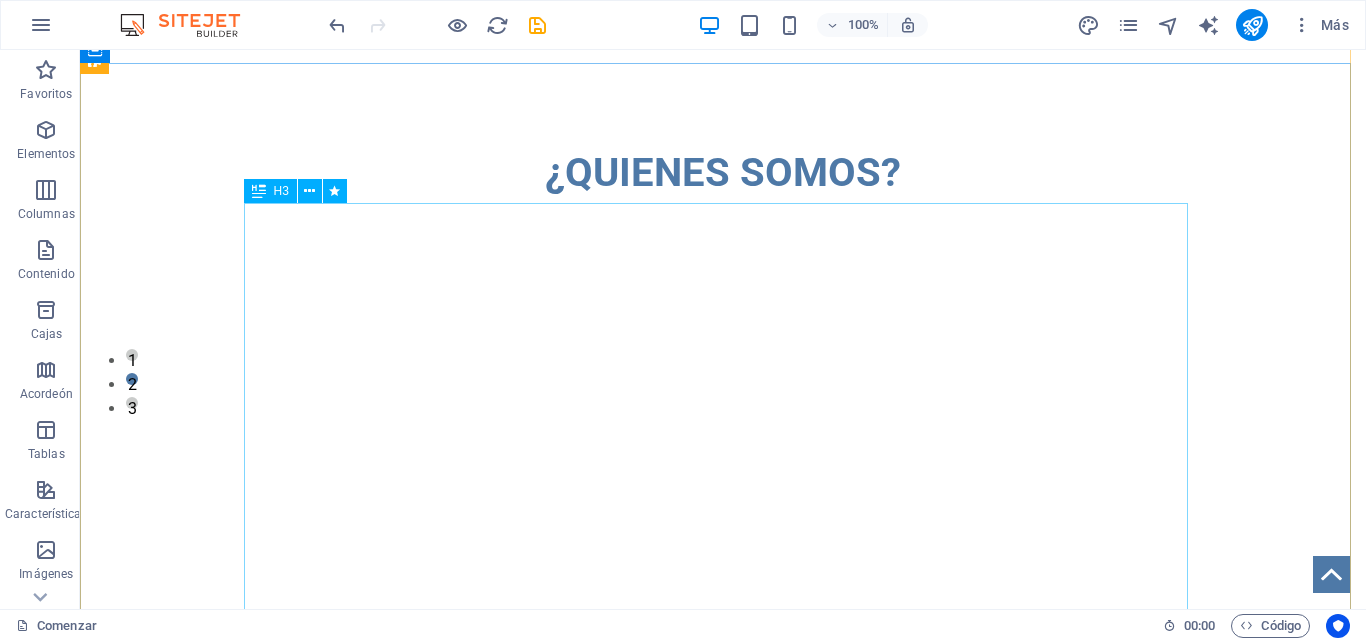click on "En Gestoría LH LLC somos una agencia migratoria binacional, fundada el [DATE], con sede en la [CITY] y [CITY], [STATE]. Nuestra misión es ser el puente confiable que conecta el talento y la mano de obra mexicana con oportunidades laborales de calidad en [COUNTRY], [COUNTRY] y [COUNTRY]. Nos especializamos en el reclutamiento y la gestión integral de visas de trabajo, actuando como el intermediario entre los solicitantes en [COUNTRY] y las empresas que buscan personal en el extranjero. Nos enorgullece ofrecer un servicio transparente, ético y eficiente, facilitando a nuestros clientes un camino claro y seguro hacia un futuro profesional y personal más próspero en el extranjero." at bounding box center (723, 413) 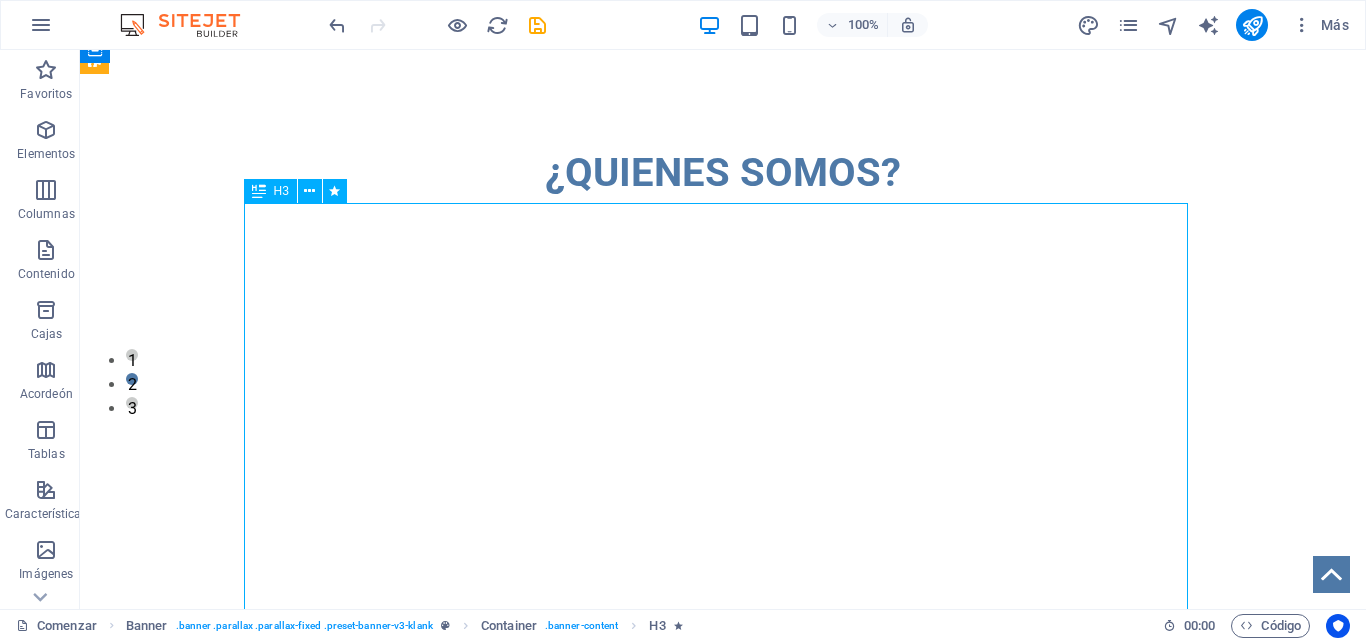 click on "En Gestoría LH LLC somos una agencia migratoria binacional, fundada el [DATE], con sede en la [CITY] y [CITY], [STATE]. Nuestra misión es ser el puente confiable que conecta el talento y la mano de obra mexicana con oportunidades laborales de calidad en [COUNTRY], [COUNTRY] y [COUNTRY]. Nos especializamos en el reclutamiento y la gestión integral de visas de trabajo, actuando como el intermediario entre los solicitantes en [COUNTRY] y las empresas que buscan personal en el extranjero. Nos enorgullece ofrecer un servicio transparente, ético y eficiente, facilitando a nuestros clientes un camino claro y seguro hacia un futuro profesional y personal más próspero en el extranjero." at bounding box center (723, 413) 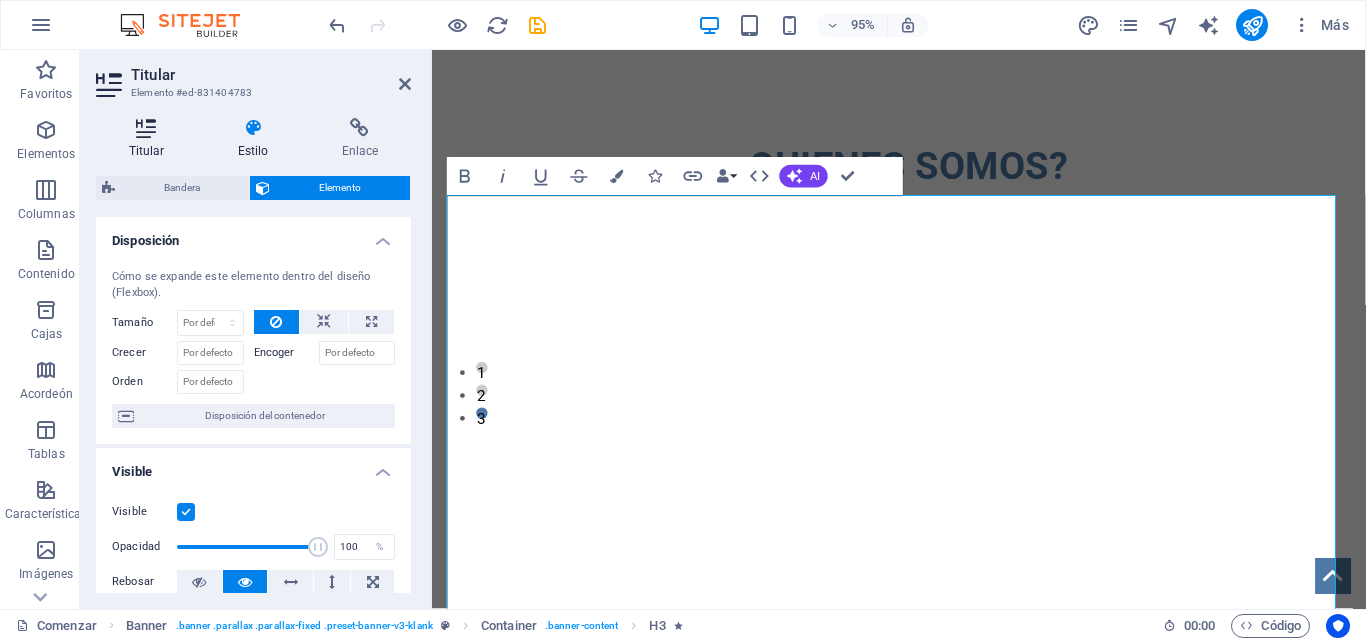 click on "Titular" at bounding box center [147, 151] 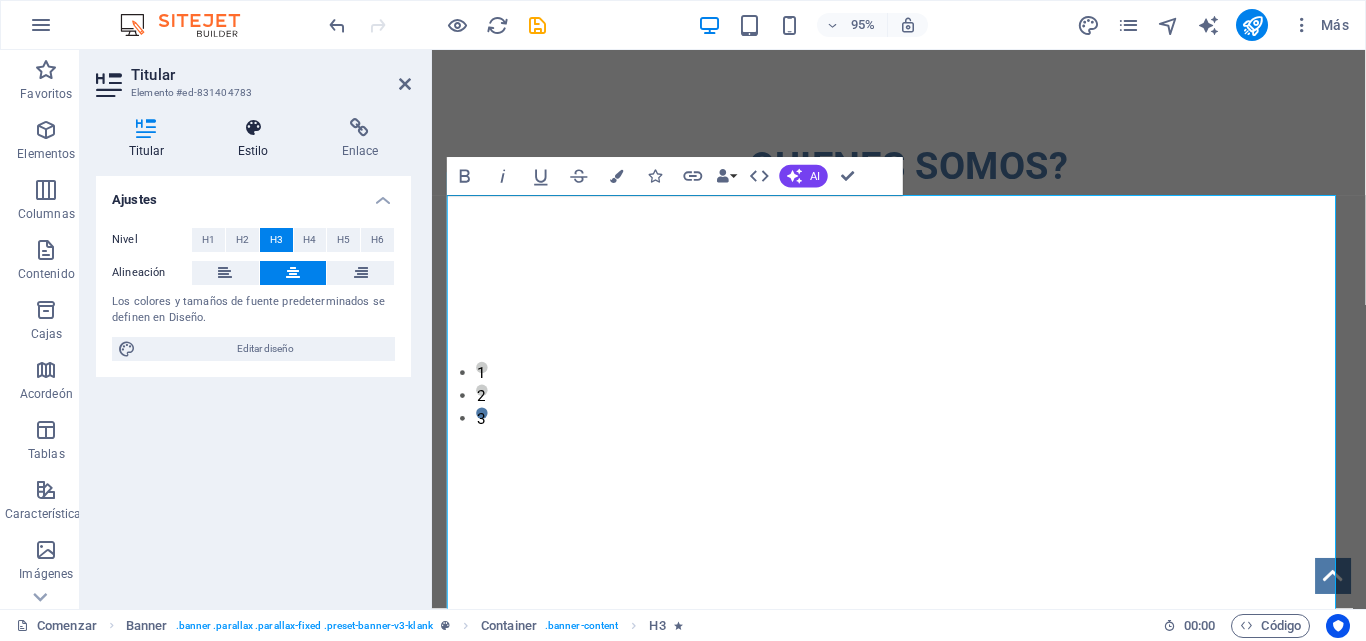 click on "Estilo" at bounding box center [257, 139] 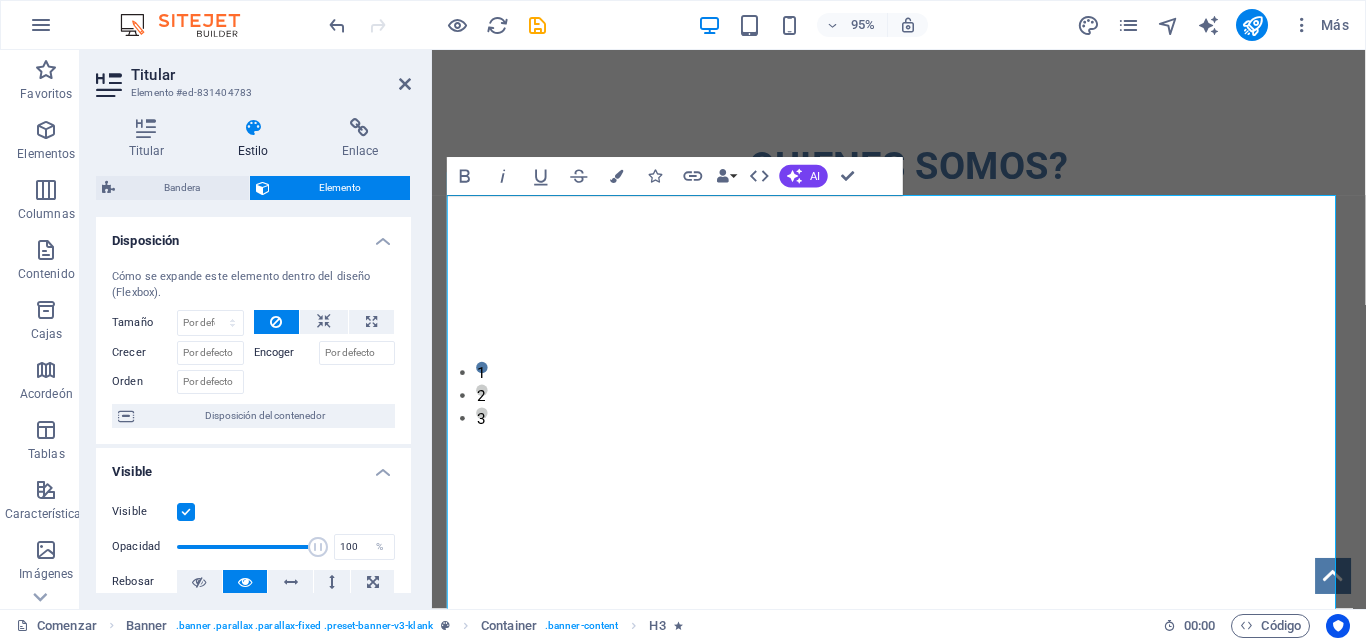 drag, startPoint x: 405, startPoint y: 307, endPoint x: 400, endPoint y: 355, distance: 48.259712 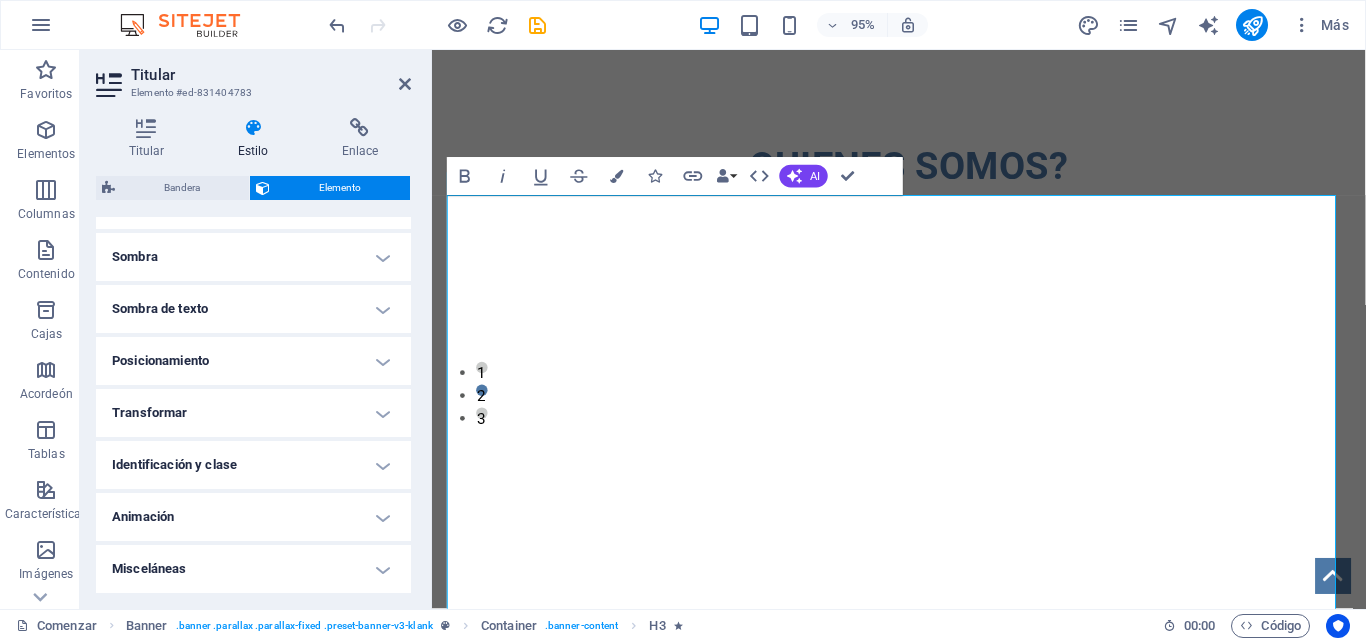 scroll, scrollTop: 0, scrollLeft: 0, axis: both 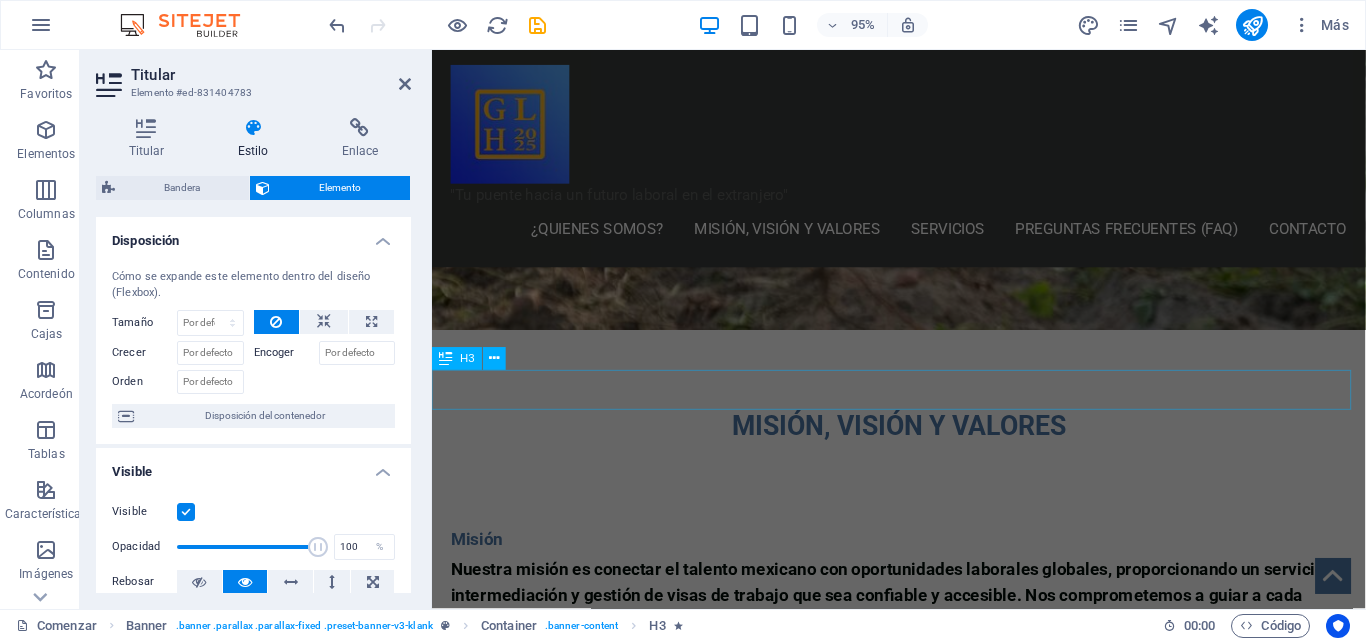click on "MISIÓN, VISIÓN Y VALORES." at bounding box center (923, 1587) 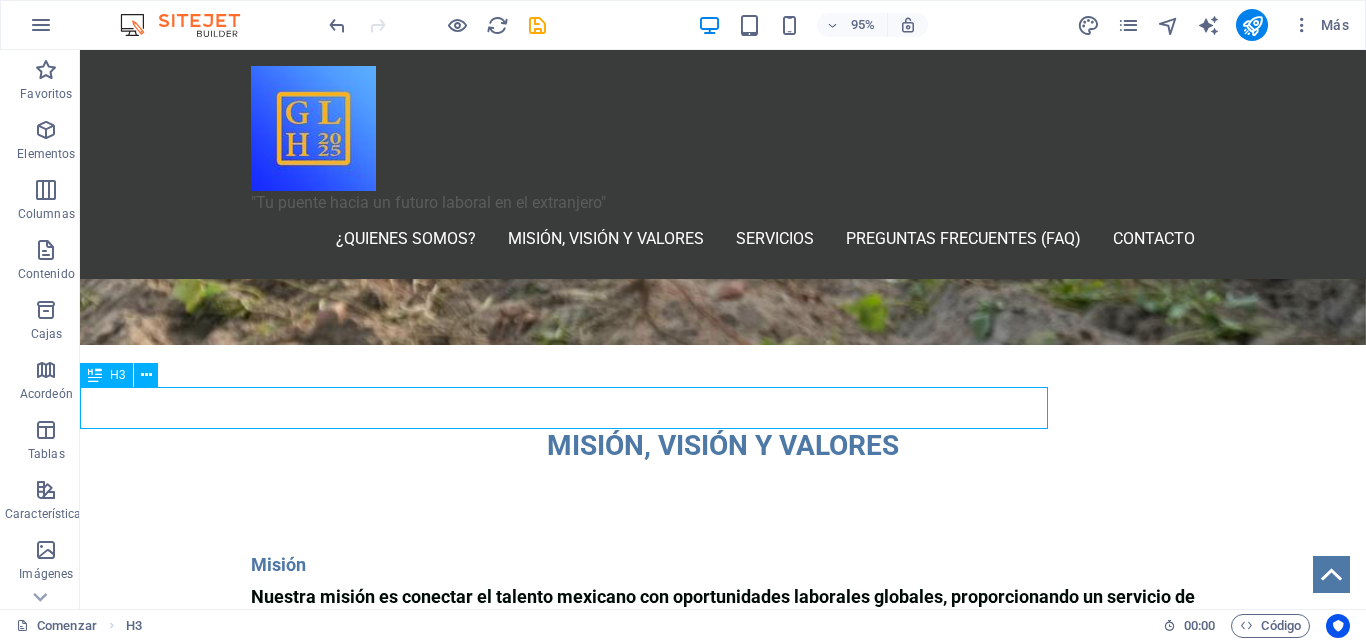 click on ""Tu puente hacia un futuro laboral en el extranjero" ¿Quienes somos? Misión, visión y valores Servicios Preguntas frecuentes (FAQ) Contacto ¿QUIENES SOMOS? En Gestoría LH LLC somos una agencia migratoria binacional, fundada el 17 de agosto de 2022, con sede en la Ciudad de México y San Diego, California. Nuestra misión es ser el puente confiable que conecta el talento y la mano de obra mexicana con oportunidades laborales de calidad en Estados Unidos, Canadá y Alemania. Nos especializamos en el reclutamiento y la gestión integral de visas de trabajo, actuando como el intermediario entre los solicitantes en México y las empresas que buscan personal en el extranjero. Nos enorgullece ofrecer un servicio transparente, ético y eficiente, facilitando a nuestros clientes un camino claro y seguro hacia un futuro profesional y personal más próspero en el extranjero. MISIÓN, VISIÓN Y VALORES Misión Visión Valores Integridad:  Responsabilidad Social: Suelta el contenido aquí o  Añadir elementos 2 5 4" at bounding box center [723, 2046] 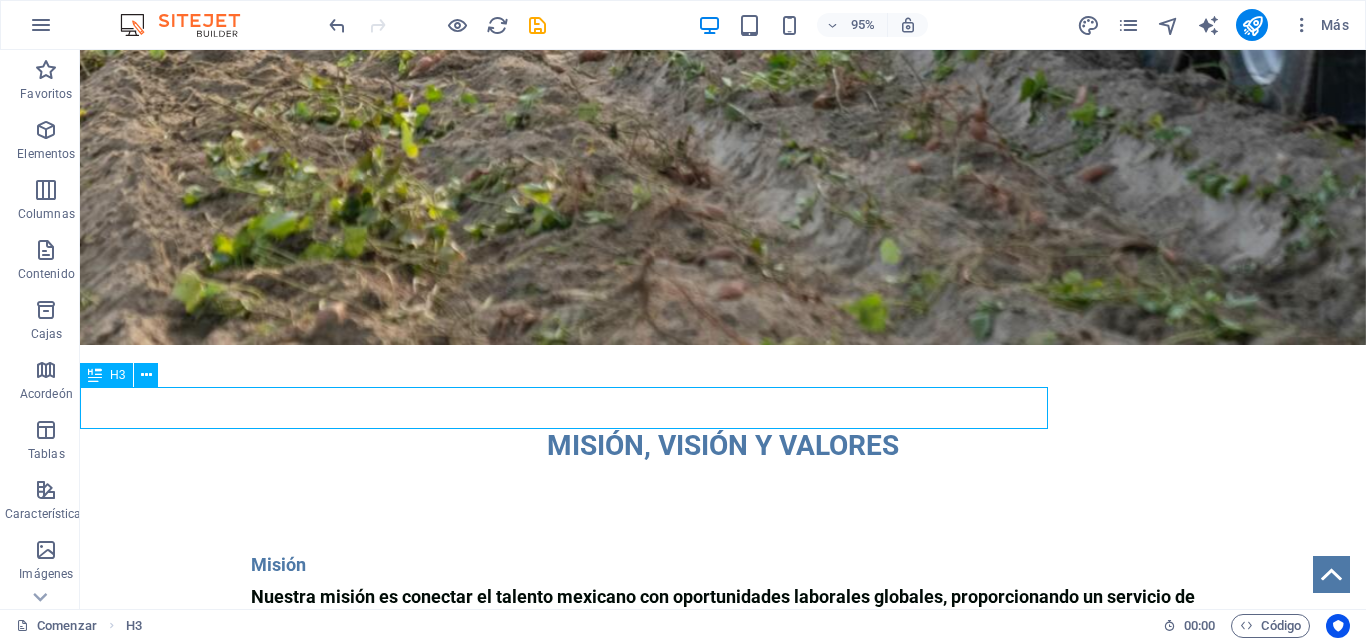 scroll, scrollTop: 321, scrollLeft: 0, axis: vertical 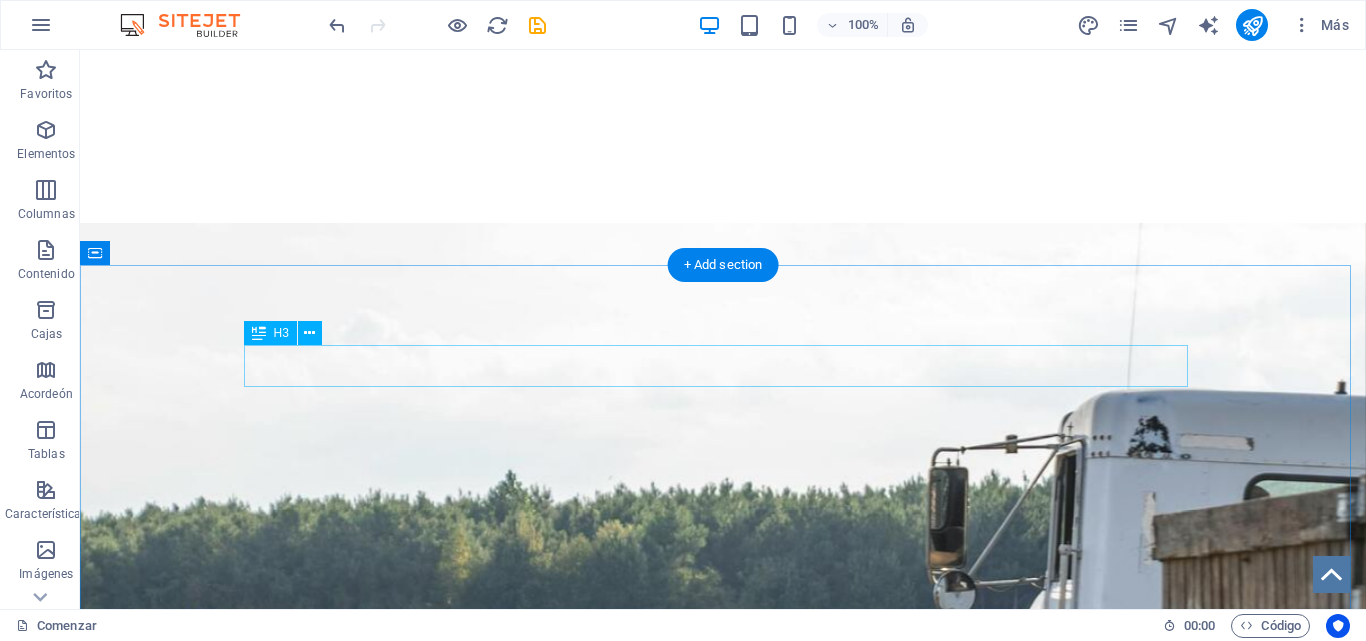 click on "MISIÓN, VISIÓN Y VALORES" at bounding box center [723, 1540] 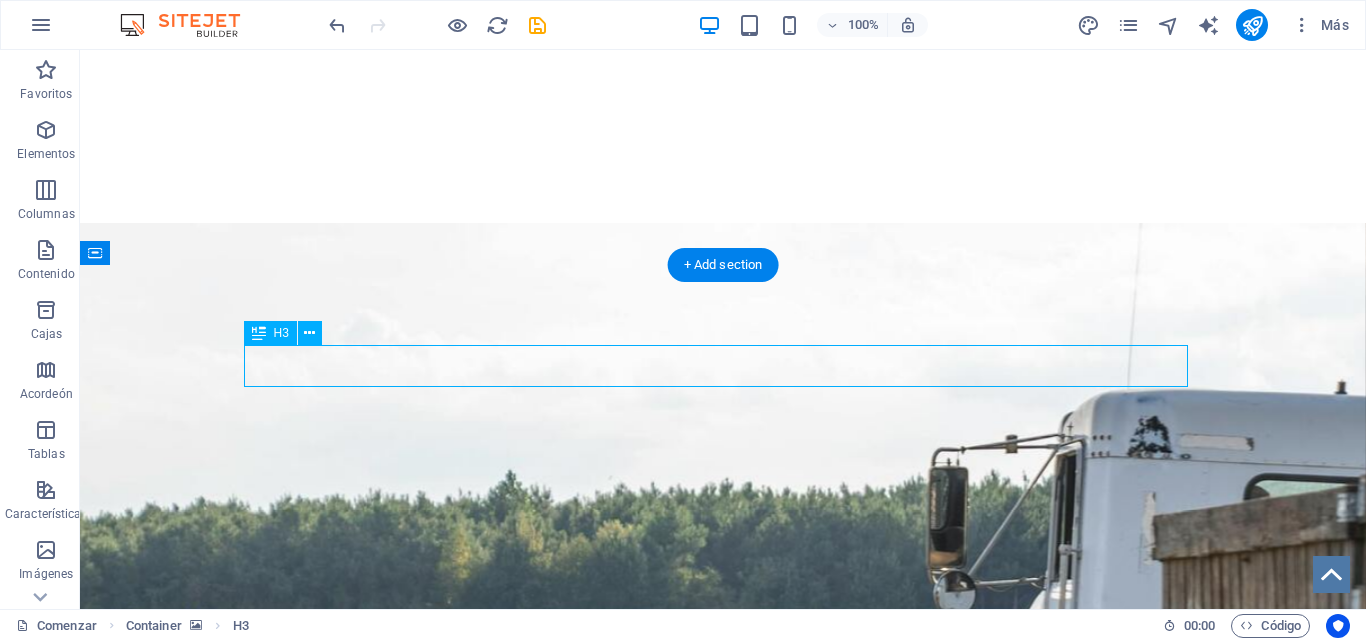 click on "MISIÓN, VISIÓN Y VALORES" at bounding box center (723, 1540) 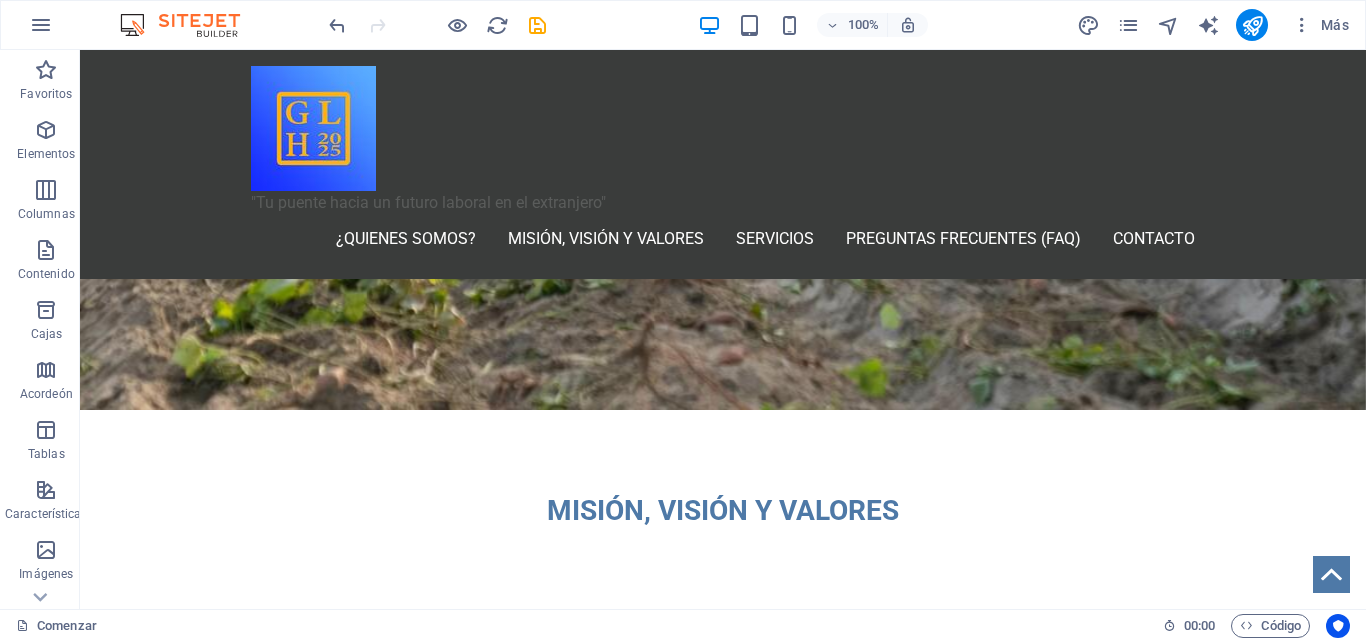 scroll, scrollTop: 1705, scrollLeft: 0, axis: vertical 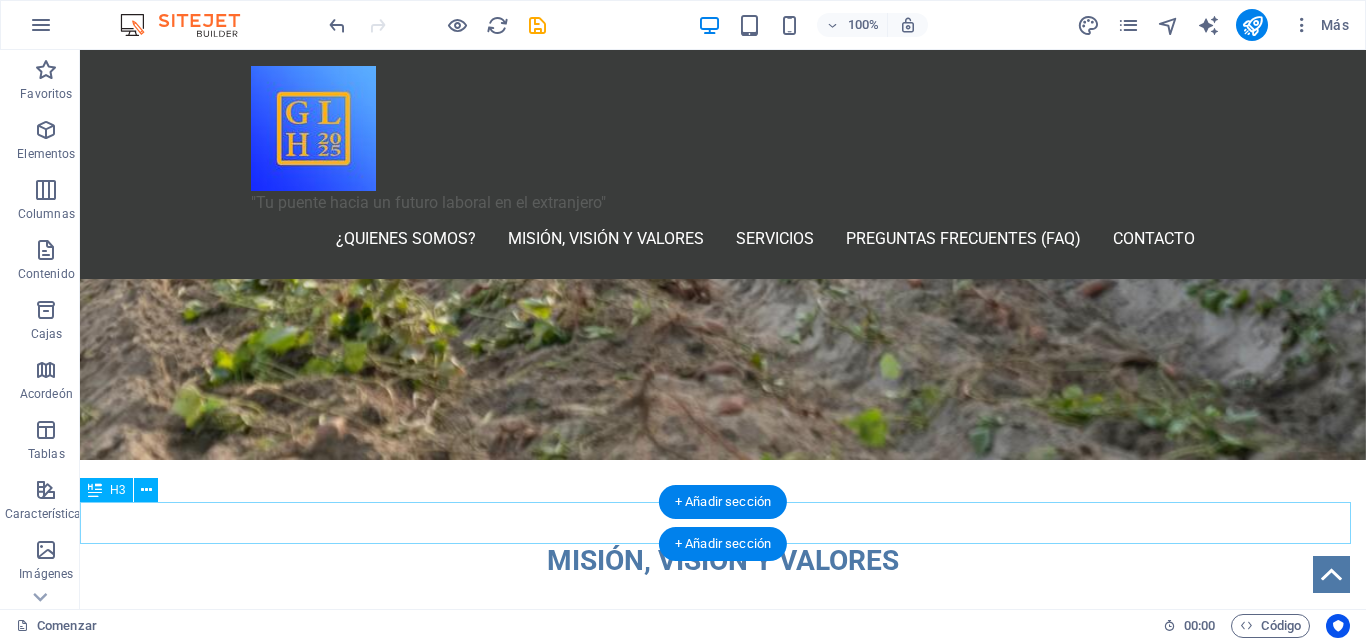 click on "MISIÓN, VISIÓN Y VALORES." at bounding box center (723, 1702) 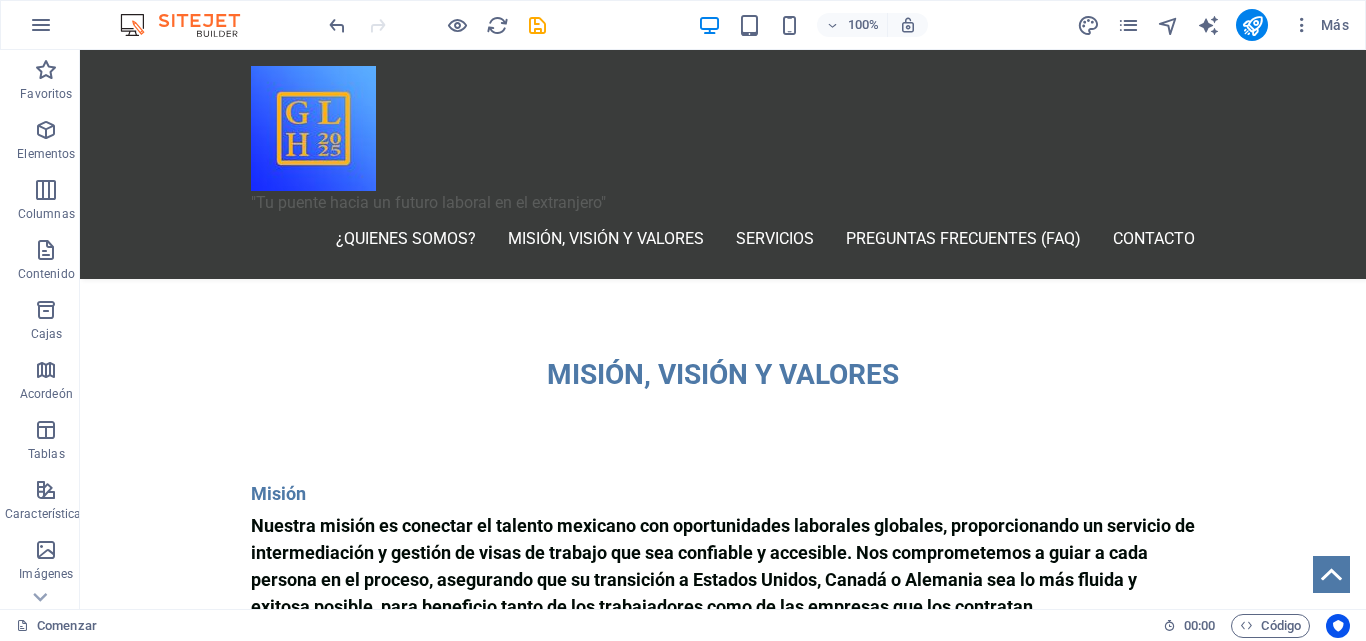 scroll, scrollTop: 1900, scrollLeft: 0, axis: vertical 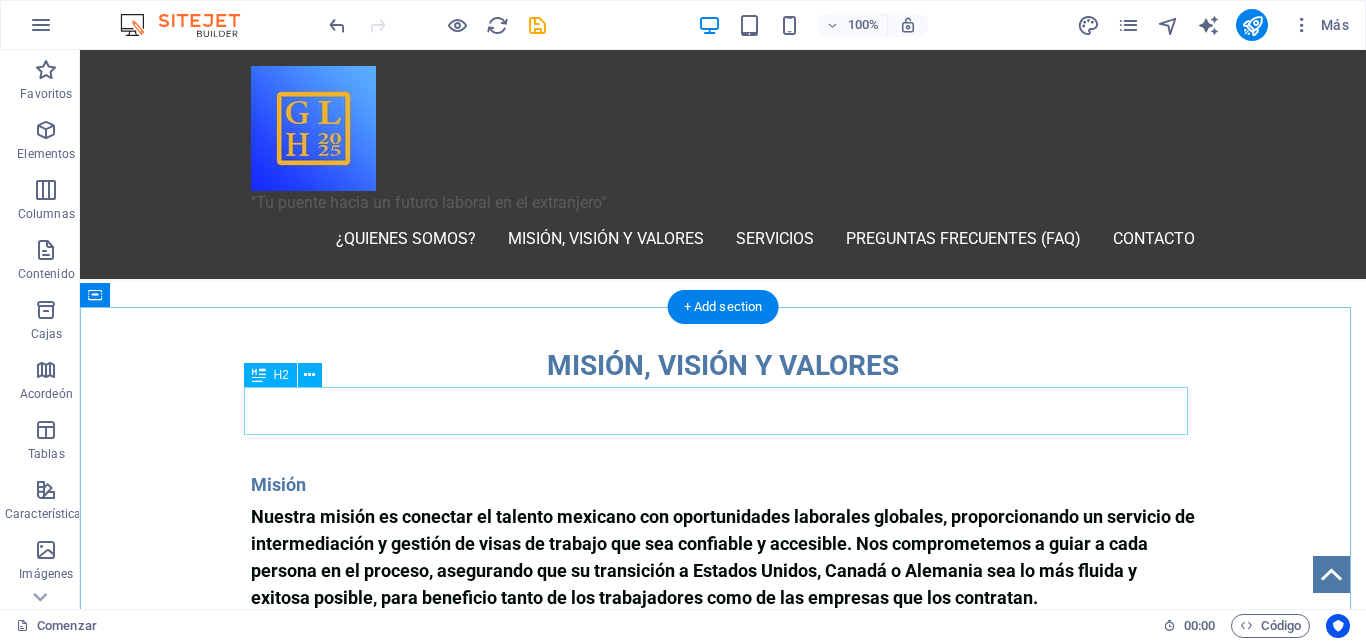 click on "NUESTROS PRECIOS" at bounding box center [723, 1590] 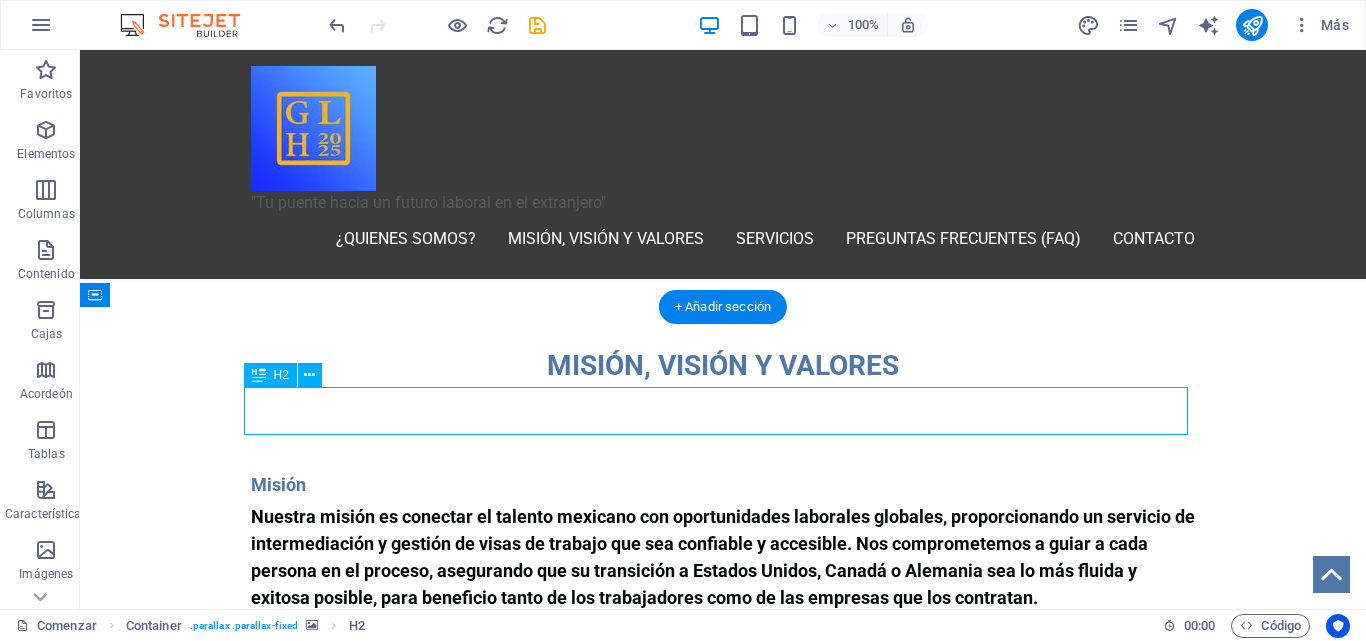 click on "NUESTROS PRECIOS" at bounding box center (723, 1590) 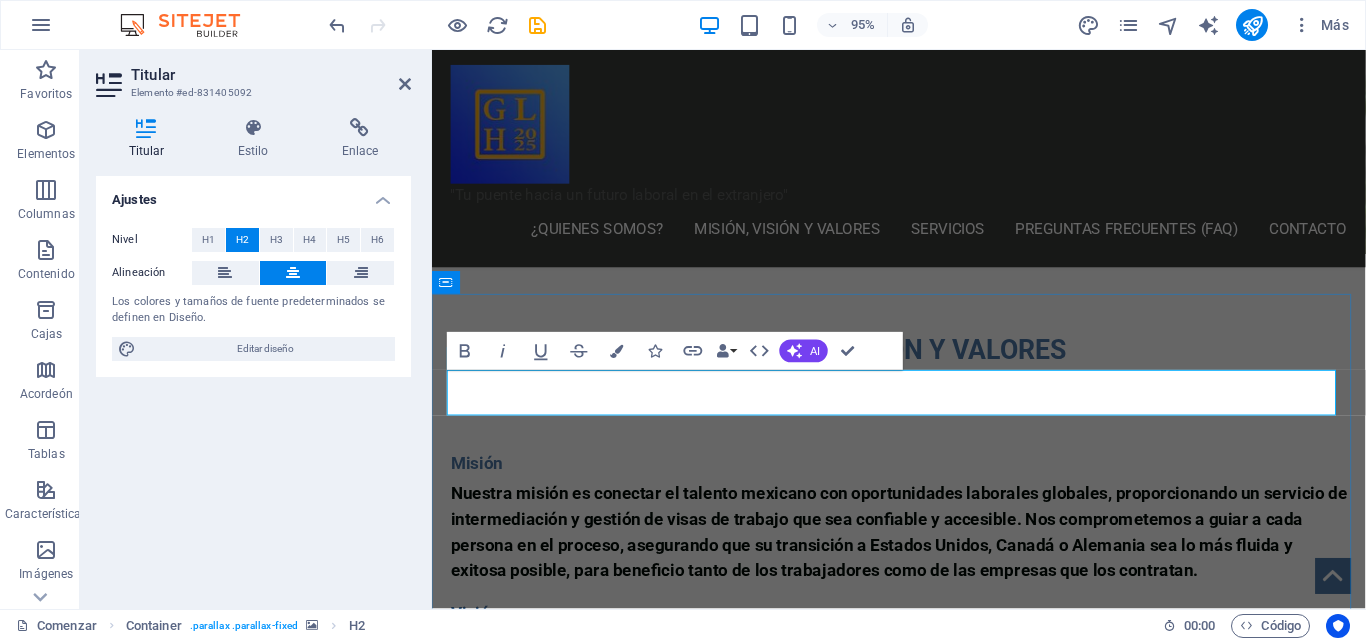type 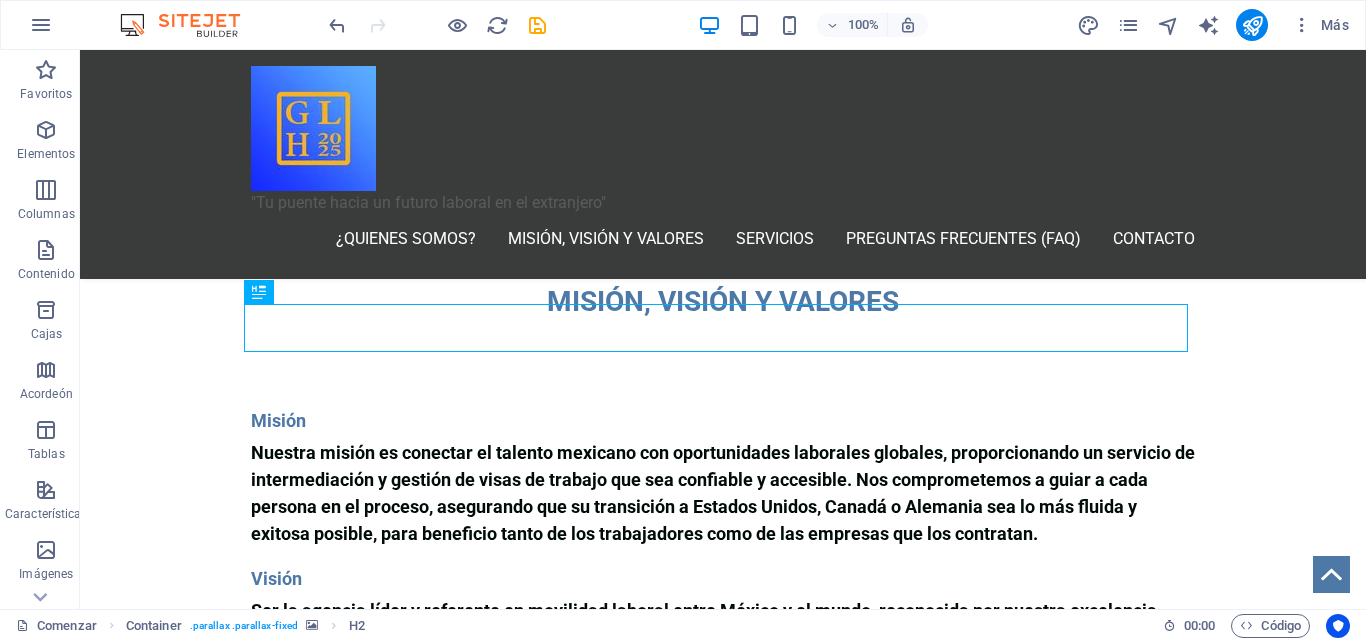 scroll, scrollTop: 1983, scrollLeft: 0, axis: vertical 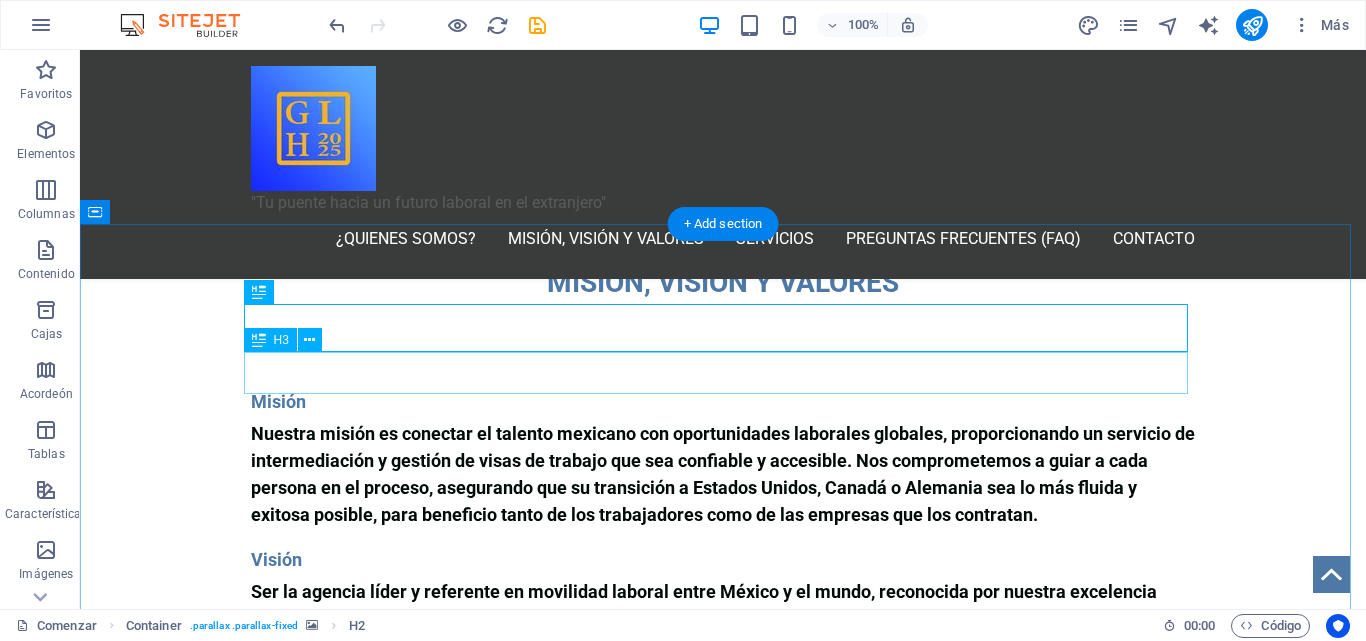 click on "IPSUM DOLOR SITAMUK AMET CONSECTETUR" at bounding box center (723, 1552) 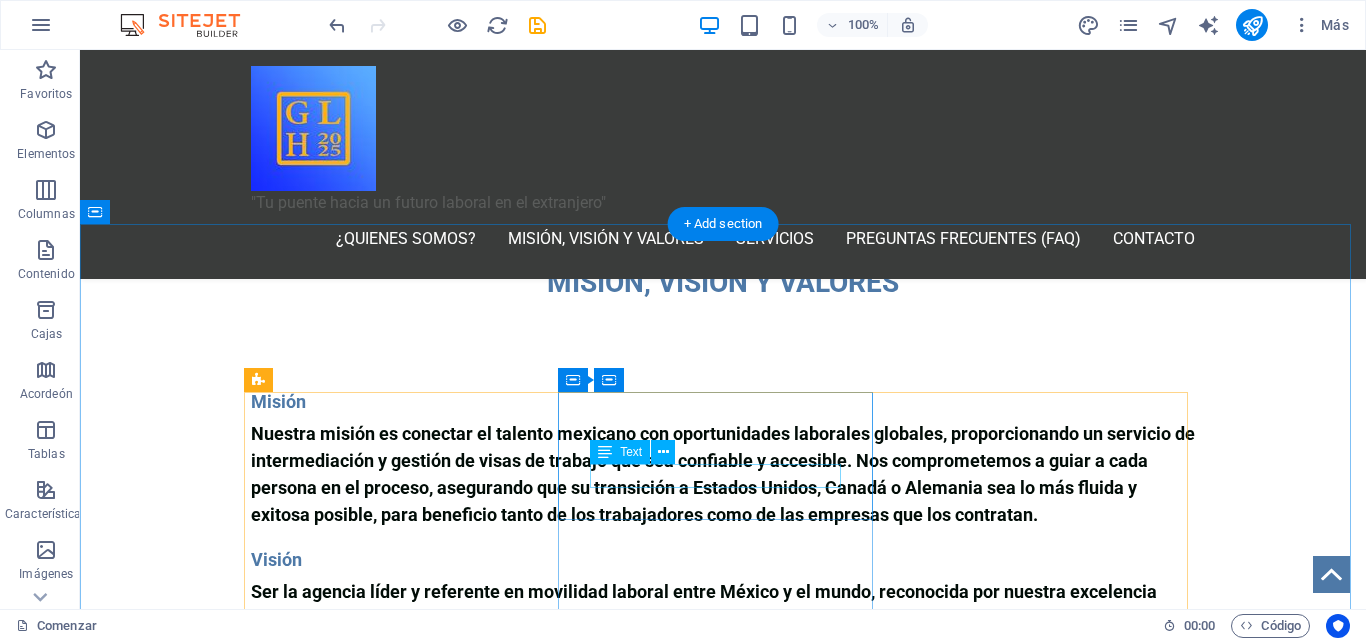 click on "DE PRIMERA CALIDAD" at bounding box center (723, 2301) 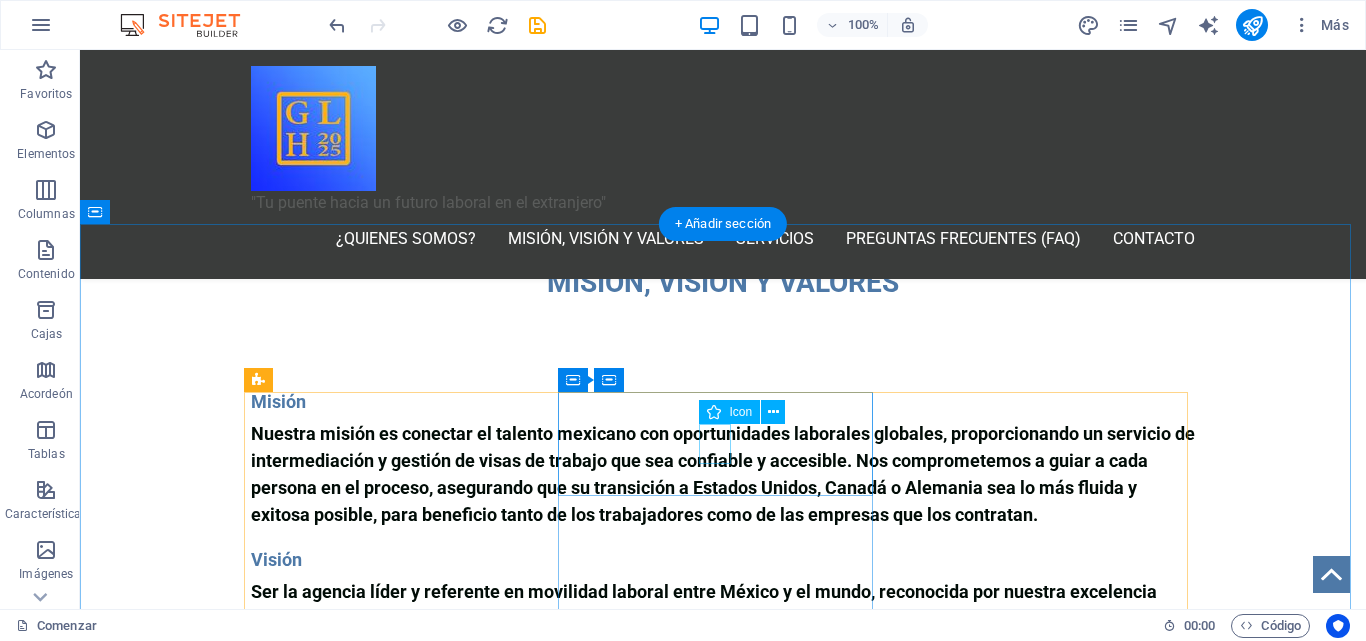 click at bounding box center [723, 2241] 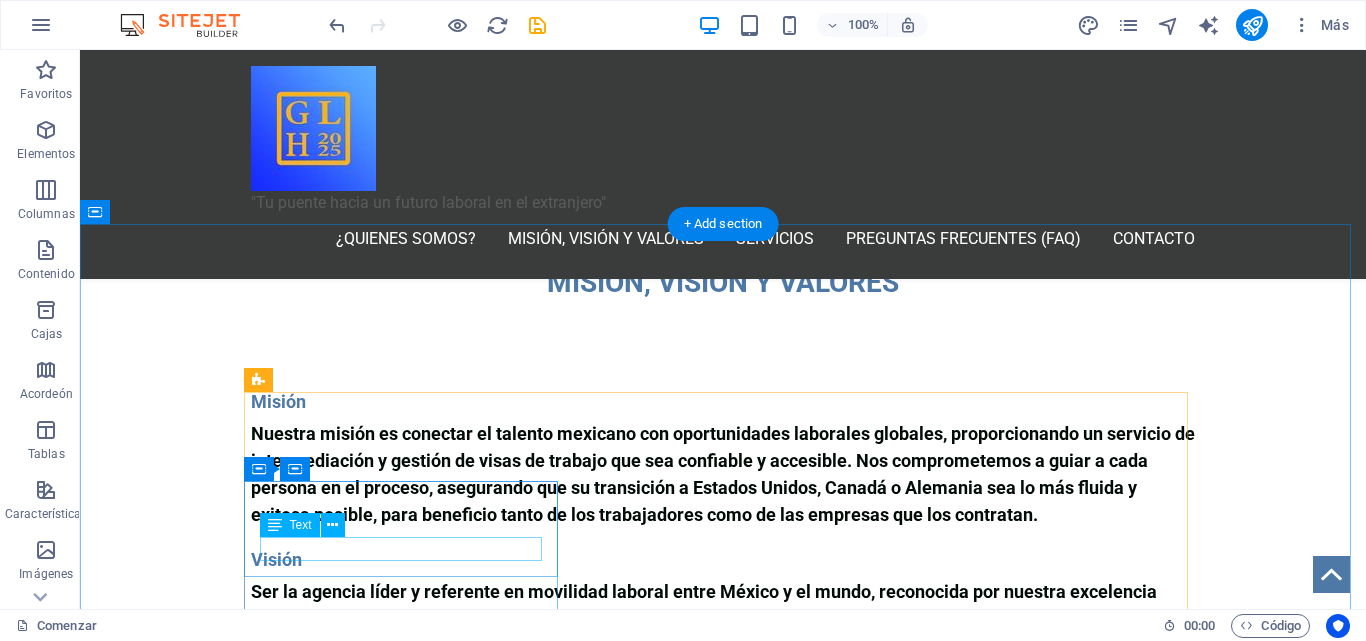 click on "BÁSICO" at bounding box center [723, 2108] 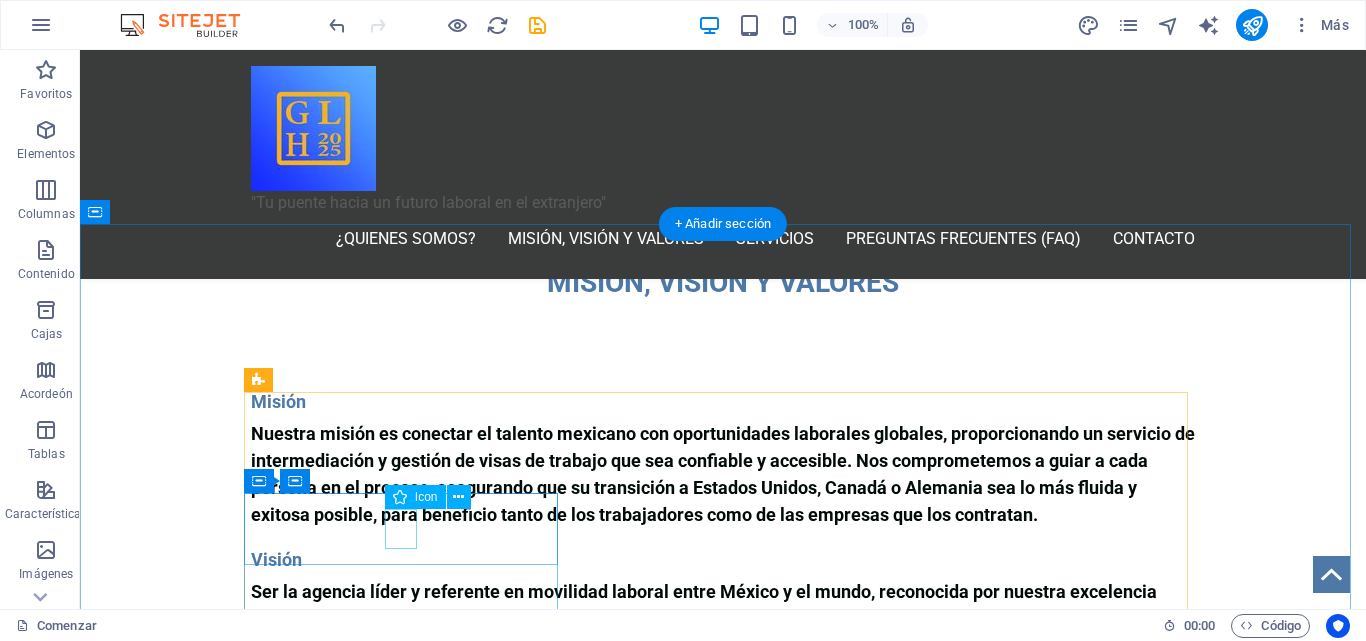click at bounding box center (723, 2072) 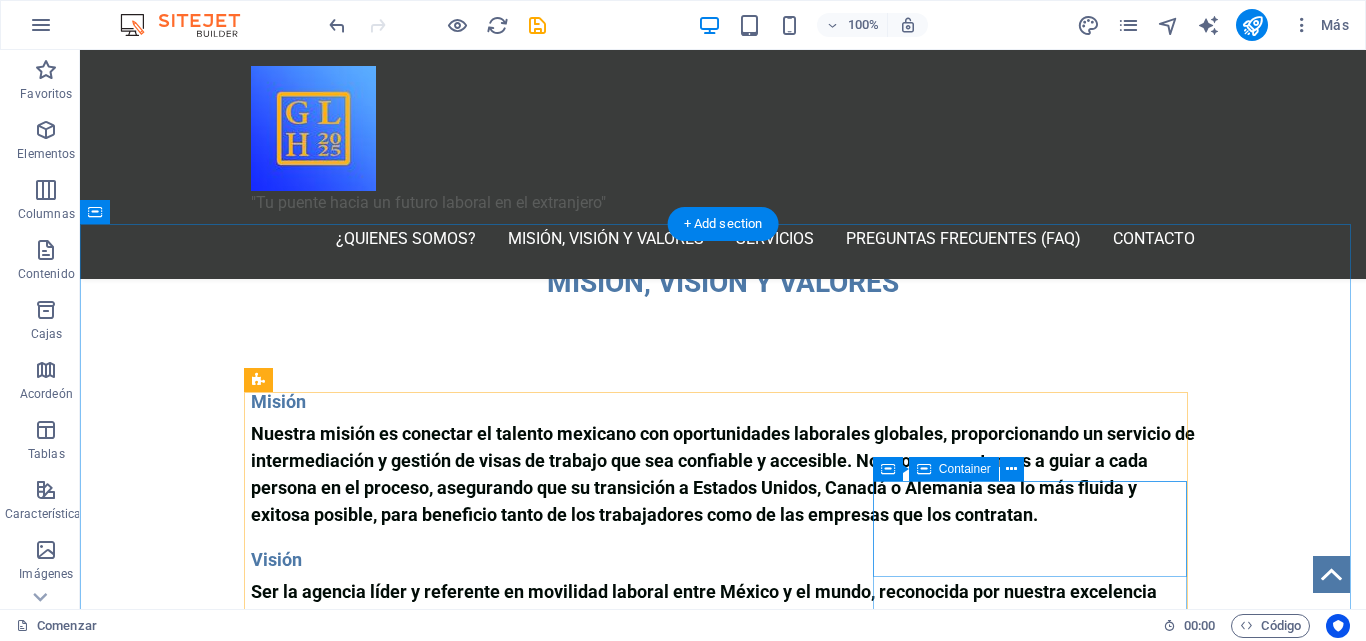 click on "PRO" at bounding box center [723, 2890] 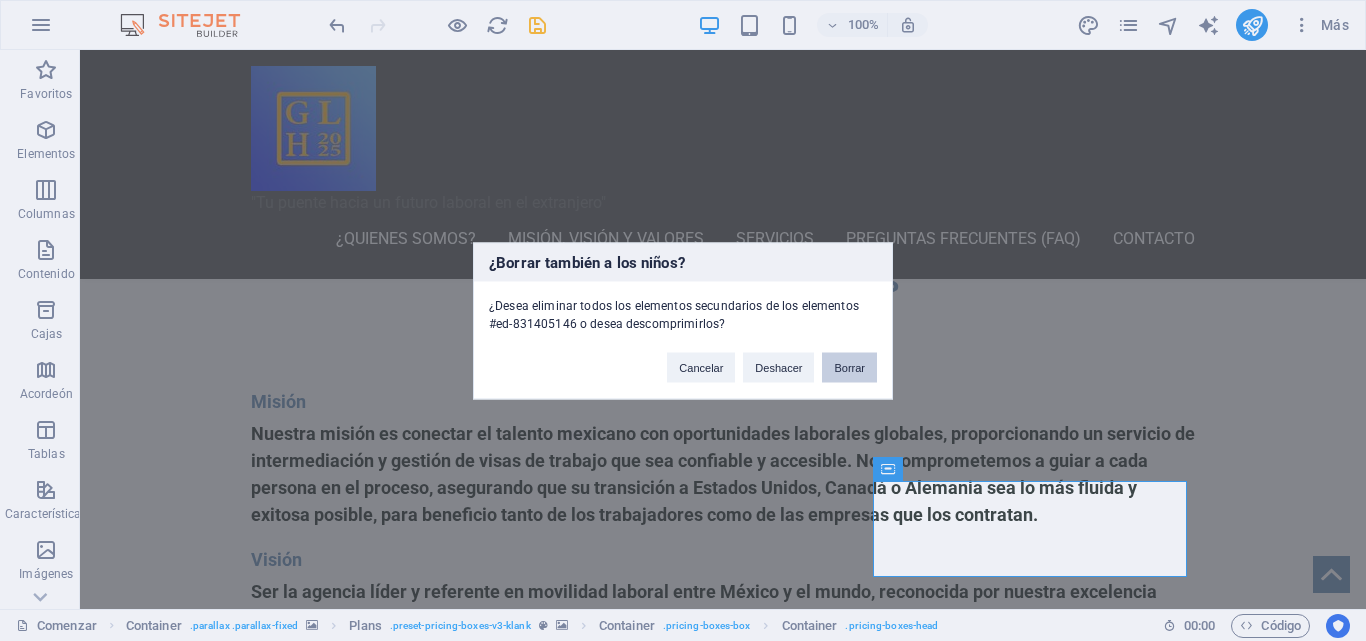 click on "Borrar" at bounding box center [849, 367] 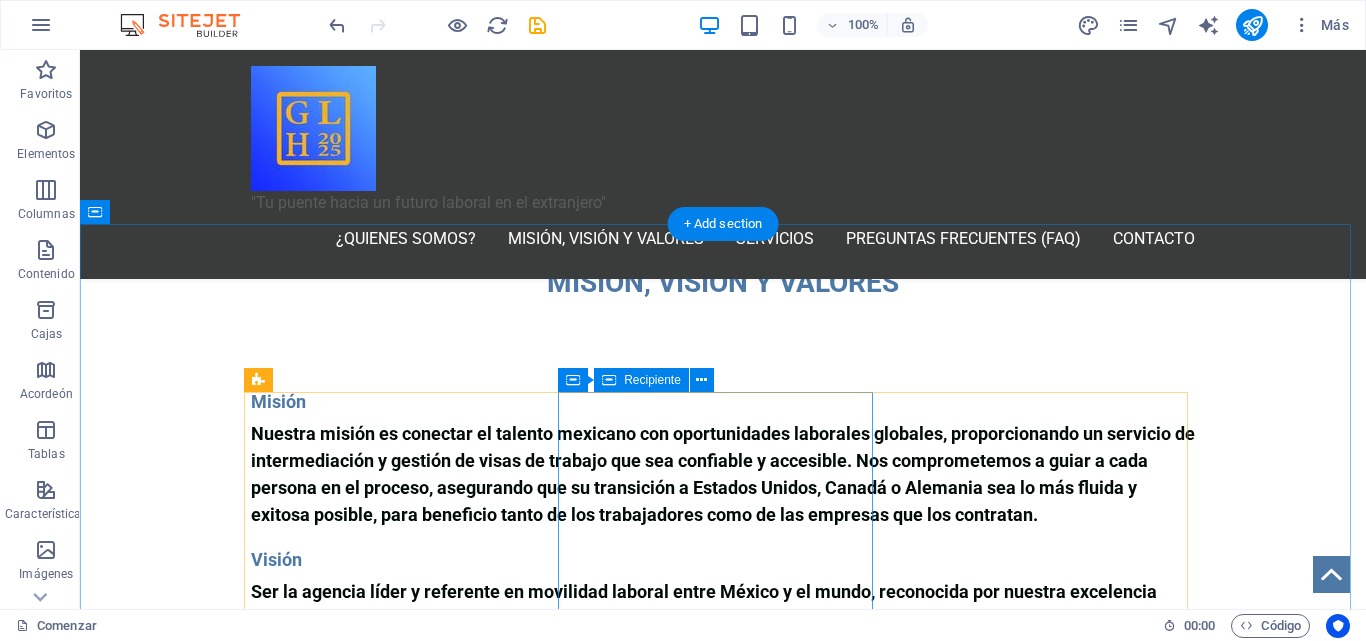 click on "Suelta el contenido aquí o  Añadir elementos  Pegar portapapeles" at bounding box center (723, 2512) 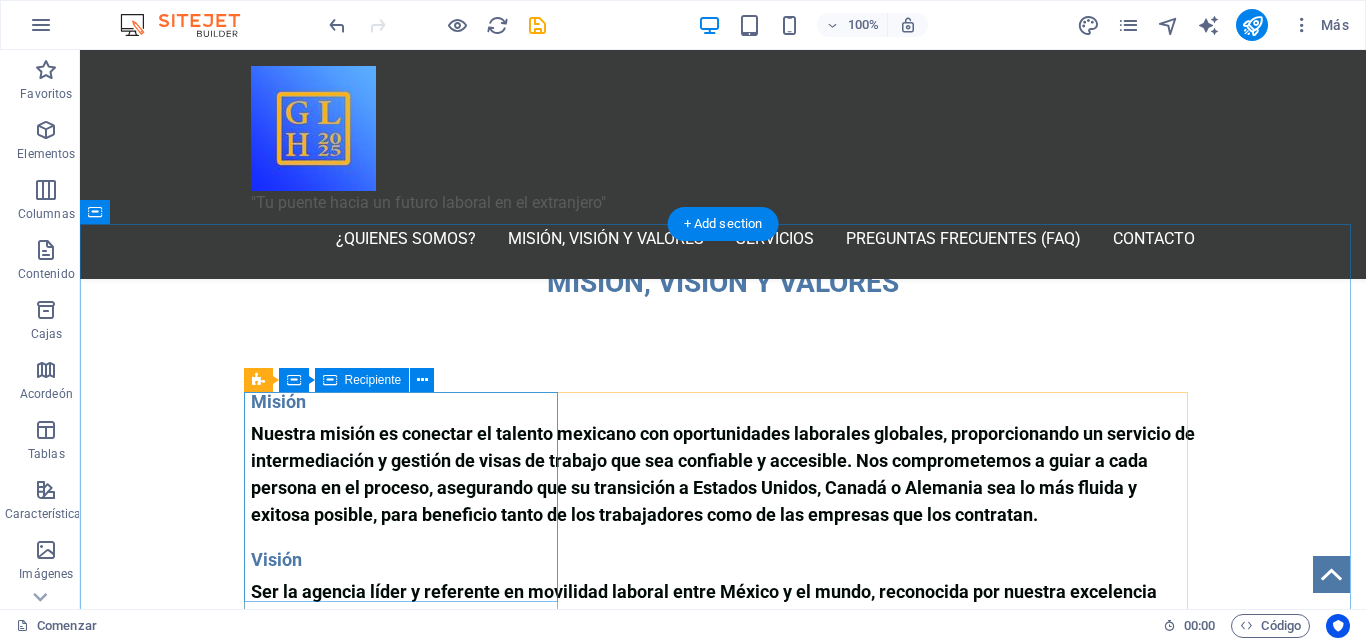 click on "Suelta el contenido aquí o  Añadir elementos  Pegar portapapeles" at bounding box center [723, 2063] 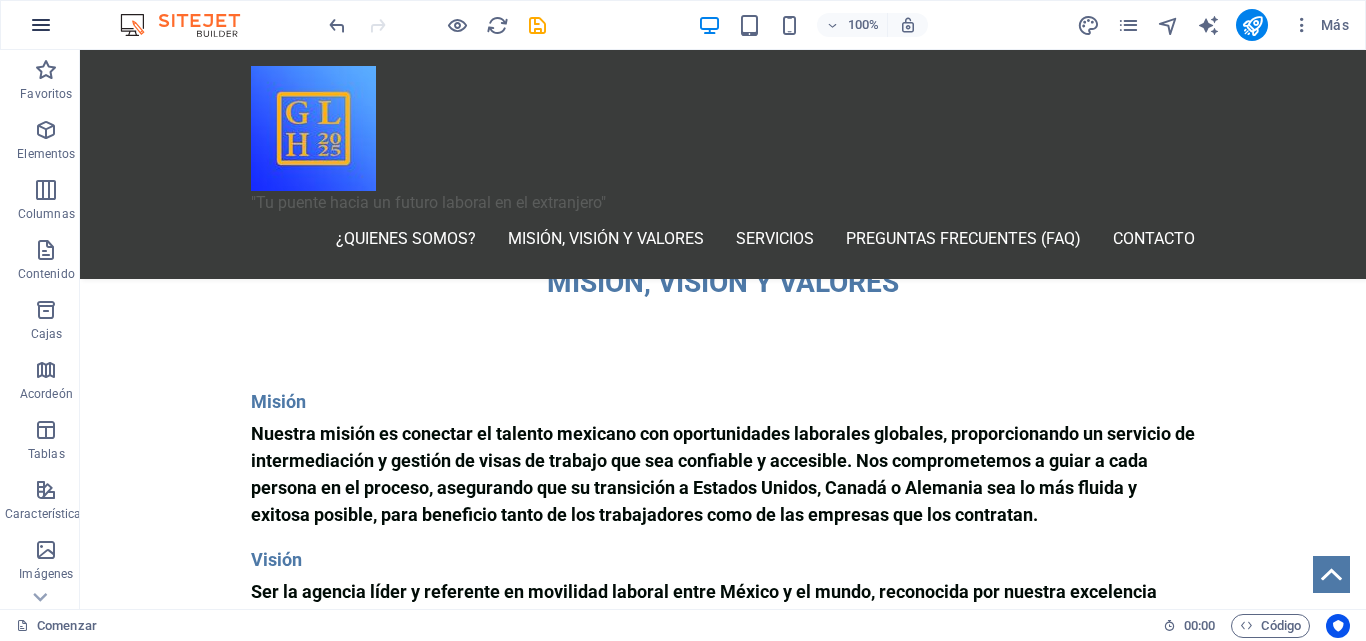 click at bounding box center (41, 25) 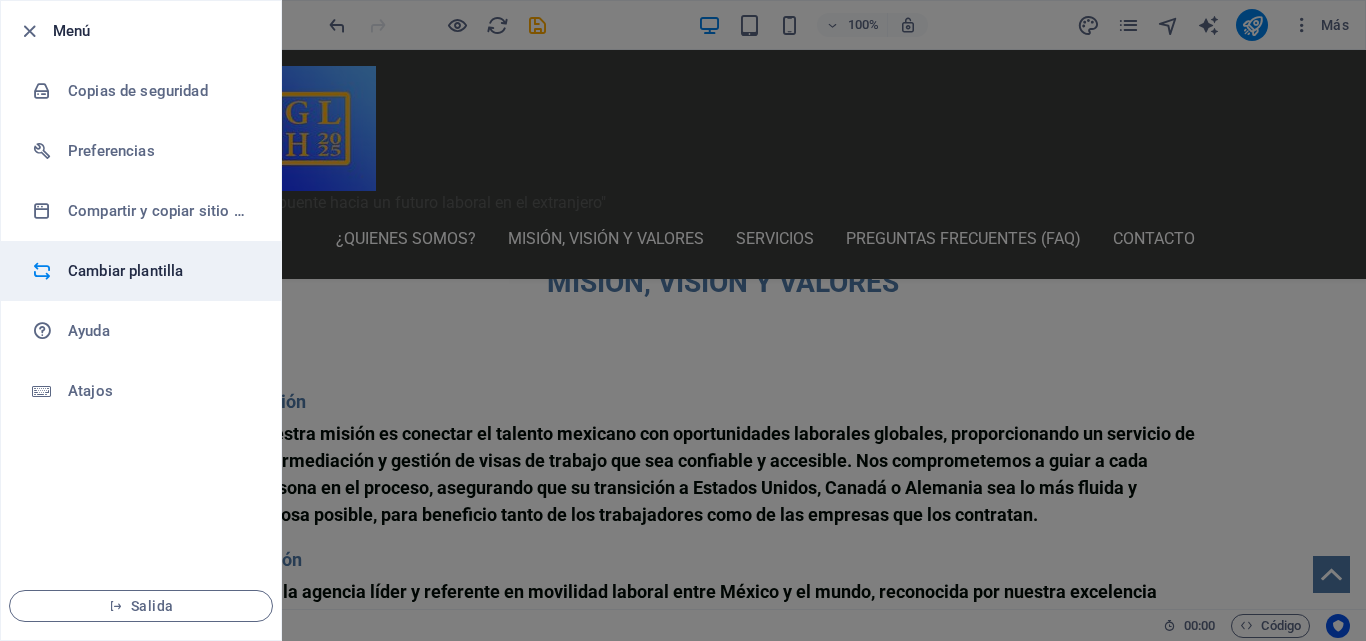 click on "Cambiar plantilla" at bounding box center [141, 271] 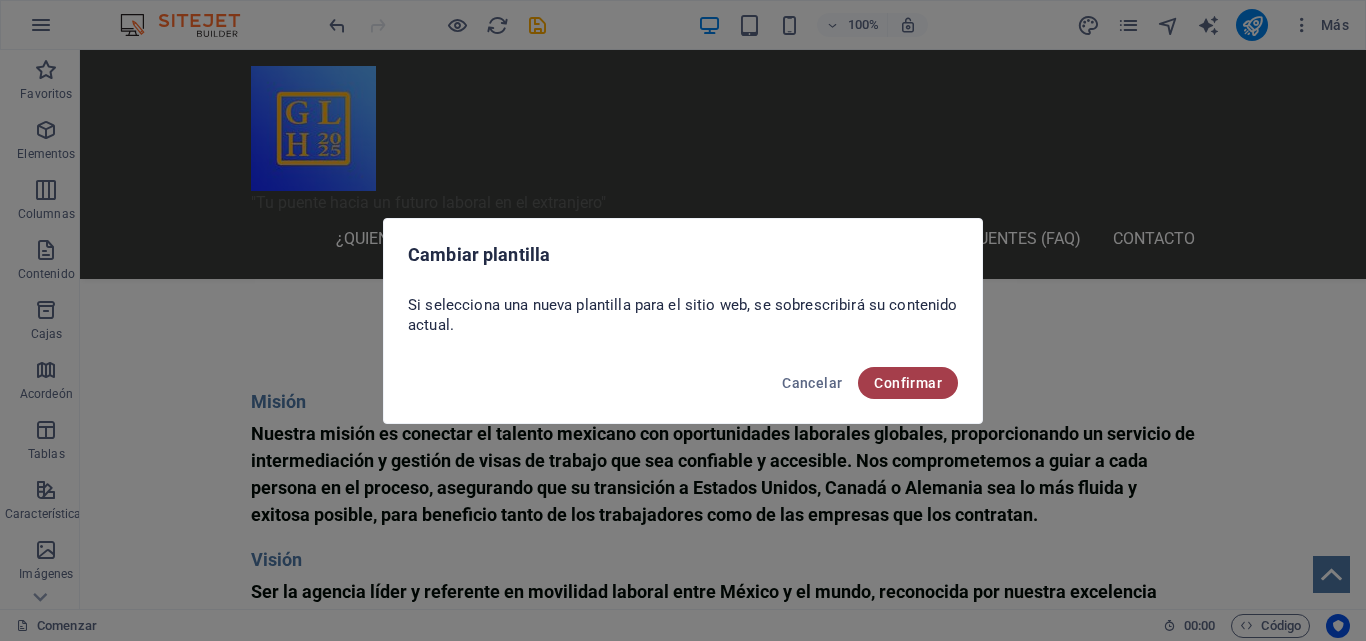 click on "Confirmar" at bounding box center (908, 383) 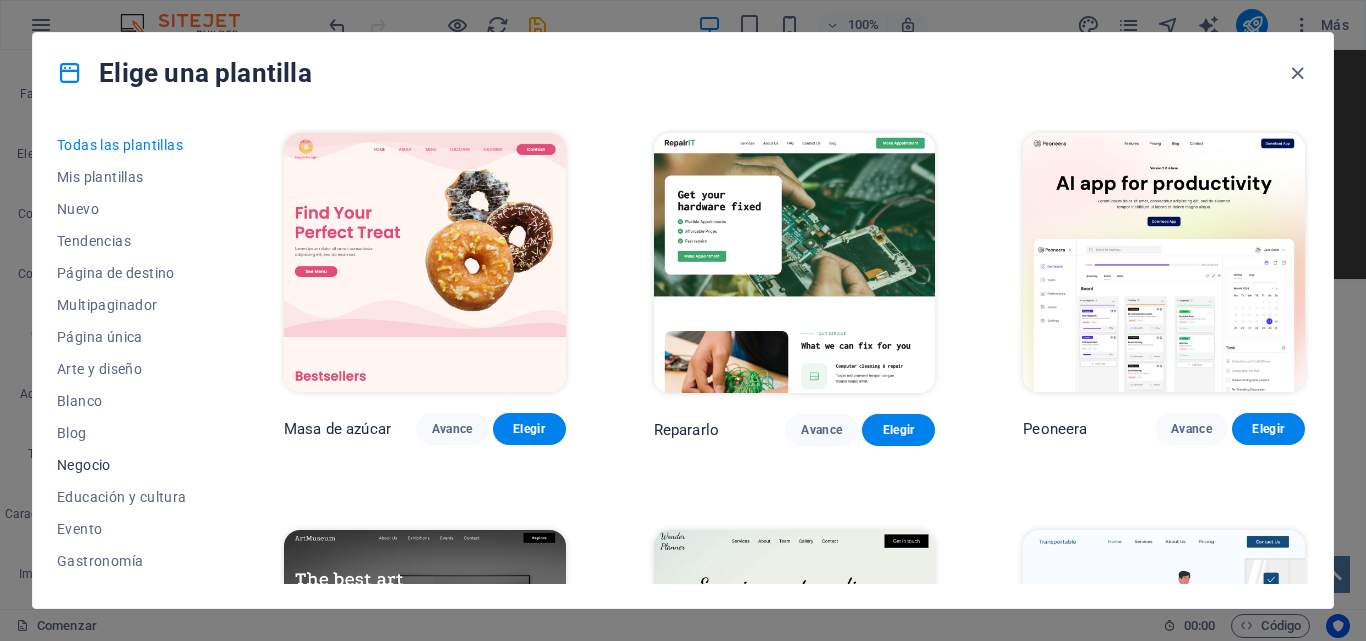 click on "Negocio" at bounding box center [84, 465] 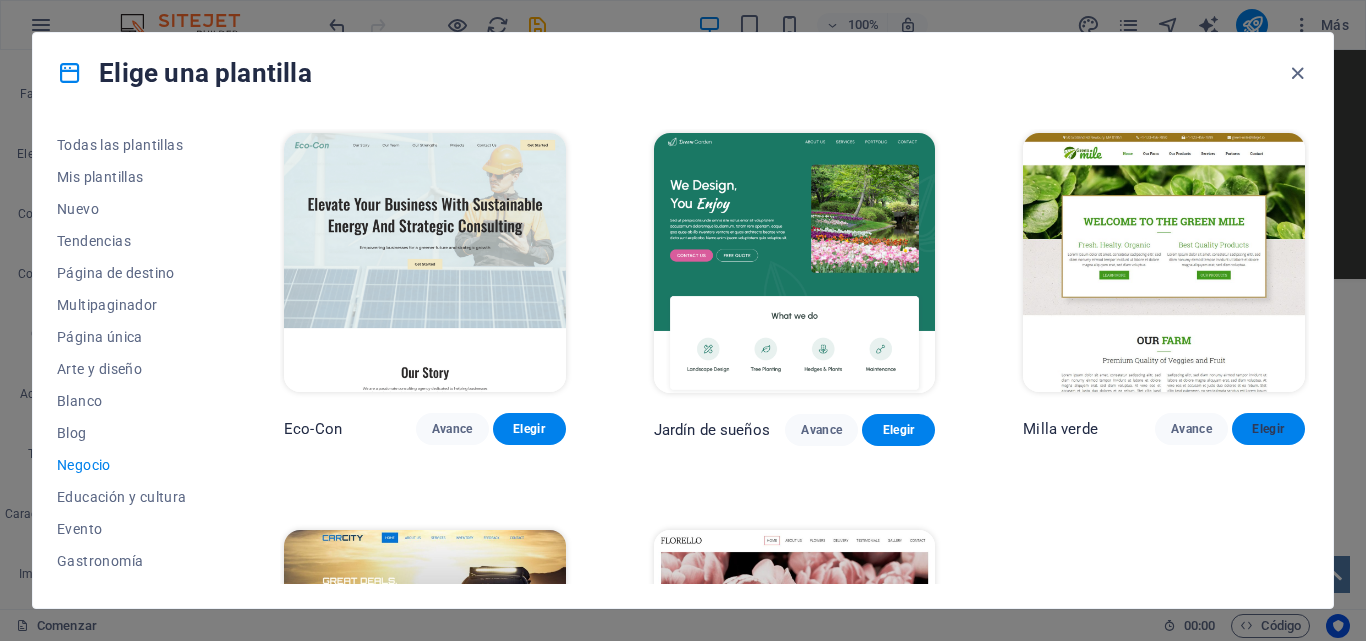 click on "Elegir" at bounding box center (1268, 429) 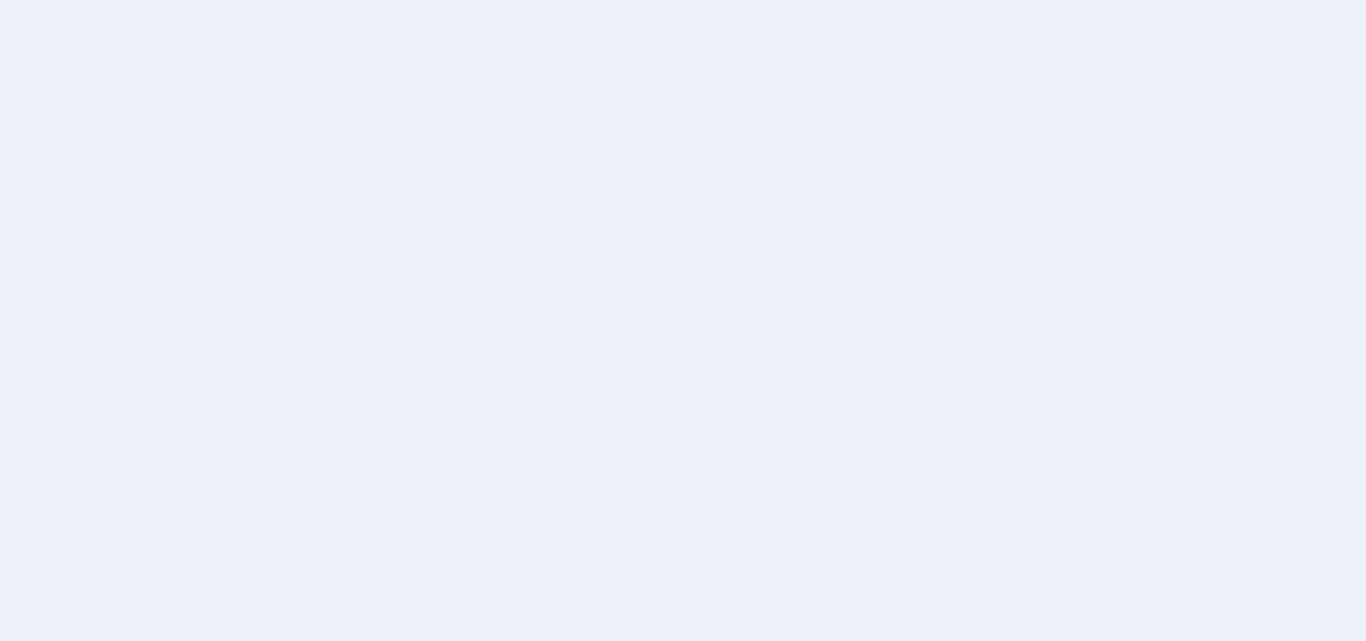 scroll, scrollTop: 0, scrollLeft: 0, axis: both 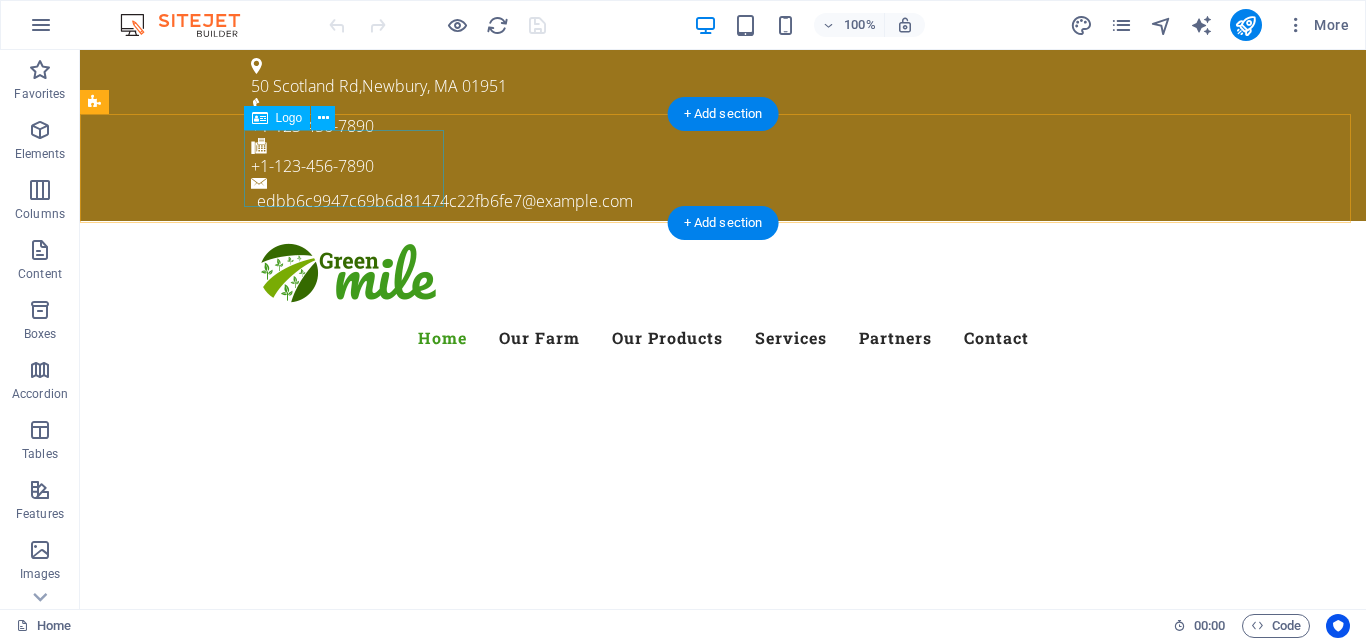 click at bounding box center (723, 275) 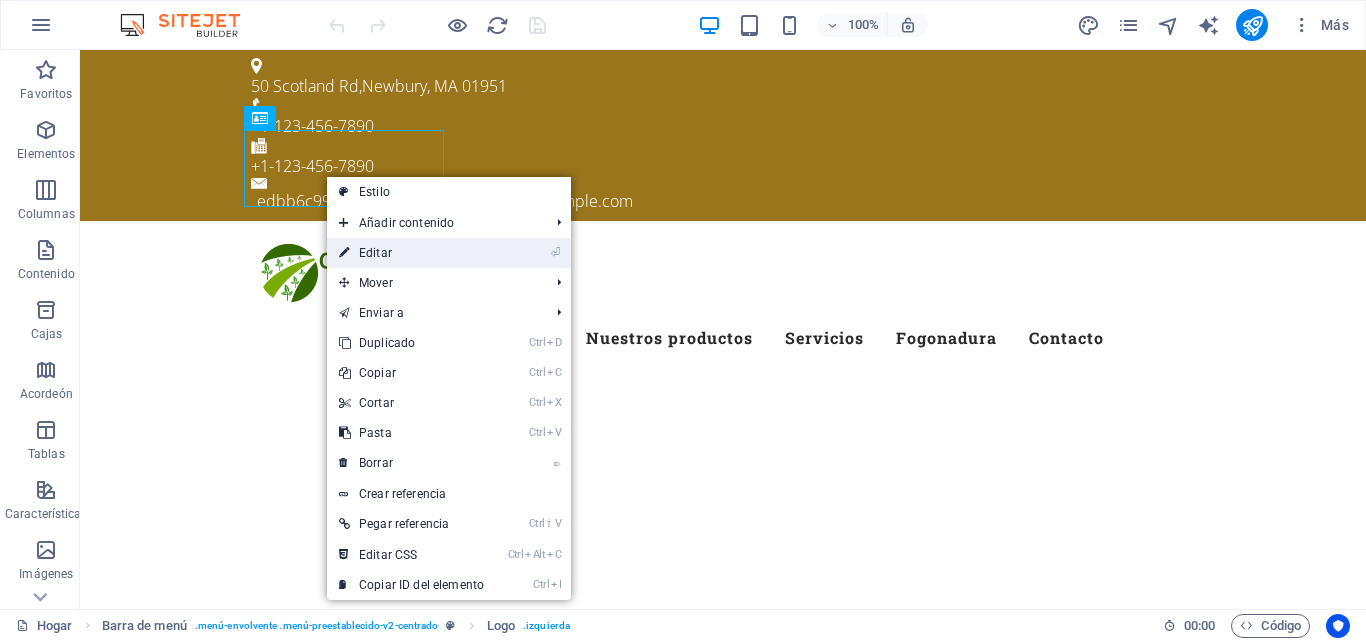click on "Editar" at bounding box center (375, 253) 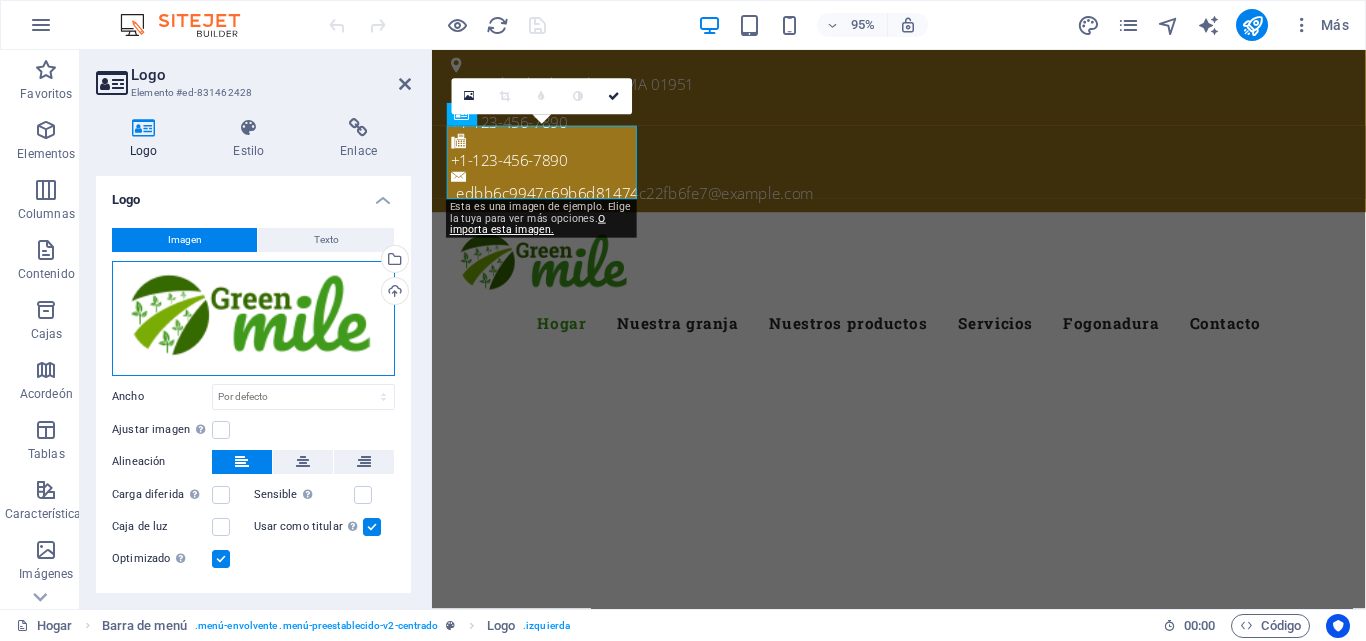 click on "Arrastre los archivos aquí, haga clic para elegir archivos o  seleccione archivos de Archivos o de nuestras fotos y videos de archivo gratuitos" at bounding box center (253, 318) 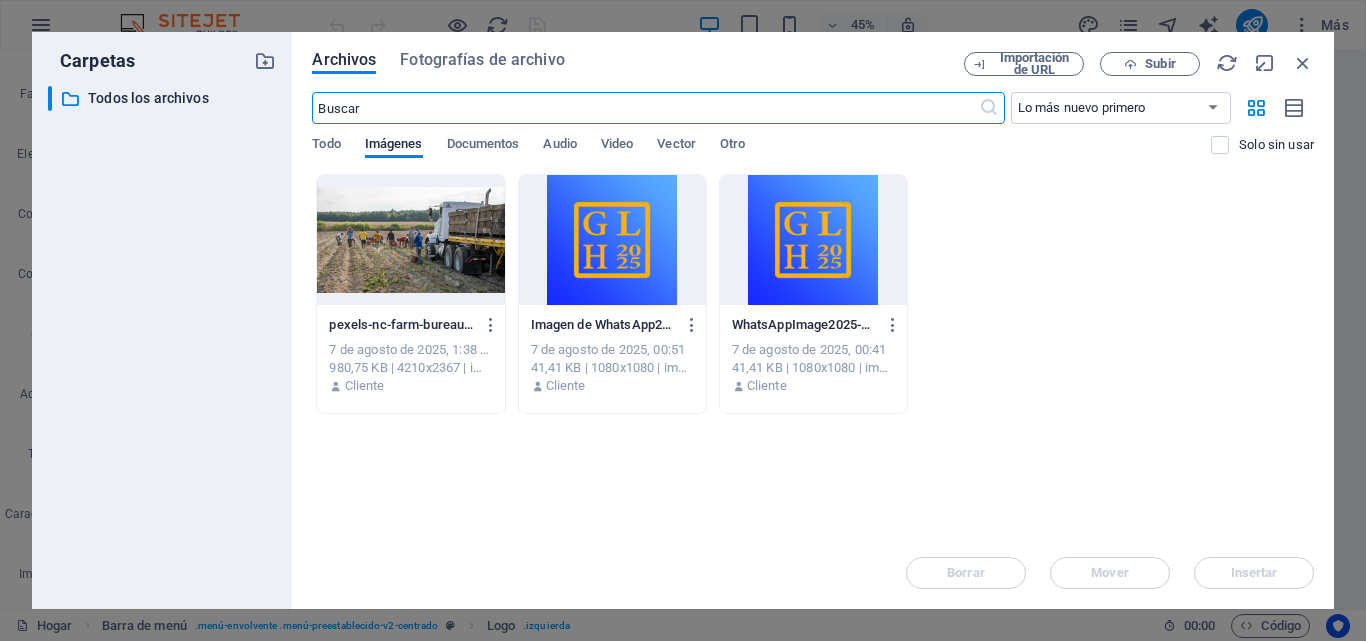 click at bounding box center (612, 240) 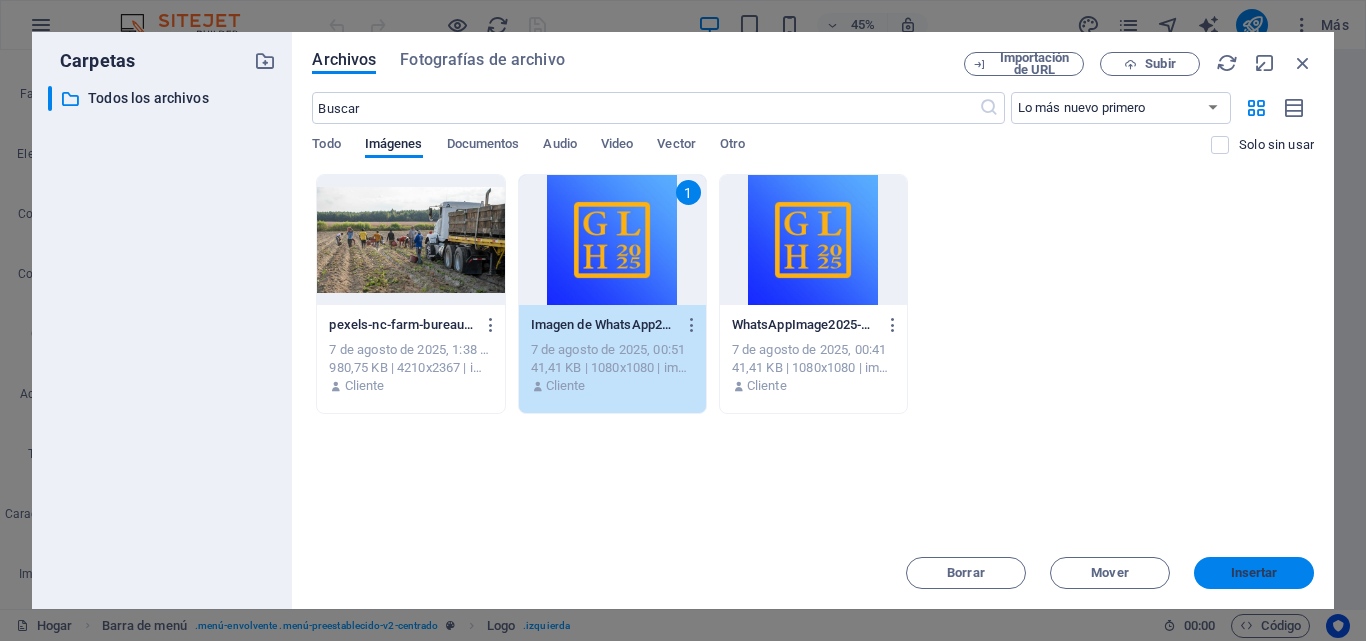 click on "Insertar" at bounding box center (1254, 573) 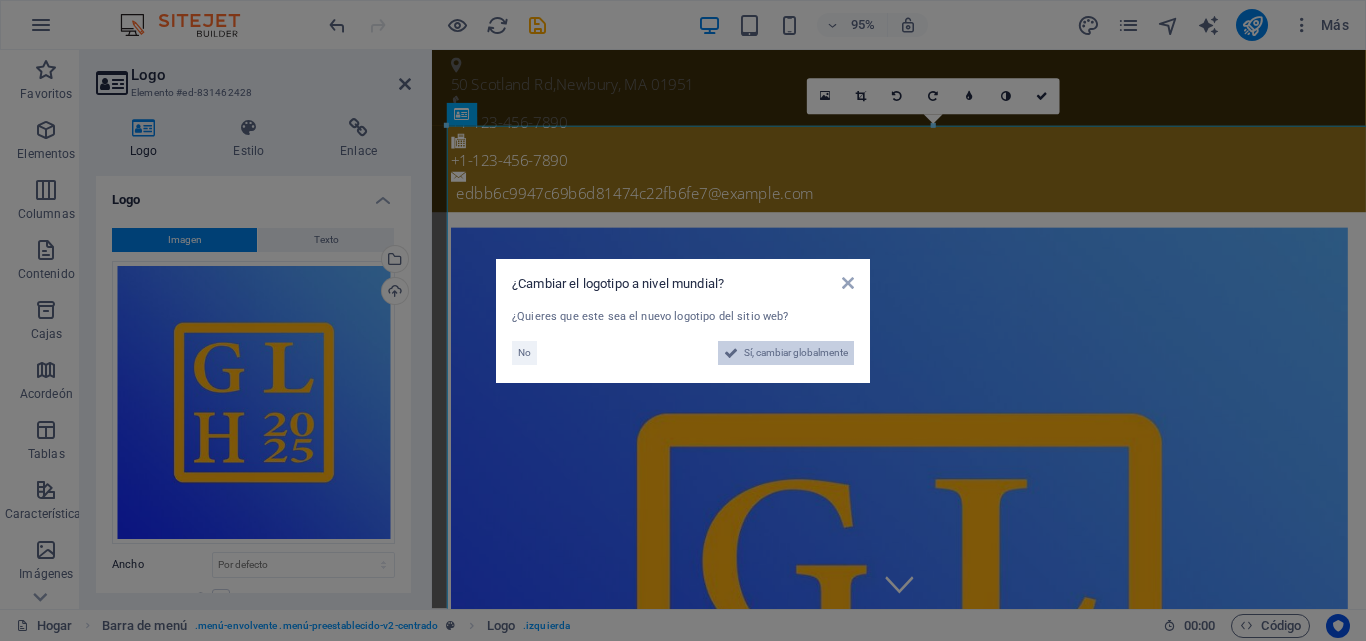 click on "Sí, cambiar globalmente" at bounding box center (796, 352) 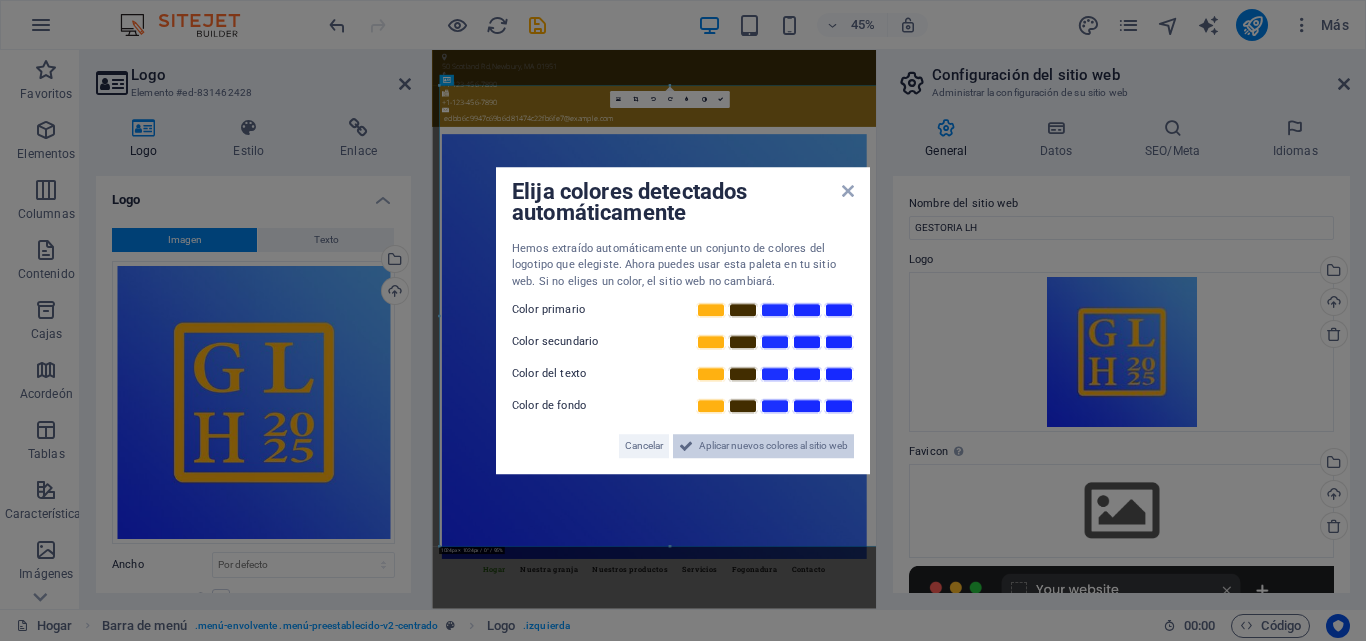 click on "Aplicar nuevos colores al sitio web" at bounding box center (773, 445) 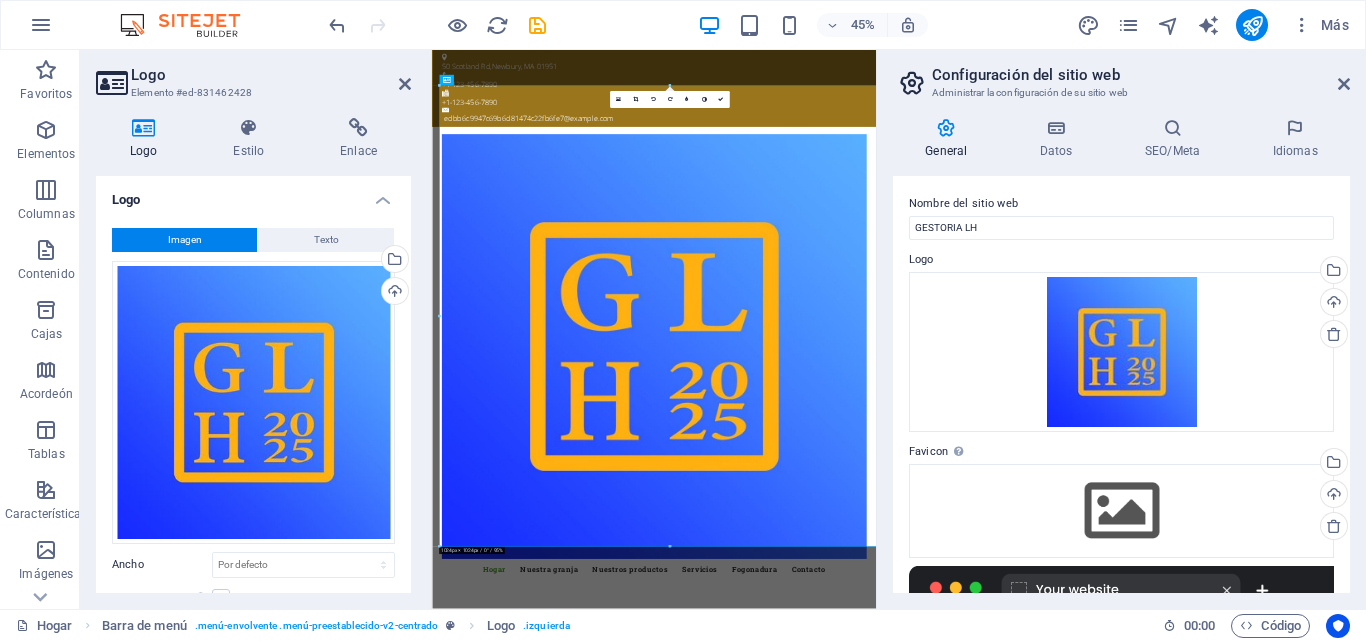 click on "Configuración del sitio web" at bounding box center [1141, 75] 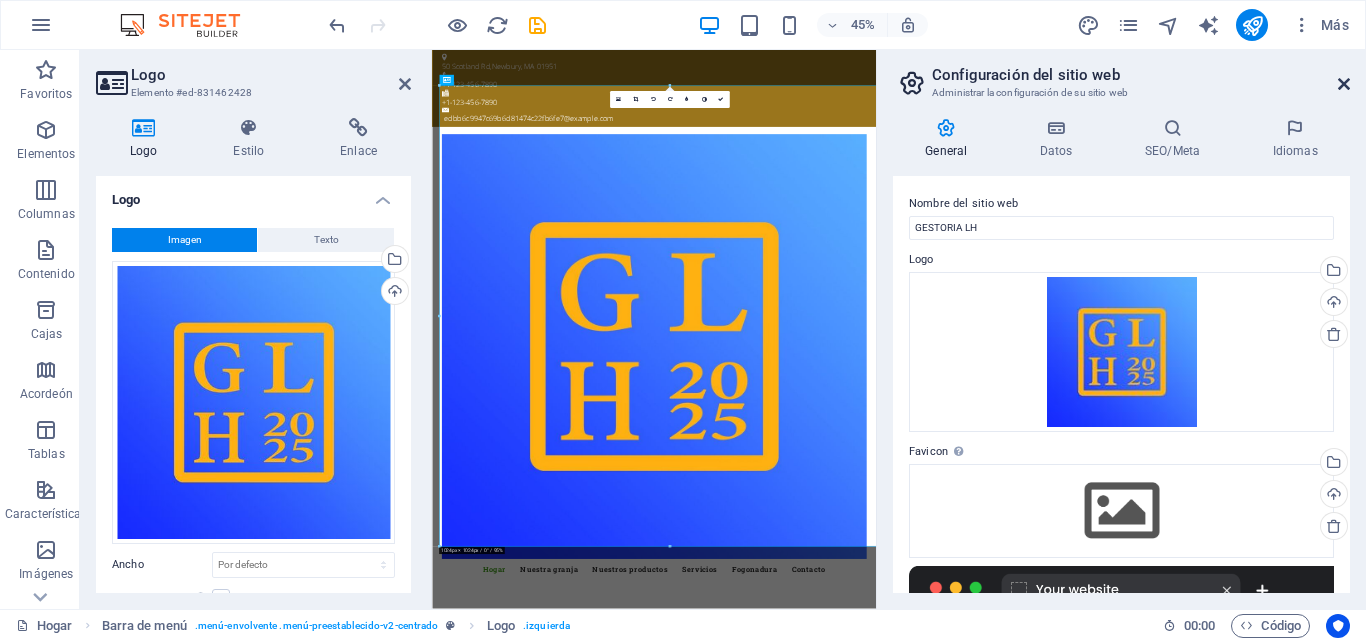 click at bounding box center [1344, 84] 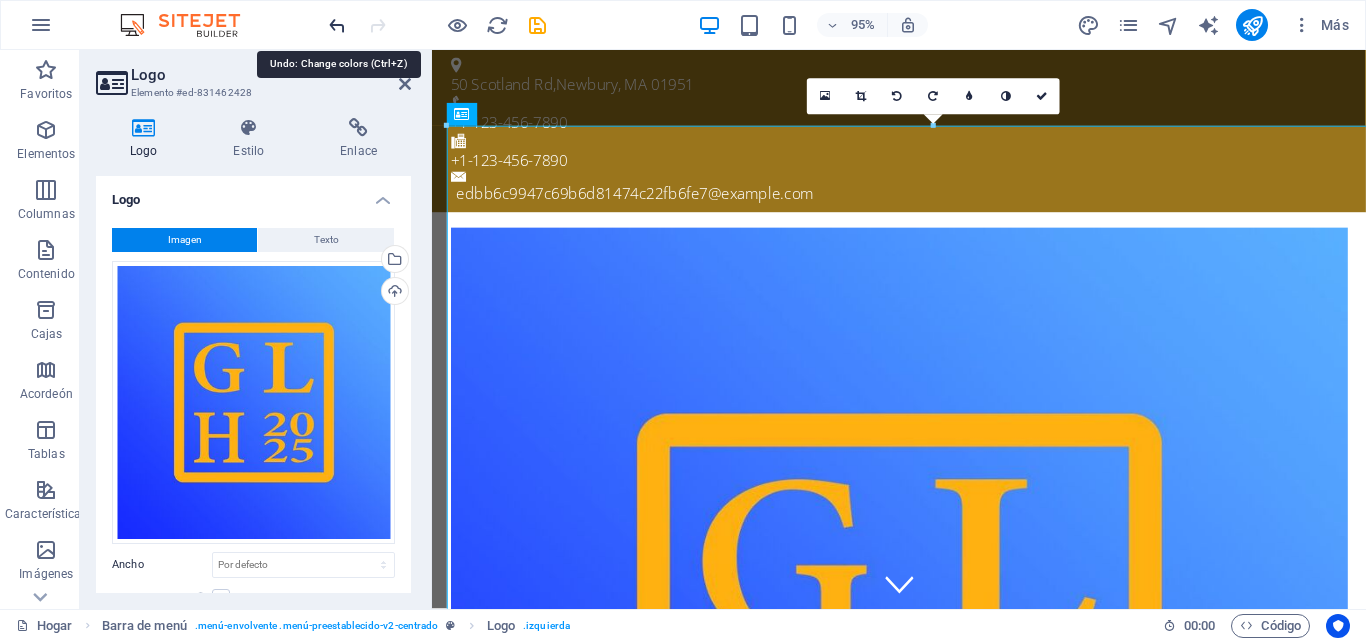 click at bounding box center [337, 25] 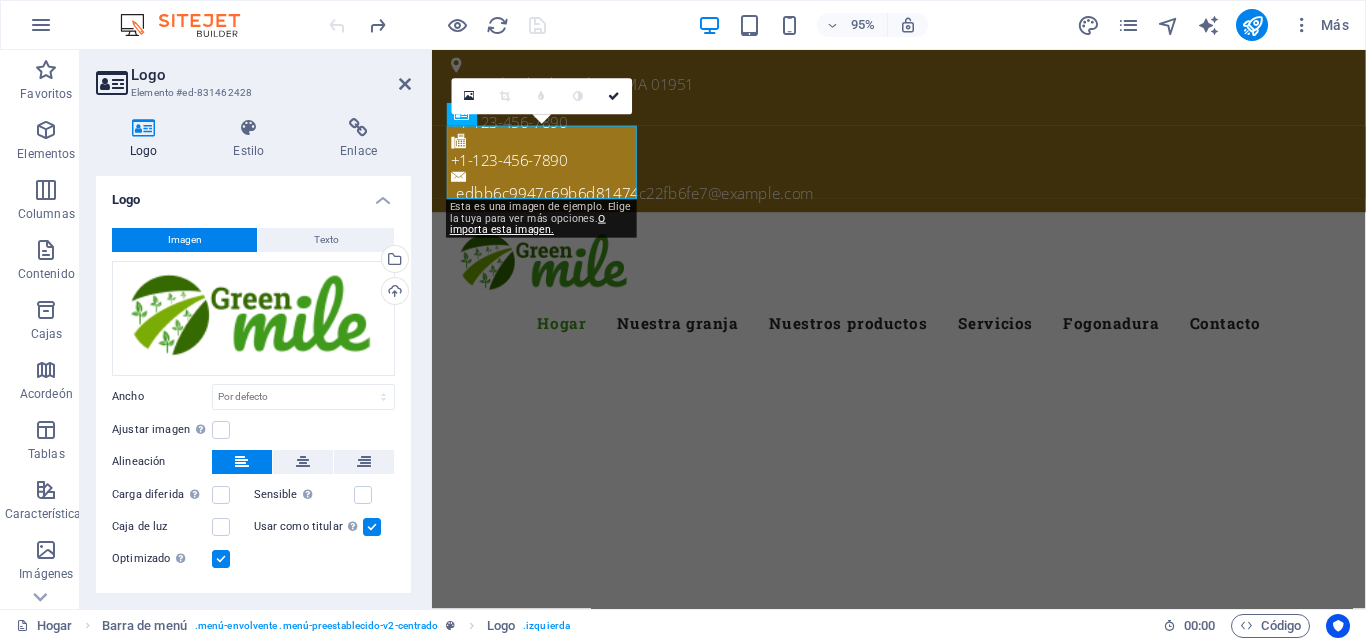 click on "Imagen Texto Arrastre los archivos aquí, haga clic para elegir archivos o  seleccione archivos de Archivos o de nuestras fotos y videos de archivo gratuitos Seleccione archivos del administrador de archivos, fotos de archivo o cargue archivo(s) Subir Ancho Por defecto auto píxeles movimiento rápido del ojo % ellos vh Volkswagen Ajustar imagen Ajustar automáticamente la imagen a un ancho y alto fijos Altura Por defecto auto píxeles Alineación Carga diferida Cargar imágenes después de que se cargue la página mejora la velocidad de la página. Sensible Cargue automáticamente imágenes de retina y tamaños optimizados para teléfonos inteligentes. Caja de luz Usar como titular La imagen se envolverá en una etiqueta de encabezado H1. Útil para dar al texto alternativo el mismo peso que un encabezado H1, por ejemplo, para el logotipo. Si no está seguro, deje esta opción sin marcar. Optimizado Las imágenes se comprimen para mejorar la velocidad de la página. Posición Dirección Costumbre 50 píxeles" at bounding box center (253, 399) 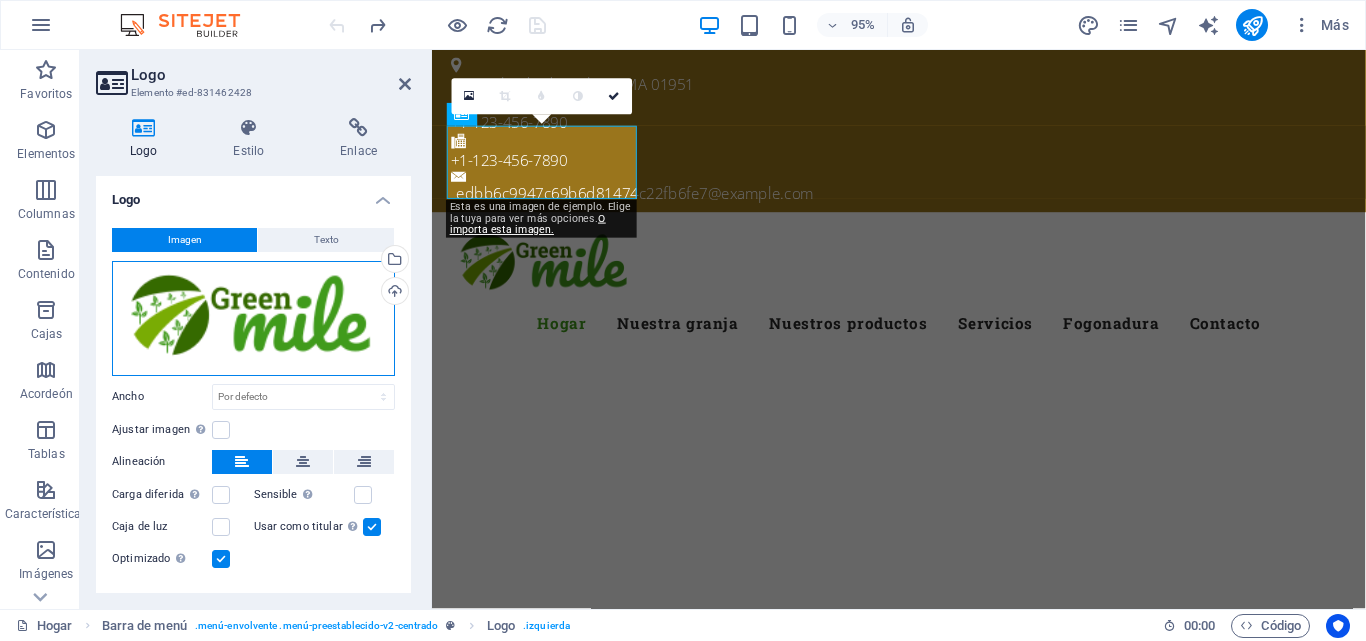 click on "Arrastre los archivos aquí, haga clic para elegir archivos o  seleccione archivos de Archivos o de nuestras fotos y videos de archivo gratuitos" at bounding box center (253, 318) 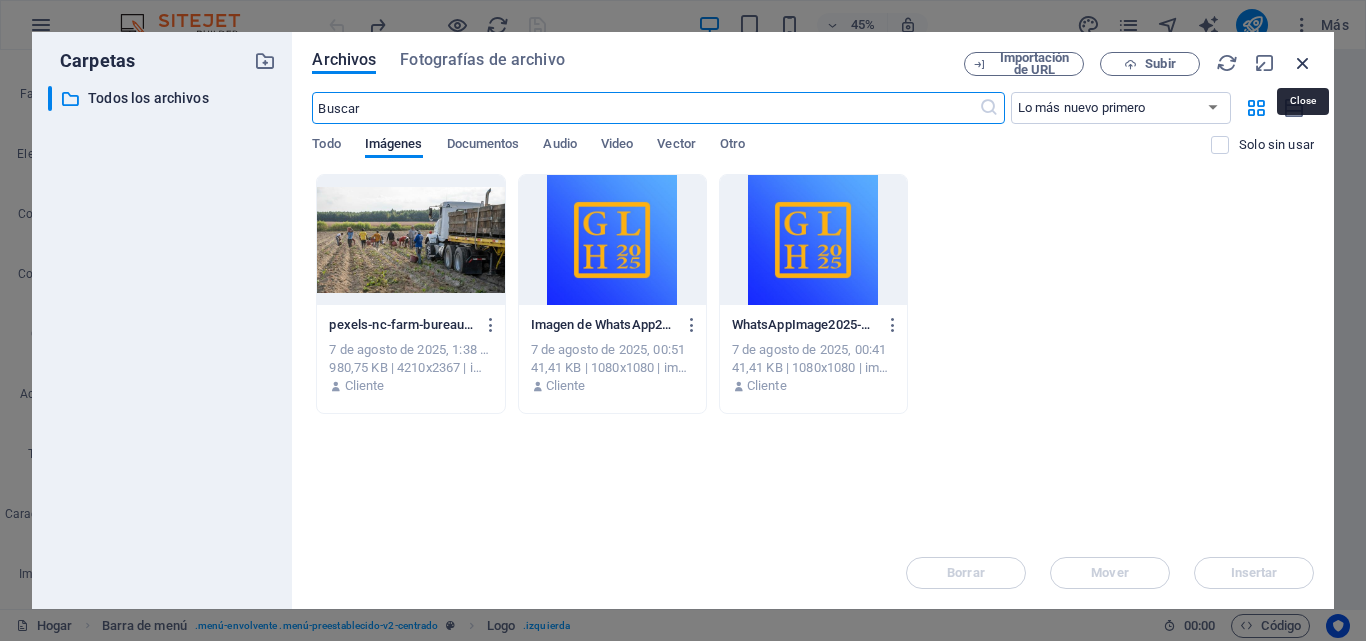 click at bounding box center [1303, 63] 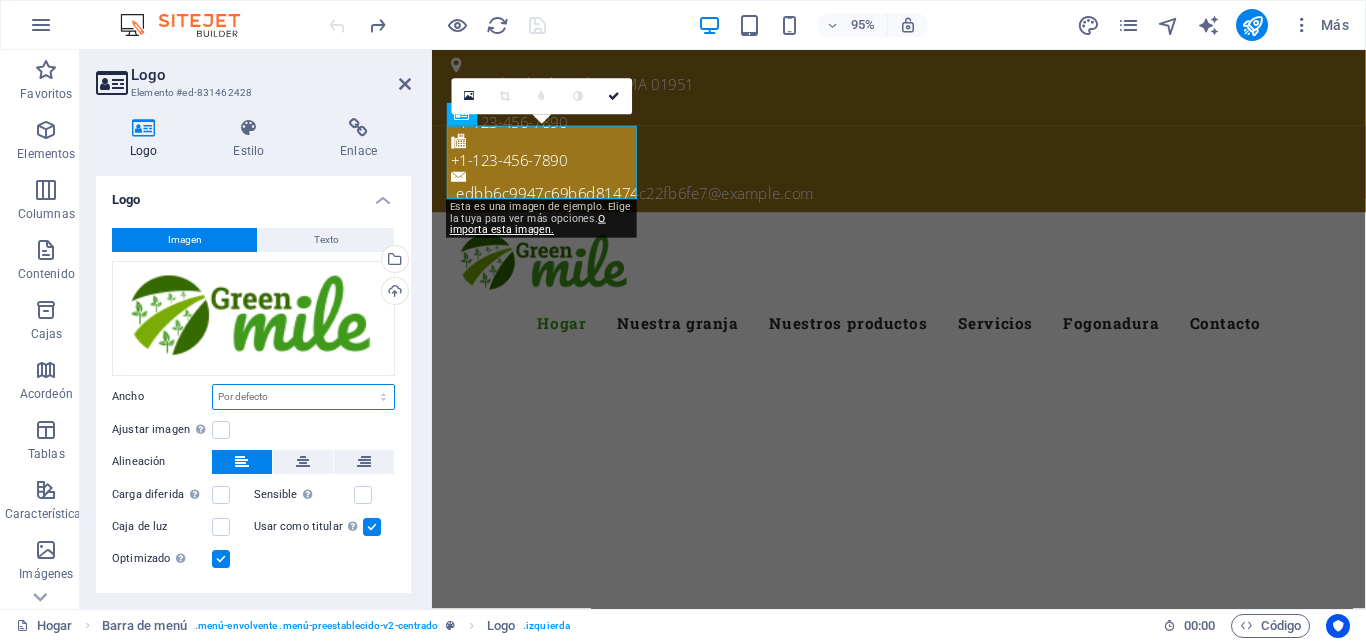 click on "Por defecto auto píxeles movimiento rápido del ojo % ellos vh Volkswagen" at bounding box center (303, 397) 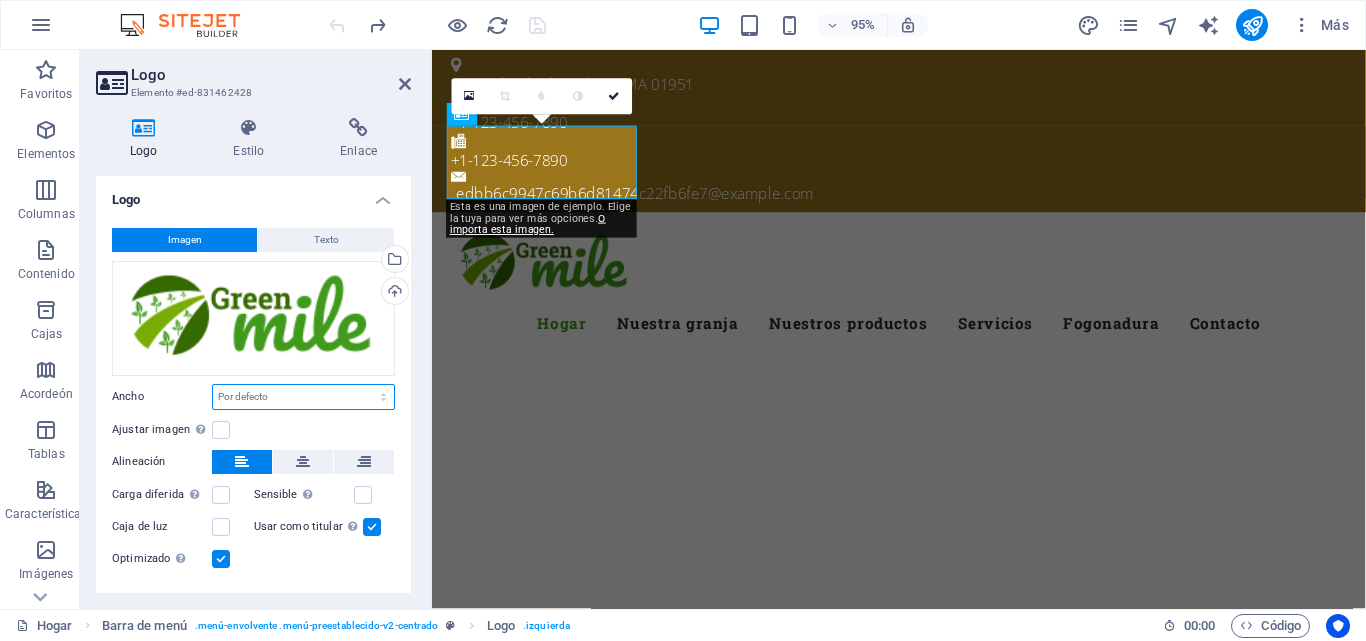 click on "Por defecto auto píxeles movimiento rápido del ojo % ellos vh Volkswagen" at bounding box center [303, 397] 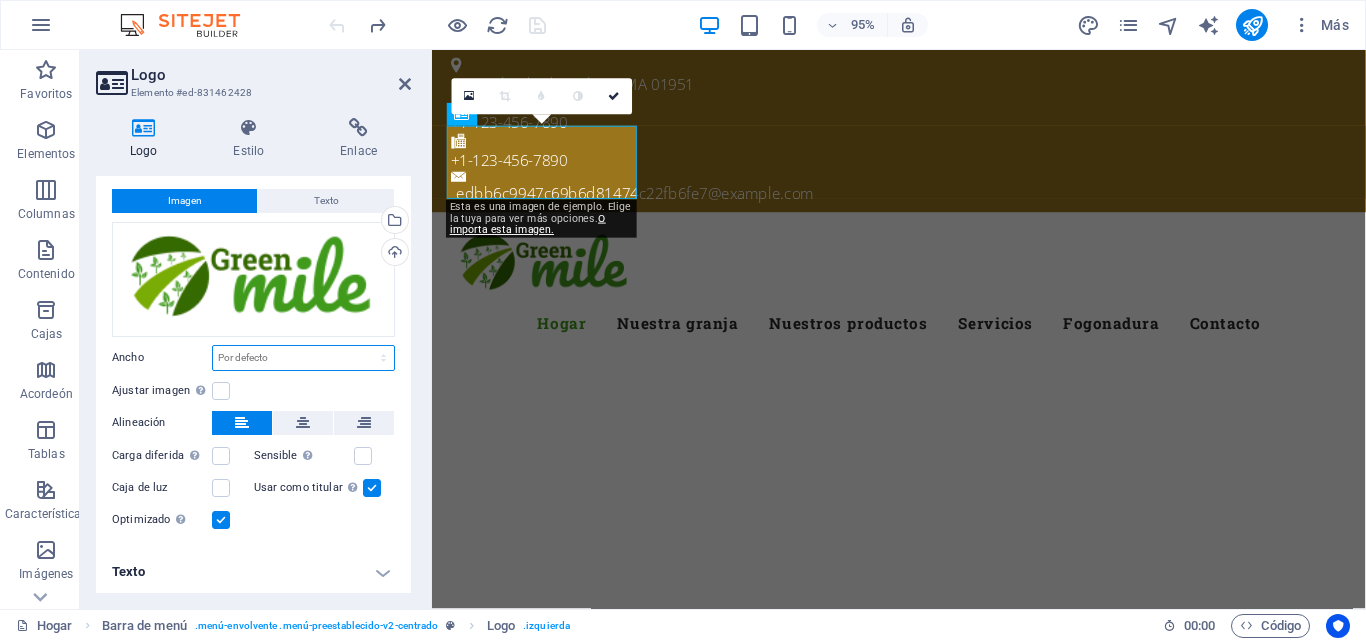 scroll, scrollTop: 40, scrollLeft: 0, axis: vertical 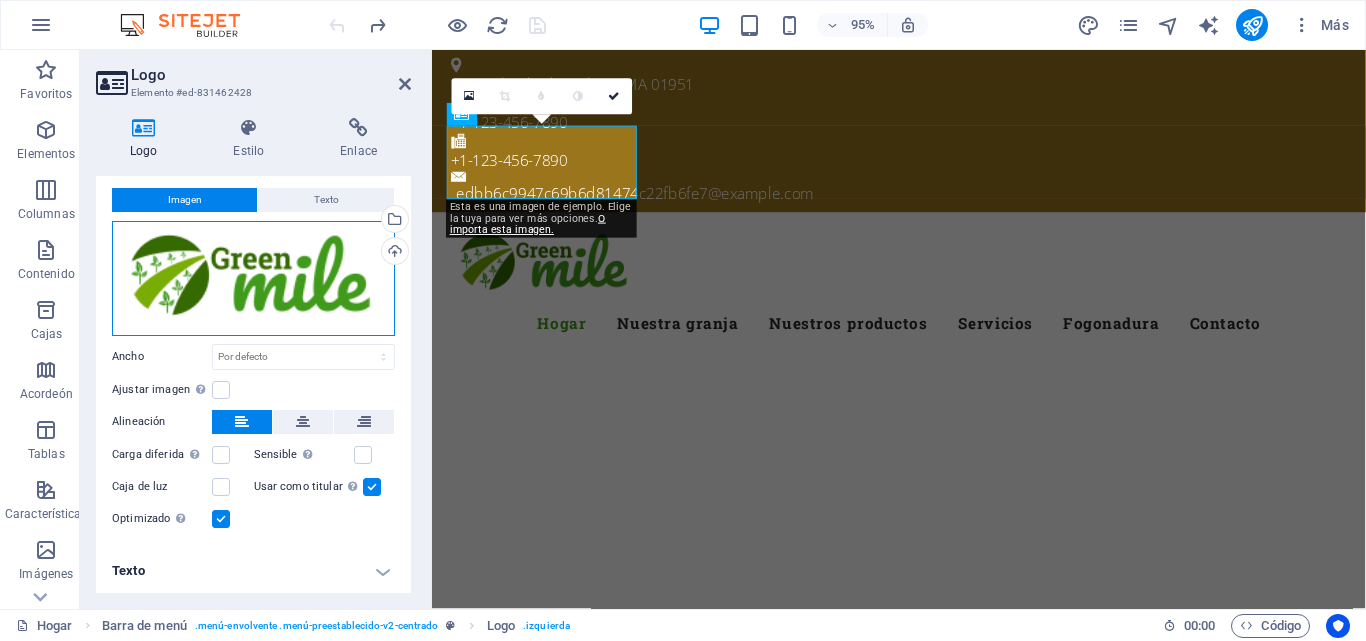 click on "Arrastre los archivos aquí, haga clic para elegir archivos o  seleccione archivos de Archivos o de nuestras fotos y videos de archivo gratuitos" at bounding box center (253, 278) 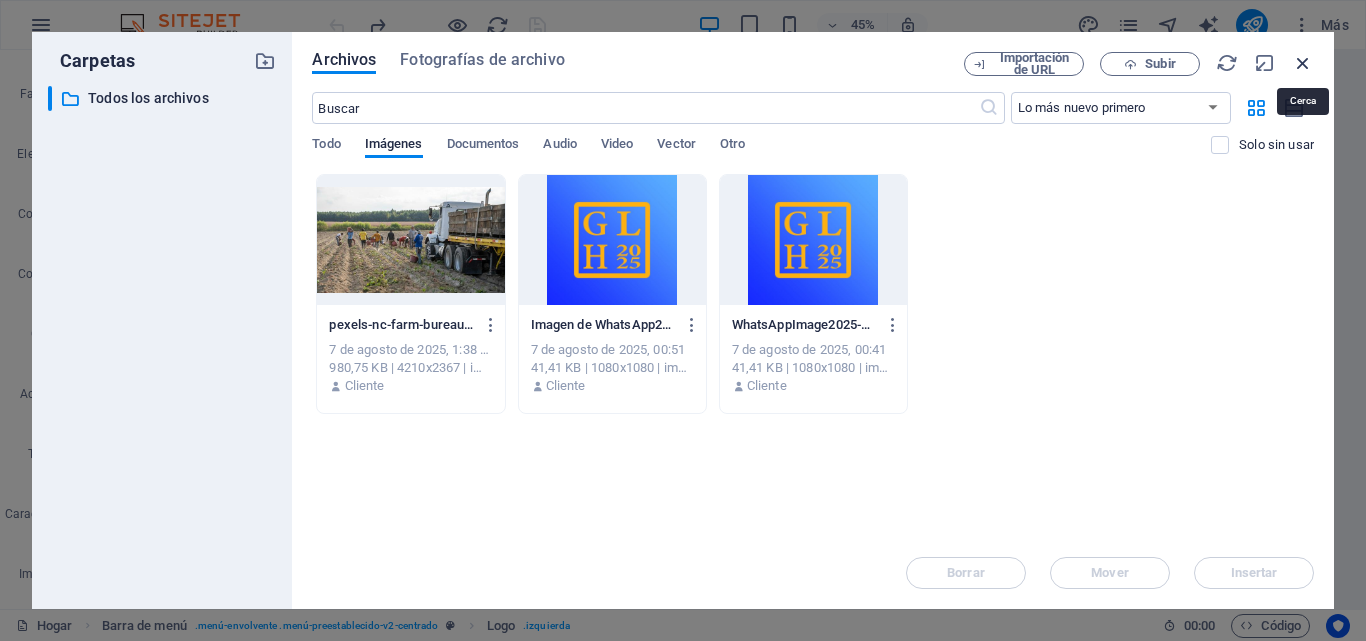 click at bounding box center [1303, 63] 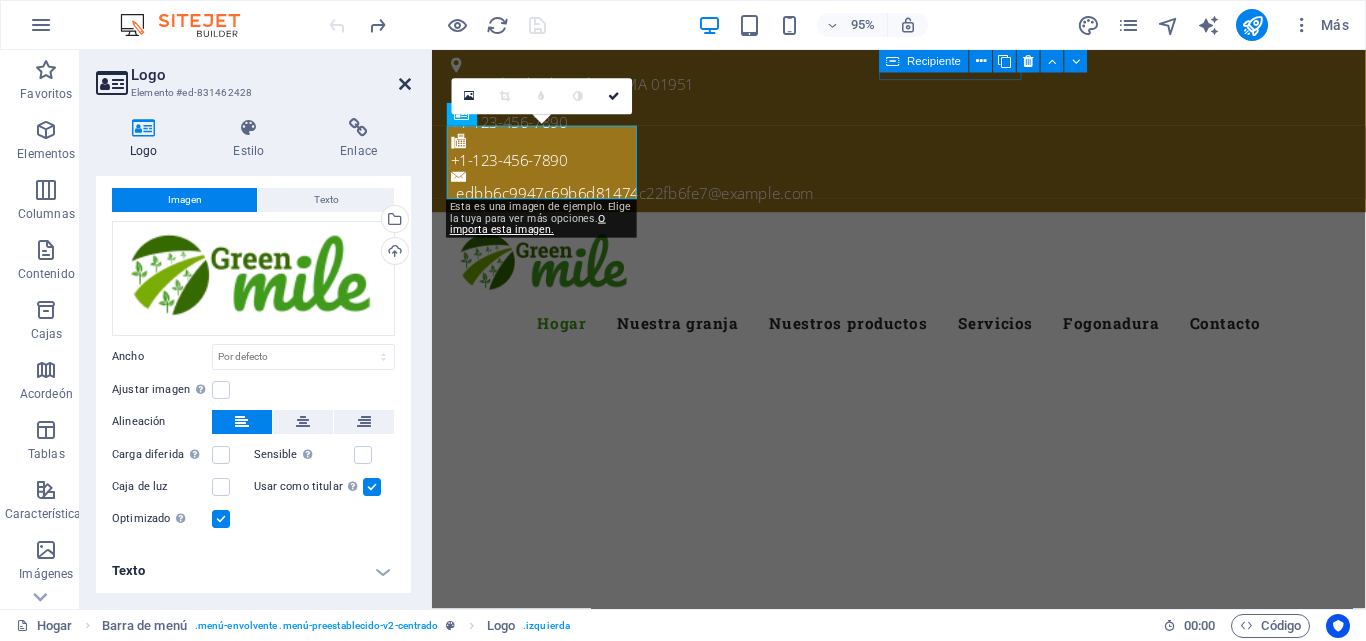 click at bounding box center (405, 84) 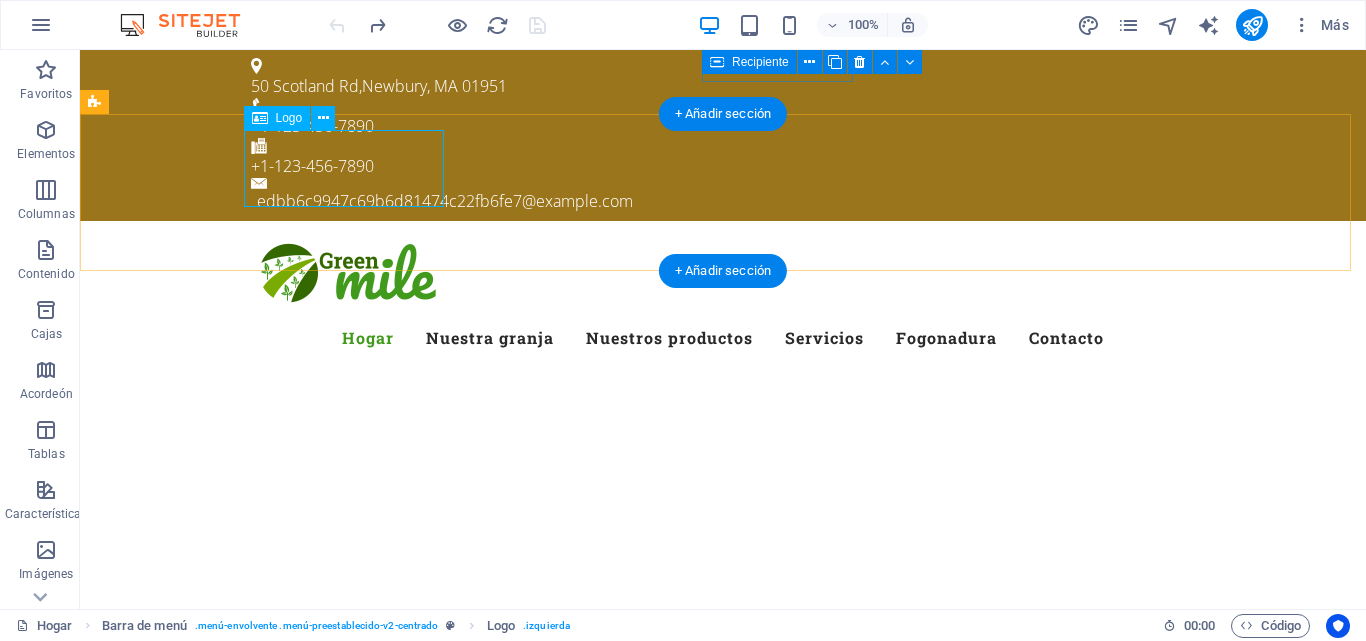 click at bounding box center [723, 275] 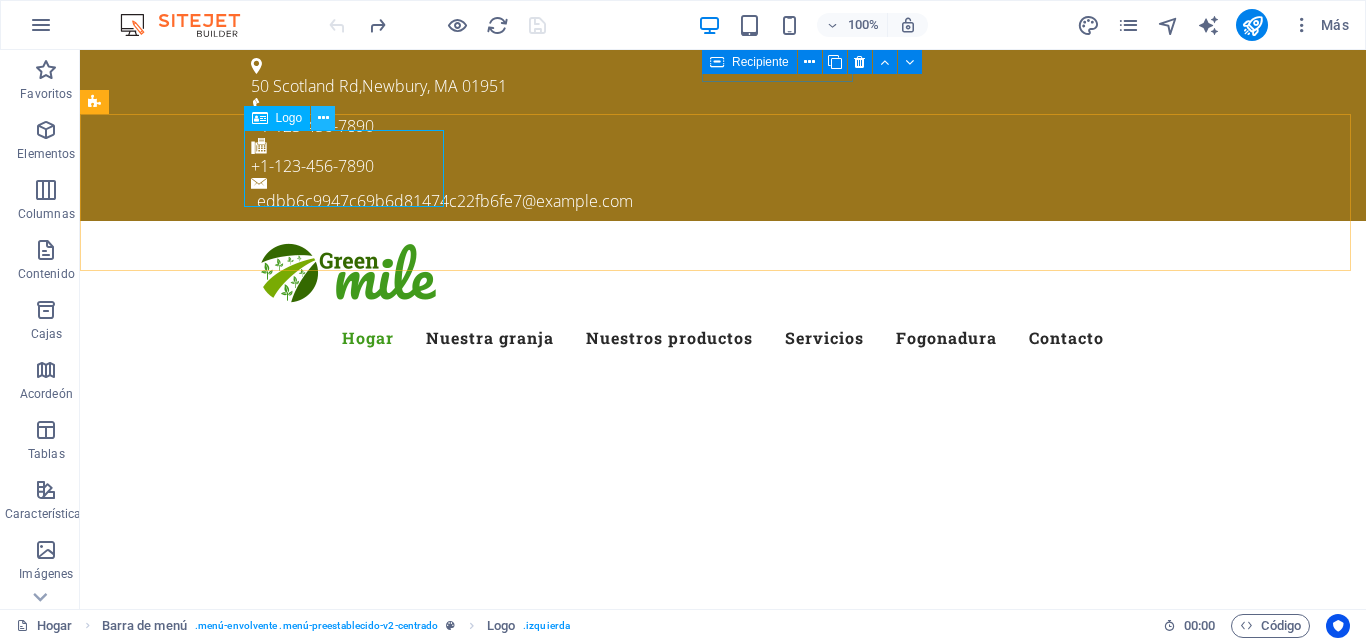 click at bounding box center [323, 118] 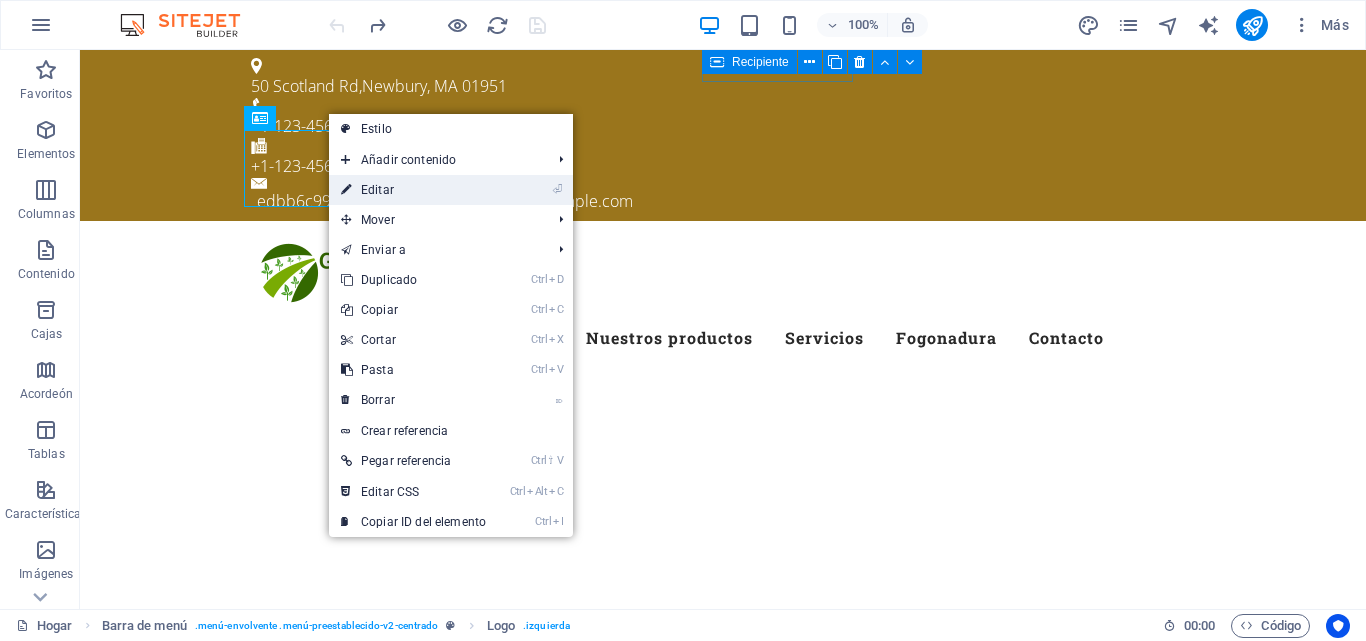 click on "Editar" at bounding box center [377, 190] 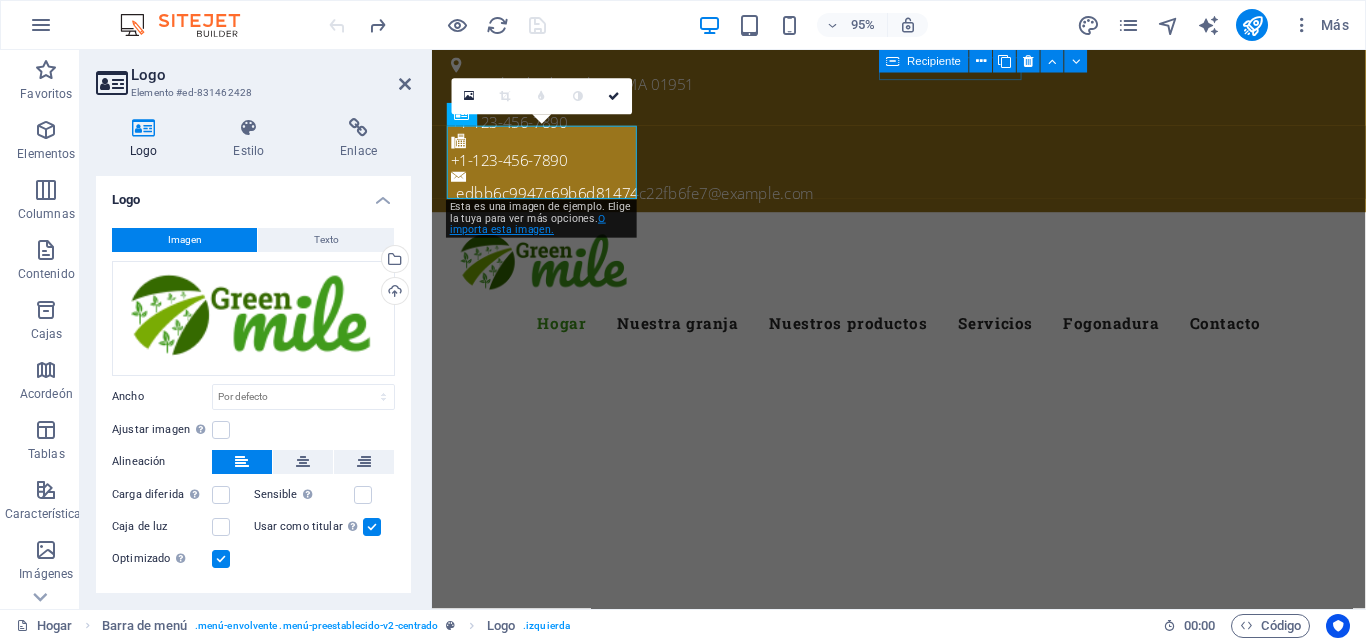 click on "O importa esta imagen." at bounding box center (528, 224) 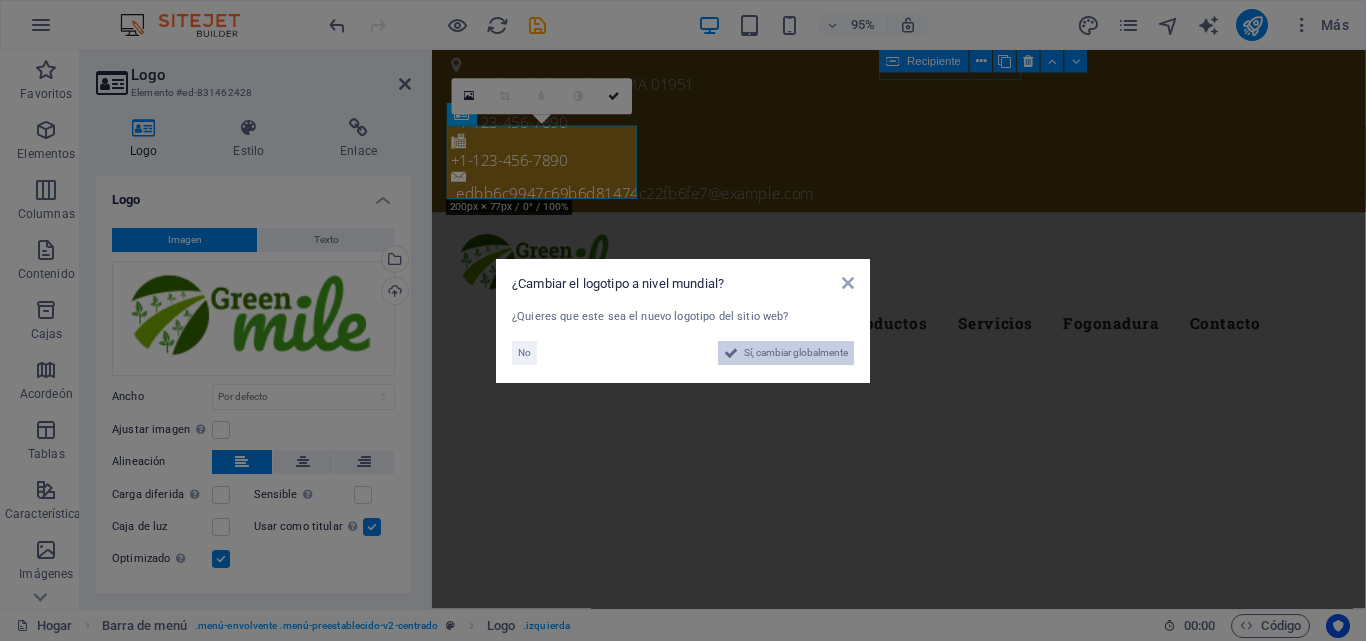 click on "Sí, cambiar globalmente" at bounding box center (796, 352) 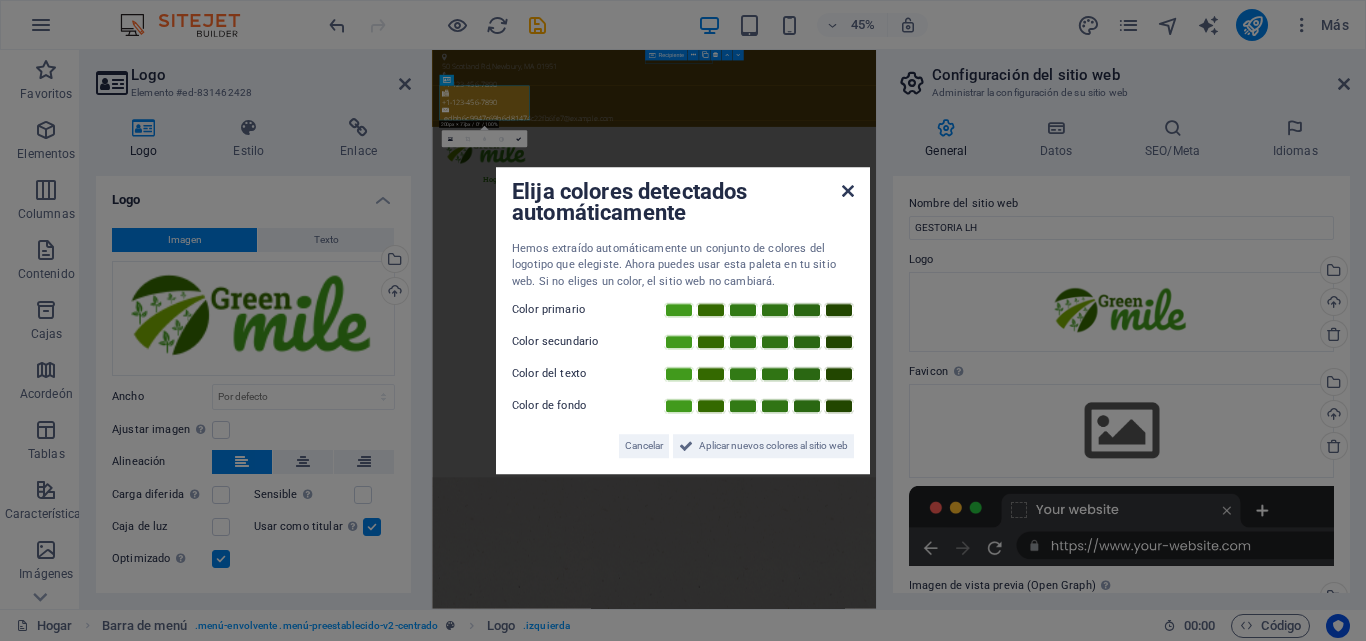 click at bounding box center [848, 191] 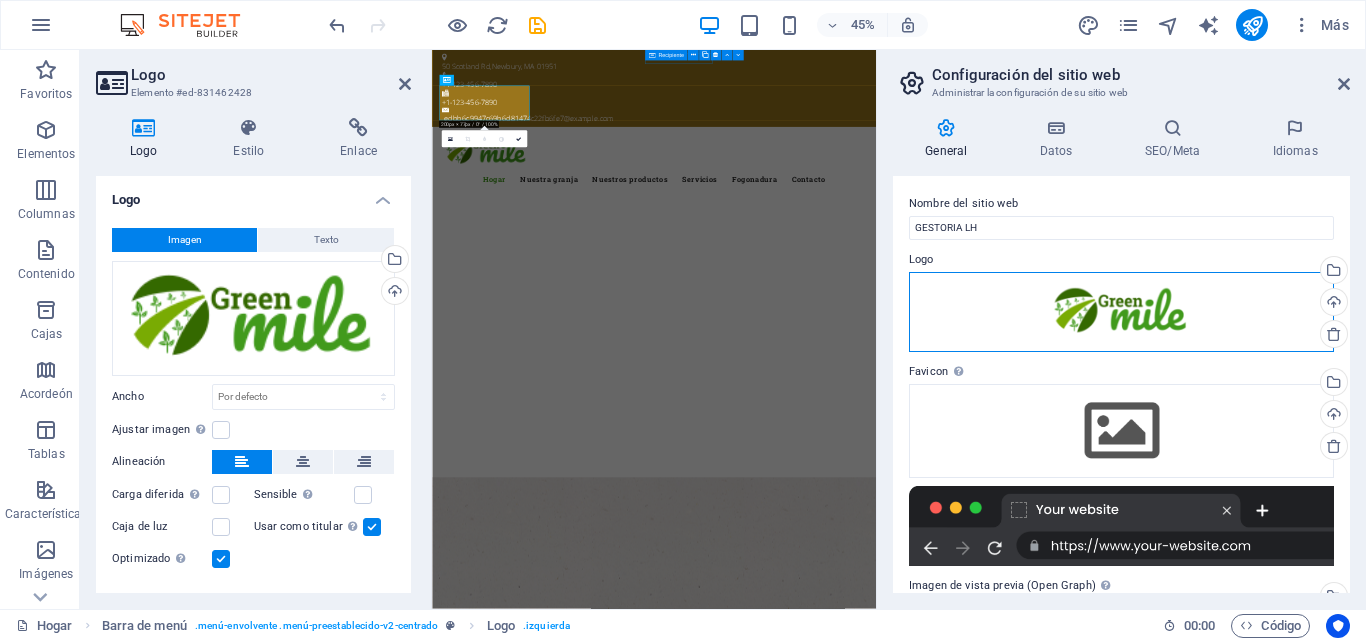 click on "Arrastre los archivos aquí, haga clic para elegir archivos o  seleccione archivos de Archivos o de nuestras fotos y videos de archivo gratuitos" at bounding box center [1121, 312] 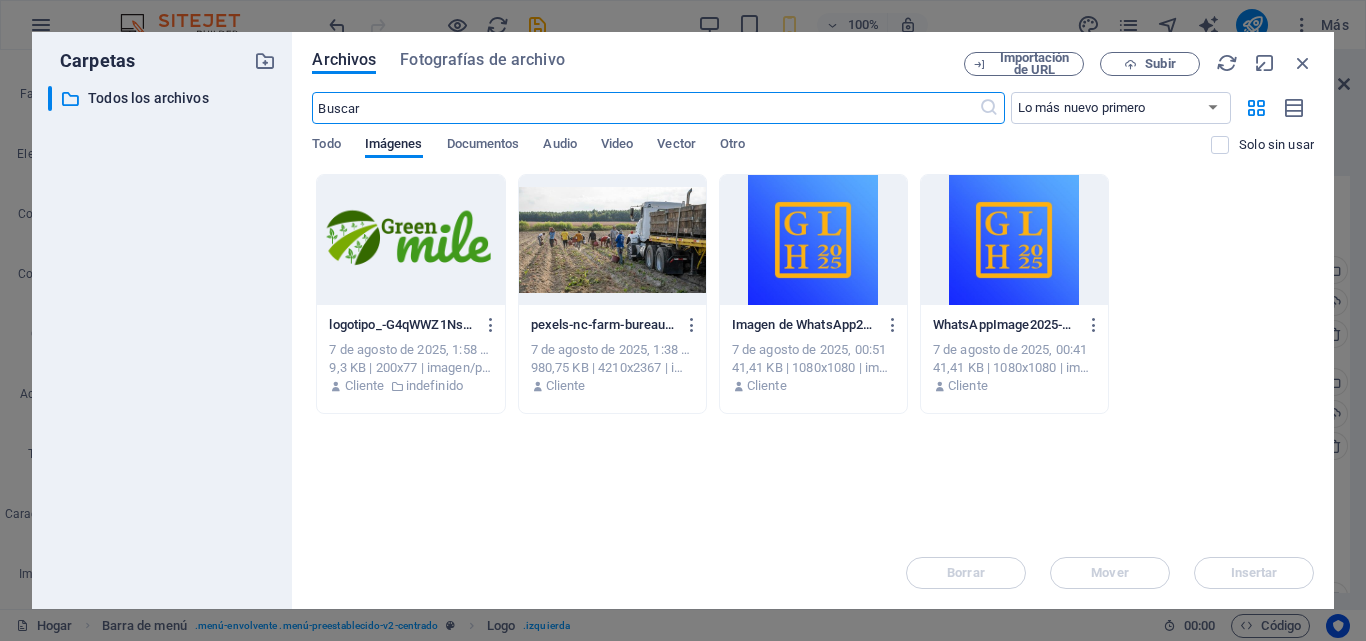 click at bounding box center [813, 240] 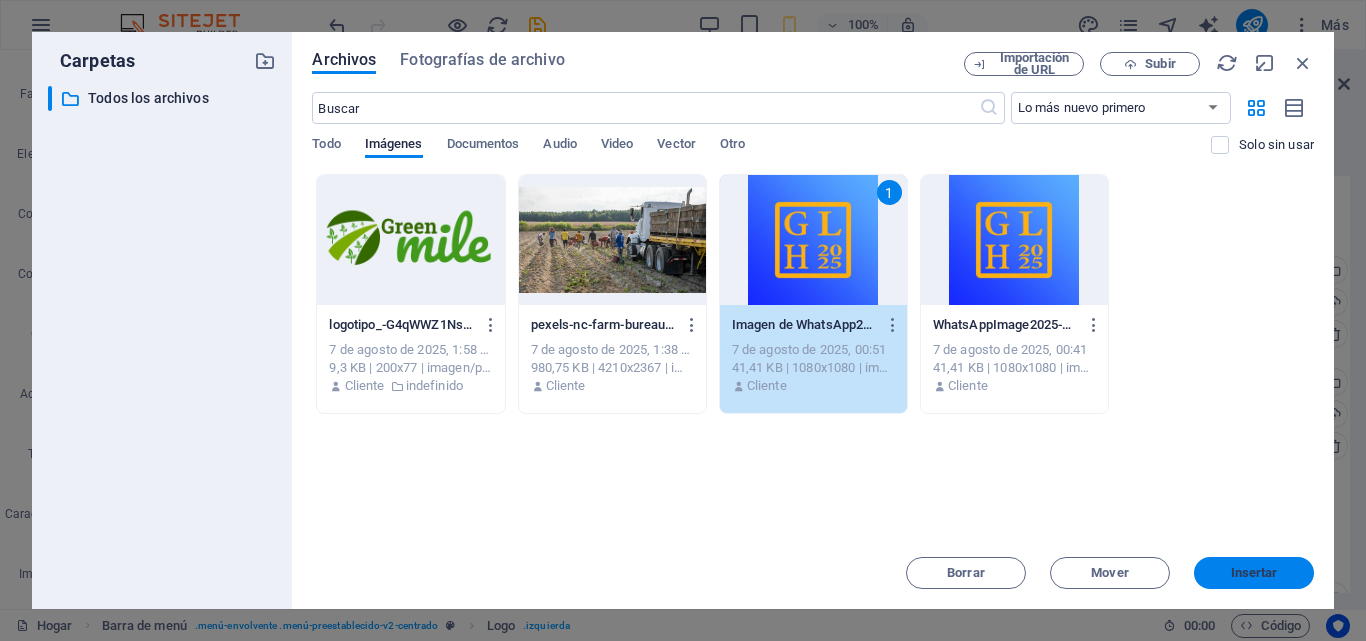 click on "Insertar" at bounding box center (1254, 572) 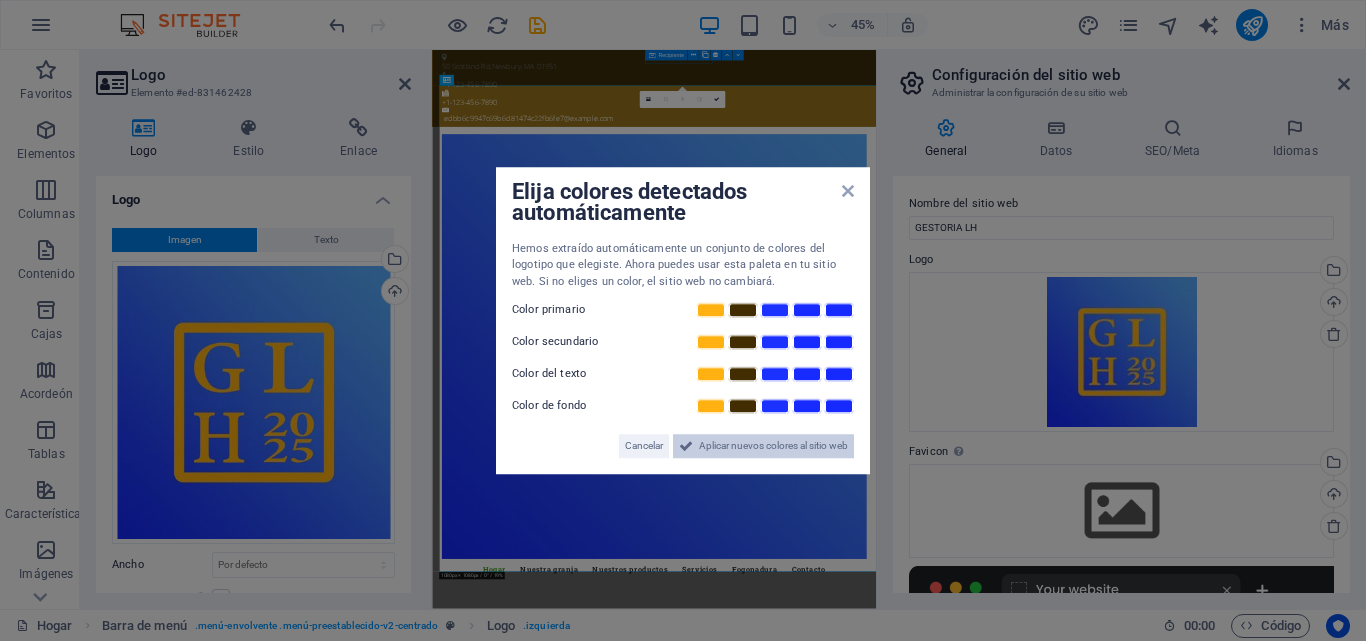 click on "Aplicar nuevos colores al sitio web" at bounding box center (773, 445) 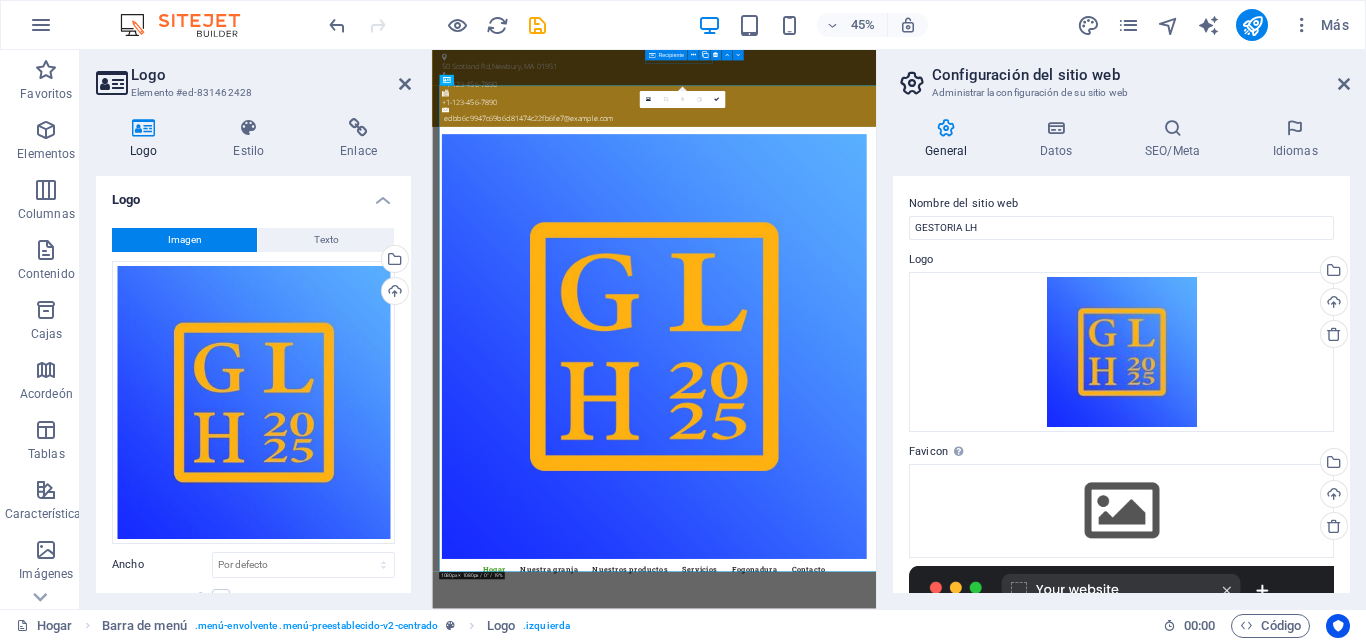 drag, startPoint x: 1345, startPoint y: 208, endPoint x: 1344, endPoint y: 268, distance: 60.00833 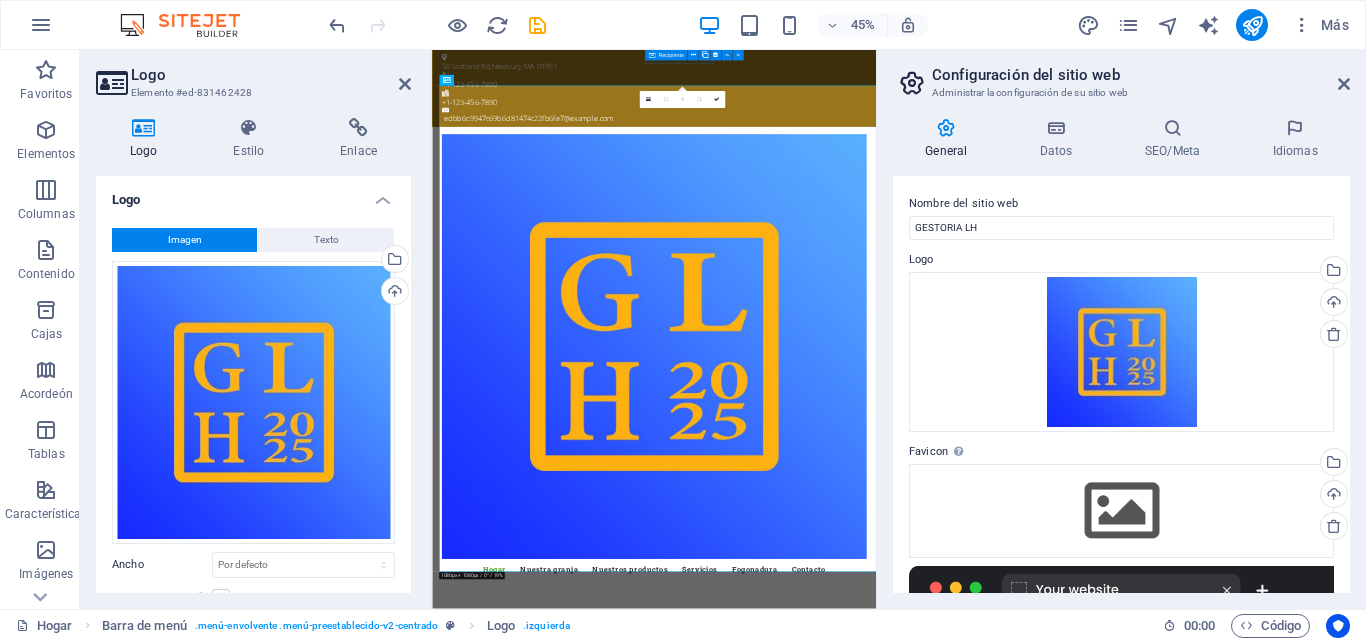 click on "Nombre del sitio web GESTORIA LH Logo Arrastre los archivos aquí, haga clic para elegir archivos o  seleccione archivos de Archivos o de nuestras fotos y videos de archivo gratuitos Seleccione archivos del administrador de archivos, fotos de archivo o cargue archivo(s) Subir Favicon Configura aquí el favicono de tu sitio web. Un favicono es un pequeño icono que se muestra en la pestaña del navegador junto al título de tu sitio web. Ayuda a los visitantes a identificarlo. Arrastre los archivos aquí, haga clic para elegir archivos o  seleccione archivos de Archivos o de nuestras fotos y videos de archivo gratuitos Seleccione archivos del administrador de archivos, fotos de archivo o cargue archivo(s) Subir Imagen de vista previa (Open Graph) Esta imagen se mostrará cuando se comparta el sitio web en redes sociales. Arrastre los archivos aquí, haga clic para elegir archivos o  seleccione archivos de Archivos o de nuestras fotos y videos de archivo gratuitos Subir" at bounding box center (1121, 384) 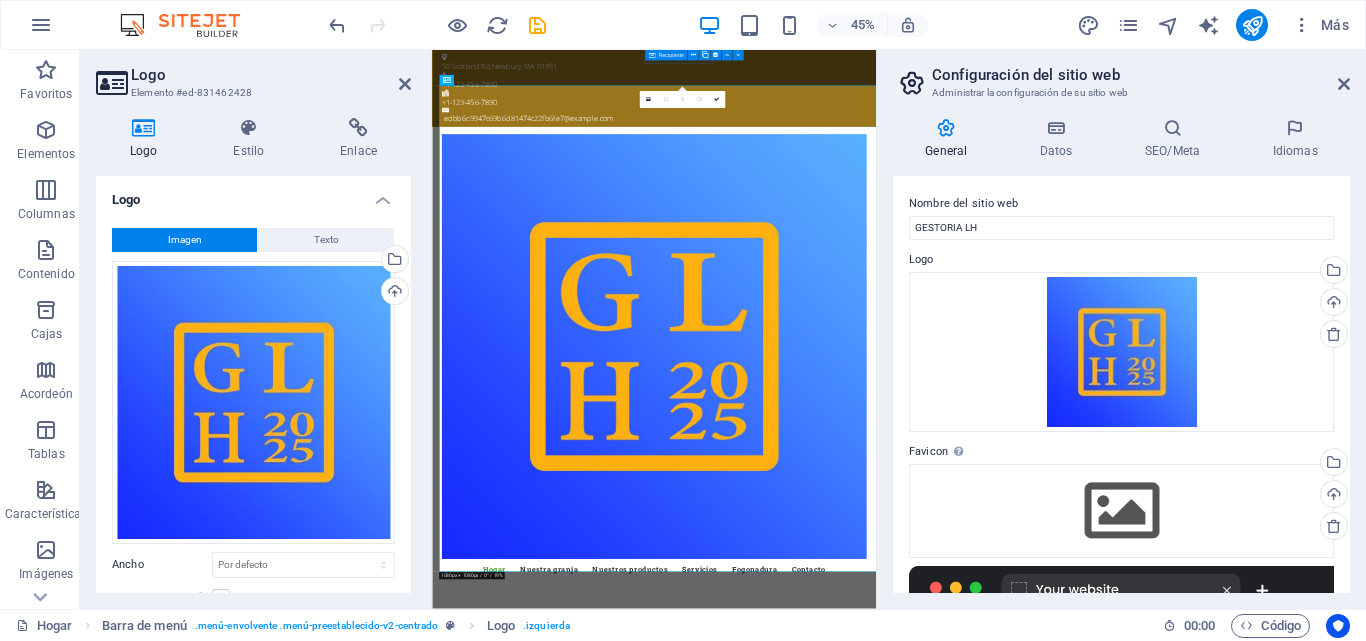 drag, startPoint x: 1351, startPoint y: 265, endPoint x: 1351, endPoint y: 310, distance: 45 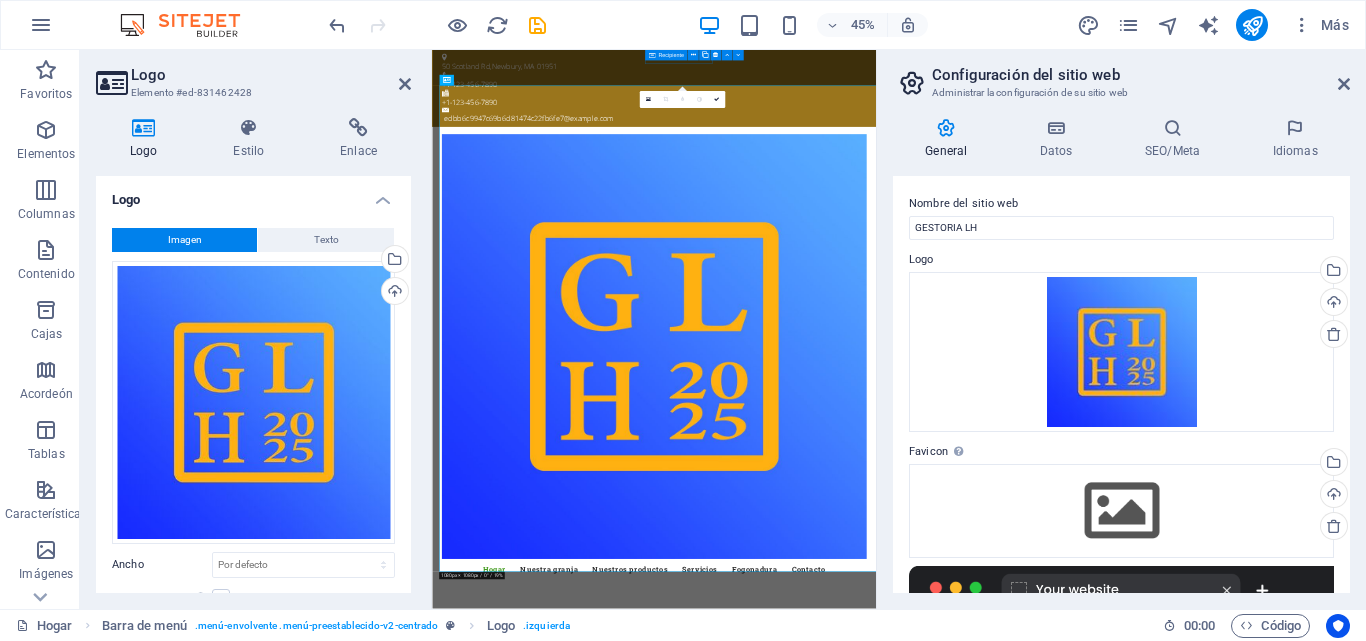 click on "General Datos SEO/Meta Idiomas Nombre del sitio web GESTORIA LH Logo Arrastre los archivos aquí, haga clic para elegir archivos o  seleccione archivos de Archivos o de nuestras fotos y videos de archivo gratuitos Seleccione archivos del administrador de archivos, fotos de archivo o cargue archivo(s) Subir Favicon Configura aquí el favicono de tu sitio web. Un favicono es un pequeño icono que se muestra en la pestaña del navegador junto al título de tu sitio web. Ayuda a los visitantes a identificarlo. Arrastre los archivos aquí, haga clic para elegir archivos o  seleccione archivos de Archivos o de nuestras fotos y videos de archivo gratuitos Seleccione archivos del administrador de archivos, fotos de archivo o cargue archivo(s) Subir Imagen de vista previa (Open Graph) Esta imagen se mostrará cuando se comparta el sitio web en redes sociales. Arrastre los archivos aquí, haga clic para elegir archivos o  seleccione archivos de Archivos o de nuestras fotos y videos de archivo gratuitos Subir Compañía" at bounding box center (1121, 355) 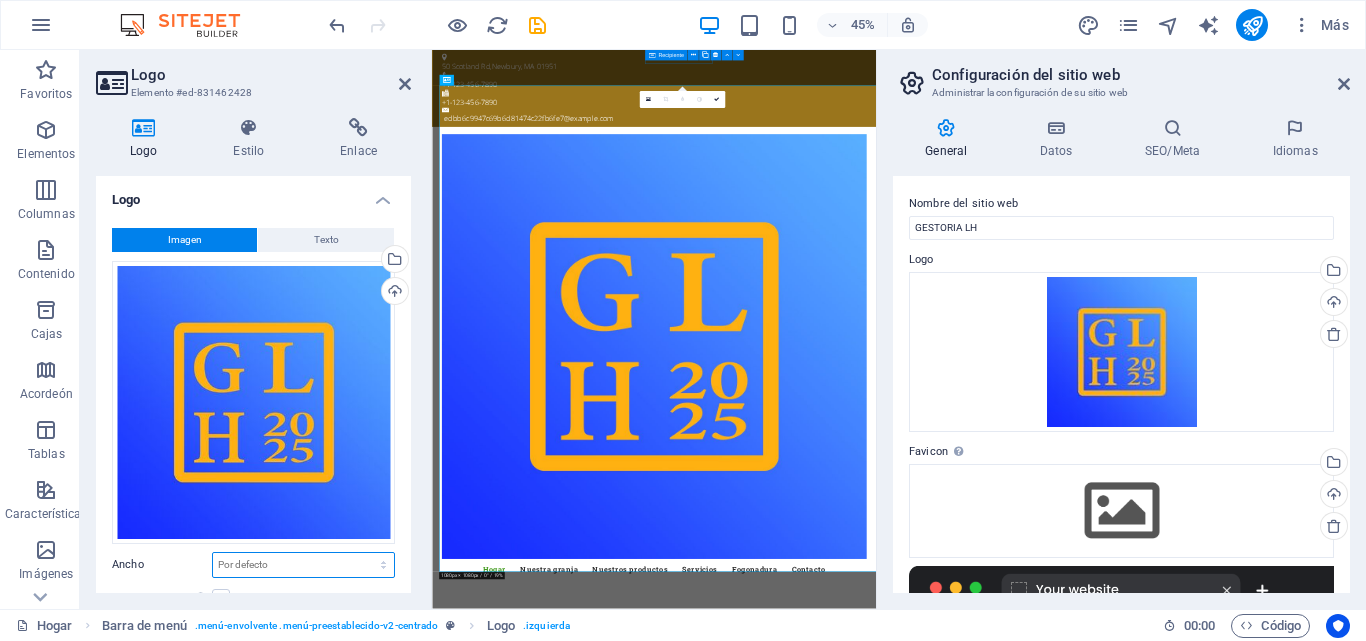 click on "Por defecto auto píxeles movimiento rápido del ojo % ellos vh Volkswagen" at bounding box center (303, 565) 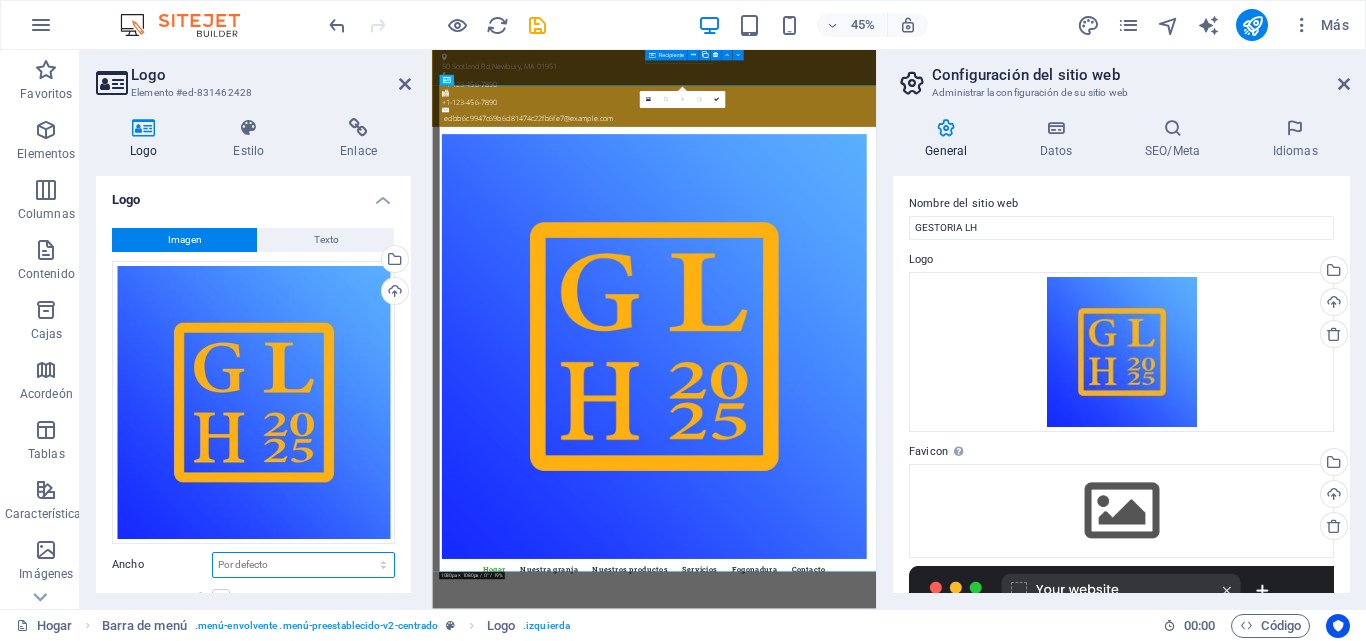 click on "Por defecto auto píxeles movimiento rápido del ojo % ellos vh Volkswagen" at bounding box center [303, 565] 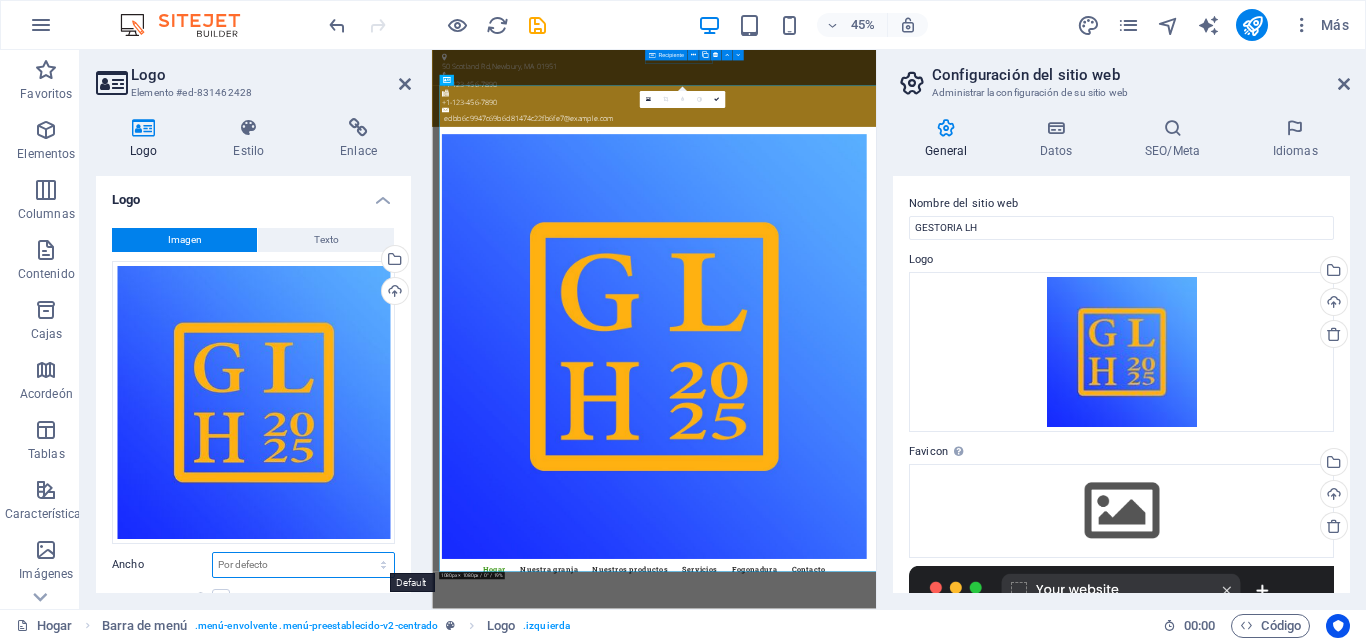 click on "Por defecto auto píxeles movimiento rápido del ojo % ellos vh Volkswagen" at bounding box center [303, 565] 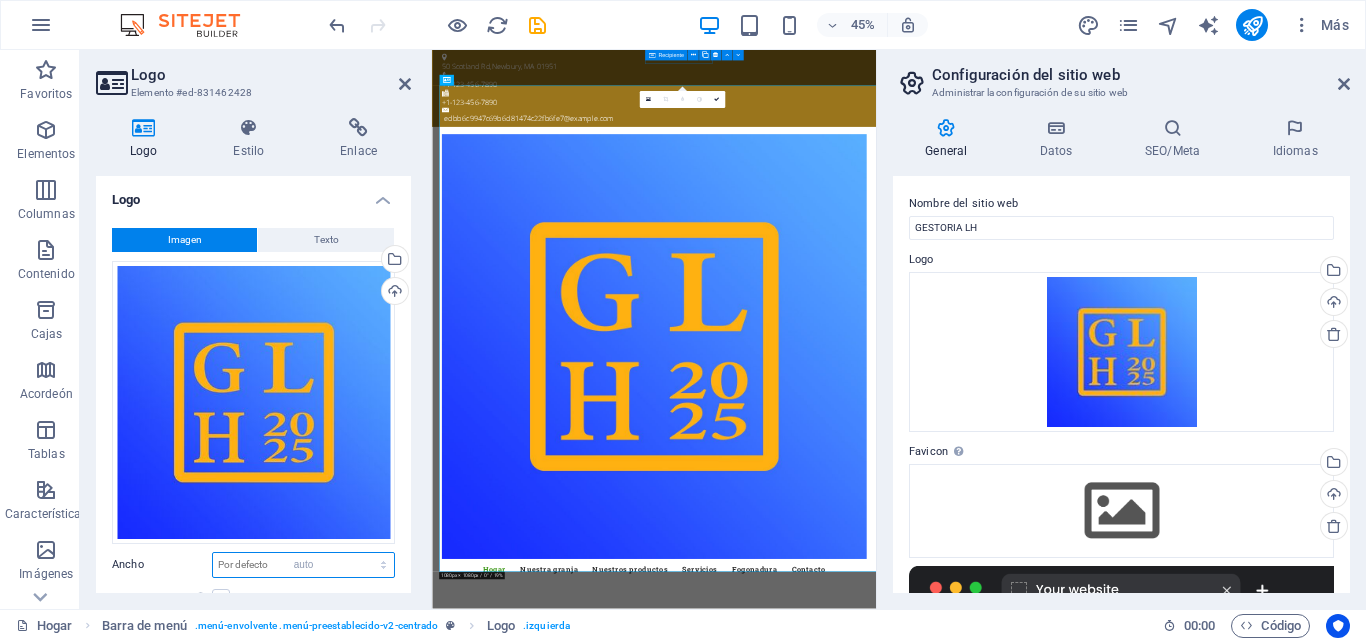 click on "Por defecto auto píxeles movimiento rápido del ojo % ellos vh Volkswagen" at bounding box center (303, 565) 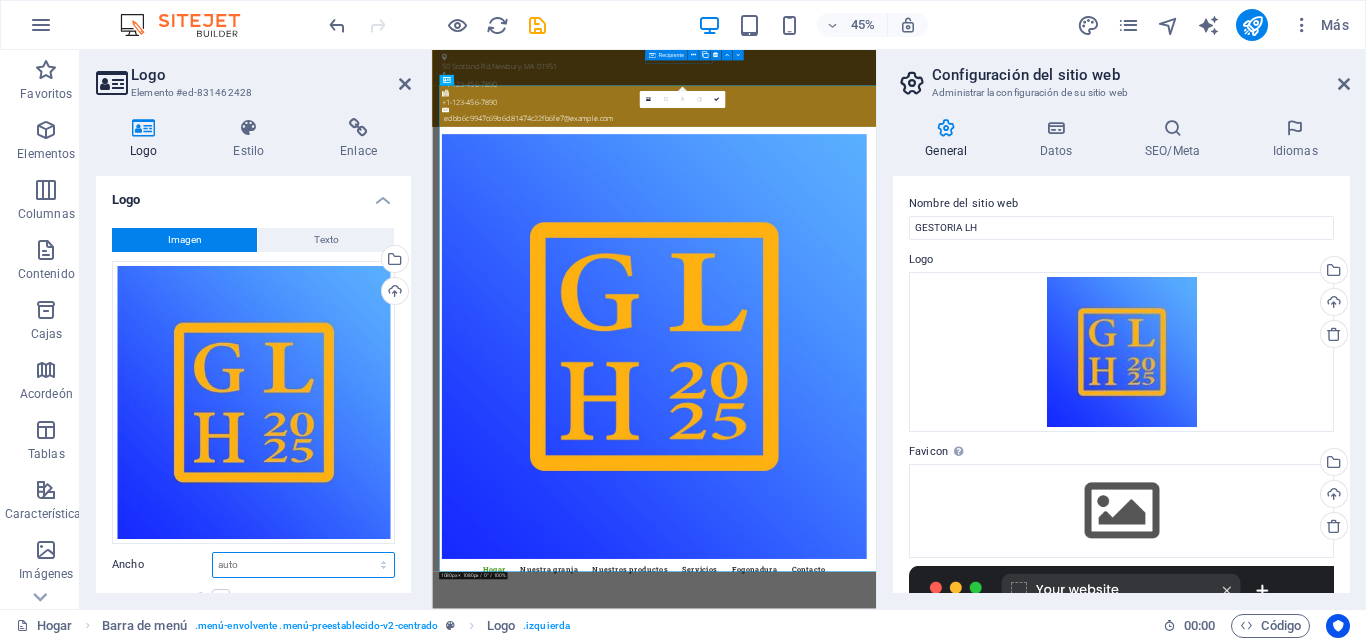 click on "Por defecto auto píxeles movimiento rápido del ojo % ellos vh Volkswagen" at bounding box center [303, 565] 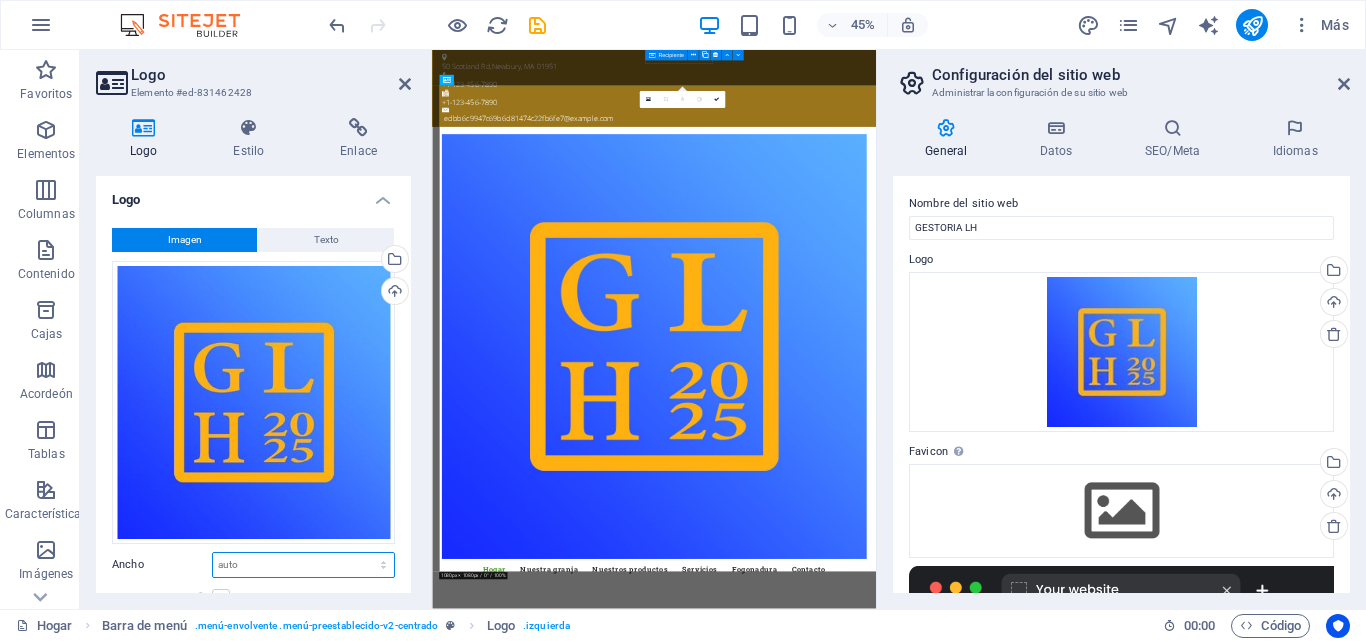 select on "px" 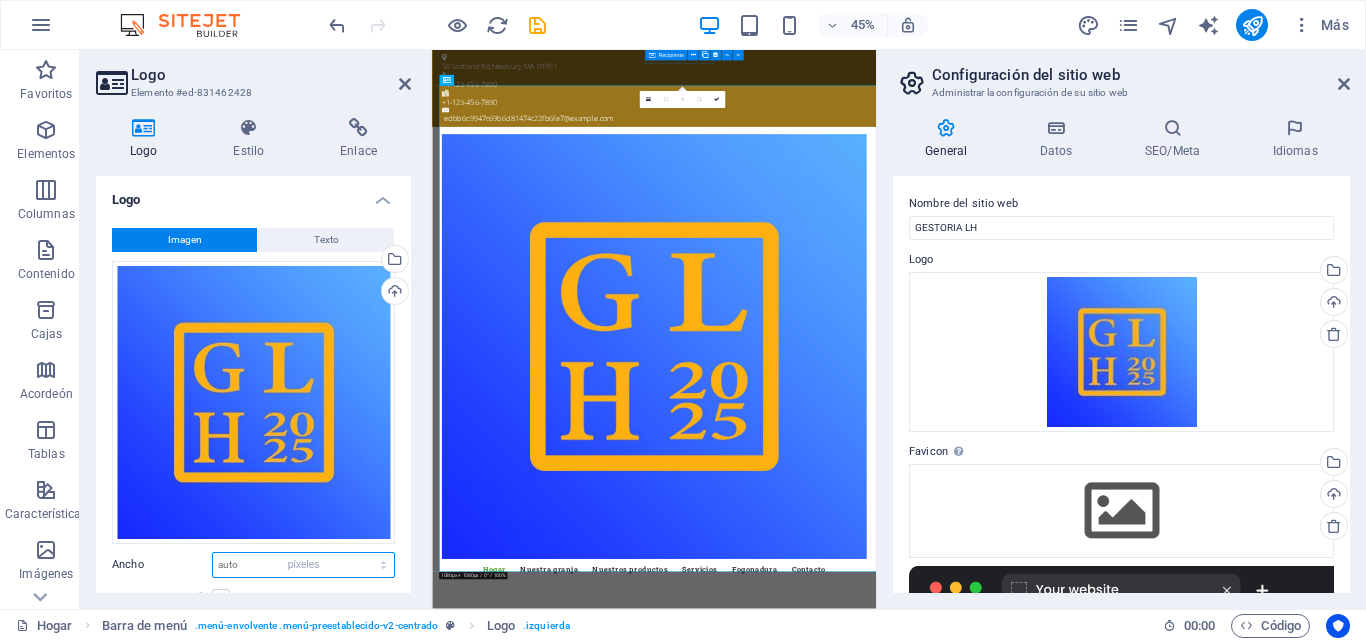 click on "Por defecto auto píxeles movimiento rápido del ojo % ellos vh Volkswagen" at bounding box center [303, 565] 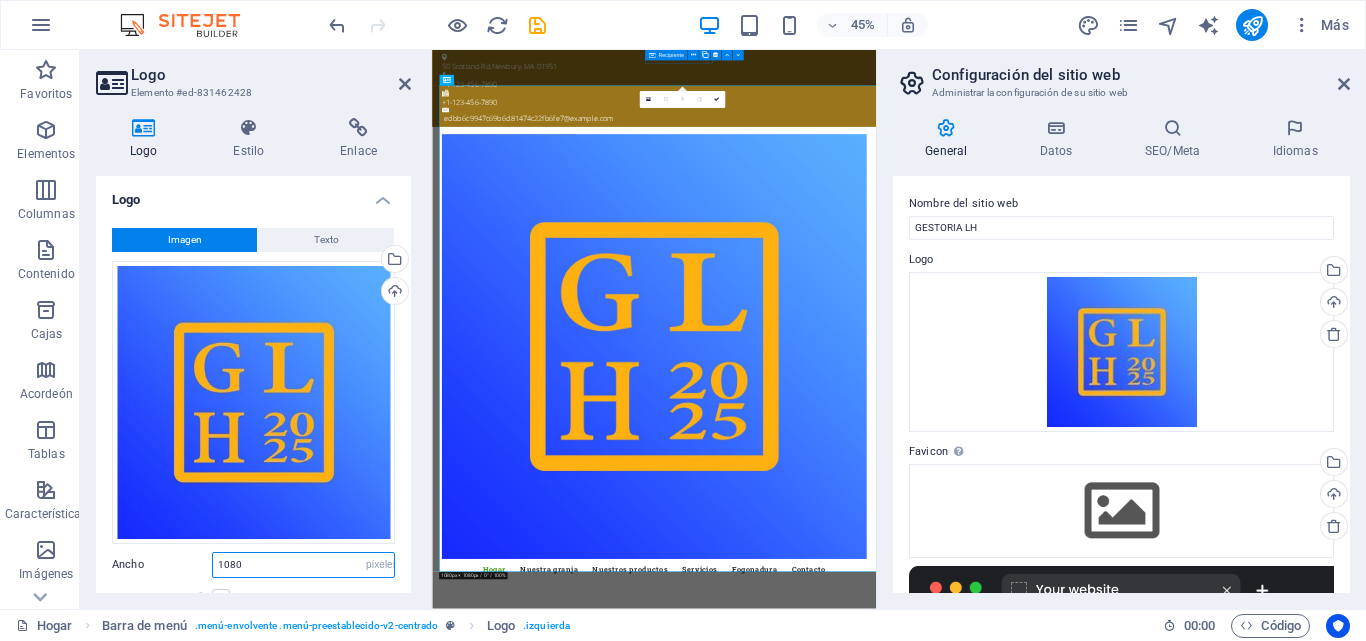 click on "1080" at bounding box center [303, 565] 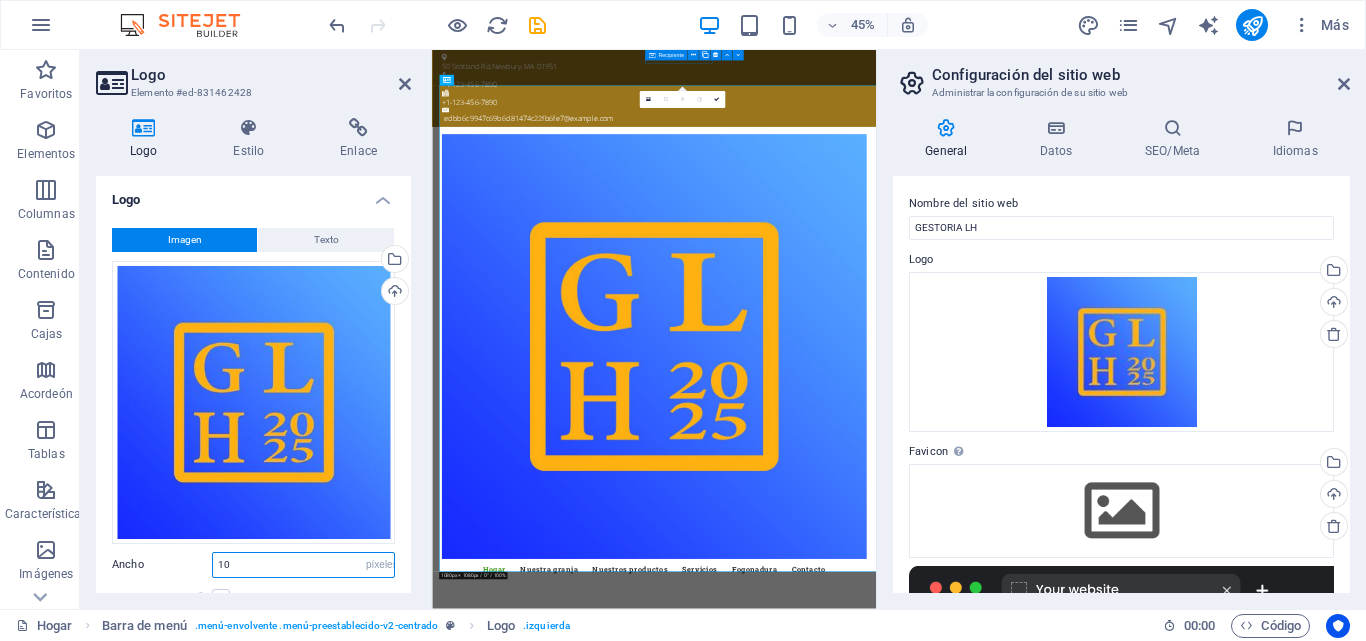 type on "1" 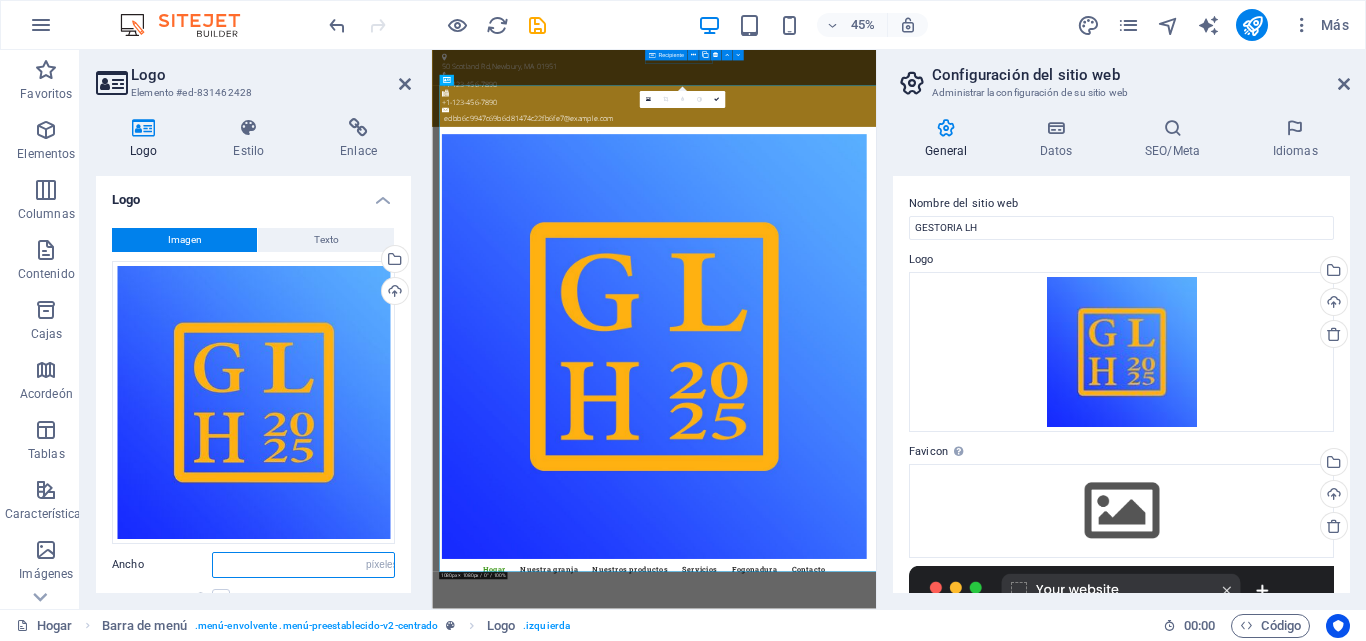 click at bounding box center [303, 565] 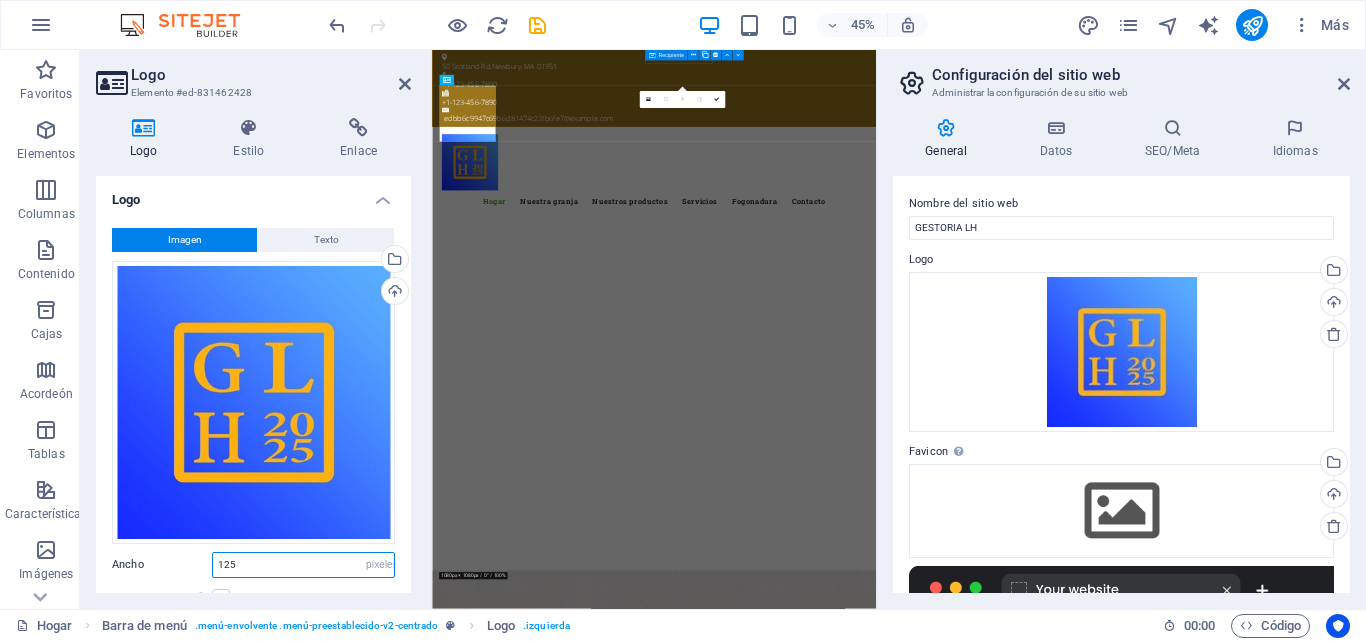 type on "125" 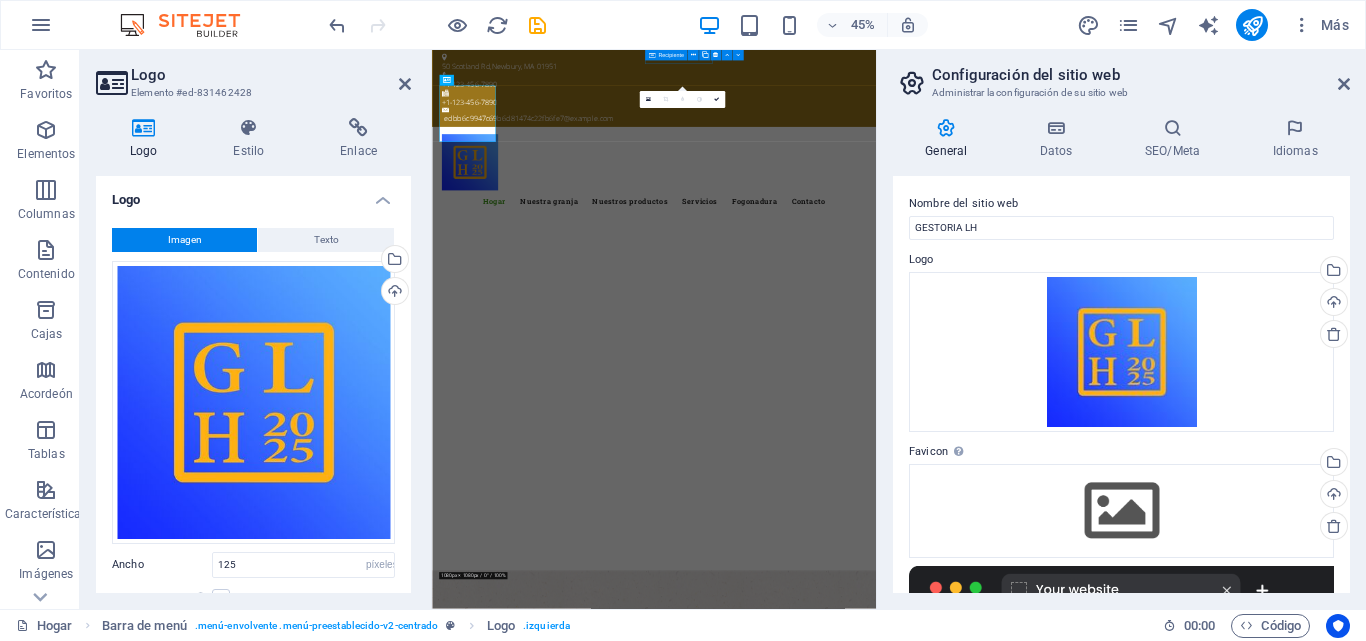 click on "Configuración del sitio web" at bounding box center (1141, 75) 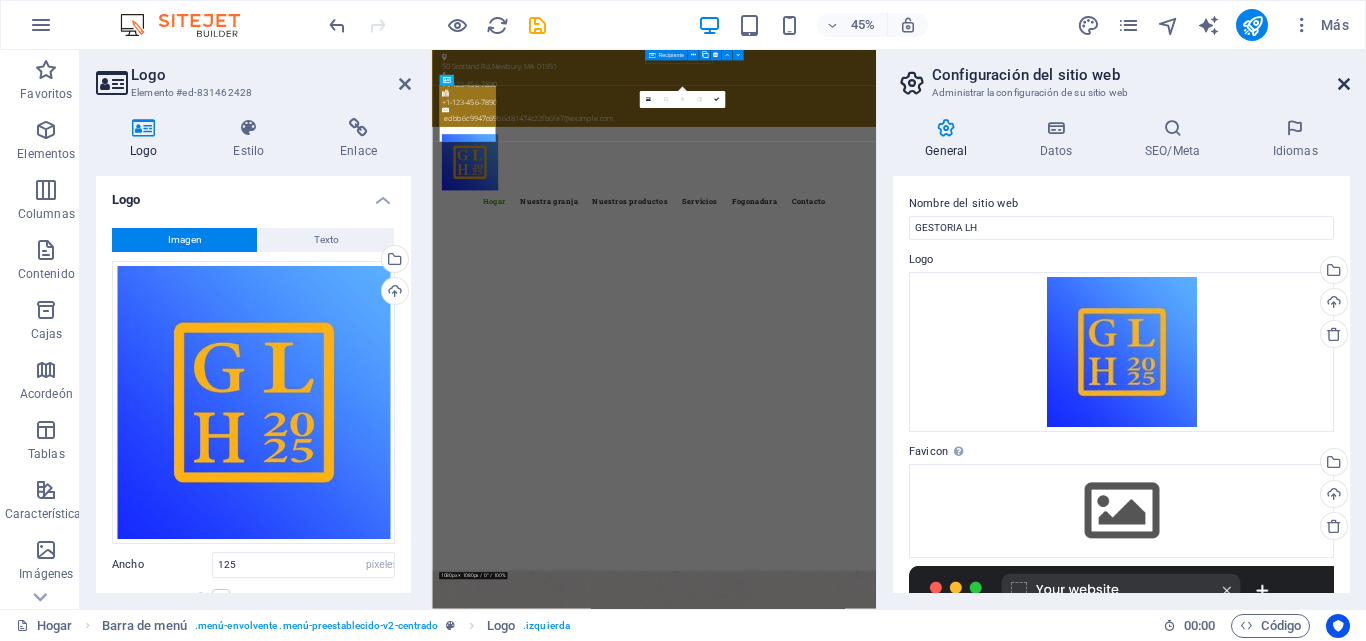 click at bounding box center (1344, 84) 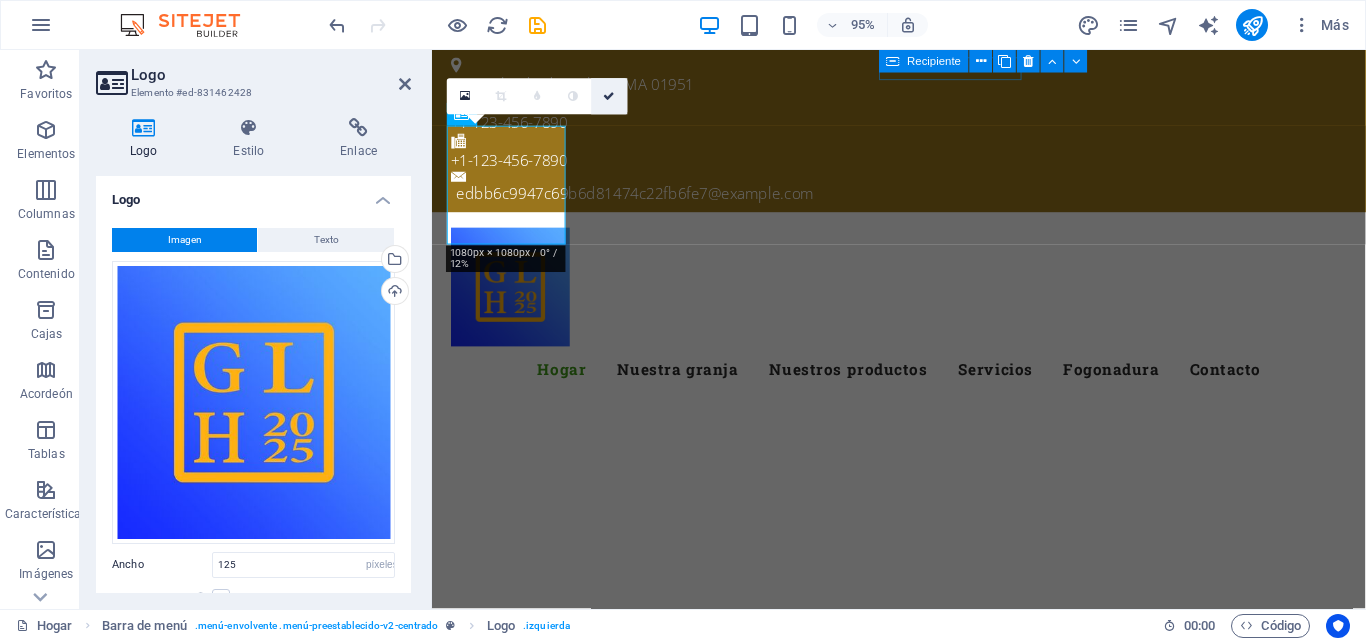 click at bounding box center [610, 96] 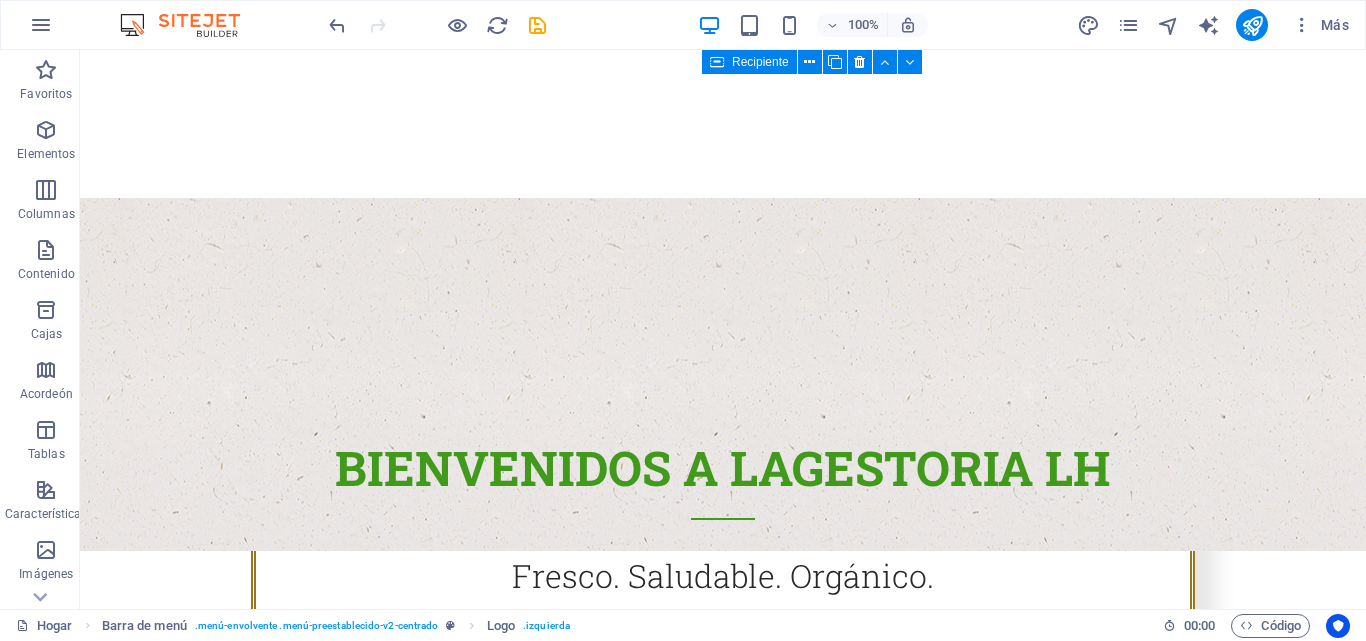 scroll, scrollTop: 0, scrollLeft: 0, axis: both 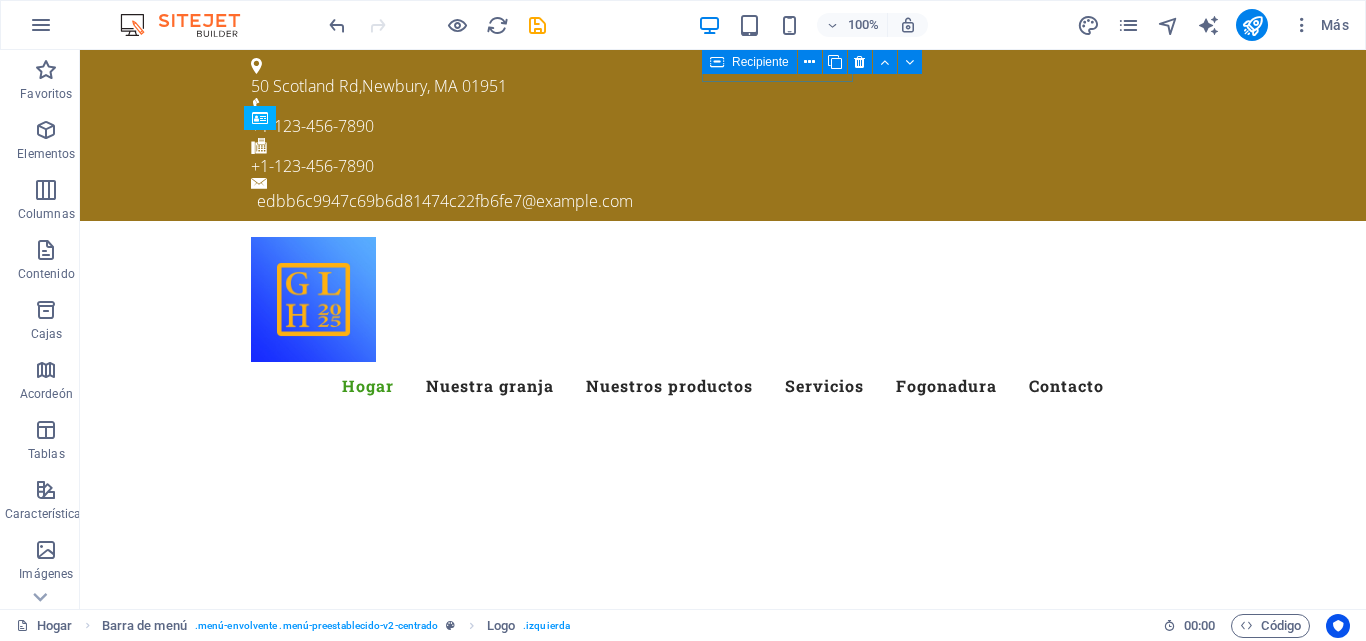 drag, startPoint x: 1360, startPoint y: 72, endPoint x: 1434, endPoint y: 57, distance: 75.50497 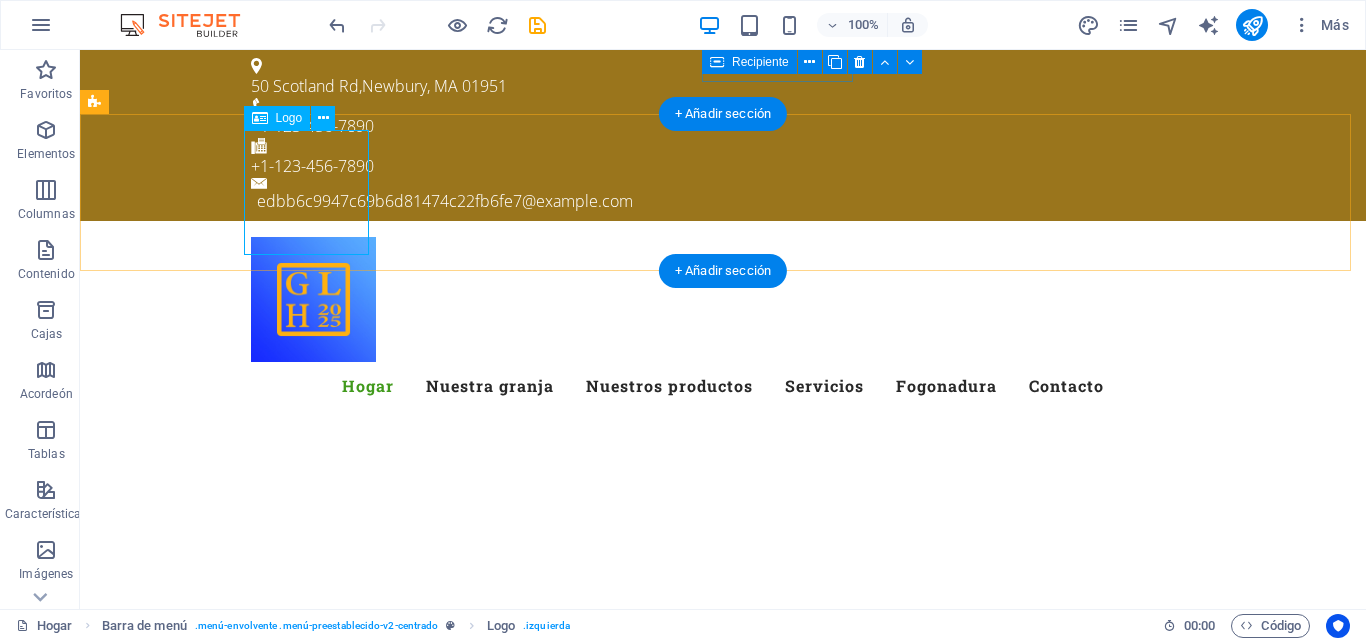 click at bounding box center (723, 299) 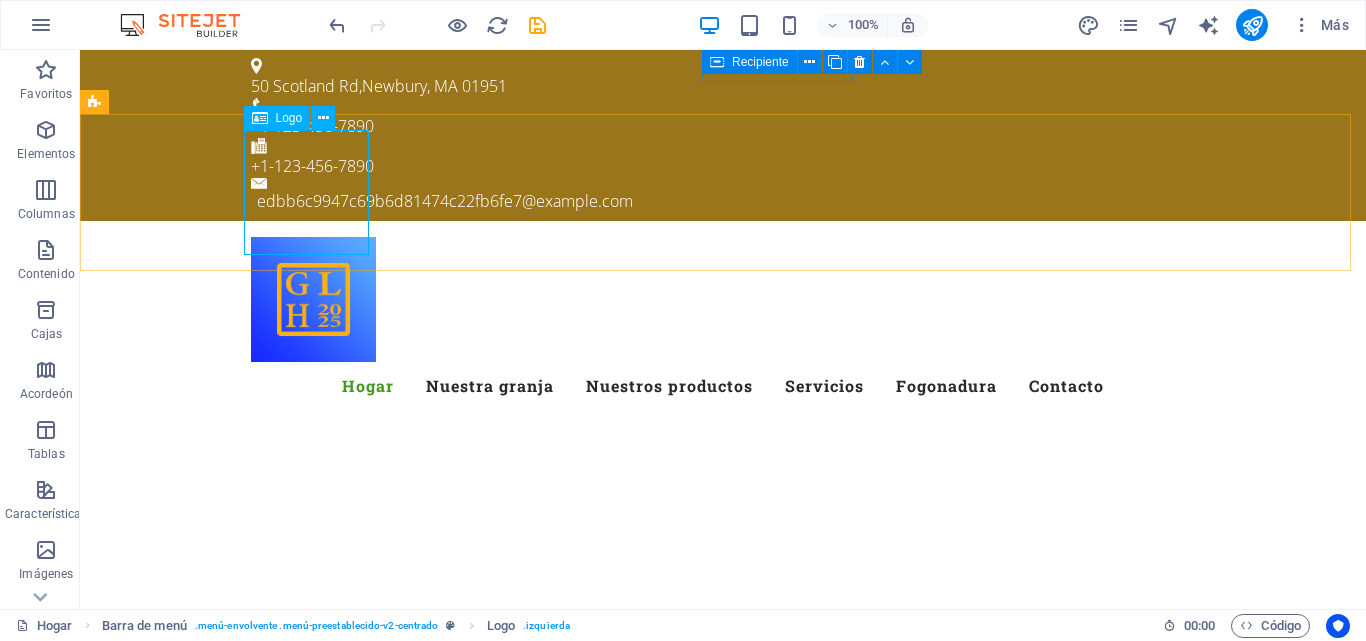 click on "Logo" at bounding box center (289, 118) 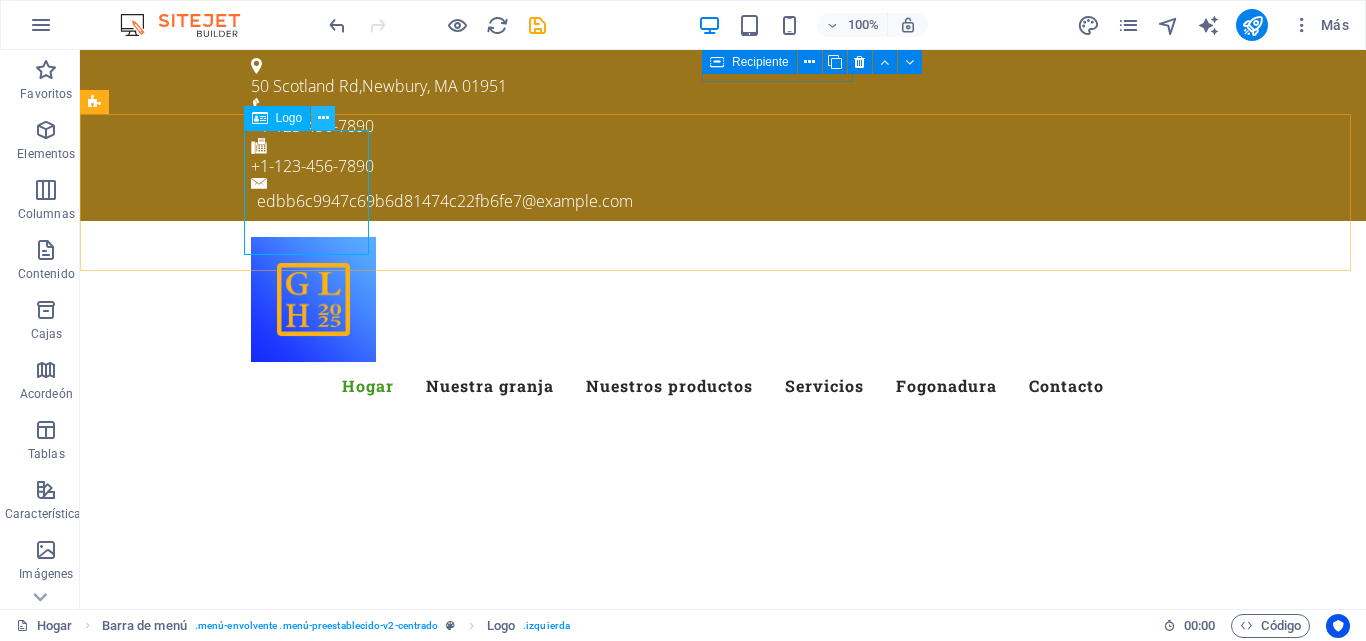 click at bounding box center [323, 118] 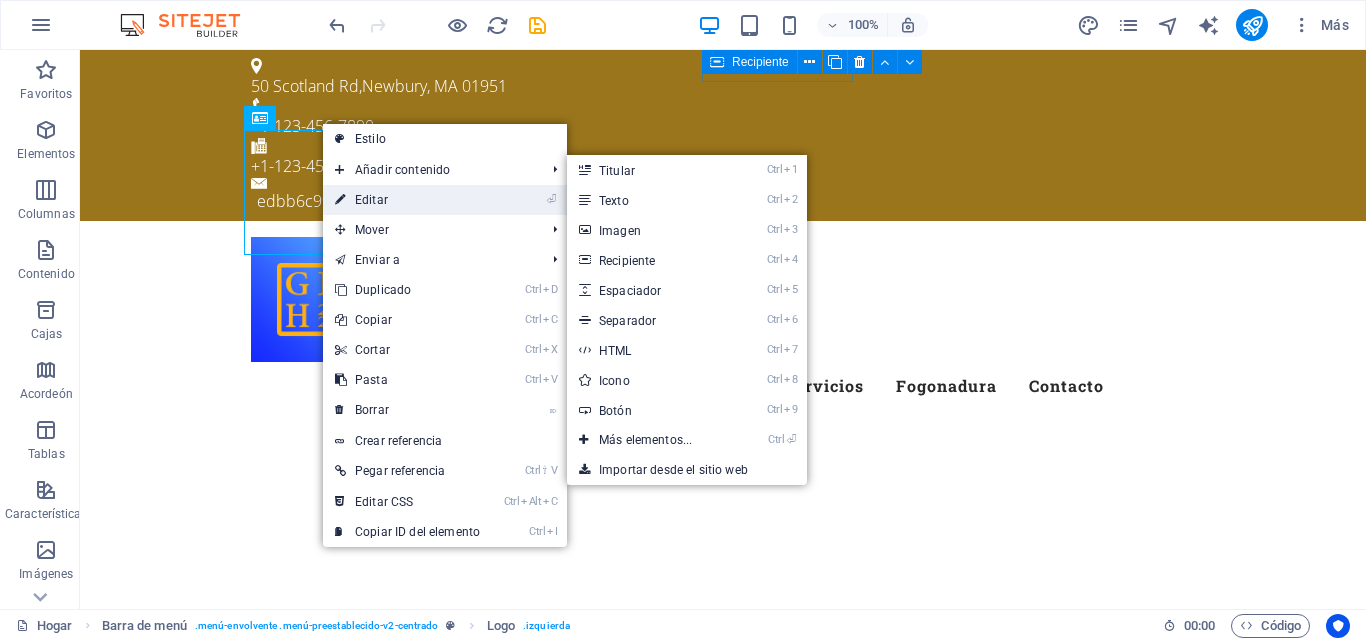 click on "Editar" at bounding box center [371, 200] 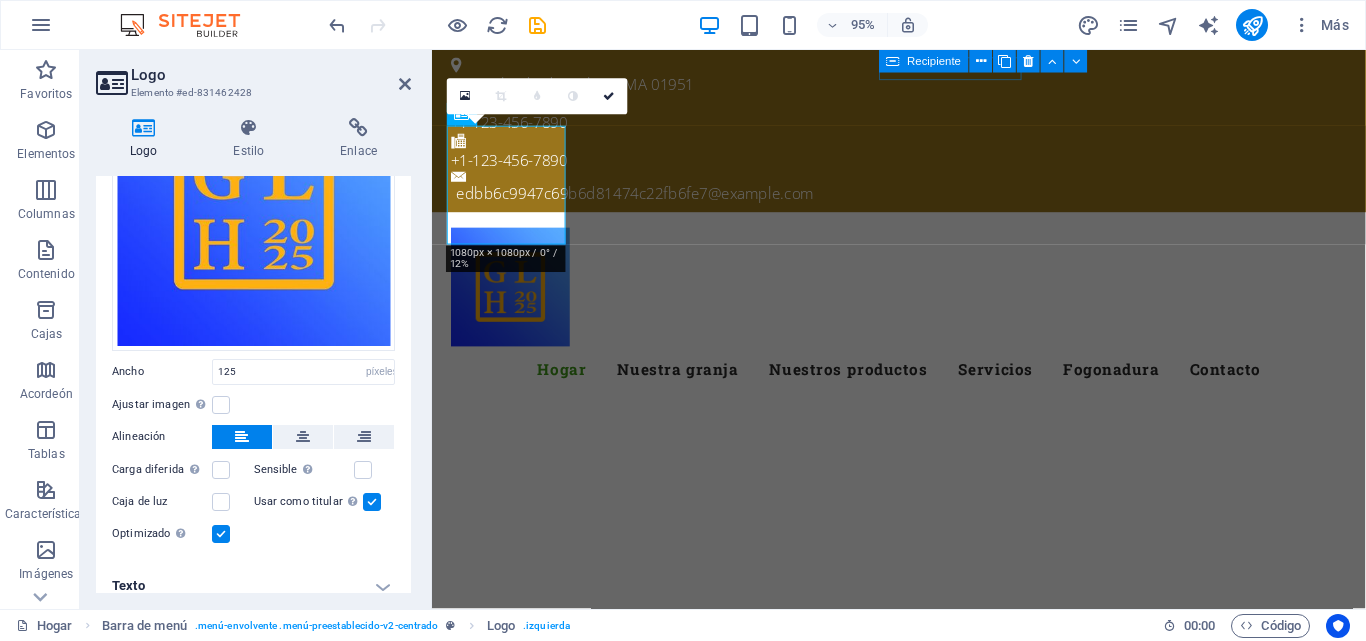 scroll, scrollTop: 206, scrollLeft: 0, axis: vertical 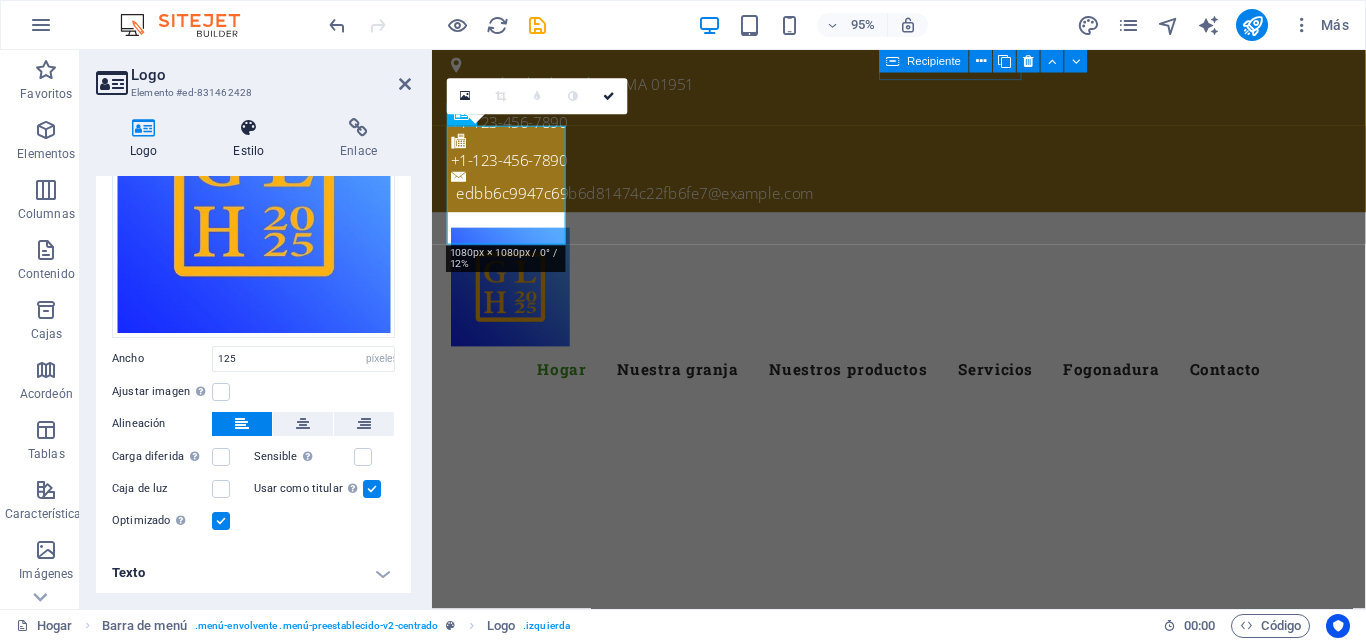 click at bounding box center [248, 128] 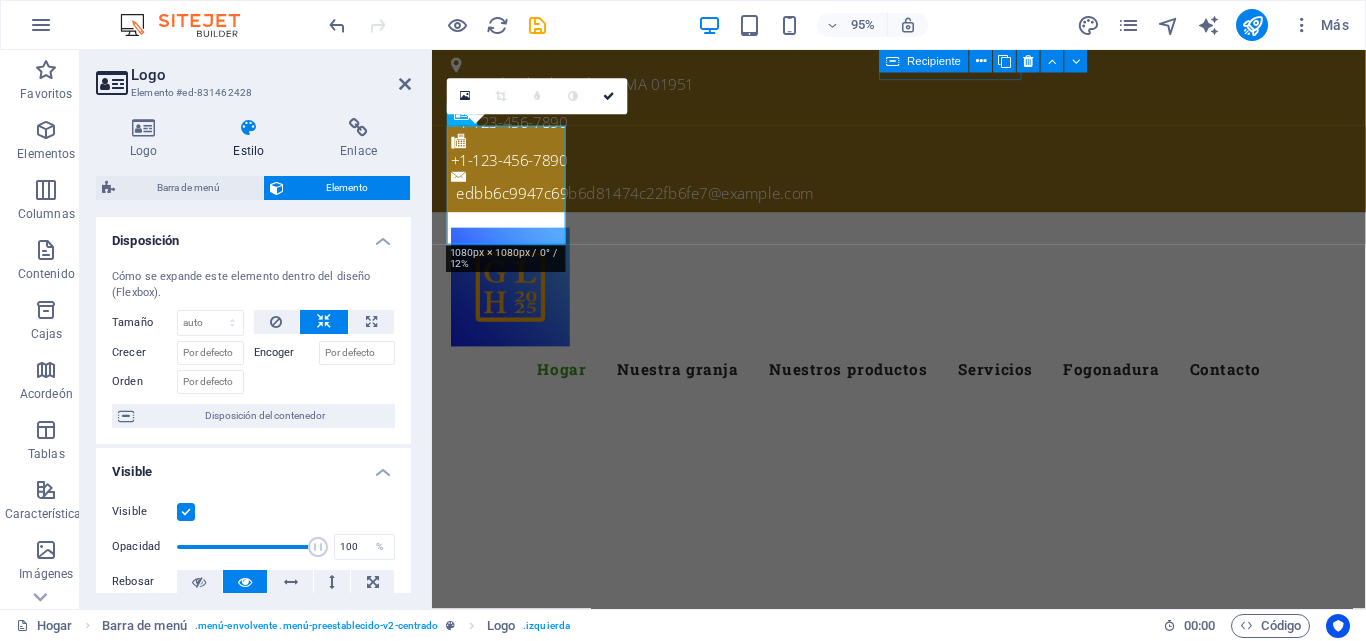 drag, startPoint x: 411, startPoint y: 272, endPoint x: 403, endPoint y: 389, distance: 117.273186 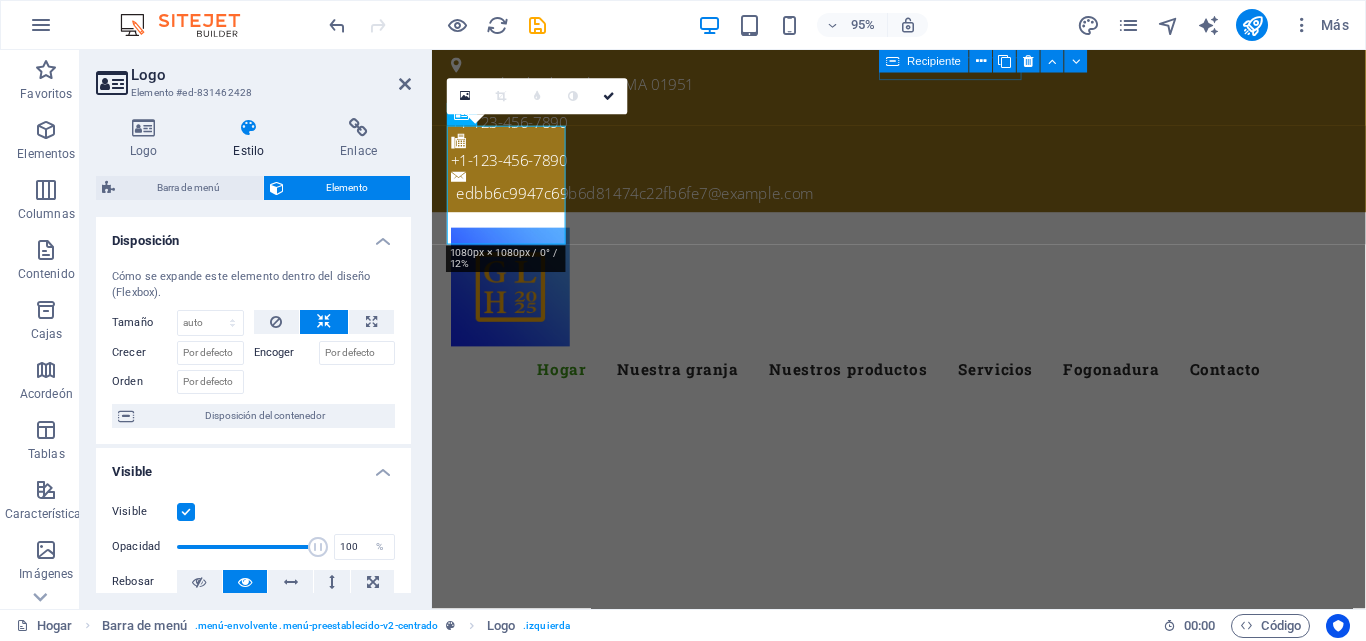 click on "Logo Estilo Enlace Logo Imagen Texto Arrastre los archivos aquí, haga clic para elegir archivos o  seleccione archivos de Archivos o de nuestras fotos y videos de archivo gratuitos Seleccione archivos del administrador de archivos, fotos de archivo o cargue archivo(s) Subir Ancho 125 Por defecto auto píxeles movimiento rápido del ojo % ellos vh Volkswagen Ajustar imagen Ajustar automáticamente la imagen a un ancho y alto fijos Altura Por defecto auto píxeles Alineación Carga diferida Cargar imágenes después de que se cargue la página mejora la velocidad de la página. Sensible Cargue automáticamente imágenes de retina y tamaños optimizados para teléfonos inteligentes. Caja de luz Usar como titular La imagen se envolverá en una etiqueta de encabezado H1. Útil para dar al texto alternativo el mismo peso que un encabezado H1, por ejemplo, para el logotipo. Si no está seguro, deje esta opción sin marcar. Optimizado Las imágenes se comprimen para mejorar la velocidad de la página. Posición 50 %" at bounding box center [253, 355] 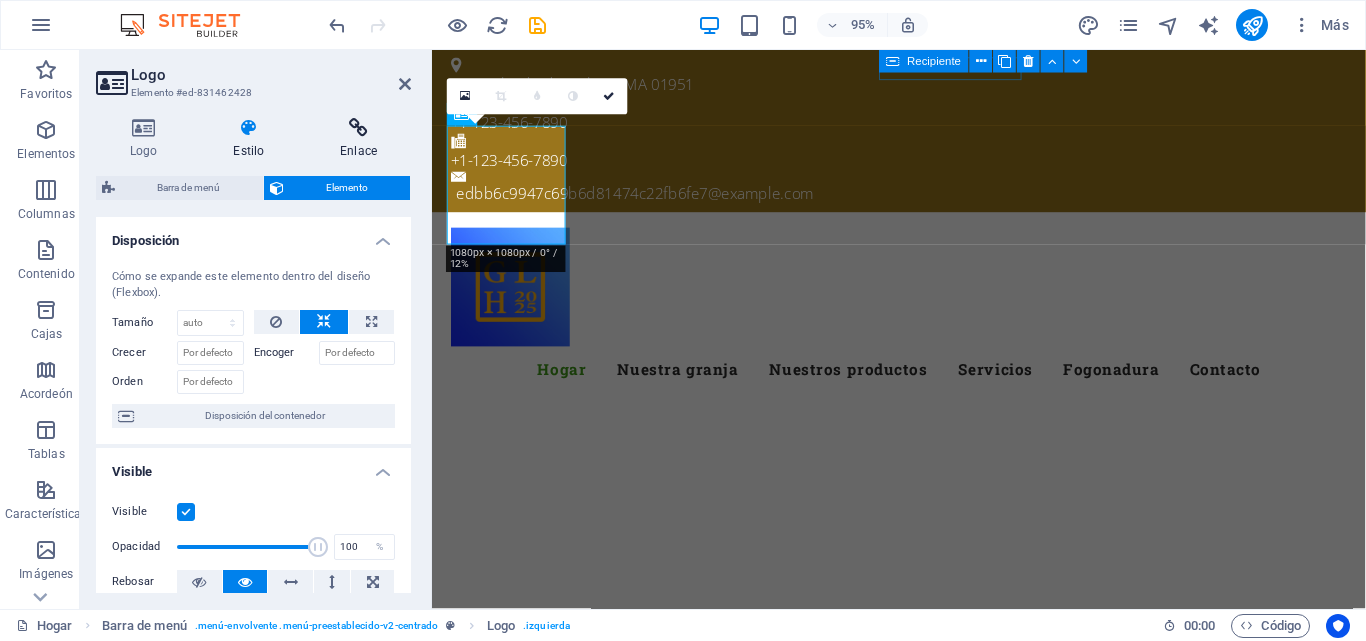 click on "Enlace" at bounding box center (358, 139) 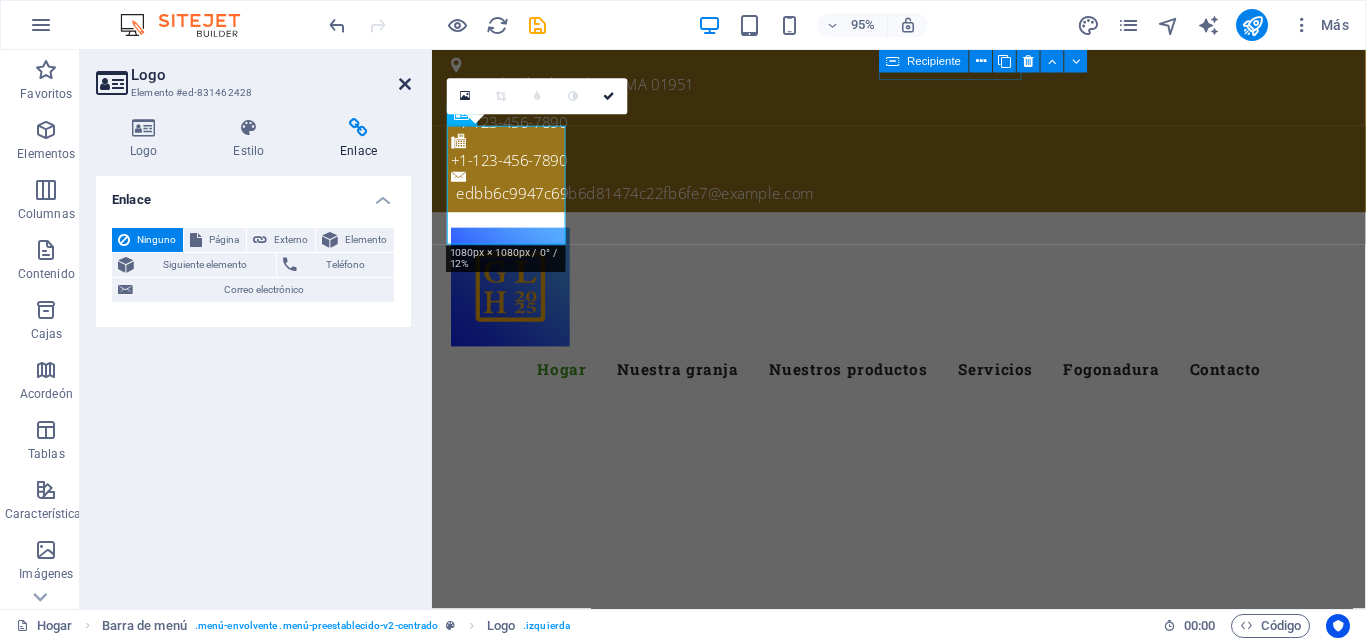 click at bounding box center [405, 84] 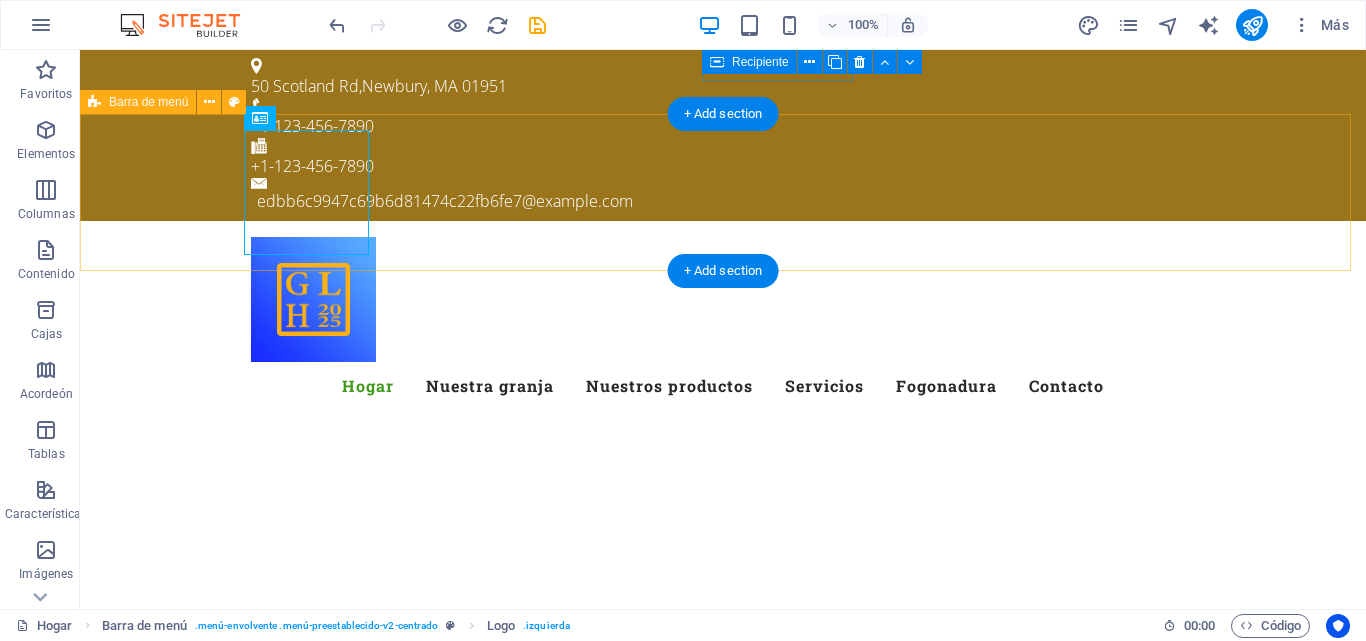 click on "Menú Hogar Nuestra granja Nuestros productos Servicios Fogonadura Contacto" at bounding box center (723, 323) 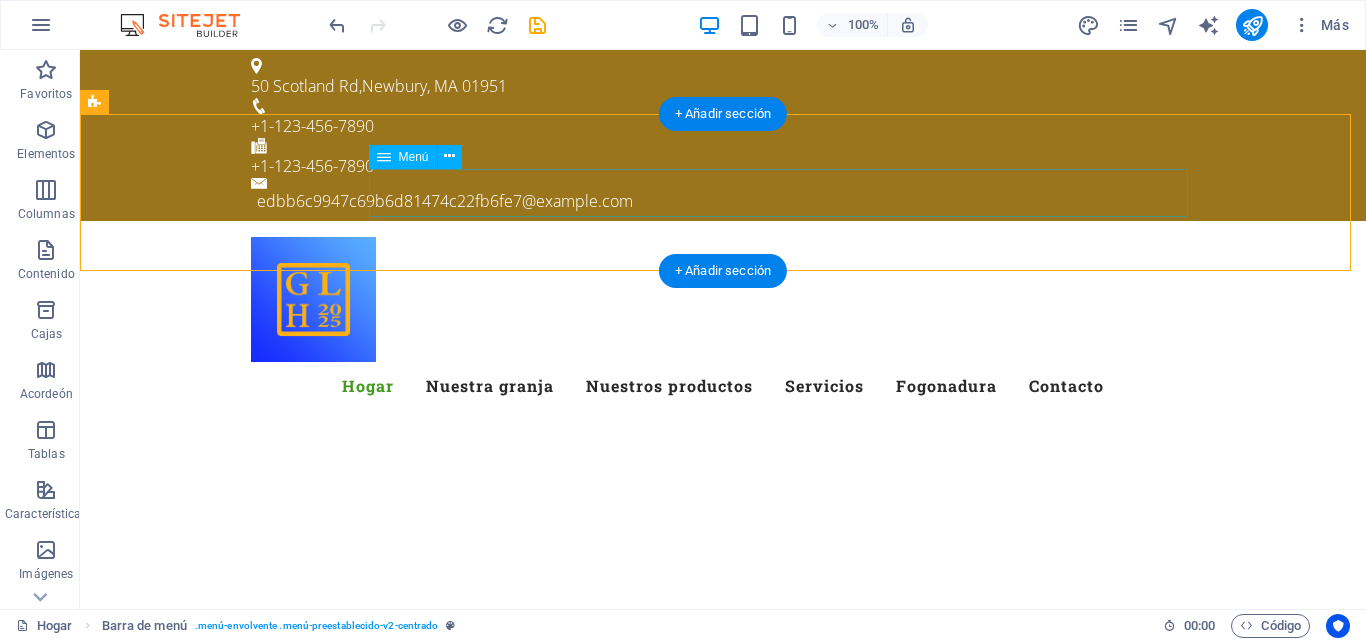 click on "Hogar Nuestra granja Nuestros productos Servicios Fogonadura Contacto" at bounding box center (723, 386) 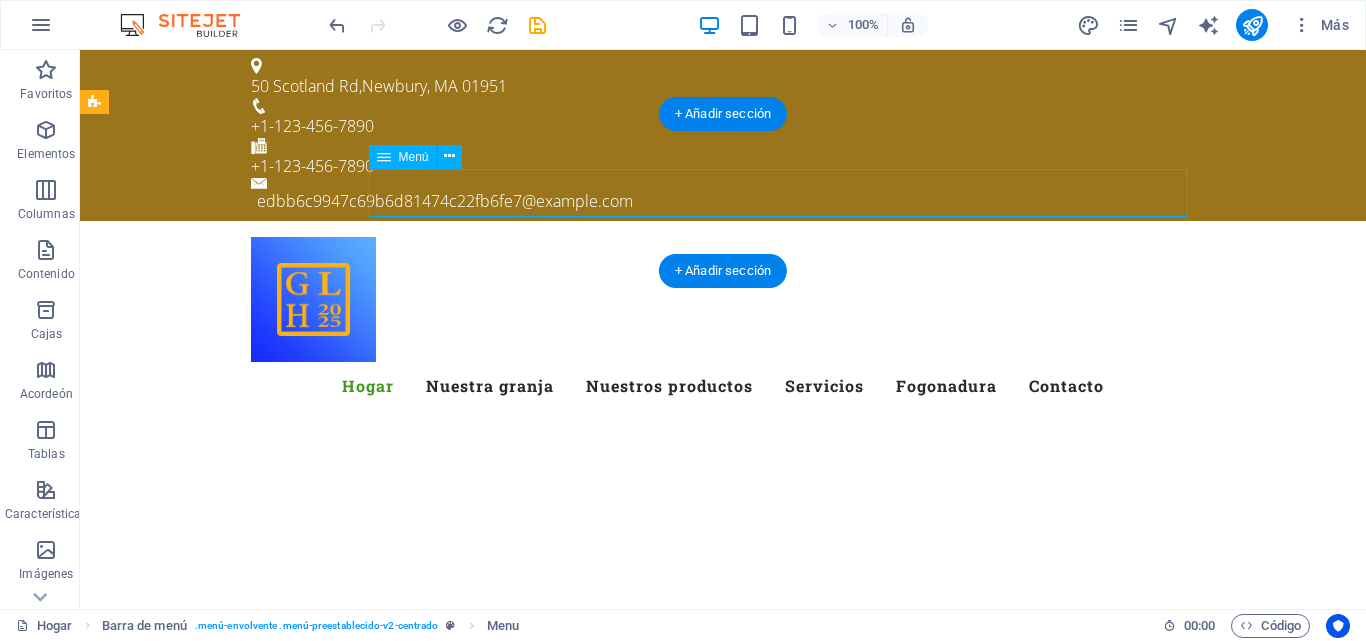 click on "Hogar Nuestra granja Nuestros productos Servicios Fogonadura Contacto" at bounding box center (723, 386) 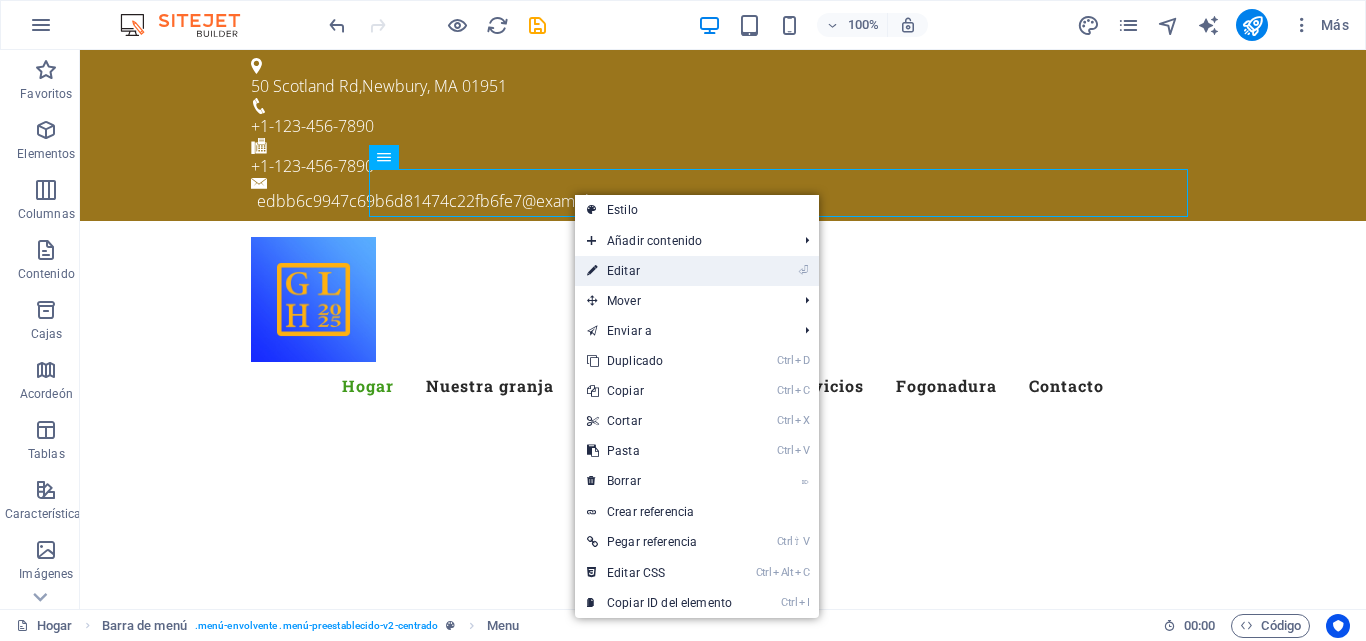 click on "Editar" at bounding box center [623, 271] 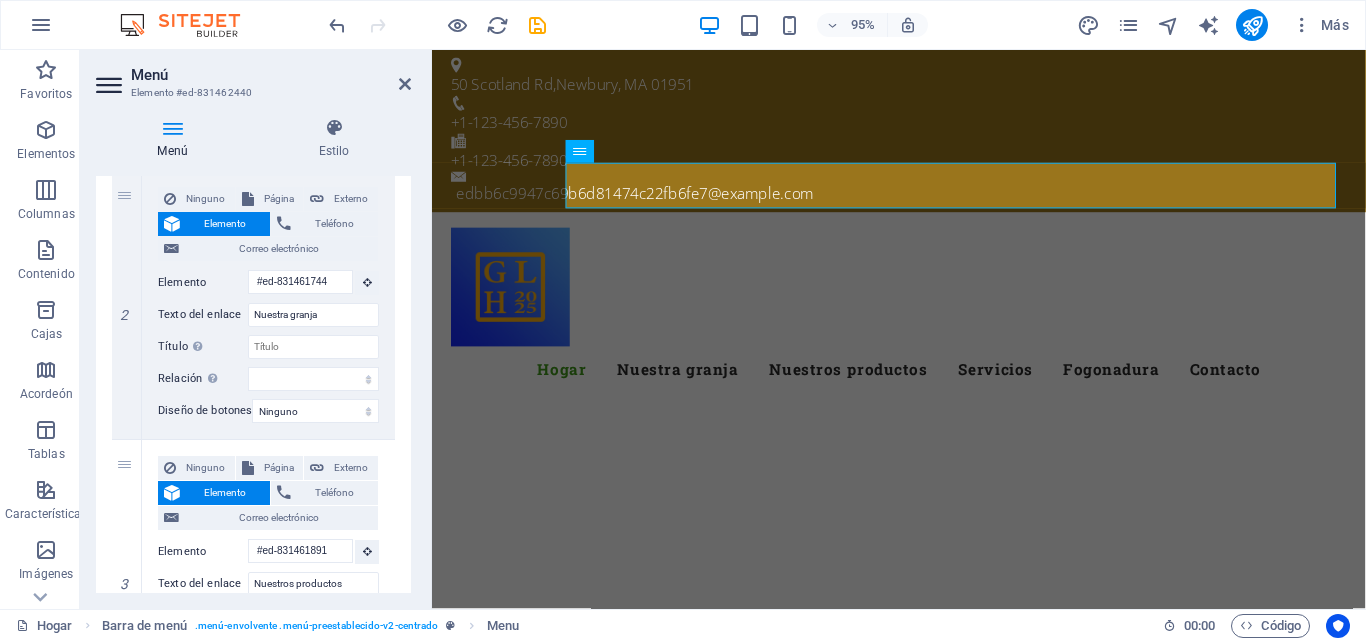 scroll, scrollTop: 515, scrollLeft: 0, axis: vertical 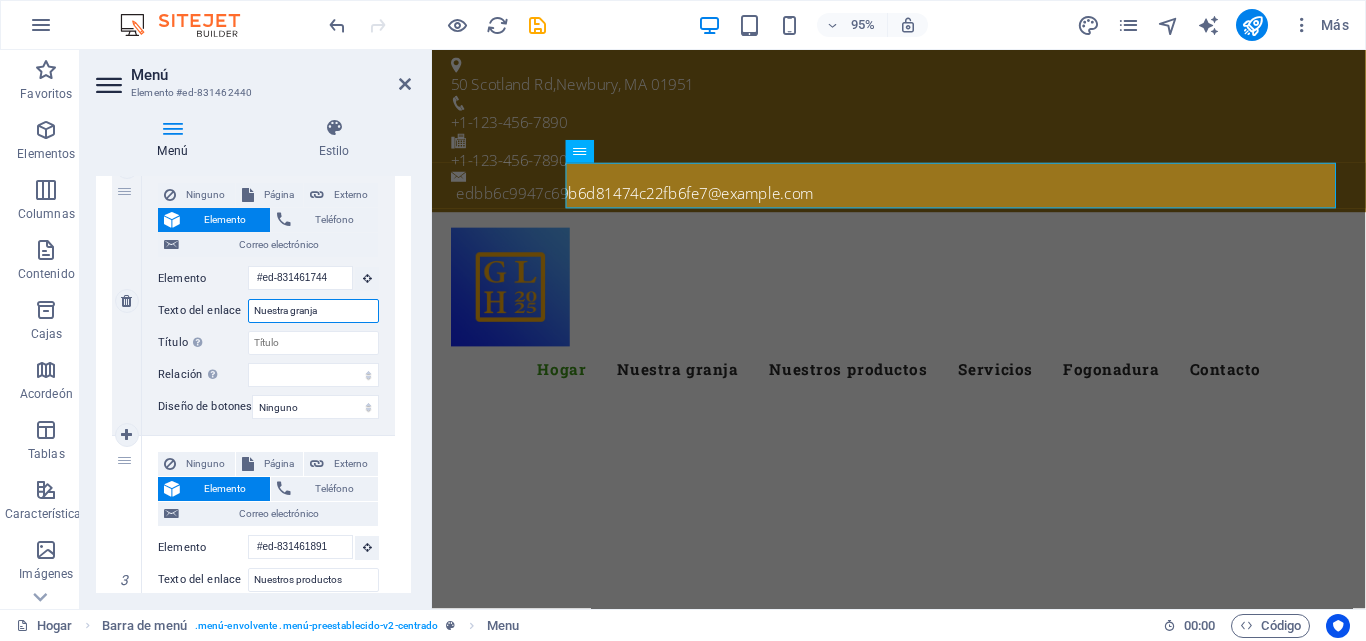 click on "Nuestra granja" at bounding box center [313, 311] 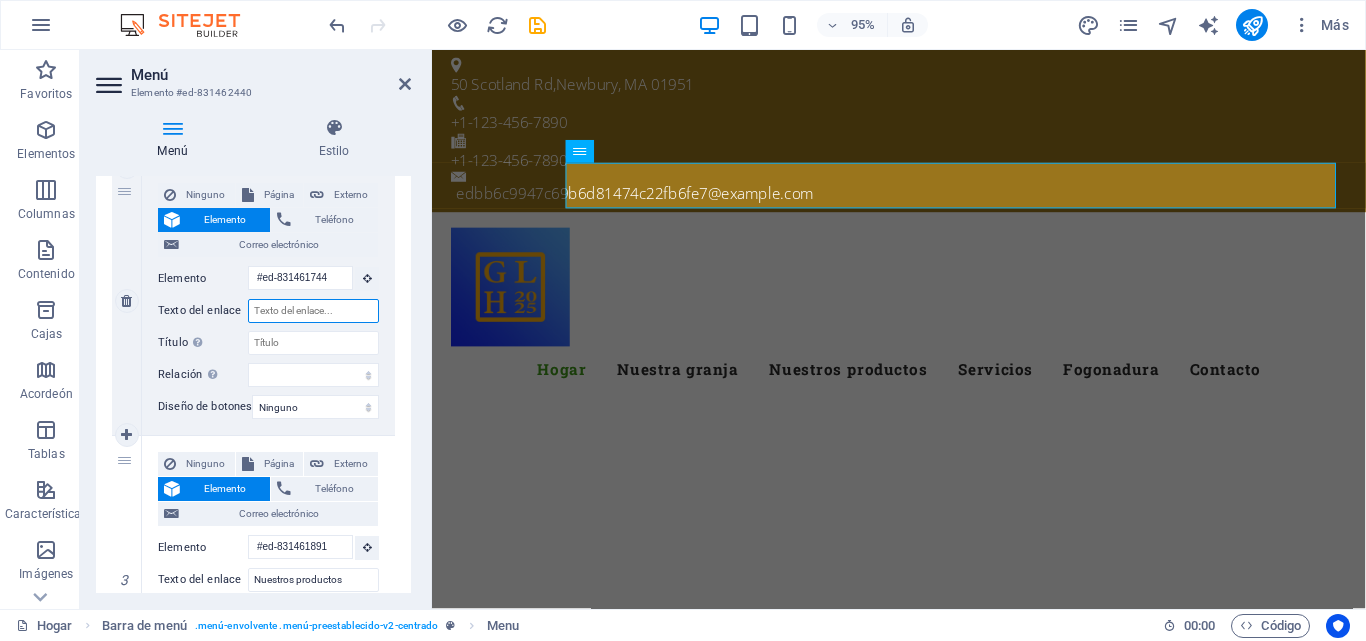 select 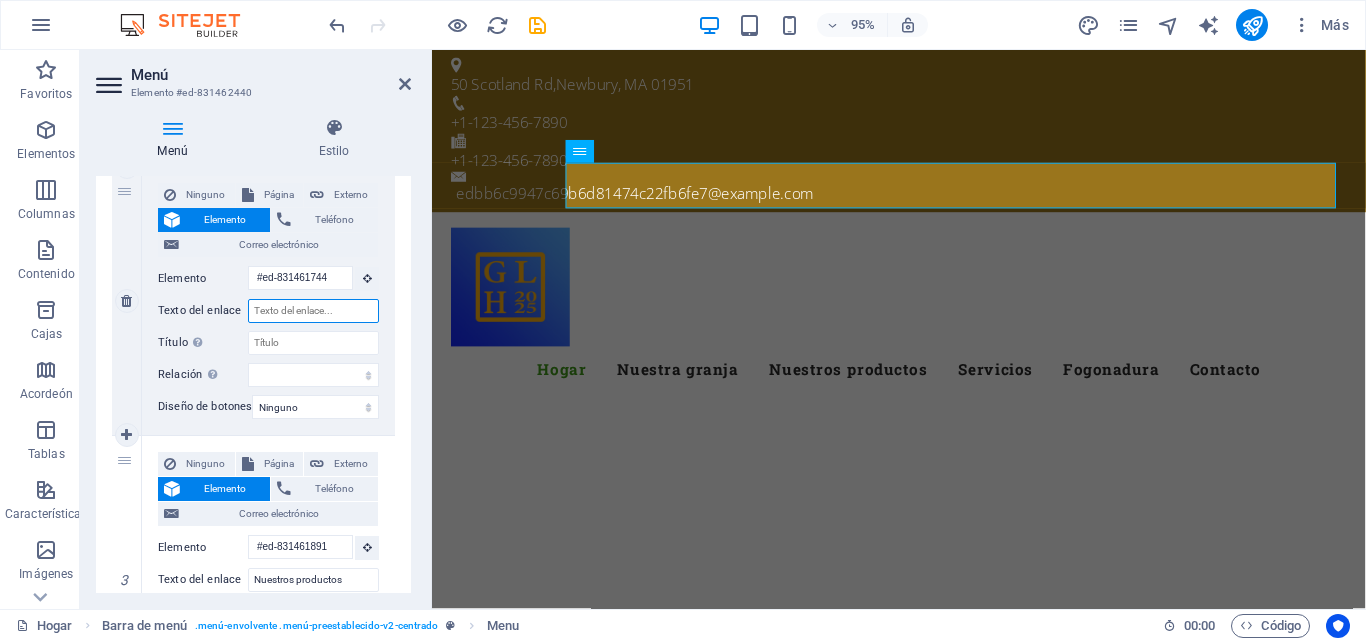 select 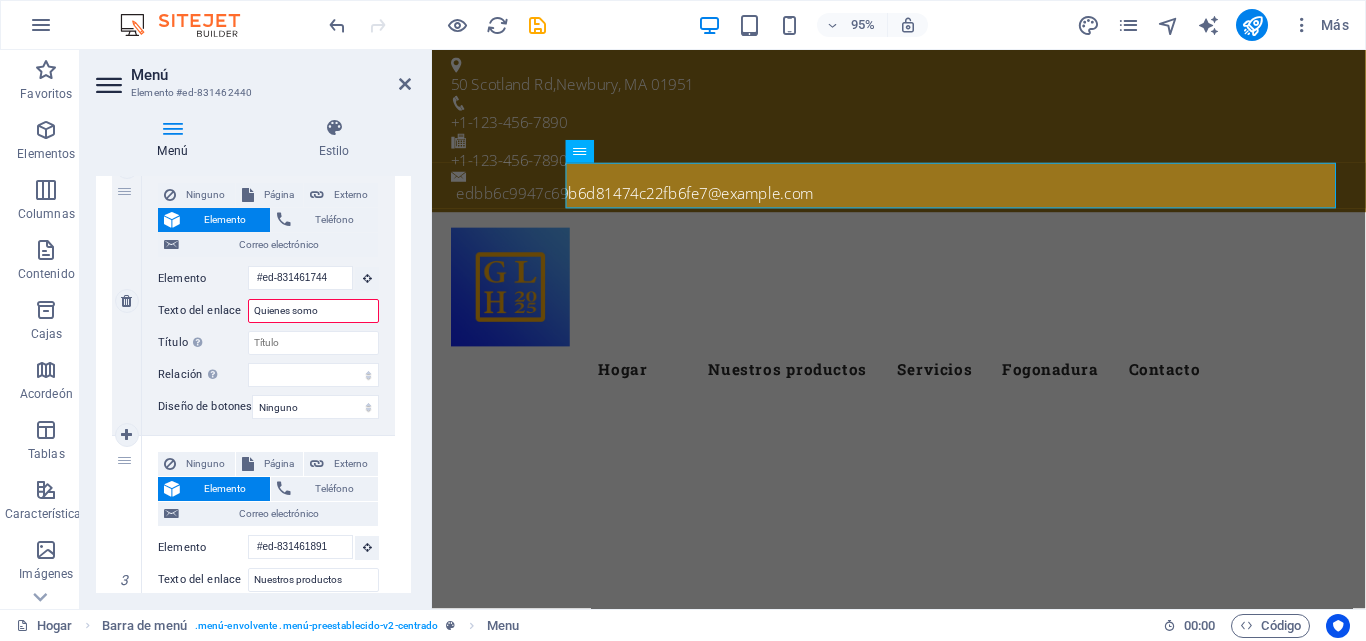 type on "Quienes somos" 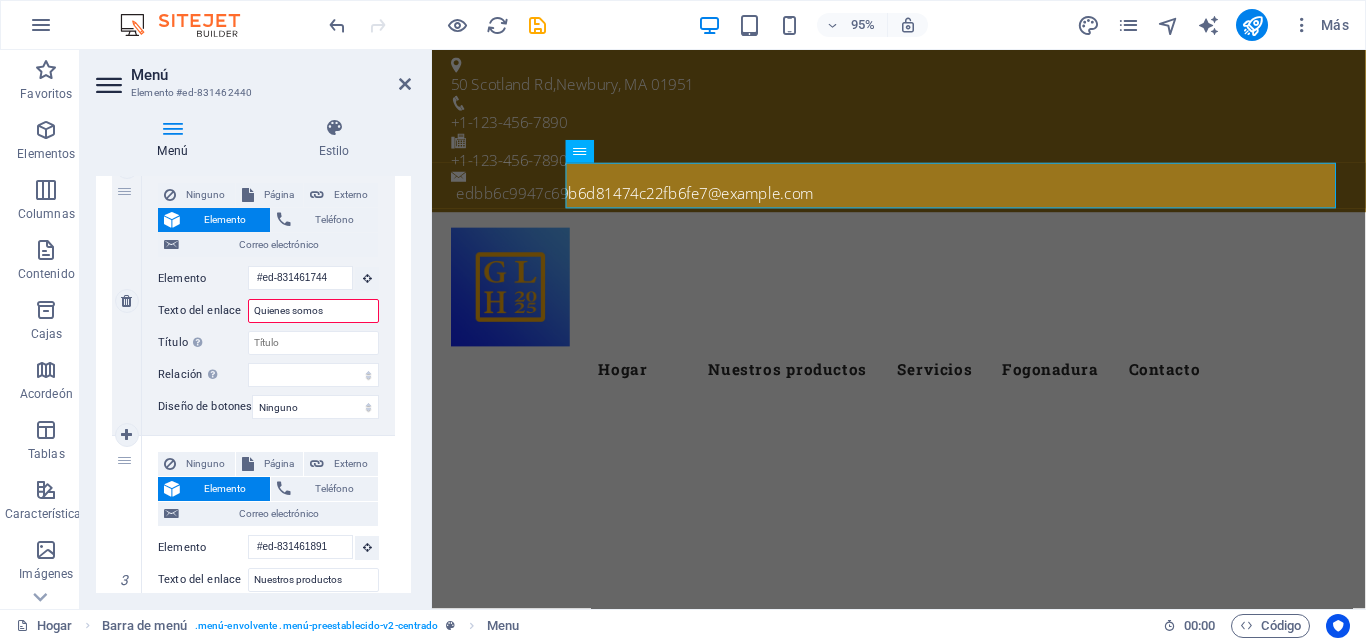 select 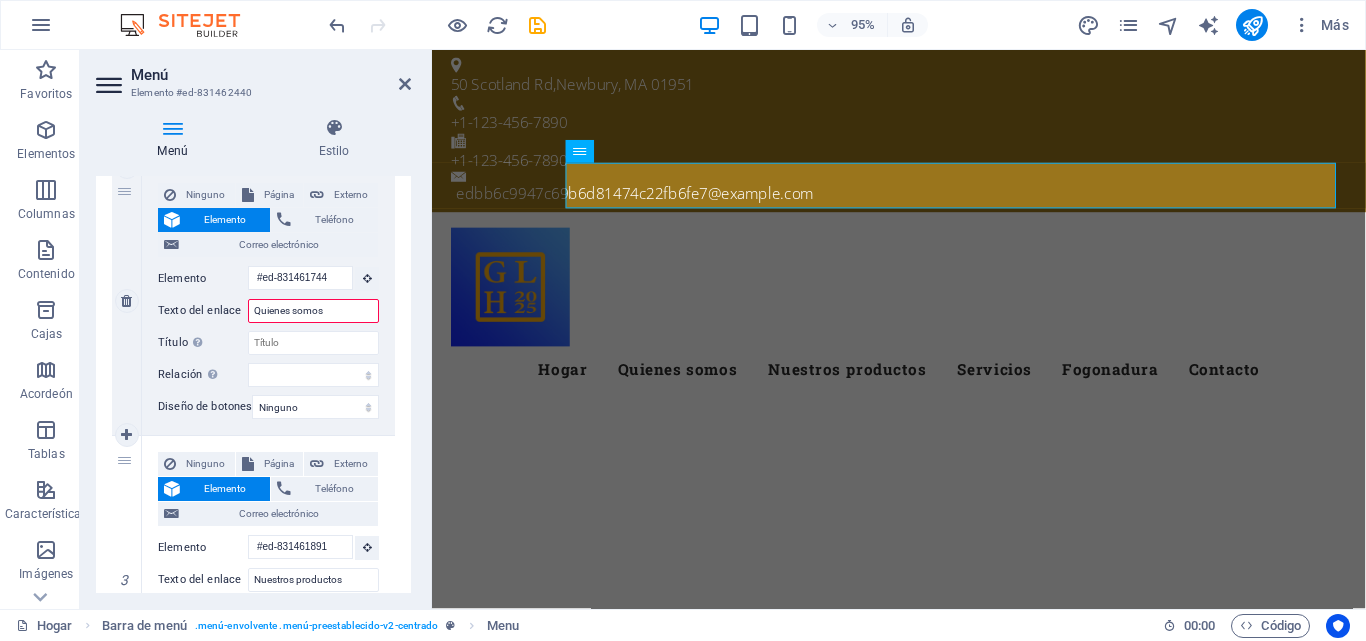 type on "Quienes somos?" 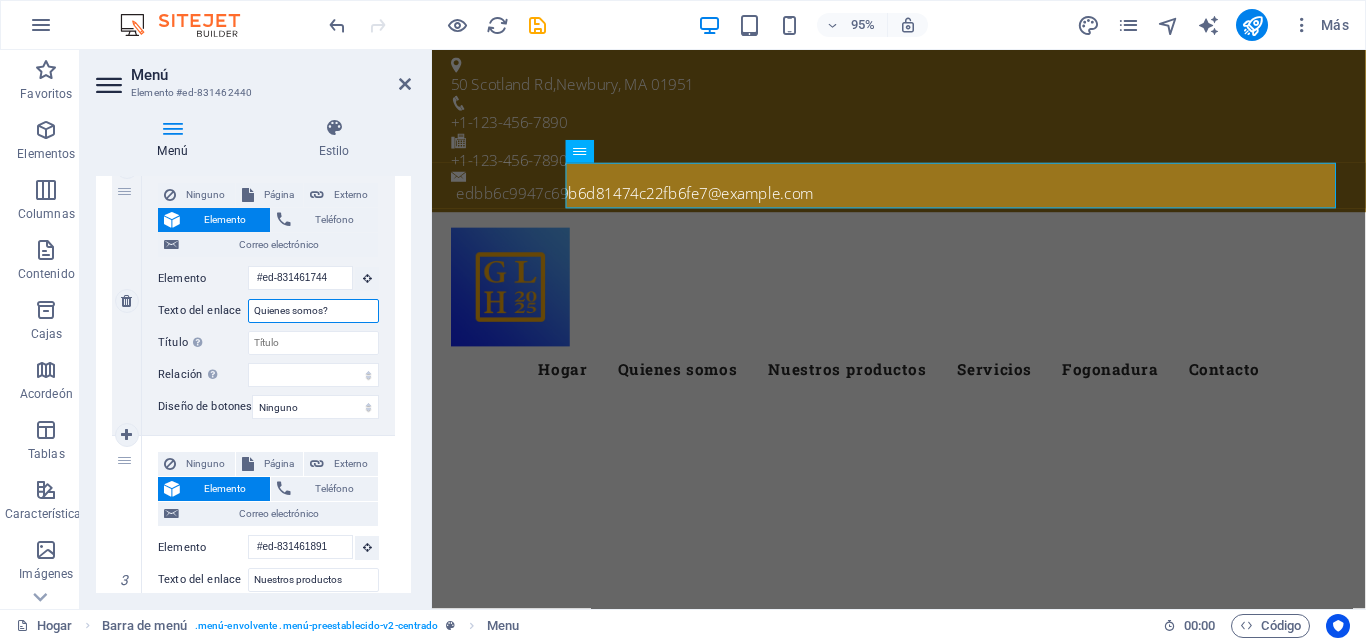 select 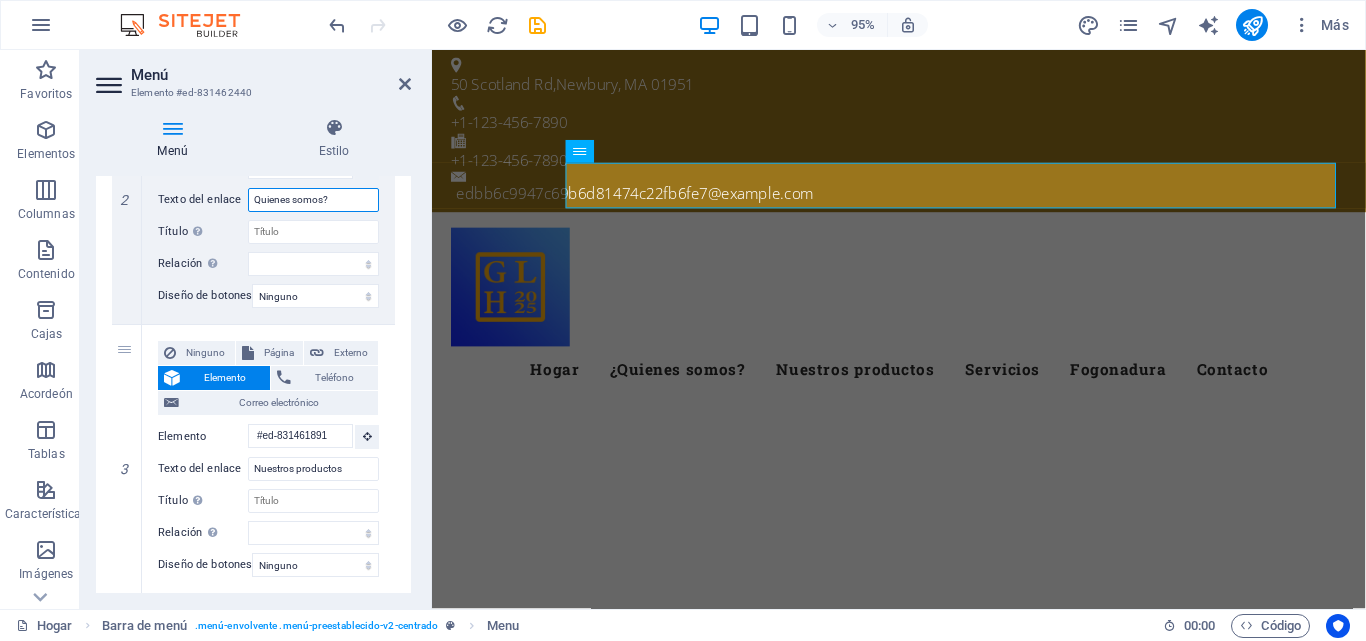 scroll, scrollTop: 658, scrollLeft: 0, axis: vertical 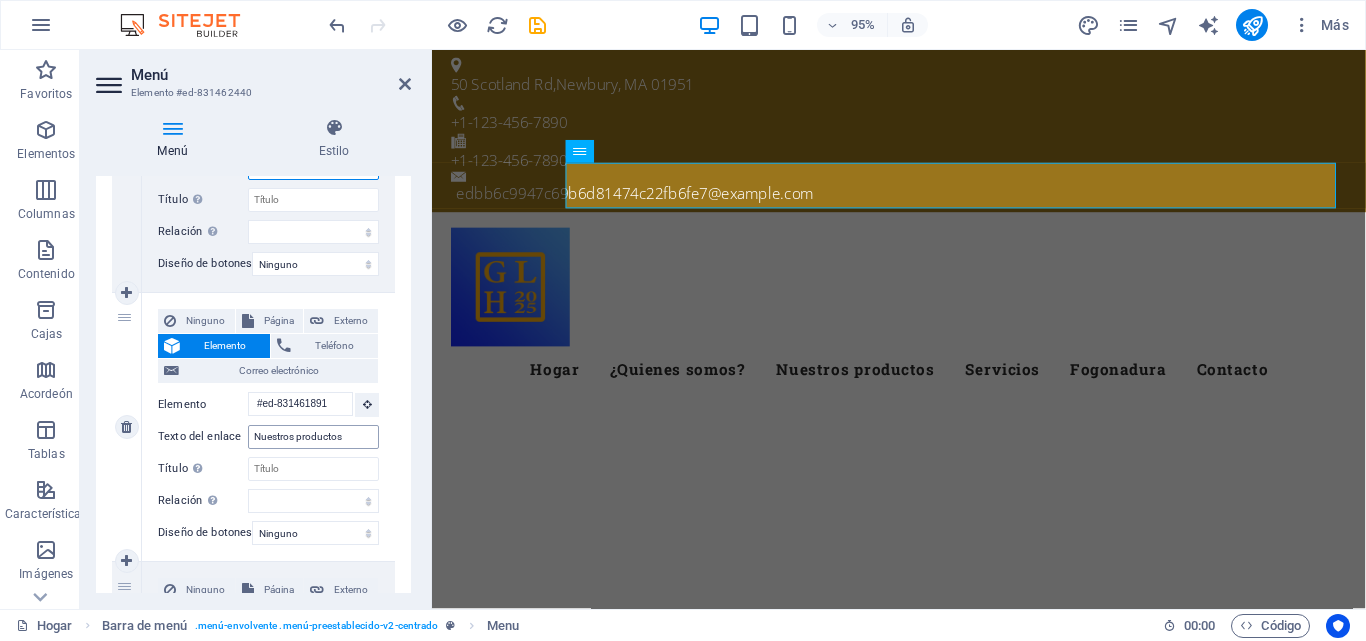 type on "Quienes somos?" 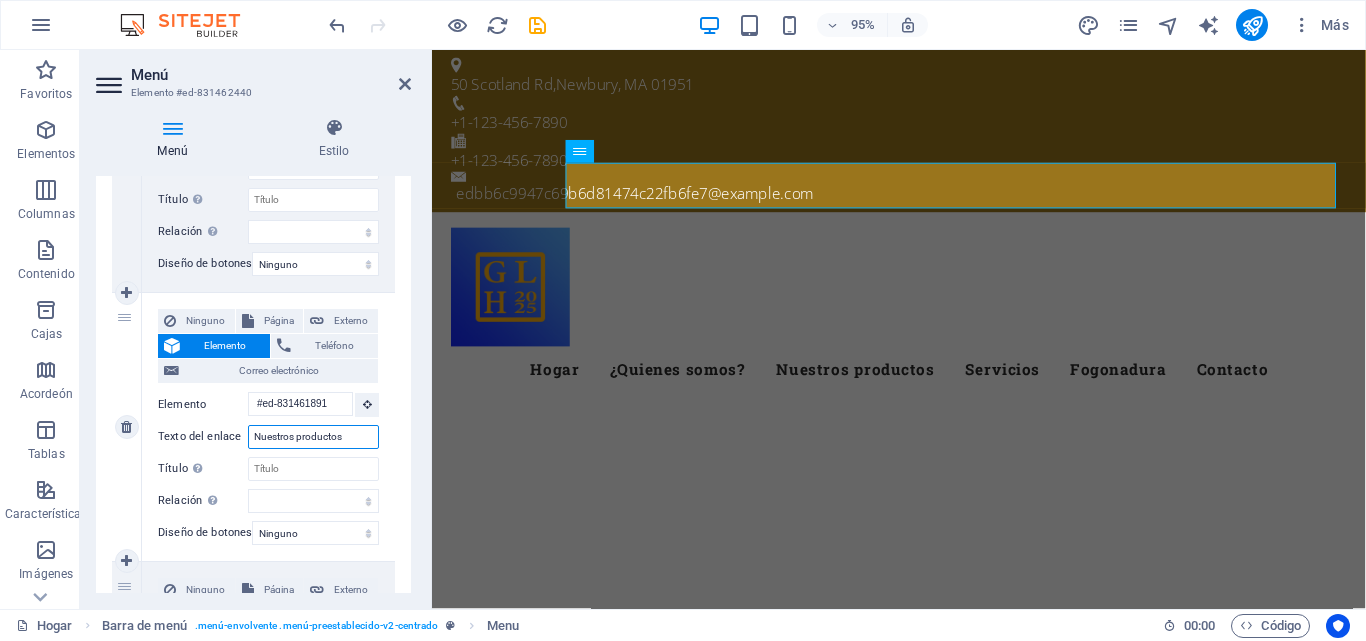 click on "Nuestros productos" at bounding box center [313, 437] 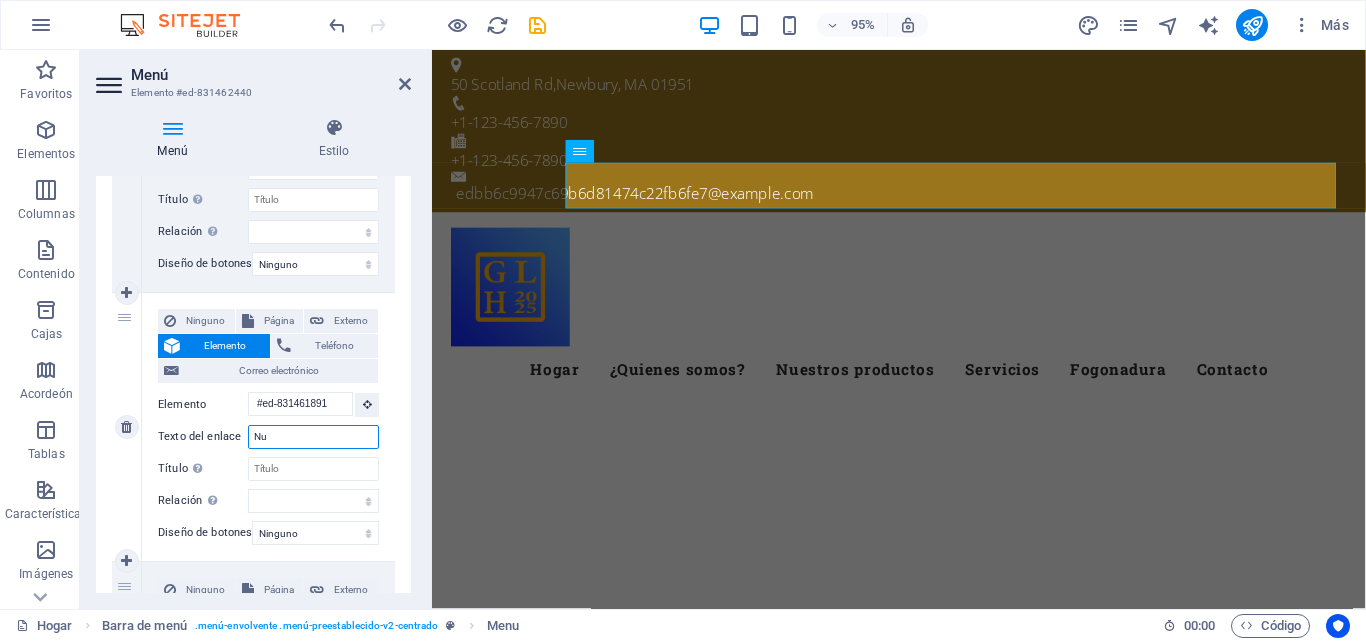 type on "N" 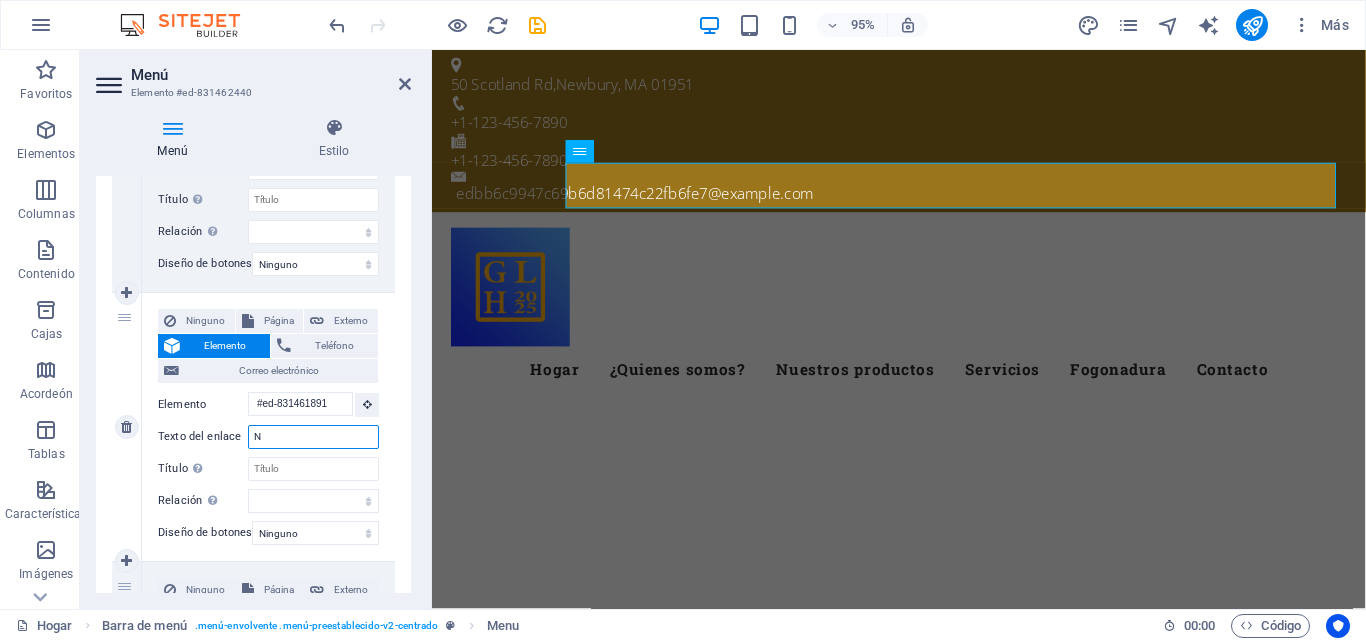 type 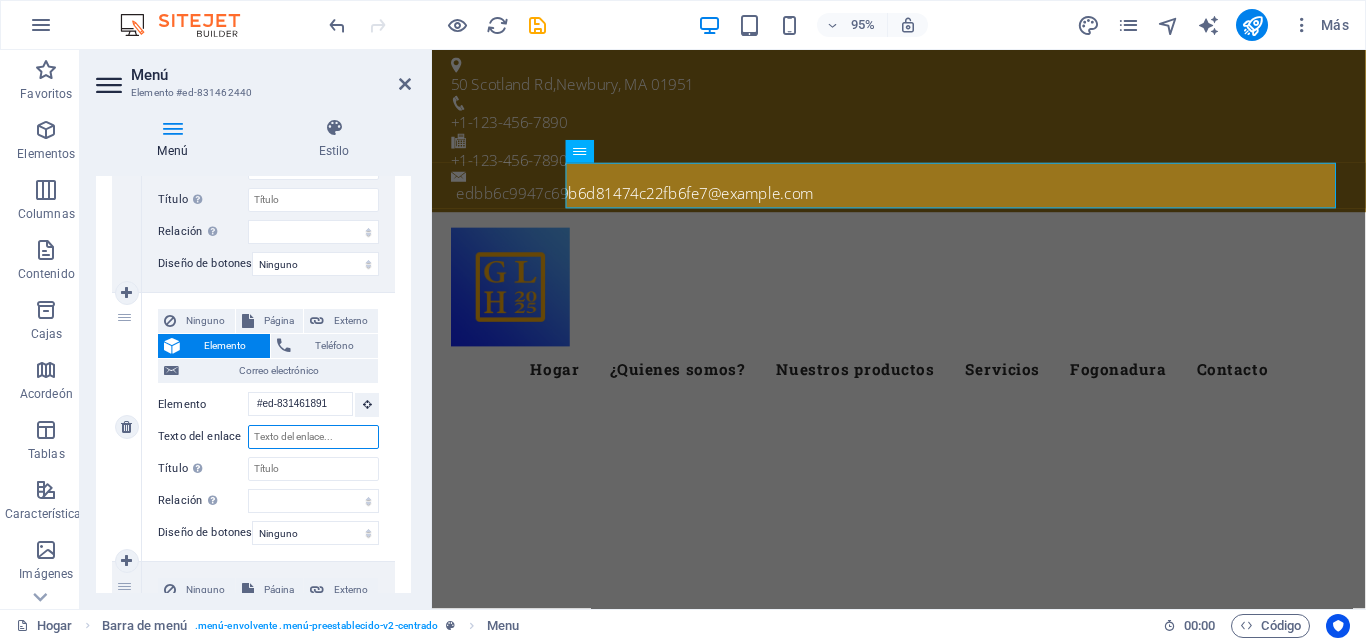 select 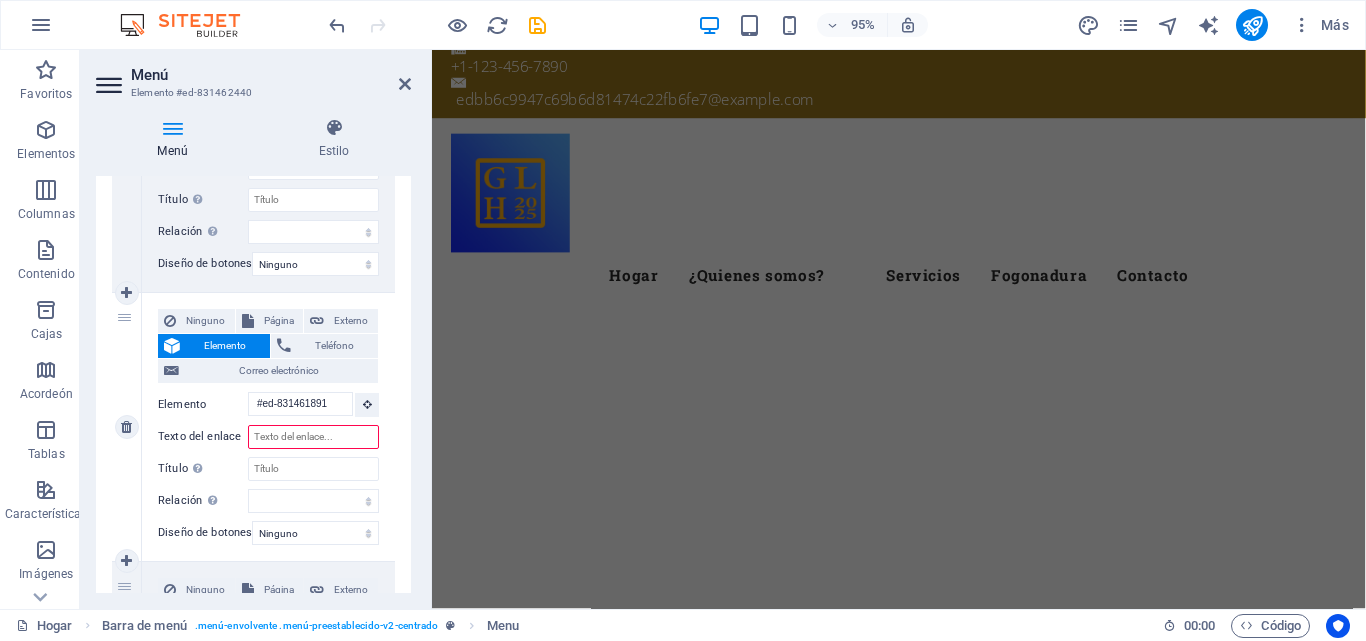 scroll, scrollTop: 0, scrollLeft: 0, axis: both 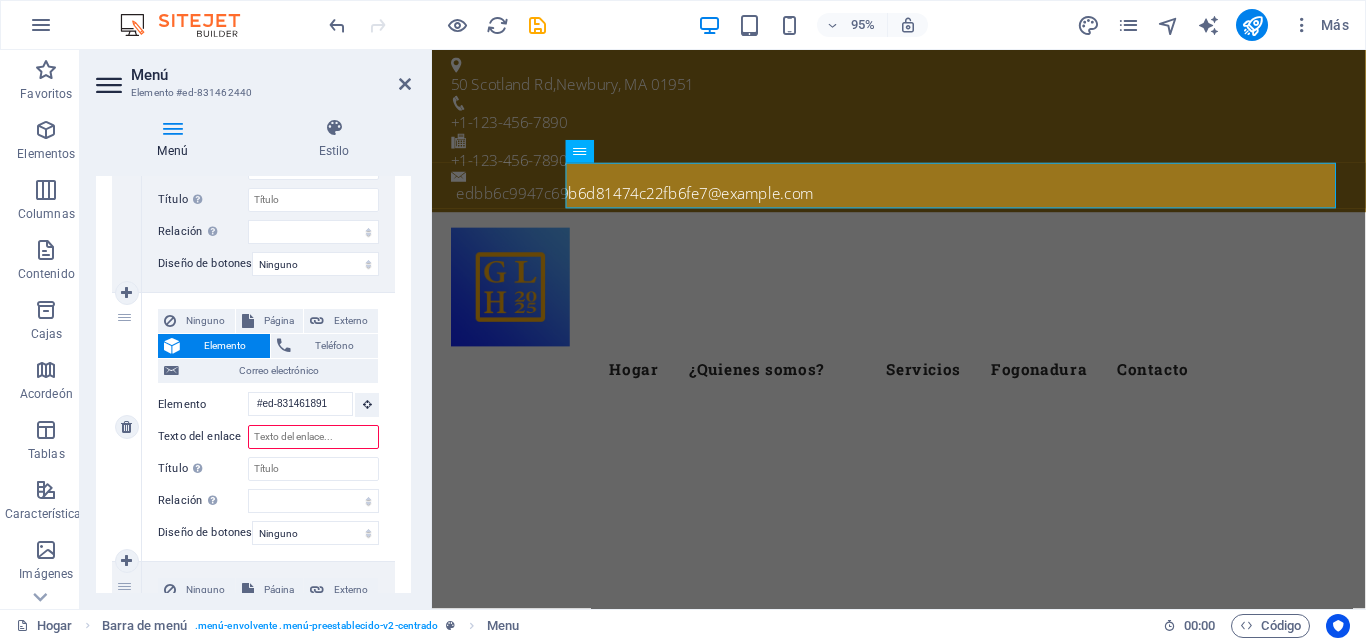 type on "M" 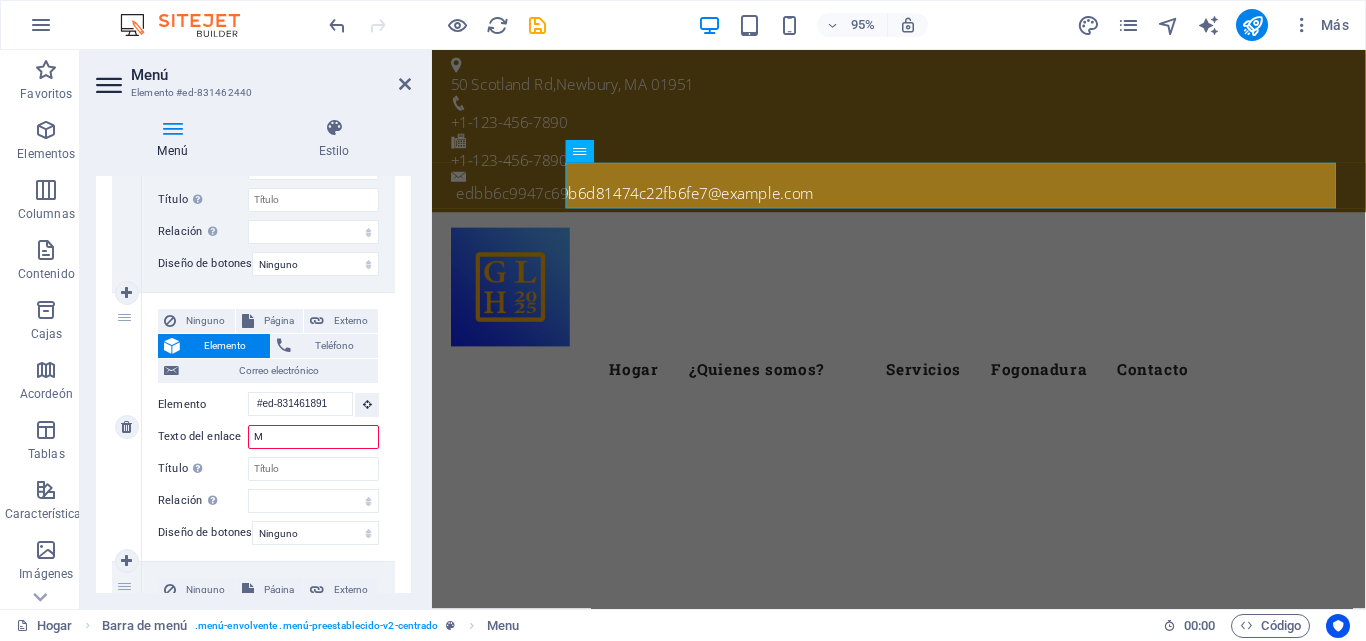 select 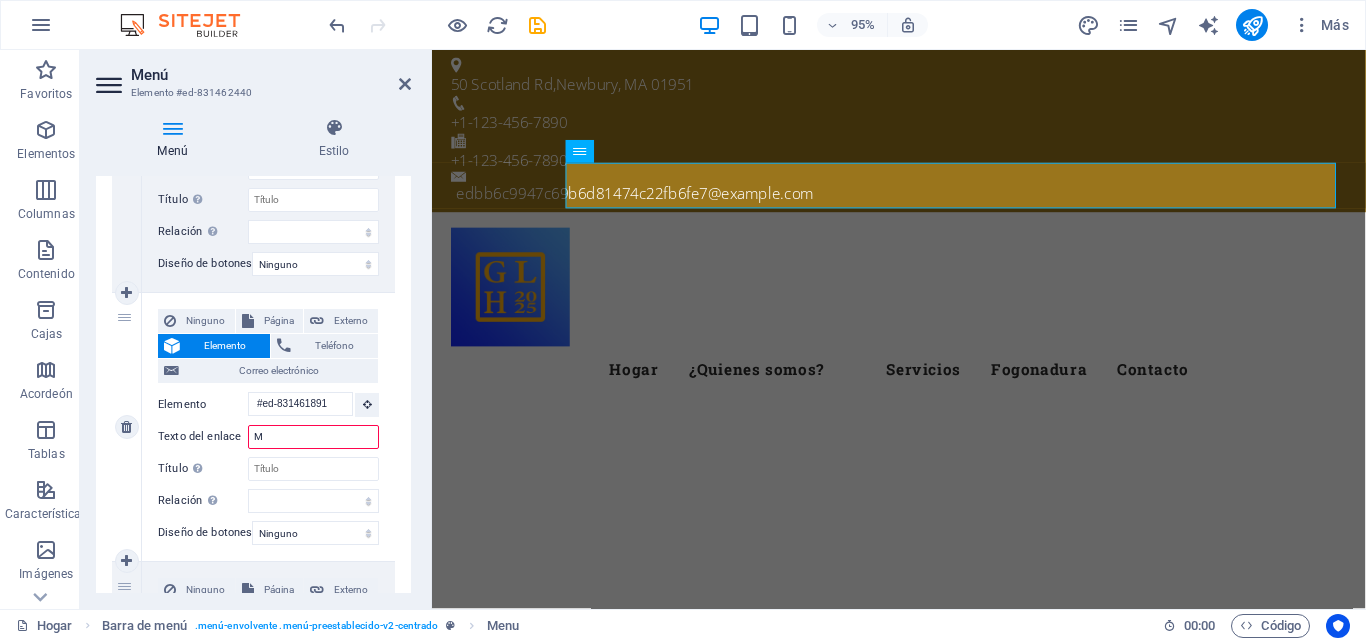 select 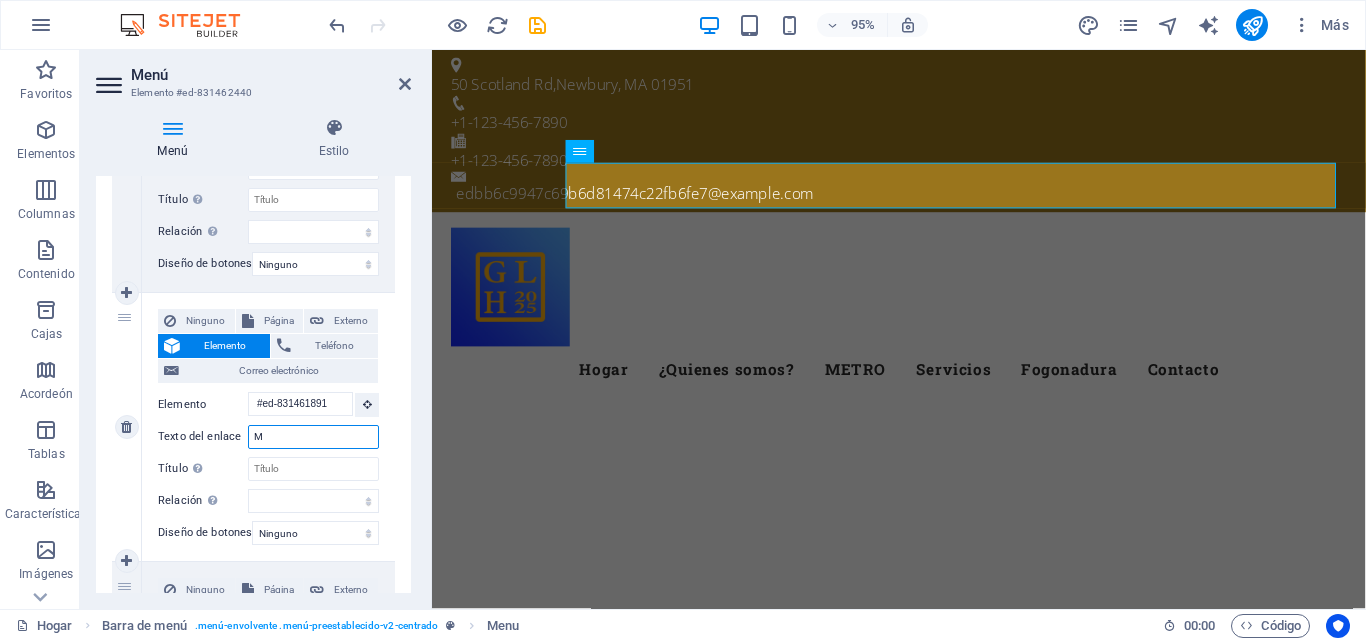 type on "Mi" 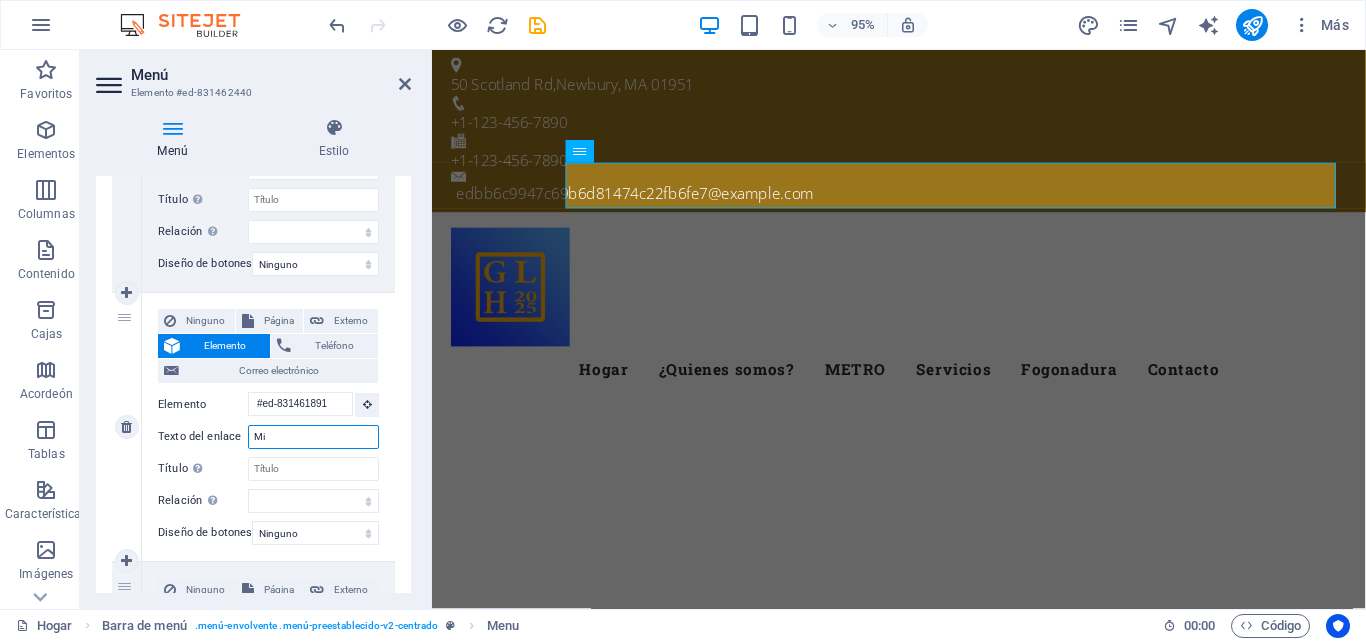 select 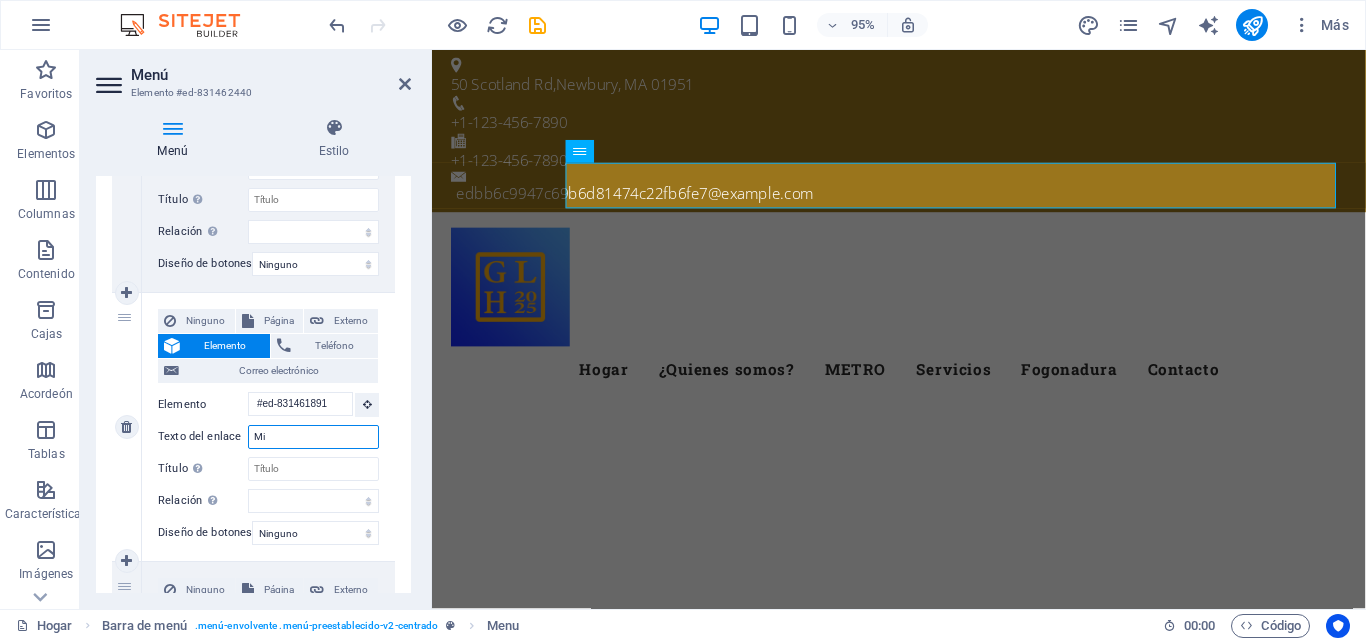 select 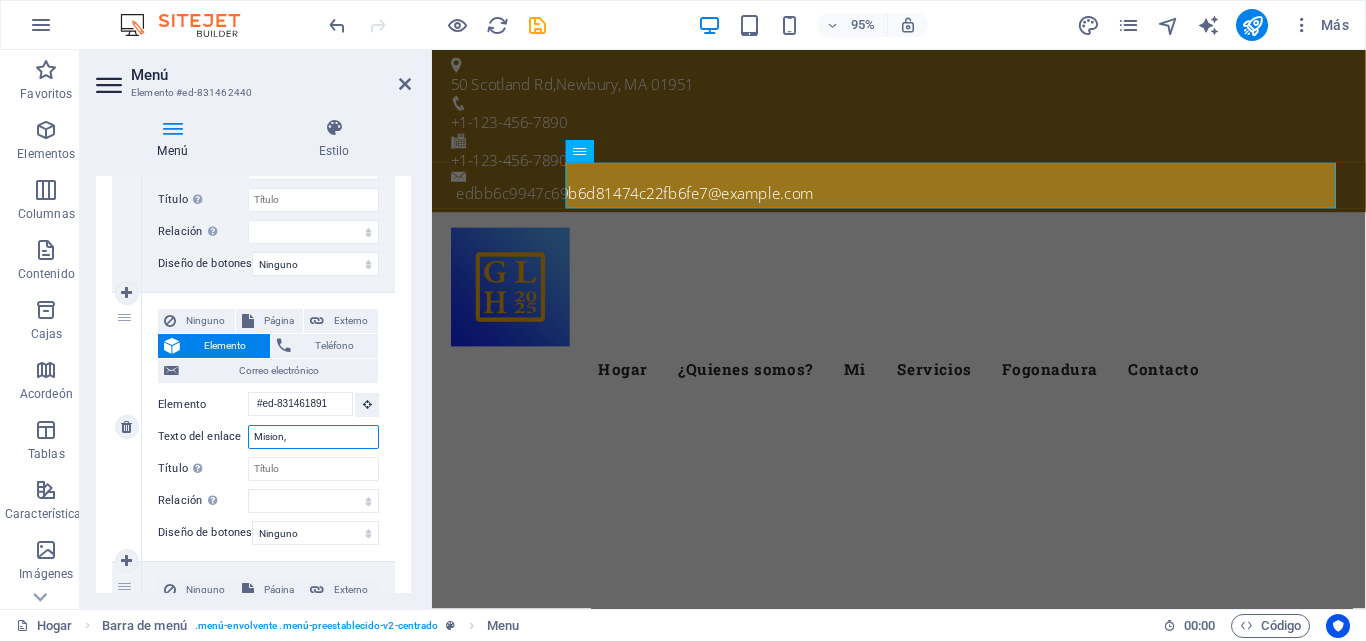 type on "Mision, V" 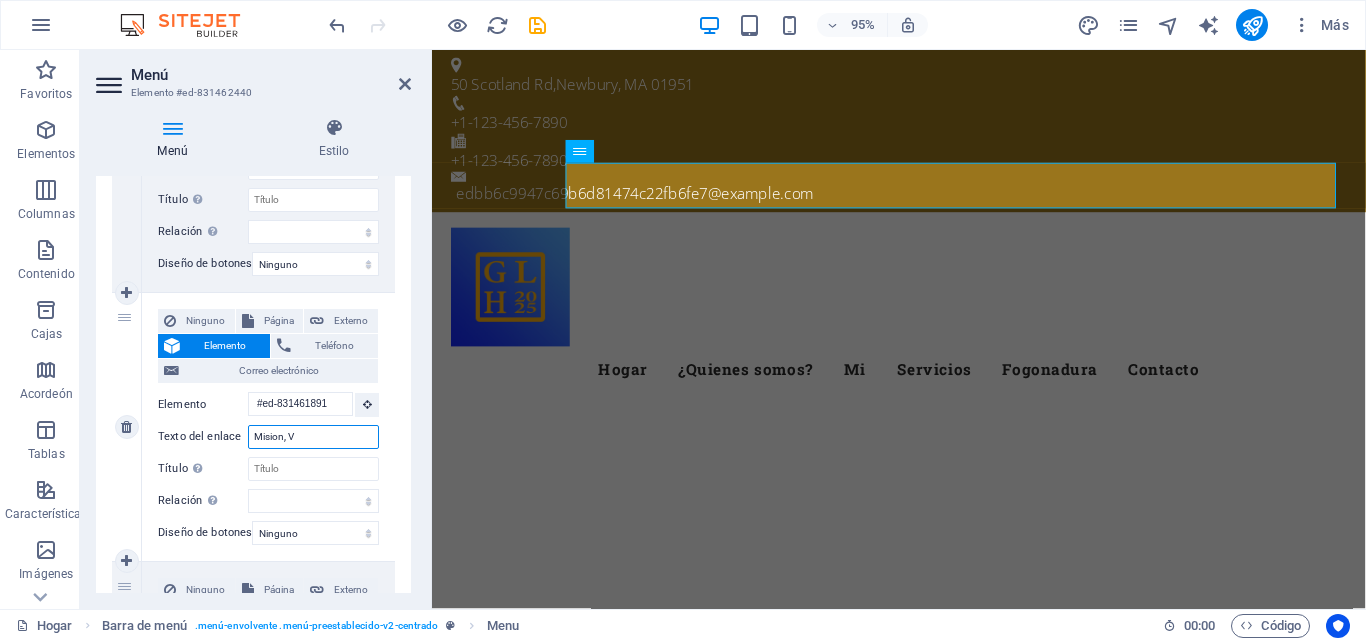 select 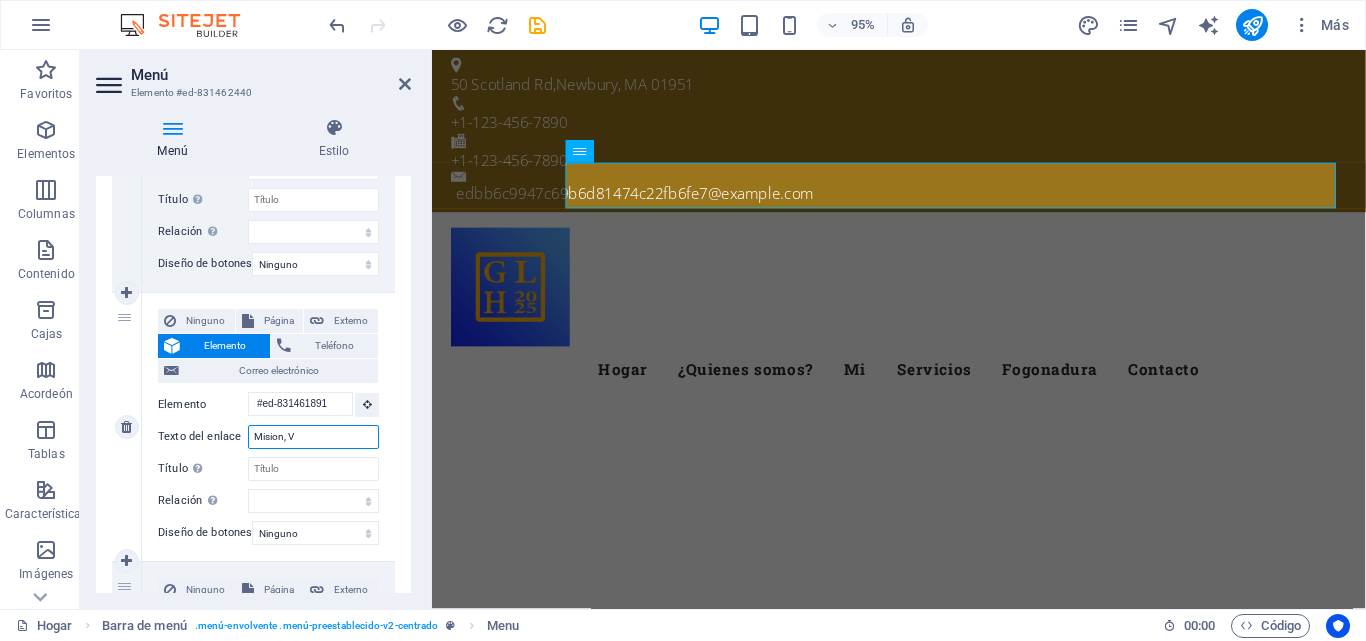 select 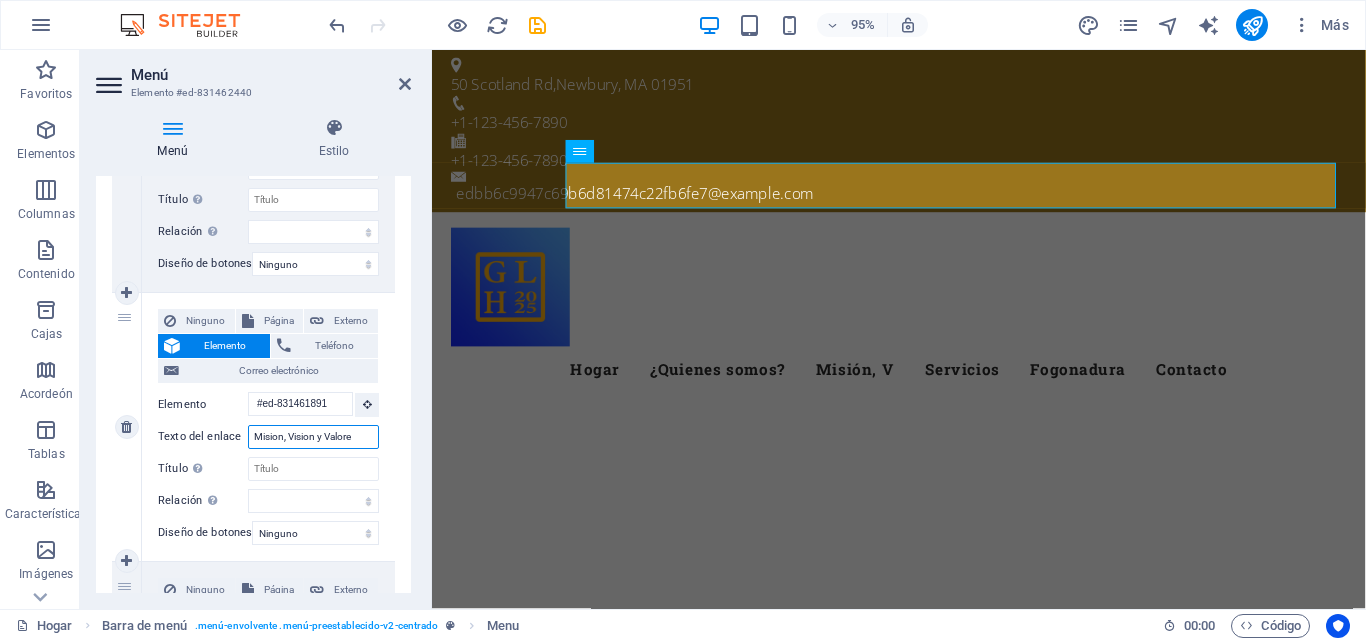 type on "Mision, Vision y Valores" 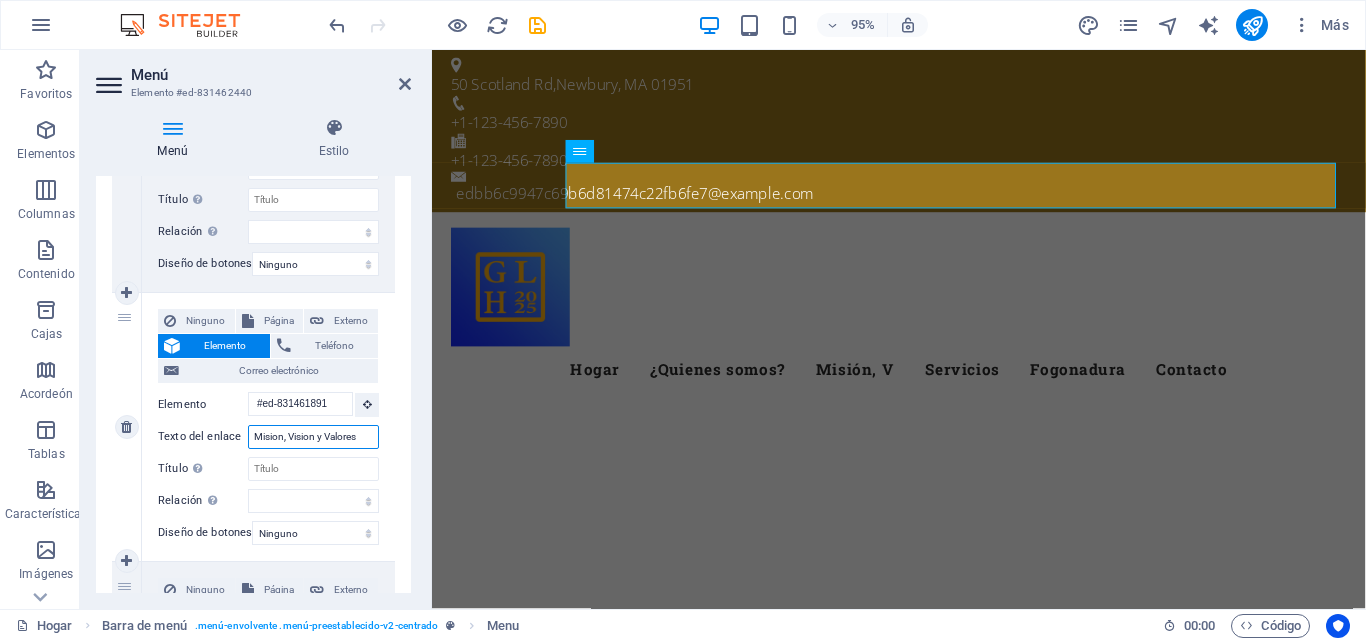 select 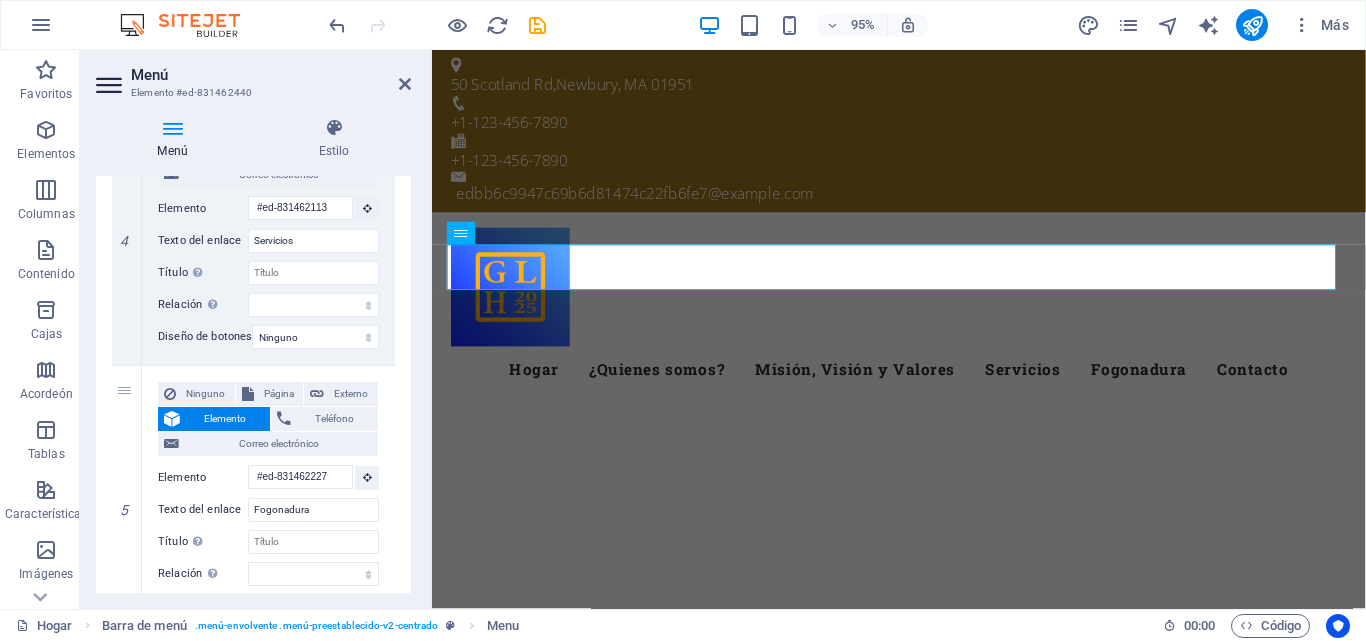 scroll, scrollTop: 1160, scrollLeft: 0, axis: vertical 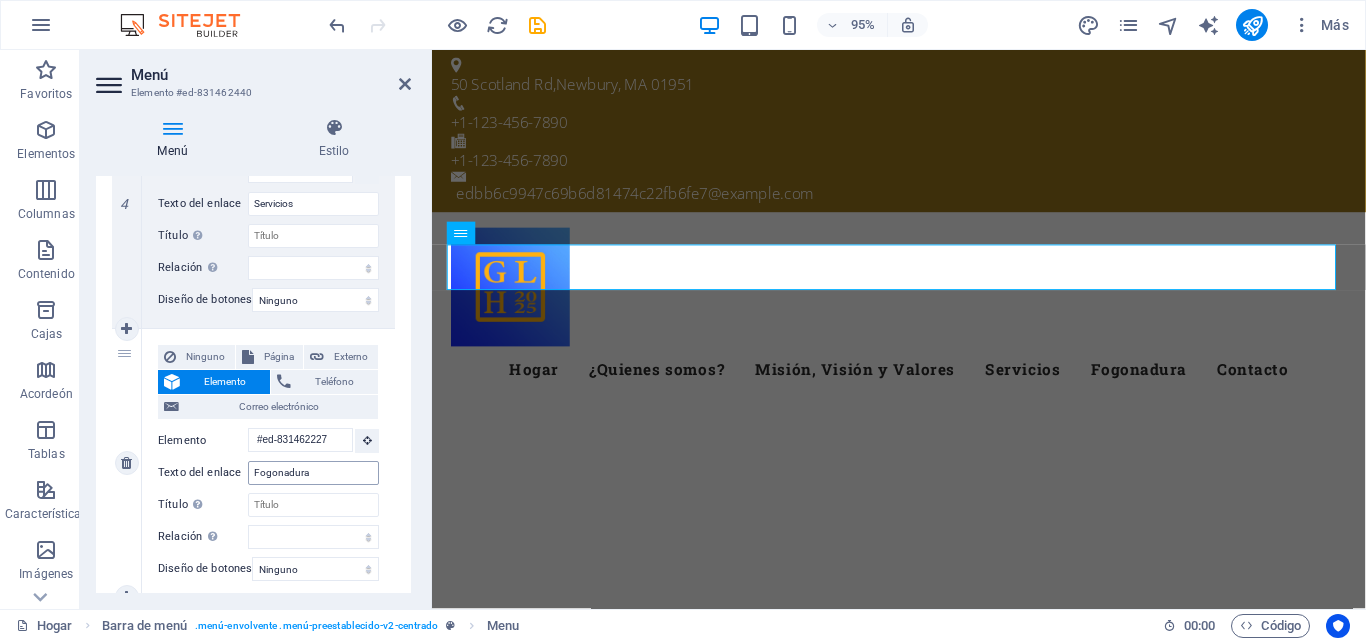 type on "Mision, Vision y Valores" 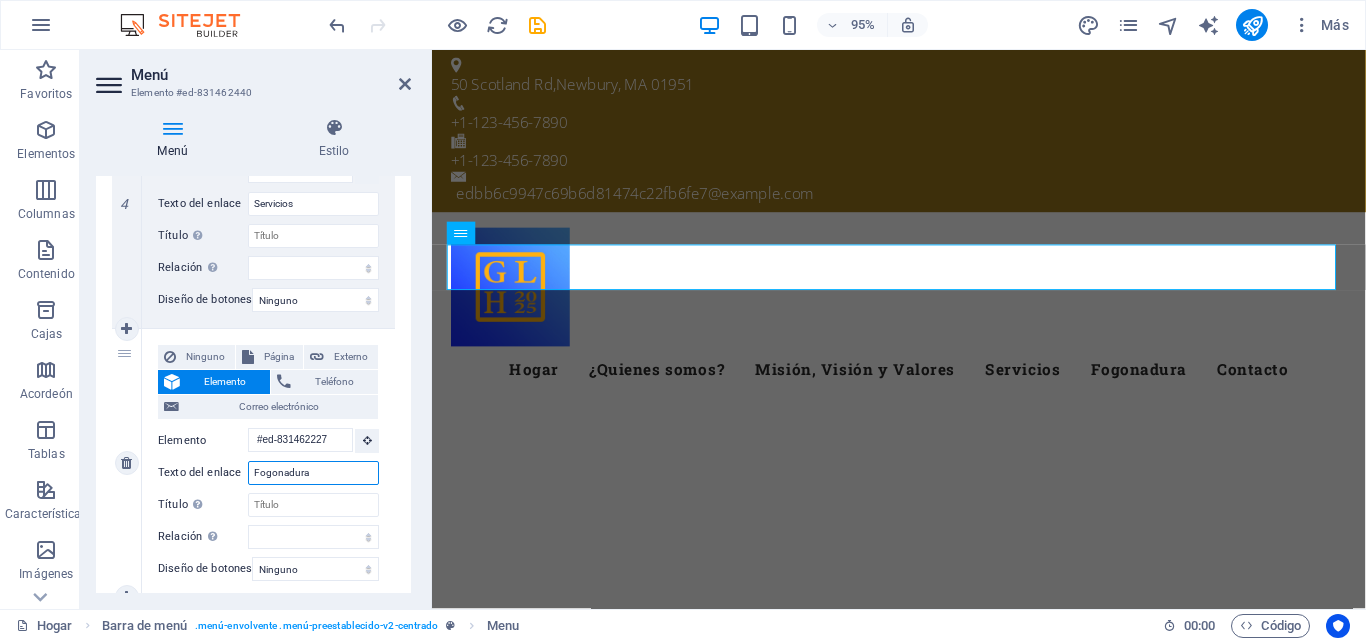 click on "Fogonadura" at bounding box center [313, 473] 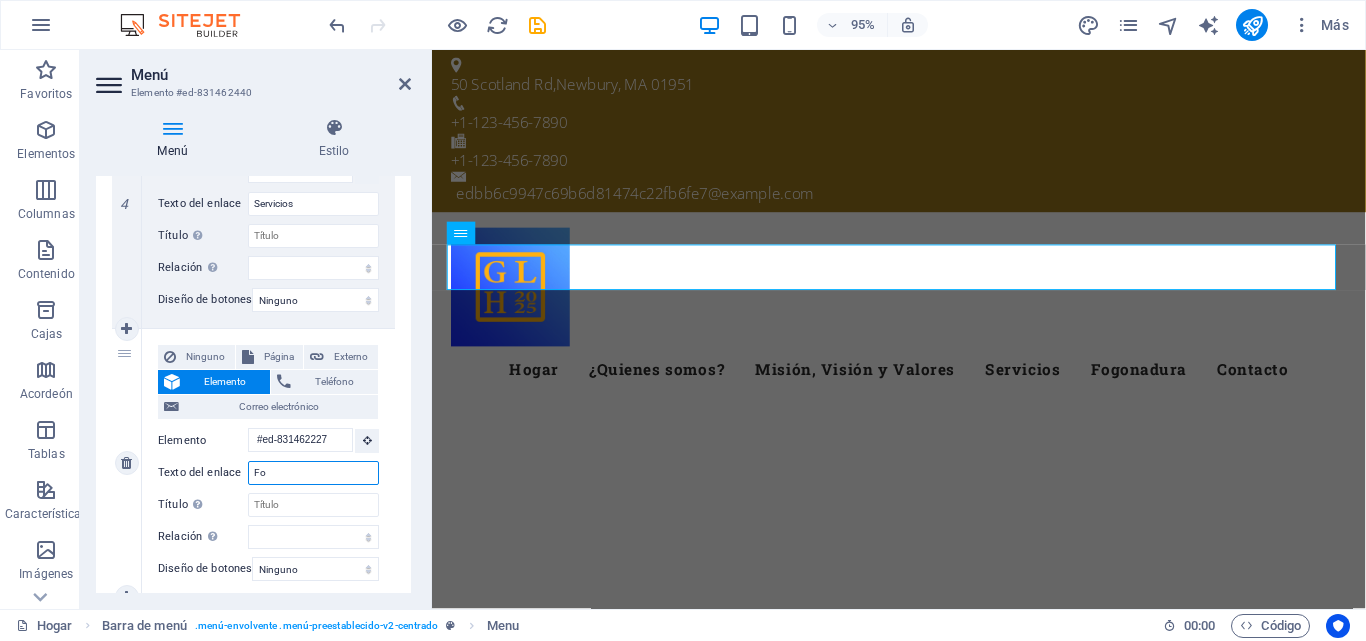 type on "F" 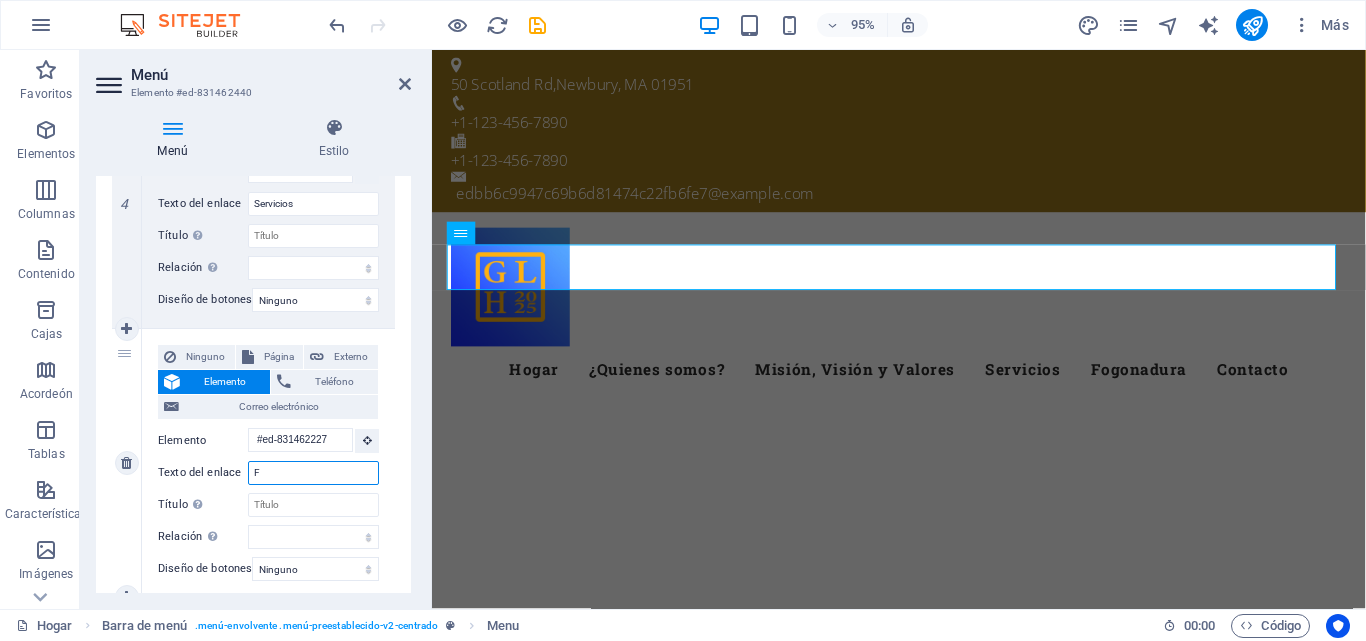 type 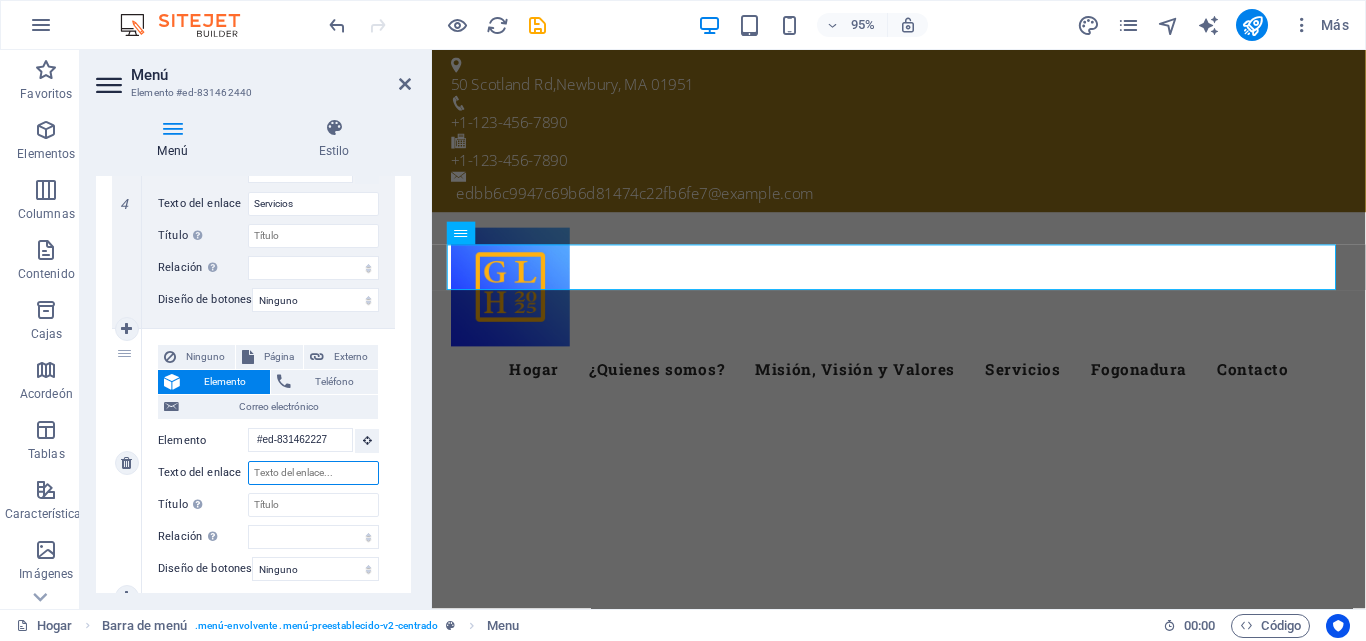 select 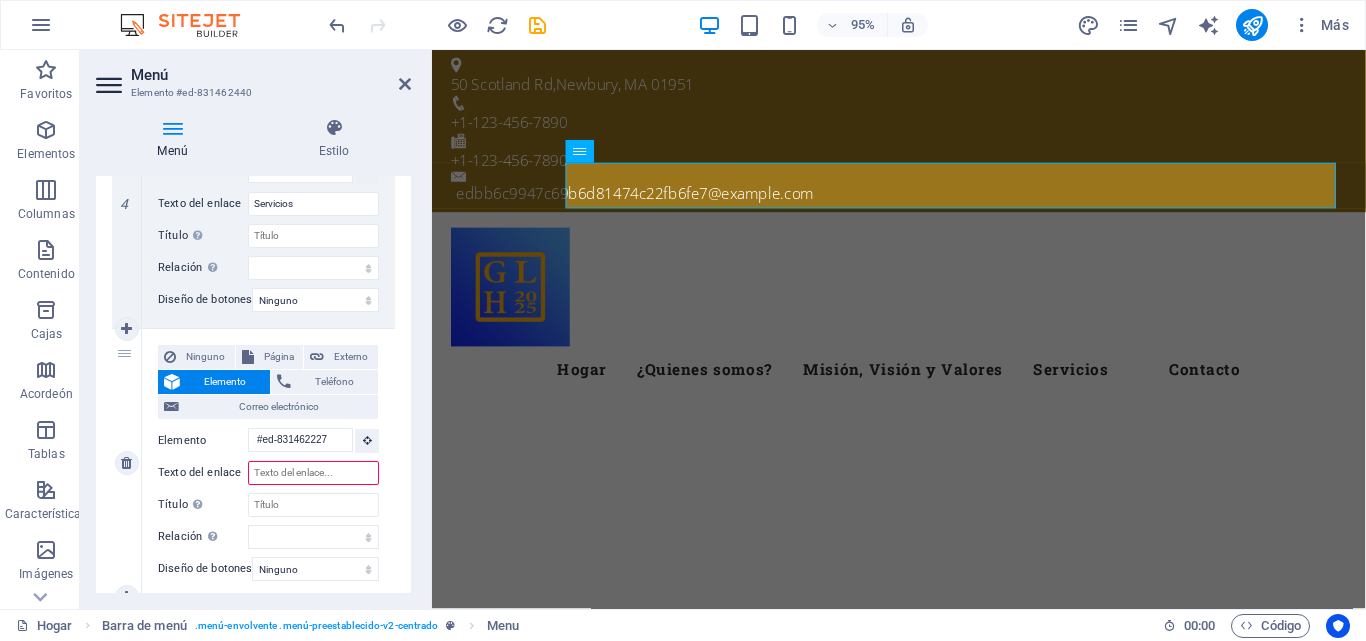 type on "P" 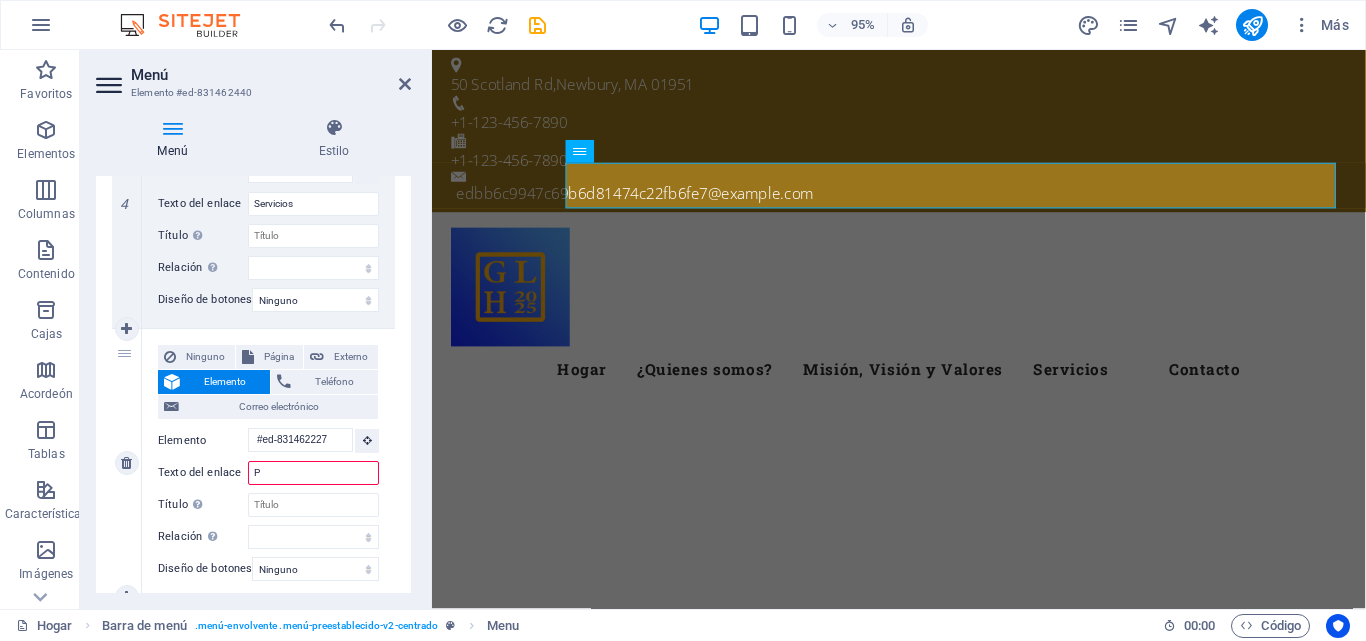 select 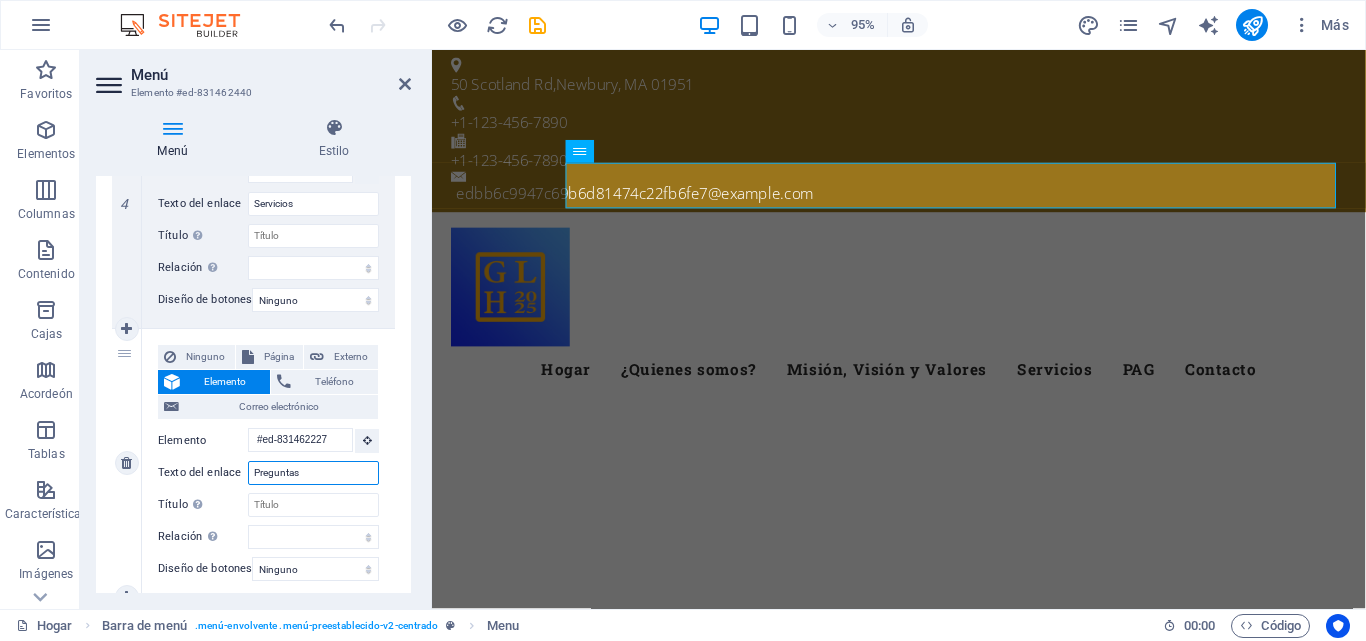 type on "Preguntas" 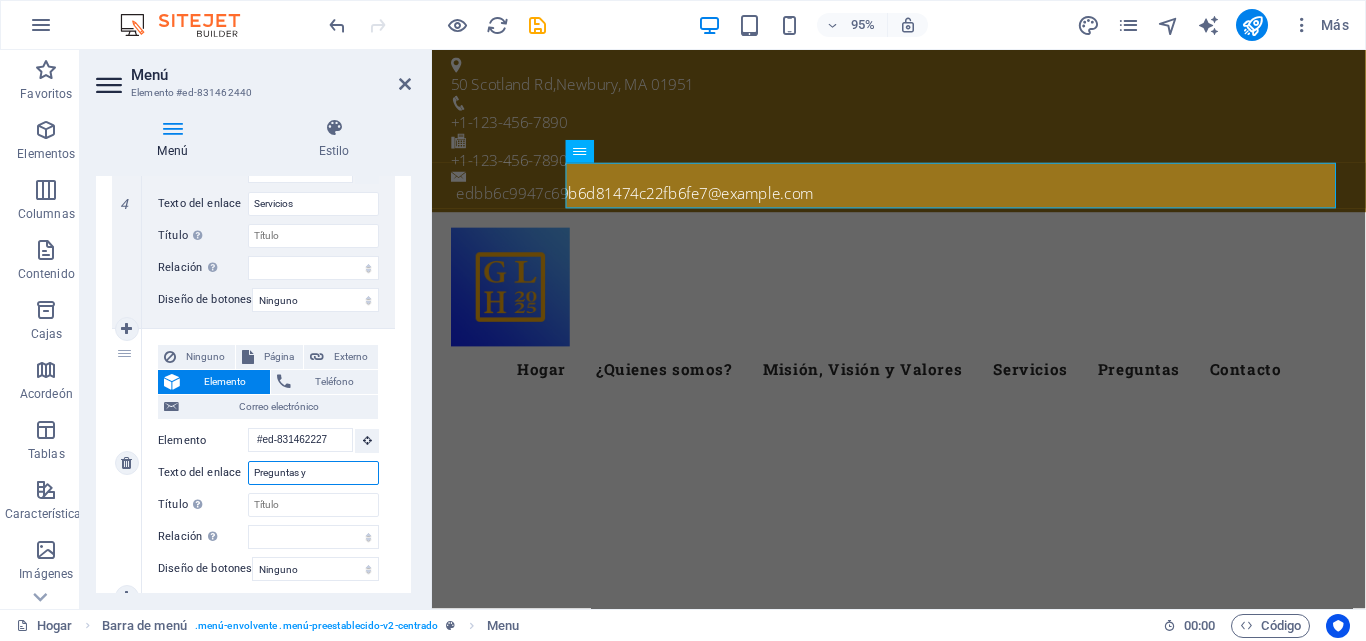 type on "Preguntas y" 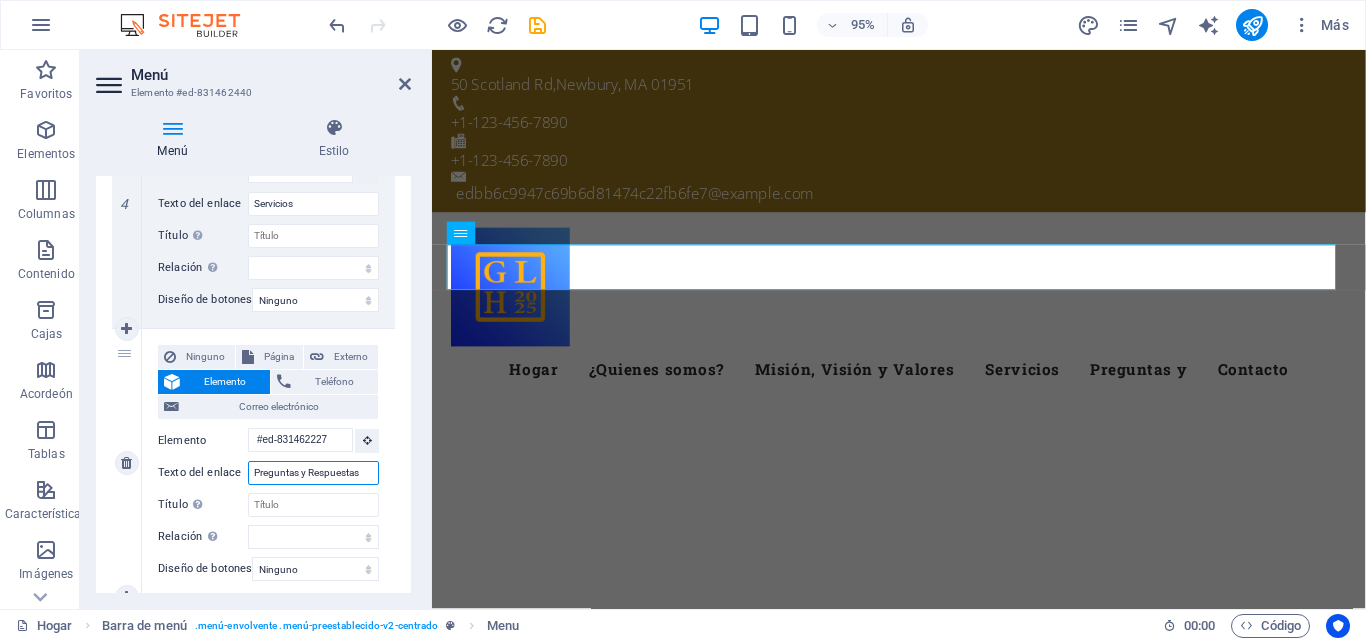 type on "Preguntas y Respuestas" 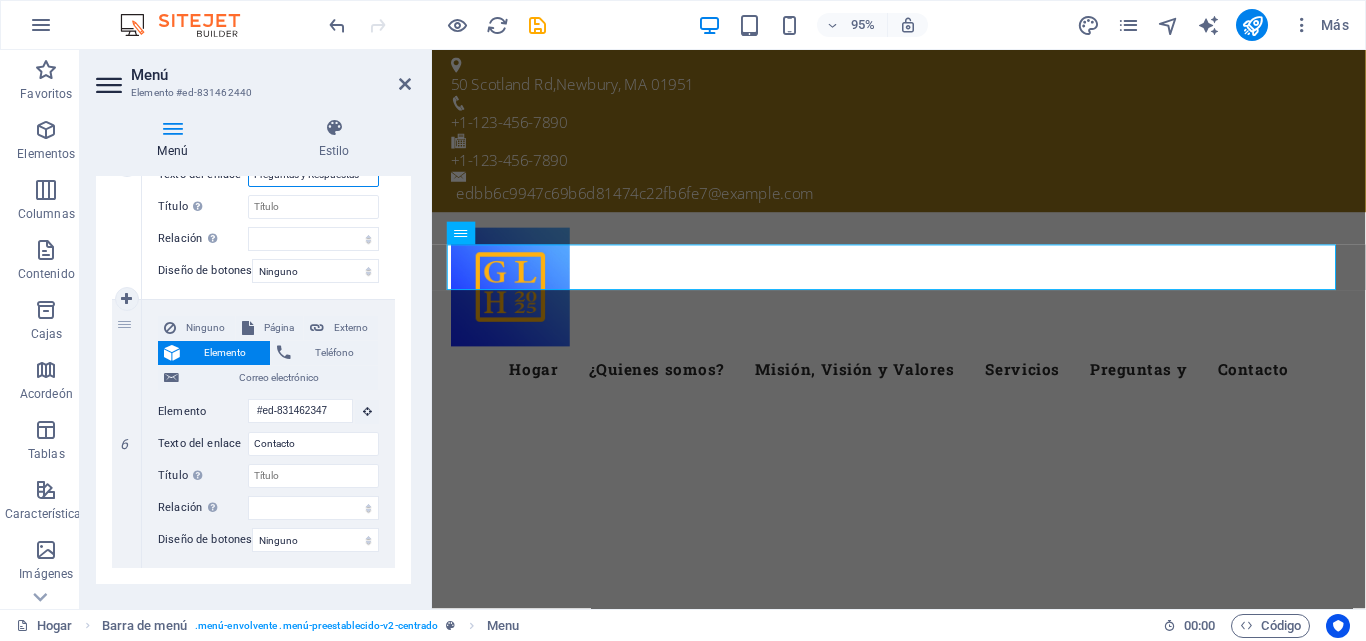 scroll, scrollTop: 1505, scrollLeft: 0, axis: vertical 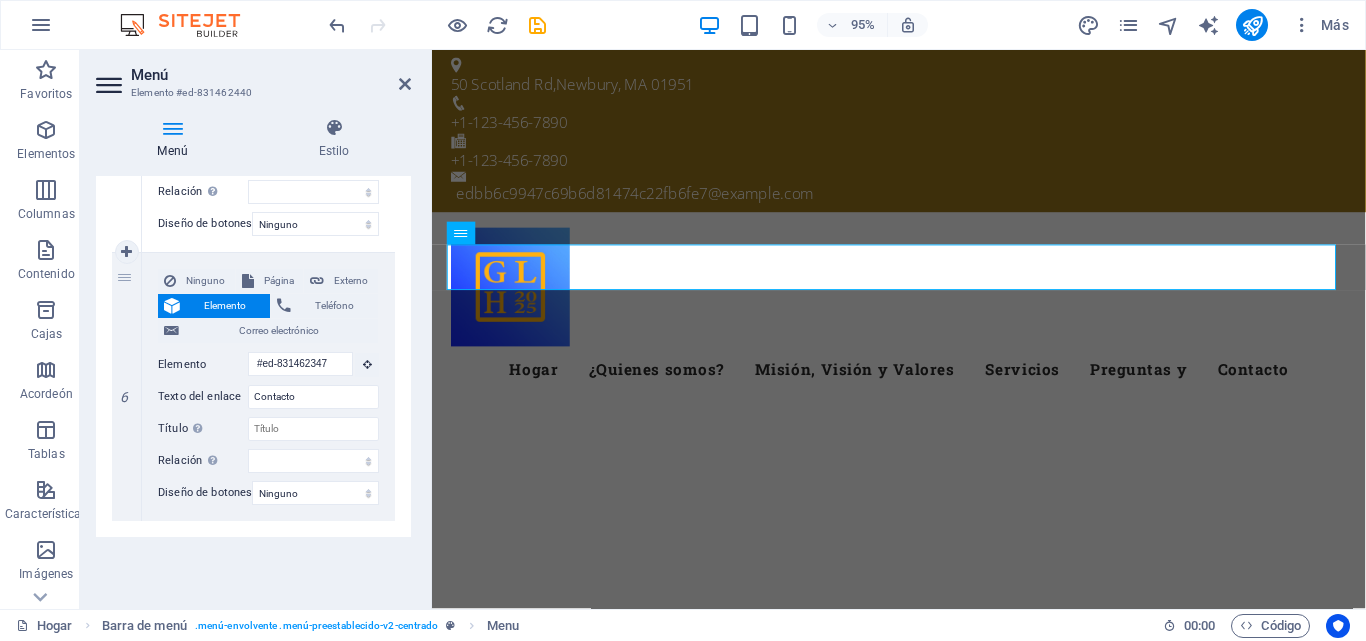 select 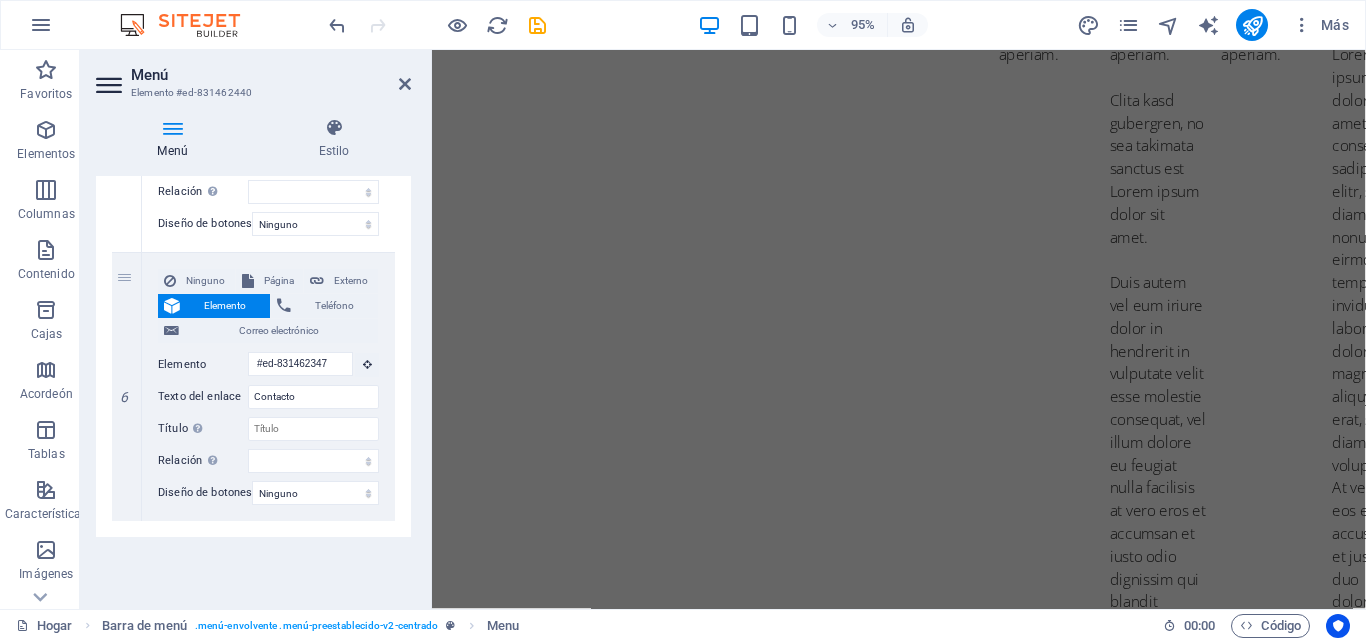 scroll, scrollTop: 0, scrollLeft: 0, axis: both 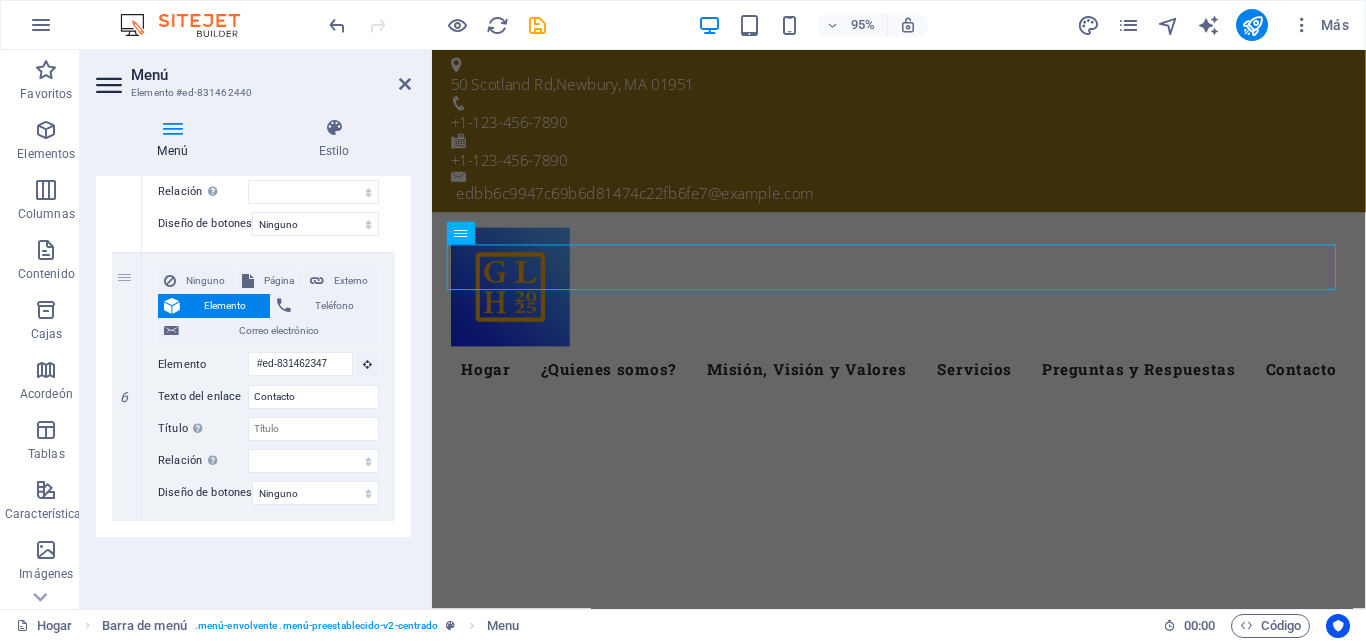 drag, startPoint x: 415, startPoint y: 496, endPoint x: 412, endPoint y: 385, distance: 111.040535 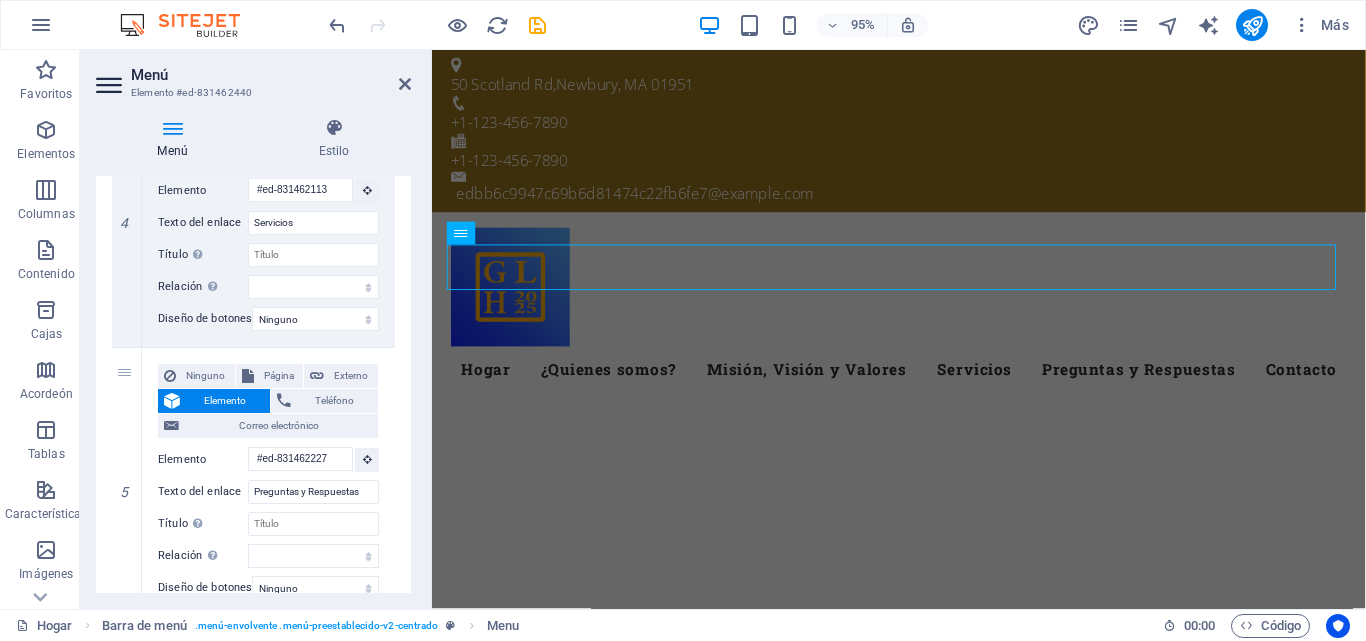 scroll, scrollTop: 1151, scrollLeft: 0, axis: vertical 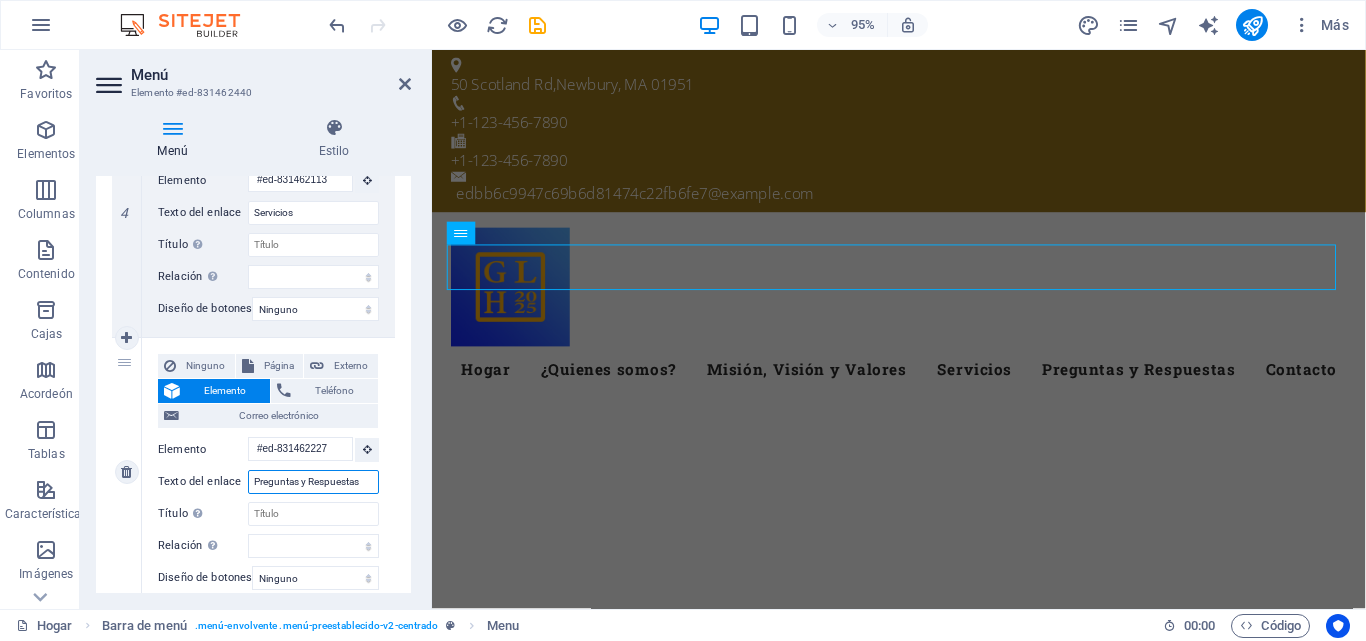 click on "Preguntas y Respuestas" at bounding box center (313, 482) 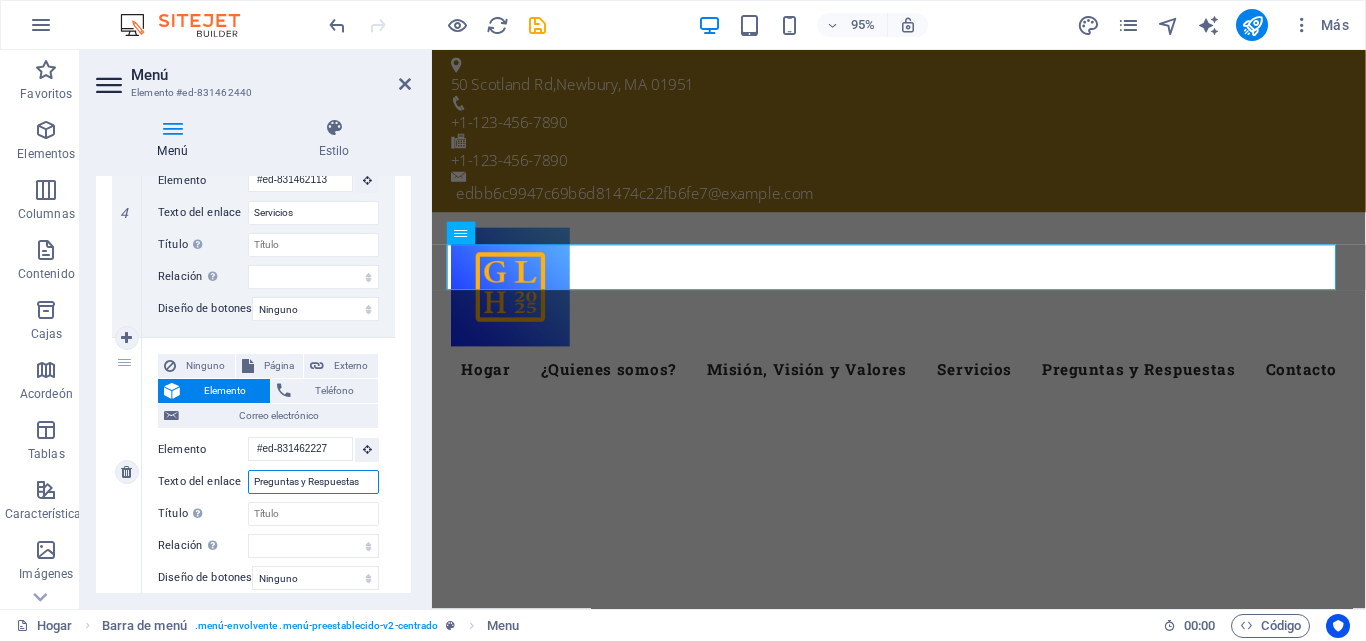 type on "Preguntas y Respuestas )" 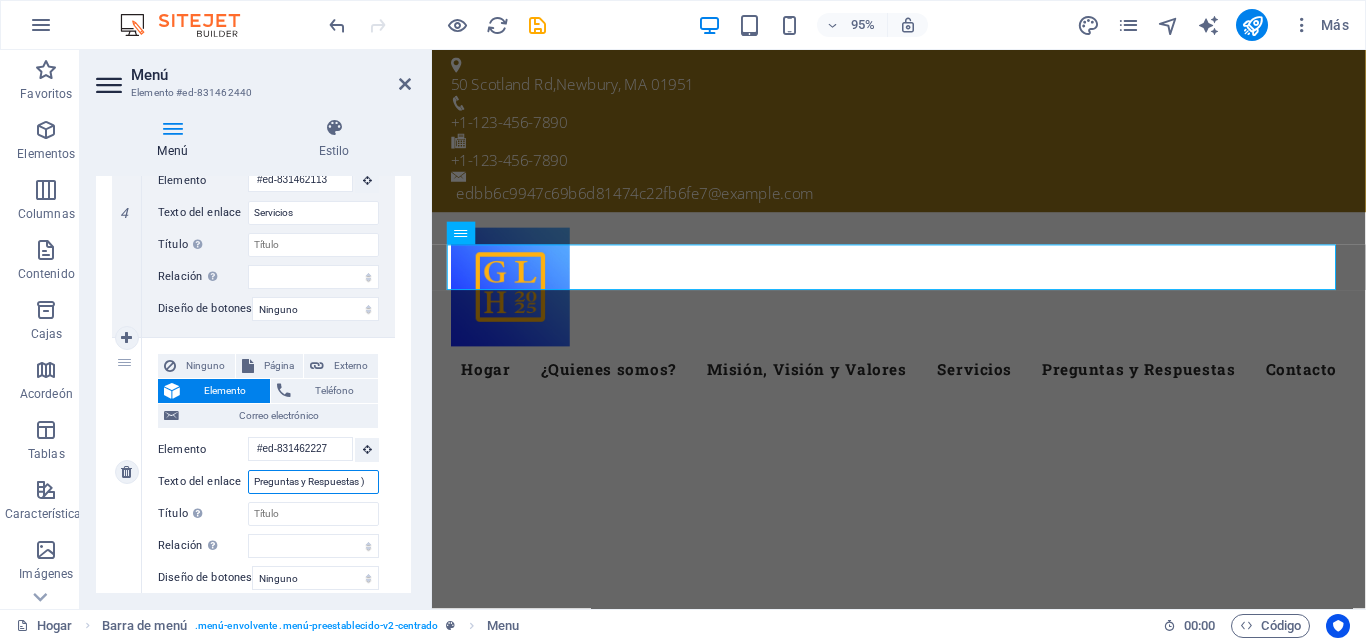 select 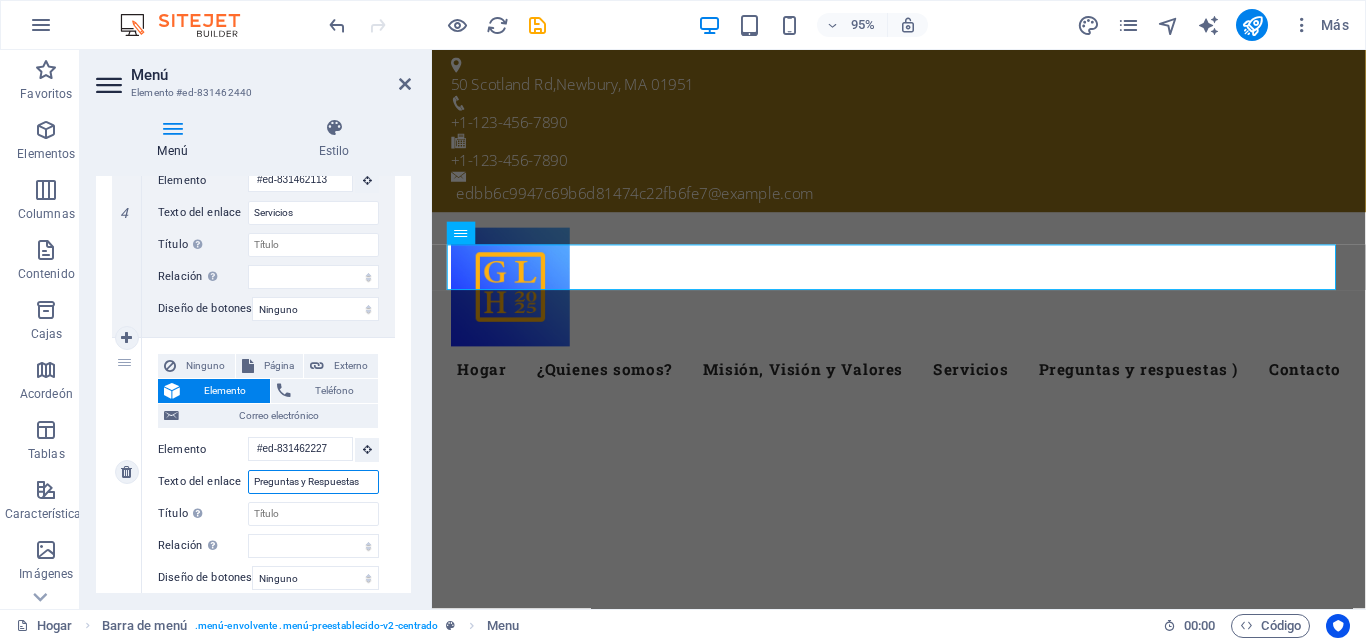 type on "Preguntas y Respuestas (" 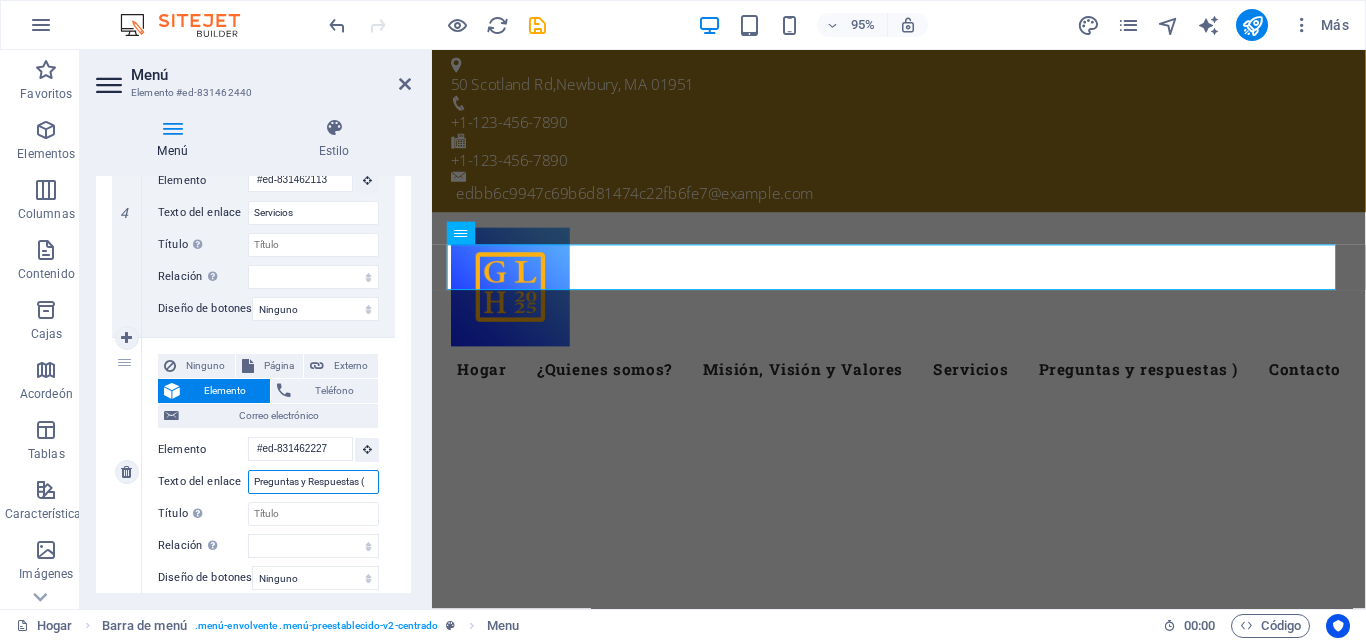 select 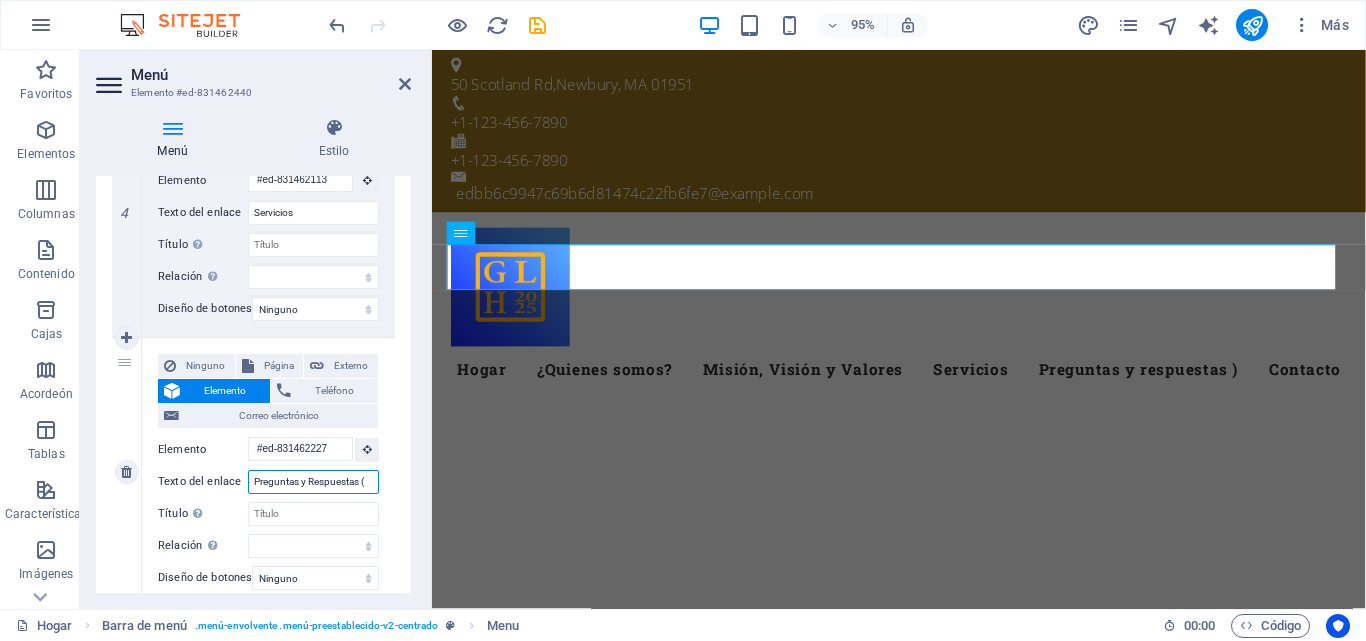 select 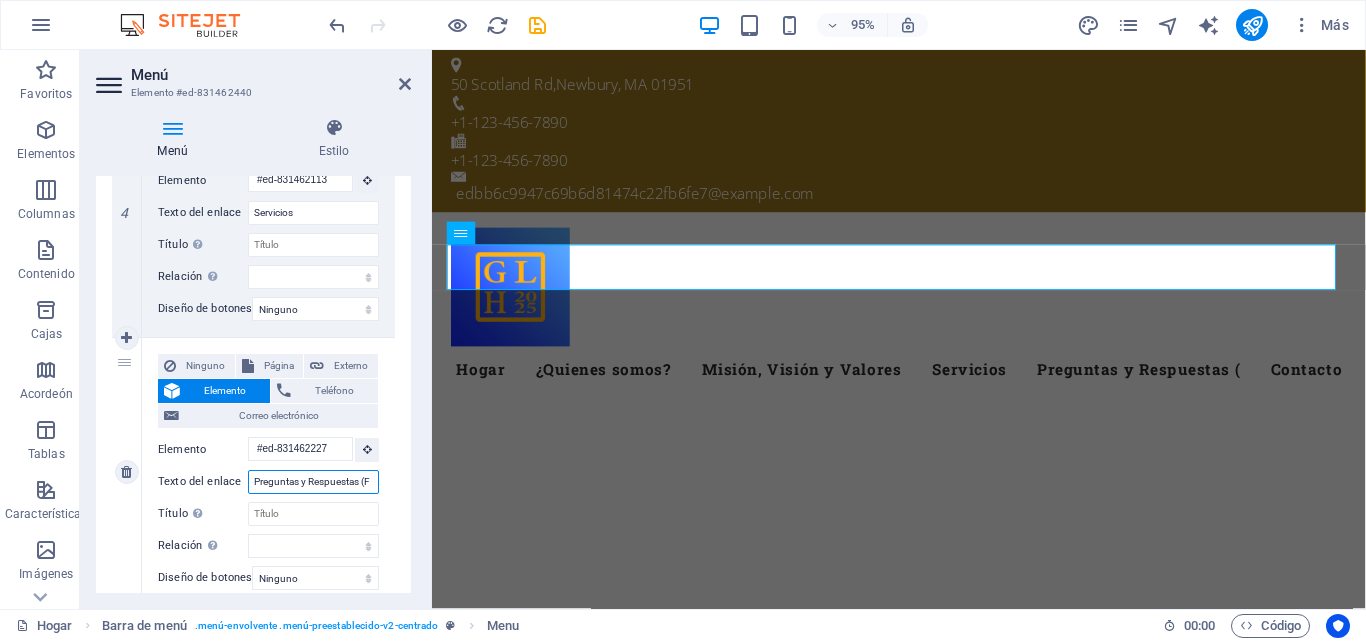 type on "Preguntas y Respuestas (FA" 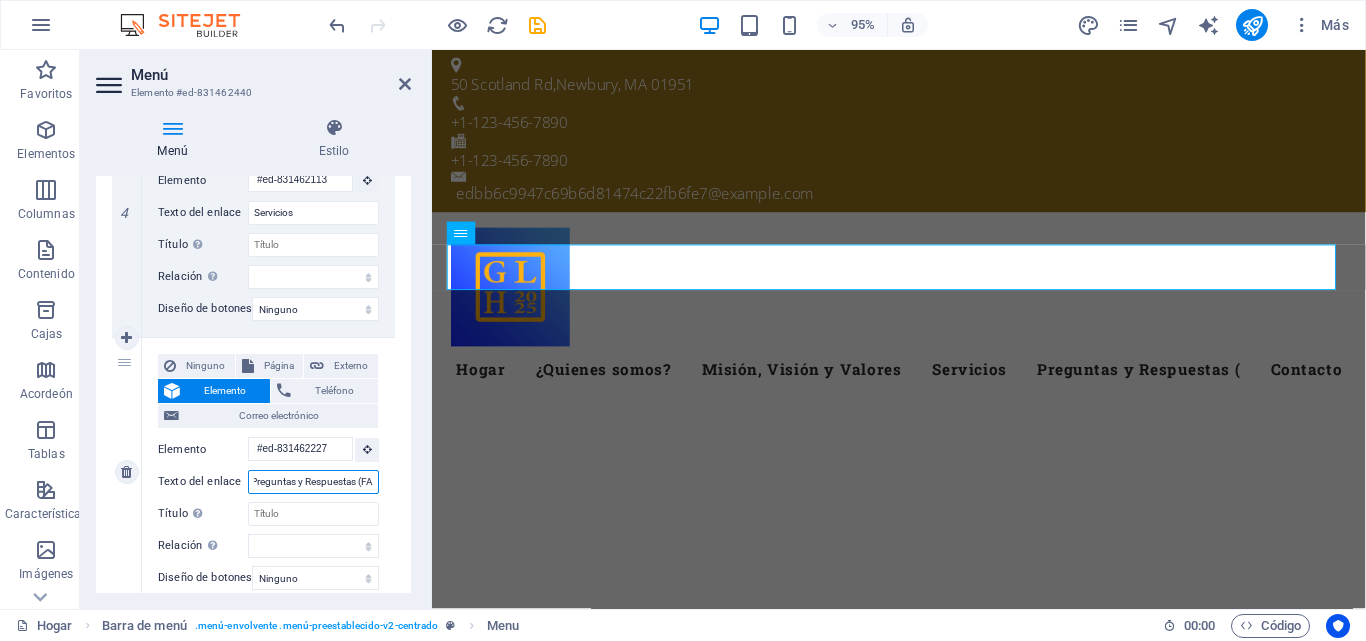 select 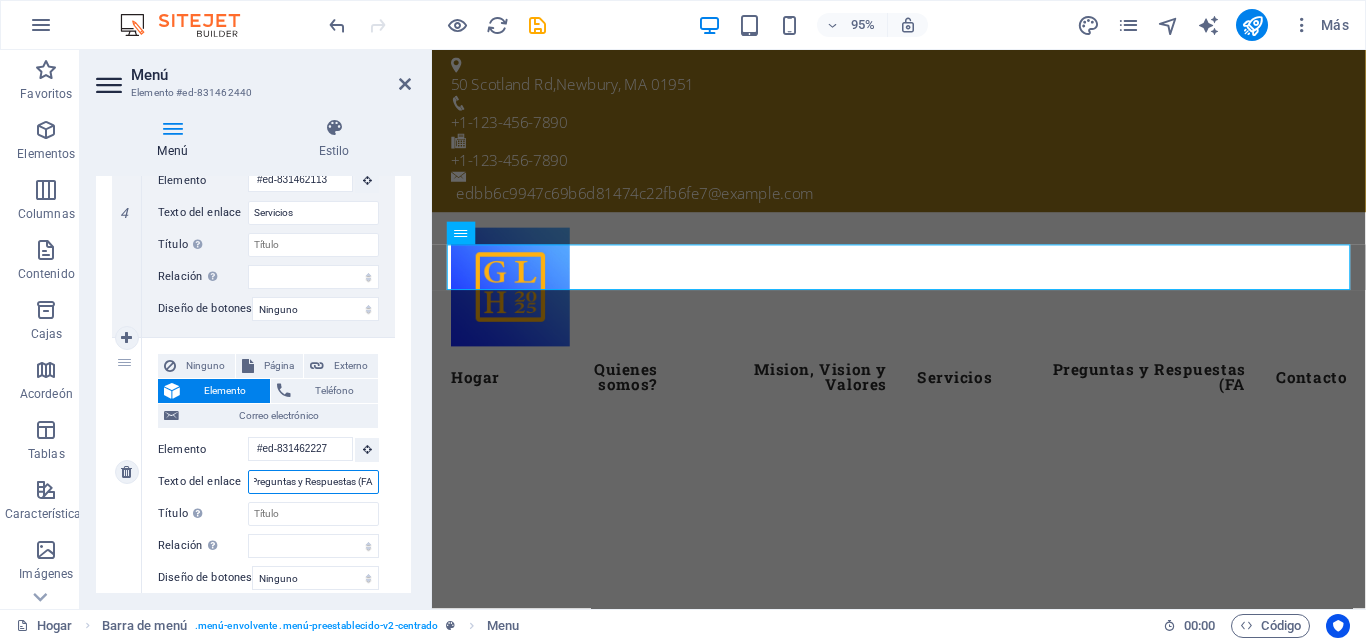 type on "Preguntas y Respuestas (FAQ" 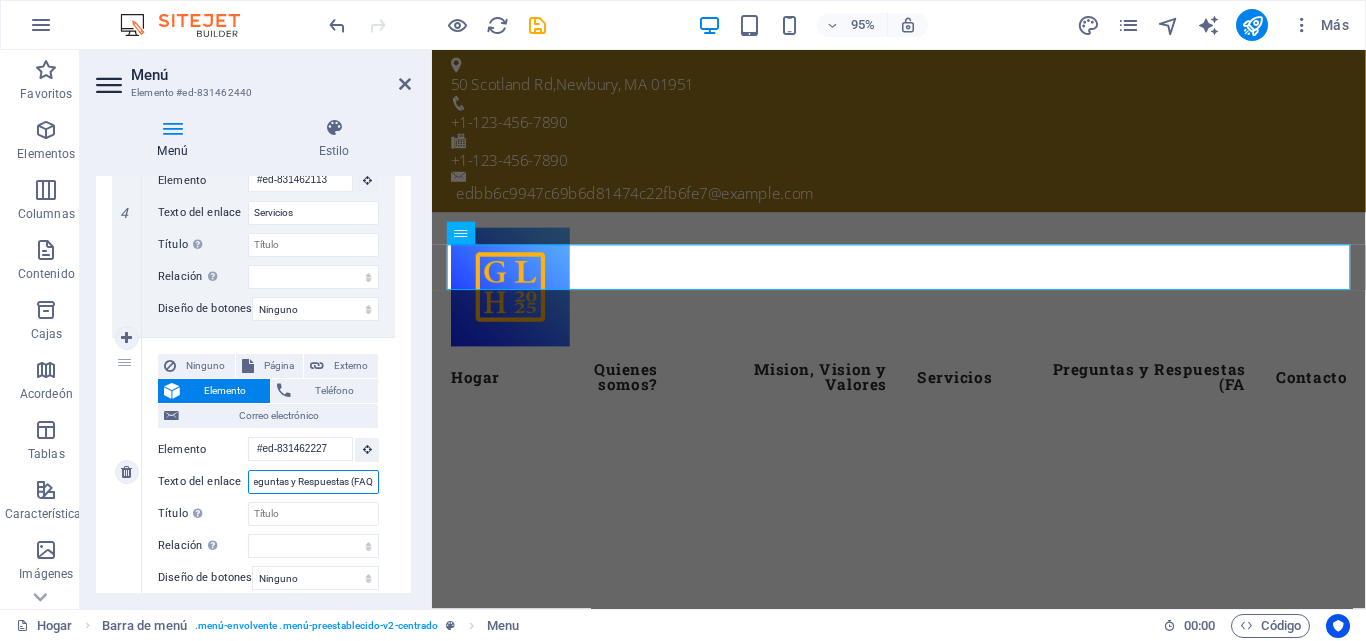 scroll, scrollTop: 0, scrollLeft: 17, axis: horizontal 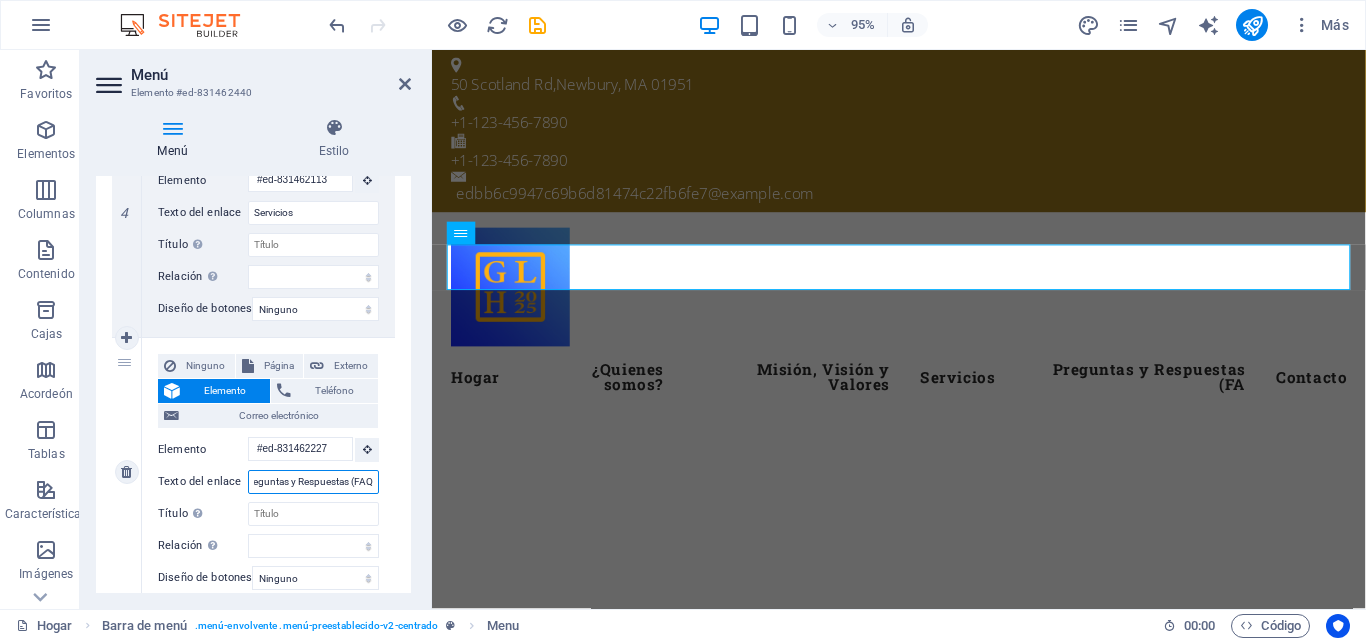 select 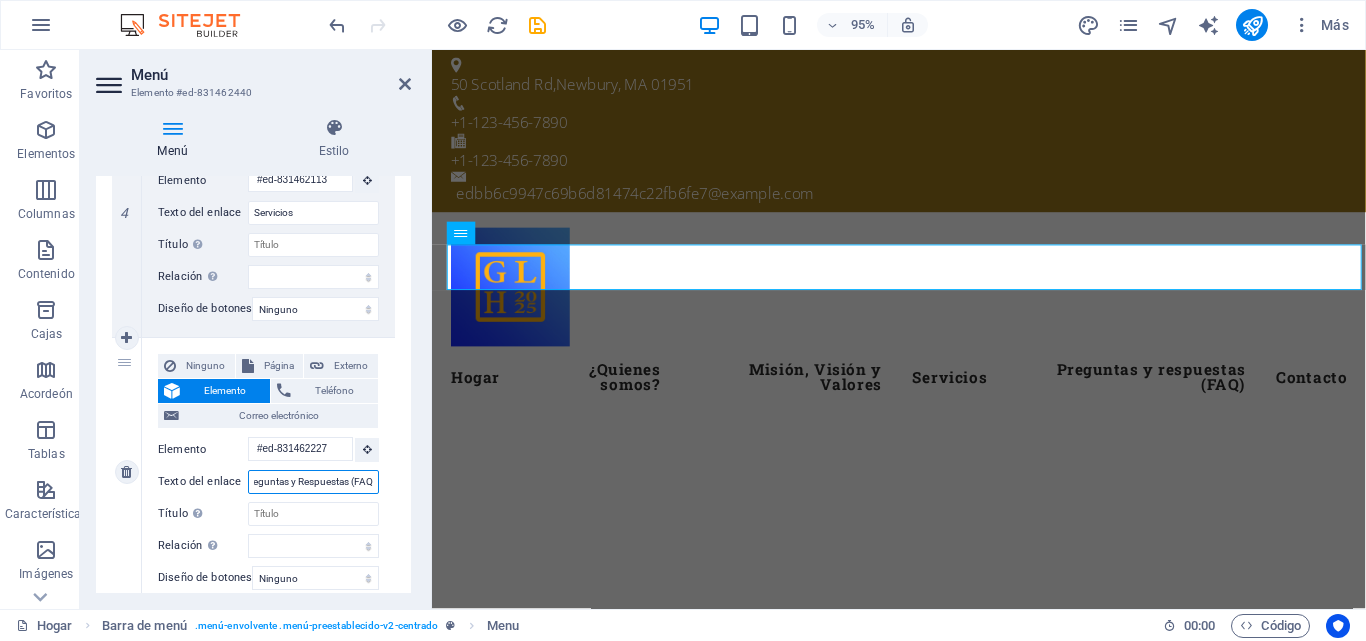 type on "Preguntas y Respuestas (FAQ)" 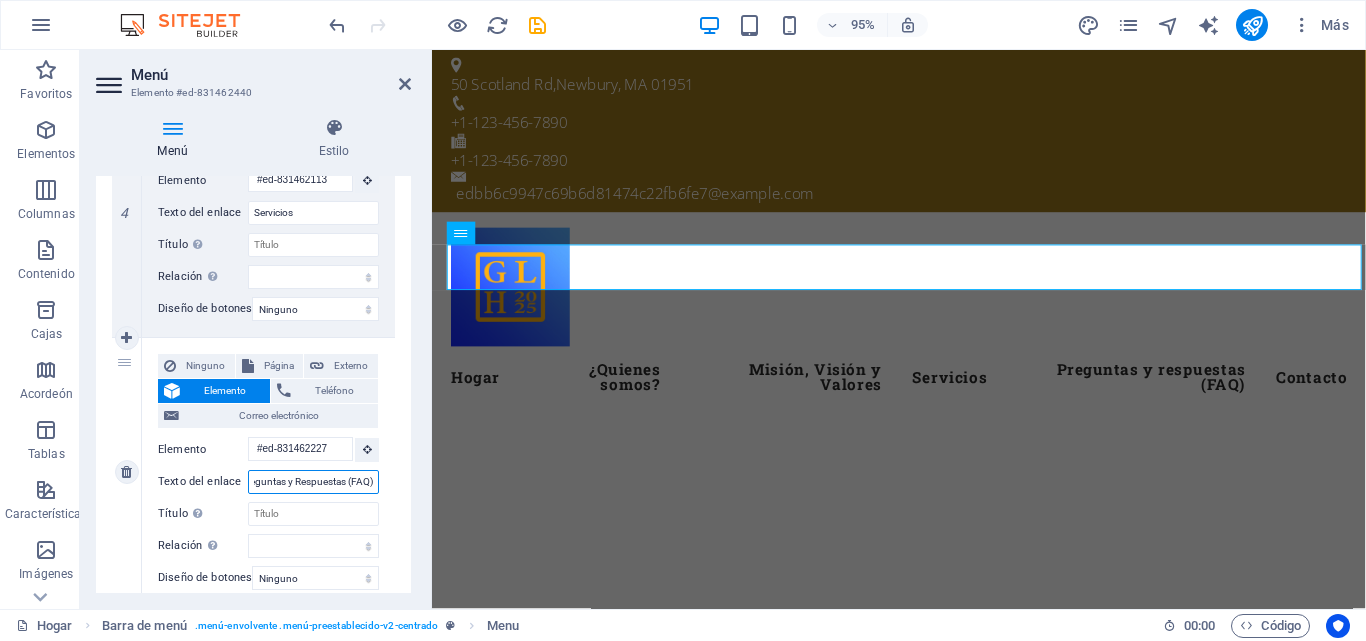 scroll, scrollTop: 0, scrollLeft: 20, axis: horizontal 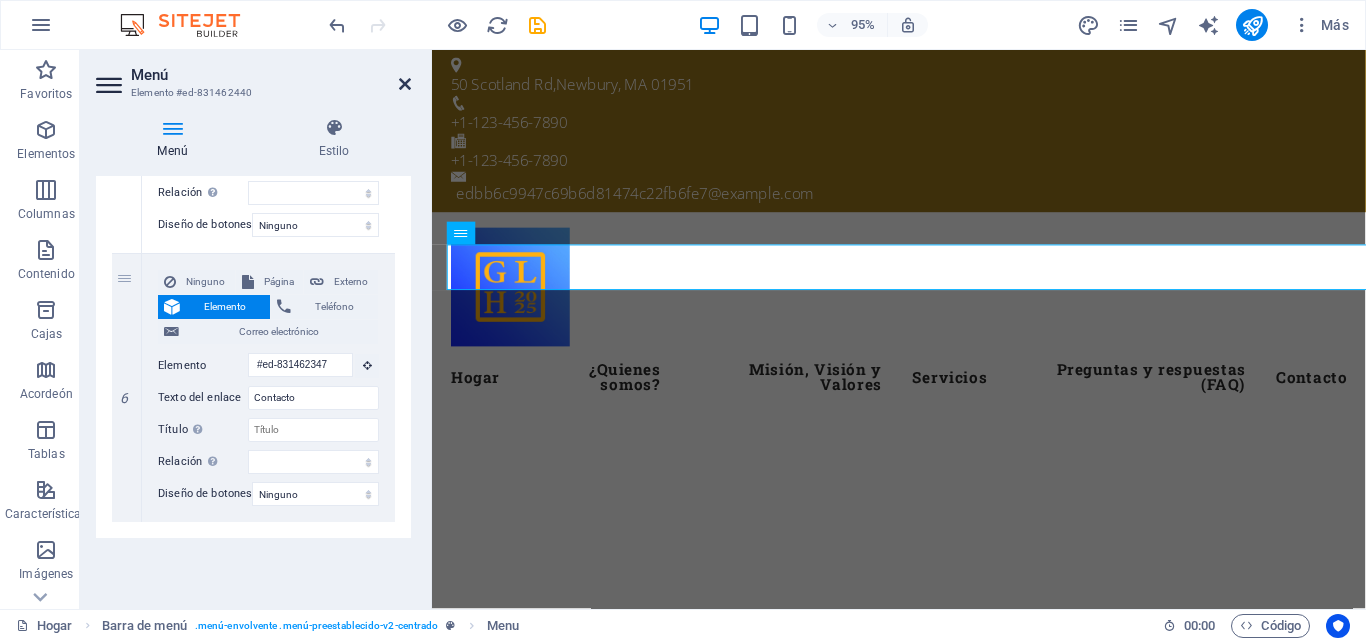 type on "Preguntas y Respuestas (FAQ)" 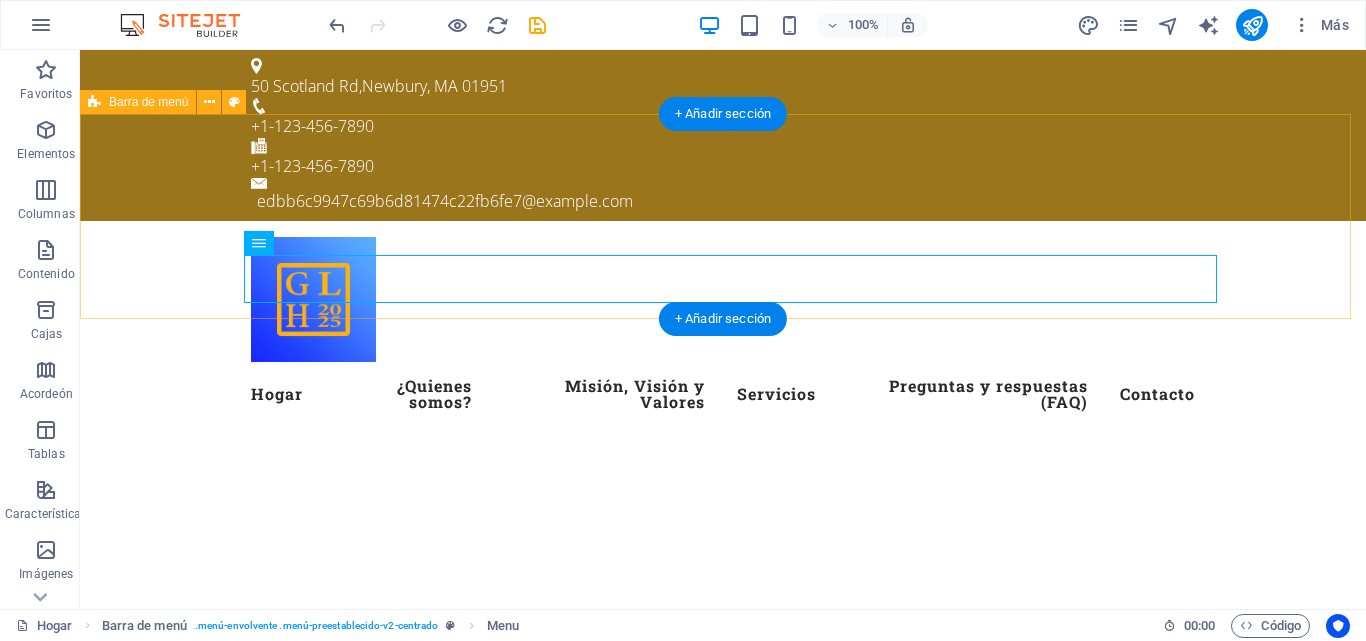 click on "Menú Hogar ¿Quienes somos? Misión, Visión y Valores Servicios Preguntas y respuestas (FAQ) Contacto" at bounding box center [723, 331] 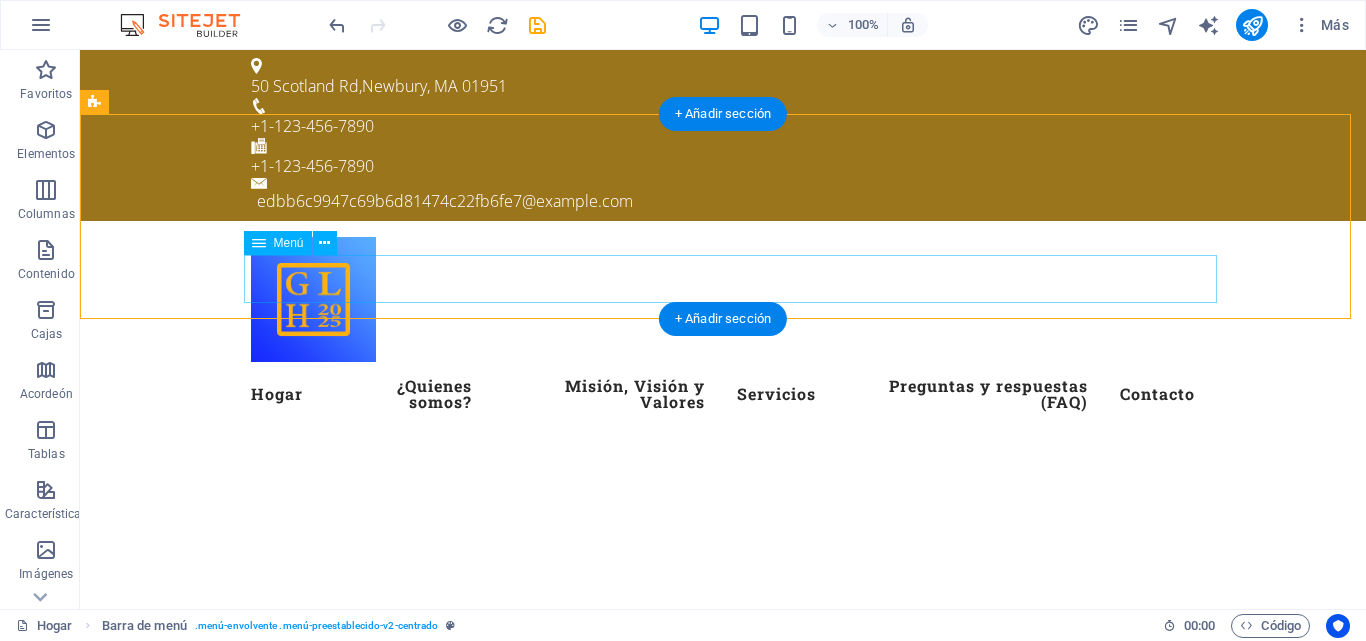click on "Hogar ¿Quienes somos? Misión, Visión y Valores Servicios Preguntas y respuestas (FAQ) Contacto" at bounding box center (723, 394) 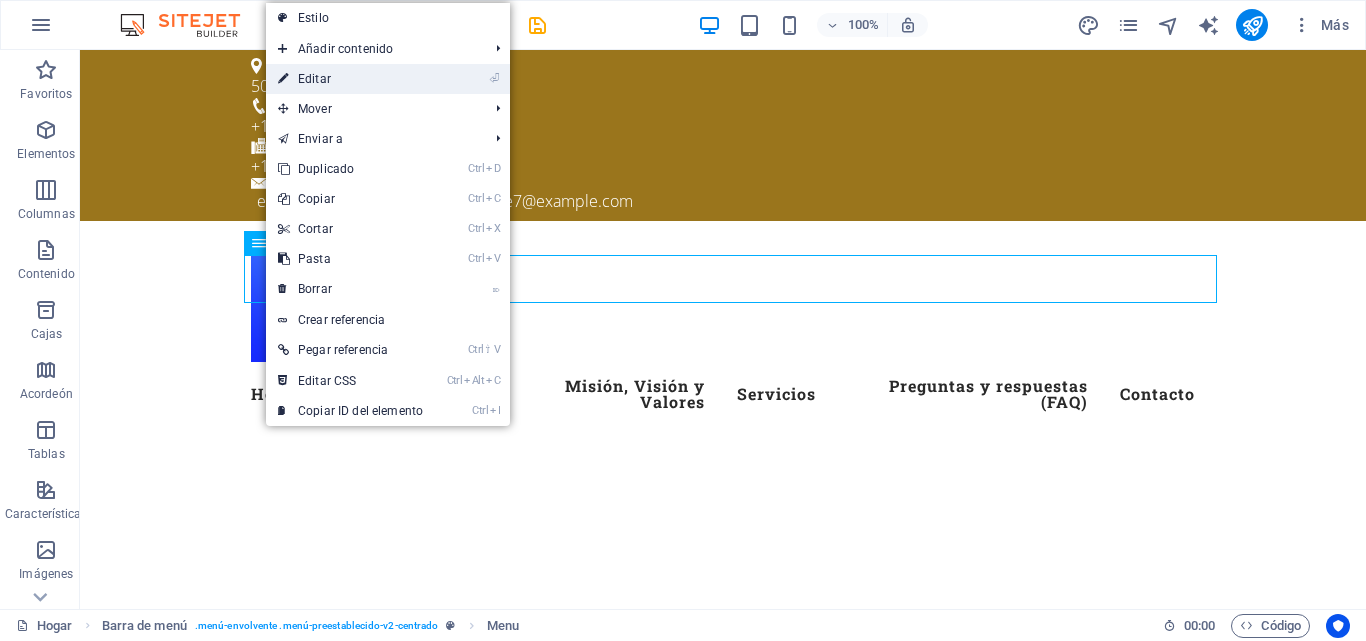 click on "⏎ Editar" at bounding box center (350, 79) 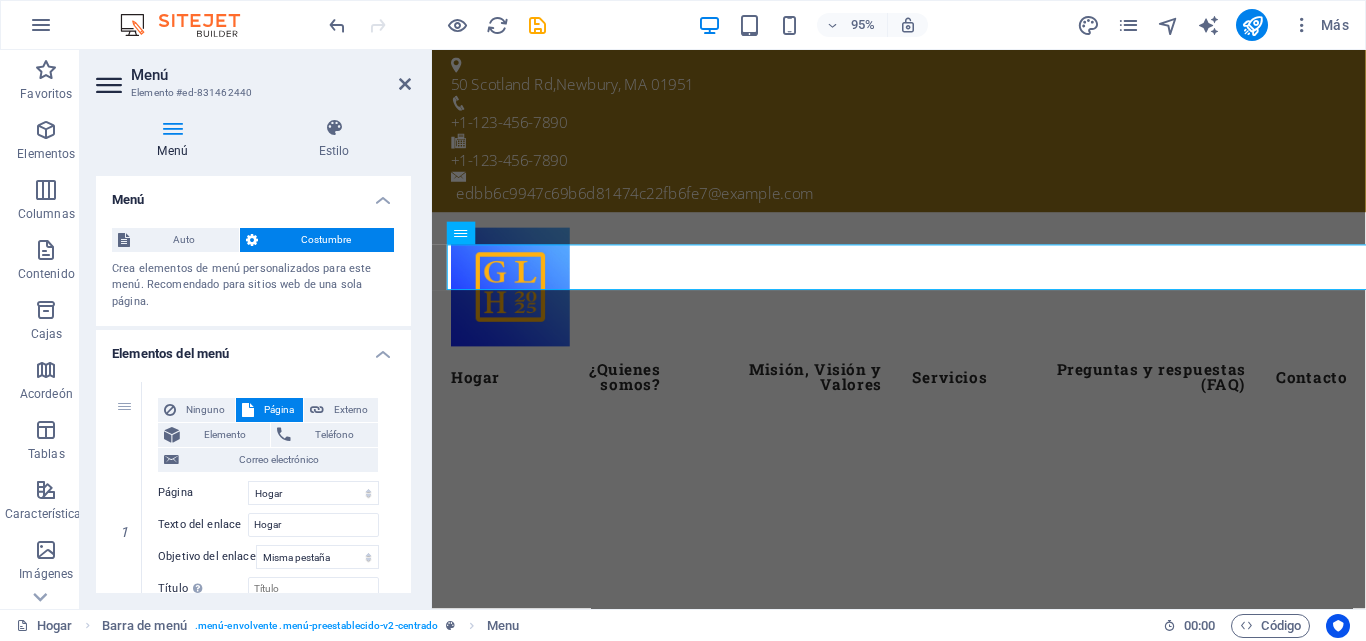 drag, startPoint x: 386, startPoint y: 357, endPoint x: 387, endPoint y: 368, distance: 11.045361 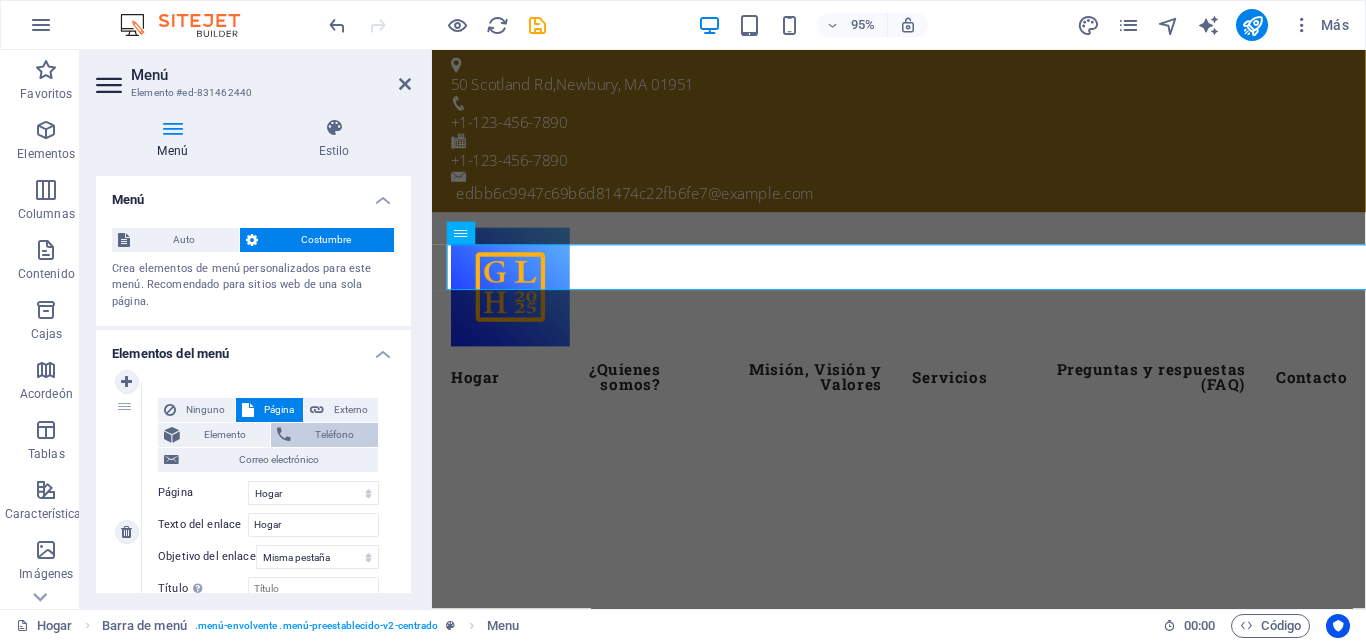 click on "Teléfono" at bounding box center [324, 435] 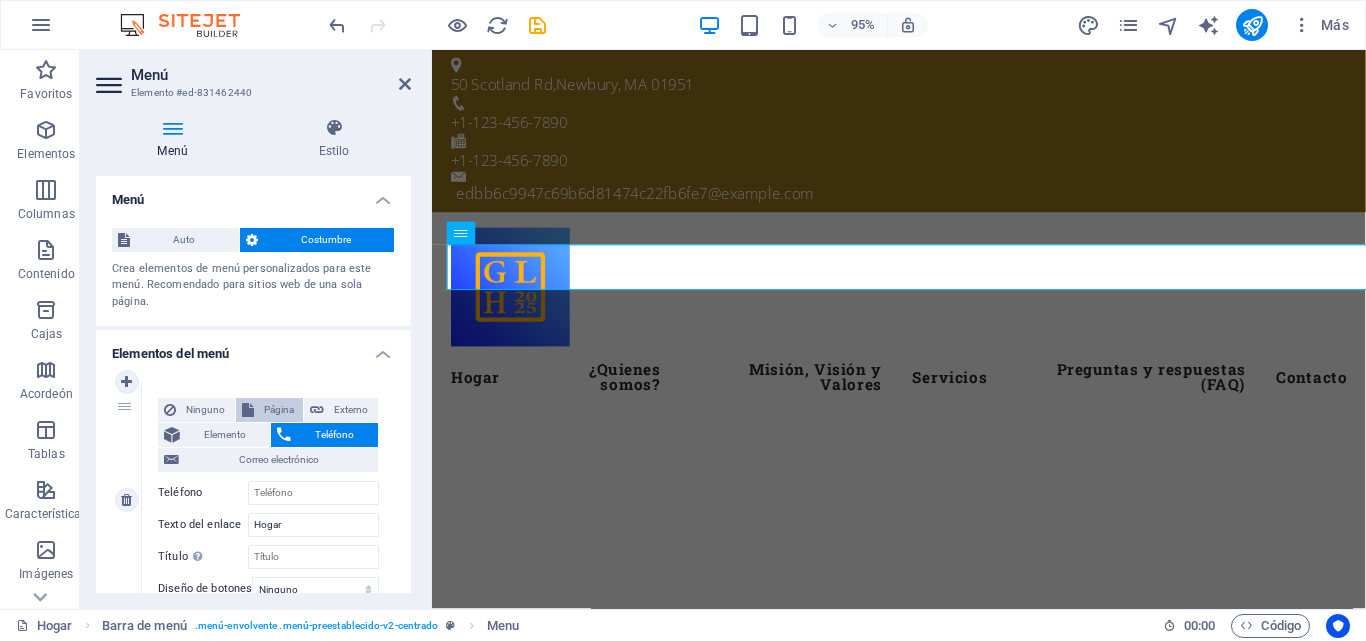 click on "Página" at bounding box center (279, 410) 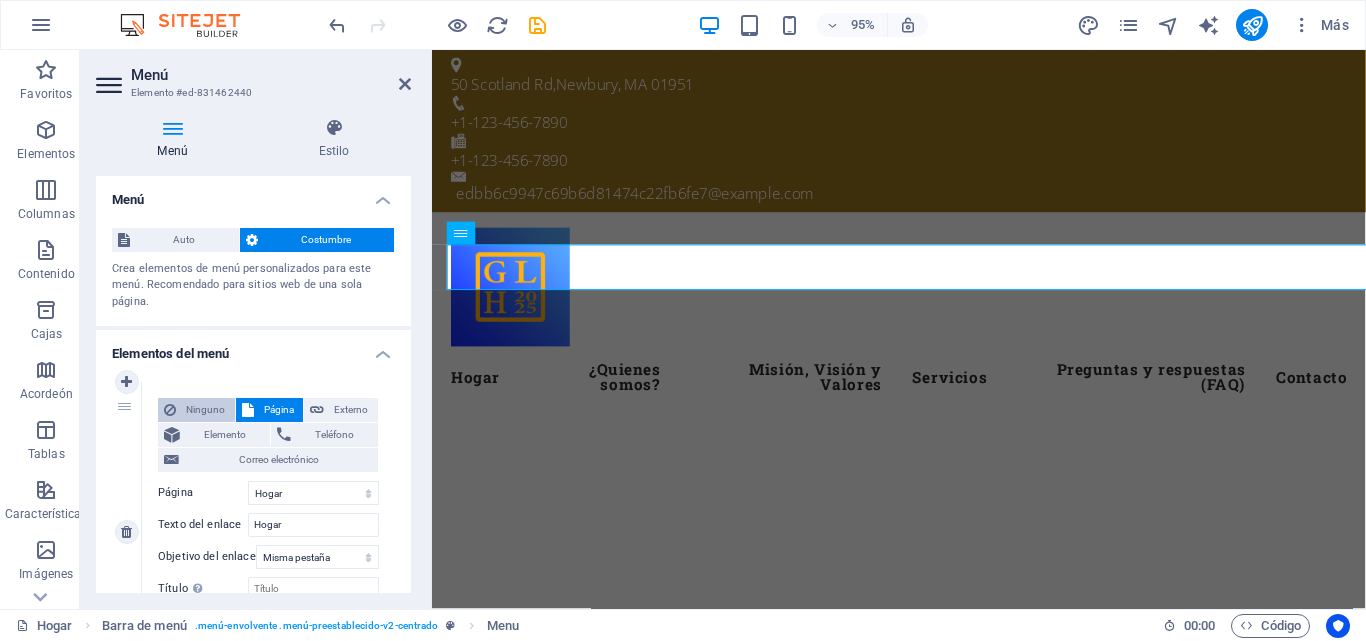 click on "Ninguno" at bounding box center (205, 409) 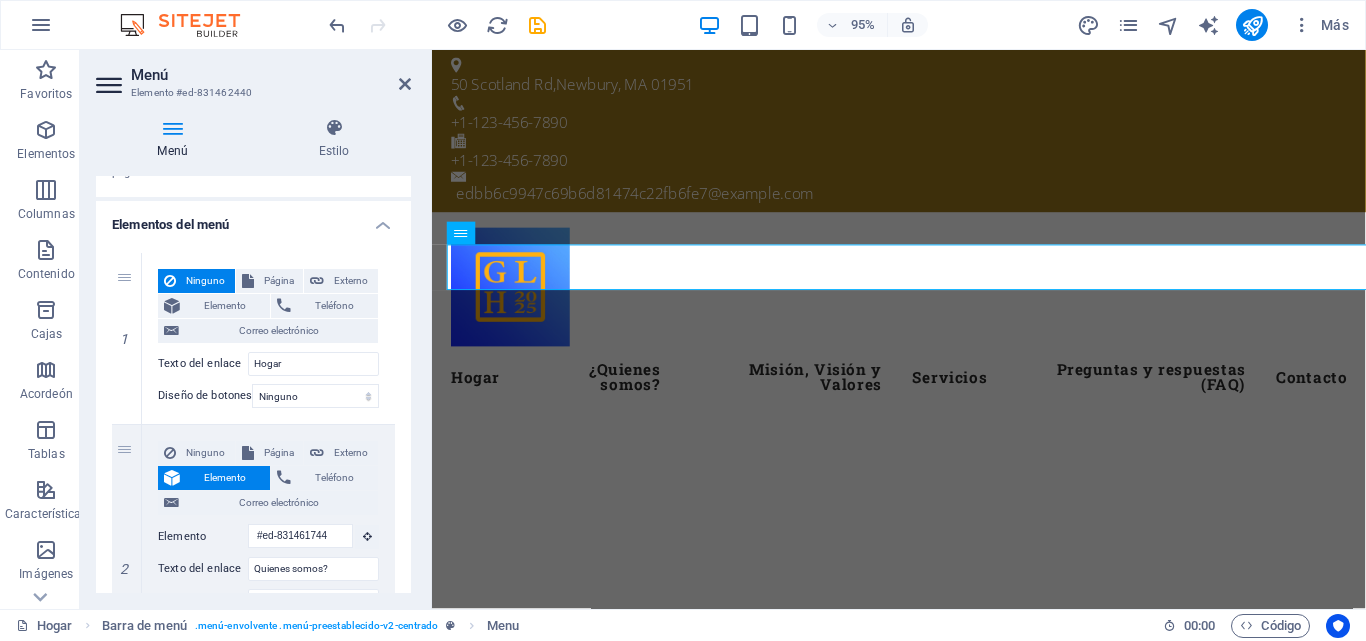 scroll, scrollTop: 133, scrollLeft: 0, axis: vertical 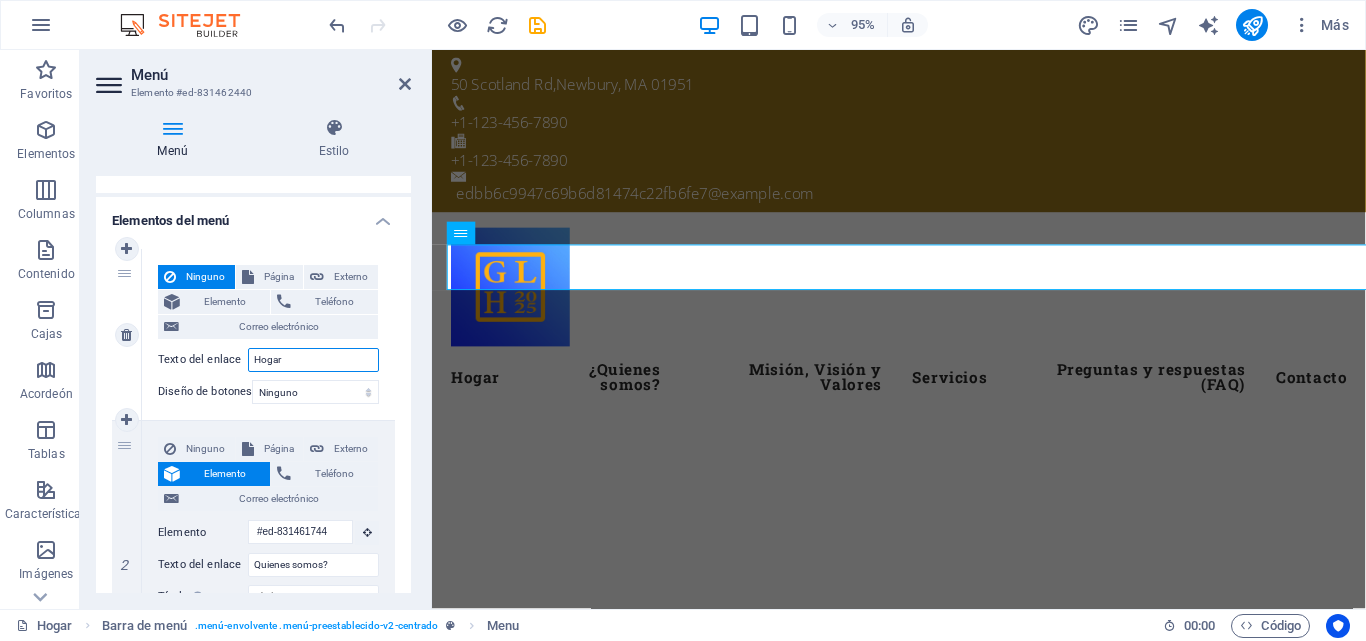 click on "Hogar" at bounding box center [313, 360] 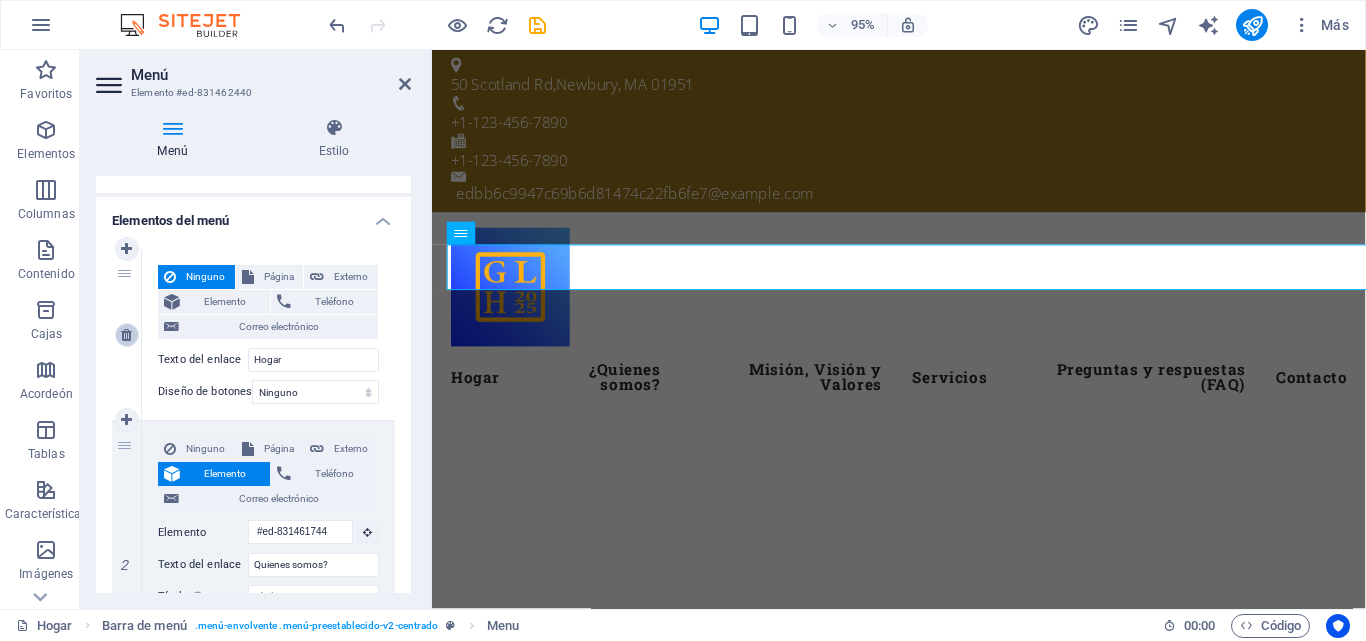 click at bounding box center (127, 335) 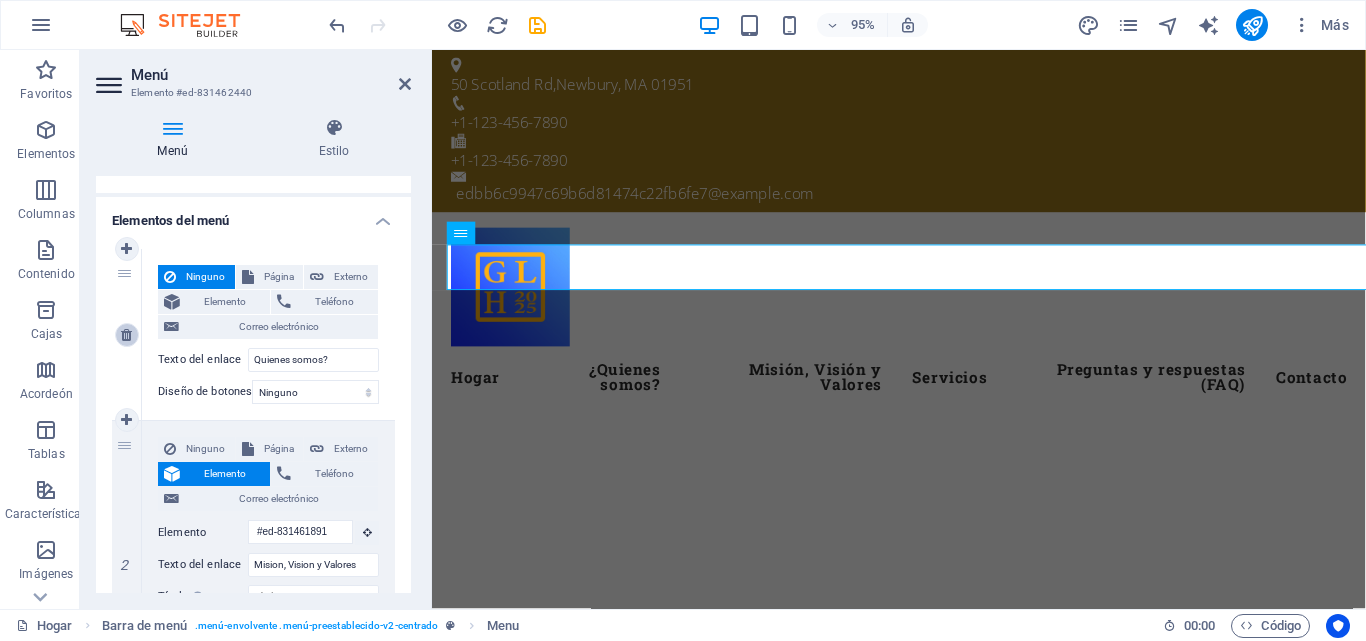 type on "Preguntas y Respuestas (FAQ)" 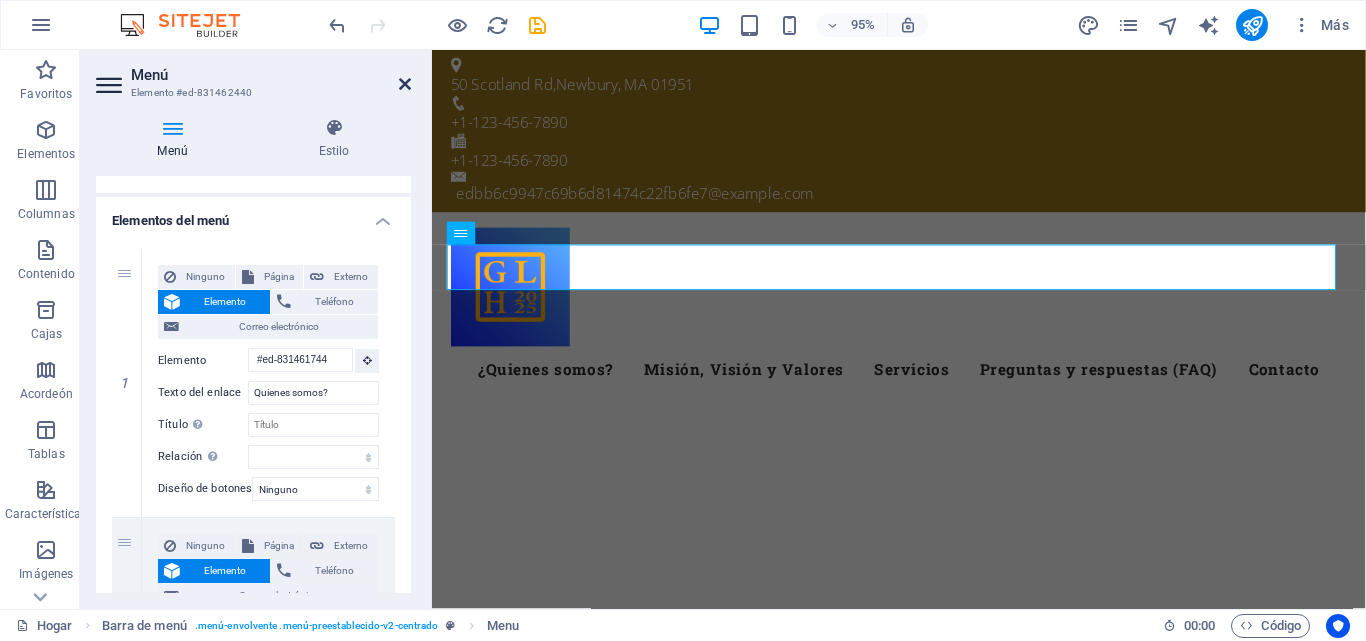 click at bounding box center [405, 84] 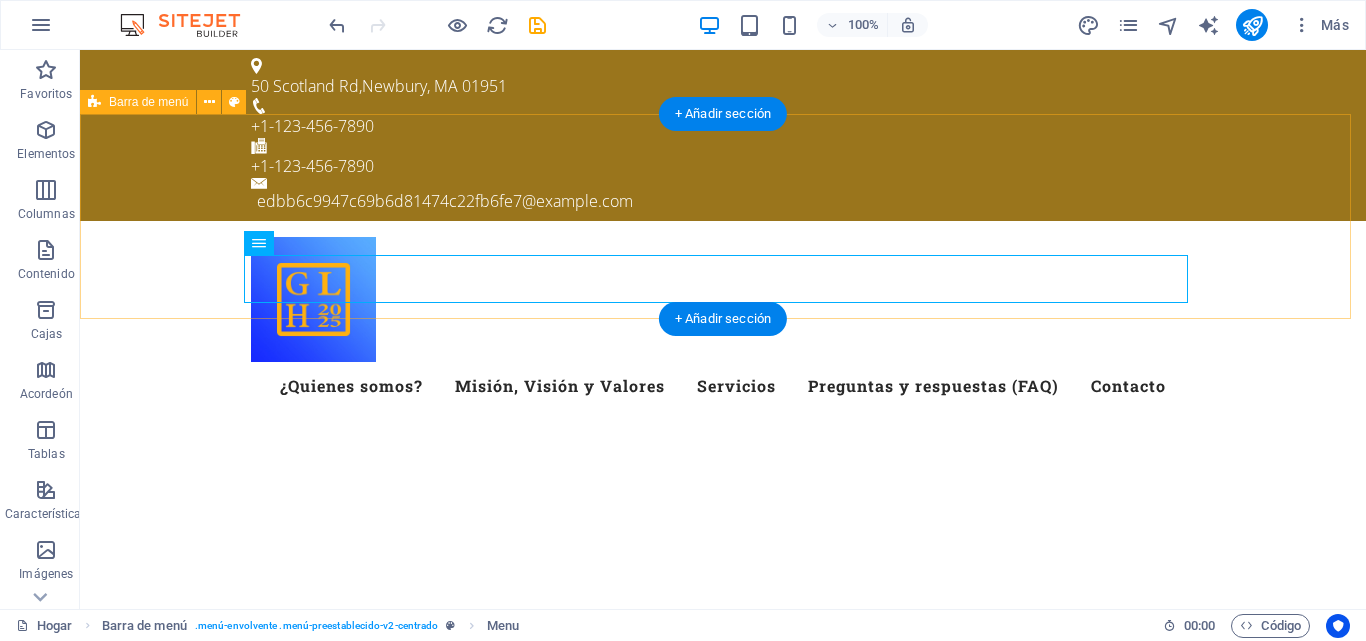 click on "Menú ¿Quienes somos? Misión, Visión y Valores Servicios Preguntas y respuestas (FAQ) Contacto" at bounding box center [723, 323] 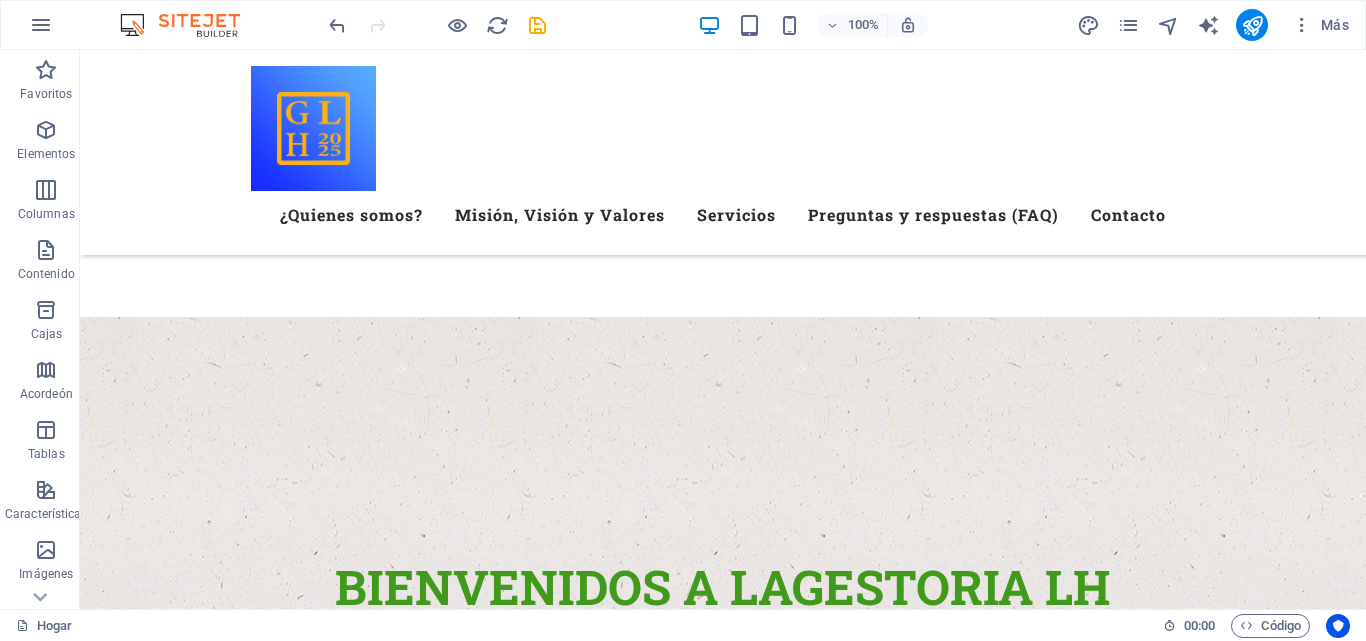 scroll, scrollTop: 566, scrollLeft: 0, axis: vertical 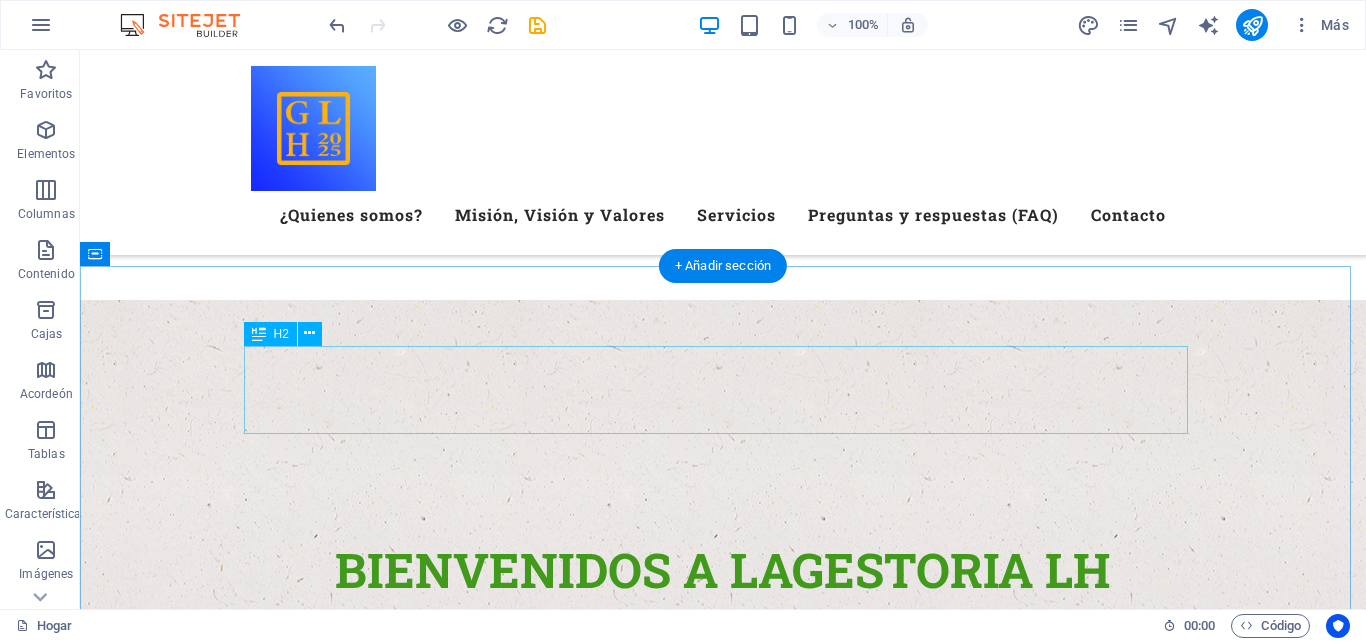 click on "Nuestra  granja" at bounding box center (723, 1275) 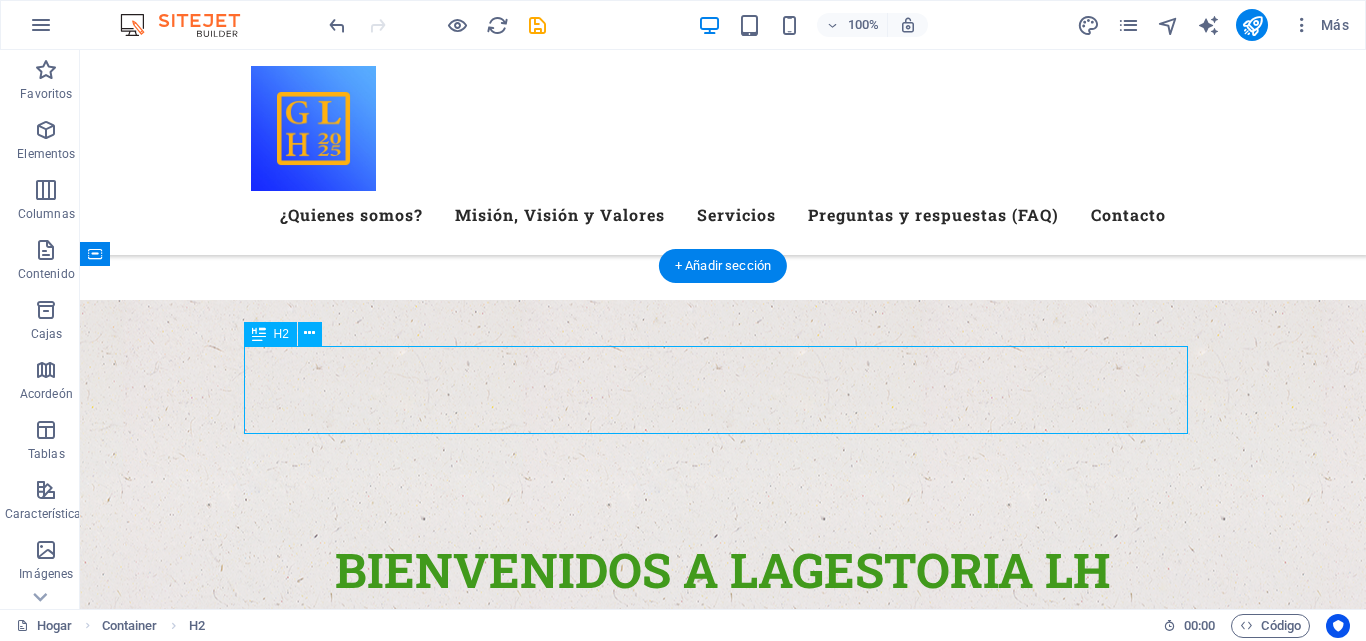 click on "Nuestra  granja" at bounding box center [723, 1275] 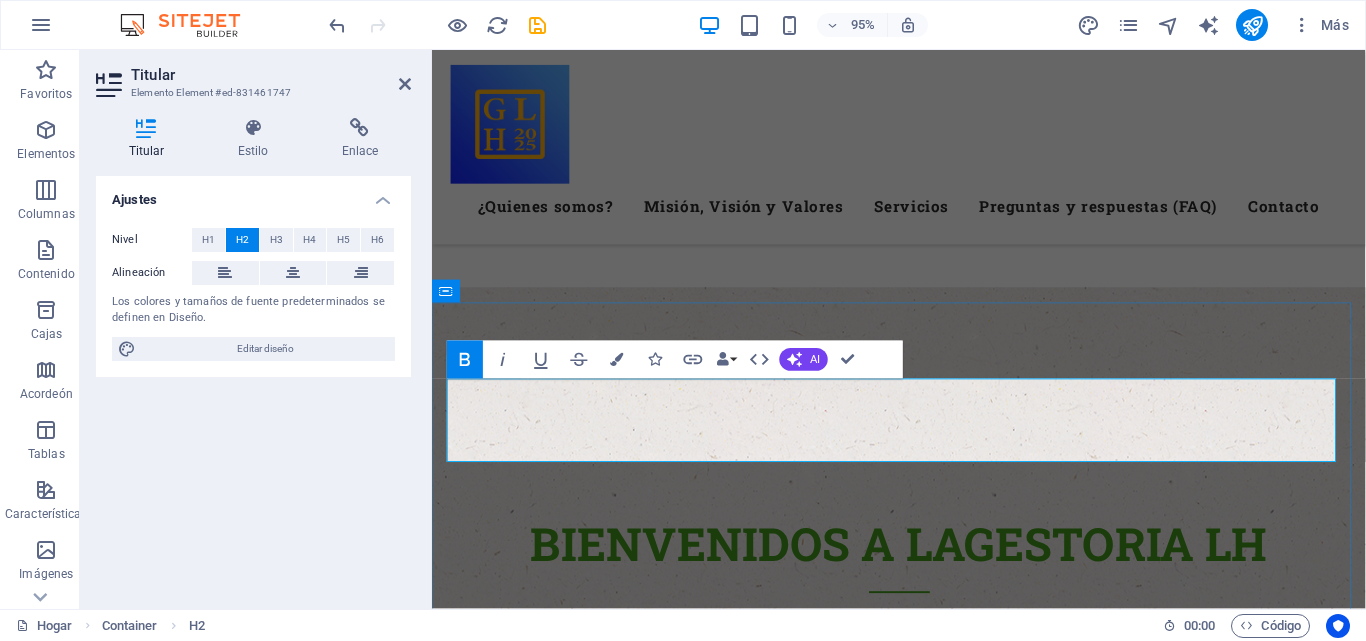 type 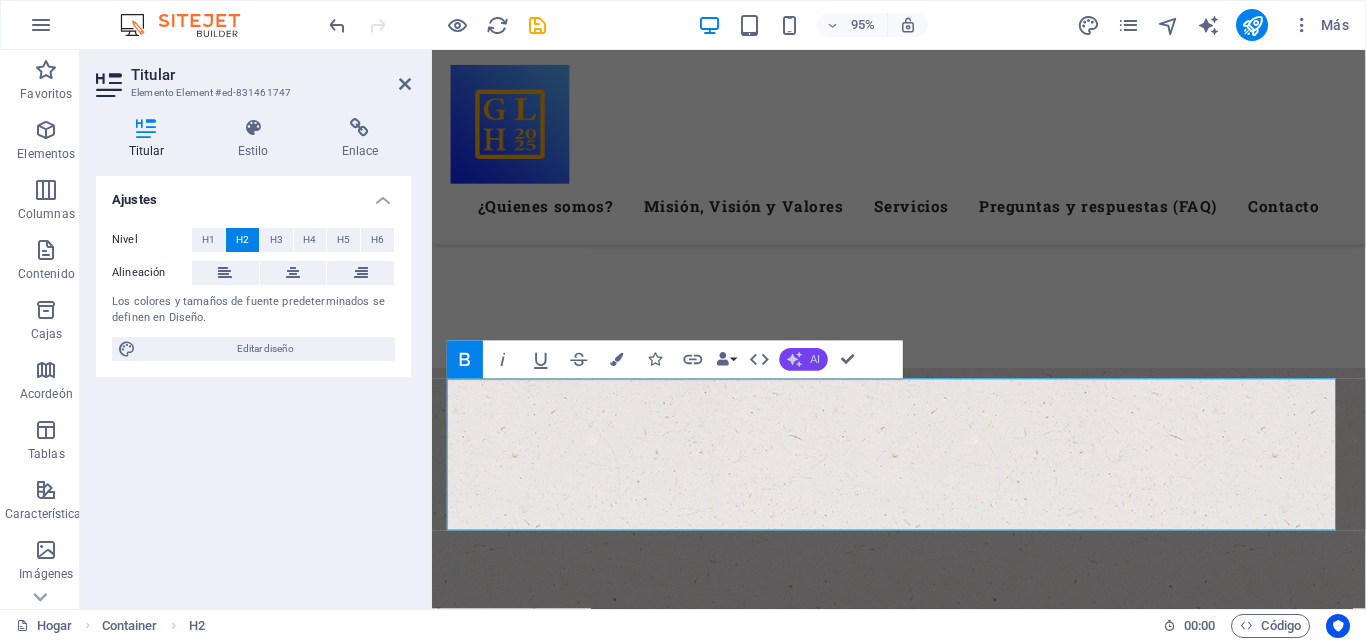 click on "AI" at bounding box center (804, 359) 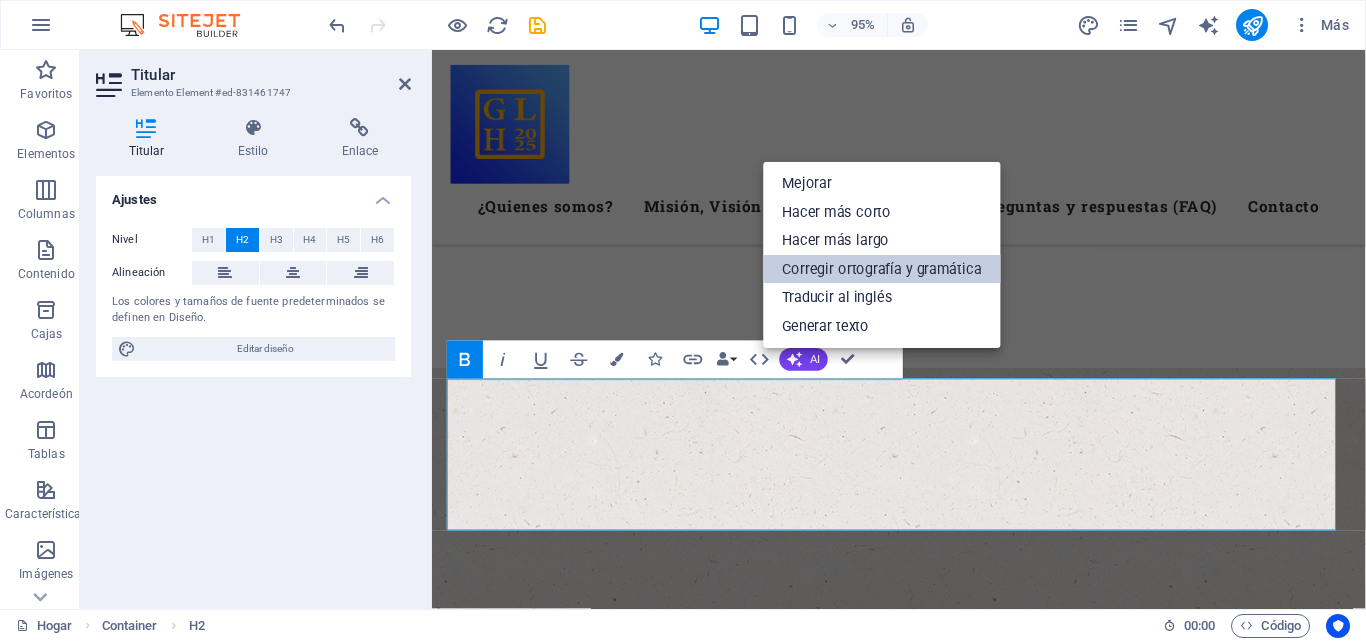 click on "Corregir ortografía y gramática" at bounding box center [882, 269] 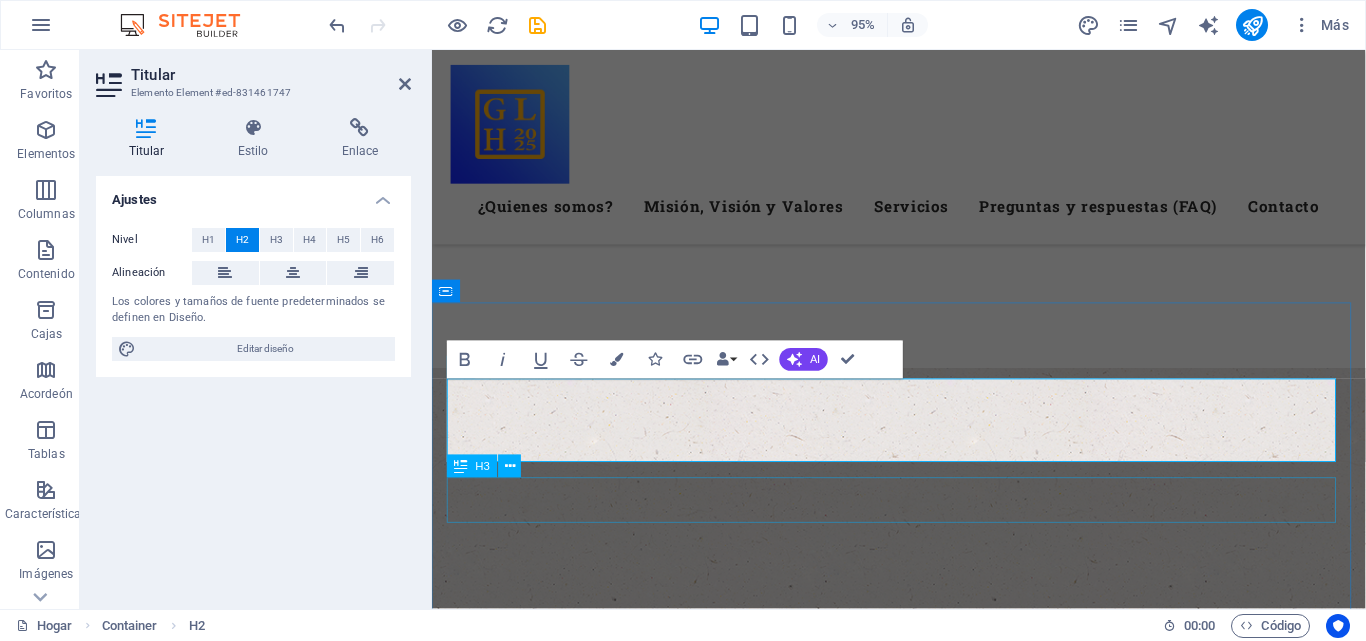 click on "Calidad Premium de Verduras y Frutas" at bounding box center (924, 1494) 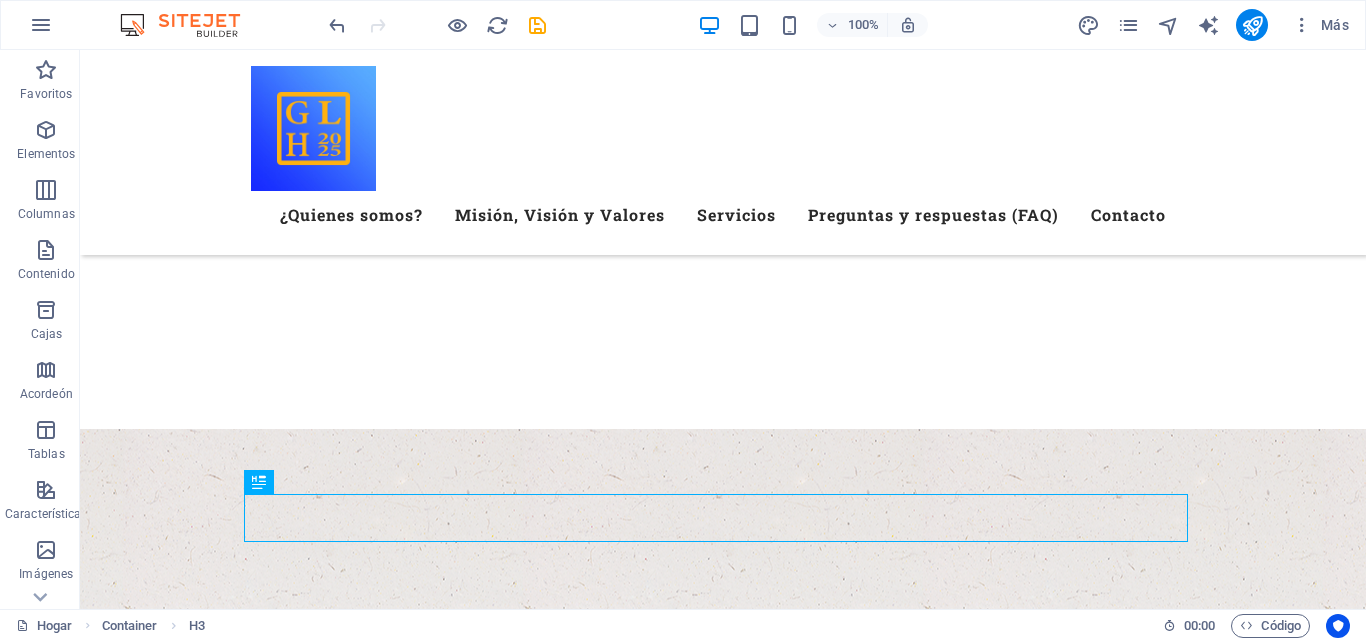 scroll, scrollTop: 631, scrollLeft: 0, axis: vertical 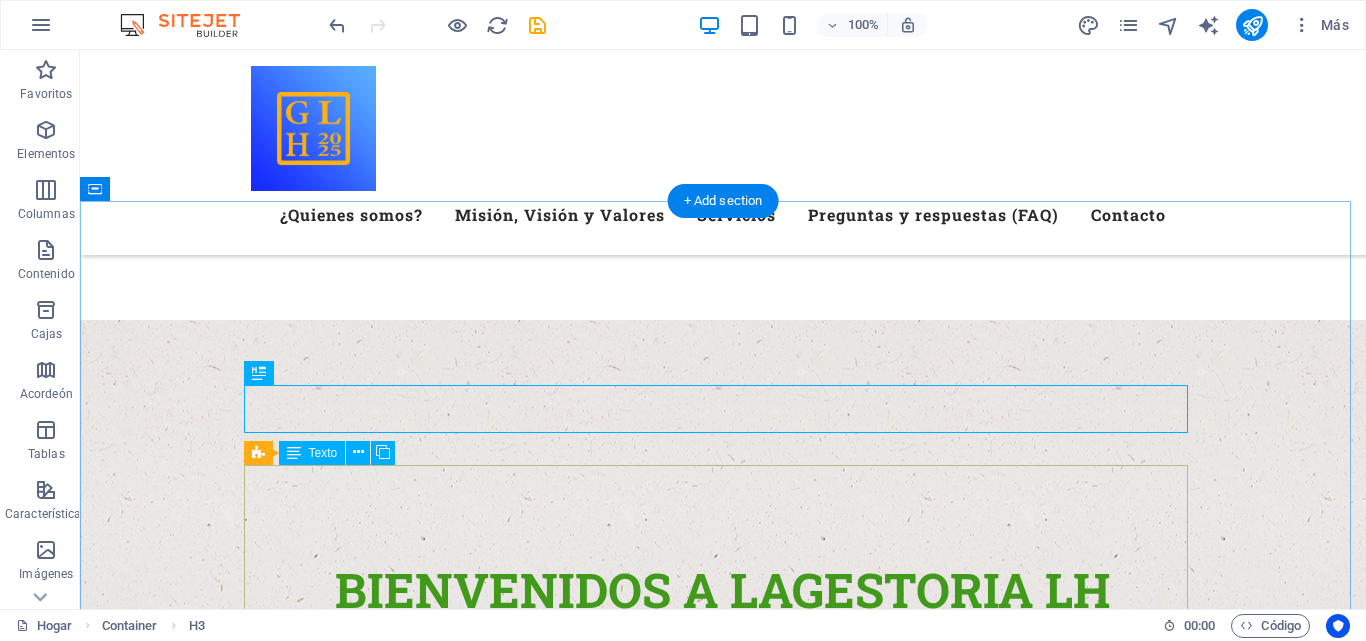 click on "Lorem ipsum dolor sit amet, consetetur sadipscing elitr, sed diam nonumy eirmod tempor invidunt ut labore et dolore magna aliquyam erat, sed diam voluptua. At vero eos et accusam et justo duo dolores et ea rebum. Stet clita kasd gubergren, no sea takimata sanctus est Lorem ipsum dolor sit amet. Lorem ipsum dolor sit amet, consetetur sadipscing elitr, sed diam nonumy eirmod tempor invidunt ut labore et dolore magna aliquyam erat, sed diam voluptua.  At vero eos et accusam et justo duo dolores et ea rebum. Stet clita kasd gubergren, no sea takimata sanctus est Lorem ipsum dolor sit amet. Lorem ipsum dolor sit amet, consetetur sadipscing elitr, sed diam nonumy eirmod tempor invidunt ut labore et dolore magna aliquyam erat, sed diam voluptua. At vero eos et accusam et justo duo dolores et ea rebum. Stet clita kasd gubergren, no sea takimata sanctus est Lorem ipsum dolor sit amet." at bounding box center (723, 1567) 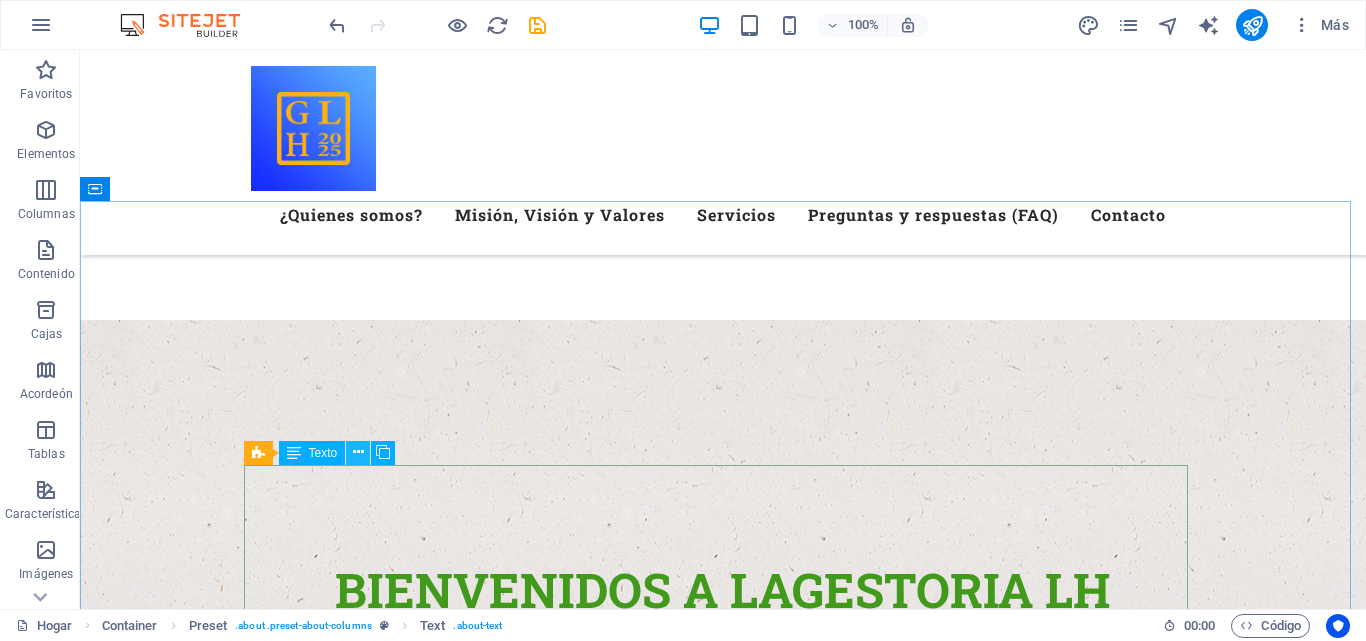 click at bounding box center [358, 452] 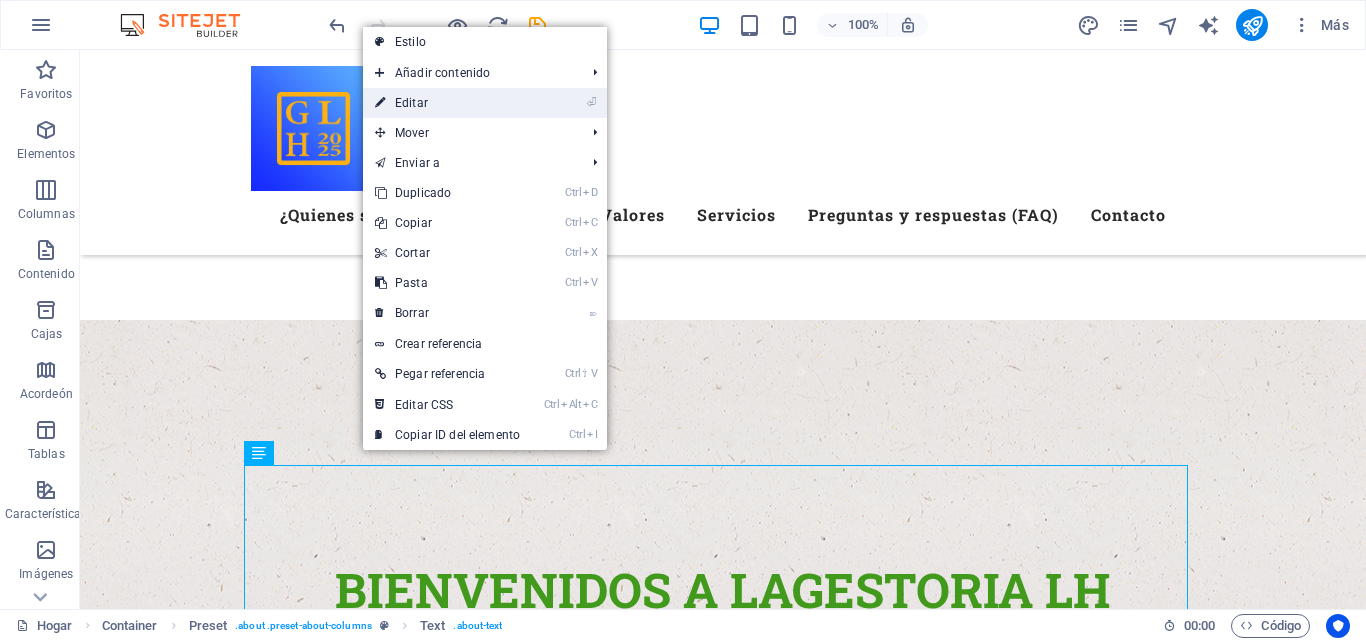 click on "⏎ Editar" at bounding box center [447, 103] 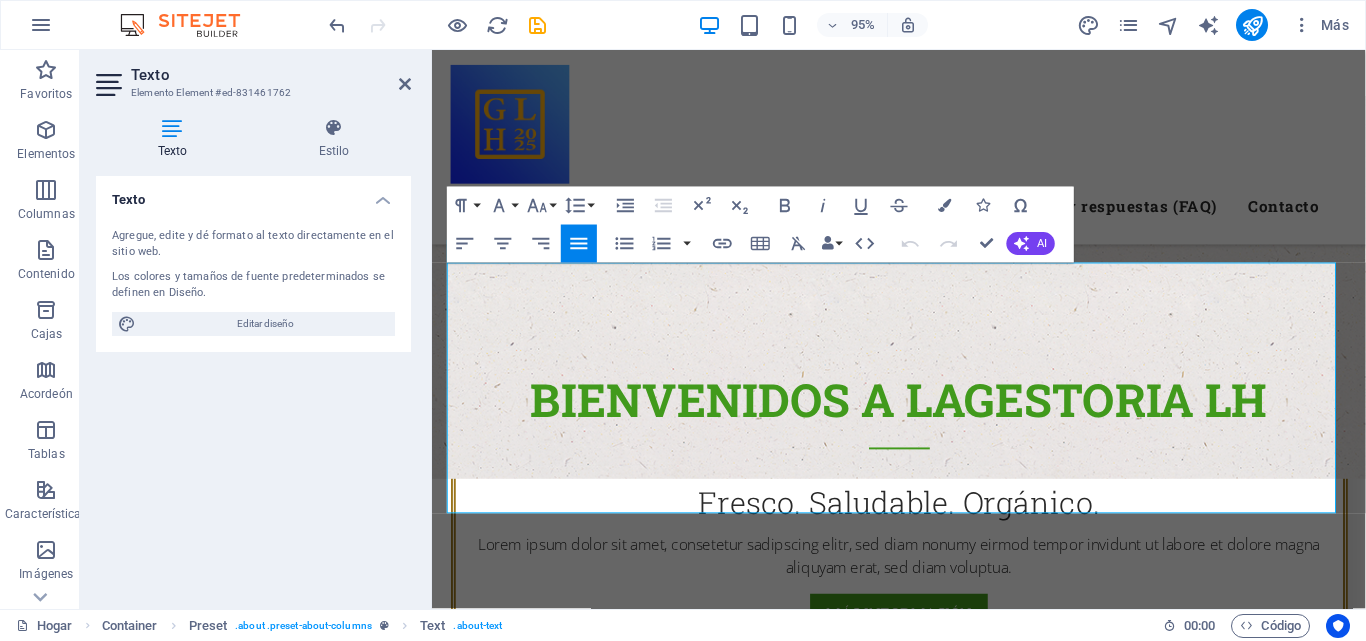scroll, scrollTop: 873, scrollLeft: 0, axis: vertical 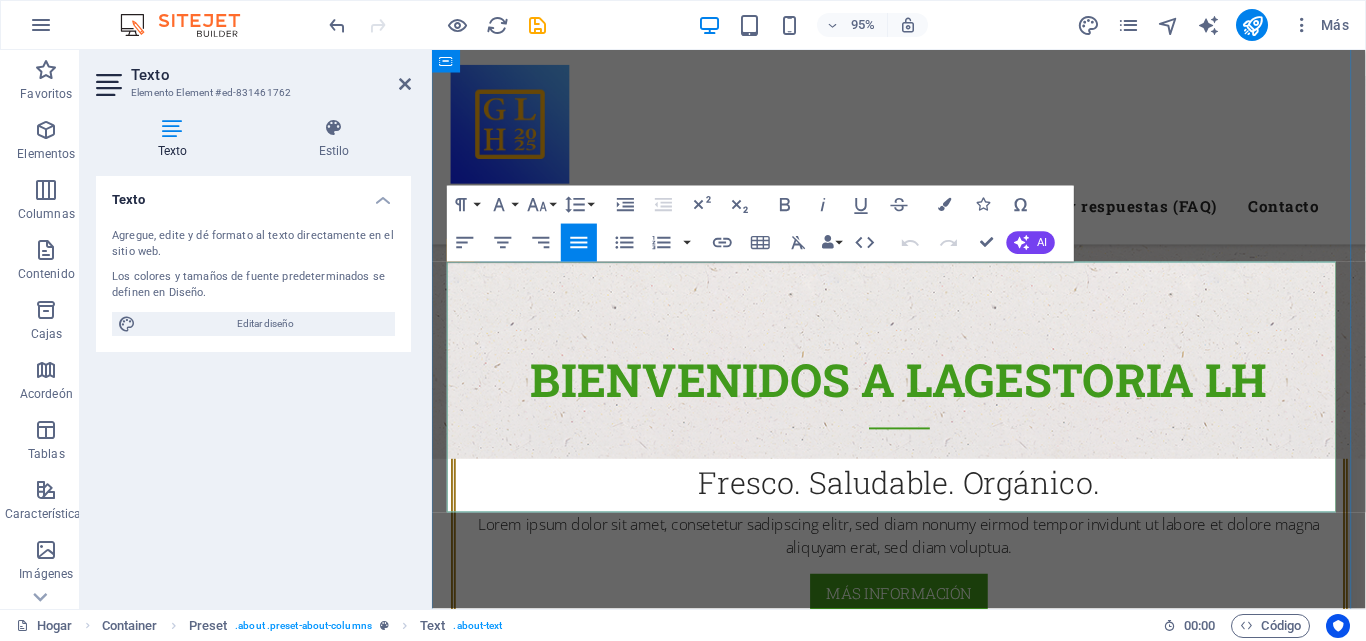 drag, startPoint x: 1320, startPoint y: 522, endPoint x: 449, endPoint y: 286, distance: 902.40625 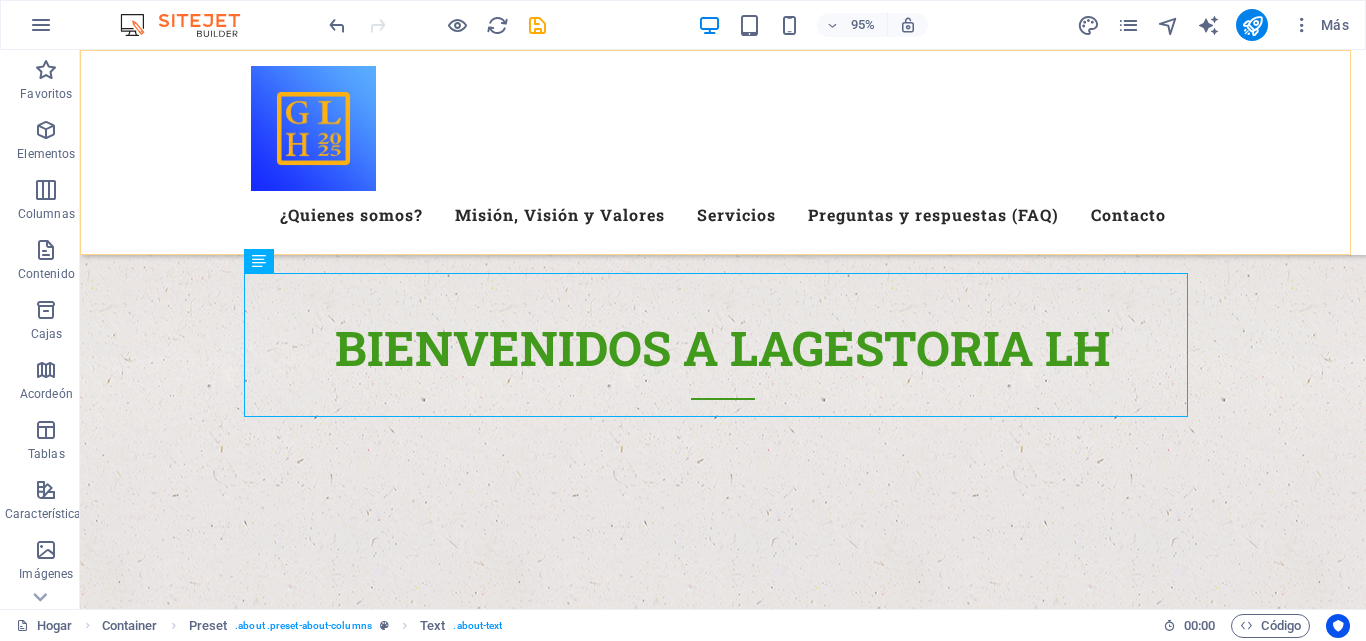scroll, scrollTop: 823, scrollLeft: 0, axis: vertical 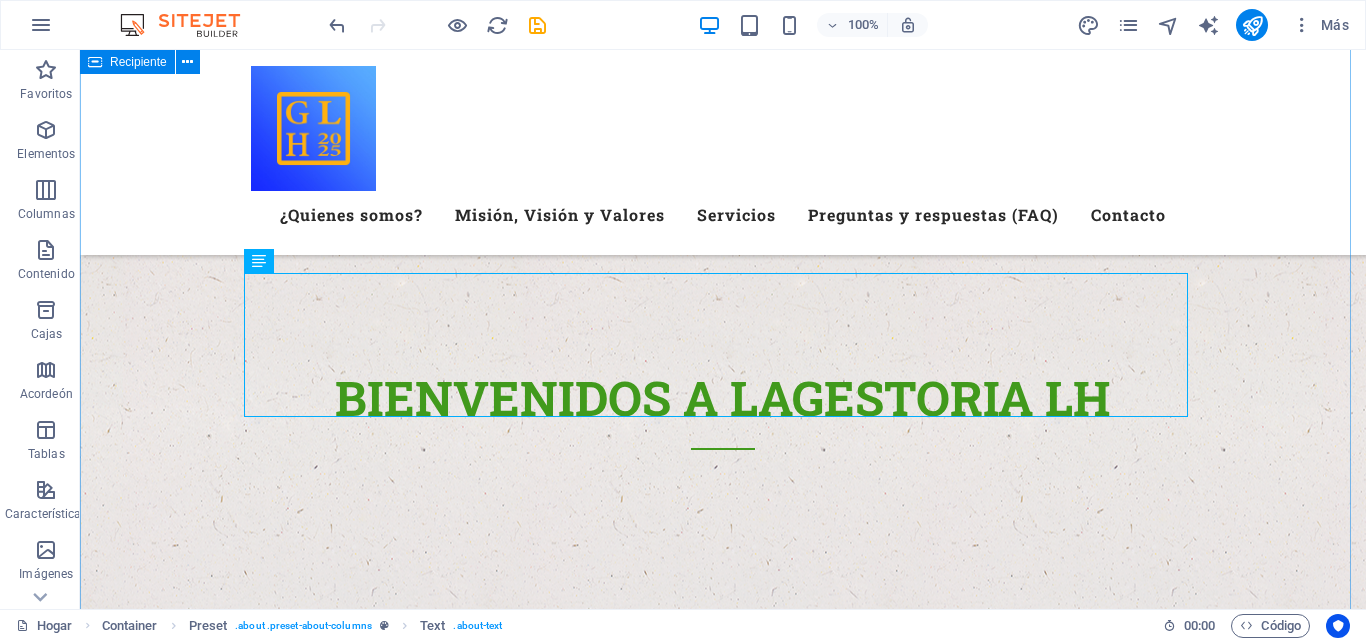 click on "¿QUIÉNES SOMOS? Calidad Premium de Verduras y Frutas En  Gestoría LH LLC  somos una agencia migratoria binacional, fundada el 17 de agosto de 2022, con sede en la [CITY] y [CITY], [STATE]. Nuestra misión es ser el puente confiable que conecta el talento y la mano de obra mexicana con oportunidades laborales de calidad en Estados Unidos, Canadá y Alemania. Nos especializamos en el reclutamiento y la gestión integral de visas de trabajo, actuando como el intermediario entre los solicitantes en México y las empresas que buscan personal en el extranjero. Nos enorgullece ofrecer un servicio transparente, ético y eficiente, facilitando a nuestros clientes un camino claro y seguro hacia un futuro profesional y personal más próspero en el extranjero. Calidad Premium Lorem ipsum dolor sit amet, consectetur adipisicing elit. ¡Veritatis, dolorem! Verduras frescas Lorem ipsum dolor sit amet, consectetur adipisicing elit. ¡Veritatis, dolorem! Los mejores agricultores Agricultura orgánica" at bounding box center [723, 1649] 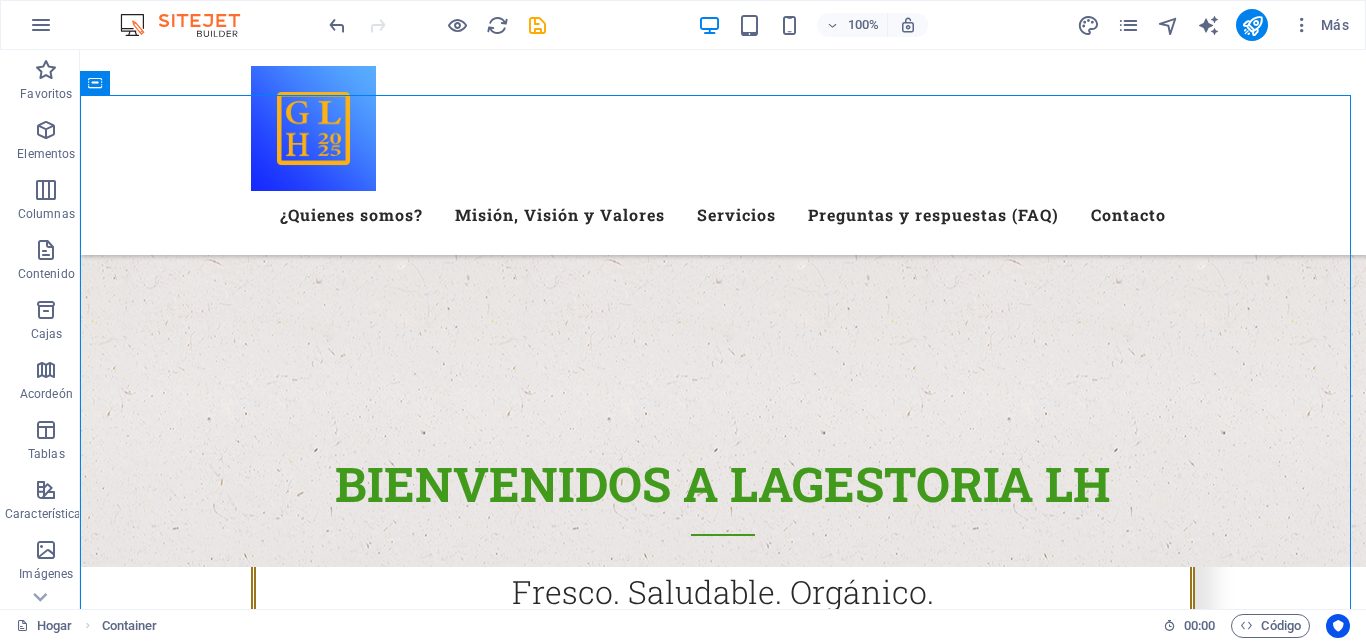 scroll, scrollTop: 607, scrollLeft: 0, axis: vertical 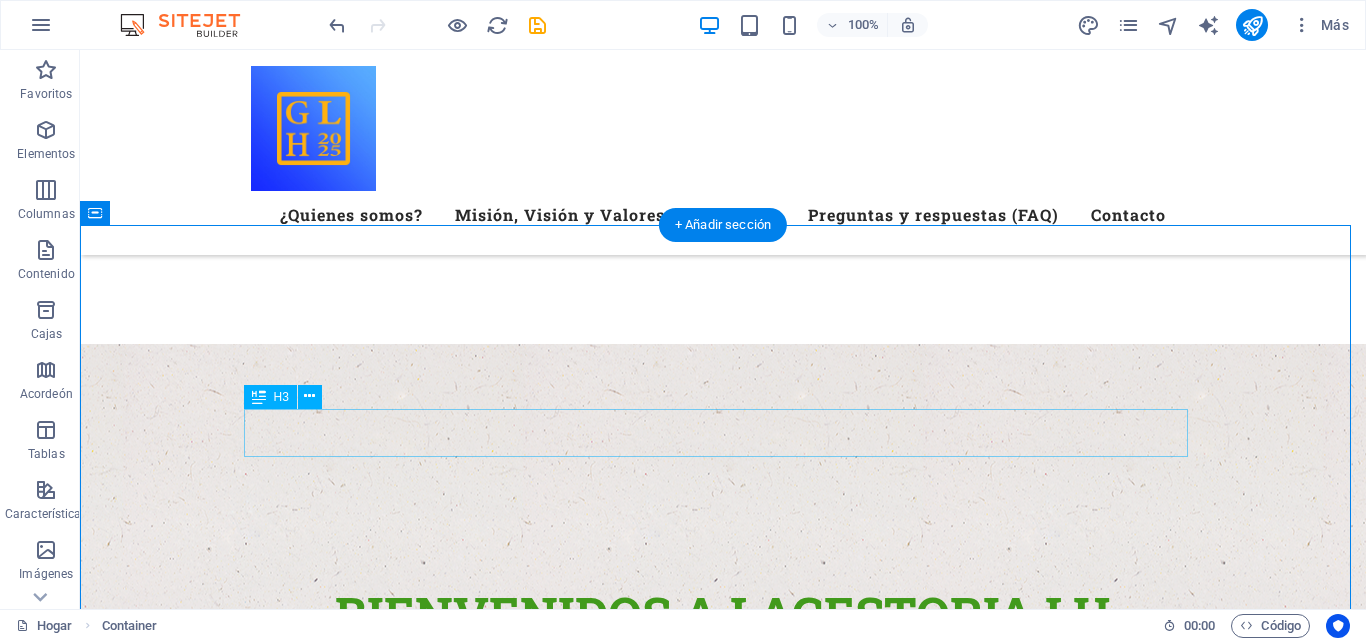 click on "Calidad Premium de Verduras y Frutas" at bounding box center [723, 1403] 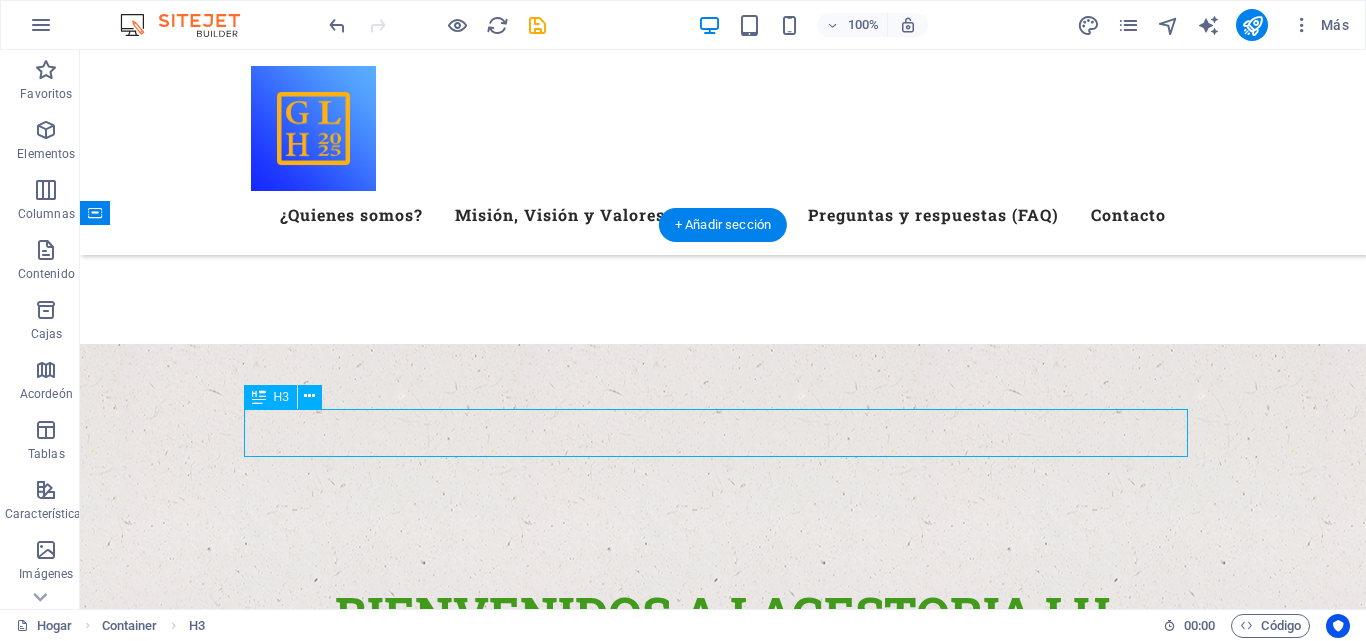 click on "Calidad Premium de Verduras y Frutas" at bounding box center (723, 1403) 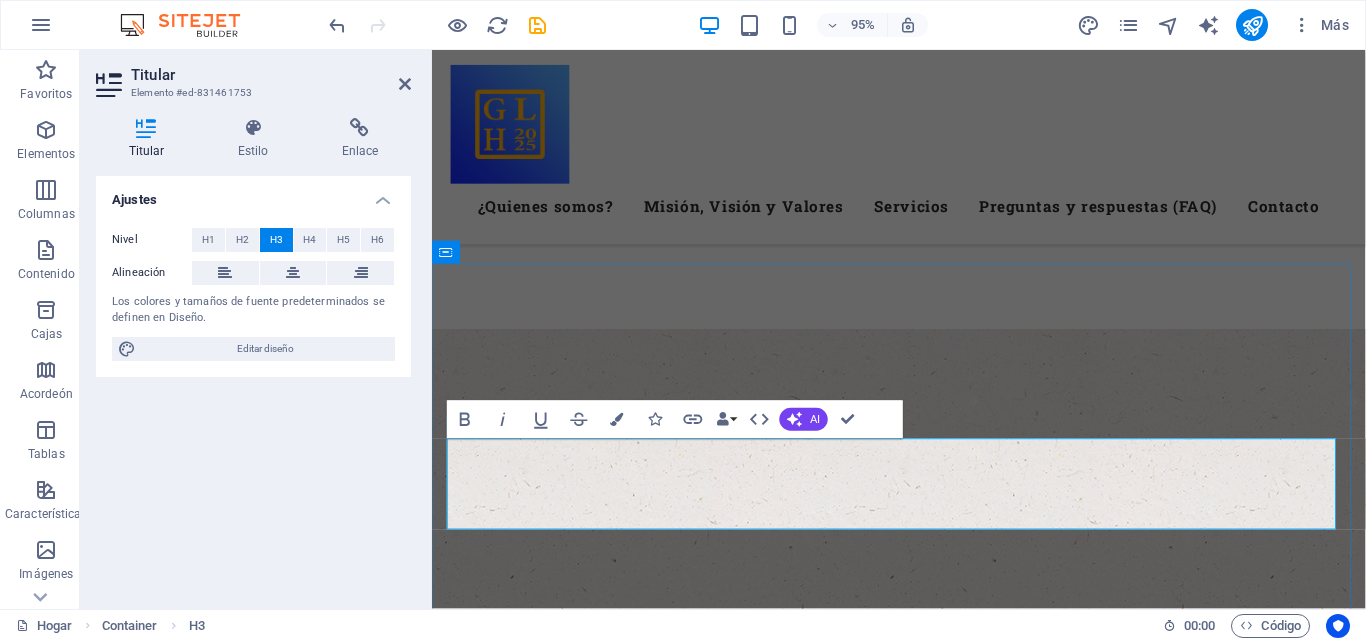 drag, startPoint x: 1057, startPoint y: 479, endPoint x: 479, endPoint y: 489, distance: 578.0865 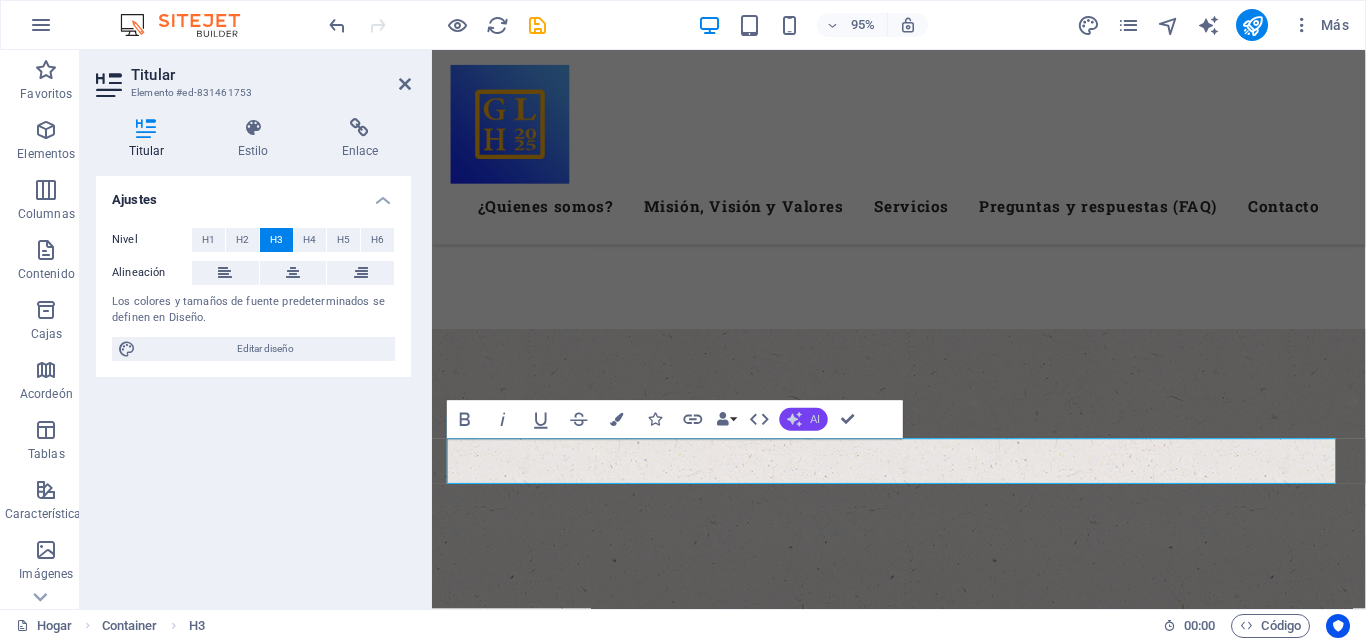 click on "AI" at bounding box center (815, 419) 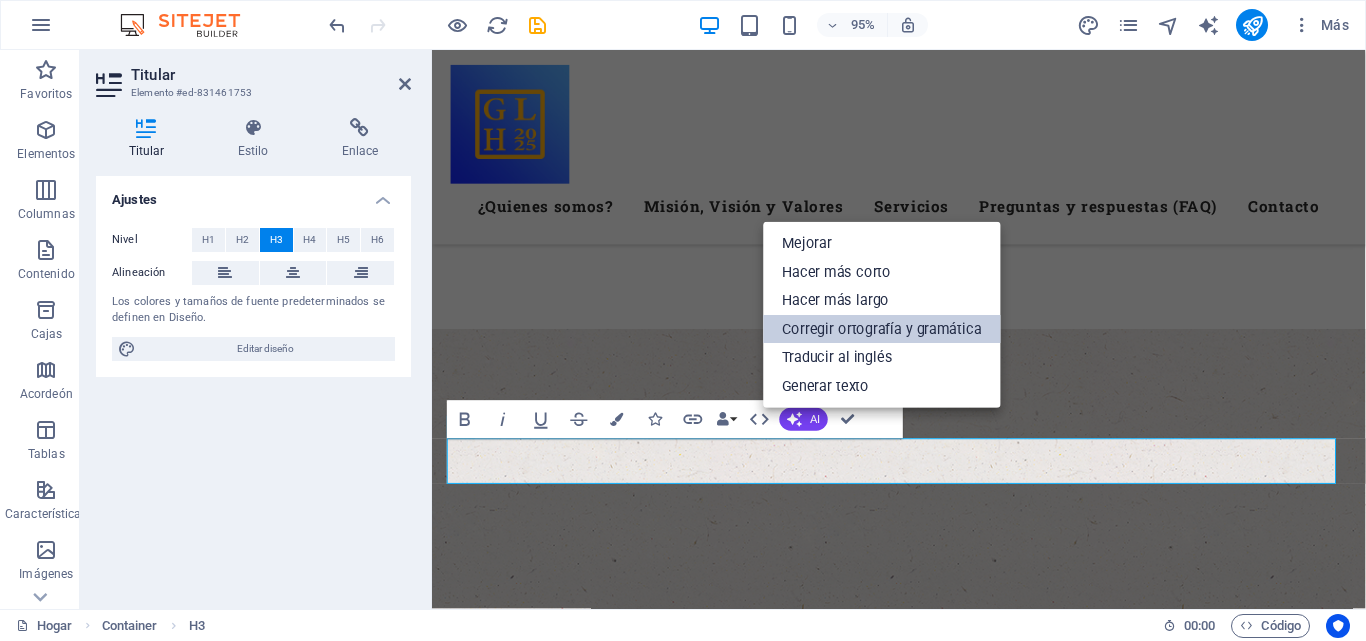 click on "Corregir ortografía y gramática" at bounding box center (882, 329) 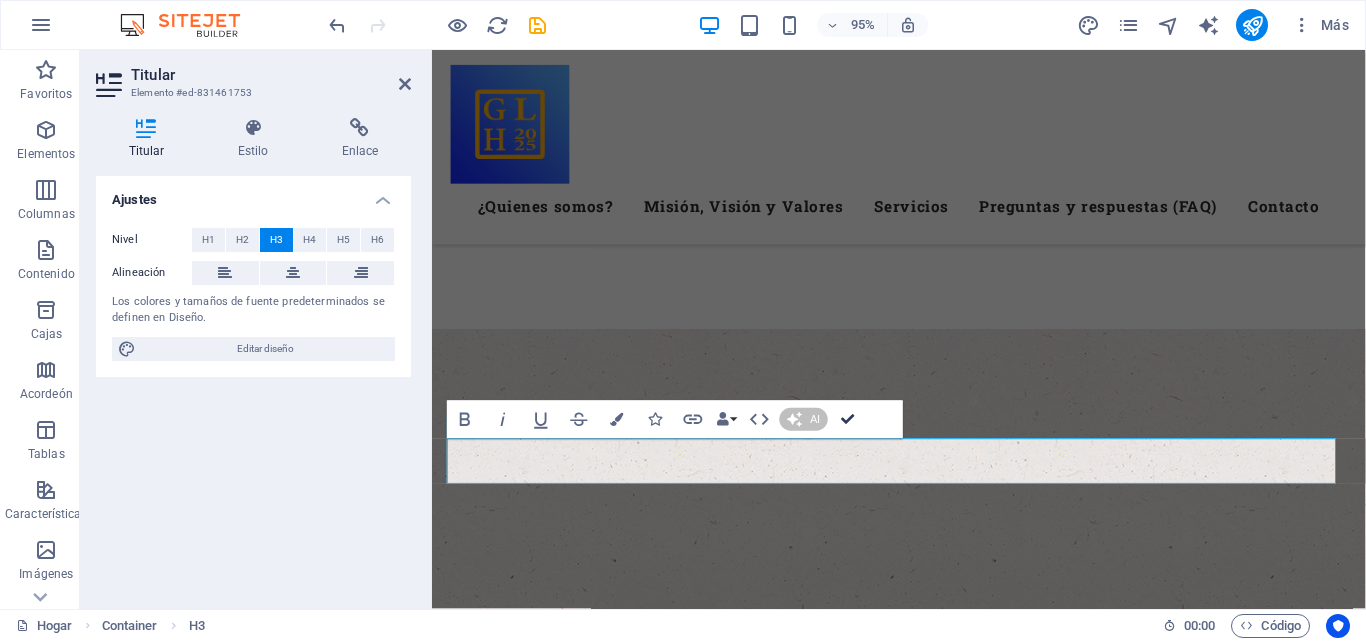 type 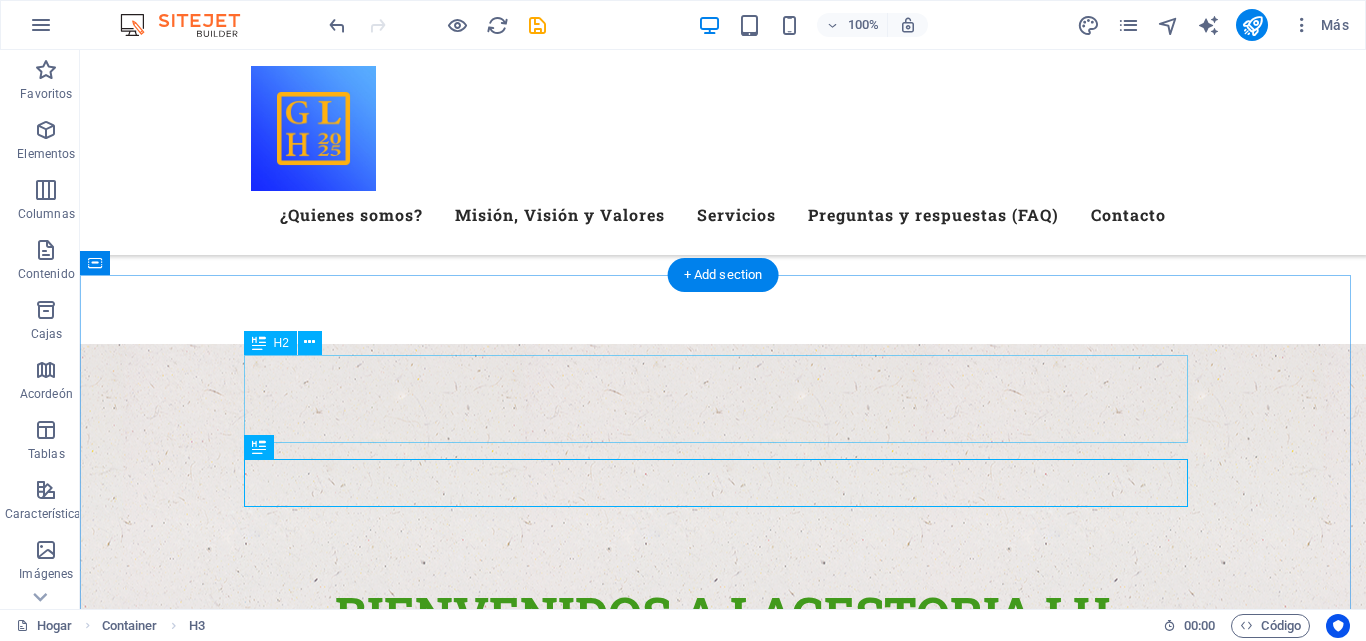 scroll, scrollTop: 557, scrollLeft: 0, axis: vertical 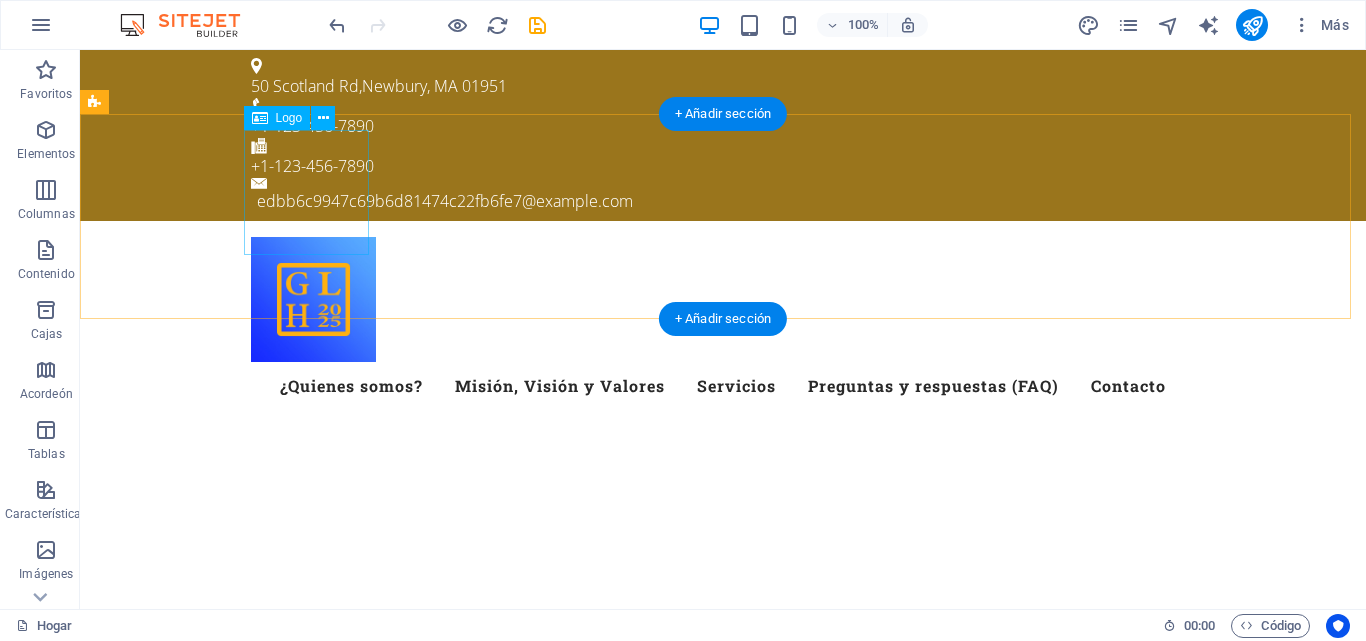 click at bounding box center (723, 299) 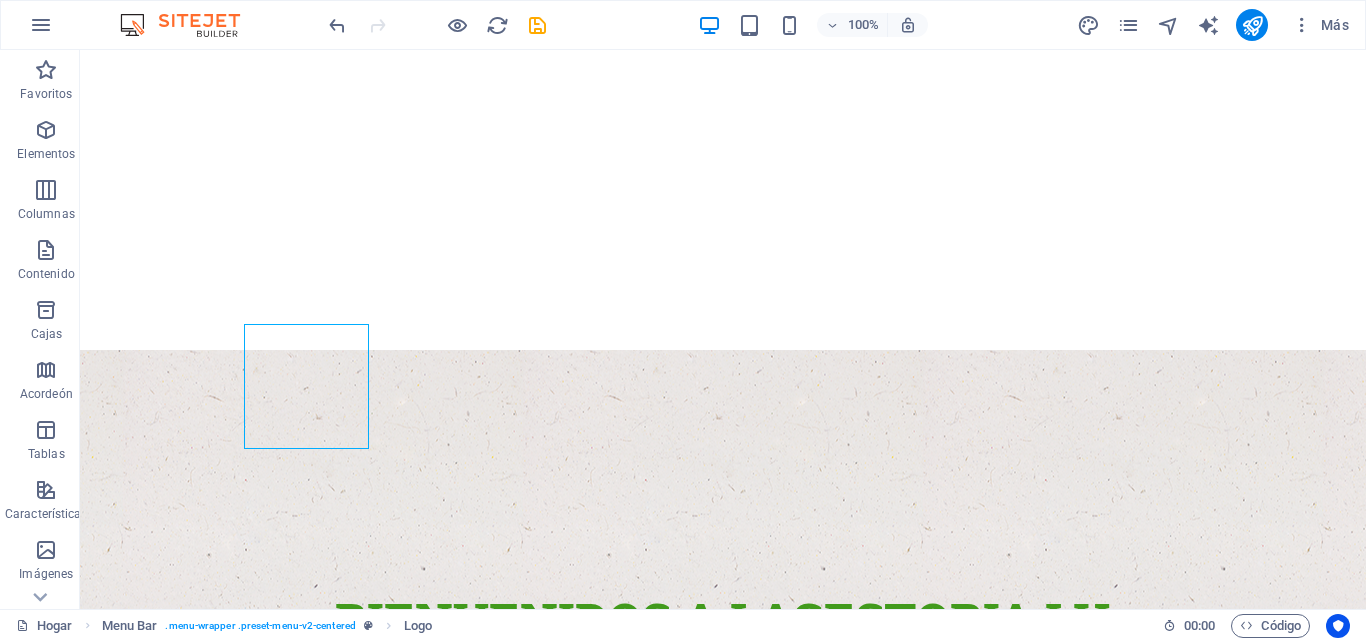 scroll, scrollTop: 0, scrollLeft: 0, axis: both 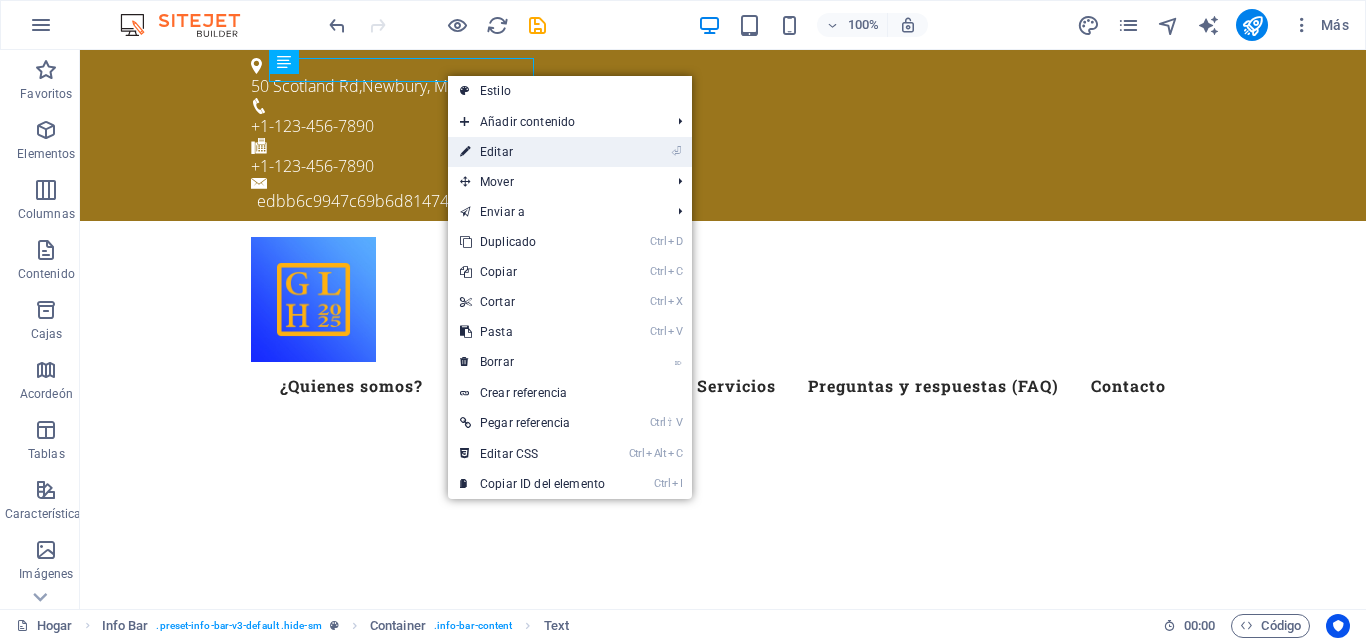 click on "⏎ Editar" at bounding box center [532, 152] 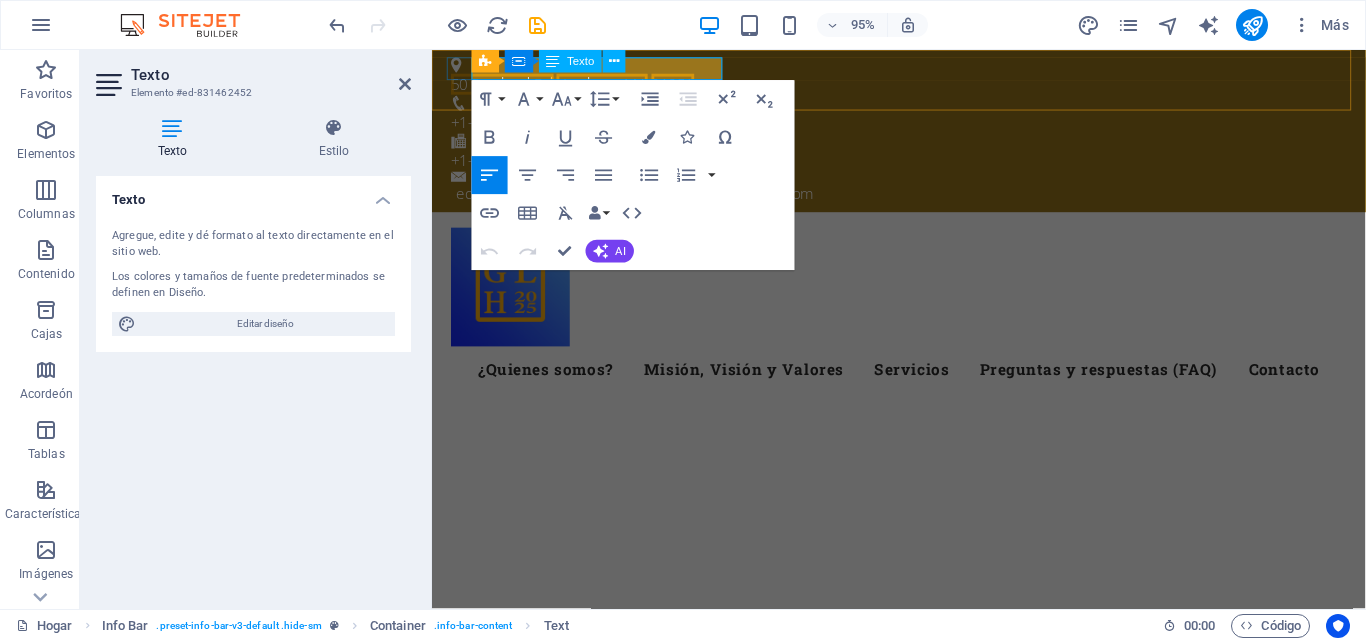 click on "01951" at bounding box center [685, 86] 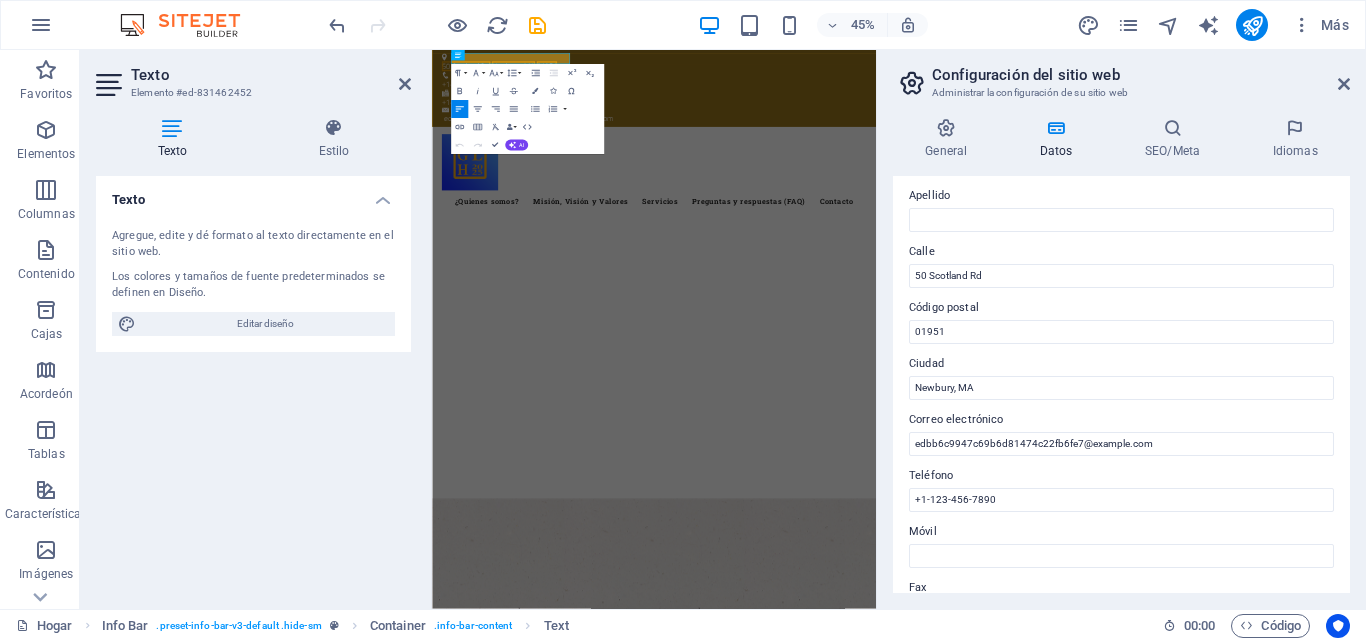 scroll, scrollTop: 159, scrollLeft: 0, axis: vertical 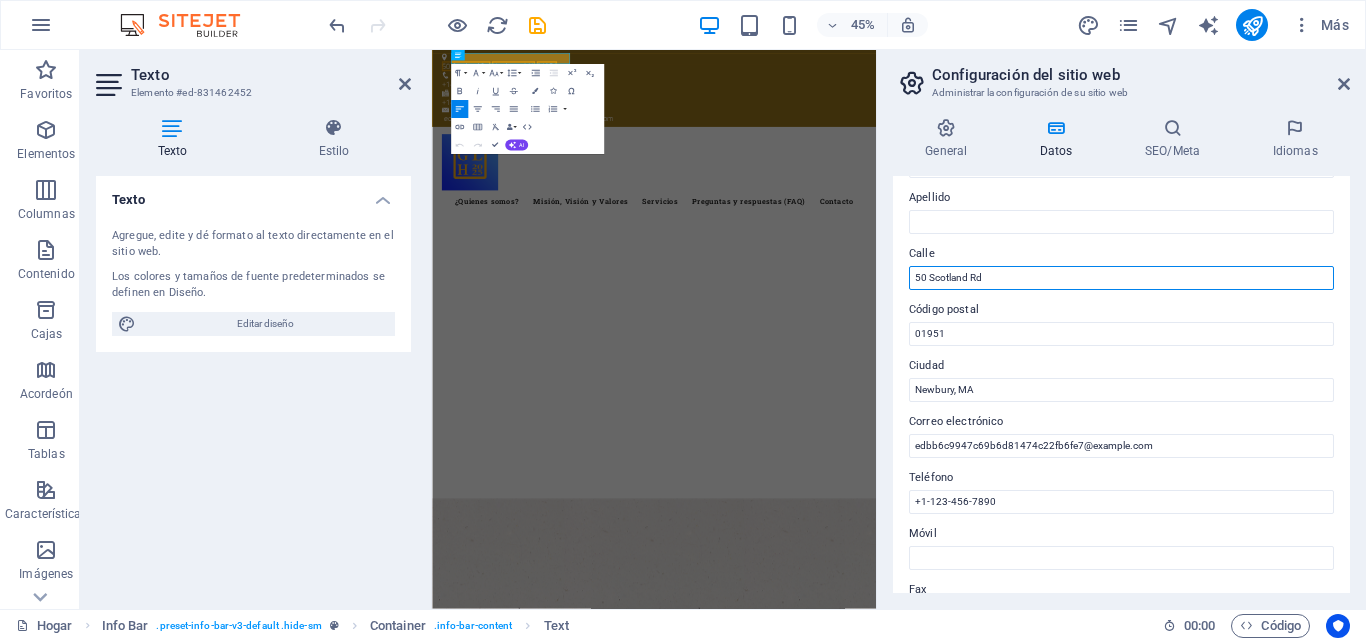 click on "50 Scotland Rd" at bounding box center [1121, 278] 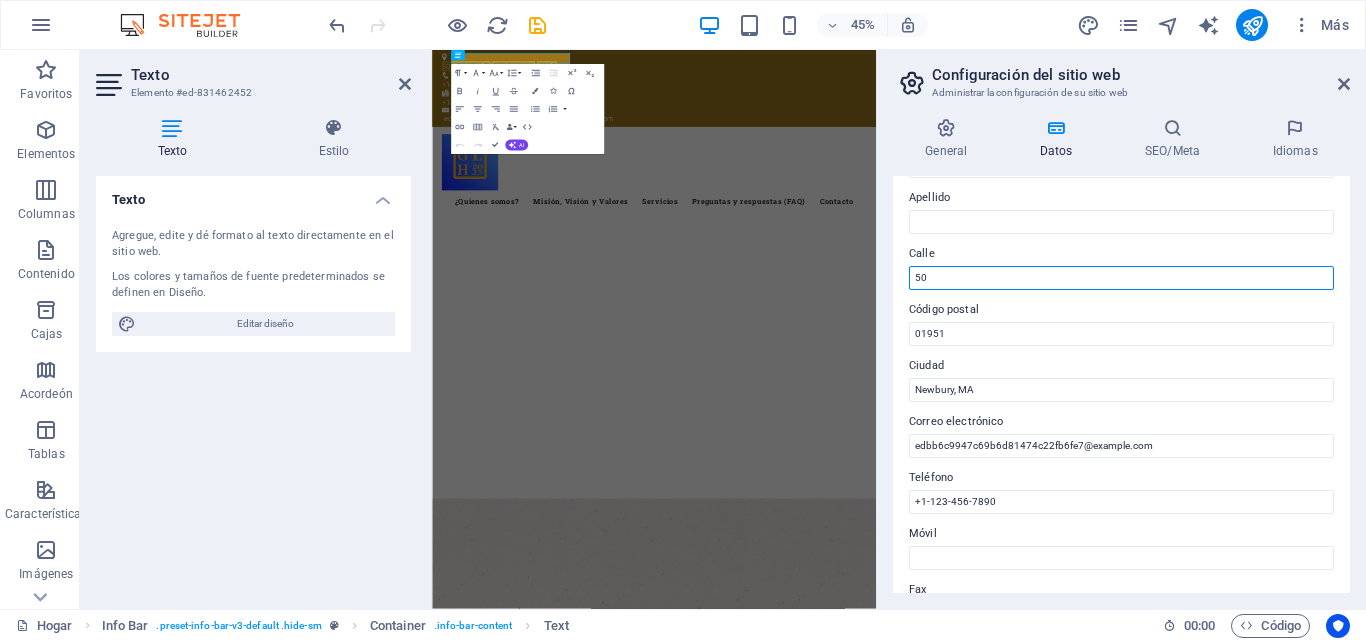 type on "5" 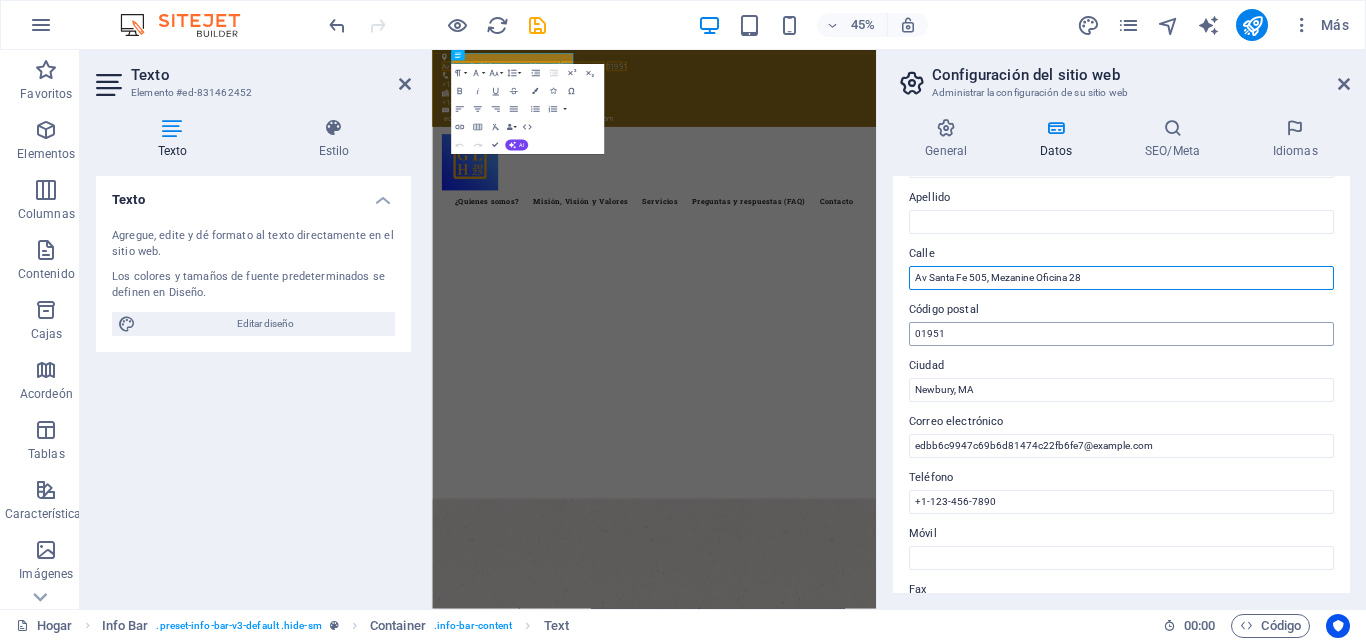 type on "Av Santa Fe 505, Mezanine Oficina 28" 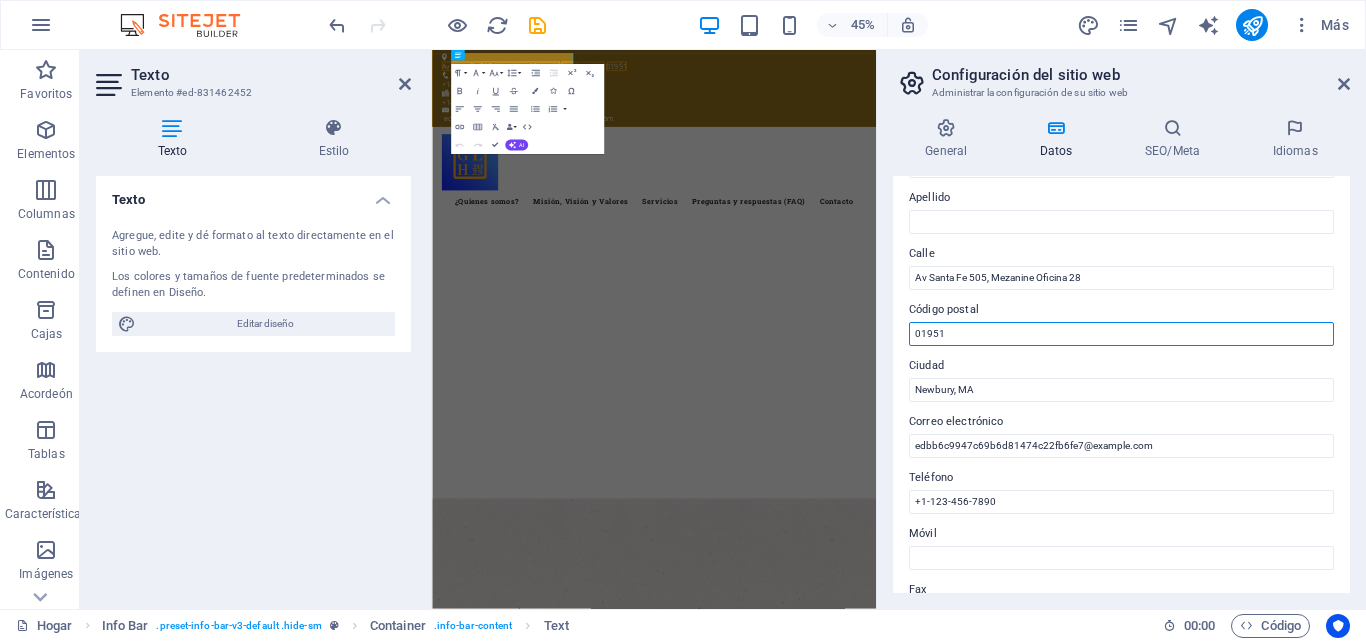 click on "01951" at bounding box center (1121, 334) 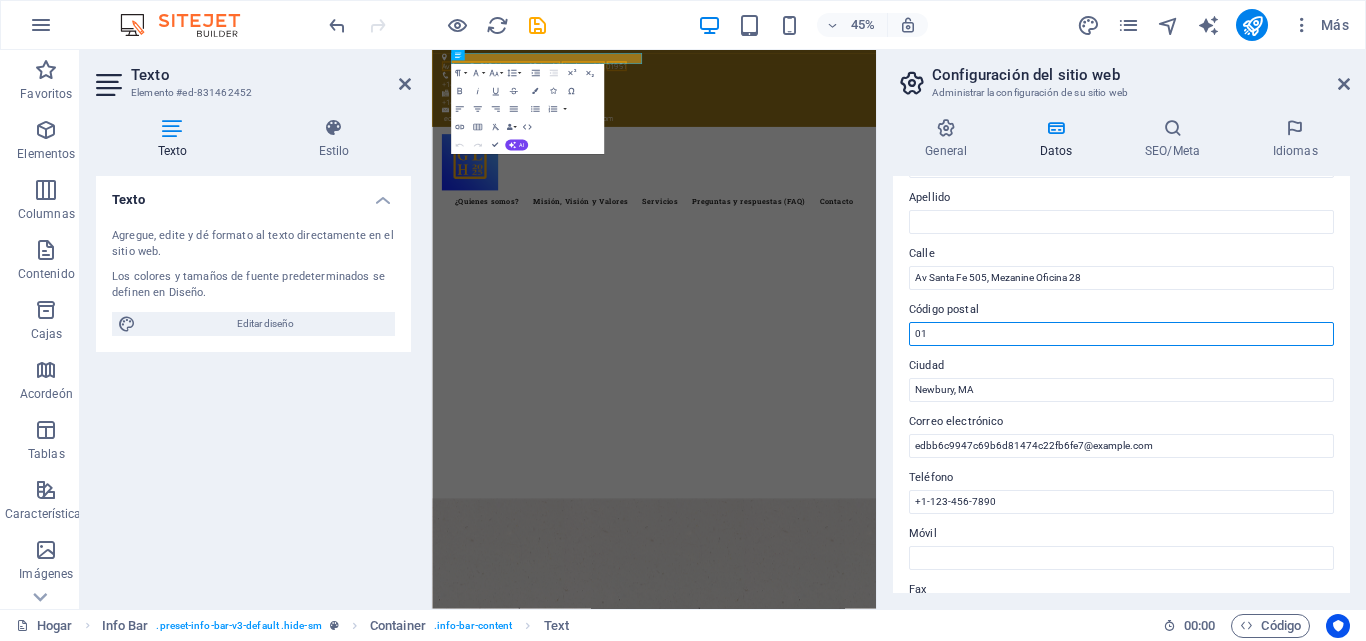 type on "0" 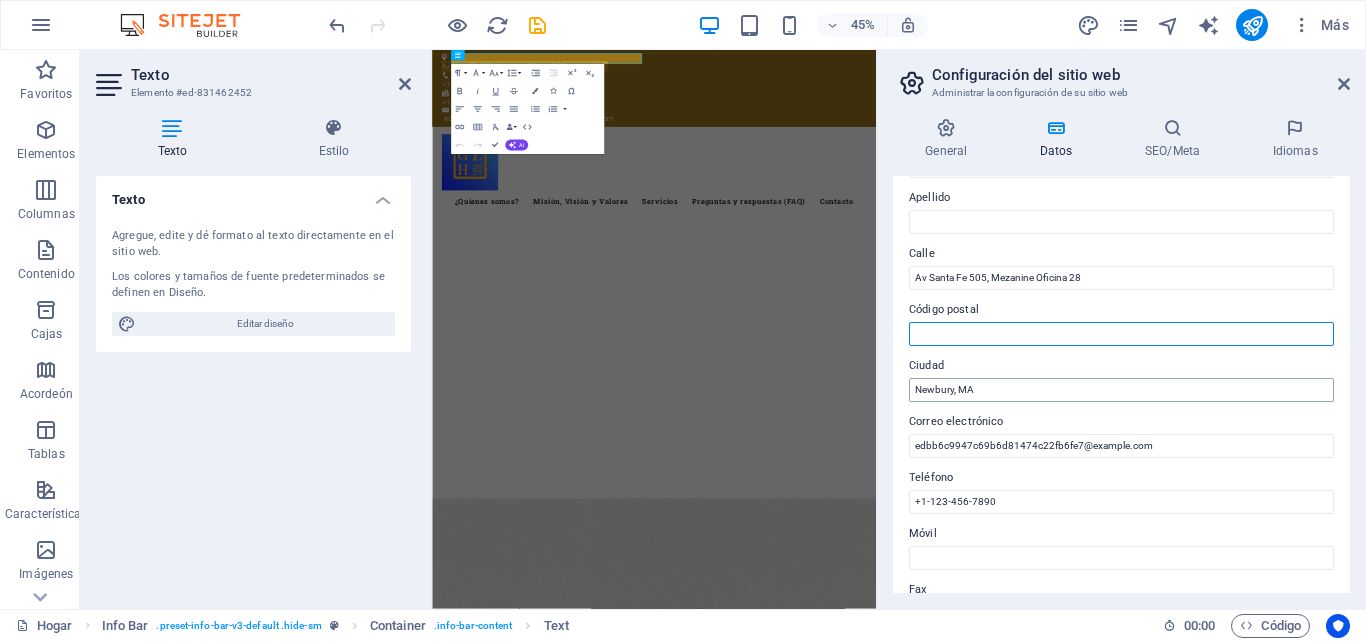 type 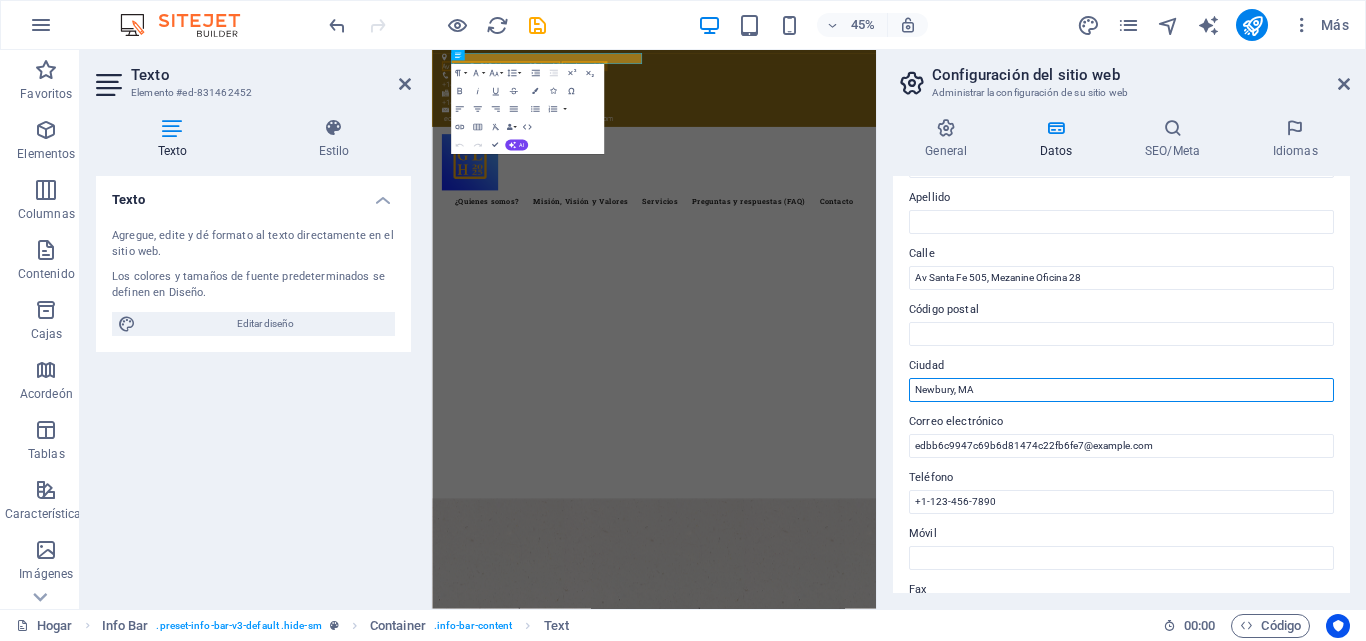 click on "Newbury, MA" at bounding box center [1121, 390] 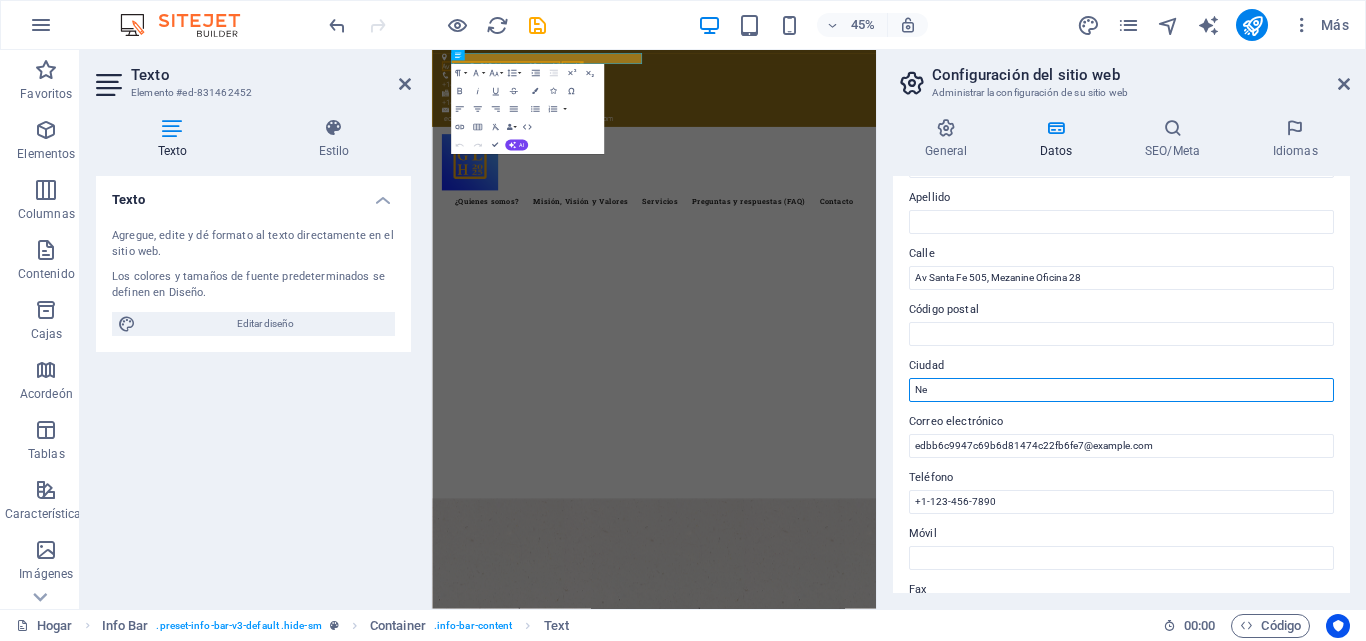 type on "N" 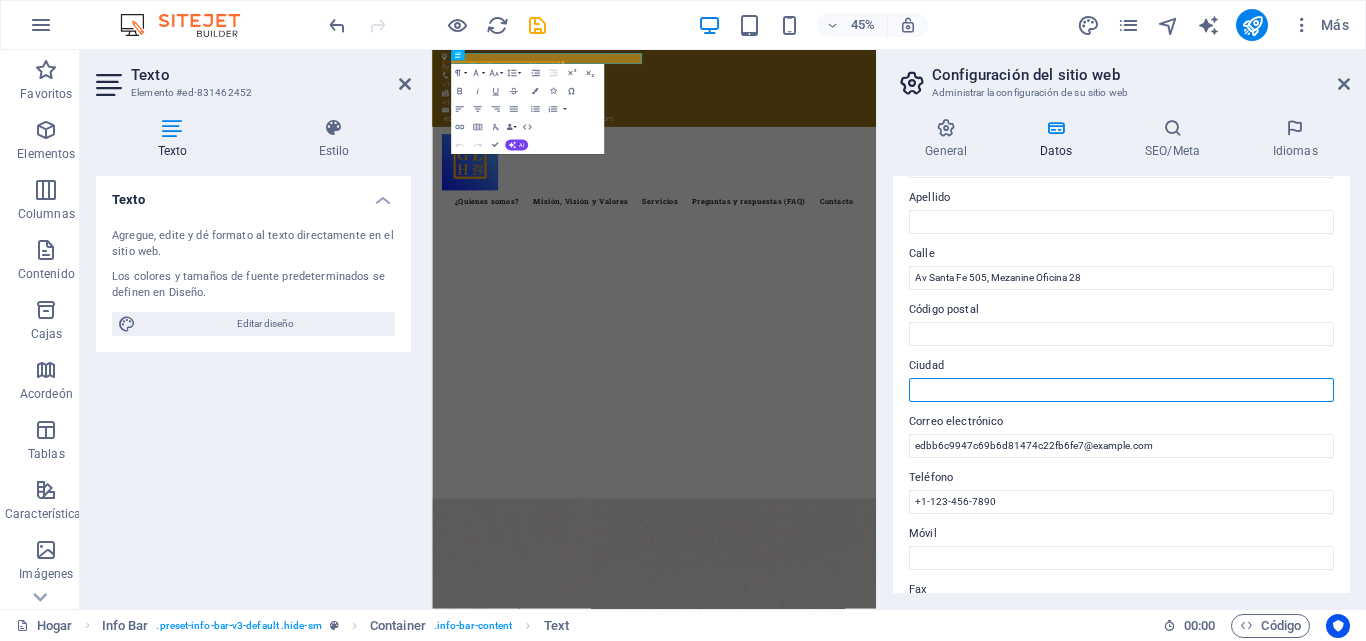 type on "c" 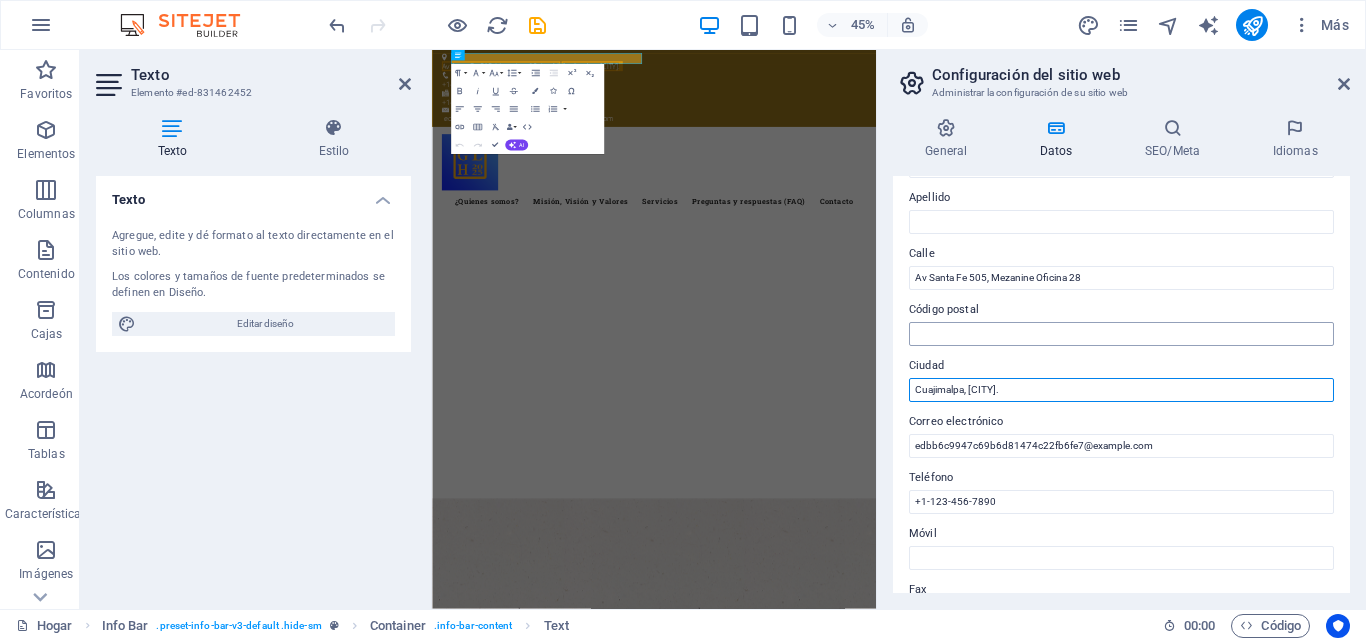 type on "Cuajimalpa, [CITY]." 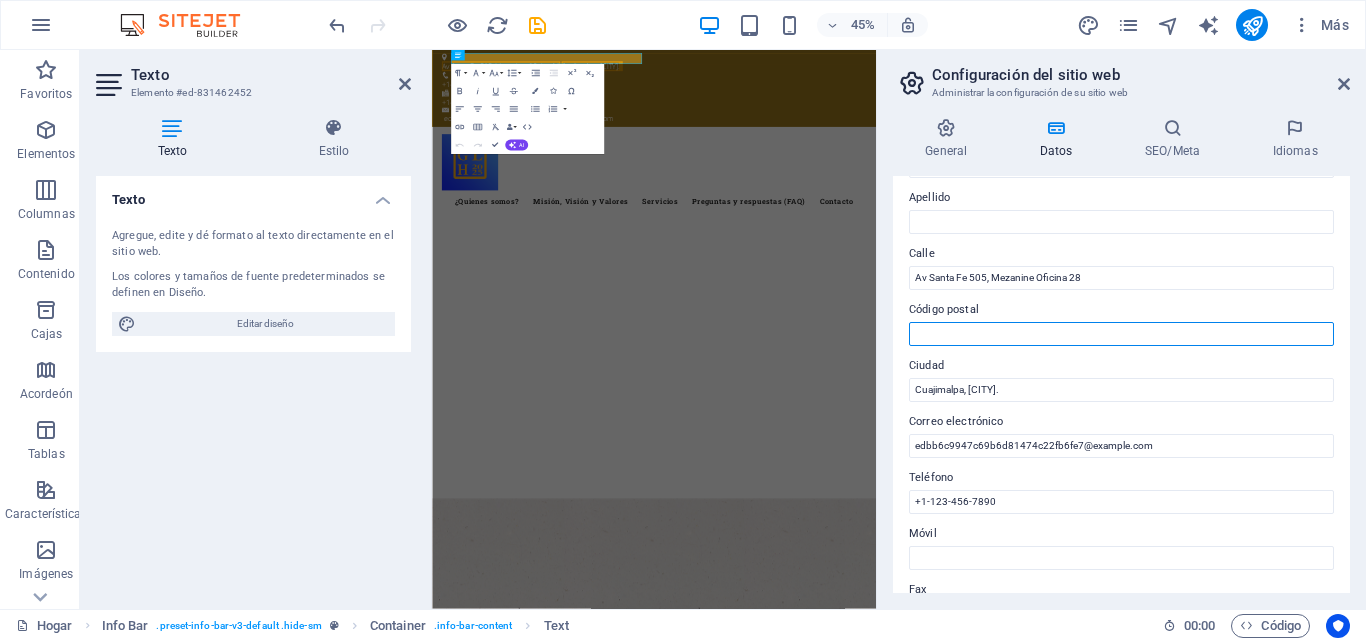 click on "Código postal" at bounding box center [1121, 334] 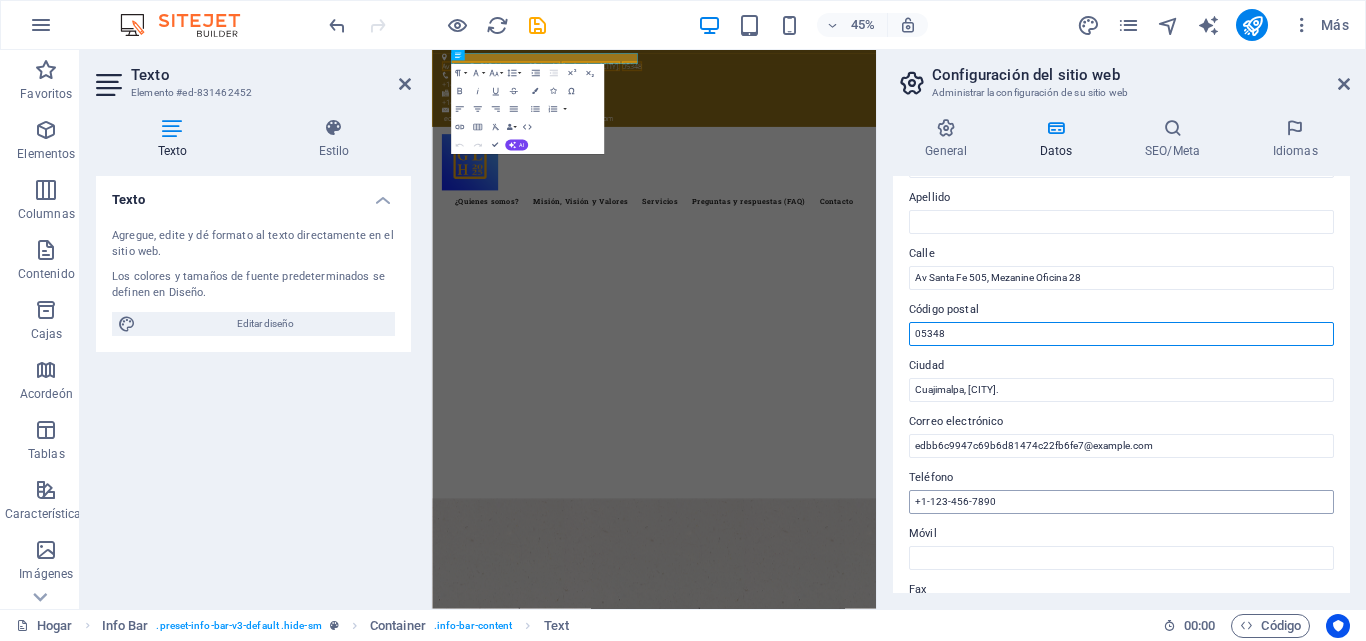 type on "05348" 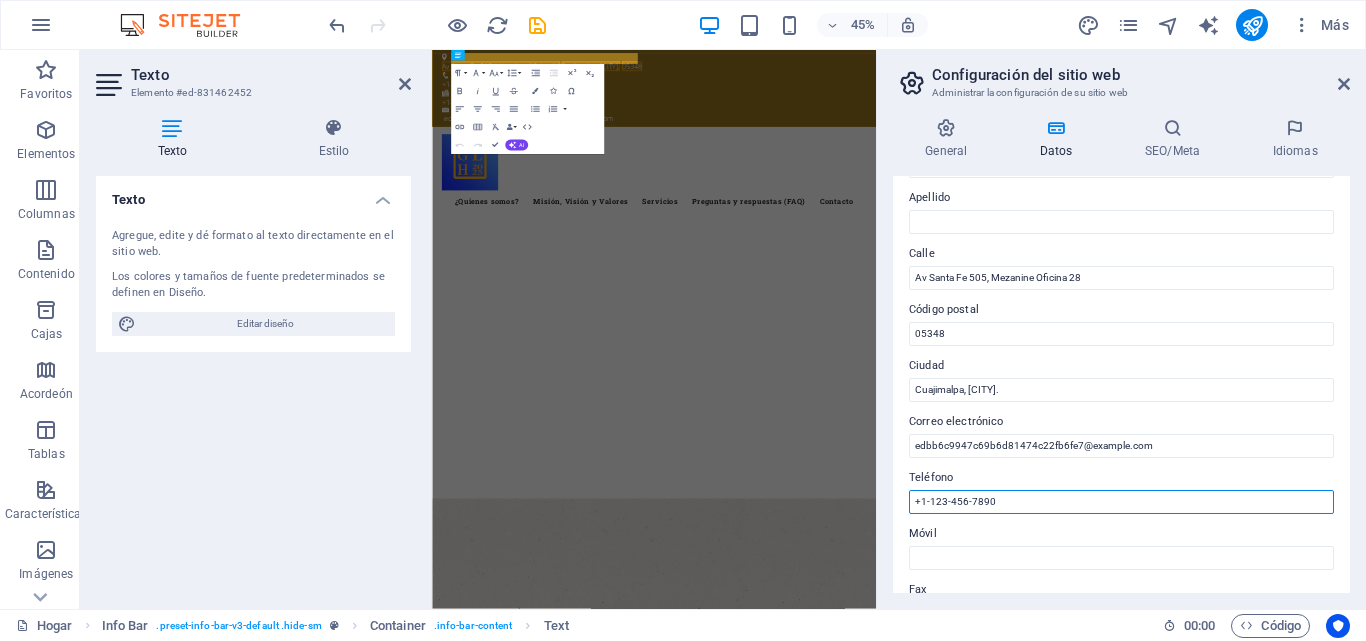 click on "+1-123-456-7890" at bounding box center [1121, 502] 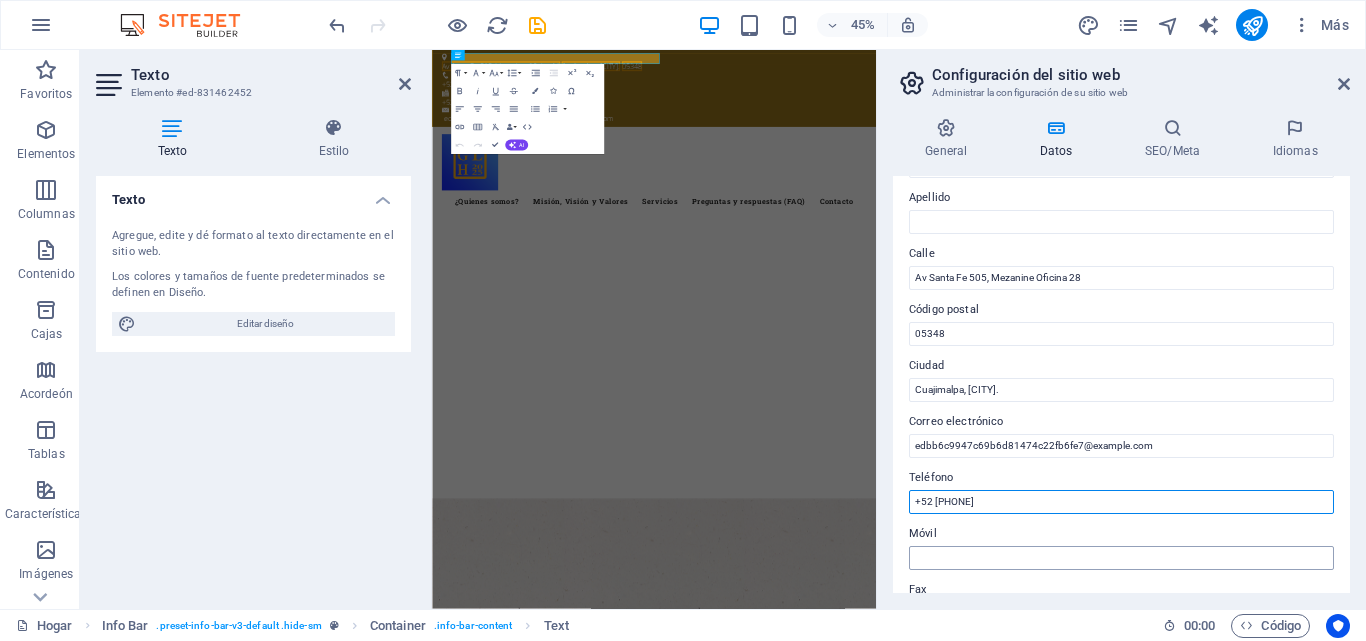 type on "+52 [PHONE]" 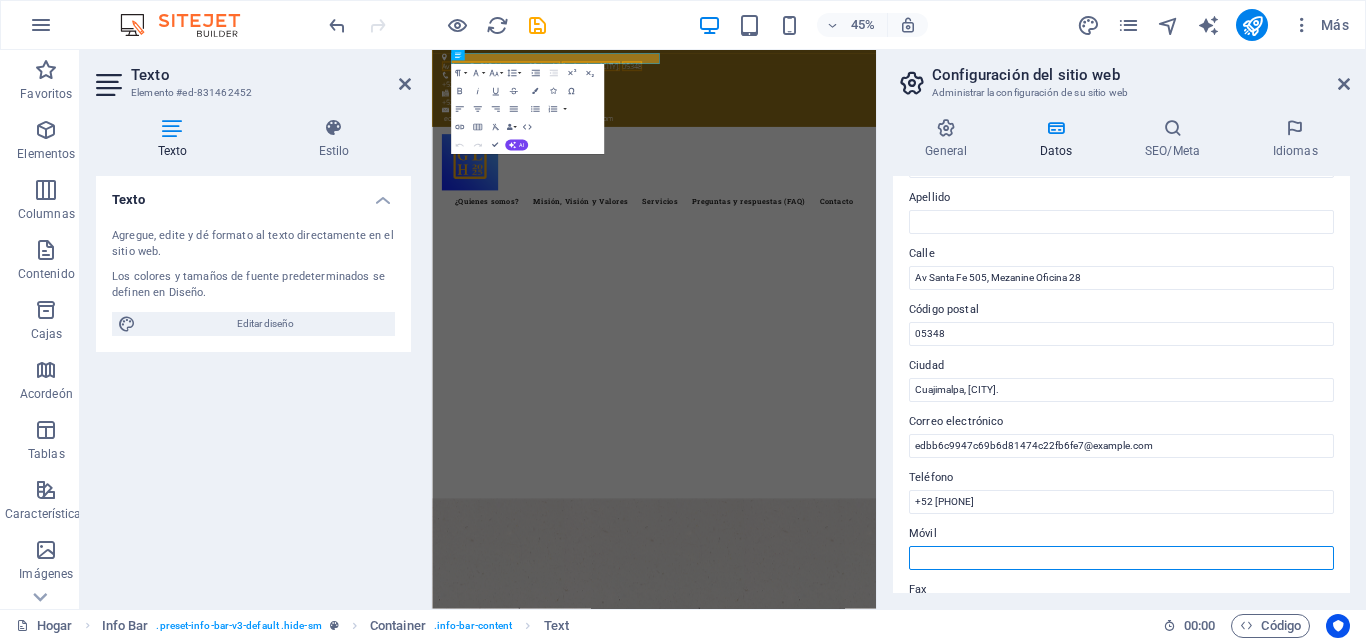 click on "Móvil" at bounding box center [1121, 558] 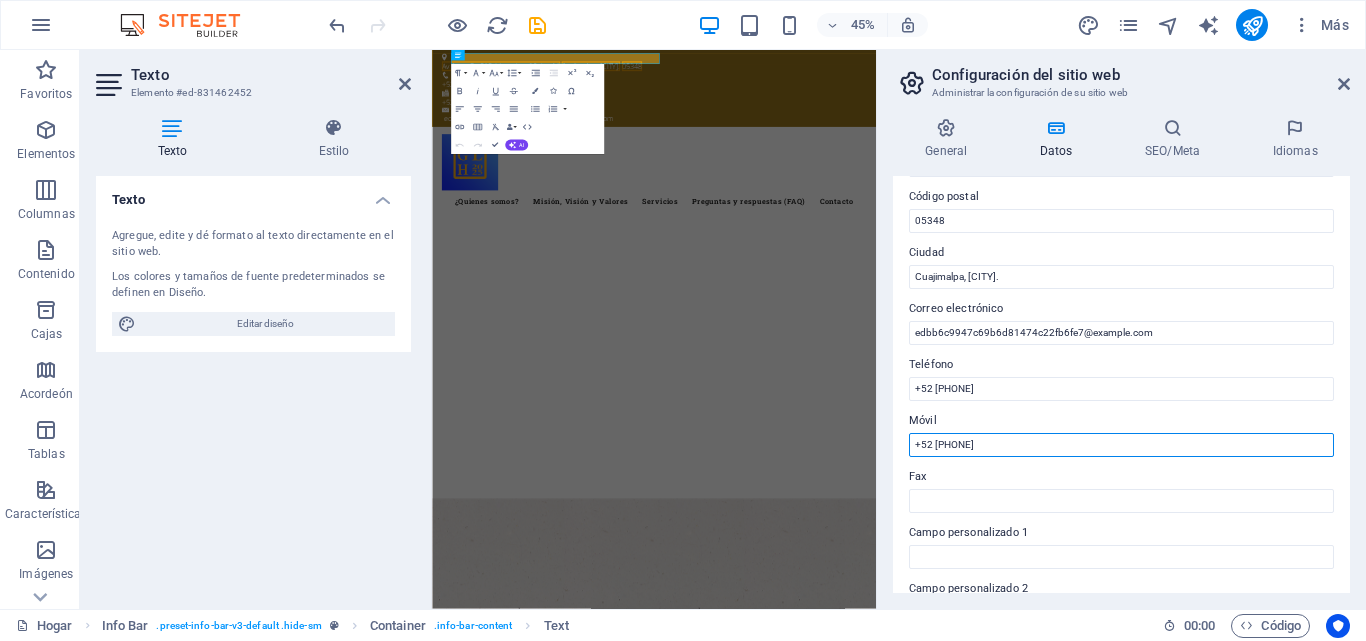 scroll, scrollTop: 276, scrollLeft: 0, axis: vertical 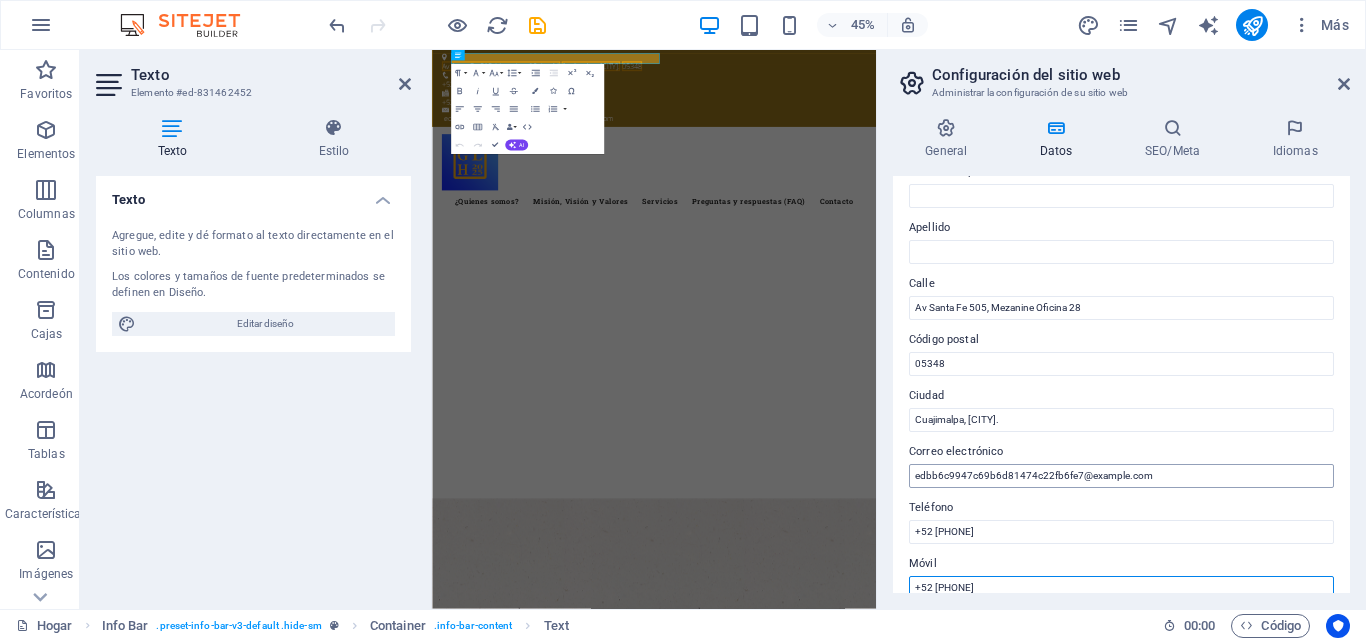 type on "+52 [PHONE]" 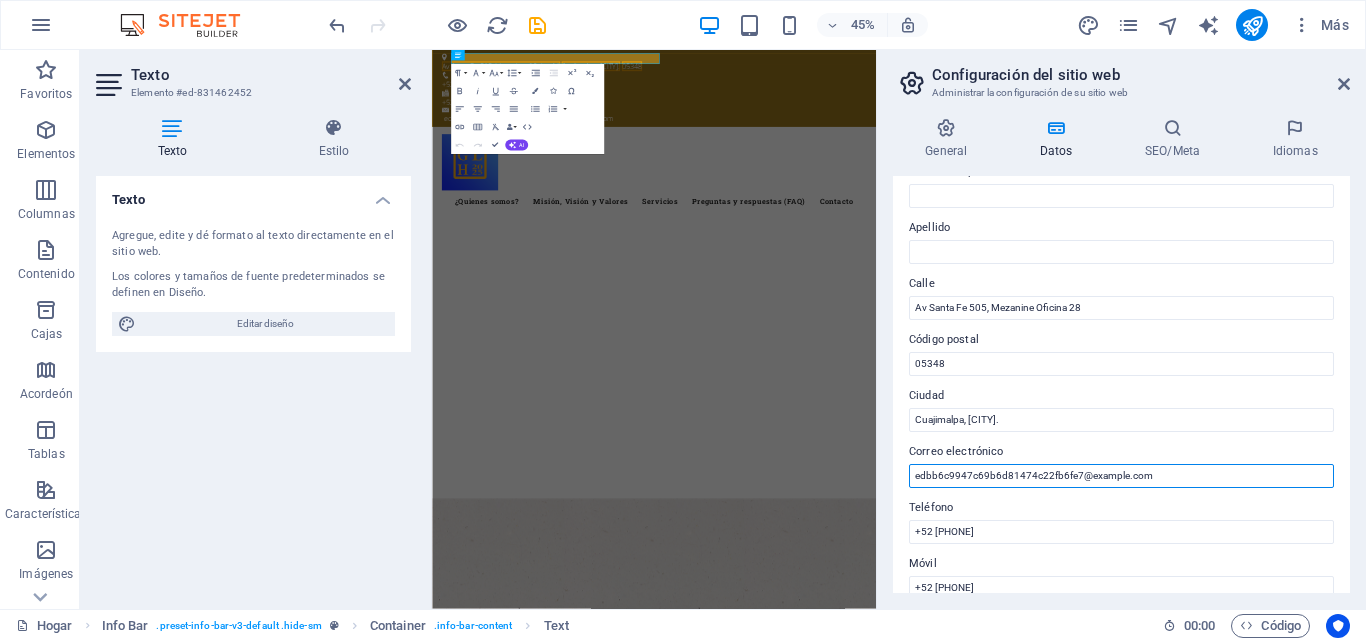 drag, startPoint x: 1149, startPoint y: 471, endPoint x: 908, endPoint y: 466, distance: 241.05186 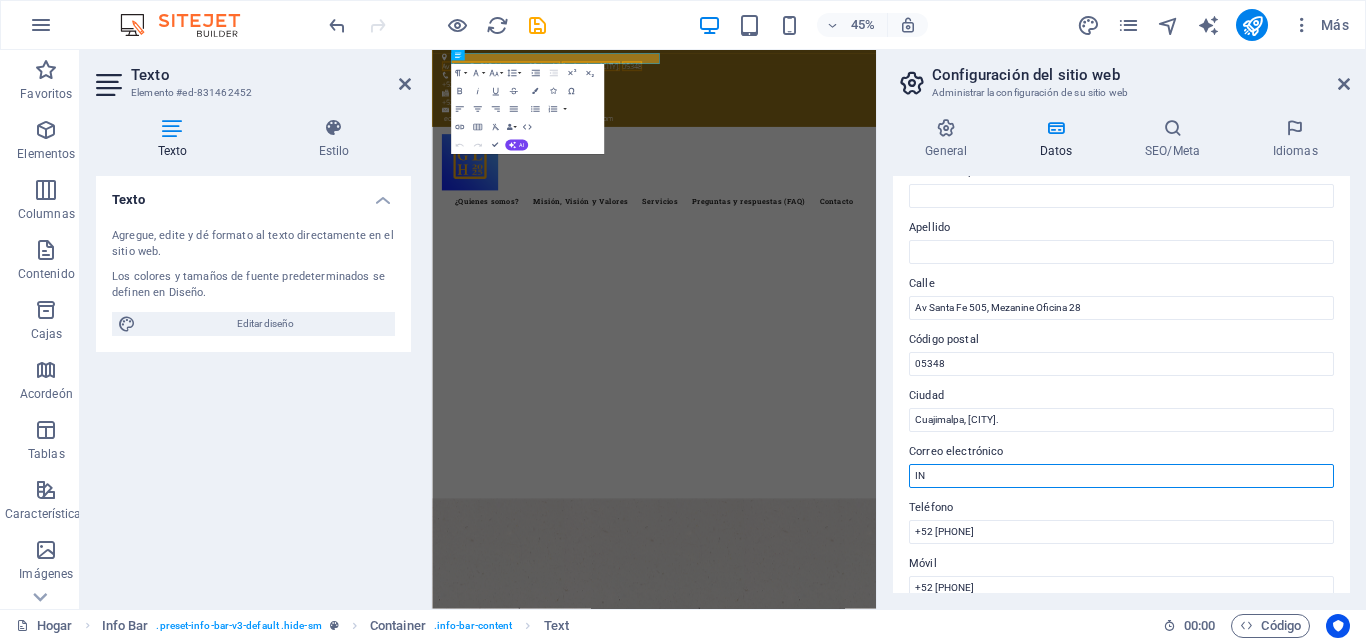 type on "I" 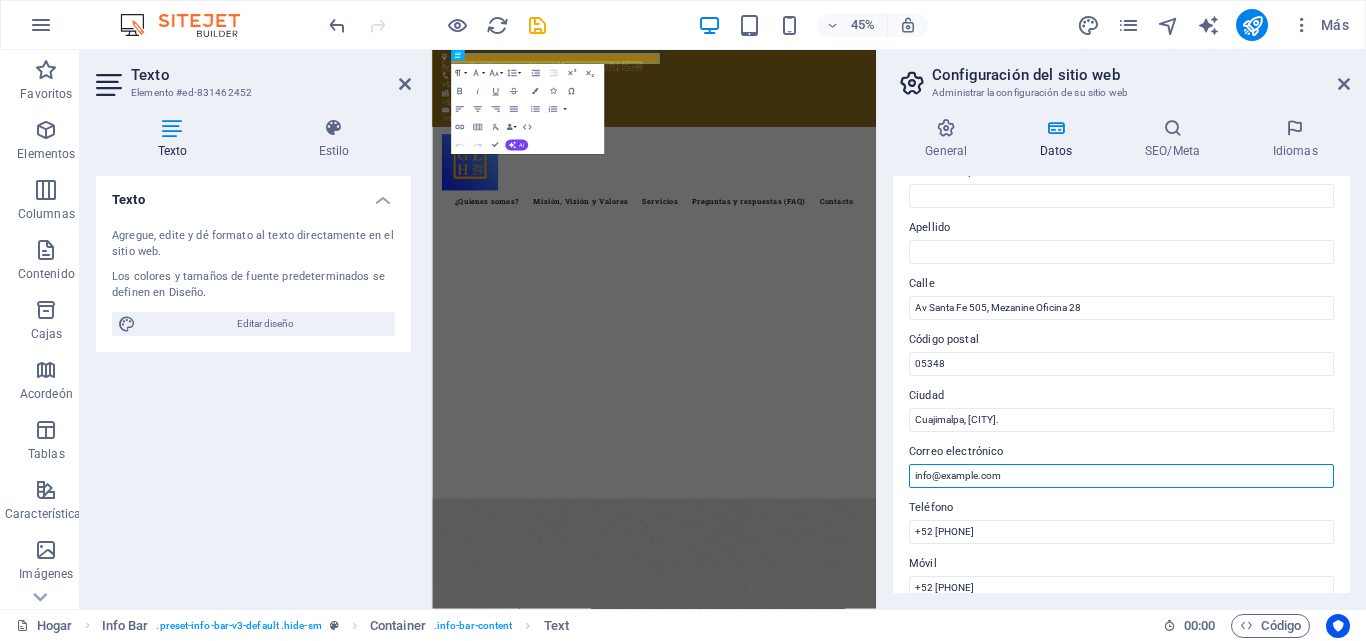 type on "info@example.com" 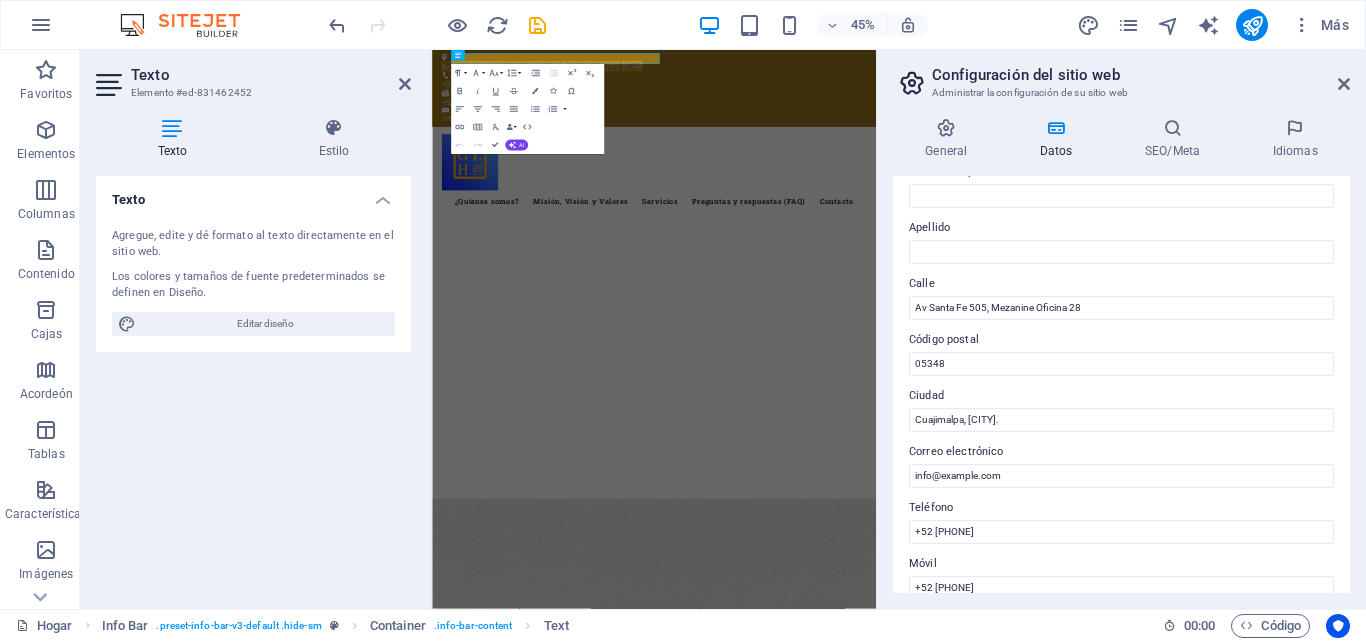 drag, startPoint x: 1343, startPoint y: 312, endPoint x: 1345, endPoint y: 362, distance: 50.039986 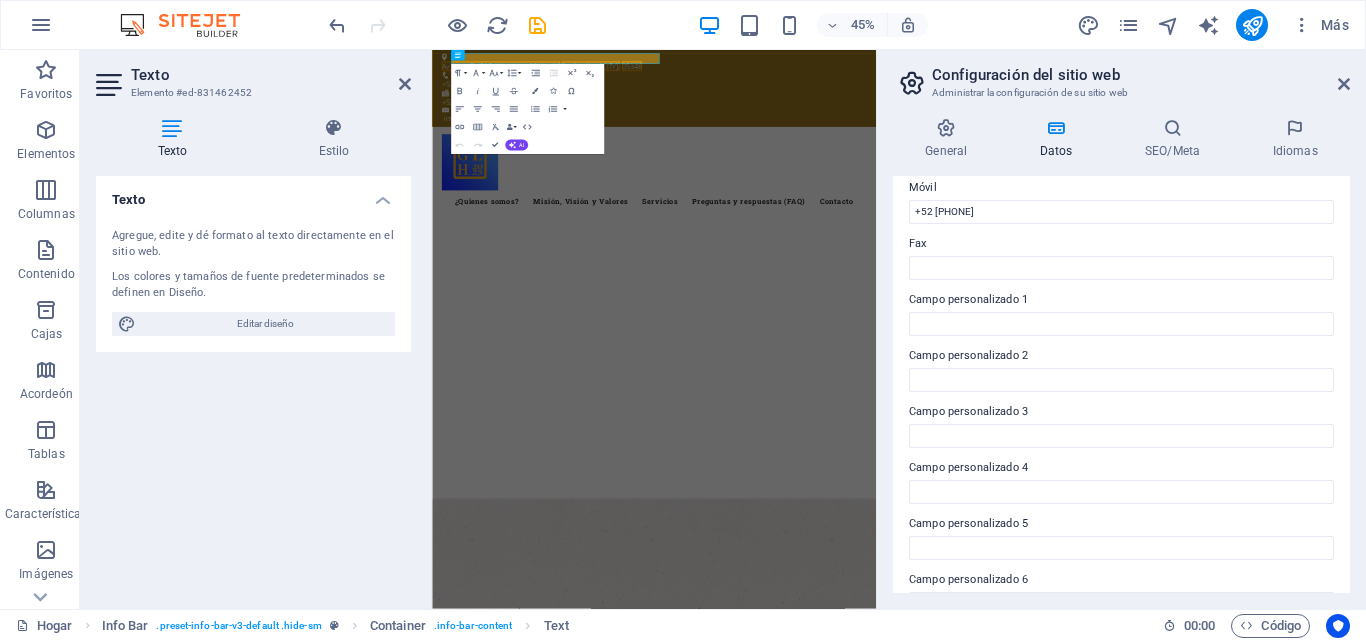 scroll, scrollTop: 544, scrollLeft: 0, axis: vertical 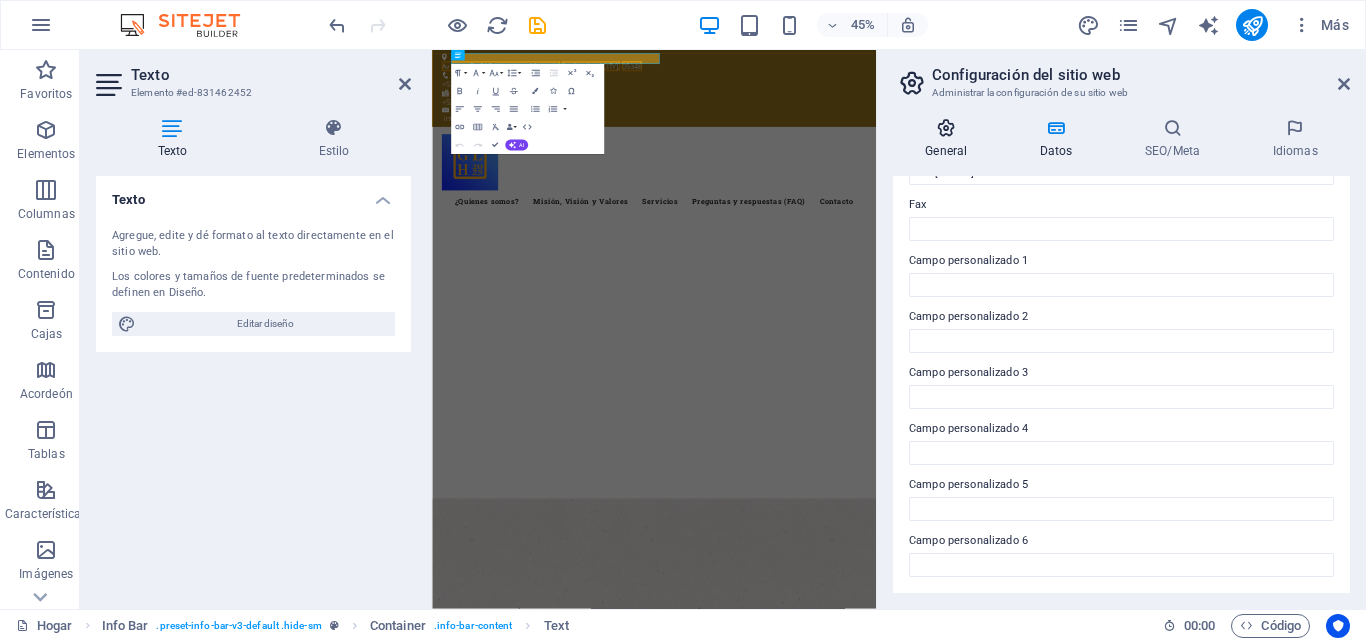 click on "General" at bounding box center [946, 151] 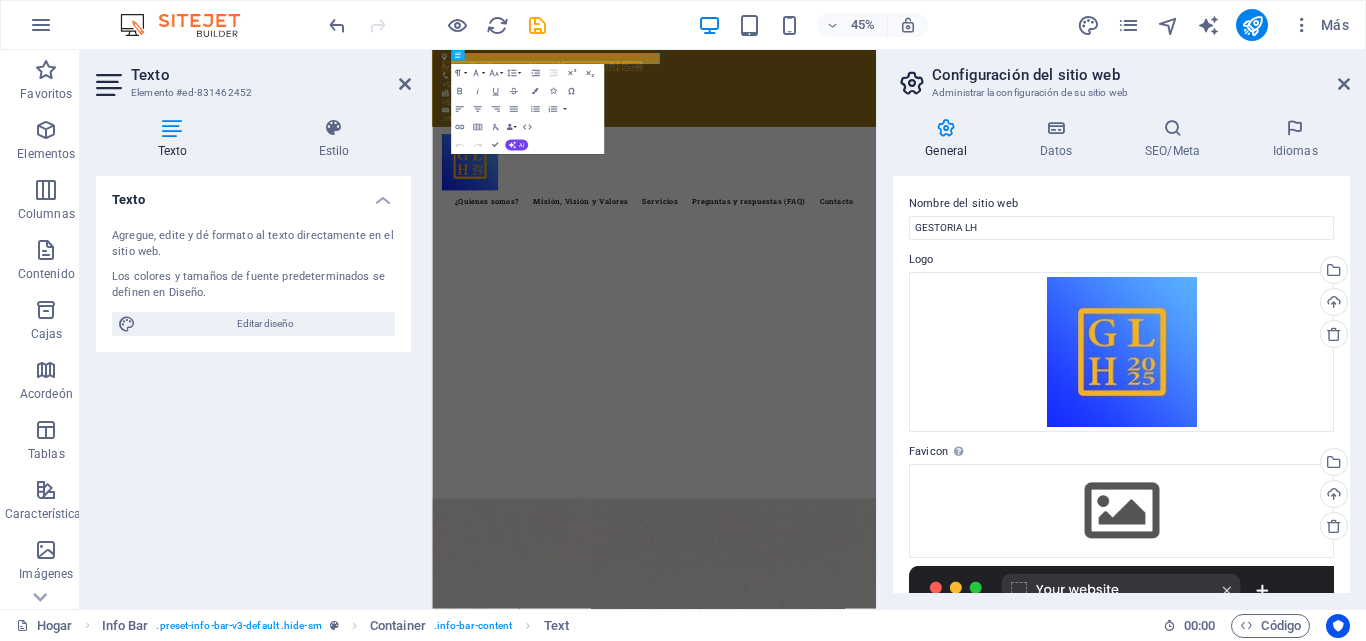 drag, startPoint x: 1350, startPoint y: 197, endPoint x: 1349, endPoint y: 217, distance: 20.024984 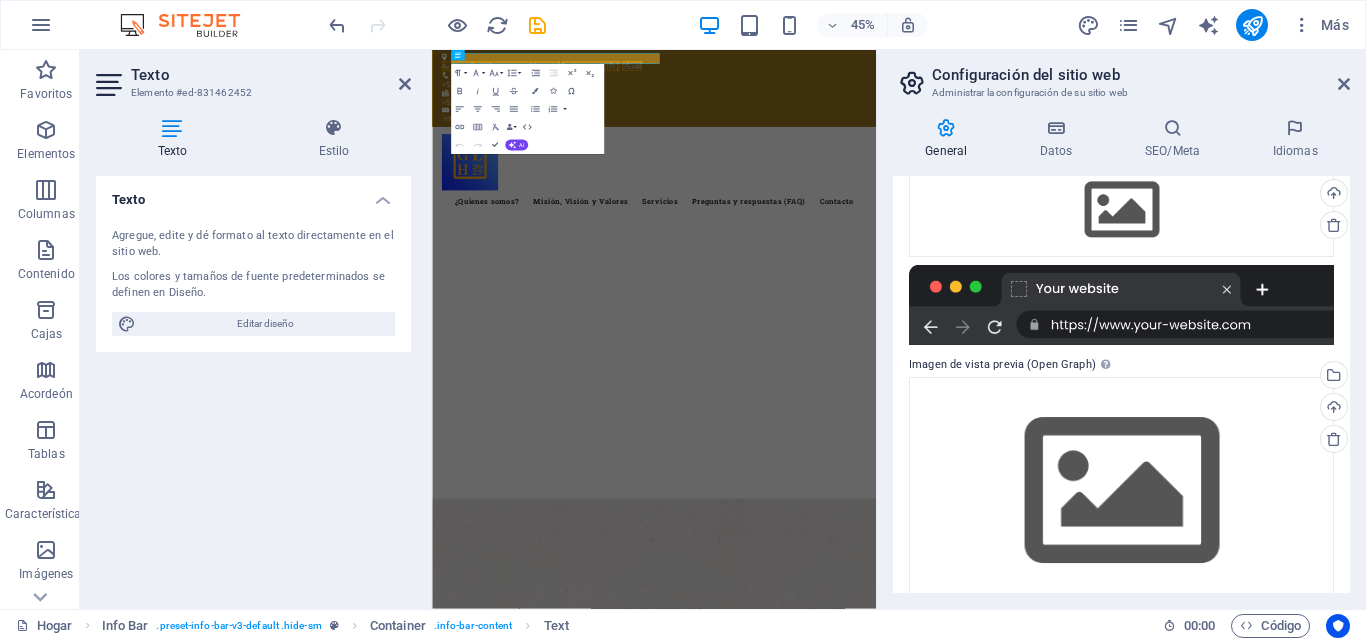 scroll, scrollTop: 330, scrollLeft: 0, axis: vertical 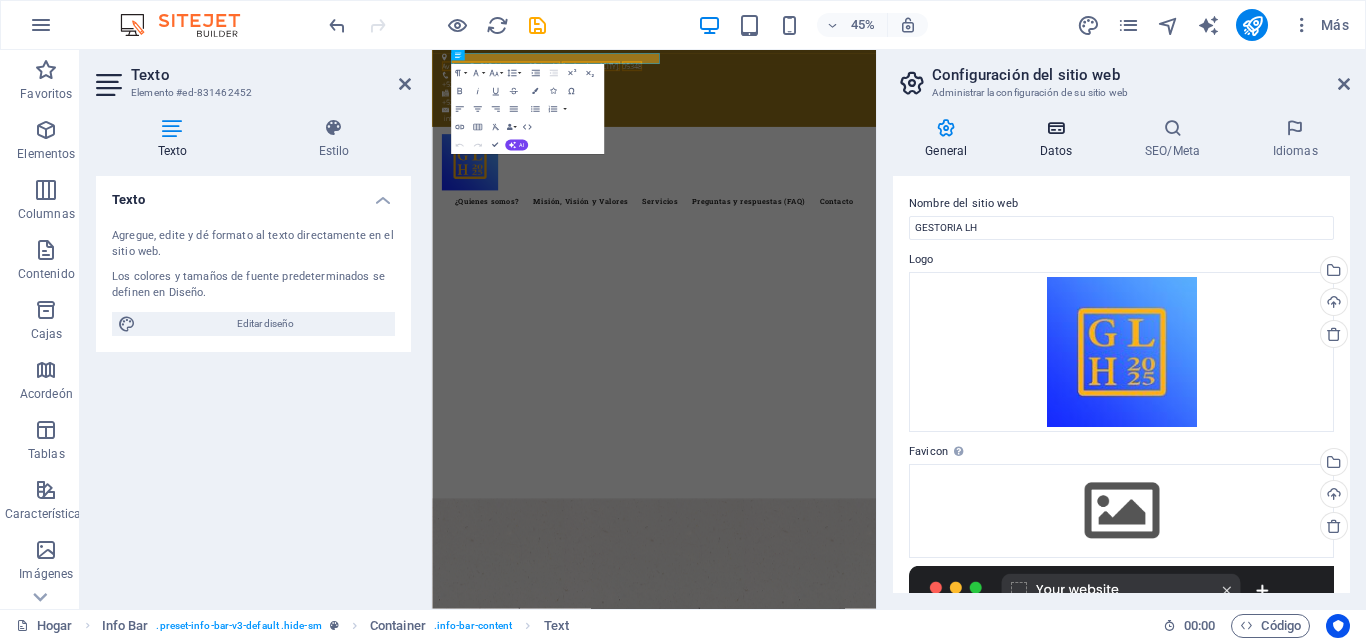 click on "Datos" at bounding box center (1056, 151) 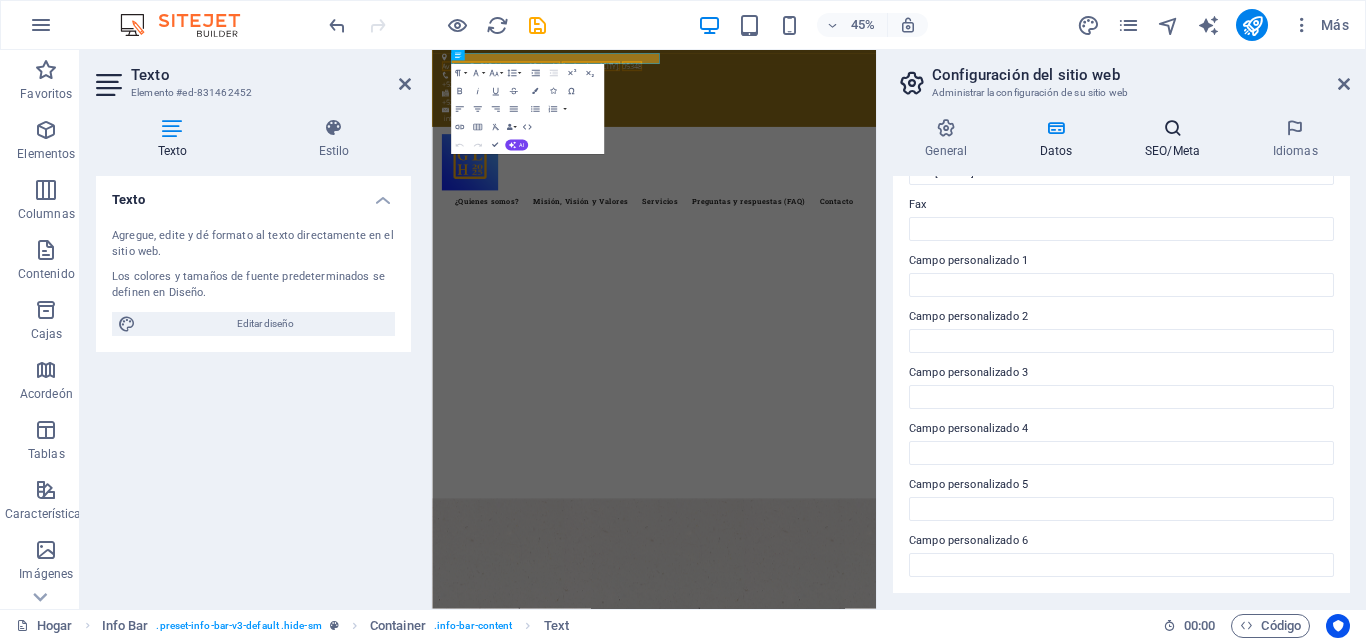 click at bounding box center (1173, 128) 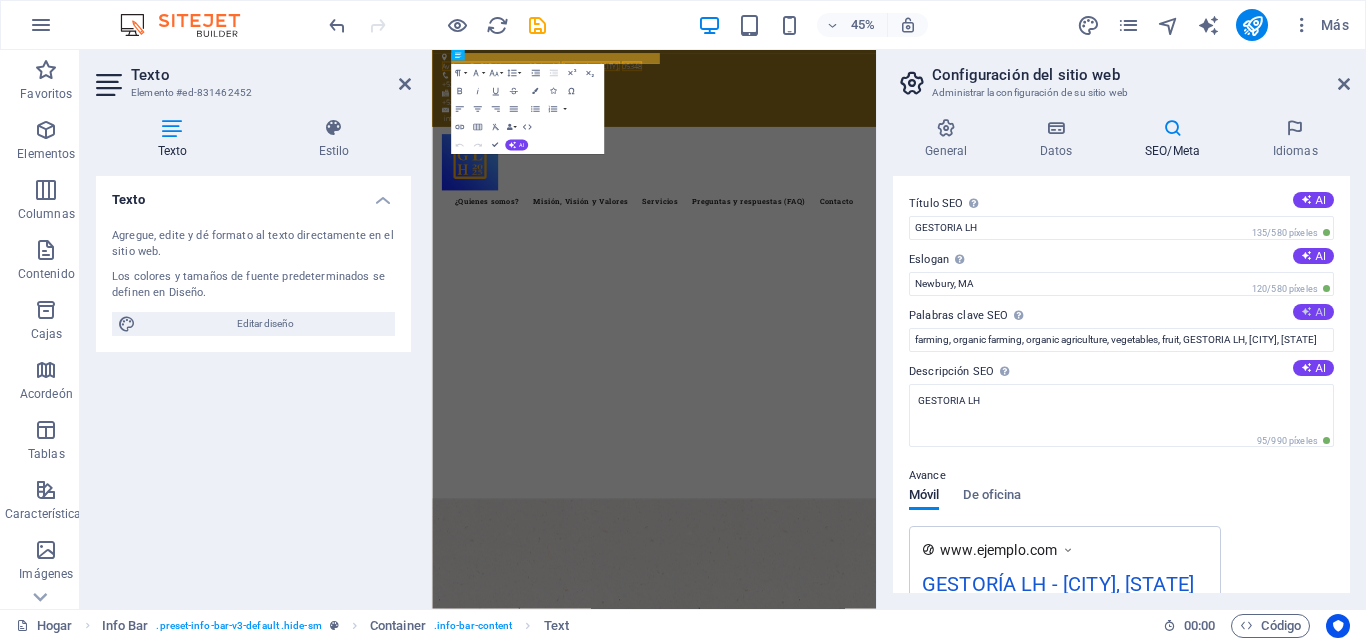 click at bounding box center (1306, 311) 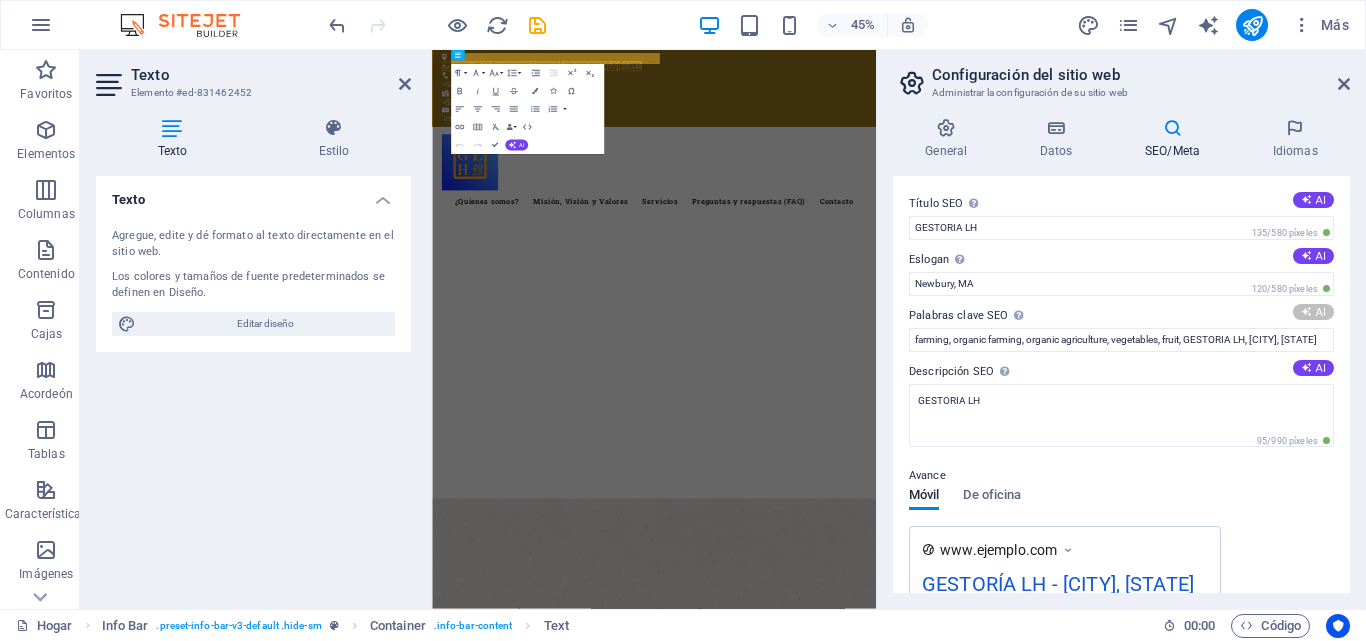type on "organic vegetables, fresh fruits, quality produce, healthy food, local farm, sustainable agriculture" 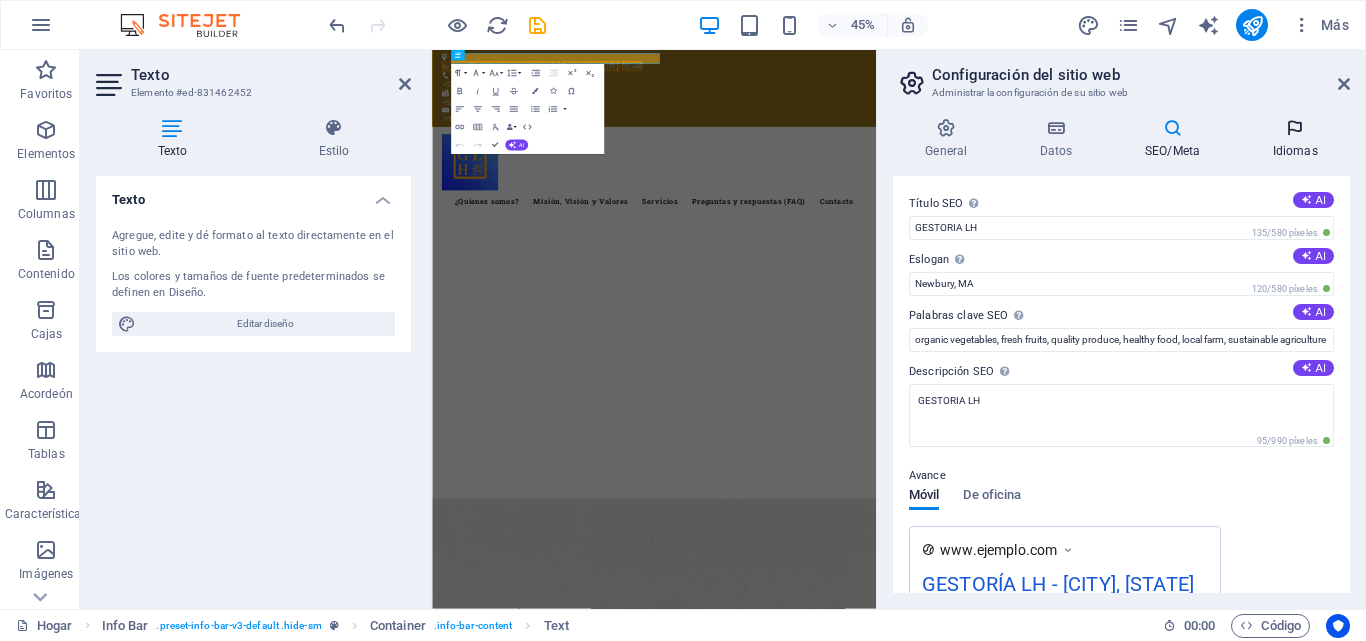 click at bounding box center [1295, 128] 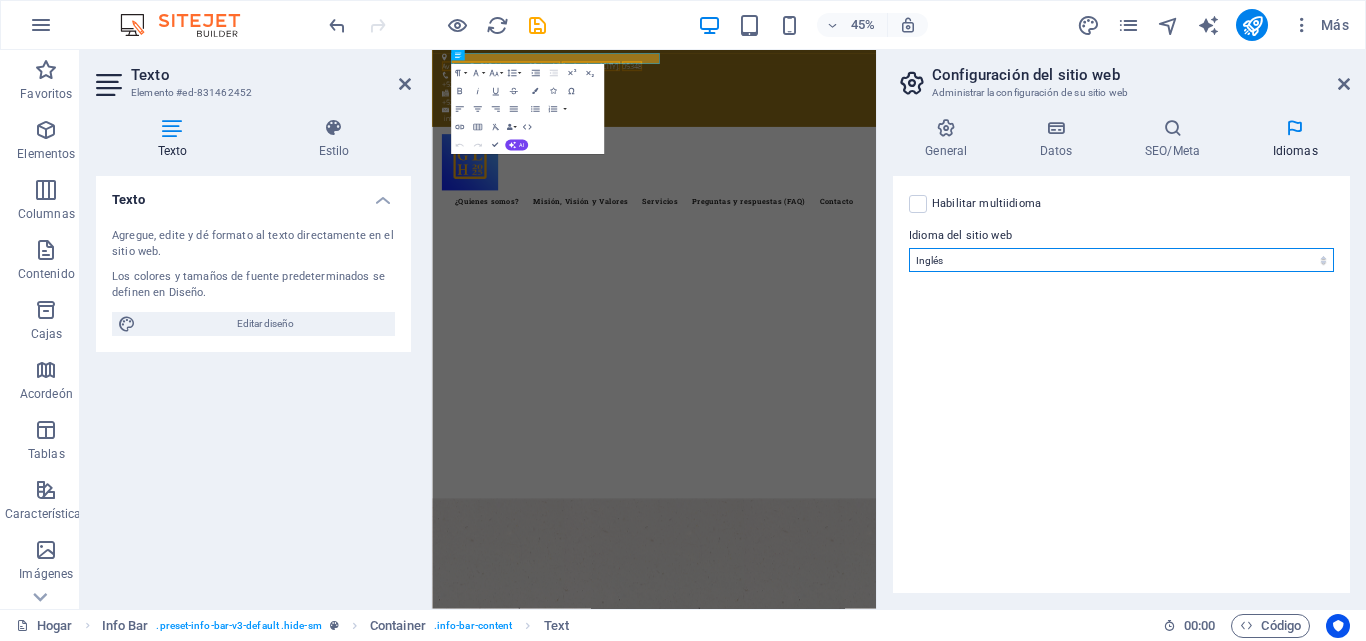 click on "Abjasio Lejos africaans Akan albanés Amárico árabe aragonés armenio Assamese Avaric Avestan Aymara azerbaiyano Bambara baskir vasco bielorruso bengalí Lenguas bihari Bislama Bokmål bosnio Bretón búlgaro birmano catalán Jemer central Chamorro Chechen Chino eslavo eclesiástico Chuvasio de Cornualles corso Cree croata checo danés Holandés Dzongkha Inglés esperanto estonio Ewe feroés Farsi (persa) Fiyiano finlandés Francés Fulah gaélico gallego Ganda georgiano Alemán Griego Groenlandés Guaraní Gujarati criollo haitiano Hausa hebreo Herero hindi Hiri Motu húngaro islandés Sí Igbo indonesio Interlingua Interlingüística Inuktitut Inupiaq irlandés italiano japonés javanés Canarés Kanuri Cachemira kazajo kikuyu Kinyarwanda Komi Congo coreano kurdo Kwanyama Kirguistán Laosiano latín letón Limburgués Lingala lituano Luba-Katanga luxemburgués macedónio madagascarí malayo Malabar Maldivas maltés de la isla de Man maorí Maratí marshaleses mongol Nauru Navajo Ndonga Nepalí noruego Twi" at bounding box center [1121, 260] 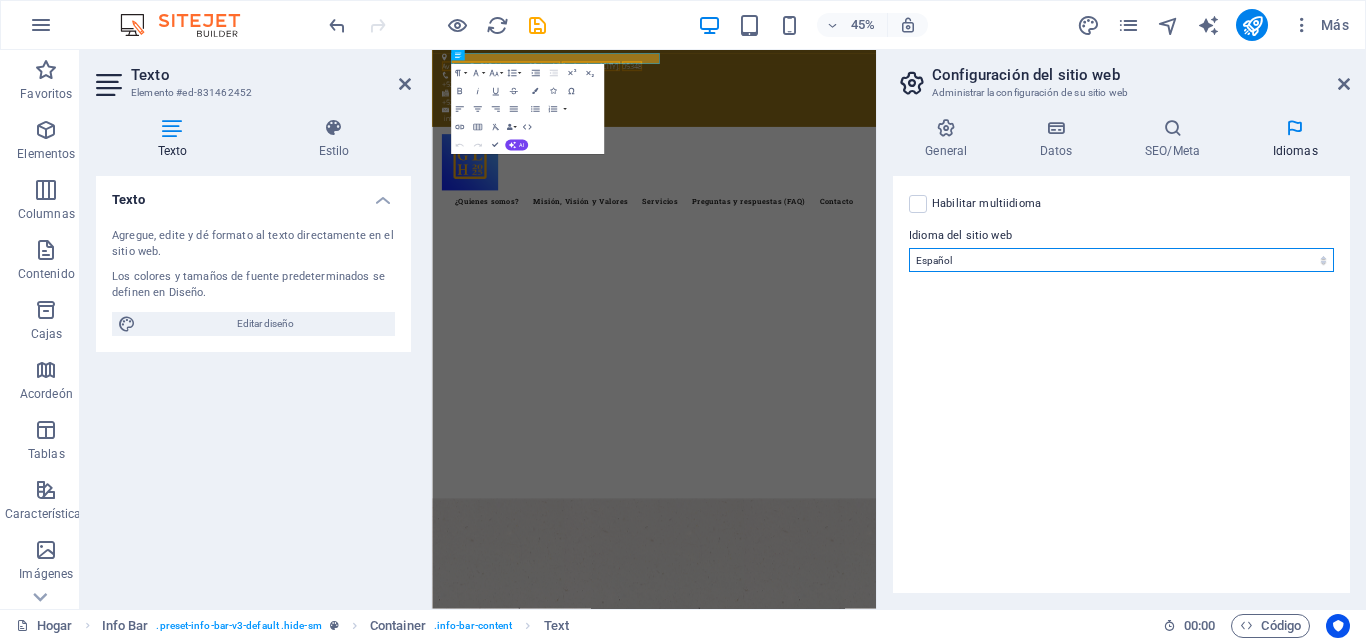 click on "Abjasio Lejos africaans Akan albanés Amárico árabe aragonés armenio Assamese Avaric Avestan Aymara azerbaiyano Bambara baskir vasco bielorruso bengalí Lenguas bihari Bislama Bokmål bosnio Bretón búlgaro birmano catalán Jemer central Chamorro Chechen Chino eslavo eclesiástico Chuvasio de Cornualles corso Cree croata checo danés Holandés Dzongkha Inglés esperanto estonio Ewe feroés Farsi (persa) Fiyiano finlandés Francés Fulah gaélico gallego Ganda georgiano Alemán Griego Groenlandés Guaraní Gujarati criollo haitiano Hausa hebreo Herero hindi Hiri Motu húngaro islandés Sí Igbo indonesio Interlingua Interlingüística Inuktitut Inupiaq irlandés italiano japonés javanés Canarés Kanuri Cachemira kazajo kikuyu Kinyarwanda Komi Congo coreano kurdo Kwanyama Kirguistán Laosiano latín letón Limburgués Lingala lituano Luba-Katanga luxemburgués macedónio madagascarí malayo Malabar Maldivas maltés de la isla de Man maorí Maratí marshaleses mongol Nauru Navajo Ndonga Nepalí noruego Twi" at bounding box center [1121, 260] 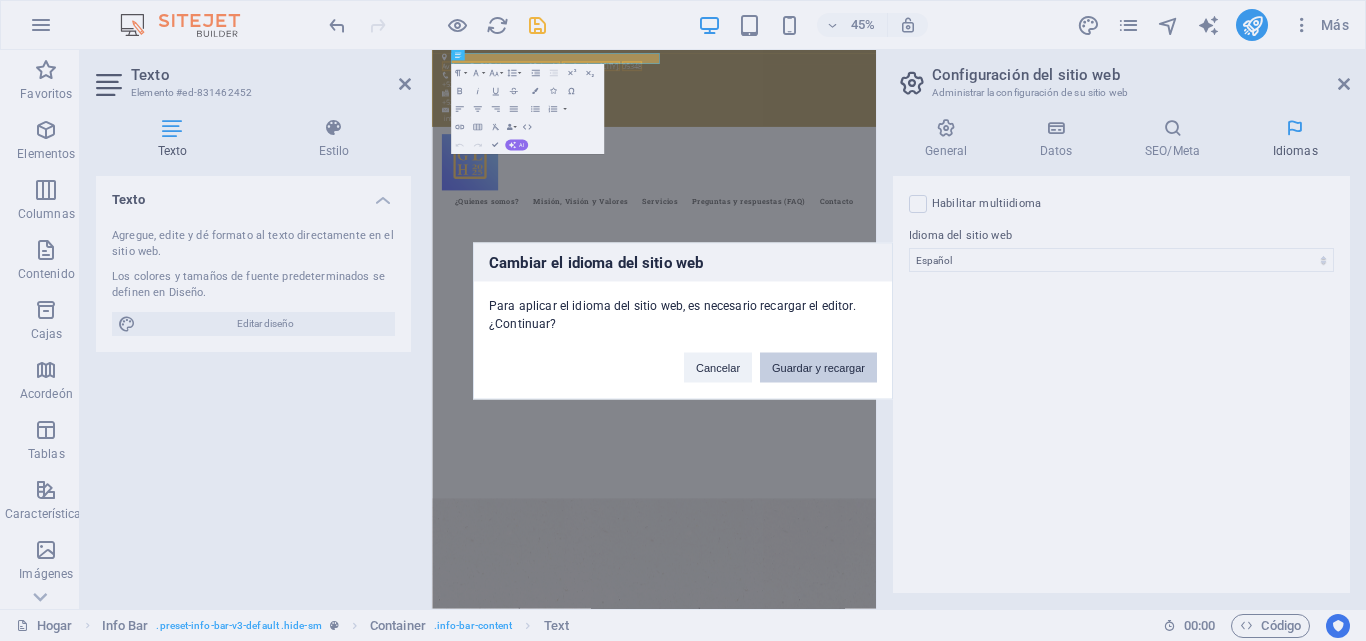 click on "Guardar y recargar" at bounding box center [818, 367] 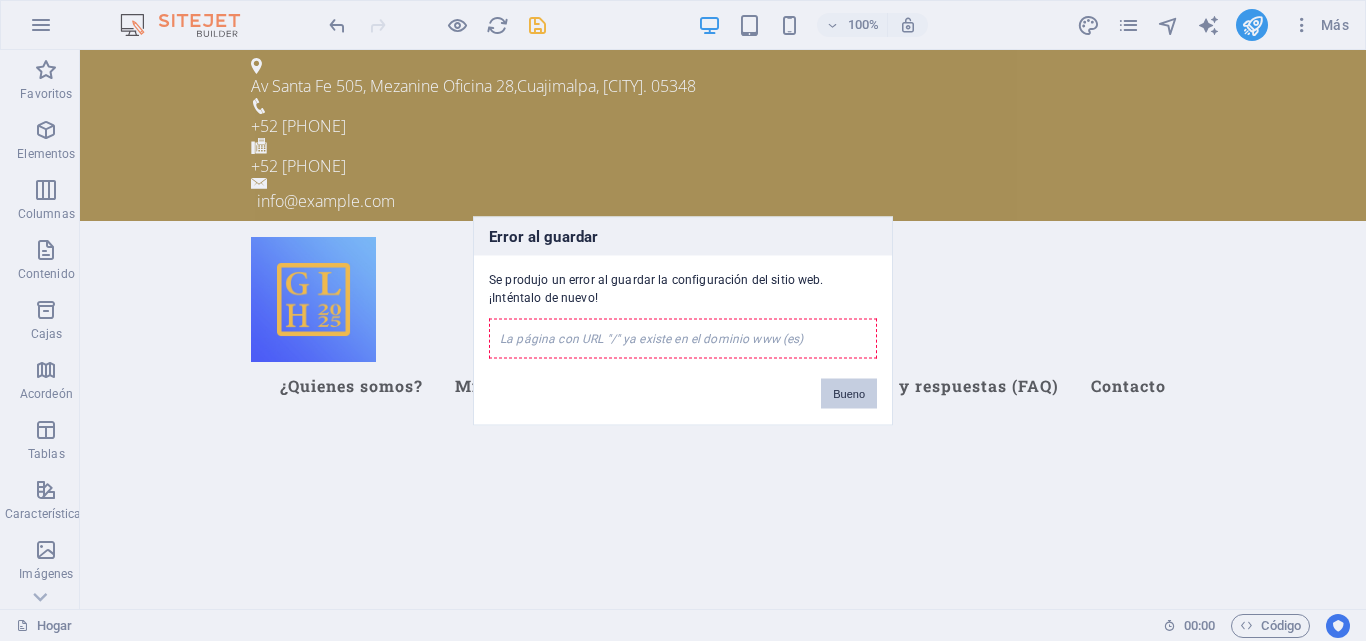 click on "Bueno" at bounding box center (849, 393) 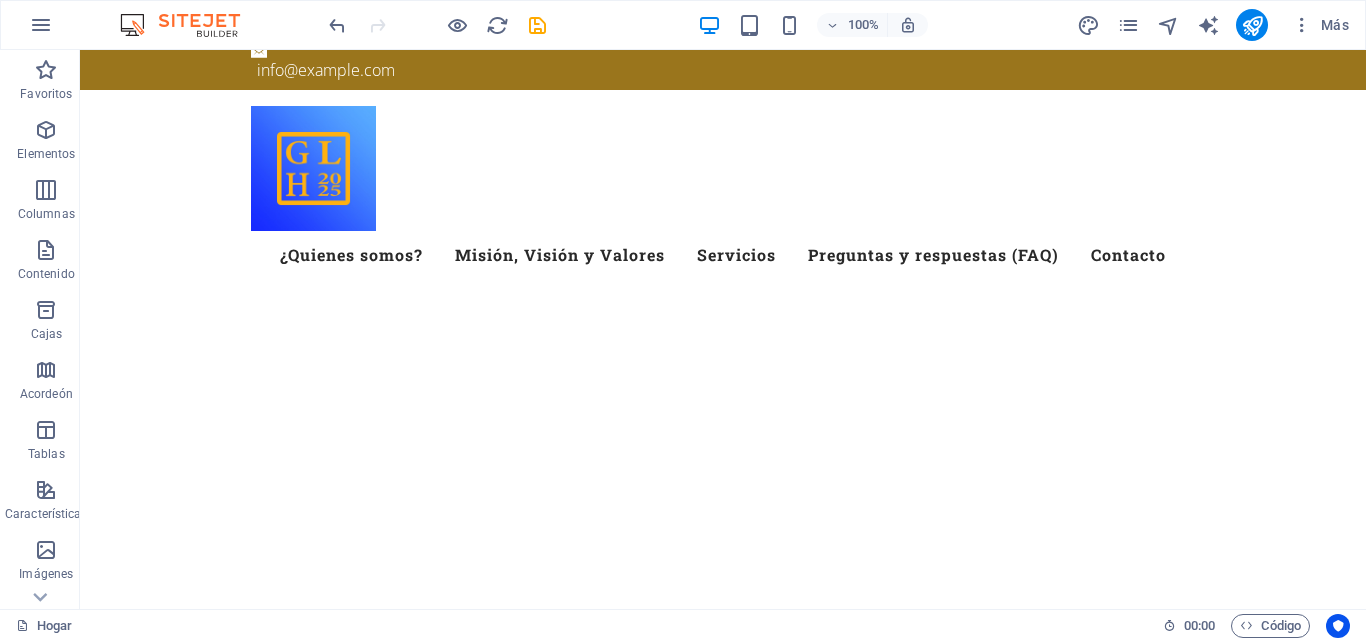 scroll, scrollTop: 152, scrollLeft: 0, axis: vertical 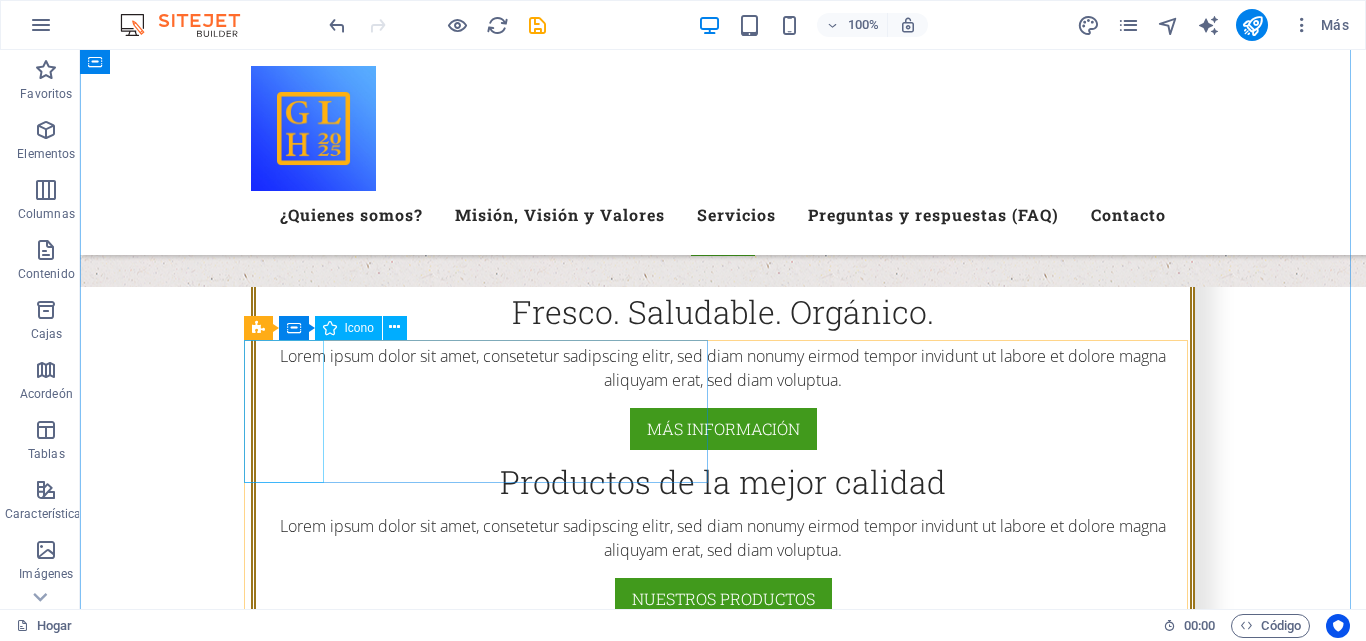 click at bounding box center (723, 1265) 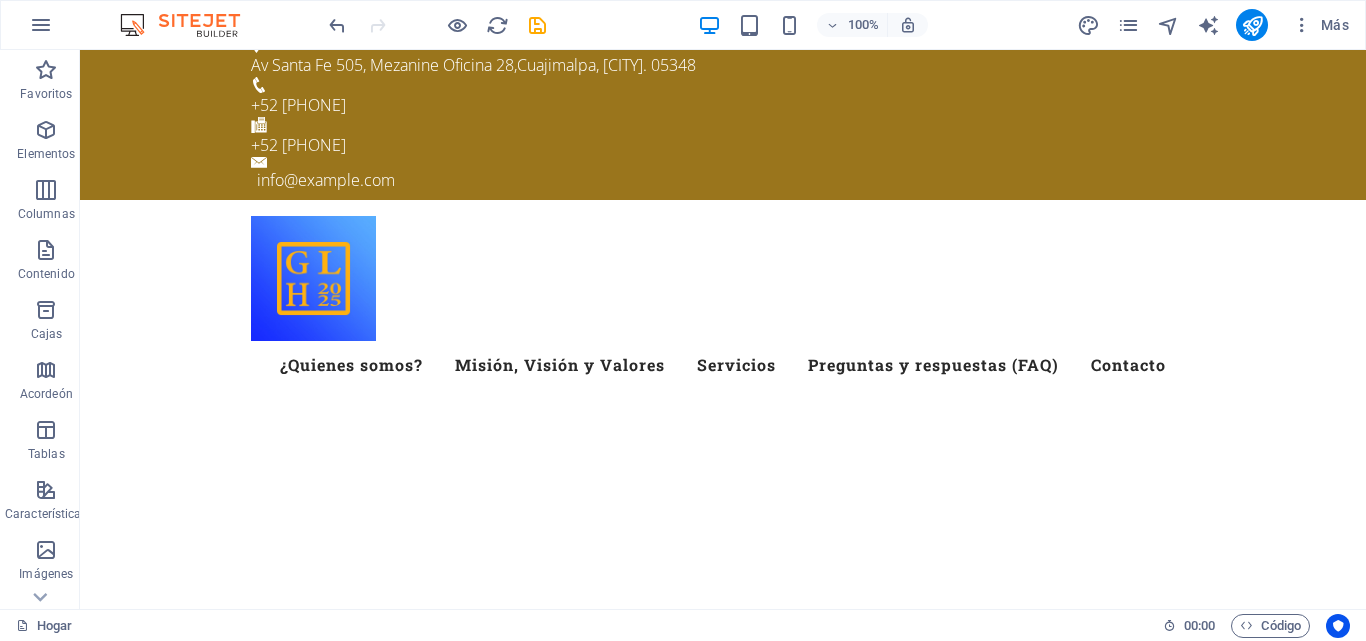 scroll, scrollTop: 0, scrollLeft: 0, axis: both 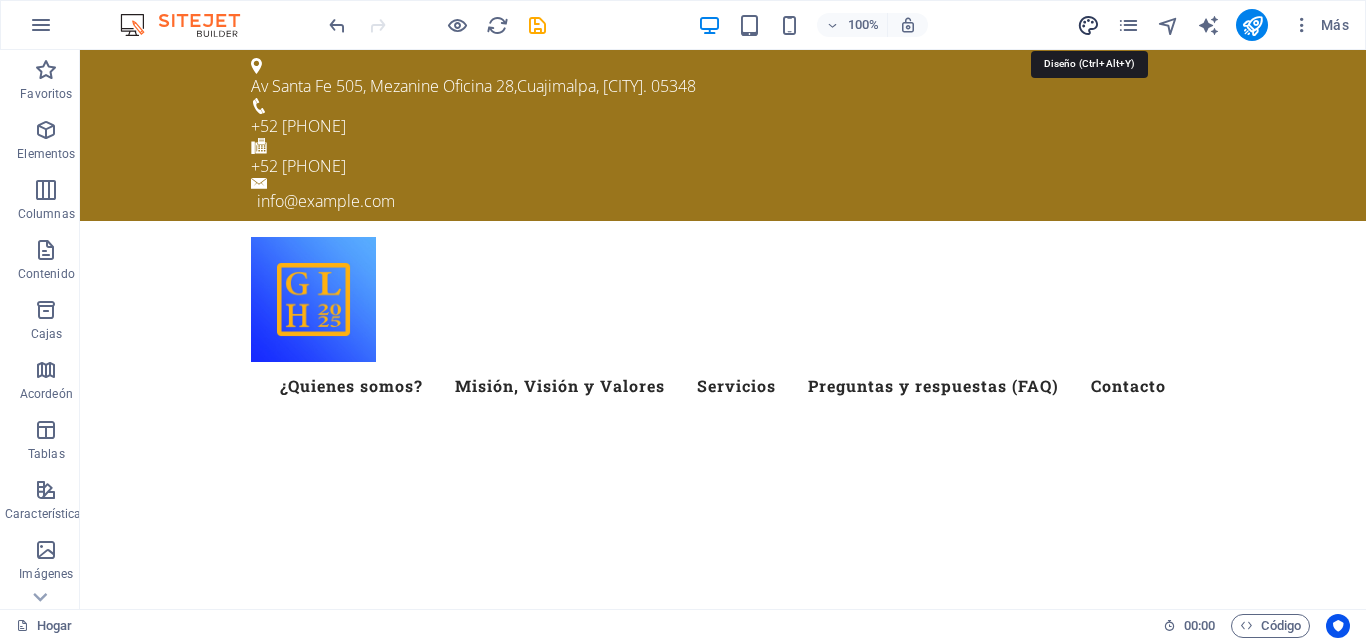 click at bounding box center [1088, 25] 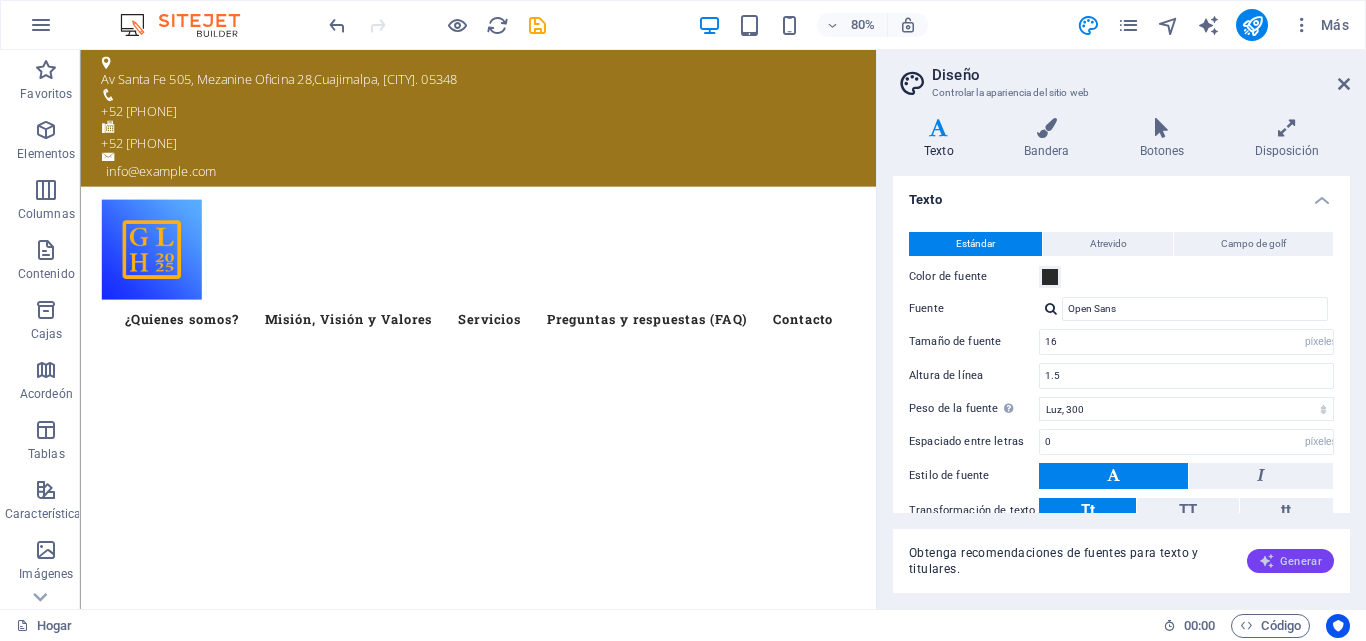 click on "Generar" at bounding box center (1301, 561) 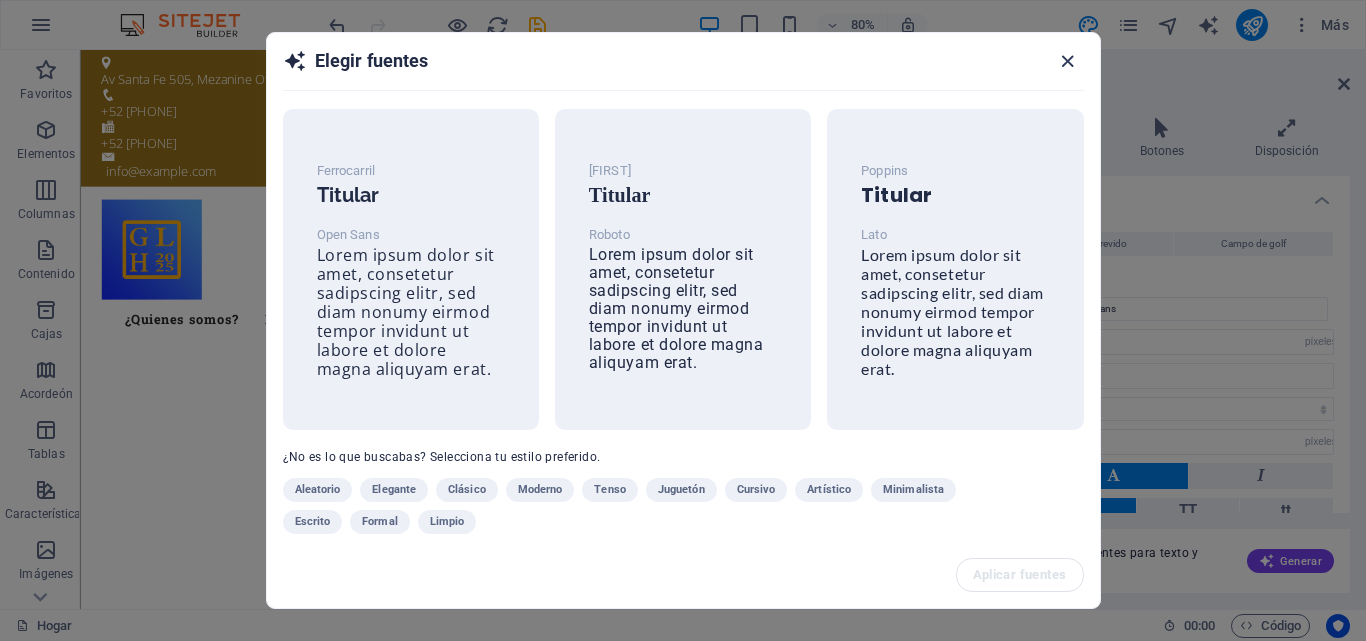 click at bounding box center (1067, 61) 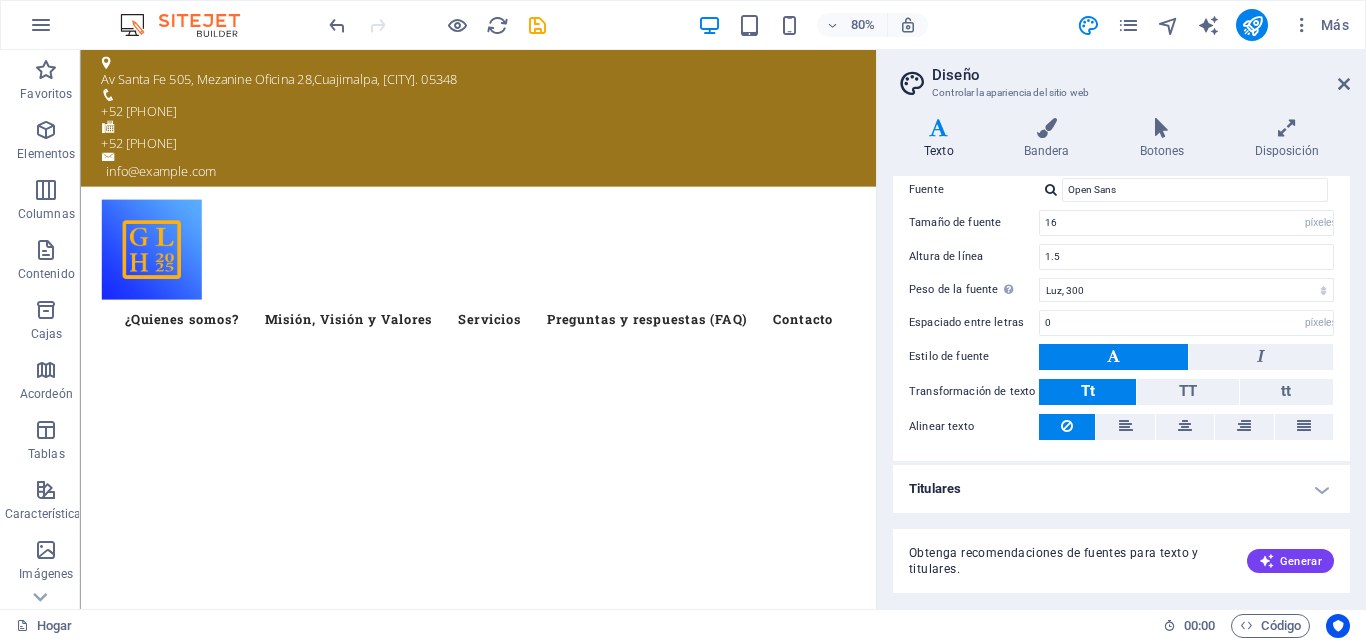 scroll, scrollTop: 0, scrollLeft: 0, axis: both 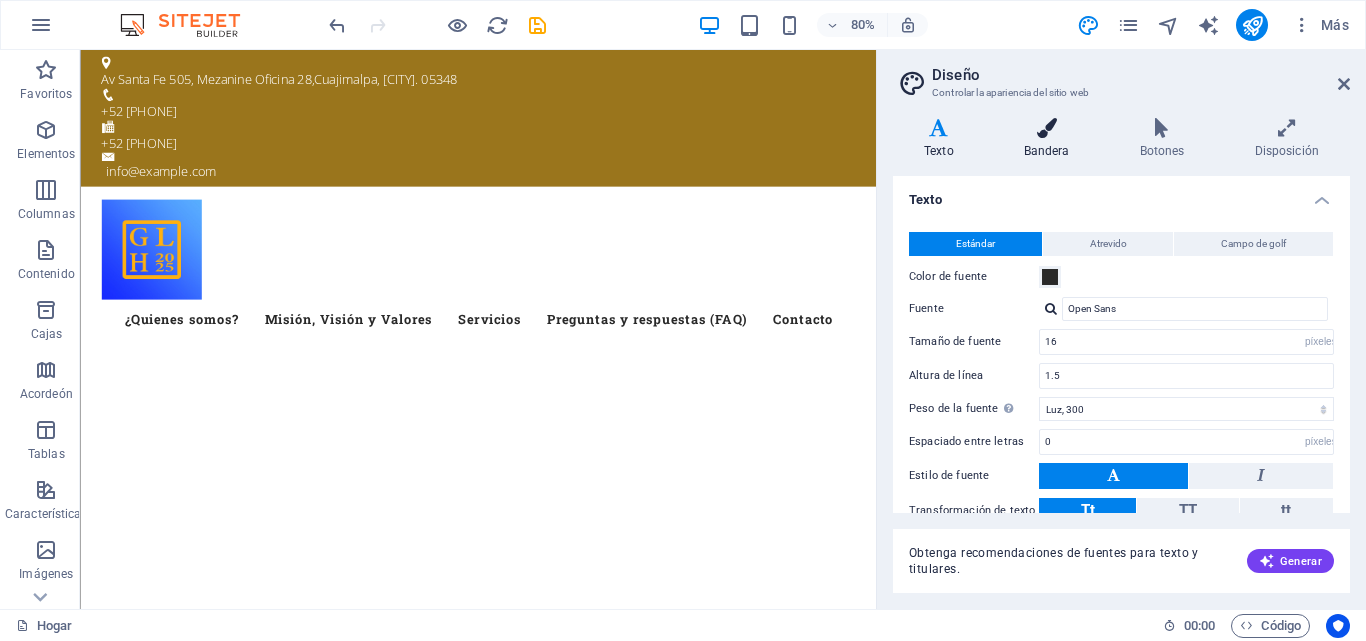 click at bounding box center [1047, 128] 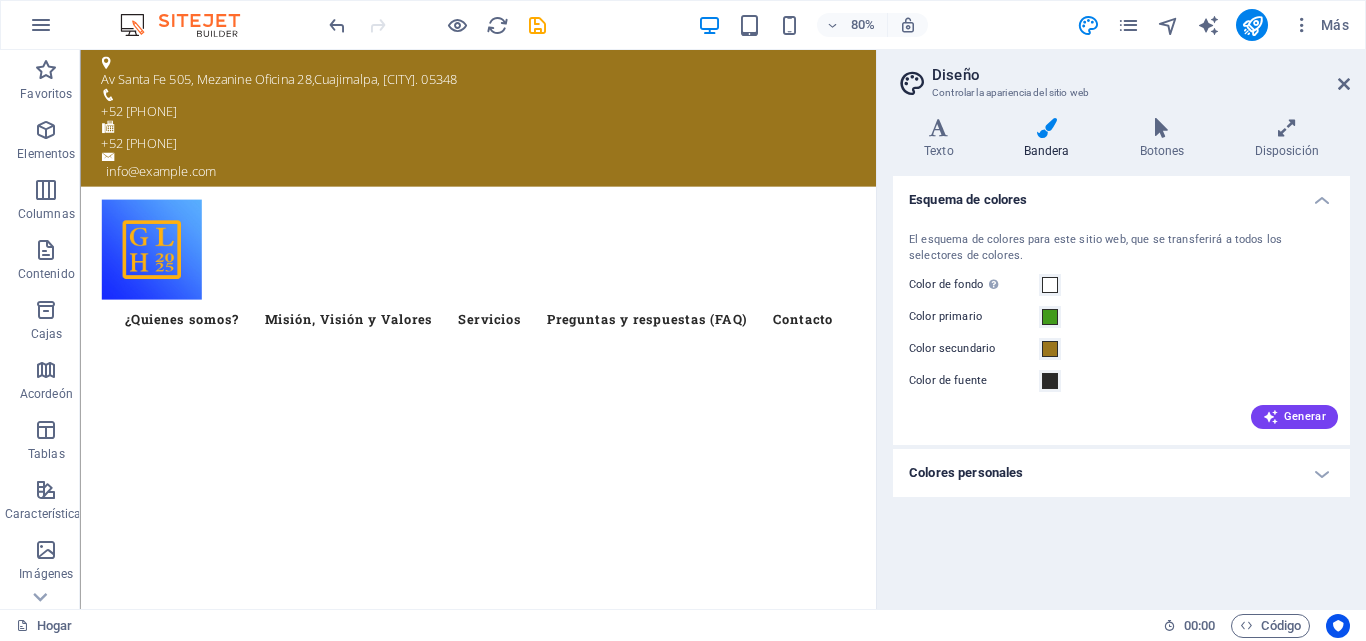 click on "Colores personales" at bounding box center [1121, 473] 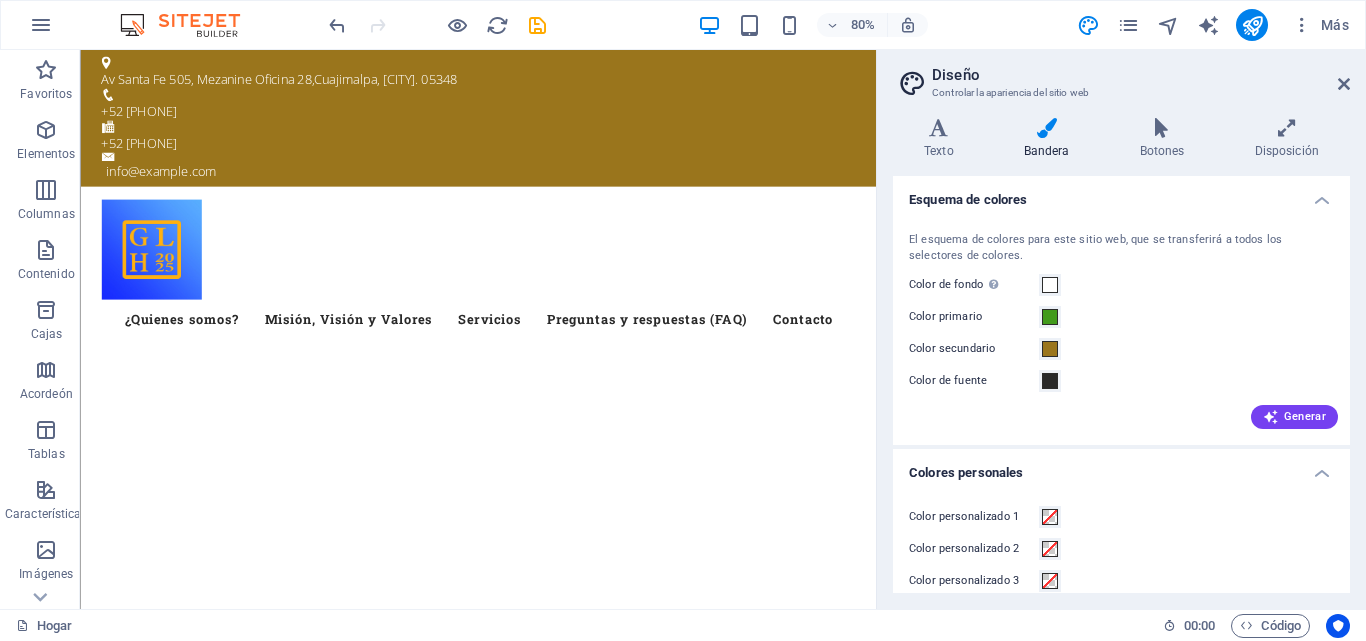 drag, startPoint x: 1342, startPoint y: 361, endPoint x: 1347, endPoint y: 394, distance: 33.37664 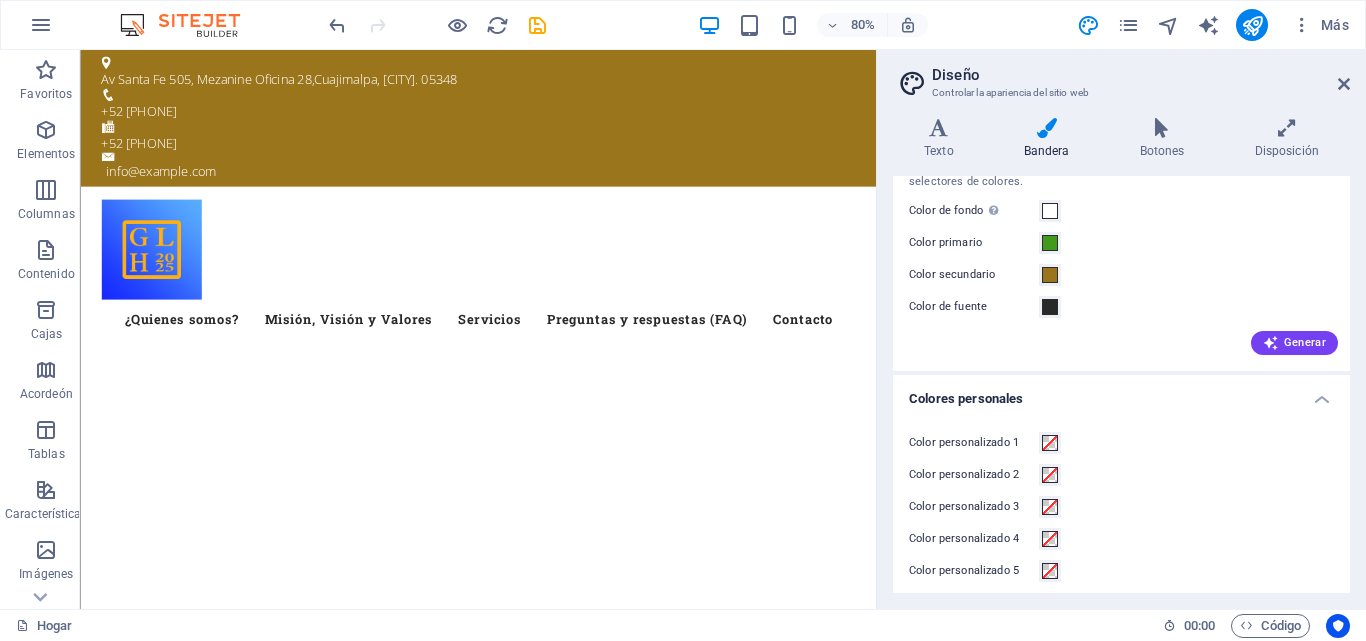 scroll, scrollTop: 84, scrollLeft: 0, axis: vertical 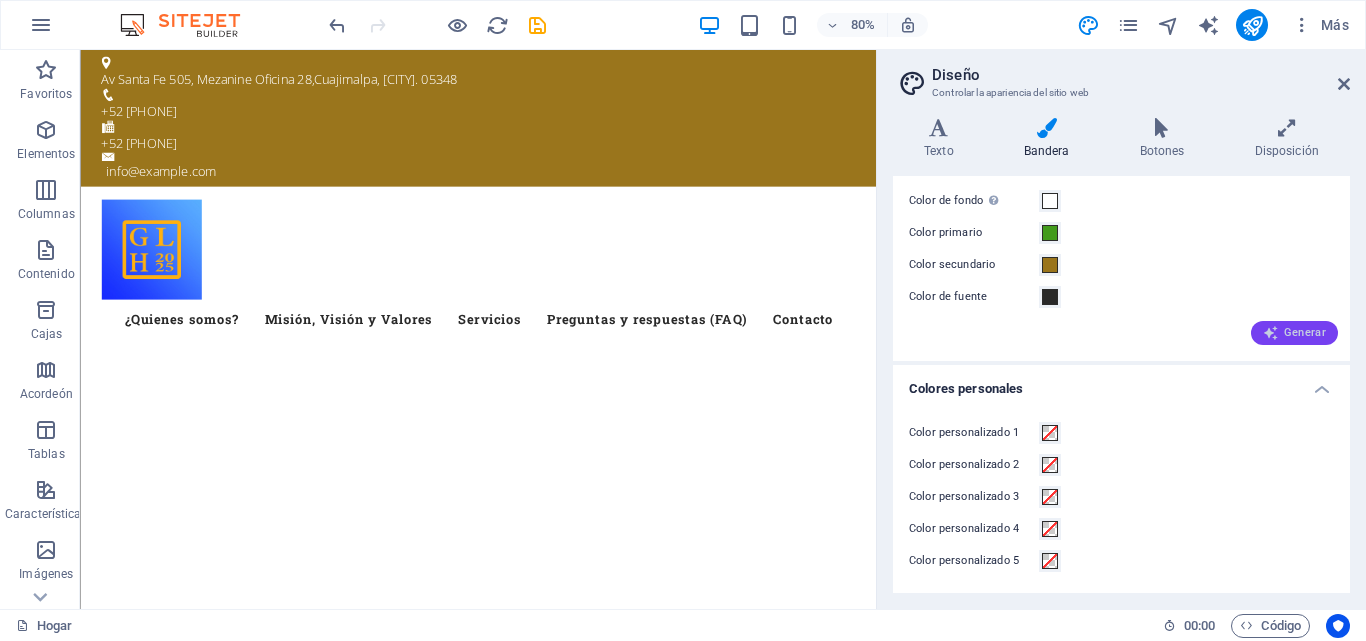 click on "Generar" at bounding box center [1305, 332] 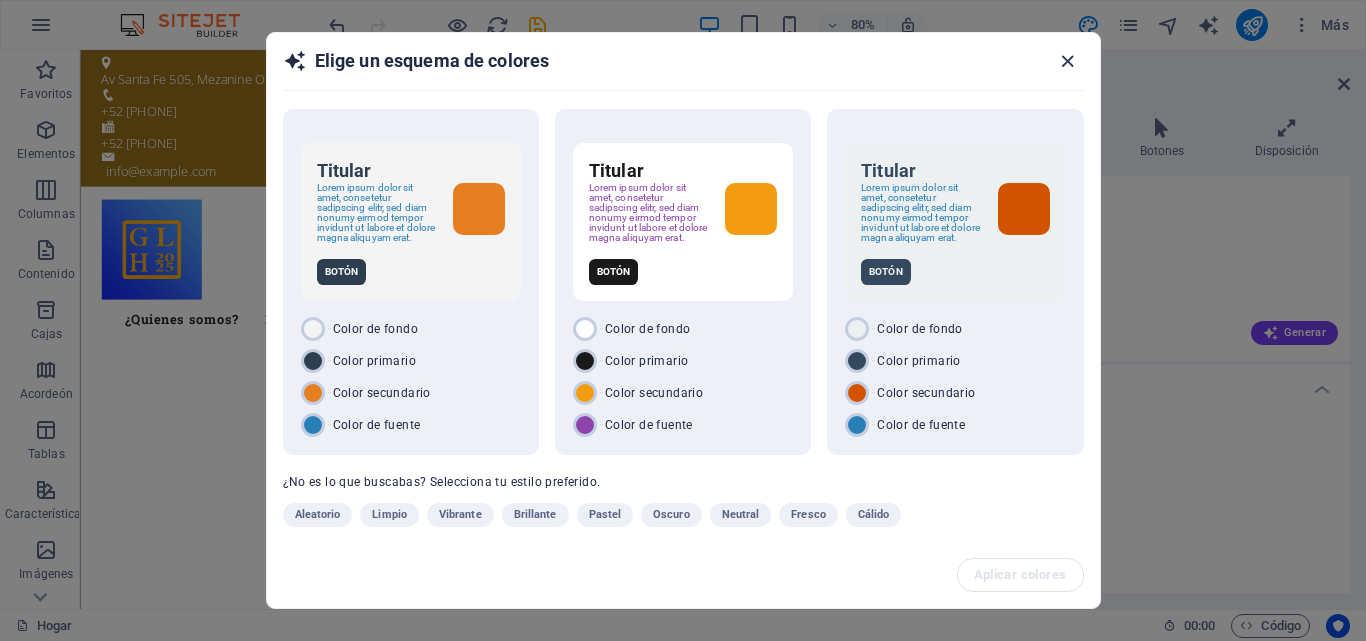 click at bounding box center (1067, 61) 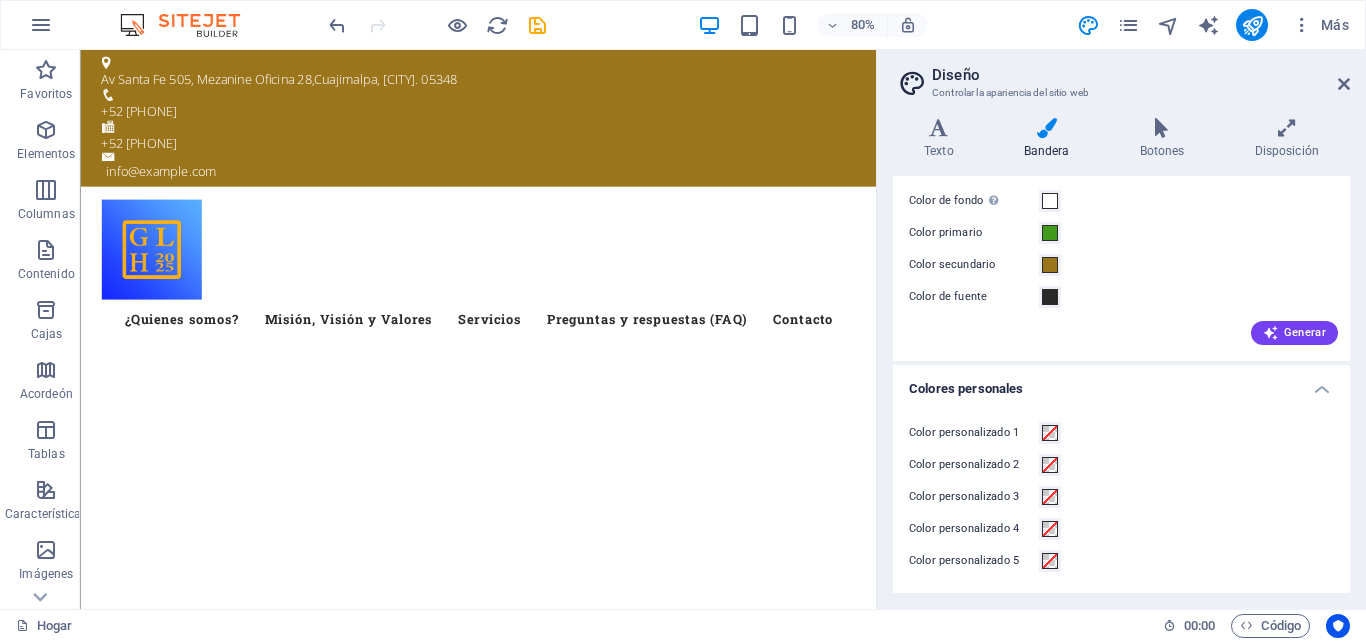 click on "Diseño Controlar la apariencia del sitio web" at bounding box center (1123, 76) 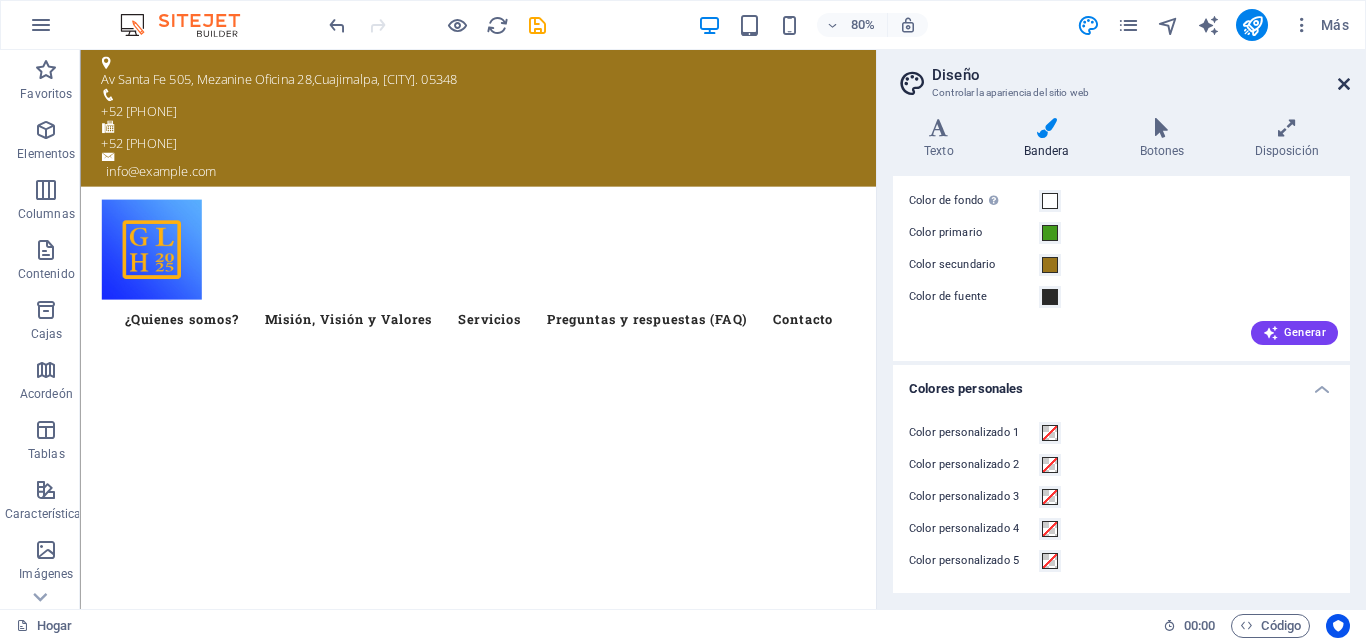 click at bounding box center (1344, 84) 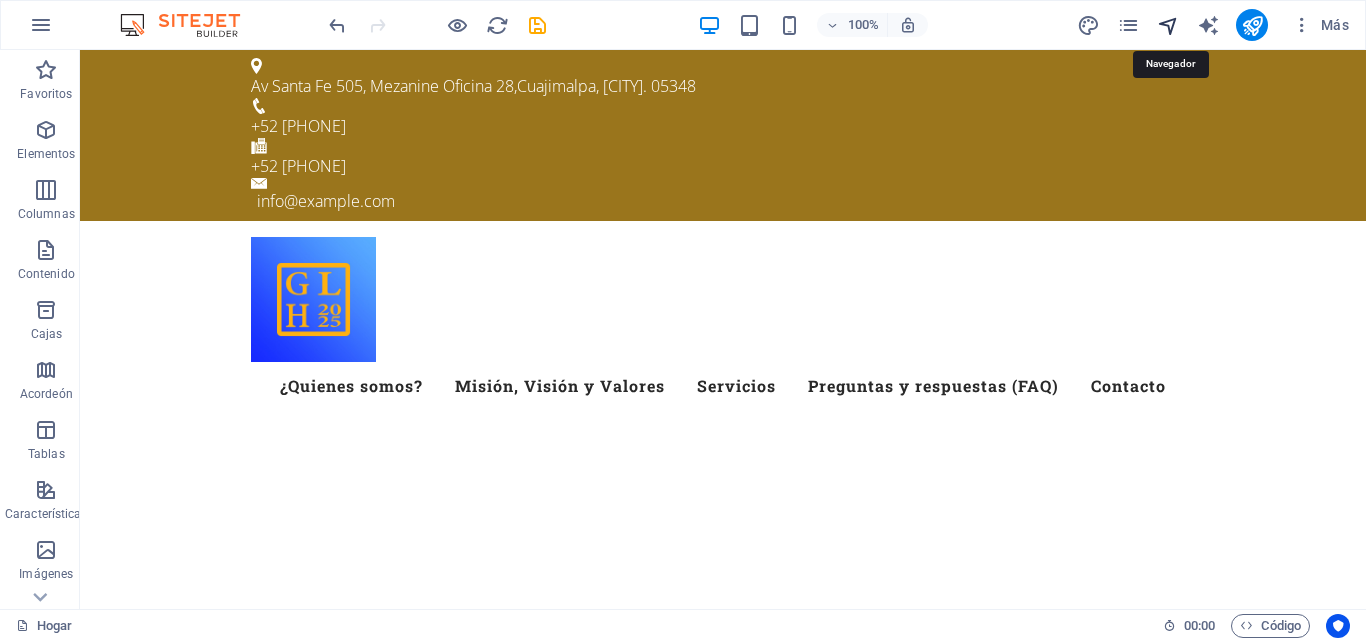 click at bounding box center [1168, 25] 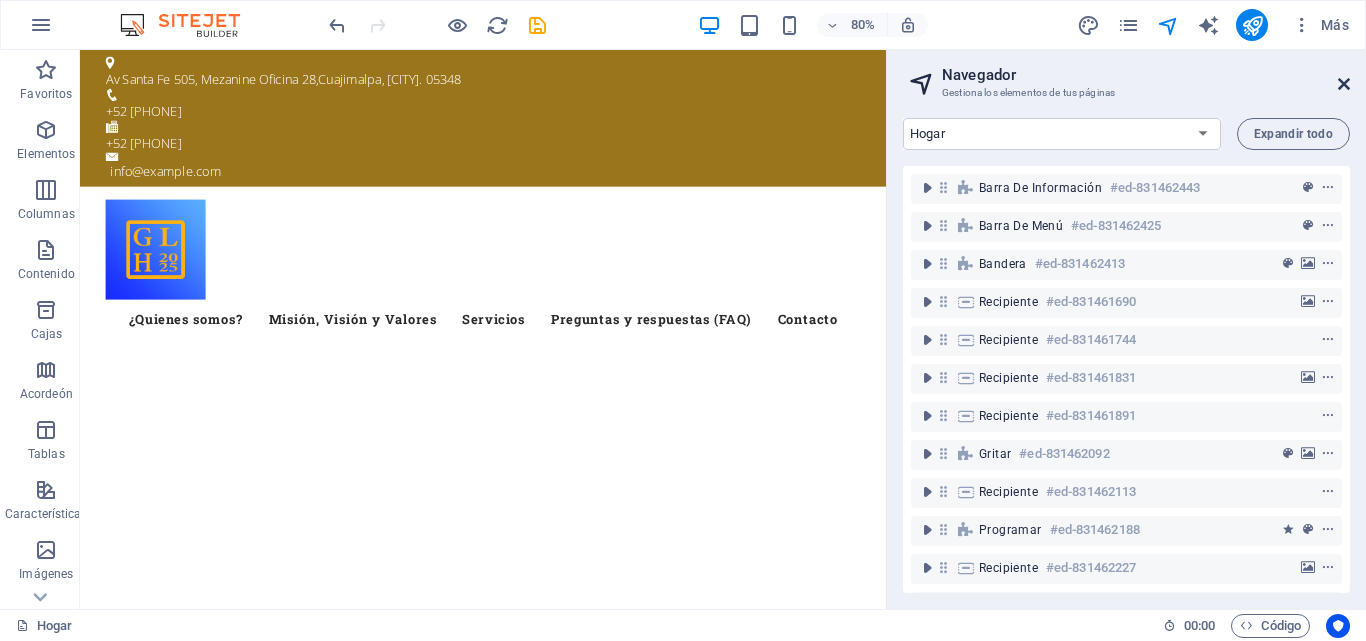 click at bounding box center (1344, 84) 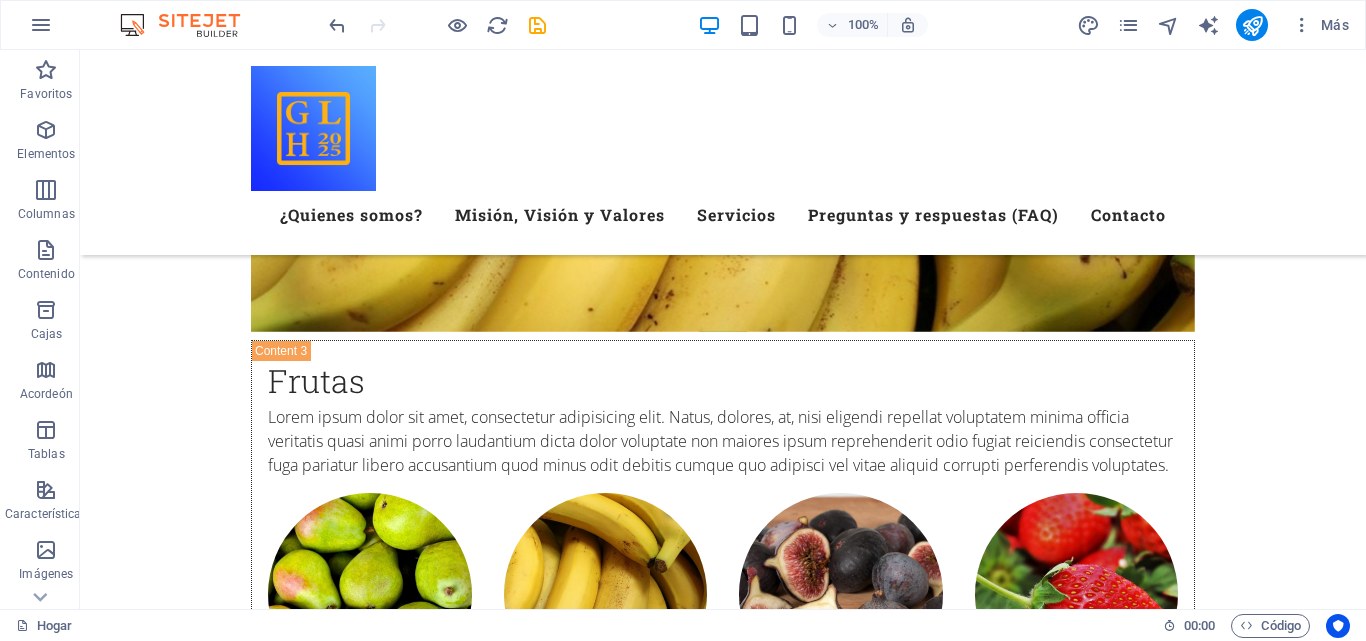 scroll, scrollTop: 10162, scrollLeft: 0, axis: vertical 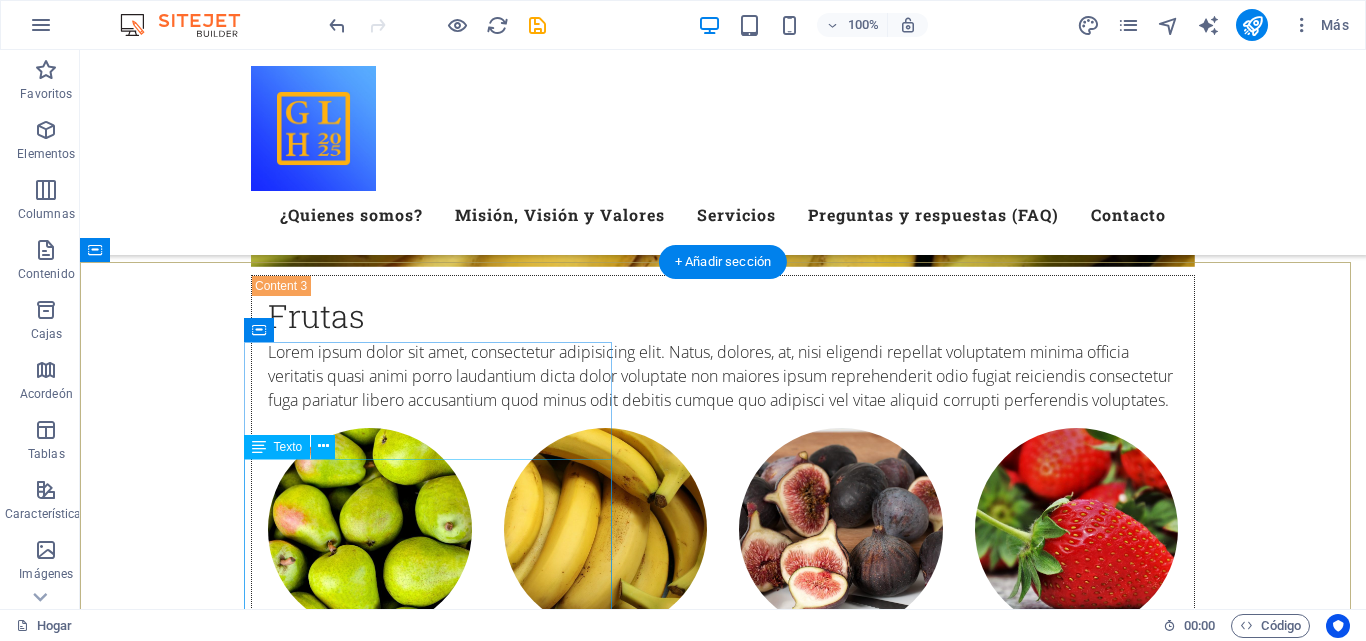 click on "GESTORÍA LH Av Santa Fe 505, Mezanine Oficina 28  ,  Cuajimalpa, CDMX.    05348 +52 [PHONE] info@example.com Aviso legal  |  Privacidad" at bounding box center [568, 12068] 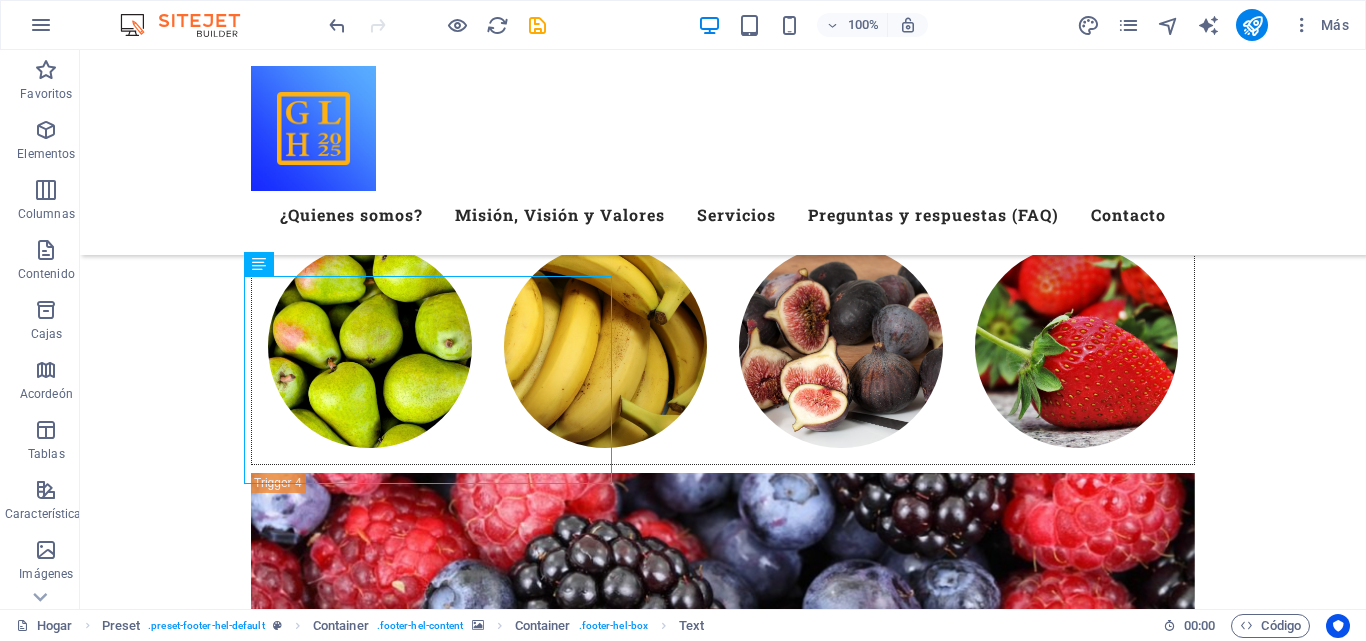scroll, scrollTop: 10323, scrollLeft: 0, axis: vertical 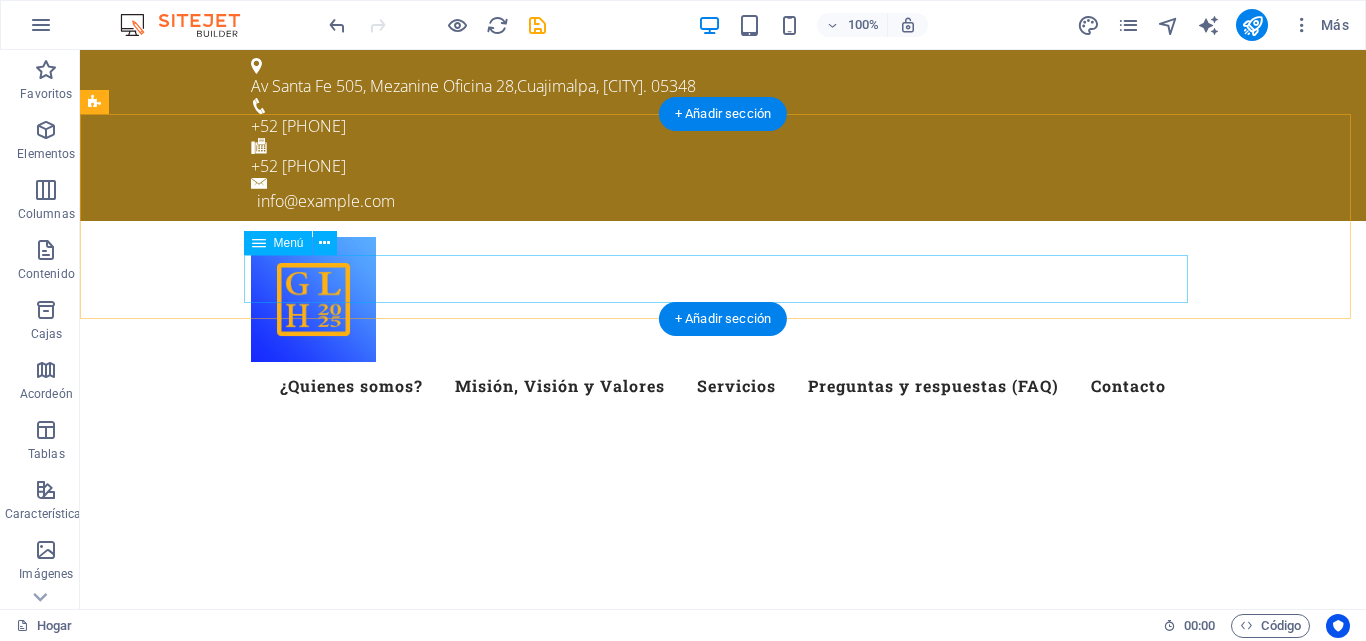 click on "¿Quienes somos? Misión, Visión y Valores Servicios Preguntas y respuestas (FAQ) Contacto" at bounding box center [723, 386] 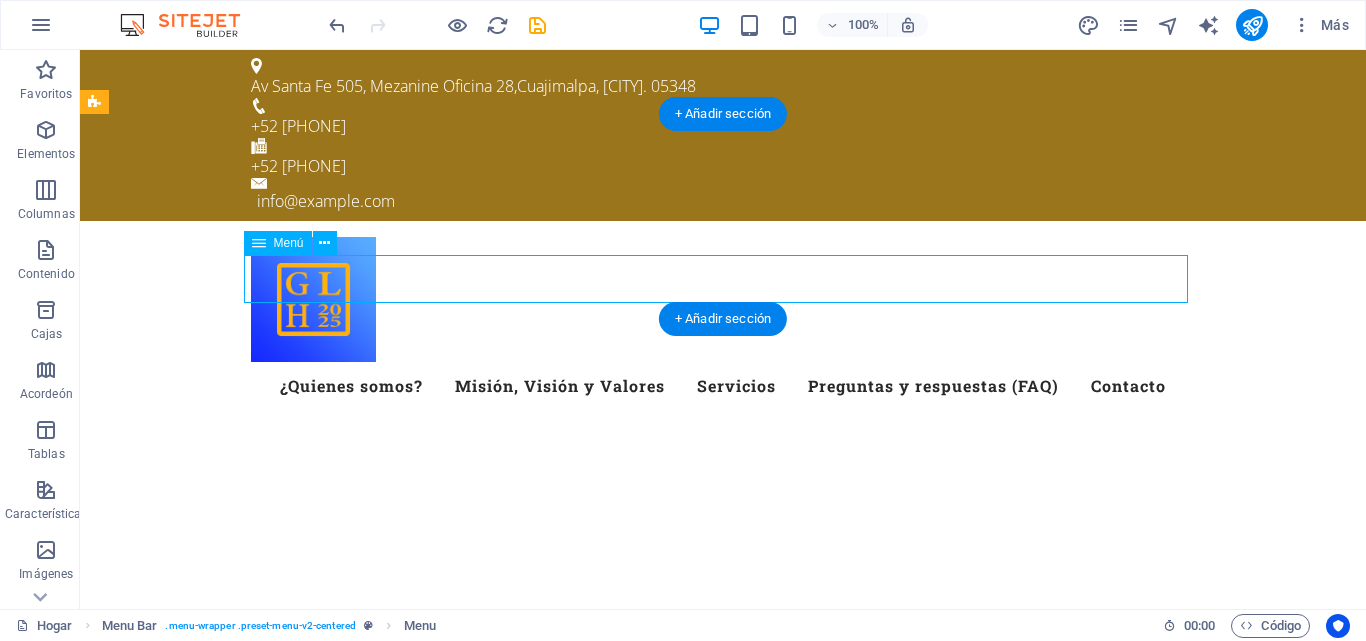 click on "¿Quienes somos? Misión, Visión y Valores Servicios Preguntas y respuestas (FAQ) Contacto" at bounding box center (723, 386) 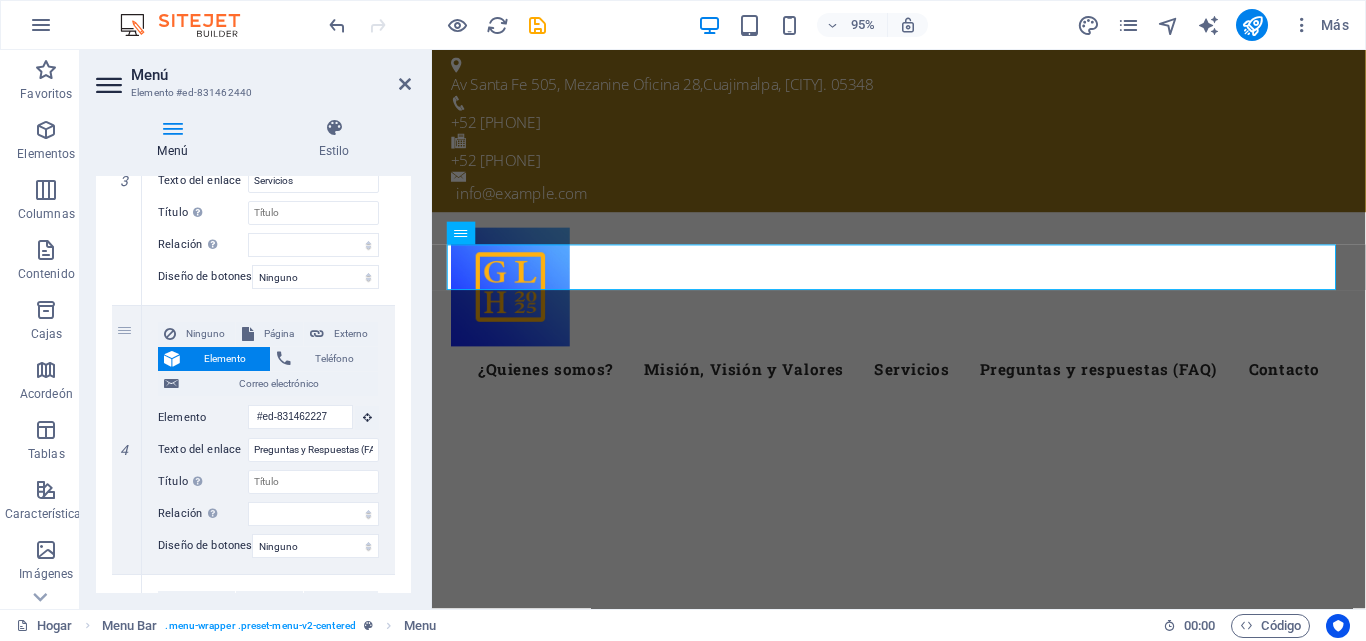 scroll, scrollTop: 886, scrollLeft: 0, axis: vertical 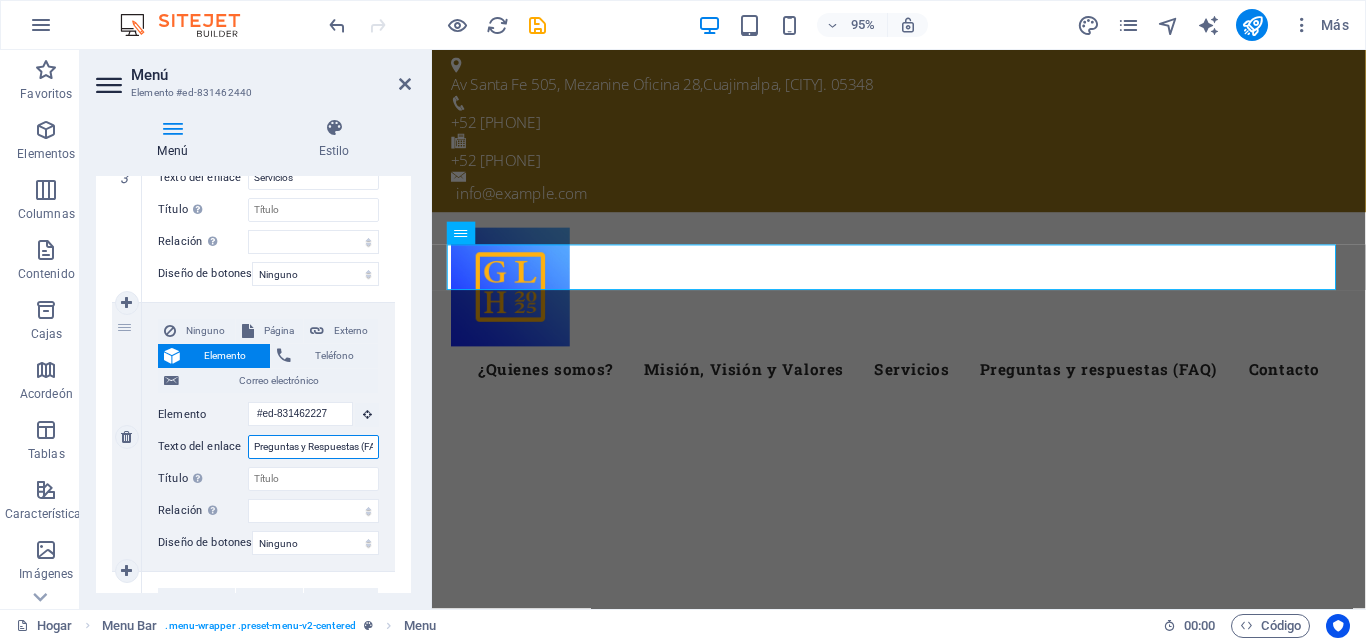 click on "Preguntas y Respuestas (FAQ)" at bounding box center [313, 447] 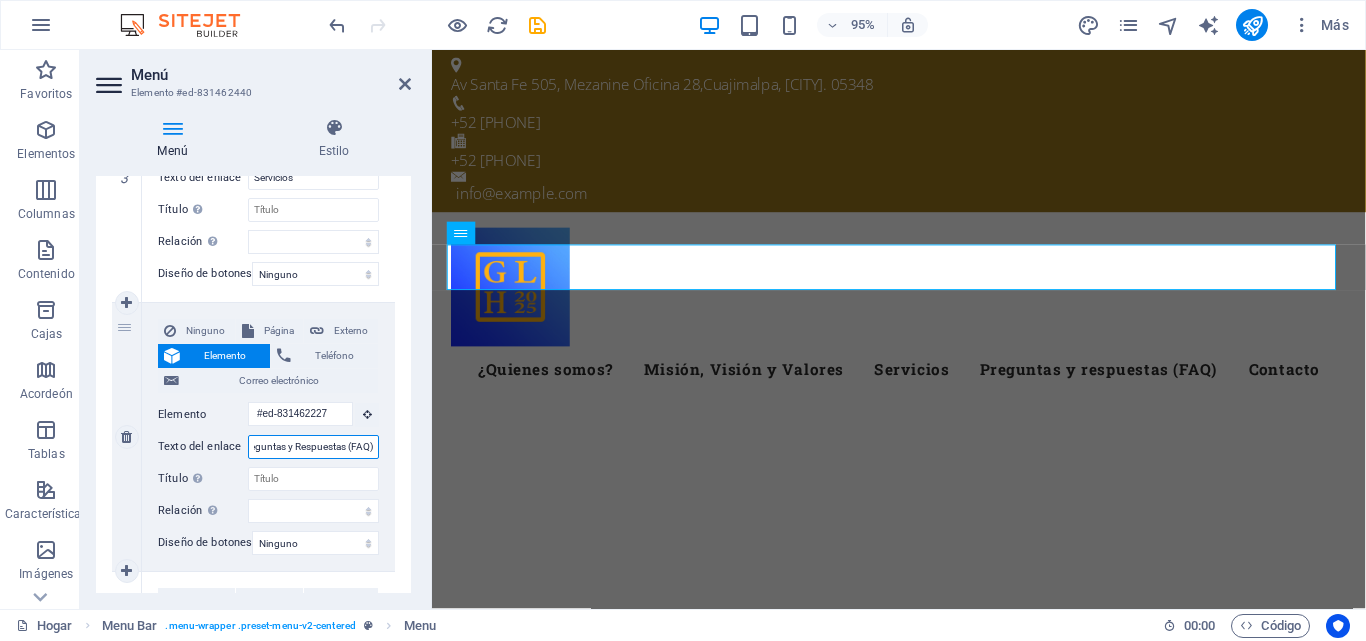 scroll, scrollTop: 0, scrollLeft: 20, axis: horizontal 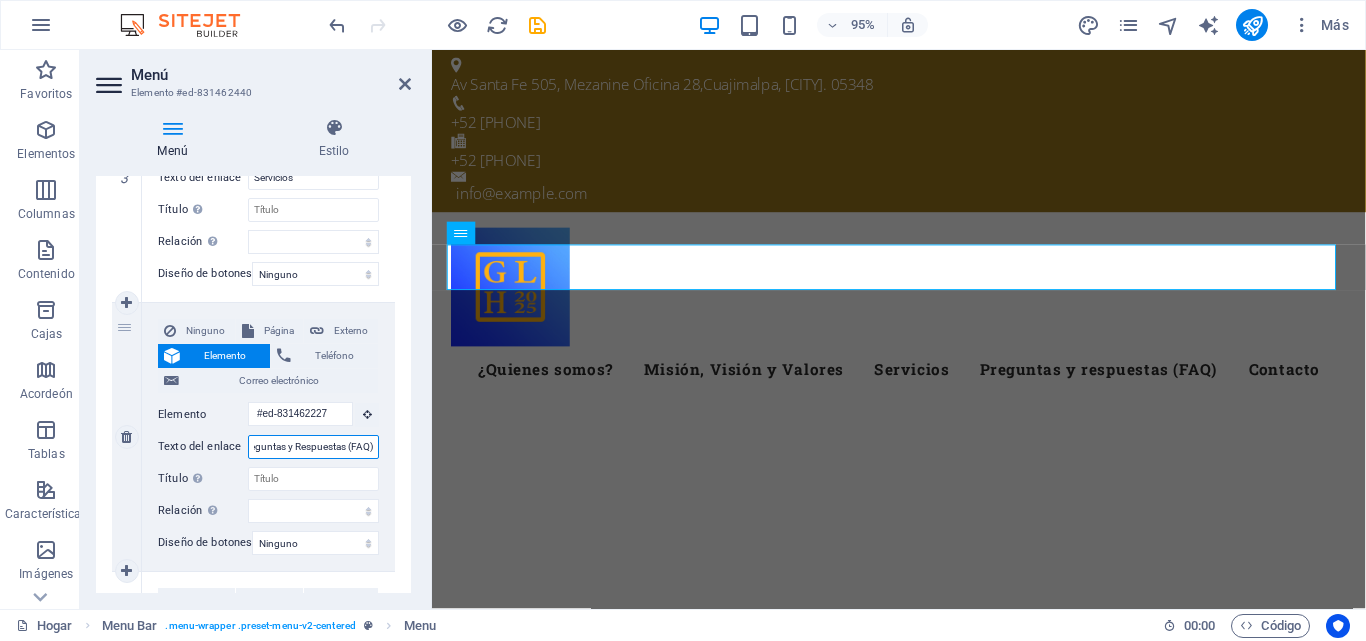 type on "Preguntas y espuestas (FAQ)" 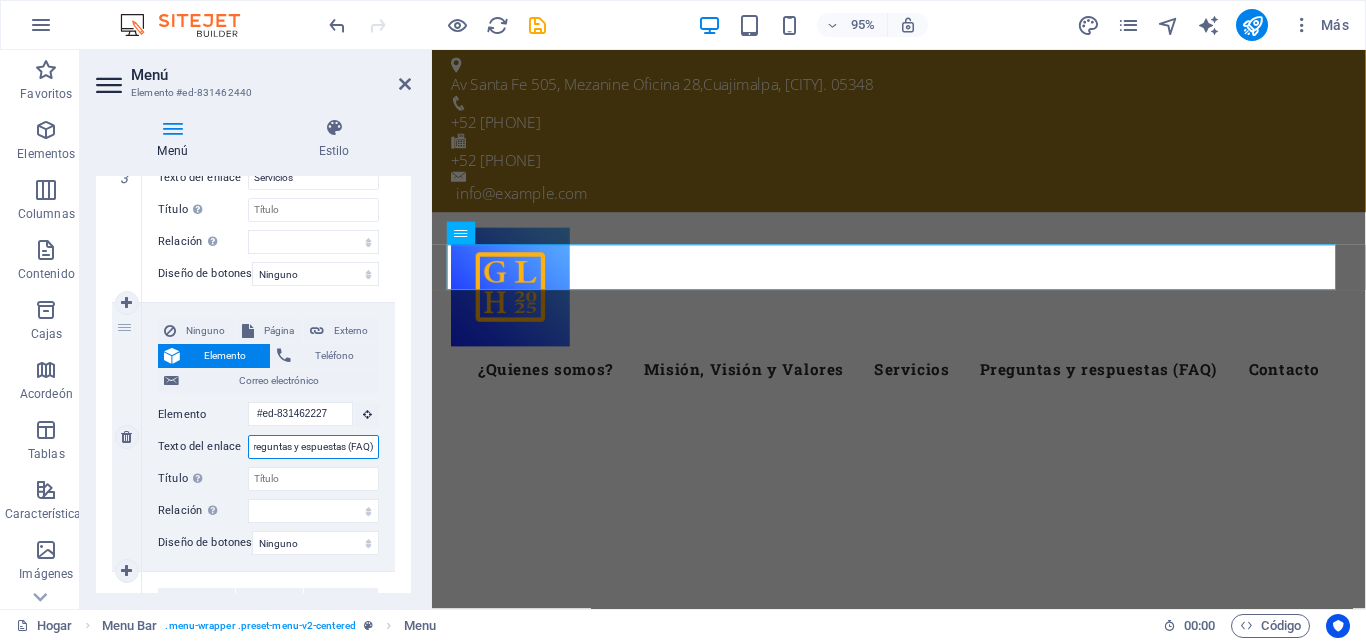 scroll, scrollTop: 0, scrollLeft: 16, axis: horizontal 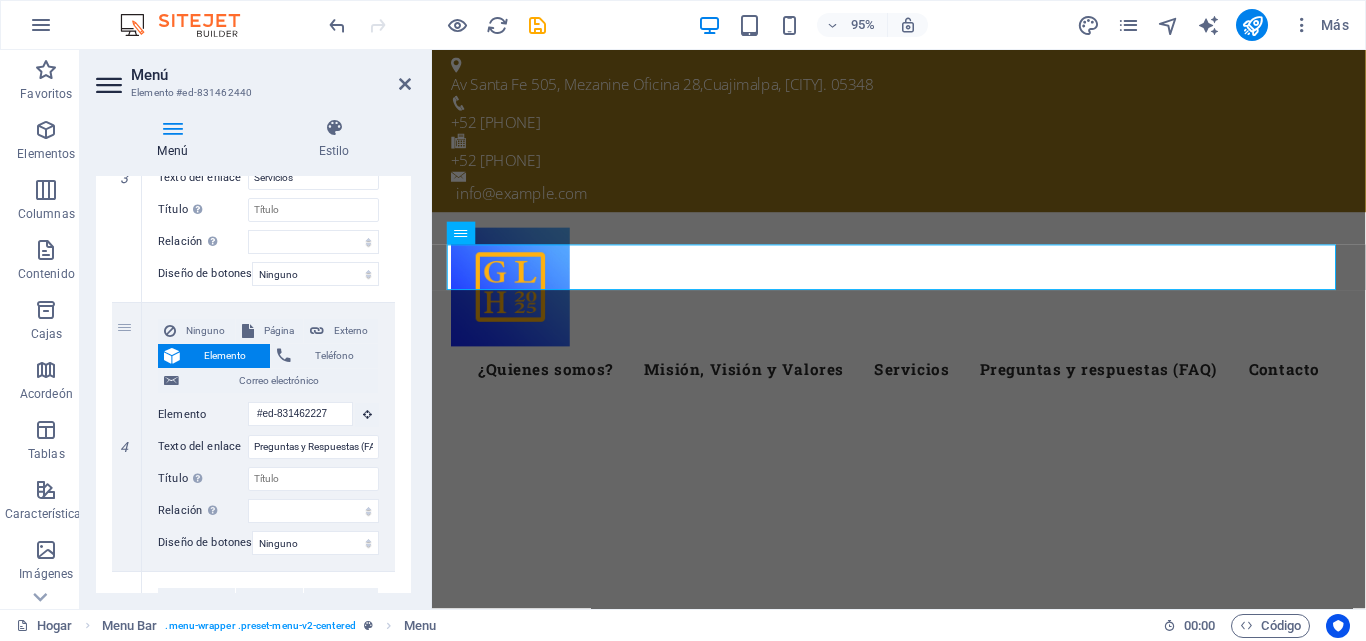 drag, startPoint x: 411, startPoint y: 448, endPoint x: 402, endPoint y: 580, distance: 132.30646 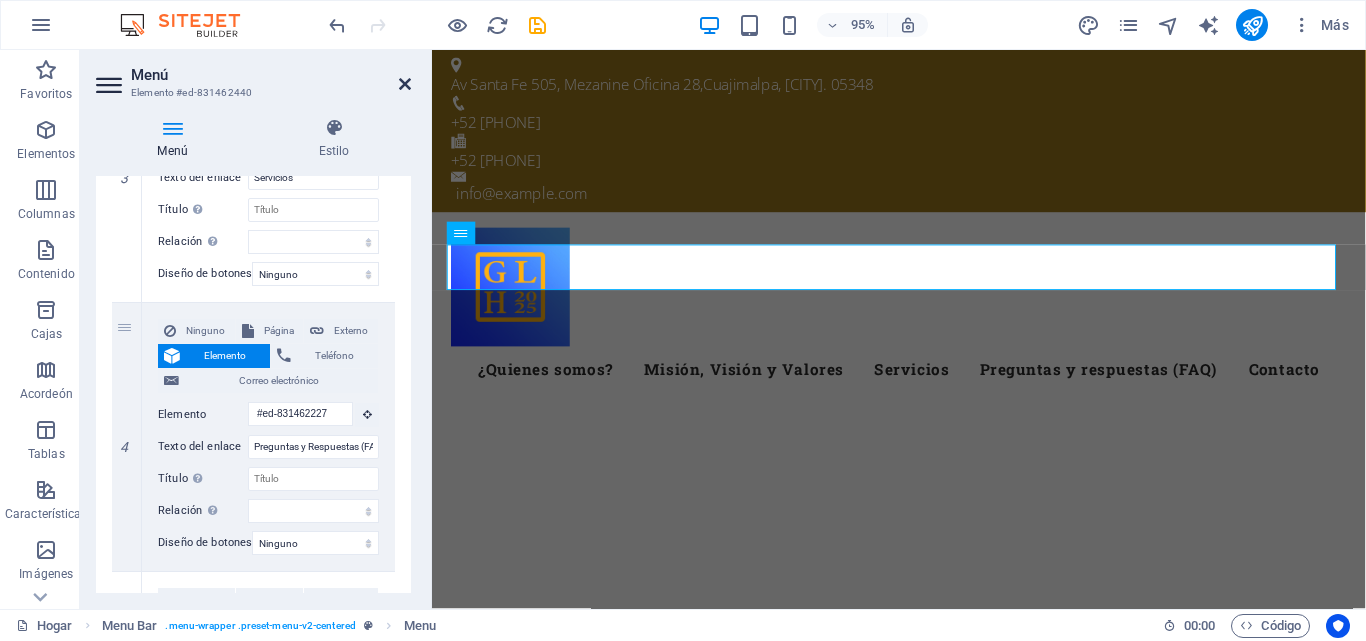 click at bounding box center [405, 84] 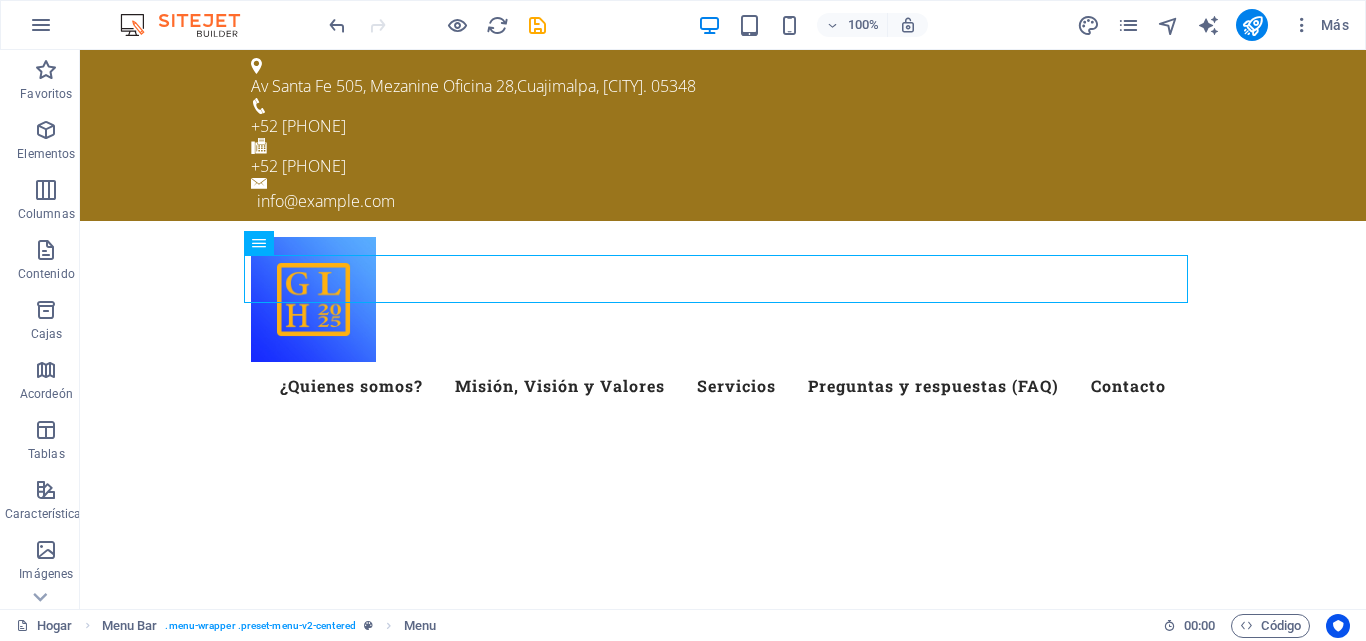 scroll, scrollTop: 490, scrollLeft: 0, axis: vertical 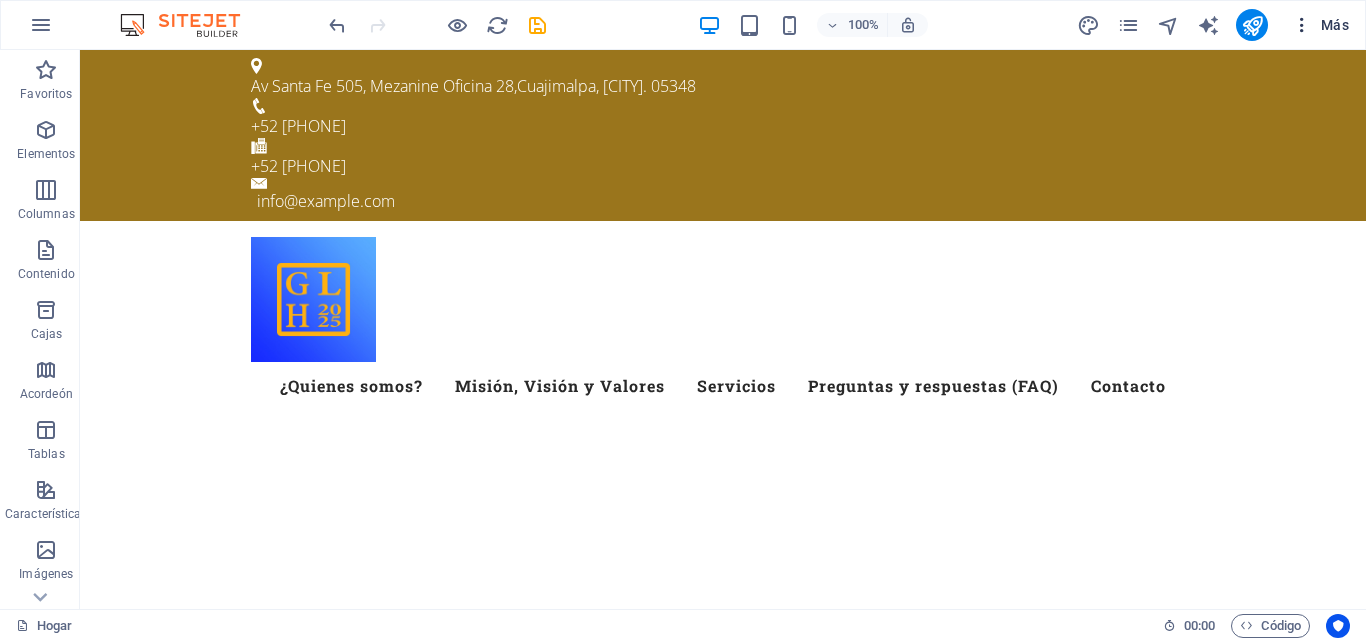 click on "Más" at bounding box center (1320, 25) 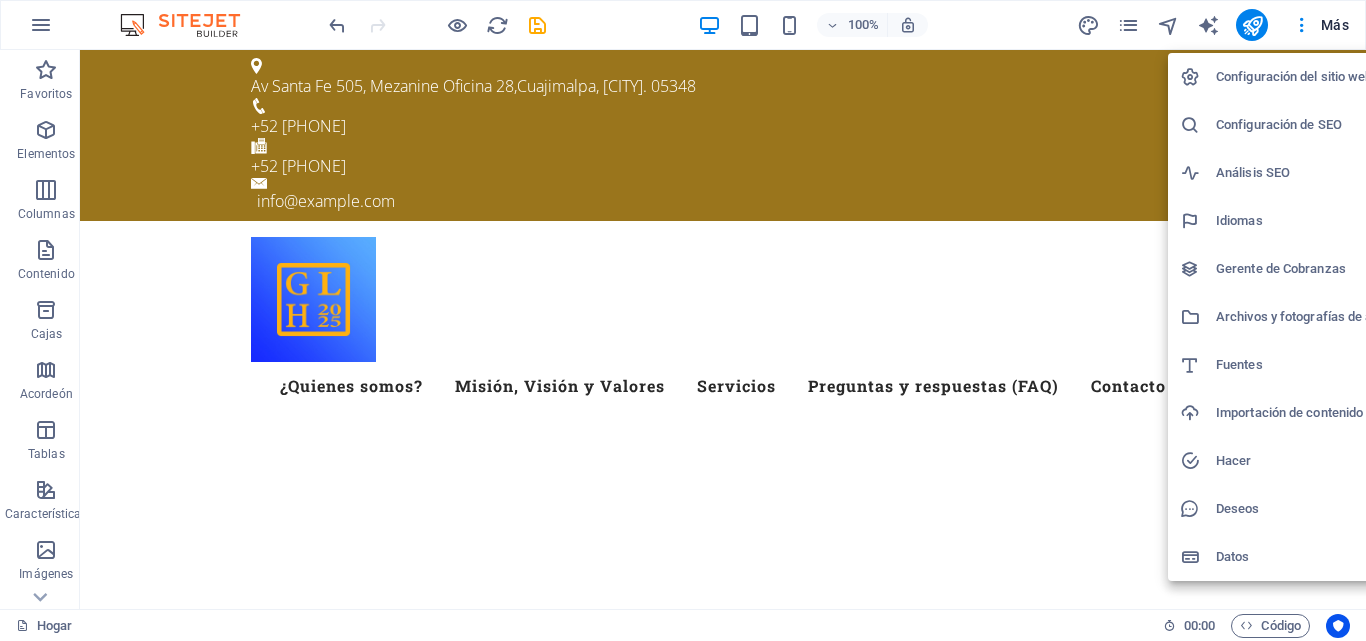 click on "Configuración del sitio web" at bounding box center (1294, 77) 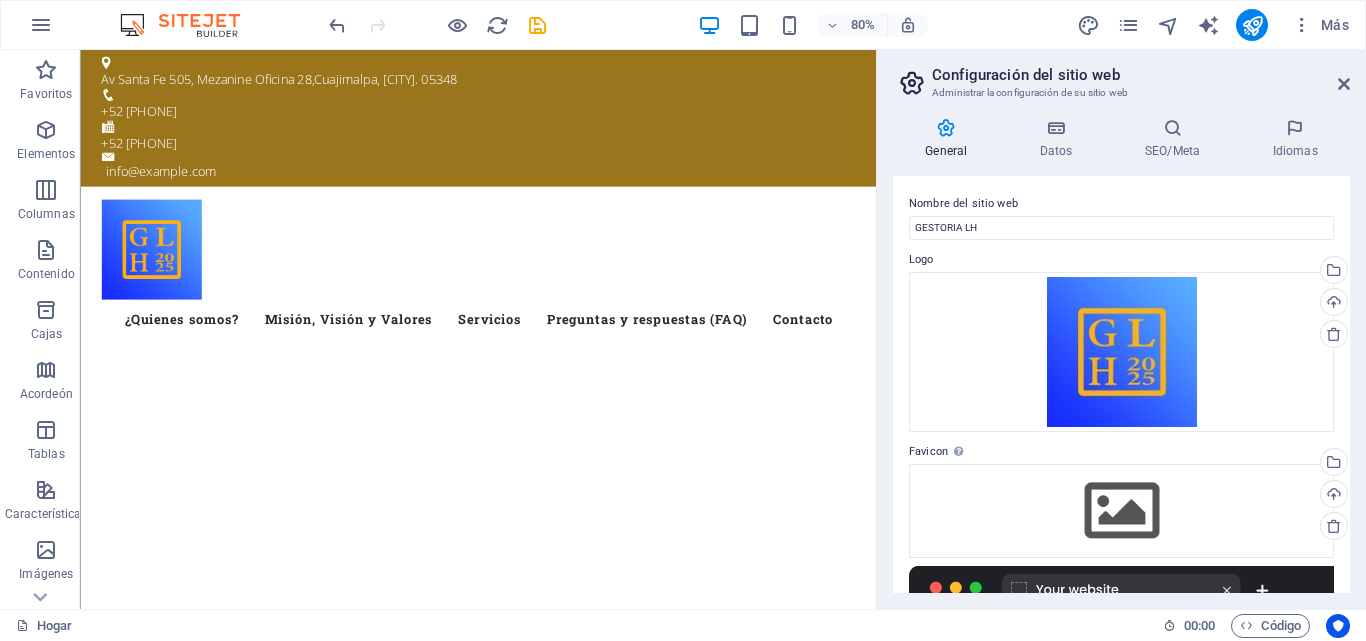 drag, startPoint x: 1343, startPoint y: 198, endPoint x: 1345, endPoint y: 251, distance: 53.037724 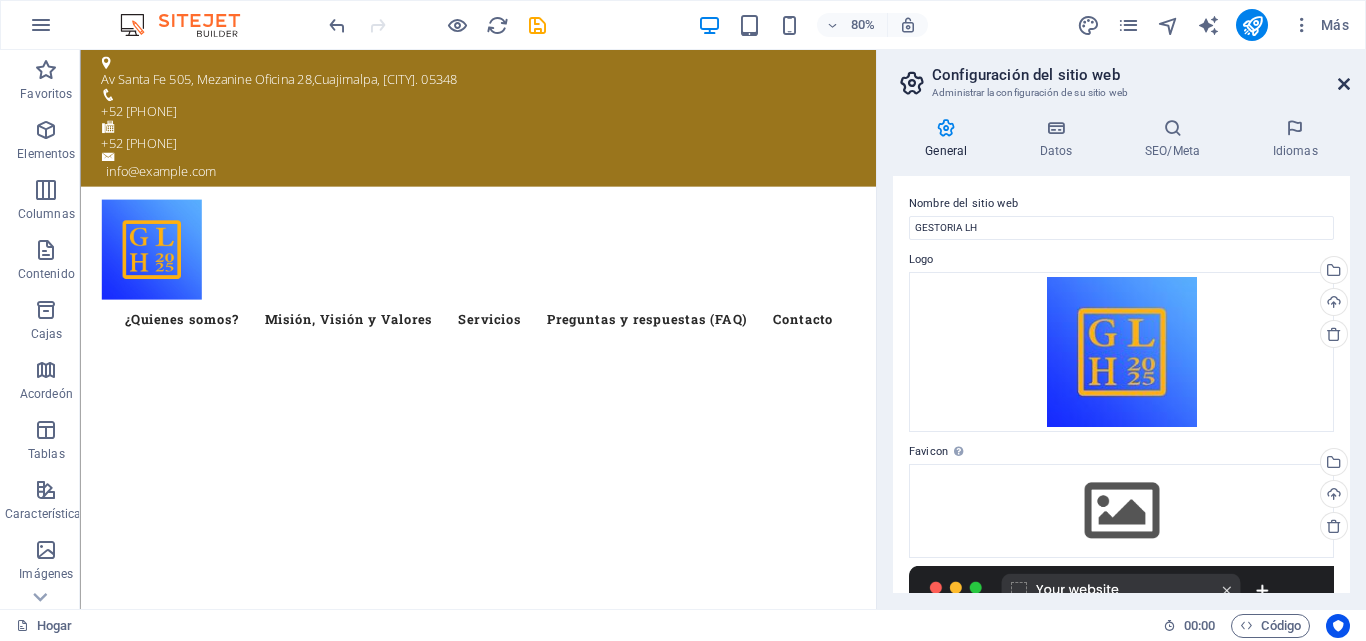 click at bounding box center (1344, 84) 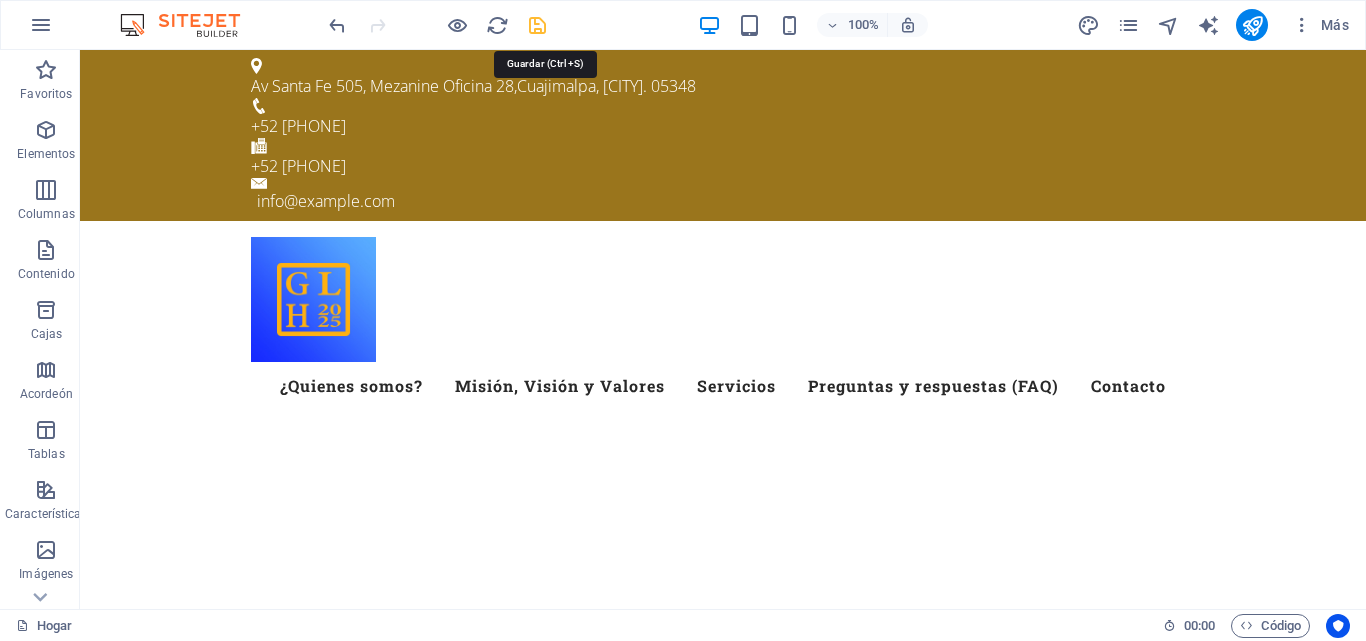 click at bounding box center (537, 25) 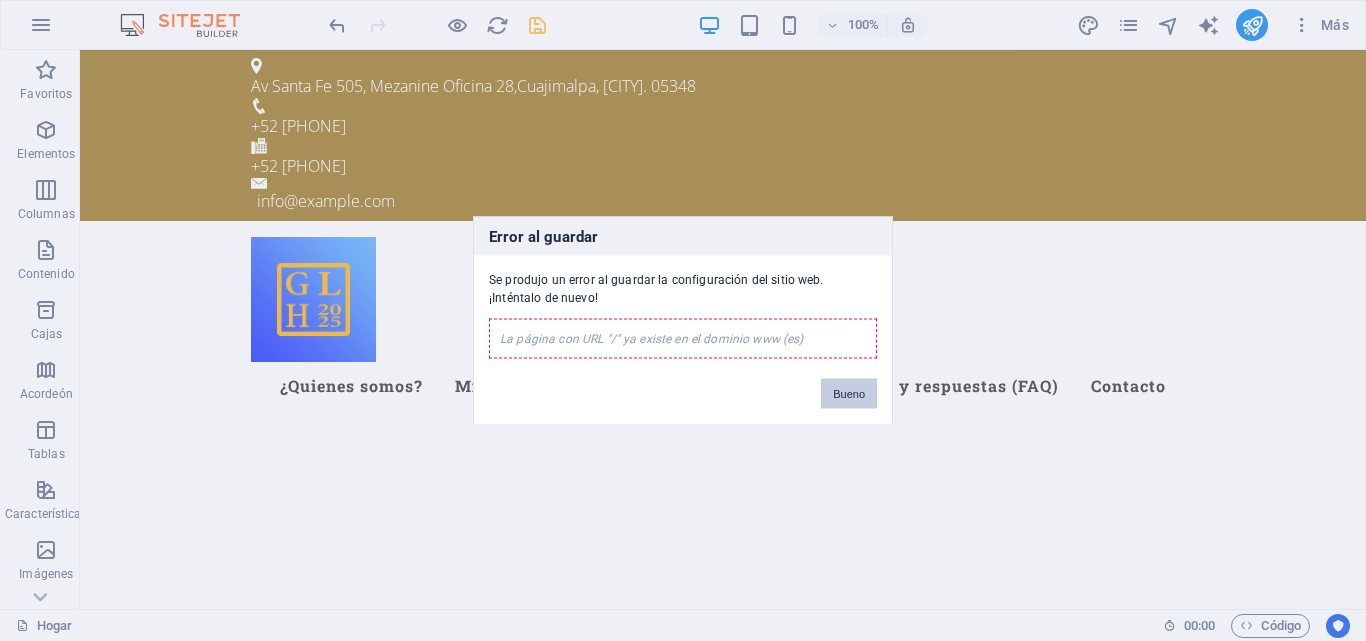 click on "Bueno" at bounding box center (849, 393) 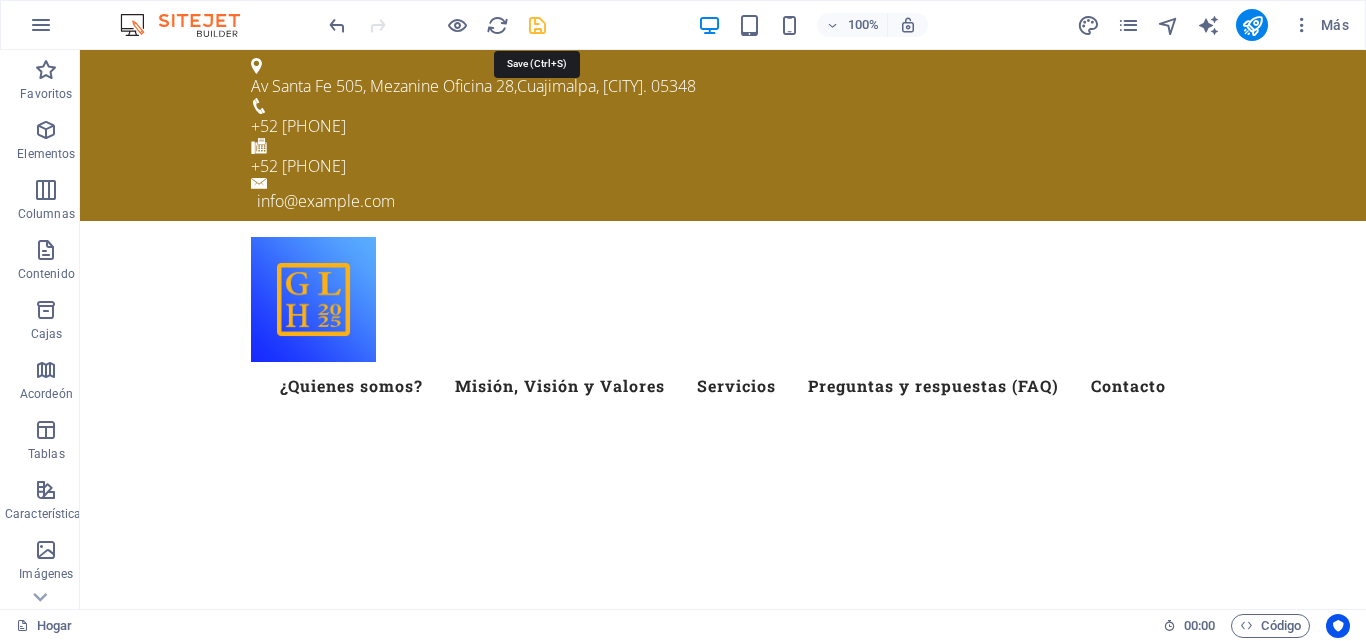 click at bounding box center (537, 25) 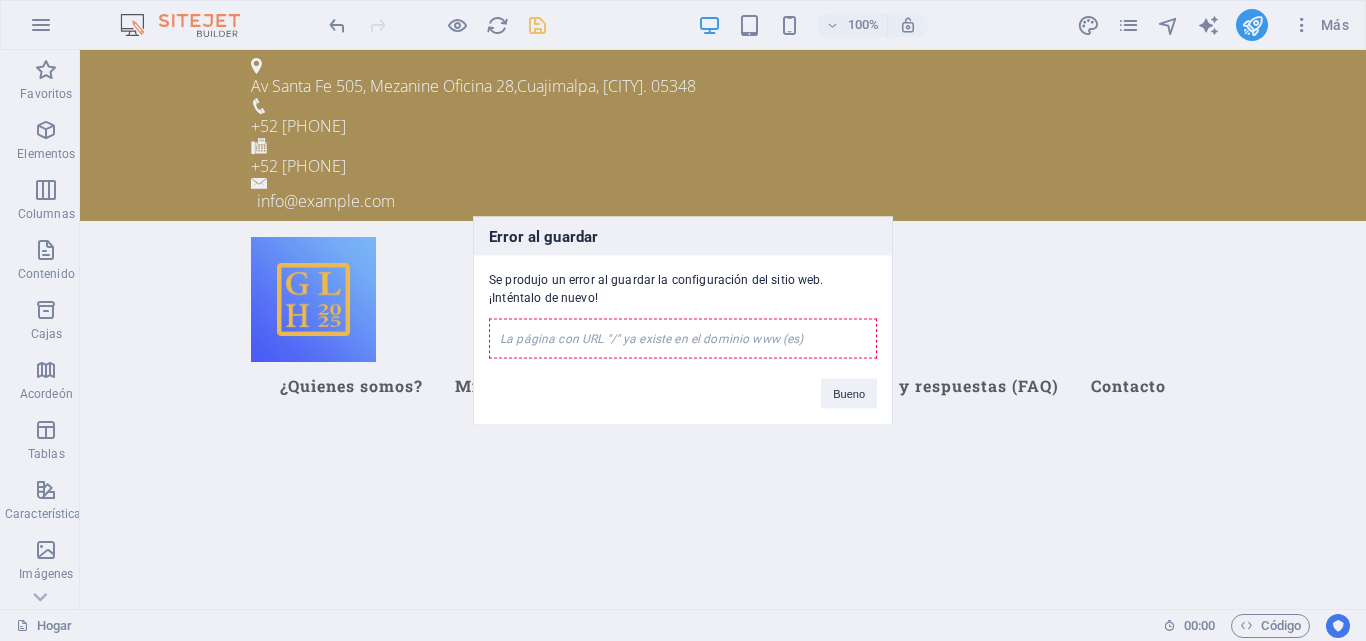 click on "La página con URL "/" ya existe en el dominio www (es)" at bounding box center (683, 338) 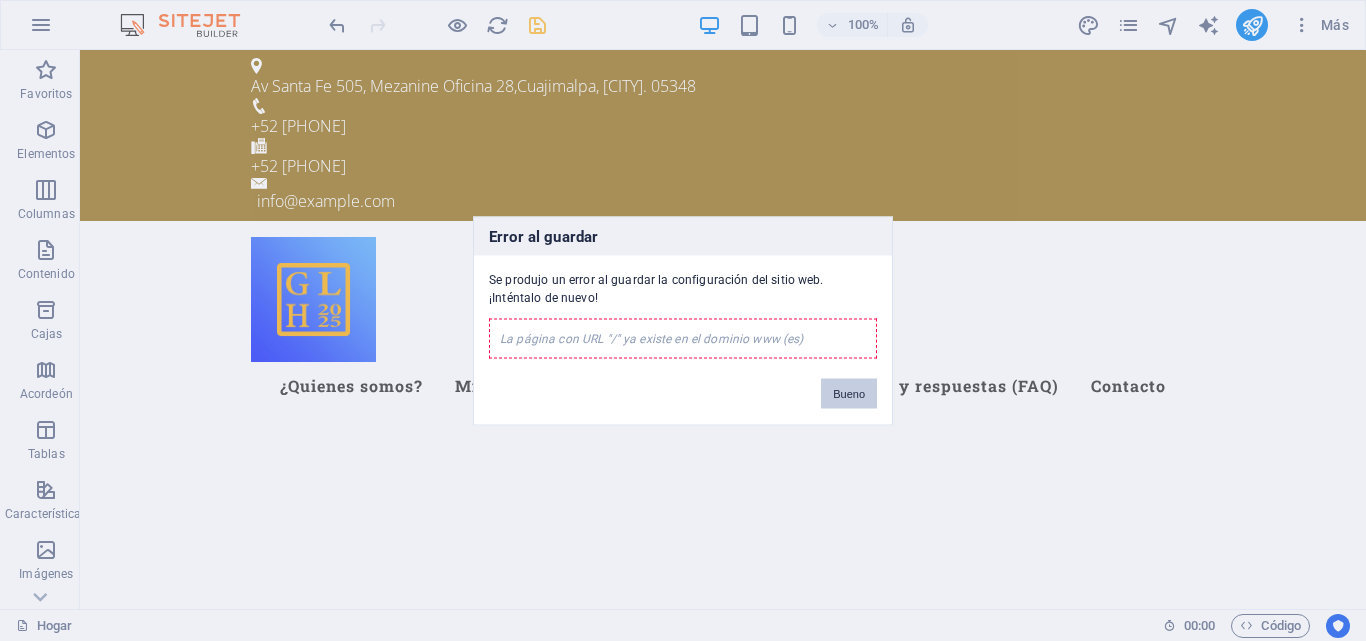 click on "Bueno" at bounding box center [849, 393] 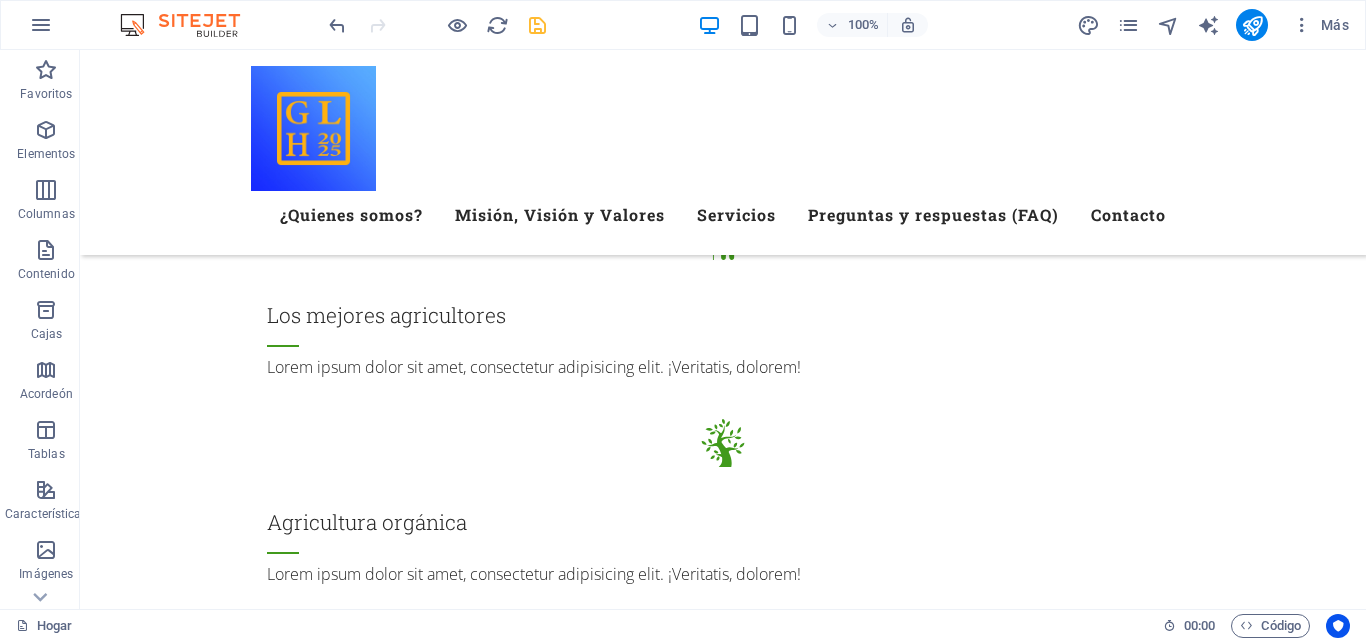 scroll, scrollTop: 2612, scrollLeft: 0, axis: vertical 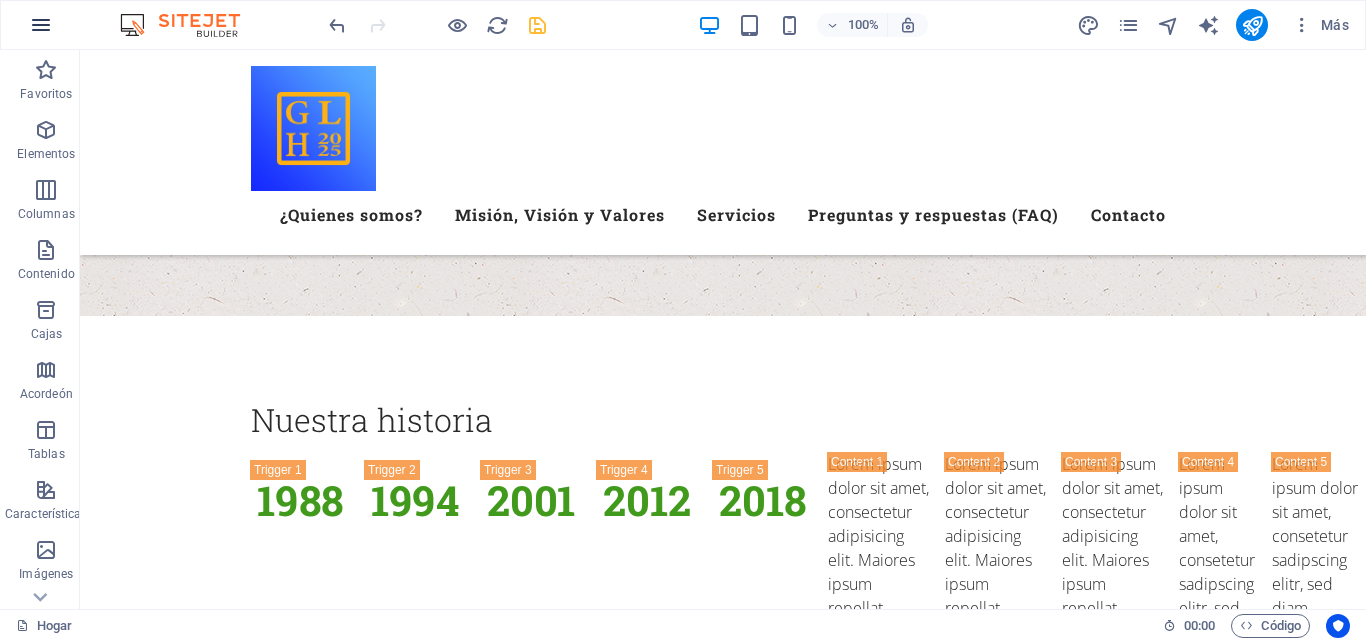 click at bounding box center [41, 25] 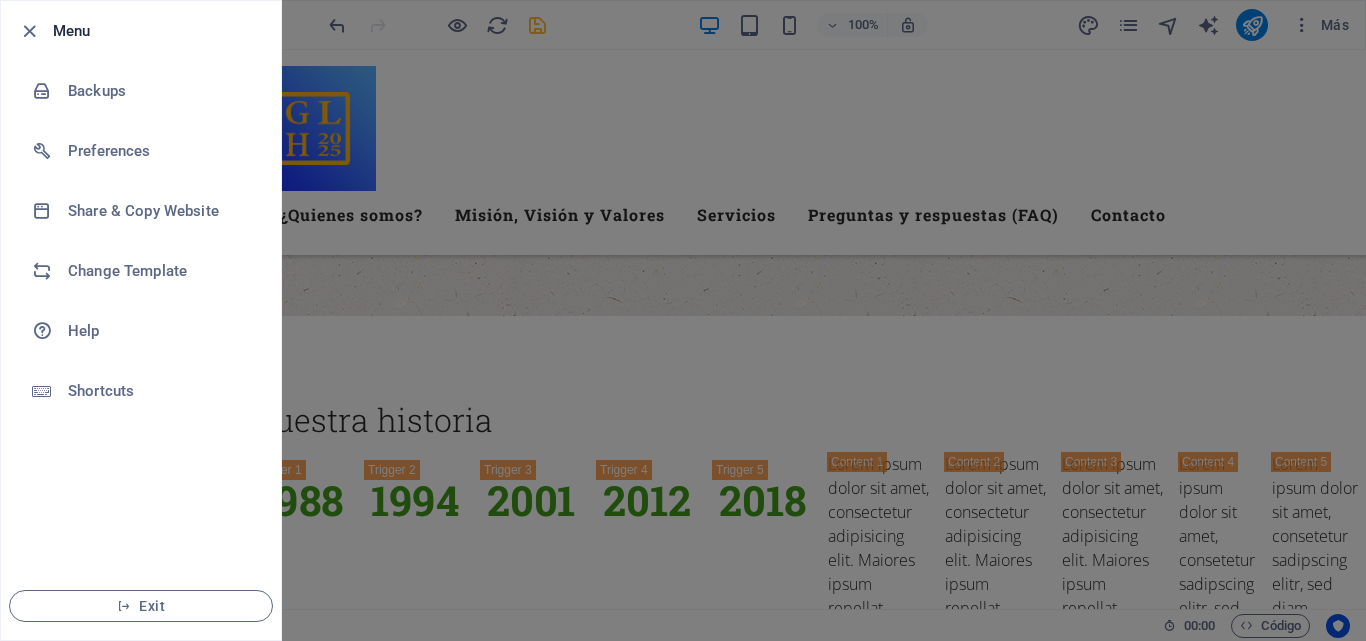 click at bounding box center [683, 320] 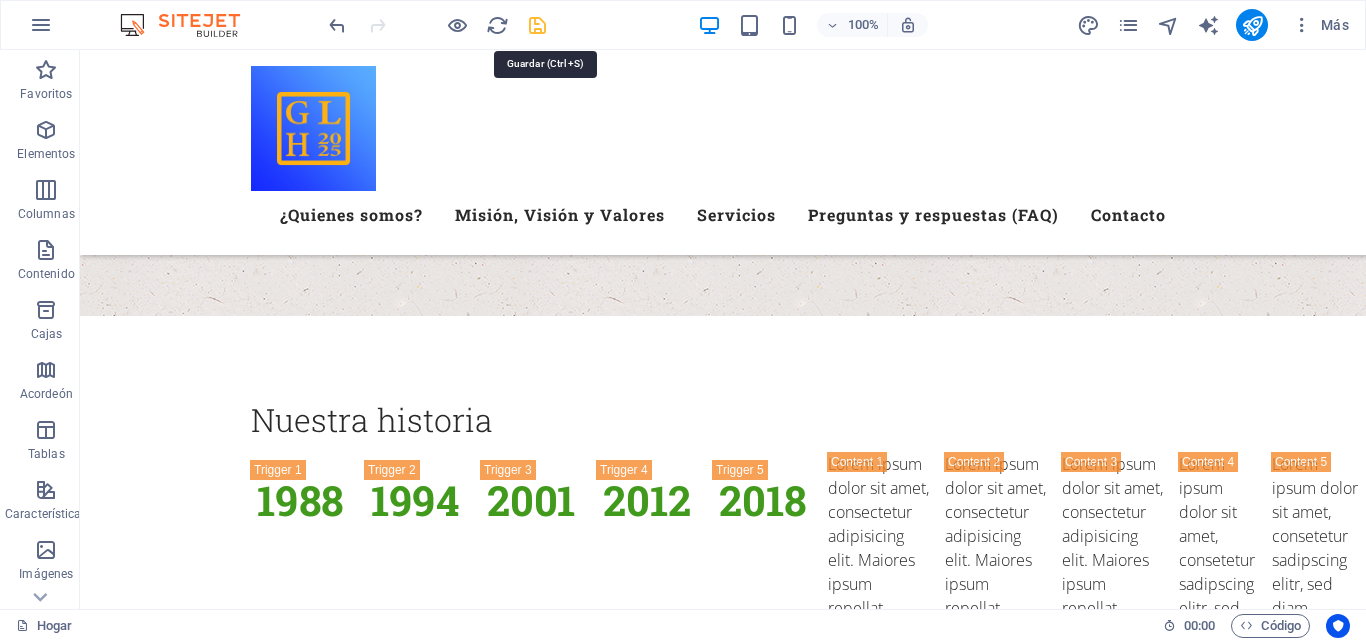 click at bounding box center (537, 25) 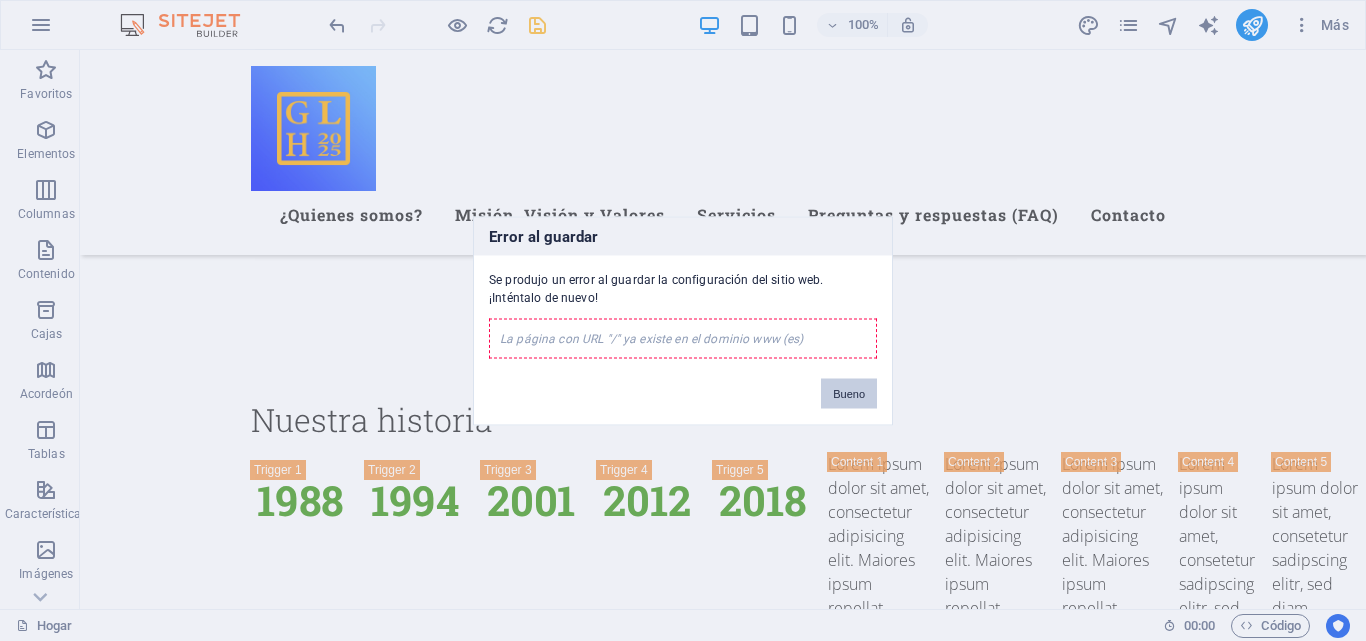 click on "Bueno" at bounding box center (849, 393) 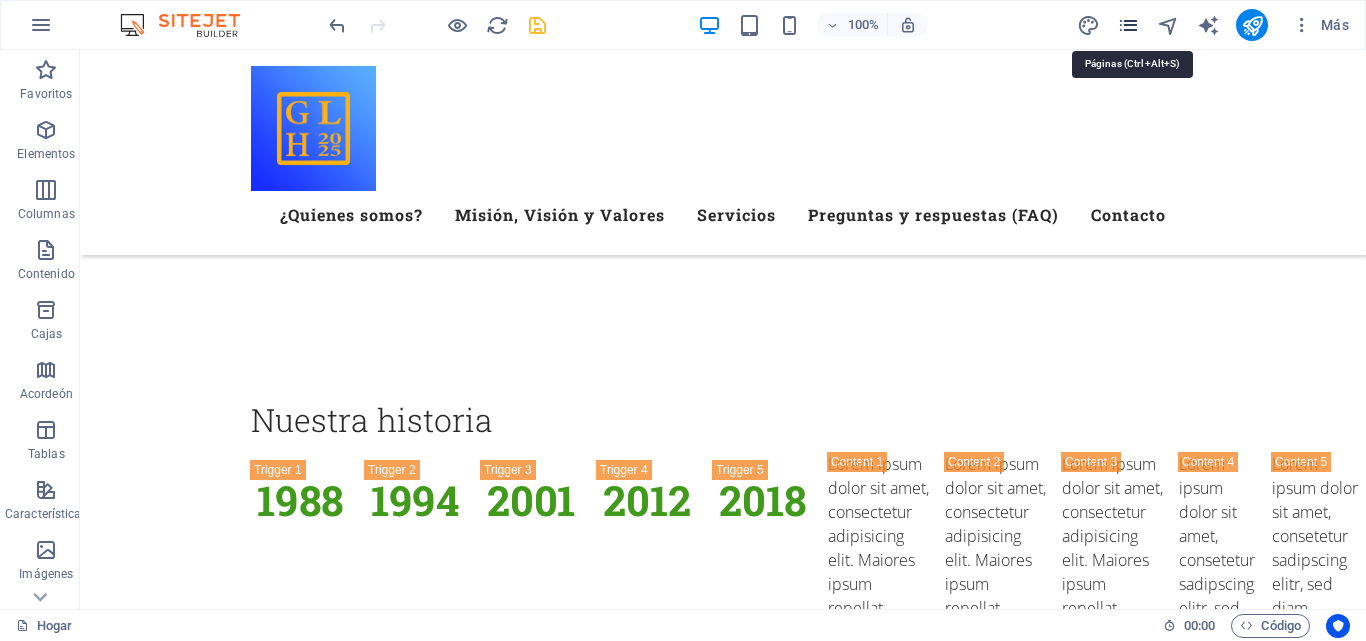 click at bounding box center [1128, 25] 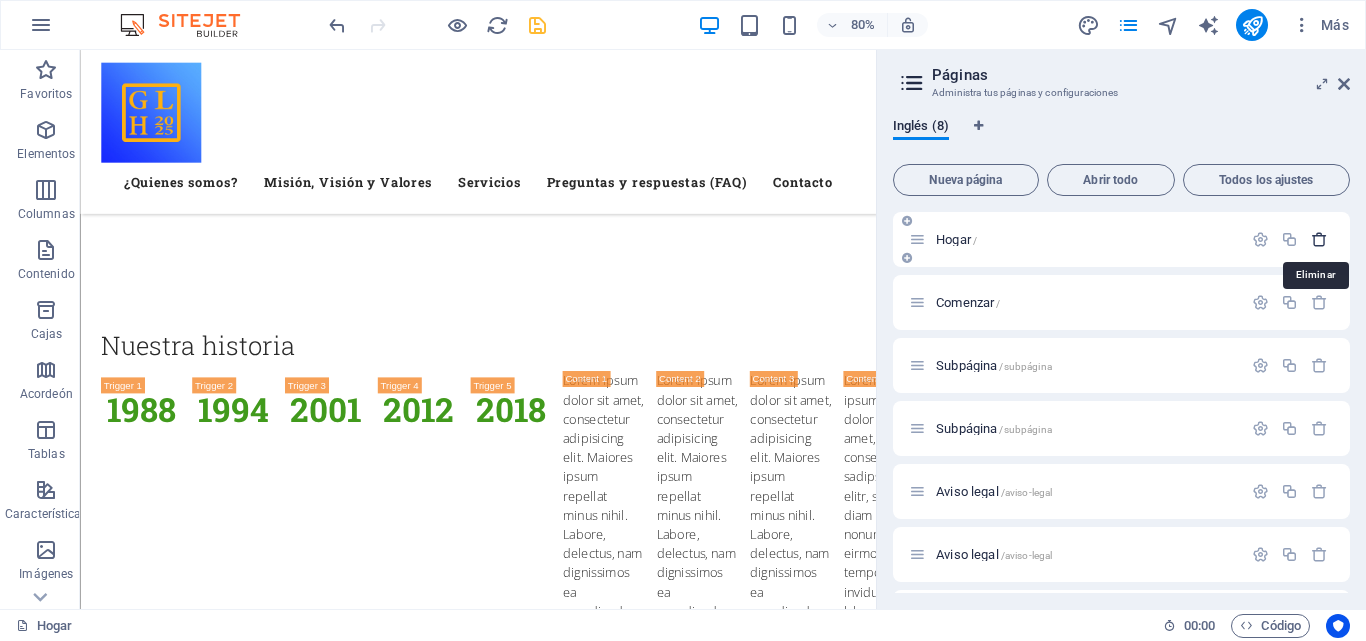 click at bounding box center (1319, 239) 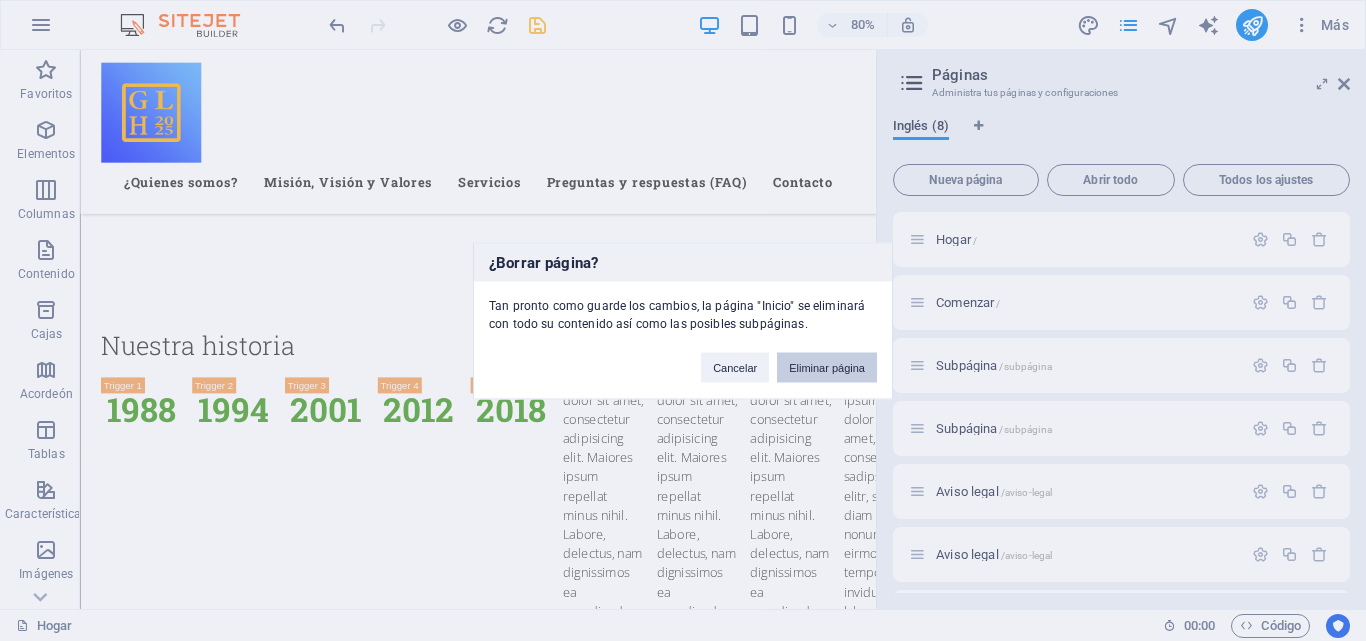 click on "Eliminar página" at bounding box center (827, 367) 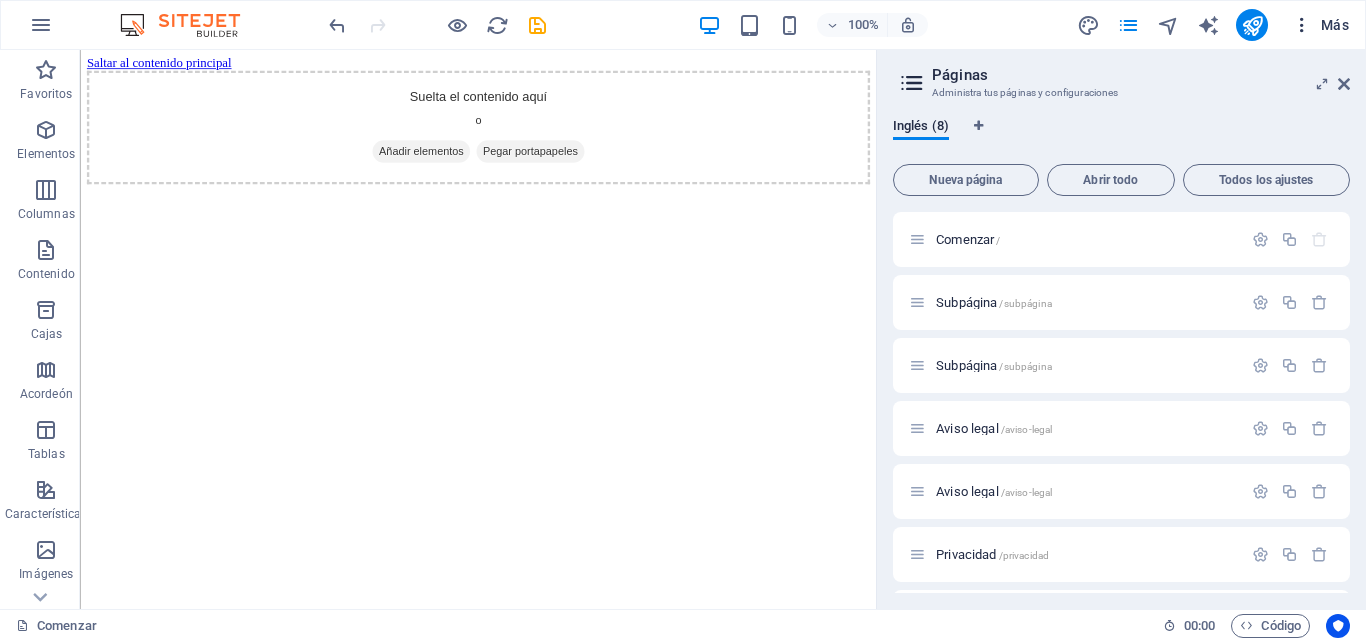 scroll, scrollTop: 0, scrollLeft: 0, axis: both 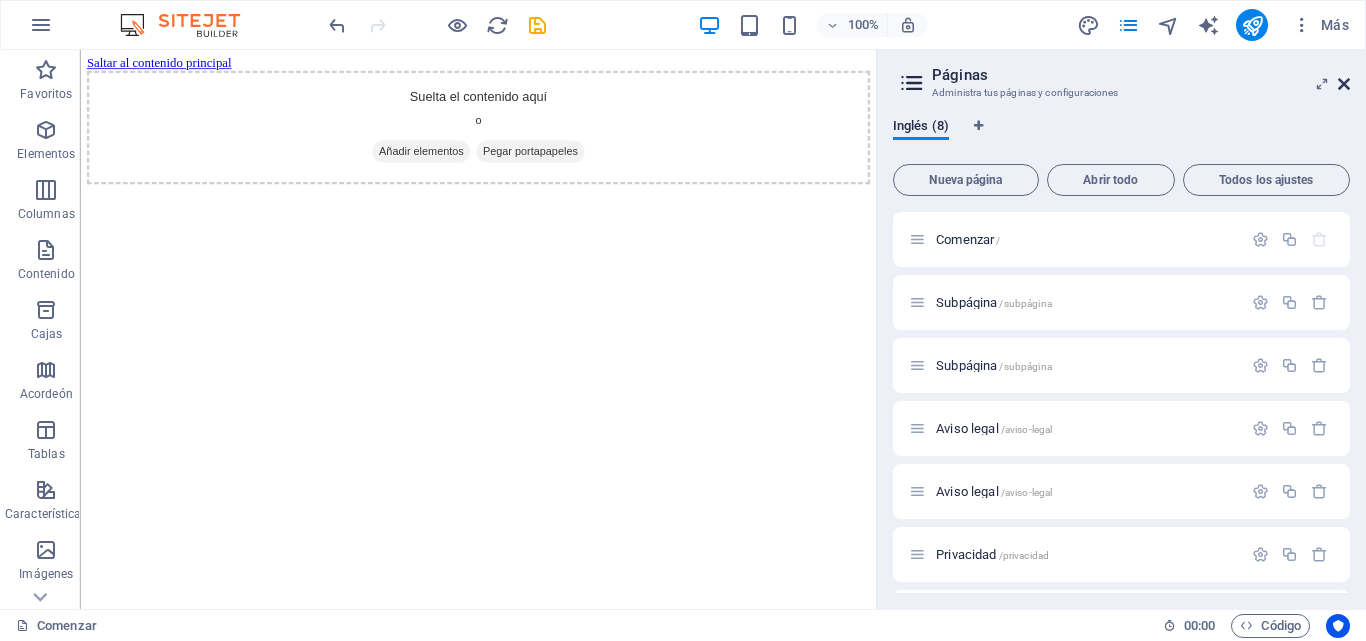 click at bounding box center (1344, 84) 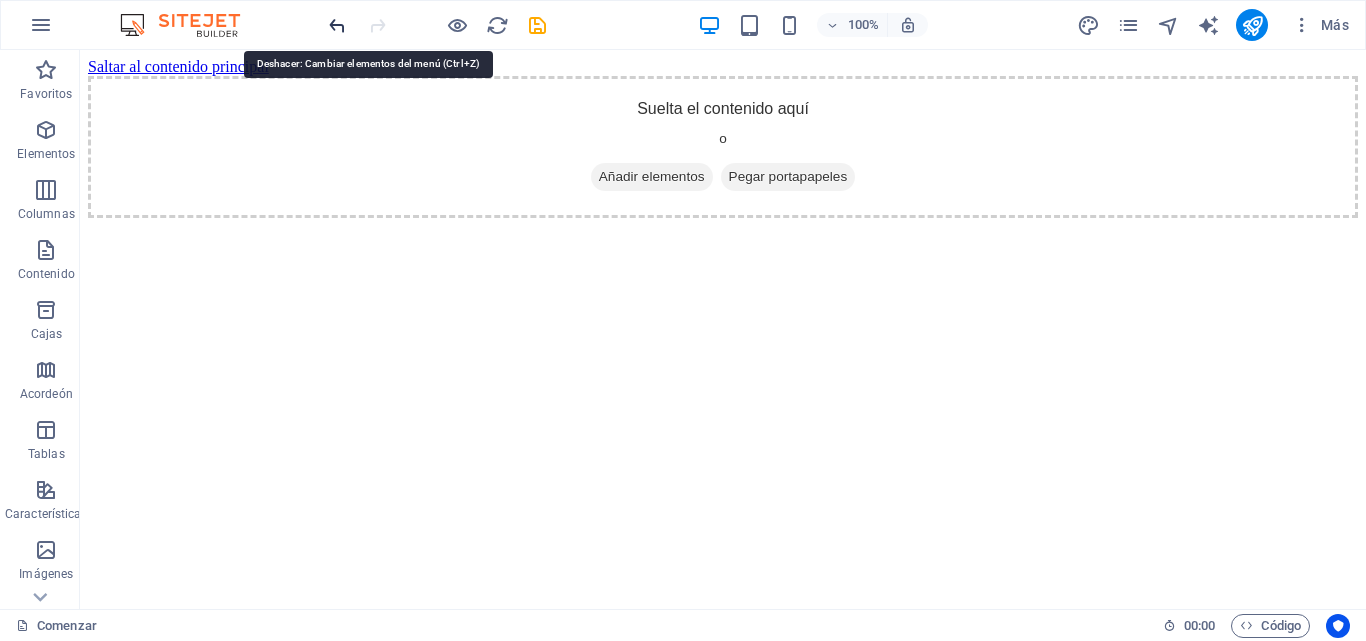 click at bounding box center (337, 25) 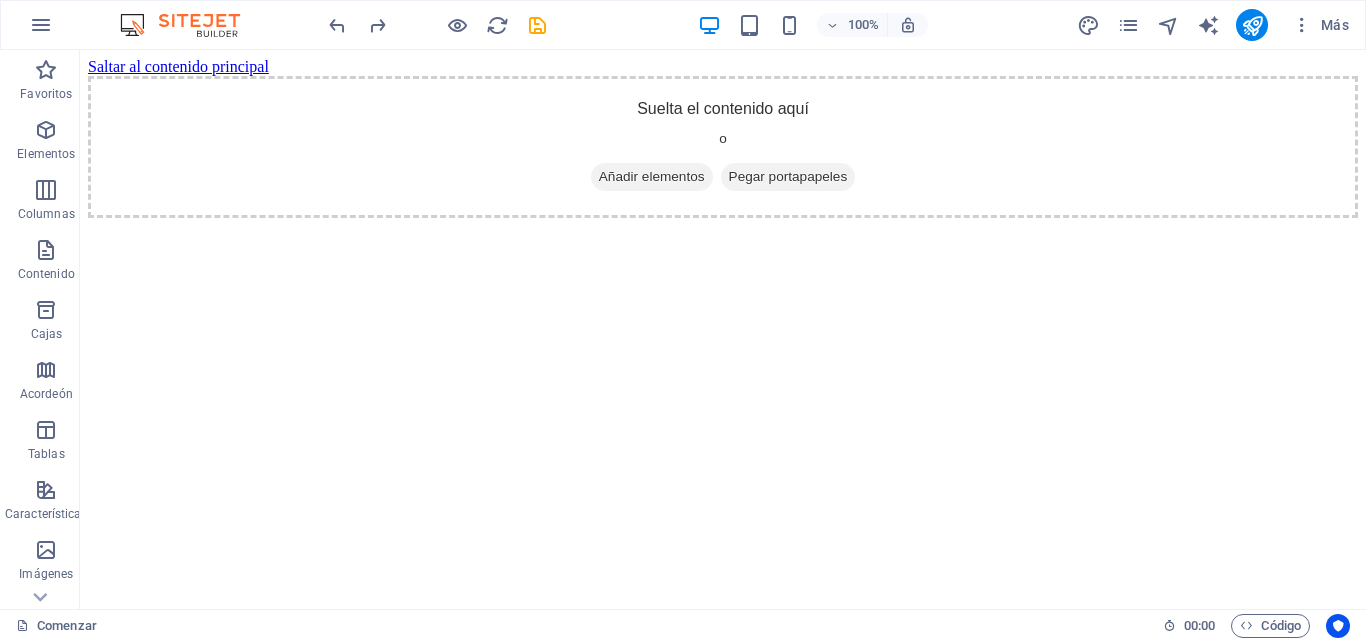 click at bounding box center (437, 25) 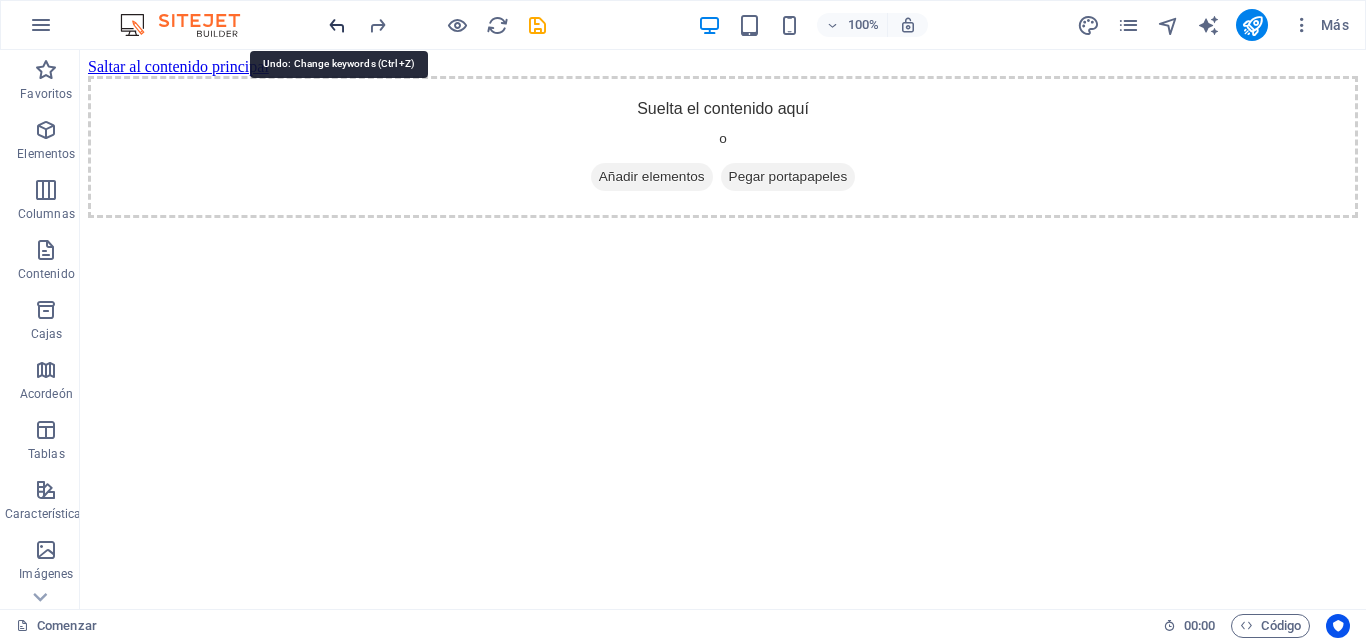 click at bounding box center [337, 25] 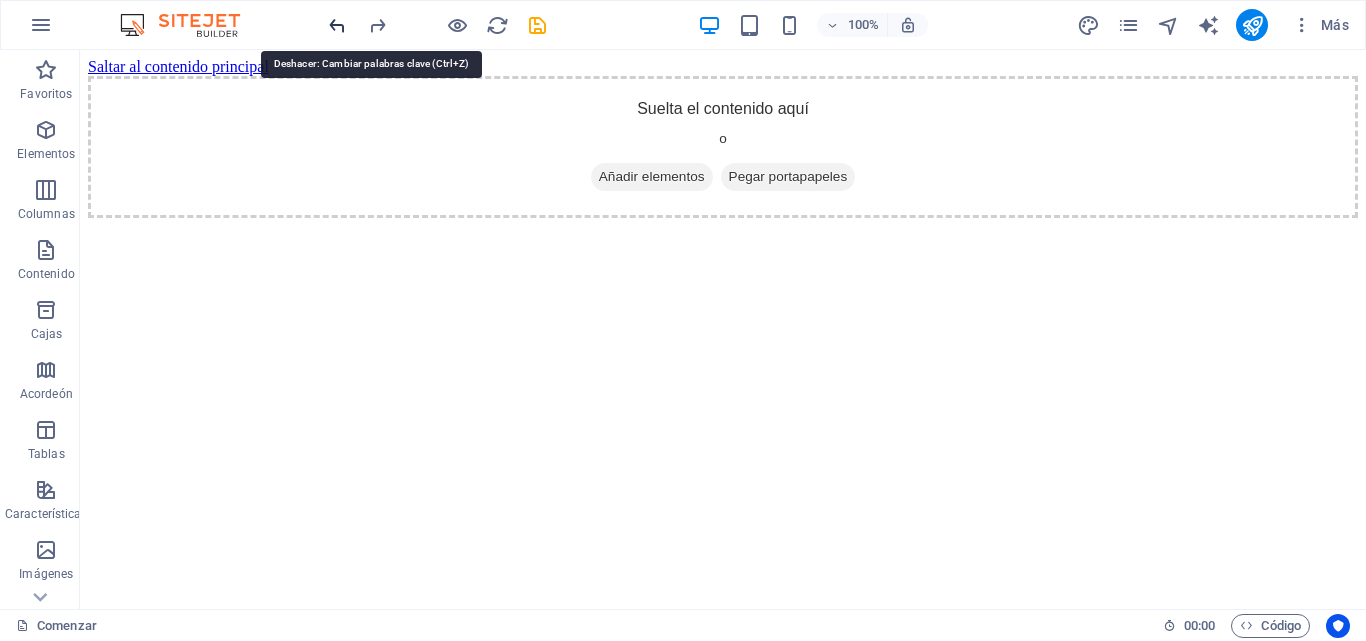 click at bounding box center (337, 25) 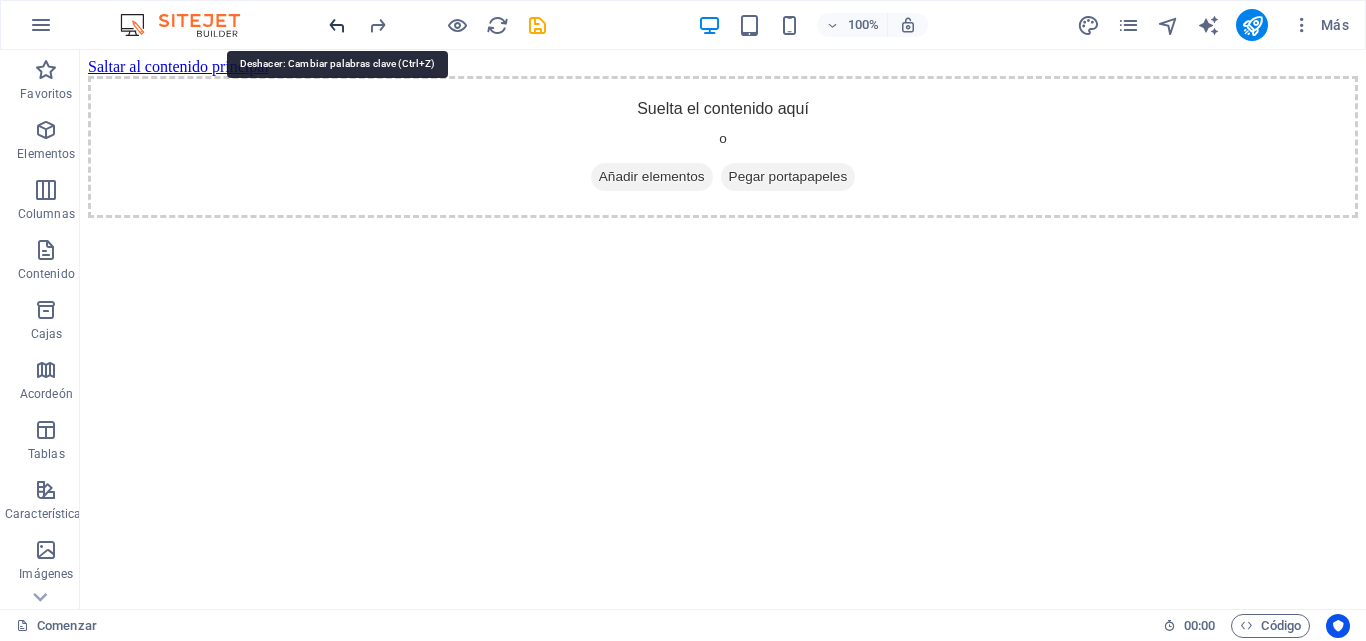 click at bounding box center [337, 25] 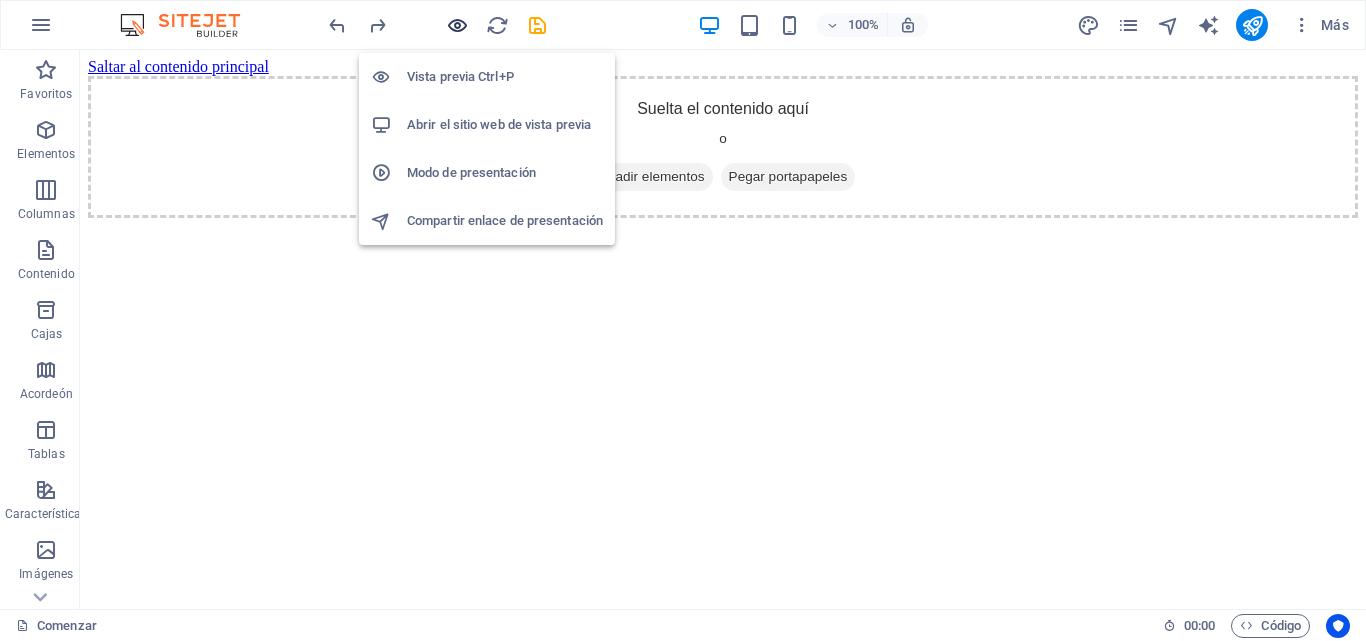 click at bounding box center [457, 25] 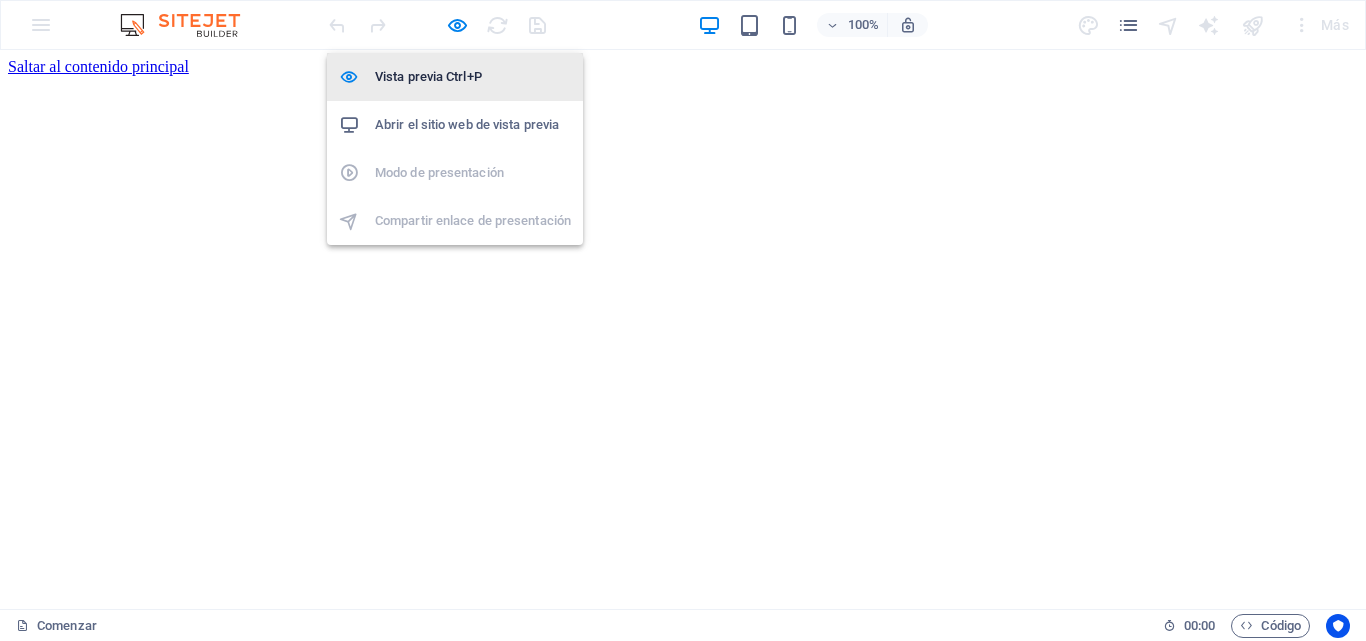 click on "Vista previa Ctrl+P" at bounding box center (473, 77) 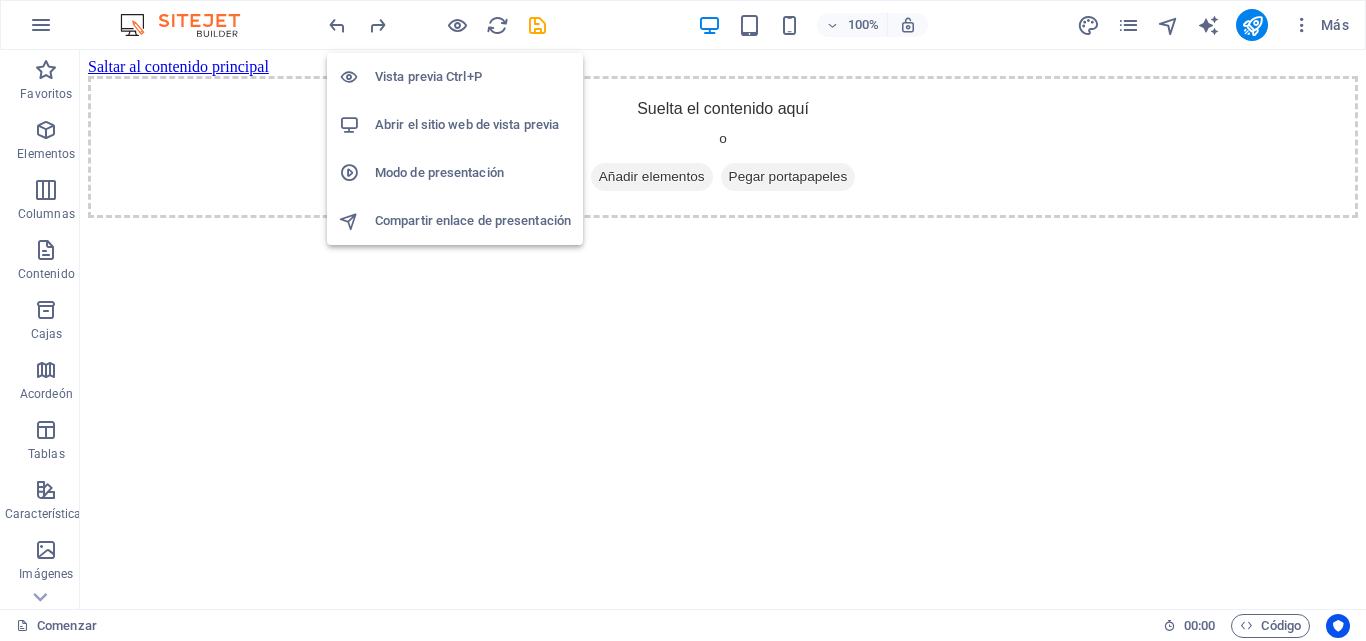 click on "Vista previa Ctrl+P" at bounding box center [455, 77] 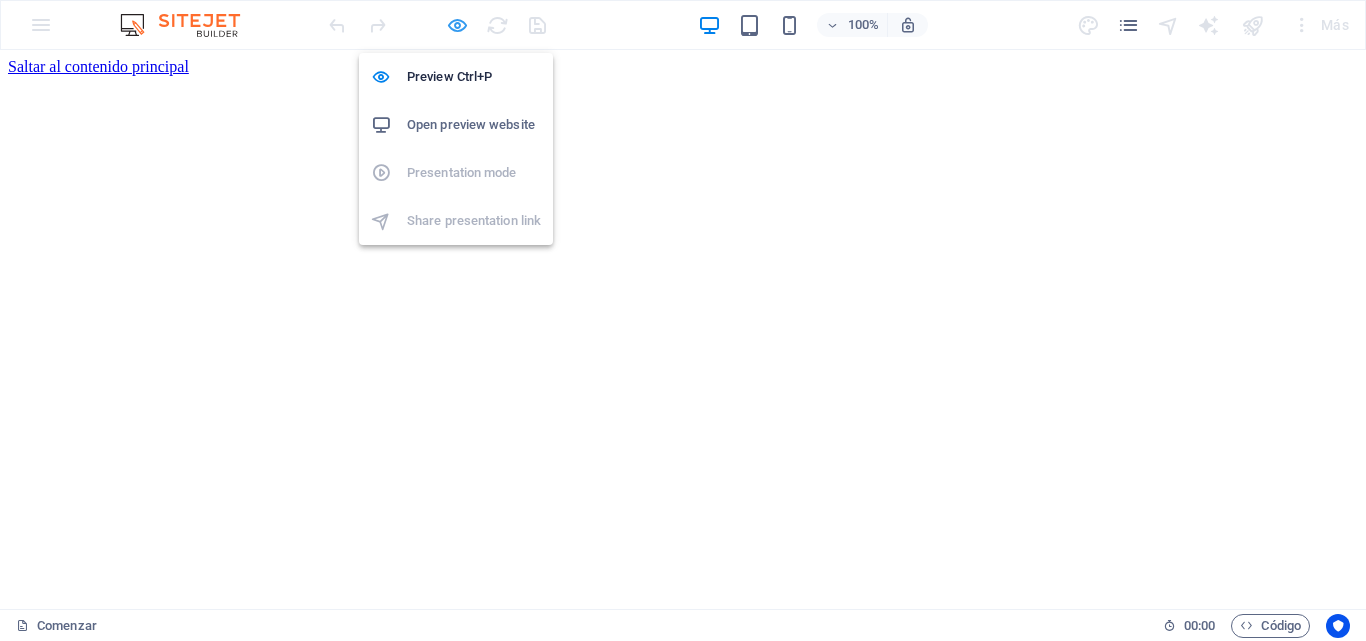 click at bounding box center (457, 25) 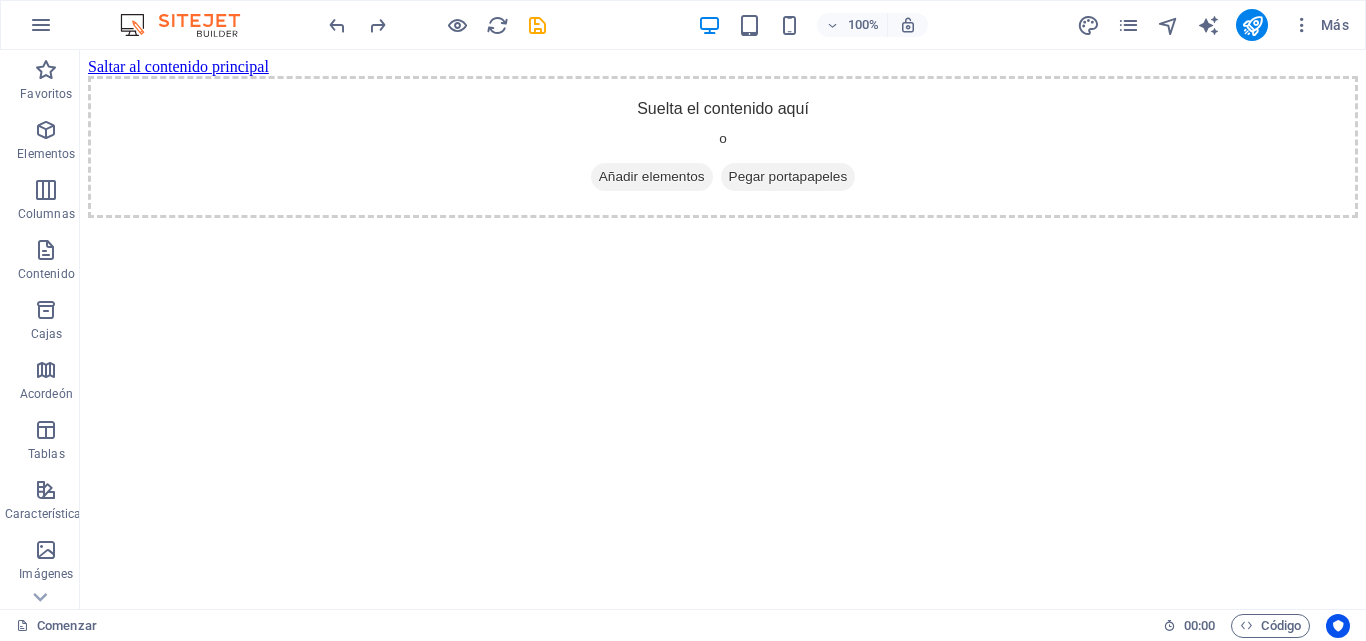 click at bounding box center (190, 25) 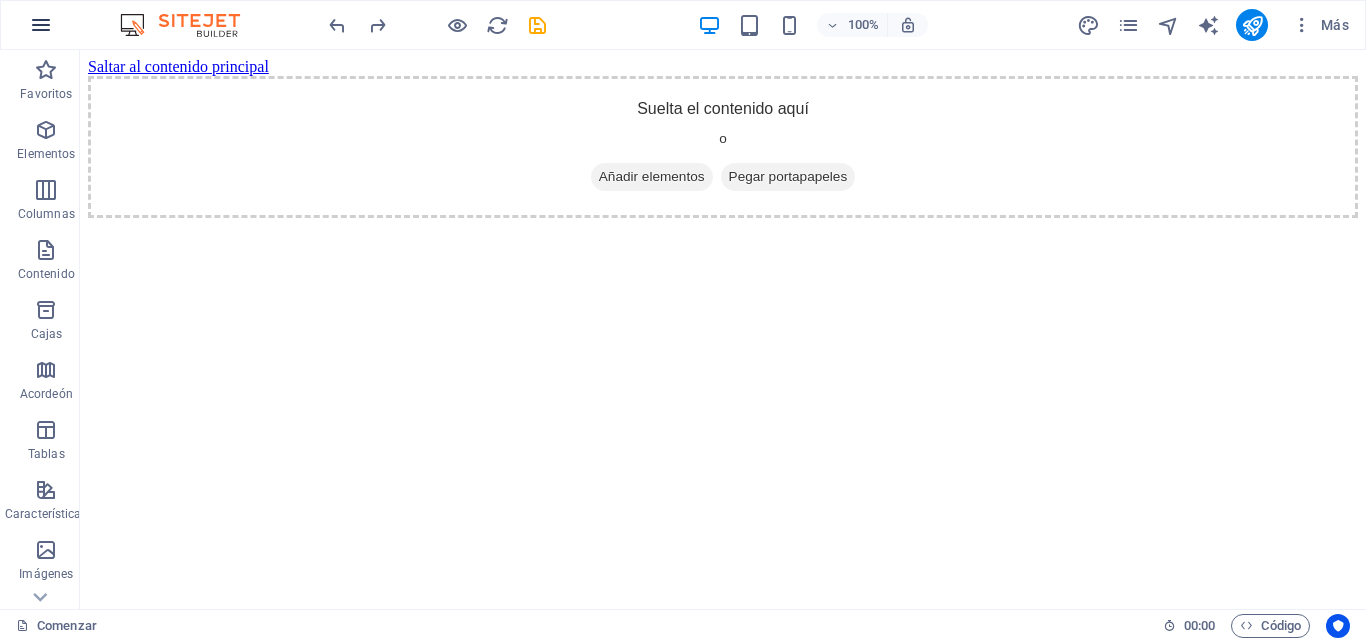 click at bounding box center (41, 25) 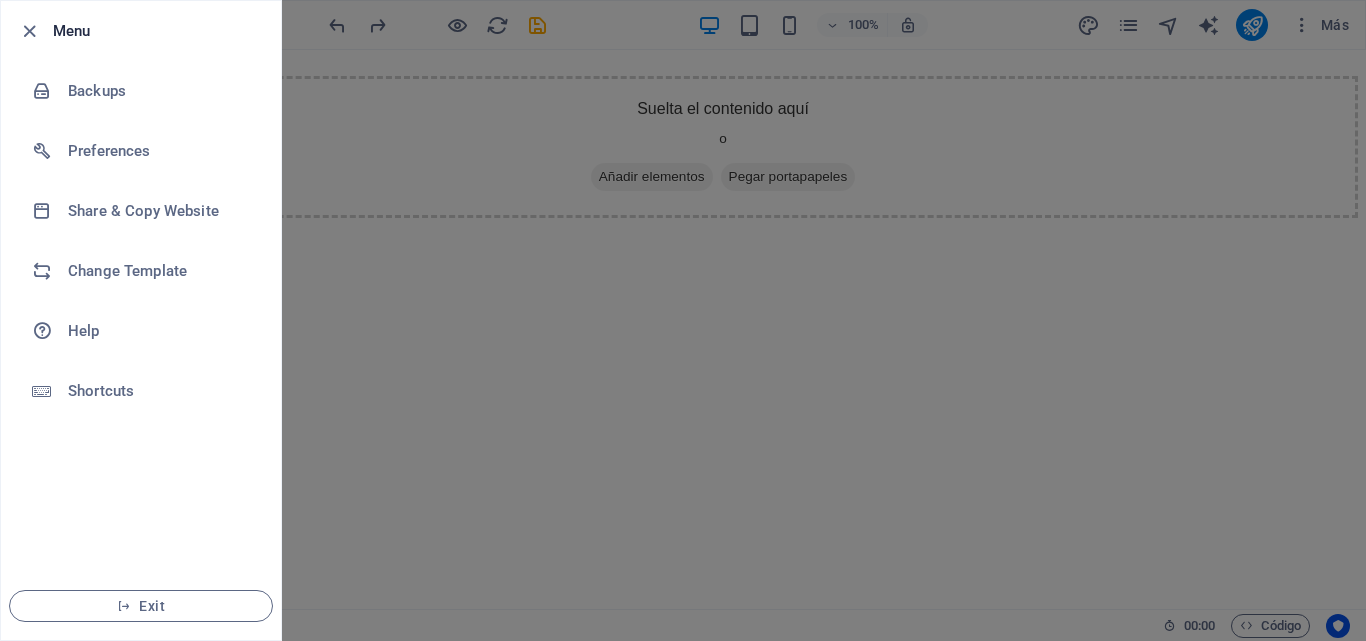 click on "Menu" at bounding box center (159, 31) 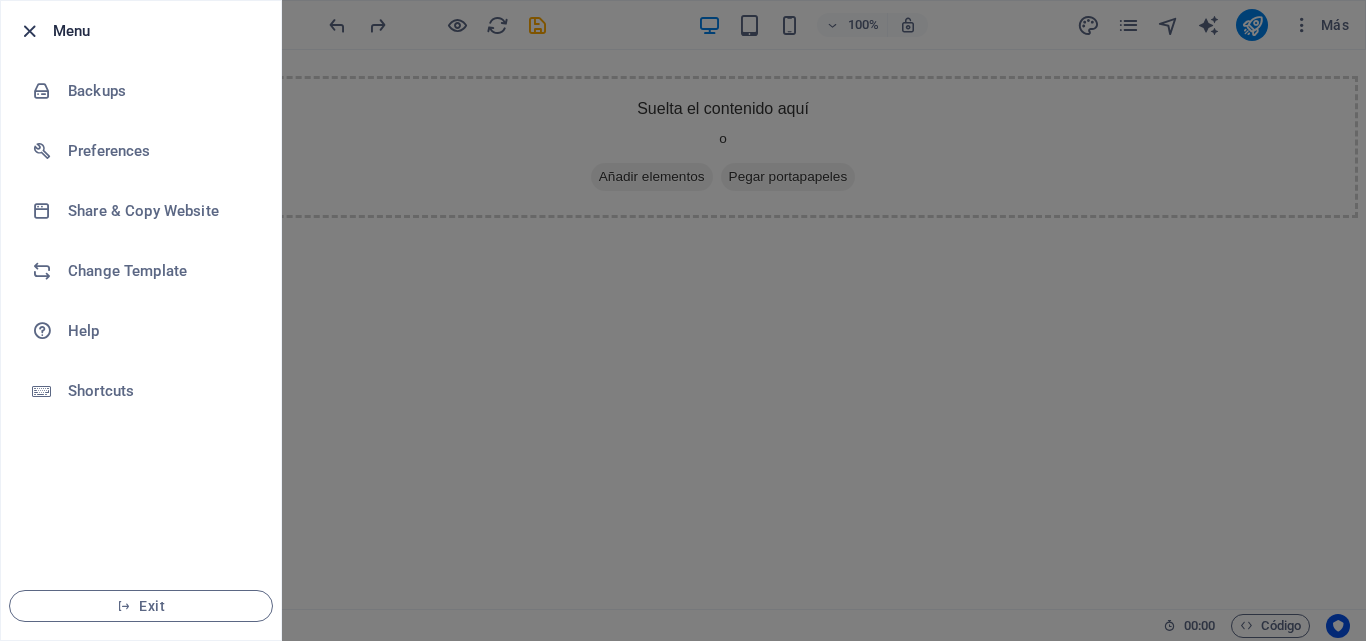 click at bounding box center (29, 31) 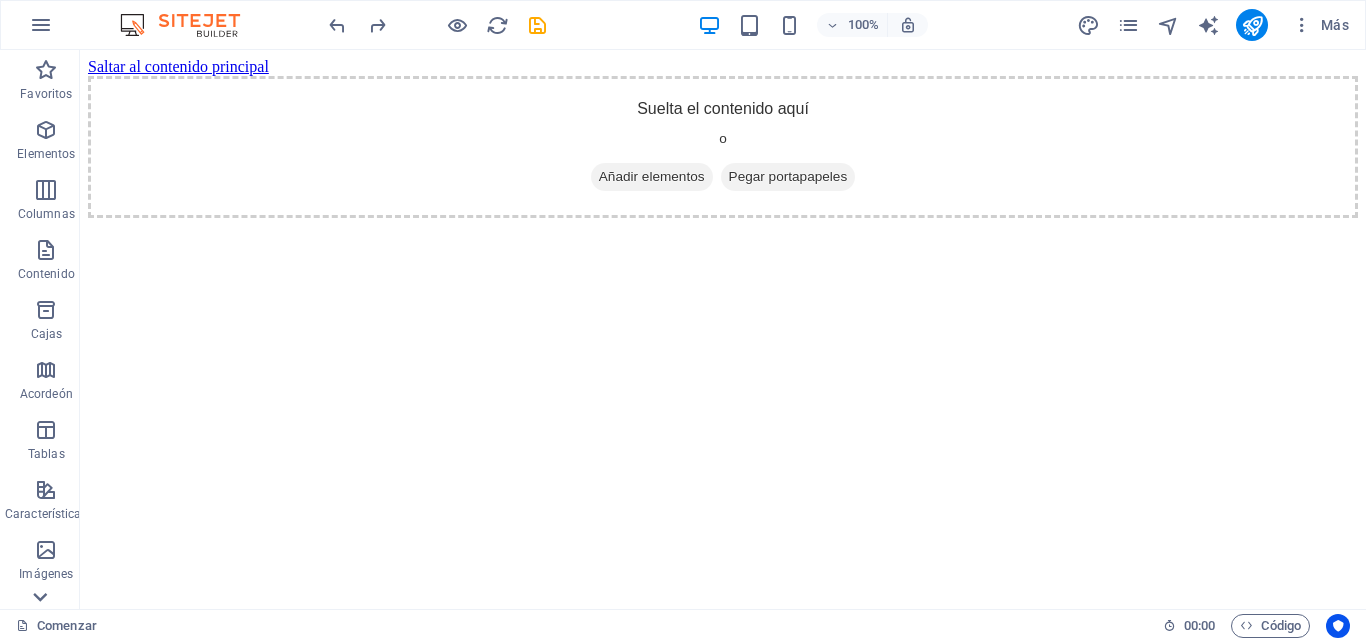 click 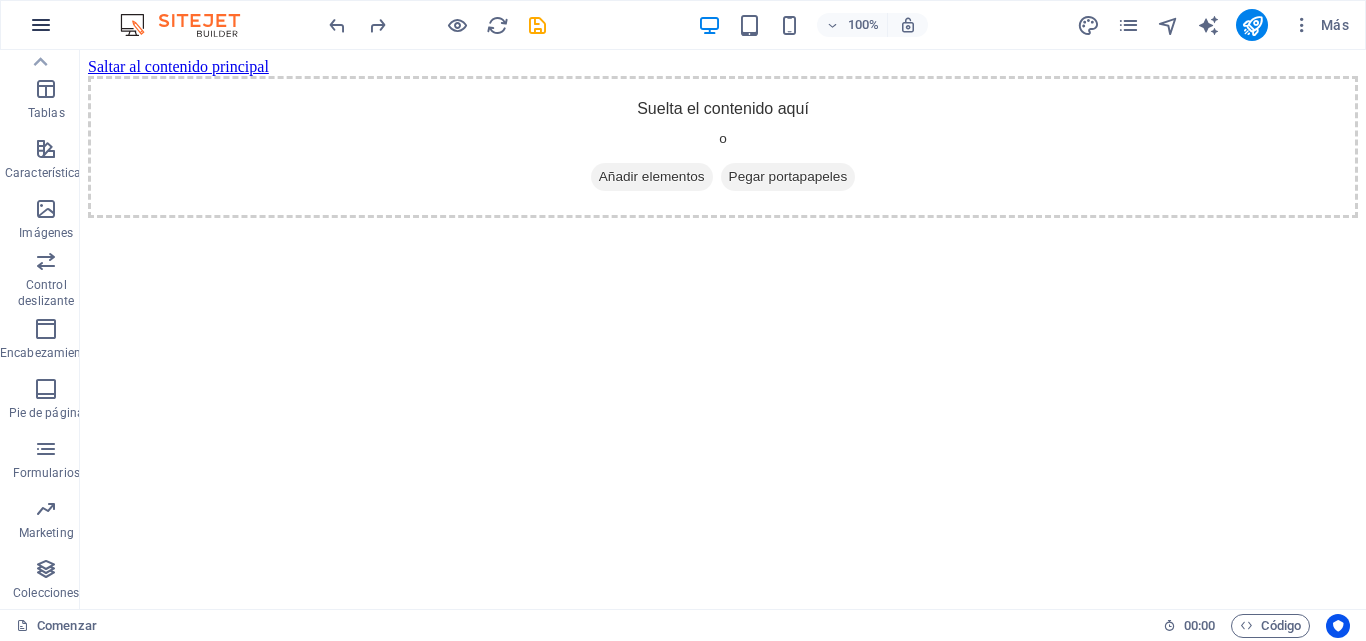click at bounding box center (41, 25) 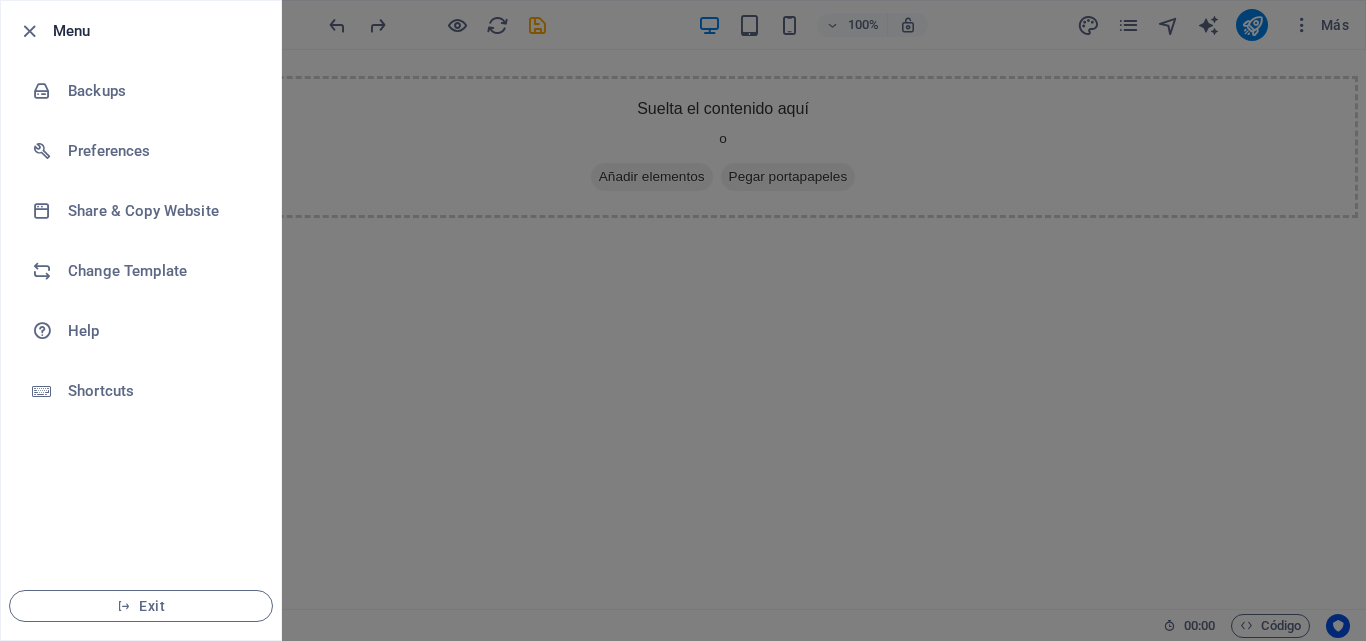 click at bounding box center [683, 320] 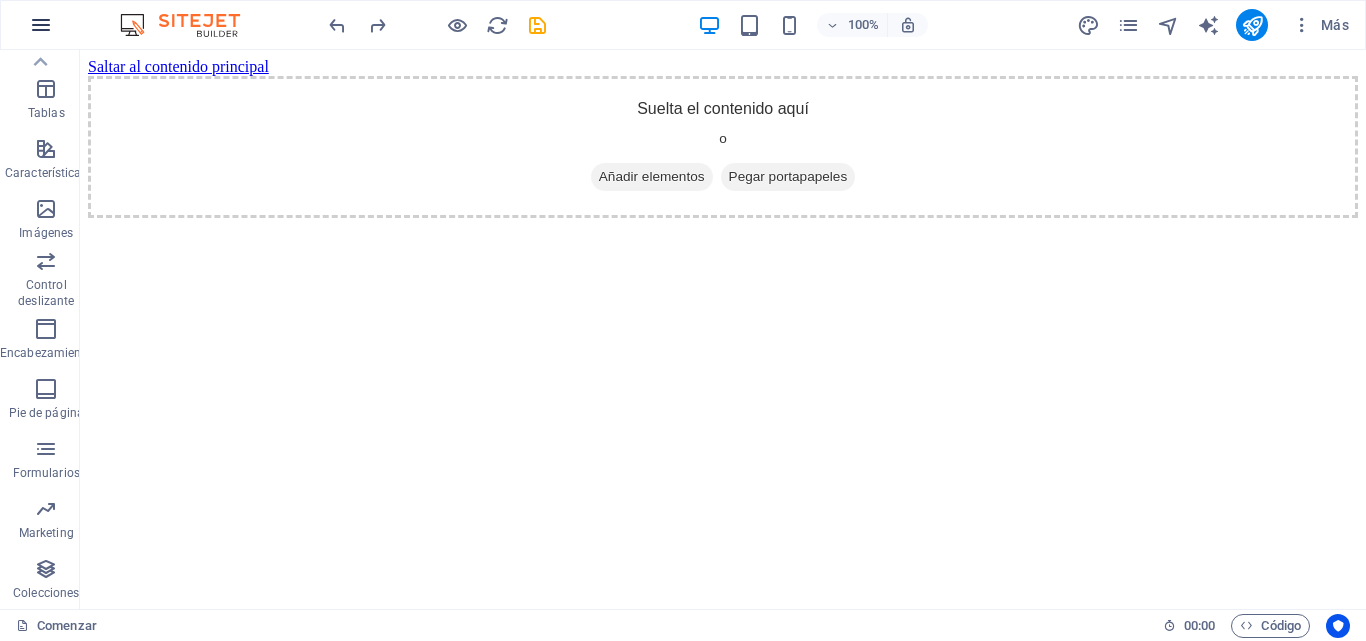 click at bounding box center [41, 25] 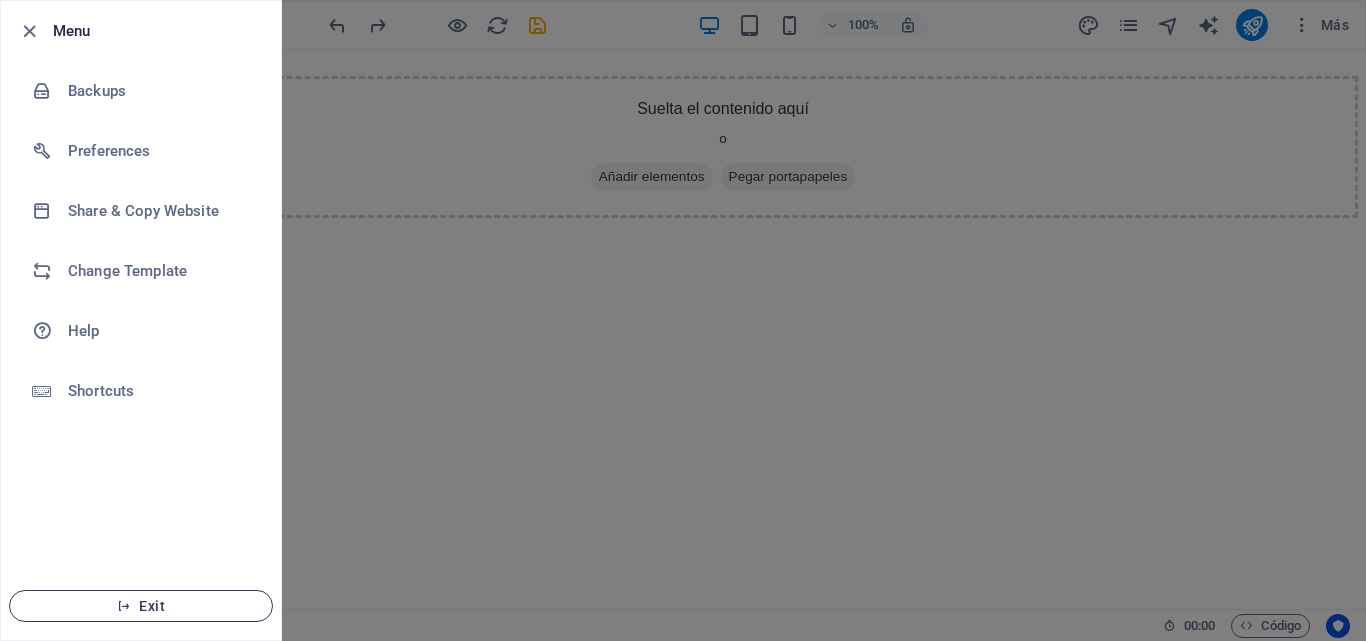 click on "Exit" at bounding box center [141, 606] 